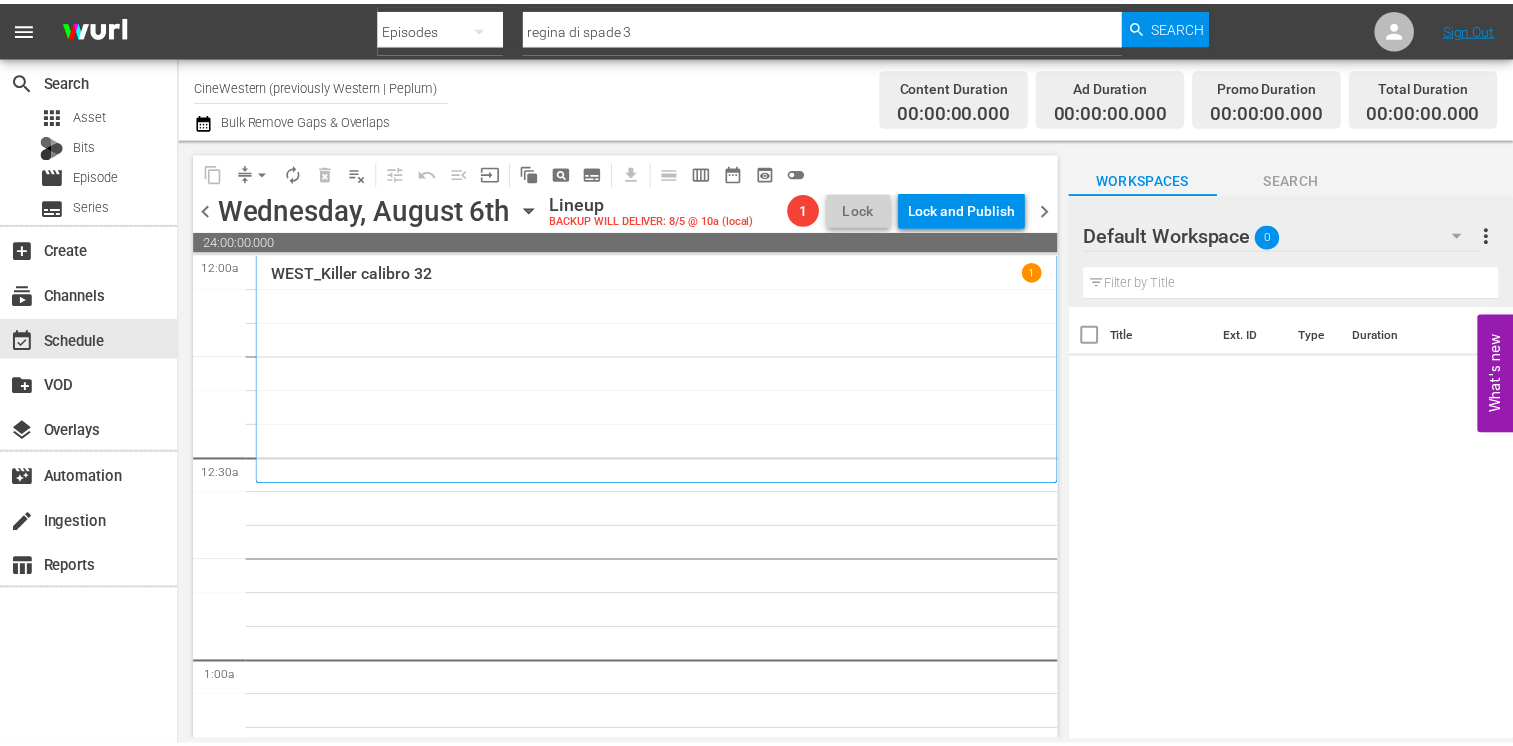 scroll, scrollTop: 0, scrollLeft: 0, axis: both 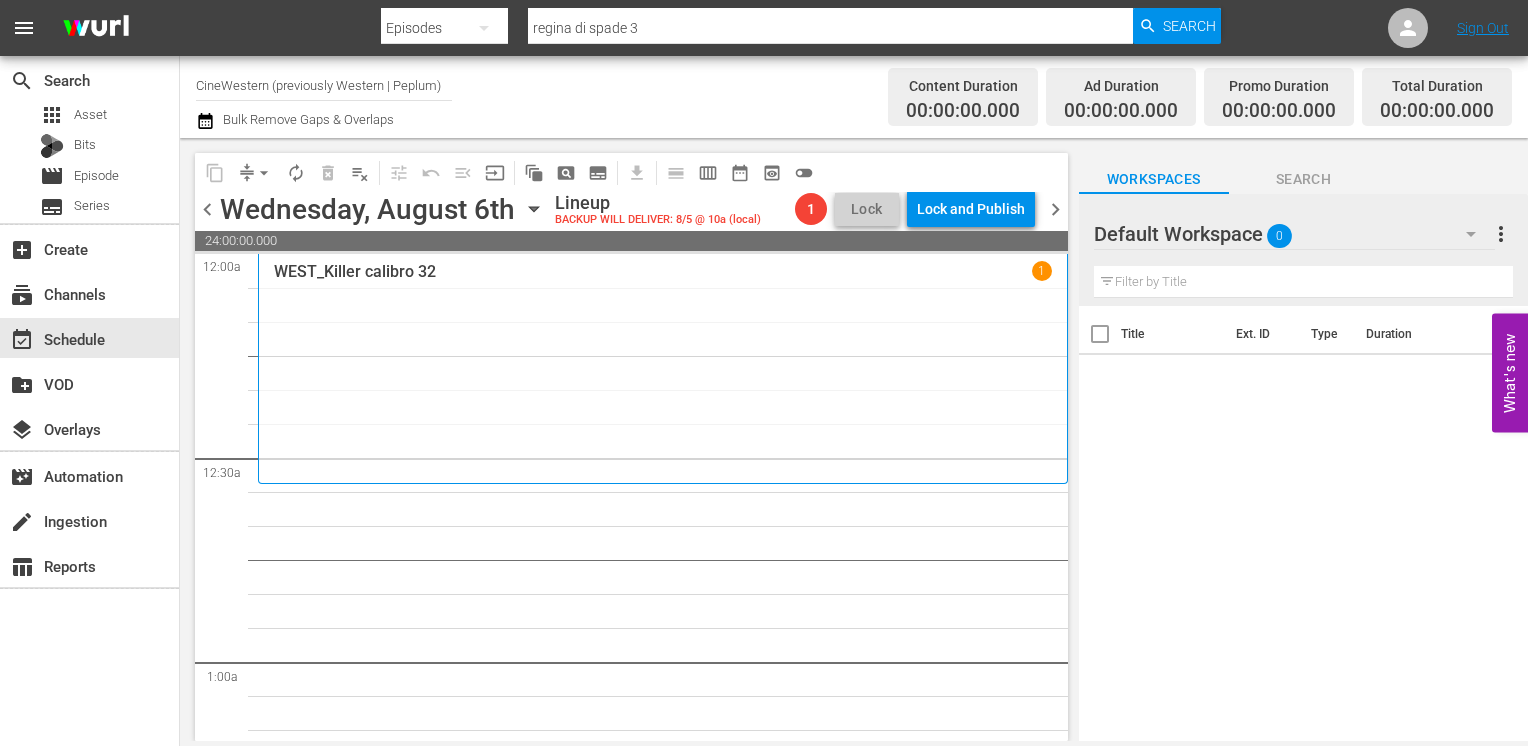 click 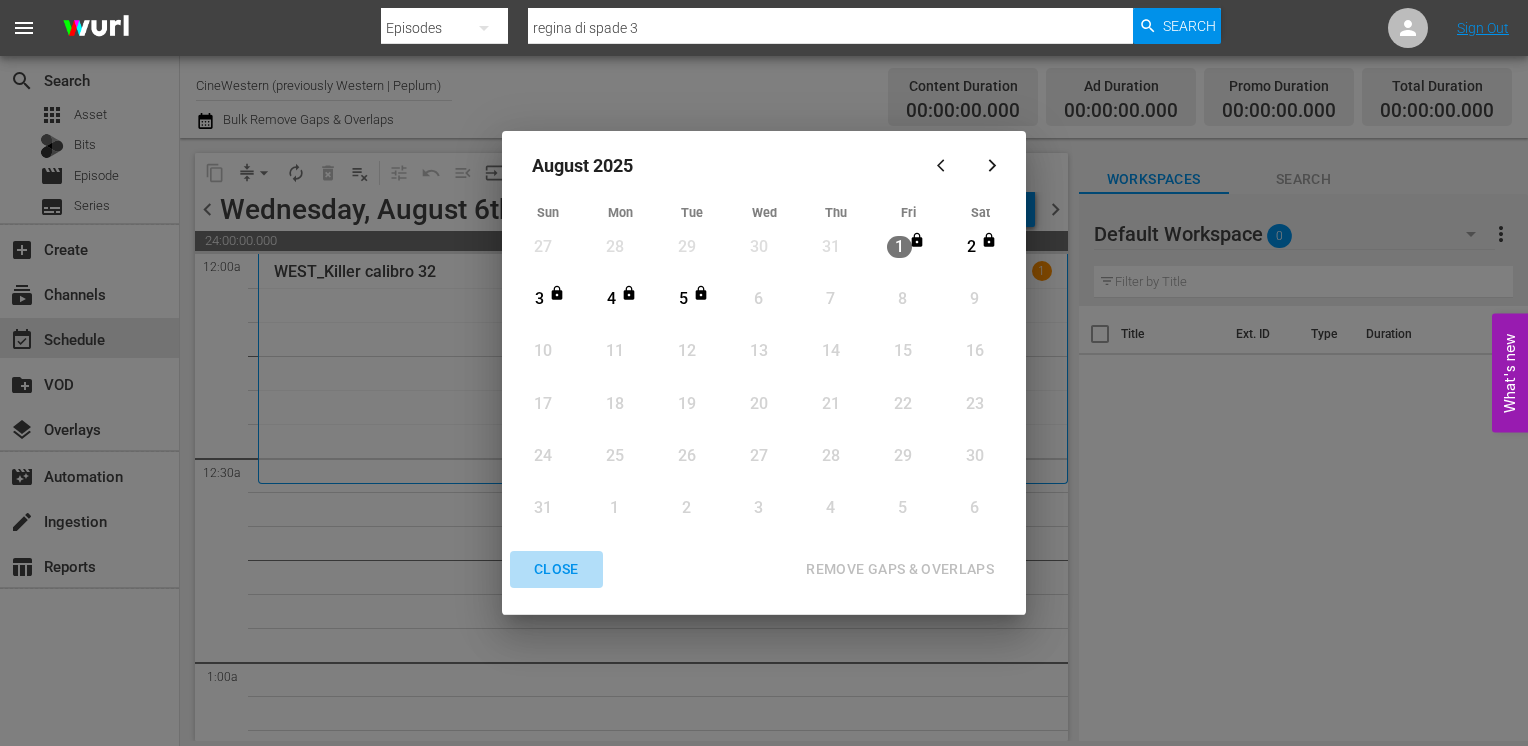 click on "CLOSE" at bounding box center (556, 569) 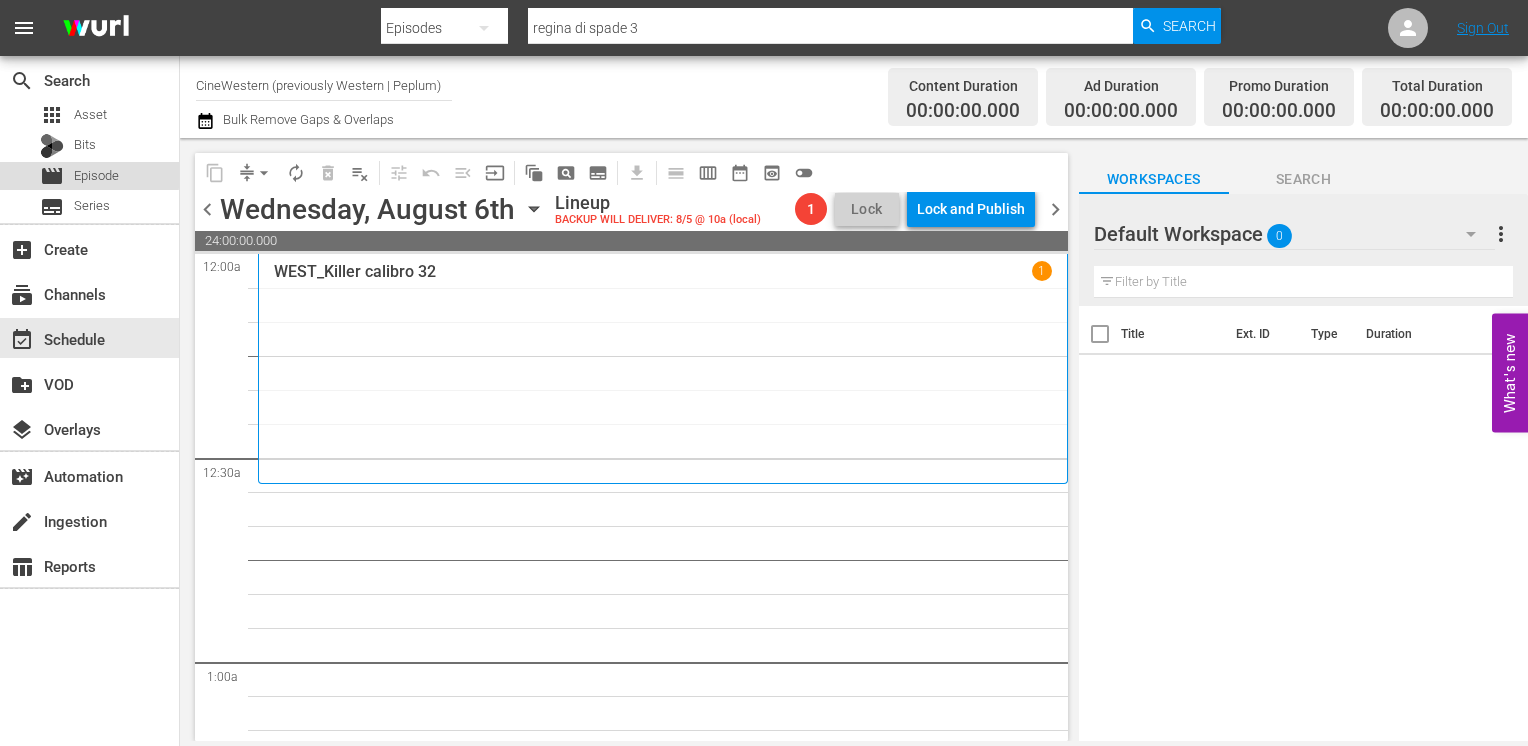 click on "Episode" at bounding box center (96, 176) 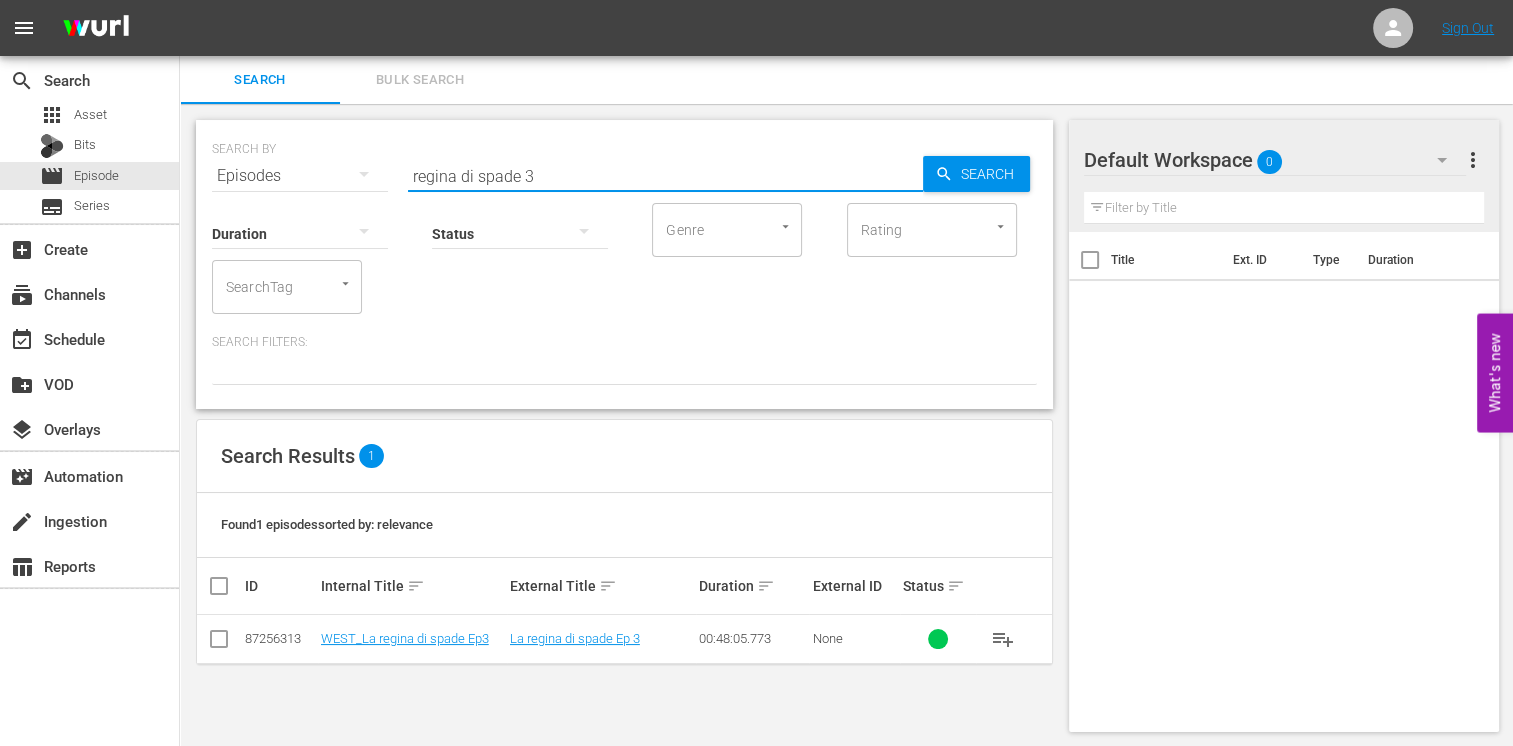 drag, startPoint x: 552, startPoint y: 183, endPoint x: 312, endPoint y: 186, distance: 240.01875 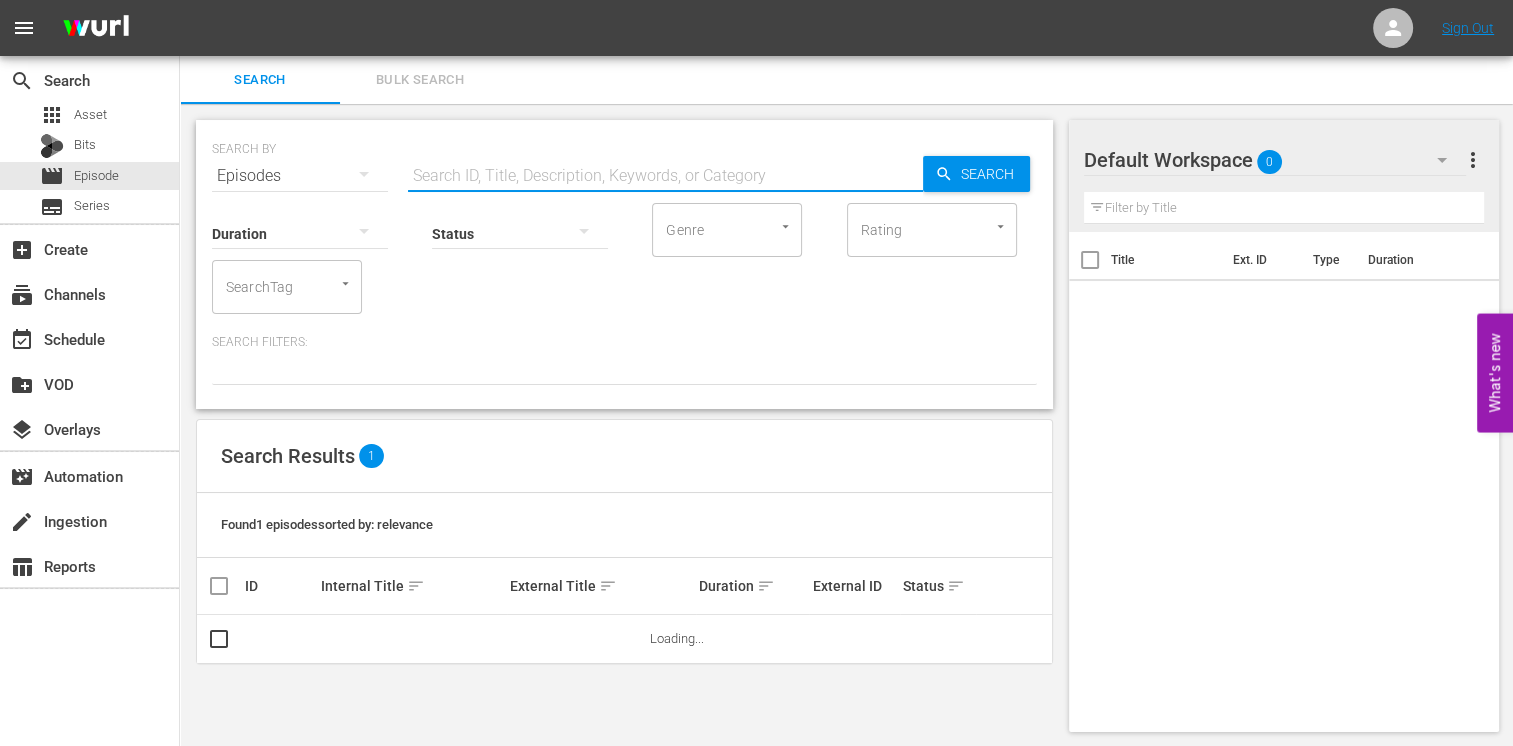 type 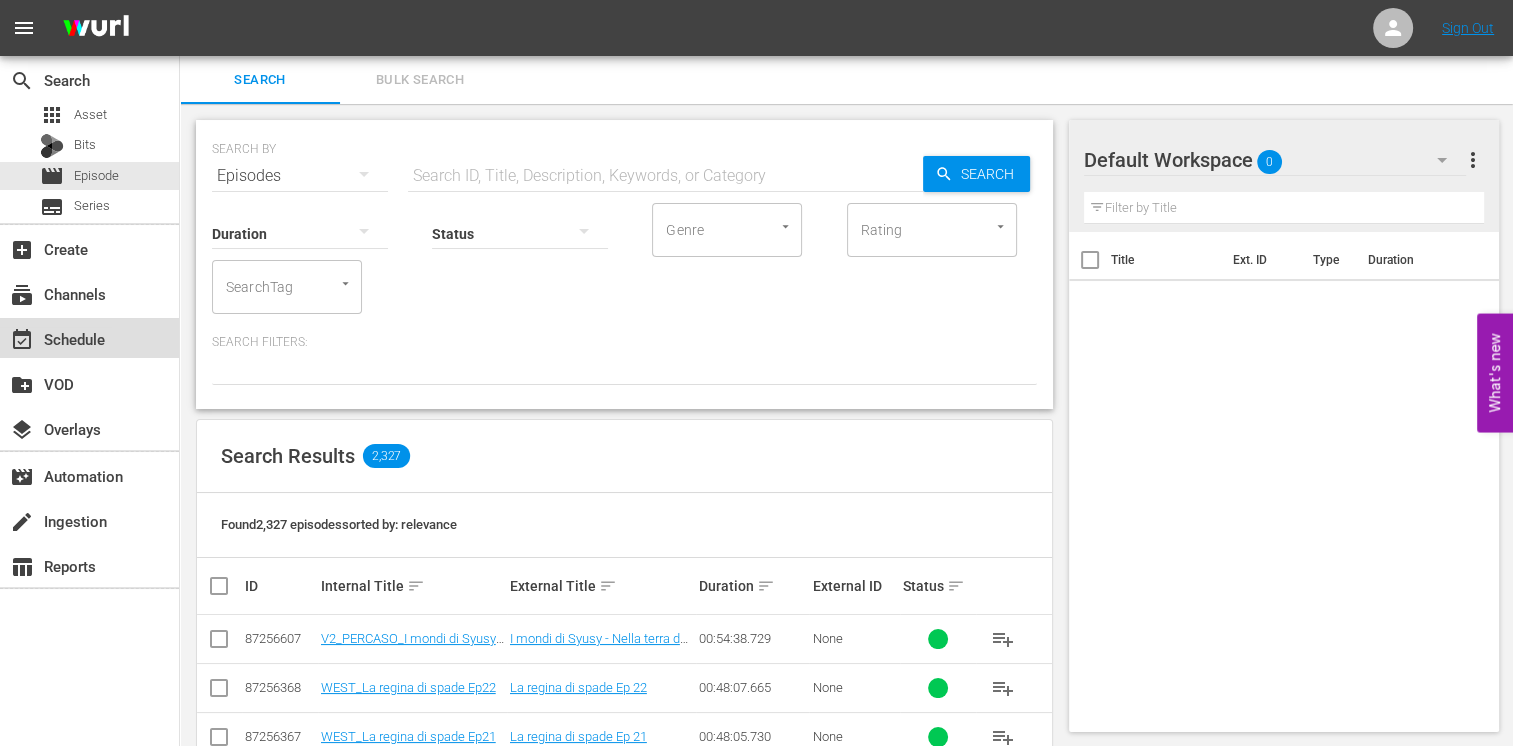 click on "event_available   Schedule" at bounding box center (56, 336) 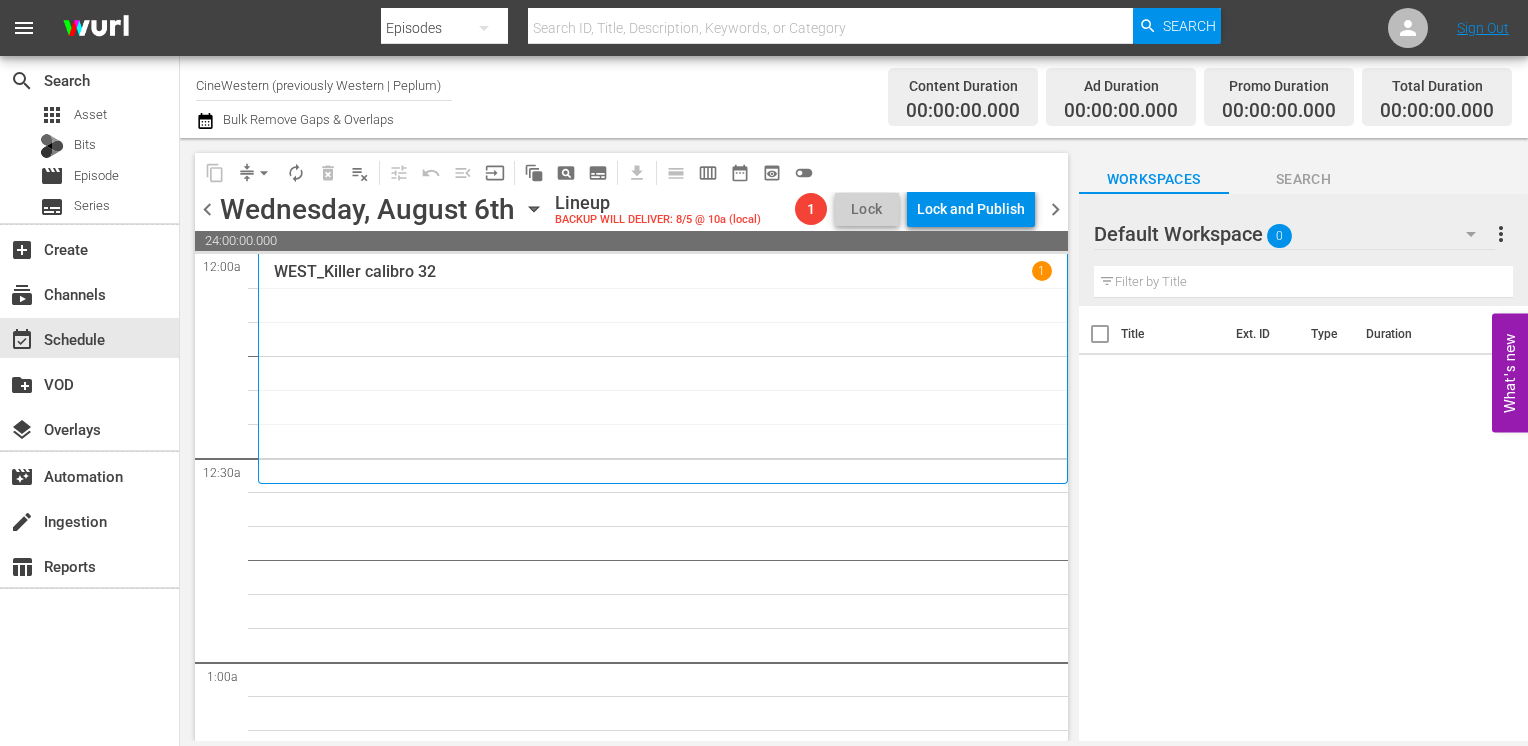 click 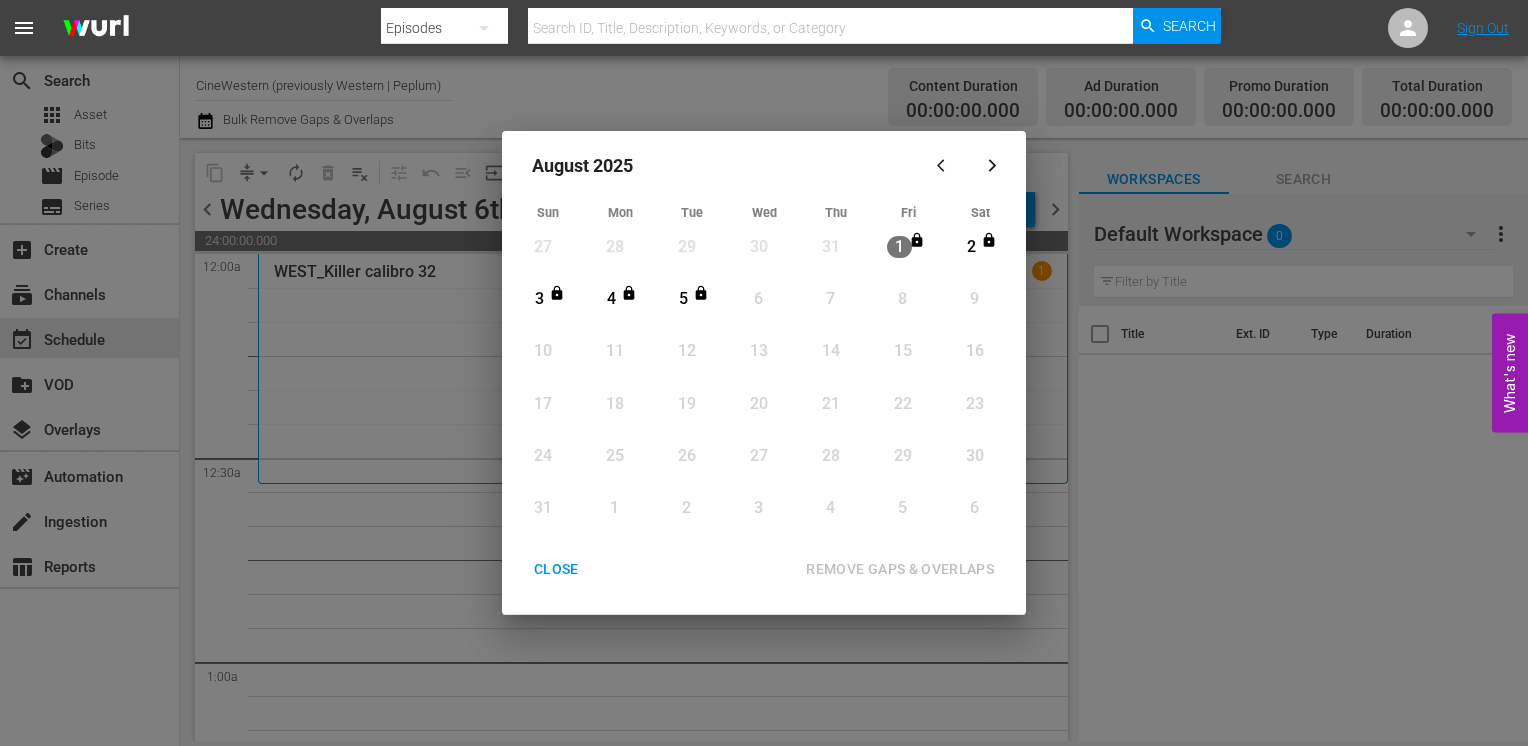click on "CLOSE" at bounding box center (556, 569) 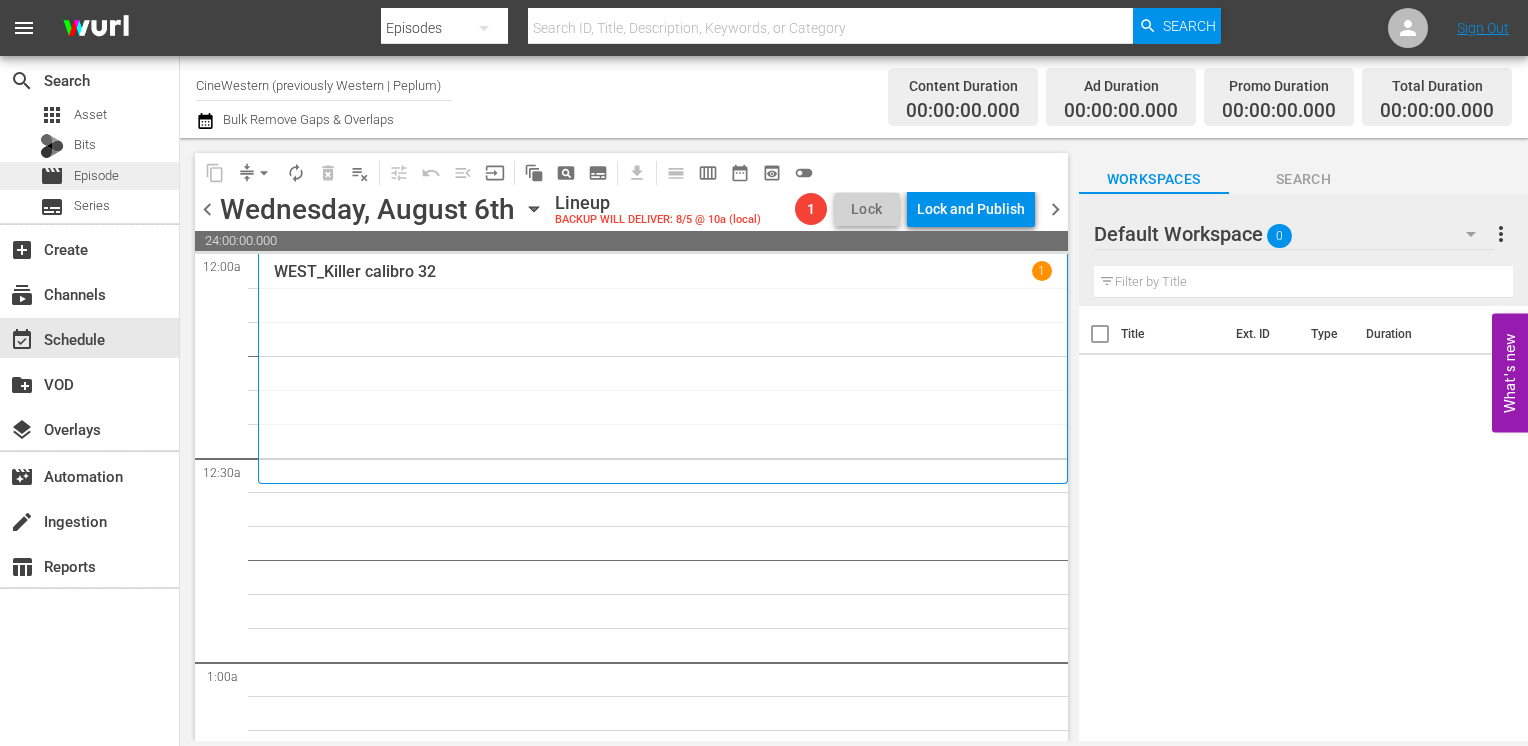 click on "movie Episode" at bounding box center (89, 176) 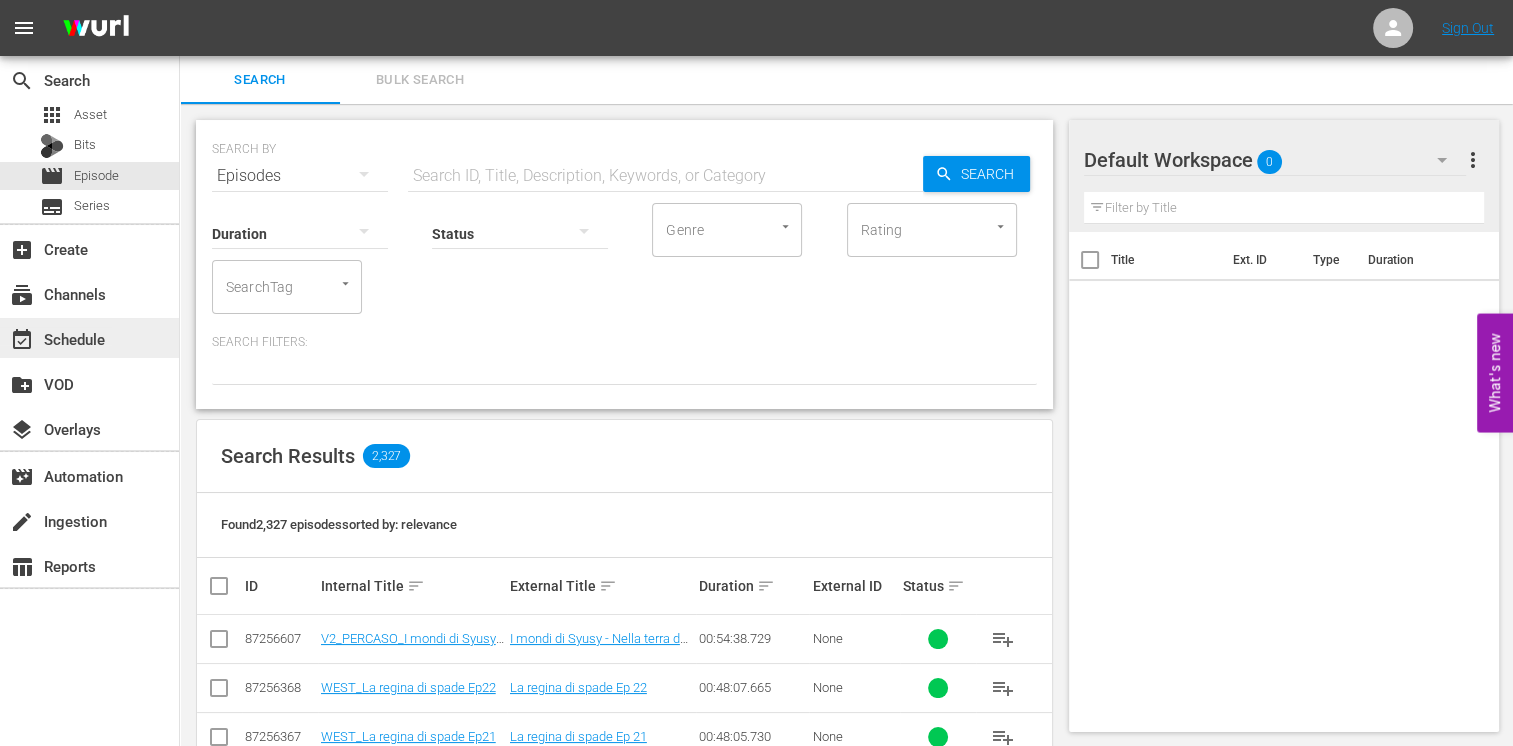 click on "event_available   Schedule" at bounding box center [56, 336] 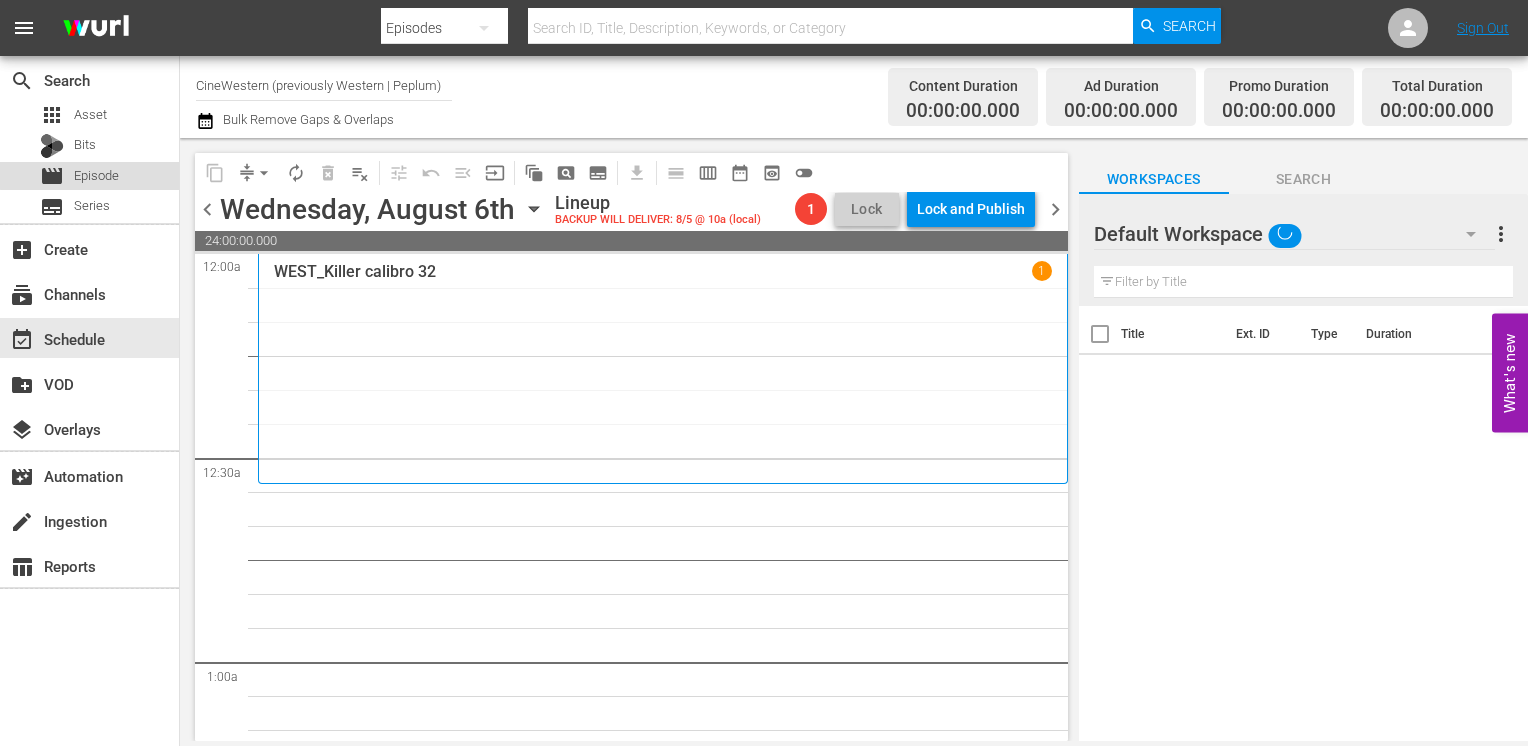 click on "Episode" at bounding box center (96, 176) 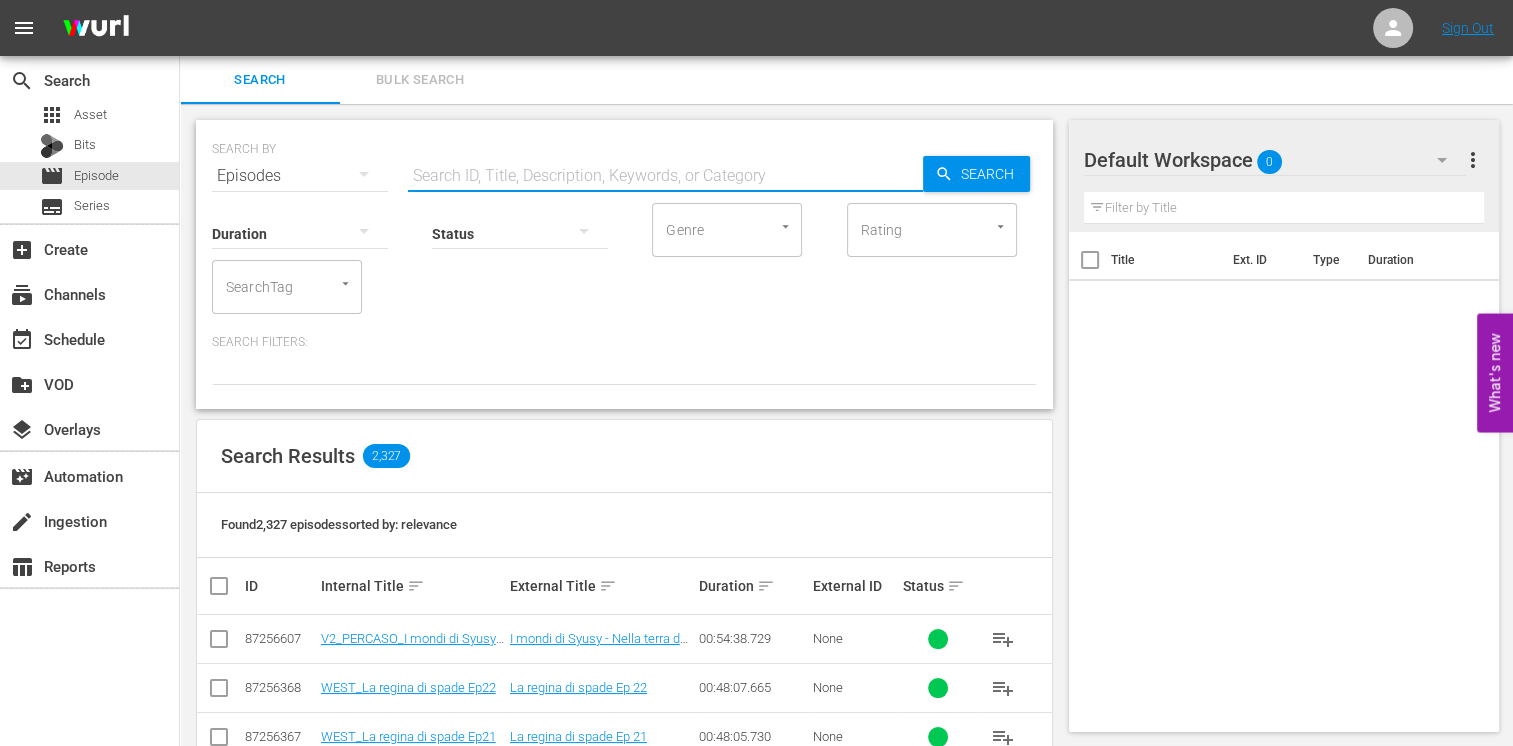 click at bounding box center [665, 176] 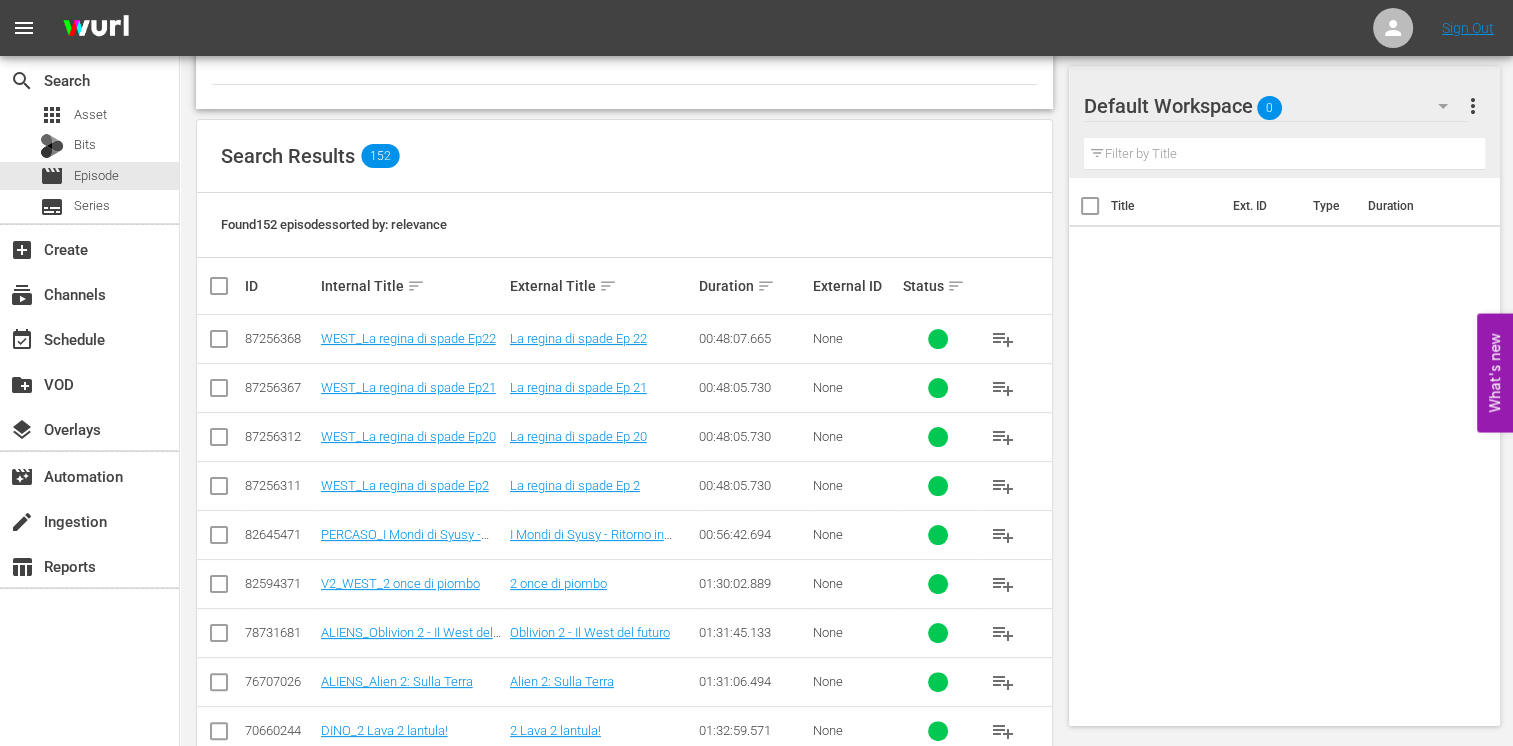 scroll, scrollTop: 0, scrollLeft: 0, axis: both 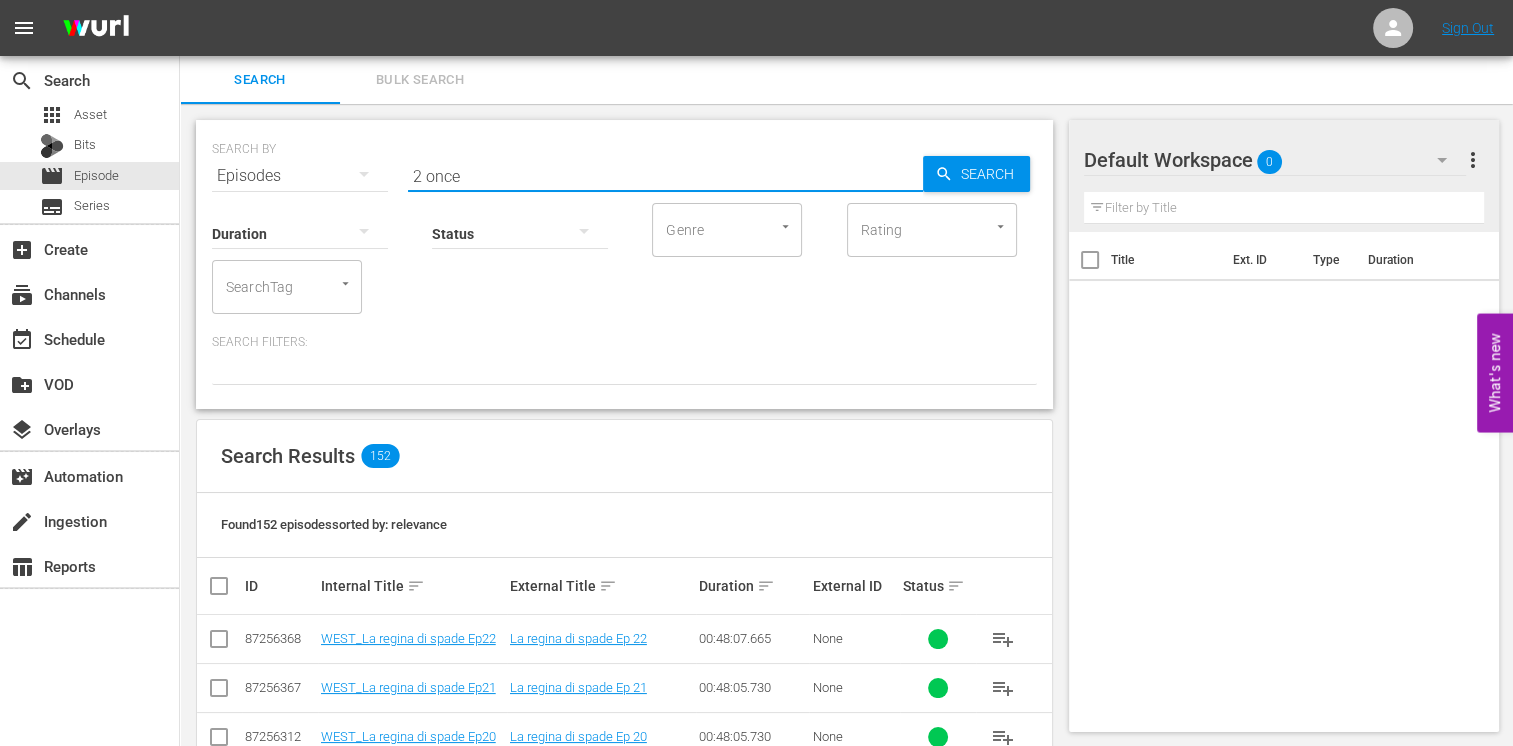 click on "2 once" at bounding box center (665, 176) 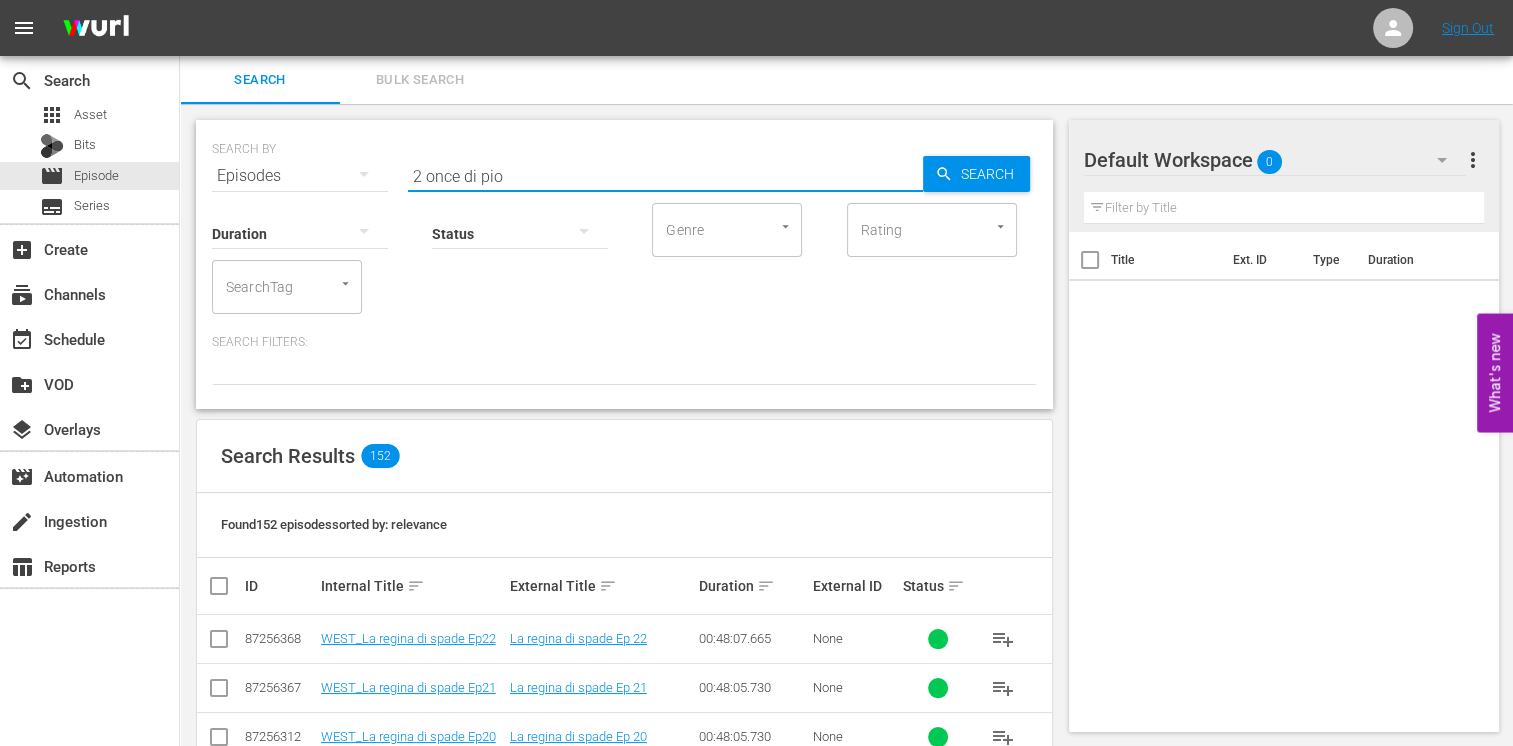 type on "2 once di pio" 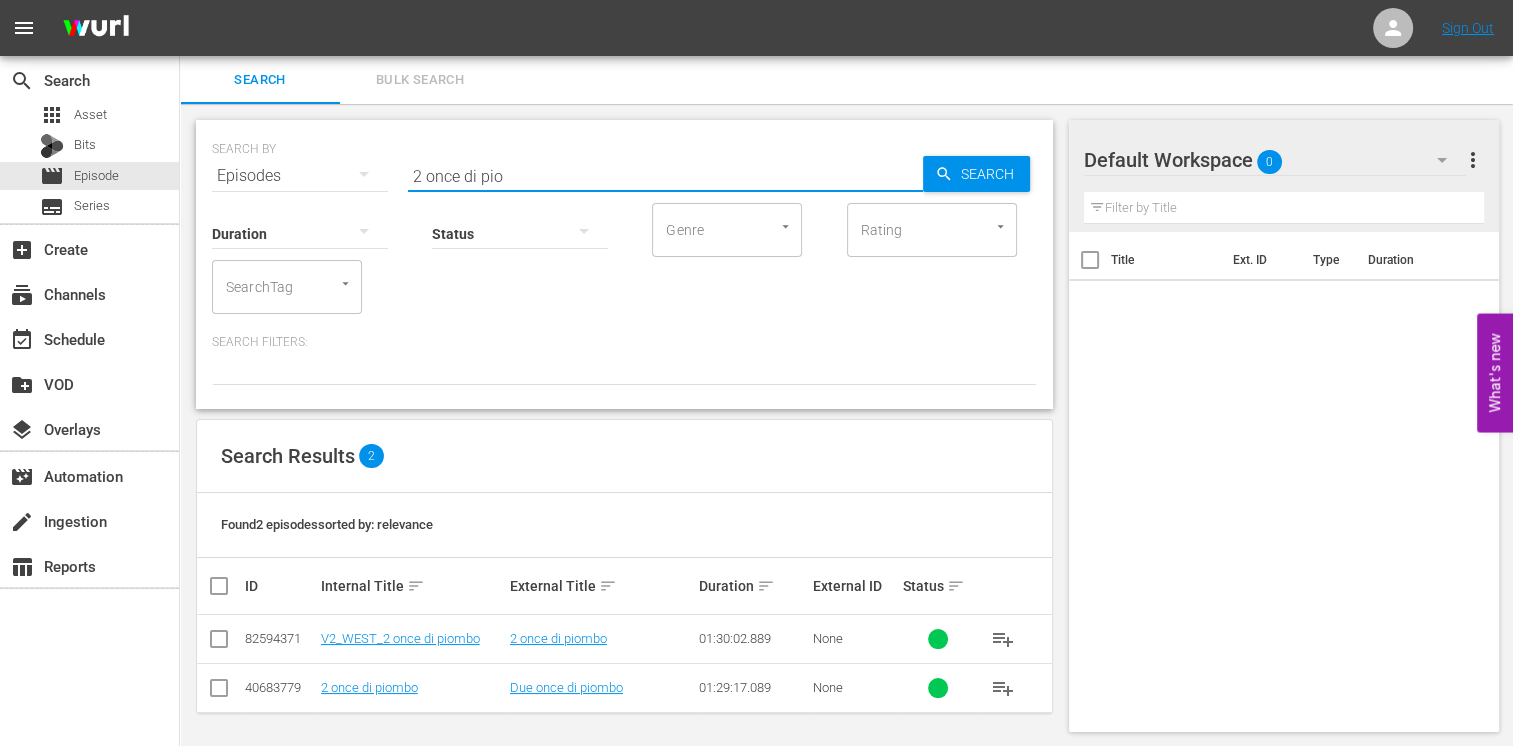 click at bounding box center [219, 643] 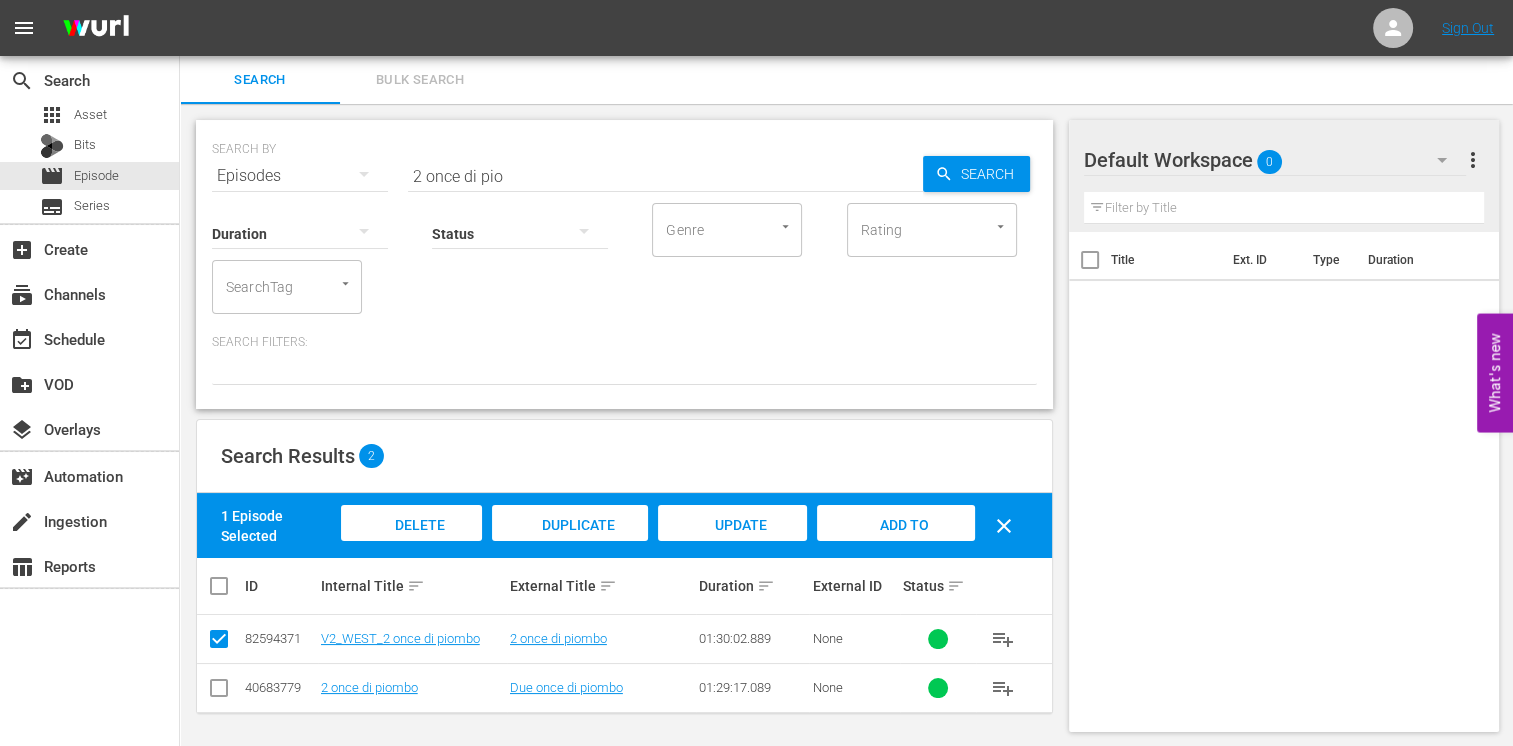 click on "Add to Workspace" at bounding box center (896, 544) 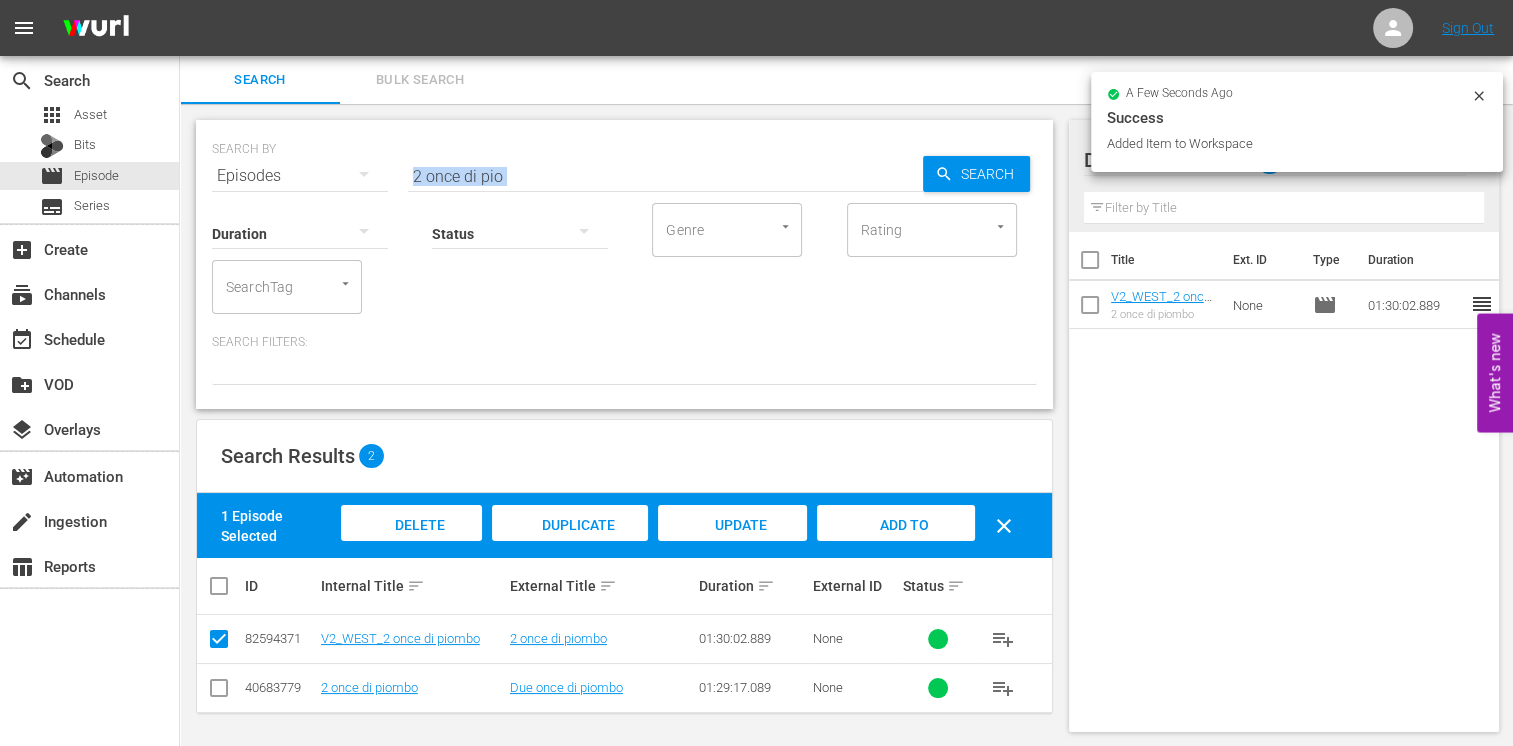 drag, startPoint x: 520, startPoint y: 185, endPoint x: 407, endPoint y: 181, distance: 113.07078 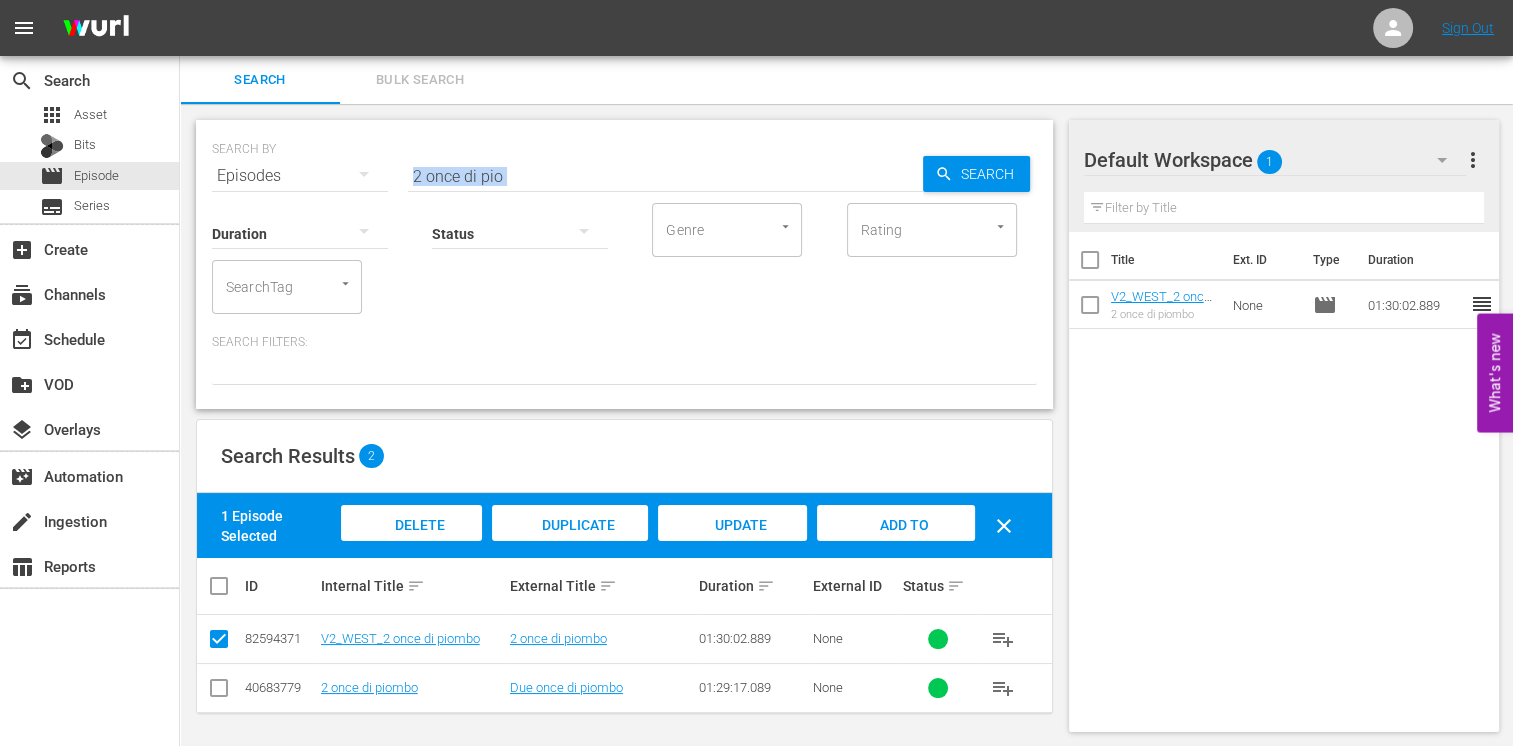 scroll, scrollTop: 2, scrollLeft: 0, axis: vertical 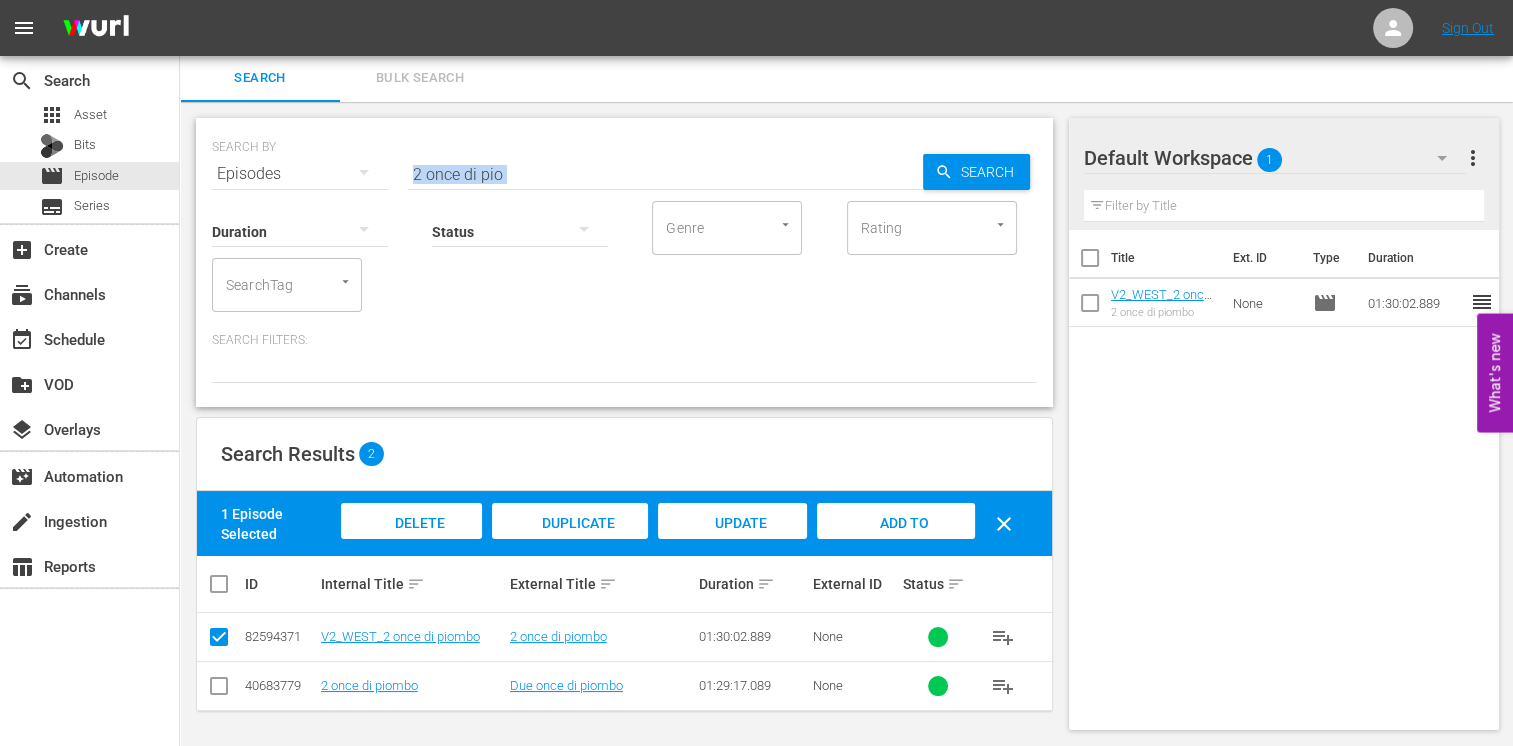 click on "2 once di pio" at bounding box center (665, 174) 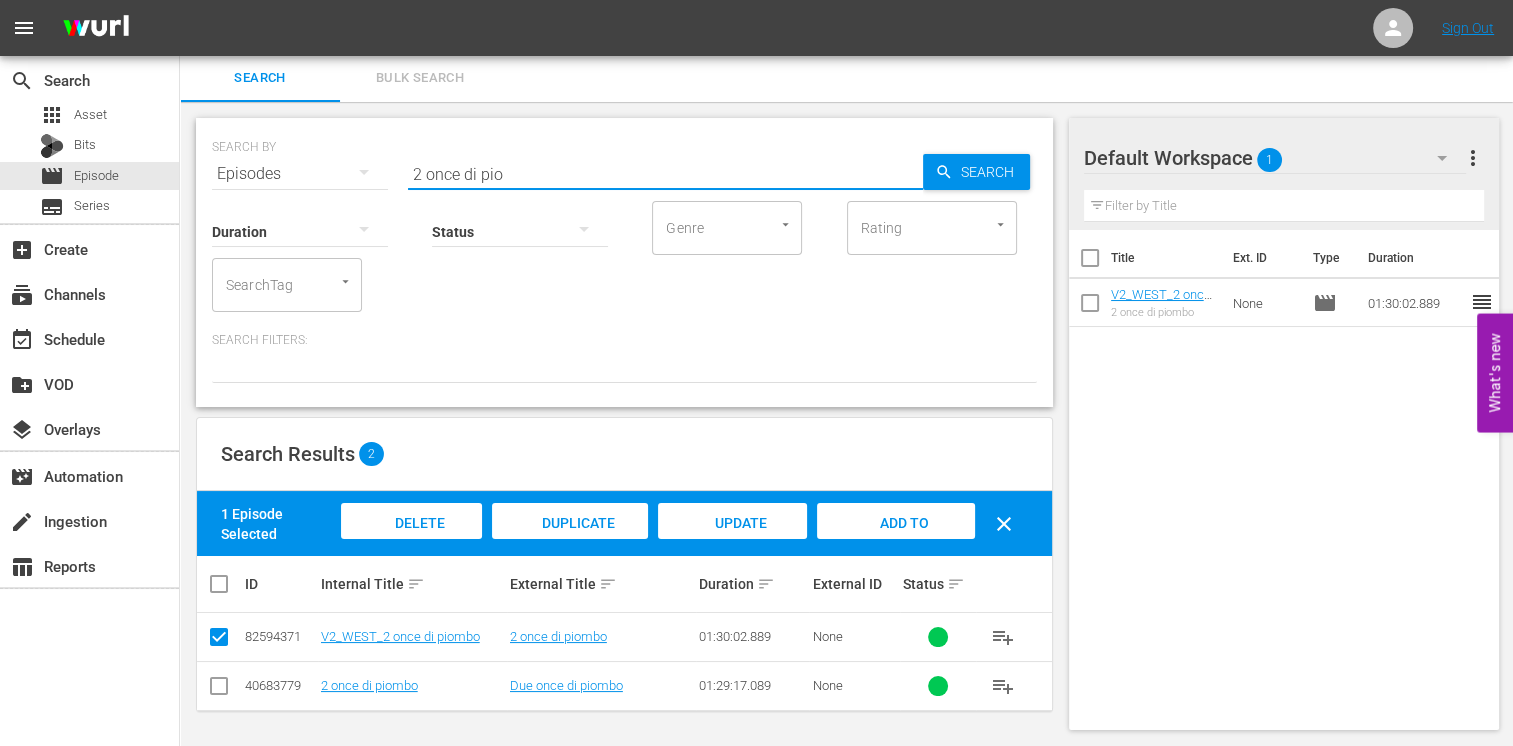 drag, startPoint x: 521, startPoint y: 174, endPoint x: 383, endPoint y: 175, distance: 138.00362 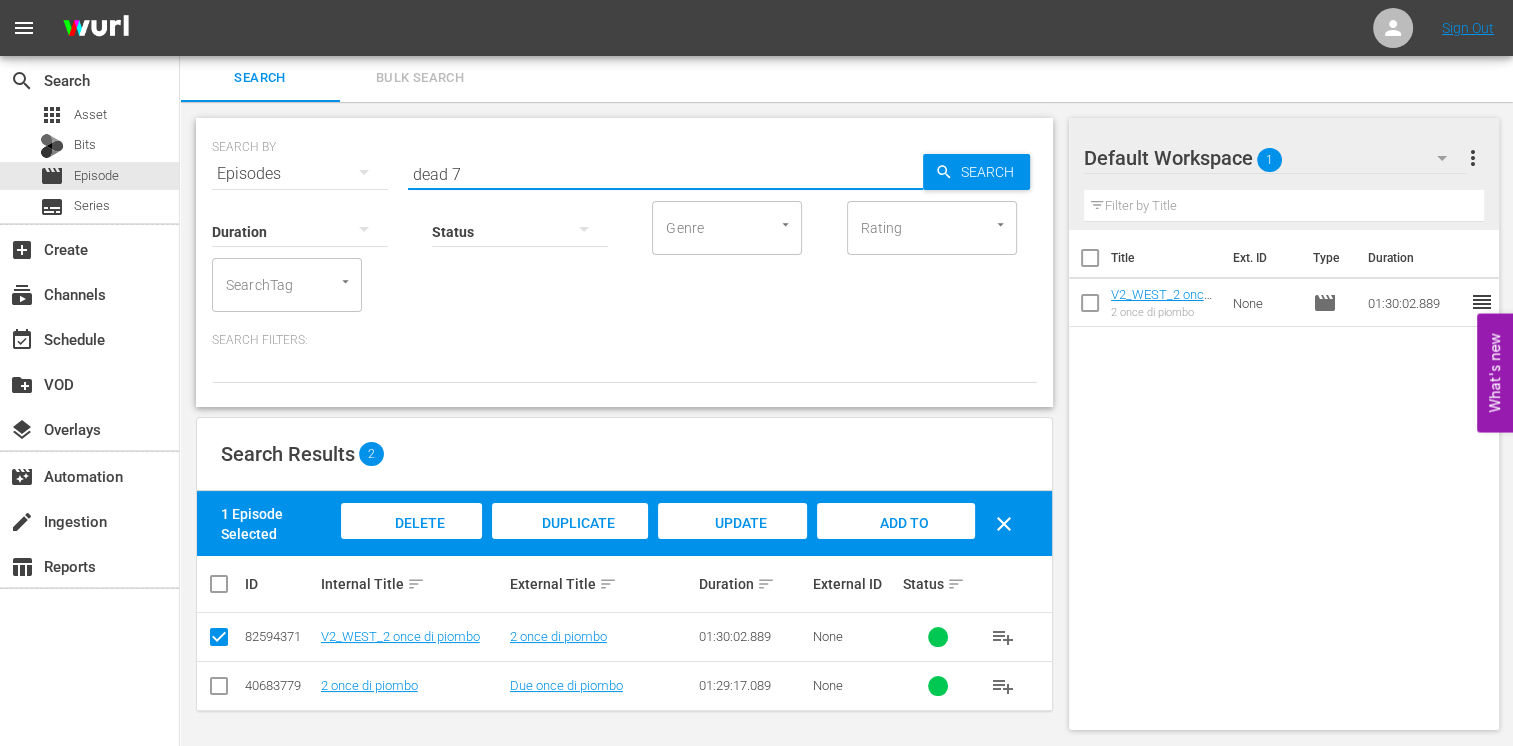 type on "dead 7" 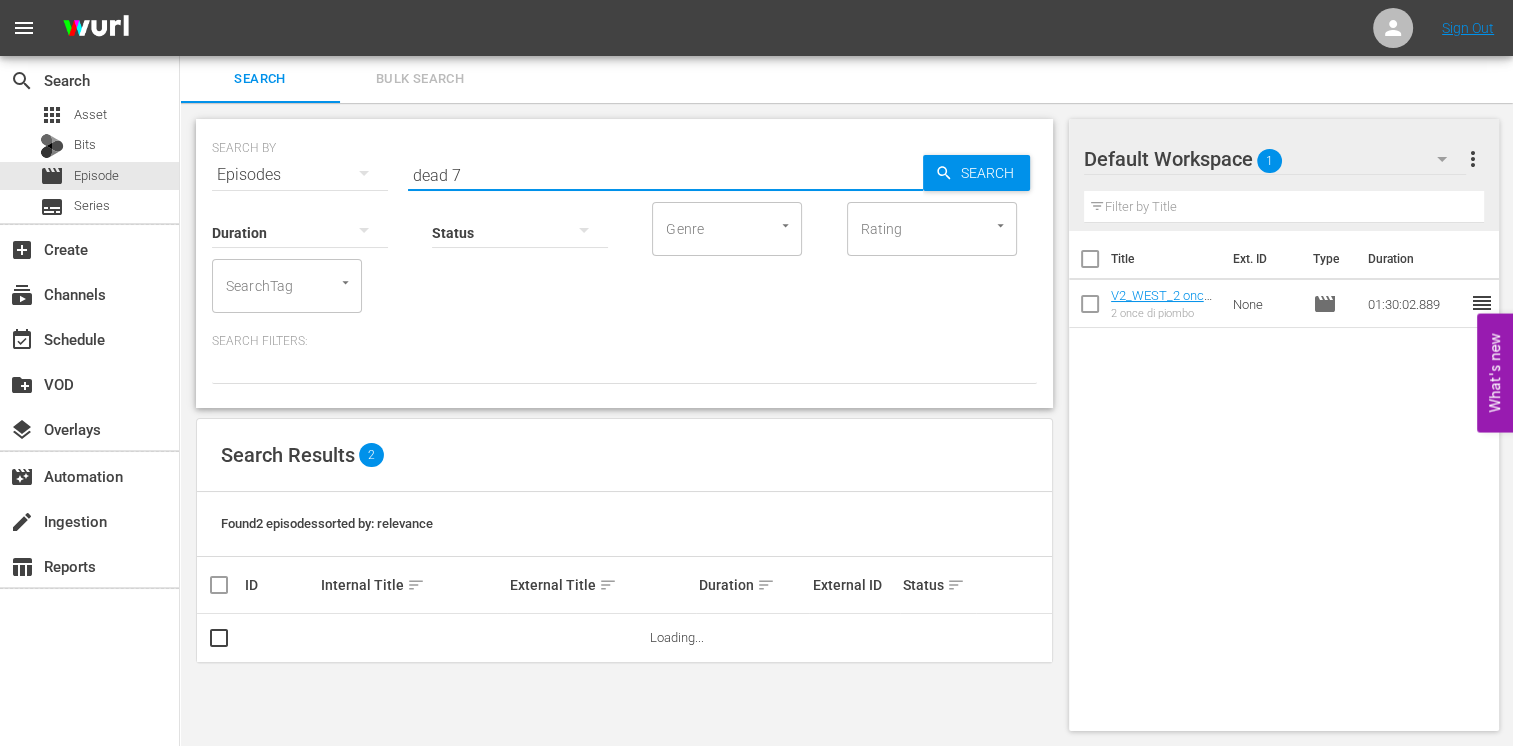 scroll, scrollTop: 2, scrollLeft: 0, axis: vertical 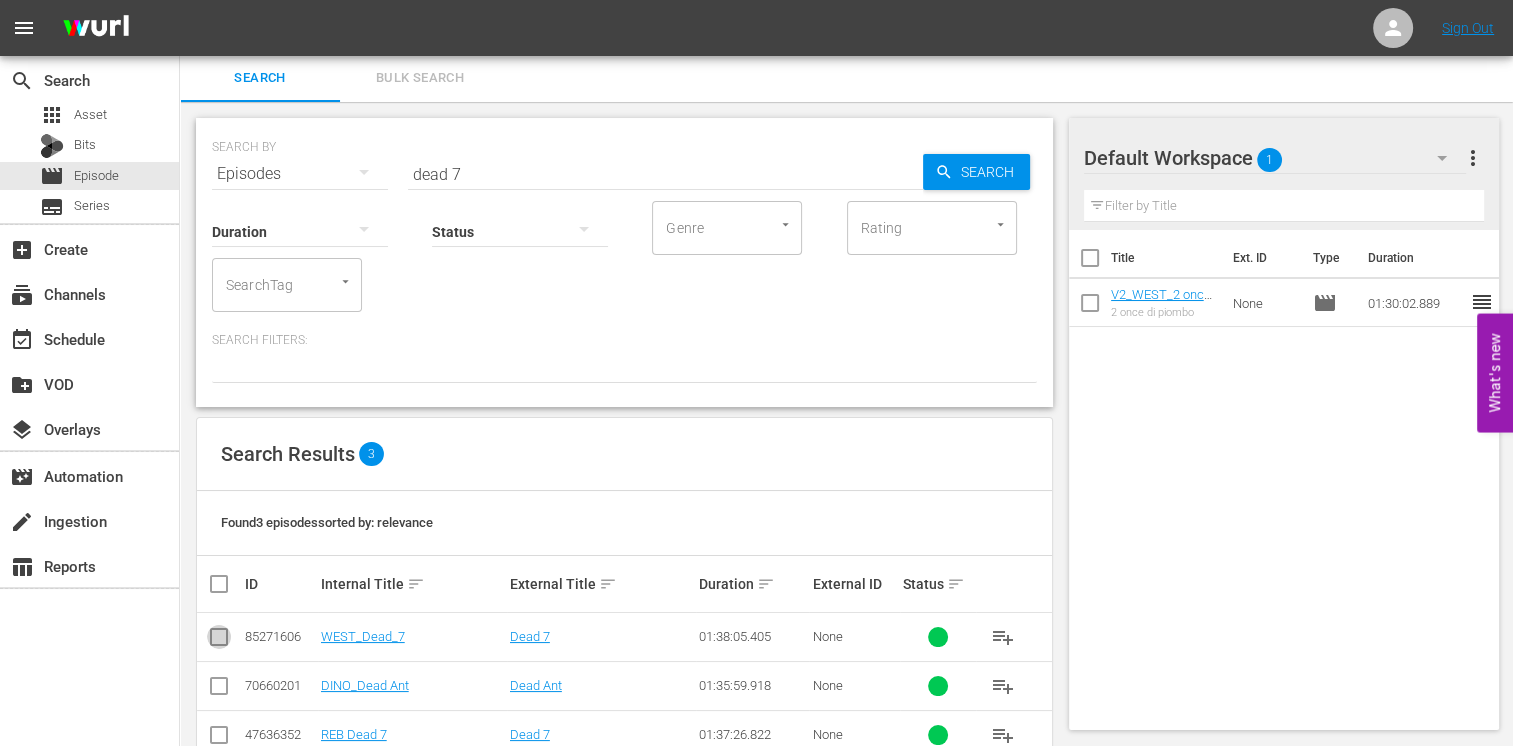 click at bounding box center (219, 641) 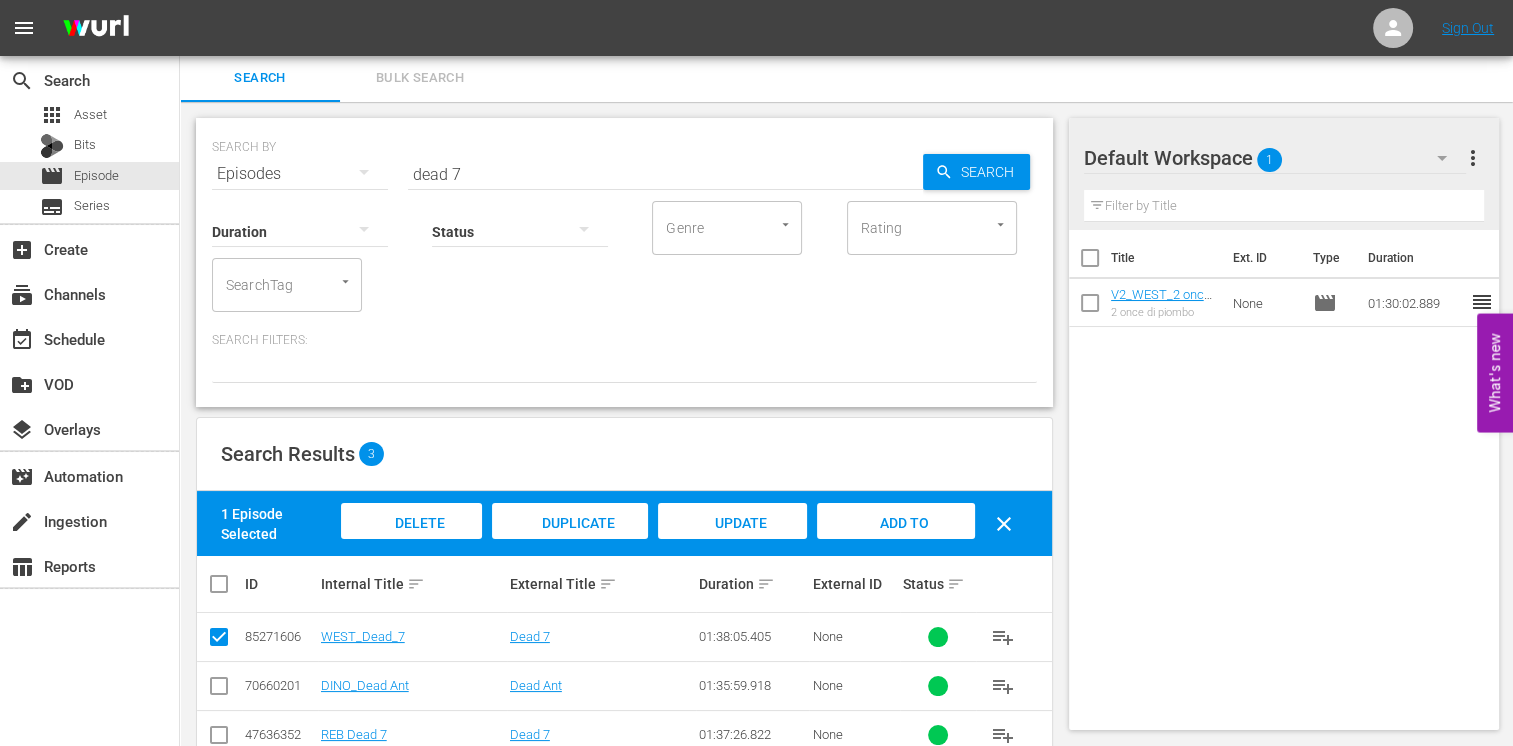 click on "Add to Workspace" at bounding box center [895, 523] 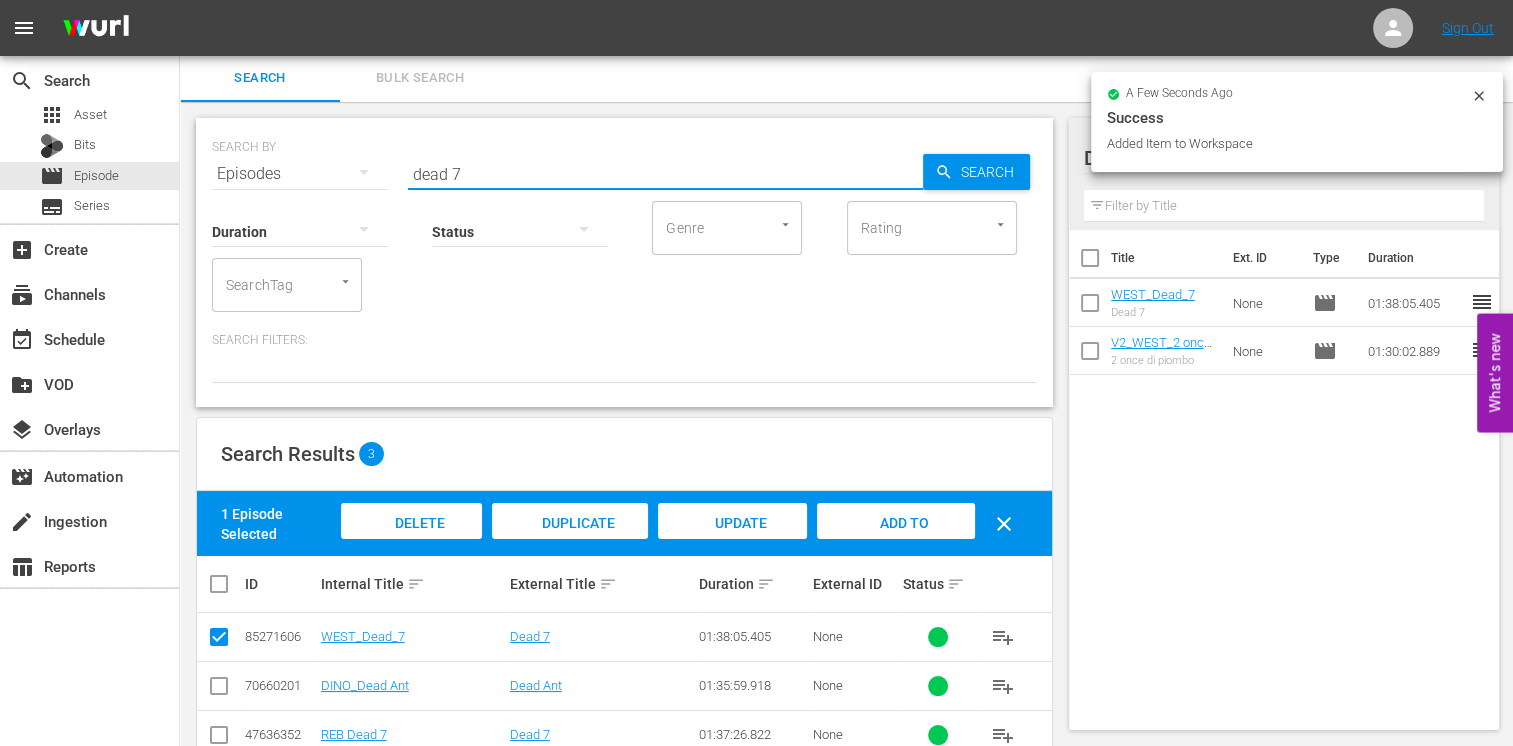 drag, startPoint x: 475, startPoint y: 178, endPoint x: 399, endPoint y: 178, distance: 76 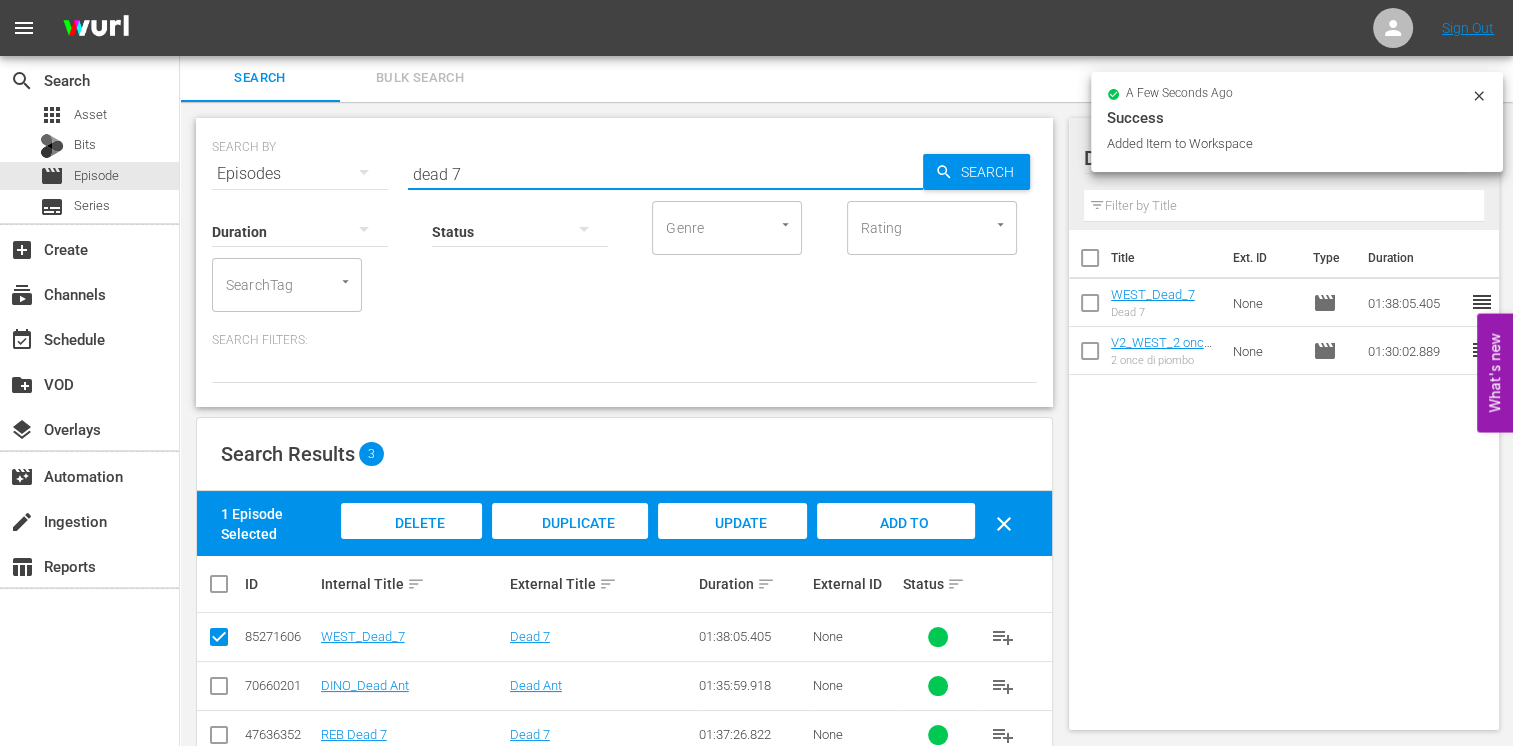 click on "SEARCH BY Search By Episodes Search ID, Title, Description, Keywords, or Category dead 7 Search" at bounding box center [624, 162] 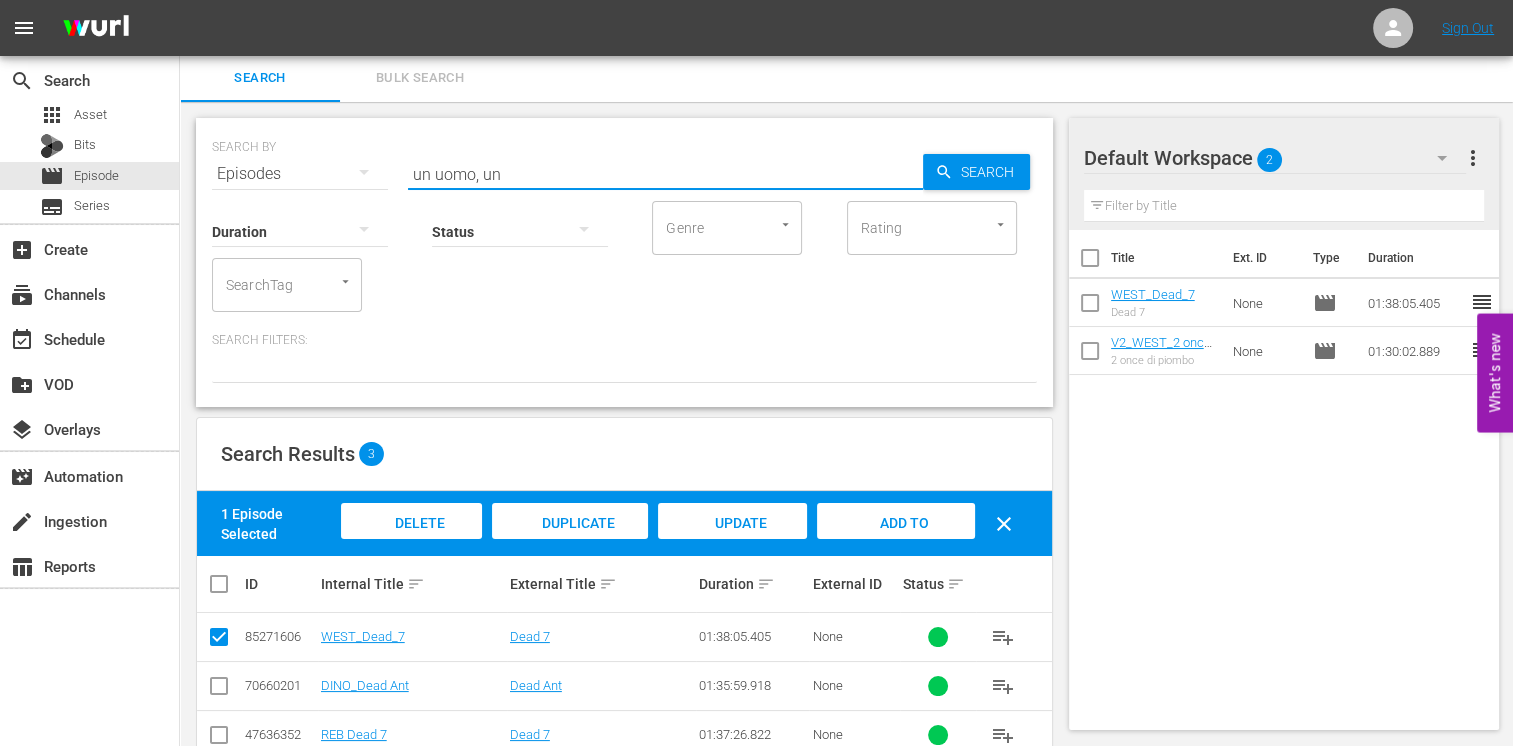 type on "un uomo, un" 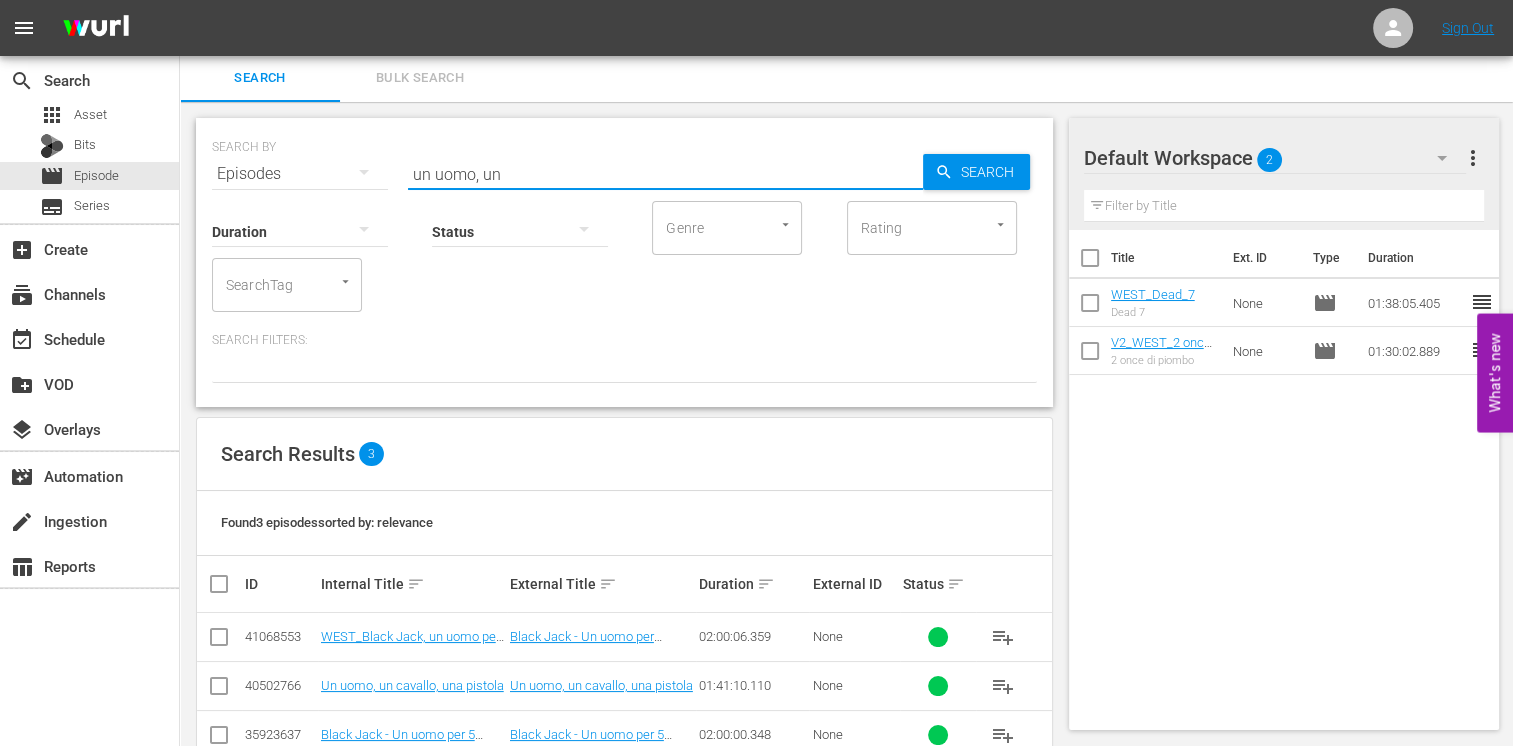 scroll, scrollTop: 51, scrollLeft: 0, axis: vertical 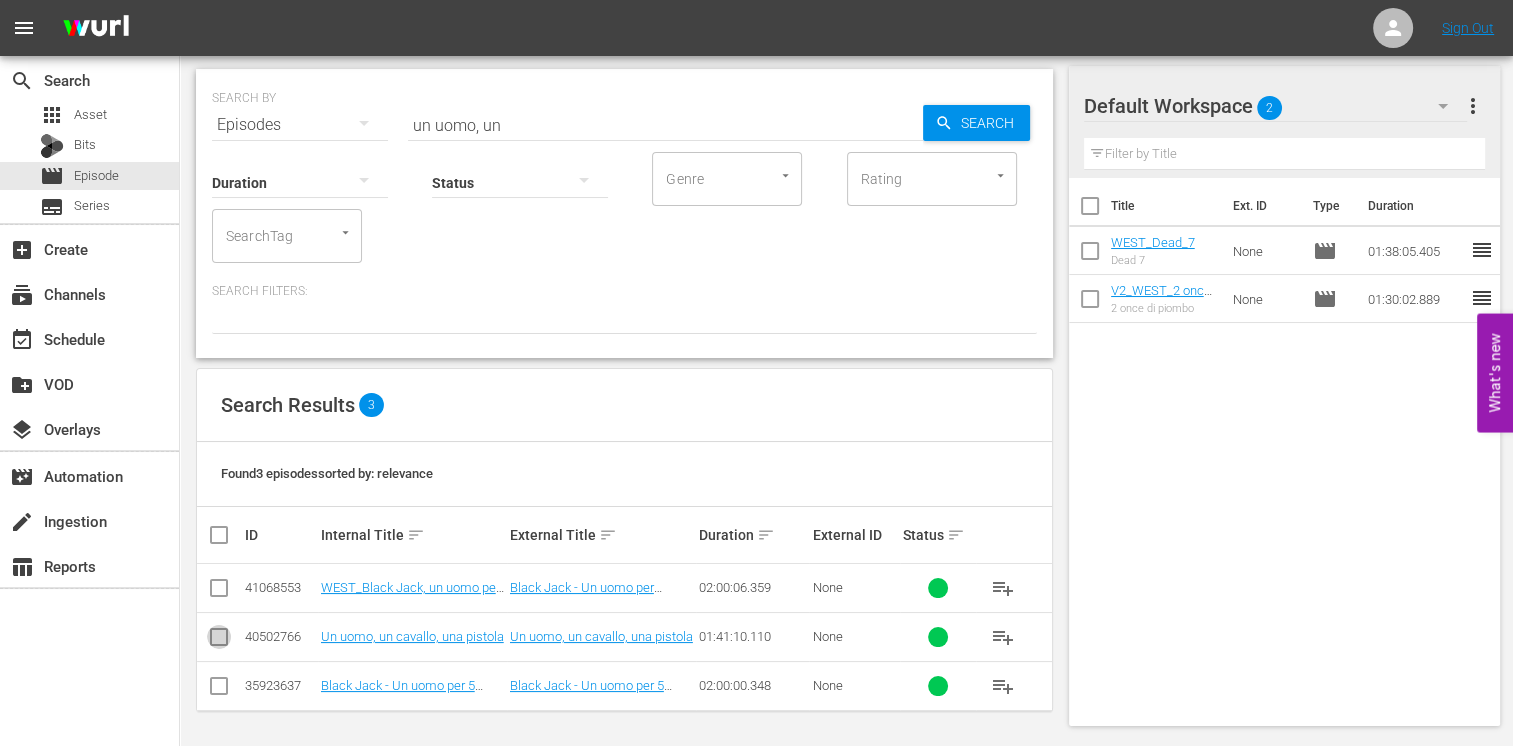 click at bounding box center [219, 641] 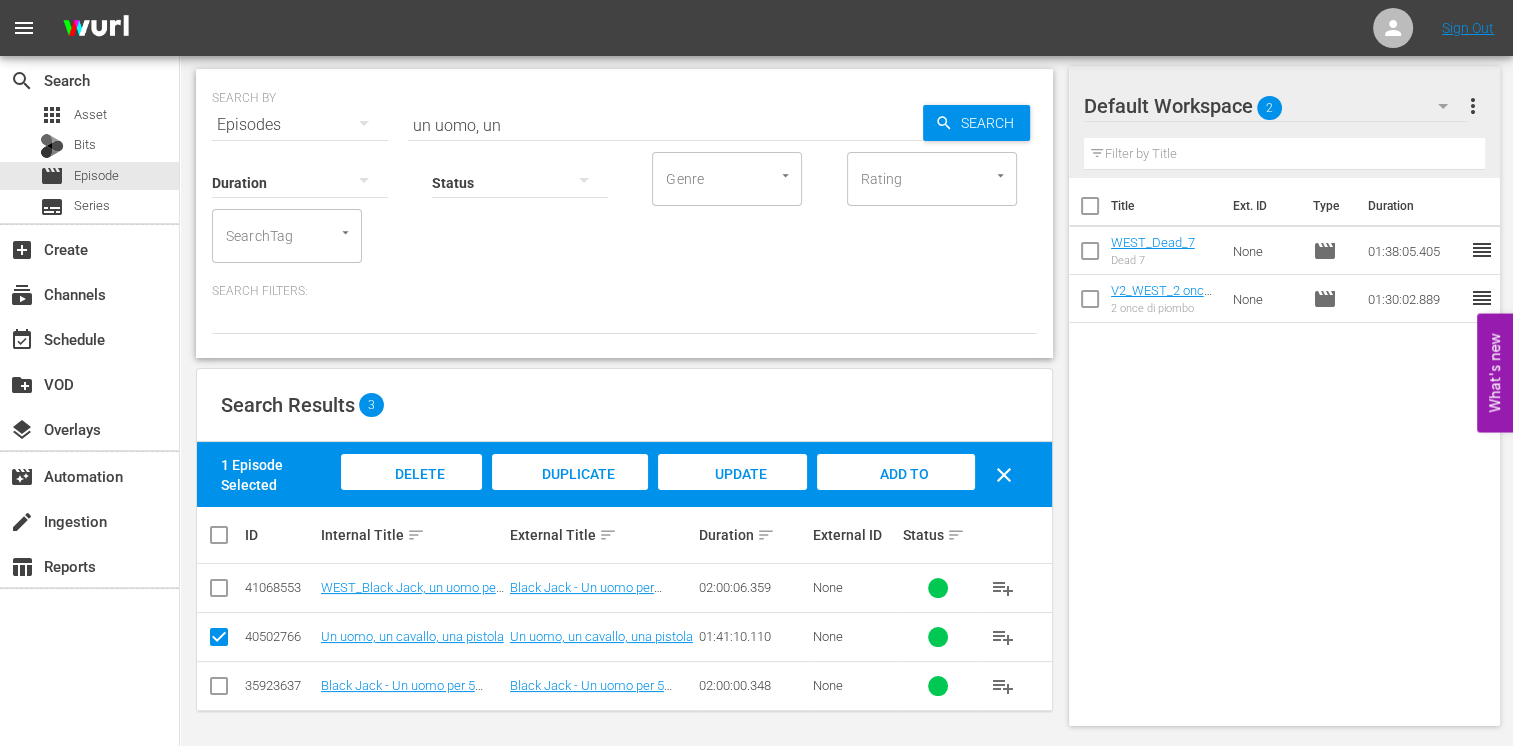 click on "Add to Workspace" at bounding box center [895, 491] 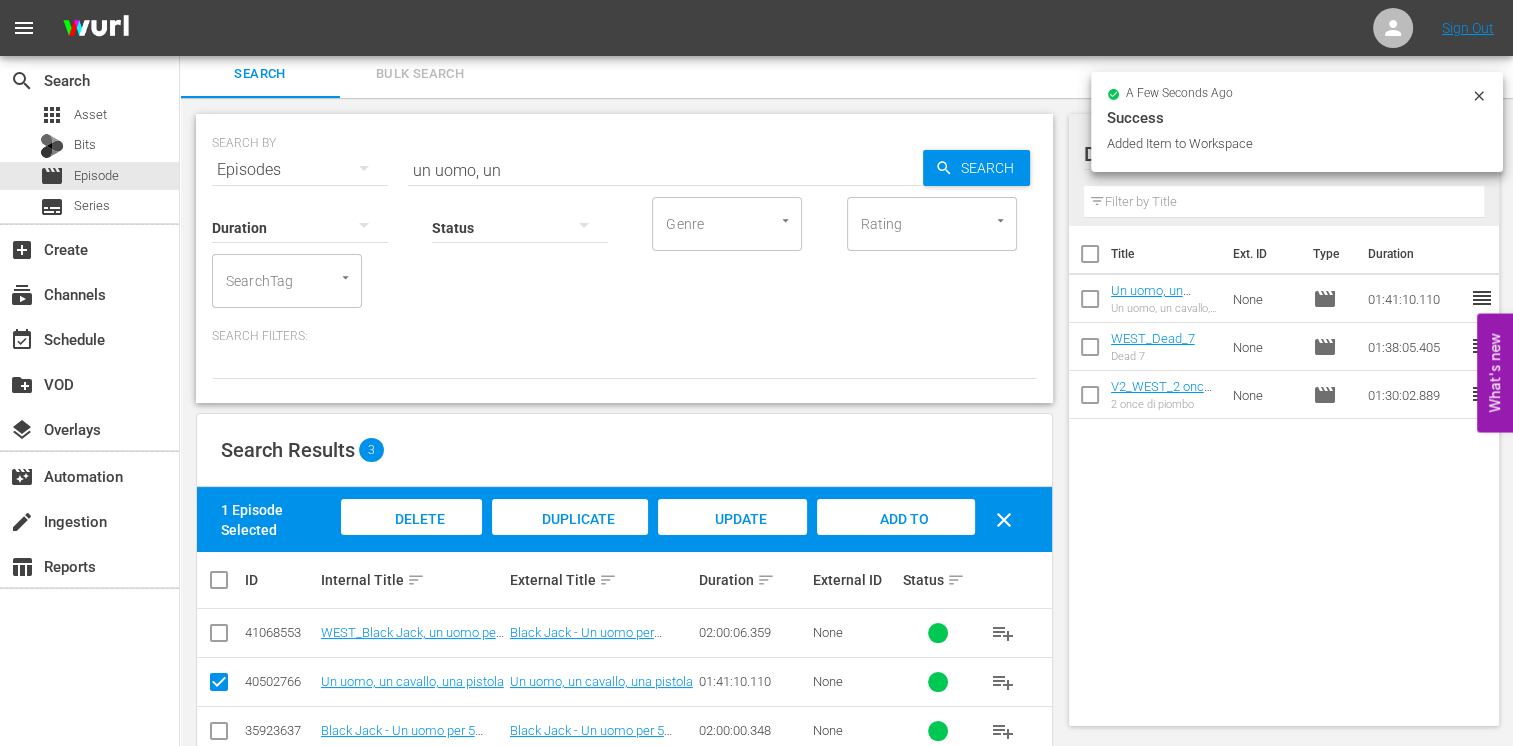 scroll, scrollTop: 0, scrollLeft: 0, axis: both 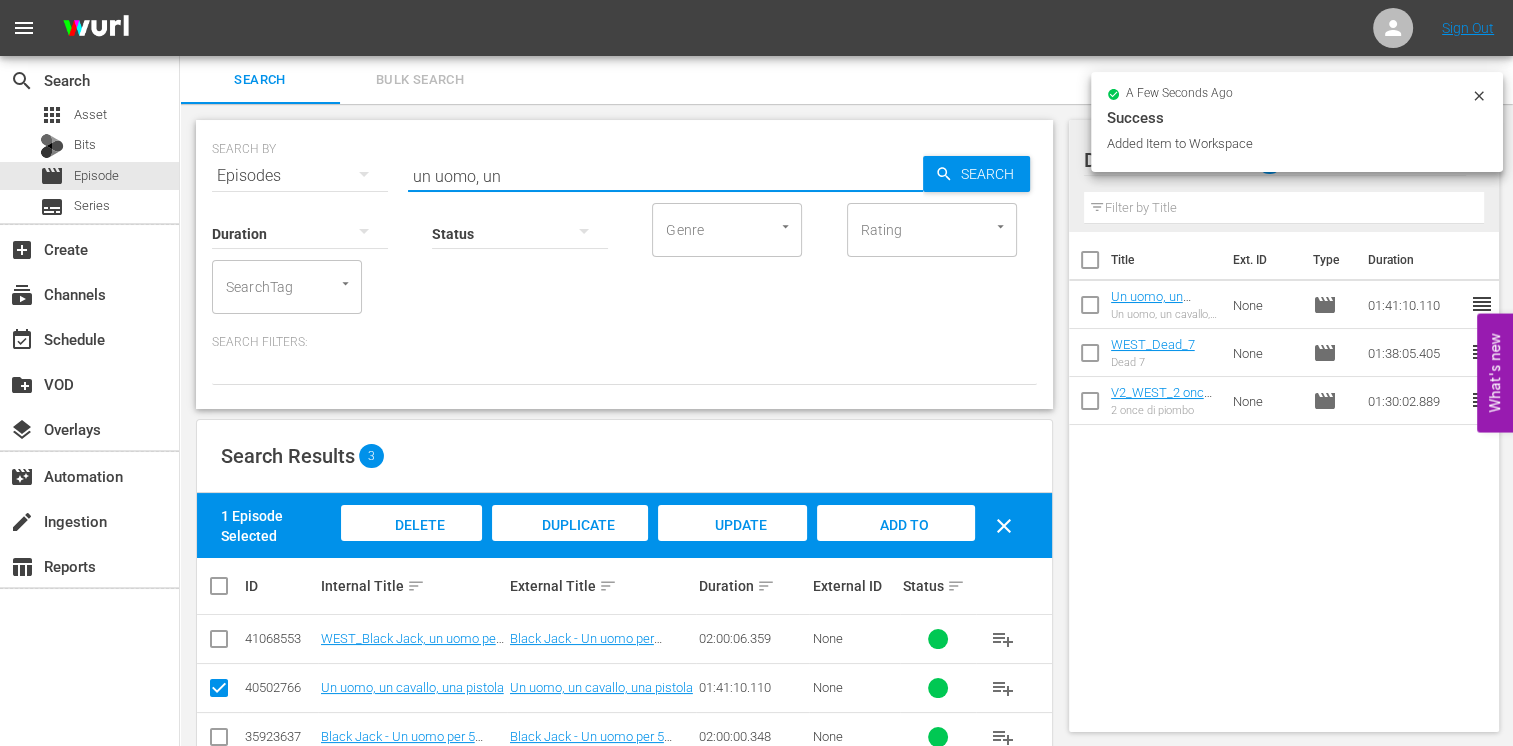 drag, startPoint x: 514, startPoint y: 179, endPoint x: 188, endPoint y: 167, distance: 326.2208 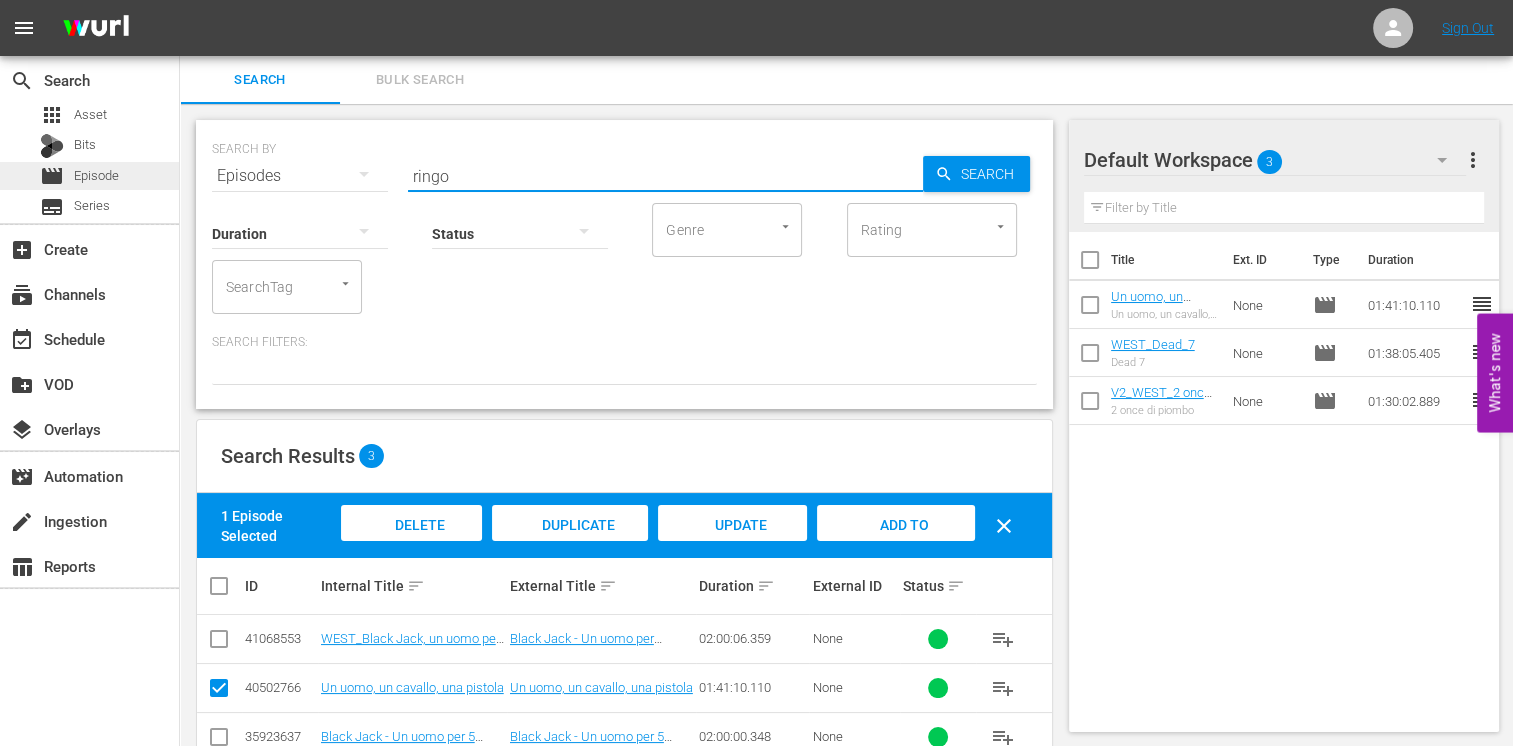 type on "ringo" 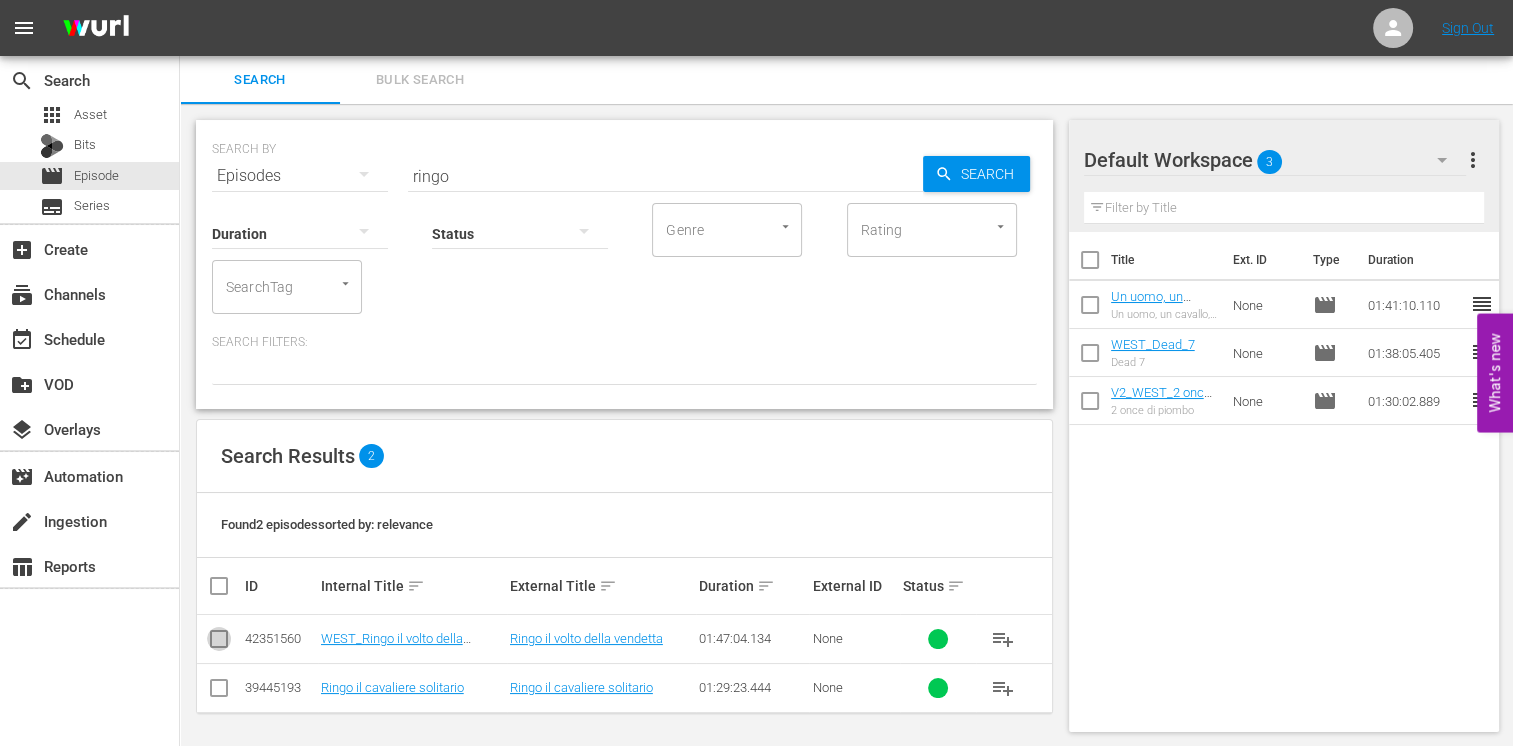 click at bounding box center [219, 643] 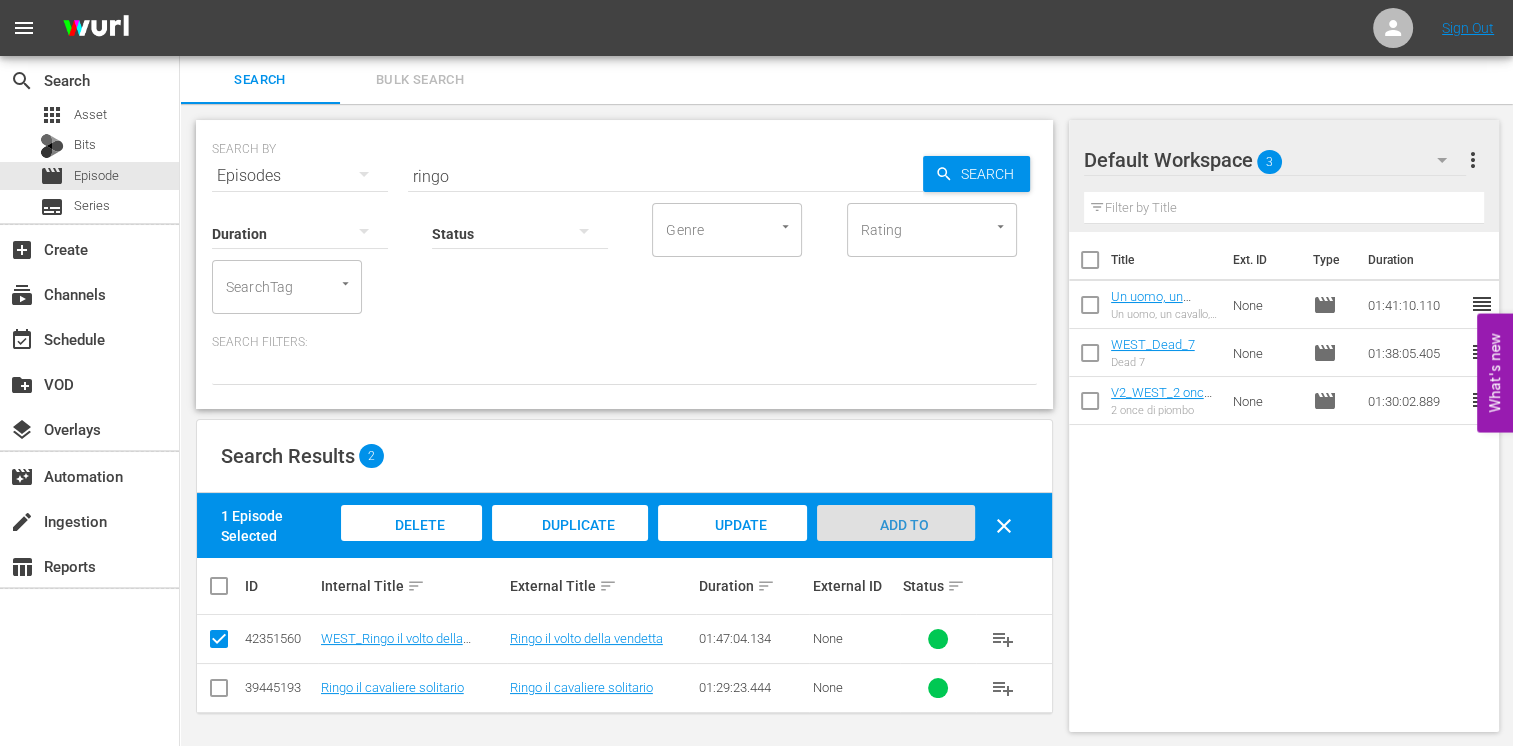 click on "Add to Workspace" at bounding box center (895, 542) 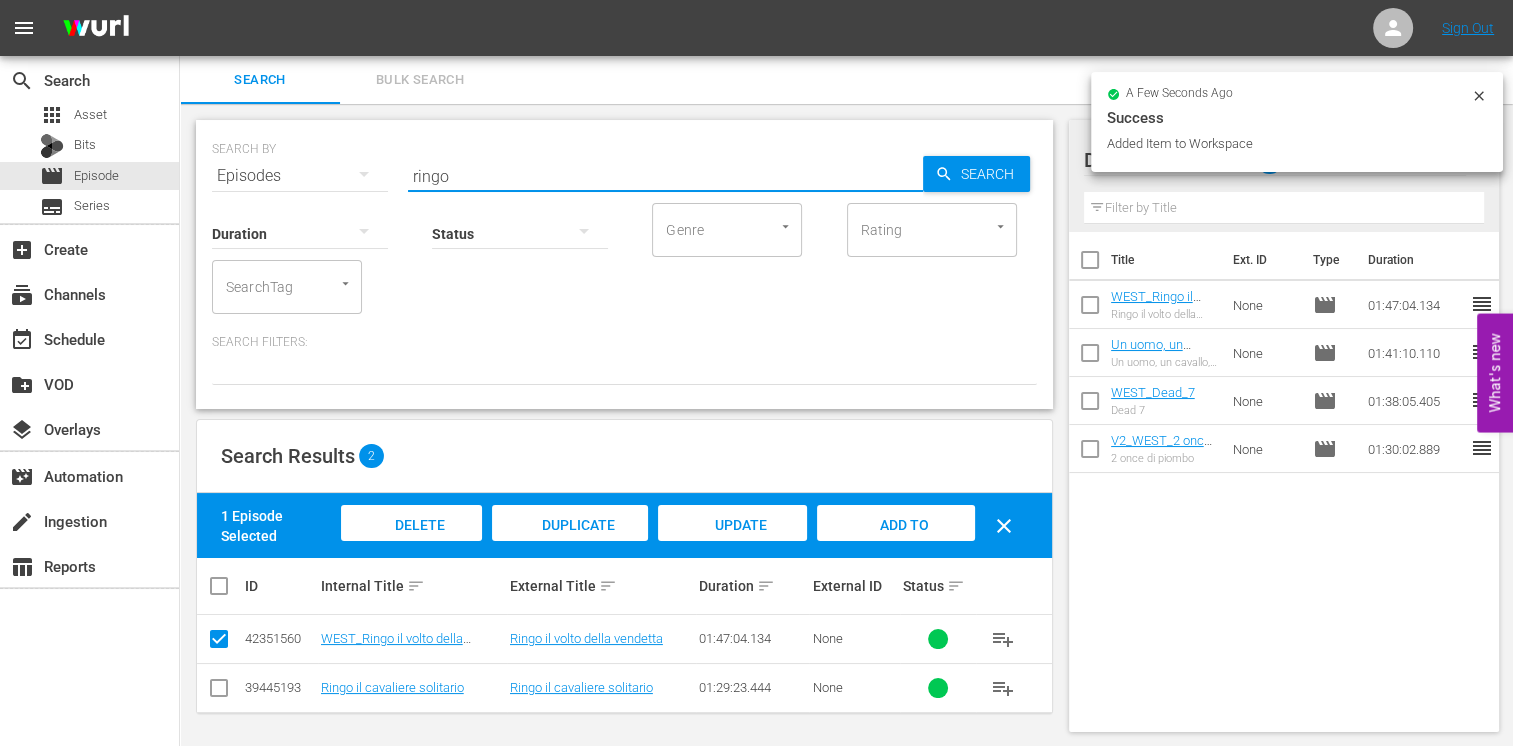 drag, startPoint x: 475, startPoint y: 174, endPoint x: 305, endPoint y: 164, distance: 170.29387 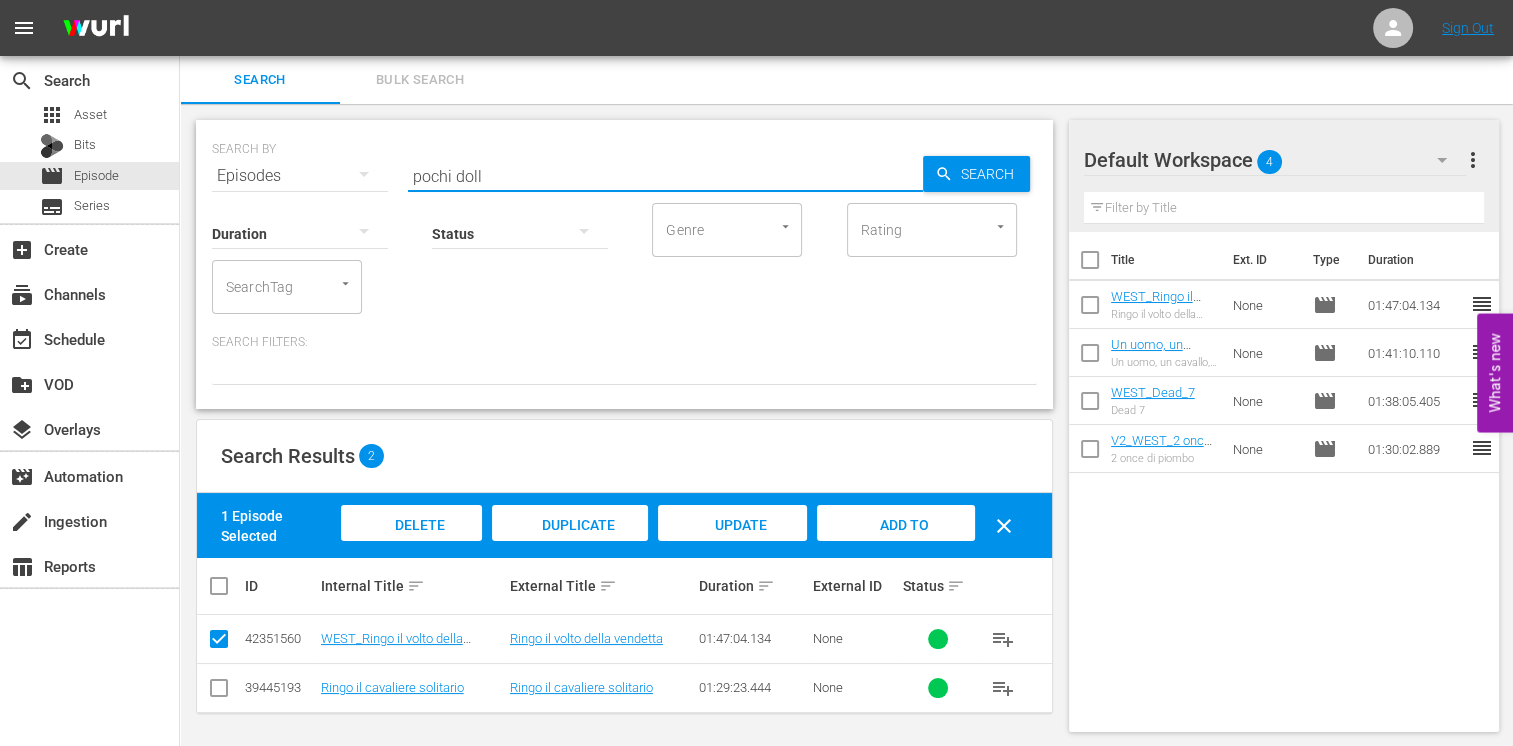 type on "pochi doll" 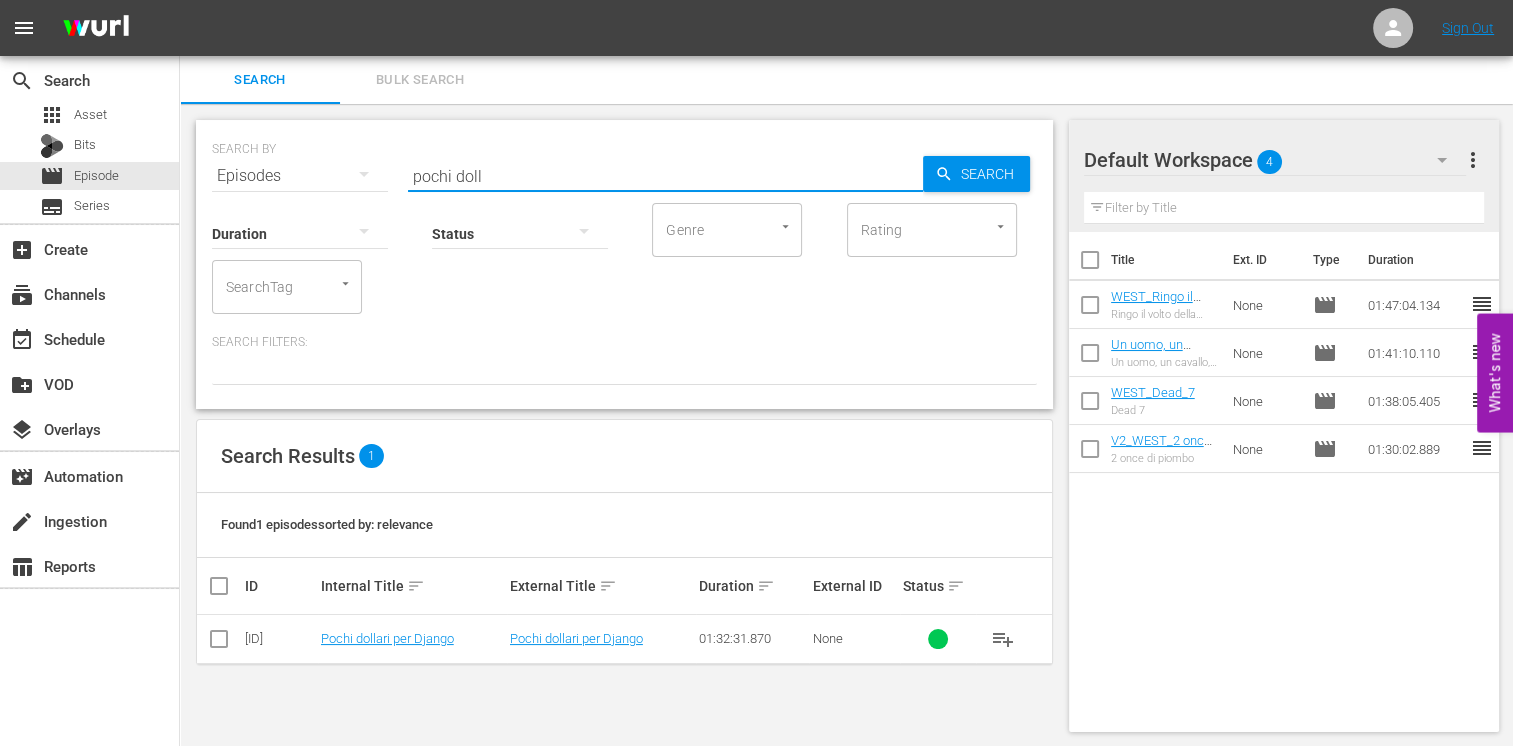 click at bounding box center [219, 643] 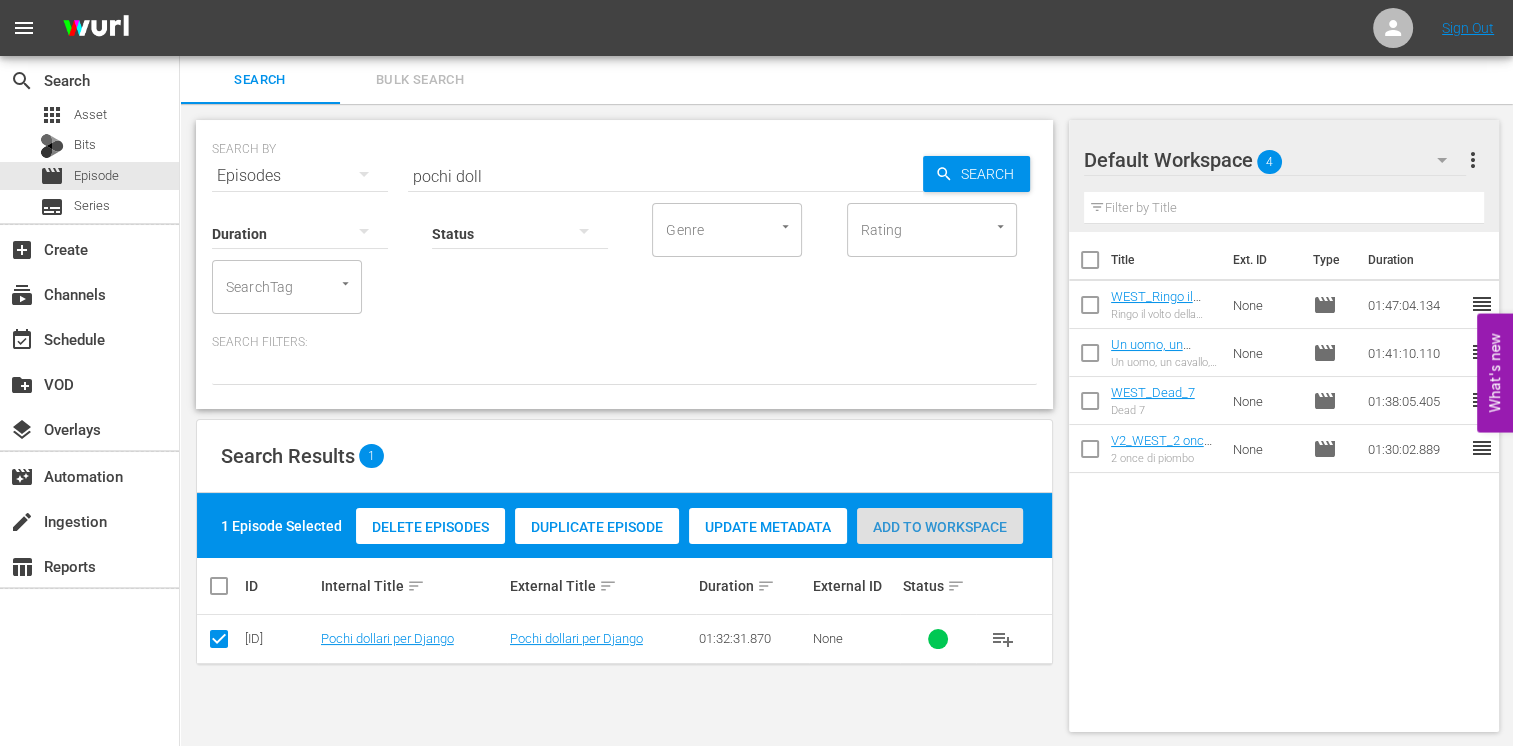 click on "Add to Workspace" at bounding box center [940, 527] 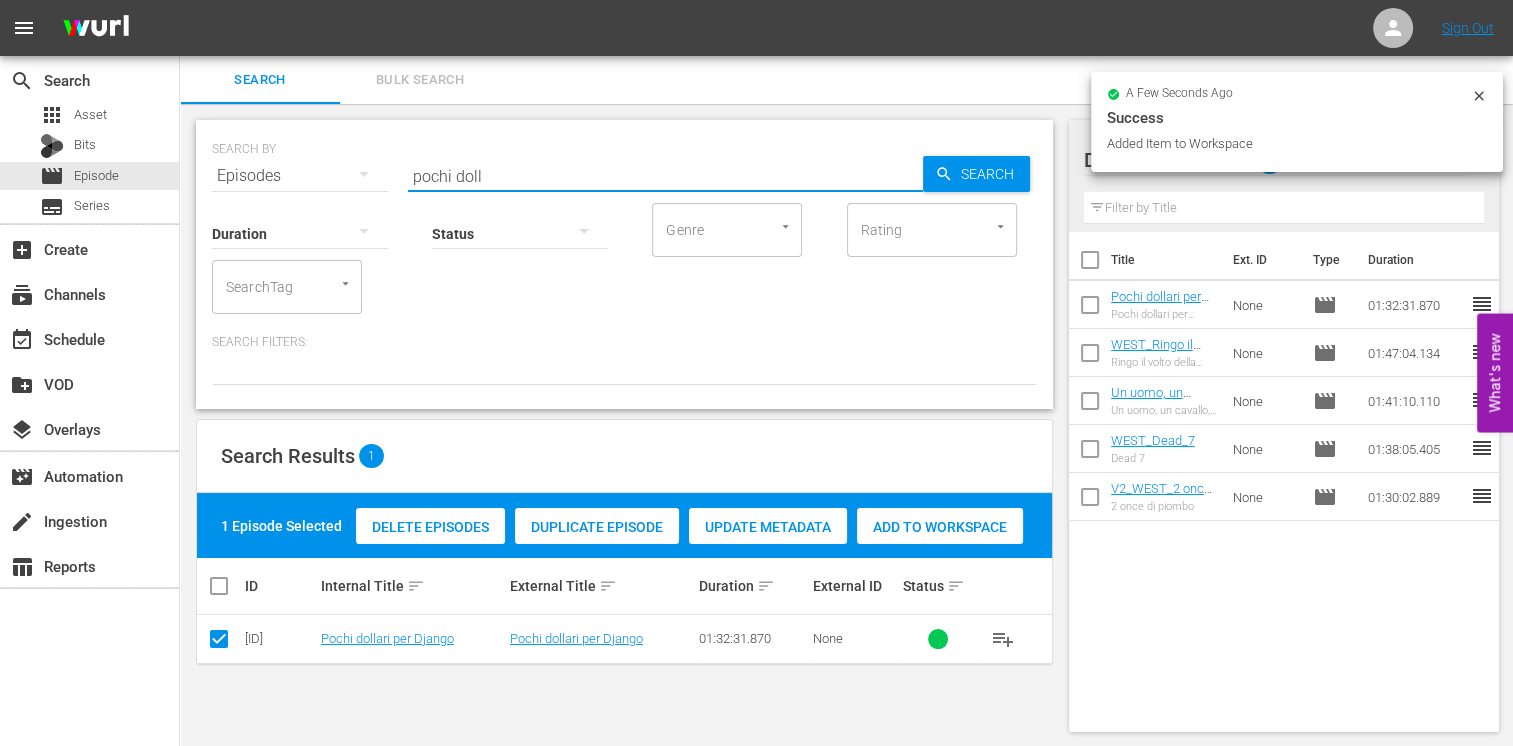 drag, startPoint x: 496, startPoint y: 174, endPoint x: 285, endPoint y: 173, distance: 211.00237 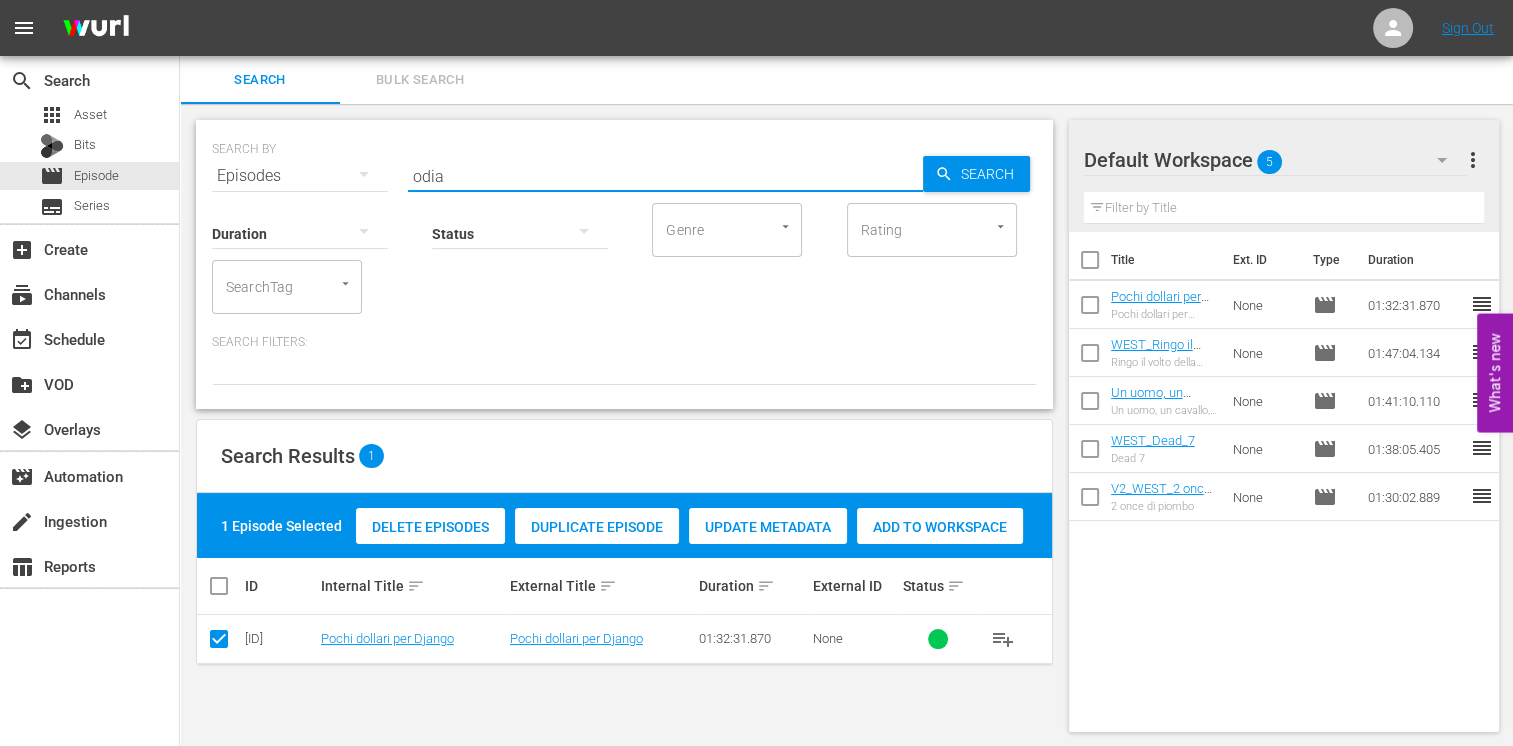 type on "odia" 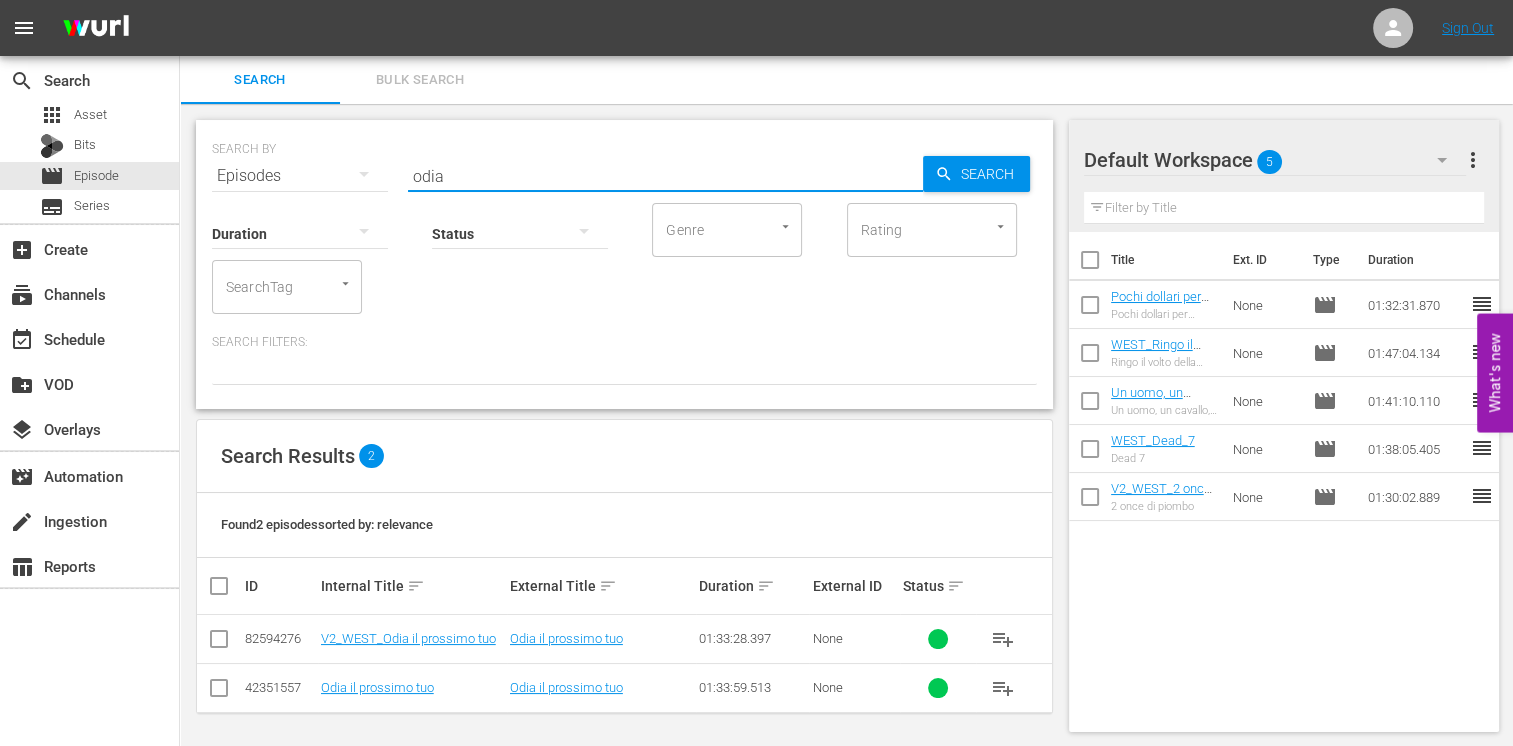 click at bounding box center (219, 643) 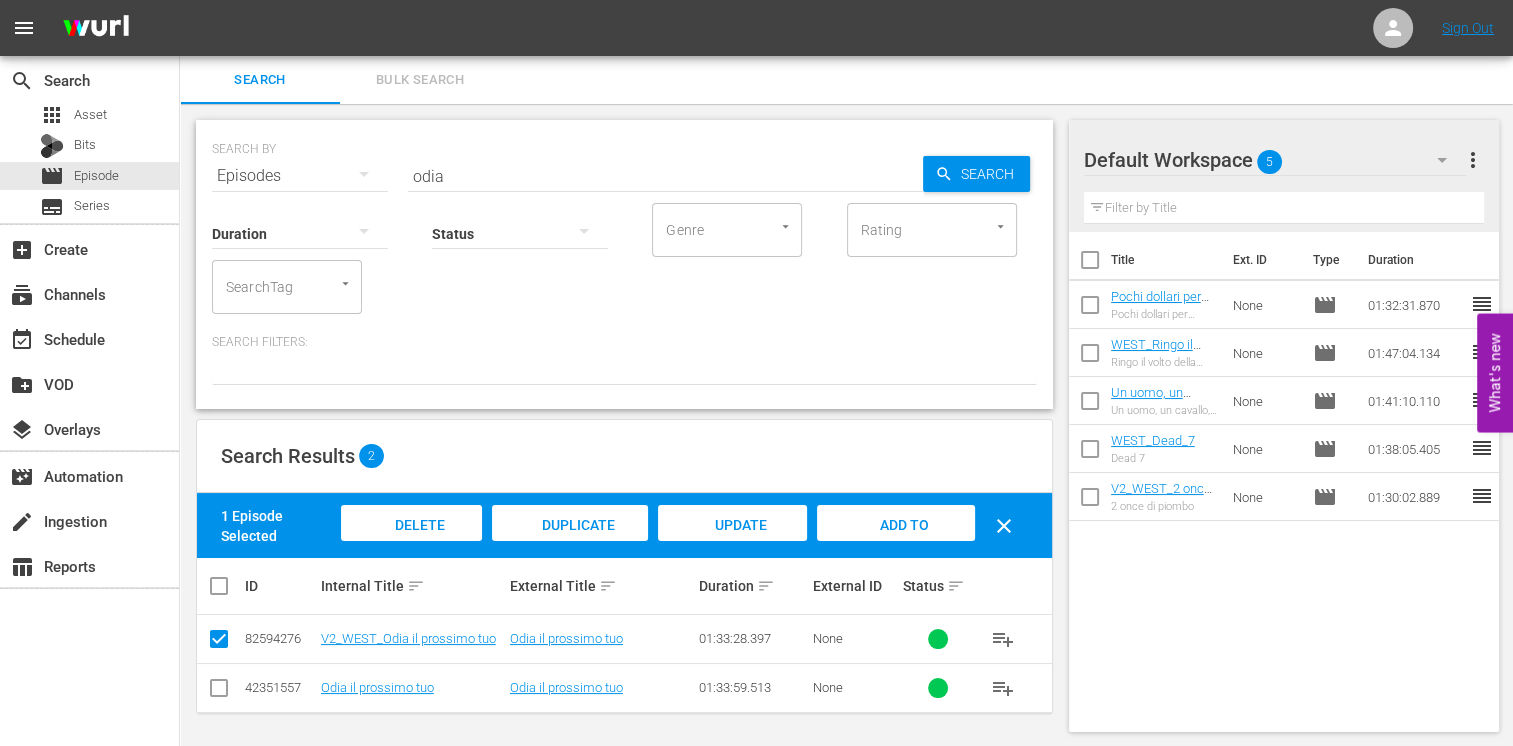 click on "Add to Workspace" at bounding box center (896, 544) 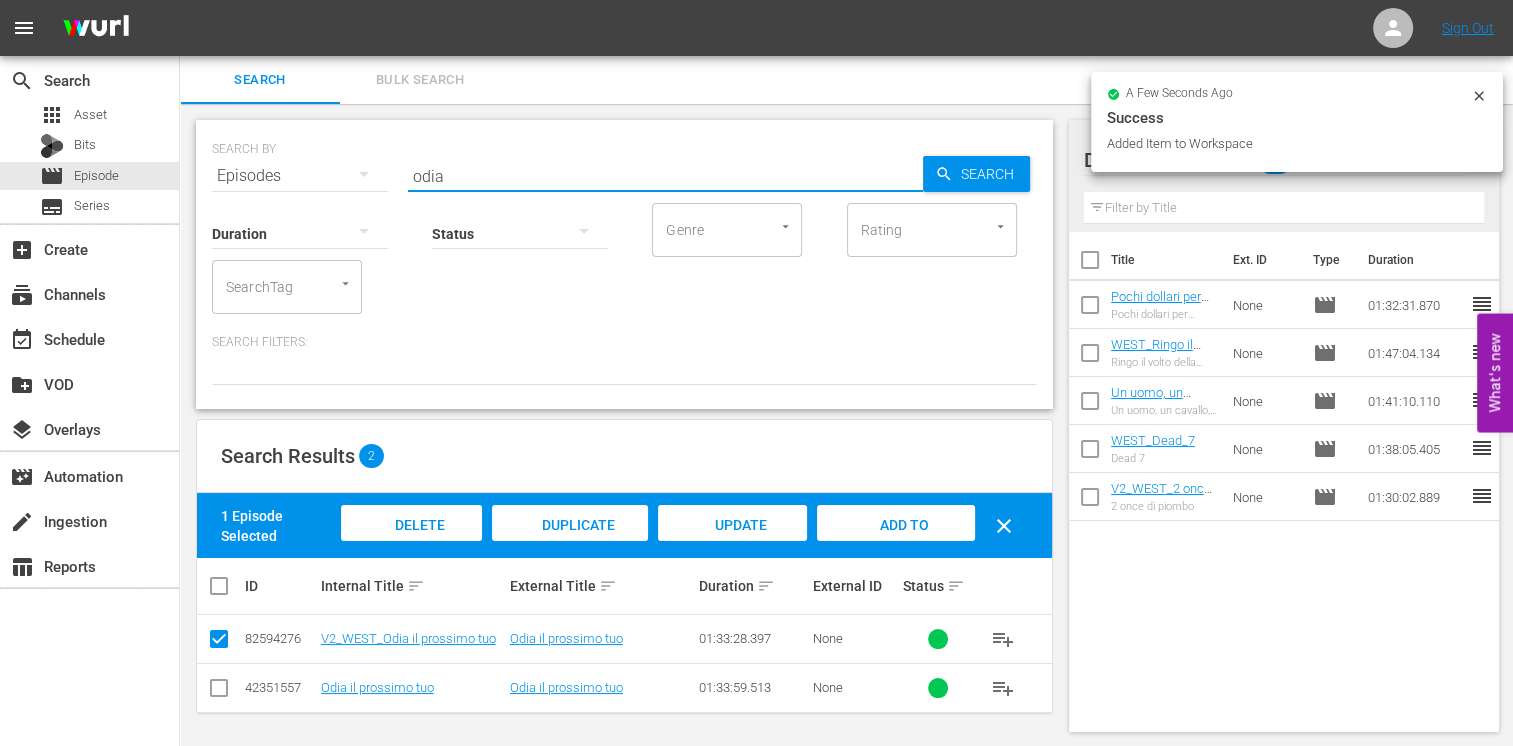 click on "SEARCH BY Search By Episodes Search ID, Title, Description, Keywords, or Category odia Search" at bounding box center [624, 164] 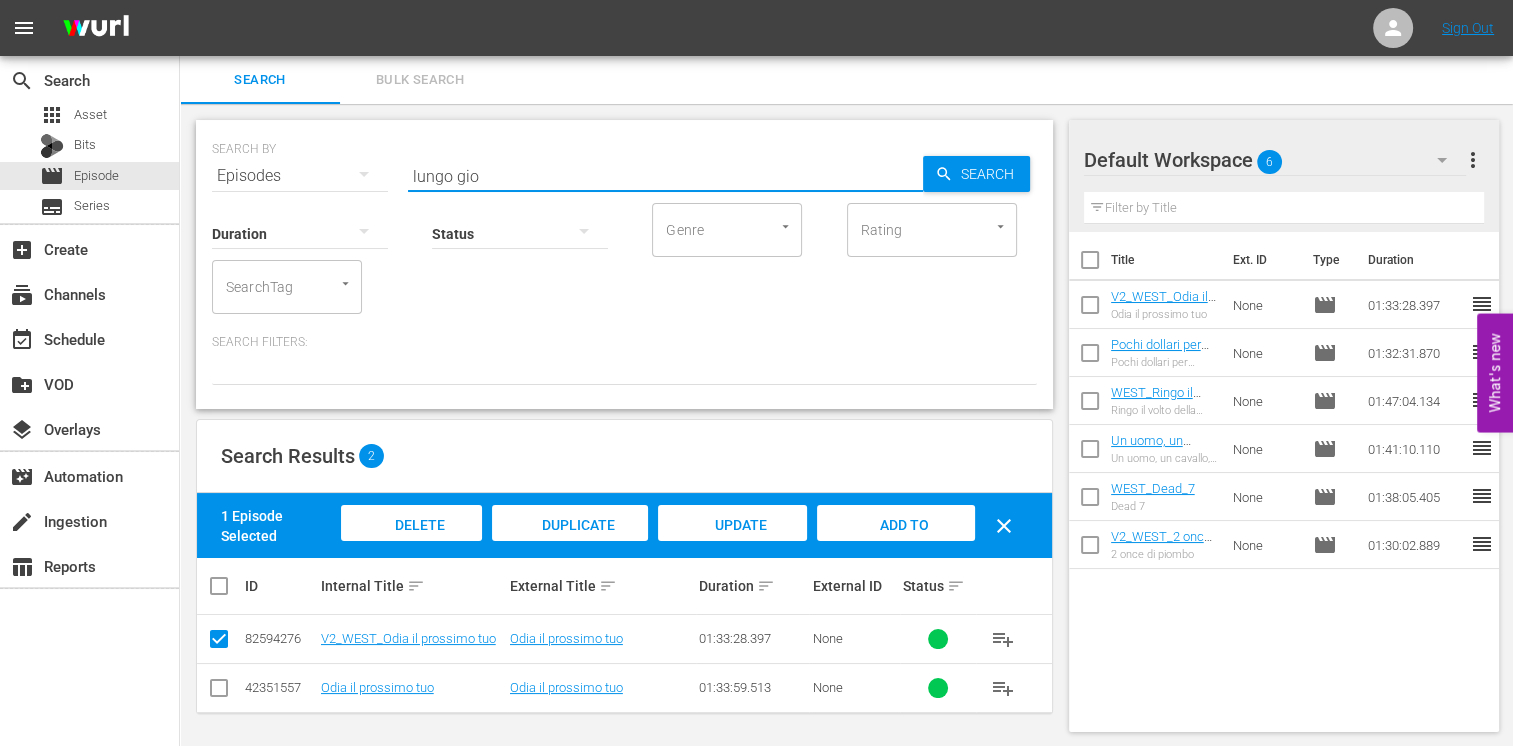 type on "lungo gio" 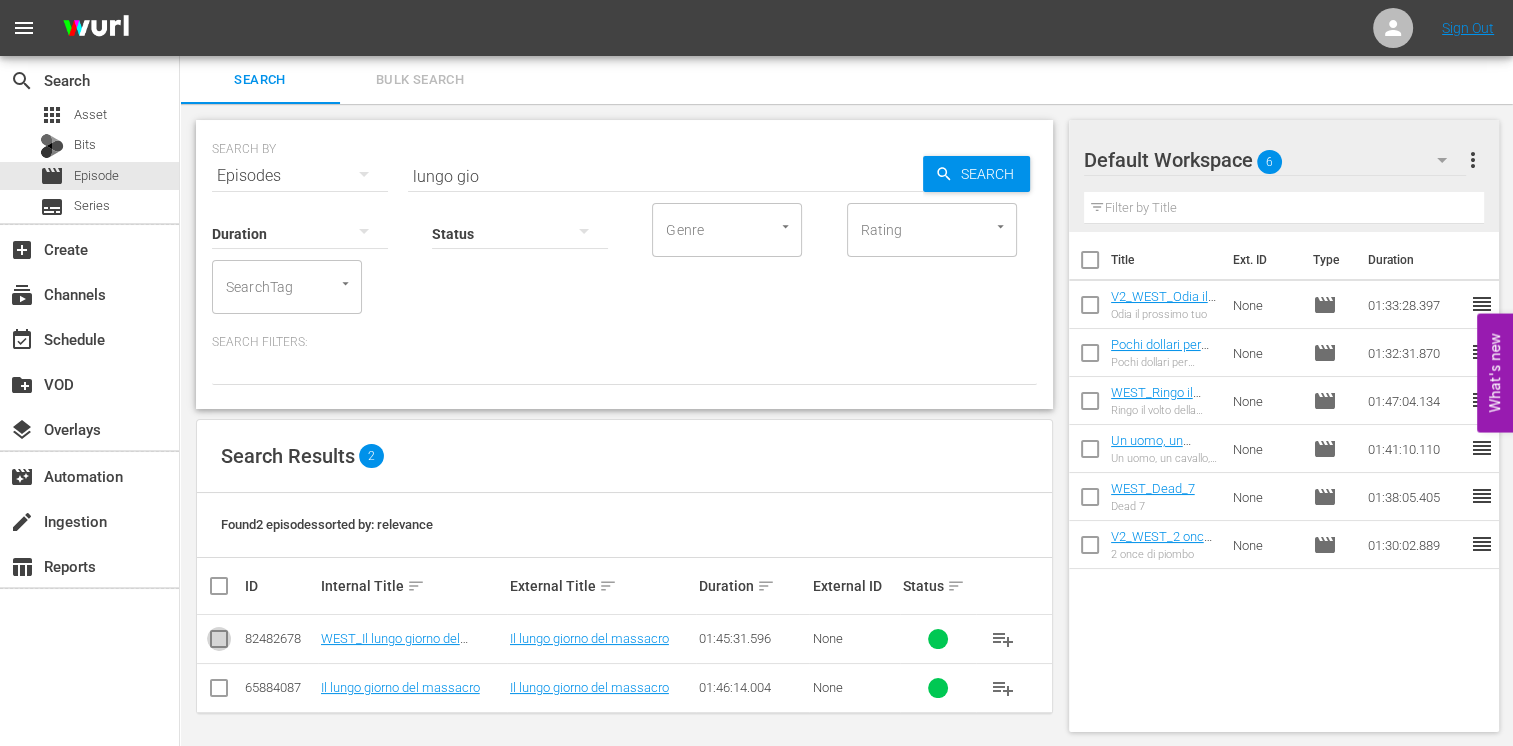 click at bounding box center [219, 643] 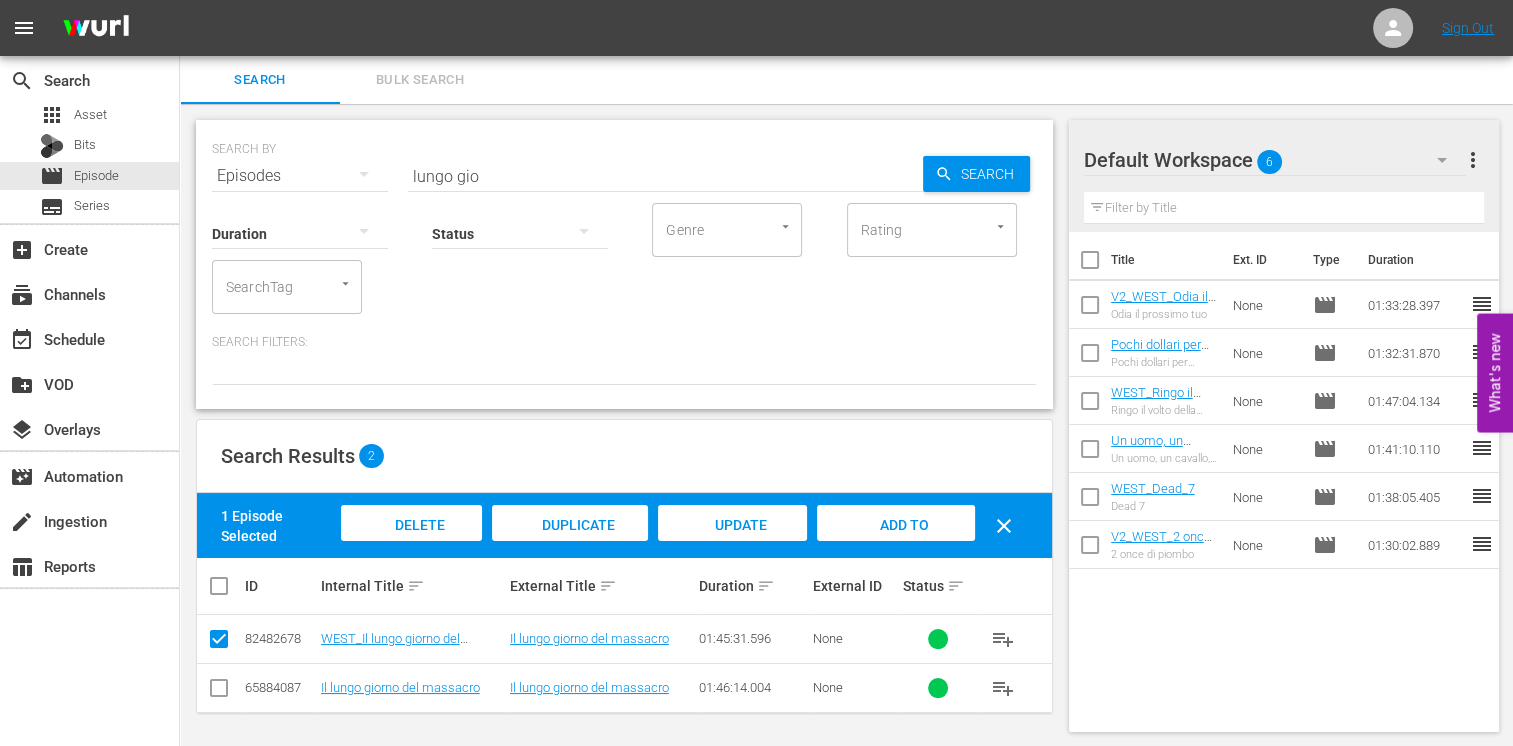 click on "Add to Workspace" at bounding box center [896, 544] 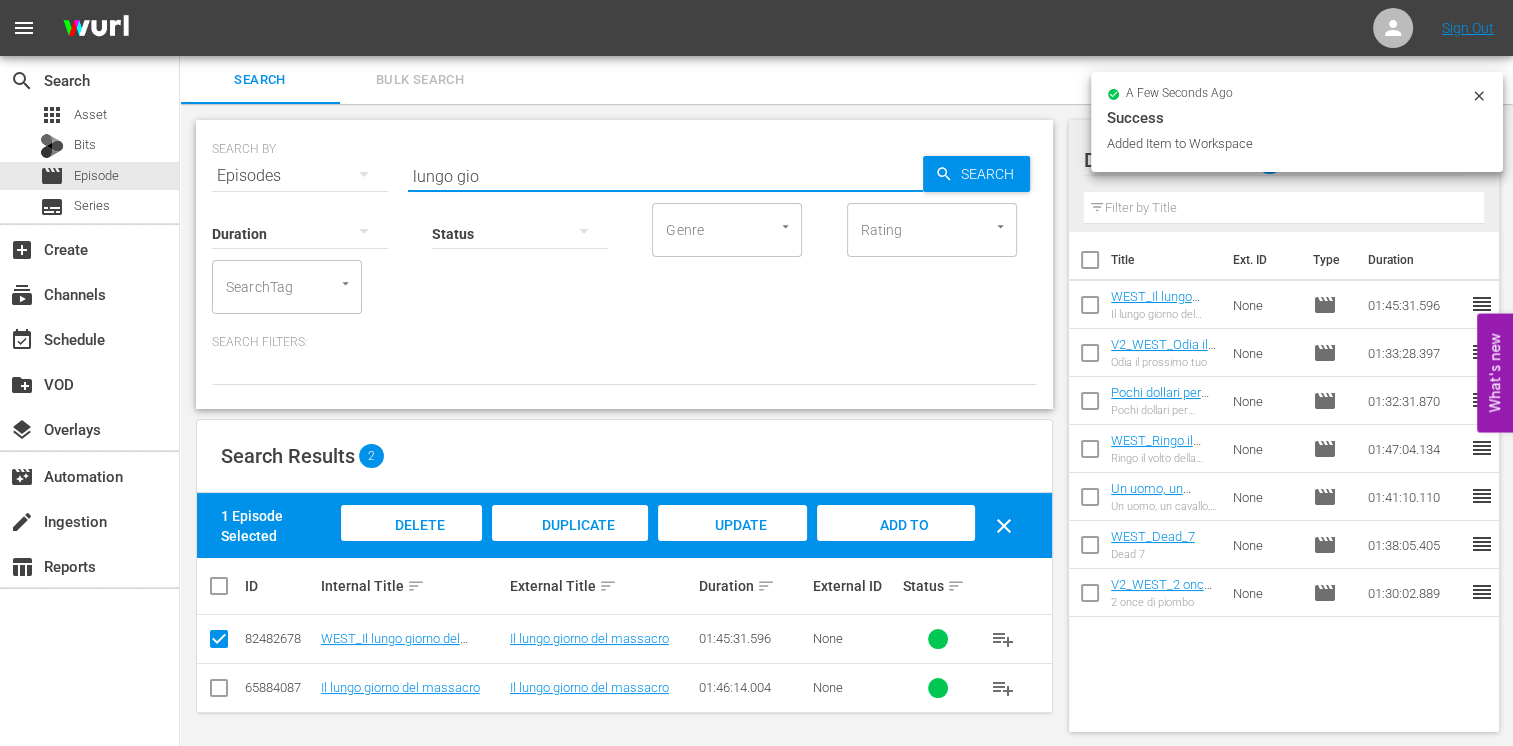 drag, startPoint x: 492, startPoint y: 182, endPoint x: 320, endPoint y: 185, distance: 172.02615 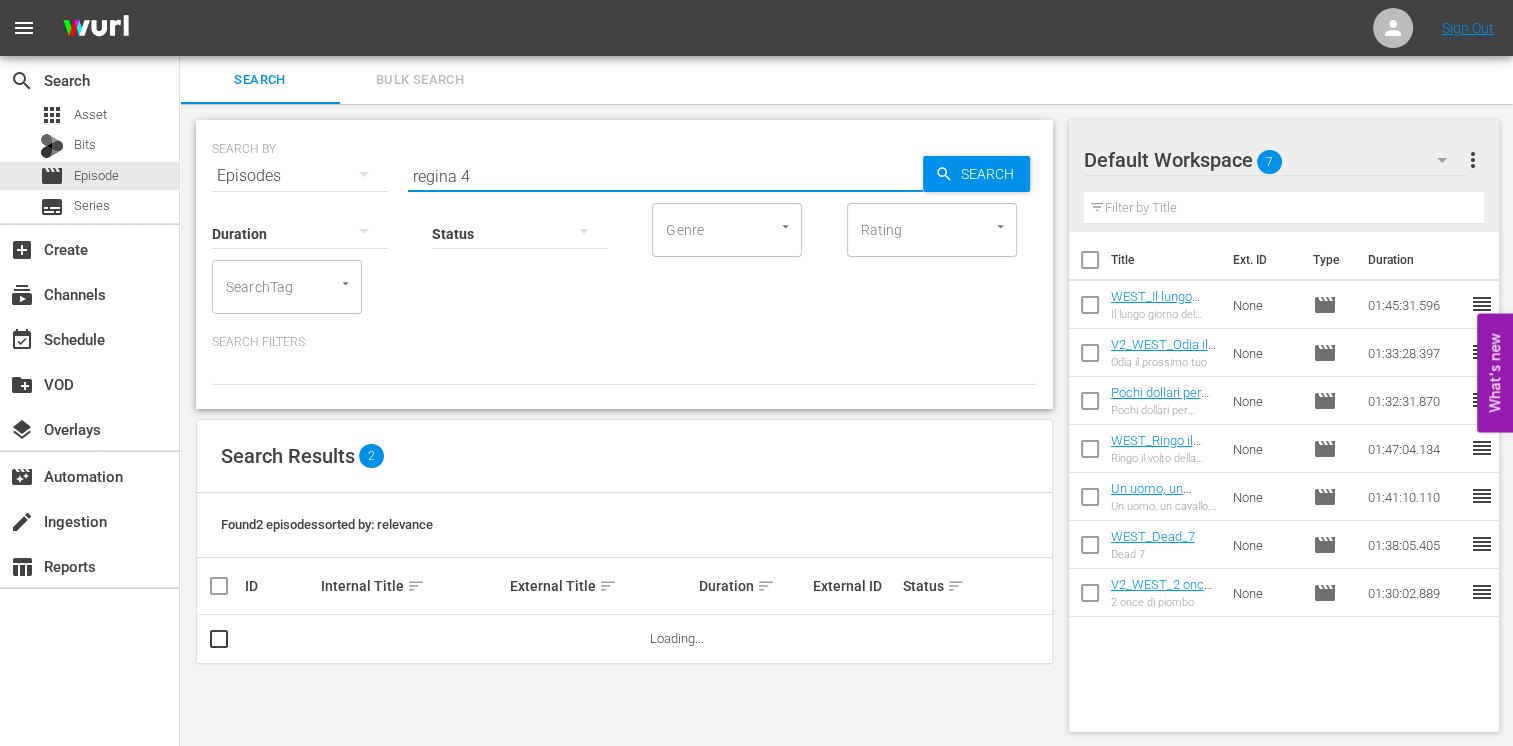 type on "regina 4" 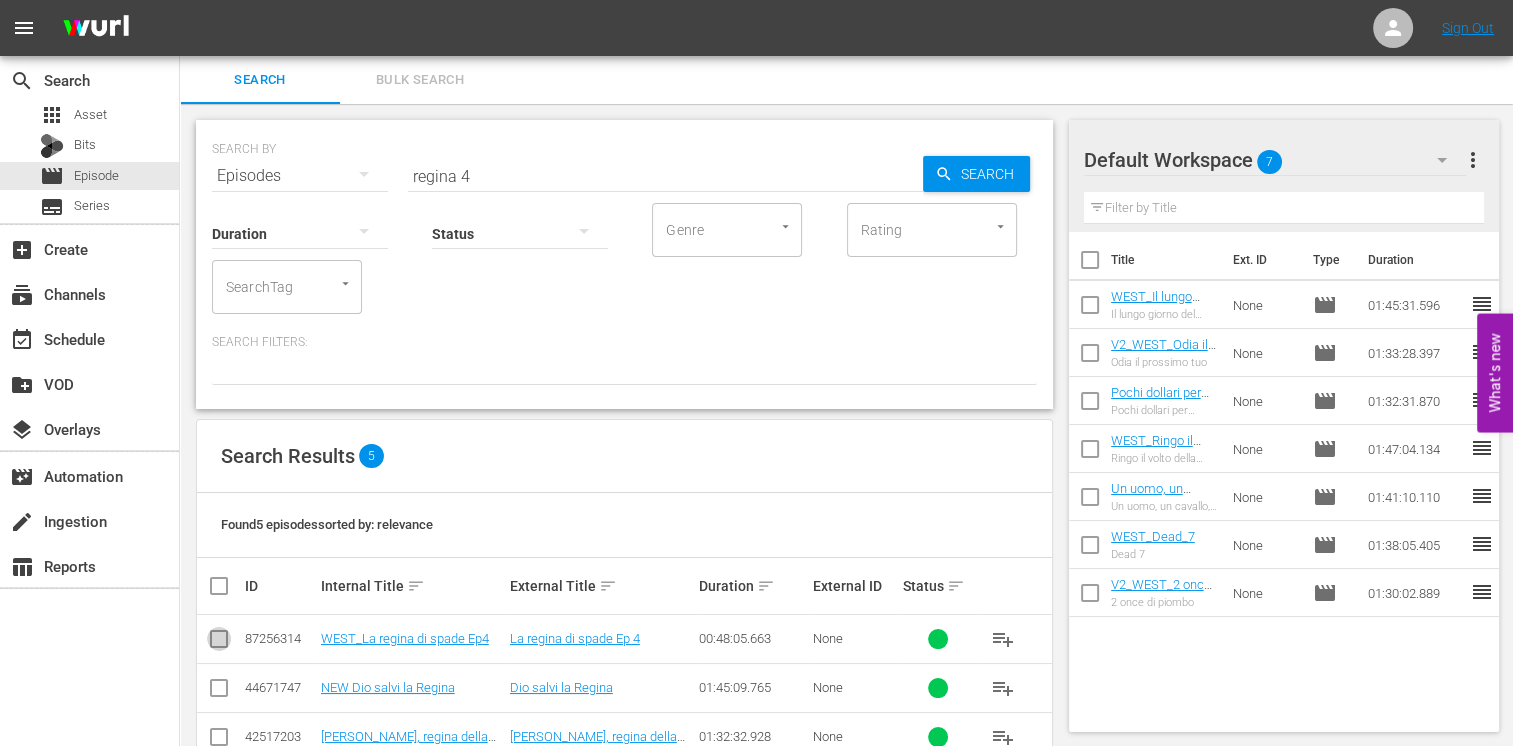 click at bounding box center [219, 643] 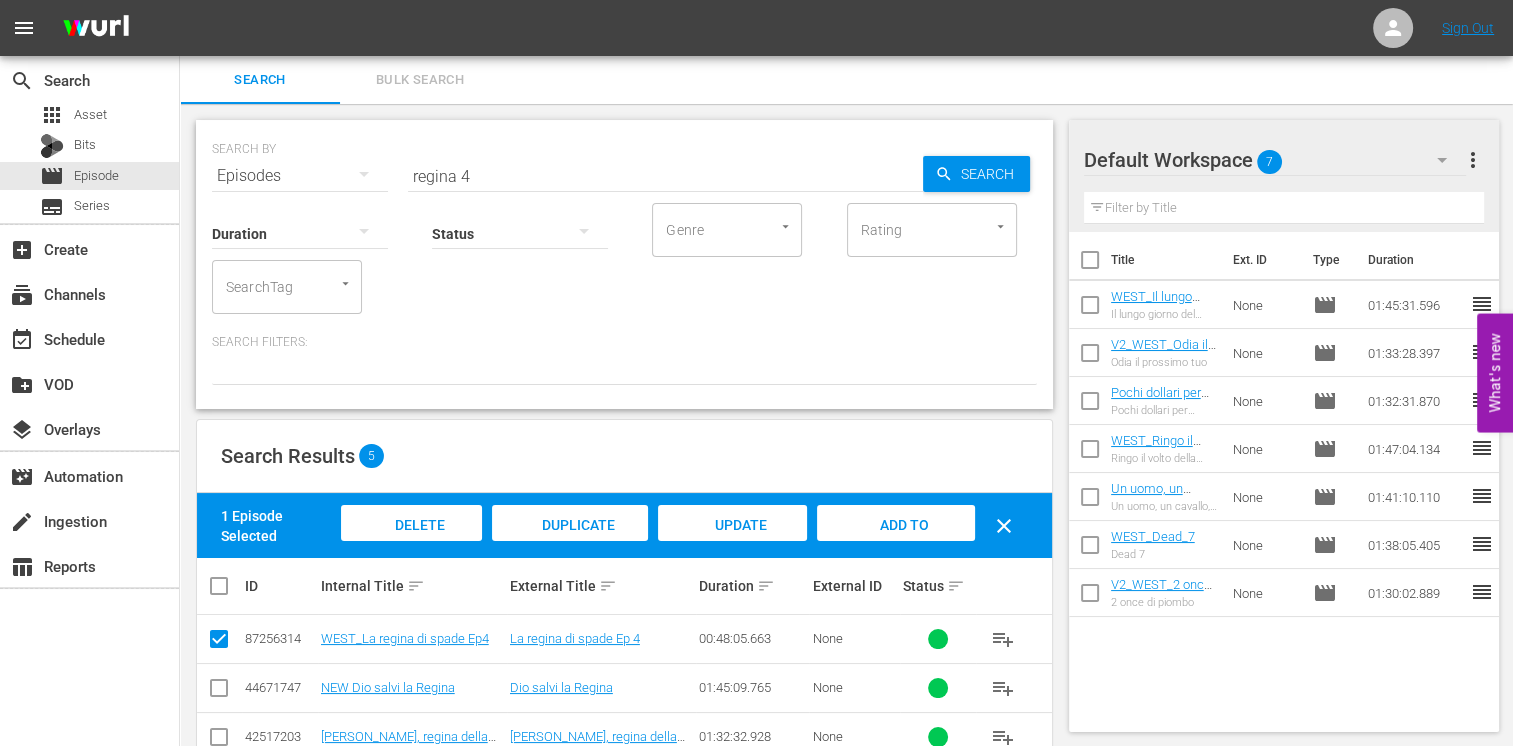 click on "Add to Workspace" at bounding box center [896, 544] 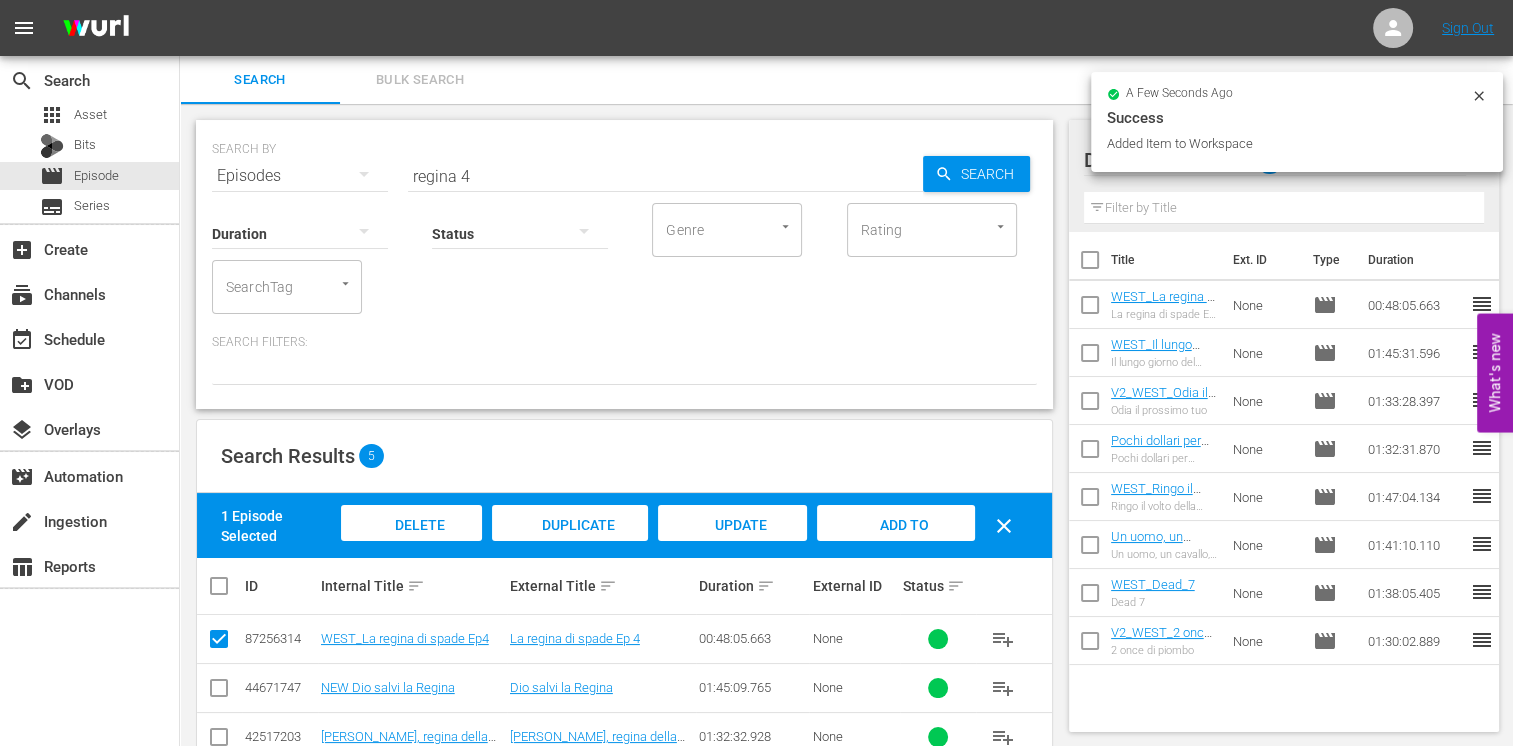 click on "Status" at bounding box center (520, 221) 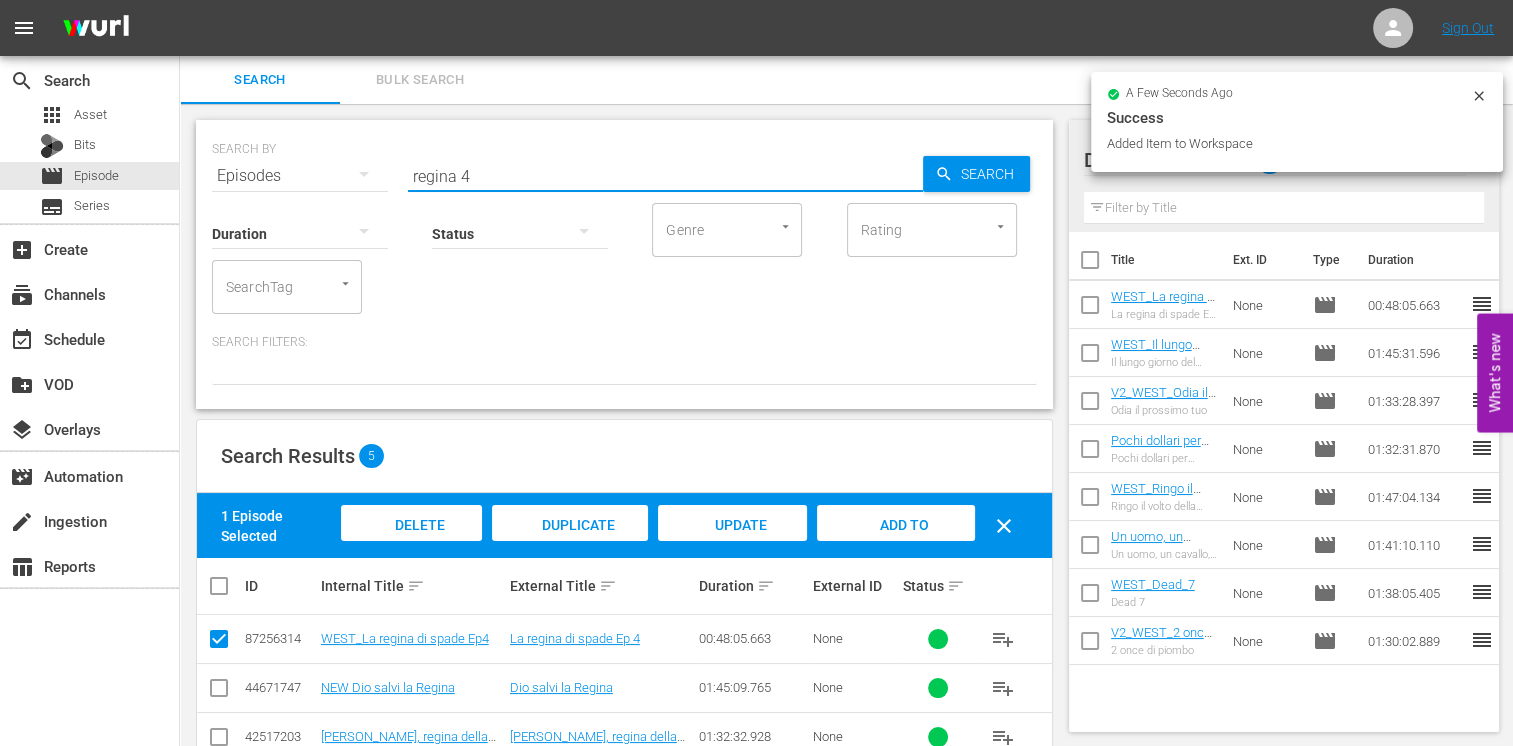 click on "regina 4" at bounding box center [665, 176] 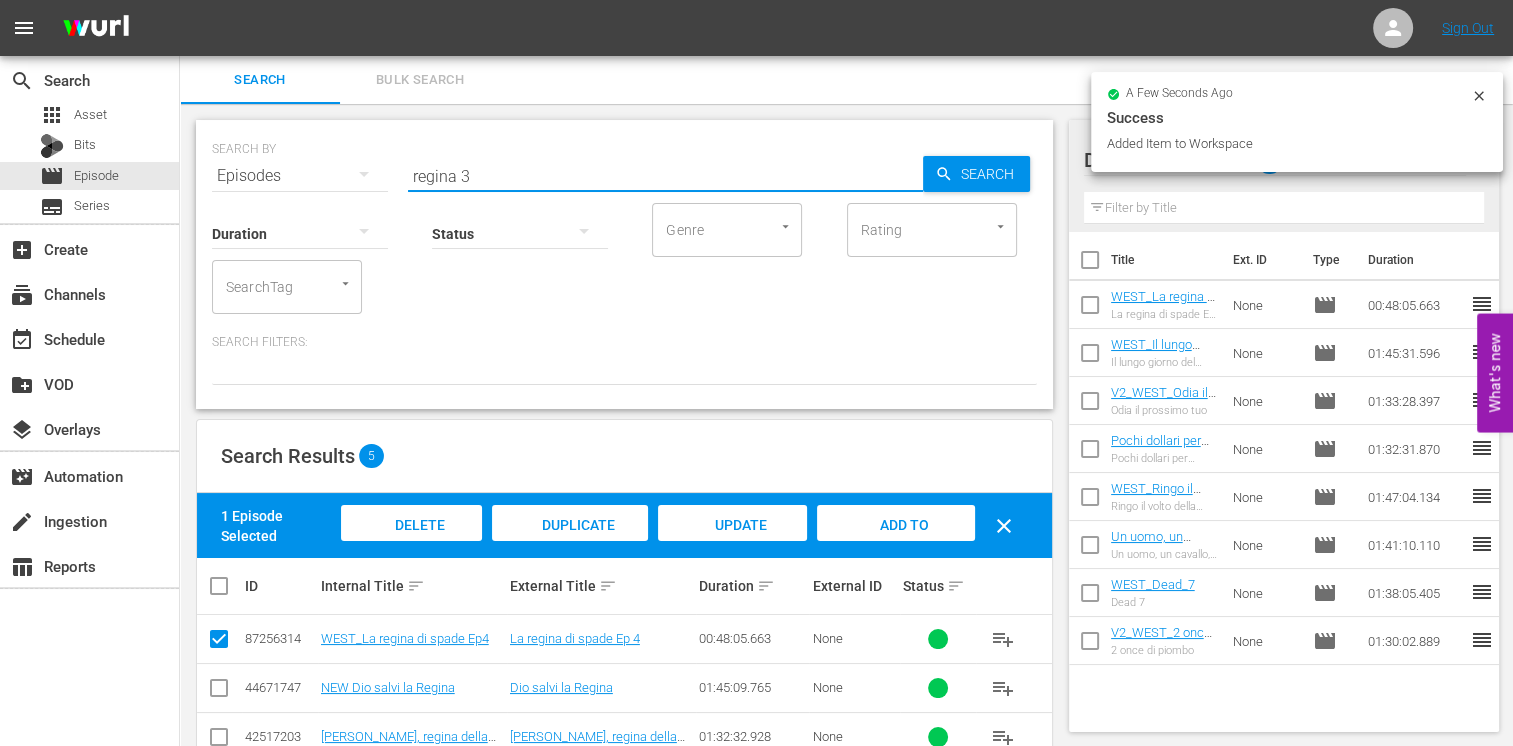 type on "regina 3" 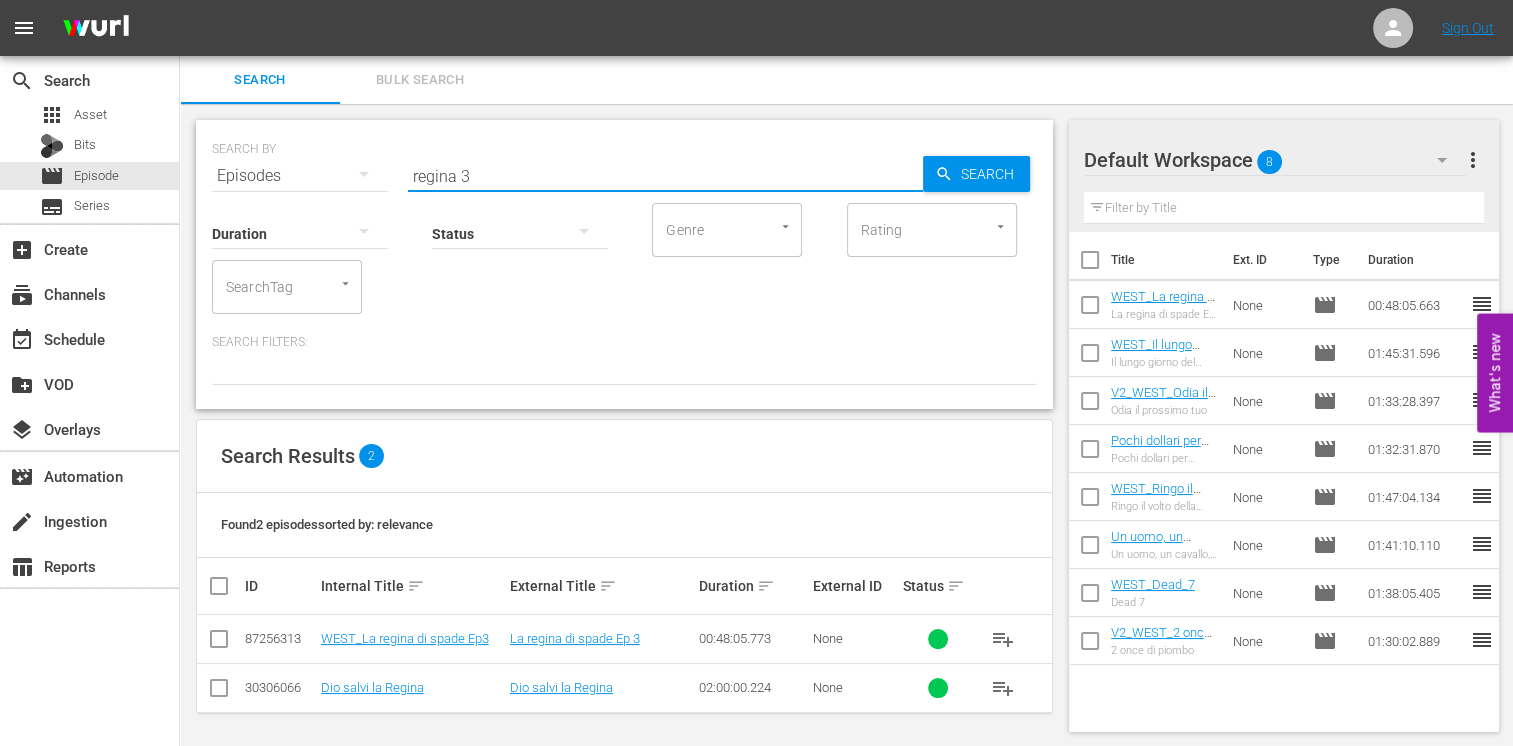 click at bounding box center [219, 643] 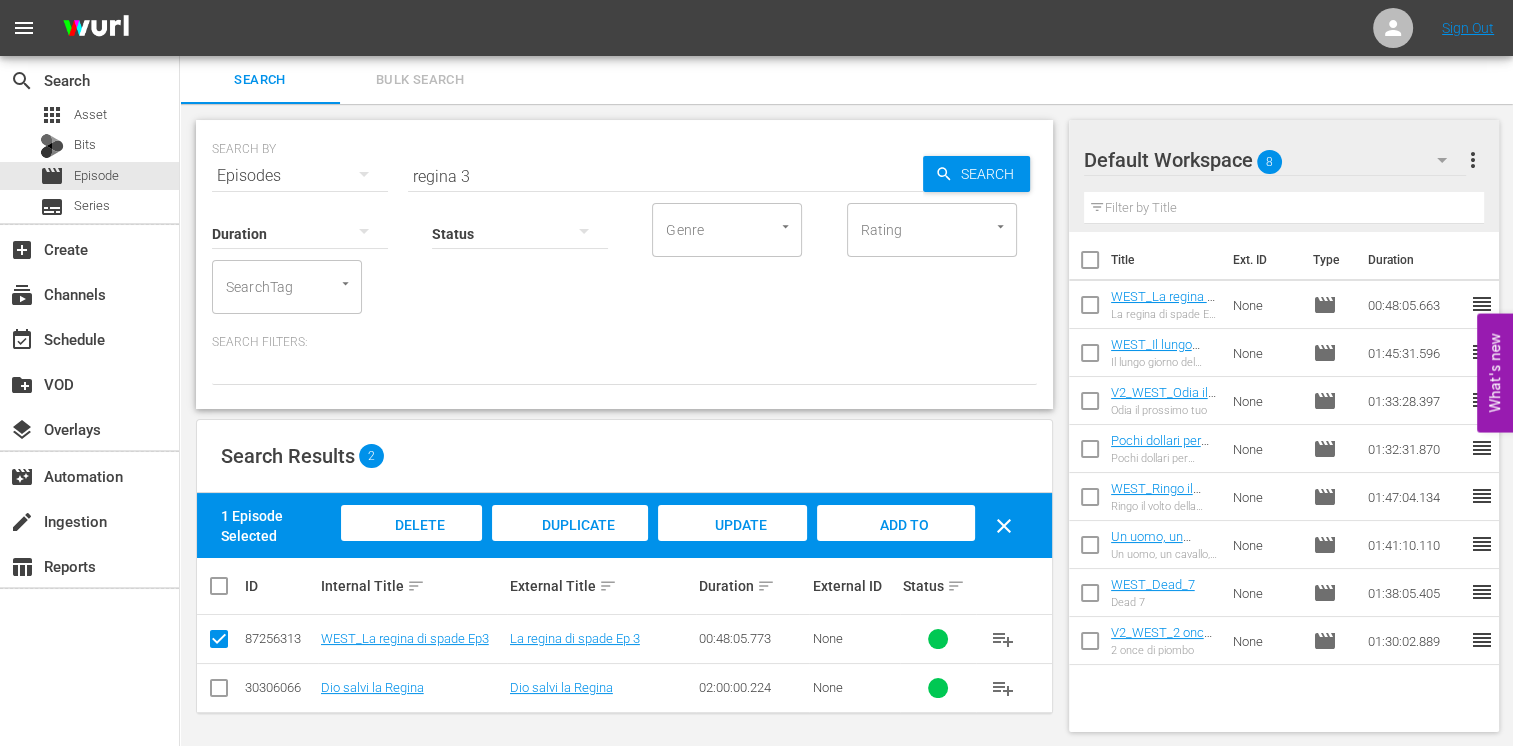 click on "Add to Workspace" at bounding box center [896, 544] 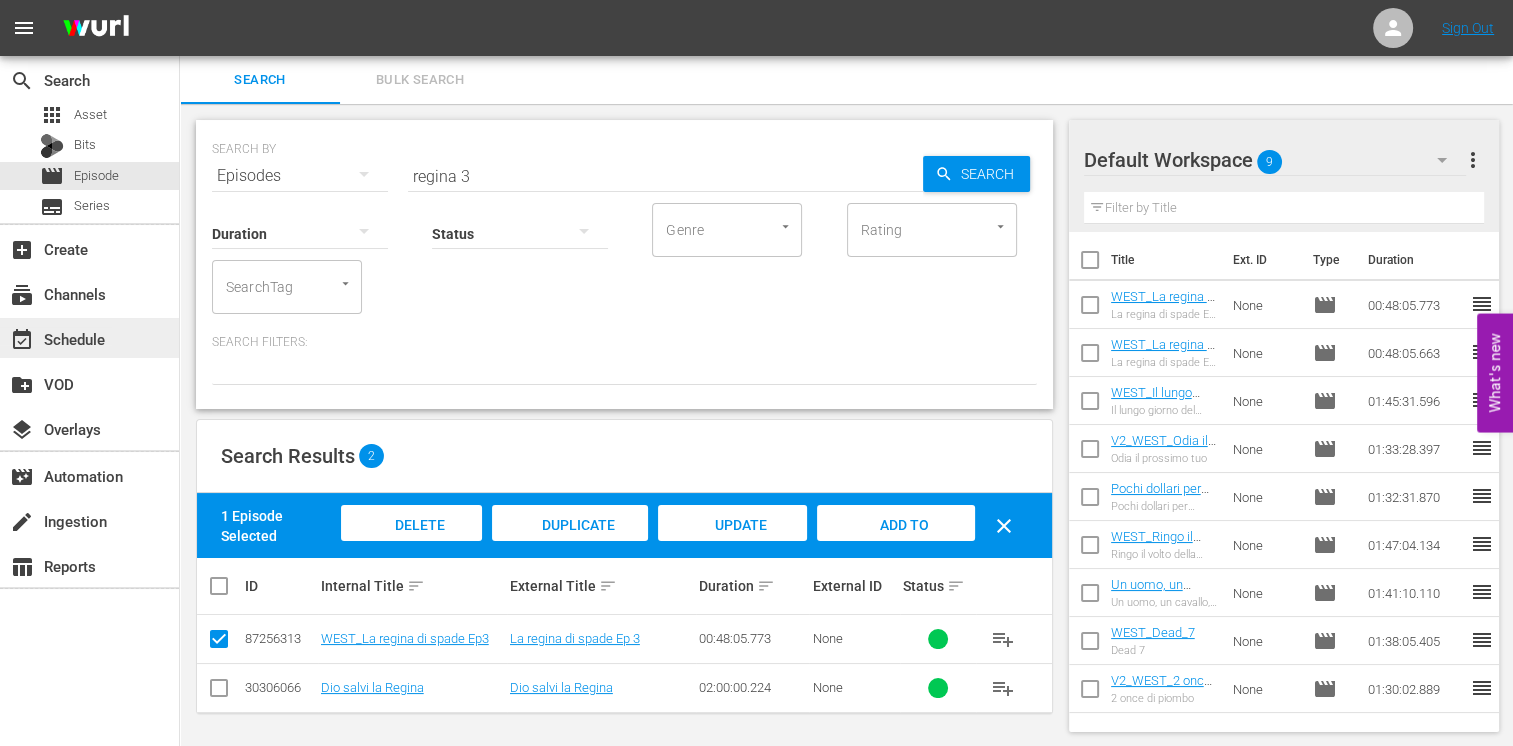 click on "event_available   Schedule" at bounding box center [56, 336] 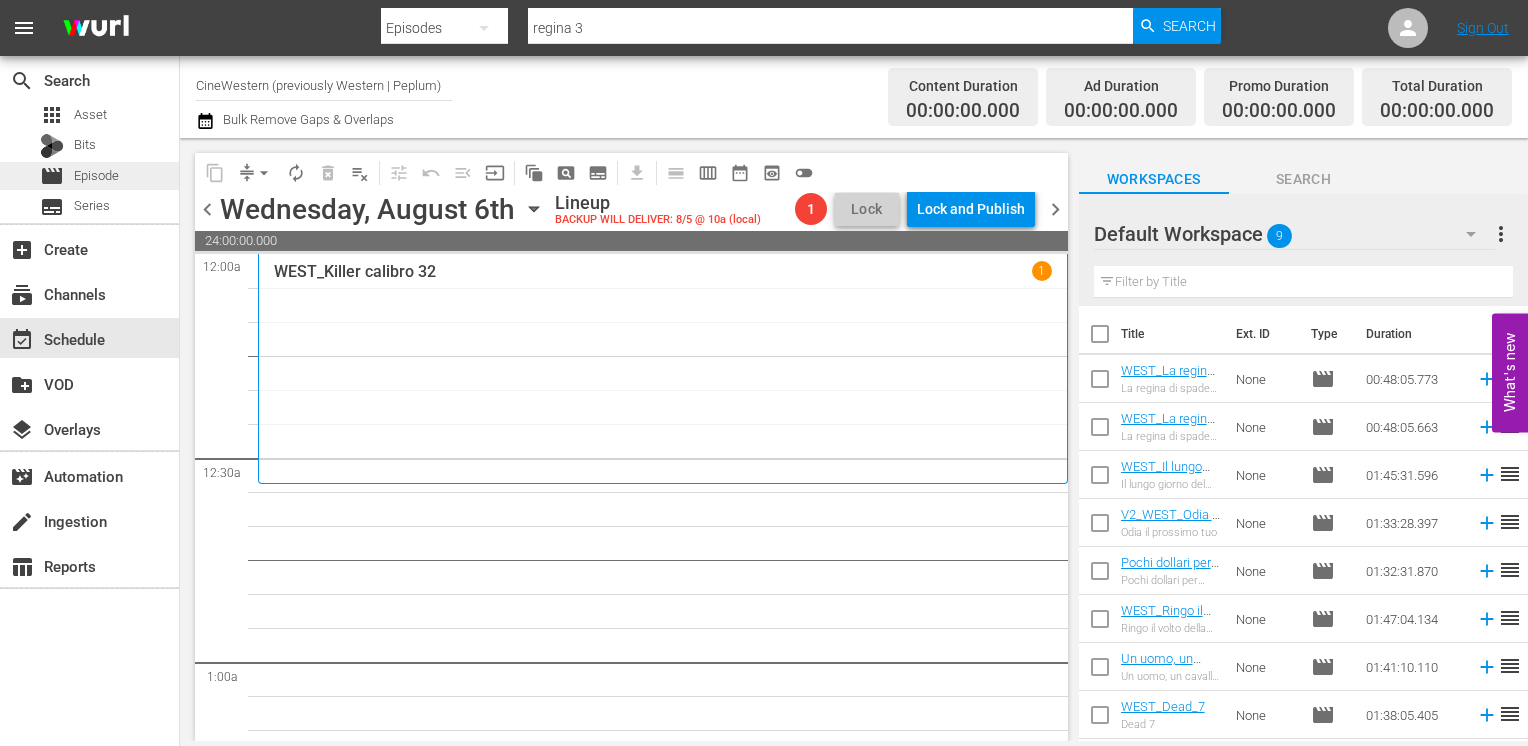 click on "Episode" at bounding box center [96, 176] 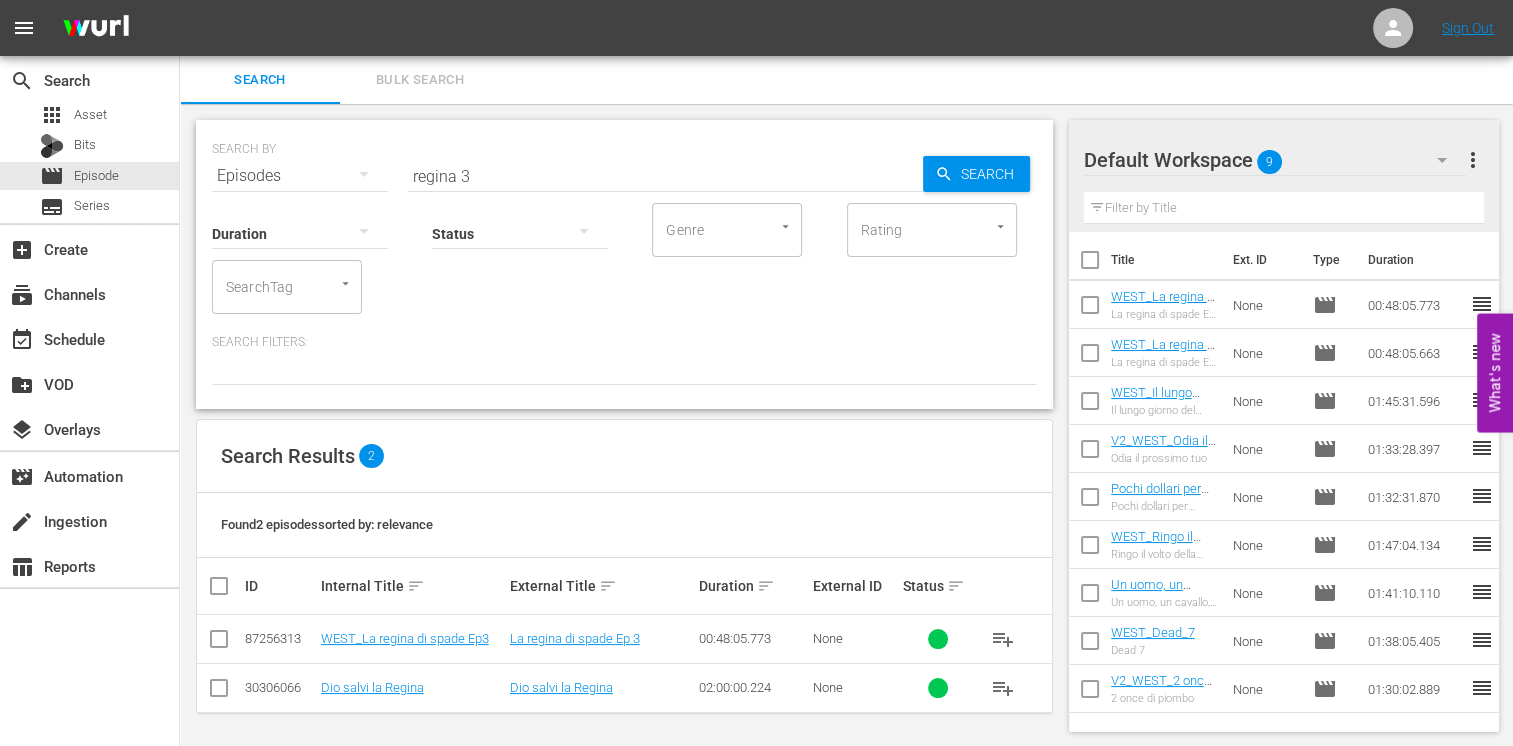 click on "Status" at bounding box center (520, 221) 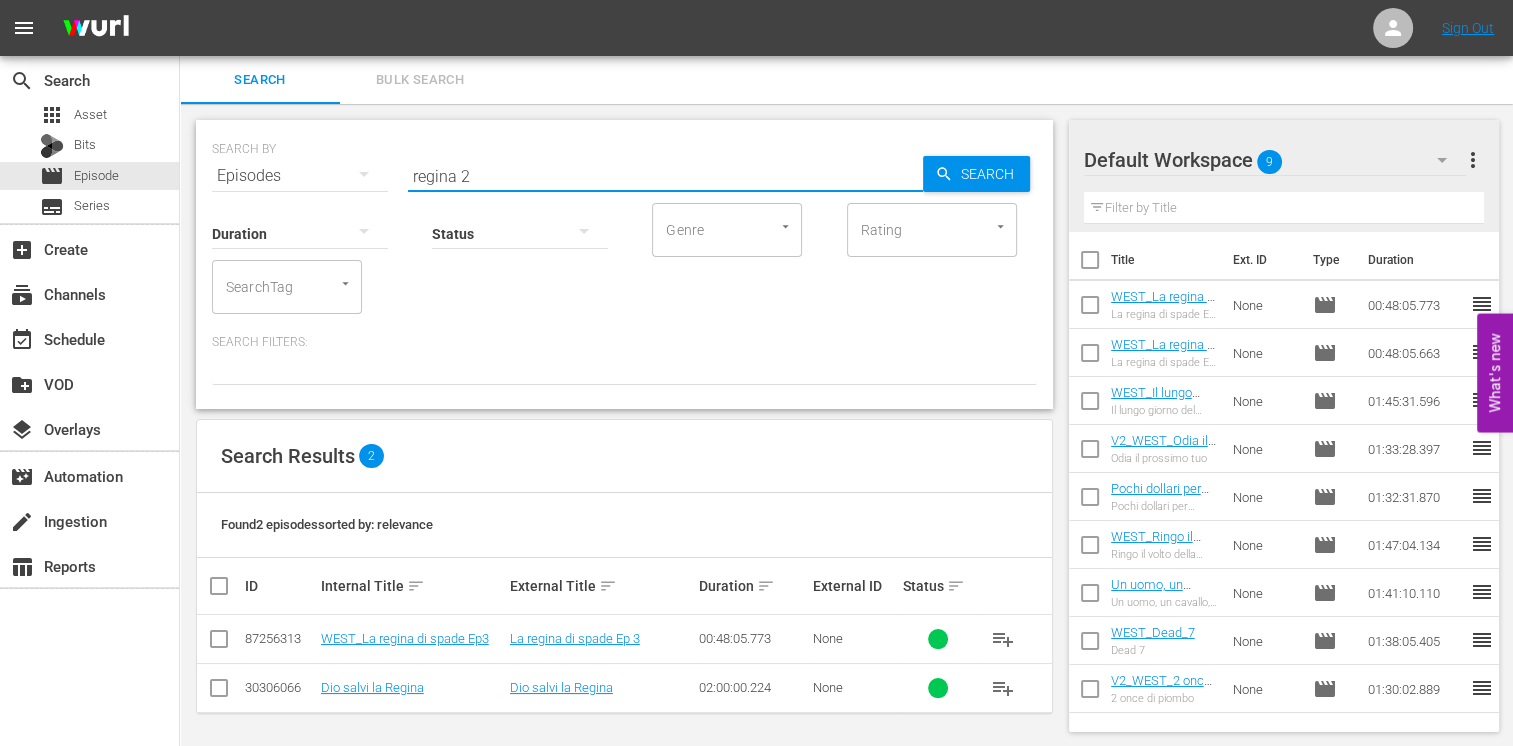 type on "regina 2" 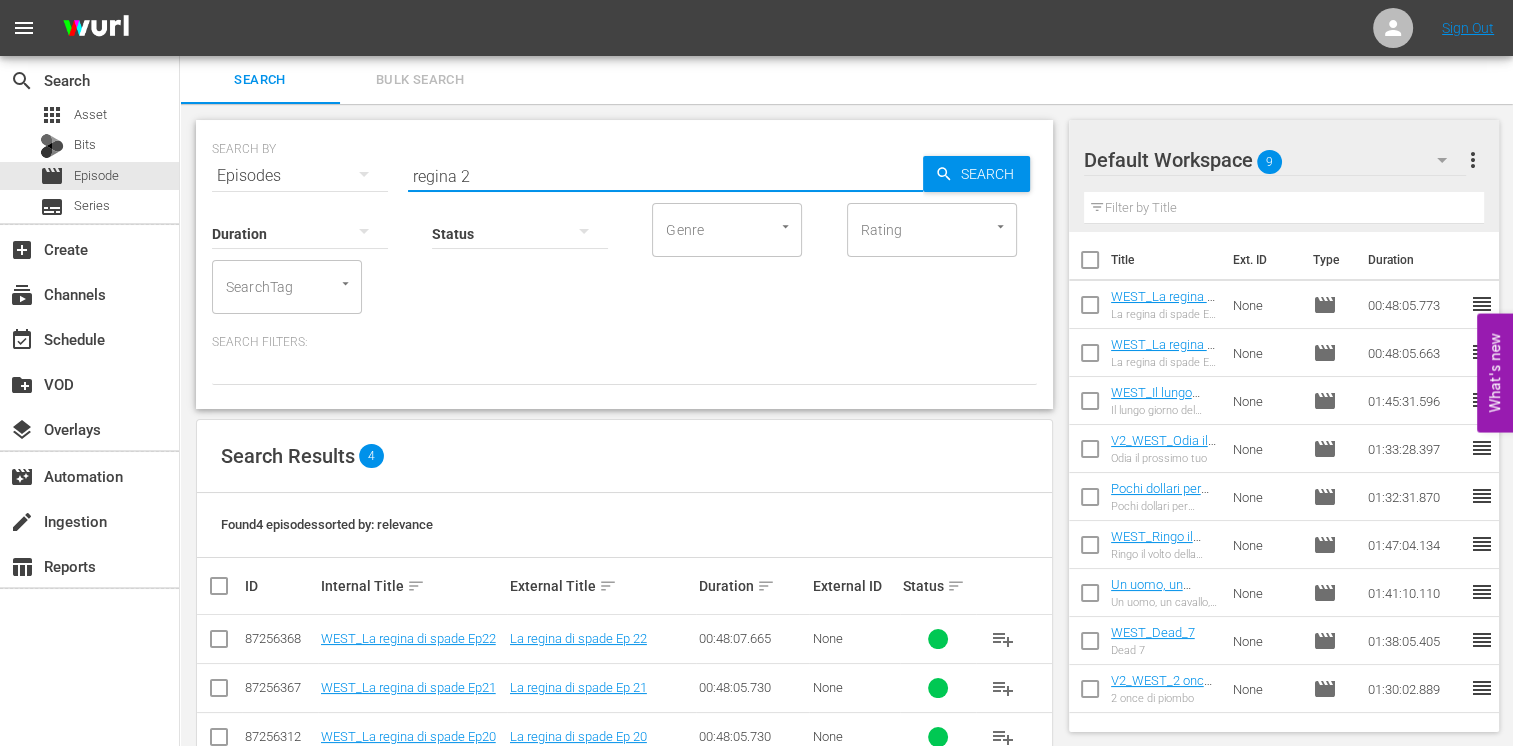 scroll, scrollTop: 100, scrollLeft: 0, axis: vertical 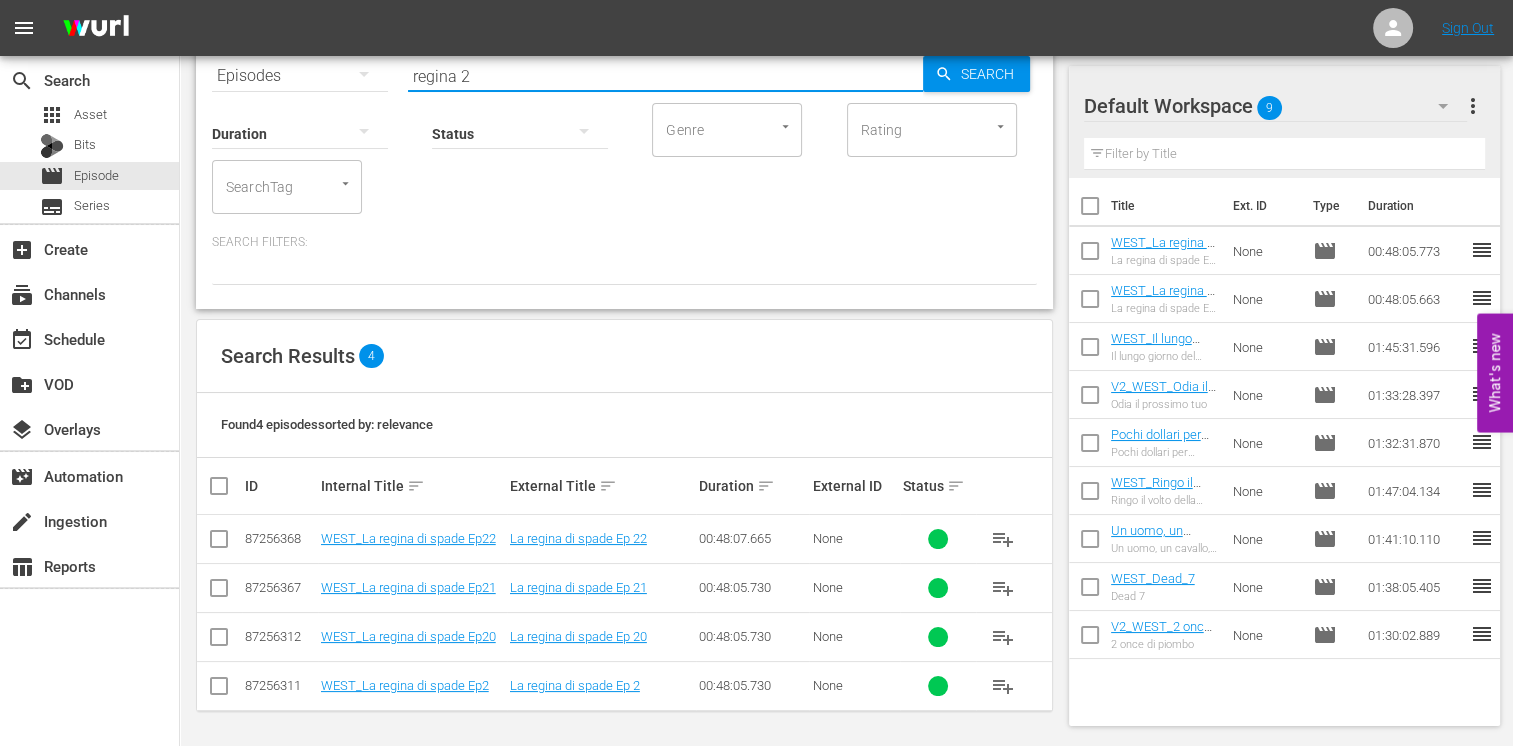 drag, startPoint x: 213, startPoint y: 685, endPoint x: 253, endPoint y: 677, distance: 40.792156 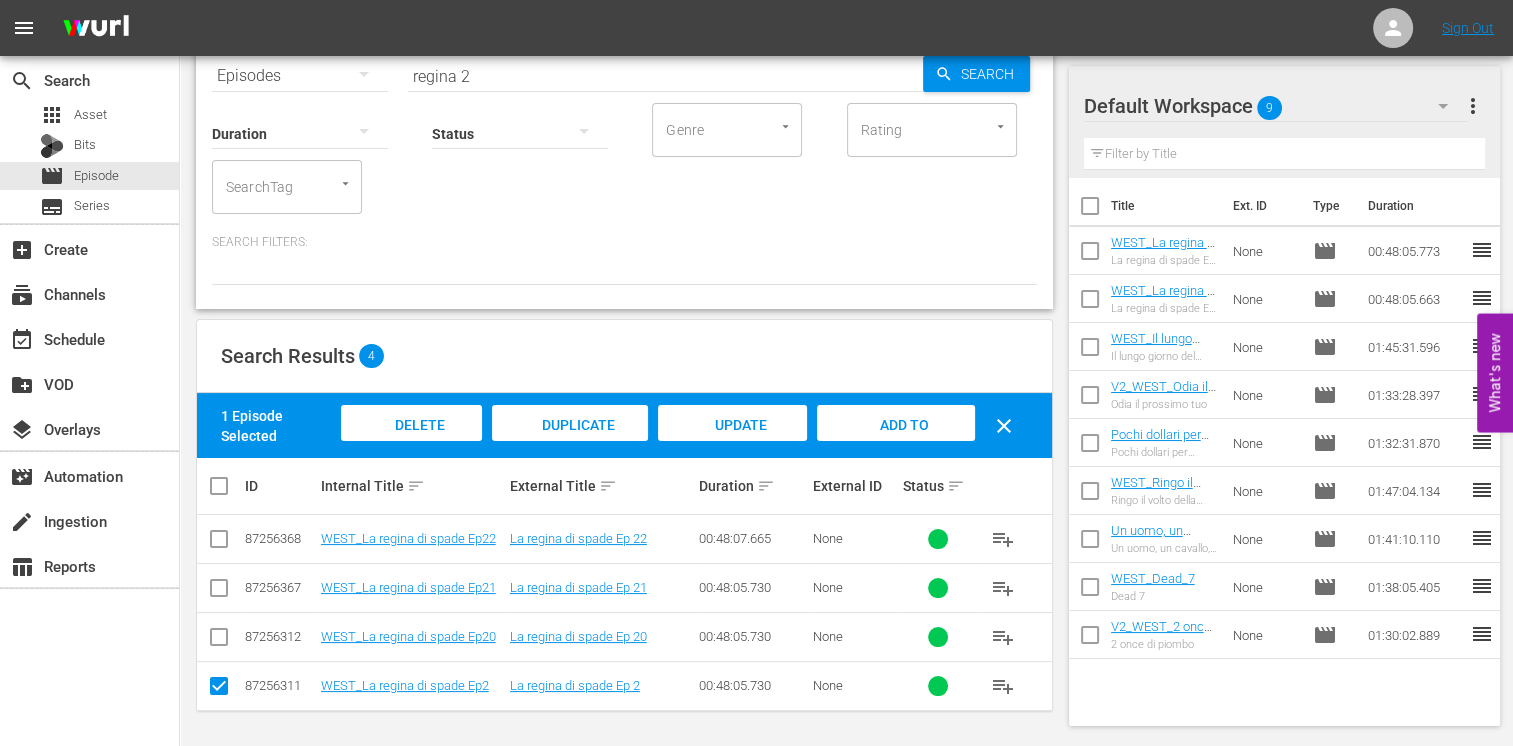 click on "Add to Workspace" at bounding box center [896, 444] 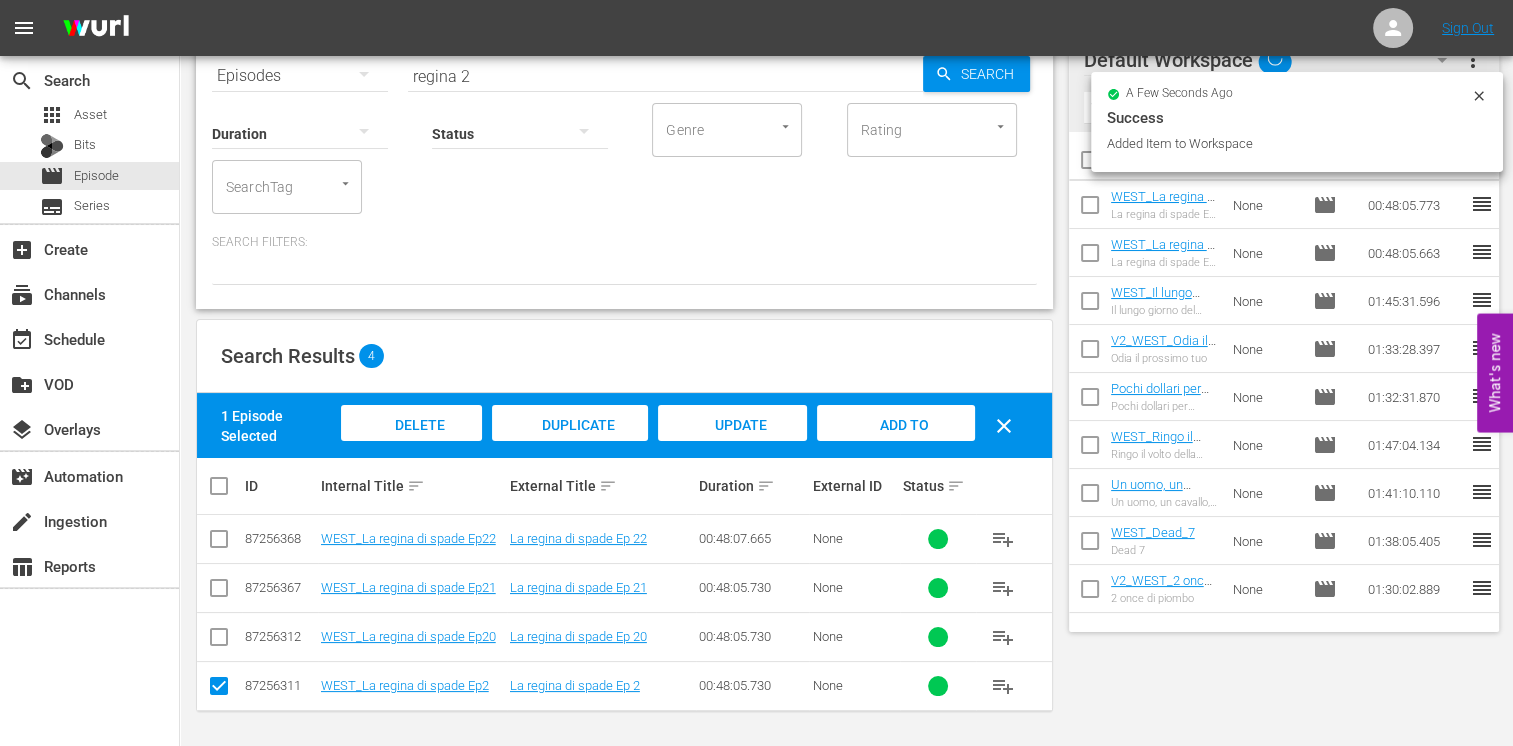 scroll, scrollTop: 0, scrollLeft: 0, axis: both 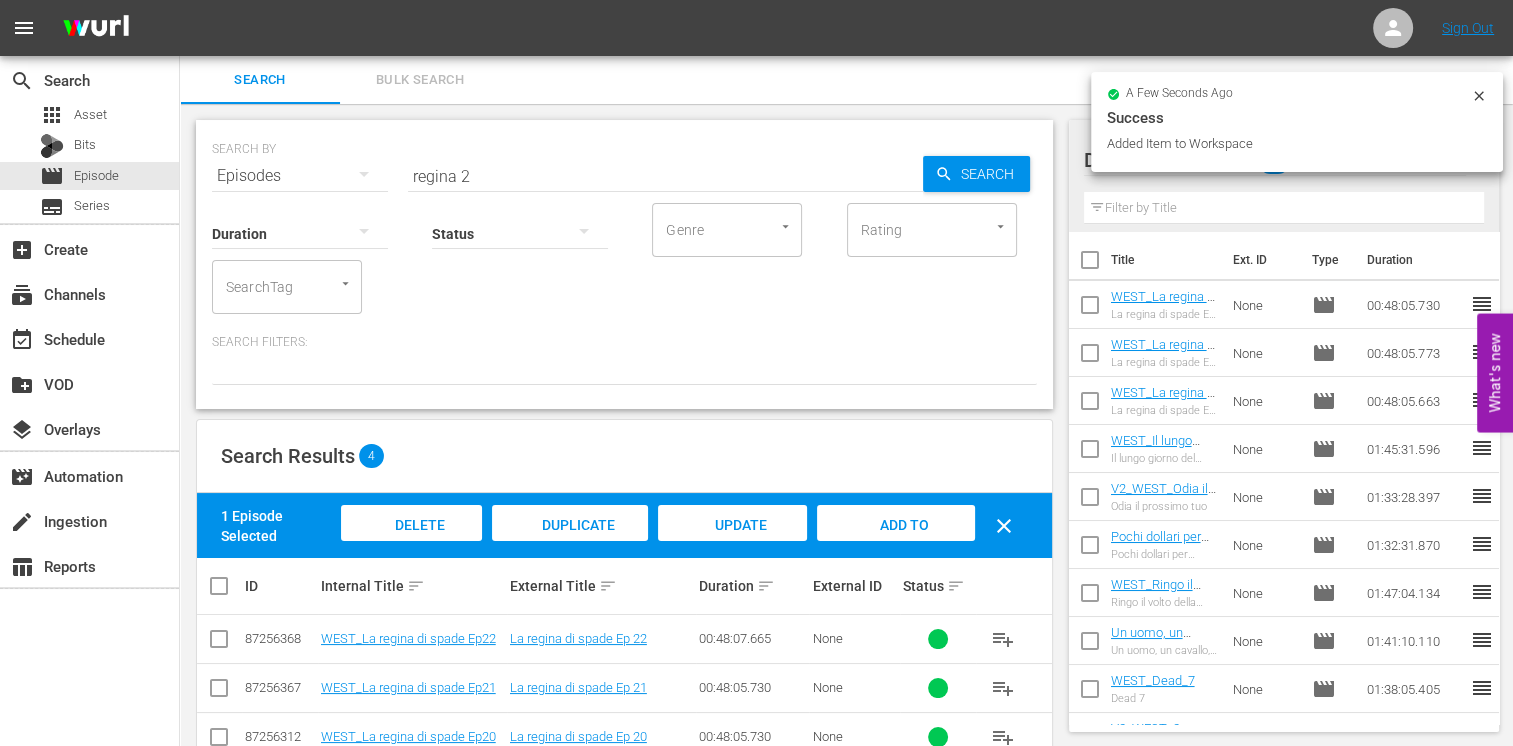 click on "regina 2" at bounding box center (665, 176) 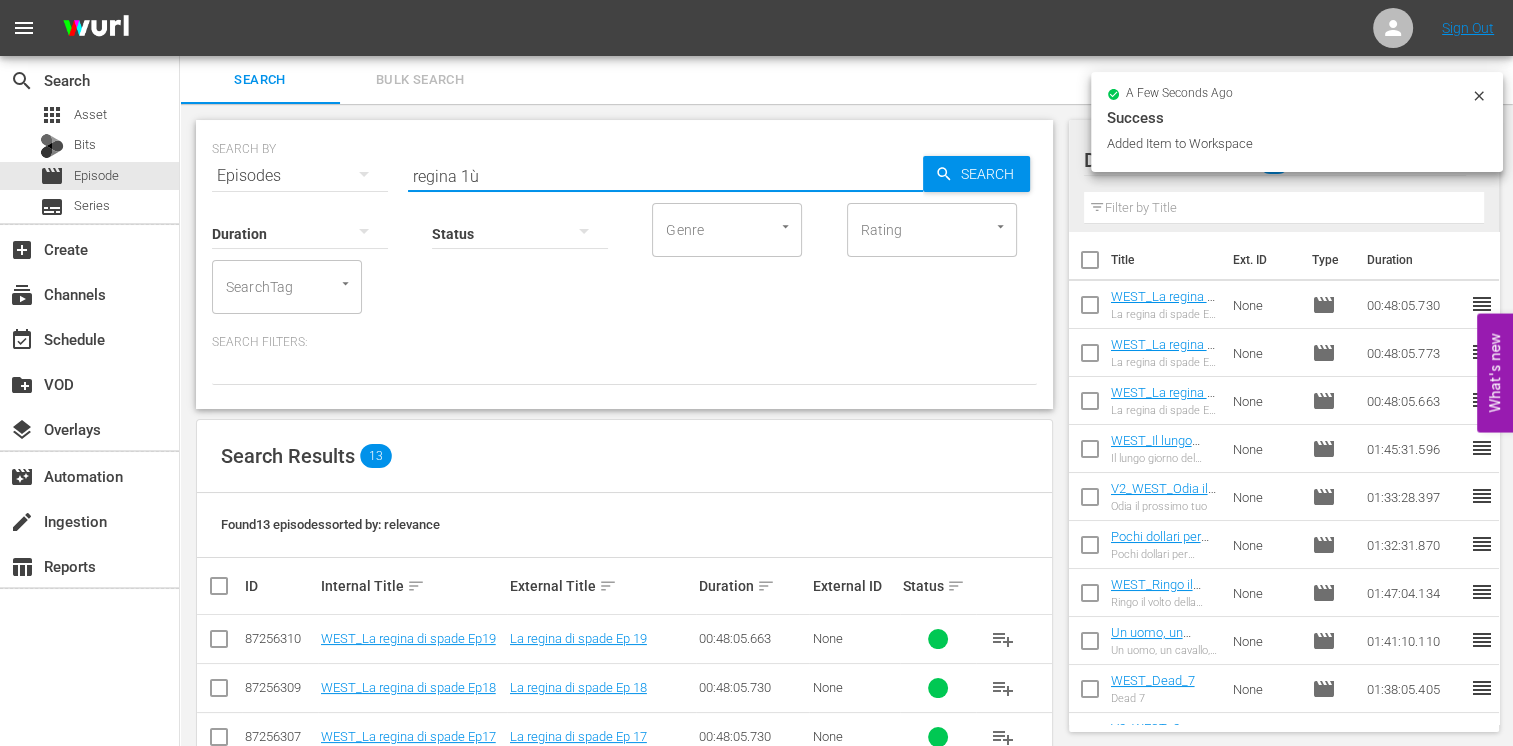type on "regina 1" 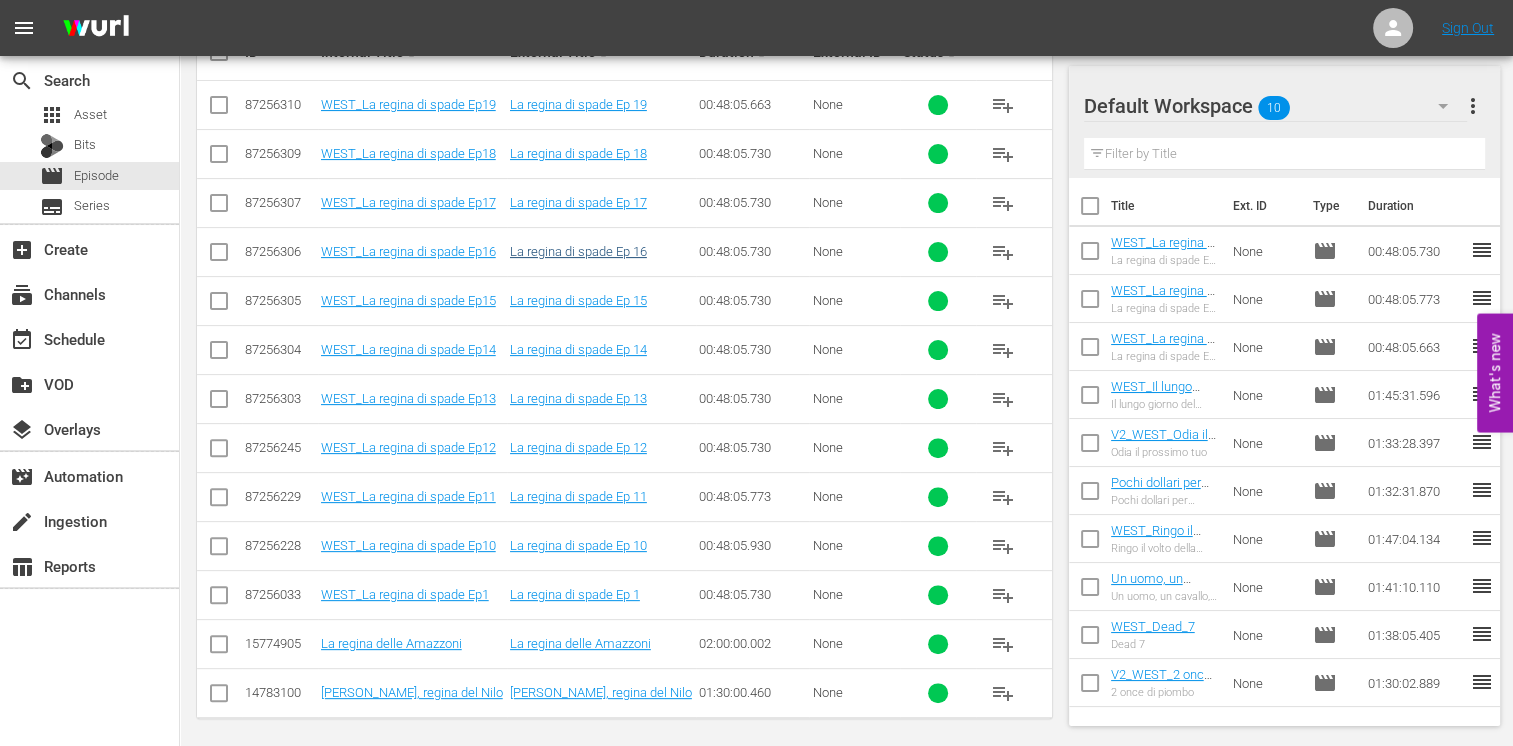 scroll, scrollTop: 539, scrollLeft: 0, axis: vertical 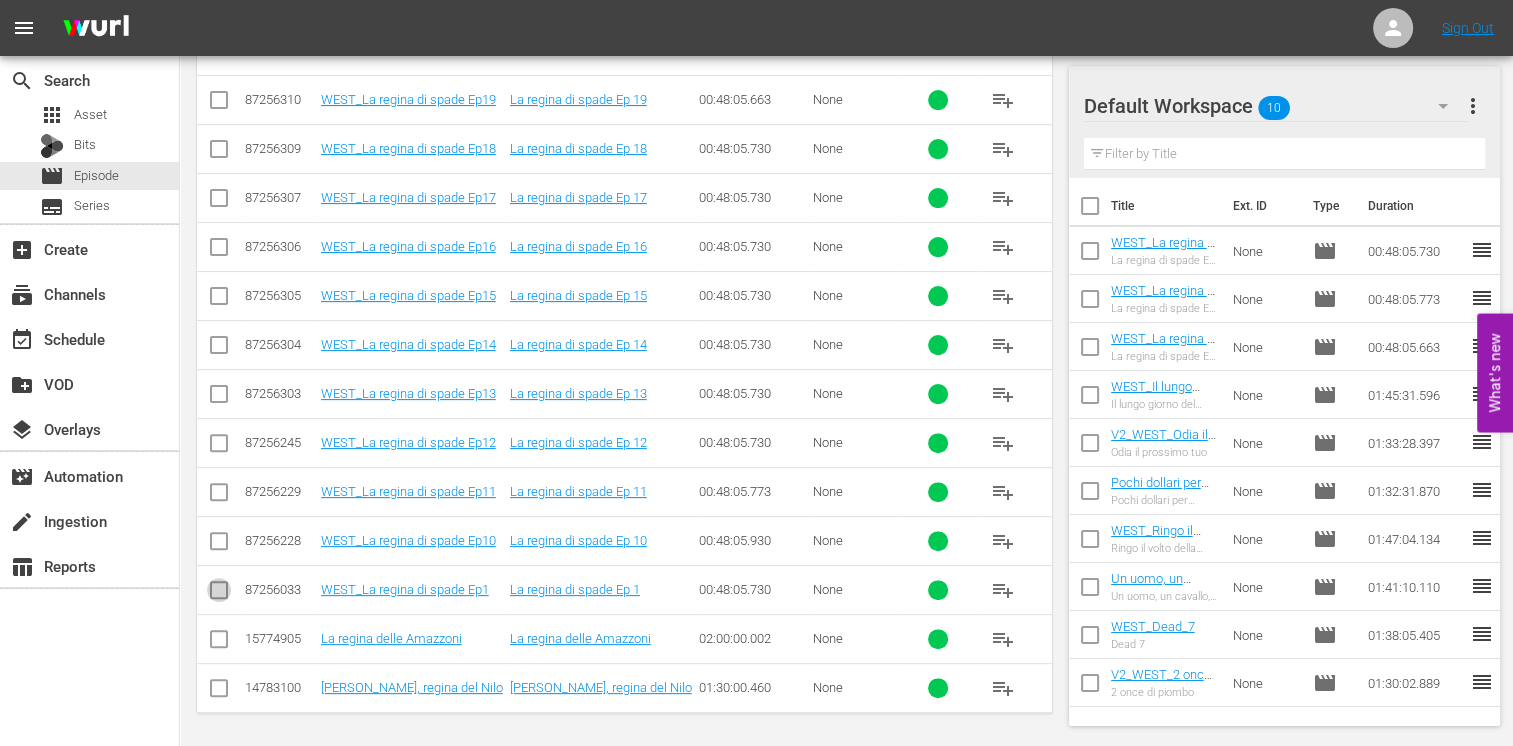 click at bounding box center [219, 594] 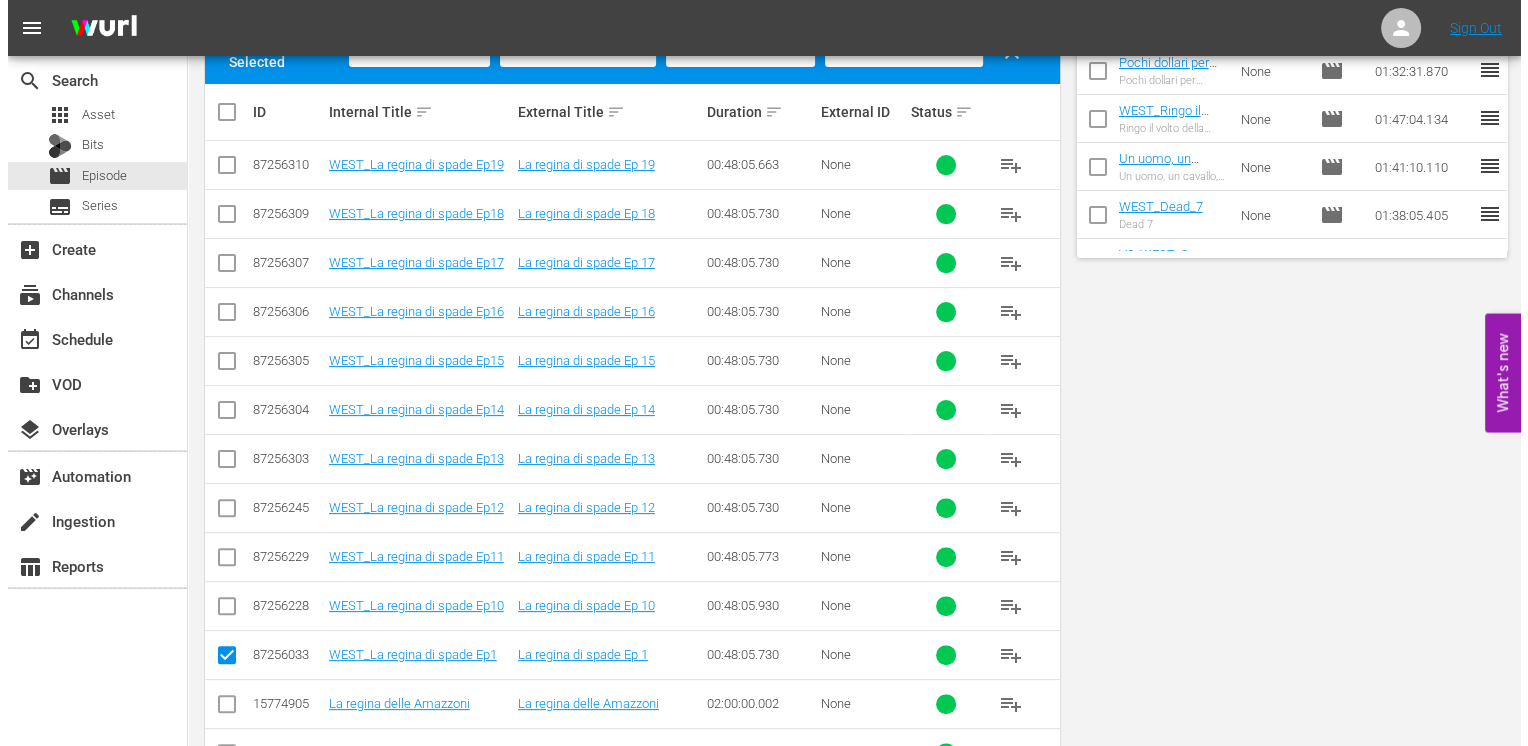 scroll, scrollTop: 0, scrollLeft: 0, axis: both 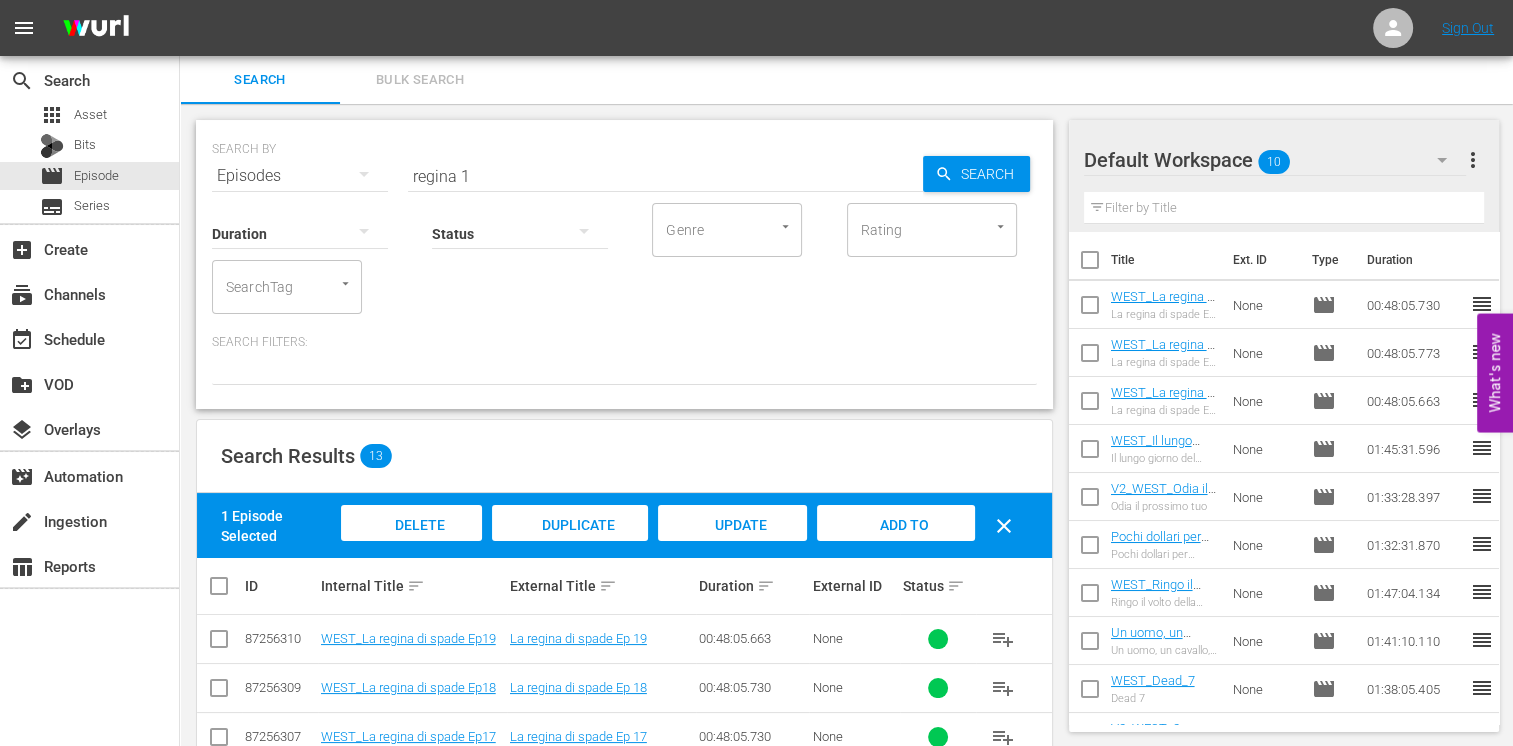 click on "Add to Workspace" at bounding box center [895, 542] 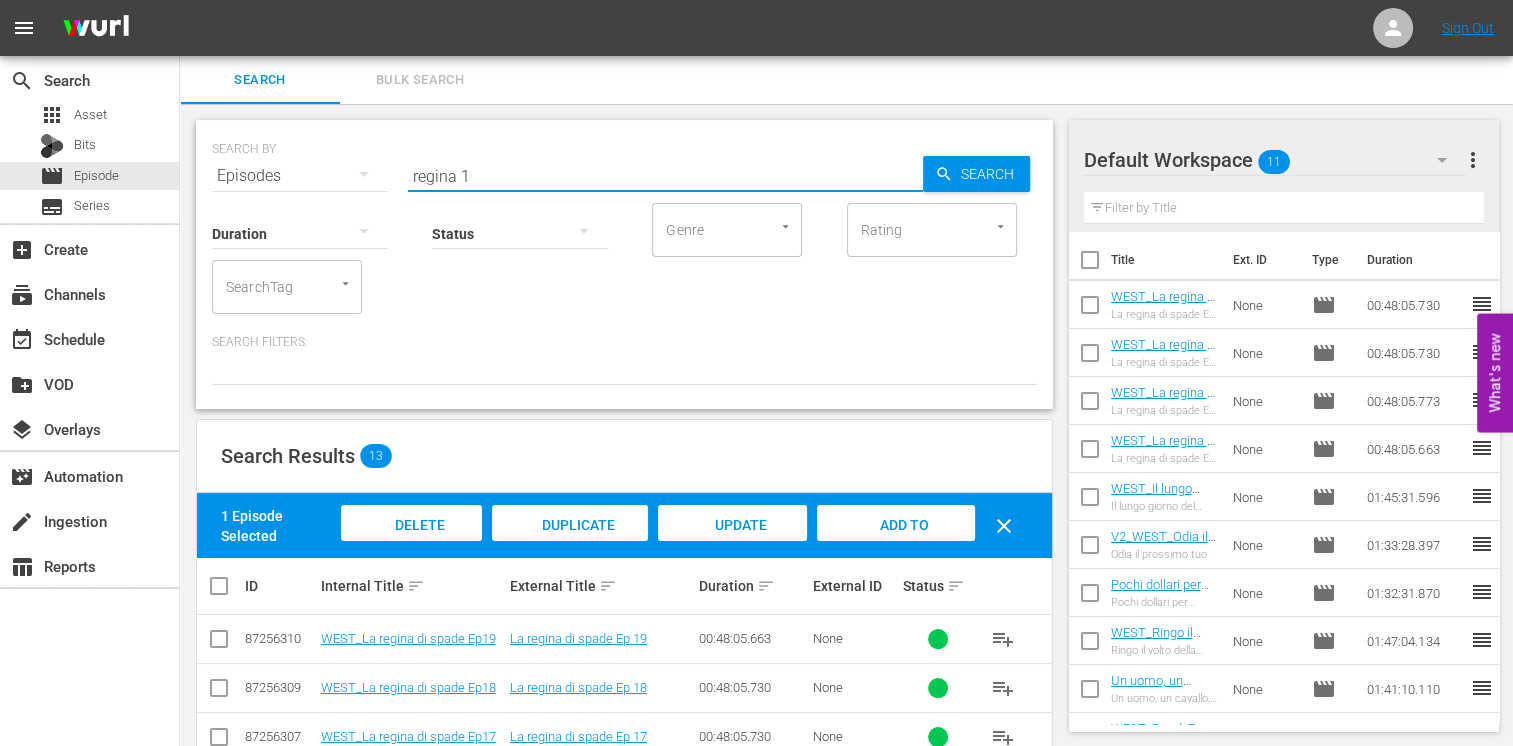 drag, startPoint x: 488, startPoint y: 175, endPoint x: 304, endPoint y: 192, distance: 184.78366 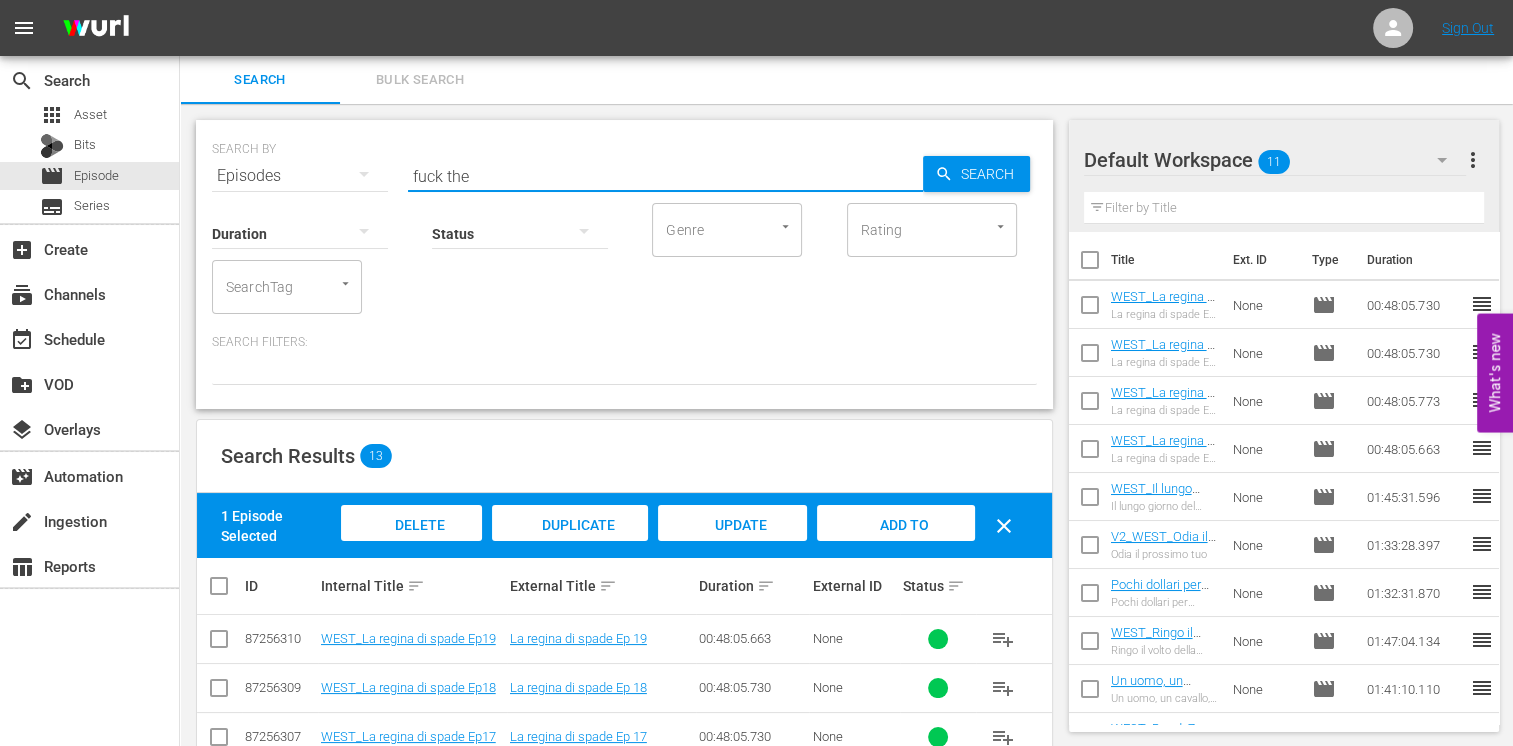 type on "fuck the" 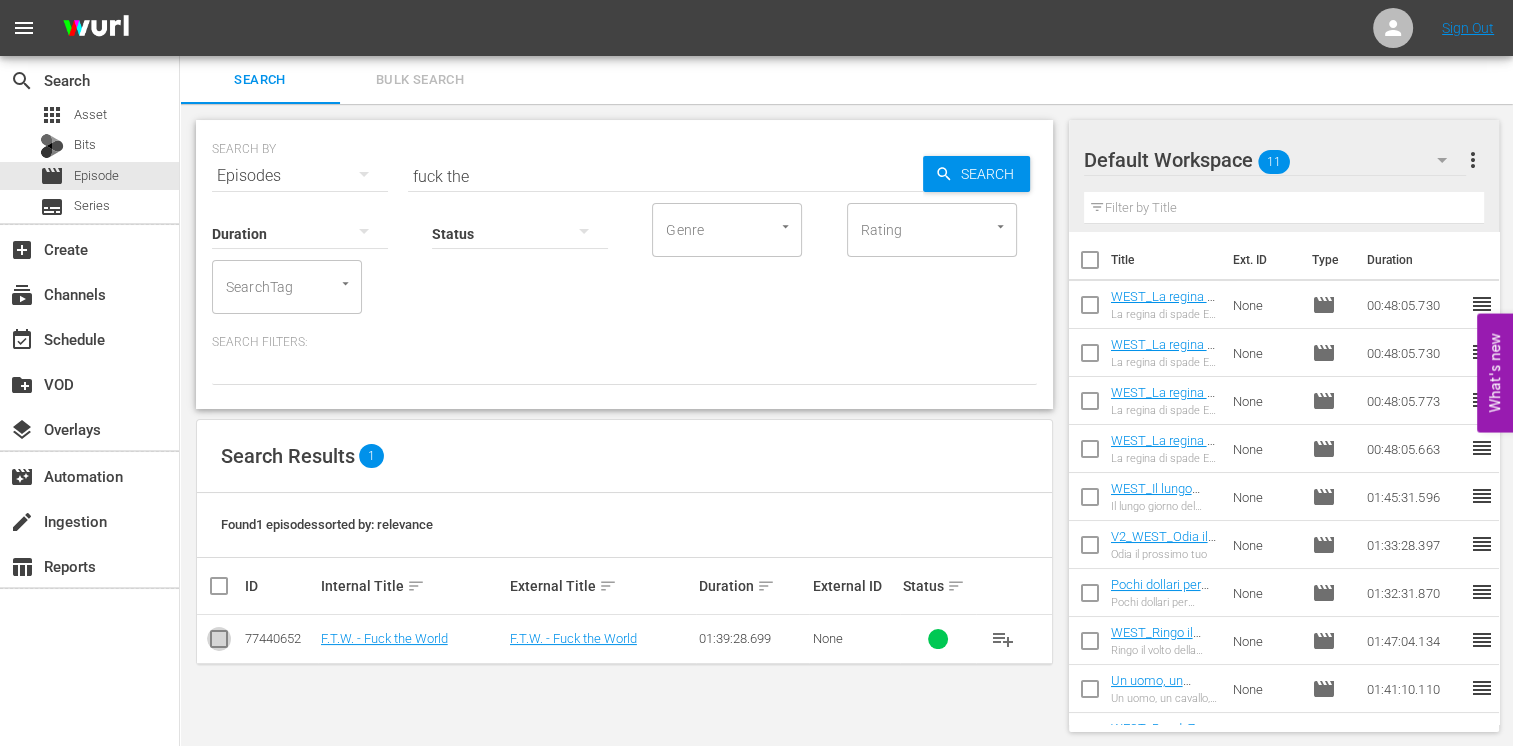 click at bounding box center [219, 643] 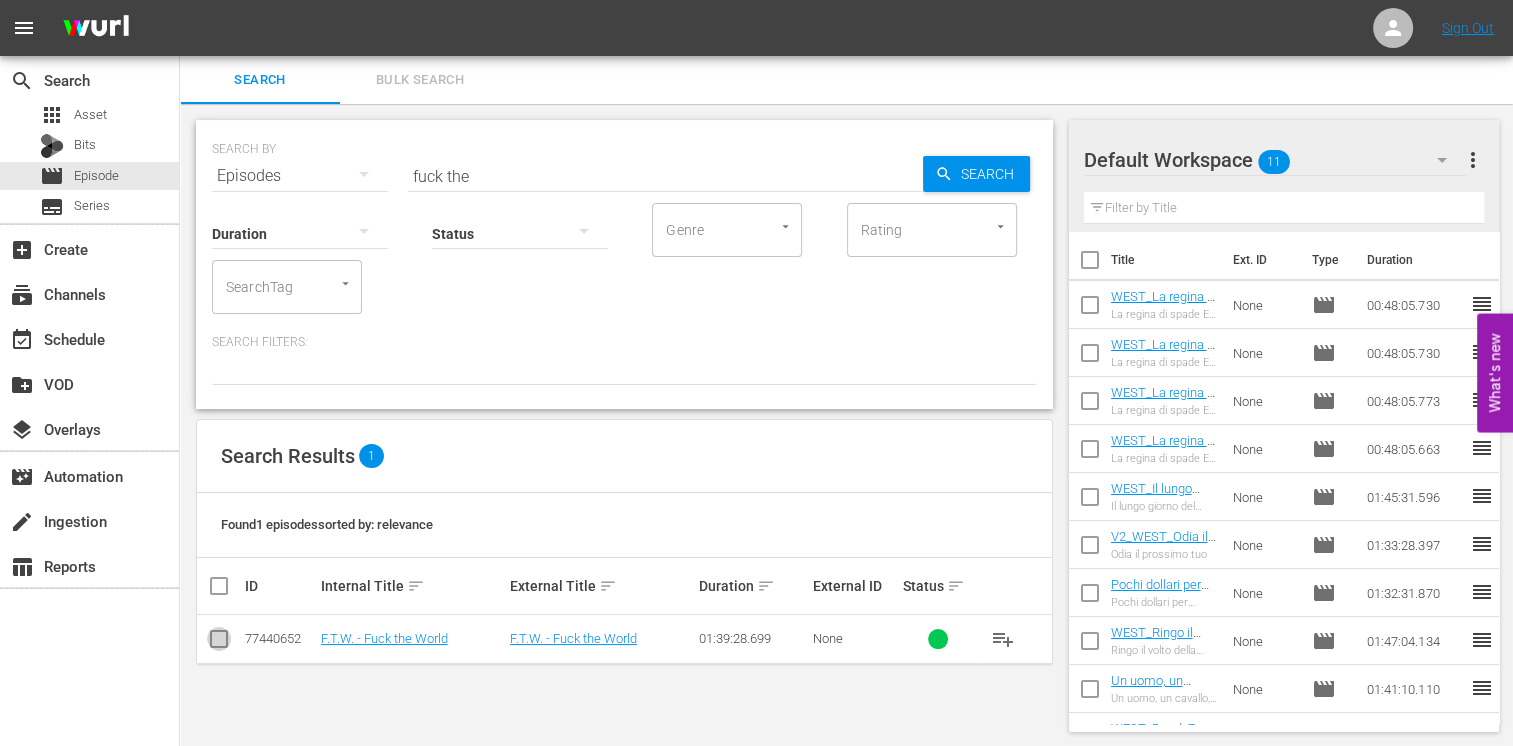 checkbox on "true" 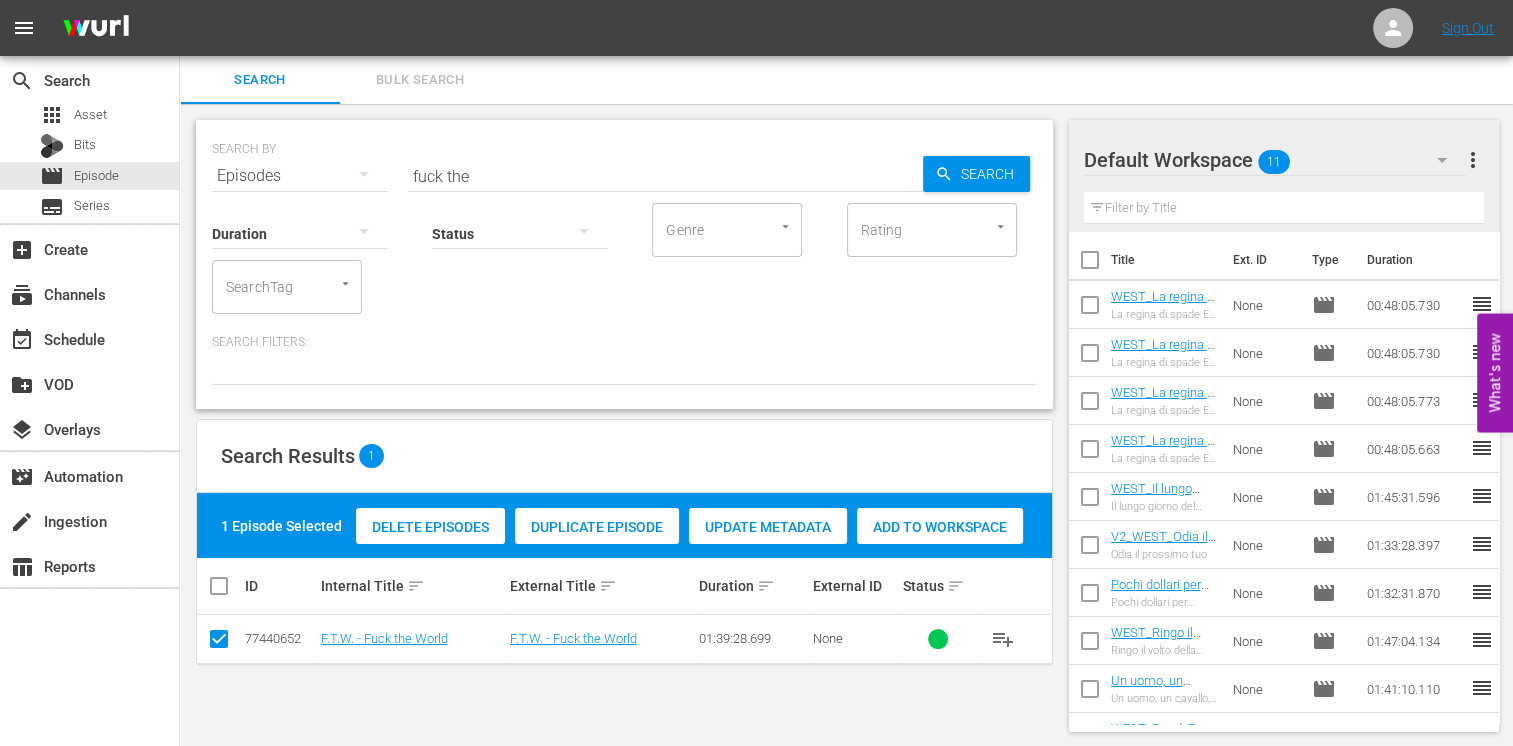 click on "Add to Workspace" at bounding box center (940, 527) 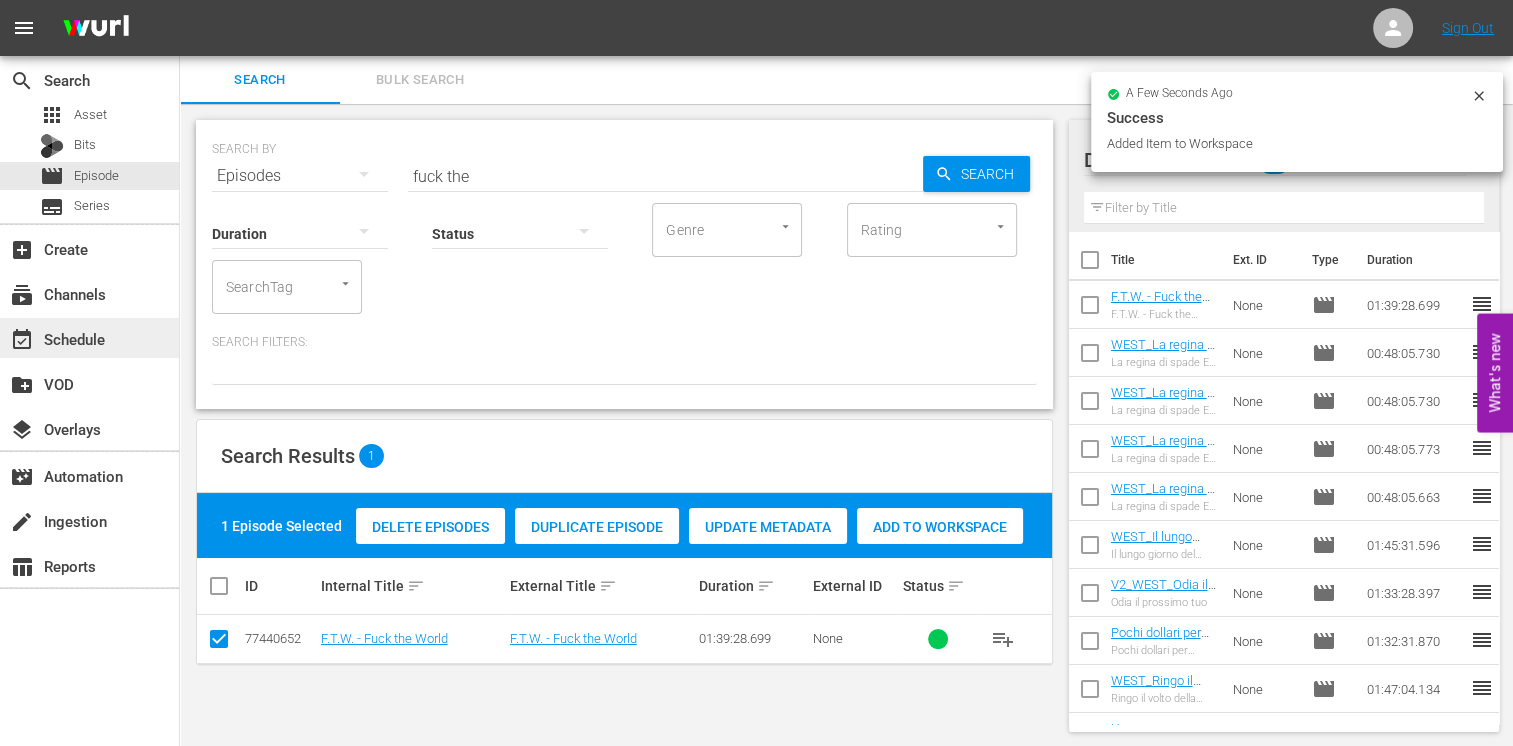 click on "event_available   Schedule" at bounding box center [89, 338] 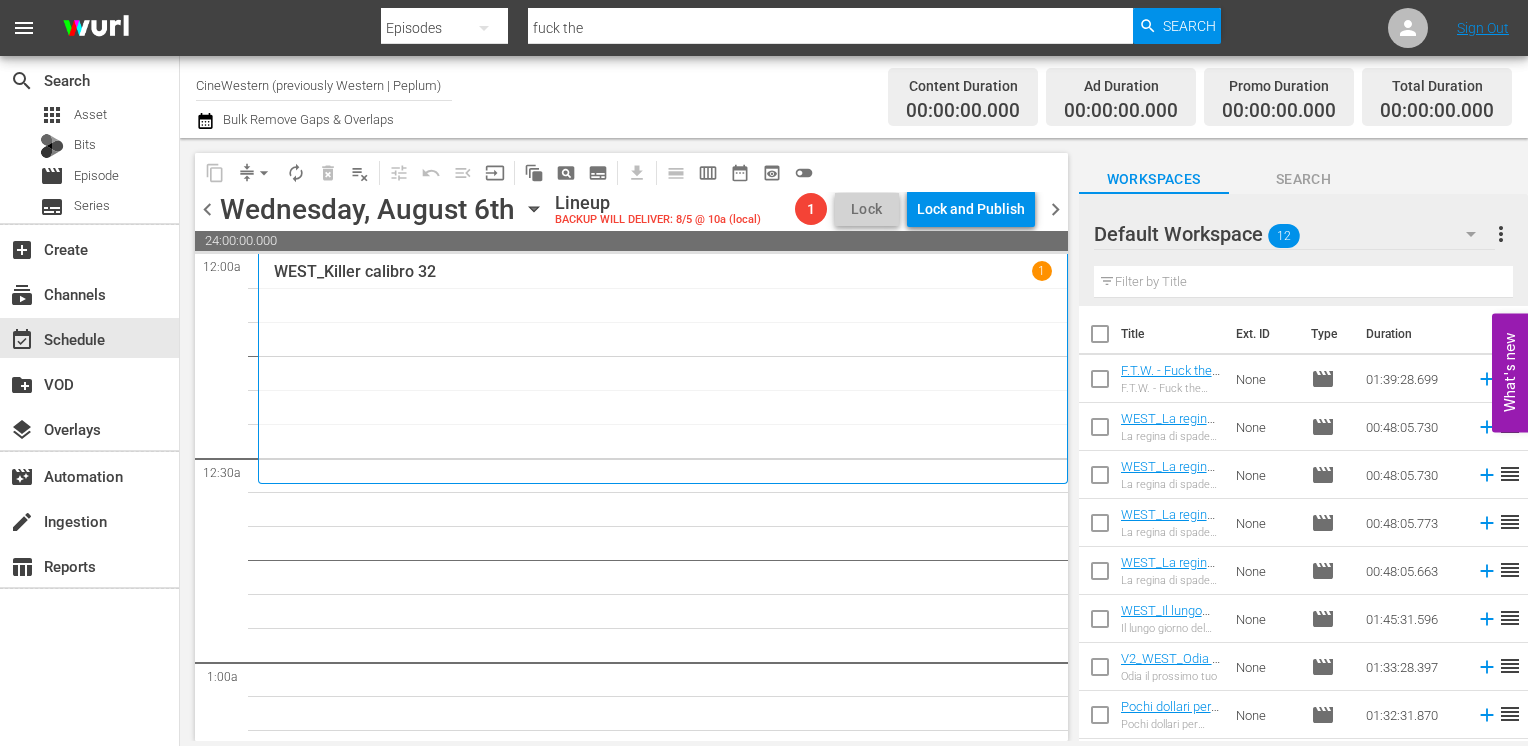 click at bounding box center (1100, 338) 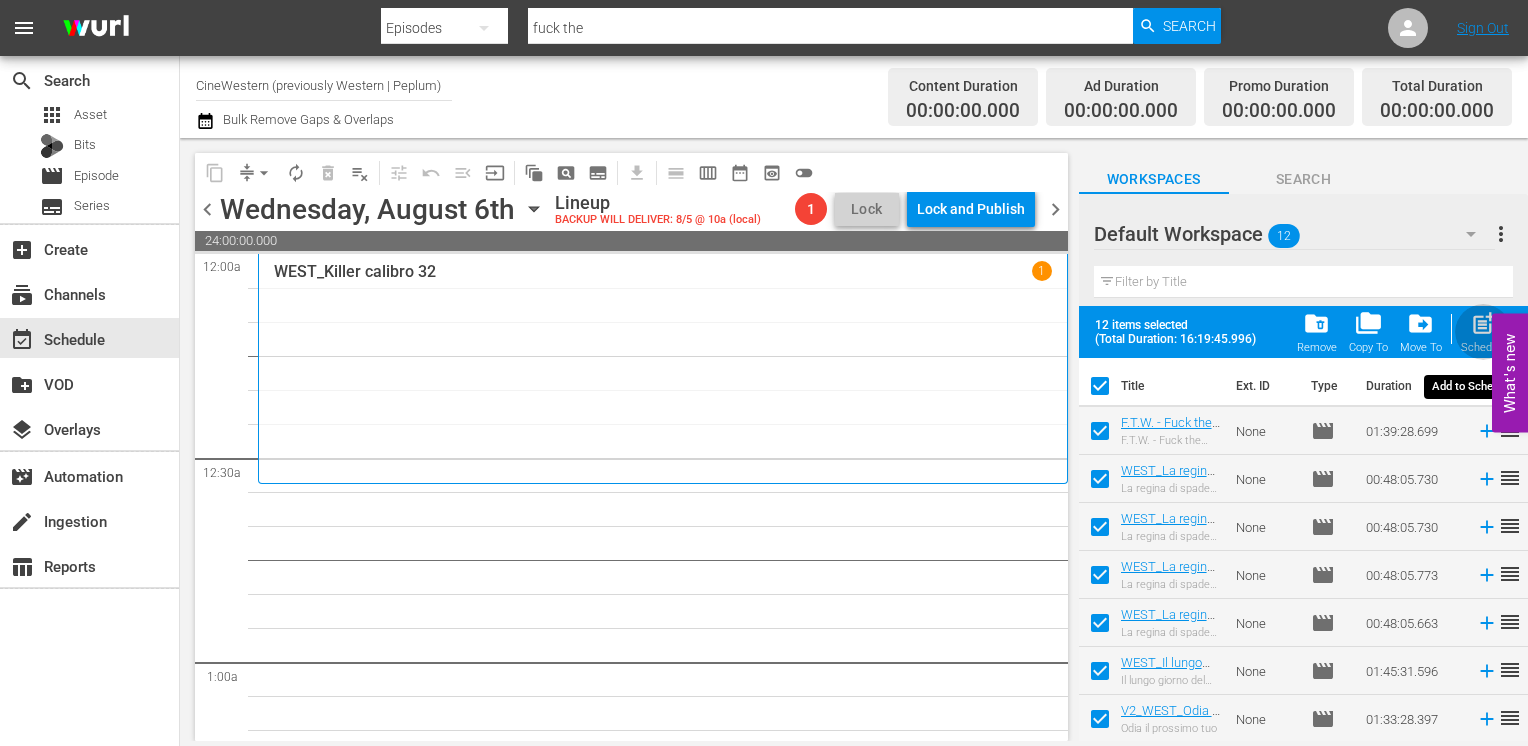 click on "Schedule" at bounding box center [1483, 347] 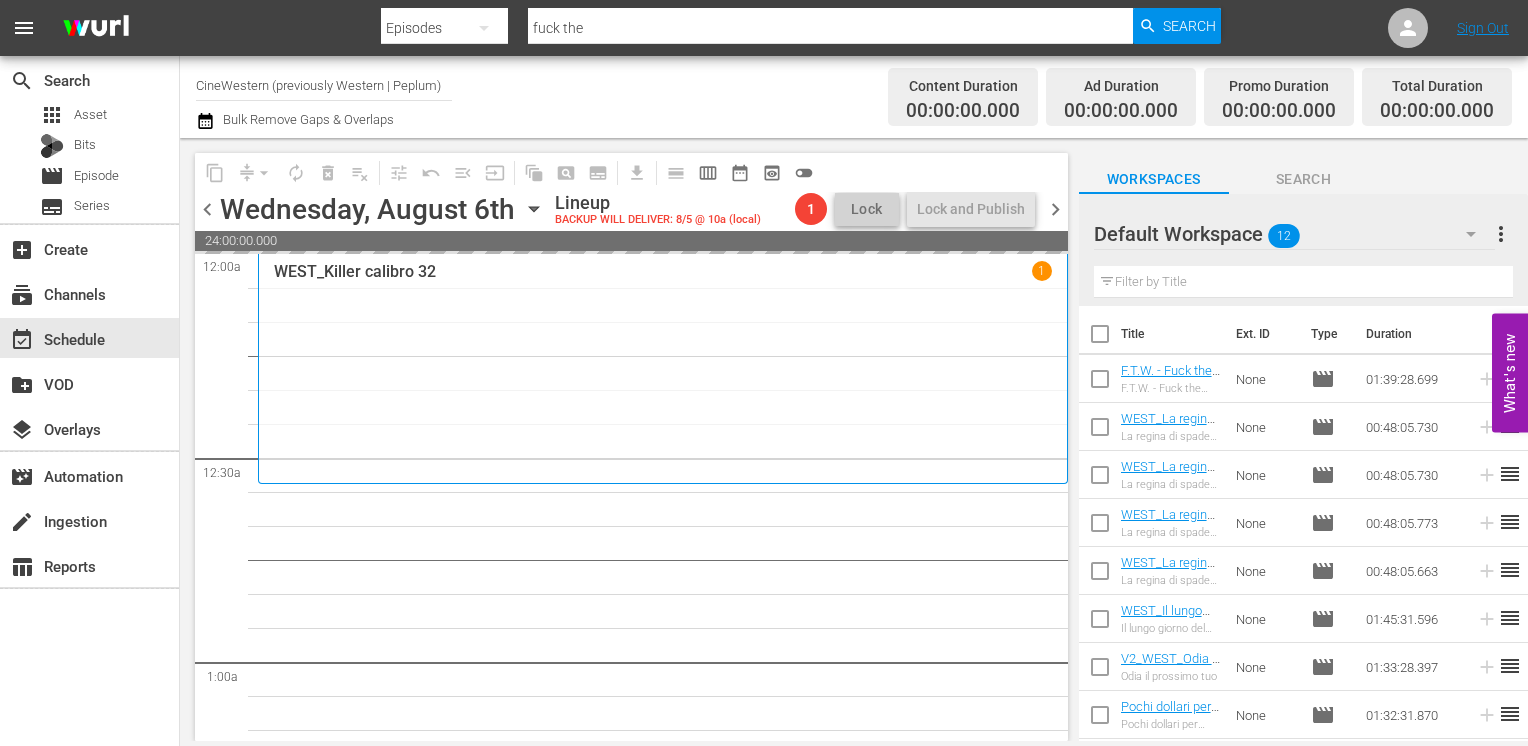 click on "chevron_right" at bounding box center [1055, 209] 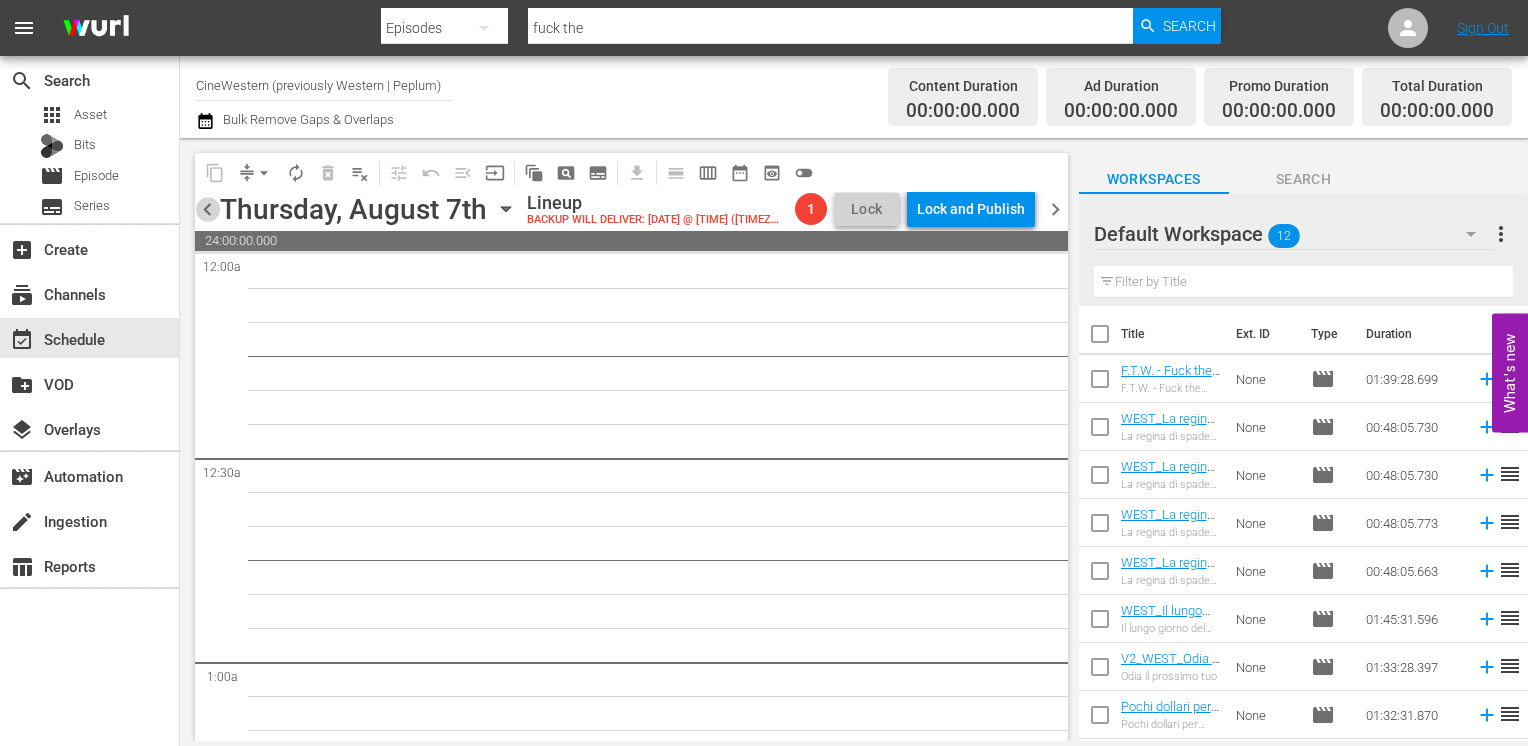 click on "chevron_left" at bounding box center (207, 209) 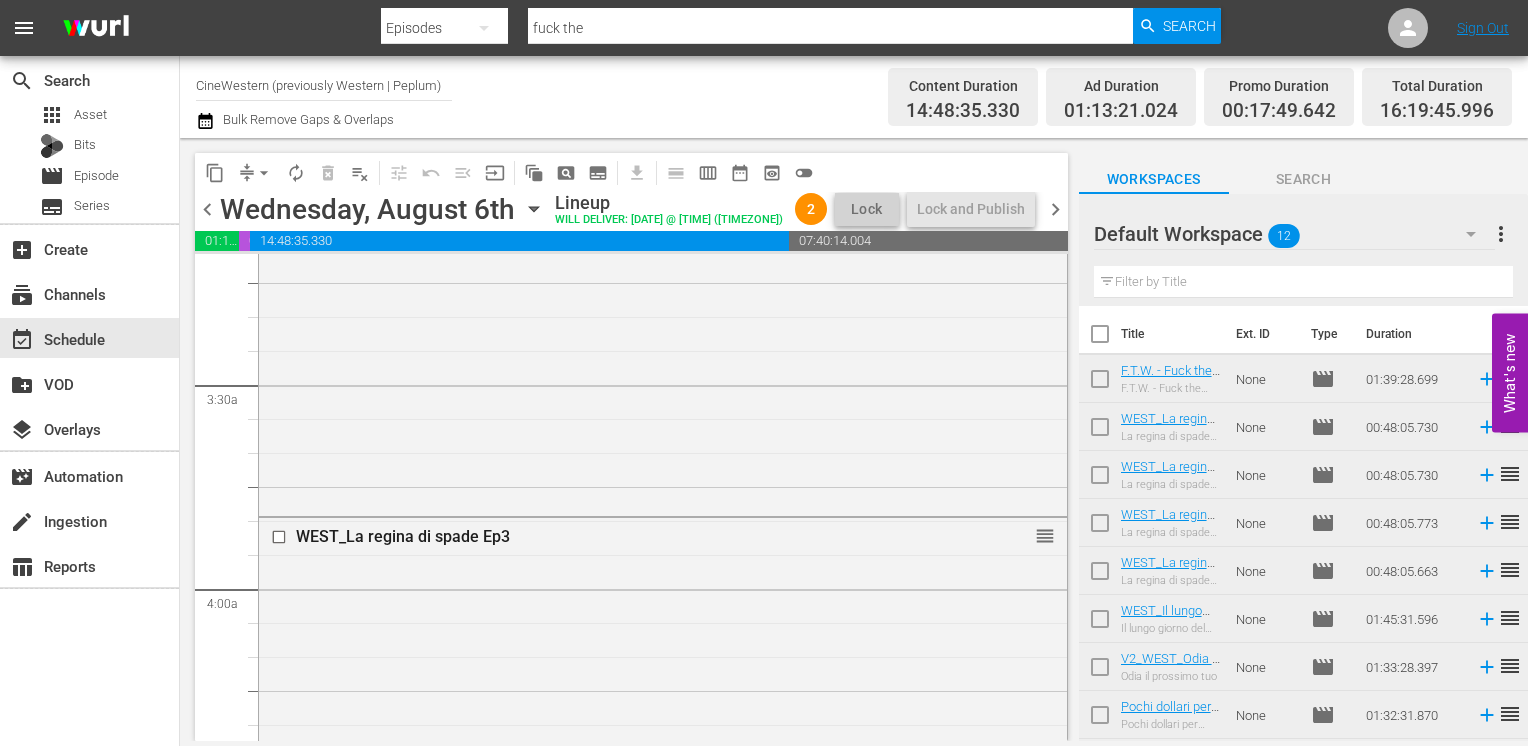 scroll, scrollTop: 1300, scrollLeft: 0, axis: vertical 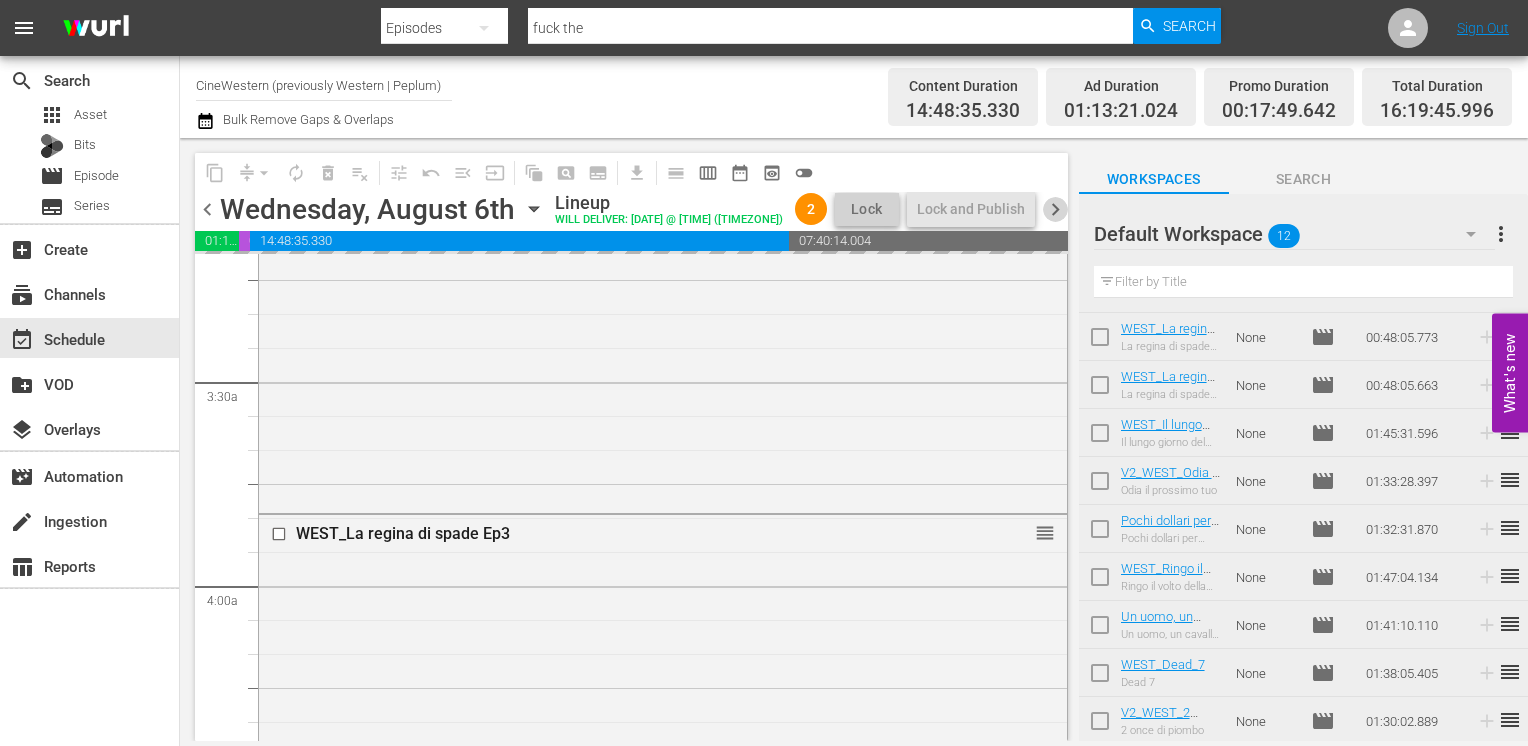 click on "chevron_right" at bounding box center (1055, 209) 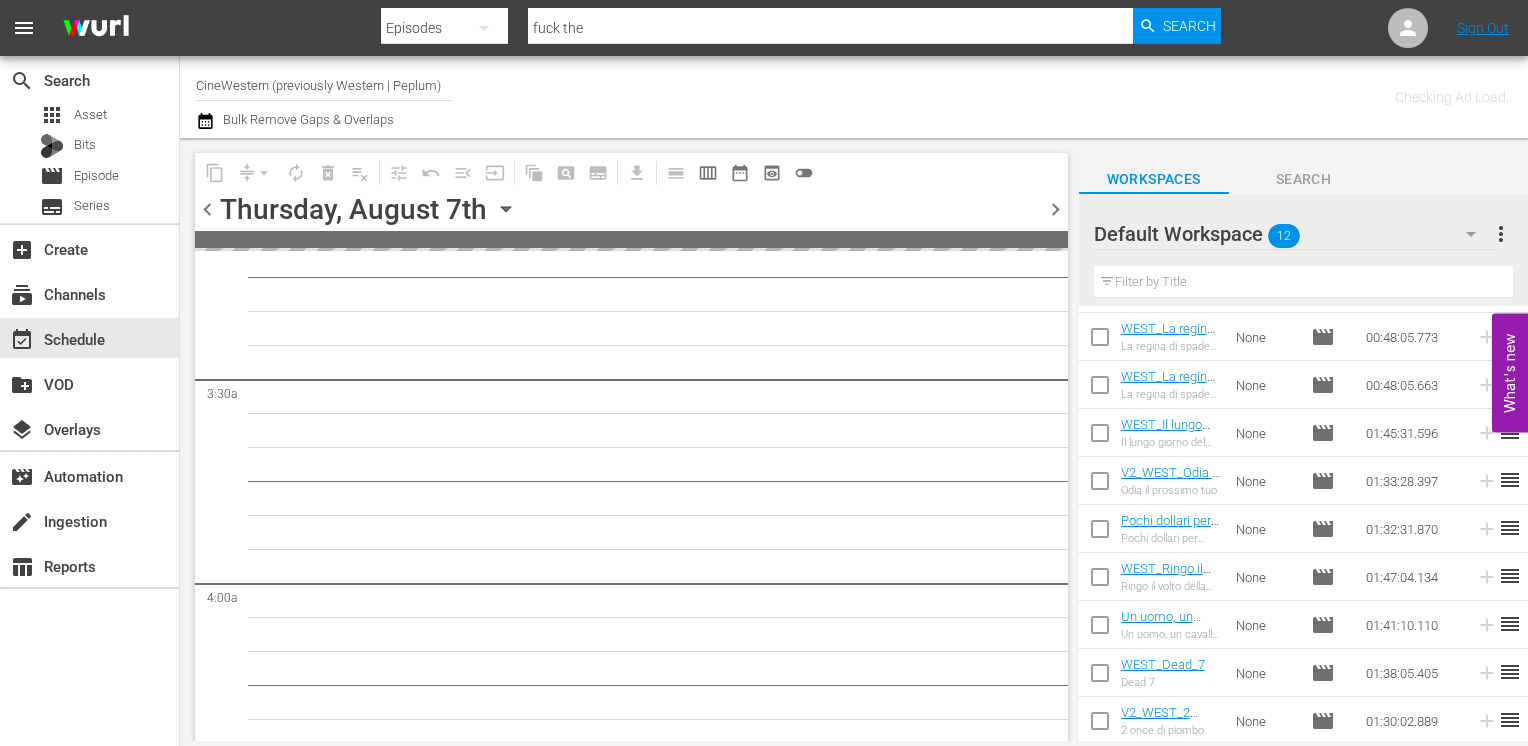 scroll, scrollTop: 1402, scrollLeft: 0, axis: vertical 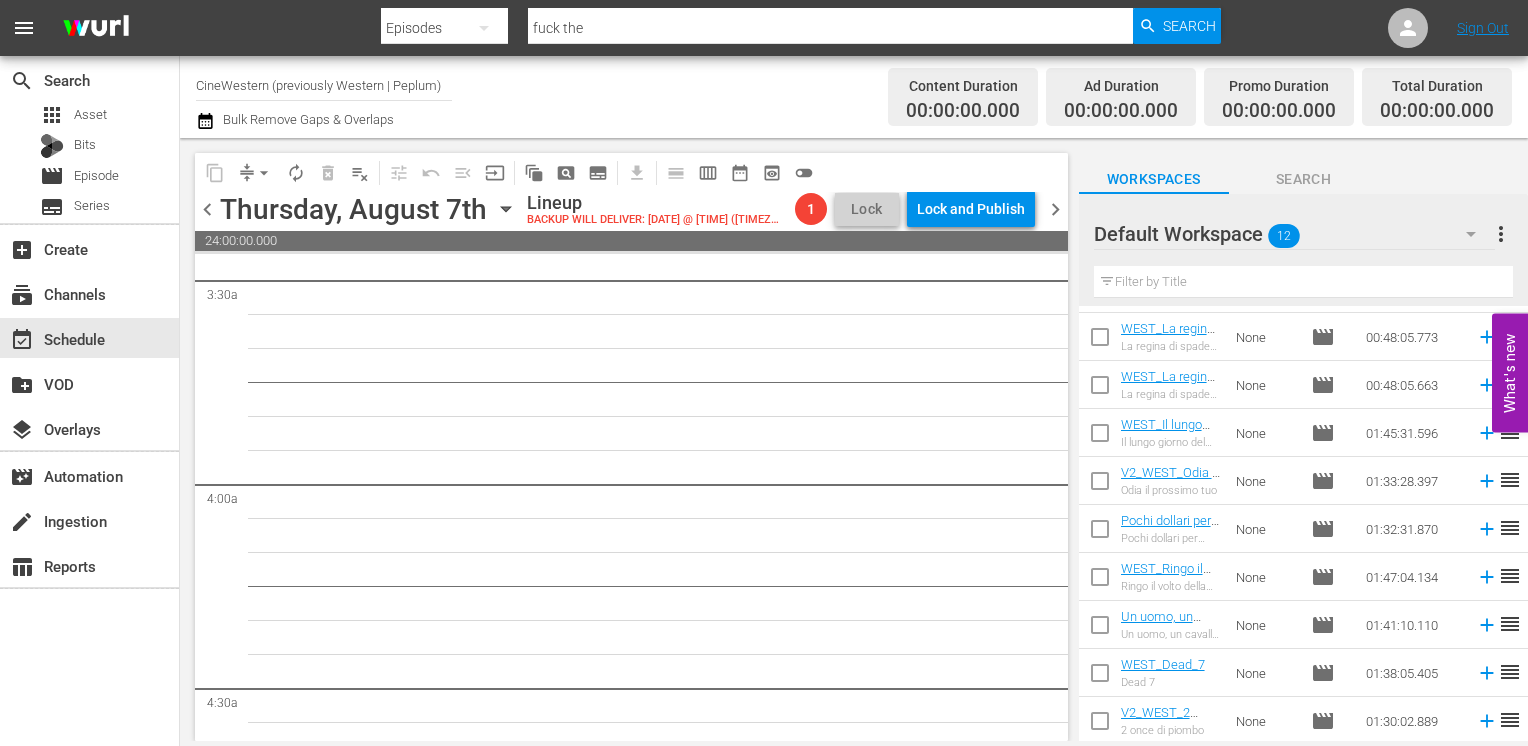 click on "chevron_left" at bounding box center [207, 209] 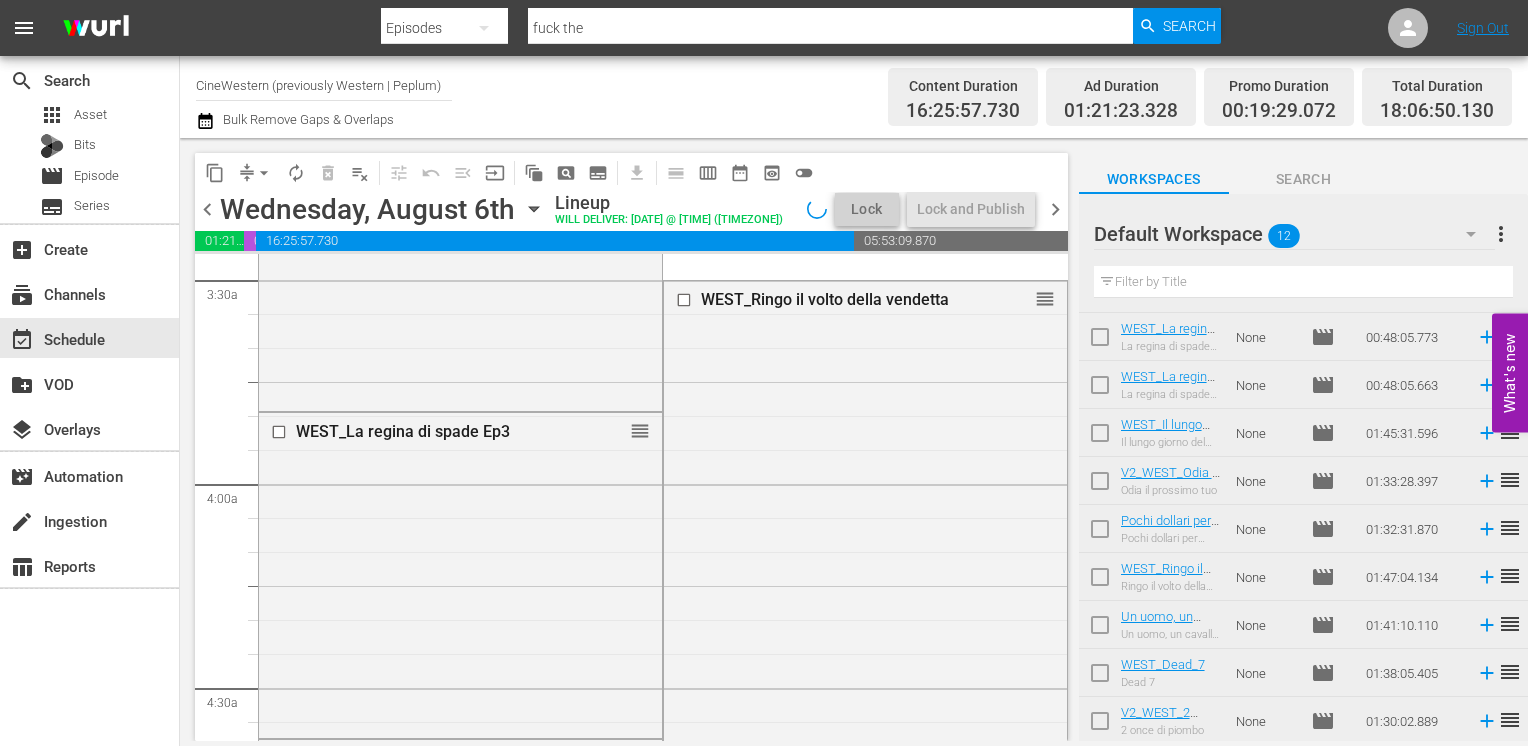scroll, scrollTop: 1300, scrollLeft: 0, axis: vertical 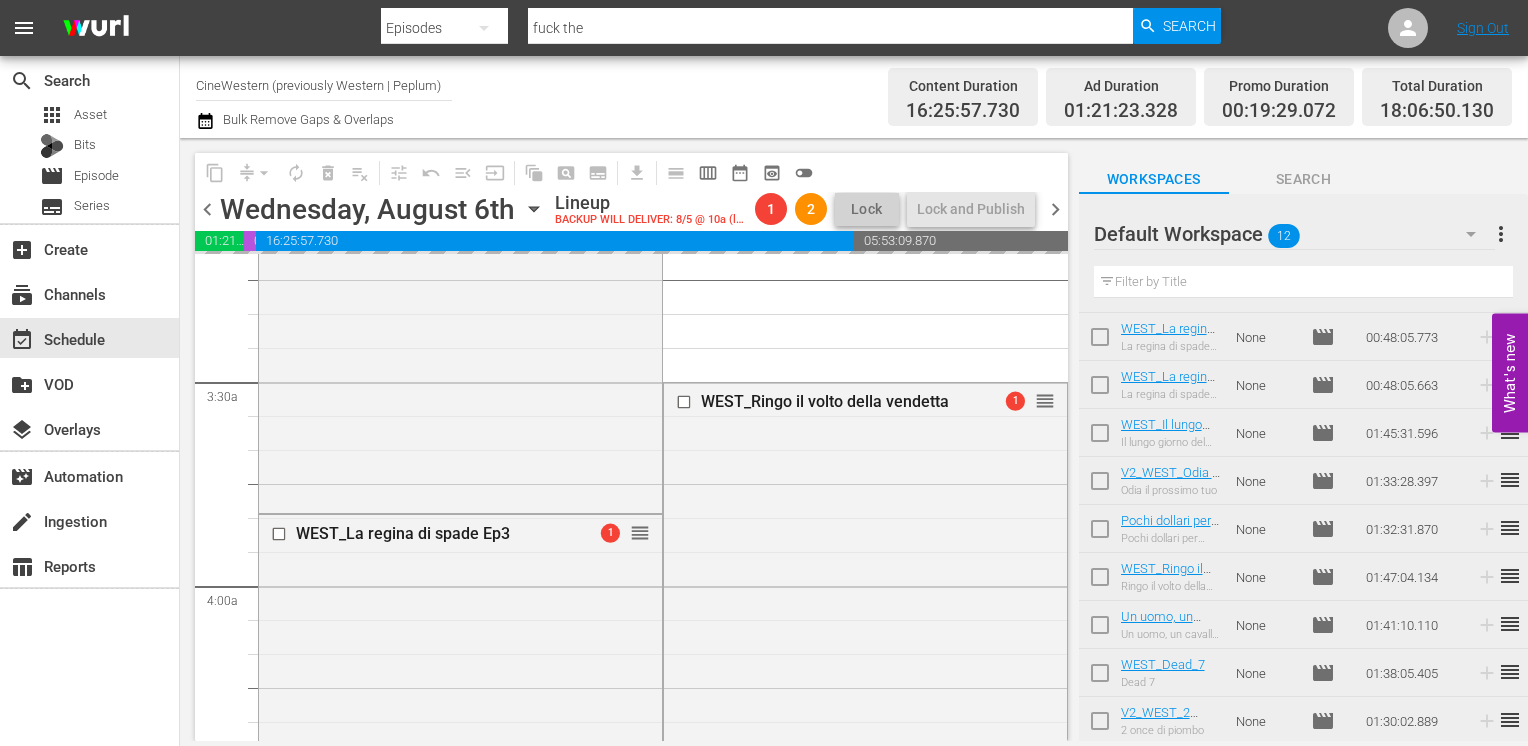 click on "chevron_right" at bounding box center (1055, 209) 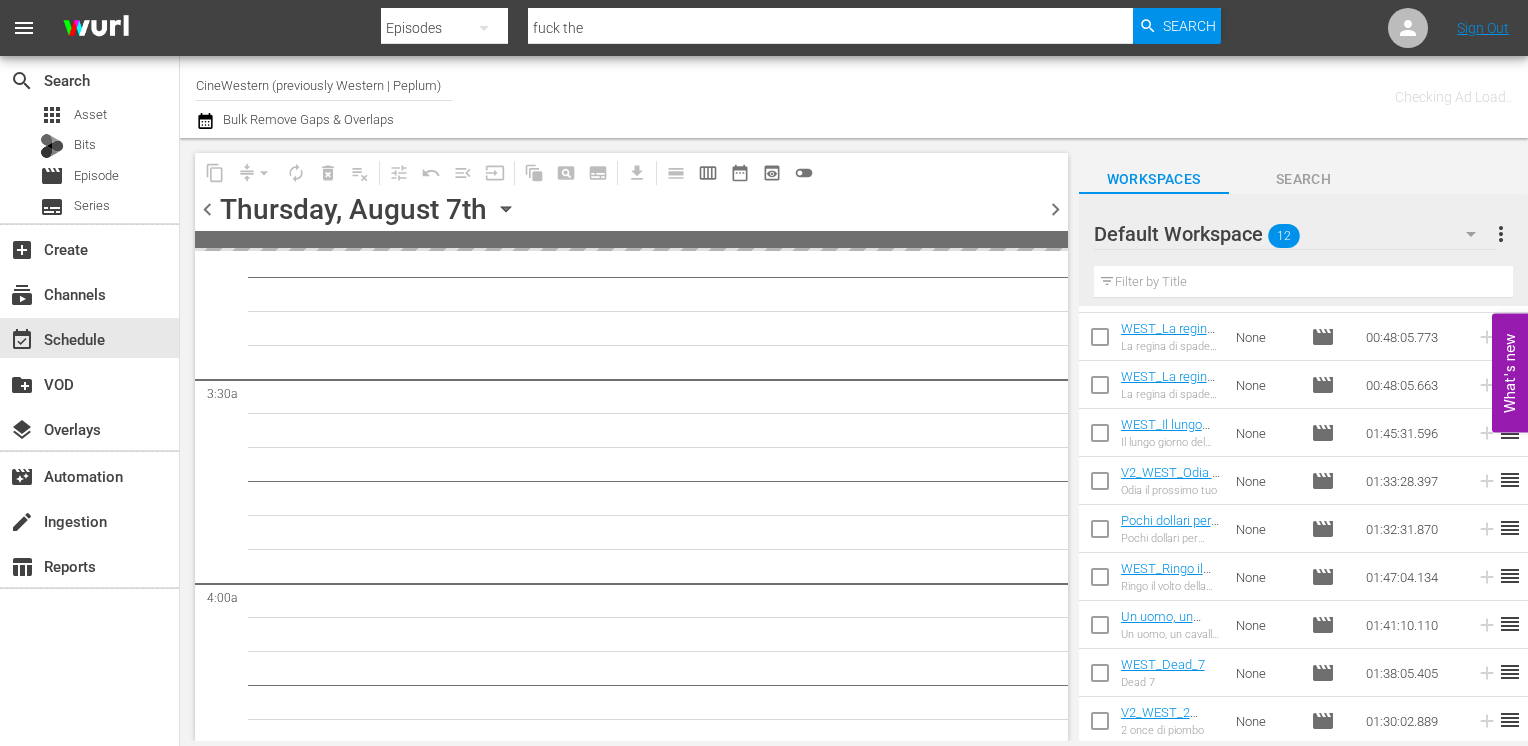 scroll, scrollTop: 1402, scrollLeft: 0, axis: vertical 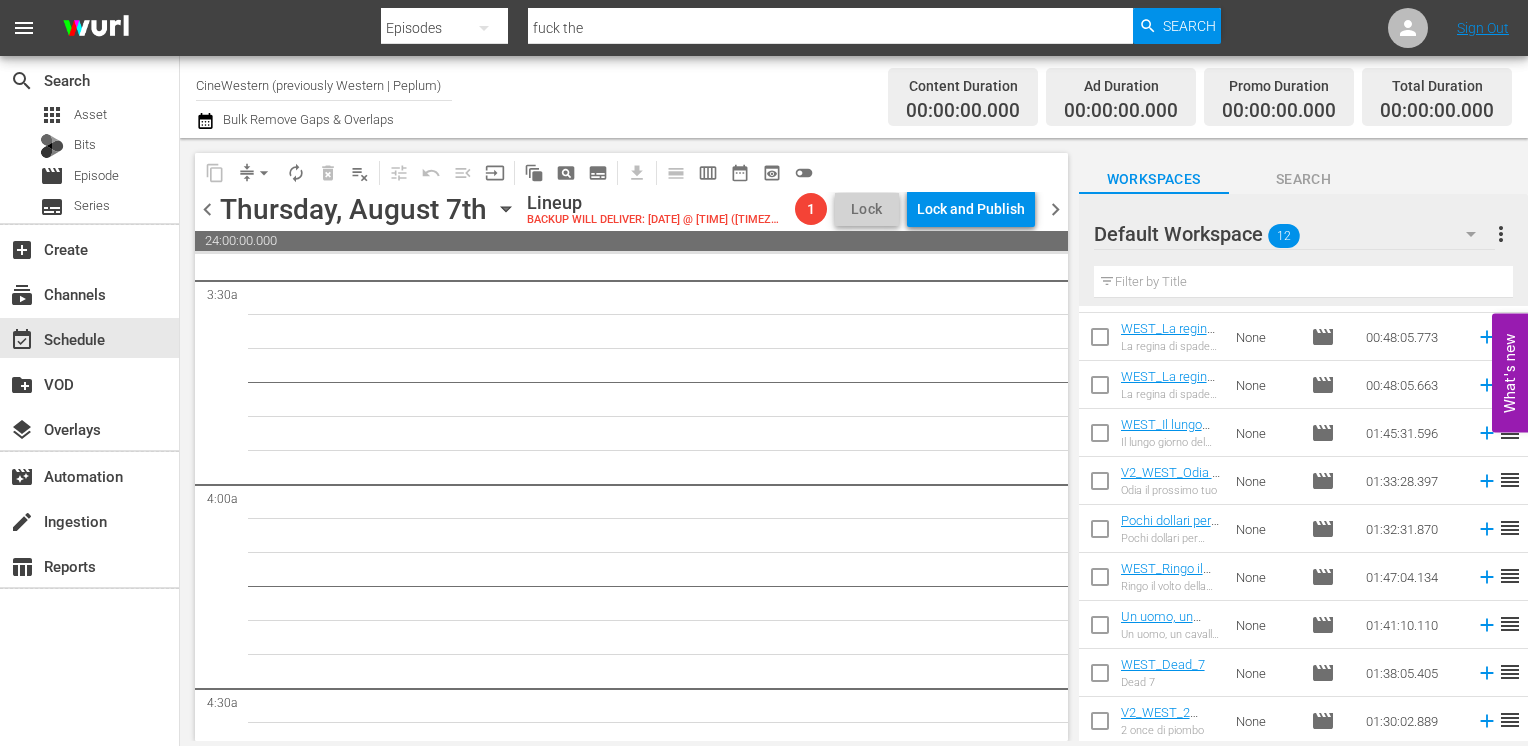 click on "chevron_left" at bounding box center [207, 209] 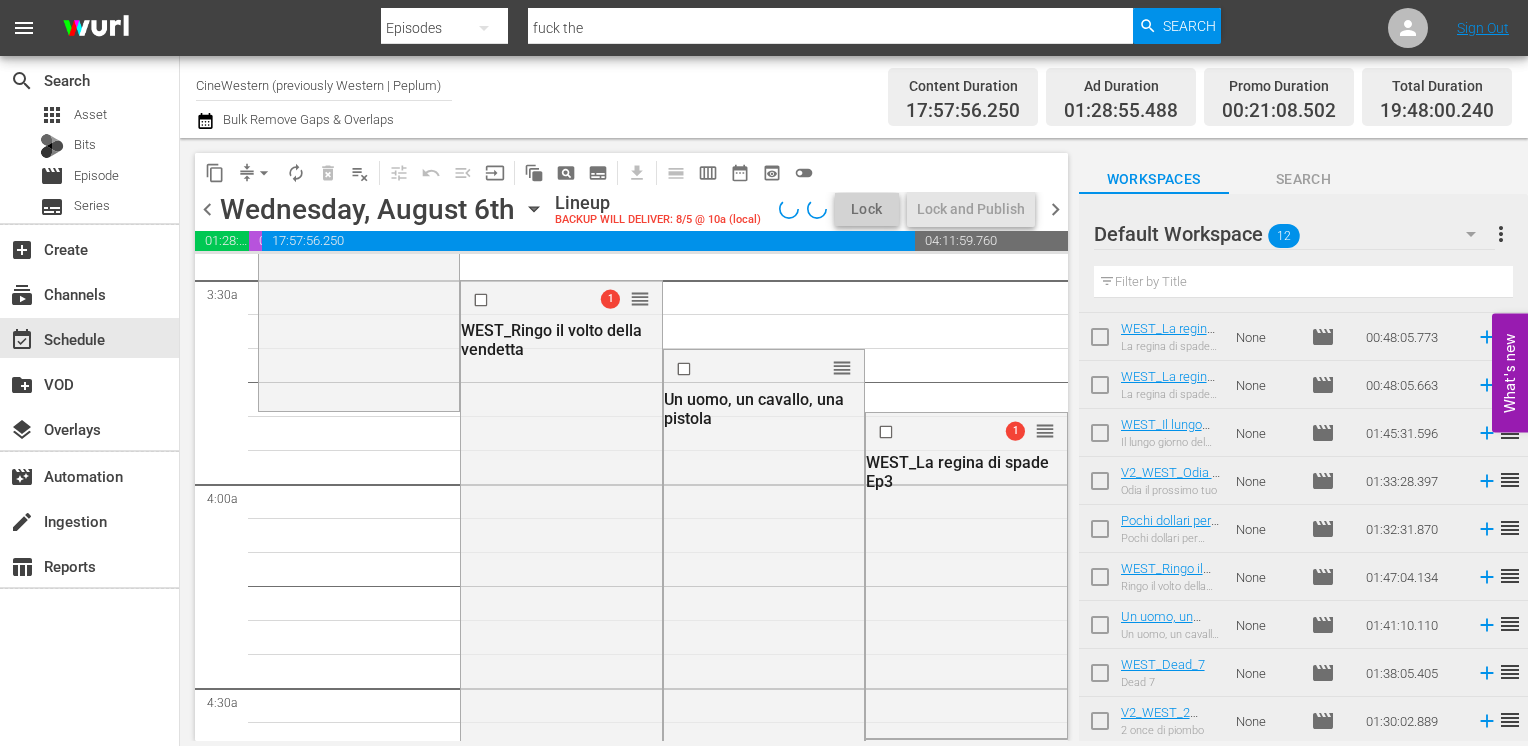 scroll, scrollTop: 1300, scrollLeft: 0, axis: vertical 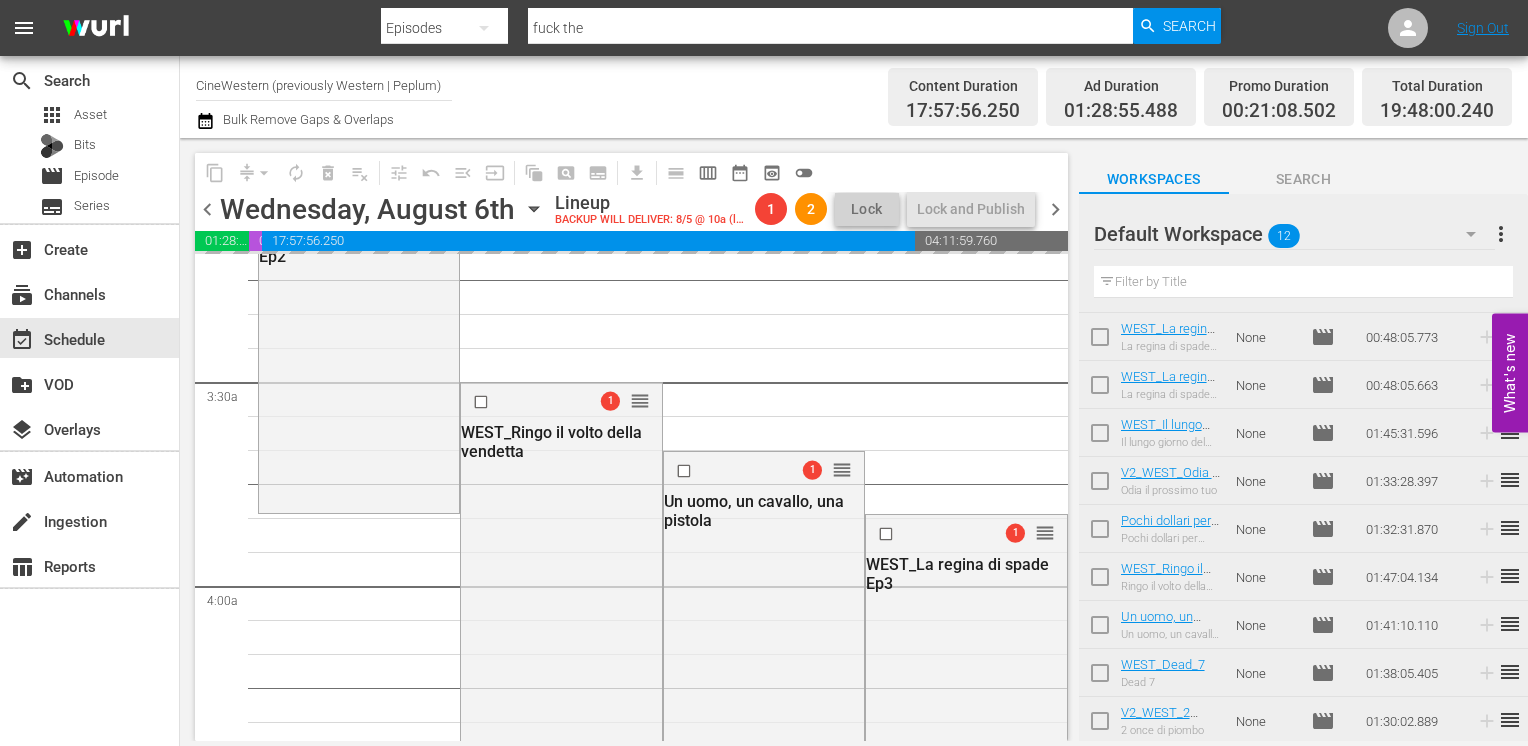 click on "chevron_right" at bounding box center [1055, 209] 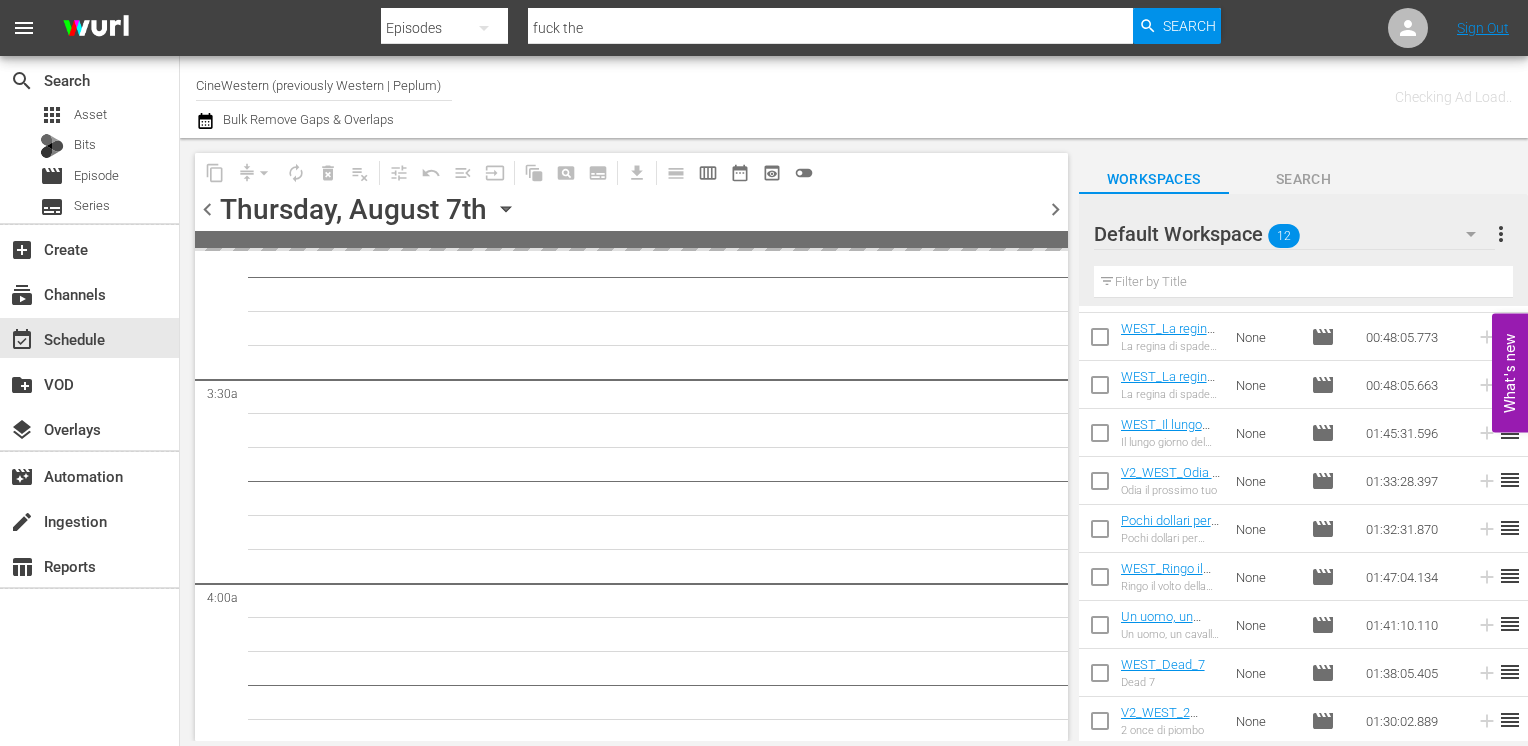 scroll, scrollTop: 1402, scrollLeft: 0, axis: vertical 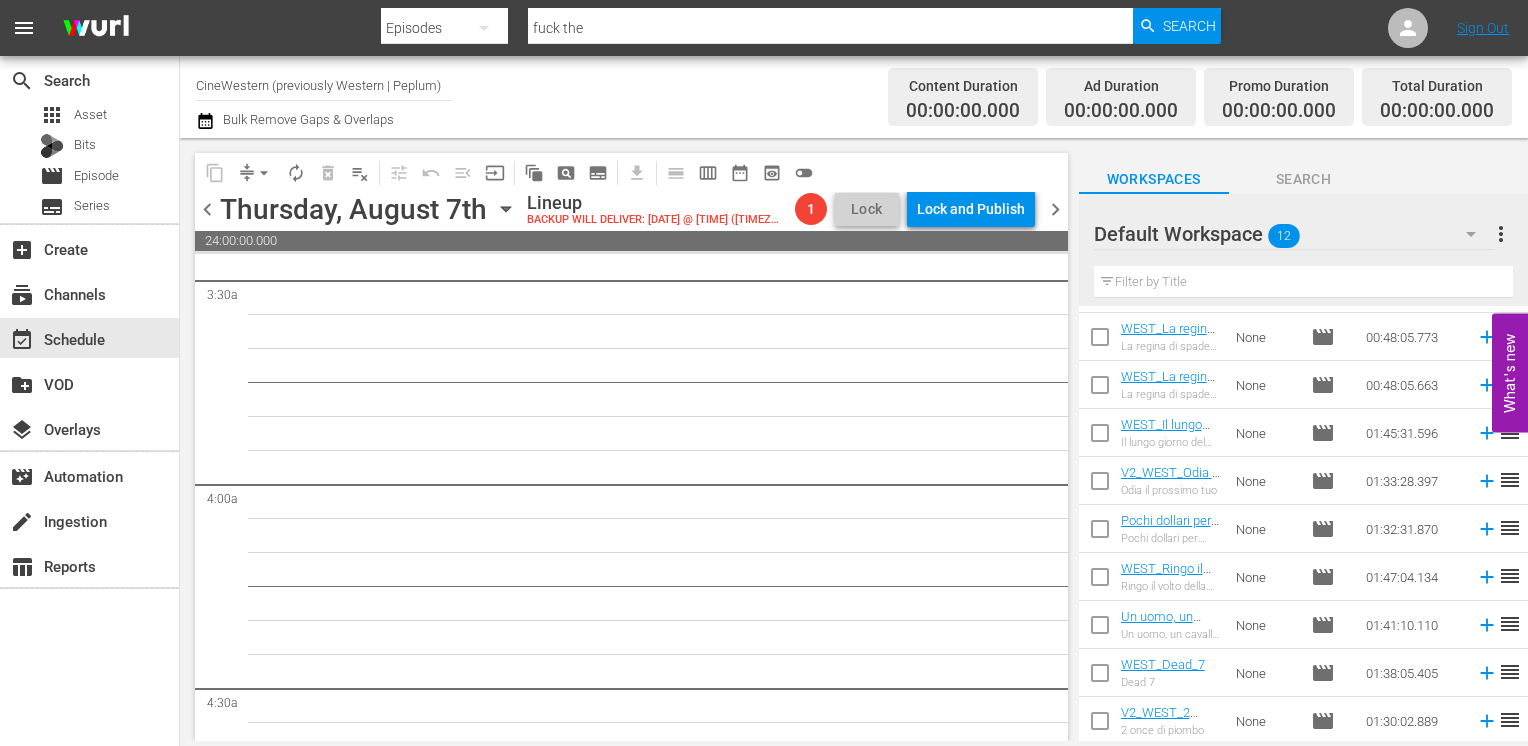 click on "chevron_left" at bounding box center [207, 209] 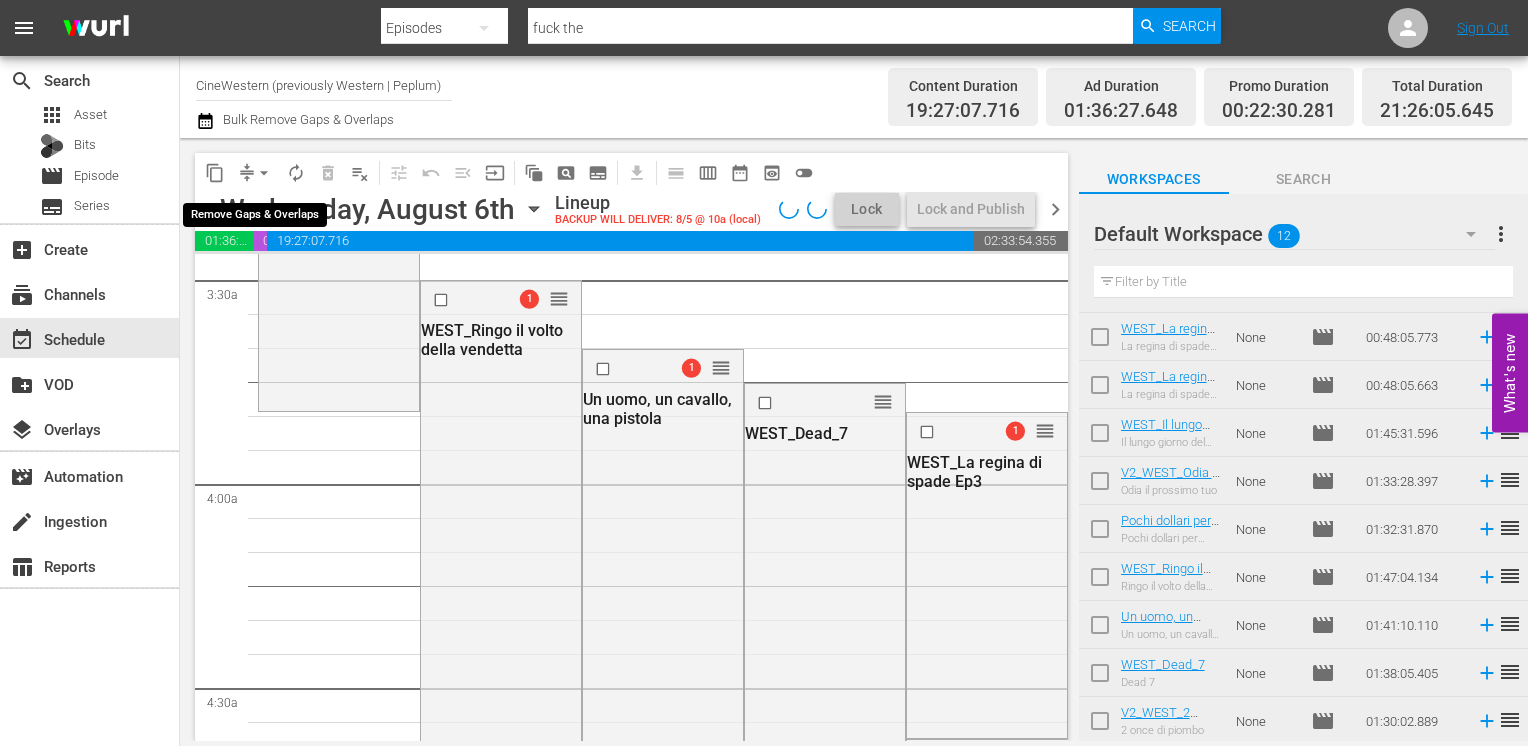 scroll, scrollTop: 1300, scrollLeft: 0, axis: vertical 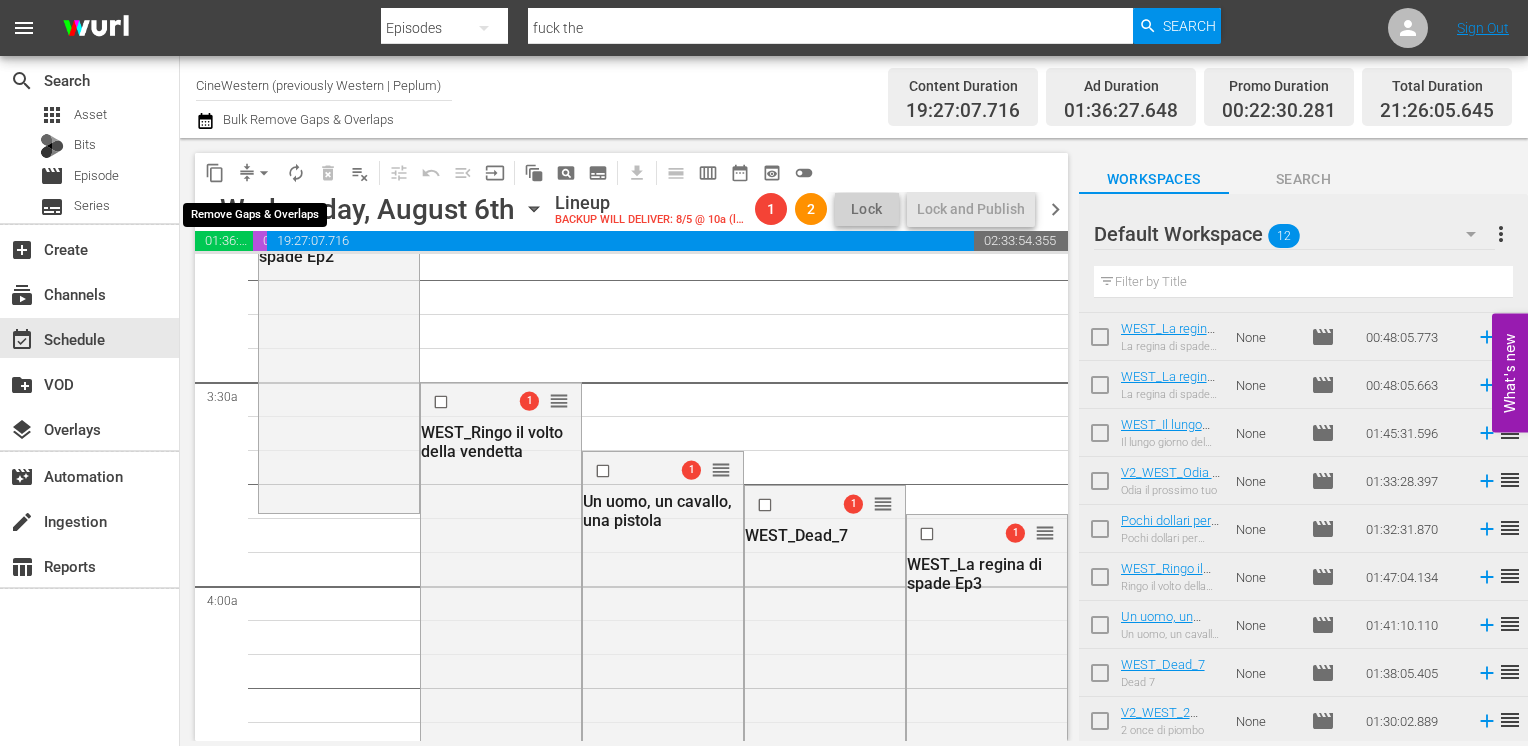 click on "arrow_drop_down" at bounding box center [264, 173] 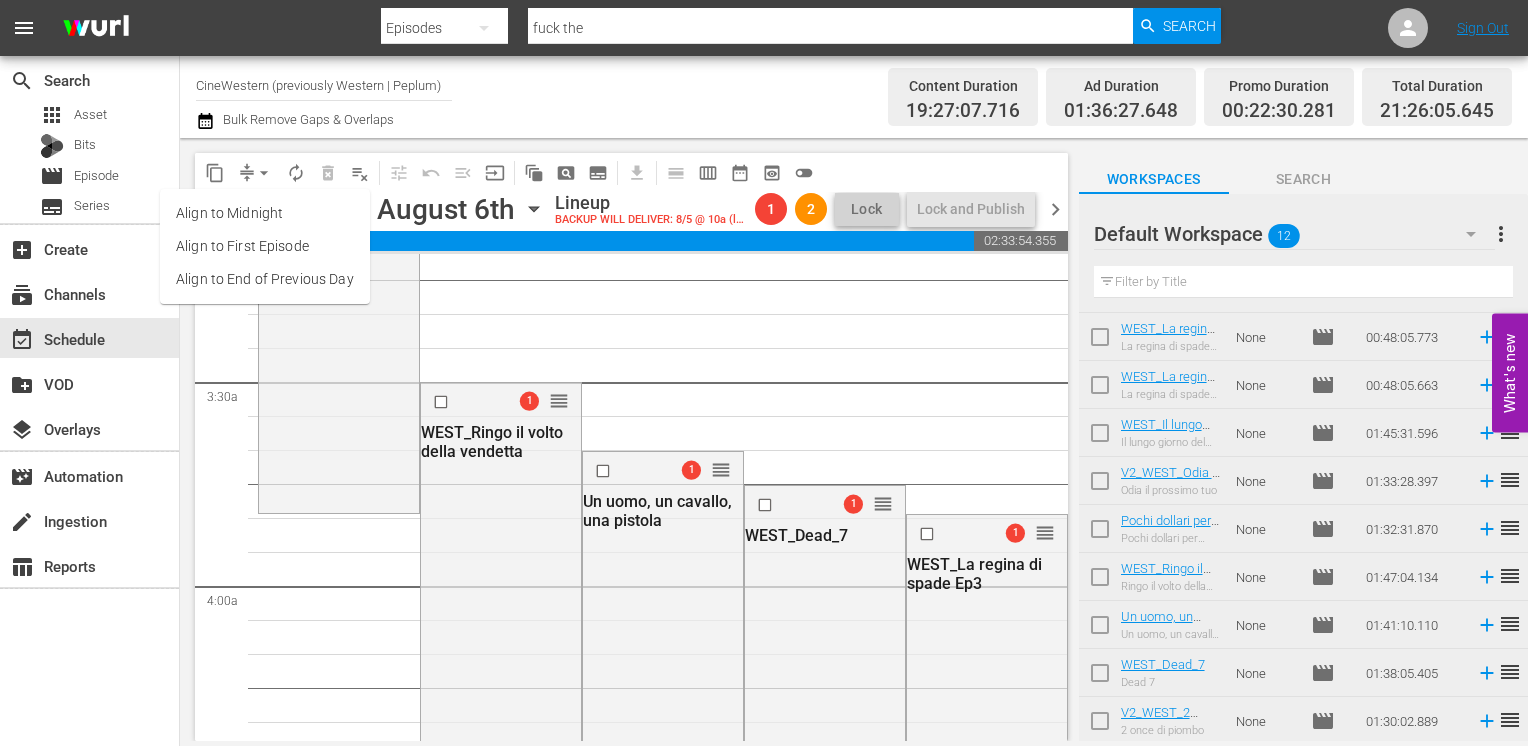 click on "Align to End of Previous Day" at bounding box center (265, 279) 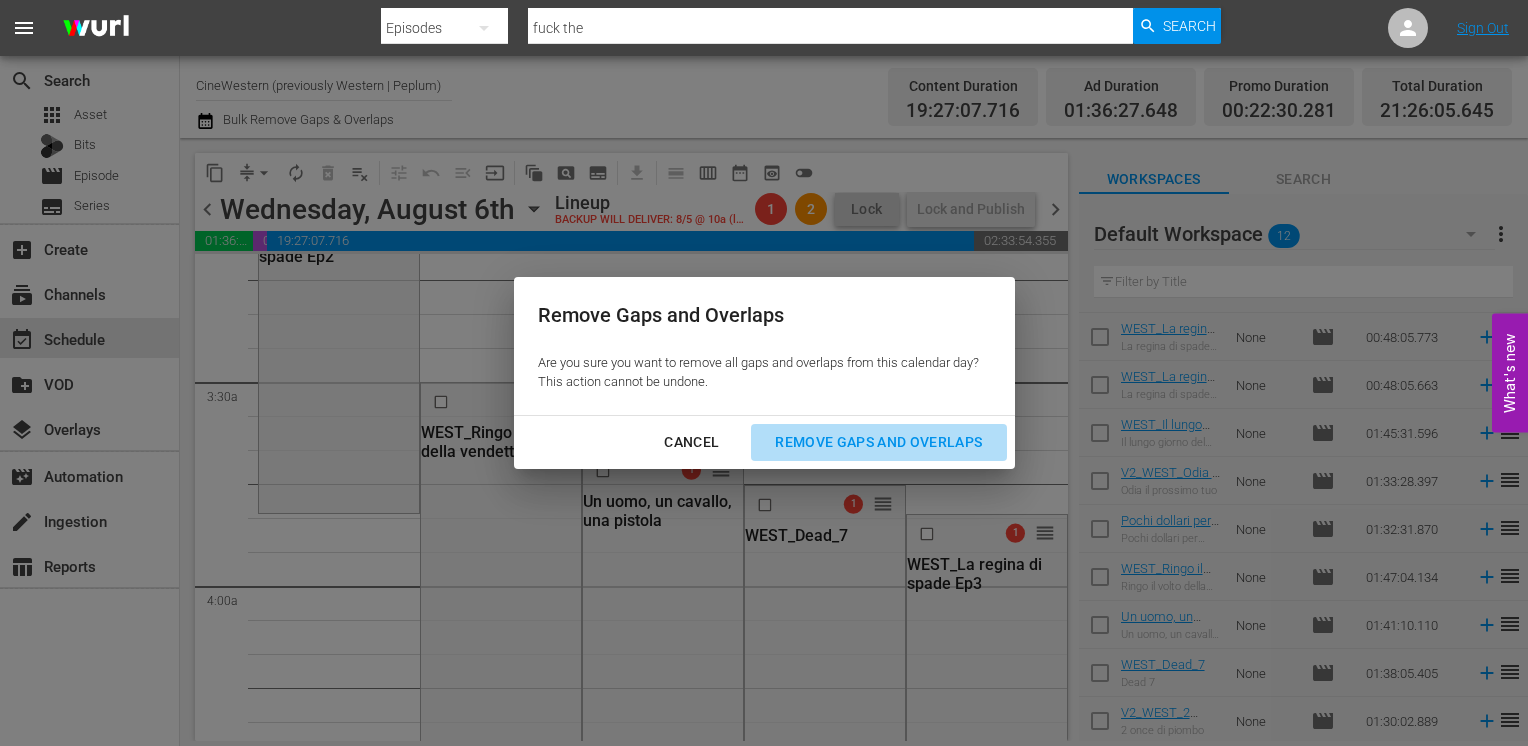 click on "Remove Gaps and Overlaps" at bounding box center [878, 442] 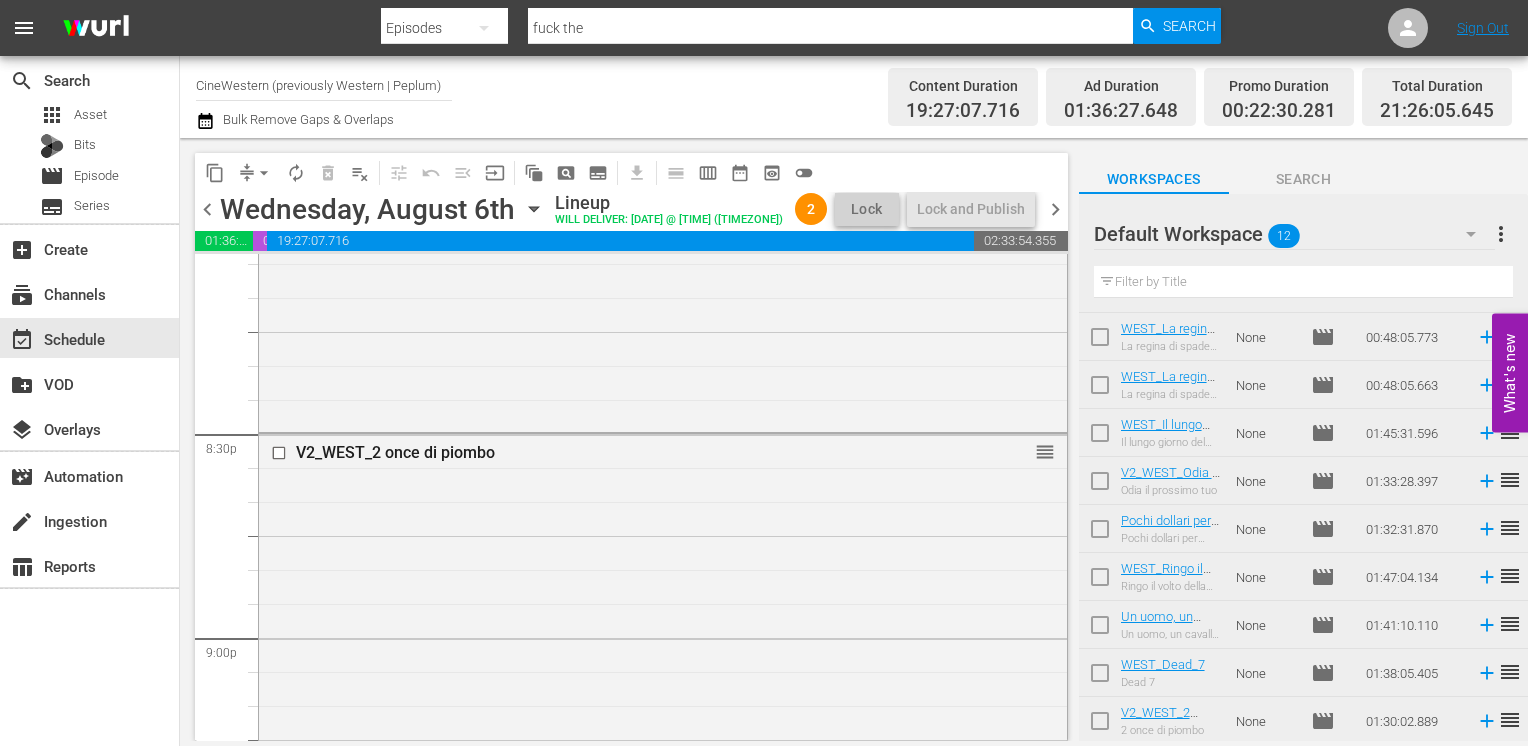 scroll, scrollTop: 8104, scrollLeft: 0, axis: vertical 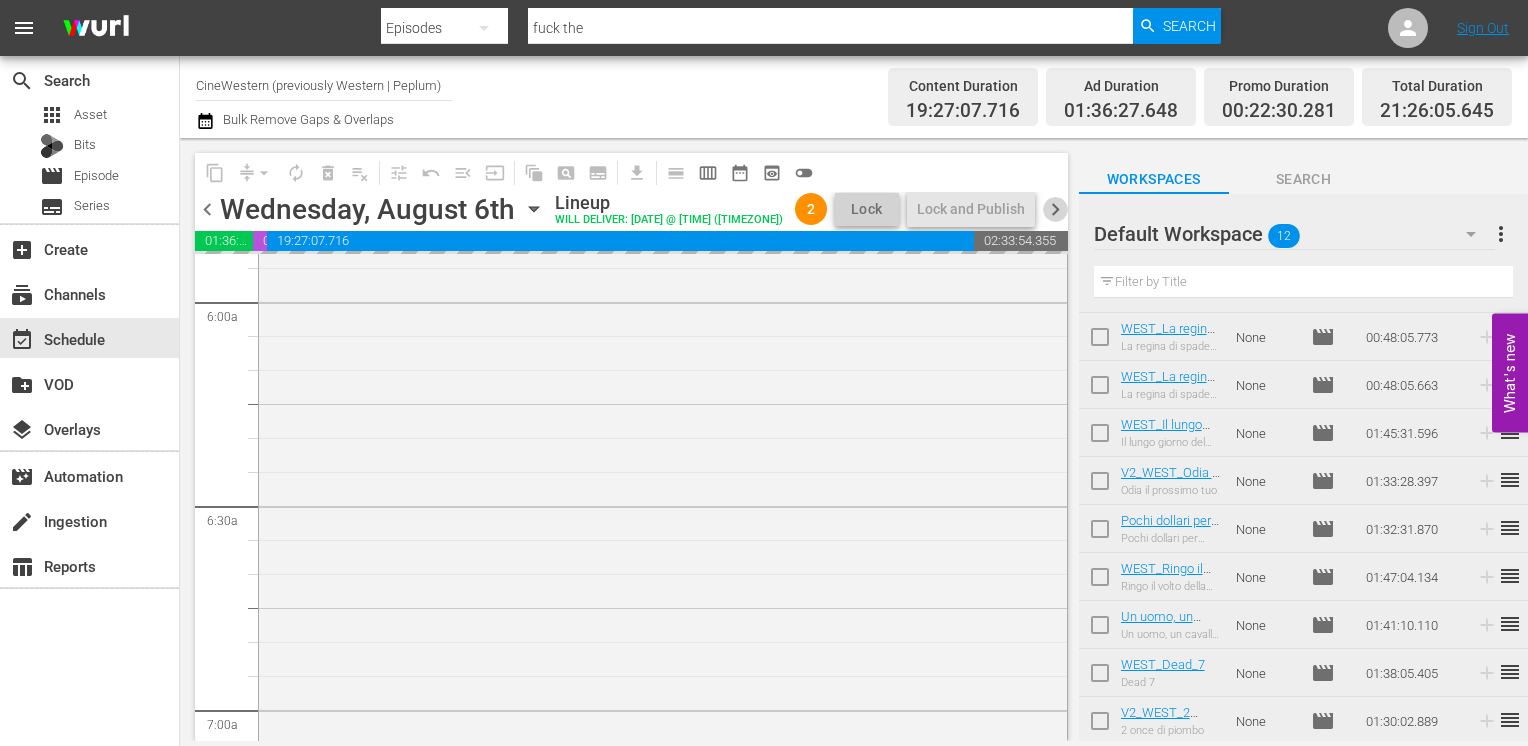click on "chevron_right" at bounding box center (1055, 209) 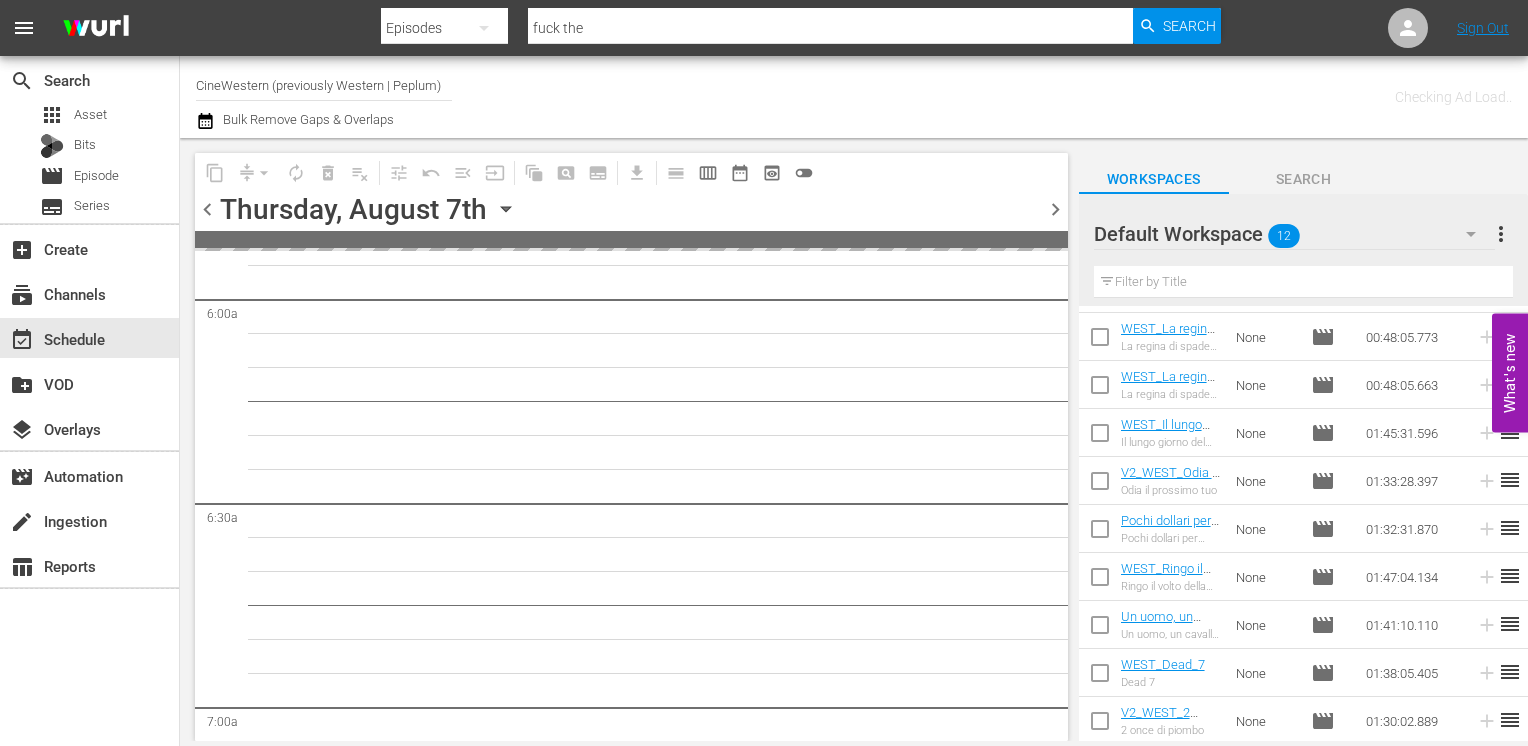 scroll, scrollTop: 2536, scrollLeft: 0, axis: vertical 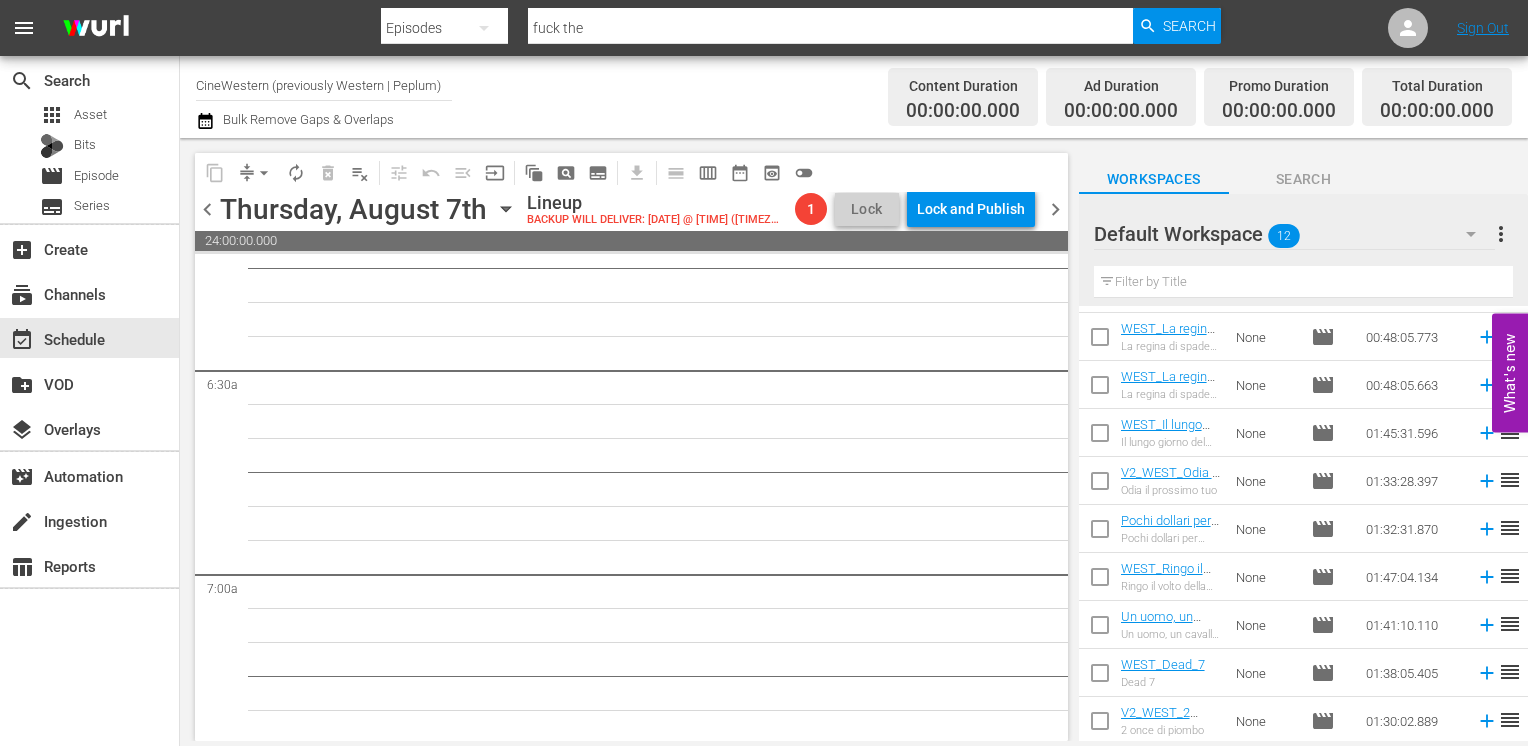 click on "chevron_left" at bounding box center (207, 209) 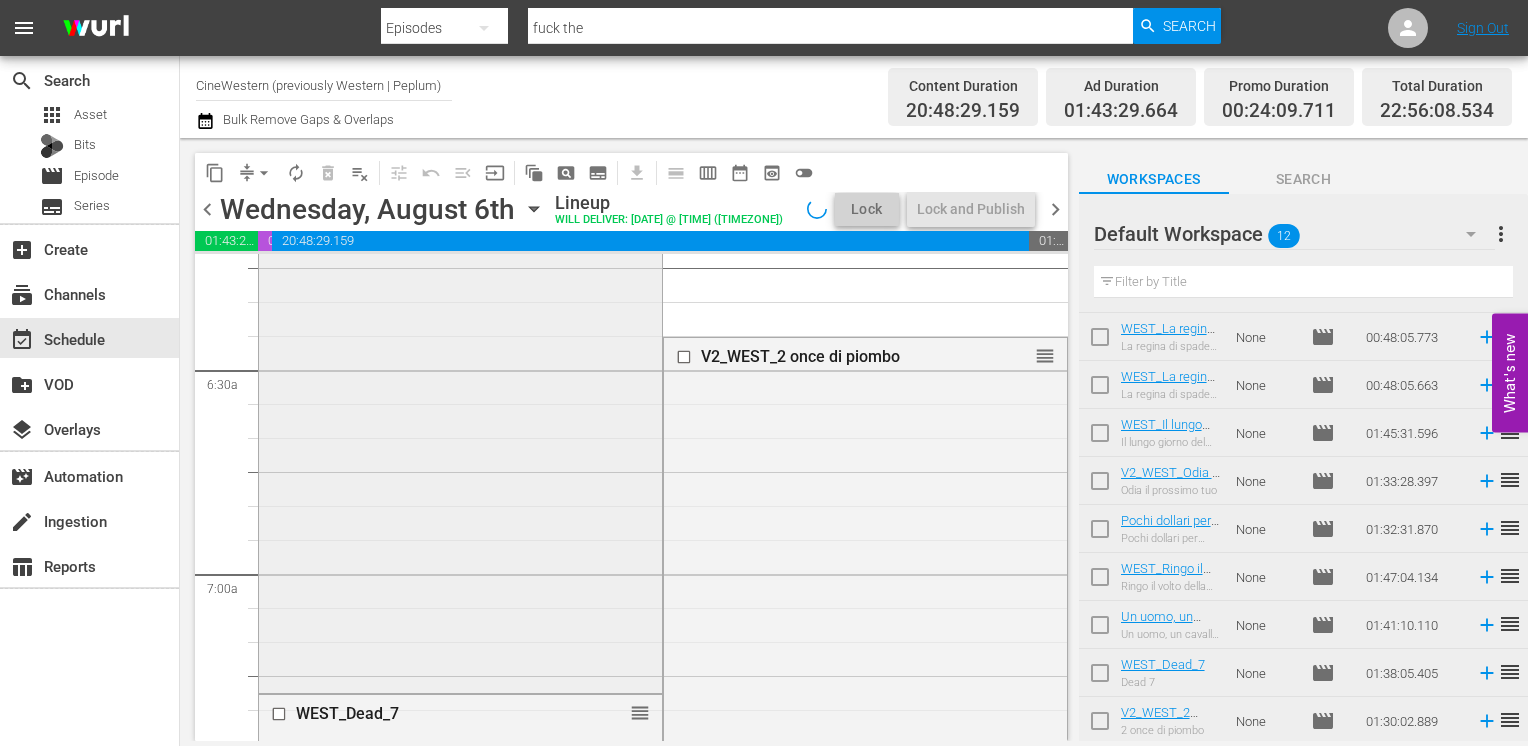 scroll, scrollTop: 2400, scrollLeft: 0, axis: vertical 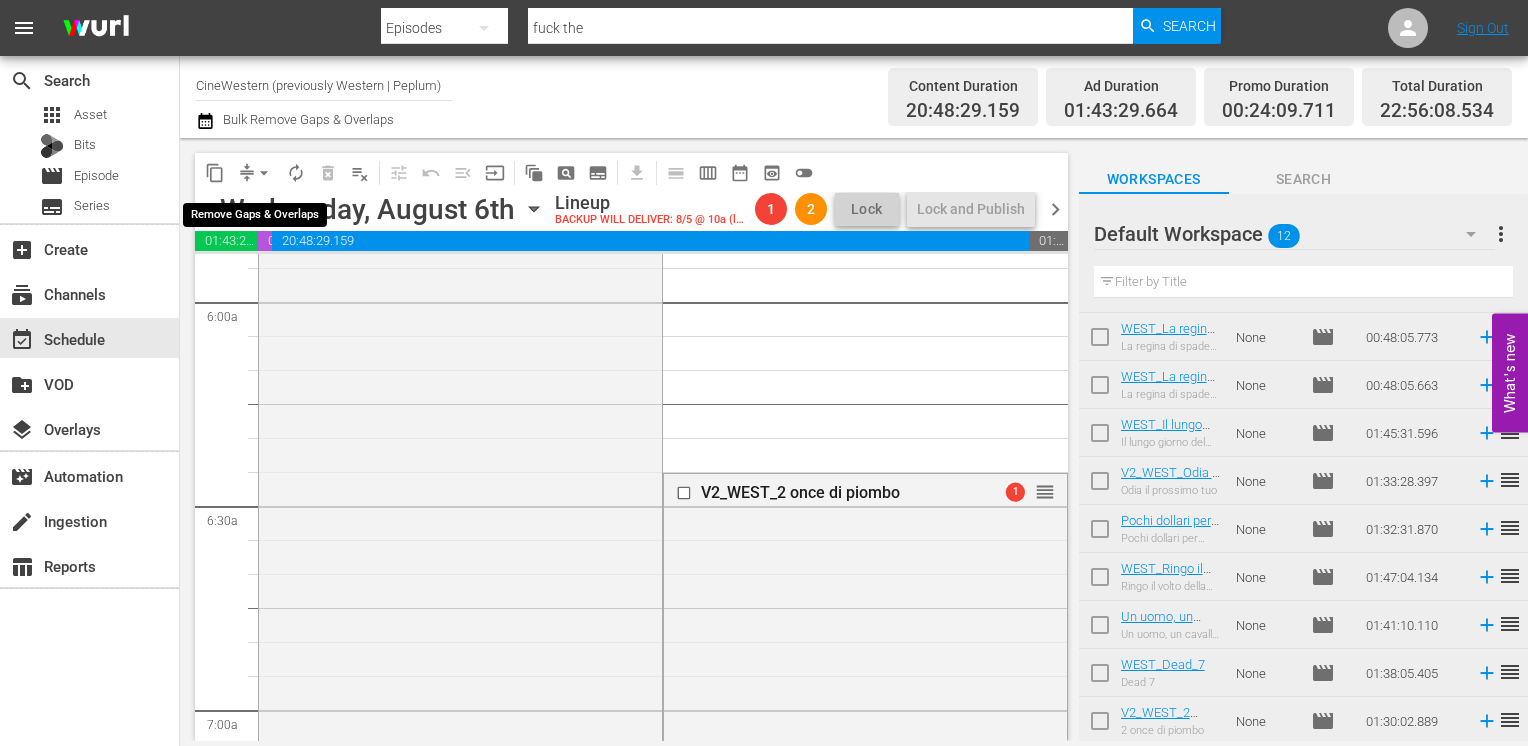 click on "arrow_drop_down" at bounding box center [264, 173] 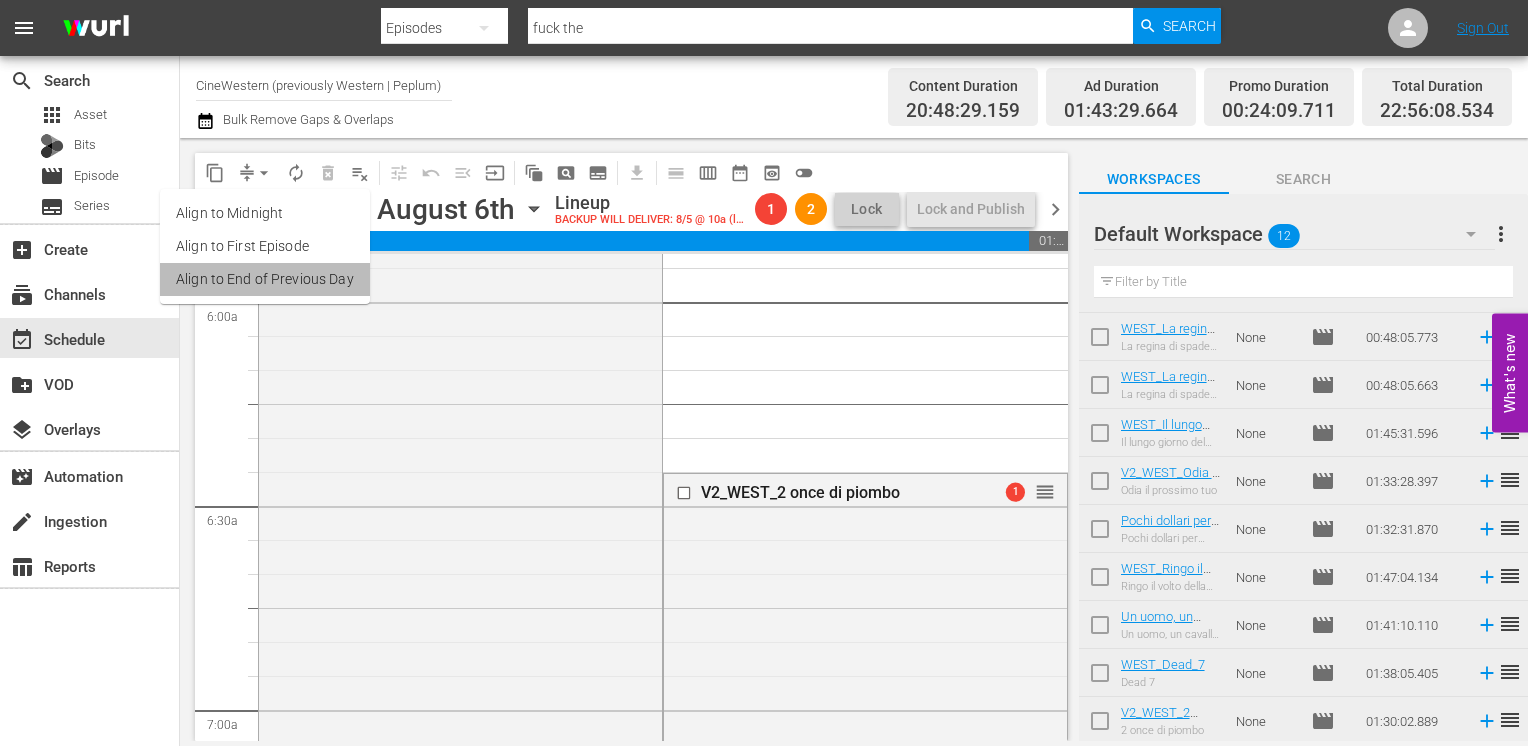 click on "Align to End of Previous Day" at bounding box center (265, 279) 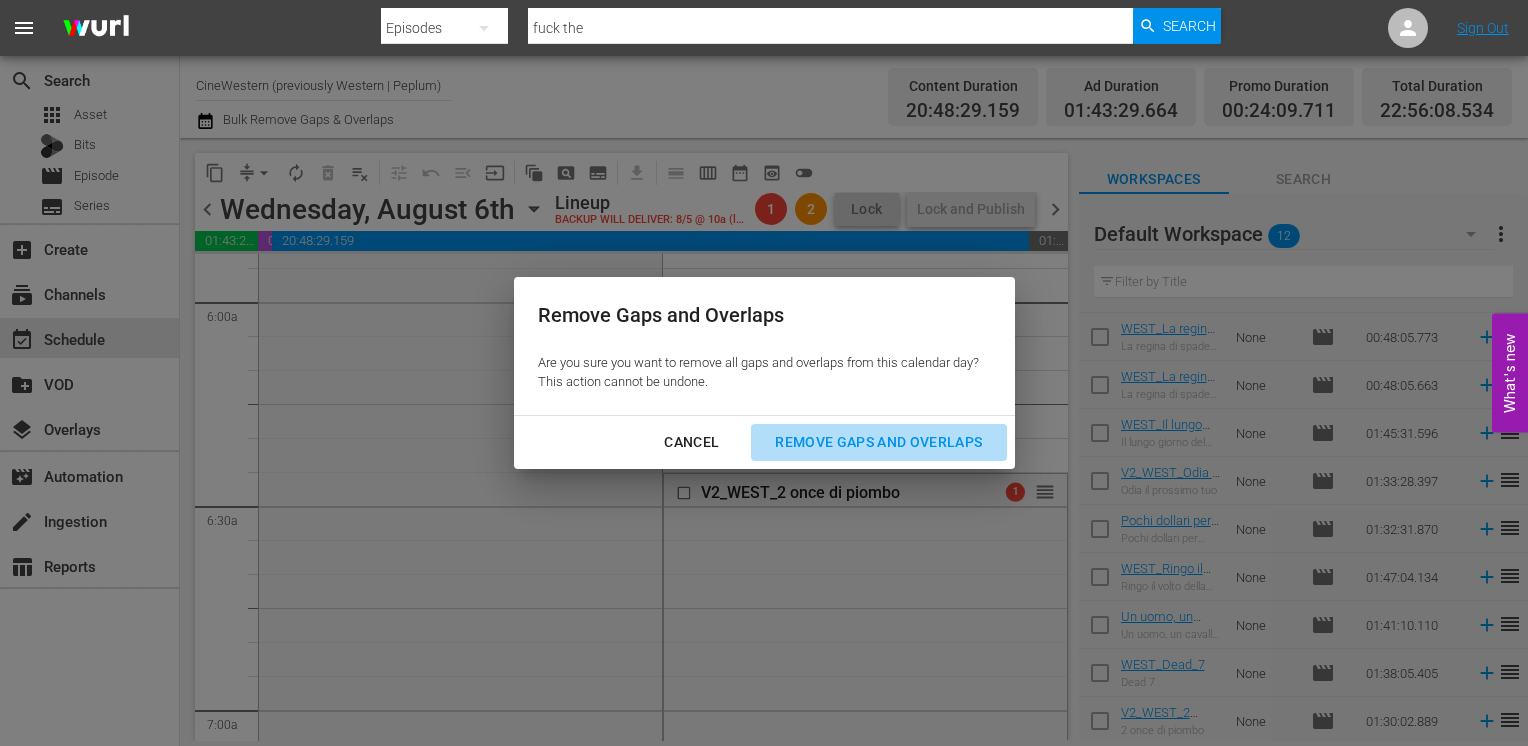 click on "Remove Gaps and Overlaps" at bounding box center (878, 442) 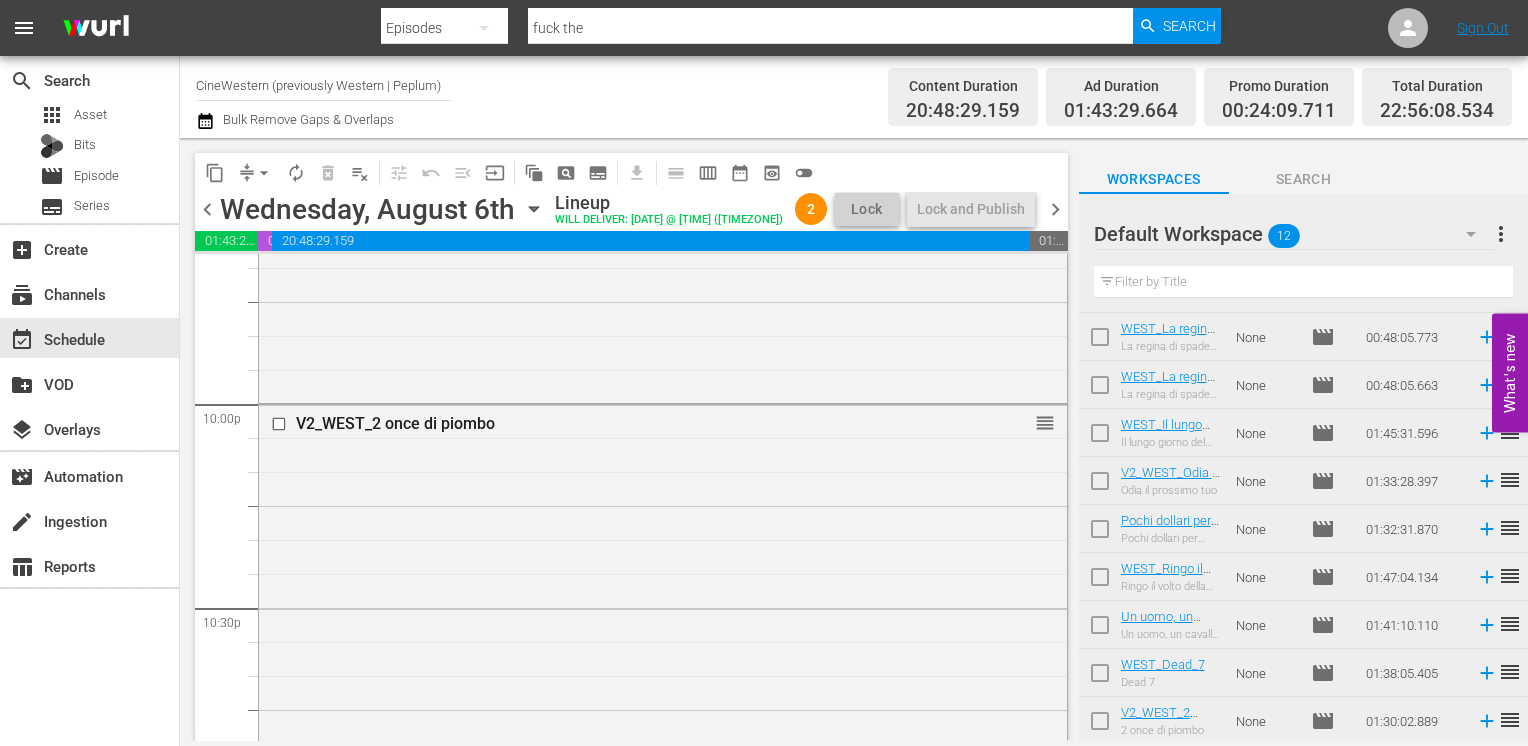 scroll, scrollTop: 9304, scrollLeft: 0, axis: vertical 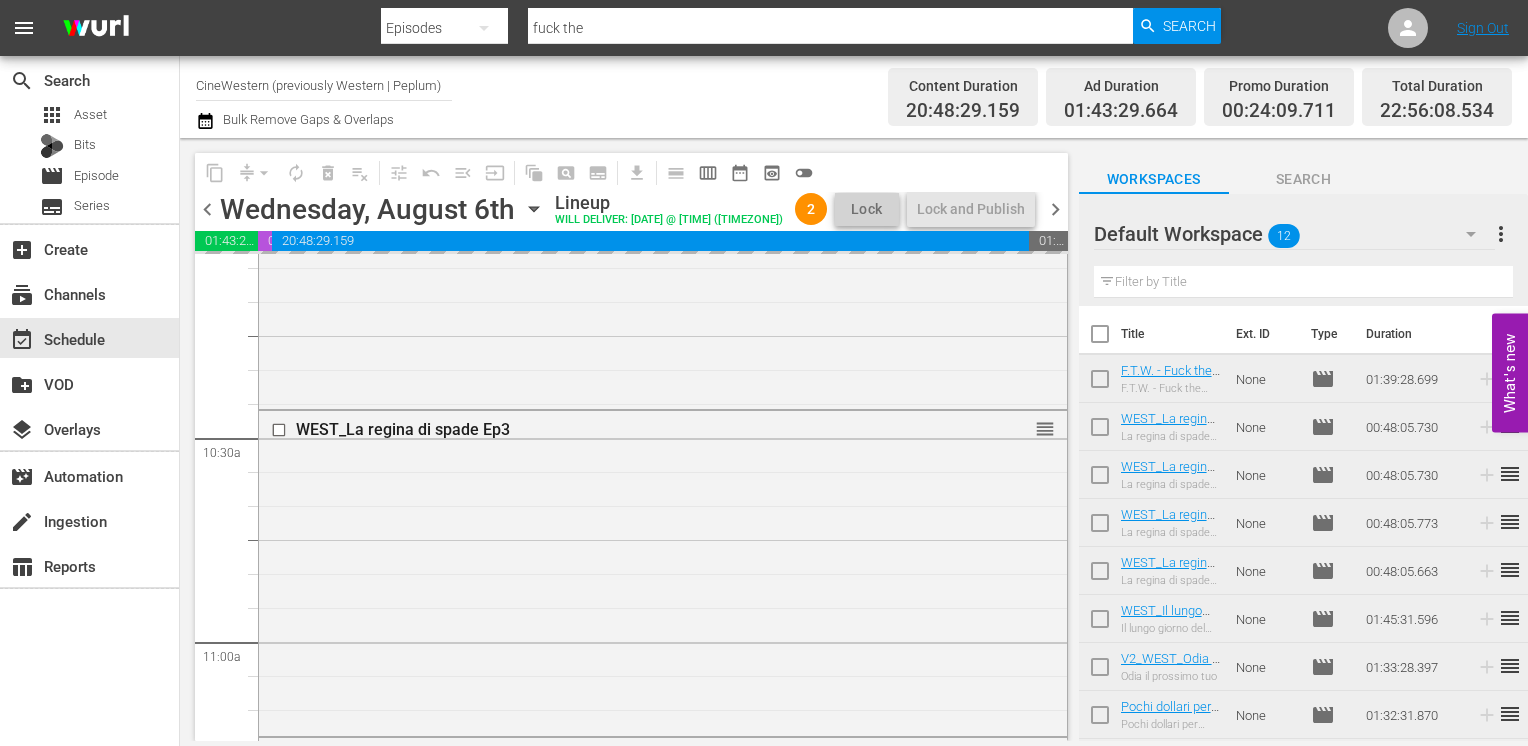 click on "chevron_right" at bounding box center (1055, 209) 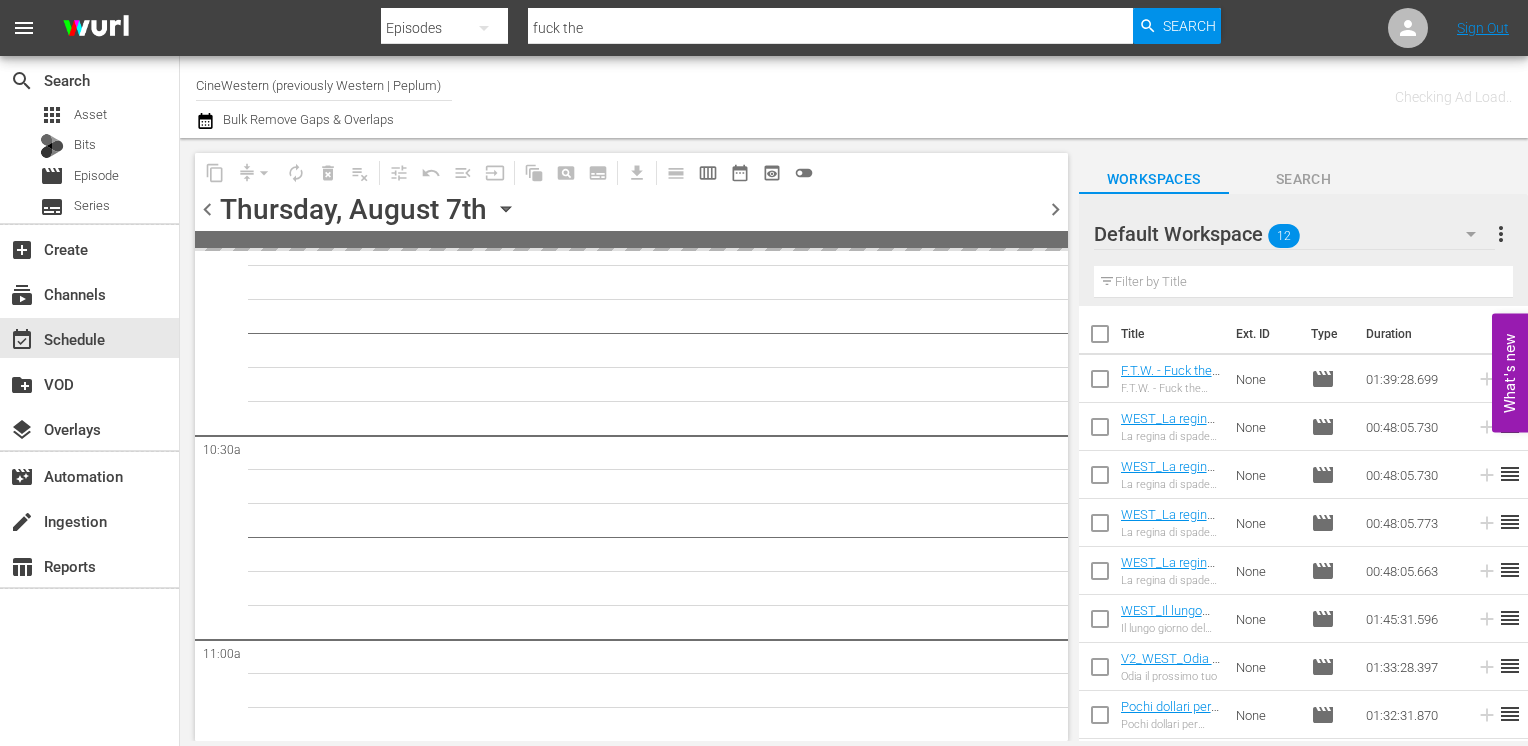 scroll, scrollTop: 4304, scrollLeft: 0, axis: vertical 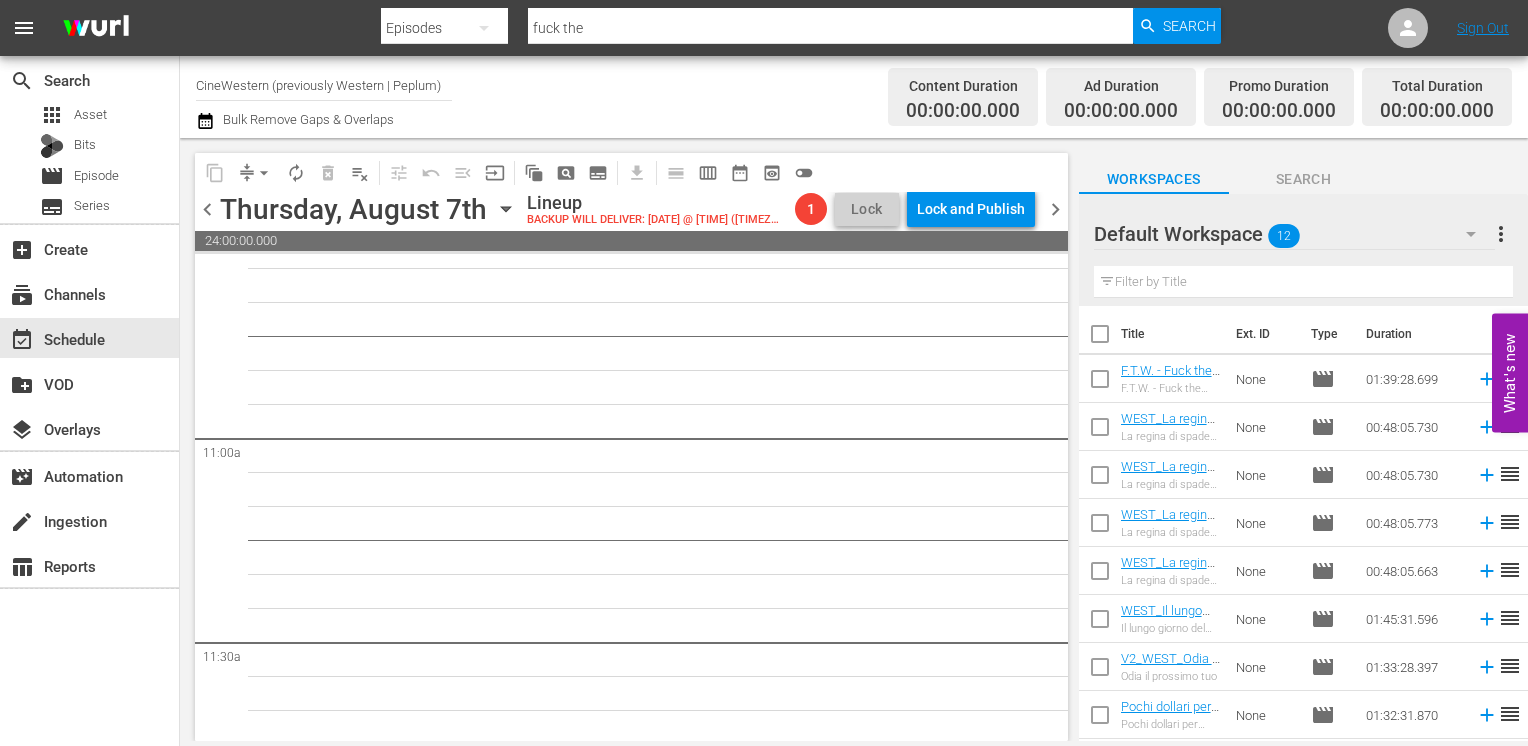 click on "chevron_left" at bounding box center (207, 209) 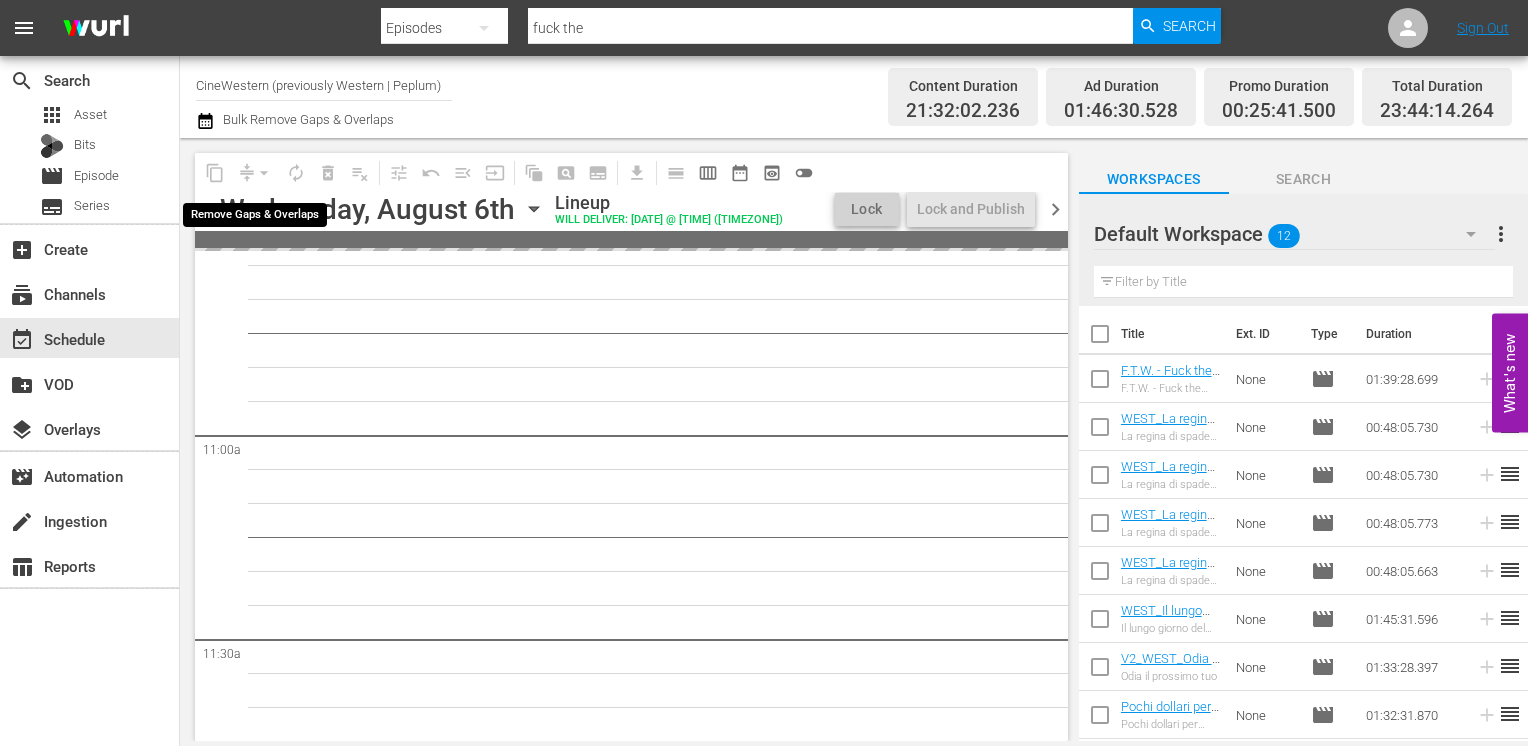 click on "arrow_drop_down" at bounding box center (264, 173) 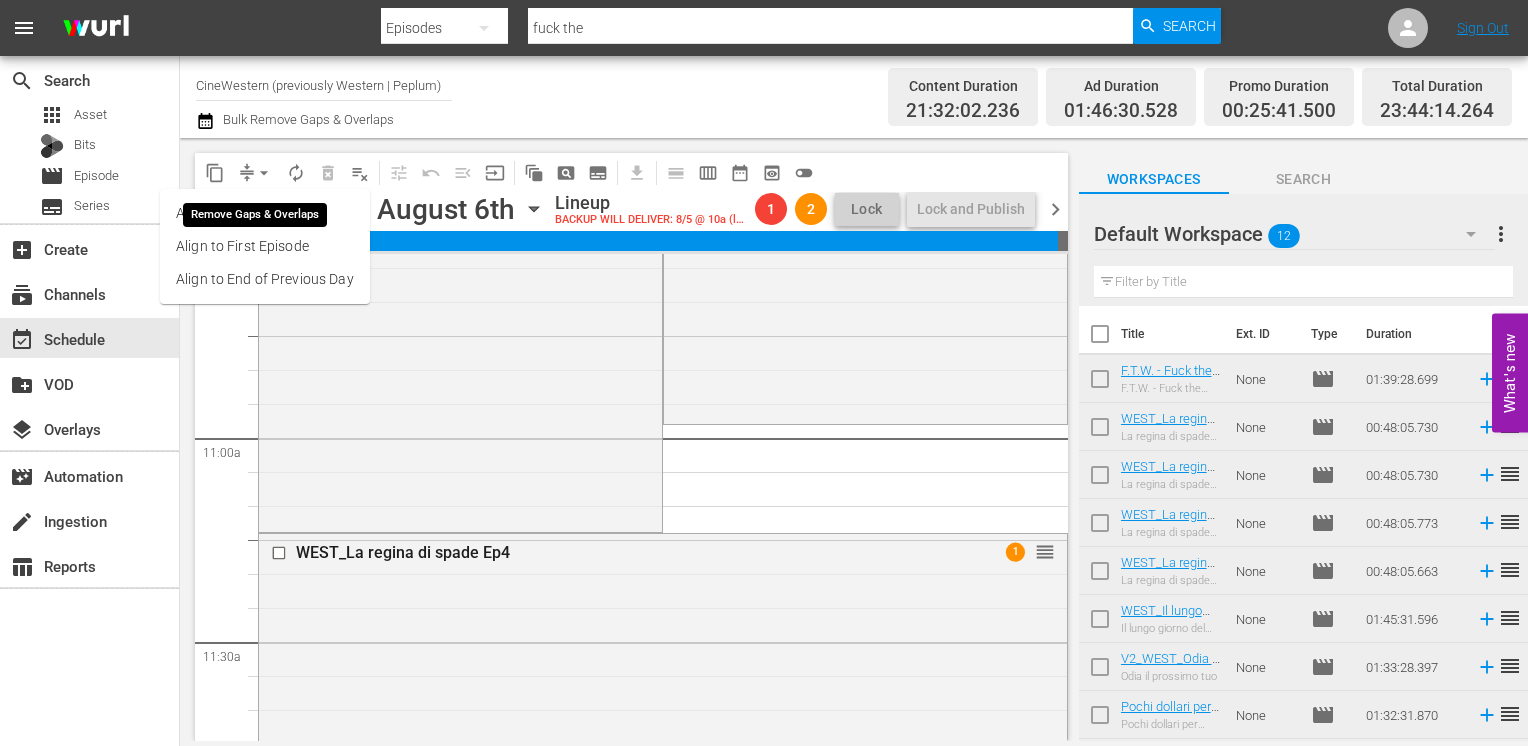 scroll, scrollTop: 4100, scrollLeft: 0, axis: vertical 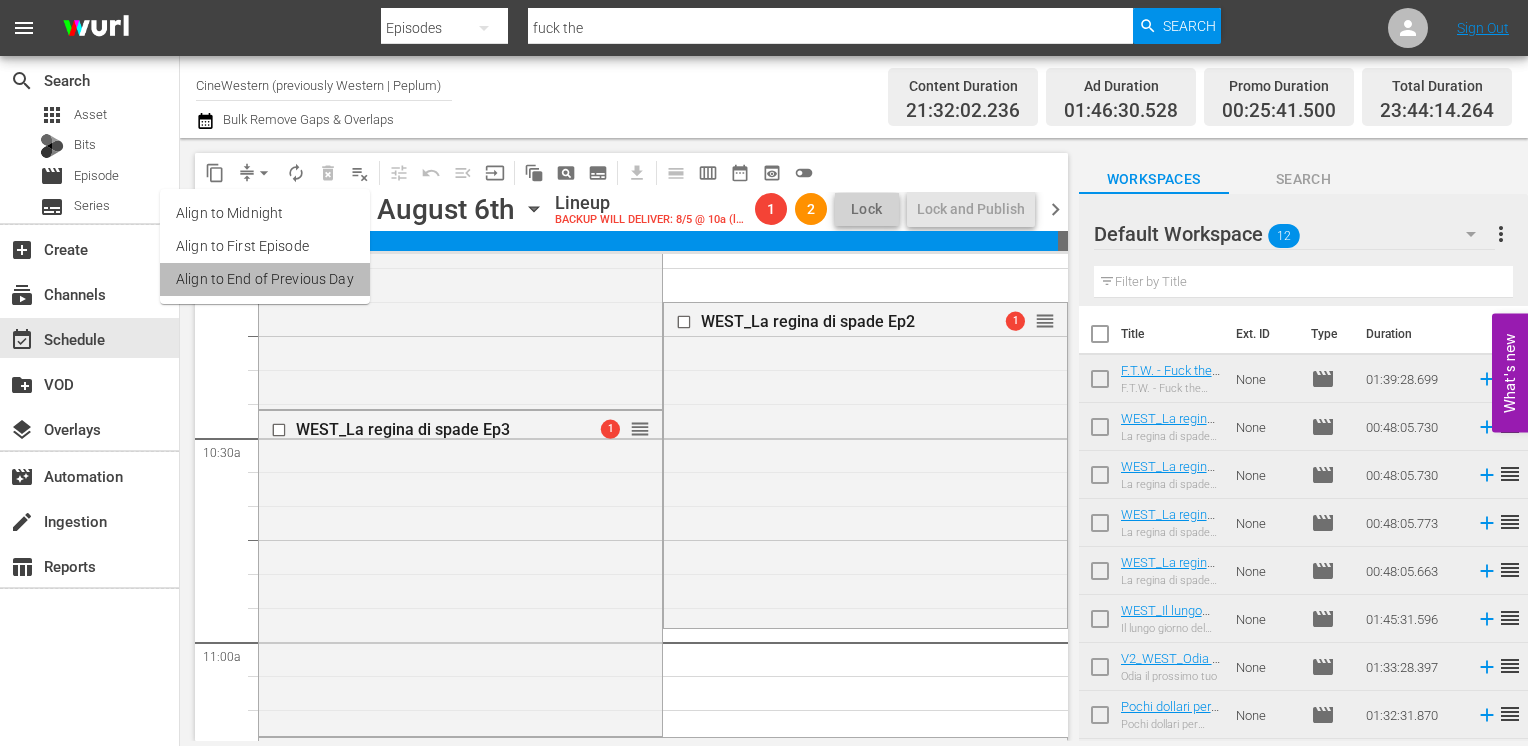 click on "Align to End of Previous Day" at bounding box center (265, 279) 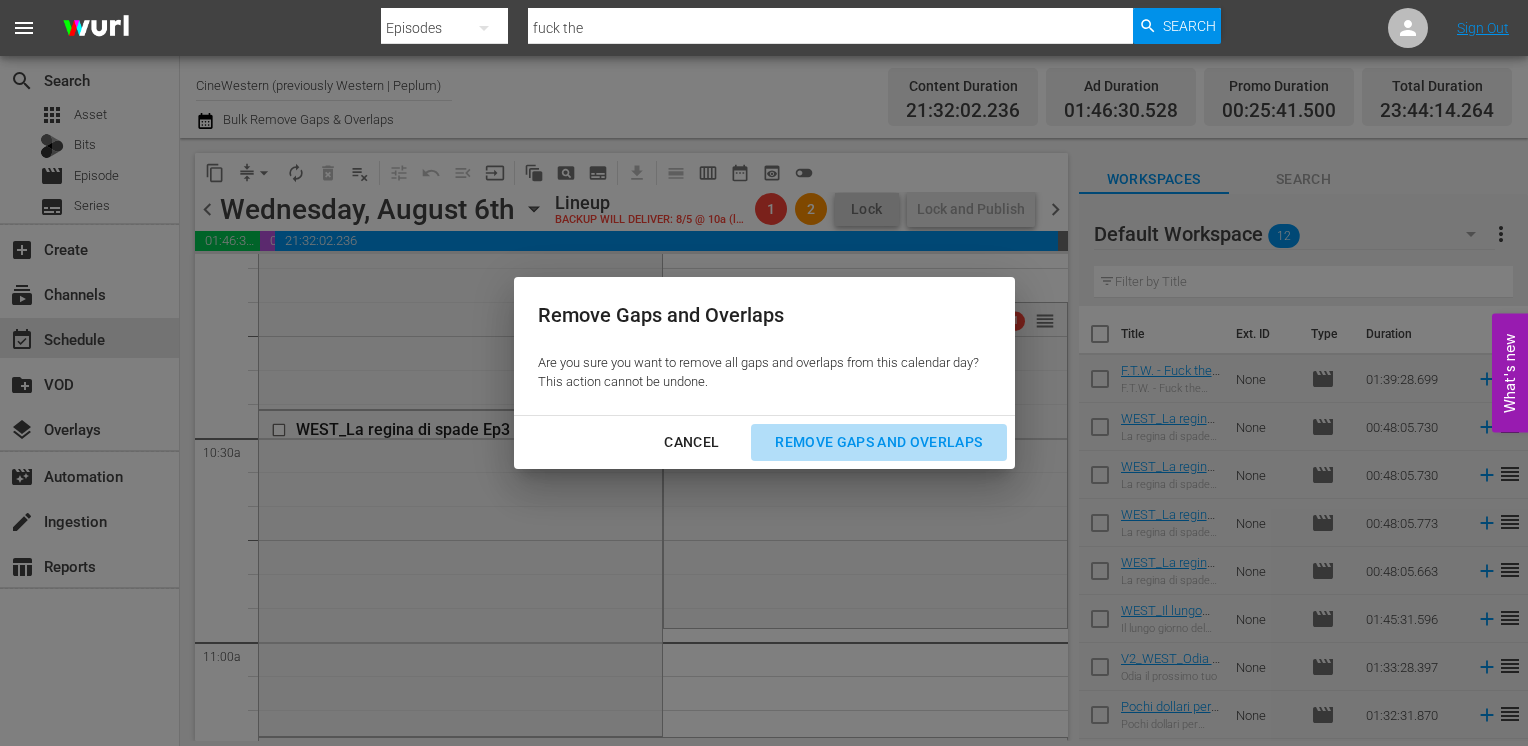 click on "Remove Gaps and Overlaps" at bounding box center (878, 442) 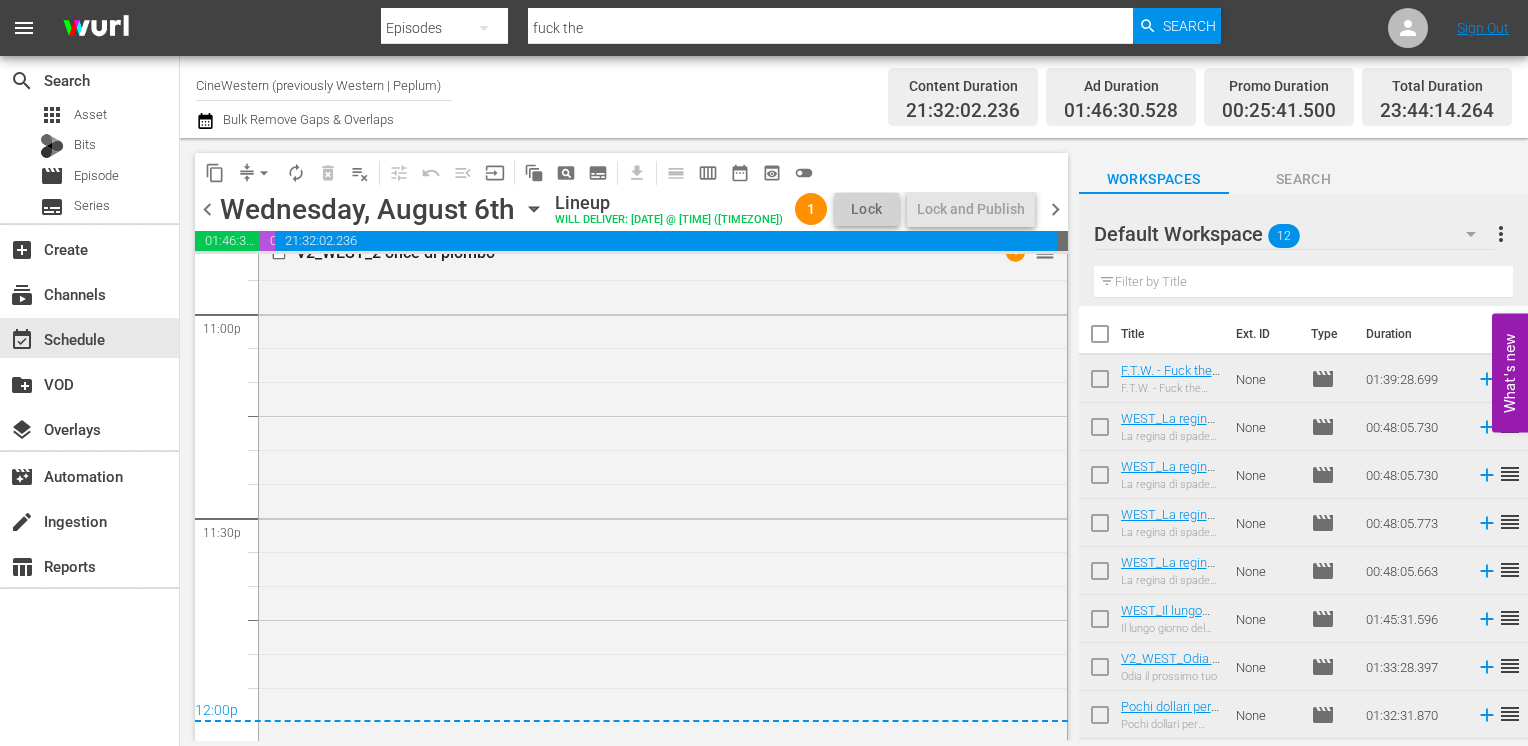 scroll, scrollTop: 9427, scrollLeft: 0, axis: vertical 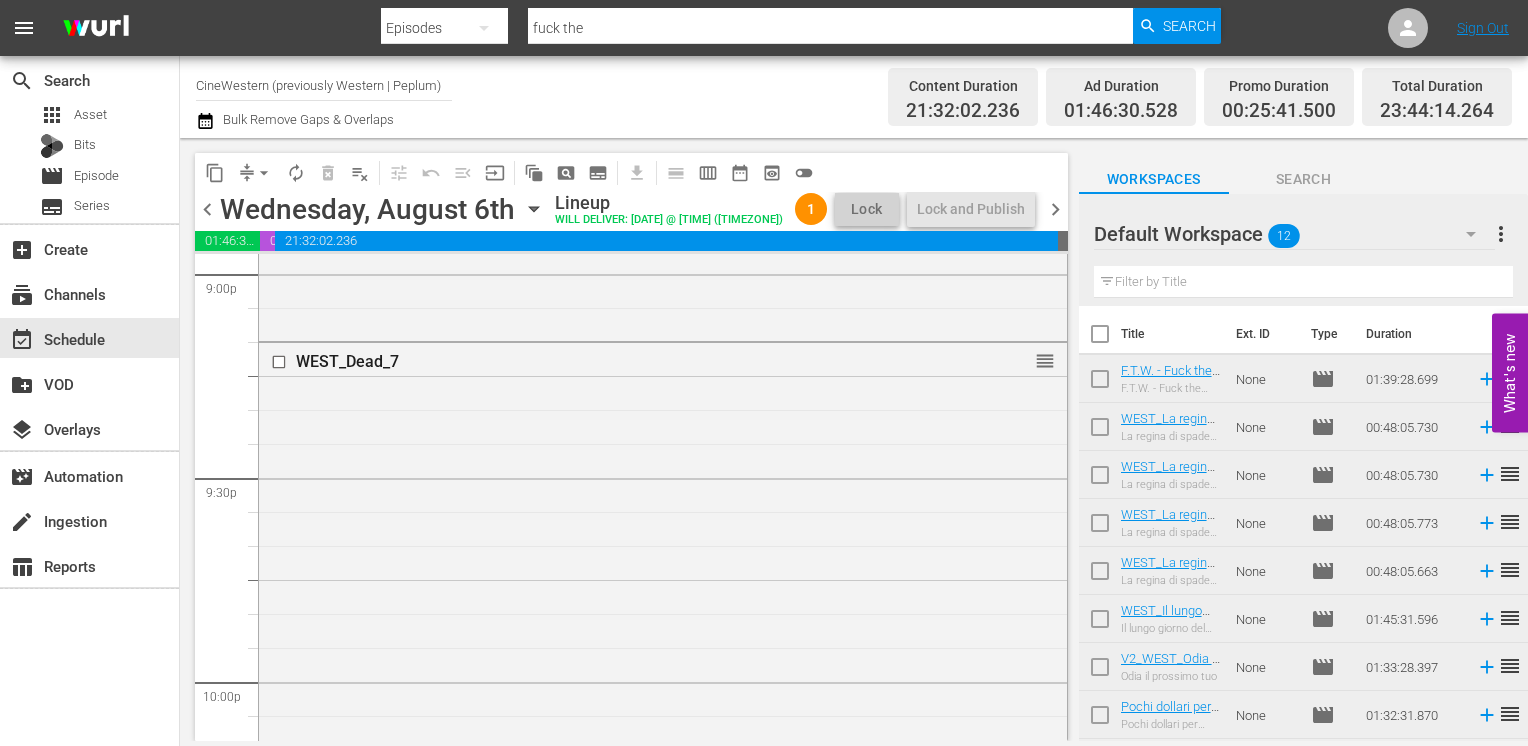 click on "chevron_left" at bounding box center (207, 209) 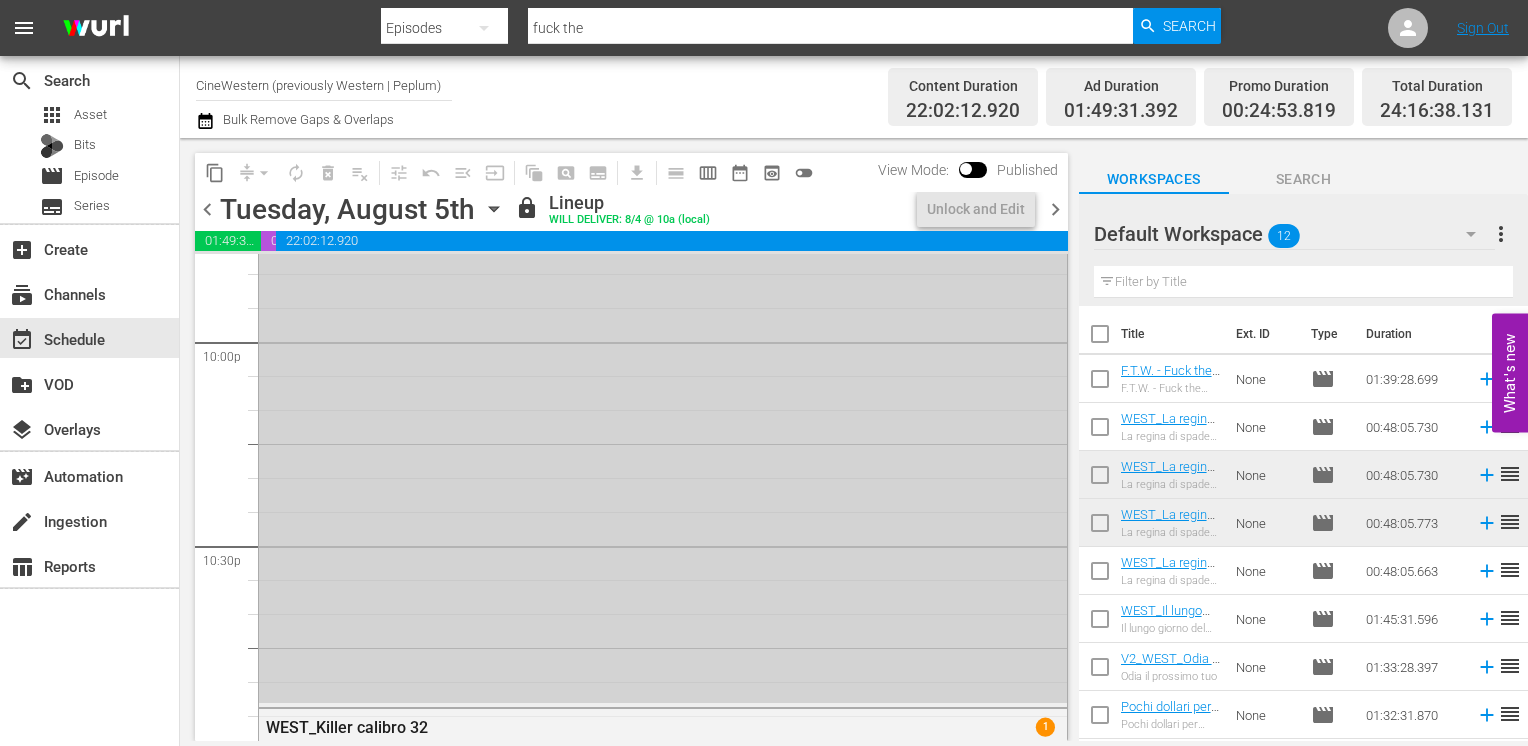 scroll, scrollTop: 8582, scrollLeft: 0, axis: vertical 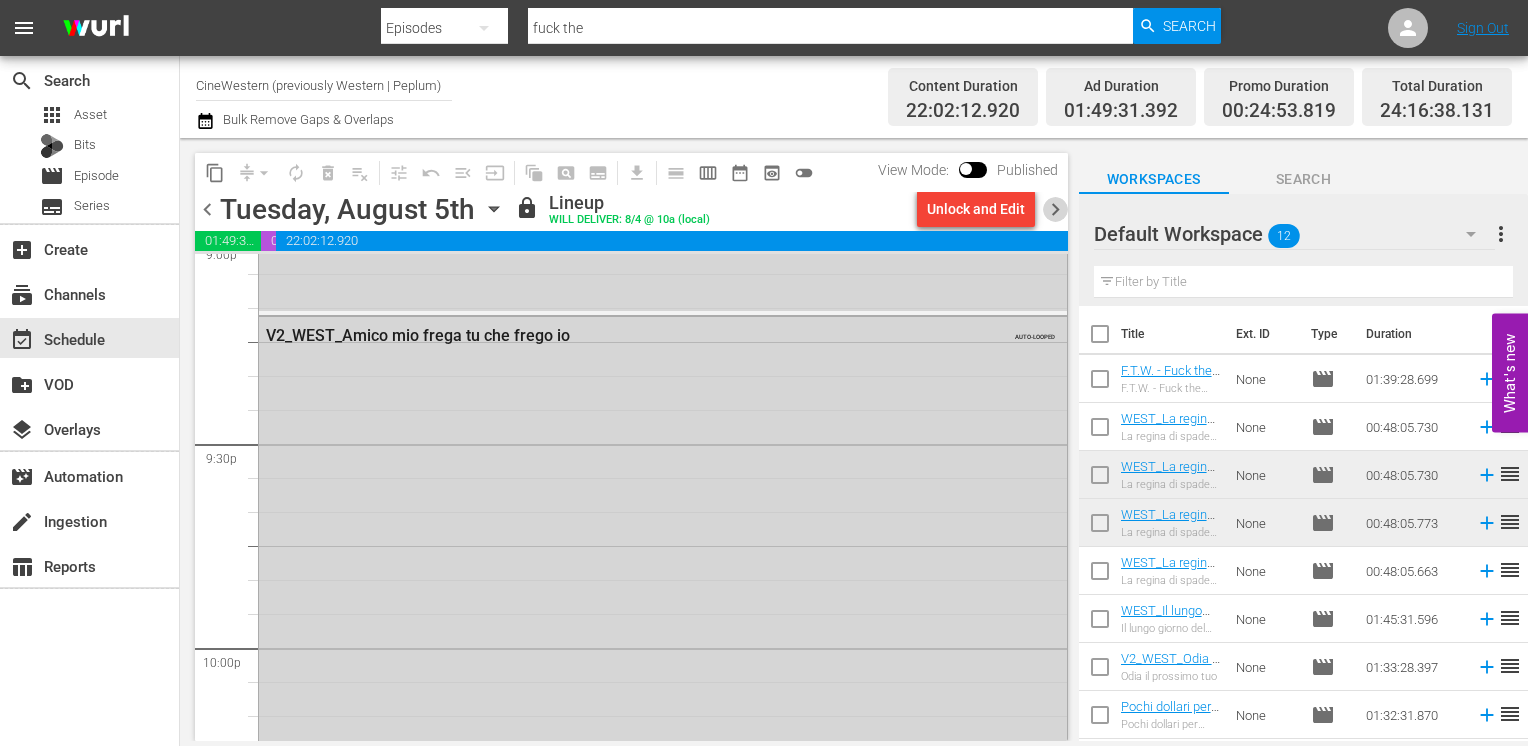 click on "chevron_right" at bounding box center (1055, 209) 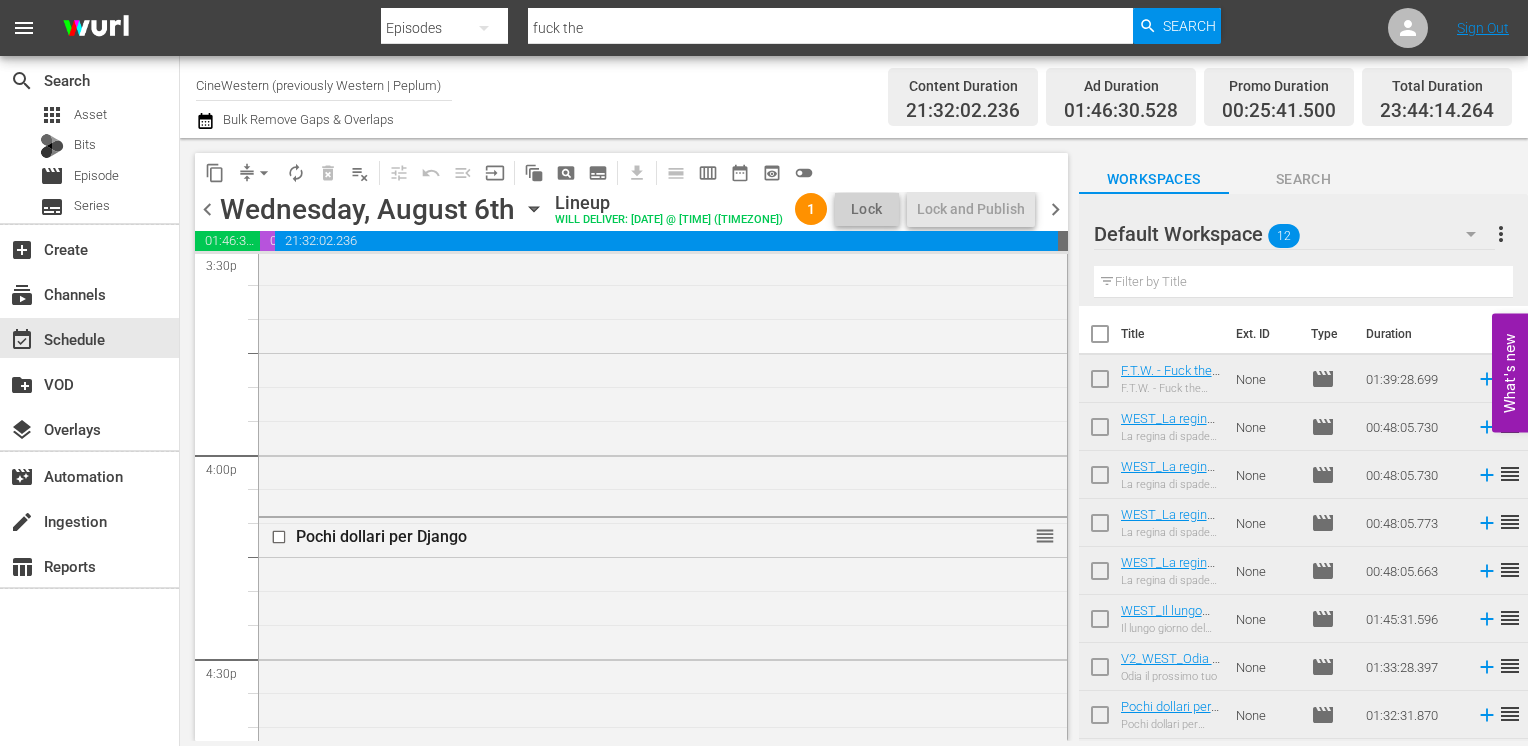 scroll, scrollTop: 5827, scrollLeft: 0, axis: vertical 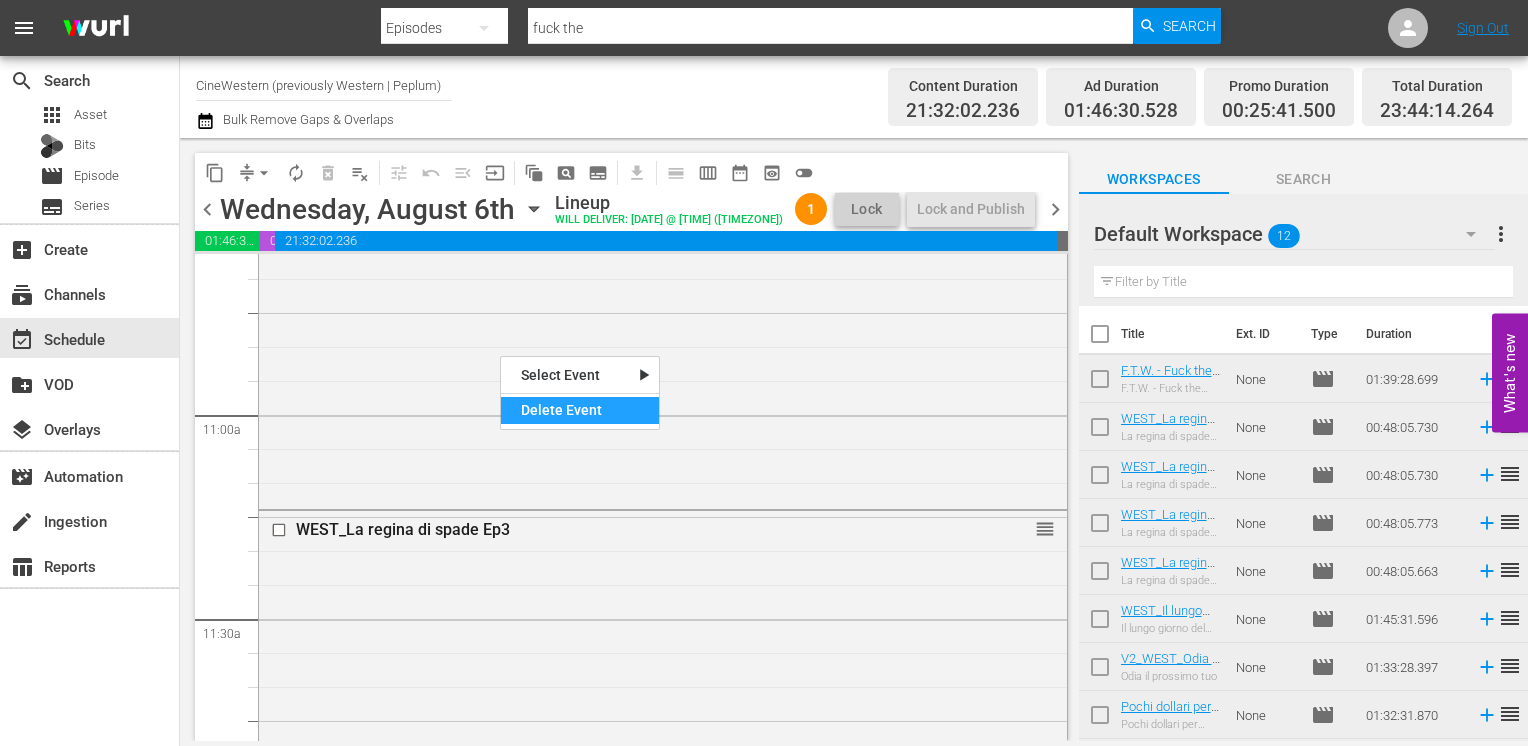 click on "Delete Event" at bounding box center [580, 410] 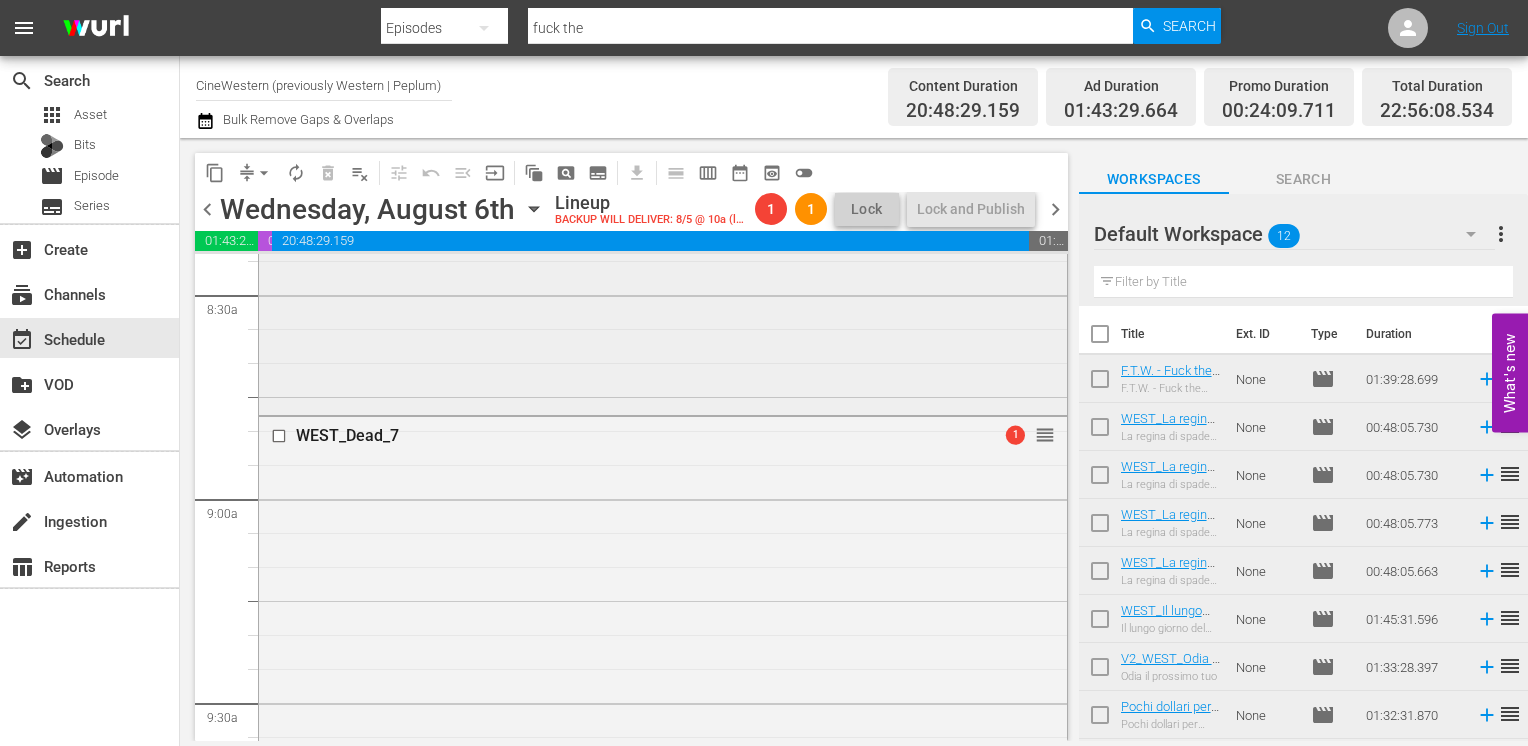 scroll, scrollTop: 3327, scrollLeft: 0, axis: vertical 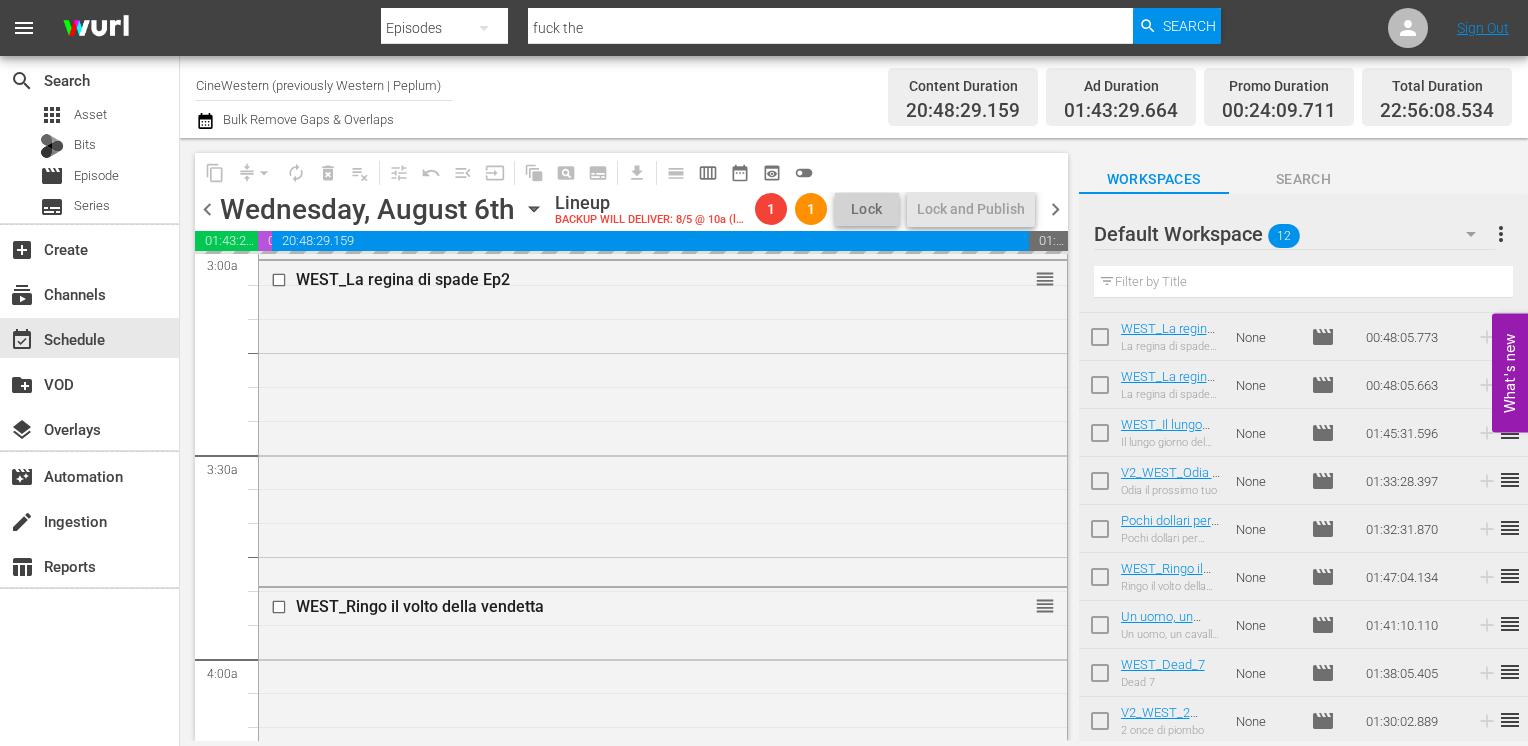 click on "chevron_right" at bounding box center (1055, 209) 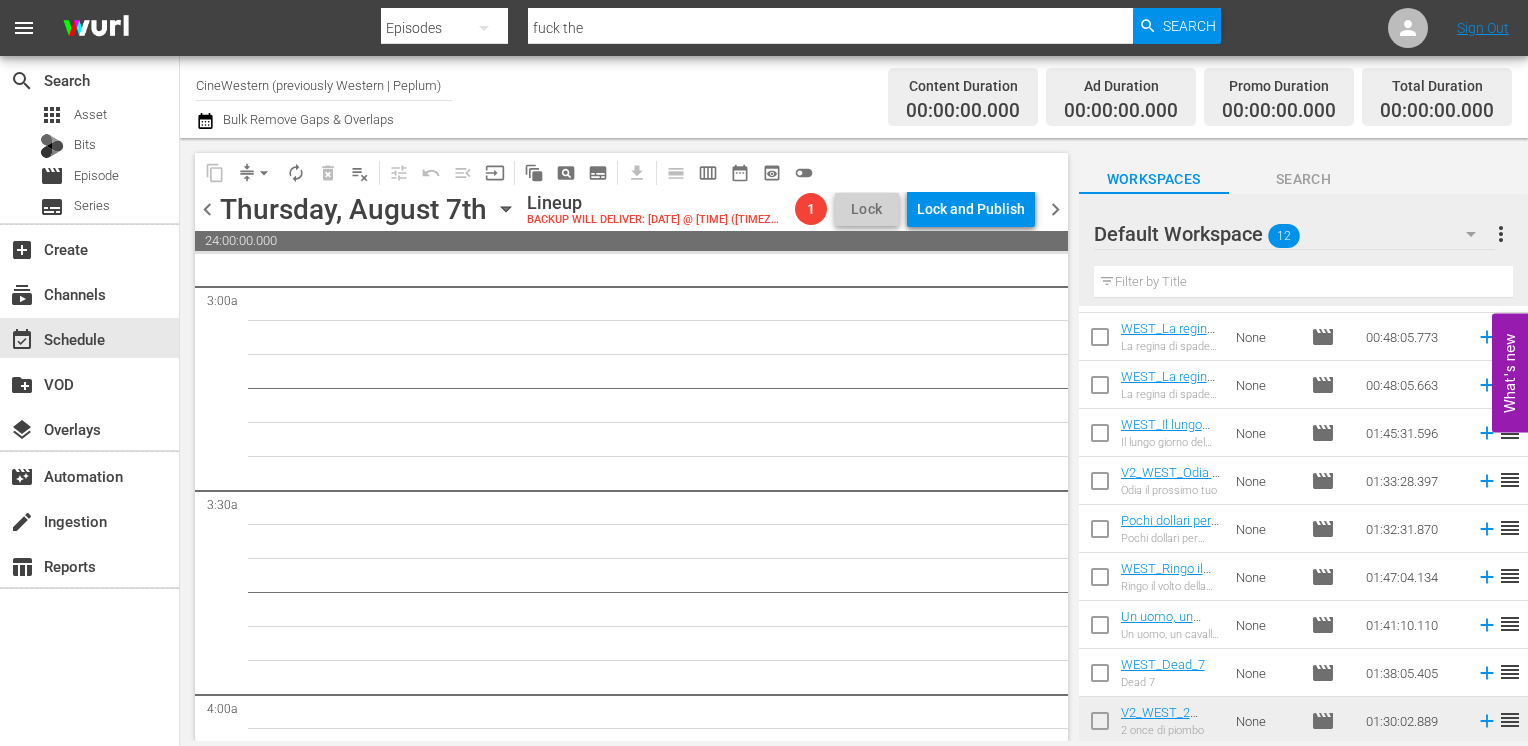 click on "chevron_left" at bounding box center [207, 209] 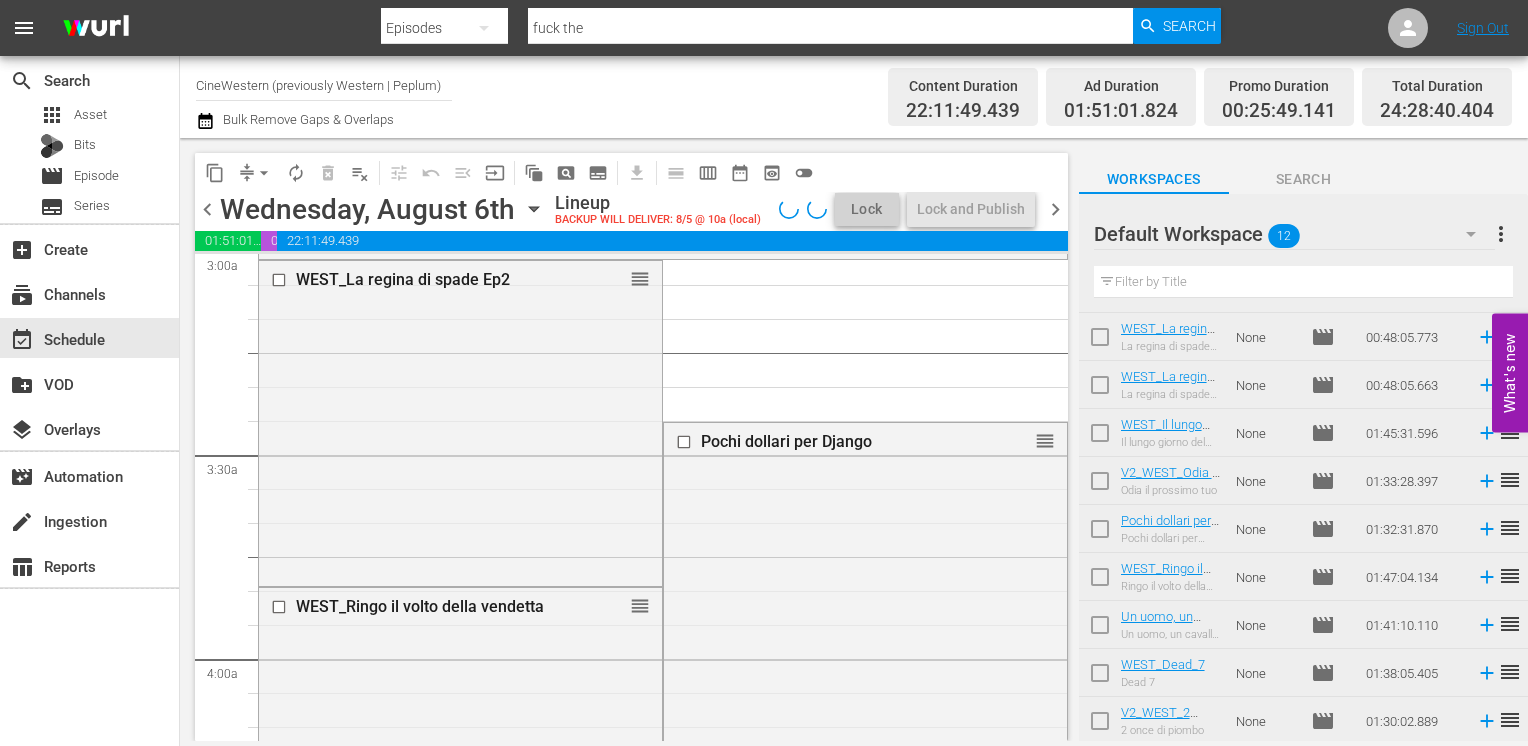 scroll, scrollTop: 1159, scrollLeft: 0, axis: vertical 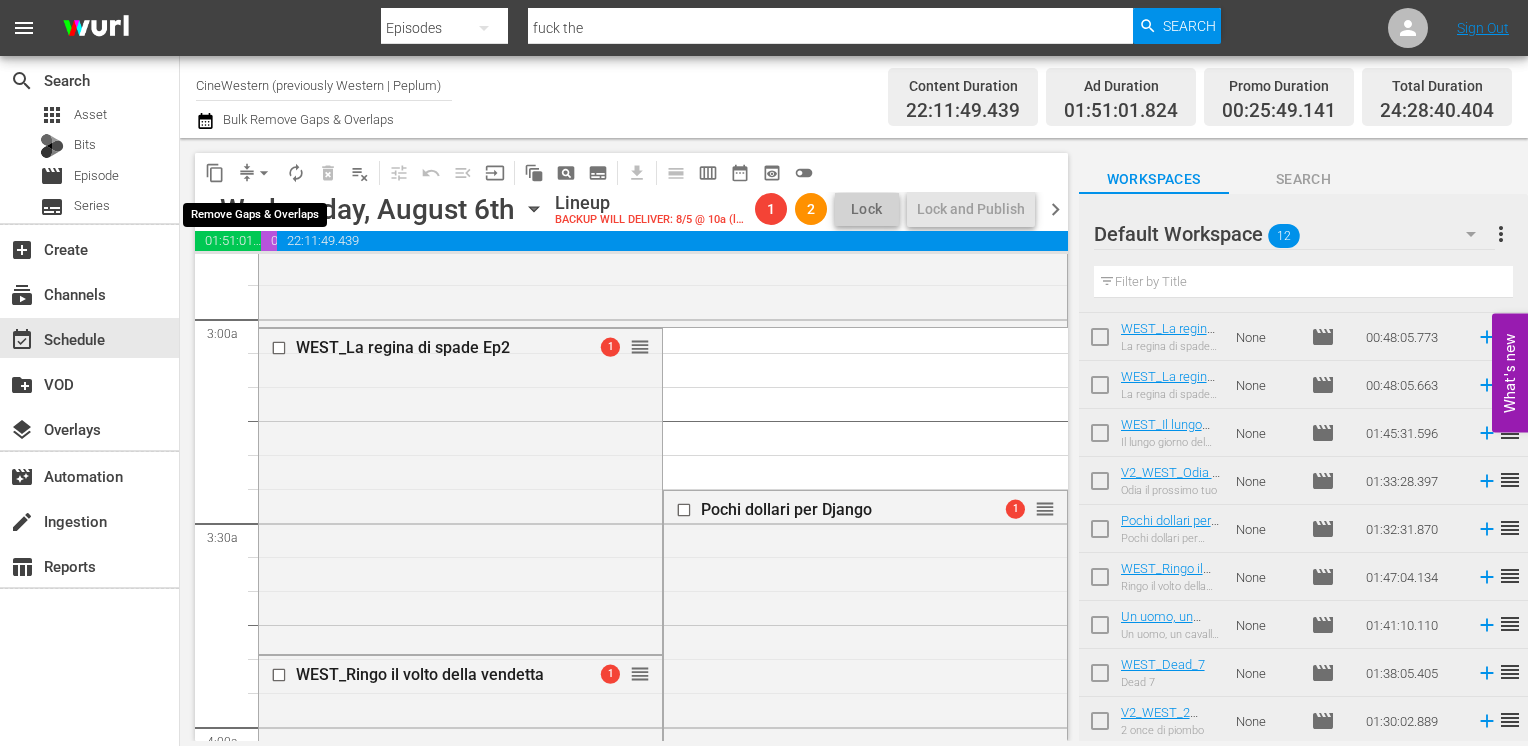click on "arrow_drop_down" at bounding box center (264, 173) 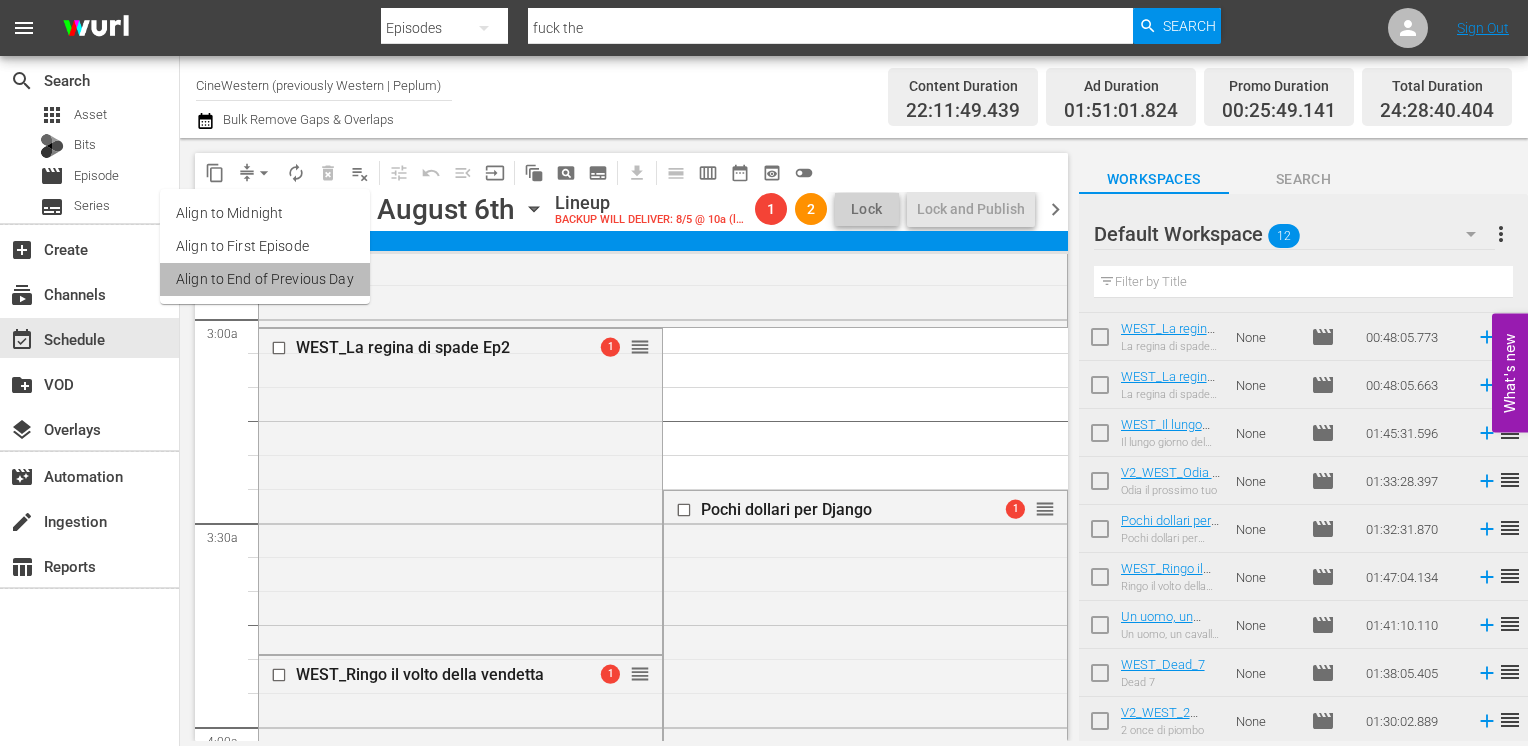 click on "Align to End of Previous Day" at bounding box center [265, 279] 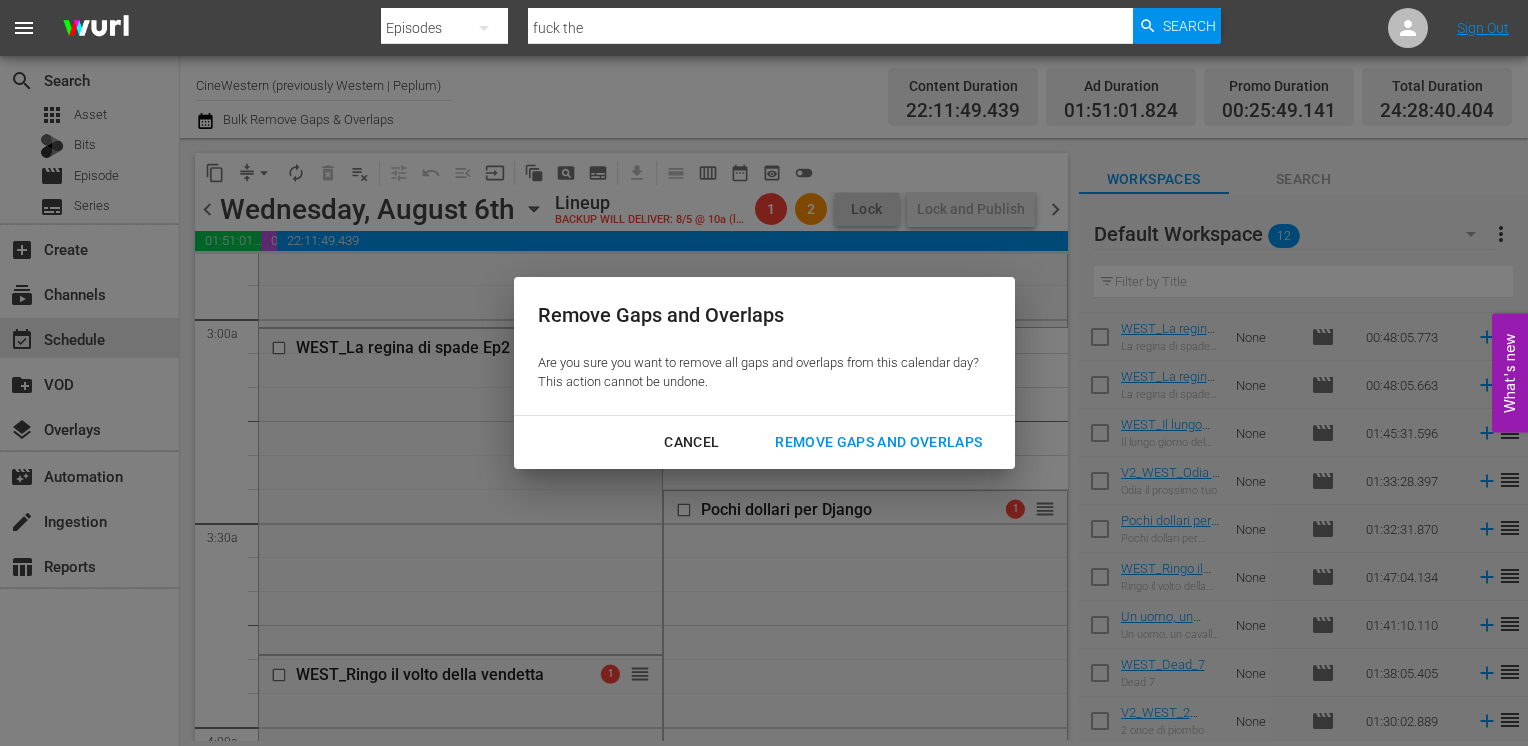 click on "Remove Gaps and Overlaps" at bounding box center [878, 442] 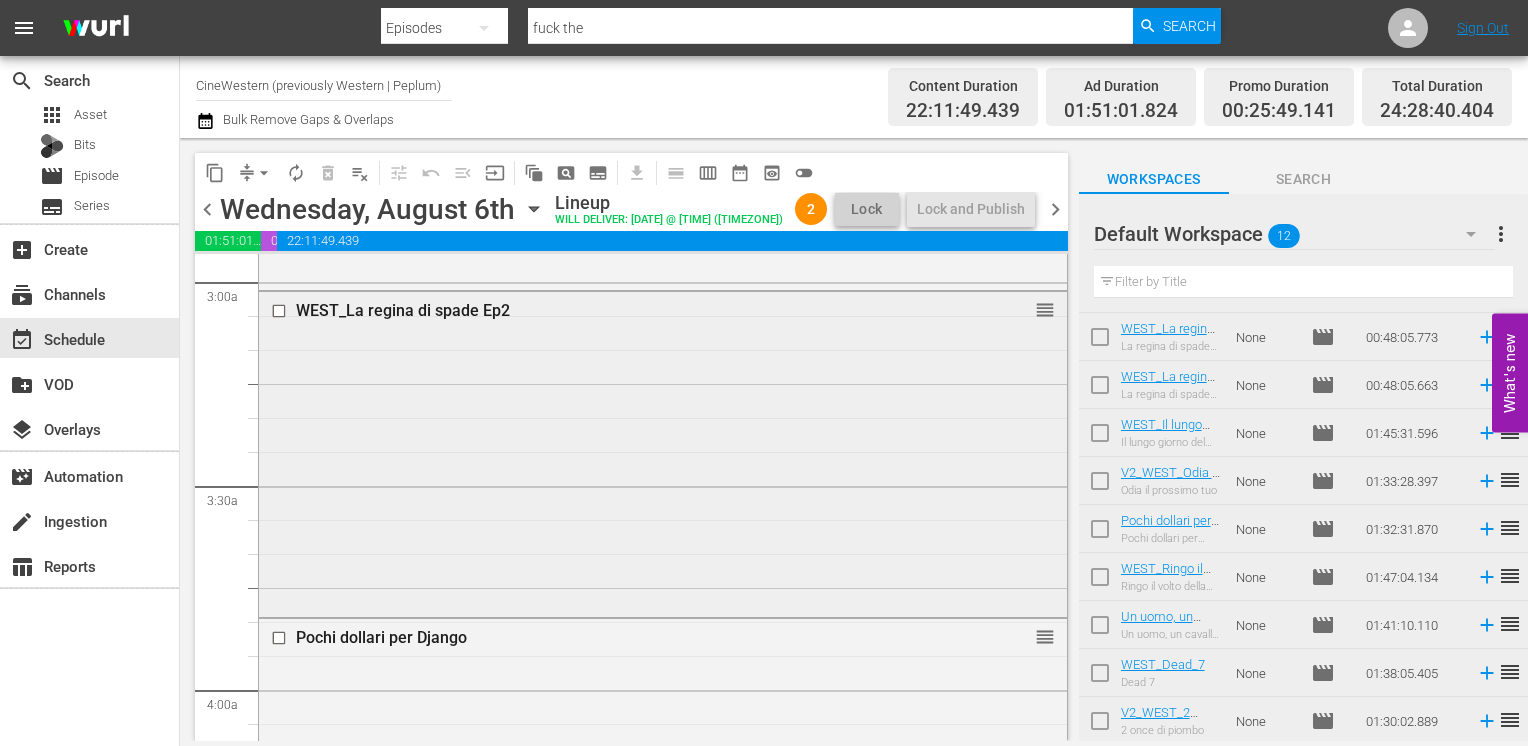 scroll, scrollTop: 1200, scrollLeft: 0, axis: vertical 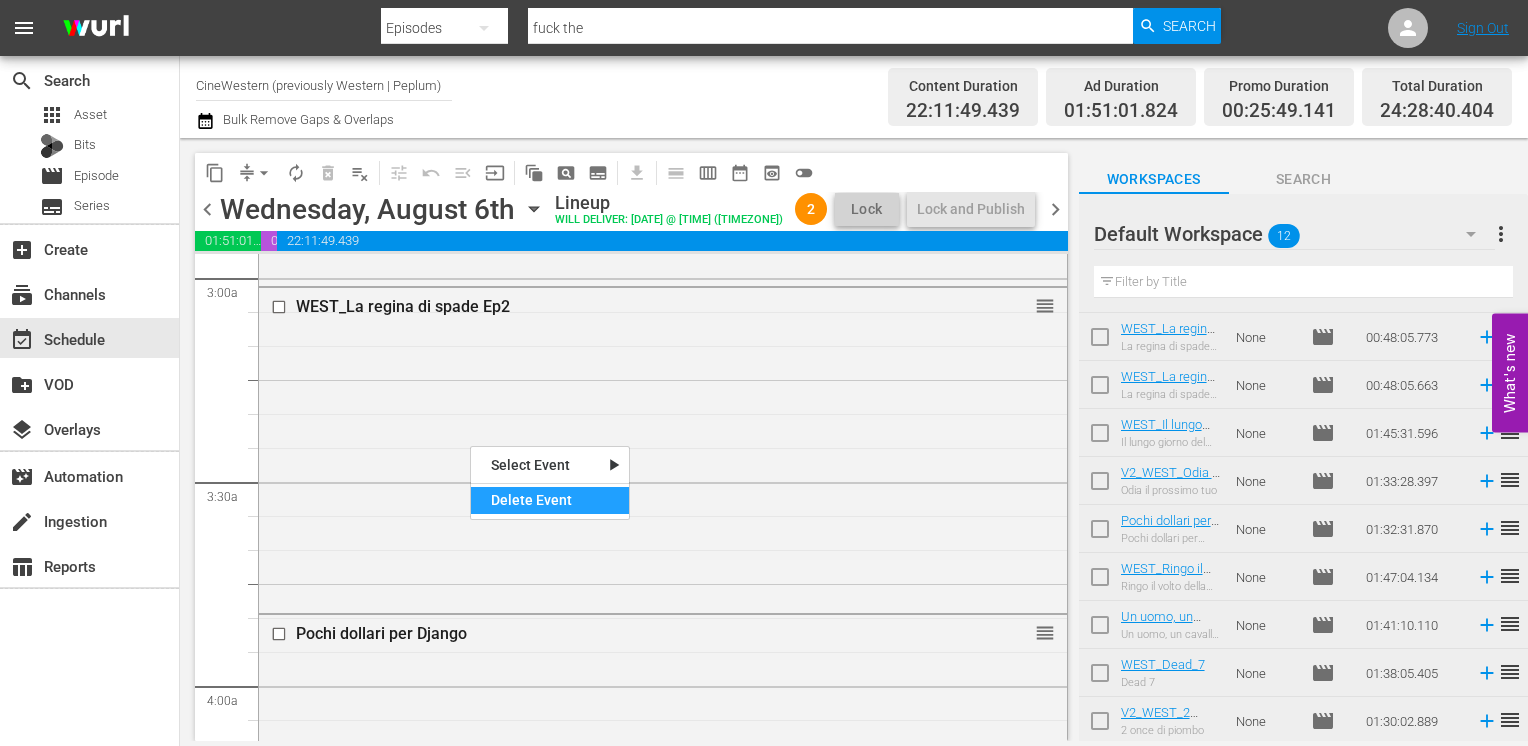 click on "Delete Event" at bounding box center (550, 500) 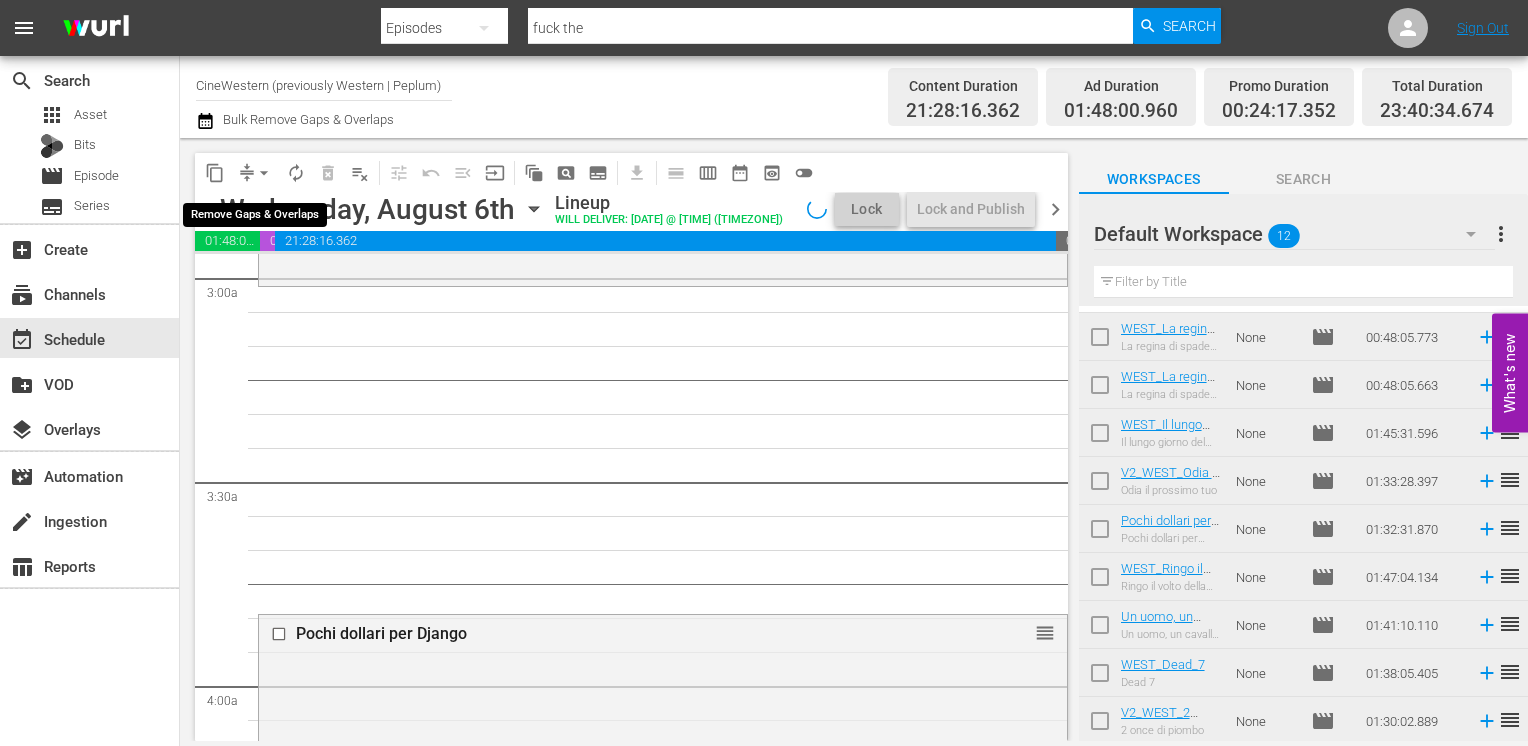 click on "arrow_drop_down" at bounding box center [264, 173] 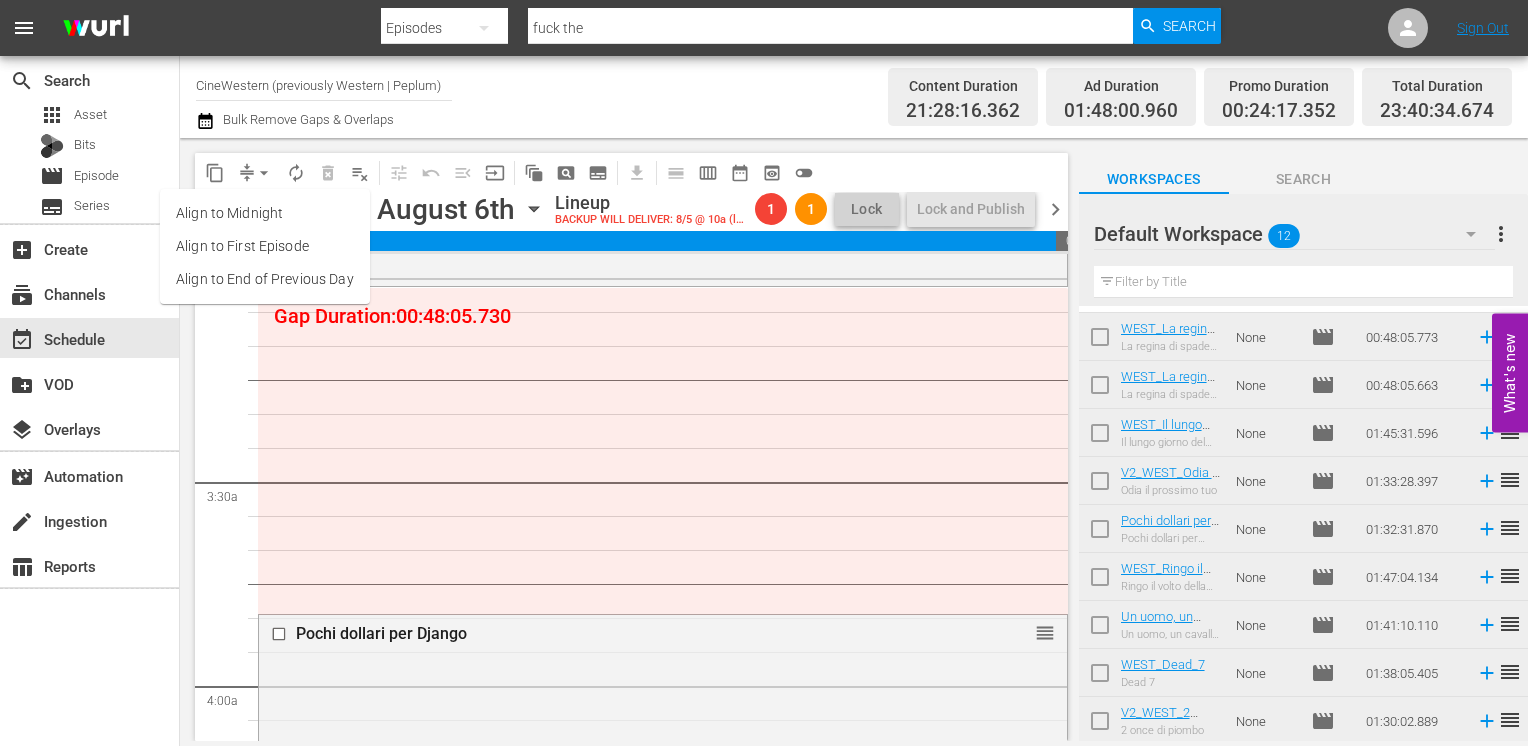 click on "Align to End of Previous Day" at bounding box center [265, 279] 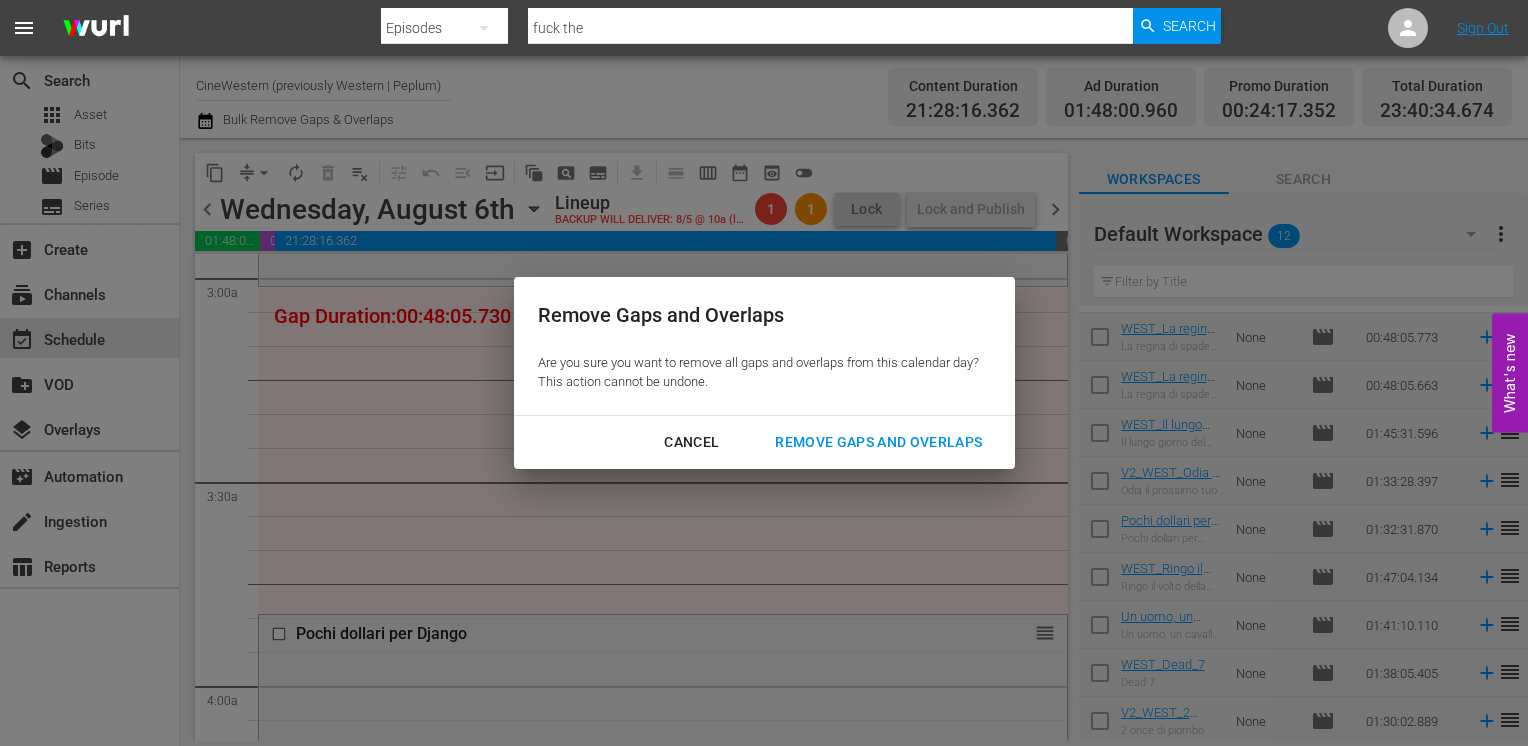 click on "Remove Gaps and Overlaps" at bounding box center (878, 442) 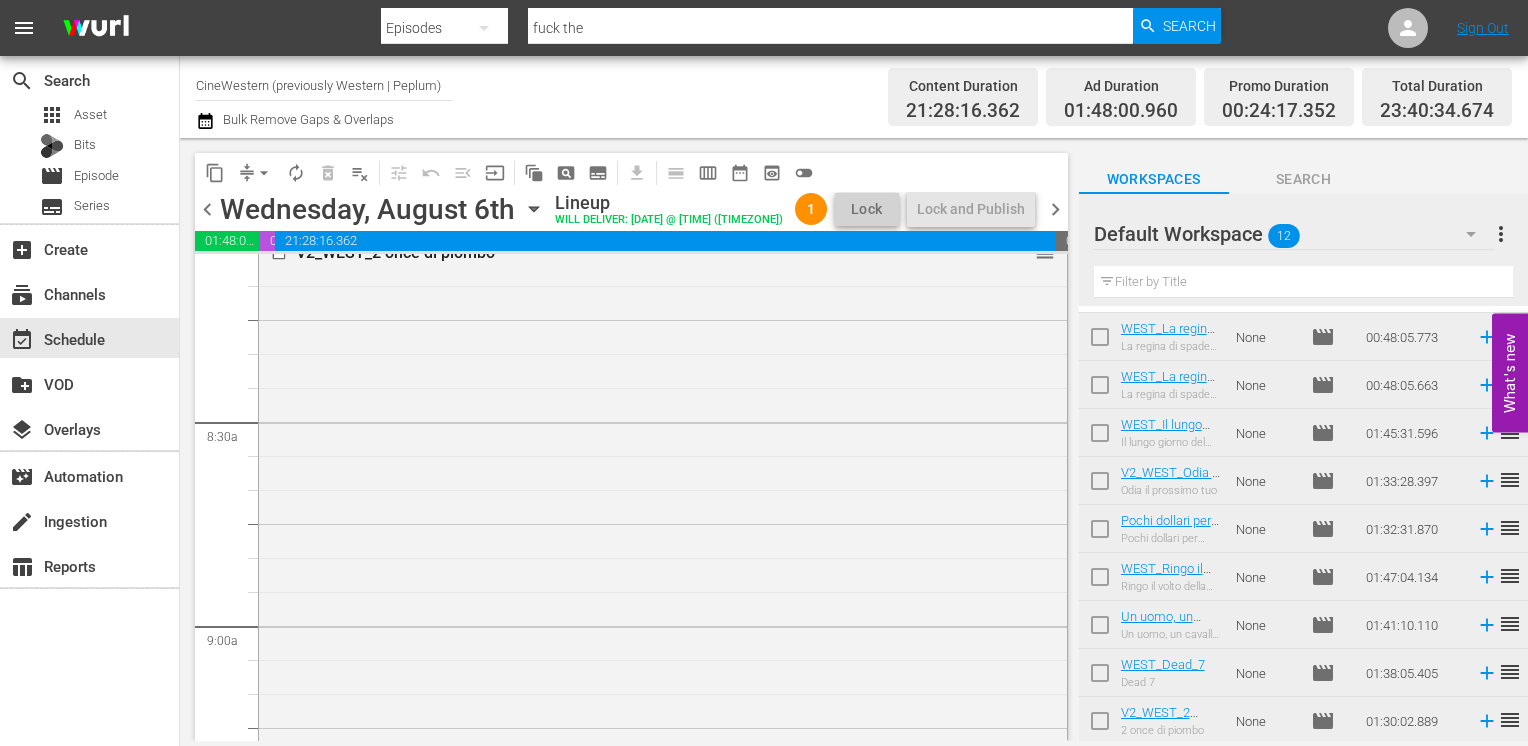 scroll, scrollTop: 0, scrollLeft: 0, axis: both 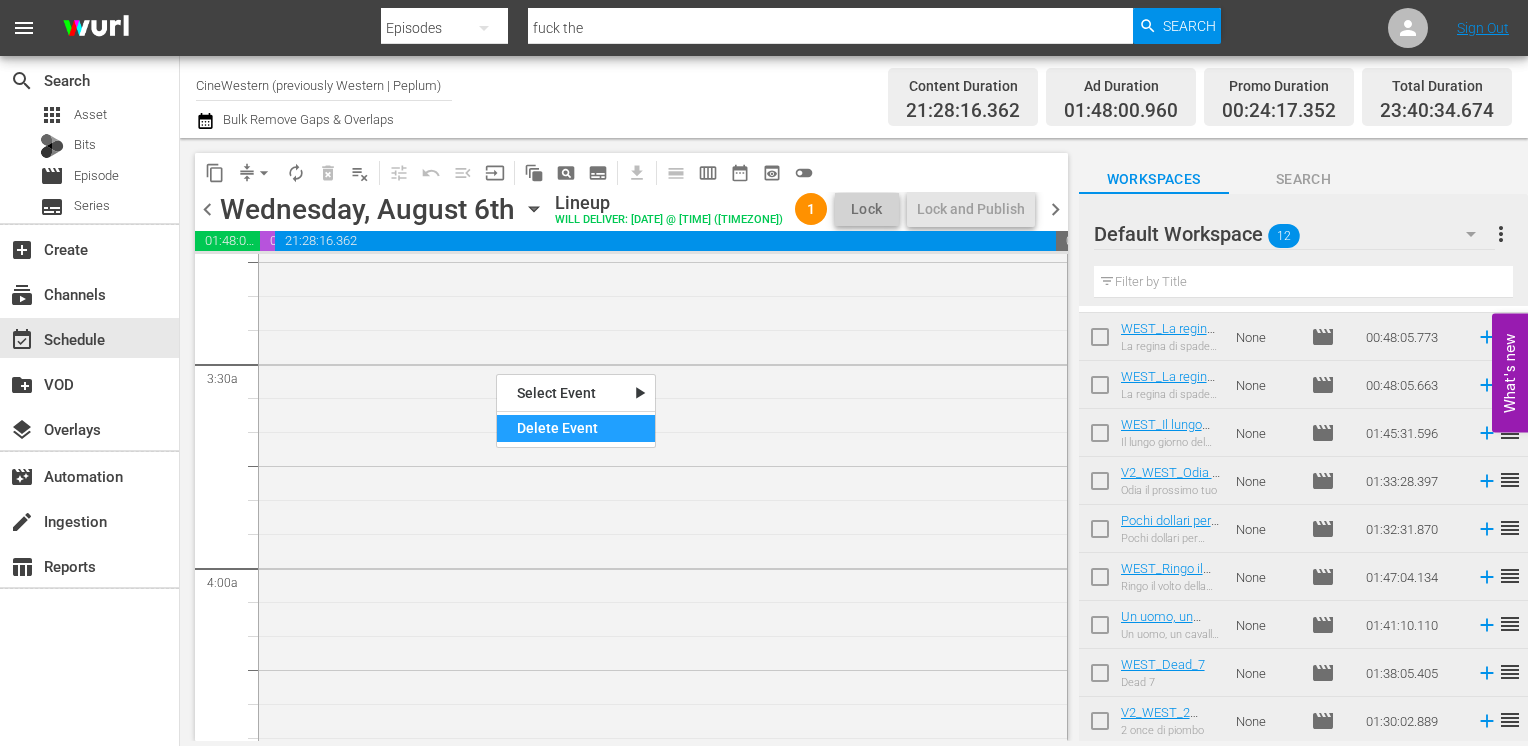click on "Delete Event" at bounding box center [576, 428] 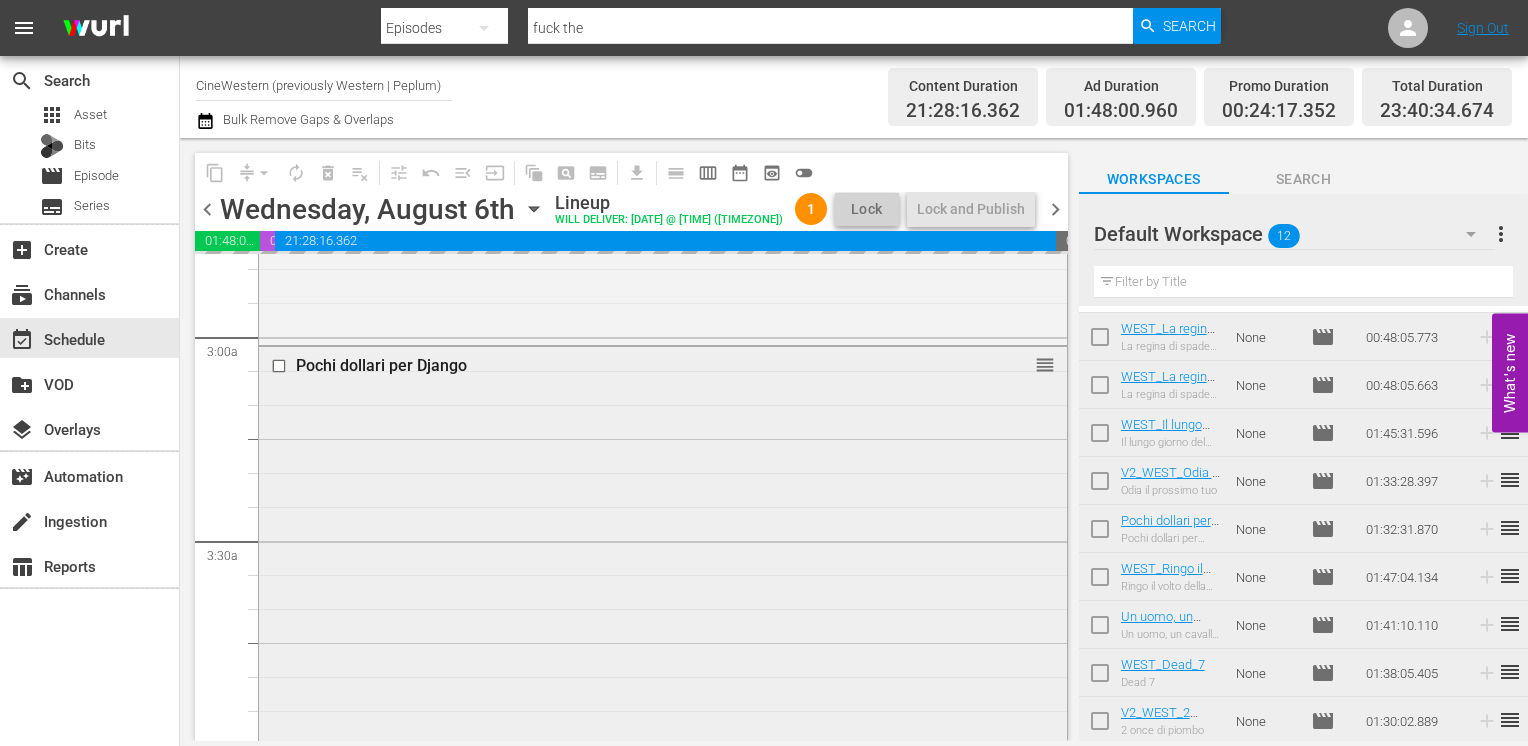 scroll, scrollTop: 818, scrollLeft: 0, axis: vertical 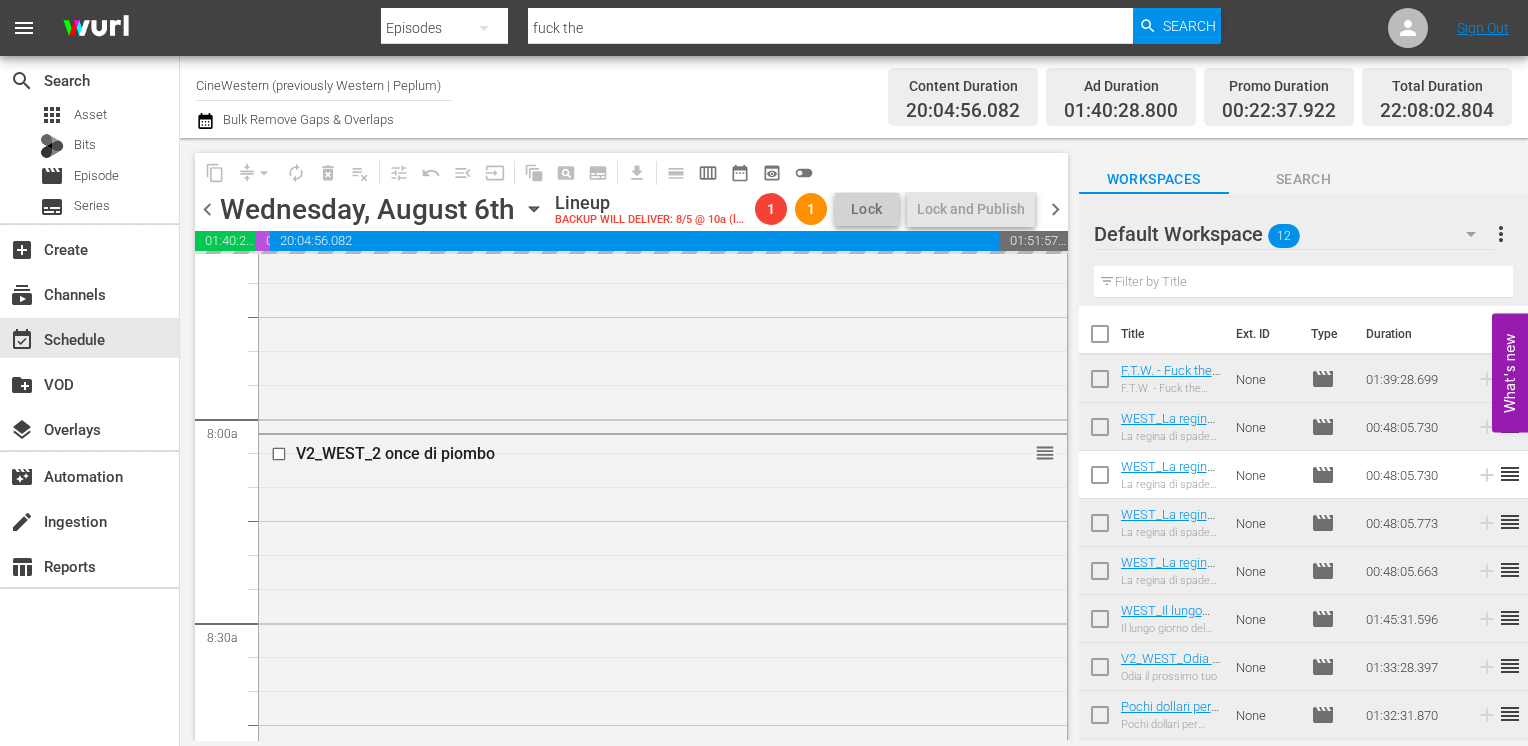 click on "chevron_right" at bounding box center (1055, 209) 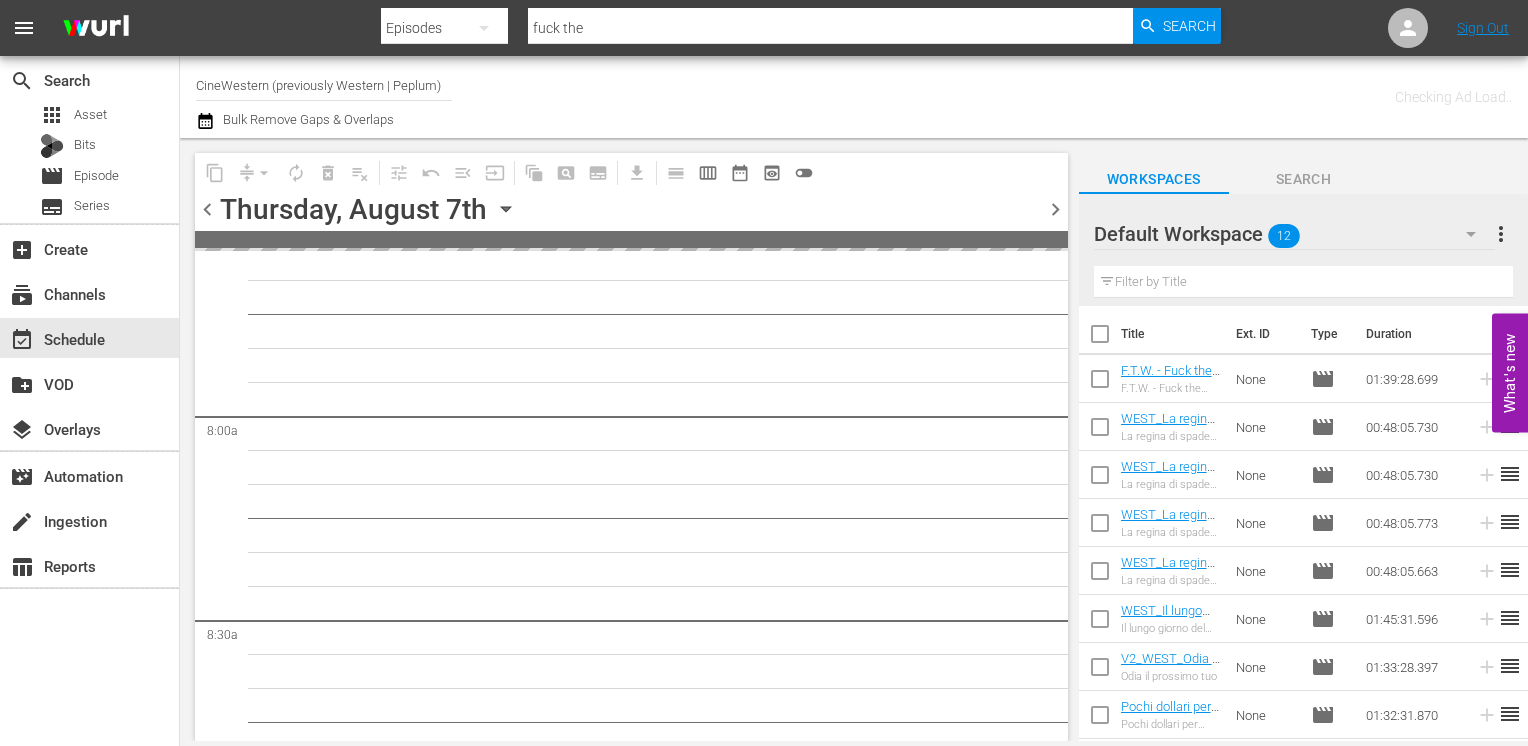 scroll, scrollTop: 3201, scrollLeft: 0, axis: vertical 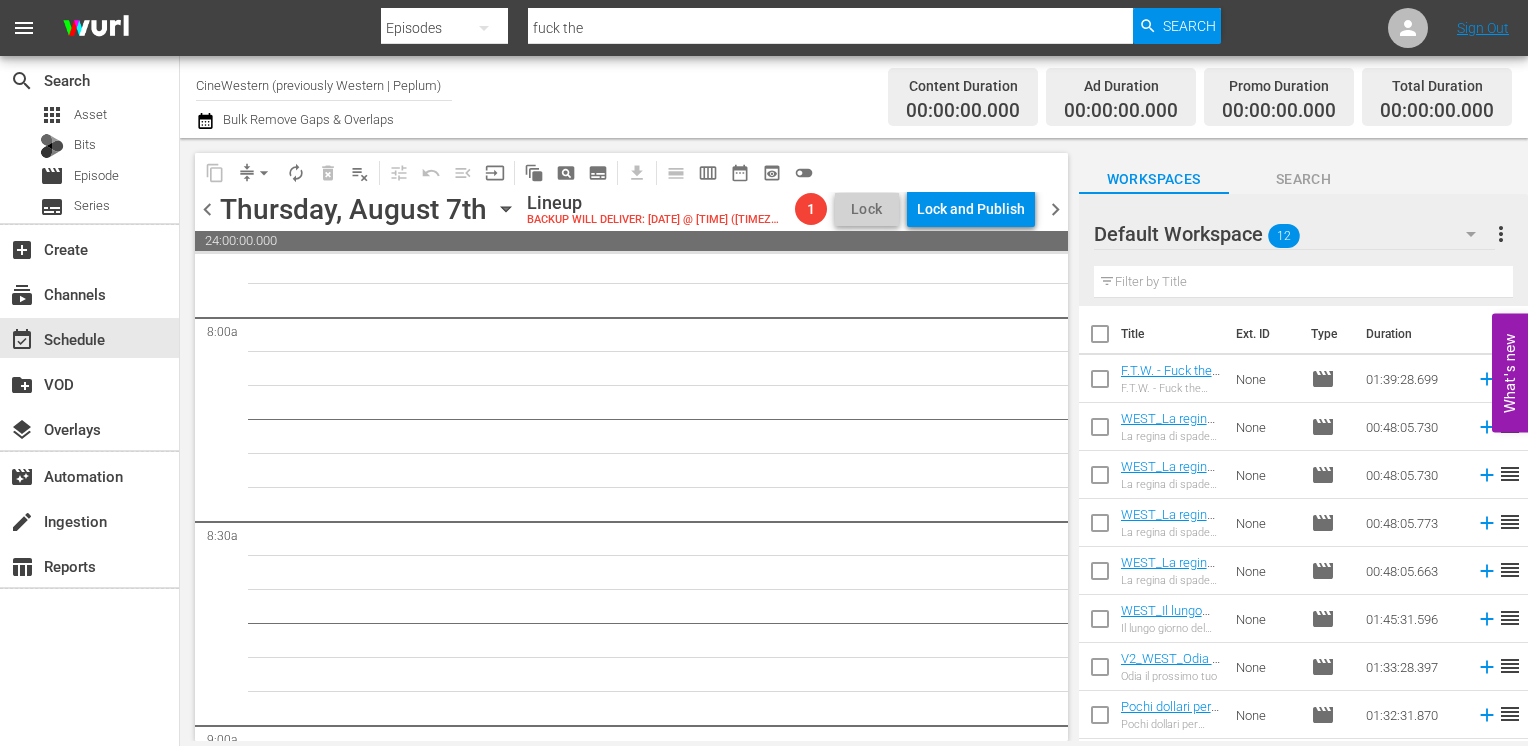 click on "chevron_left" at bounding box center (207, 209) 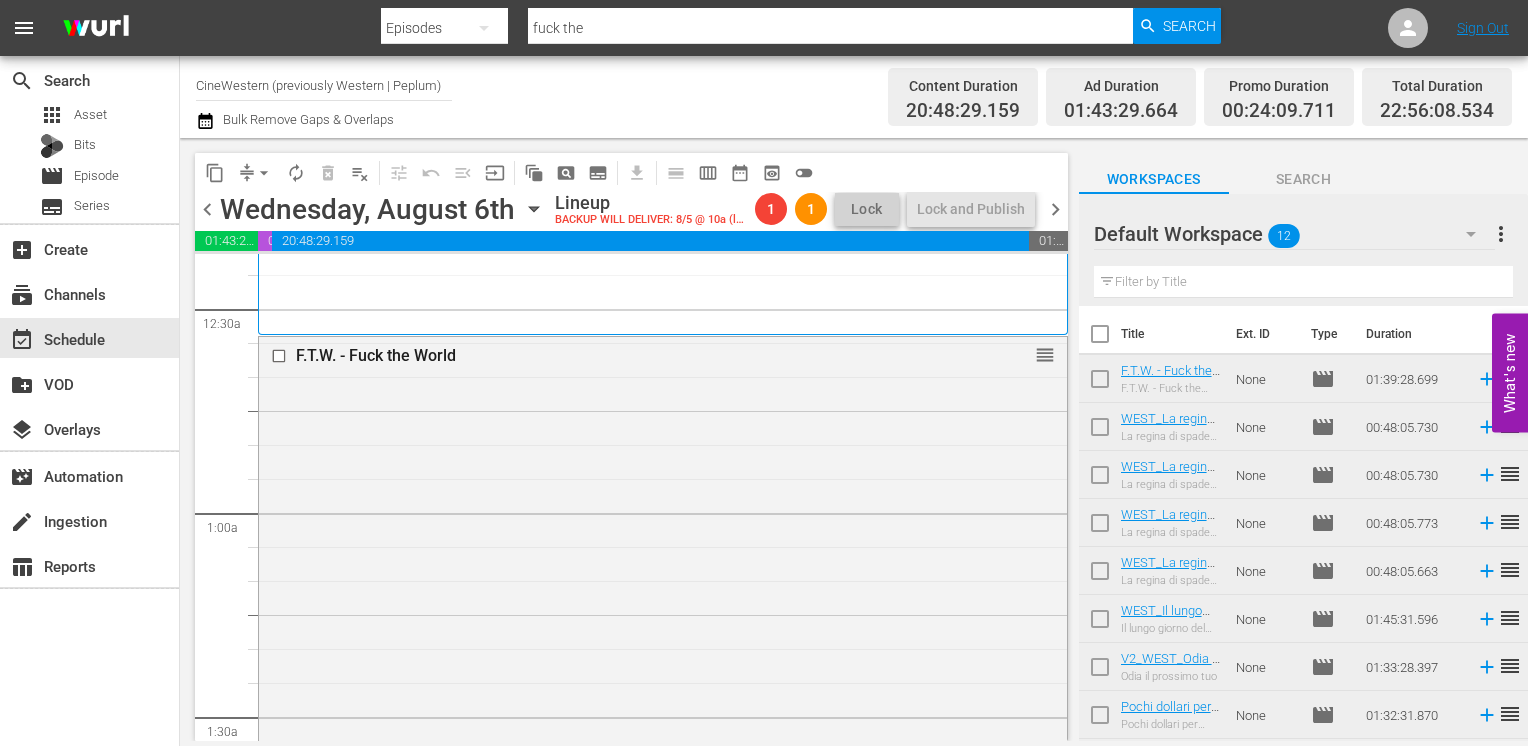 scroll, scrollTop: 114, scrollLeft: 0, axis: vertical 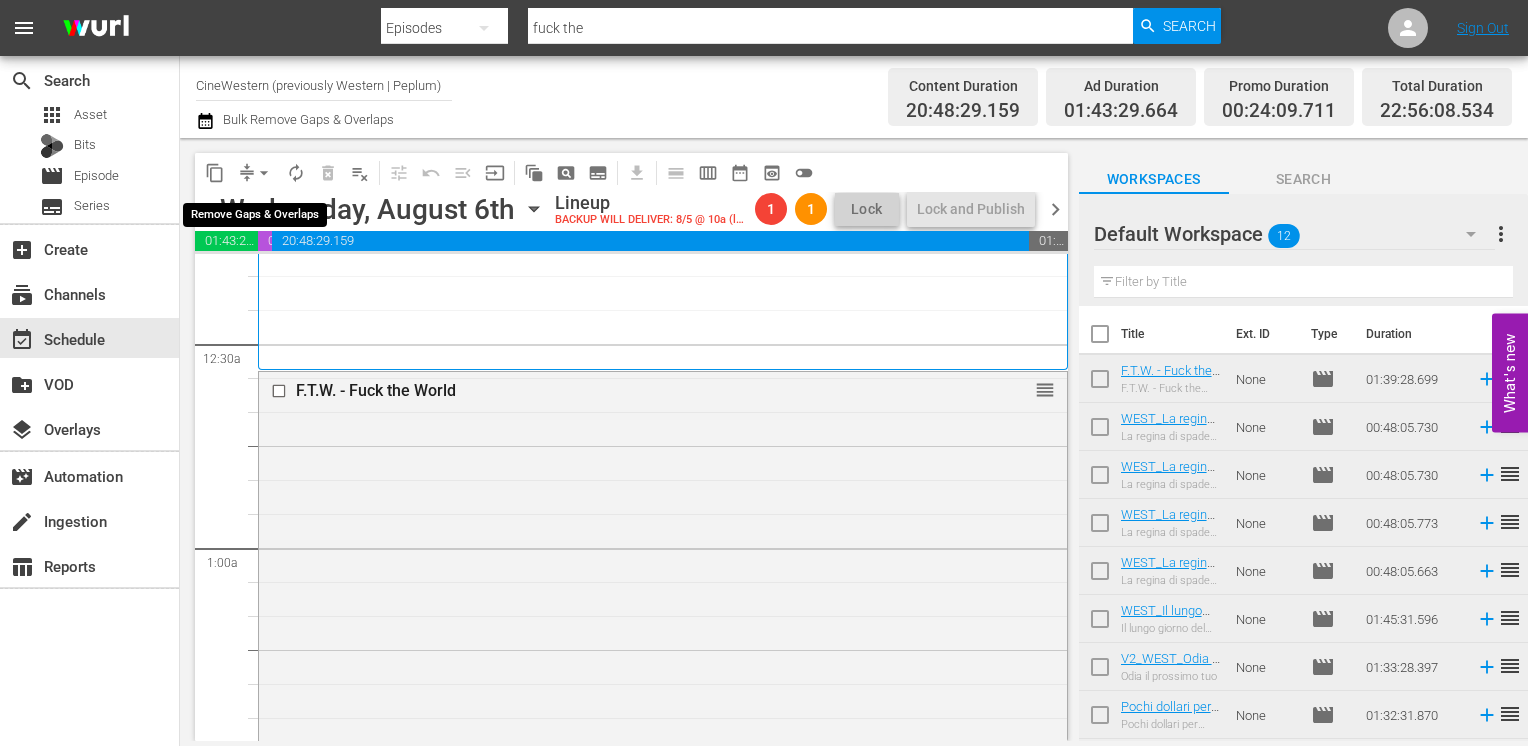 click on "arrow_drop_down" at bounding box center (264, 173) 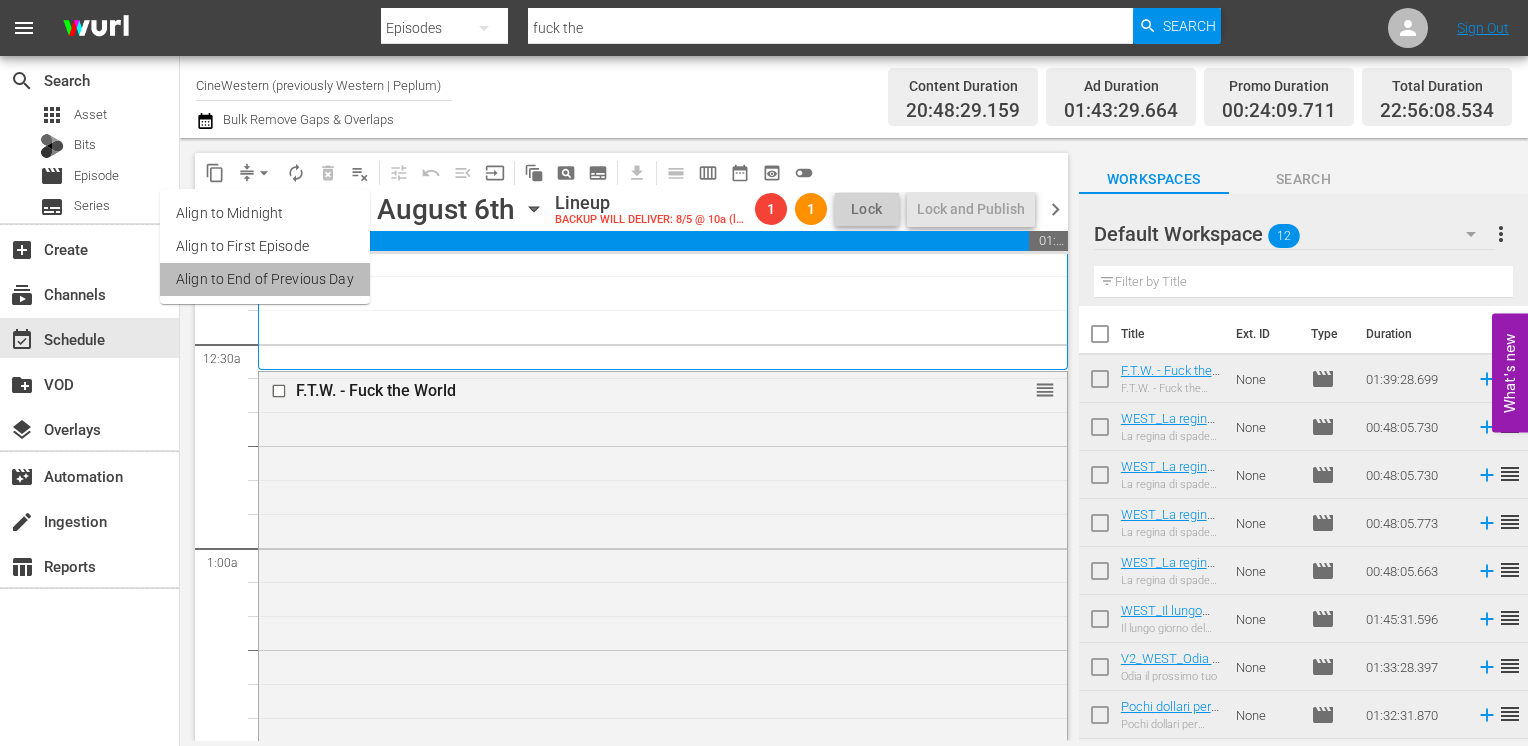 click on "Align to End of Previous Day" at bounding box center [265, 279] 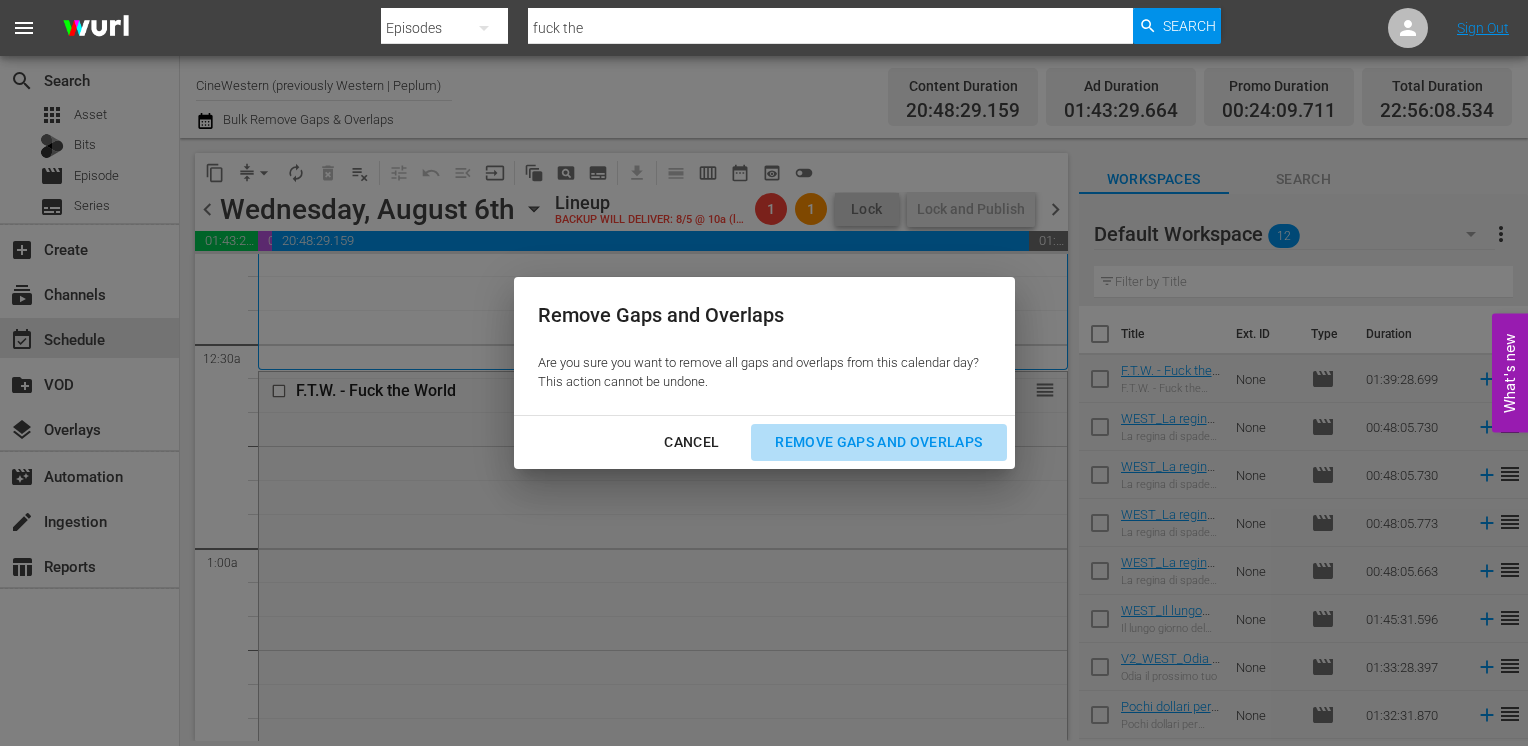click on "Remove Gaps and Overlaps" at bounding box center [878, 442] 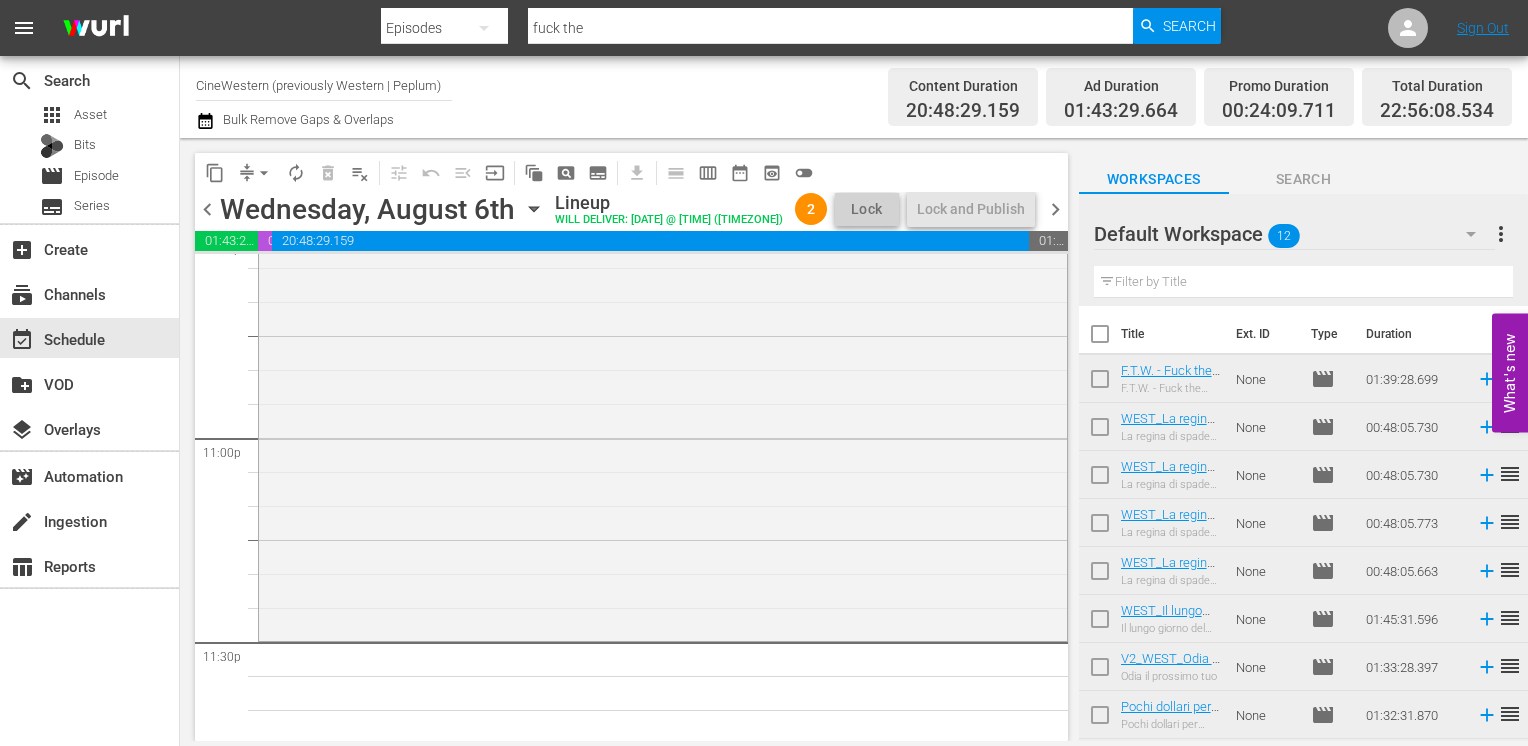 scroll, scrollTop: 9304, scrollLeft: 0, axis: vertical 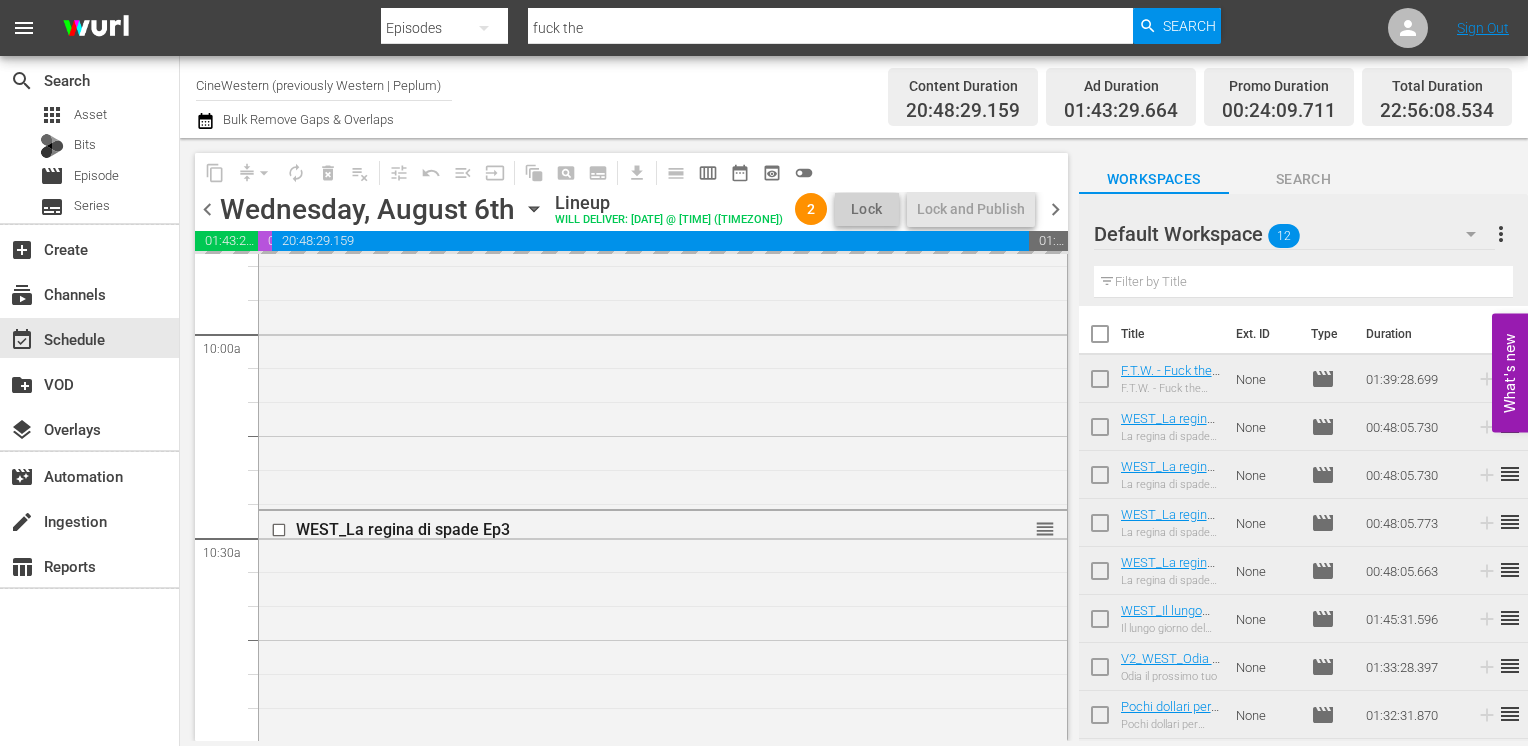 click on "chevron_right" at bounding box center (1055, 209) 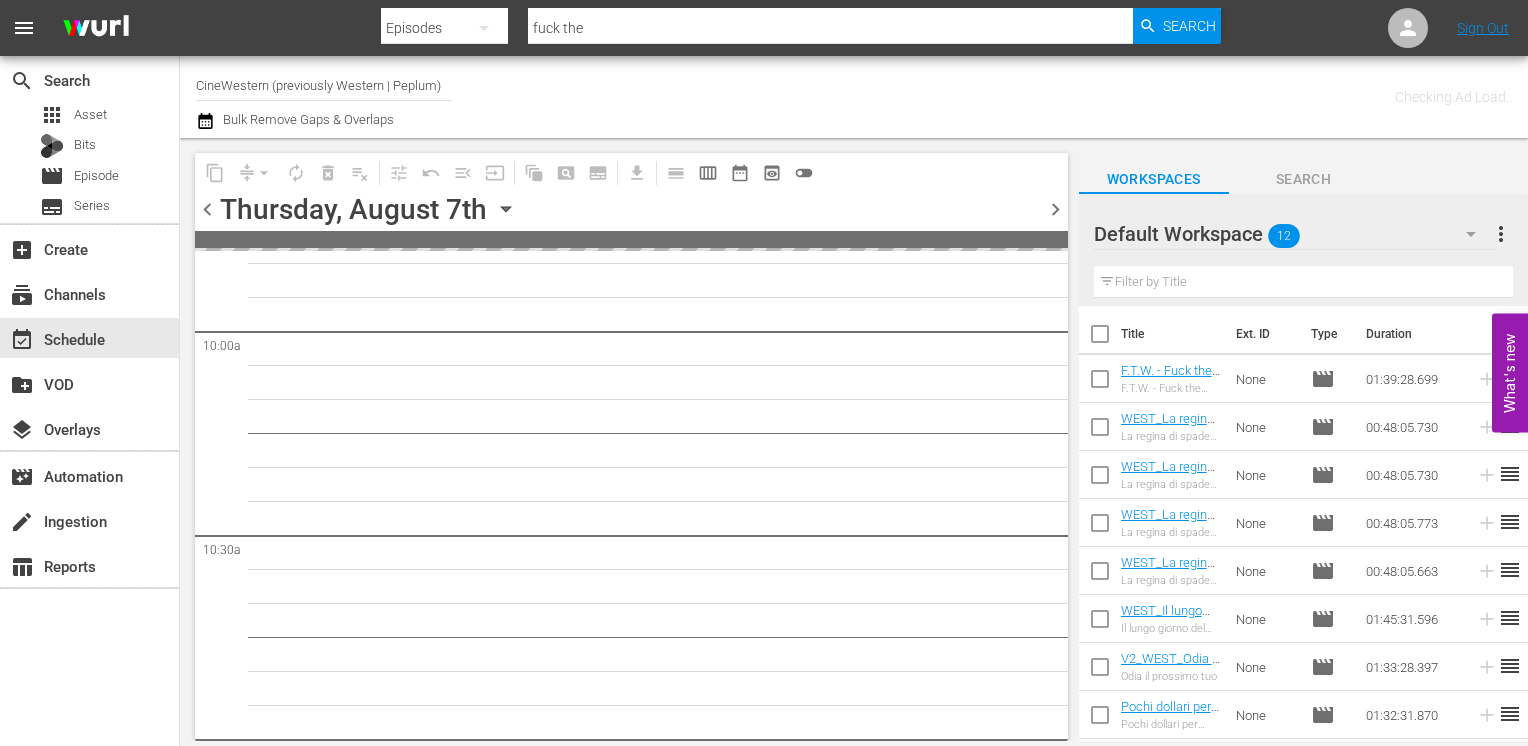 scroll, scrollTop: 4204, scrollLeft: 0, axis: vertical 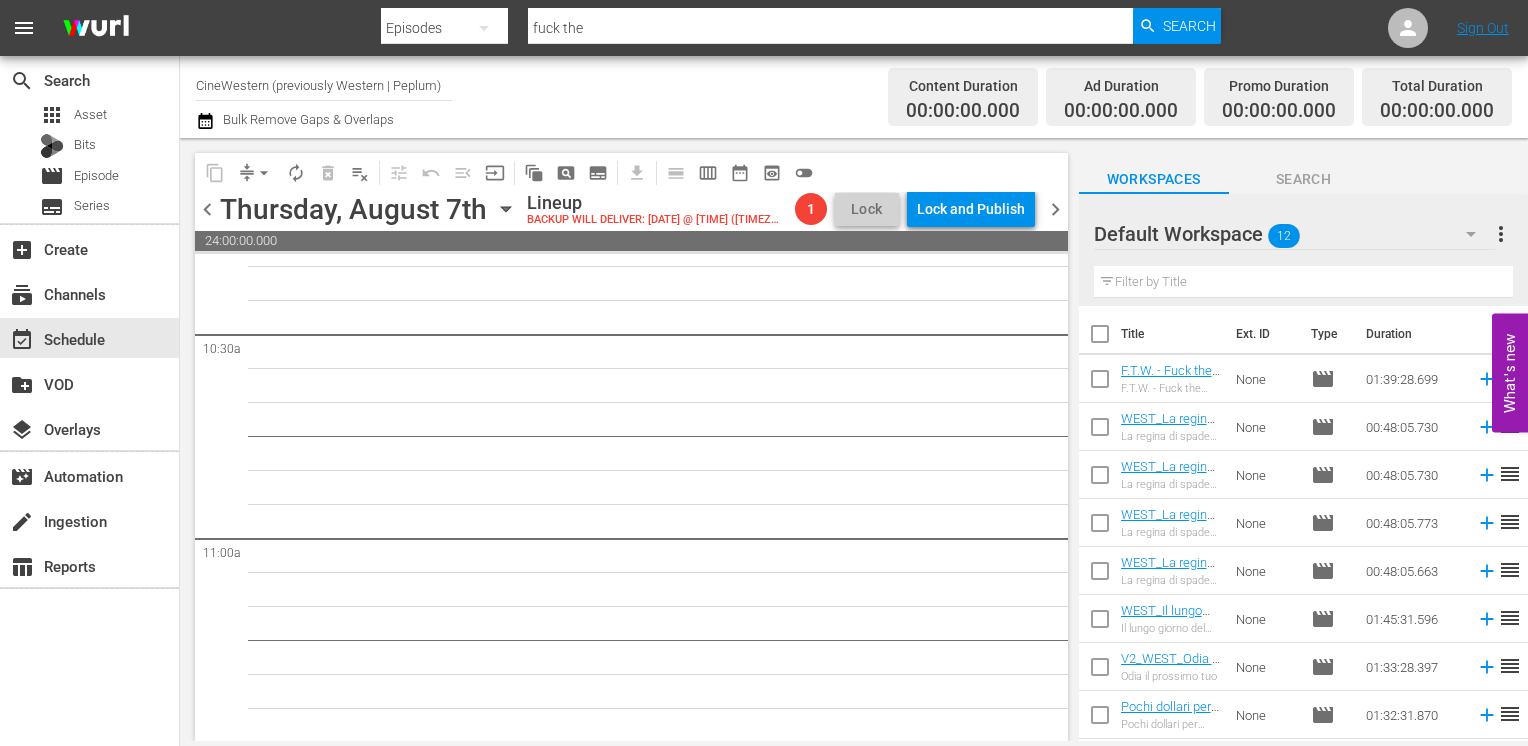 click on "chevron_left" at bounding box center (207, 209) 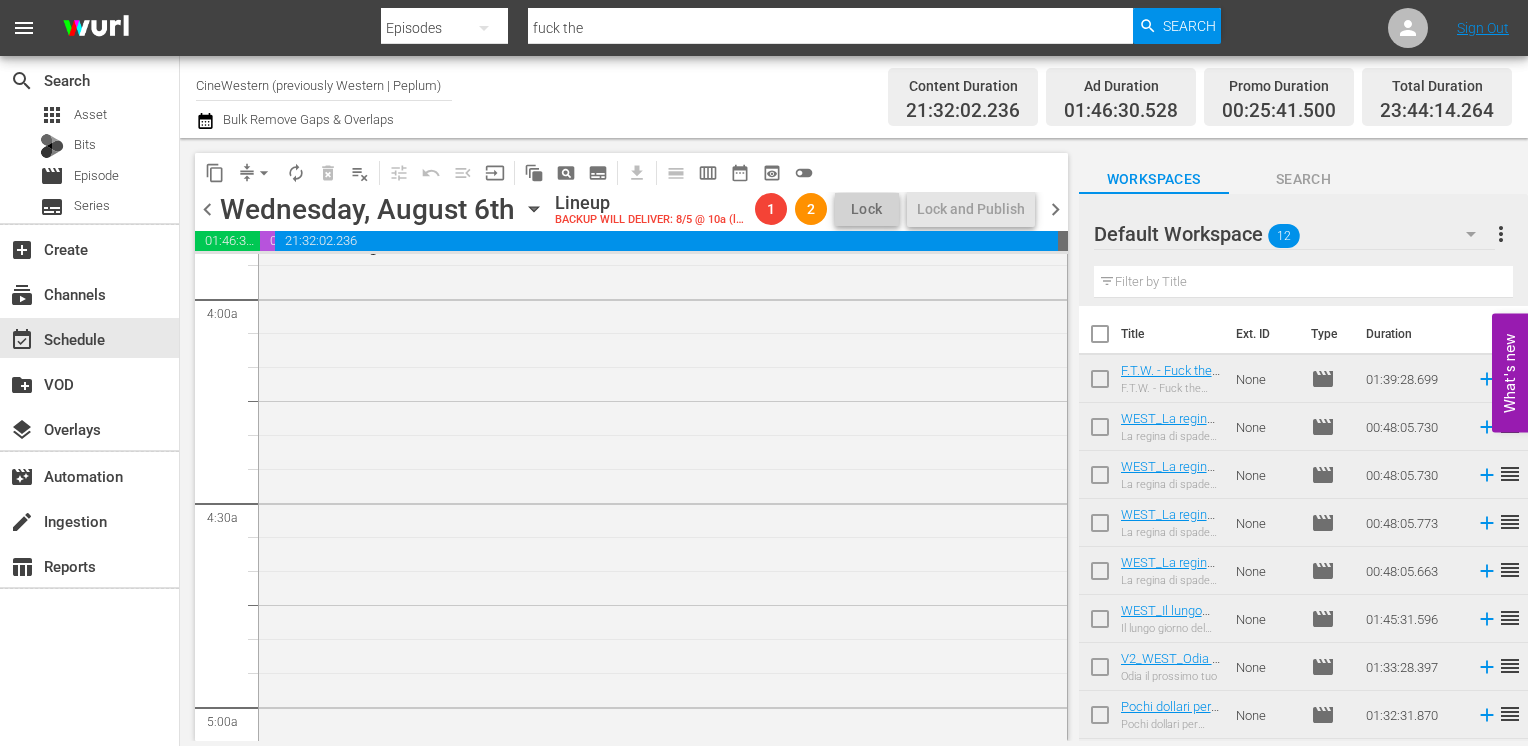 scroll, scrollTop: 1600, scrollLeft: 0, axis: vertical 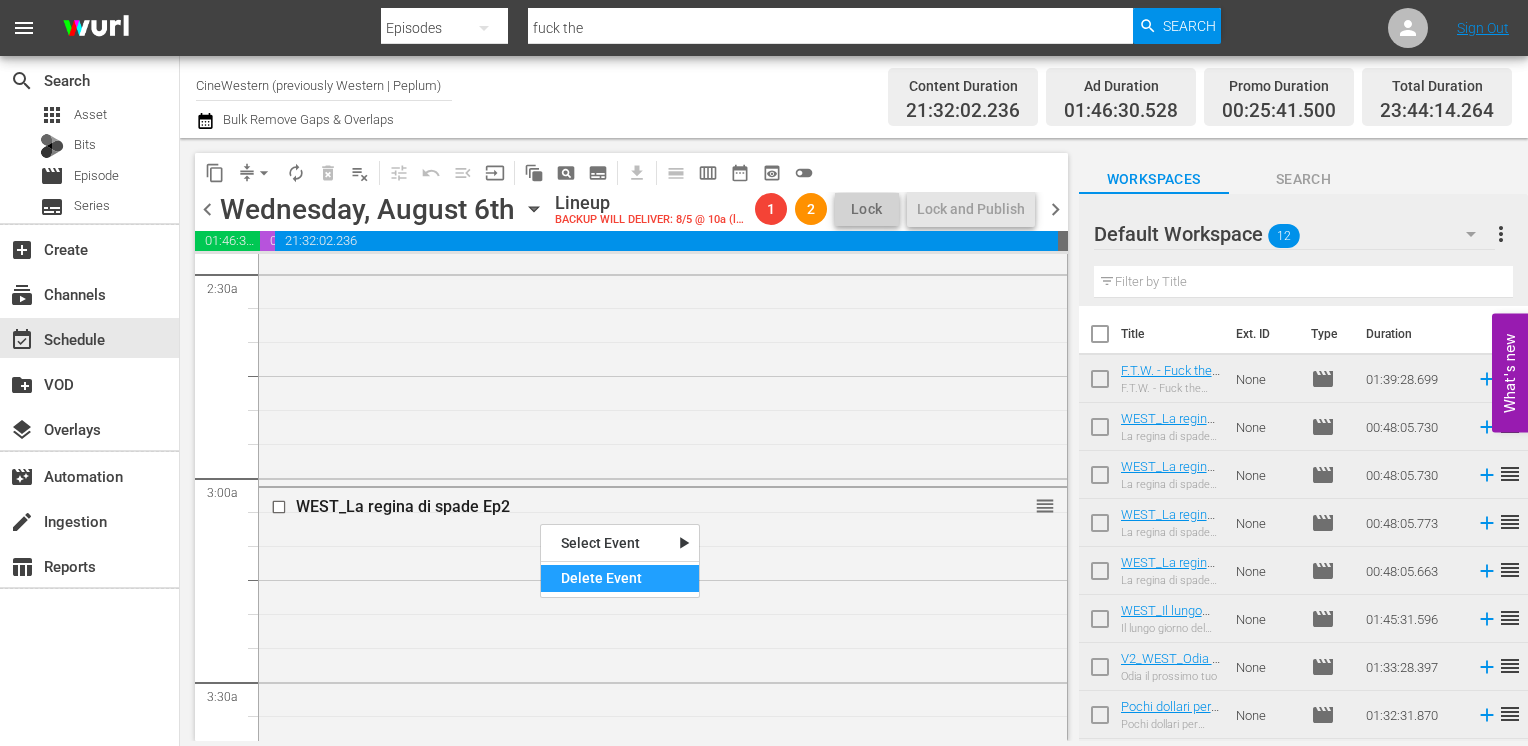 click on "Delete Event" at bounding box center (620, 578) 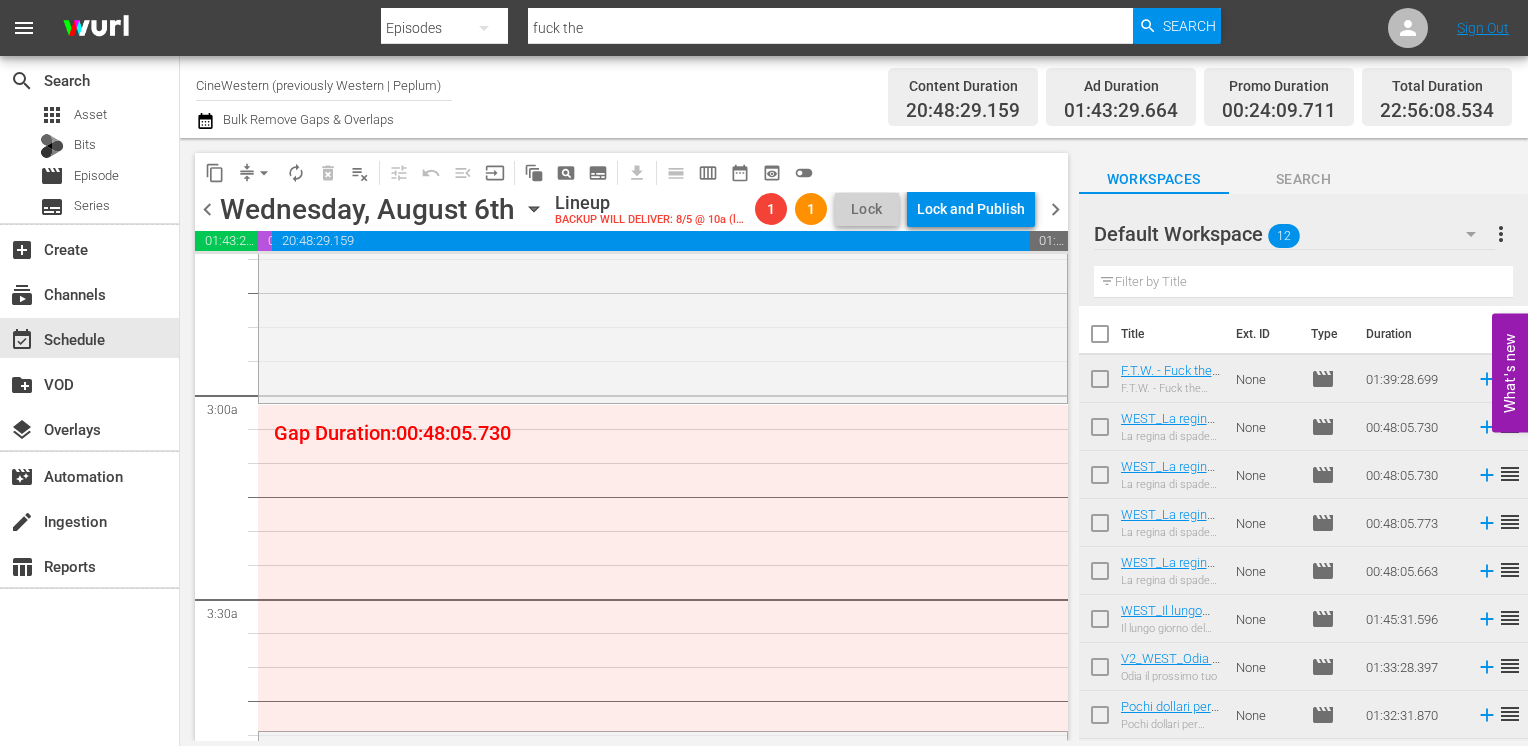 scroll, scrollTop: 1200, scrollLeft: 0, axis: vertical 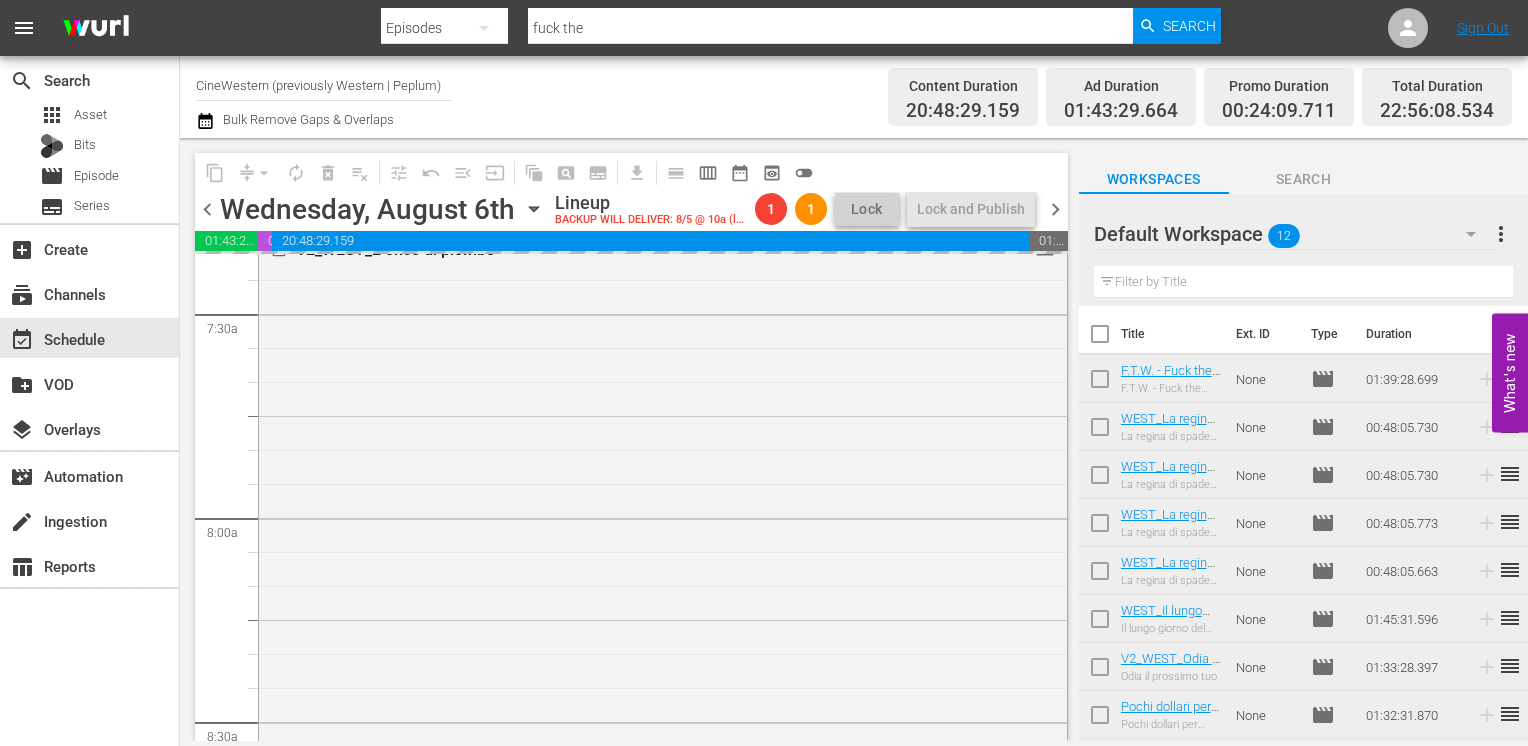 click on "chevron_right" at bounding box center [1055, 209] 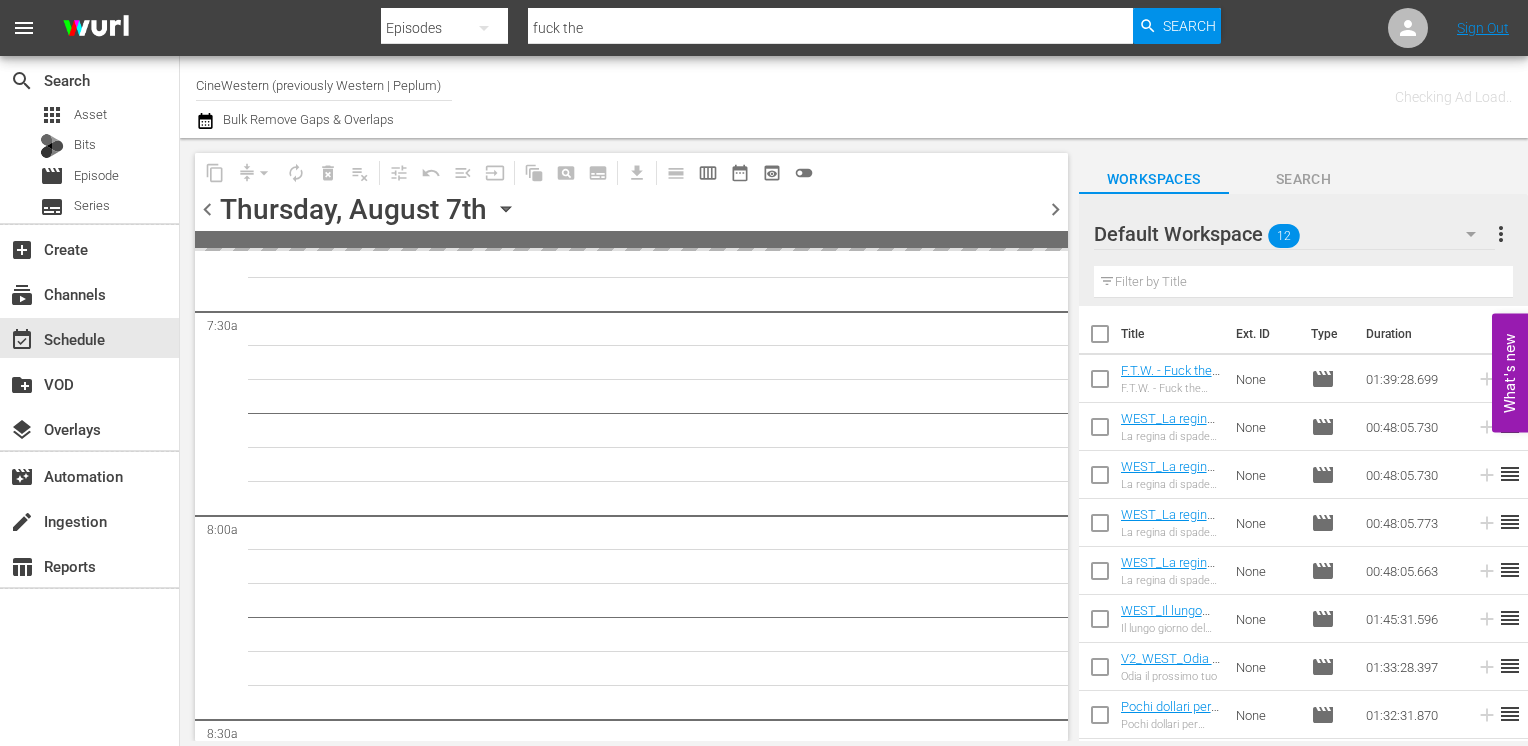 scroll, scrollTop: 3170, scrollLeft: 0, axis: vertical 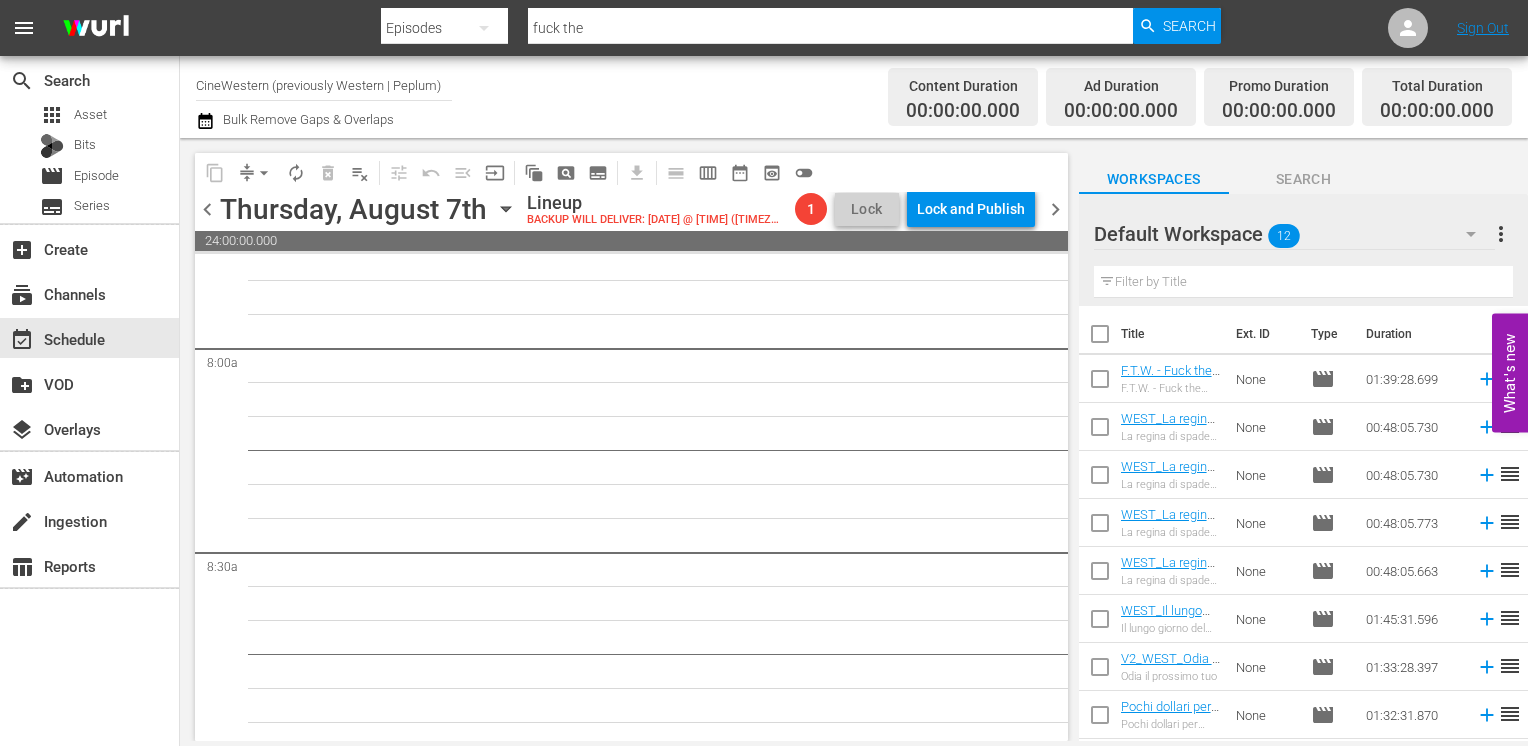 click on "chevron_left" at bounding box center (207, 209) 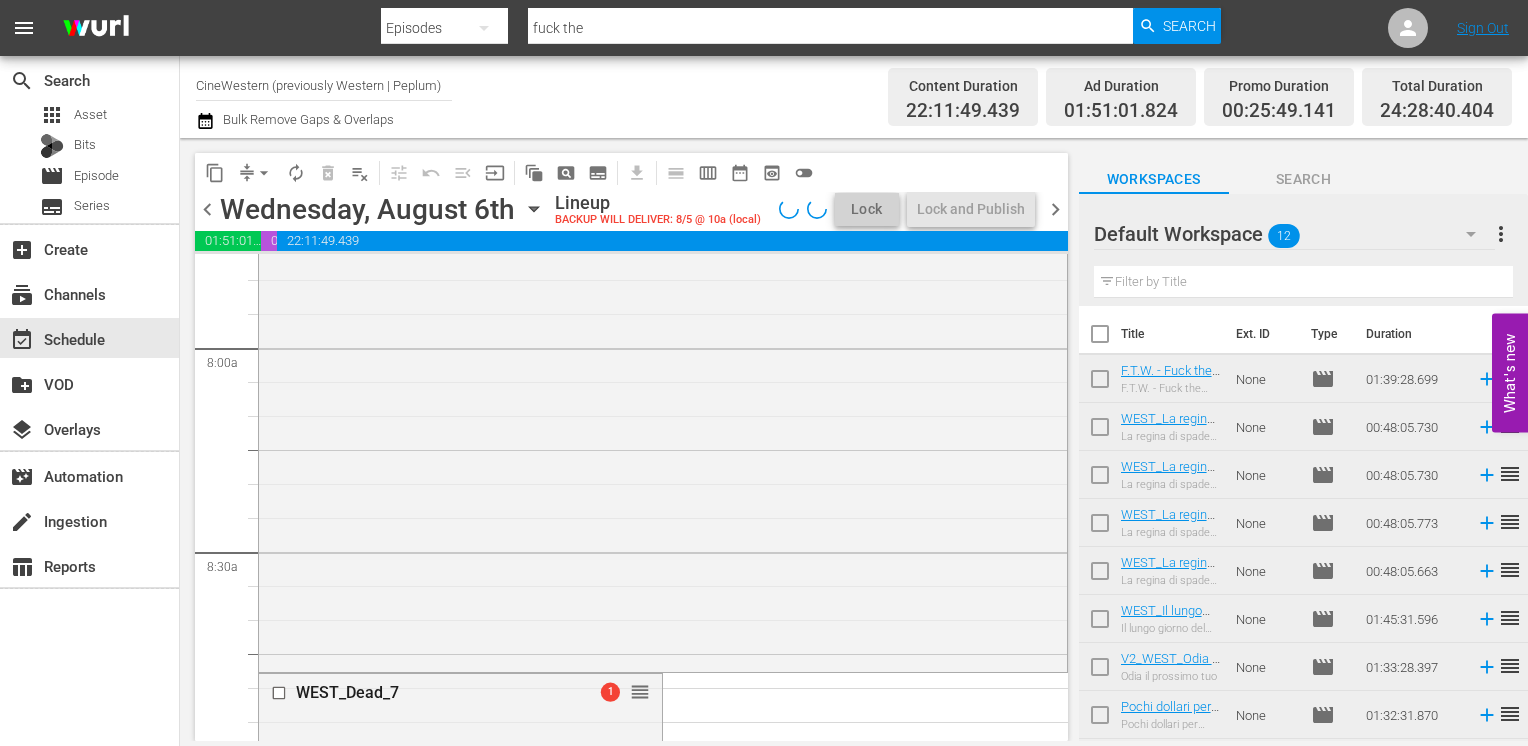 click on "arrow_drop_down" at bounding box center [264, 173] 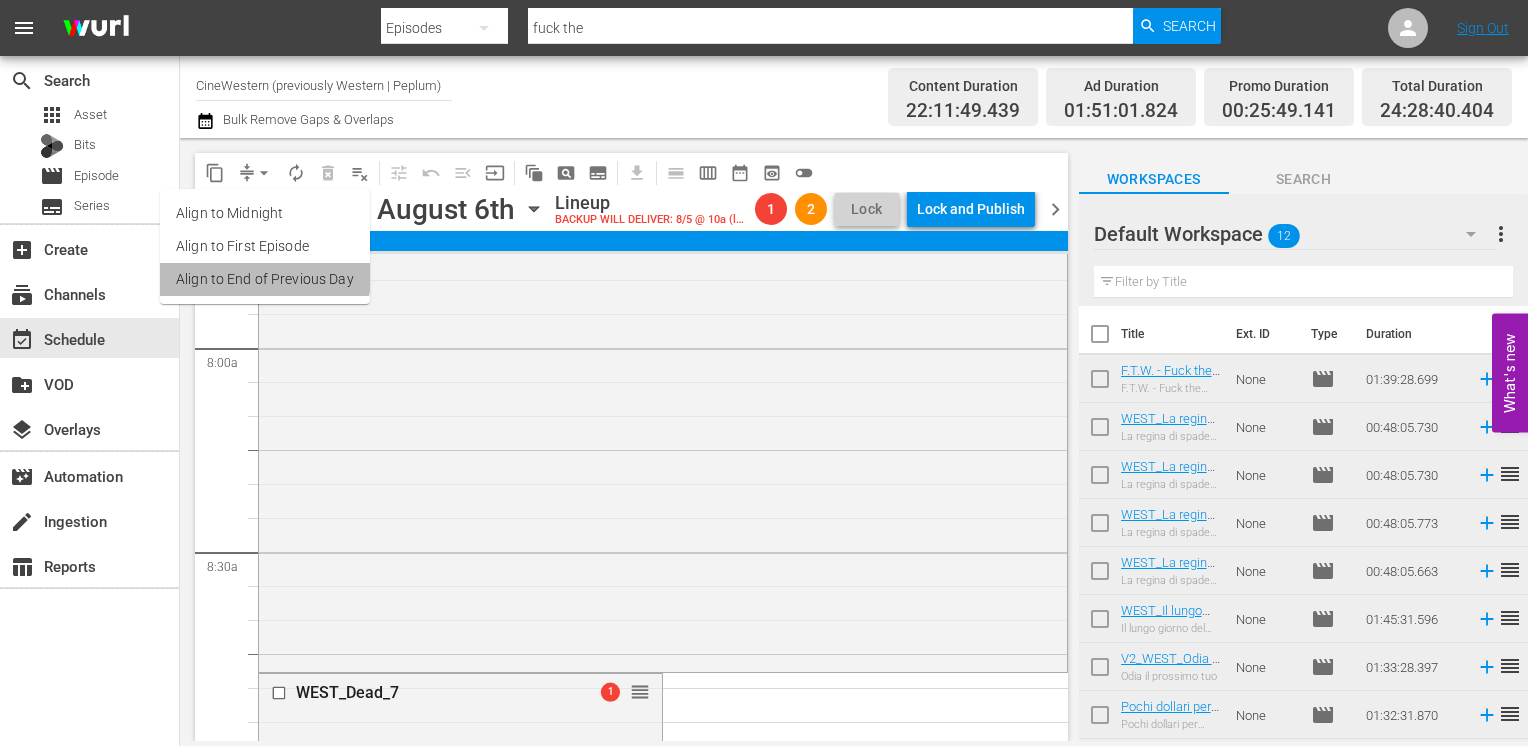 click on "Align to End of Previous Day" at bounding box center [265, 279] 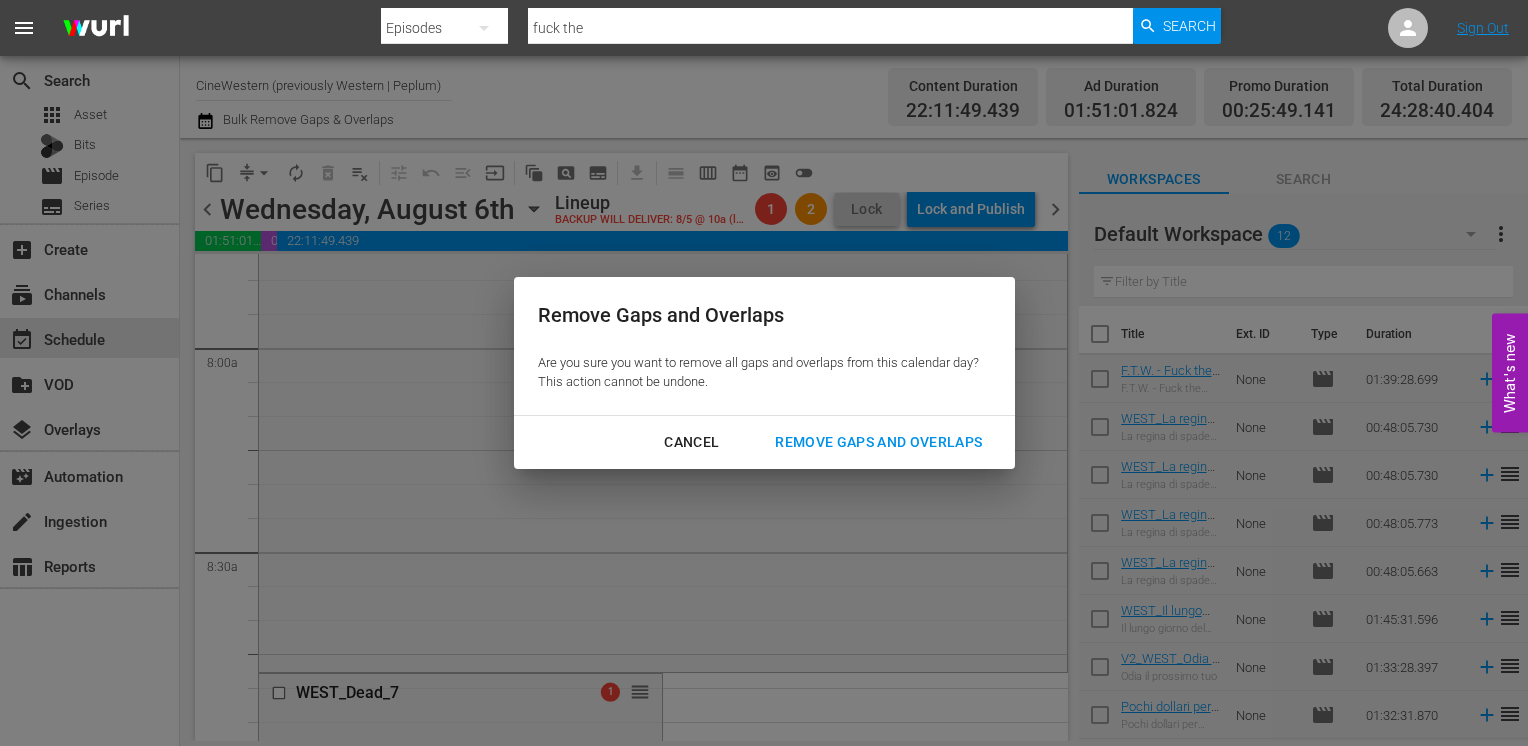 click on "Remove Gaps and Overlaps" at bounding box center [878, 442] 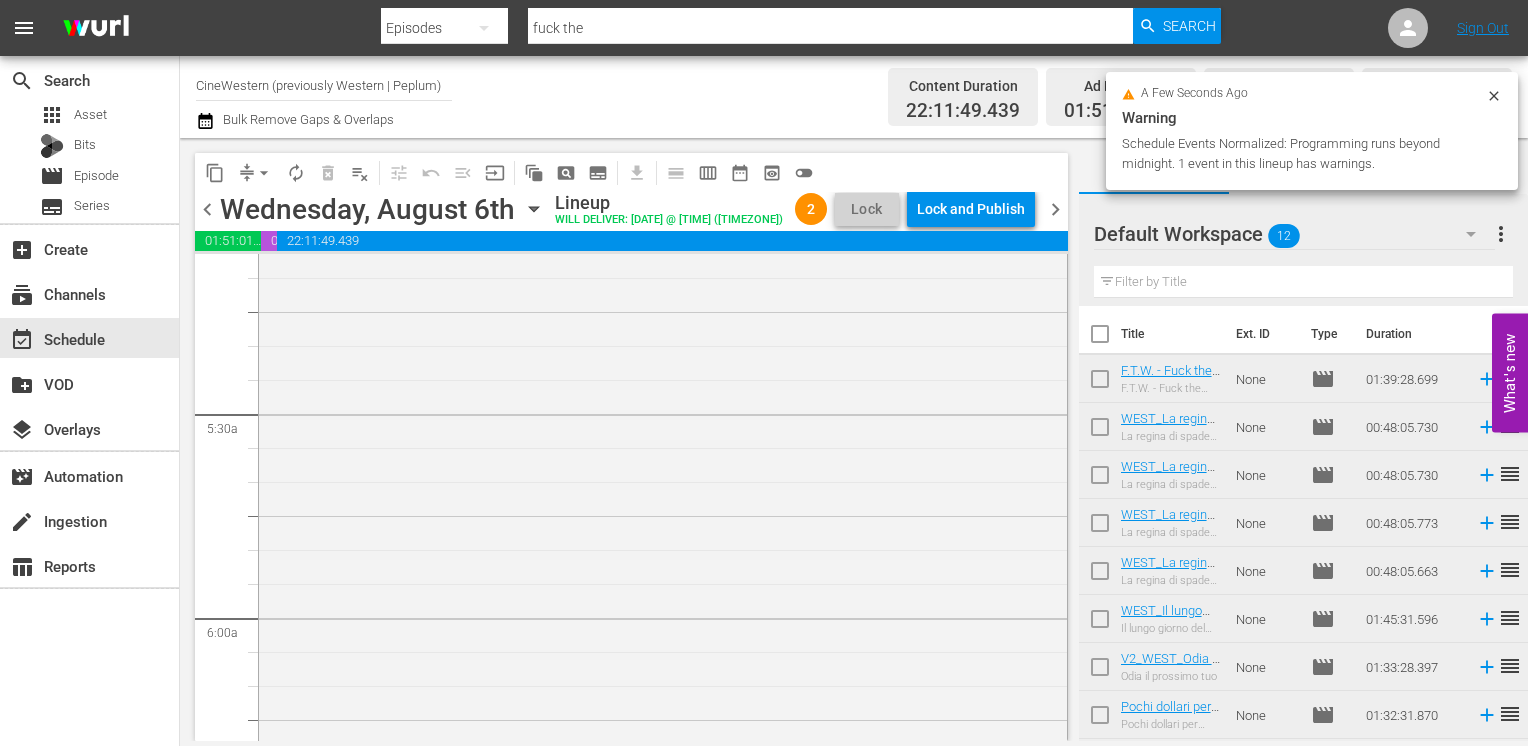 scroll, scrollTop: 0, scrollLeft: 0, axis: both 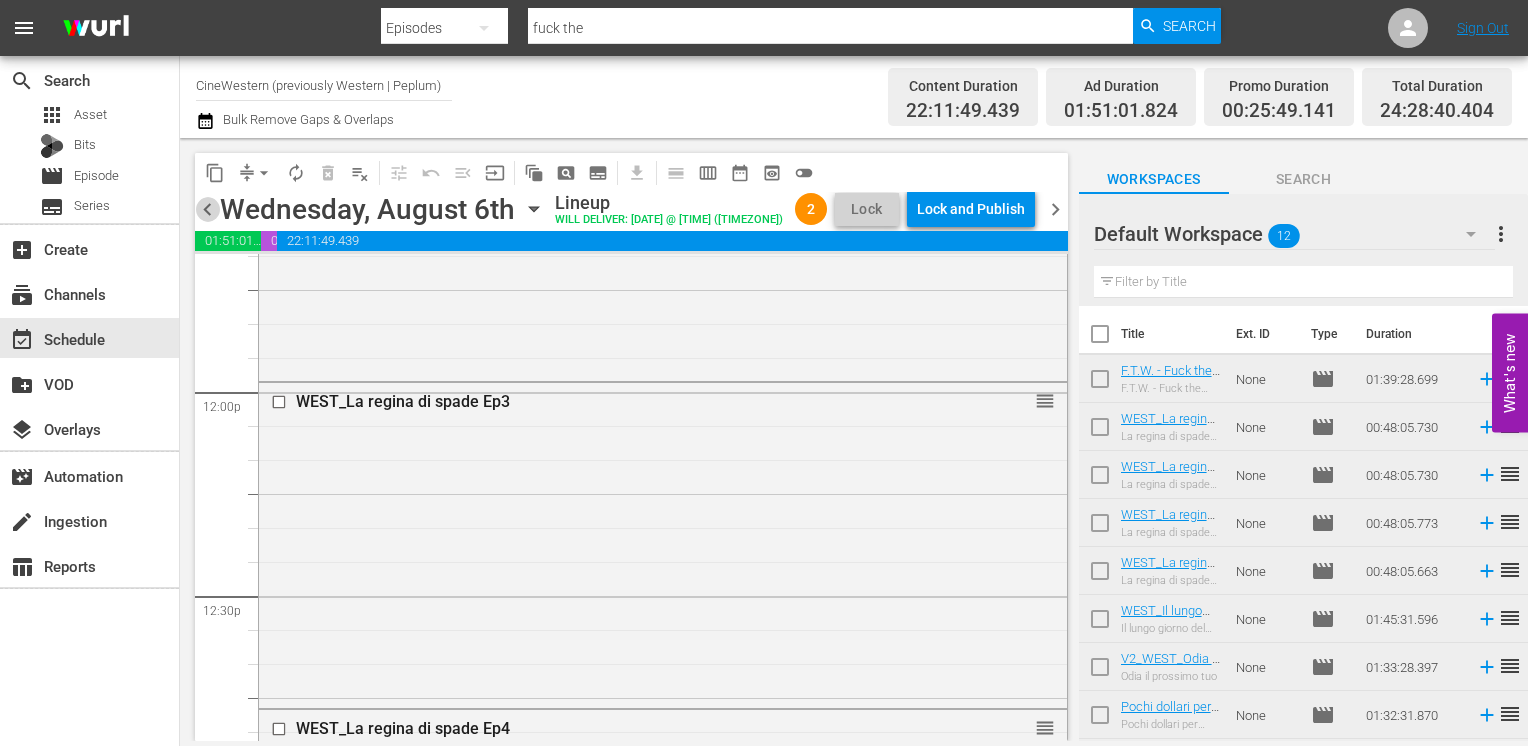 click on "chevron_left" at bounding box center [207, 209] 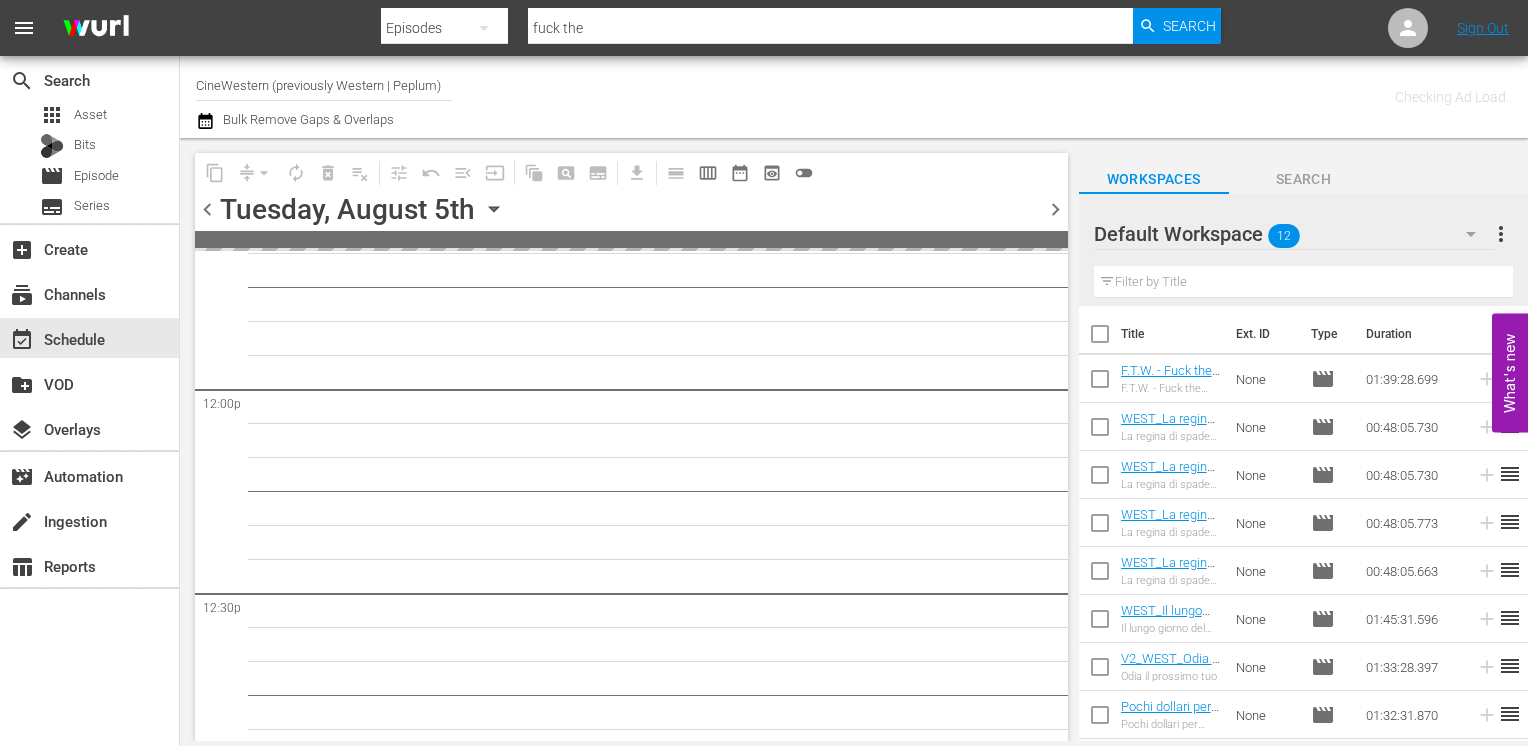 scroll, scrollTop: 4963, scrollLeft: 0, axis: vertical 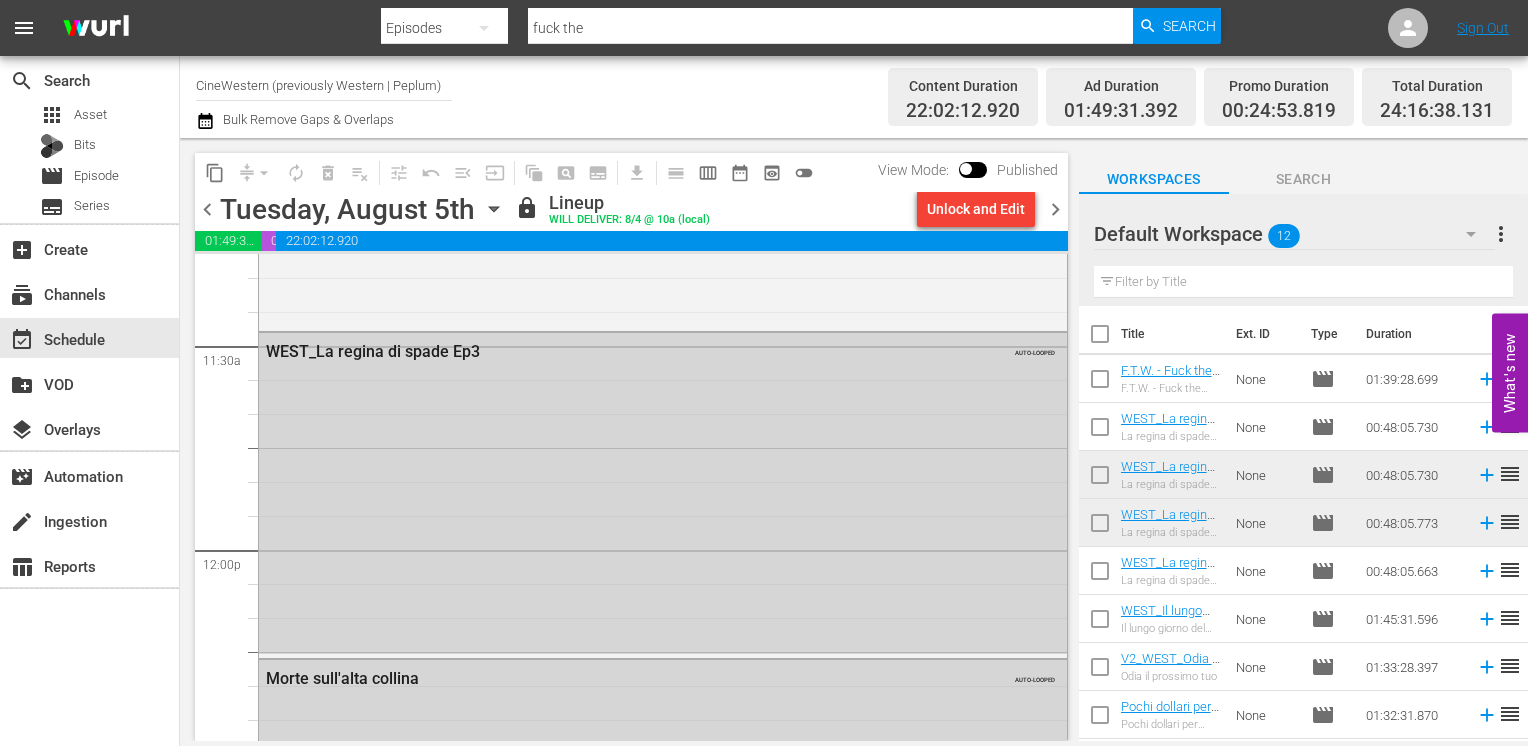 click on "chevron_right" at bounding box center (1055, 209) 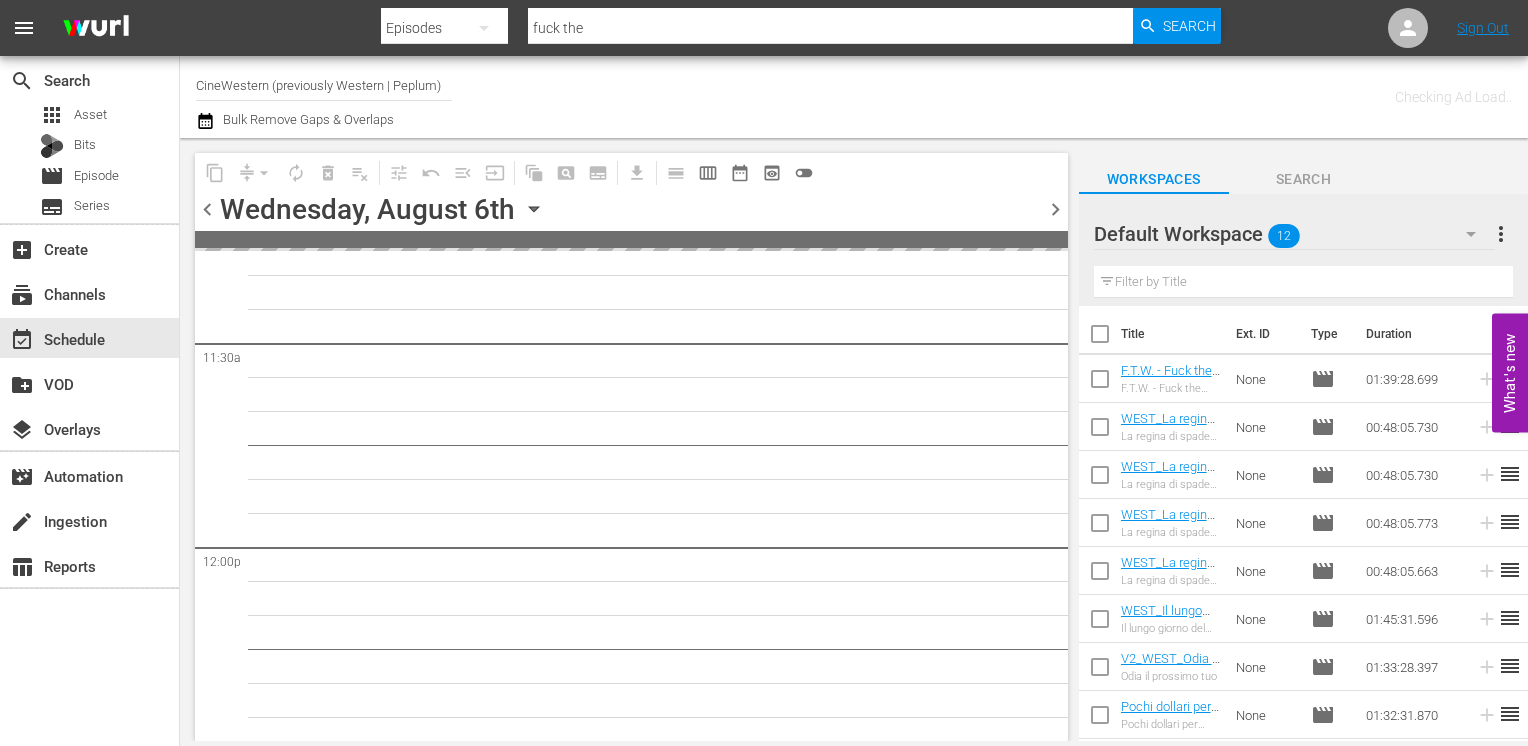 scroll, scrollTop: 4736, scrollLeft: 0, axis: vertical 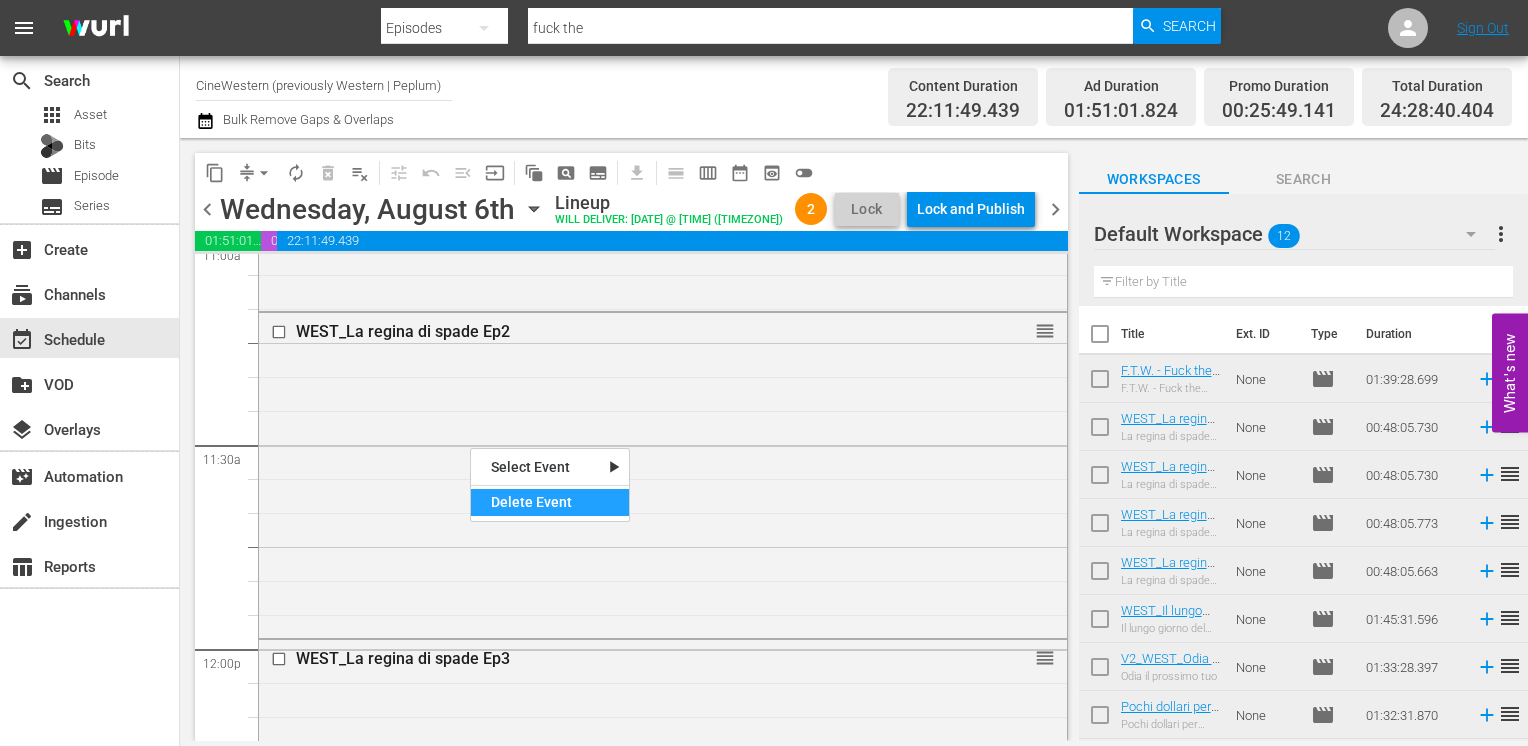 click on "Delete Event" at bounding box center (550, 502) 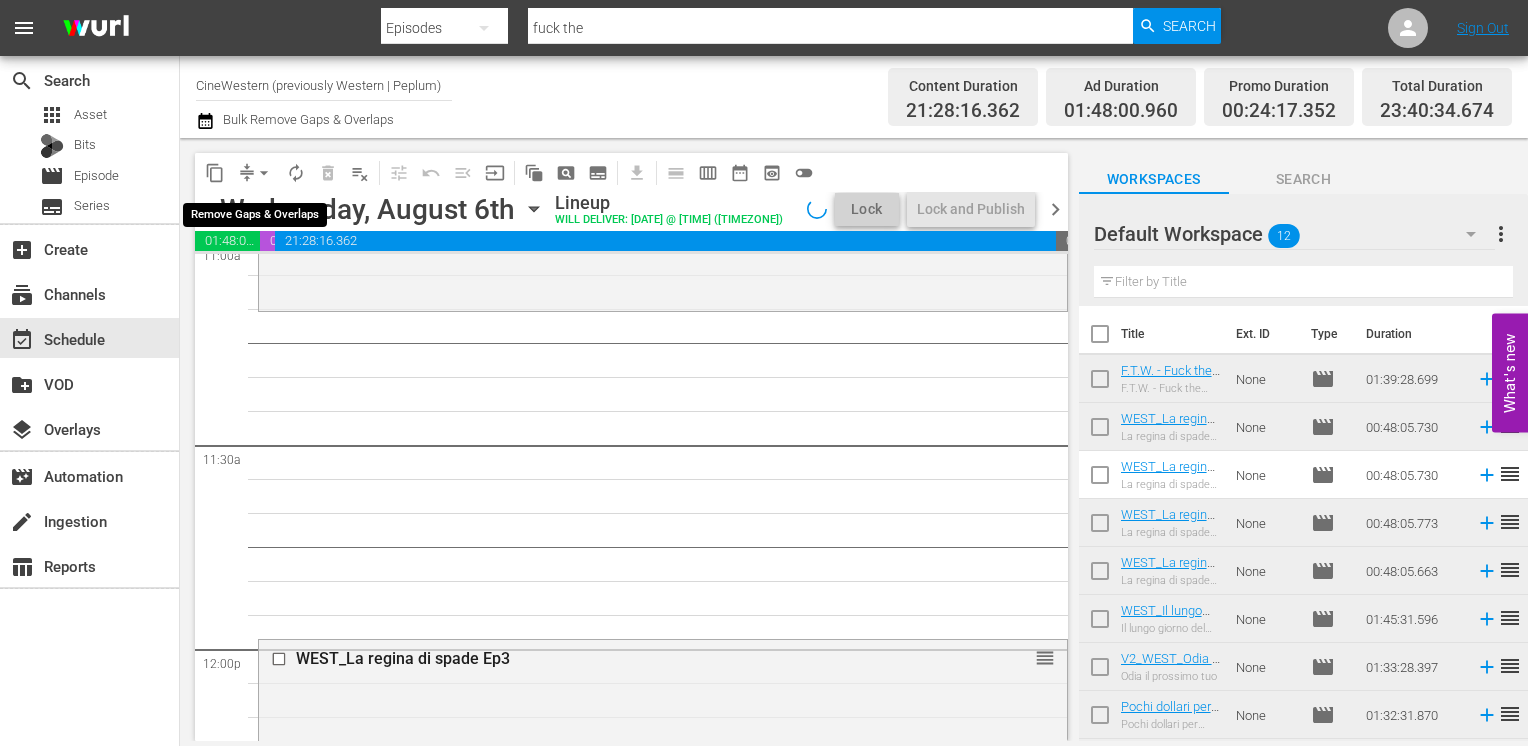 click on "arrow_drop_down" at bounding box center [264, 173] 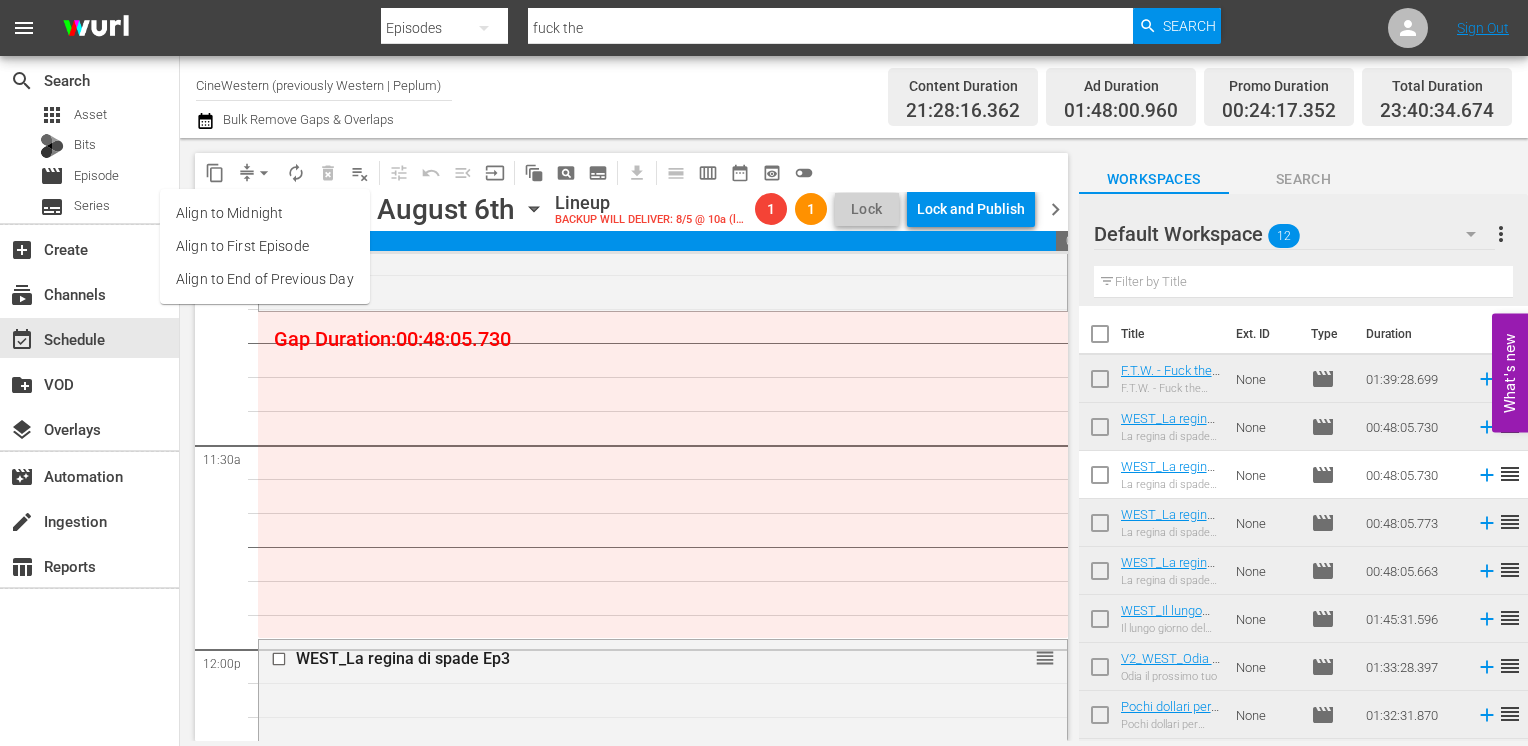 click on "Align to End of Previous Day" at bounding box center [265, 279] 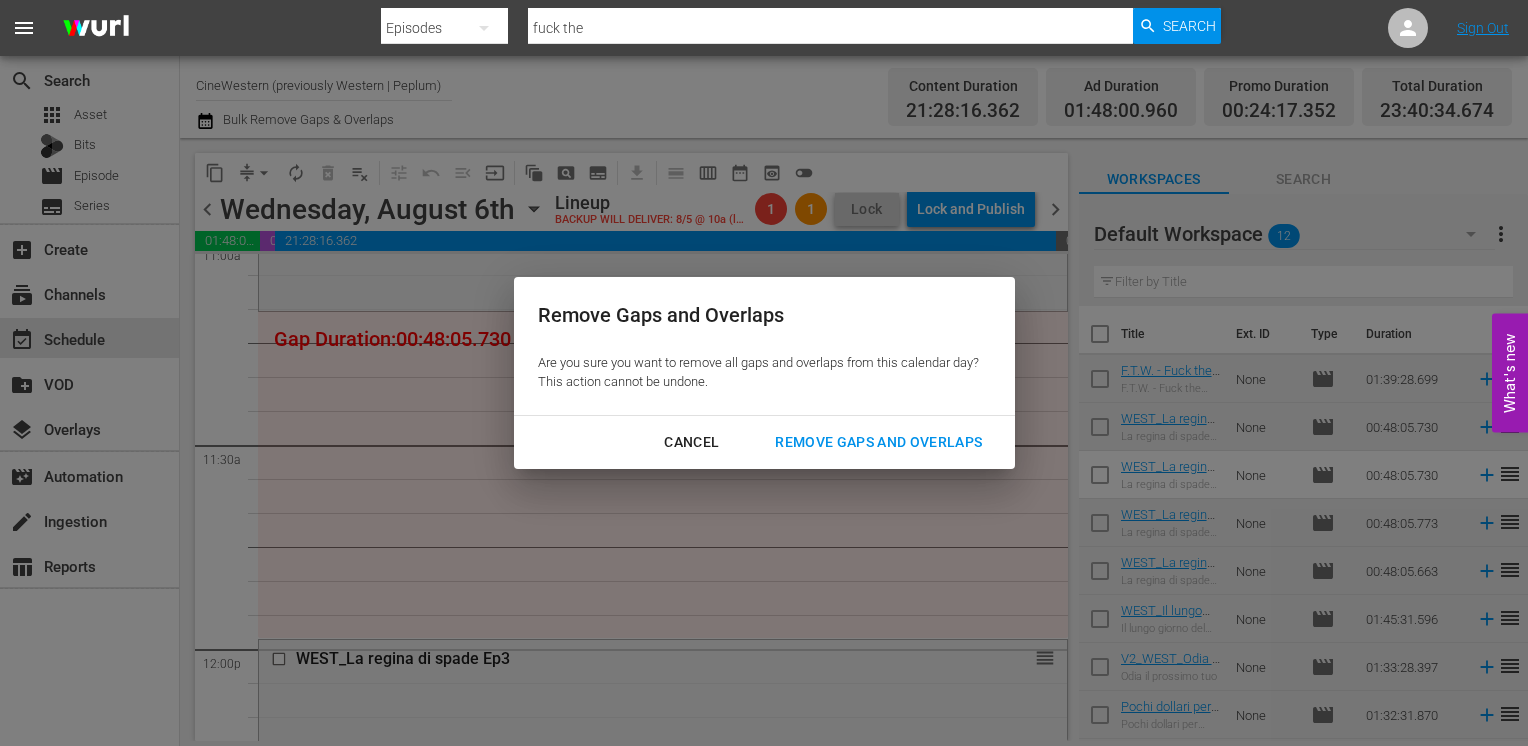 click on "Remove Gaps and Overlaps" at bounding box center (878, 442) 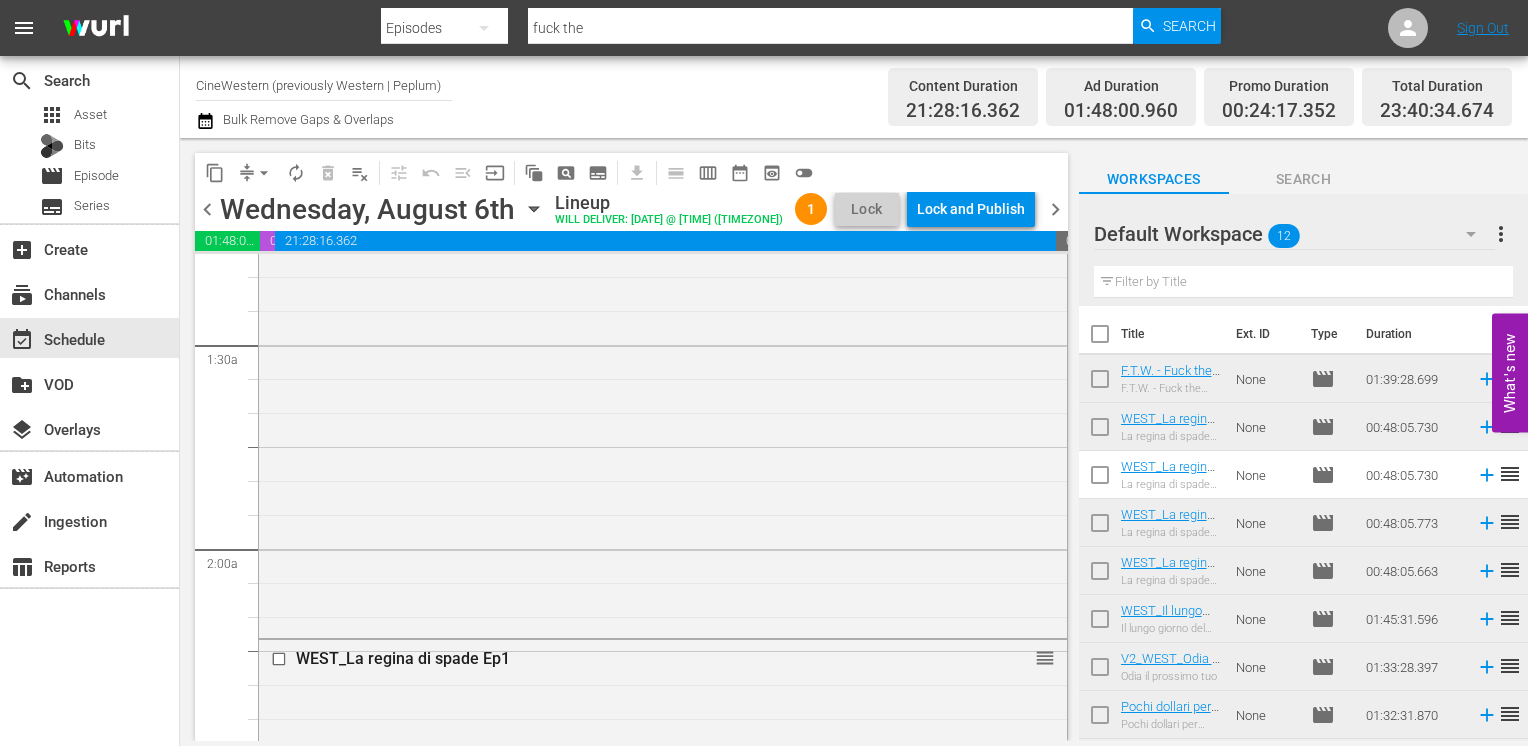 scroll, scrollTop: 0, scrollLeft: 0, axis: both 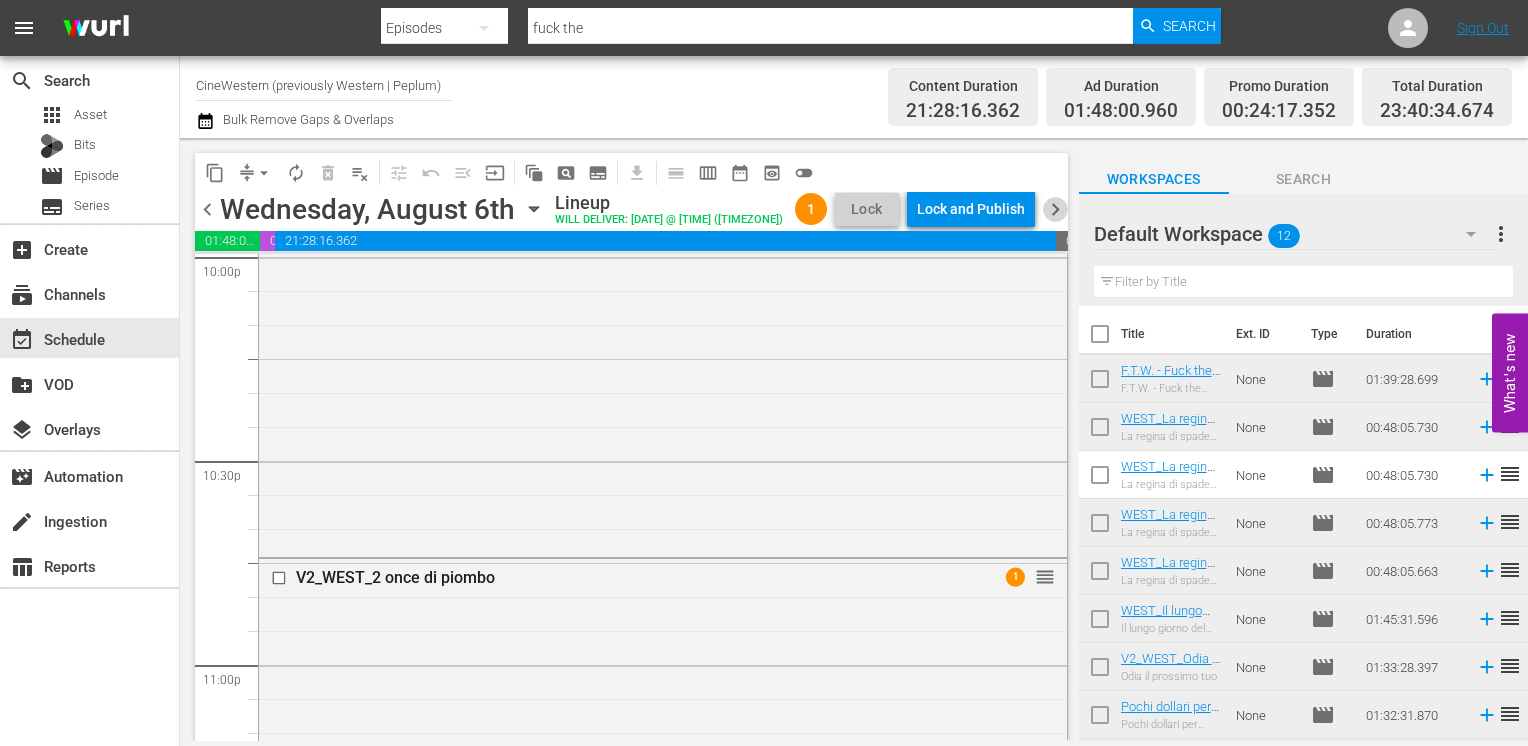 click on "chevron_right" at bounding box center [1055, 209] 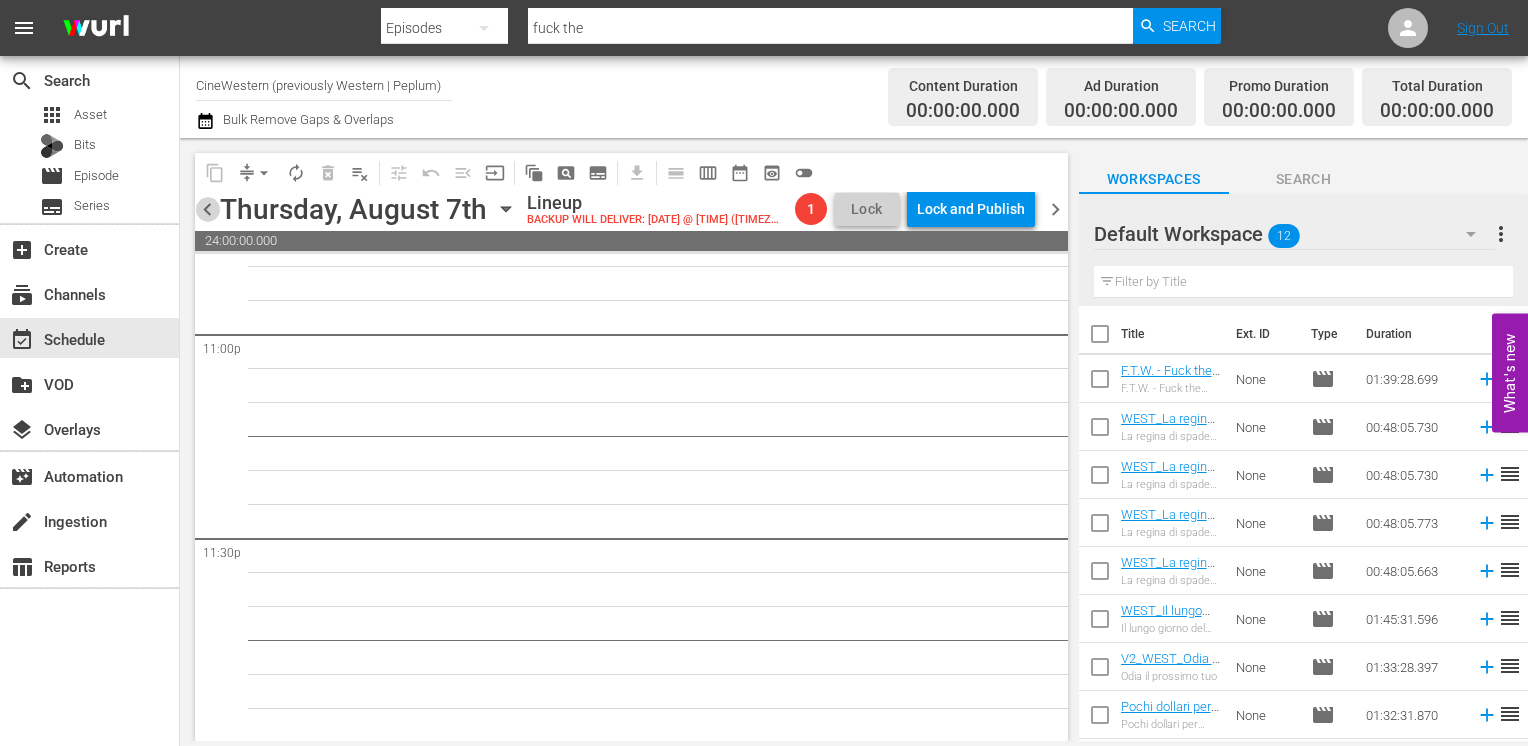 click on "chevron_left" at bounding box center (207, 209) 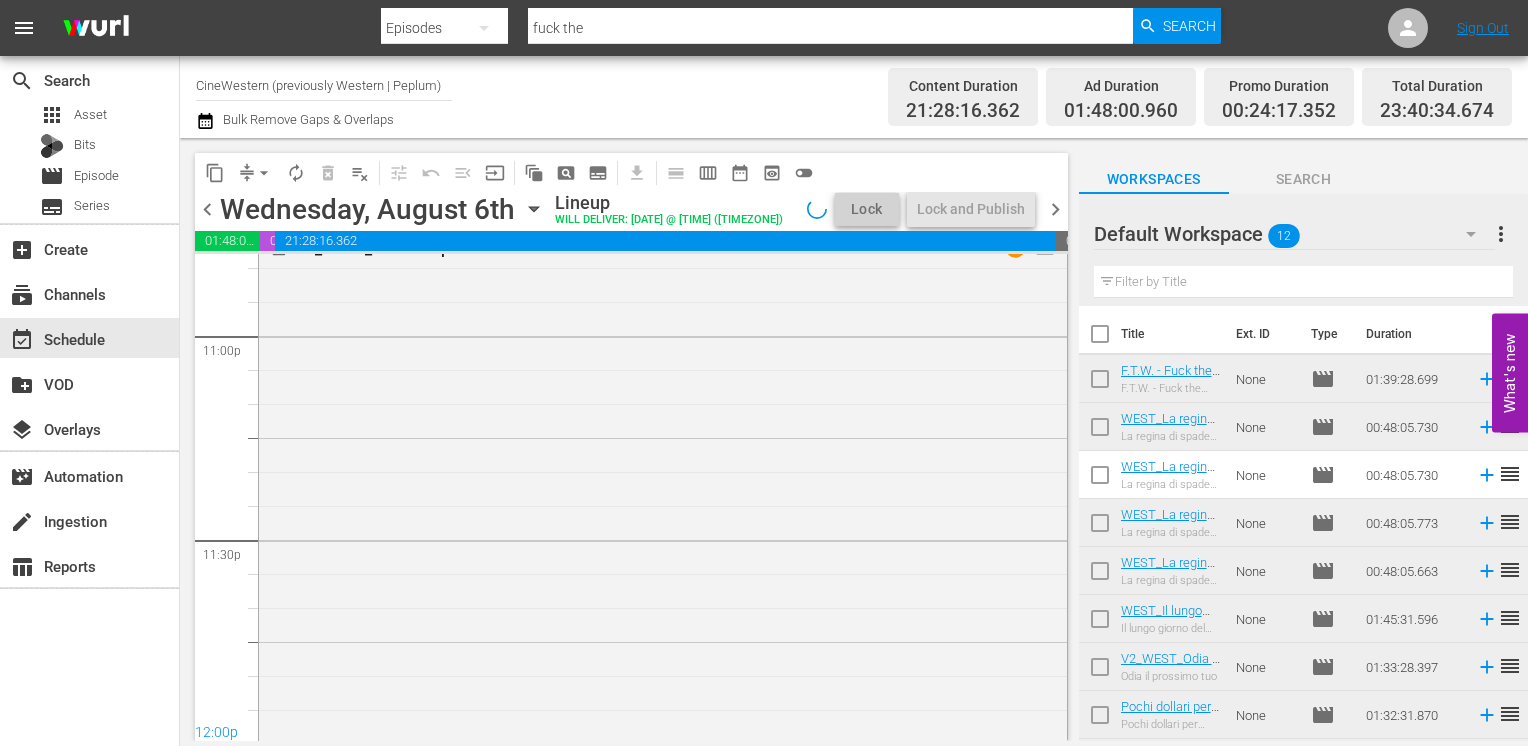 scroll, scrollTop: 8973, scrollLeft: 0, axis: vertical 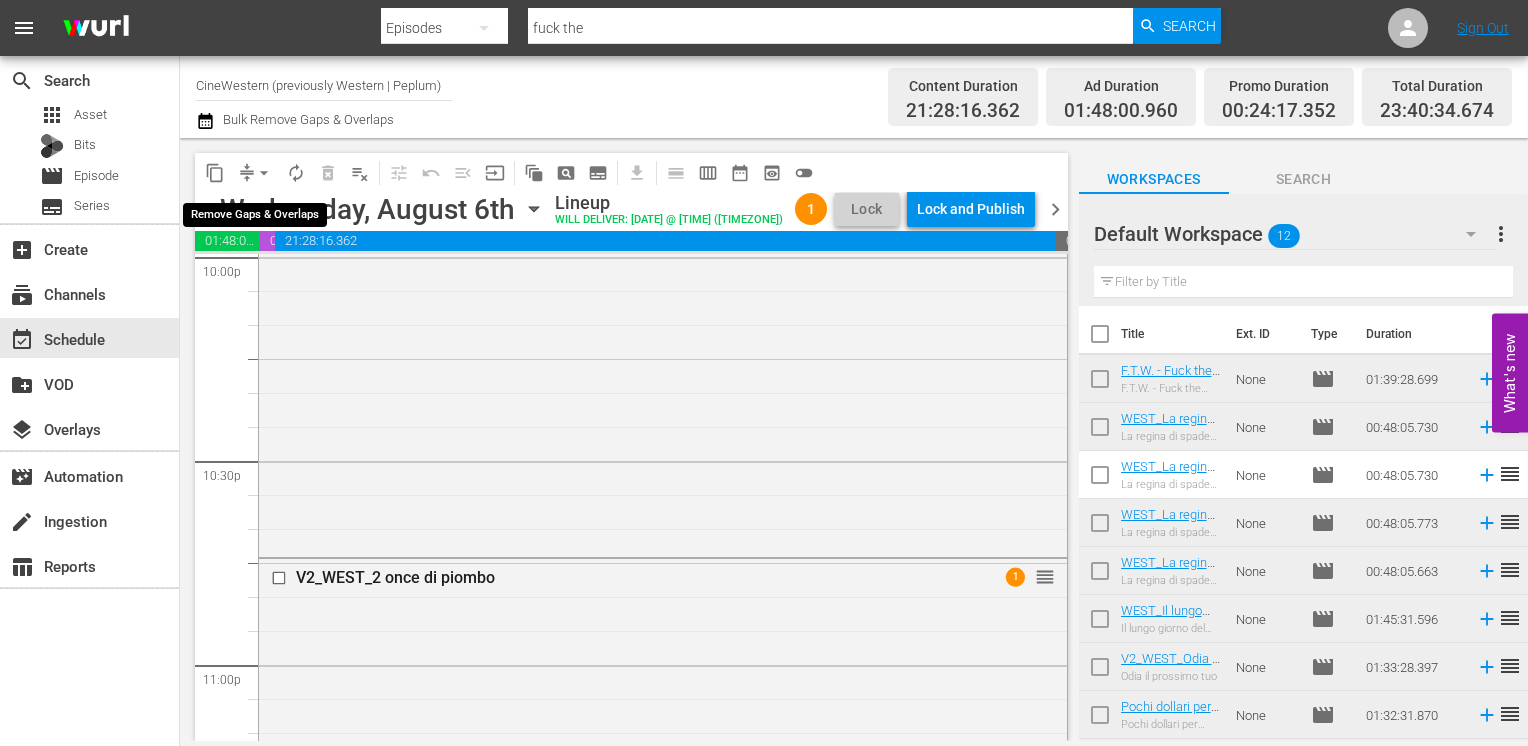 click on "arrow_drop_down" at bounding box center [264, 173] 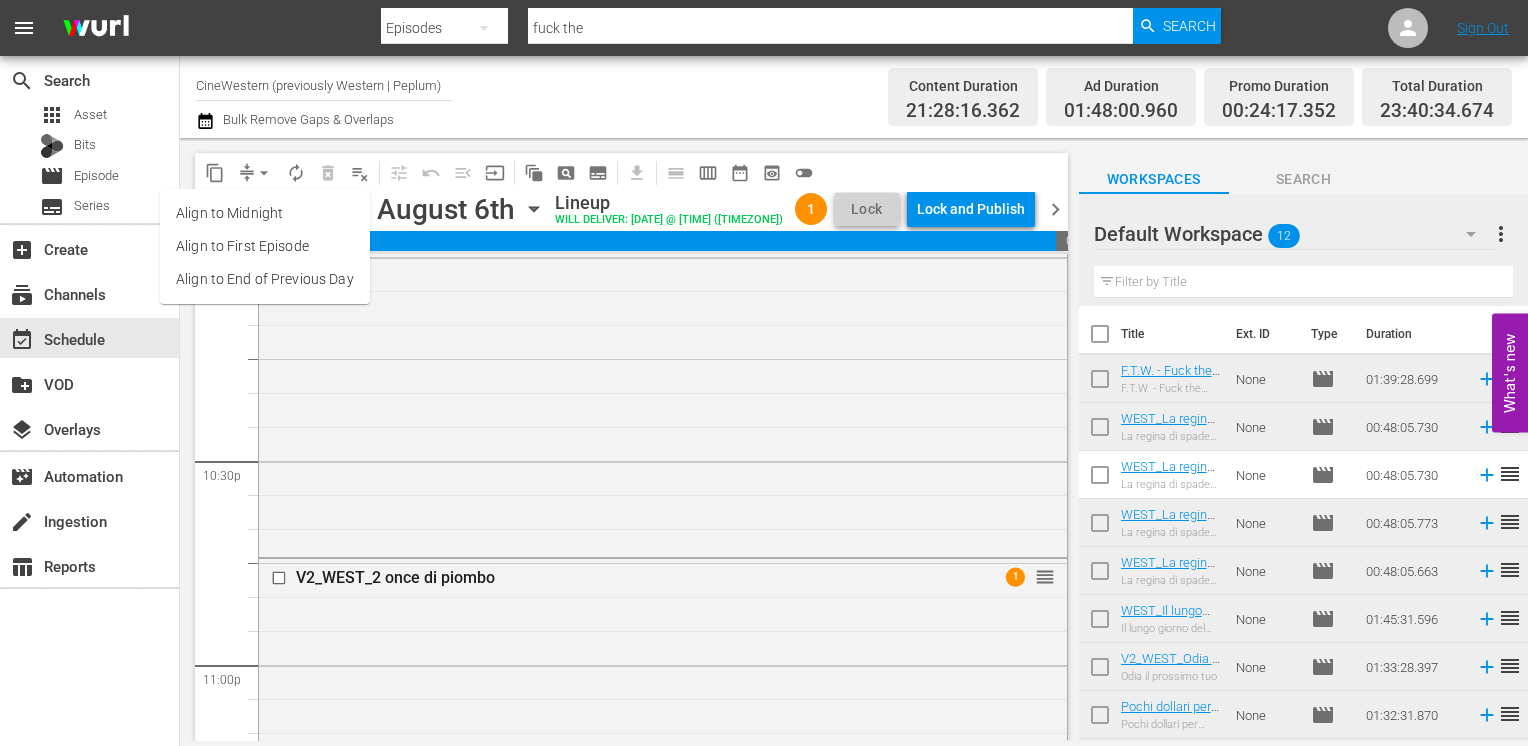 click on "Align to End of Previous Day" at bounding box center [265, 279] 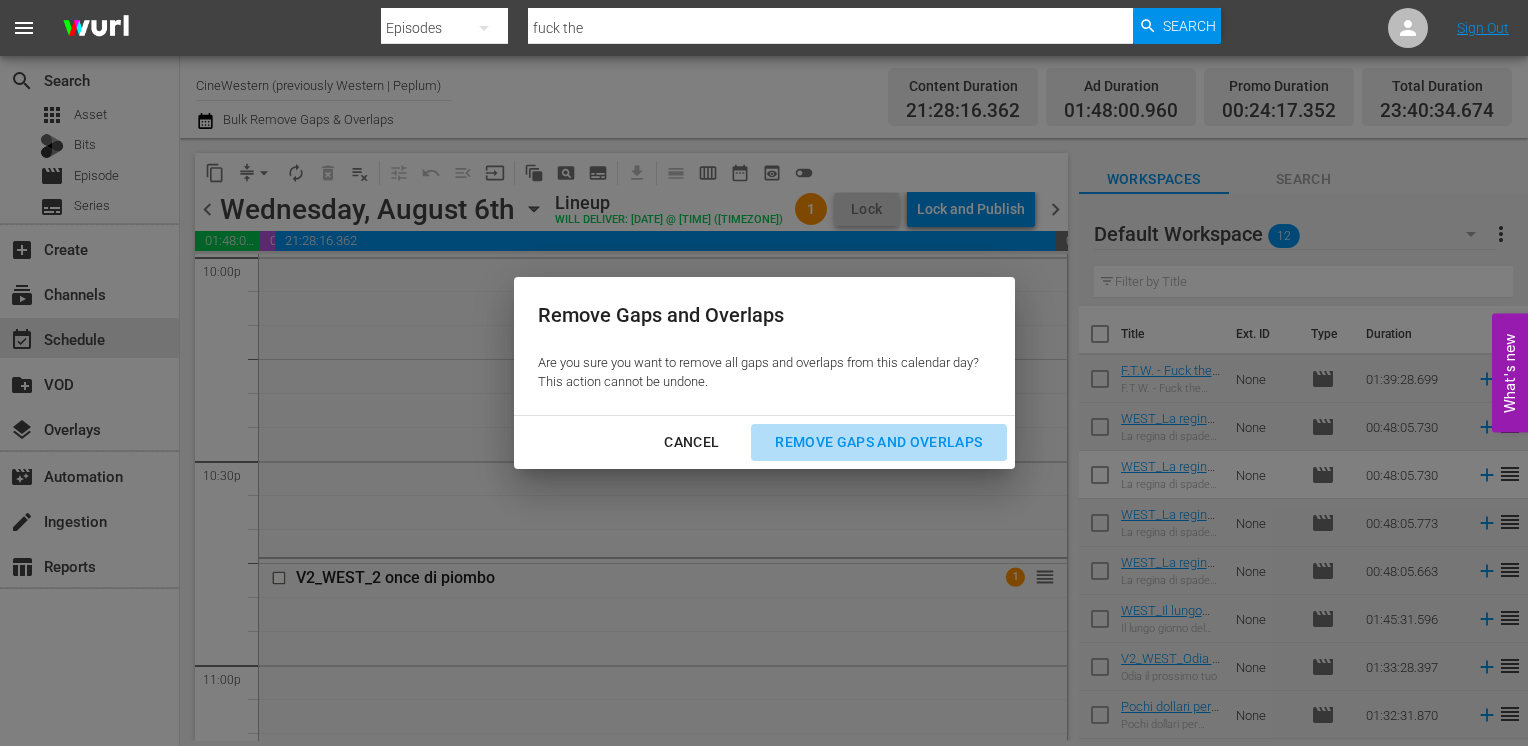 click on "Remove Gaps and Overlaps" at bounding box center (878, 442) 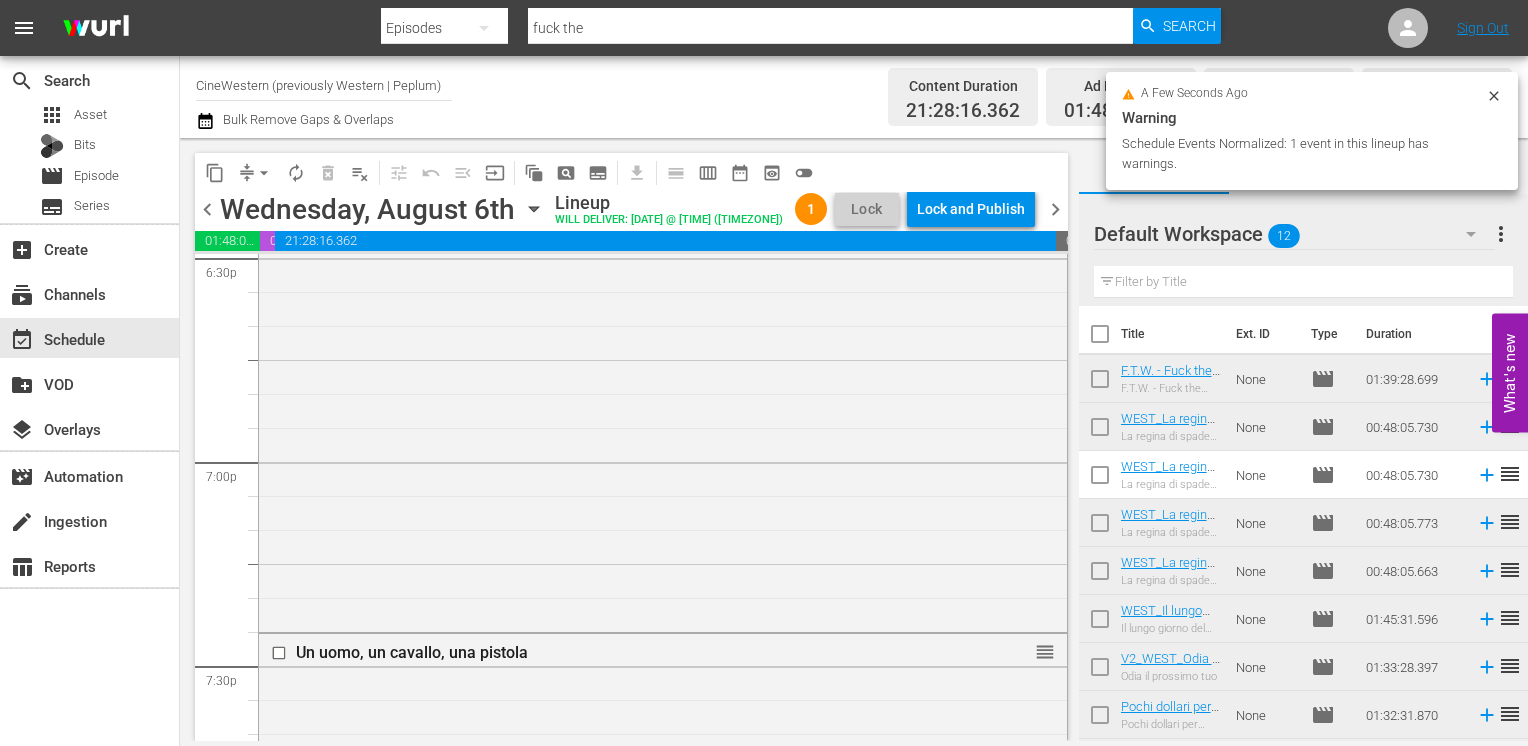 scroll, scrollTop: 9402, scrollLeft: 0, axis: vertical 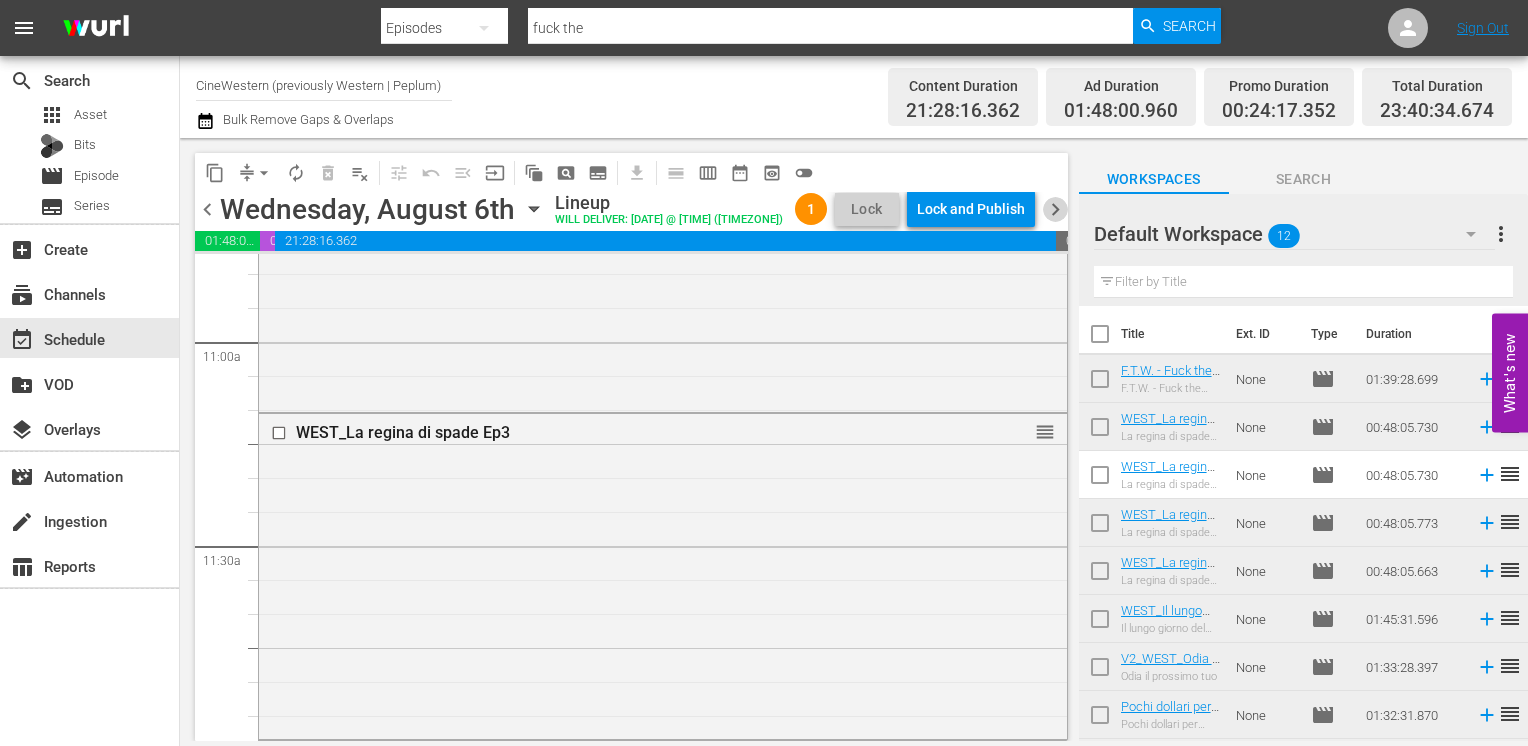 click on "chevron_right" at bounding box center (1055, 209) 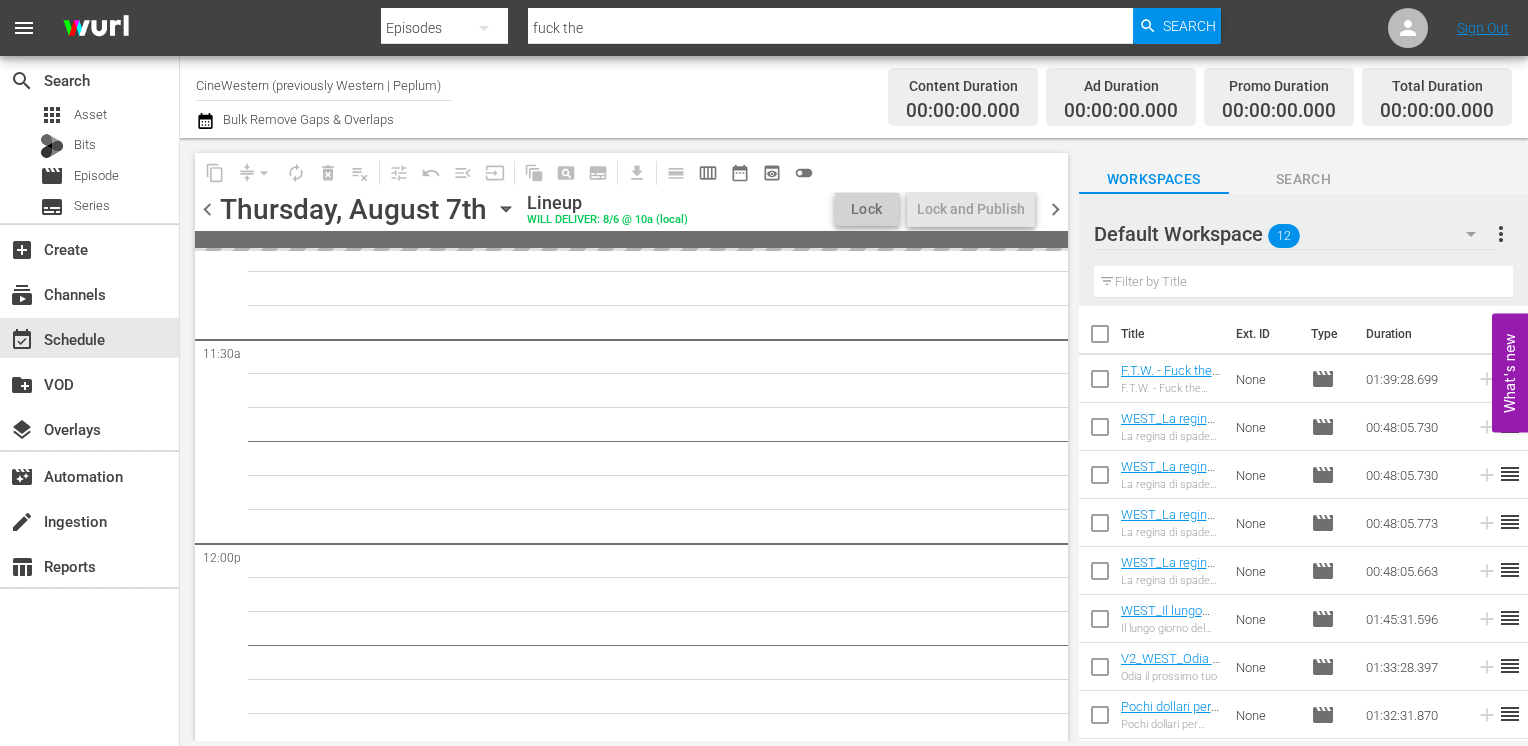scroll, scrollTop: 4604, scrollLeft: 0, axis: vertical 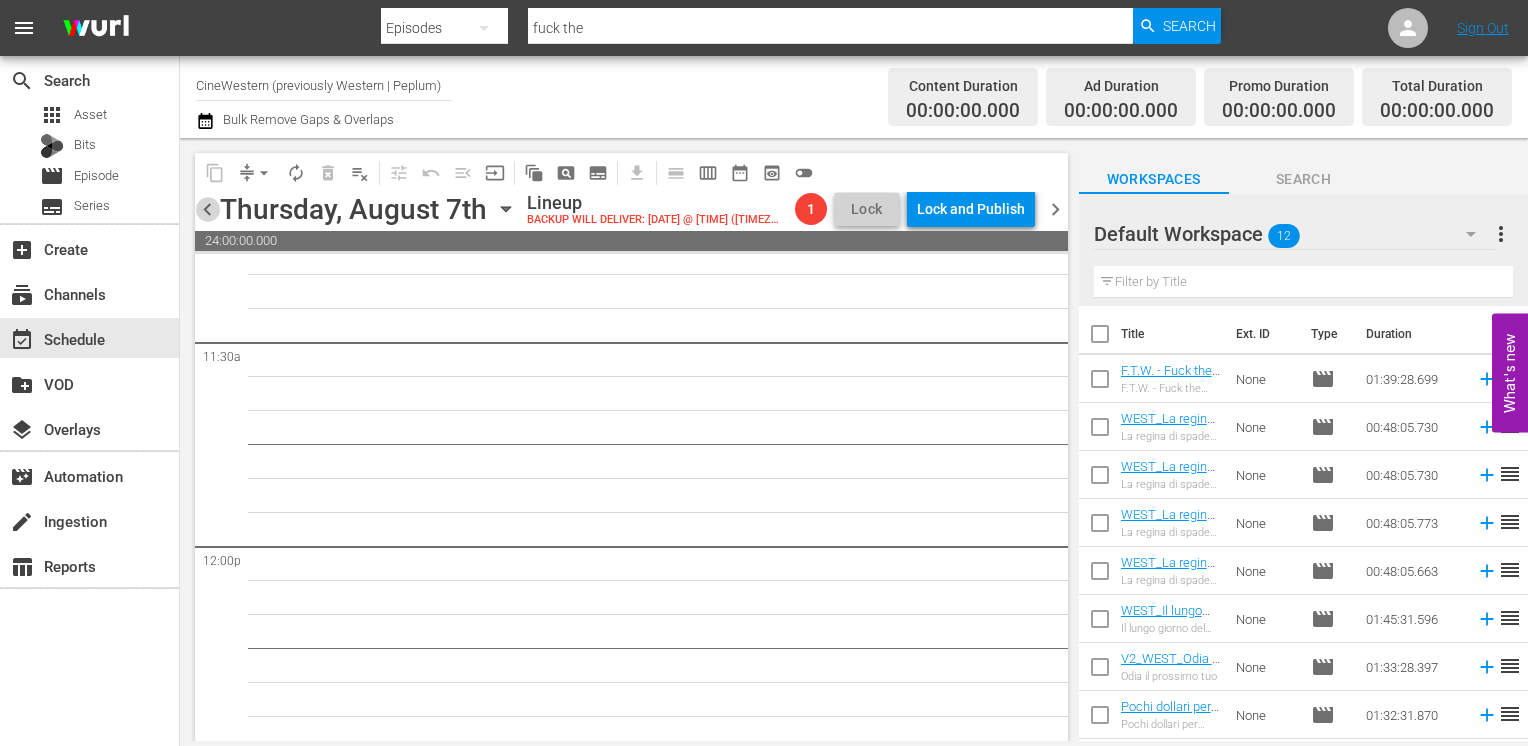 click on "chevron_left" at bounding box center (207, 209) 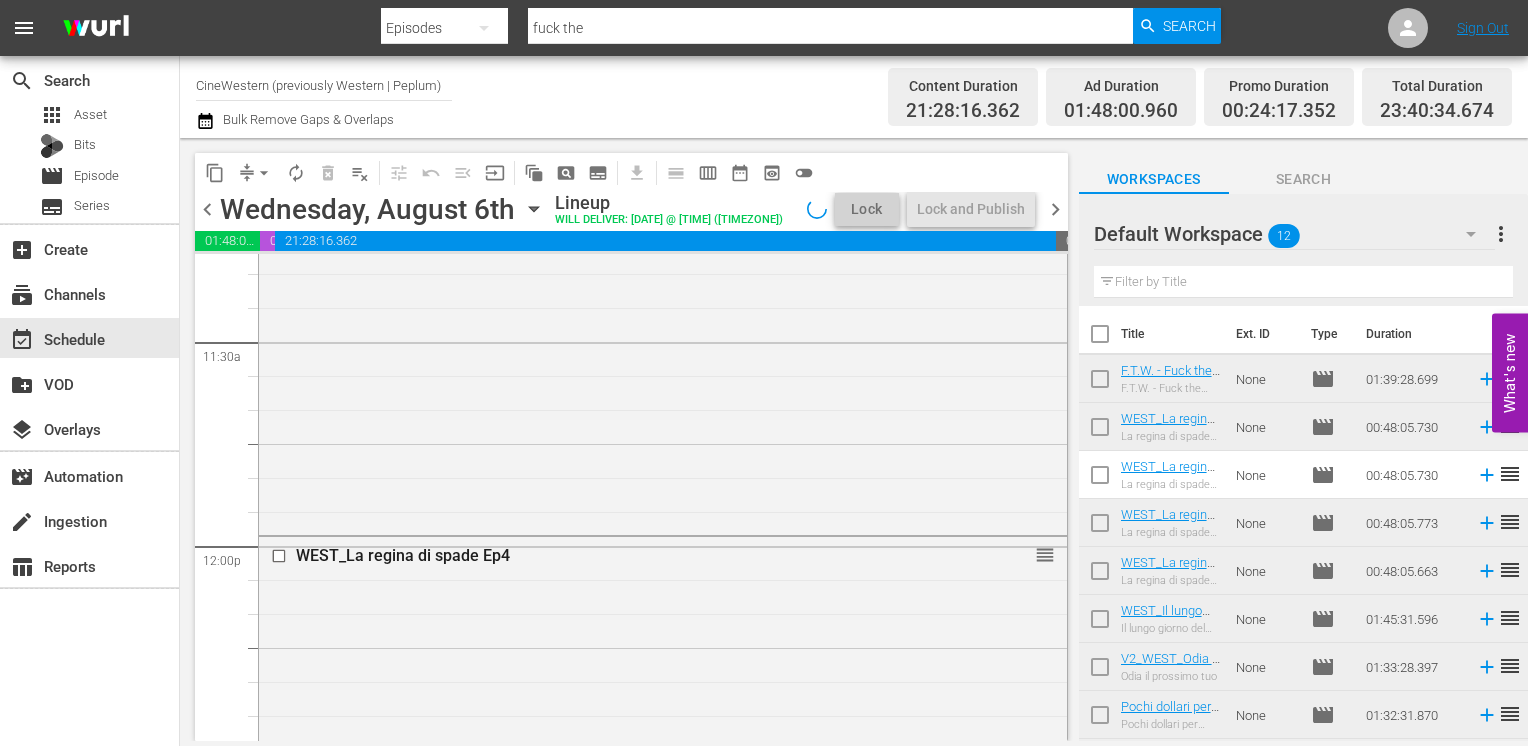 scroll, scrollTop: 4400, scrollLeft: 0, axis: vertical 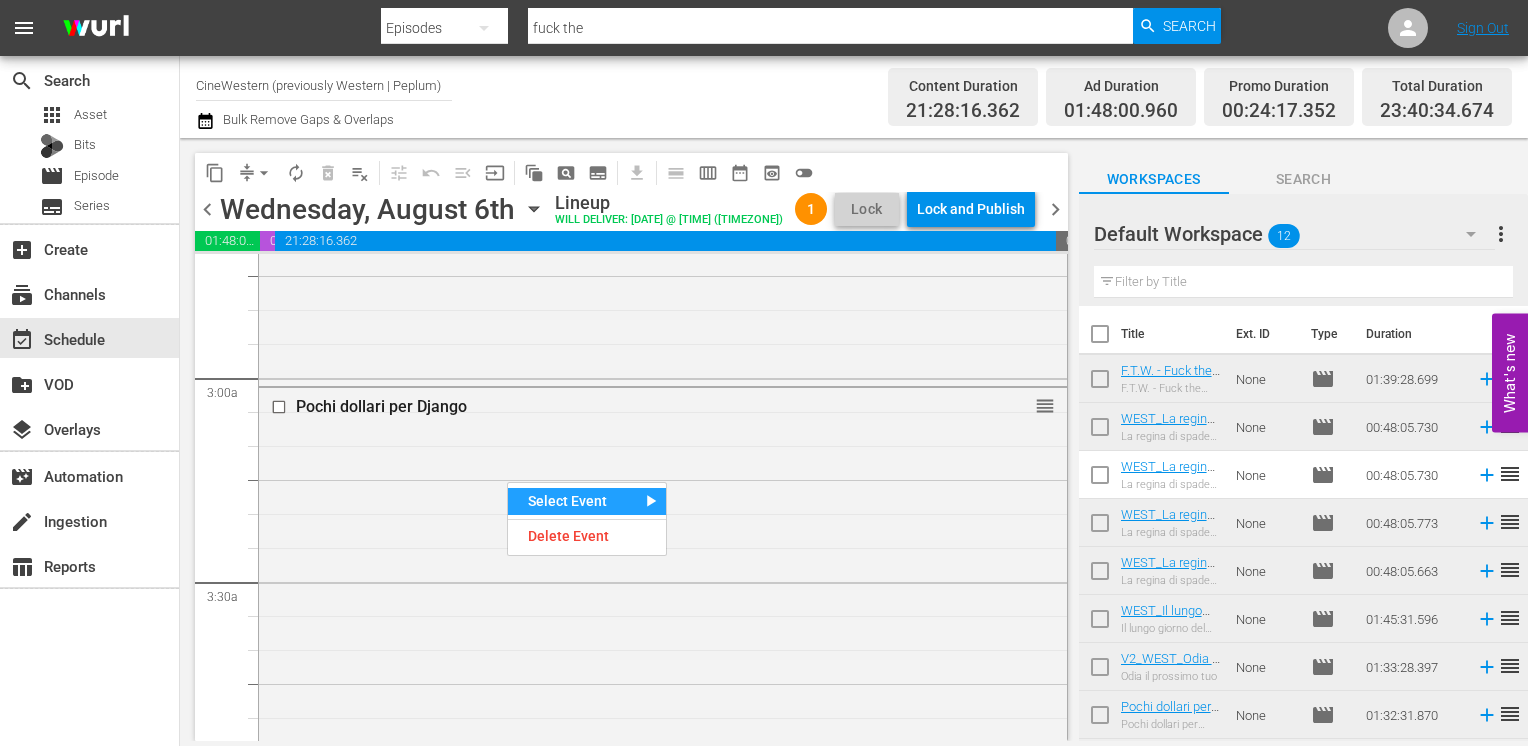 click on "chevron_right" at bounding box center [1055, 209] 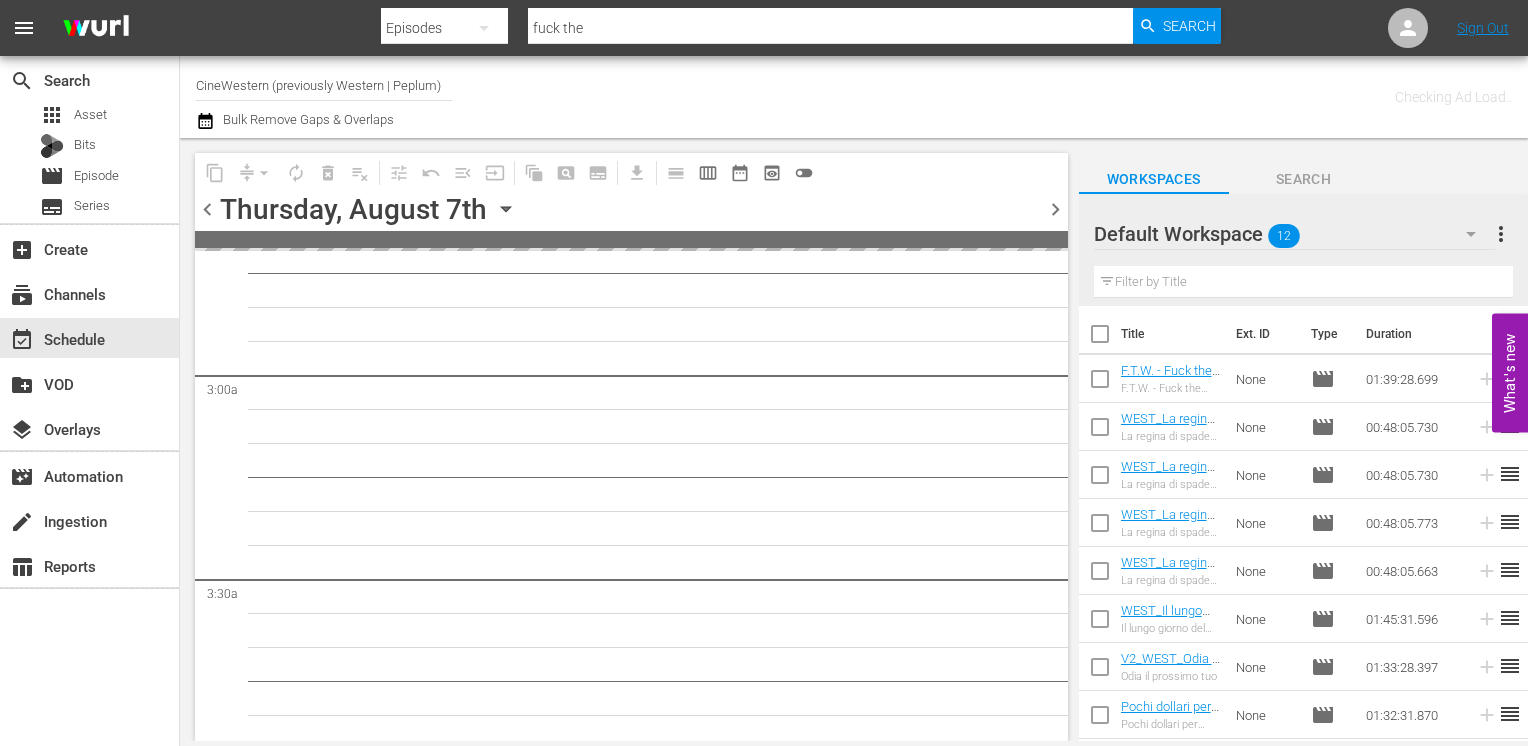 scroll, scrollTop: 1168, scrollLeft: 0, axis: vertical 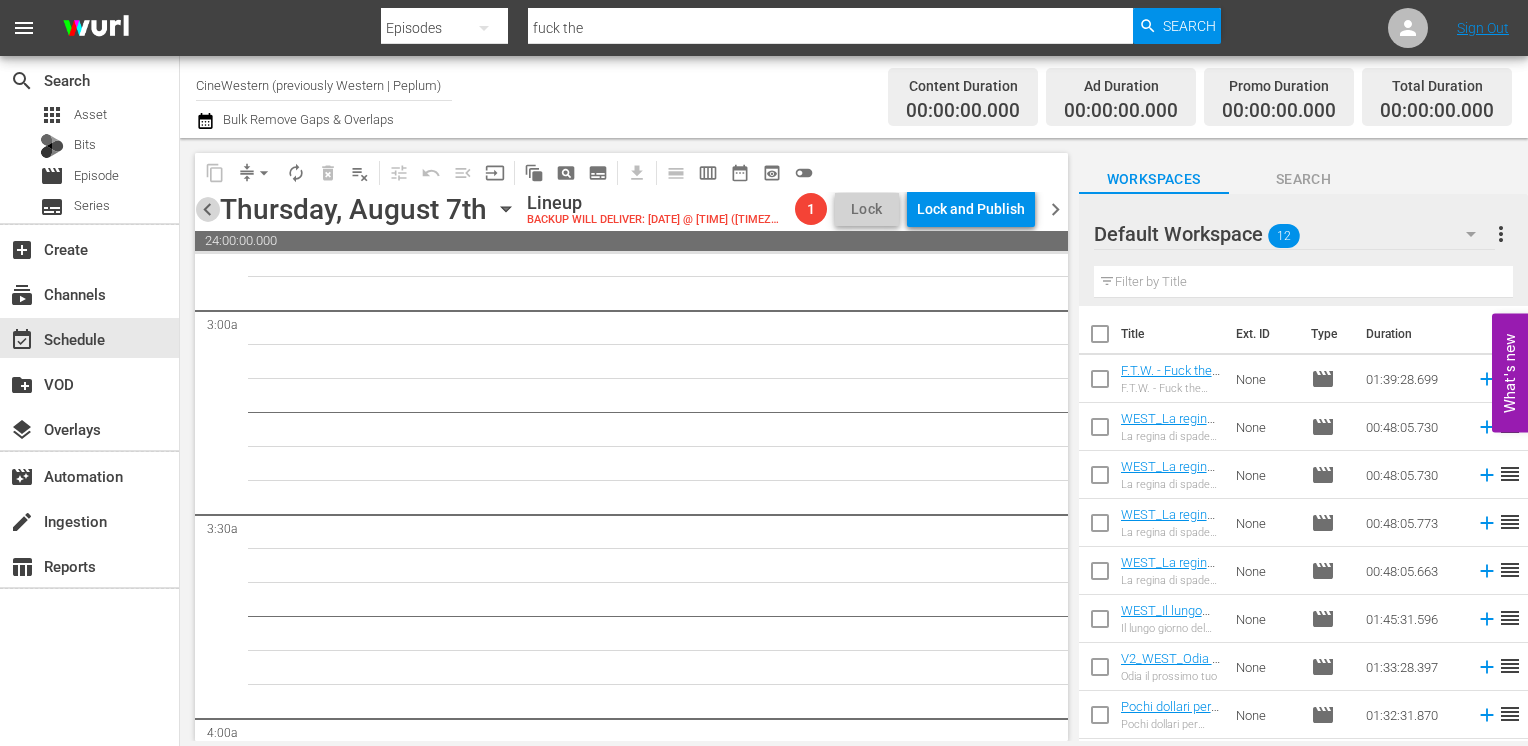 click on "chevron_left" at bounding box center (207, 209) 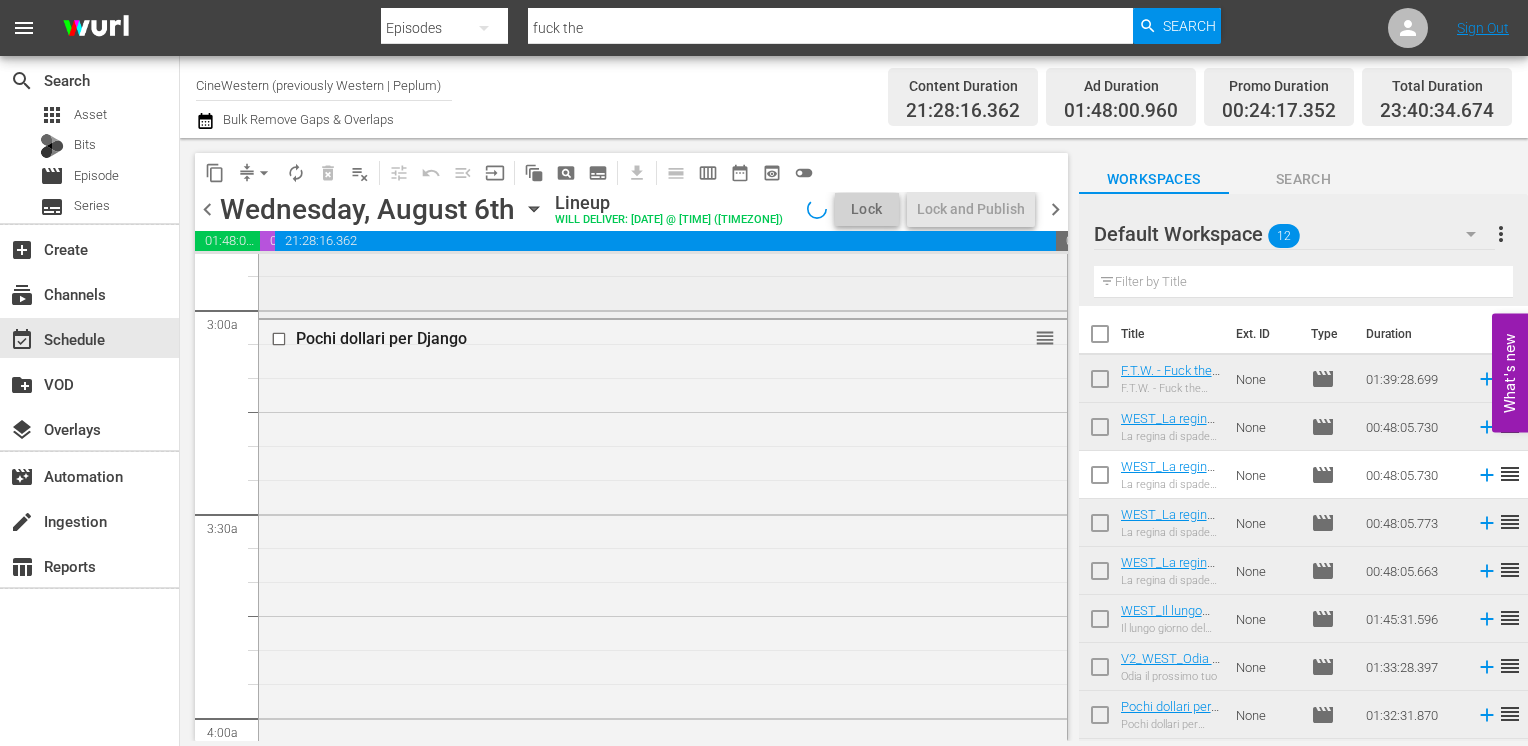 scroll, scrollTop: 1100, scrollLeft: 0, axis: vertical 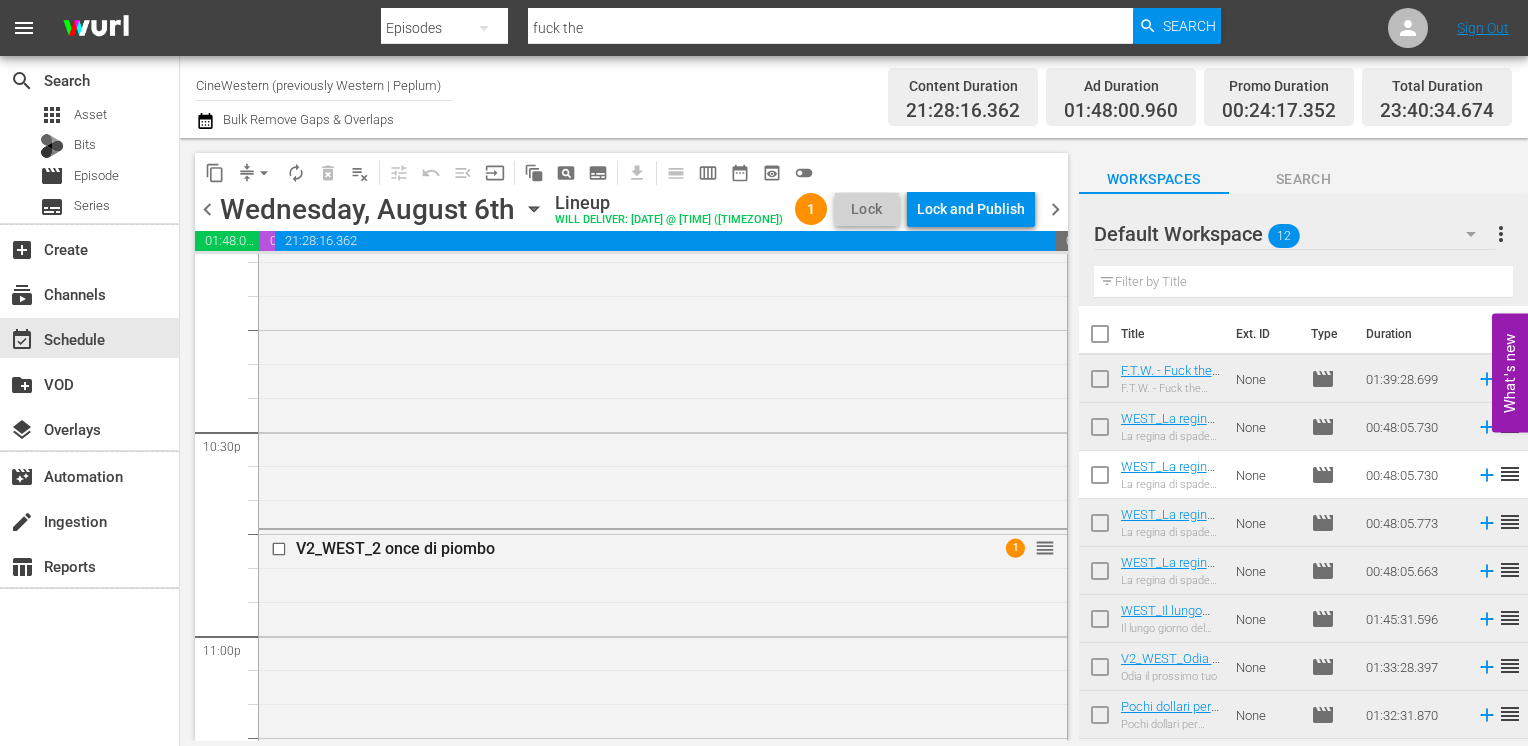 click 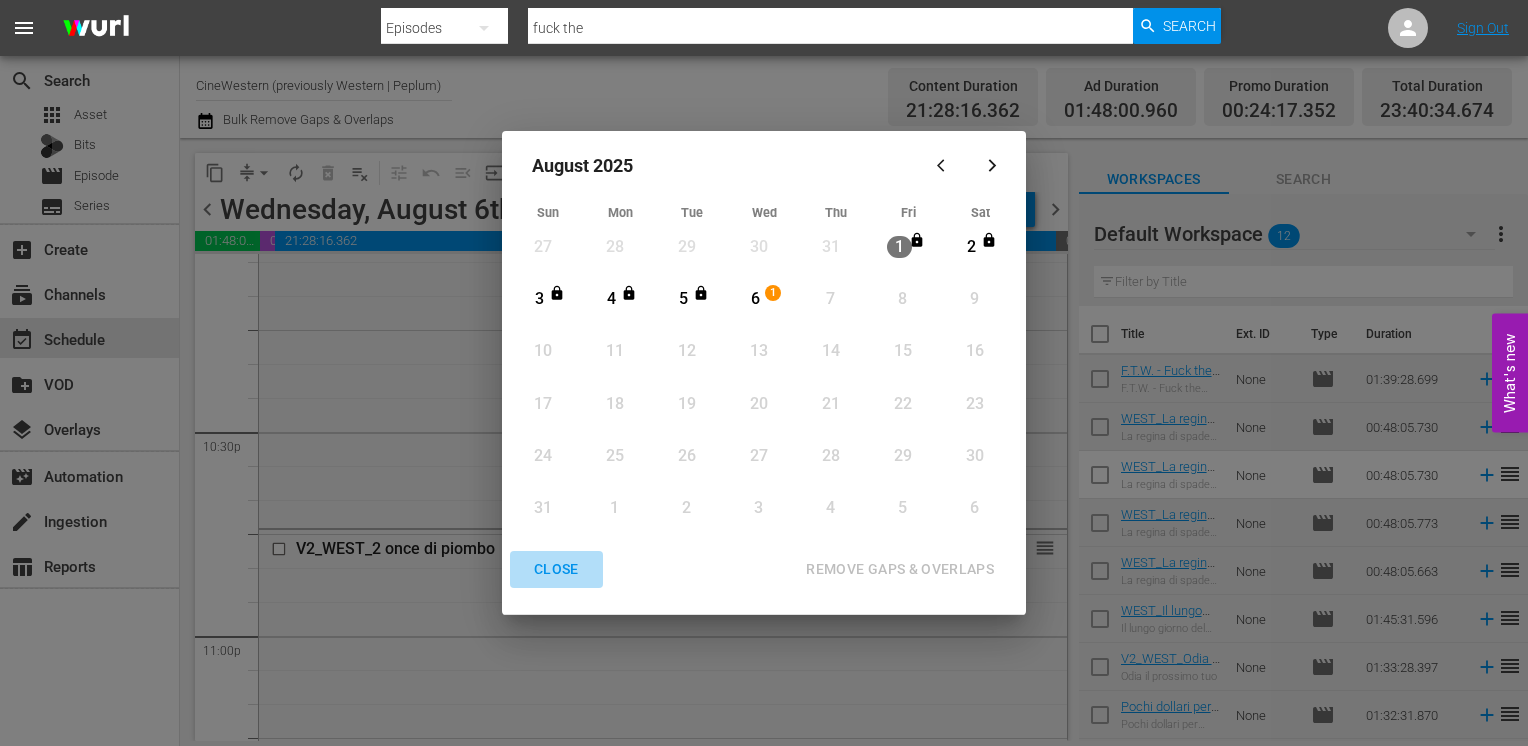 click on "CLOSE" at bounding box center (556, 569) 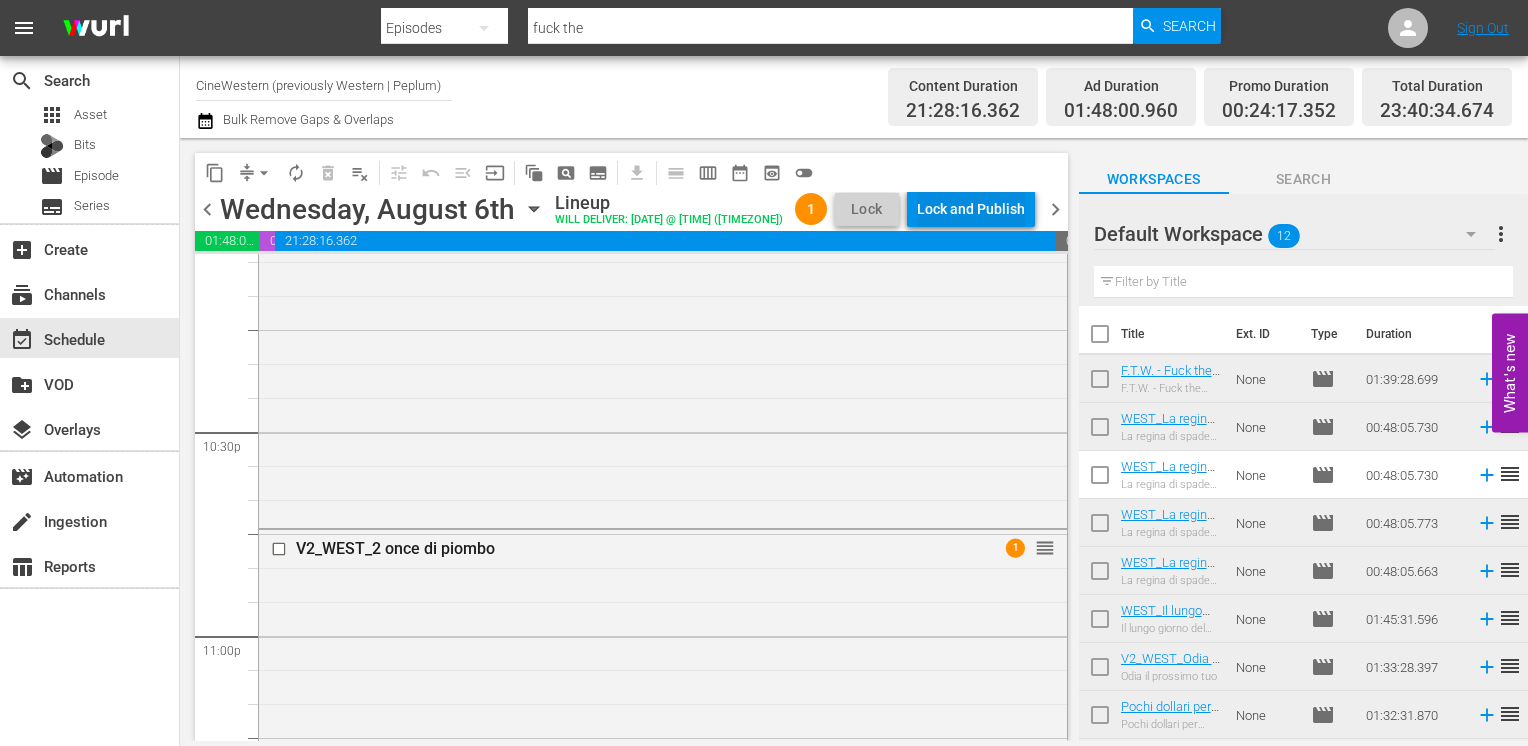 click on "Lock and Publish" at bounding box center (971, 209) 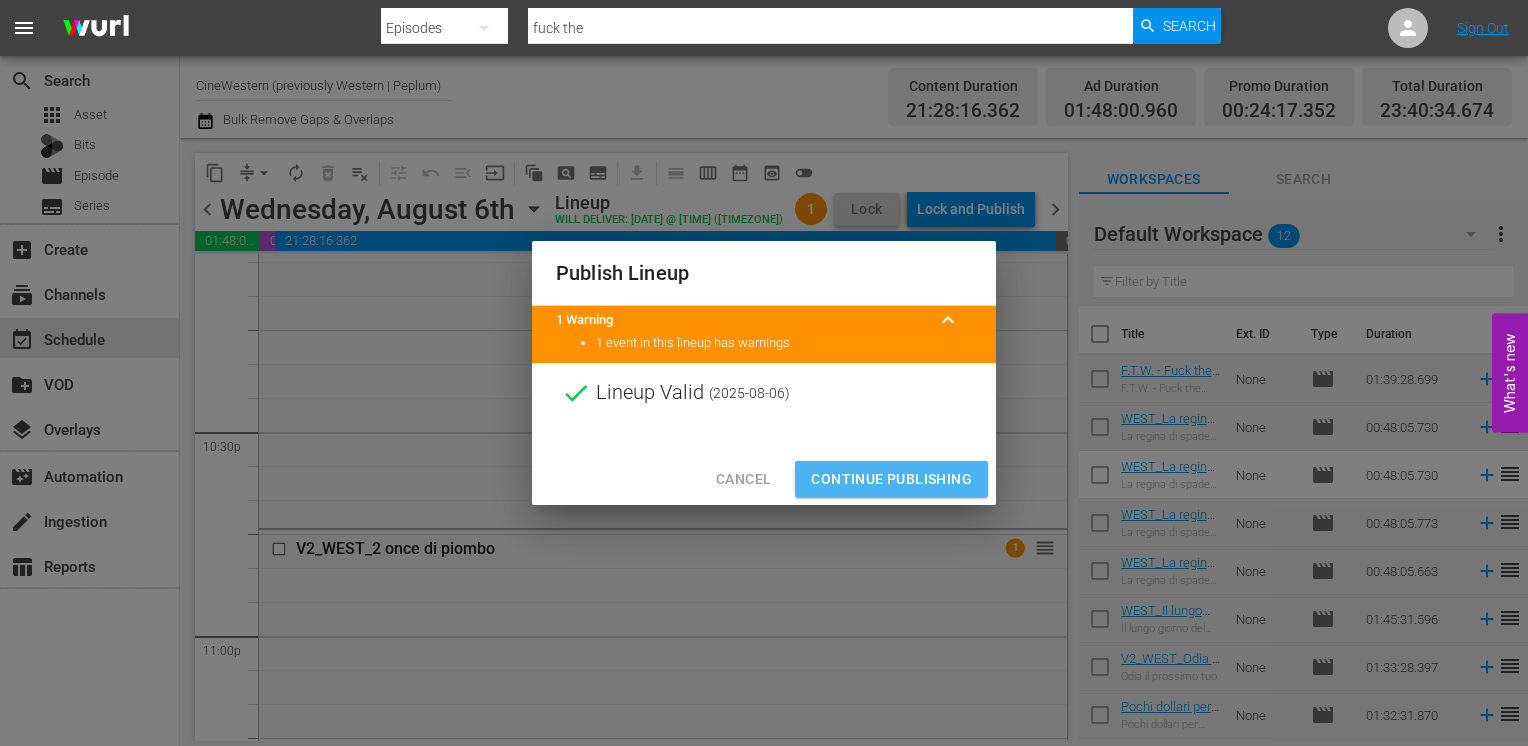click on "Continue Publishing" at bounding box center (891, 479) 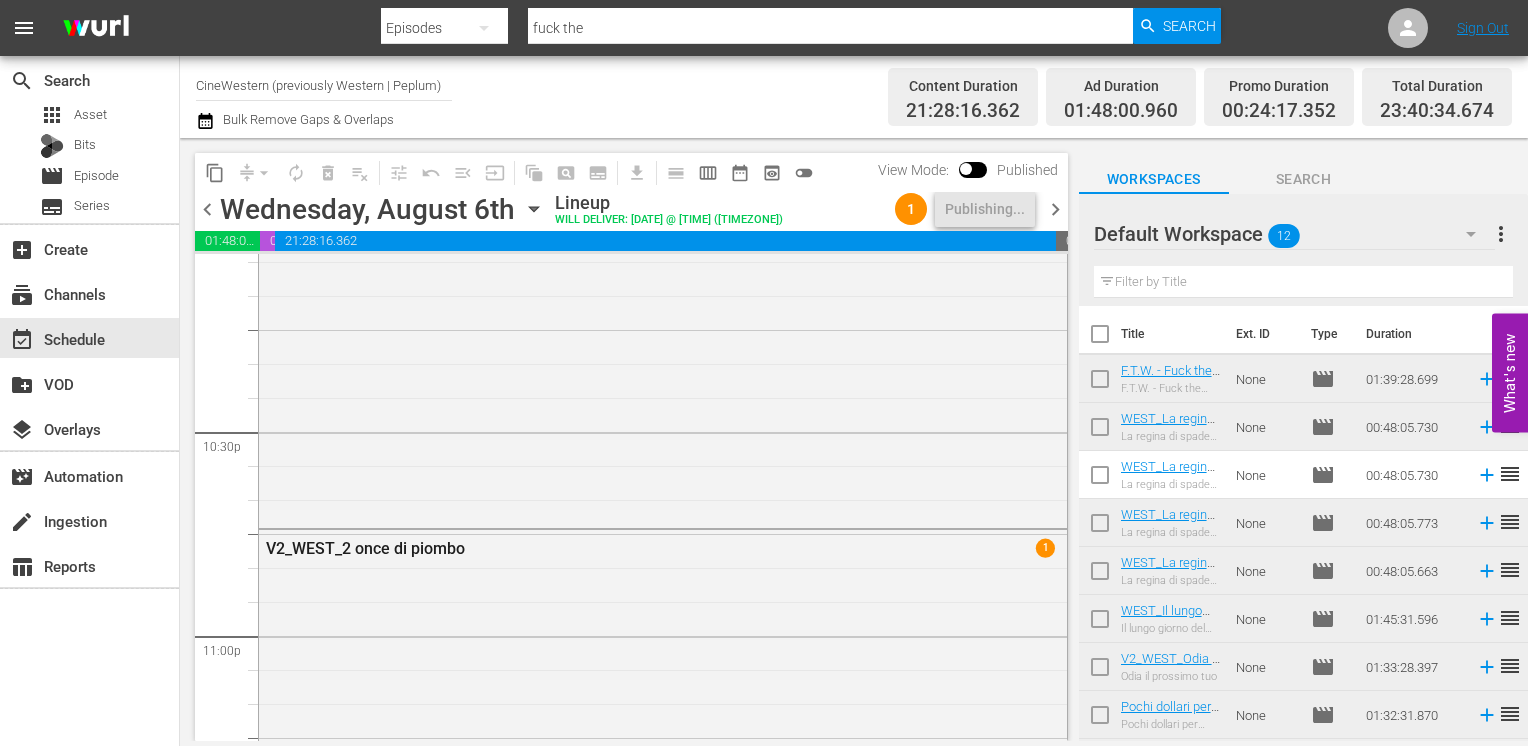 click on "chevron_right" at bounding box center (1055, 209) 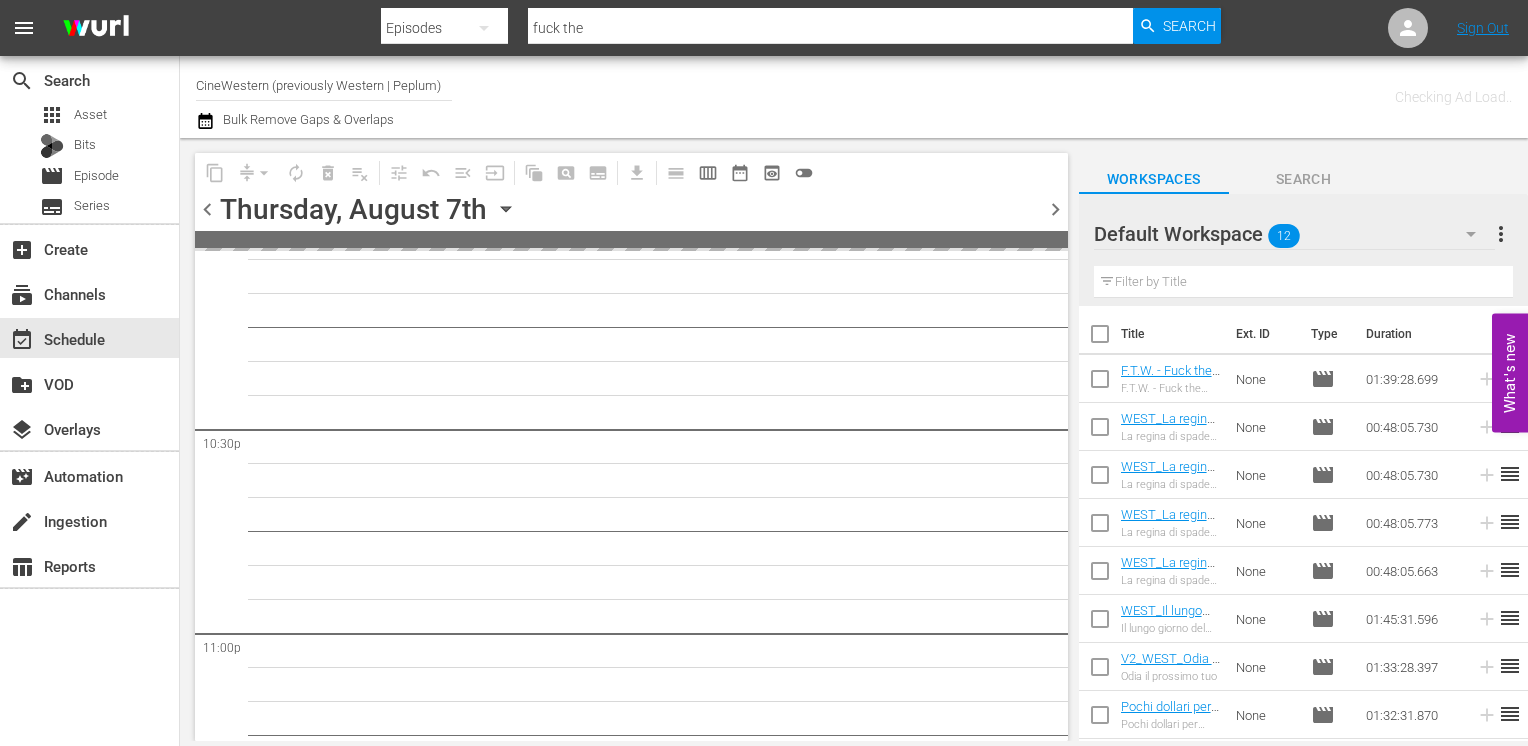 scroll, scrollTop: 9301, scrollLeft: 0, axis: vertical 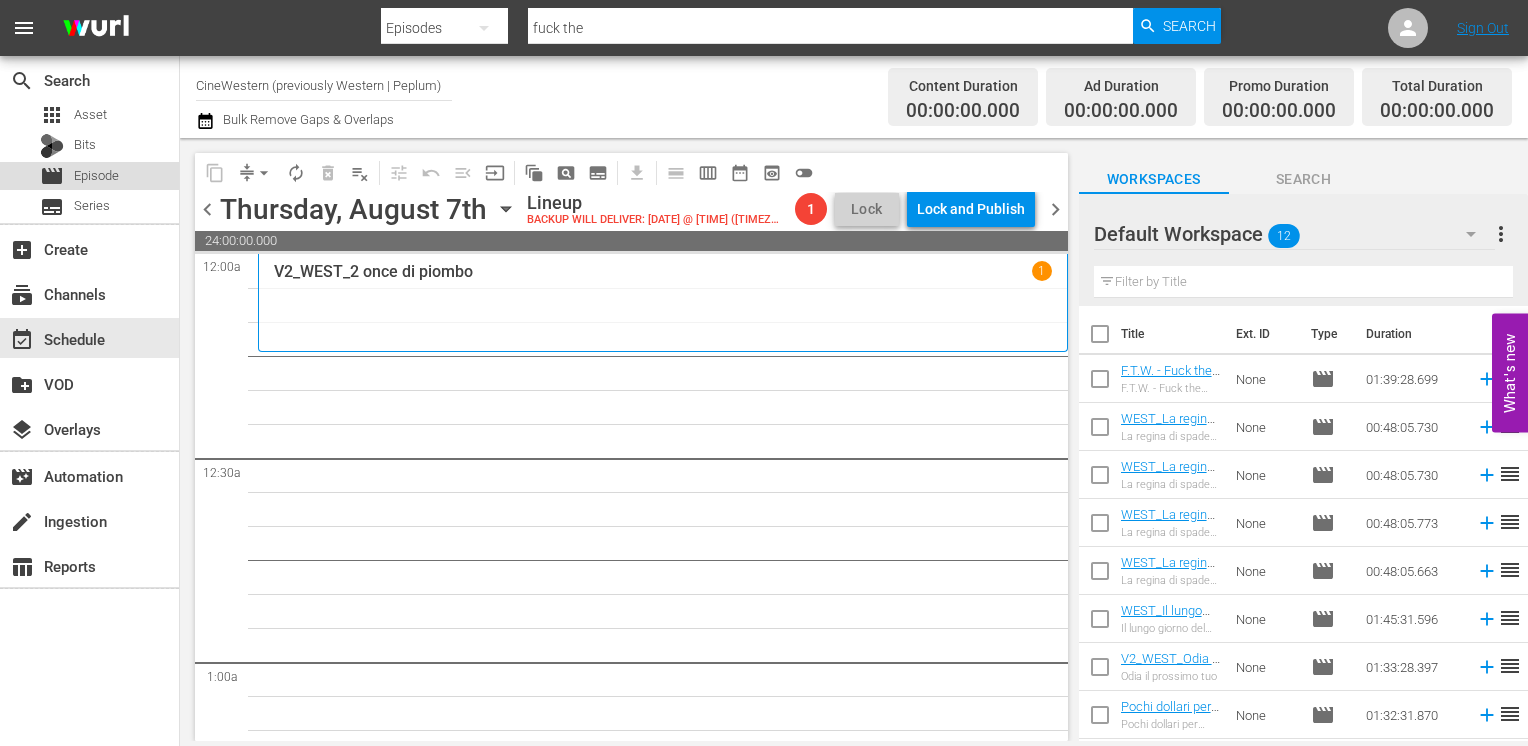 click on "movie Episode" at bounding box center [89, 176] 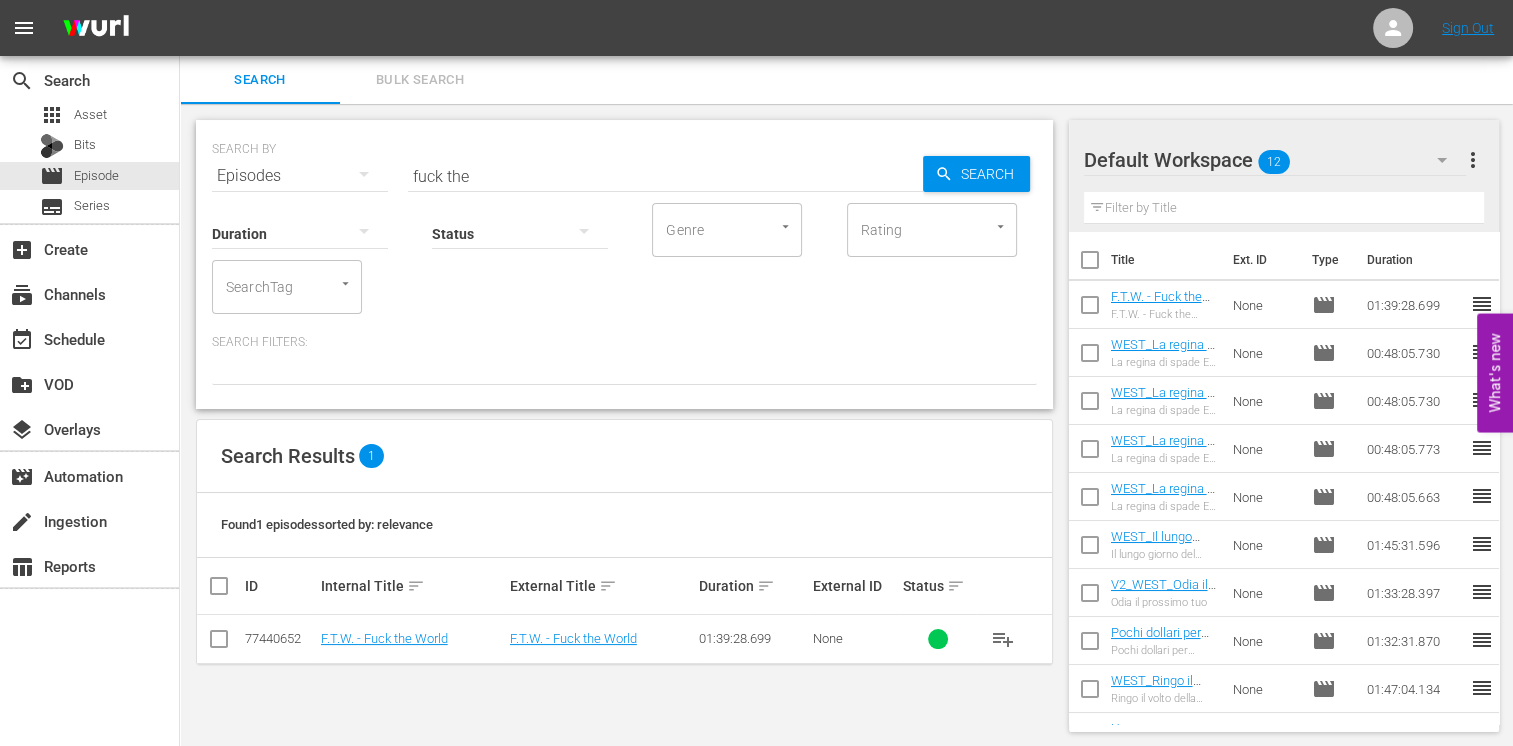 click at bounding box center [1090, 264] 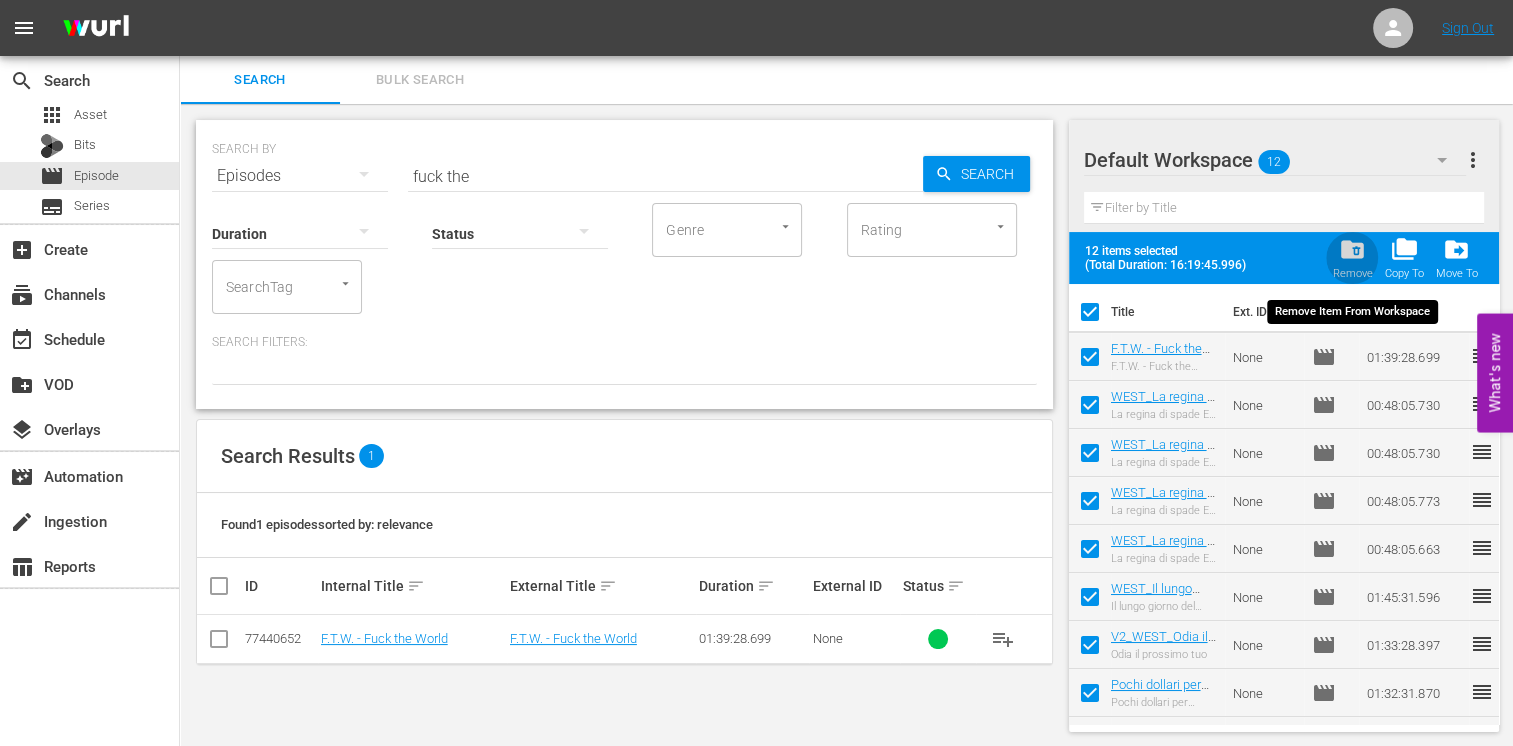 click on "folder_delete" at bounding box center (1352, 249) 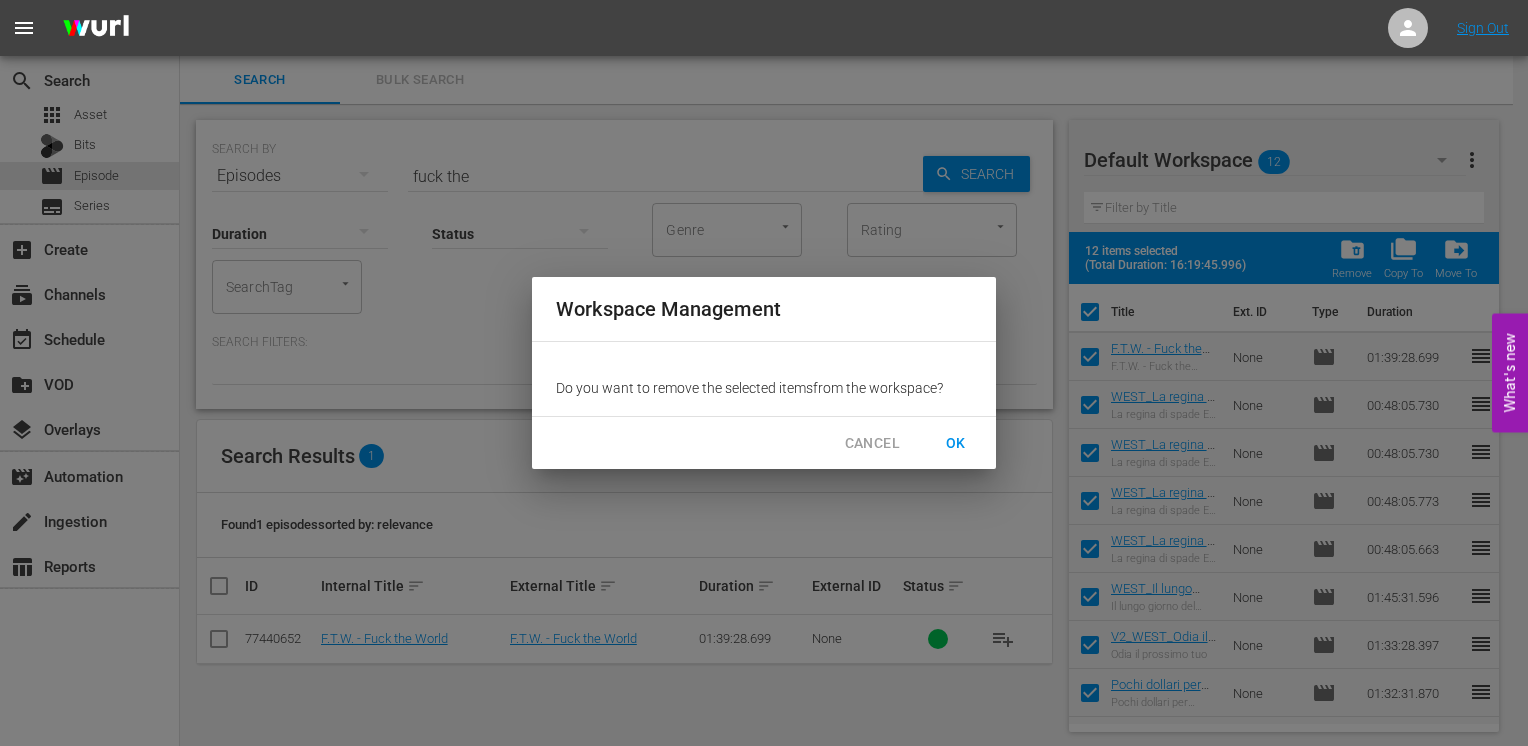 click on "OK" at bounding box center (956, 443) 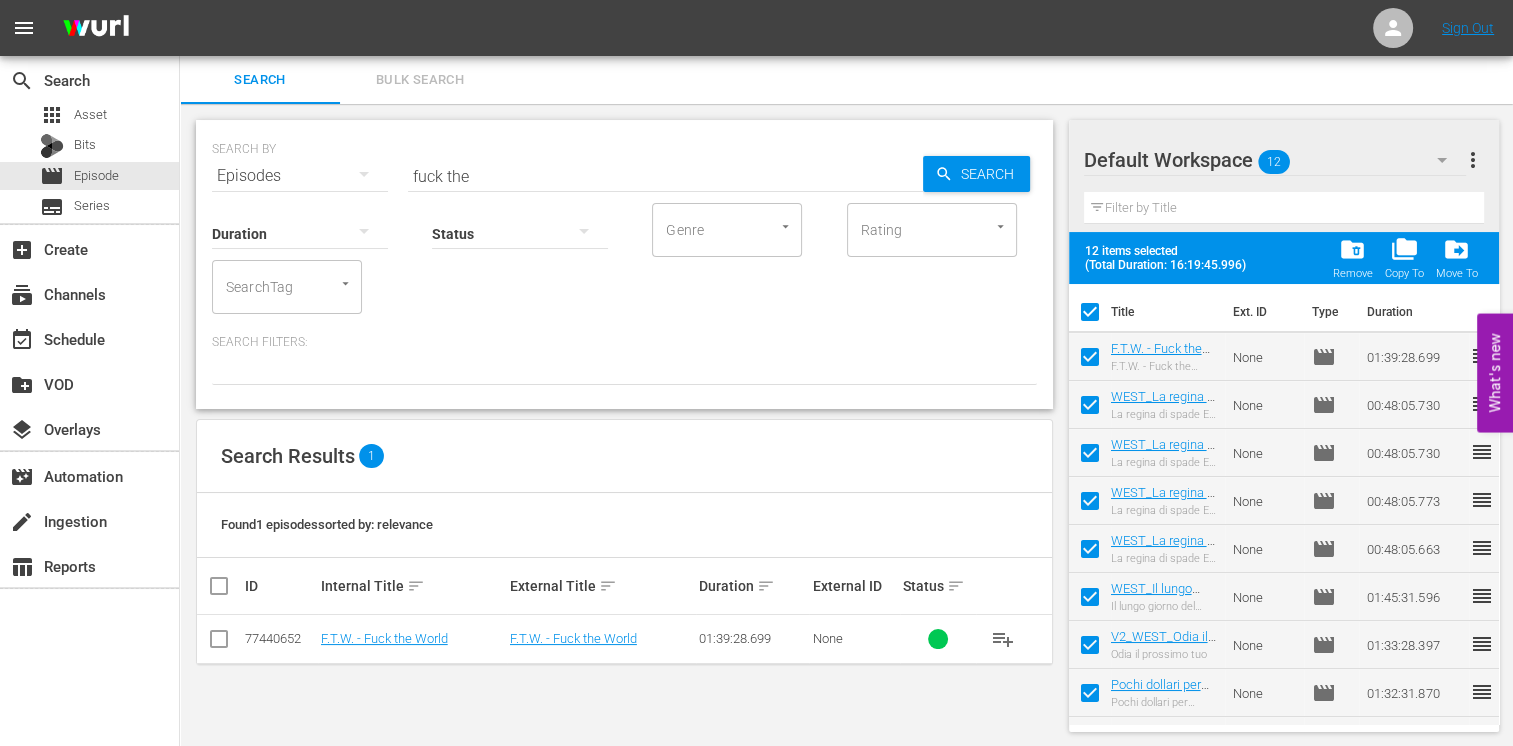 checkbox on "false" 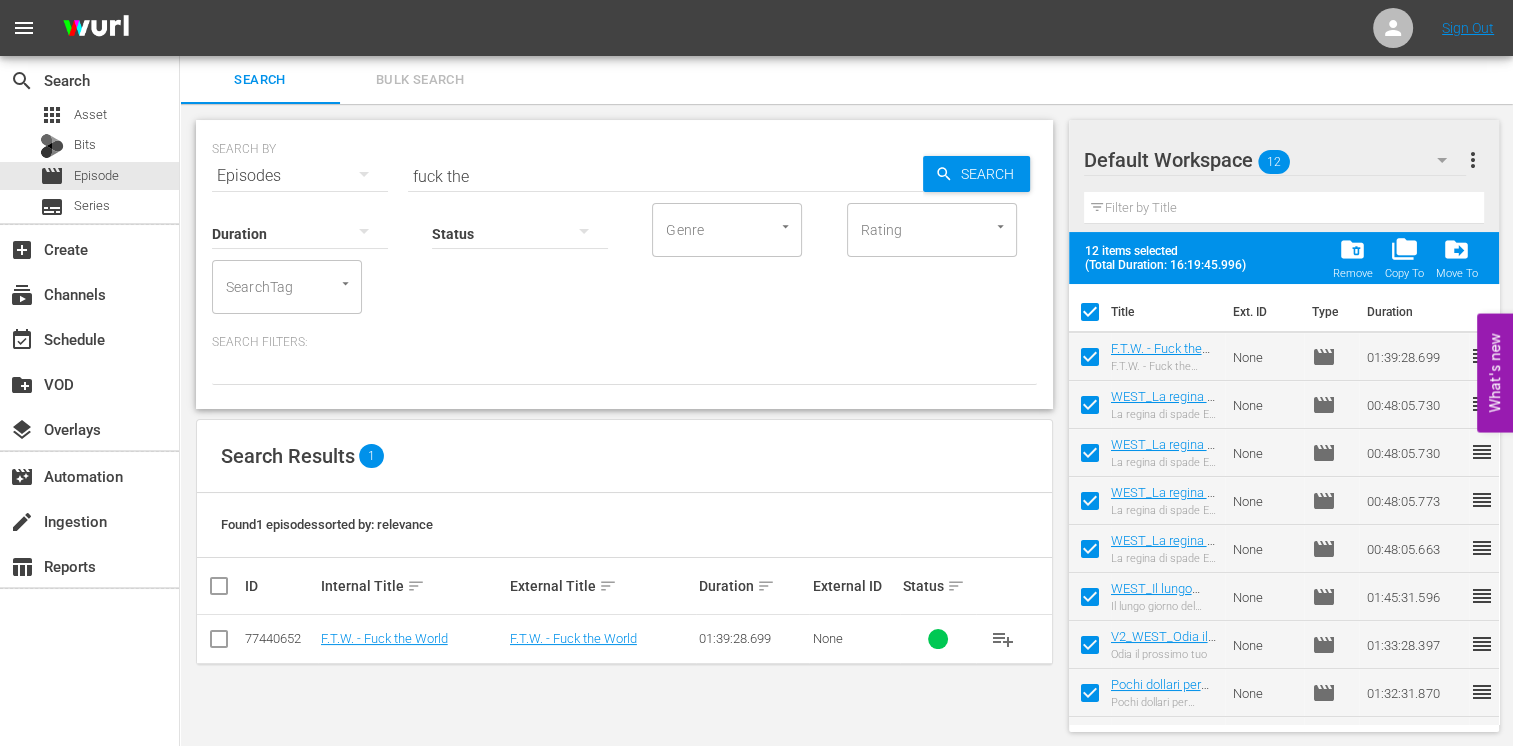 checkbox on "false" 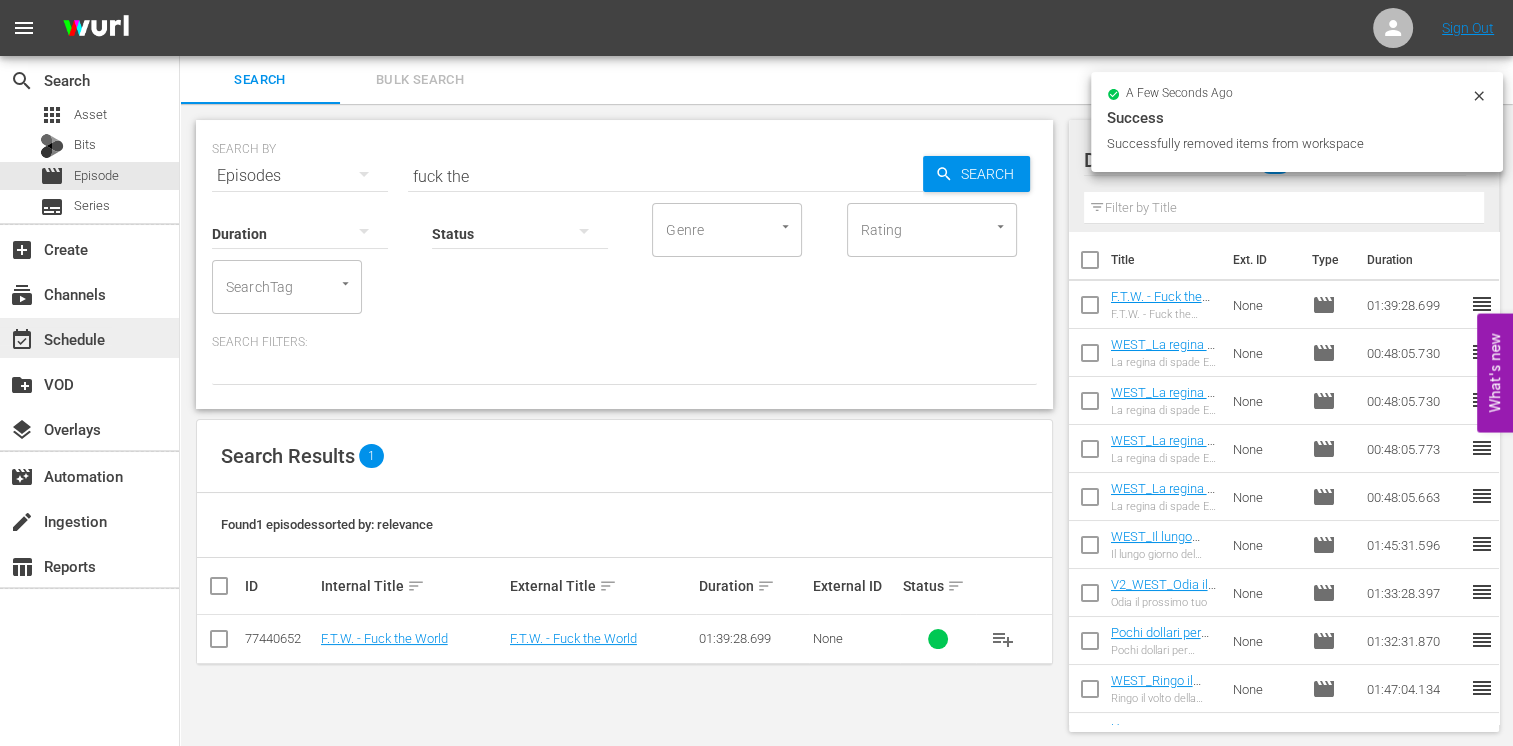 click on "event_available   Schedule" at bounding box center [56, 336] 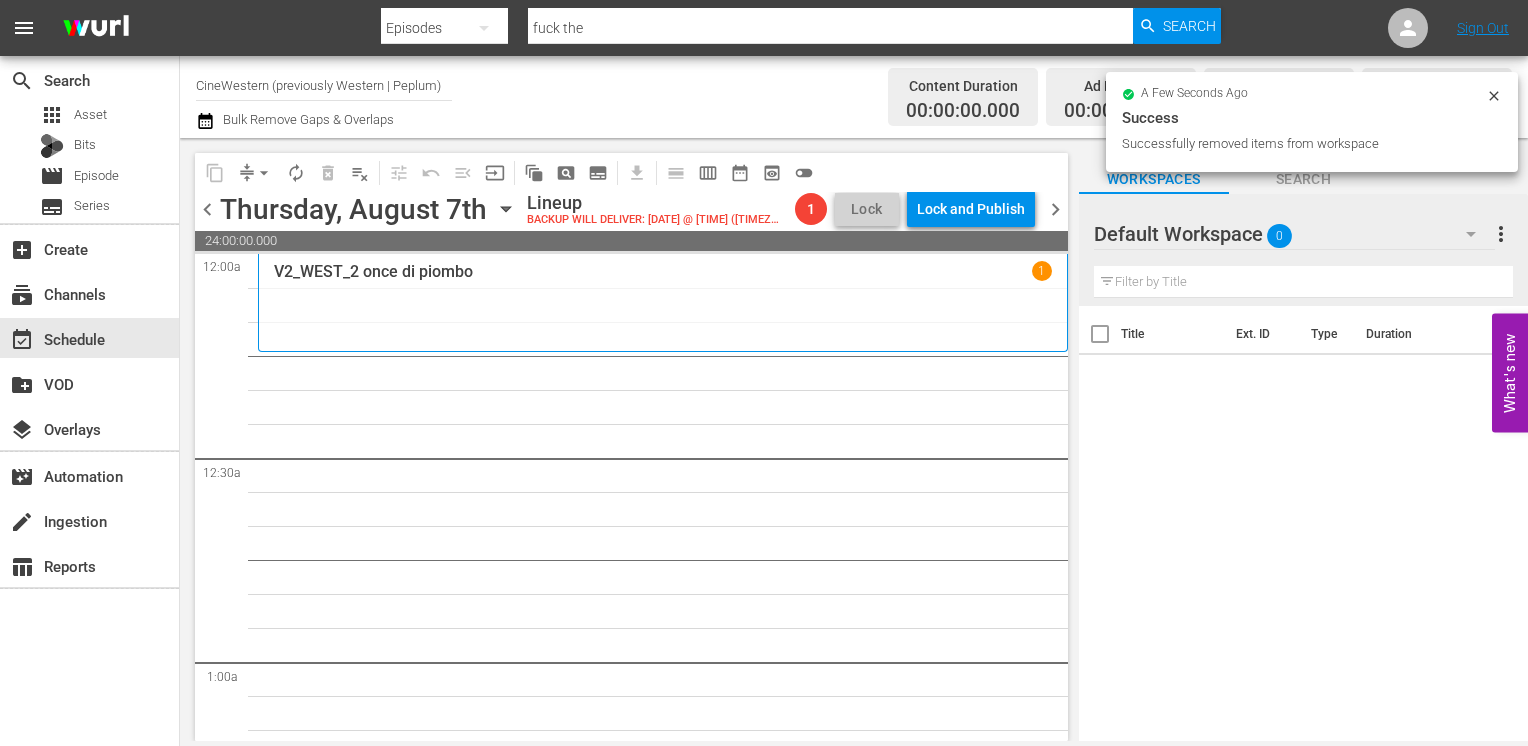 click on "chevron_left" at bounding box center (207, 209) 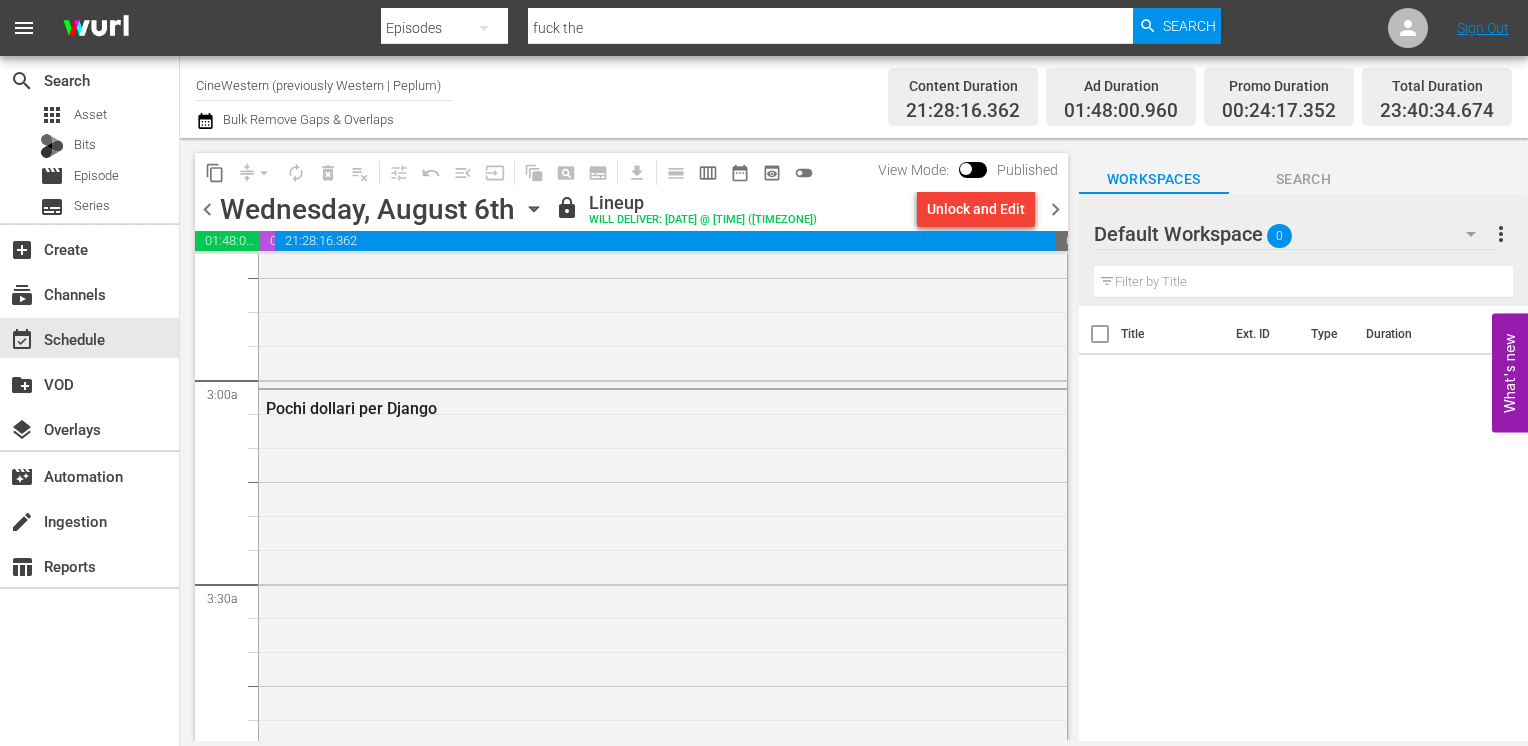 scroll, scrollTop: 1133, scrollLeft: 0, axis: vertical 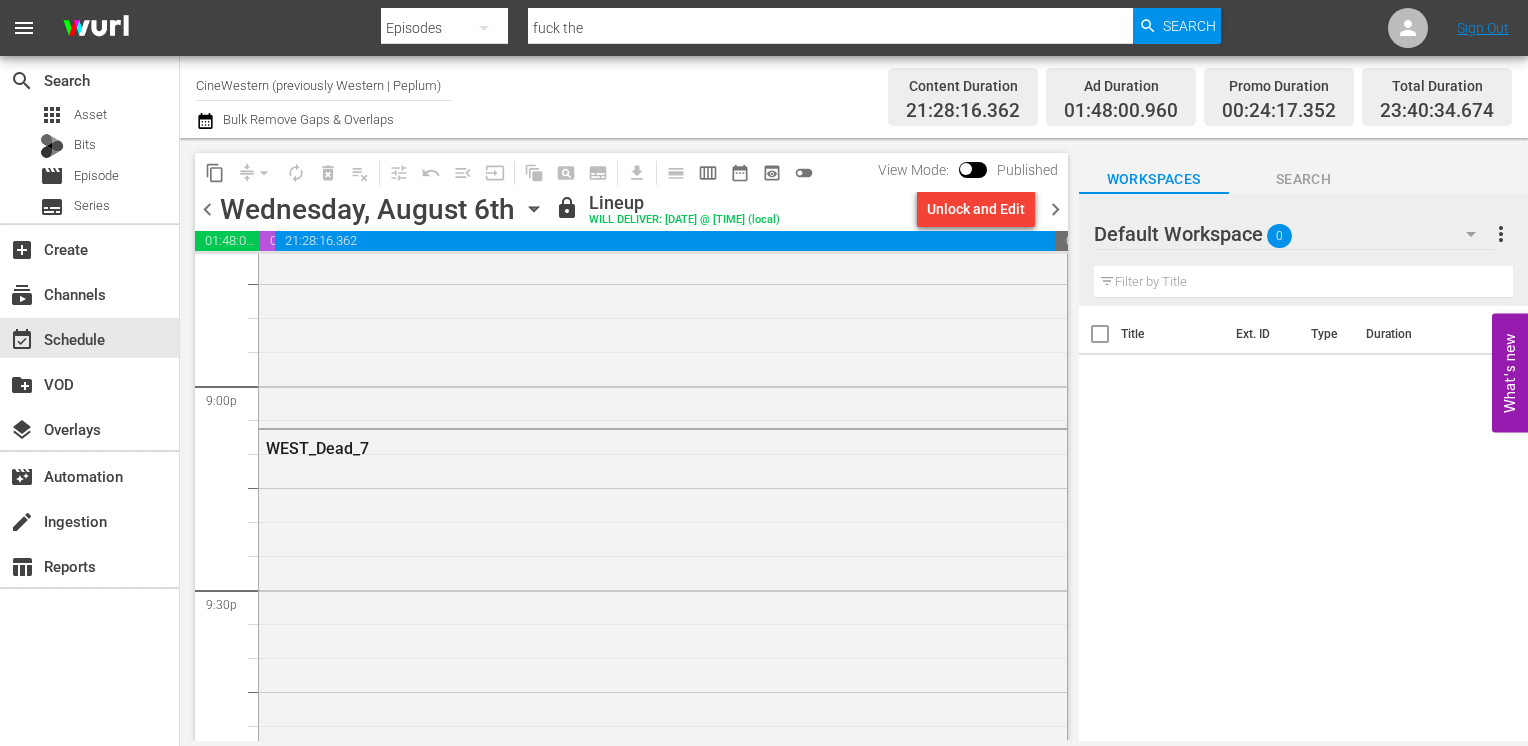 click on "chevron_right" at bounding box center [1055, 209] 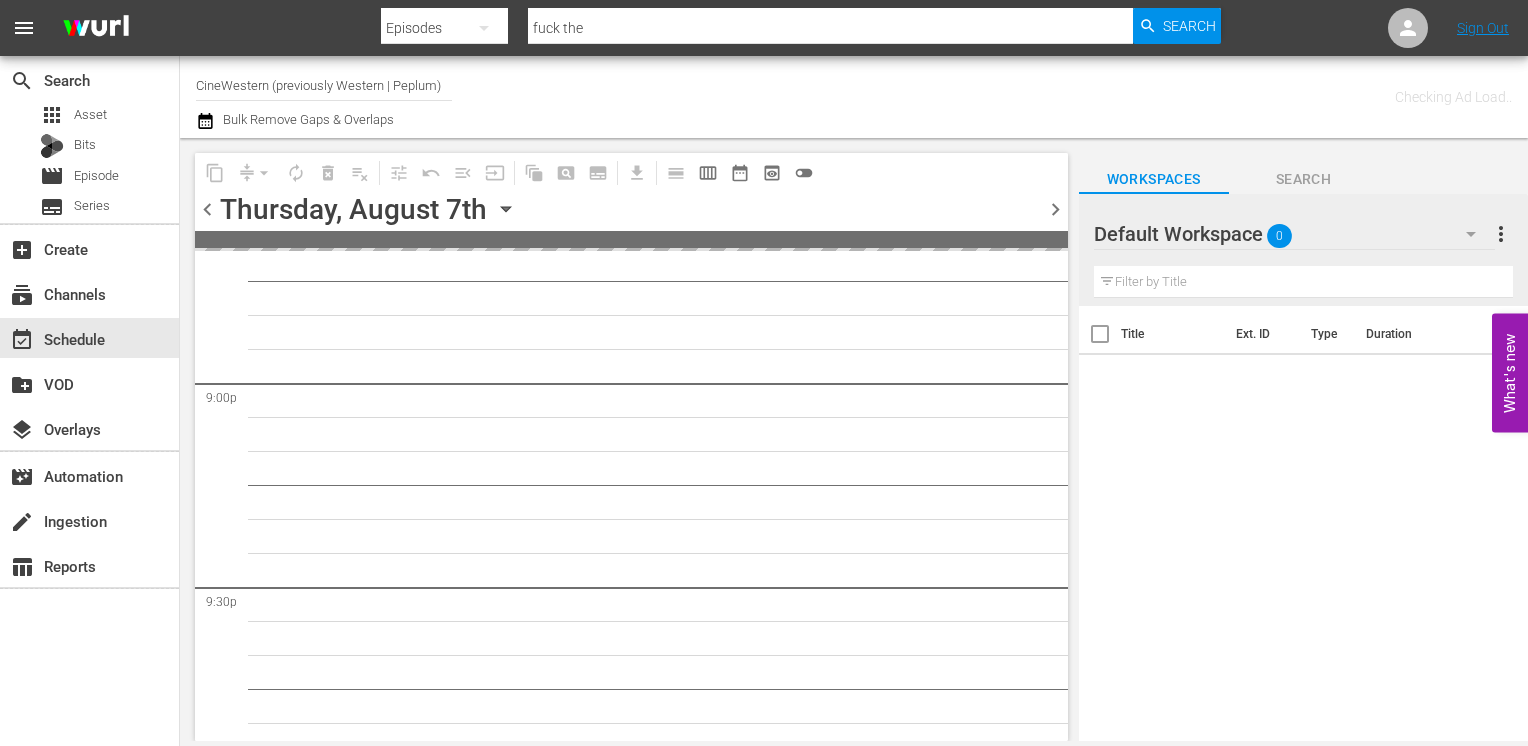 scroll, scrollTop: 8776, scrollLeft: 0, axis: vertical 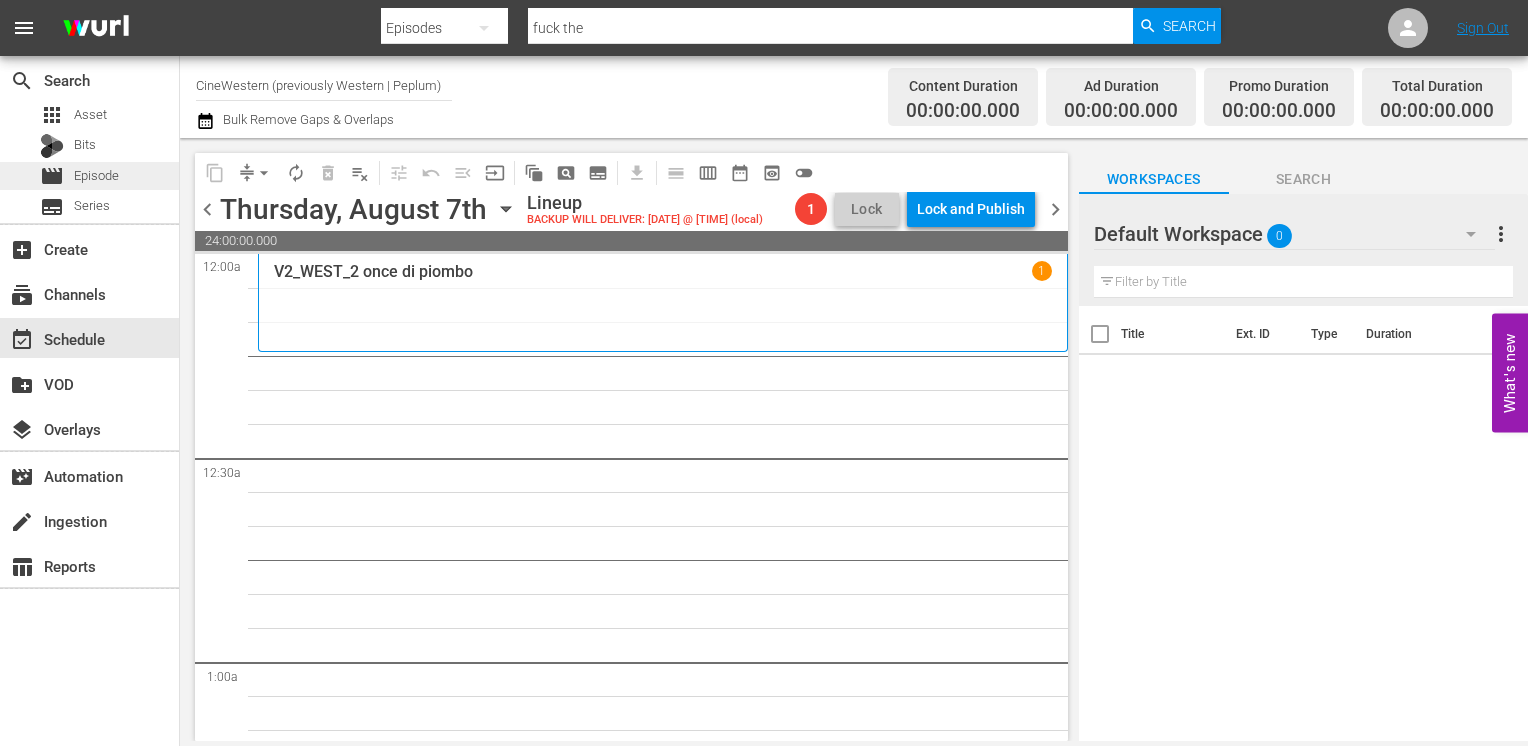 click on "Episode" at bounding box center (96, 176) 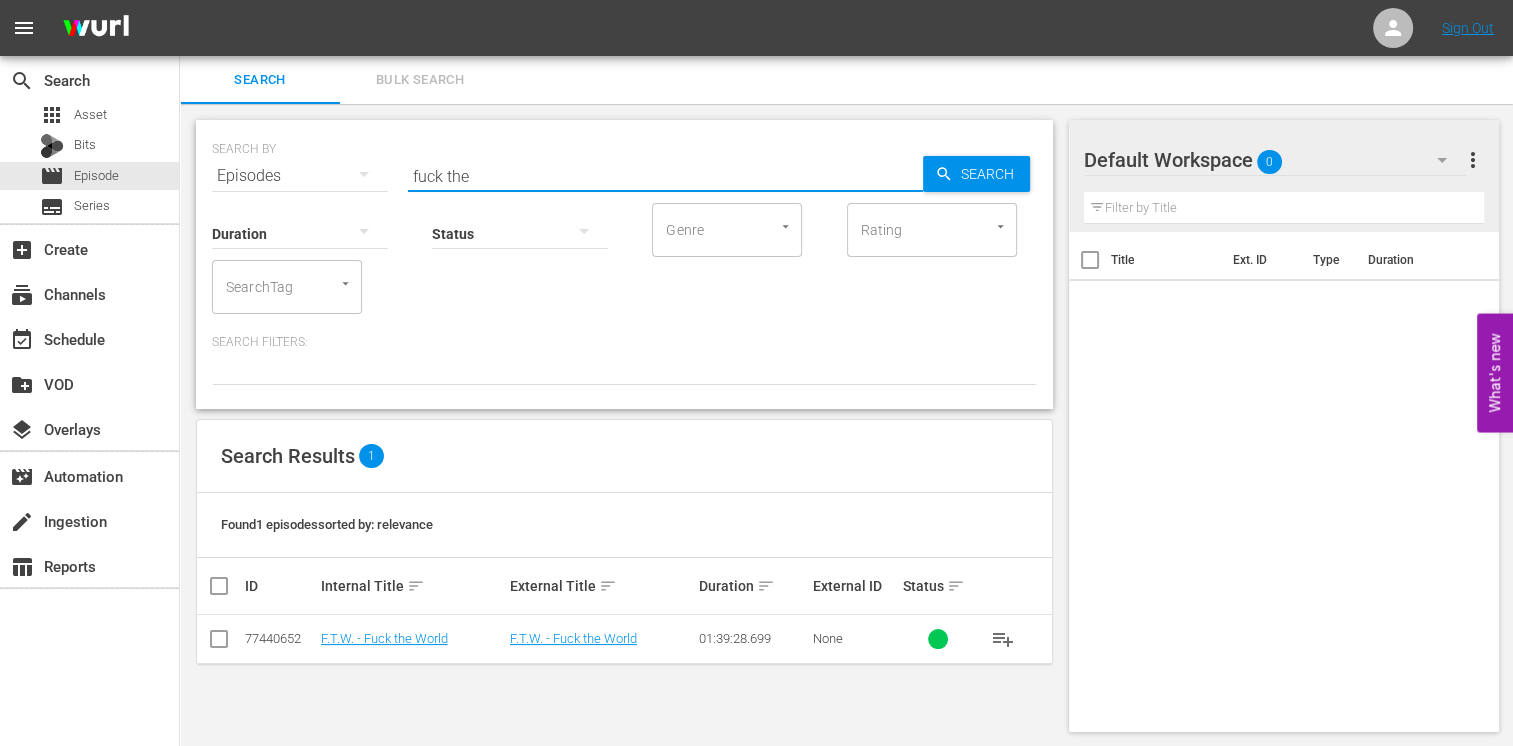 drag, startPoint x: 476, startPoint y: 175, endPoint x: 368, endPoint y: 162, distance: 108.779594 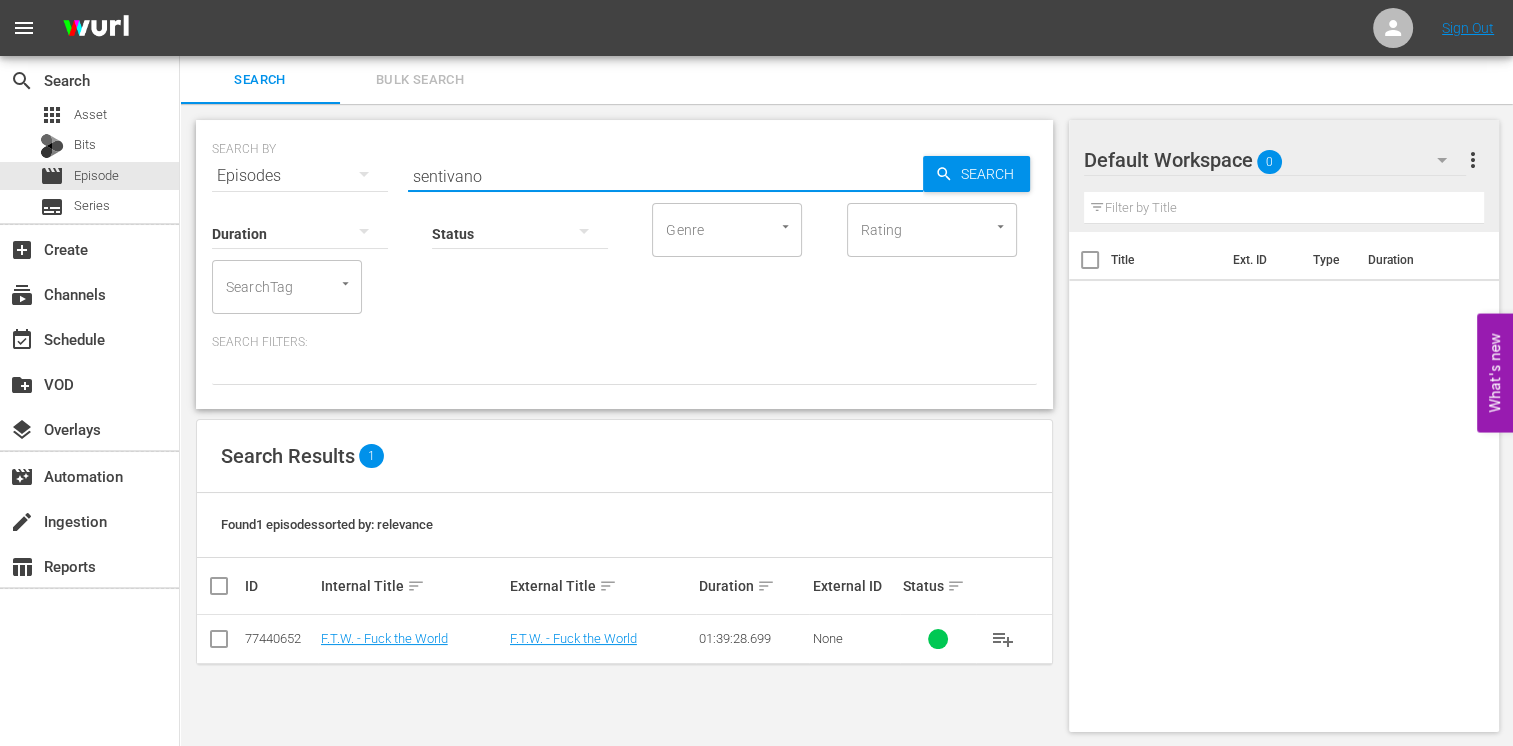 type on "sentivano" 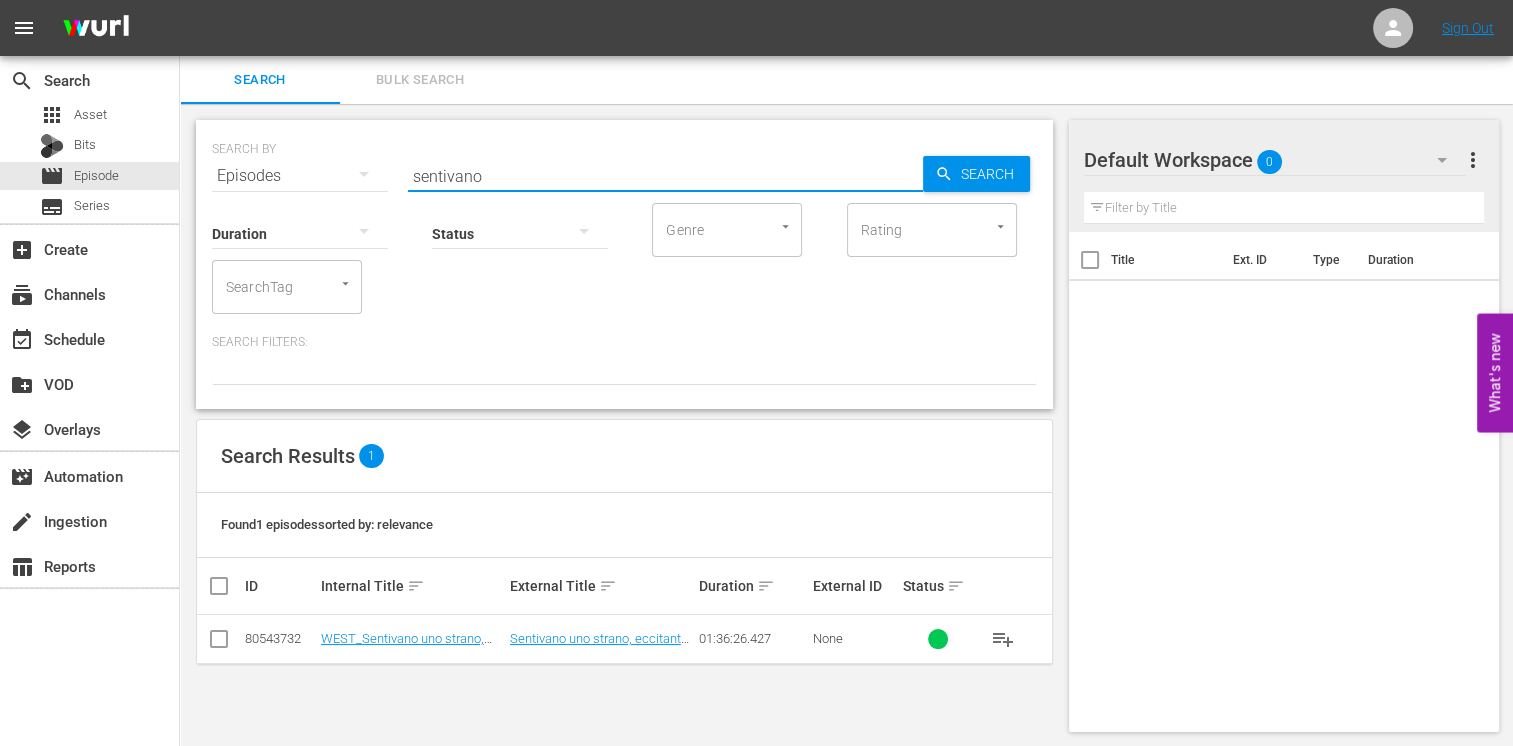click at bounding box center [219, 639] 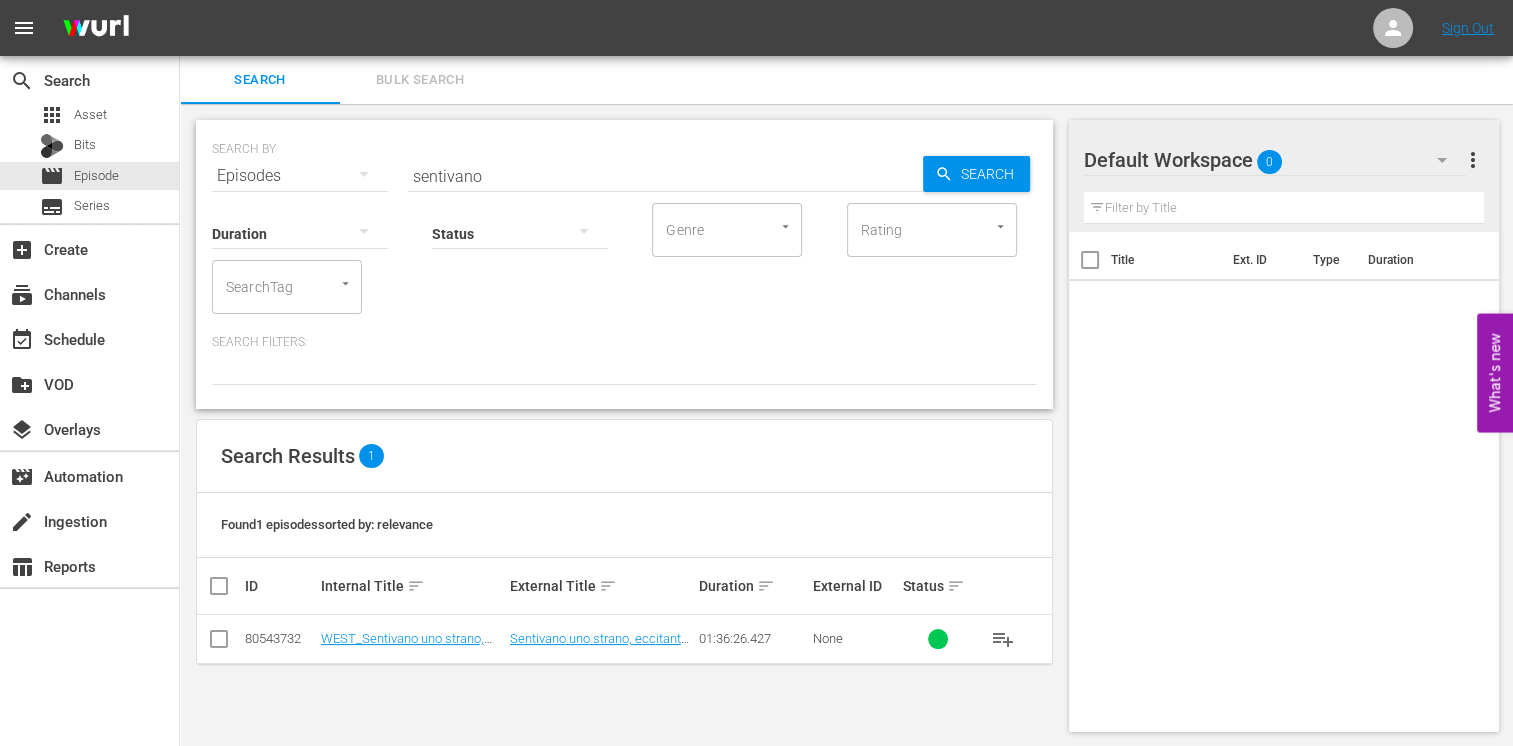 click at bounding box center [219, 643] 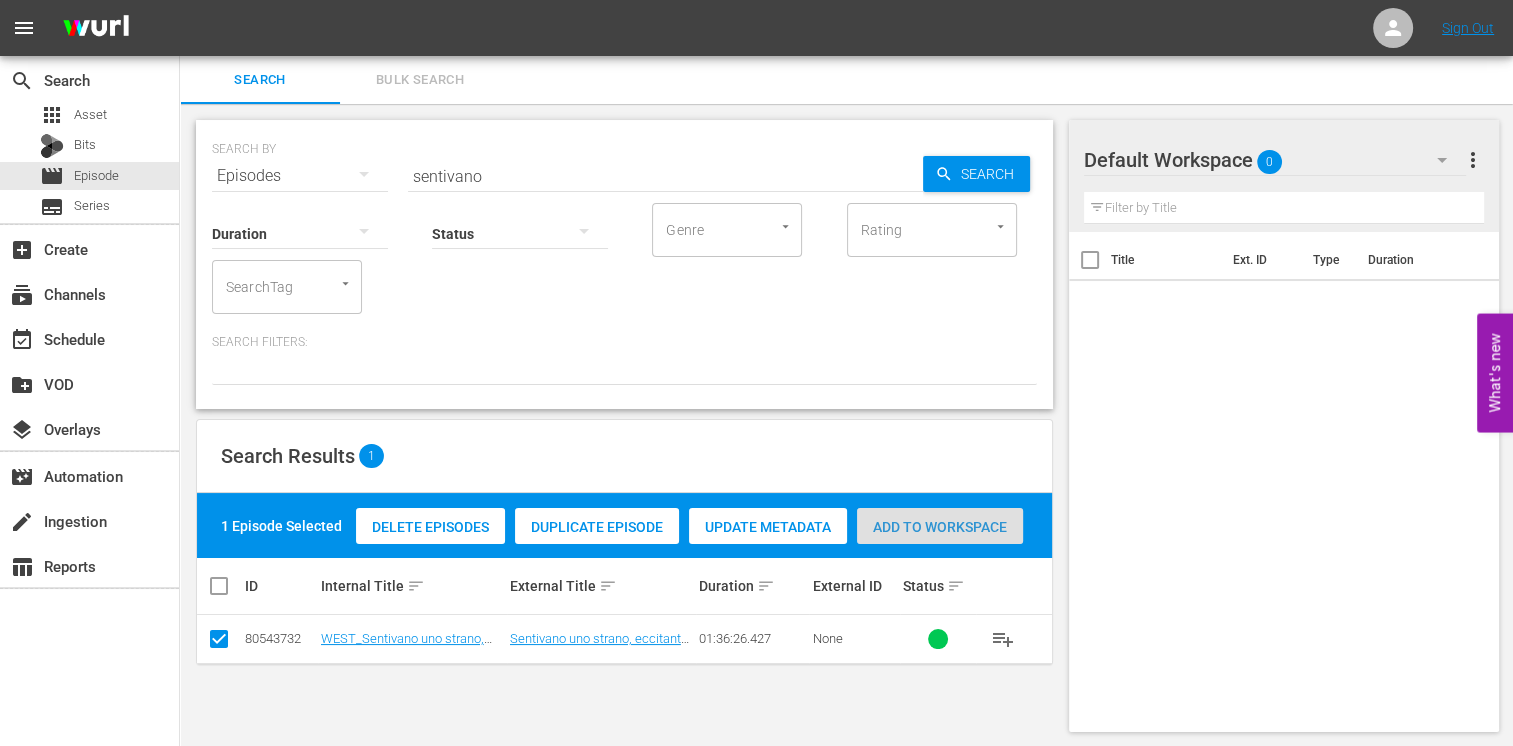 click on "Add to Workspace" at bounding box center (940, 527) 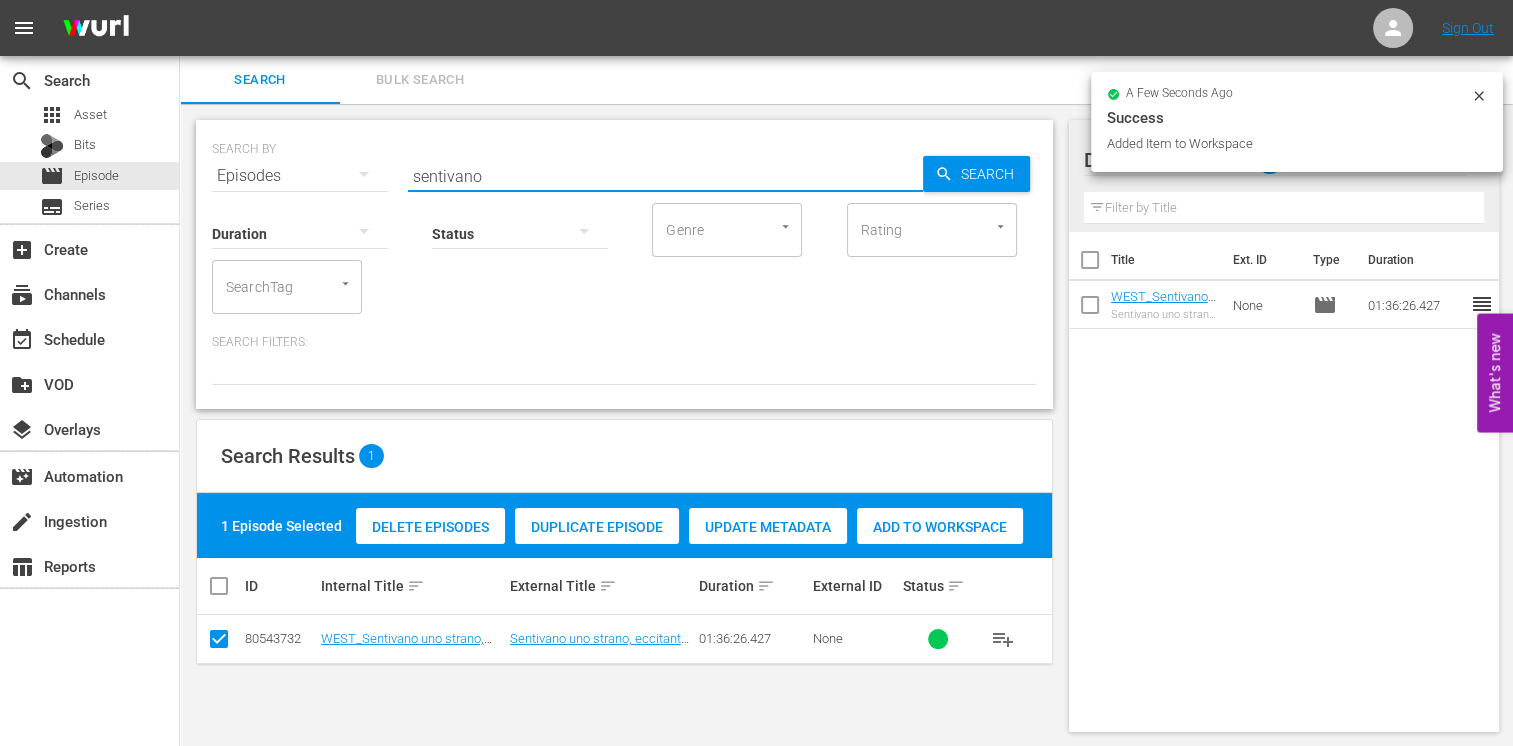 drag, startPoint x: 517, startPoint y: 161, endPoint x: 359, endPoint y: 166, distance: 158.0791 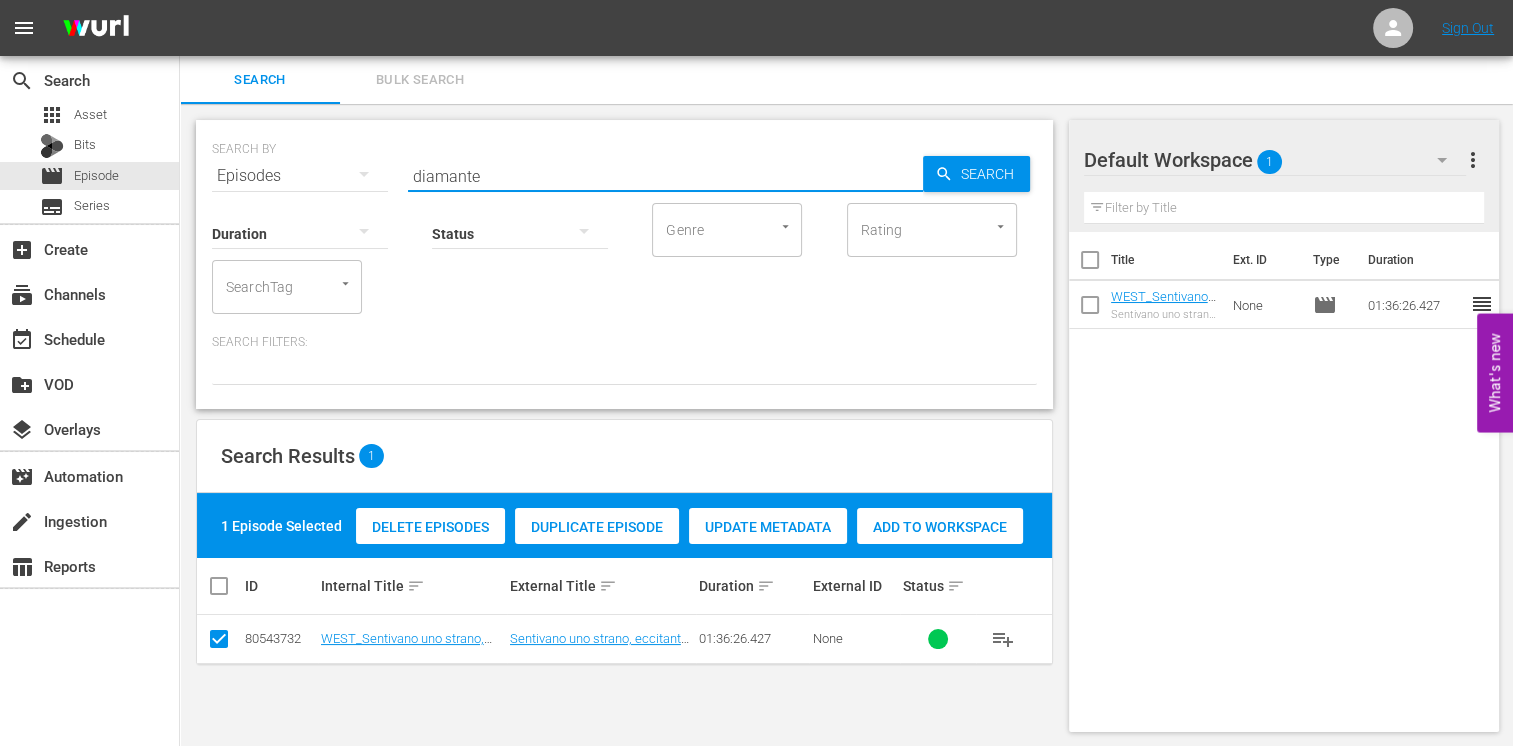 type on "diamante" 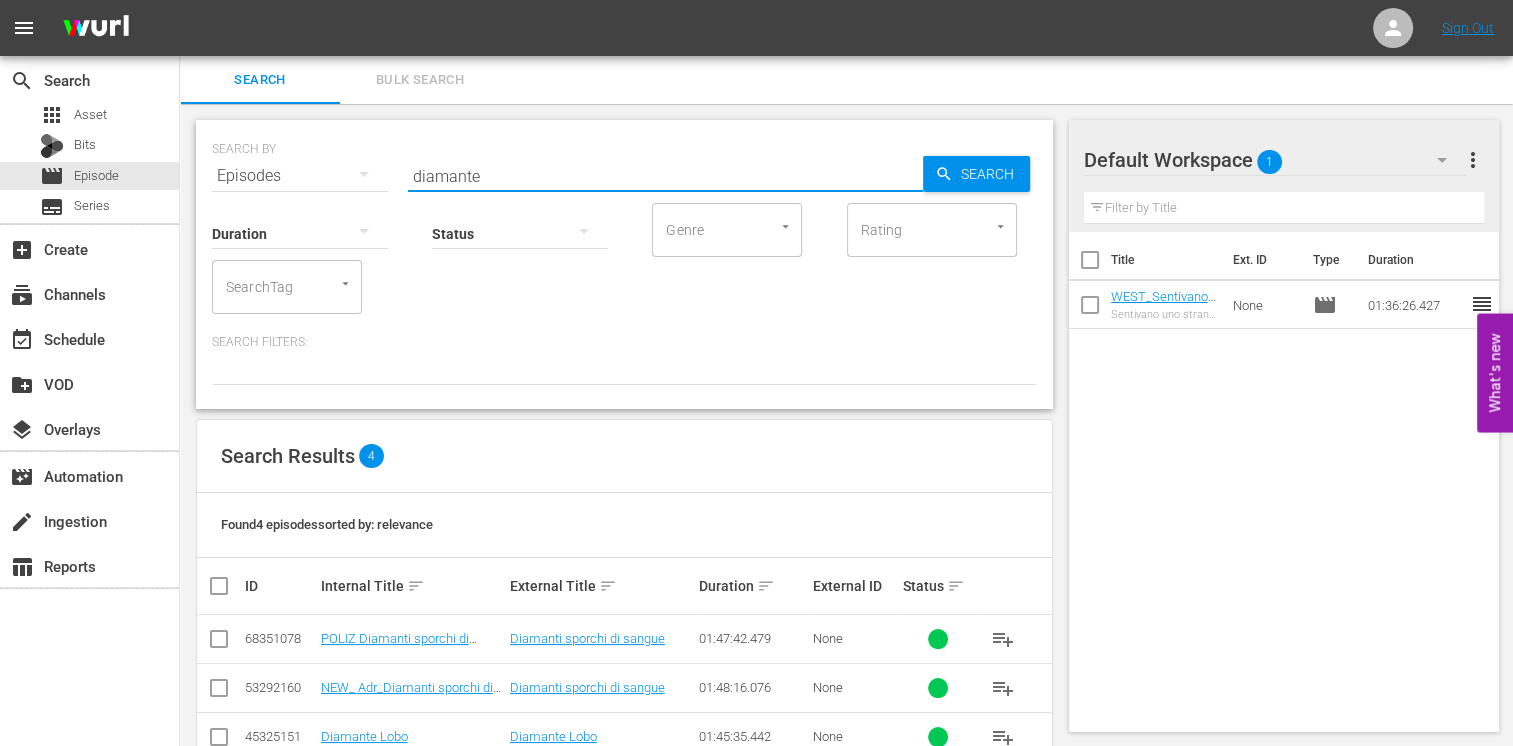 scroll, scrollTop: 100, scrollLeft: 0, axis: vertical 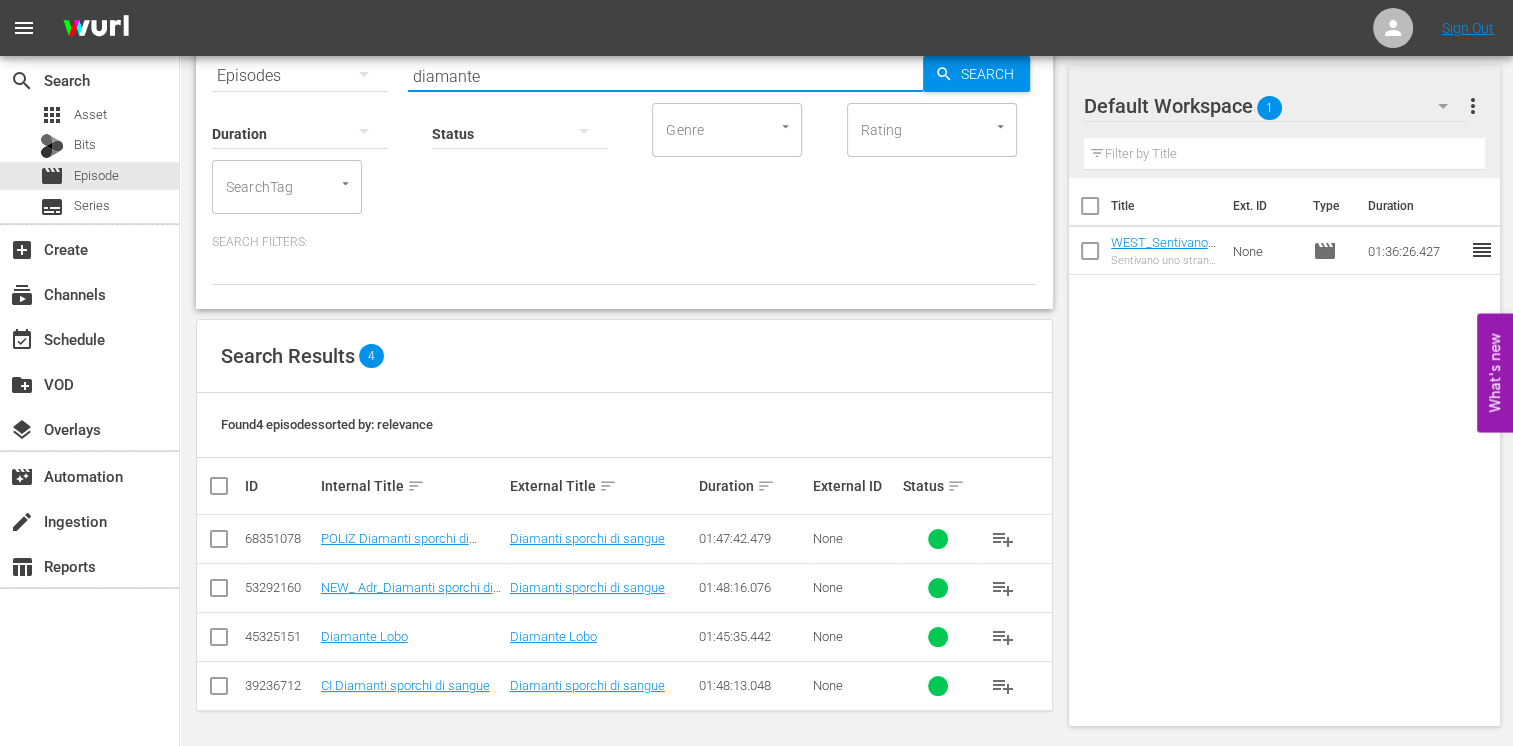 click at bounding box center [219, 641] 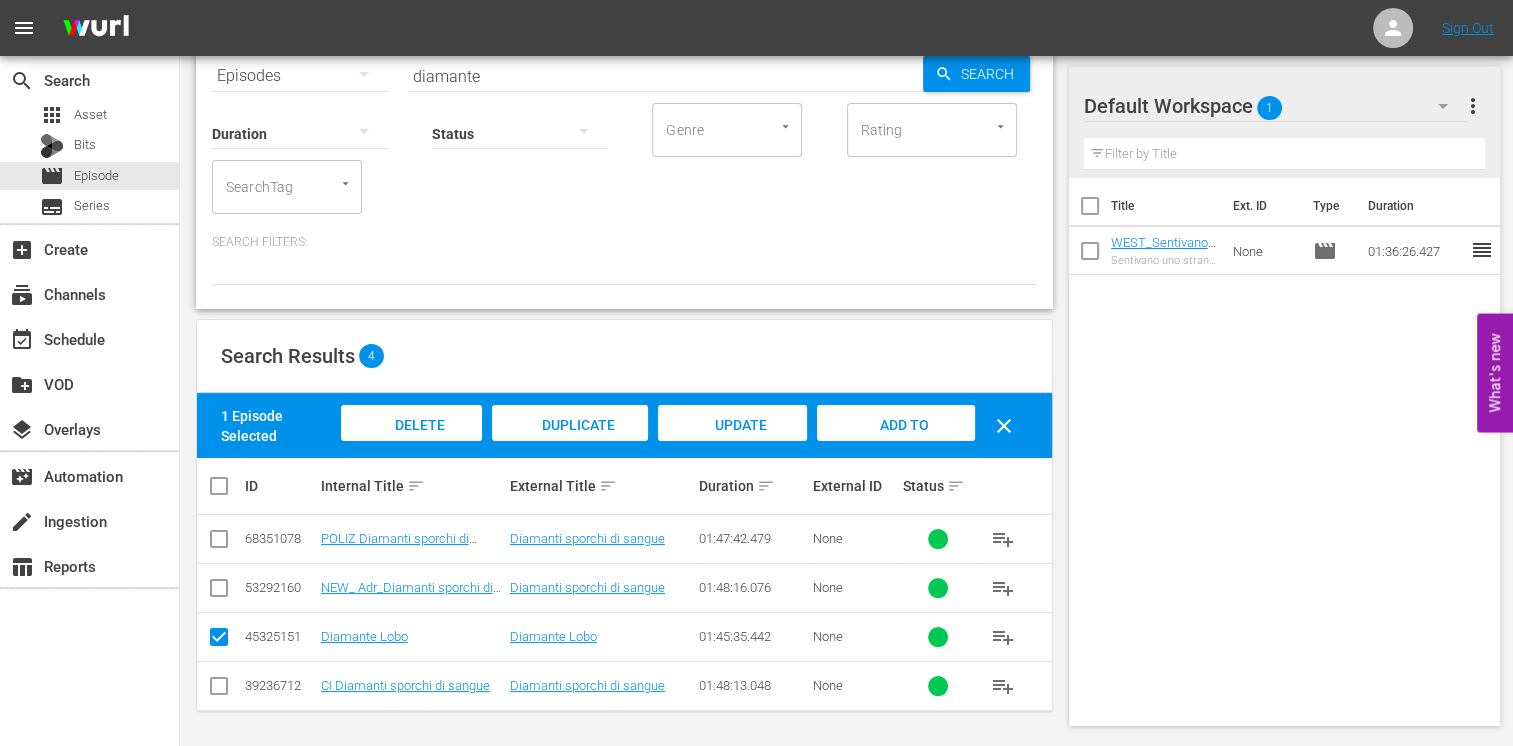click on "Add to Workspace" at bounding box center [896, 444] 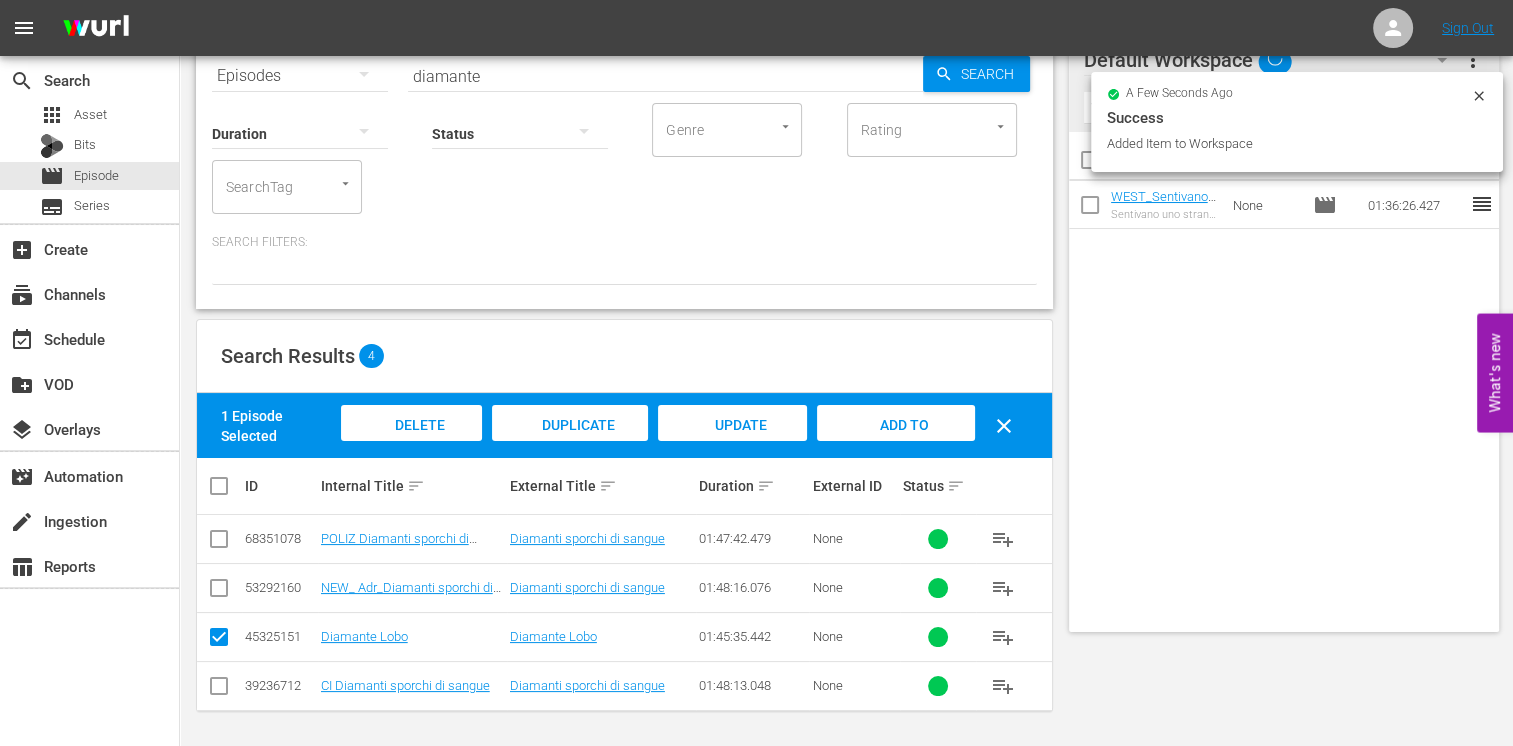 scroll, scrollTop: 0, scrollLeft: 0, axis: both 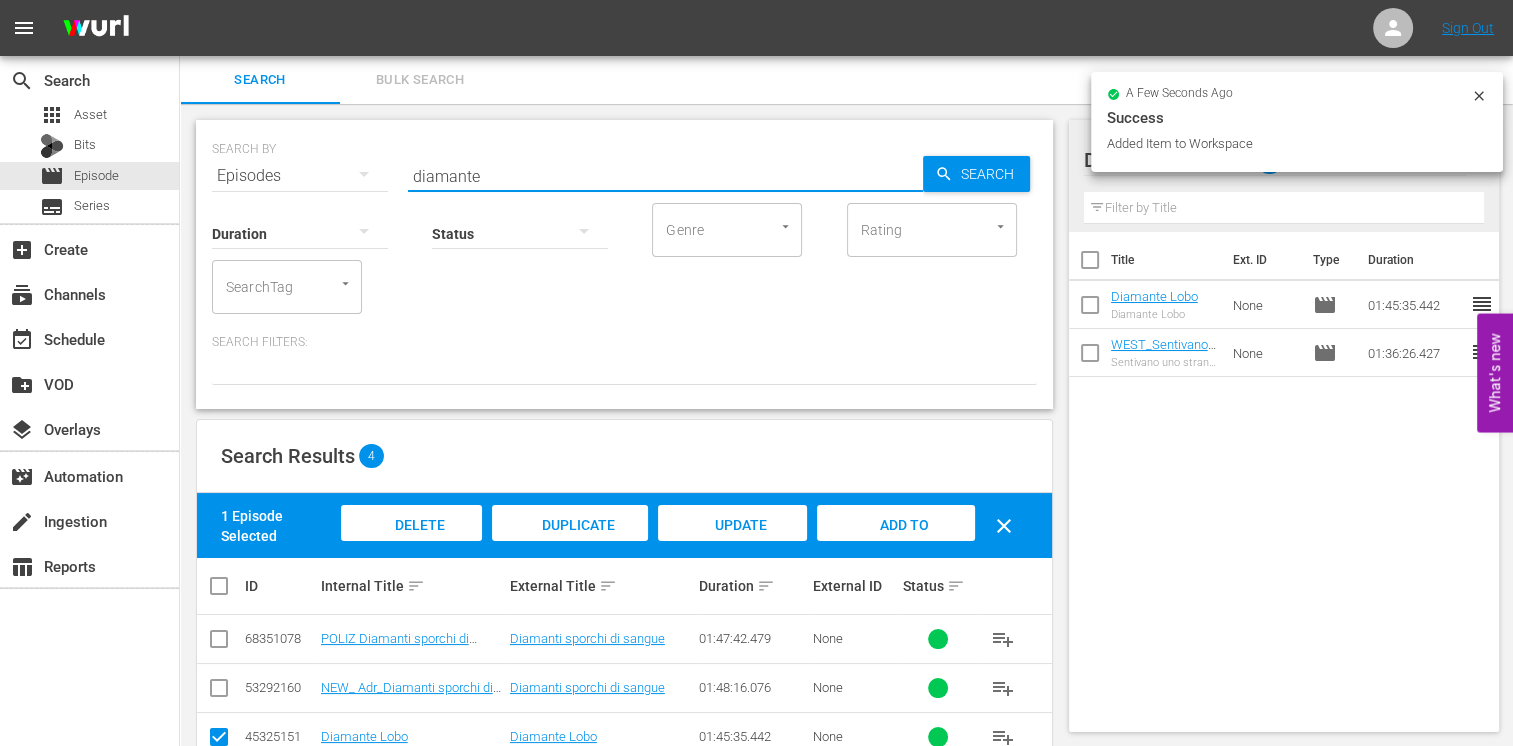 drag, startPoint x: 491, startPoint y: 178, endPoint x: 276, endPoint y: 168, distance: 215.23244 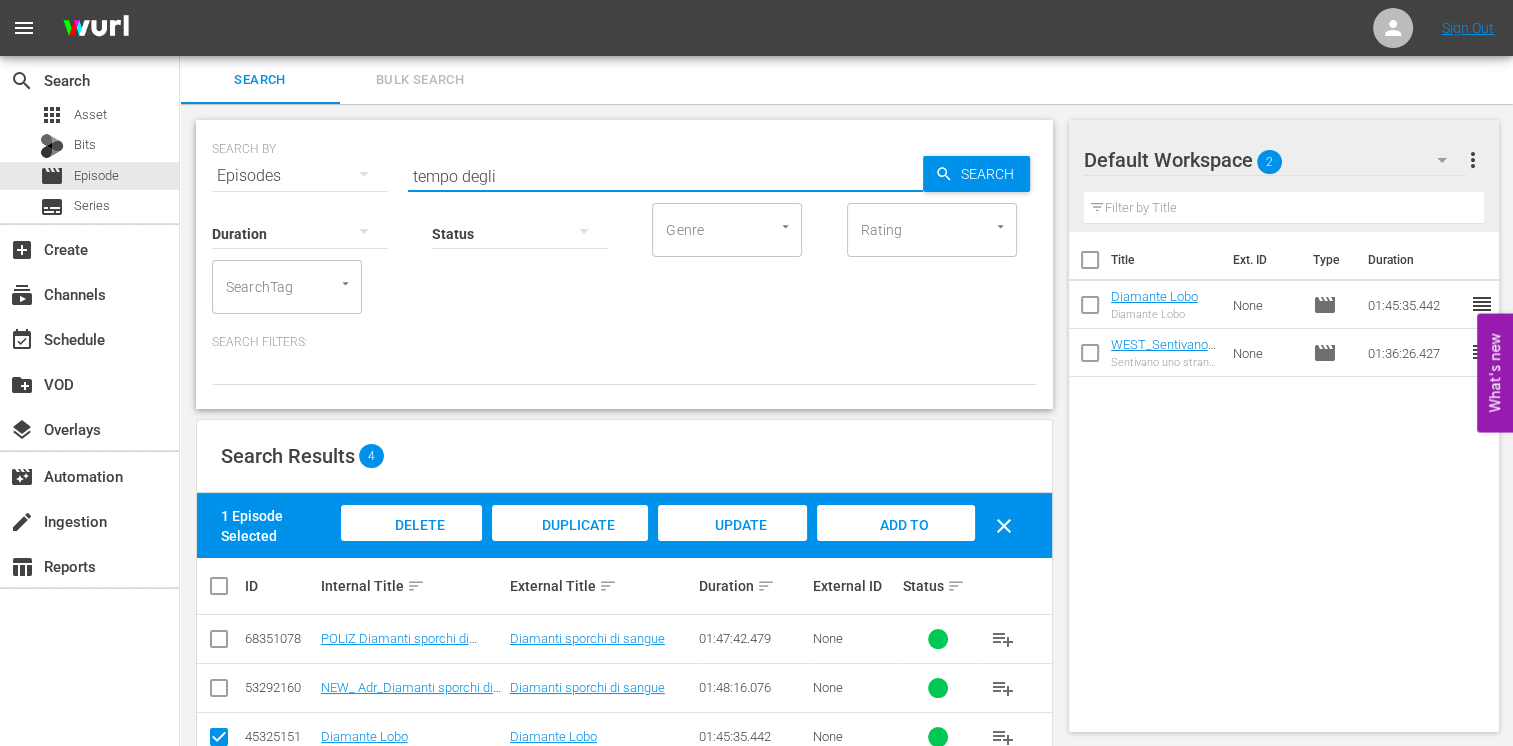 type on "tempo degli" 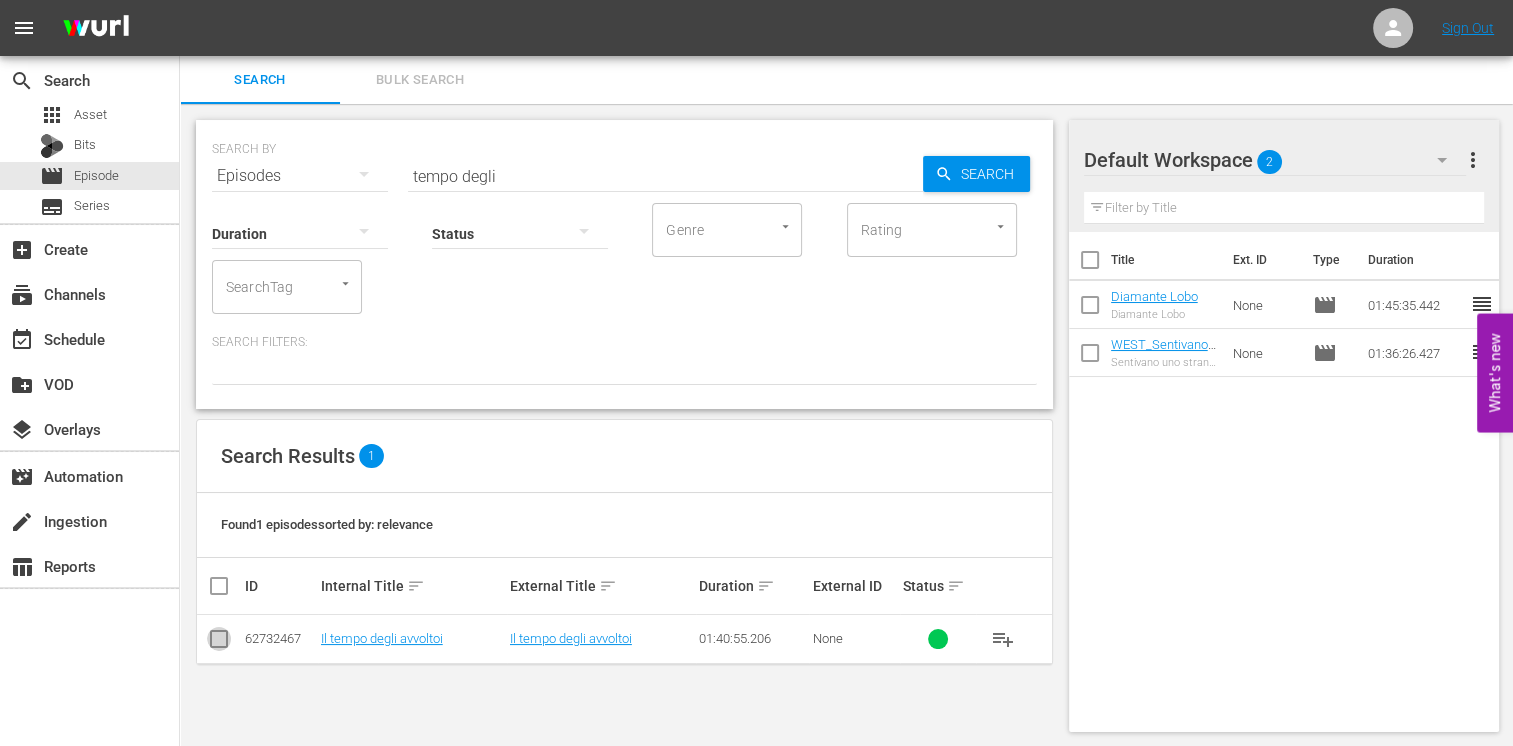 drag, startPoint x: 222, startPoint y: 638, endPoint x: 356, endPoint y: 596, distance: 140.42792 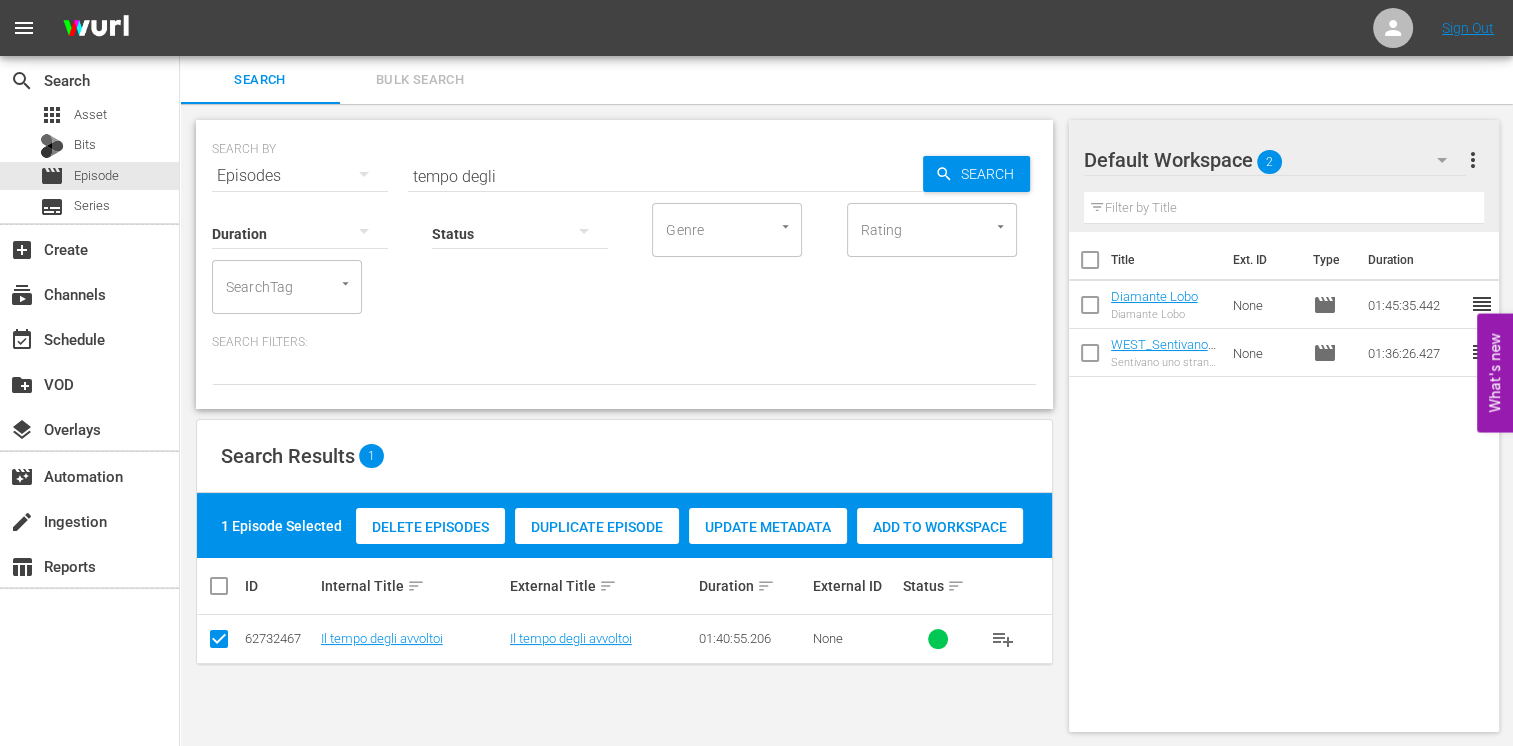 click on "Add to Workspace" at bounding box center [940, 527] 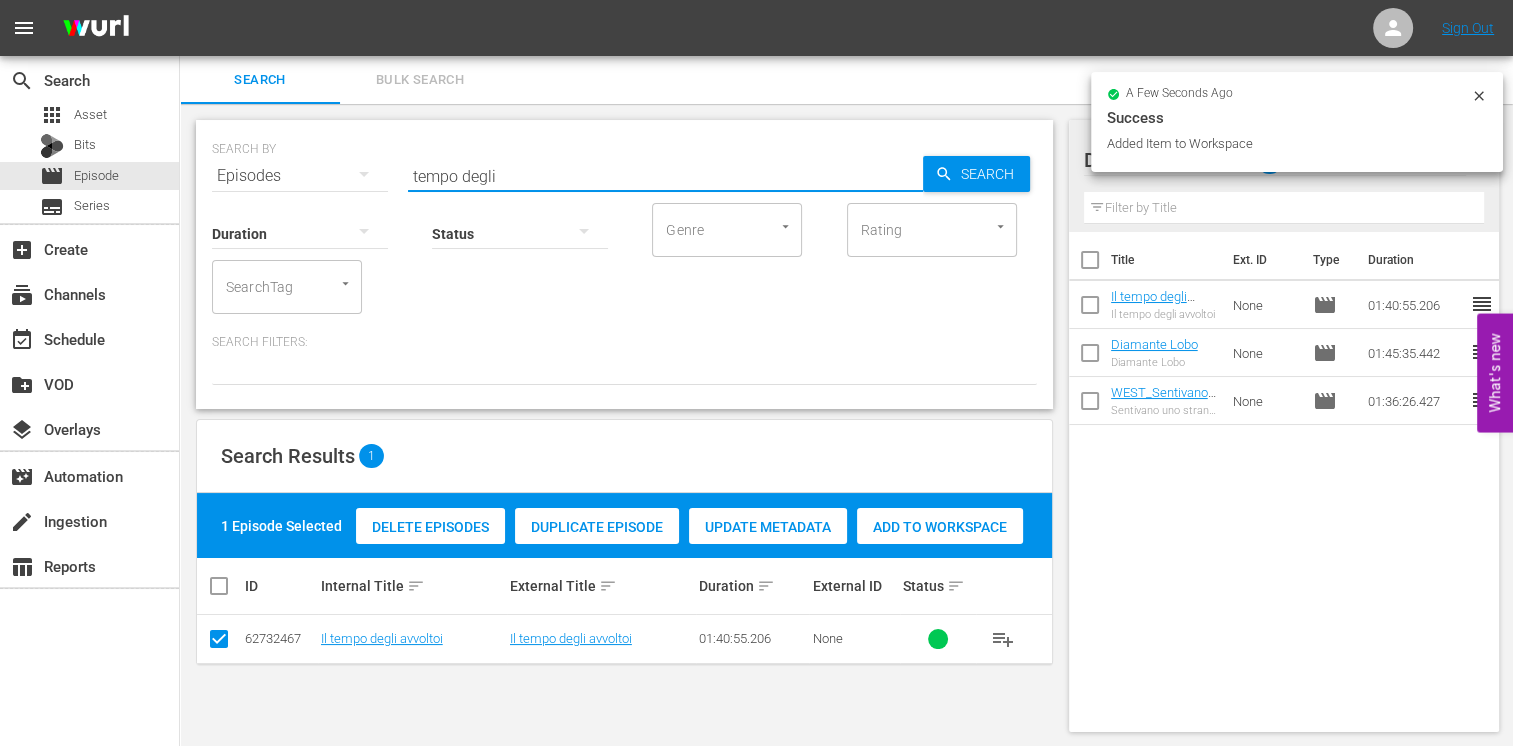 drag, startPoint x: 326, startPoint y: 162, endPoint x: 293, endPoint y: 165, distance: 33.13608 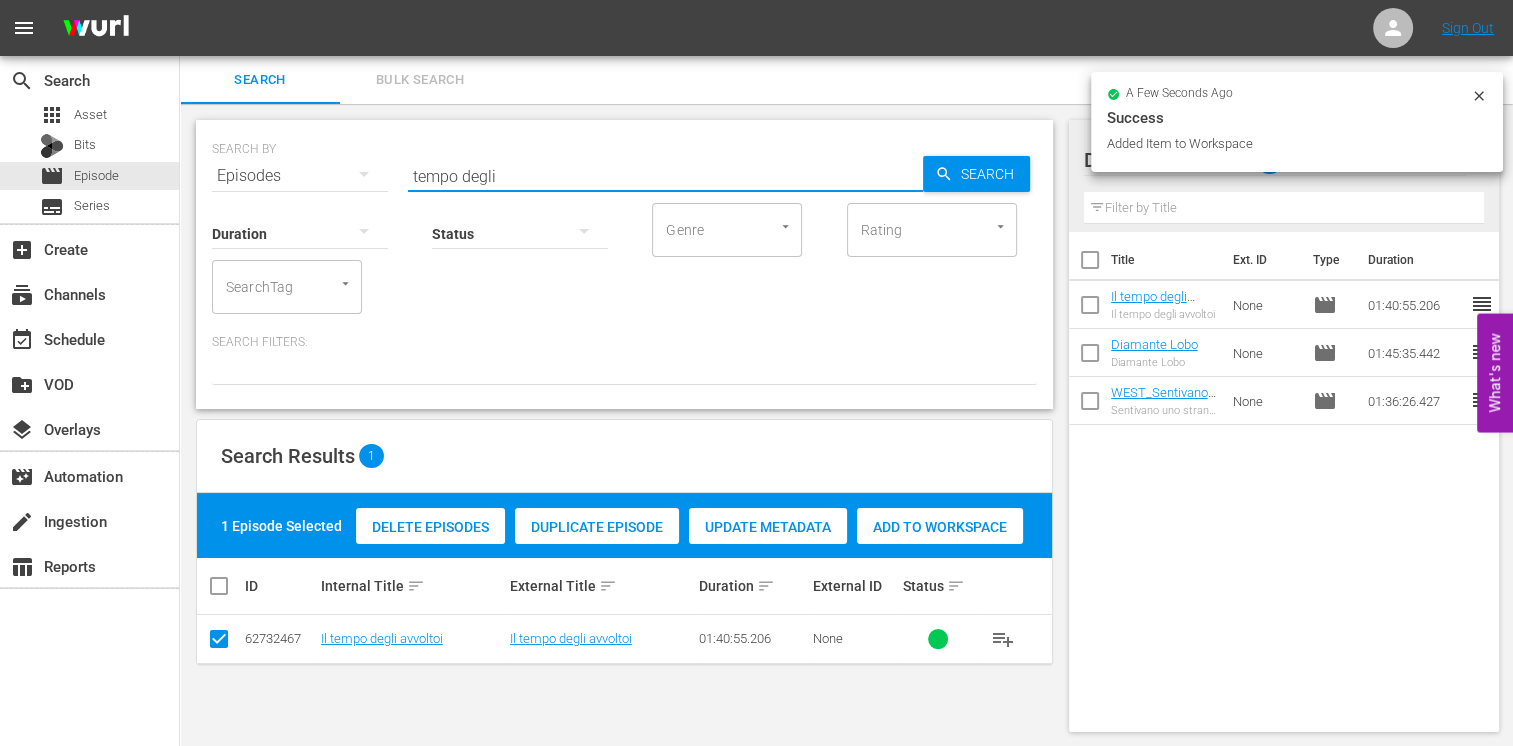 click on "SEARCH BY Search By Episodes Search ID, Title, Description, Keywords, or Category tempo degli Search" at bounding box center (624, 164) 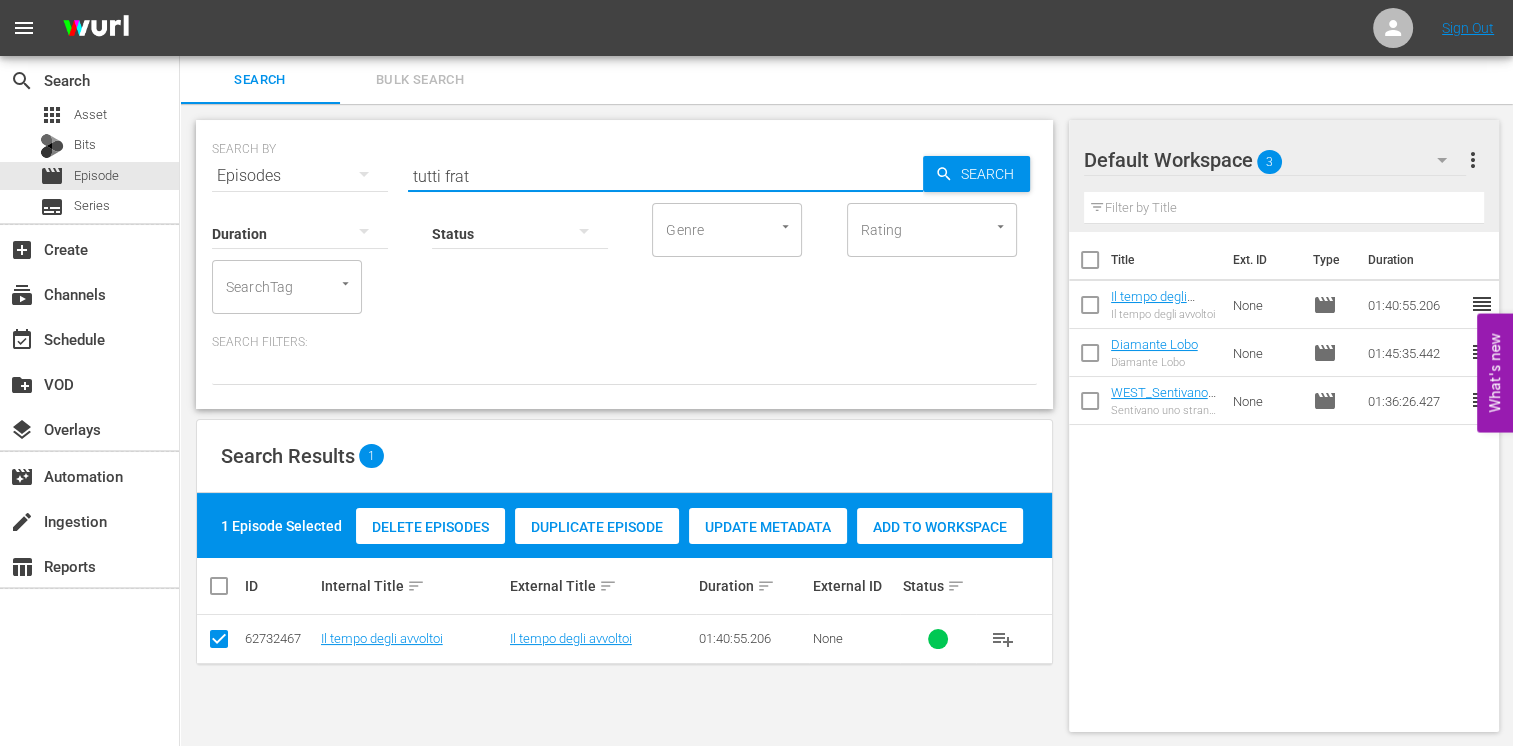 type on "tutti frat" 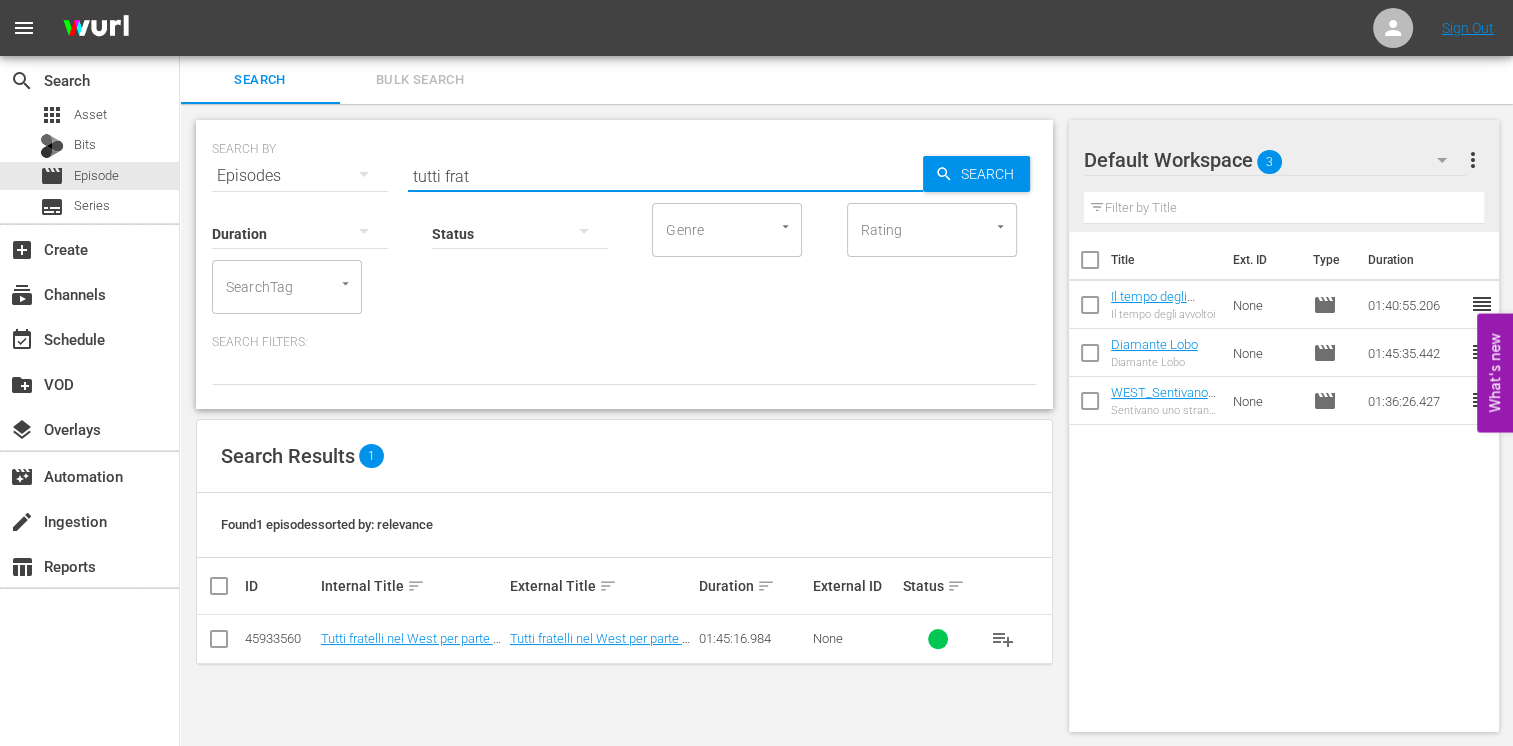drag, startPoint x: 224, startPoint y: 639, endPoint x: 249, endPoint y: 629, distance: 26.925823 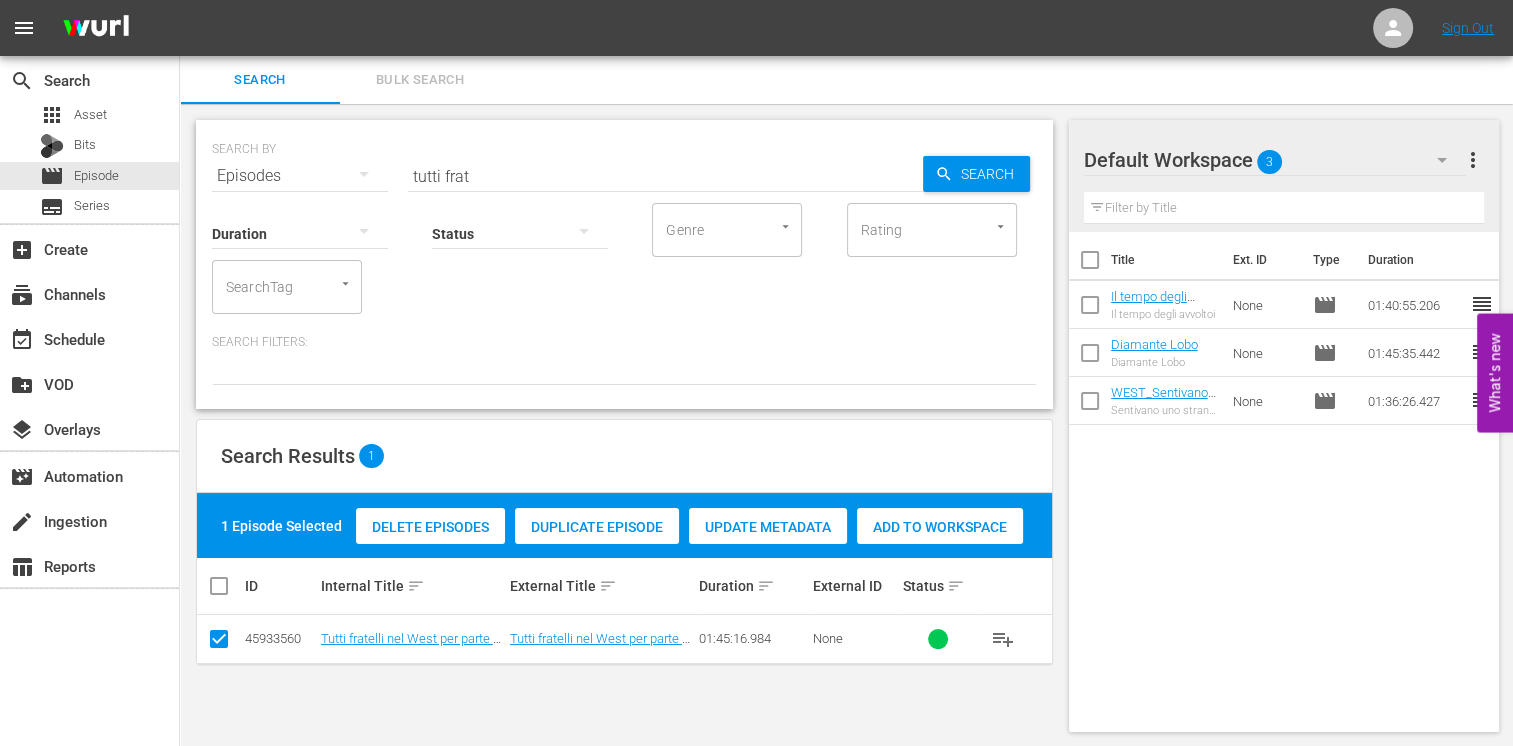 click on "Add to Workspace" at bounding box center [940, 527] 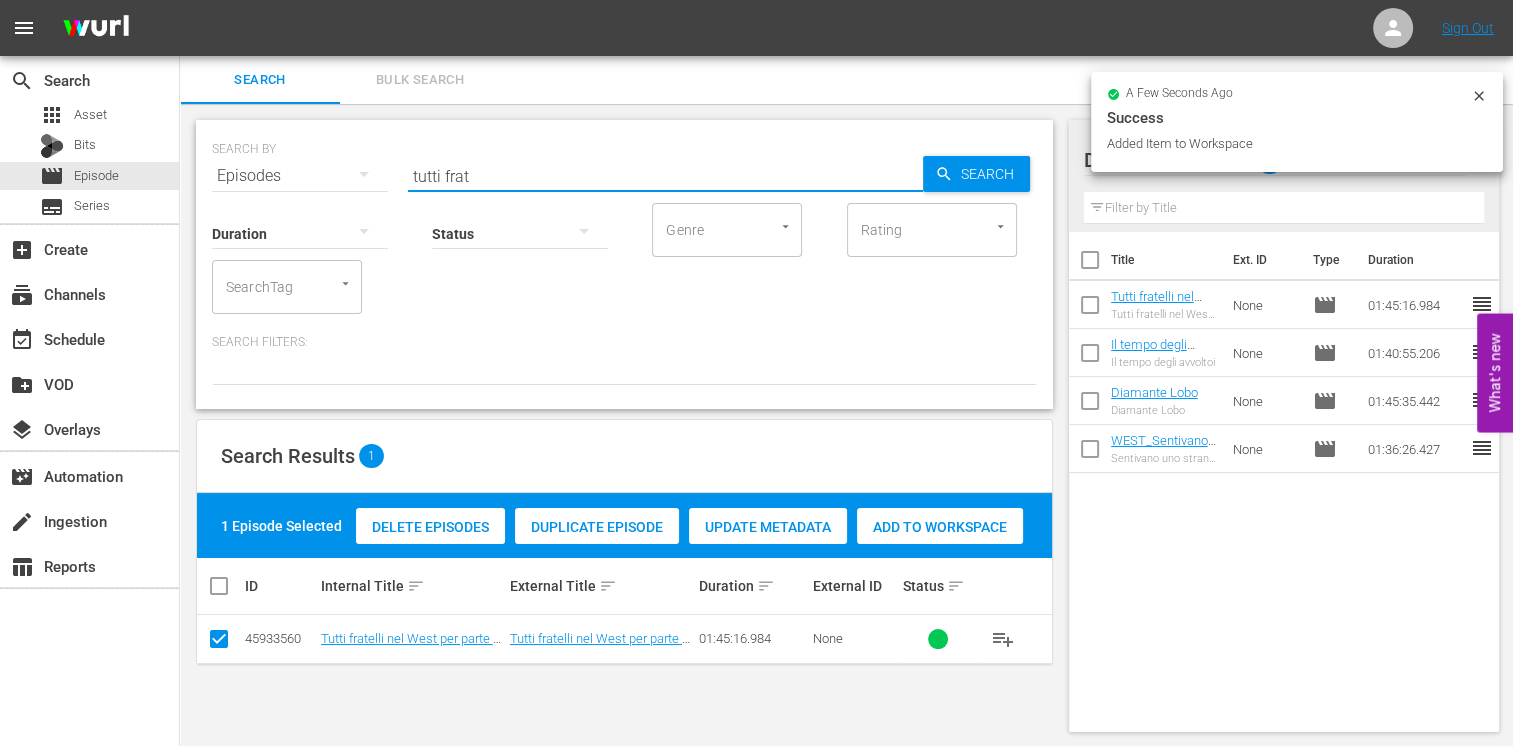 drag, startPoint x: 505, startPoint y: 184, endPoint x: 422, endPoint y: 175, distance: 83.48653 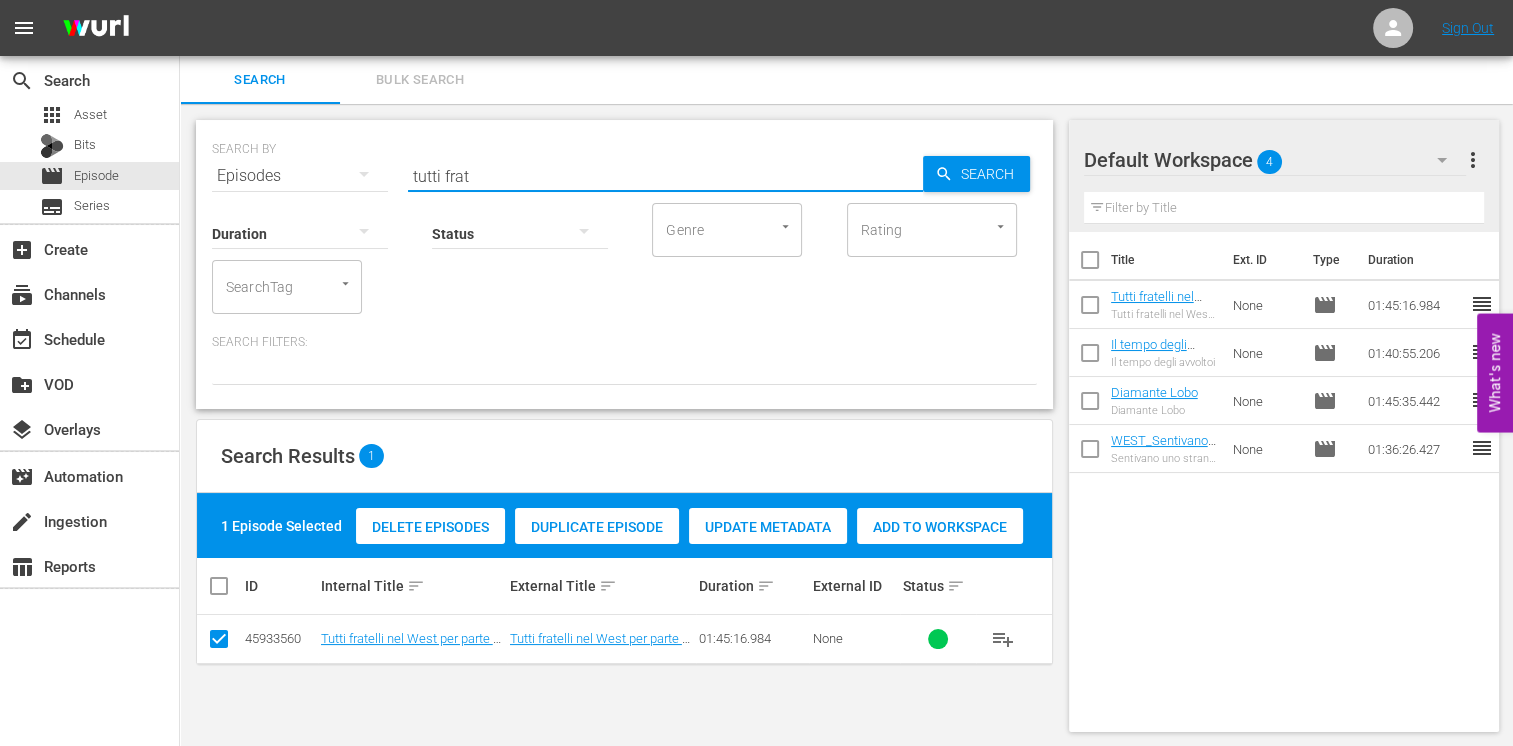type on "t" 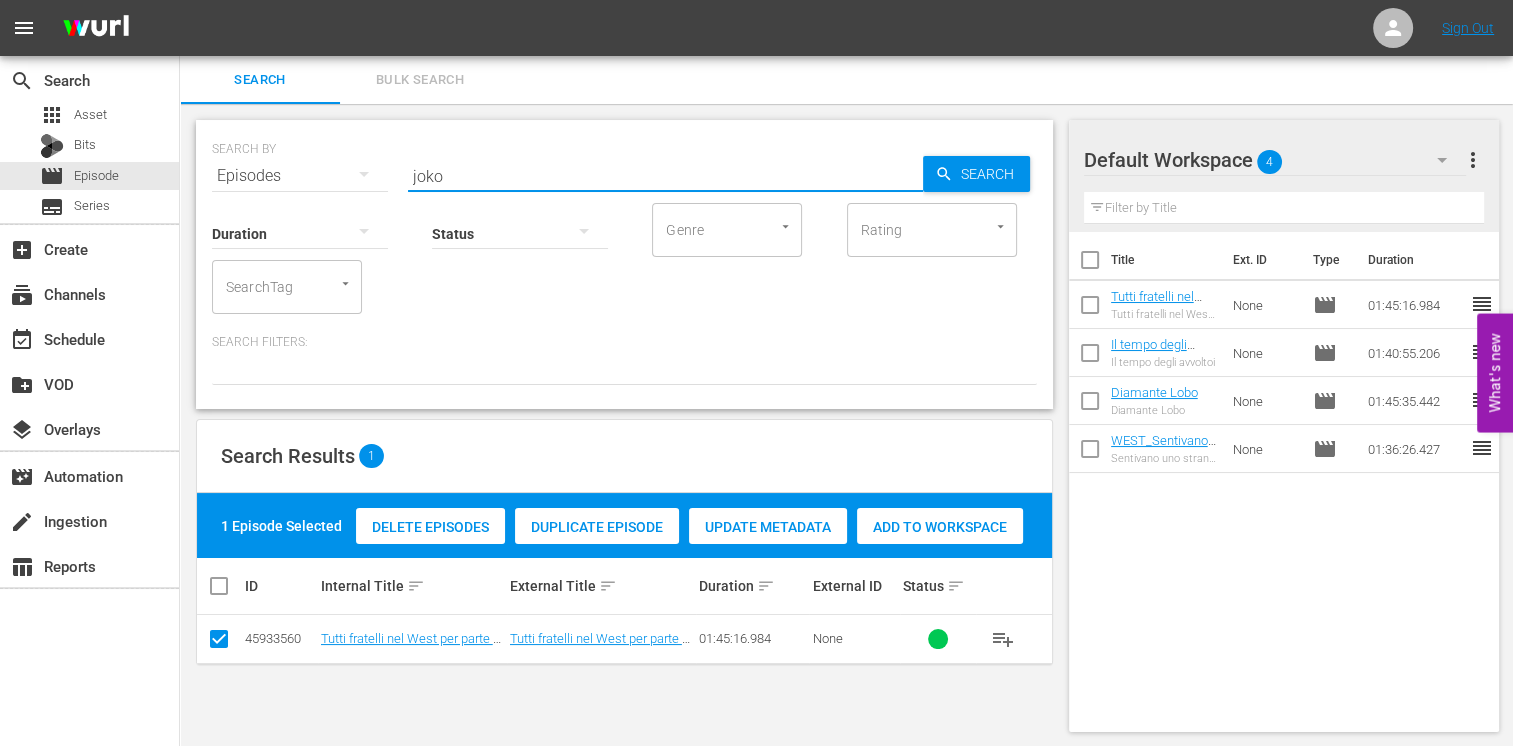 type on "joko" 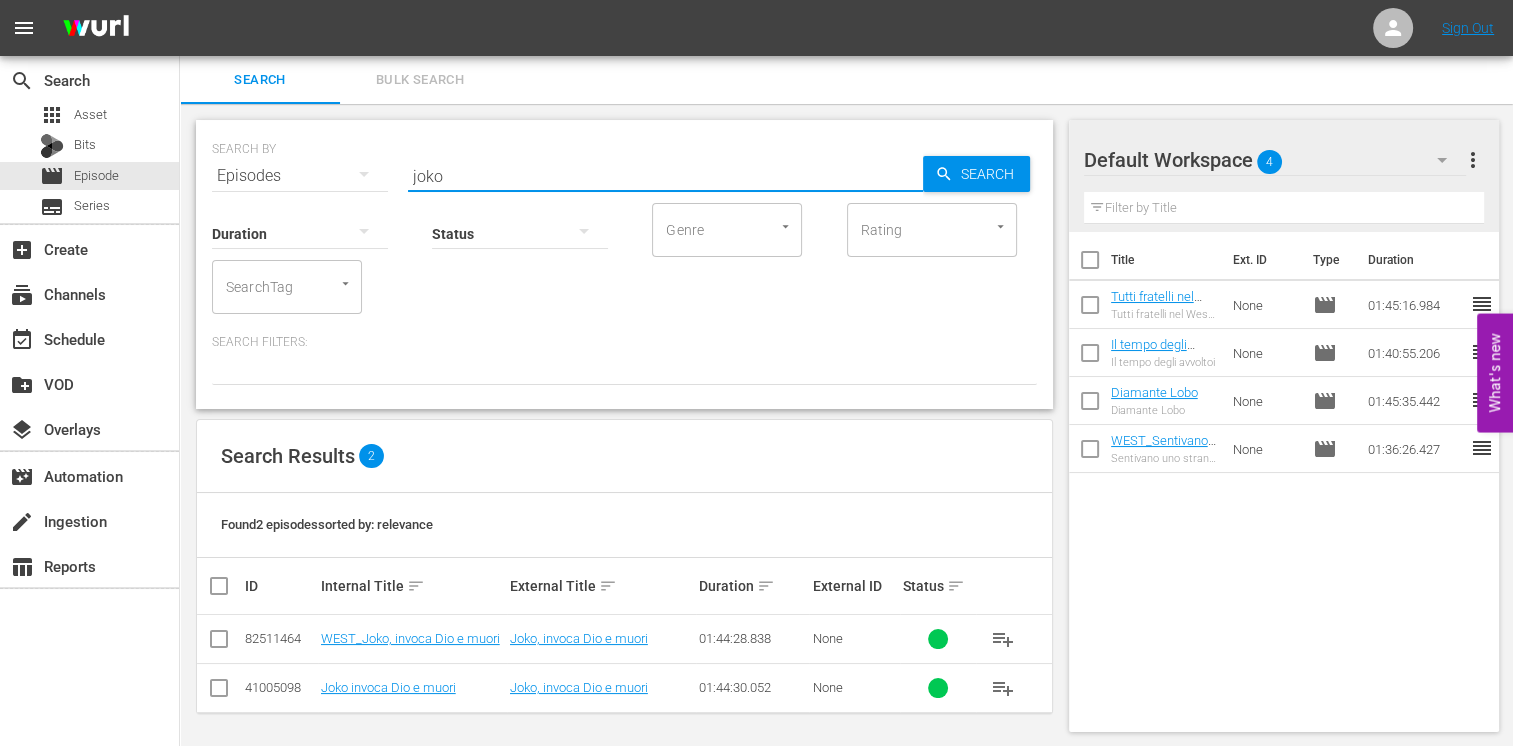 click at bounding box center [219, 643] 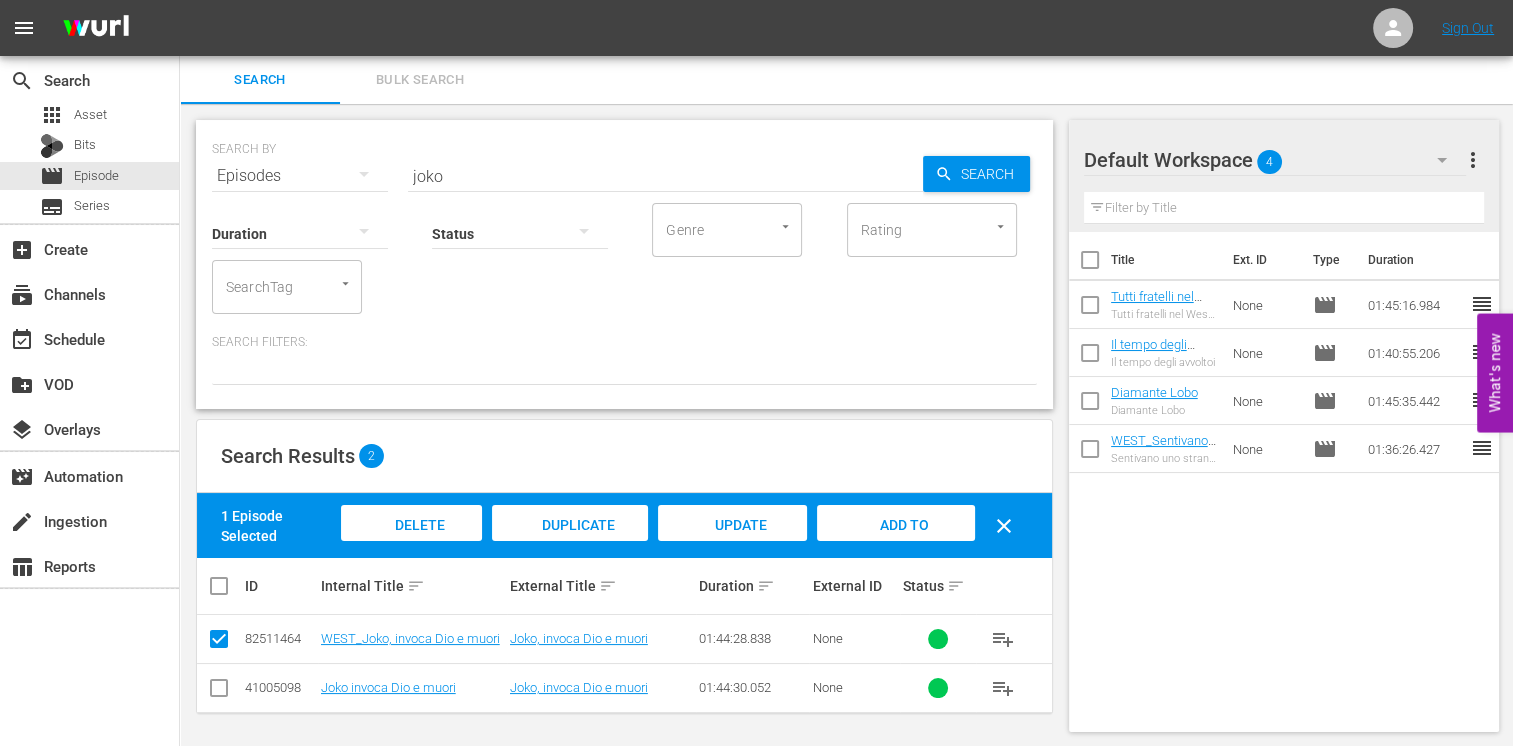 click on "Add to Workspace" at bounding box center (896, 544) 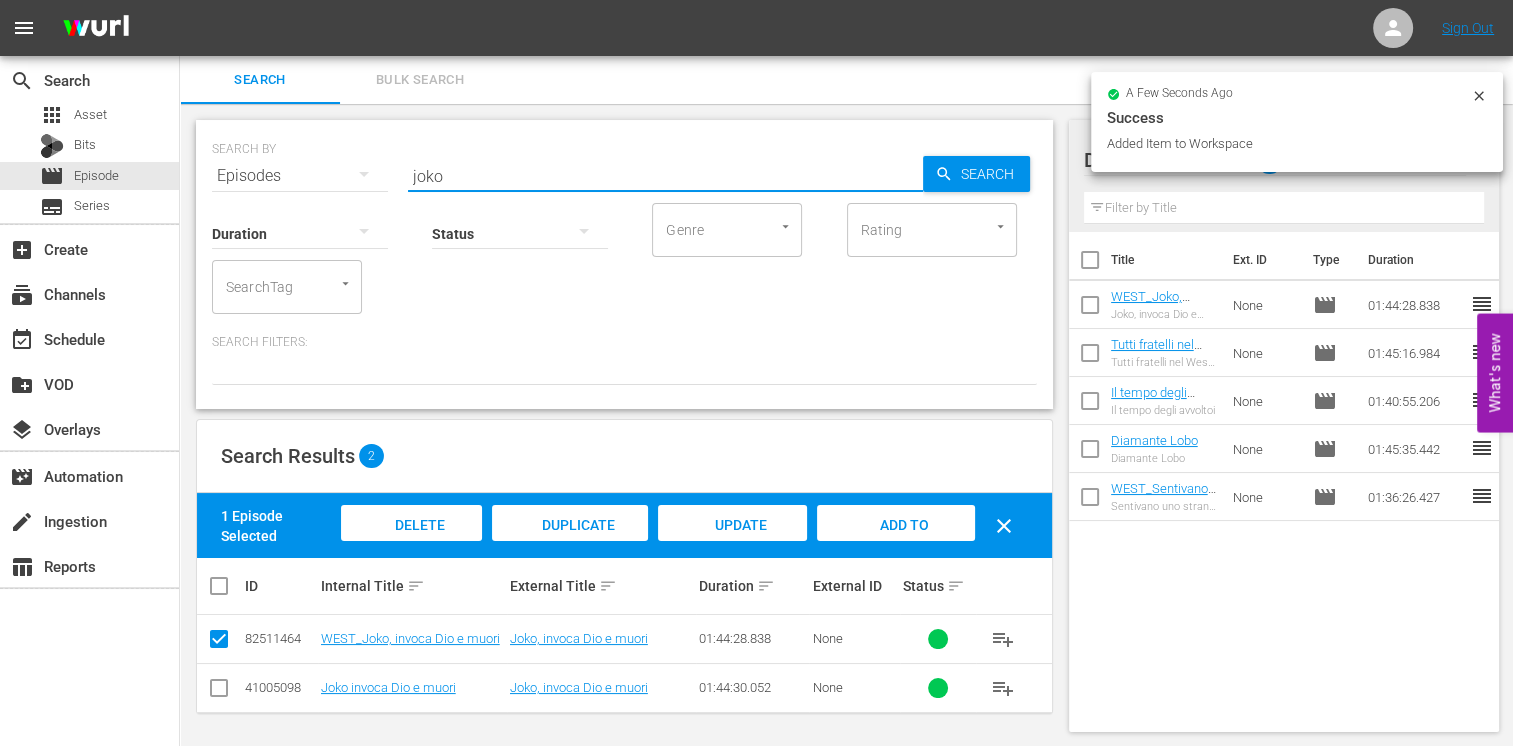drag, startPoint x: 456, startPoint y: 173, endPoint x: 276, endPoint y: 174, distance: 180.00278 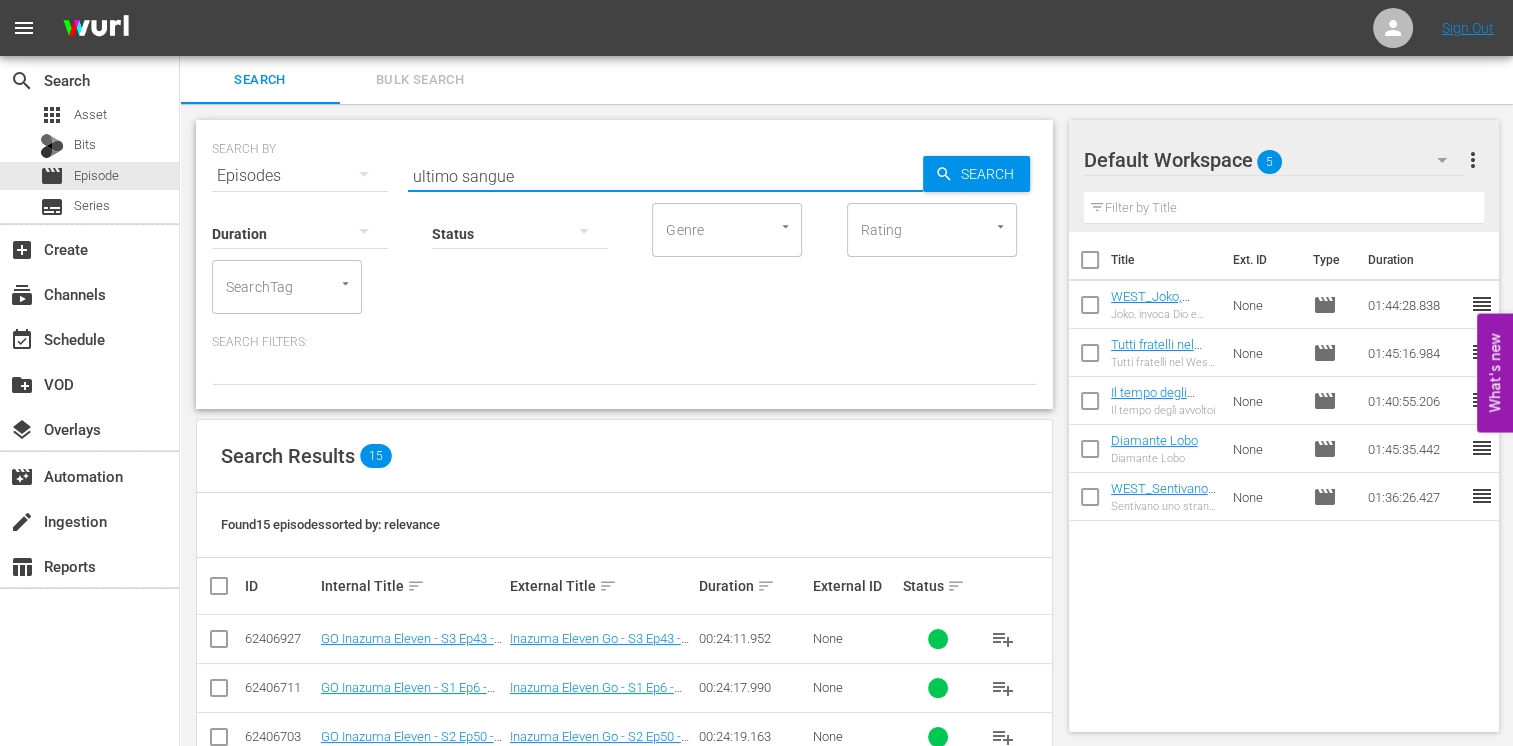 type on "ultimo sangue" 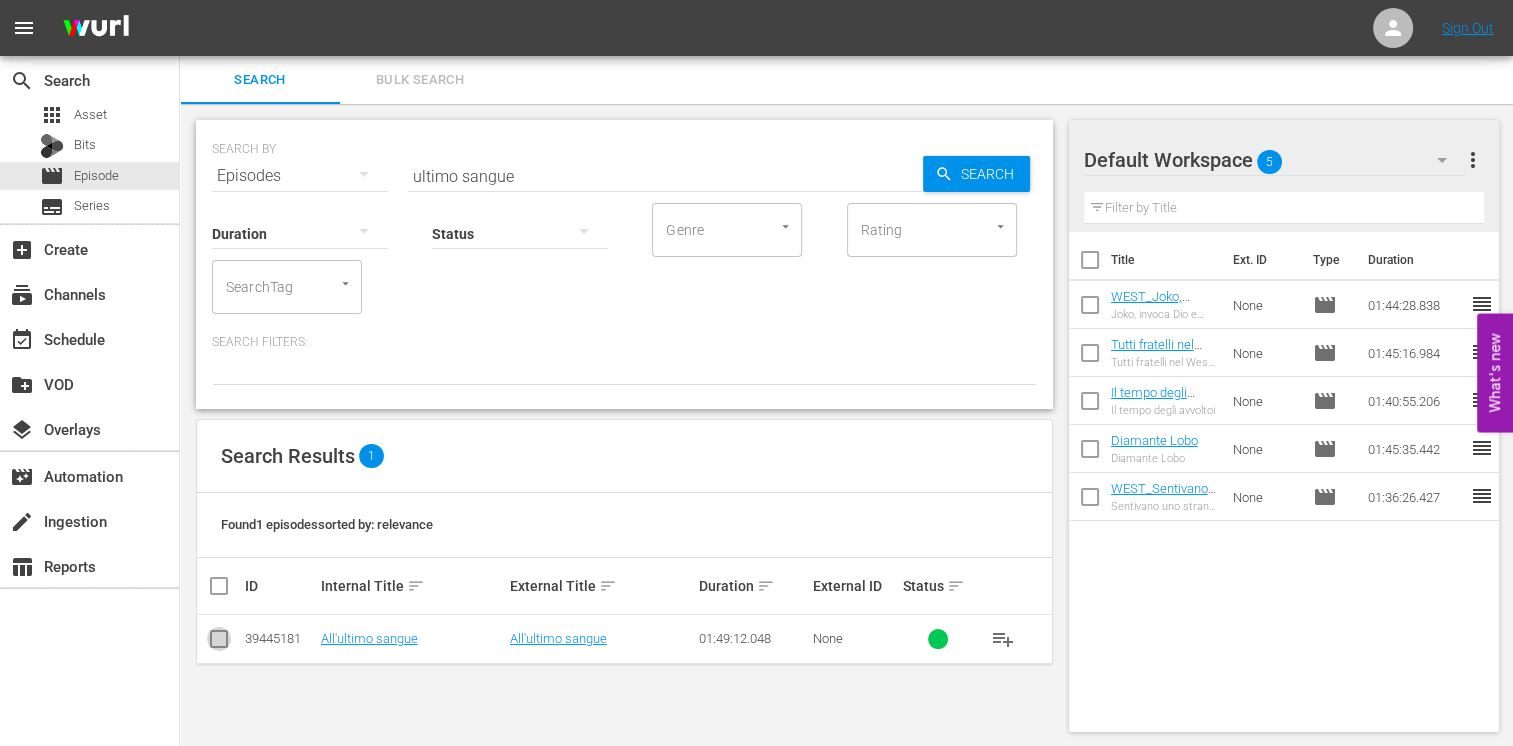 drag, startPoint x: 226, startPoint y: 641, endPoint x: 249, endPoint y: 633, distance: 24.351591 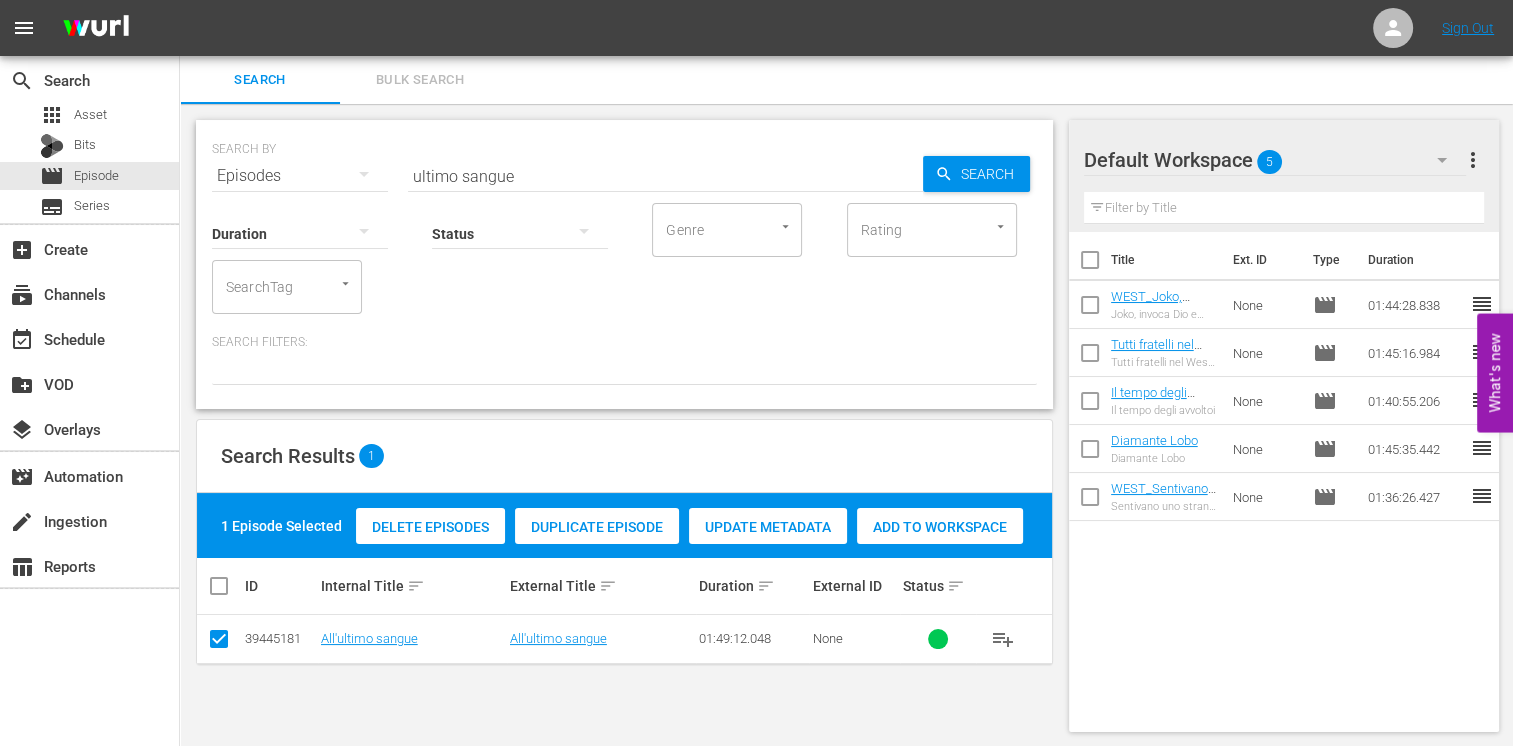 click on "Add to Workspace" at bounding box center [940, 527] 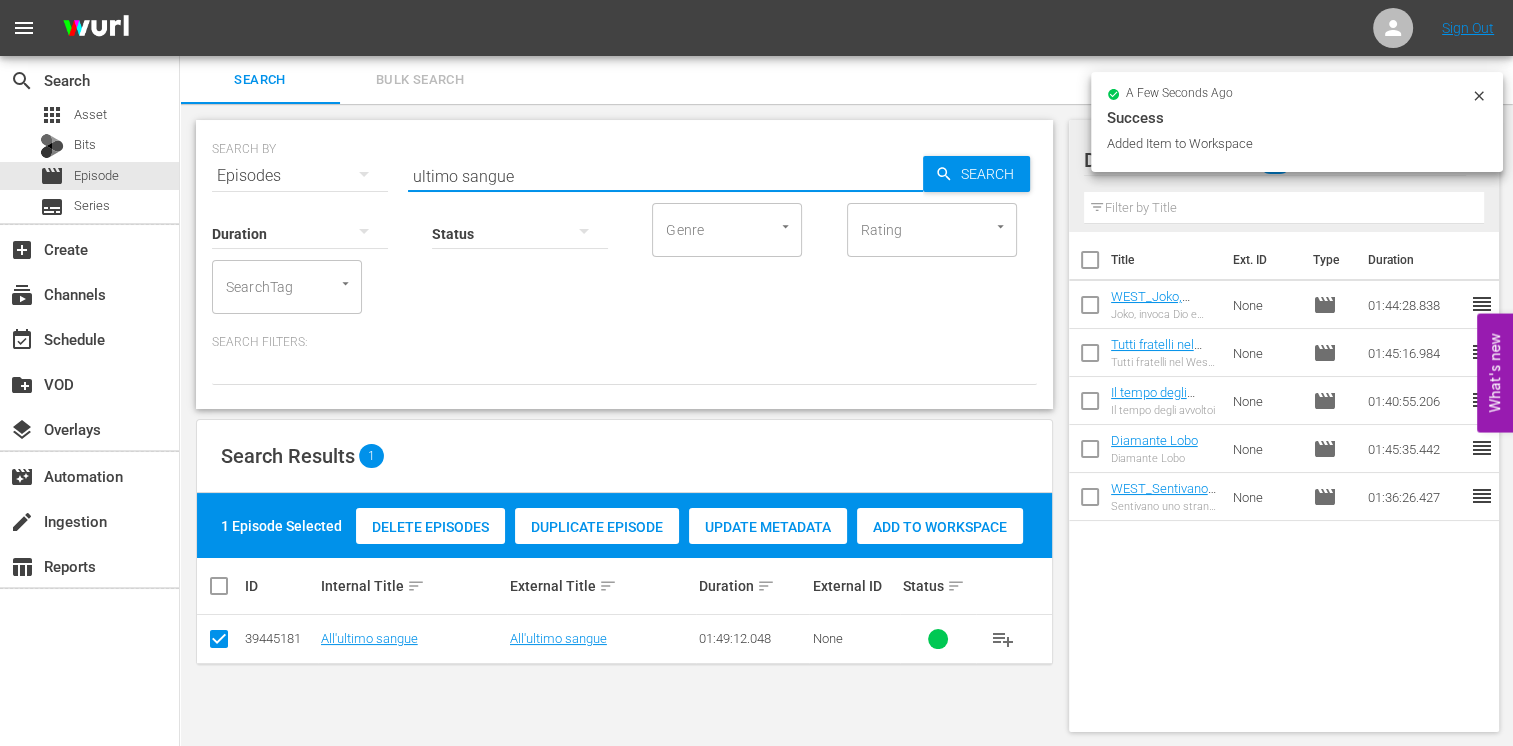 drag, startPoint x: 534, startPoint y: 181, endPoint x: 304, endPoint y: 174, distance: 230.10649 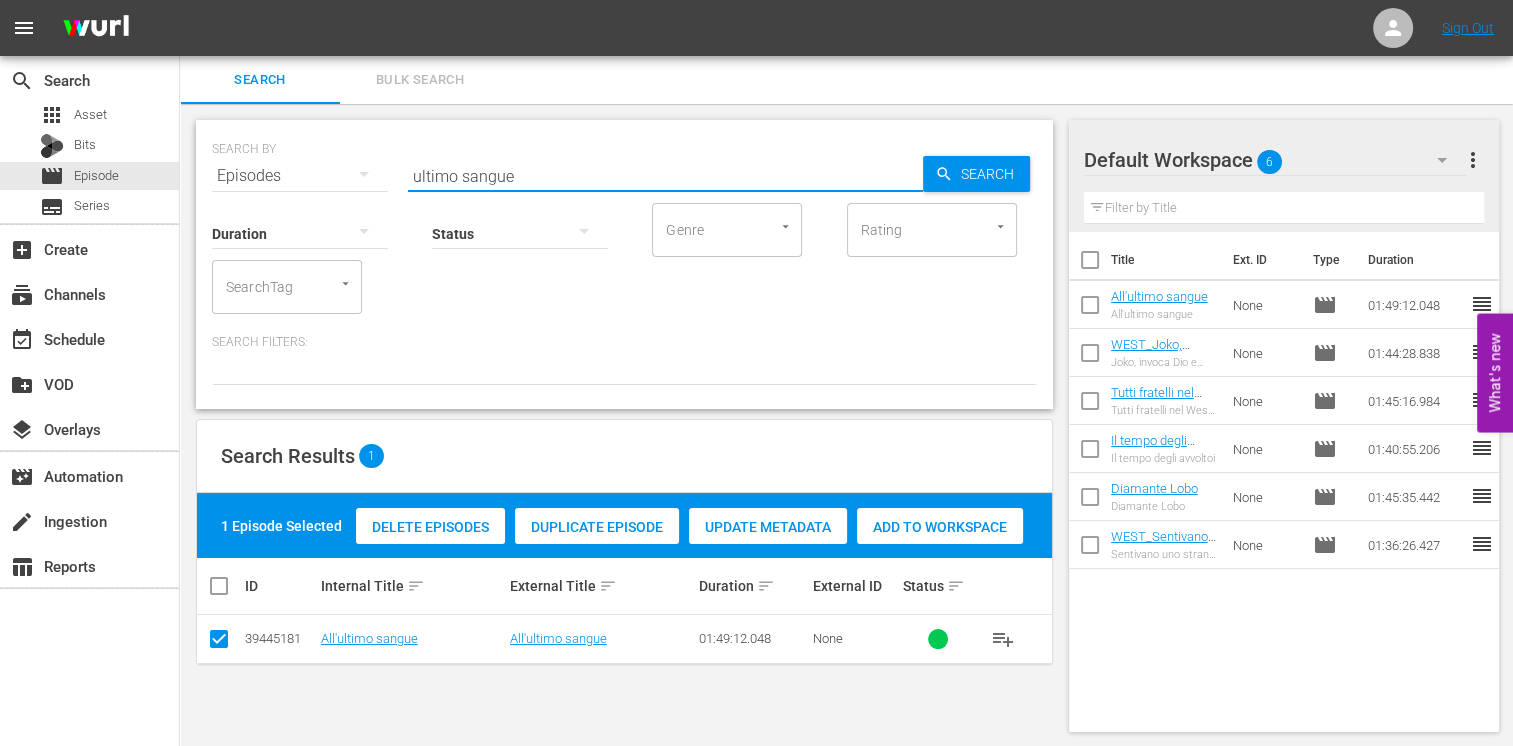 type on "i" 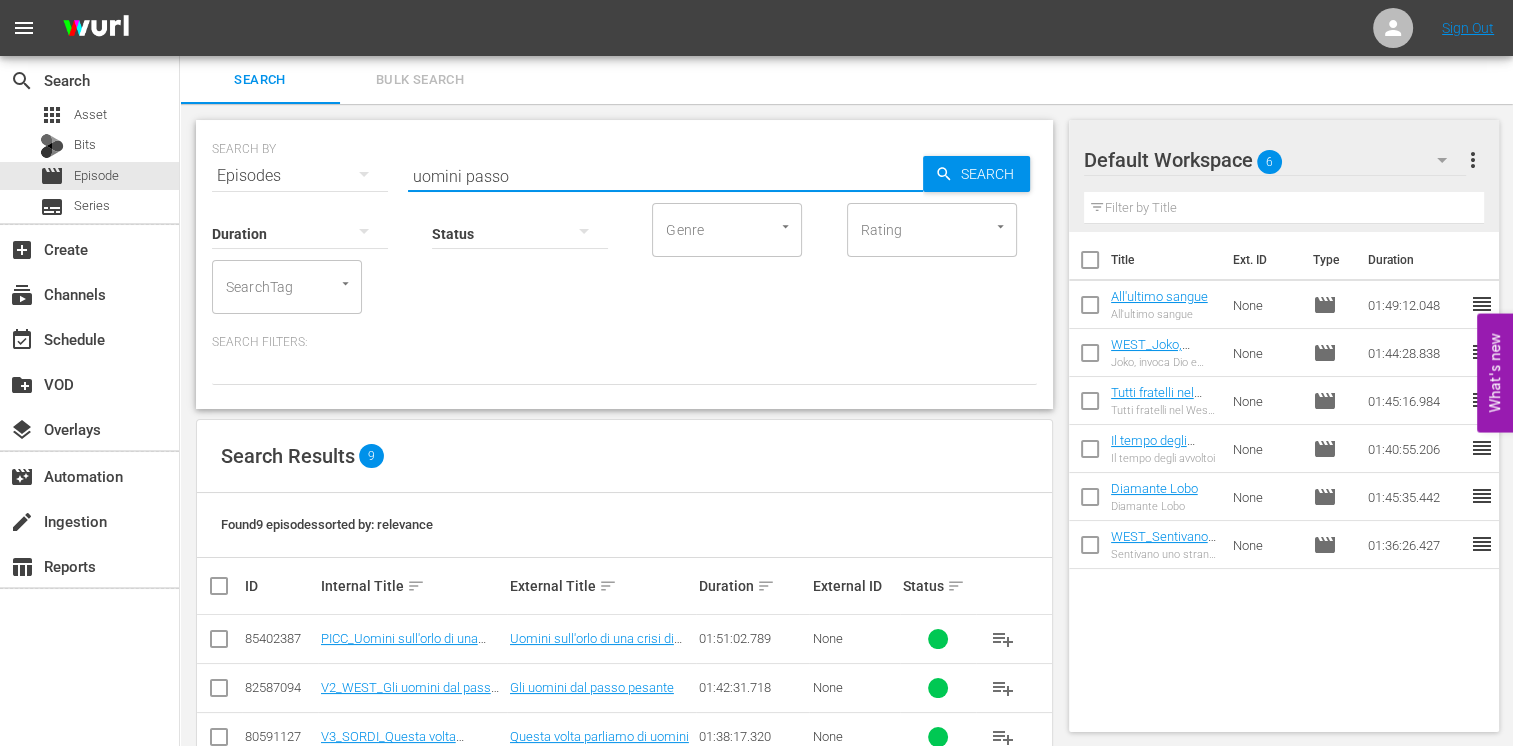type on "uomini passo" 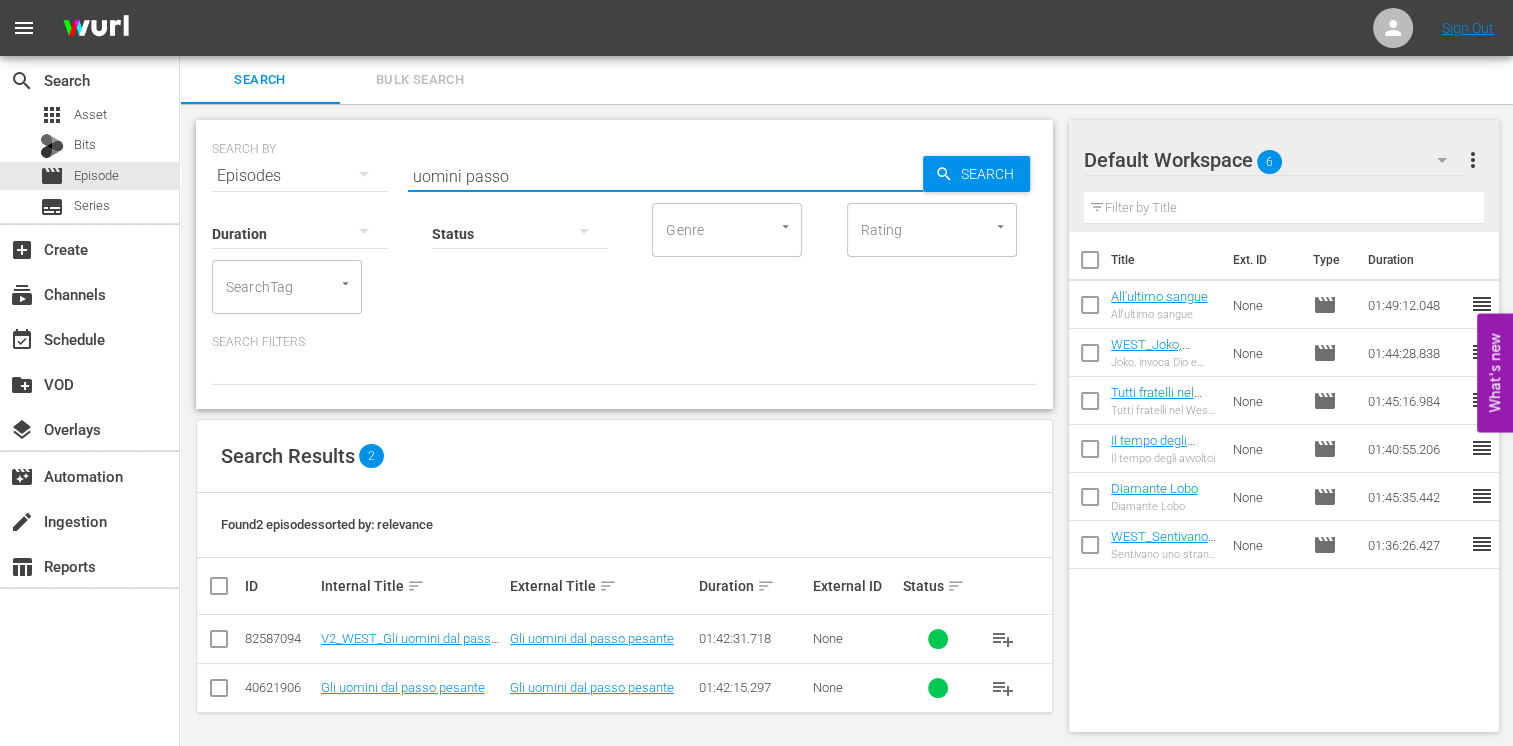 click at bounding box center (219, 643) 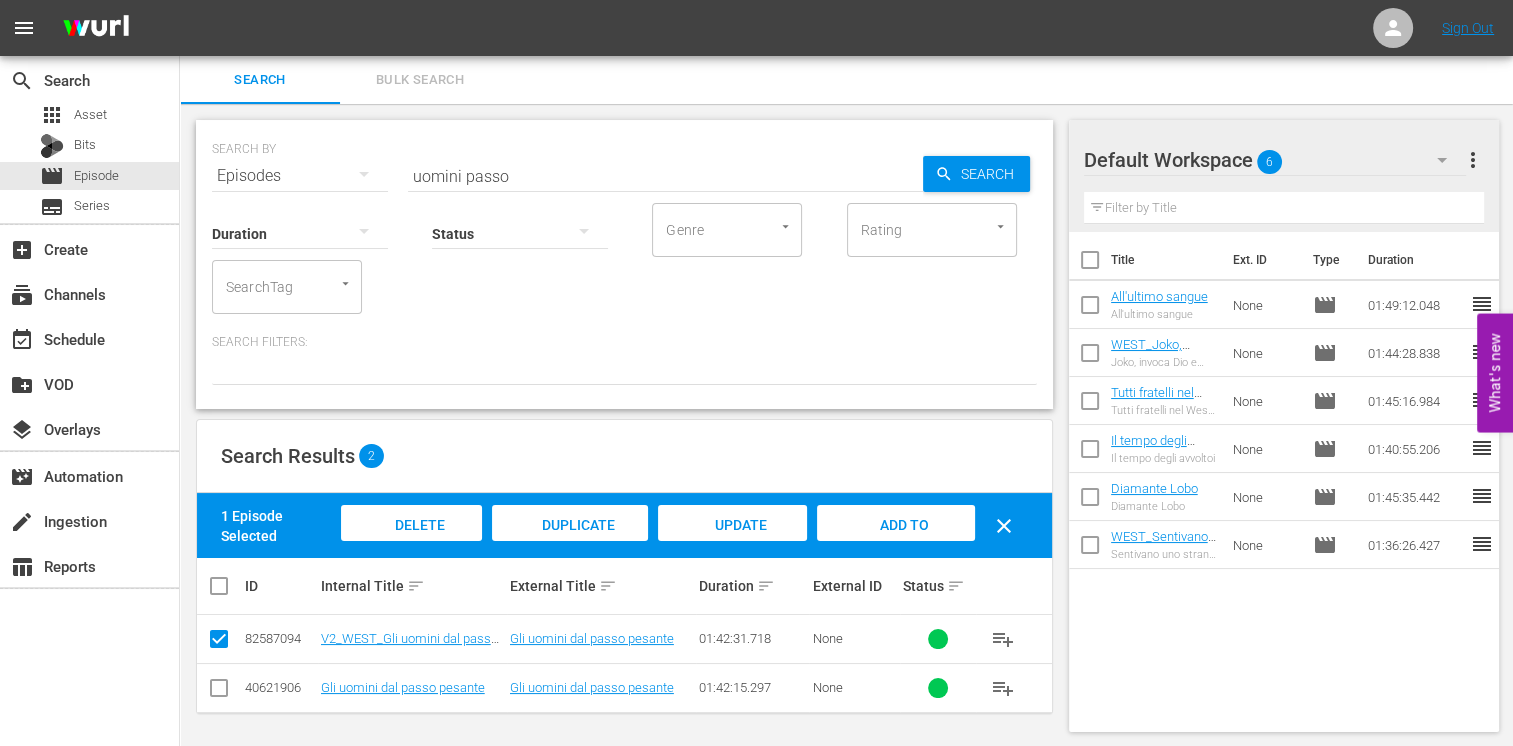 click on "Add to Workspace" at bounding box center (896, 544) 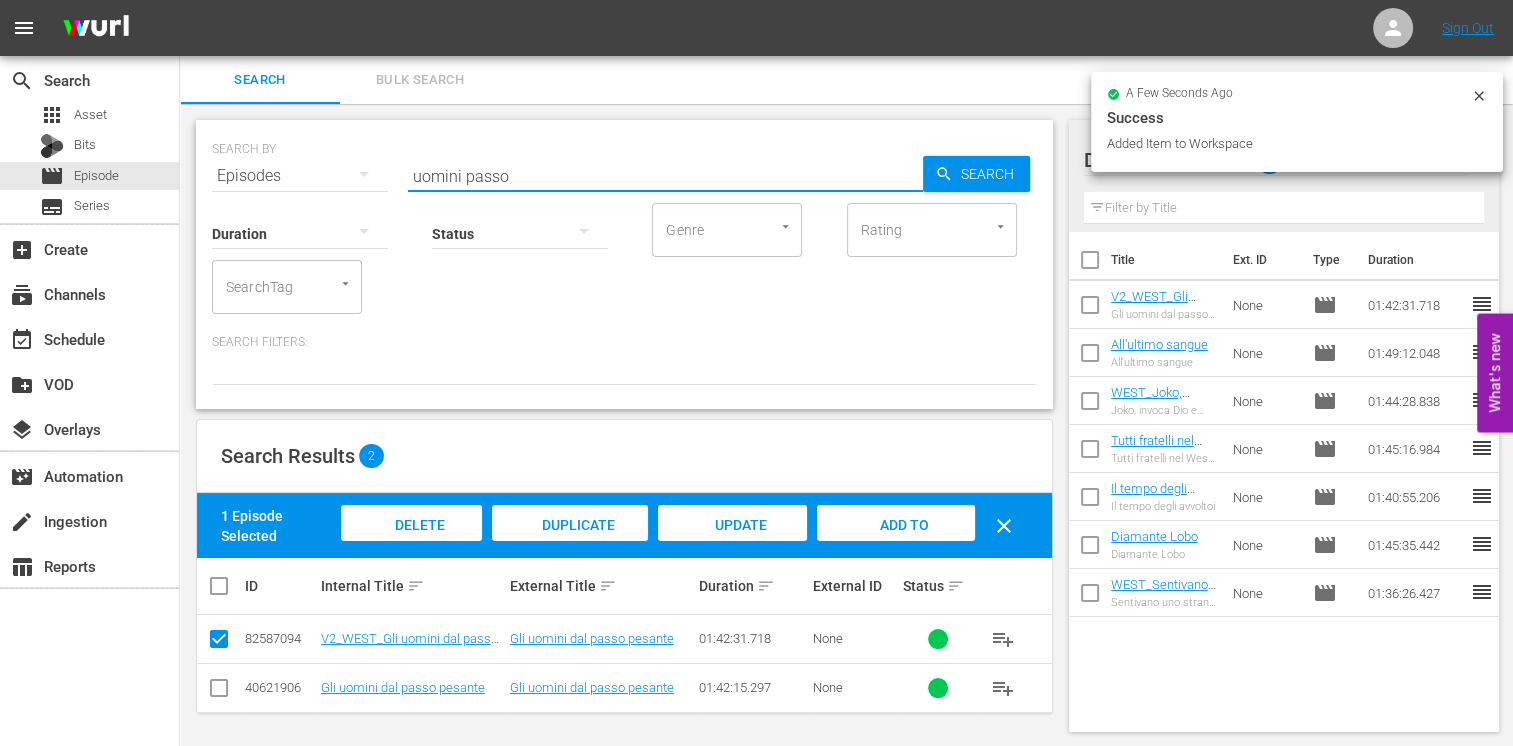 drag, startPoint x: 508, startPoint y: 179, endPoint x: 313, endPoint y: 181, distance: 195.01025 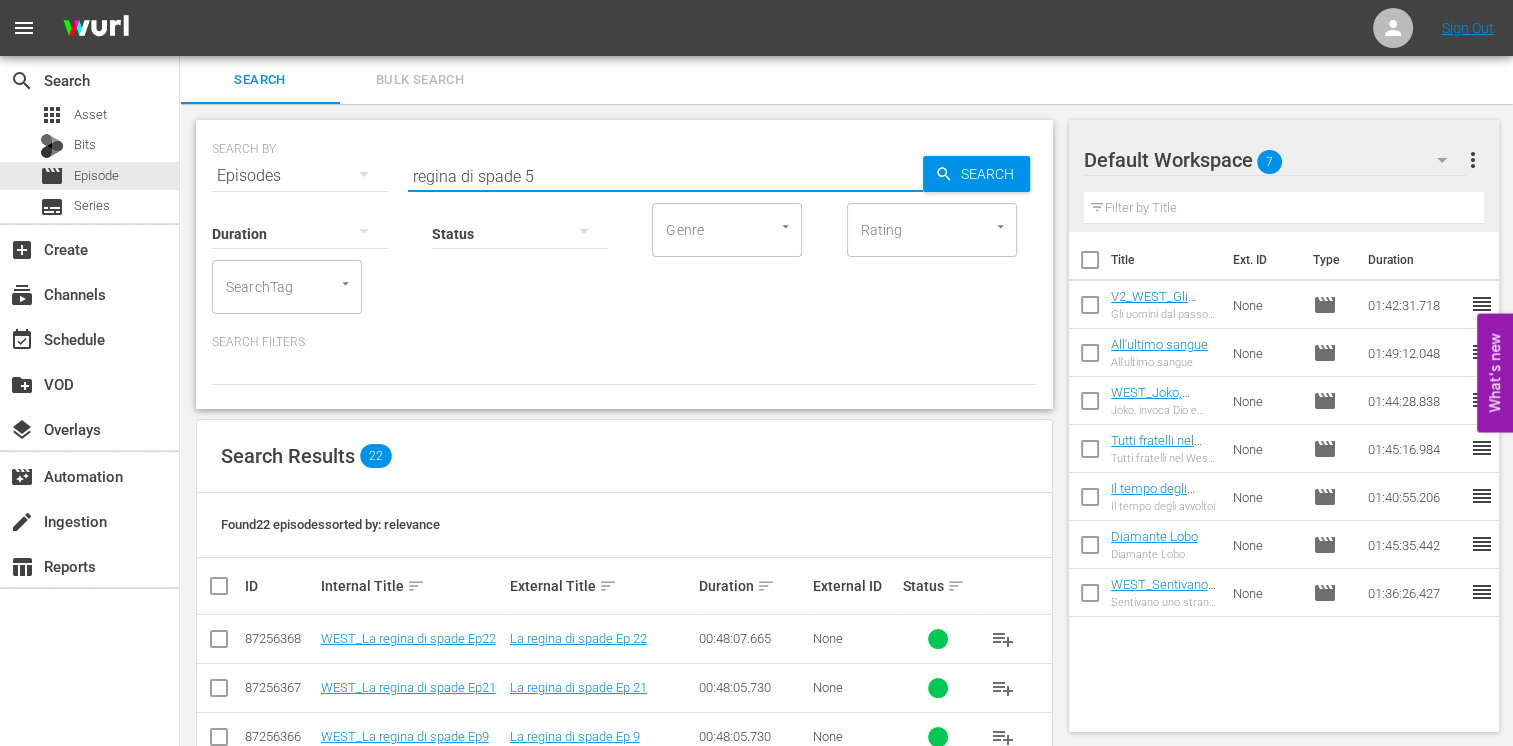 type on "regina di spade 5" 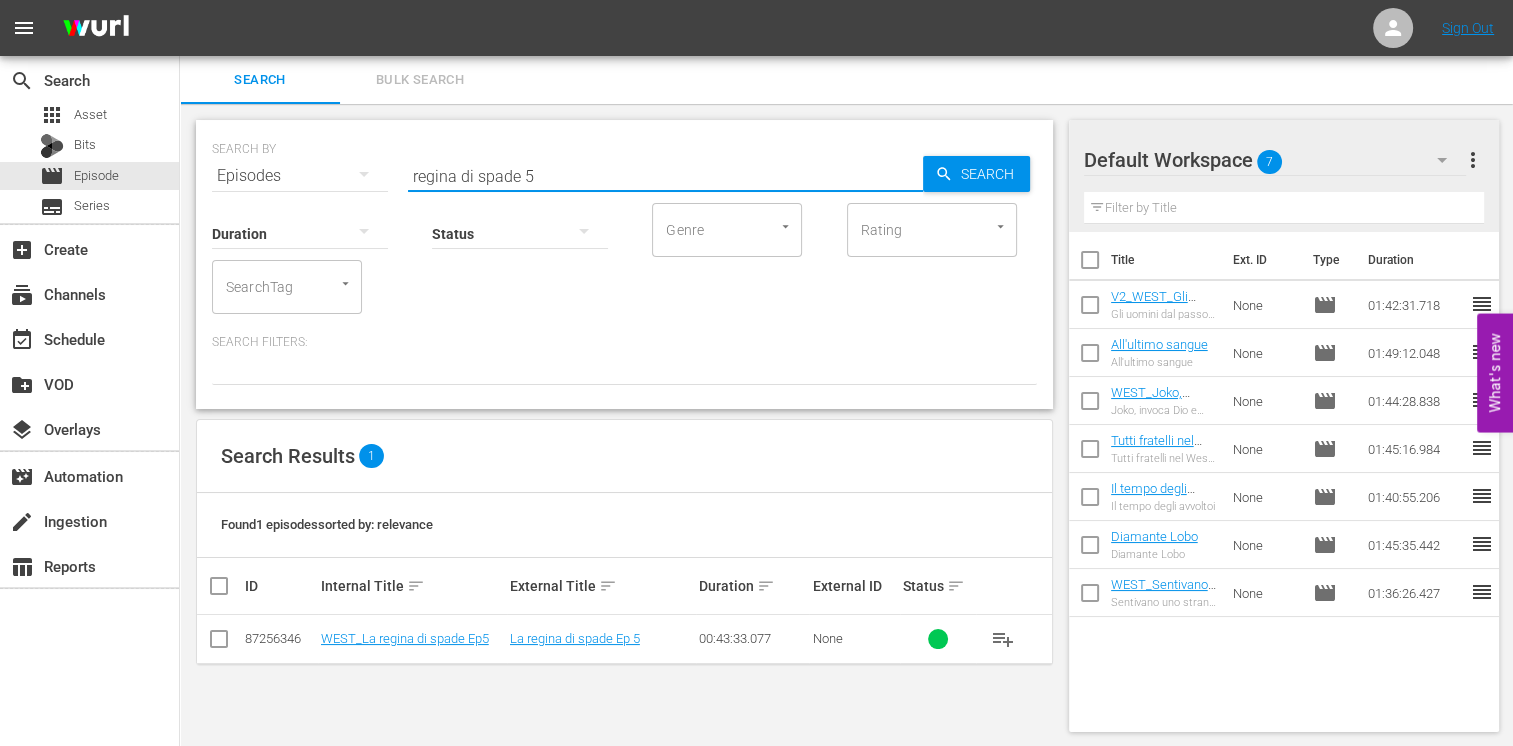 click at bounding box center (219, 643) 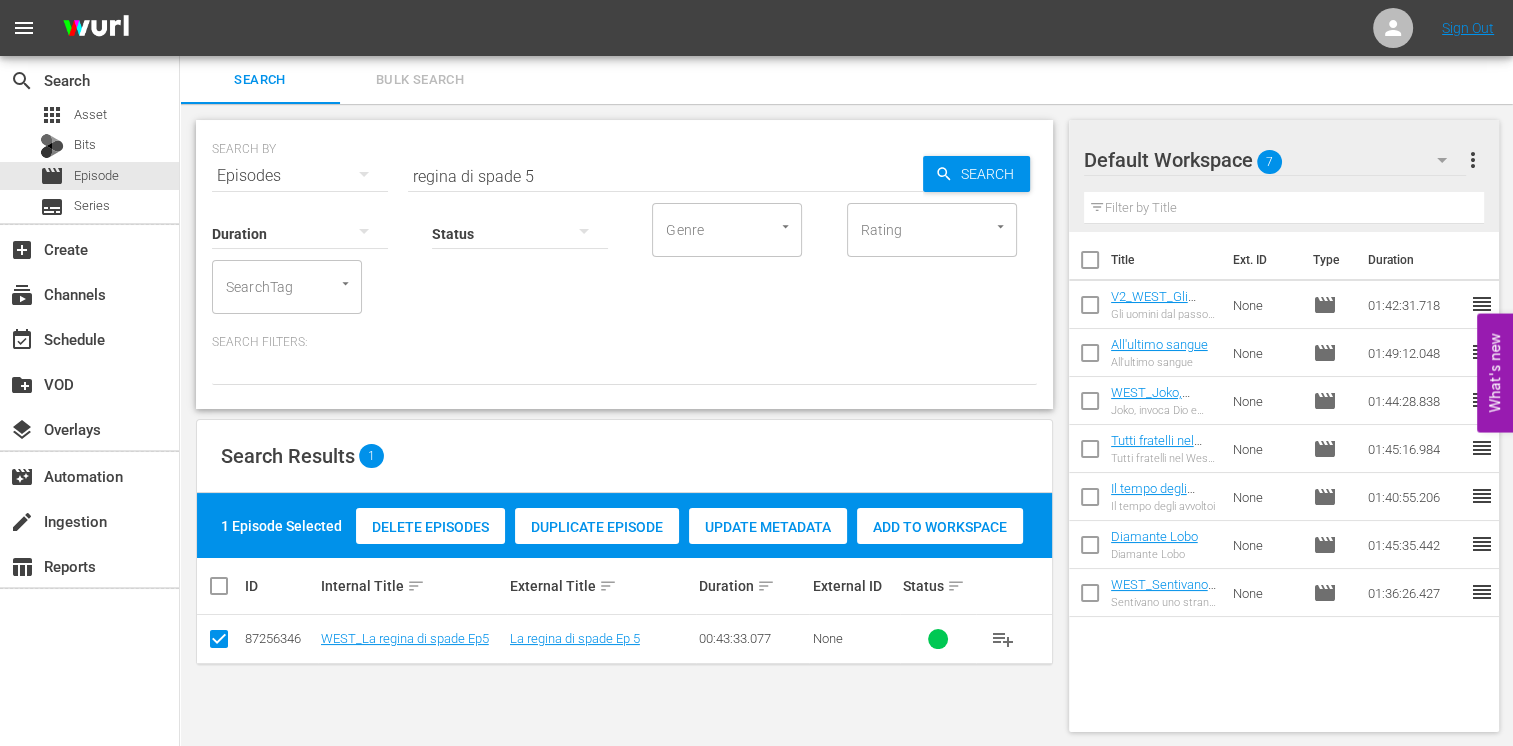 click on "Add to Workspace" at bounding box center [940, 527] 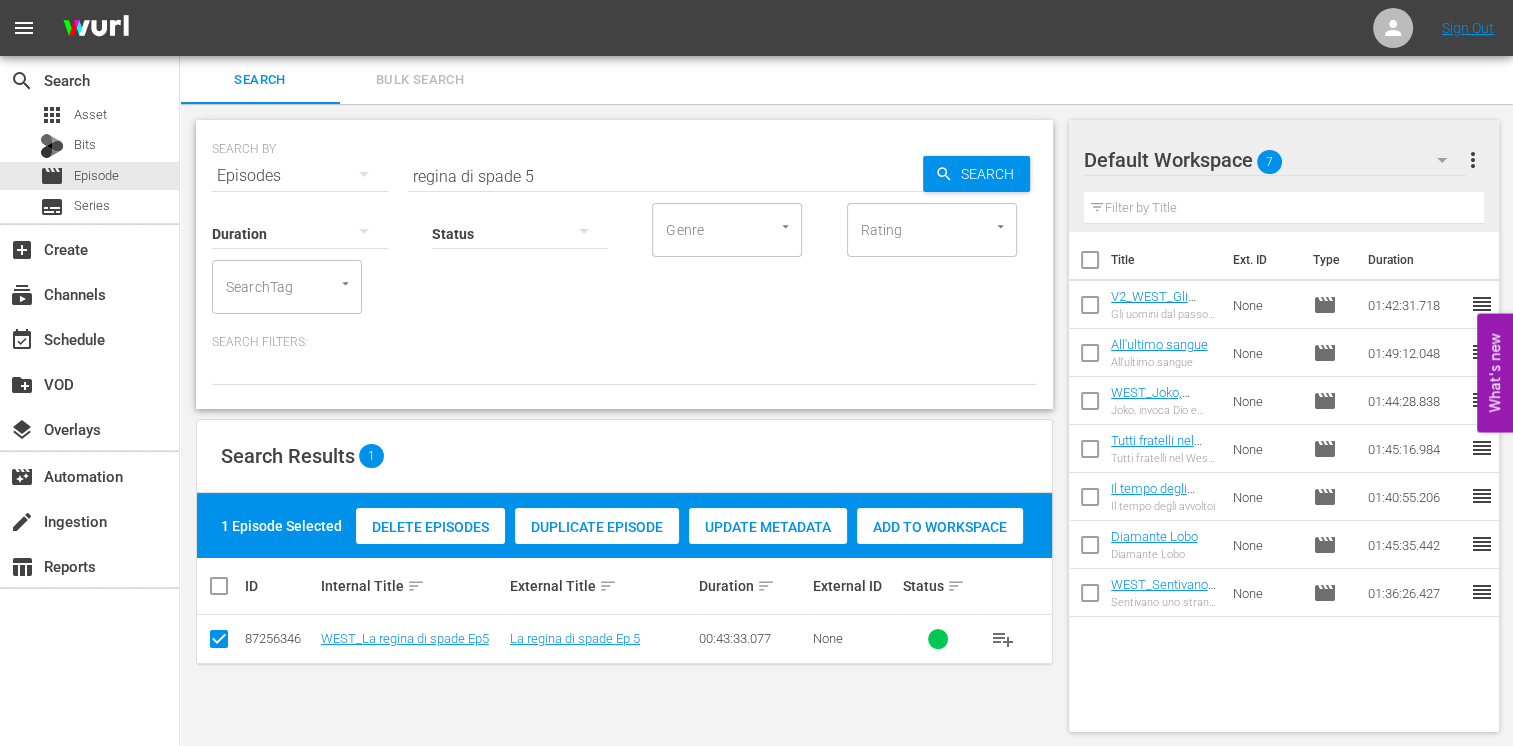 click on "regina di spade 5" at bounding box center (665, 176) 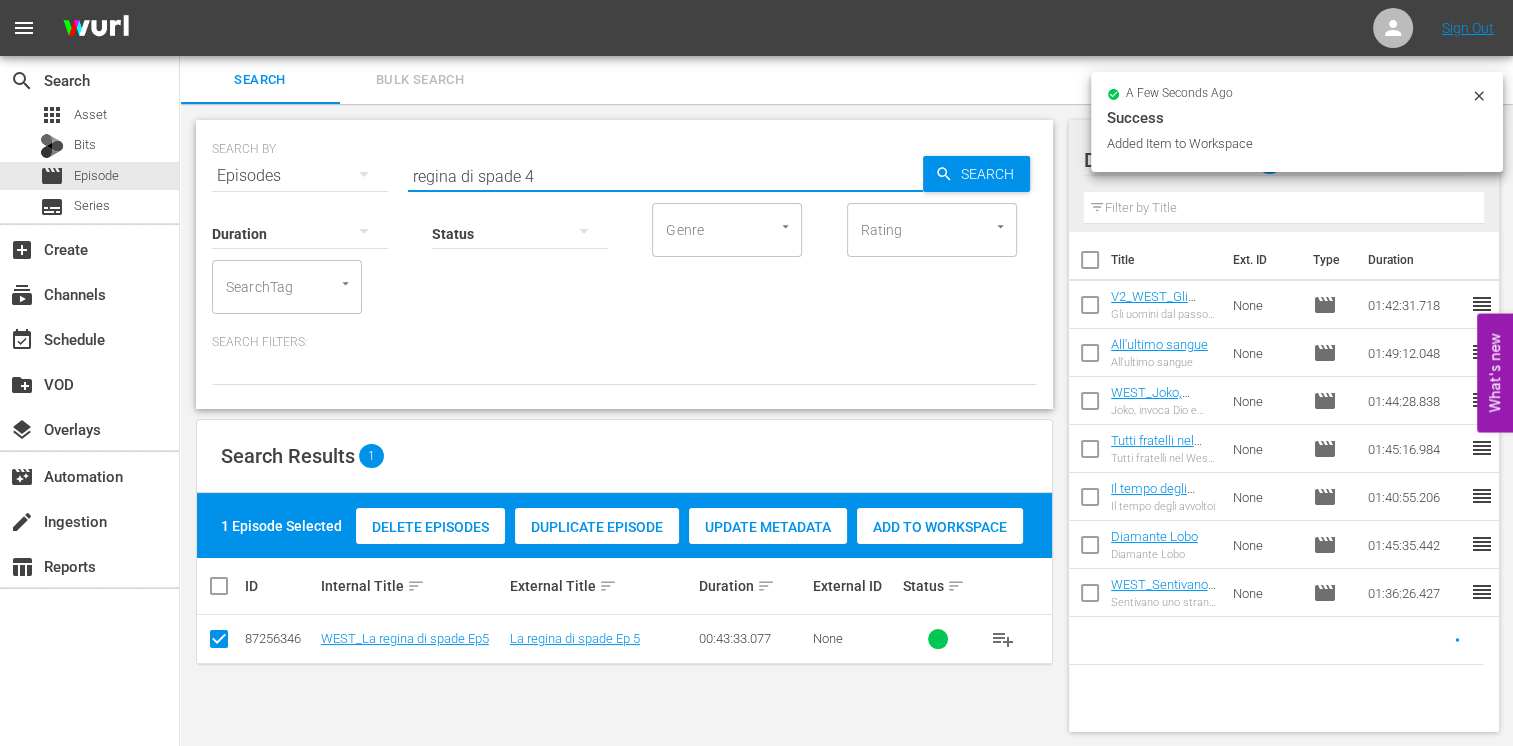 type on "regina di spade 4" 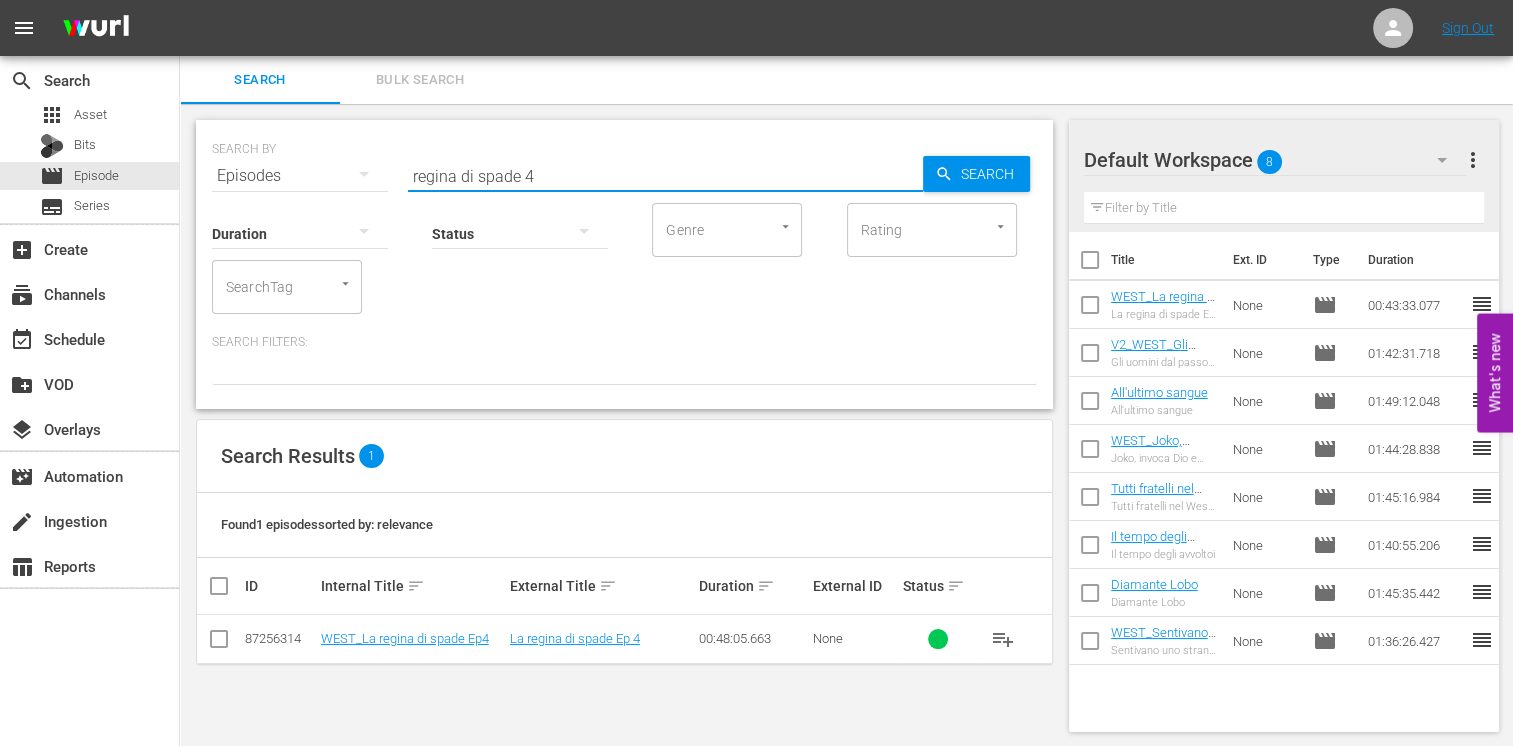drag, startPoint x: 218, startPoint y: 640, endPoint x: 255, endPoint y: 630, distance: 38.327538 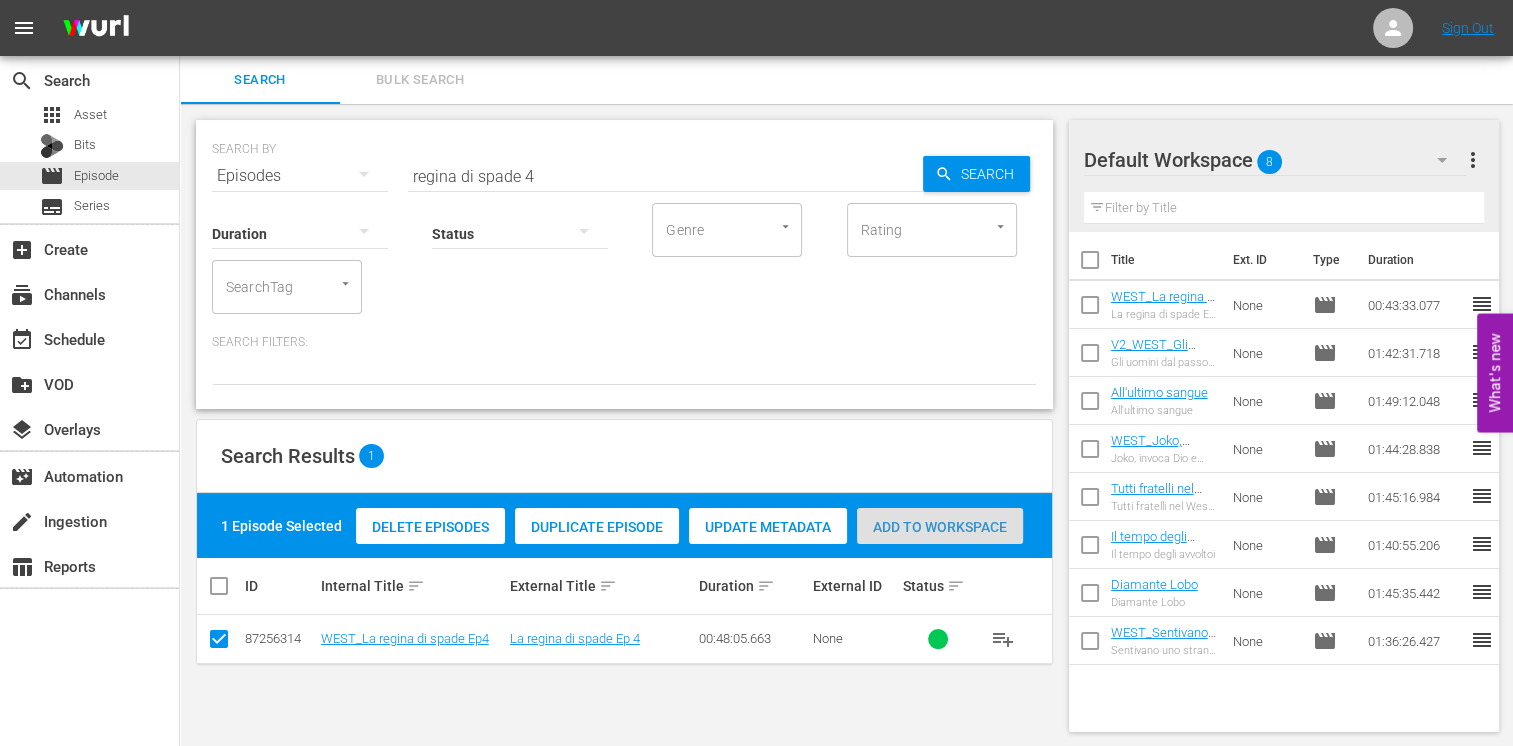 click on "Add to Workspace" at bounding box center [940, 527] 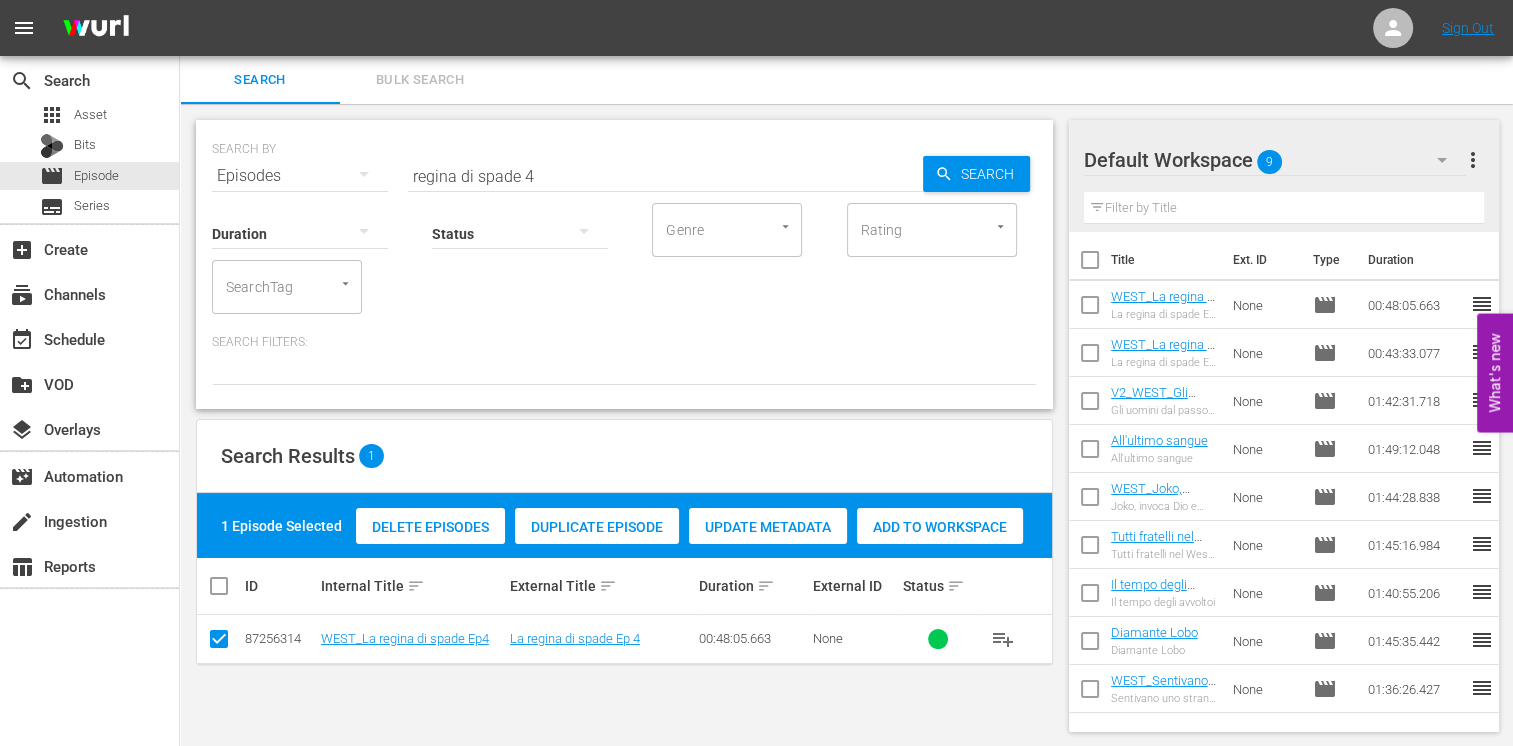 click on "regina di spade 4" at bounding box center (665, 176) 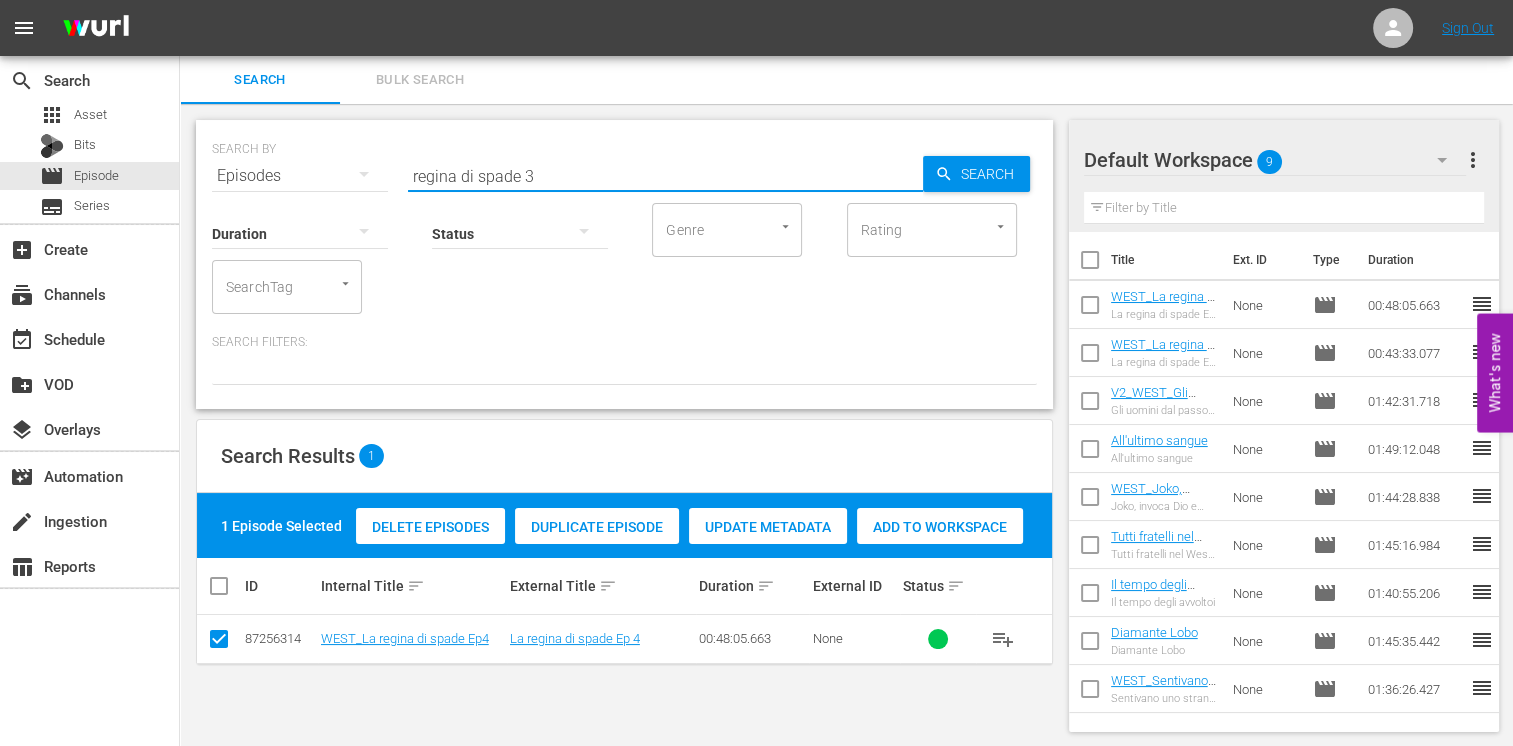 type on "regina di spade 3" 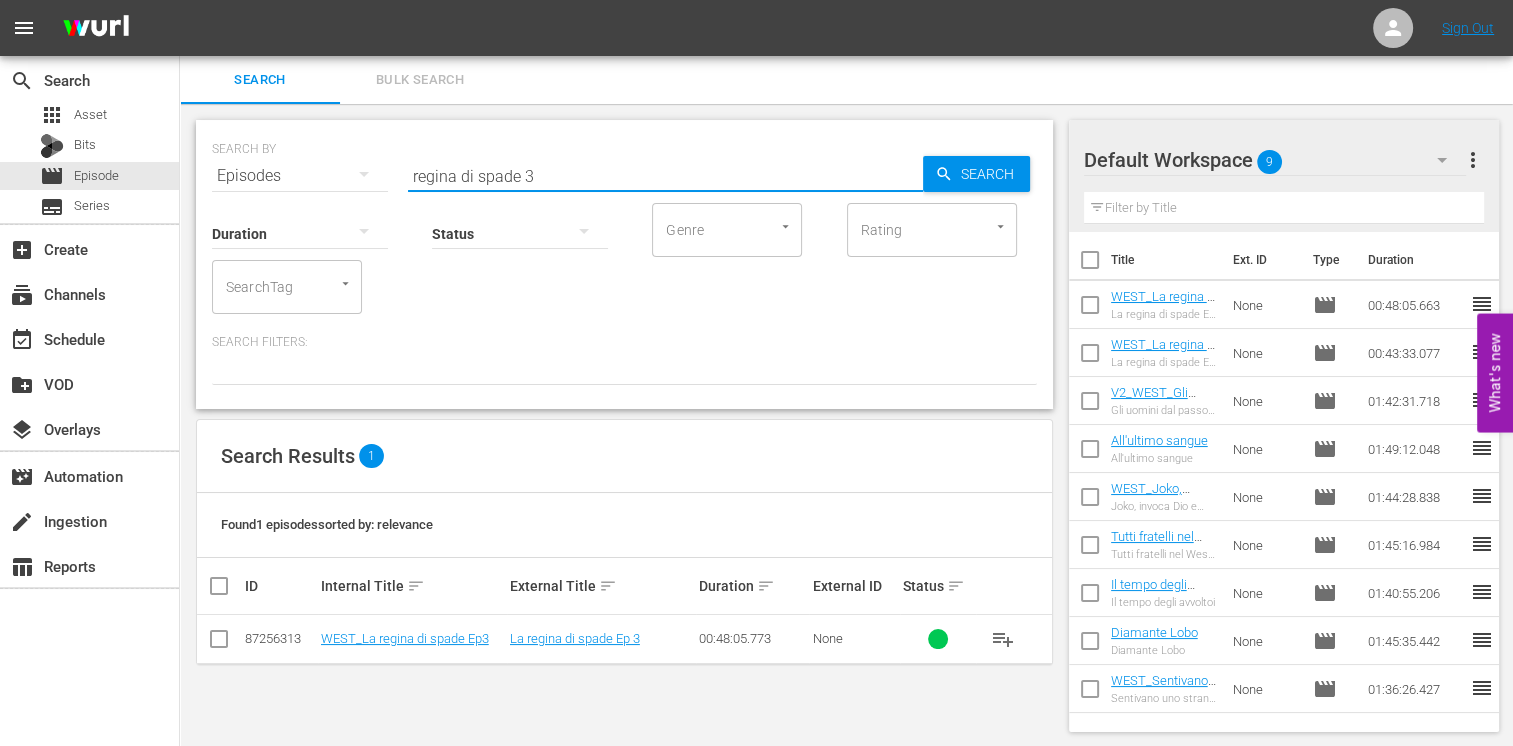 drag, startPoint x: 208, startPoint y: 642, endPoint x: 236, endPoint y: 634, distance: 29.12044 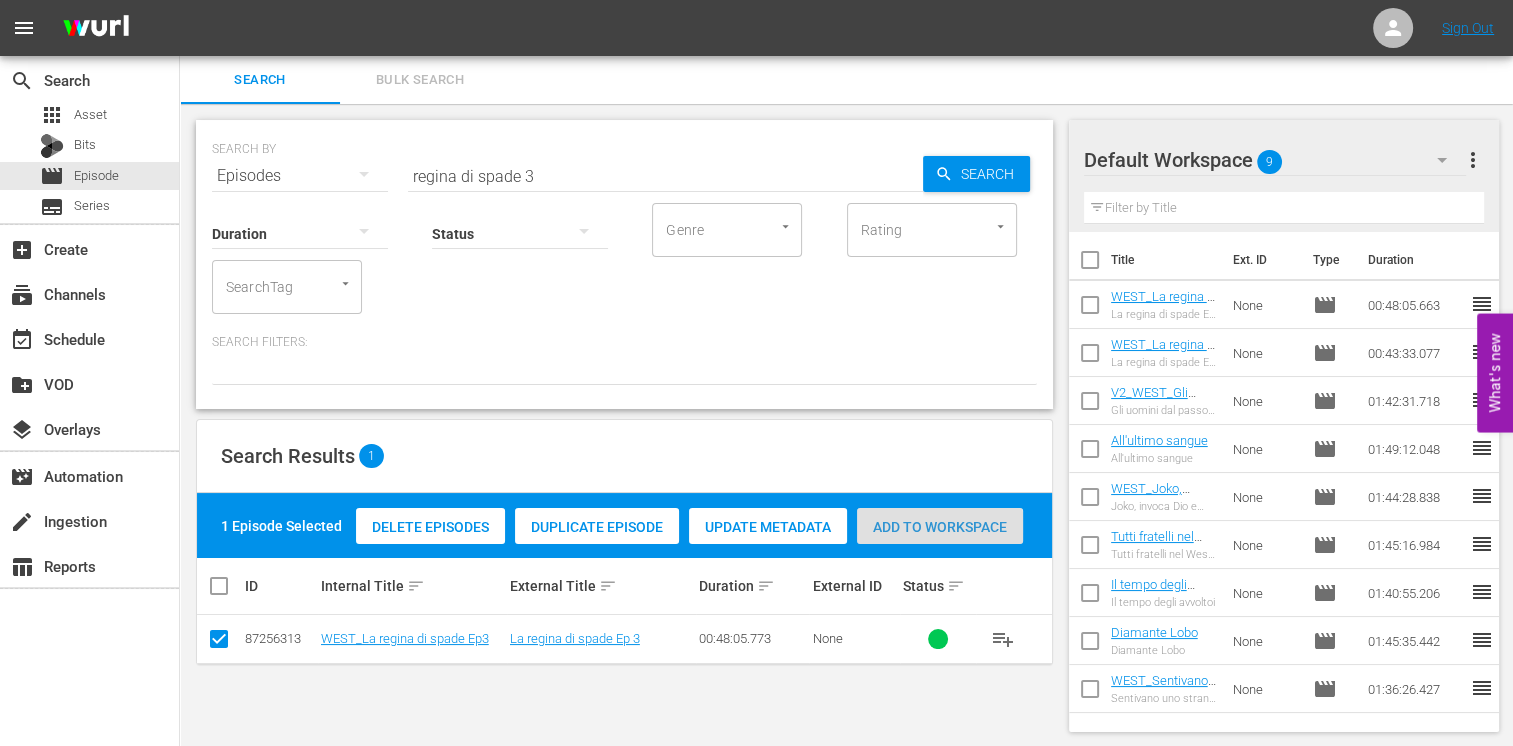 click on "Add to Workspace" at bounding box center (940, 527) 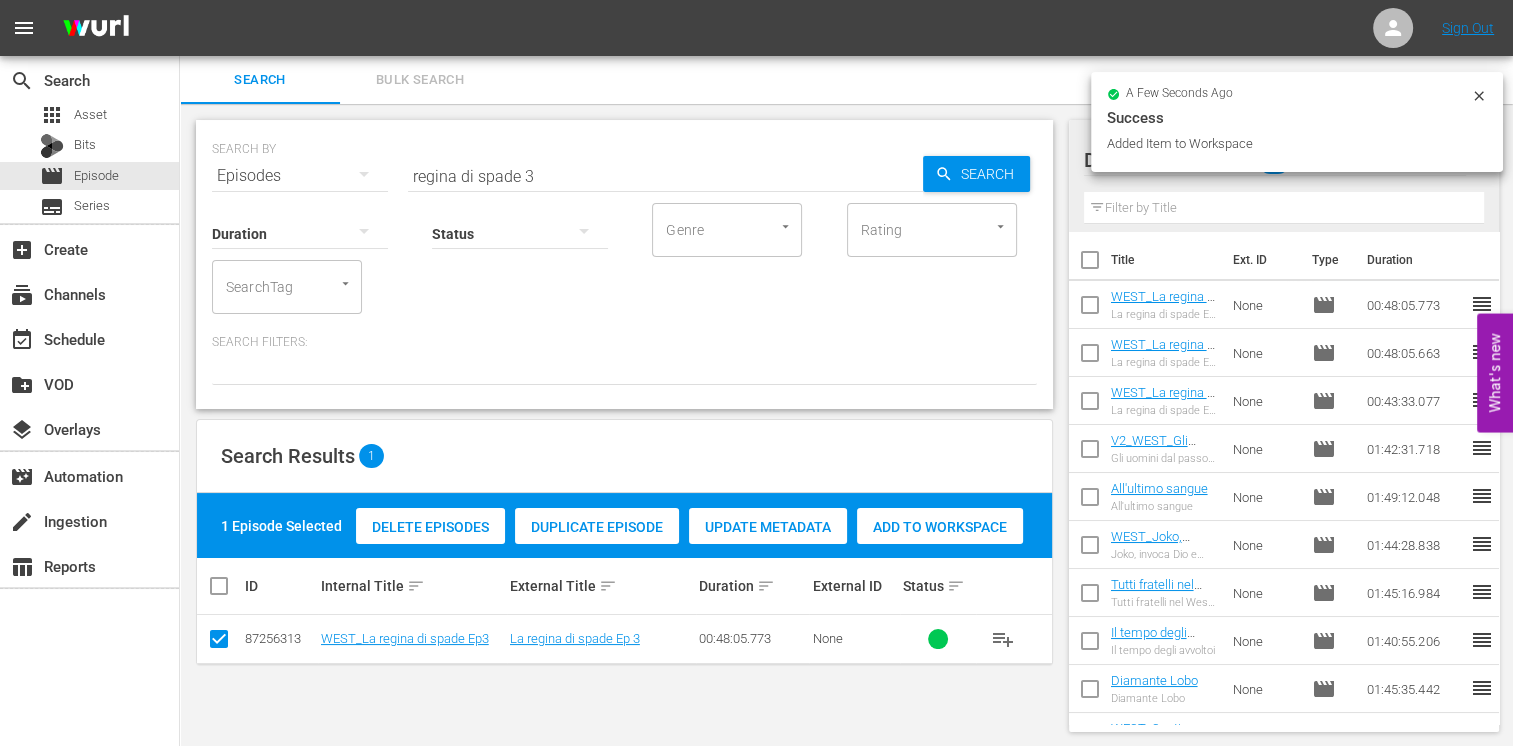 click at bounding box center [219, 643] 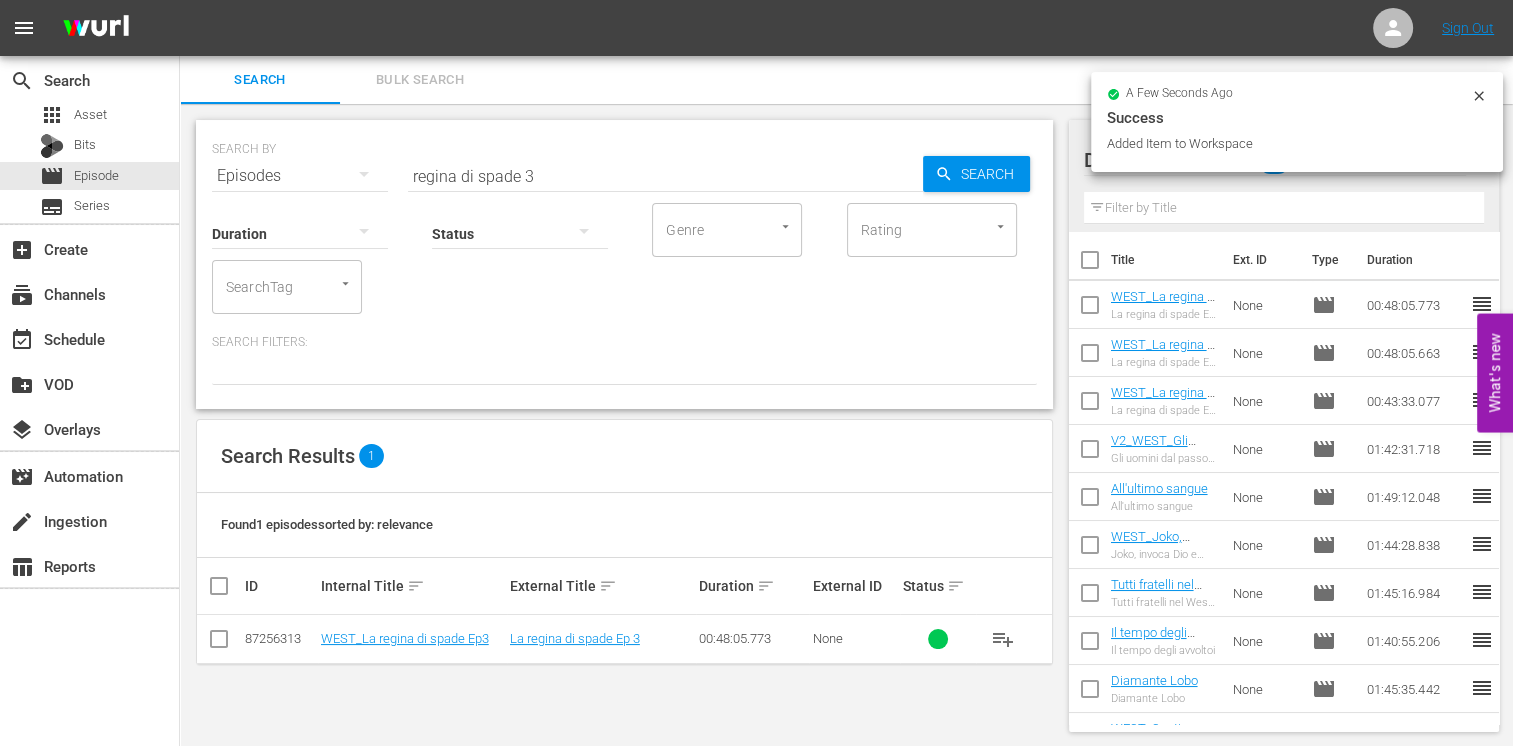 click on "regina di spade 3" at bounding box center (665, 176) 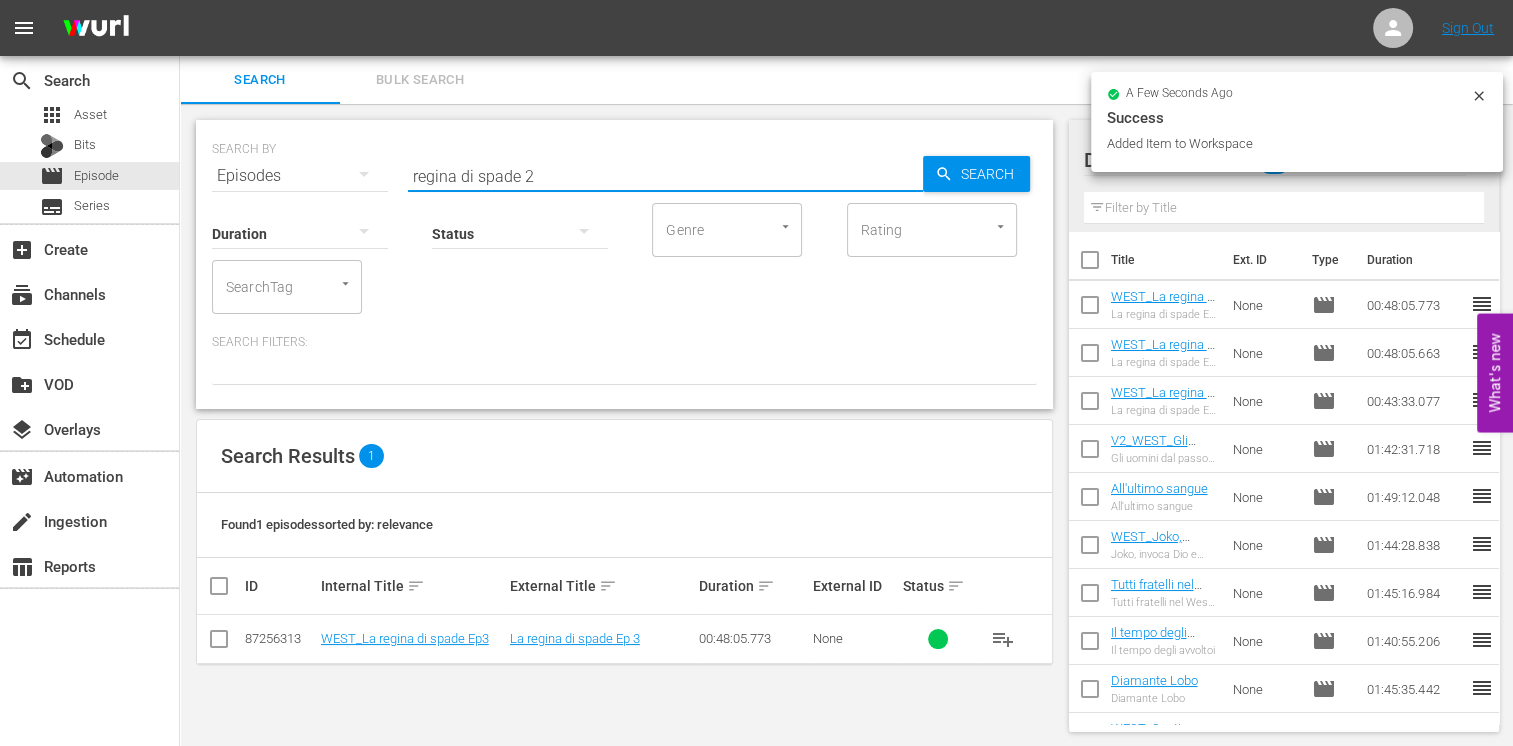 type on "regina di spade 2" 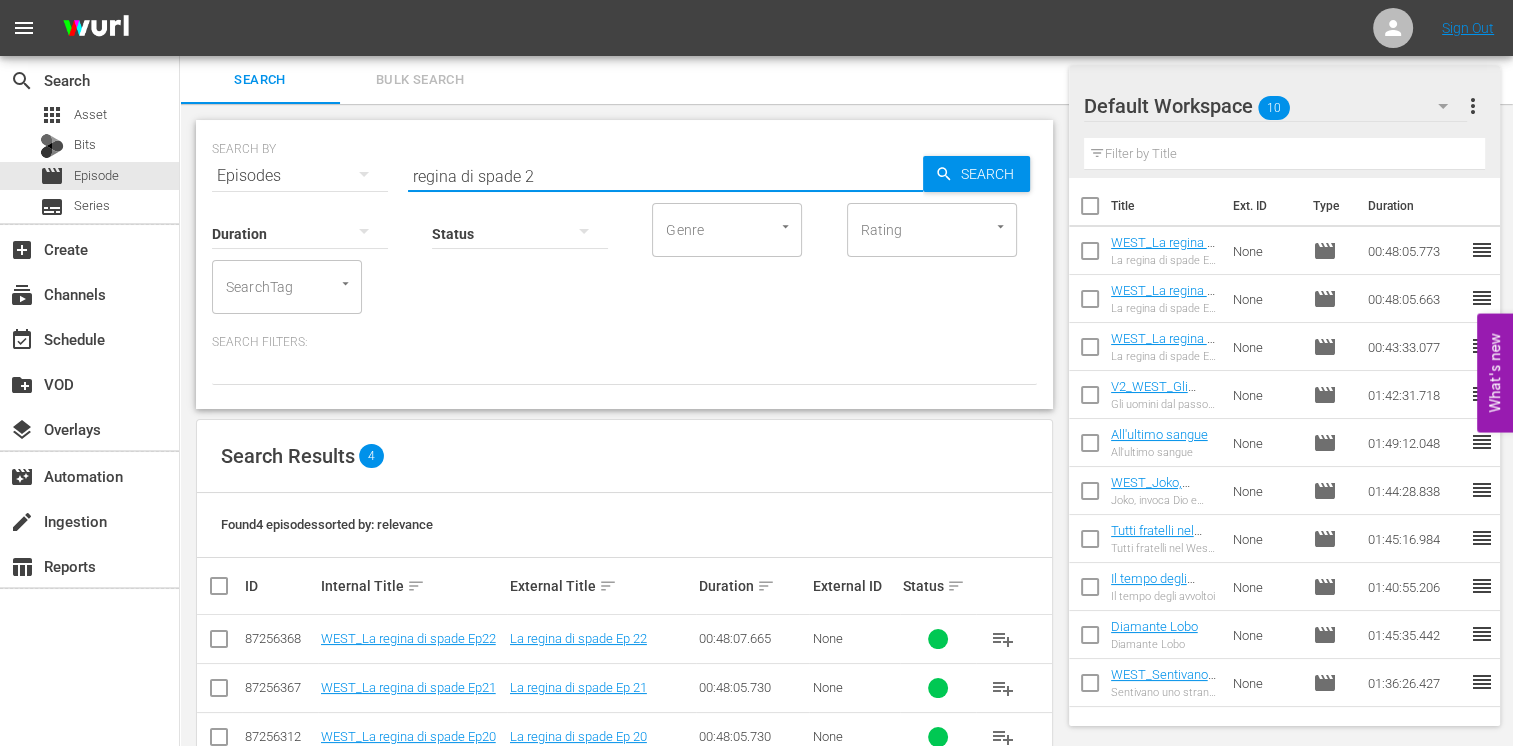 scroll, scrollTop: 100, scrollLeft: 0, axis: vertical 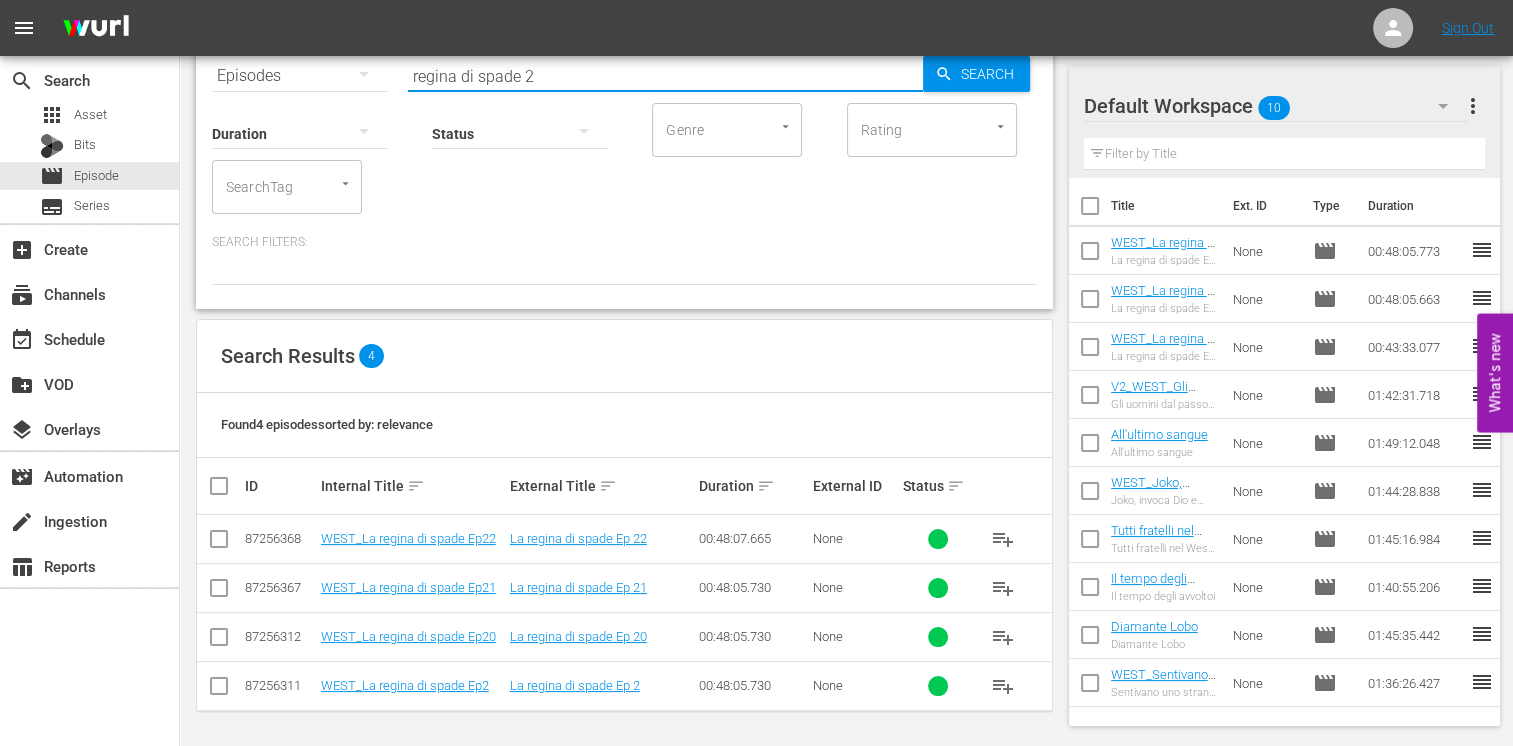 click at bounding box center (219, 685) 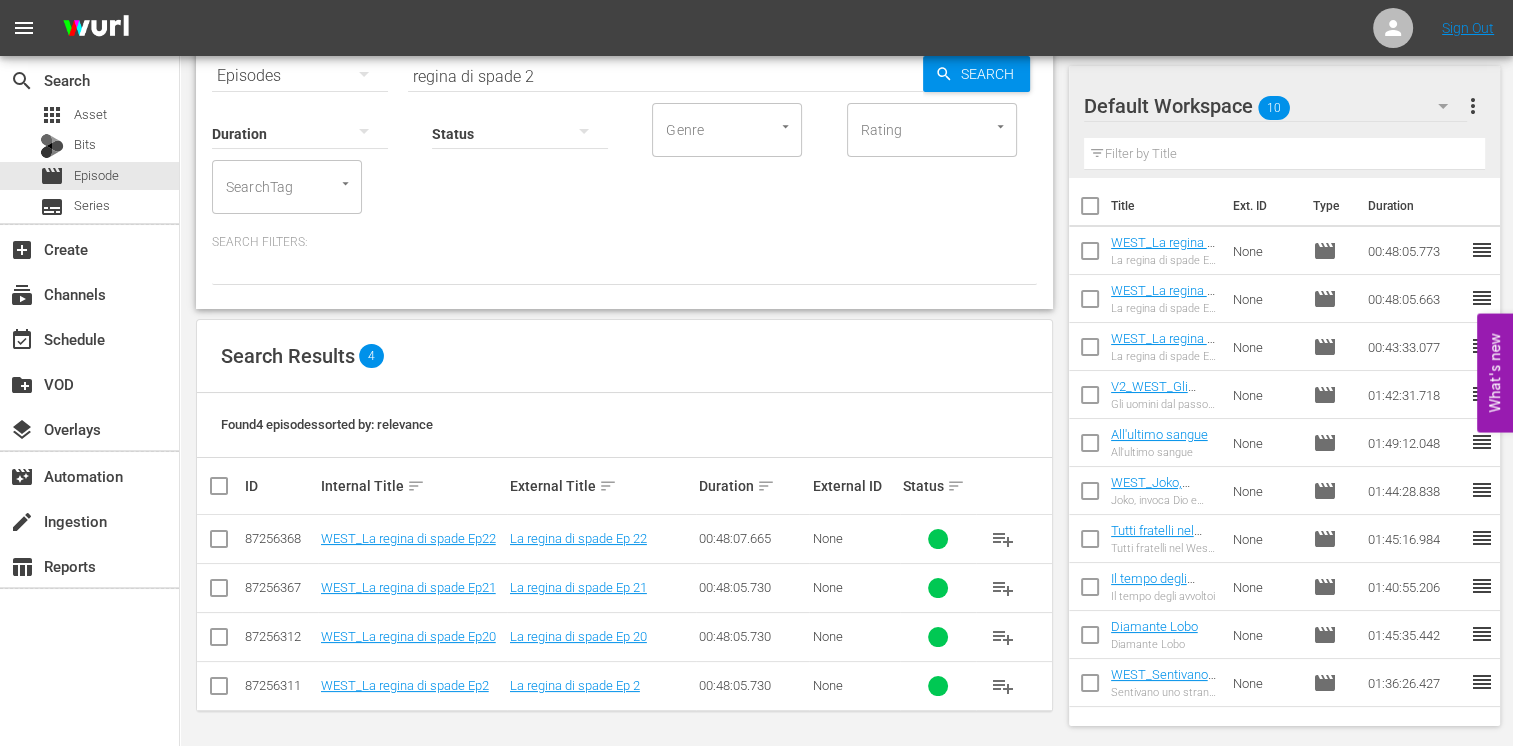 click at bounding box center [219, 690] 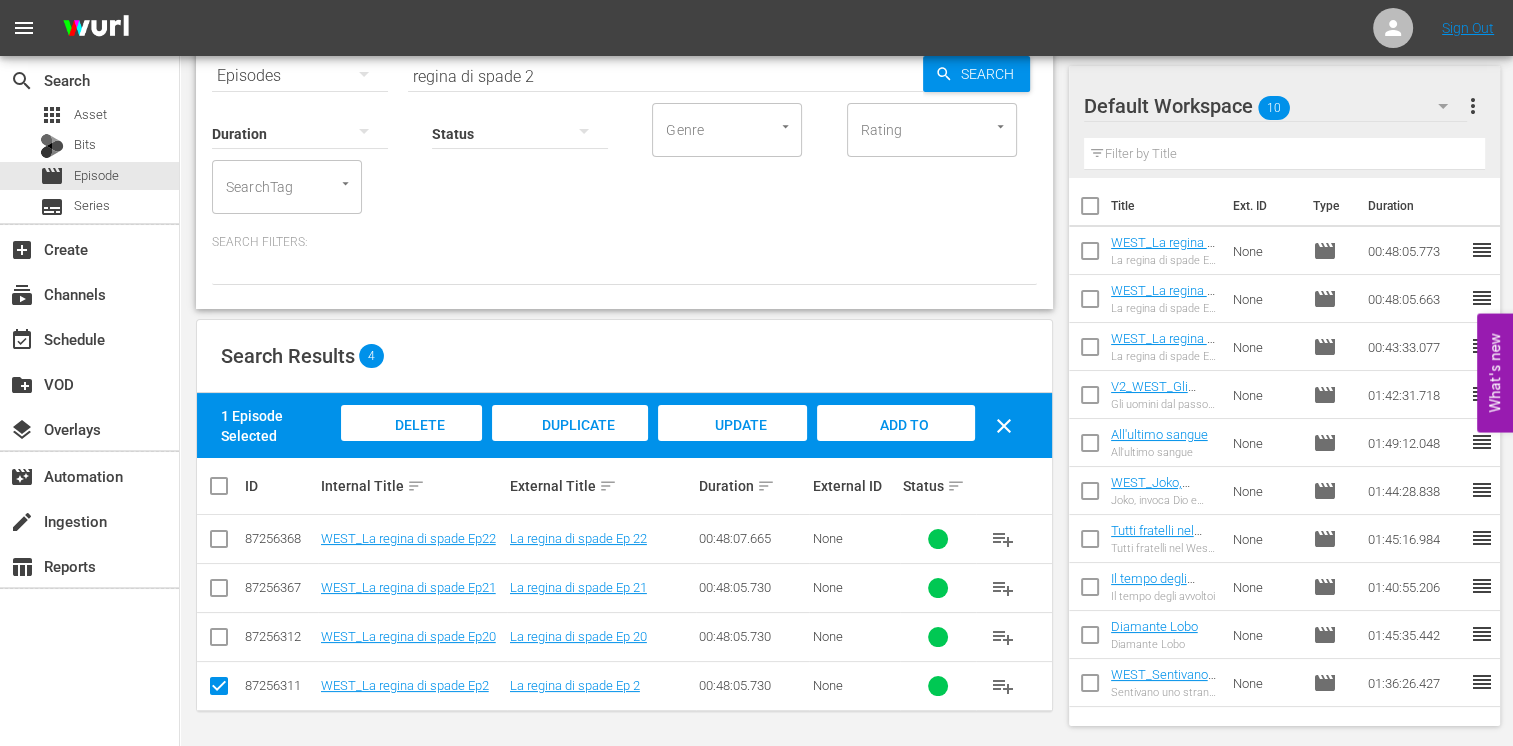 click on "Add to Workspace" at bounding box center [896, 444] 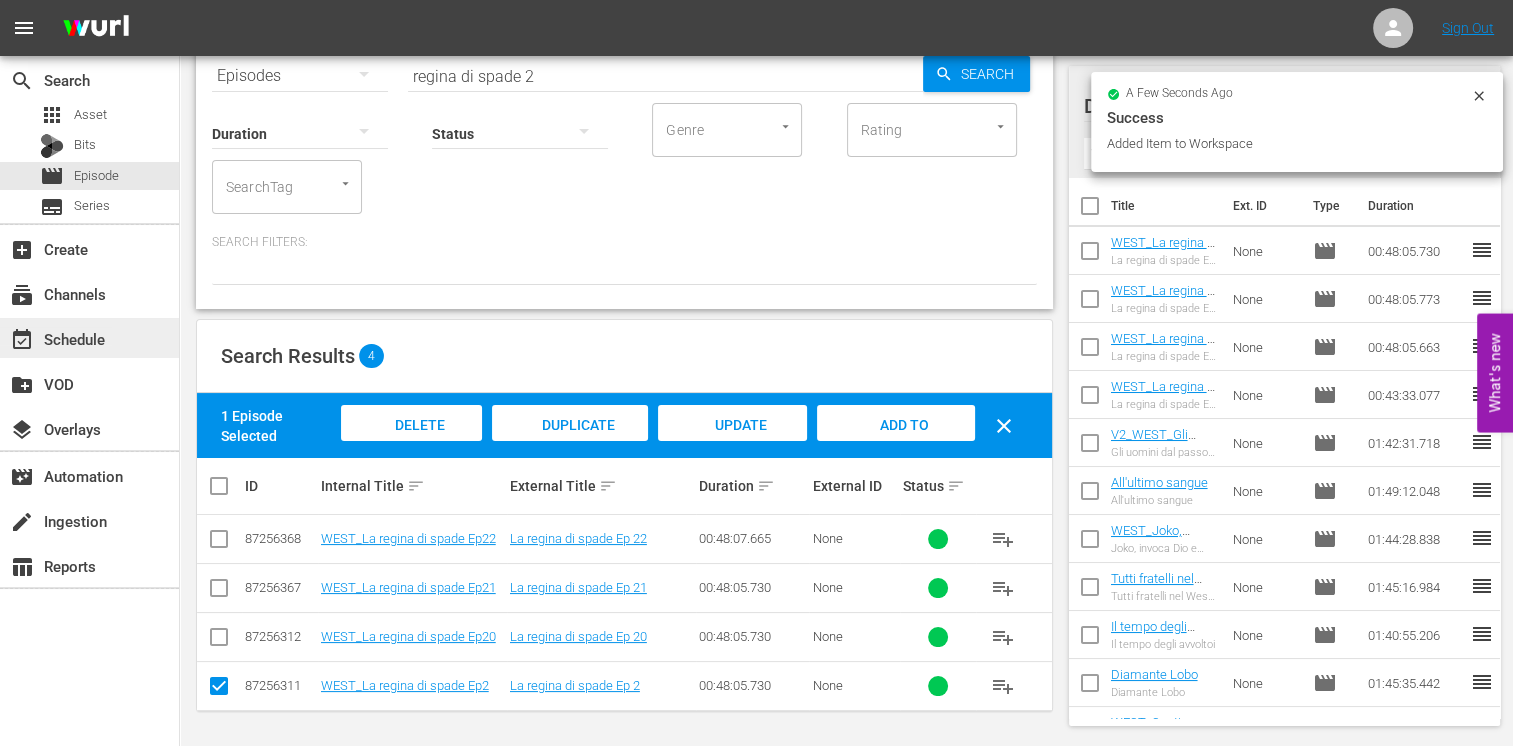 click on "event_available   Schedule" at bounding box center [56, 336] 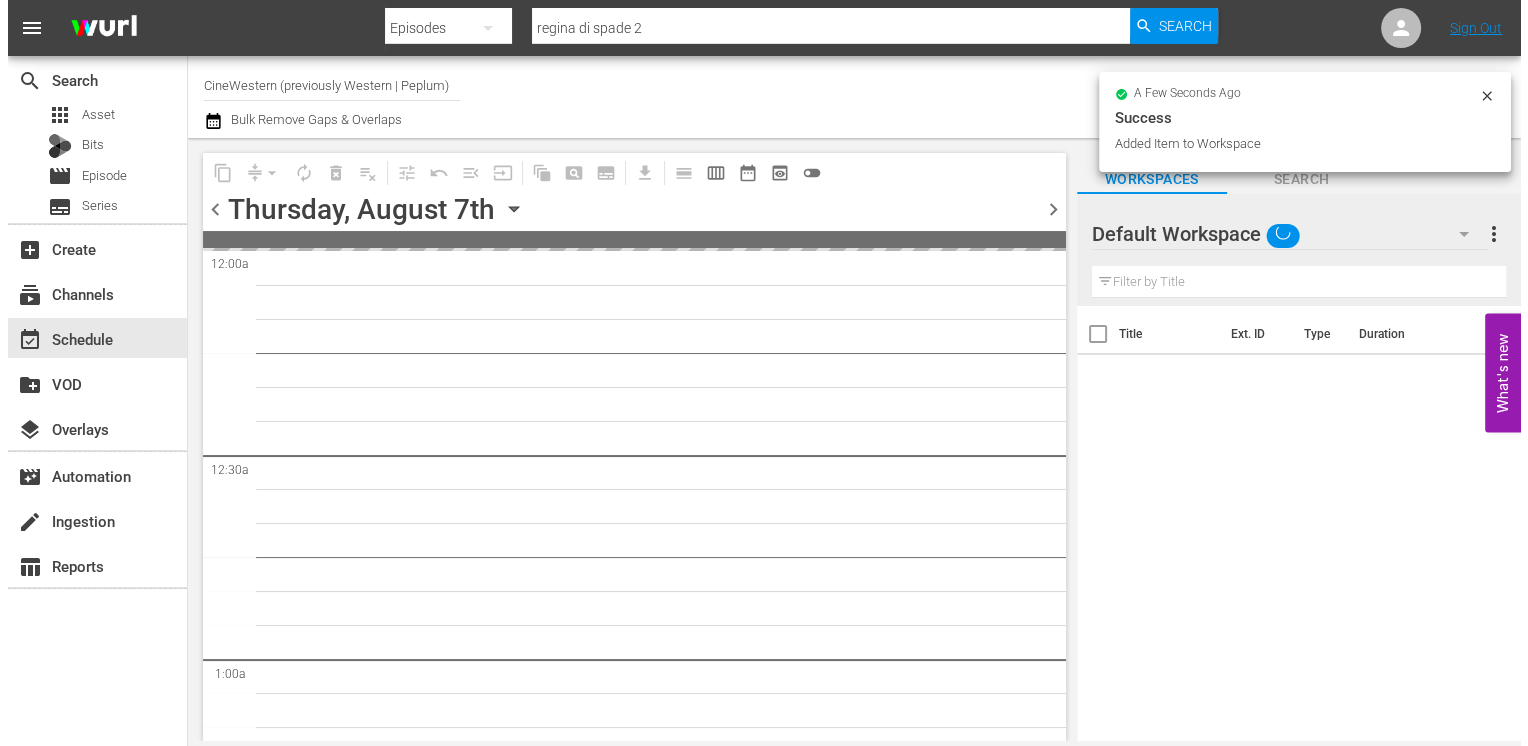 scroll, scrollTop: 0, scrollLeft: 0, axis: both 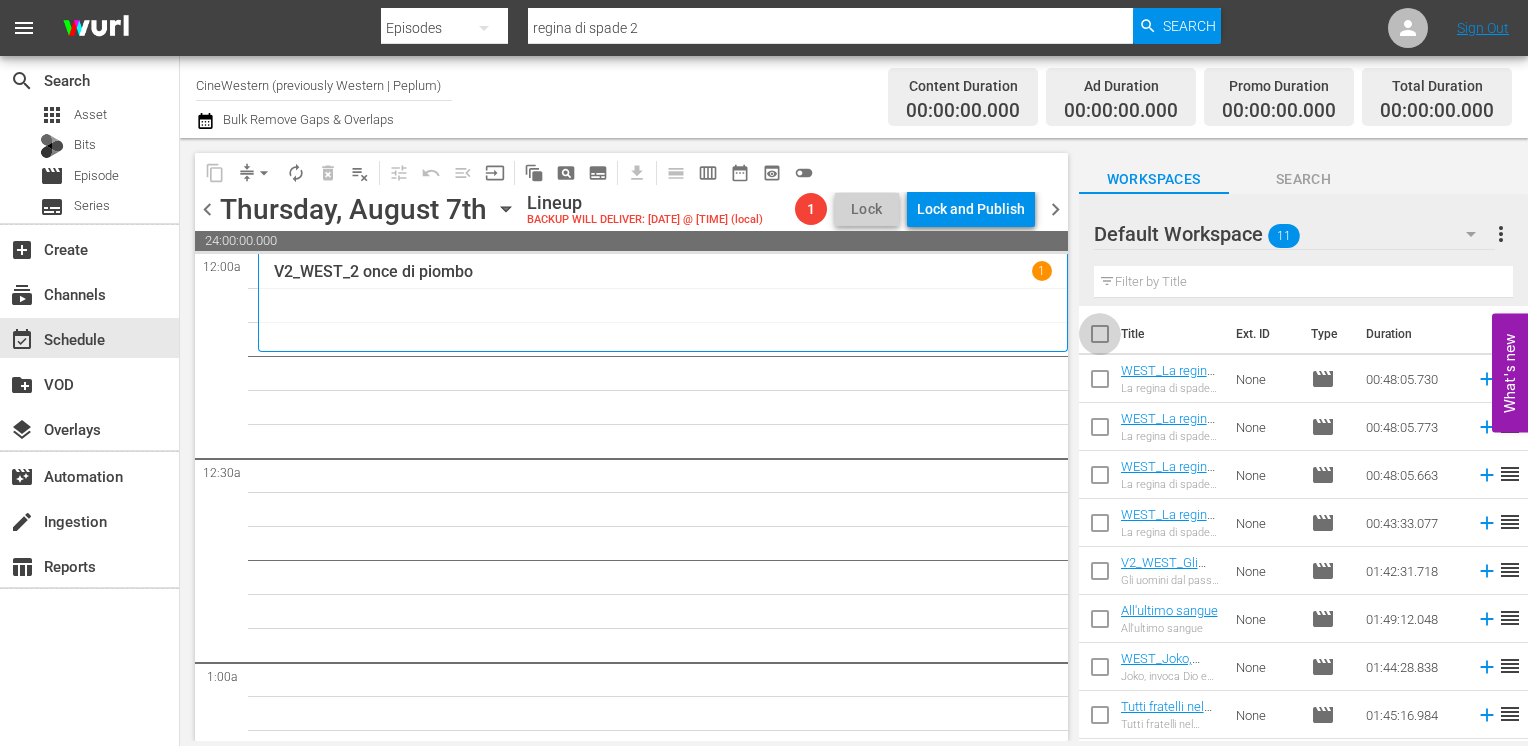 click at bounding box center [1100, 338] 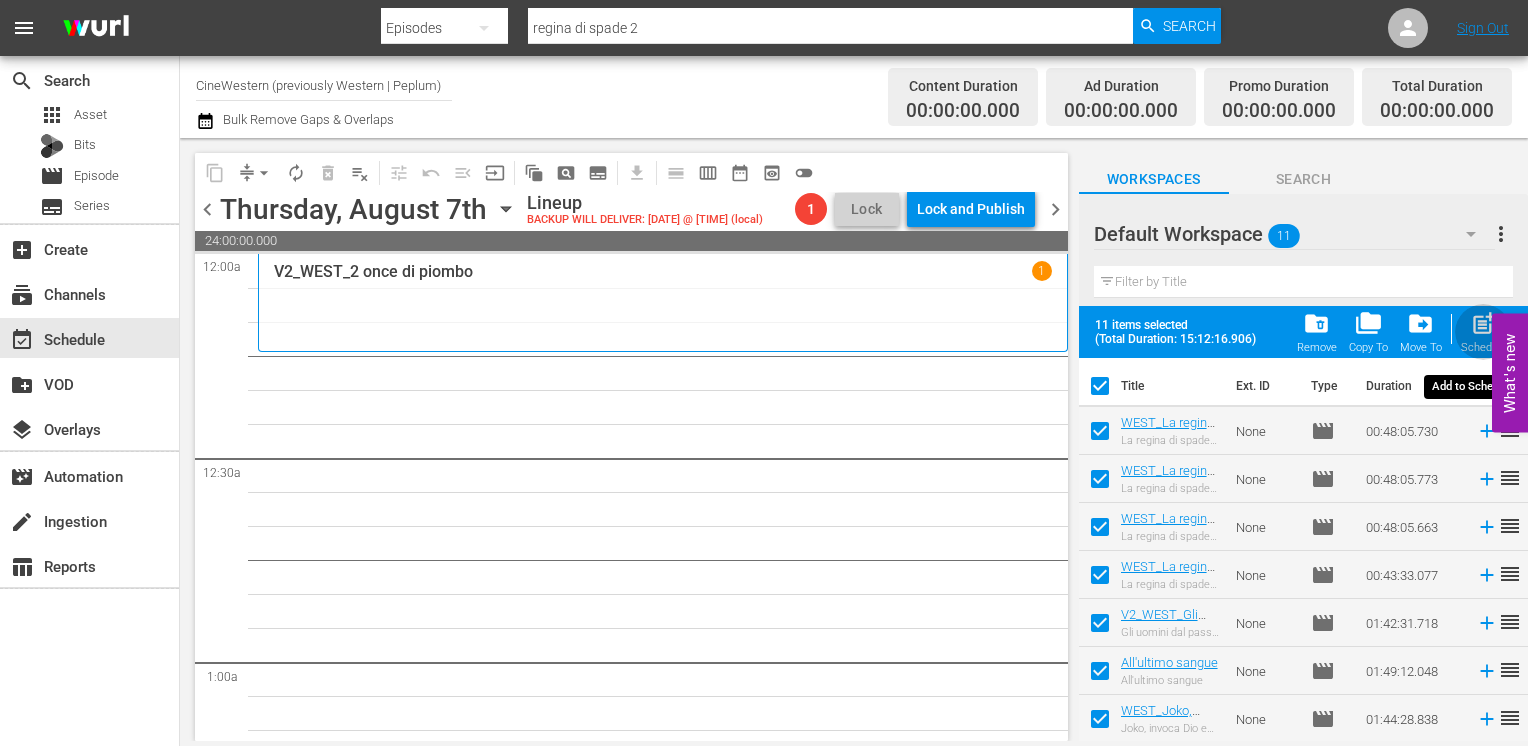 click on "post_add" at bounding box center [1483, 323] 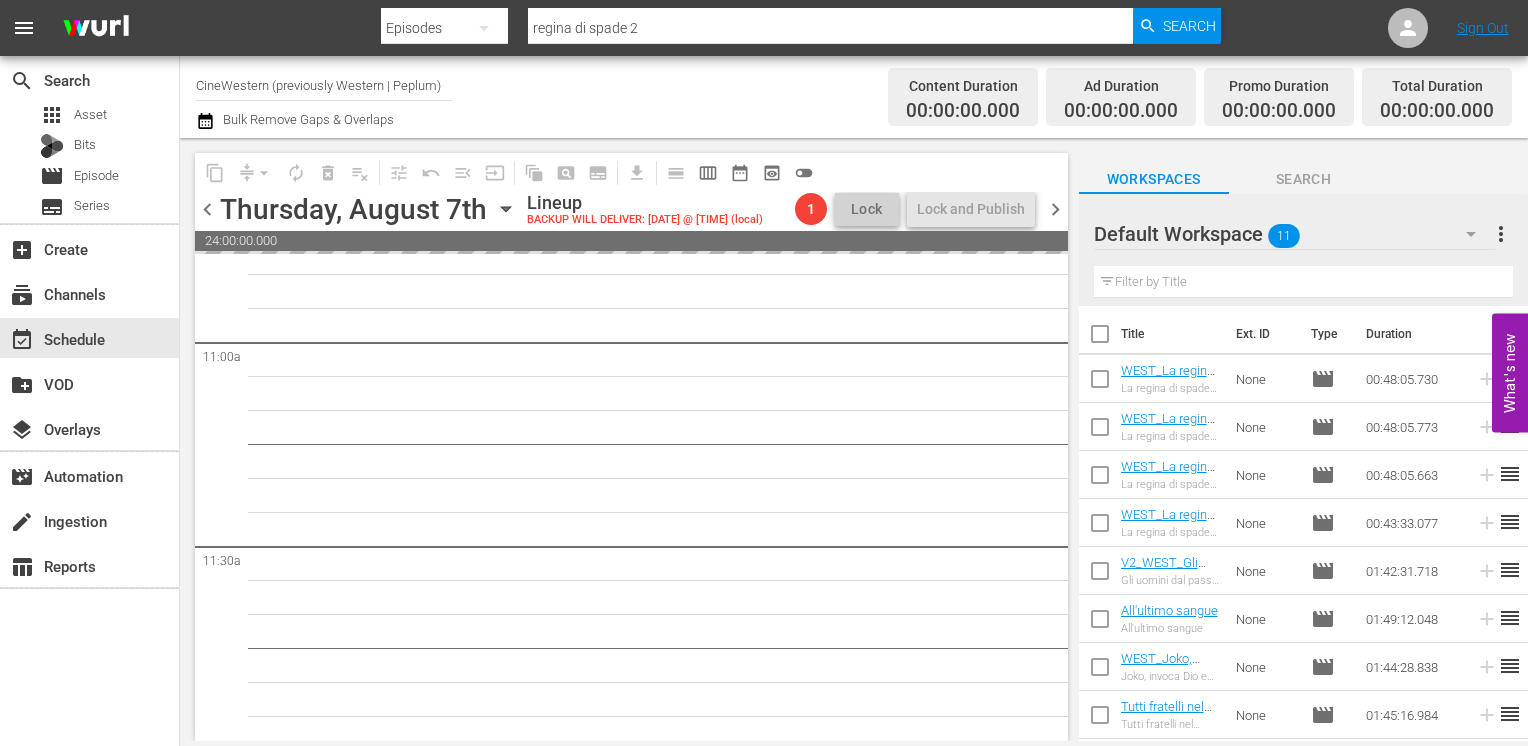 scroll, scrollTop: 5100, scrollLeft: 0, axis: vertical 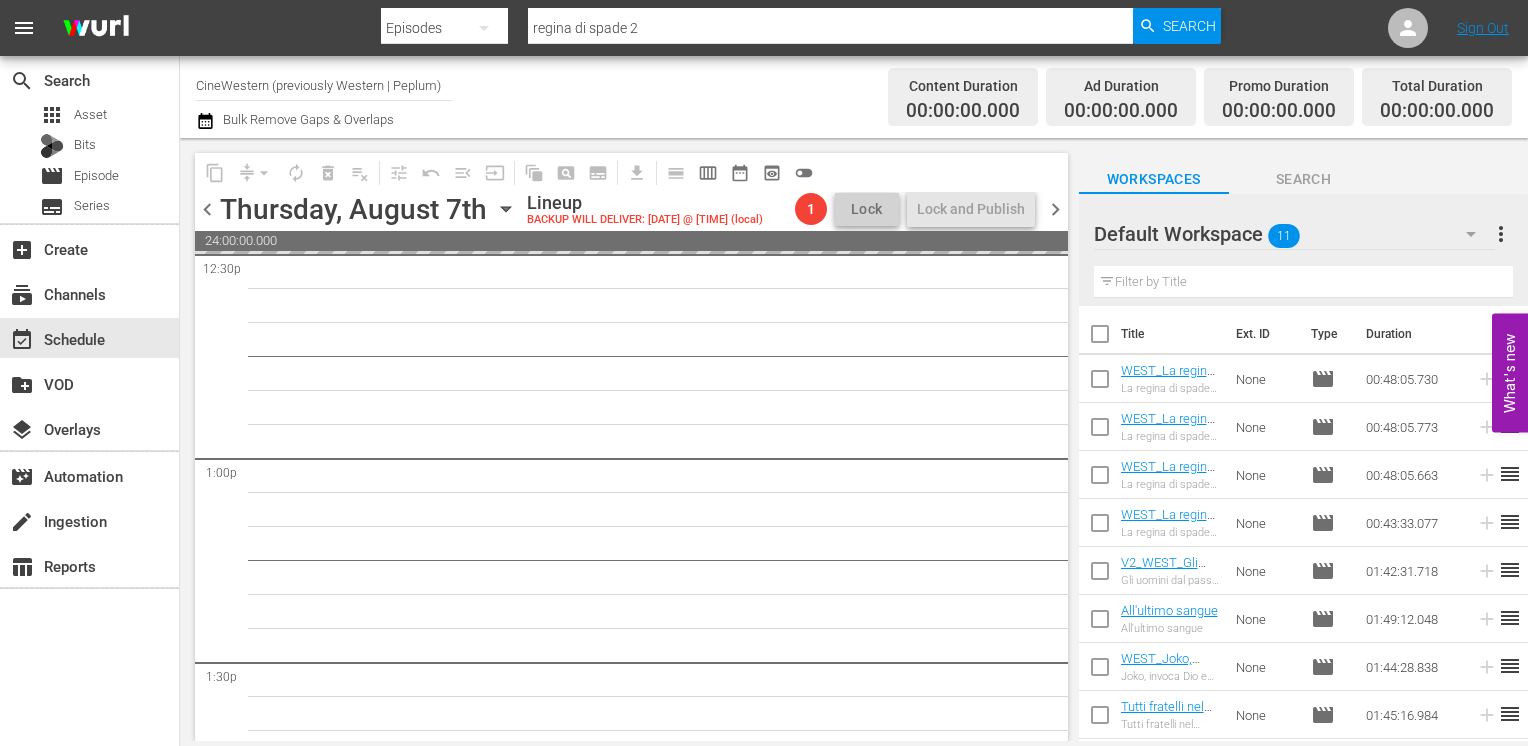 click 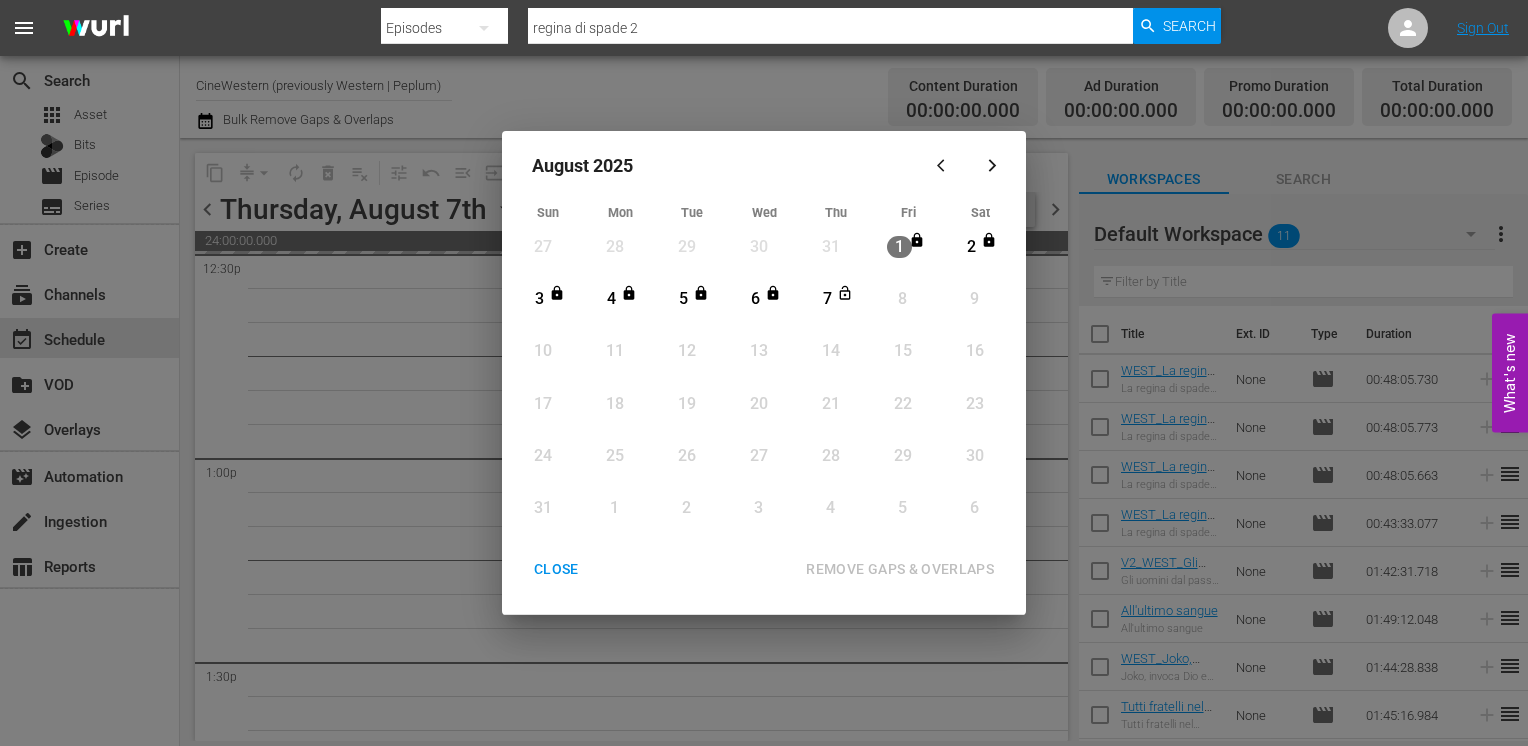 click on "CLOSE" at bounding box center [556, 569] 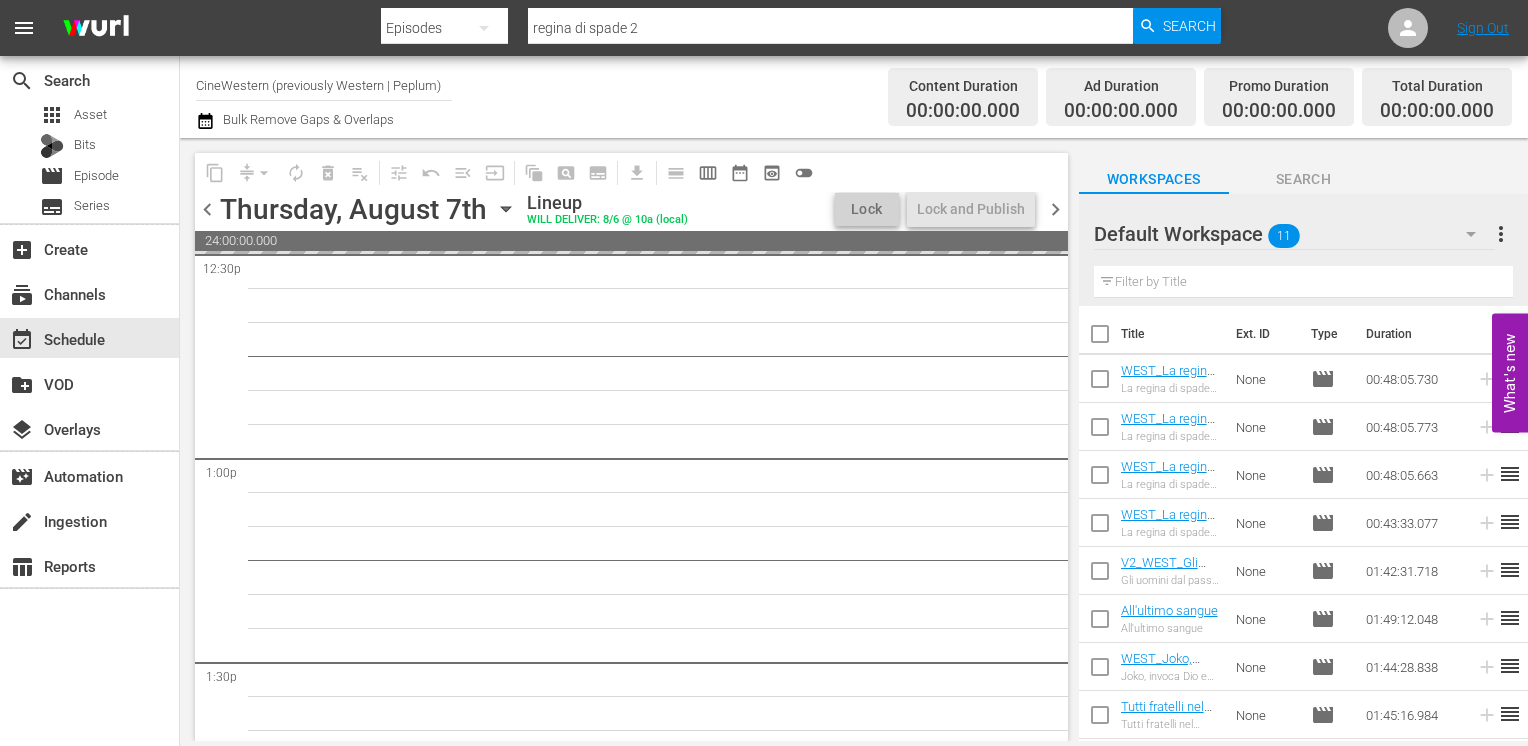 click on "chevron_right" at bounding box center (1055, 209) 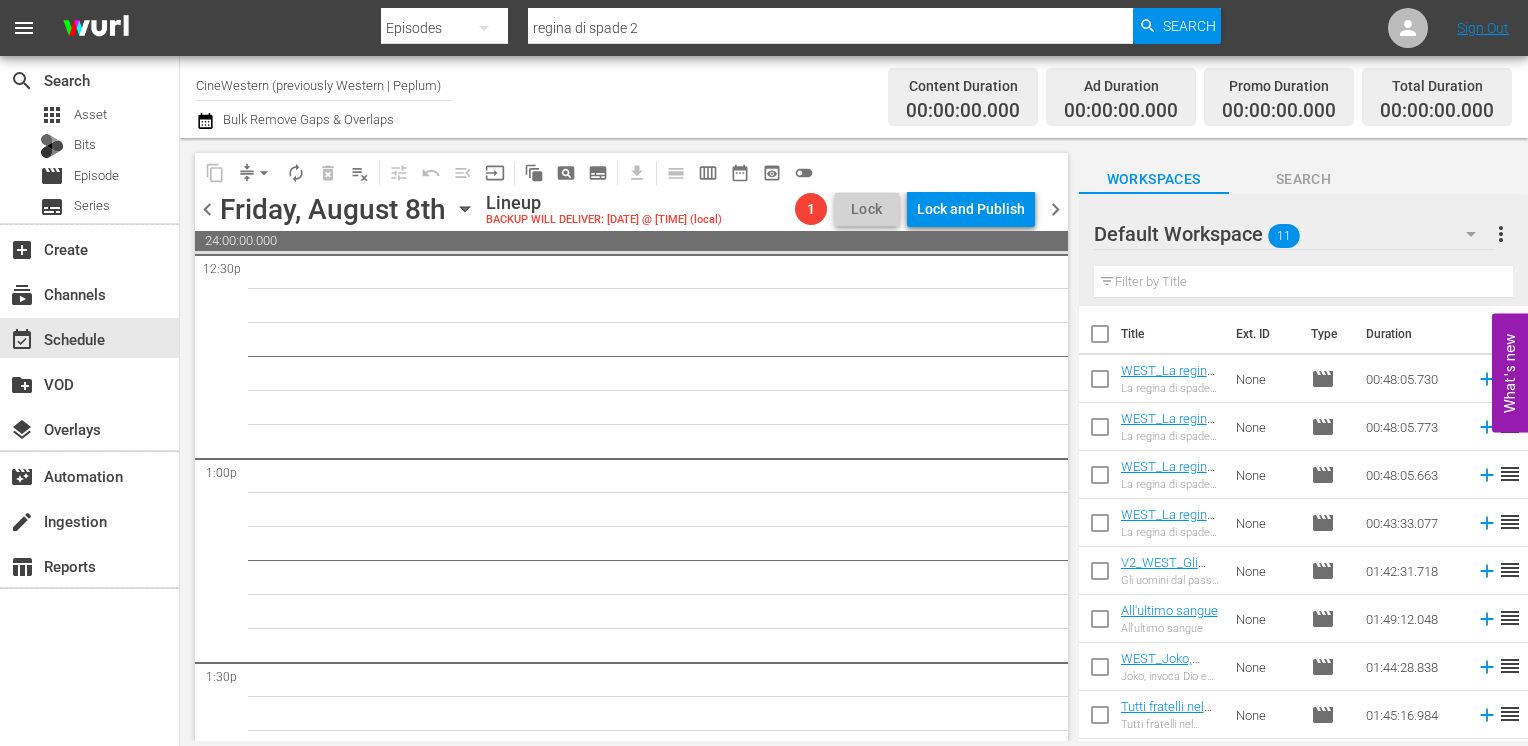 click on "chevron_left" at bounding box center (207, 209) 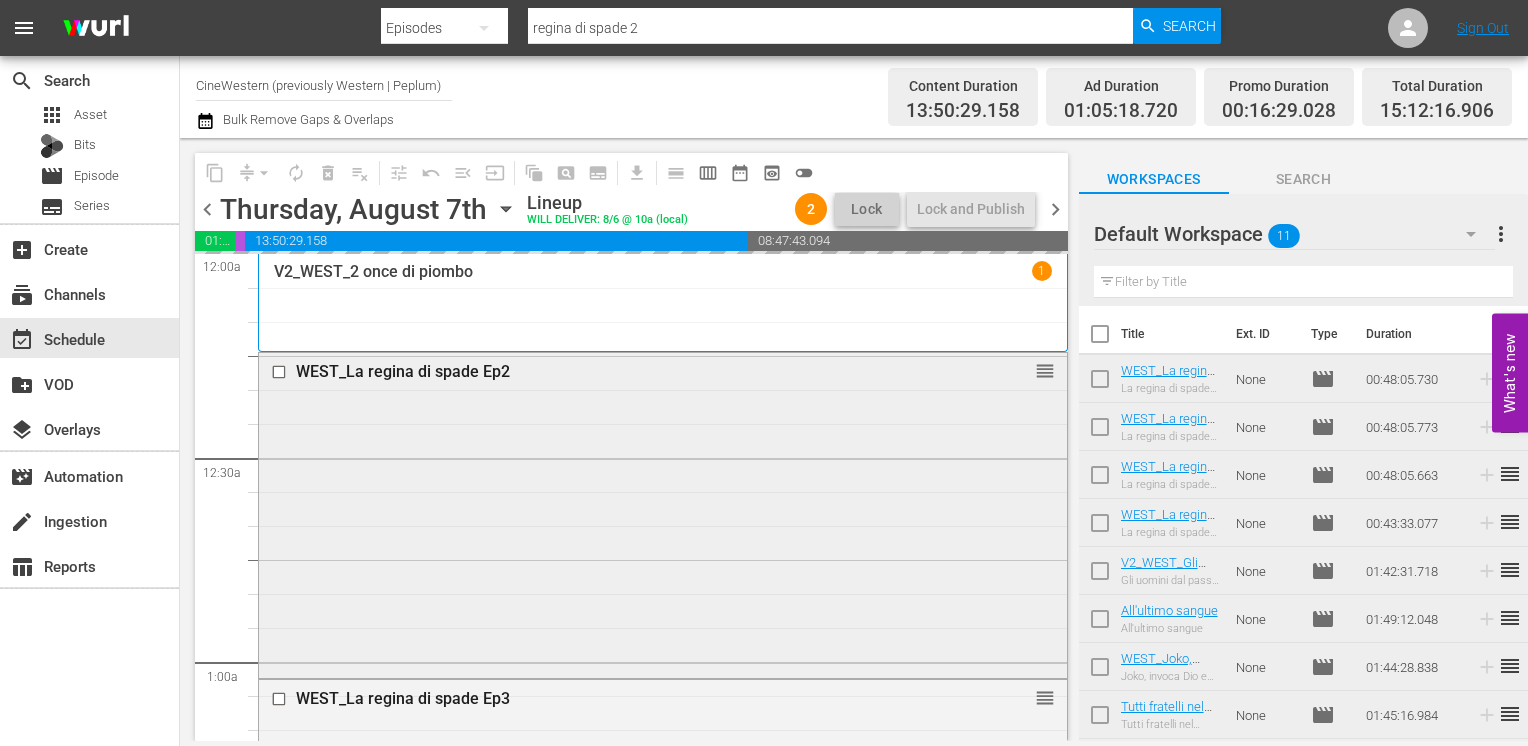 scroll, scrollTop: 100, scrollLeft: 0, axis: vertical 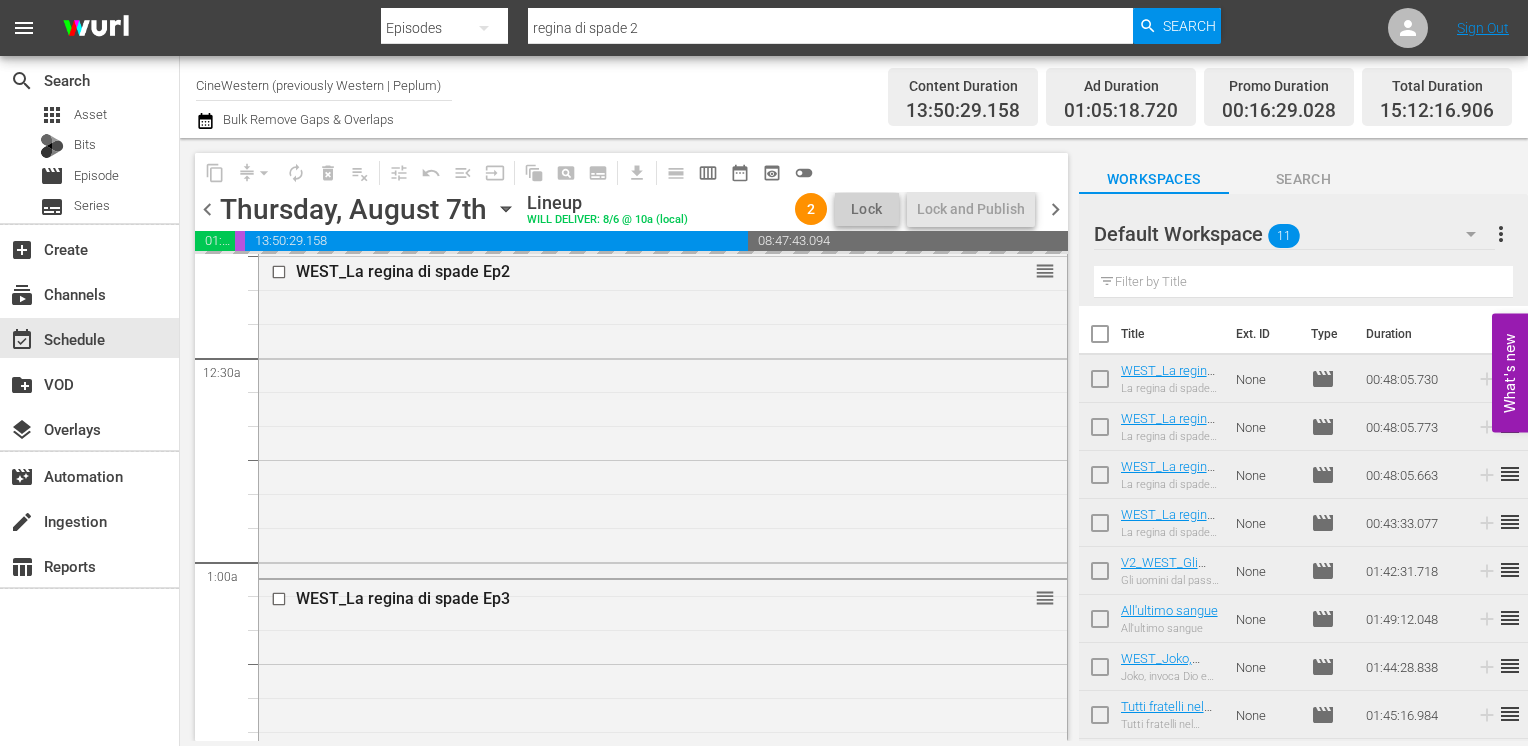 click on "chevron_right" at bounding box center [1055, 209] 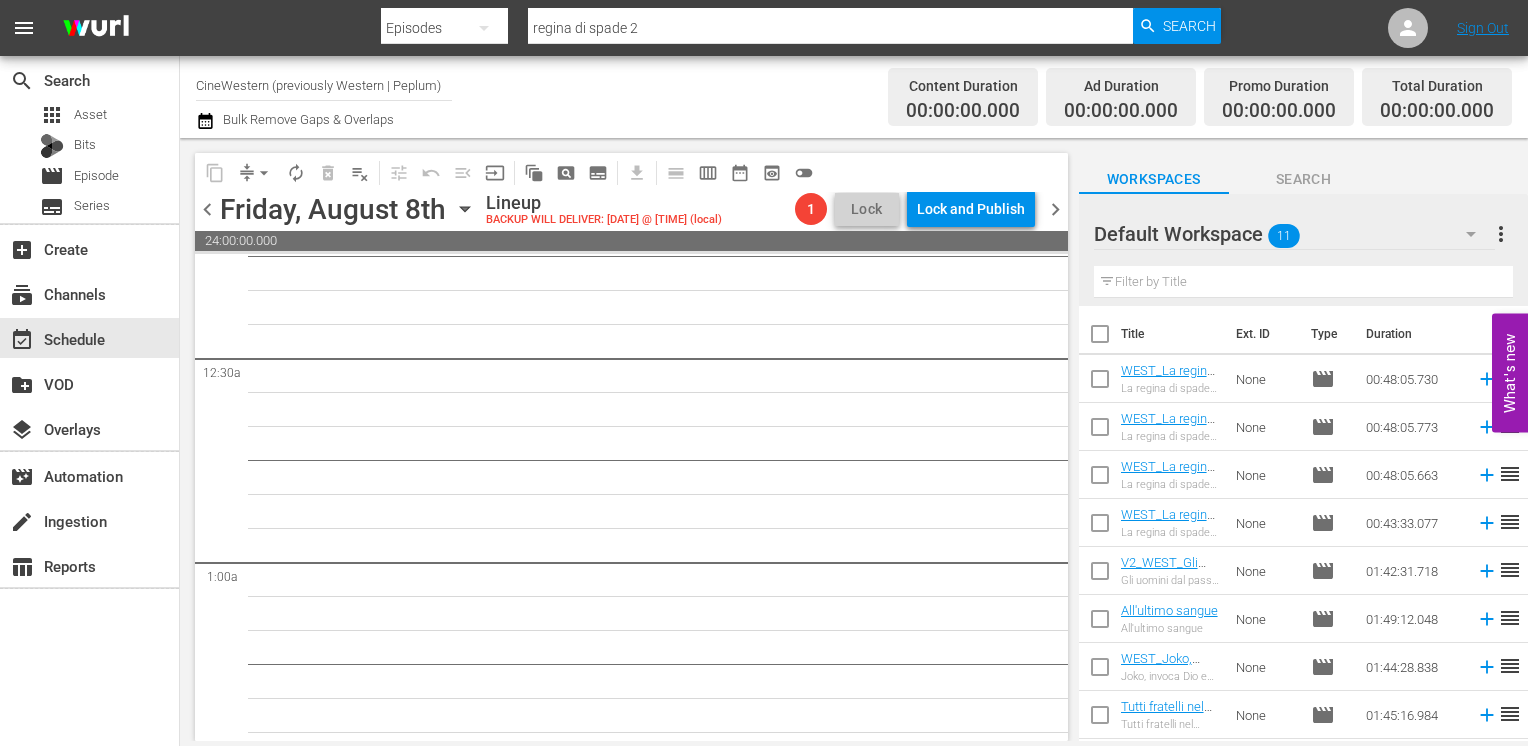 click on "chevron_left" at bounding box center [207, 209] 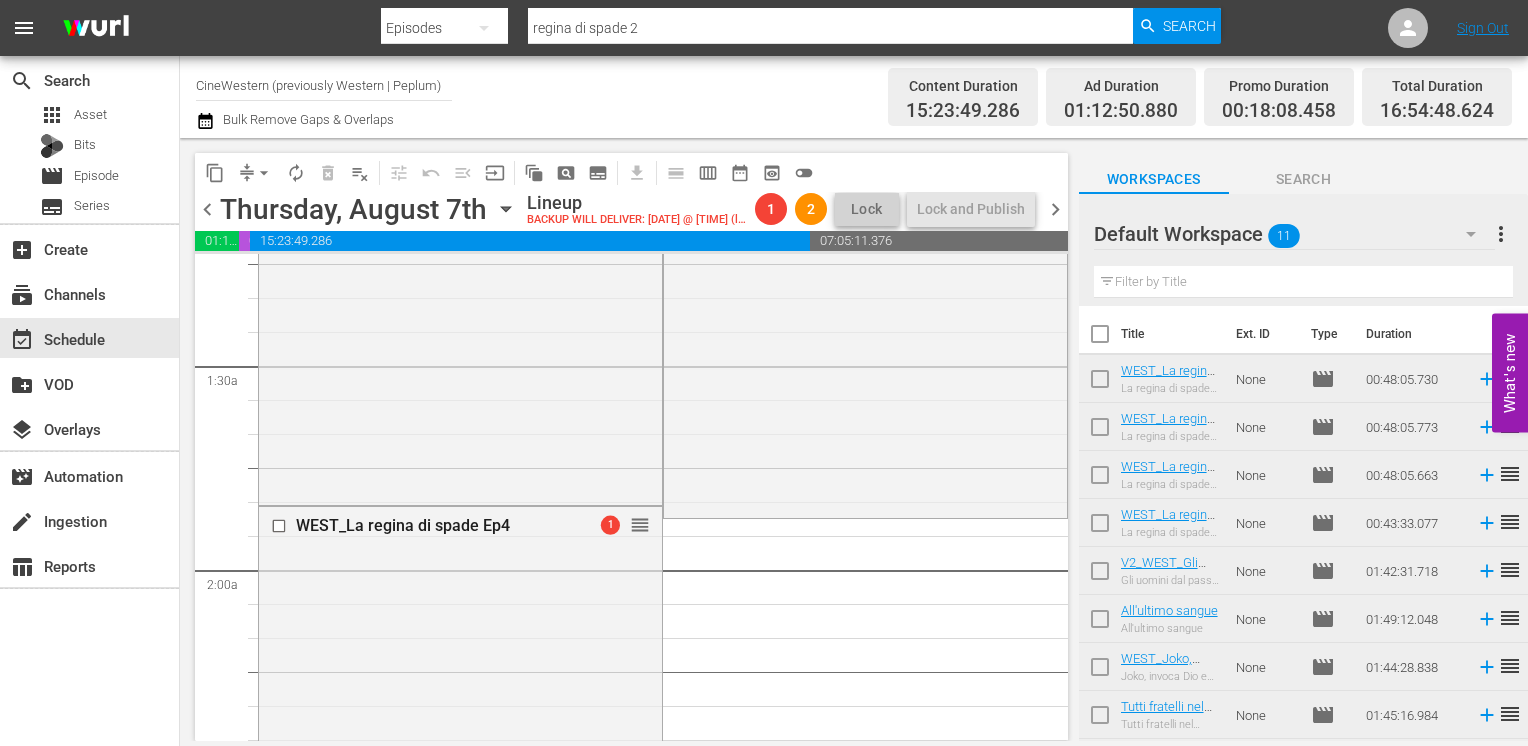 scroll, scrollTop: 500, scrollLeft: 0, axis: vertical 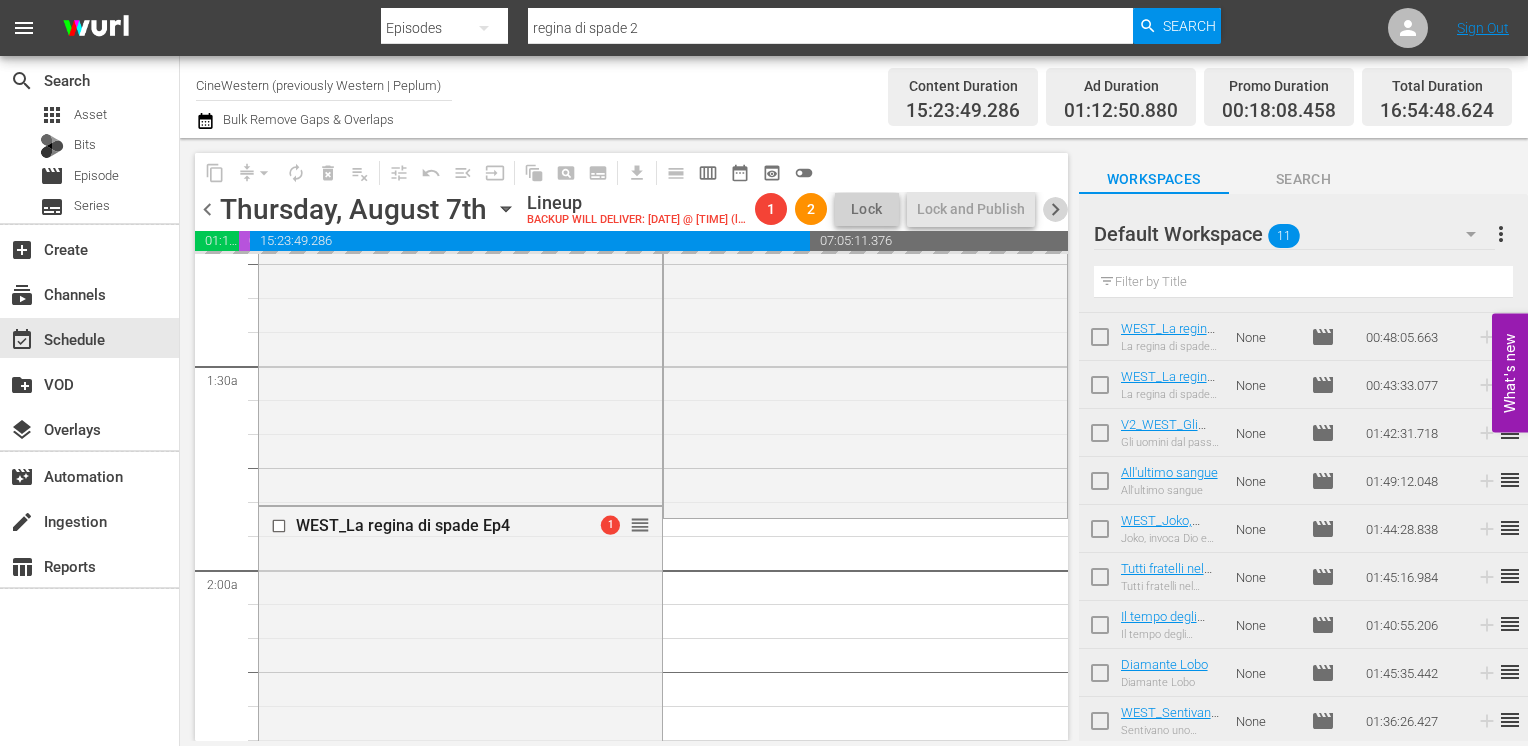 click on "chevron_right" at bounding box center [1055, 209] 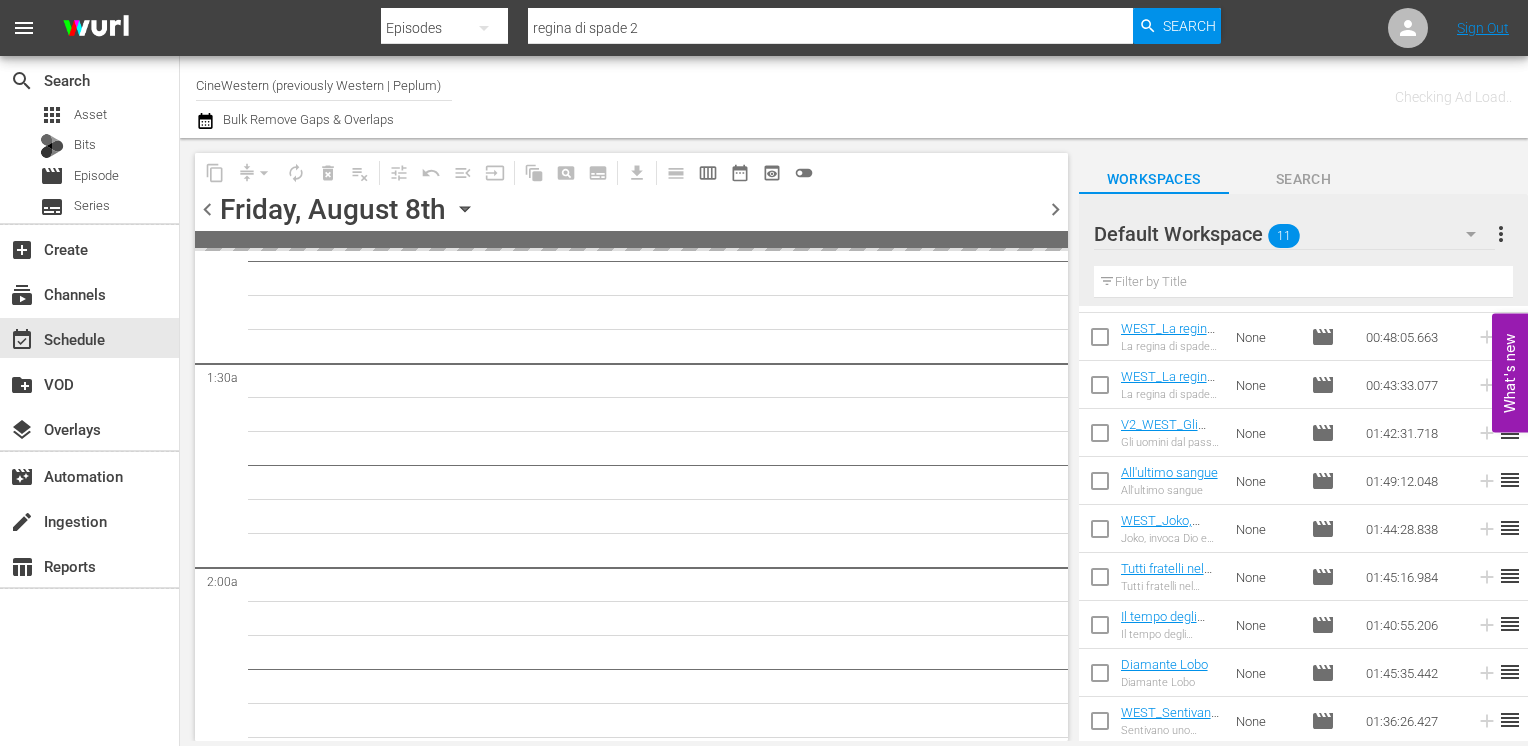 scroll, scrollTop: 534, scrollLeft: 0, axis: vertical 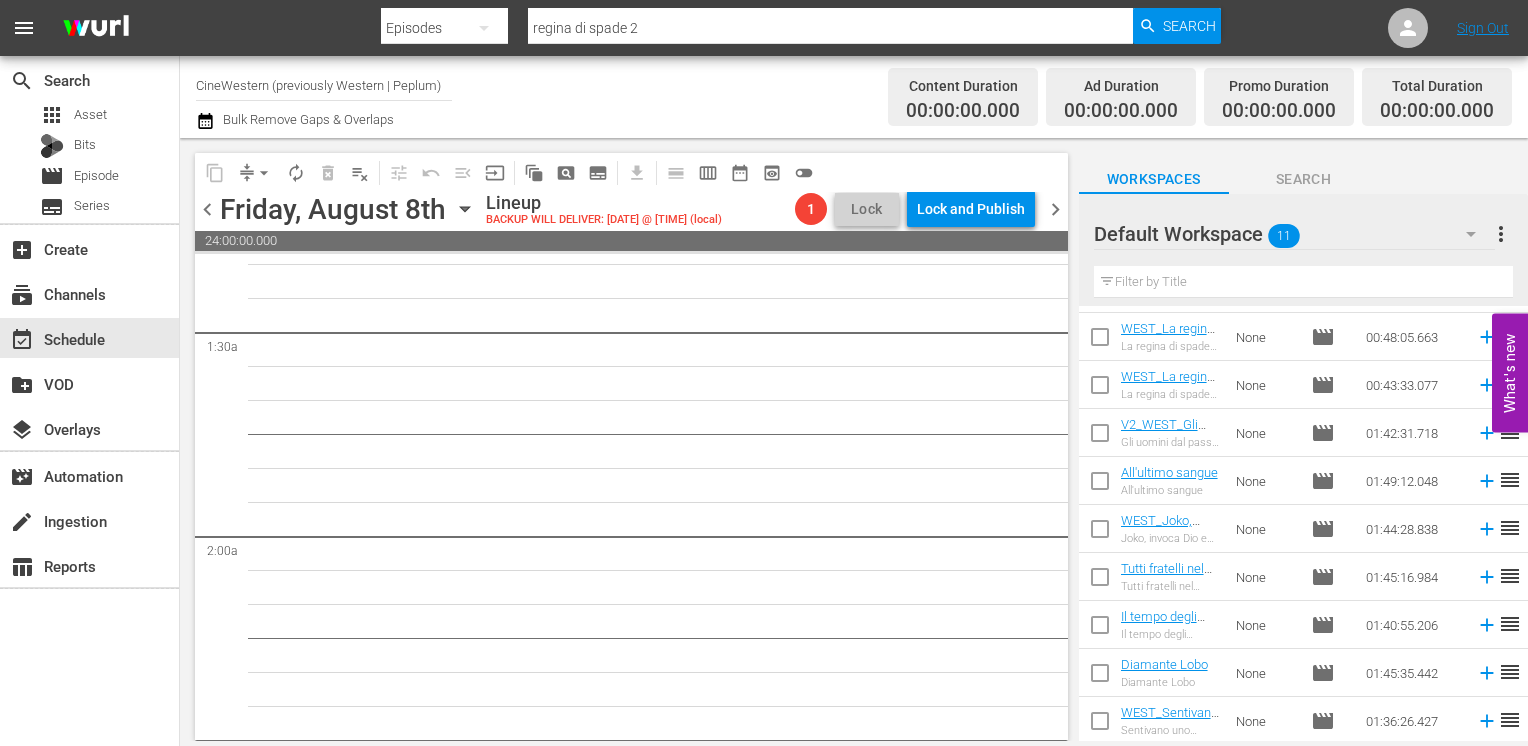 click on "chevron_left" at bounding box center (207, 209) 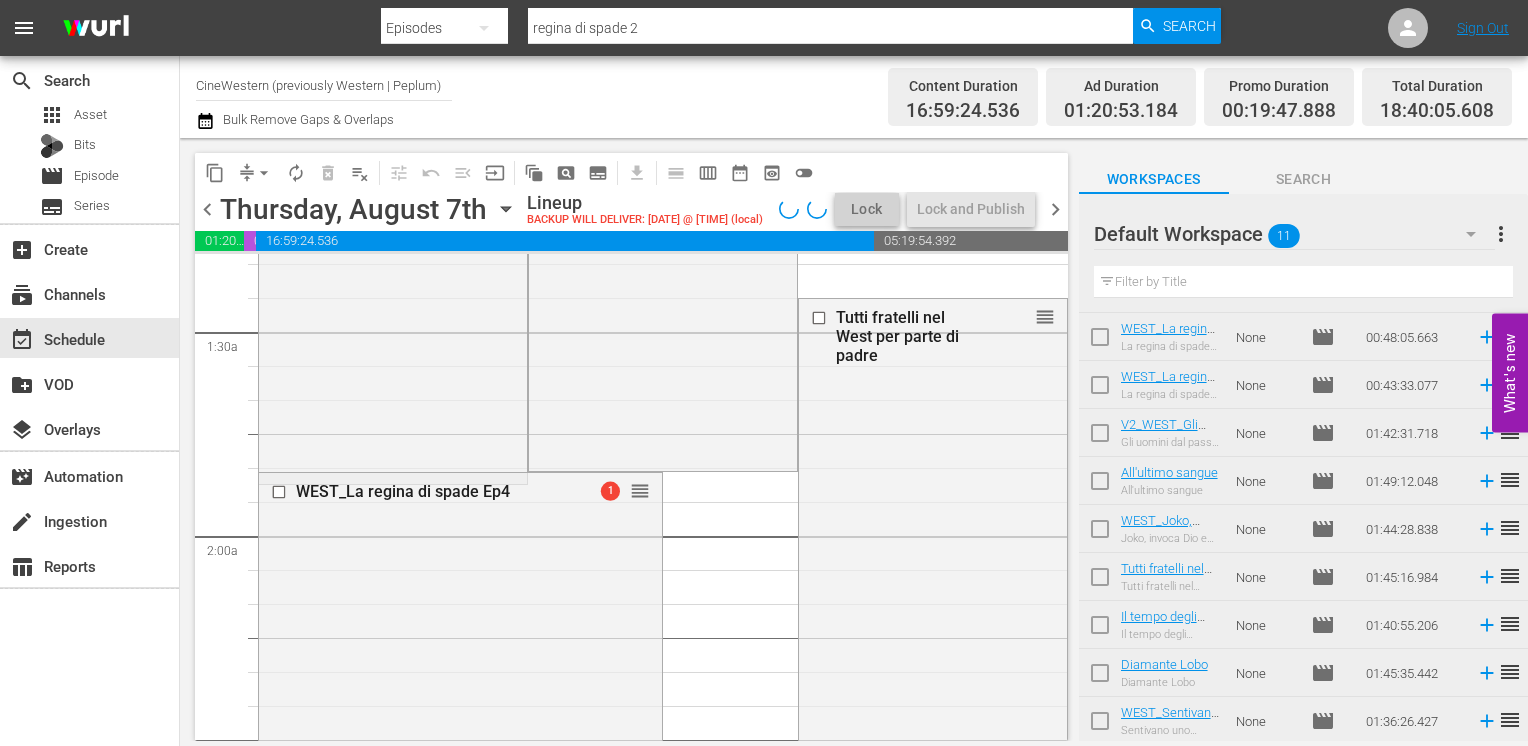 scroll, scrollTop: 500, scrollLeft: 0, axis: vertical 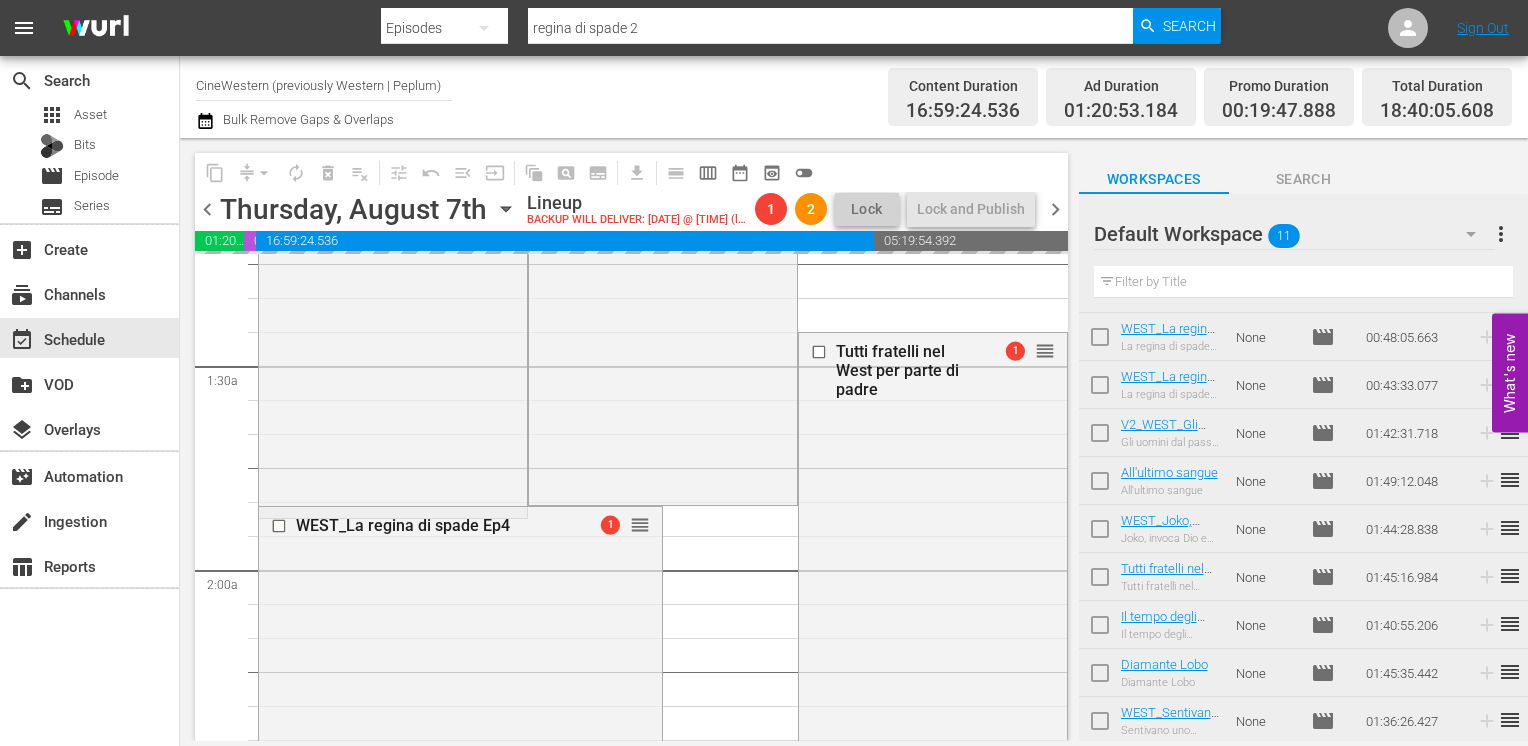 click on "chevron_right" at bounding box center (1055, 209) 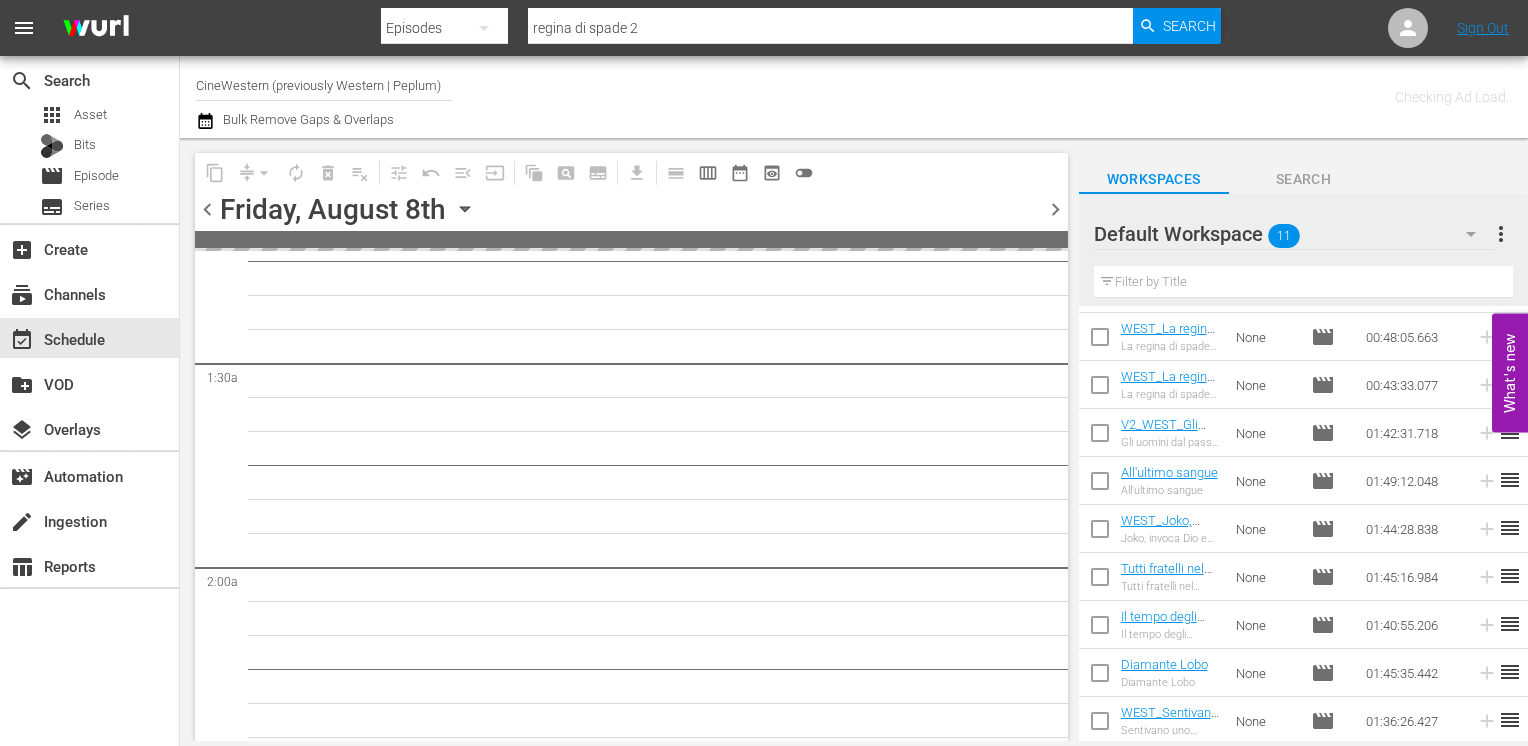scroll, scrollTop: 534, scrollLeft: 0, axis: vertical 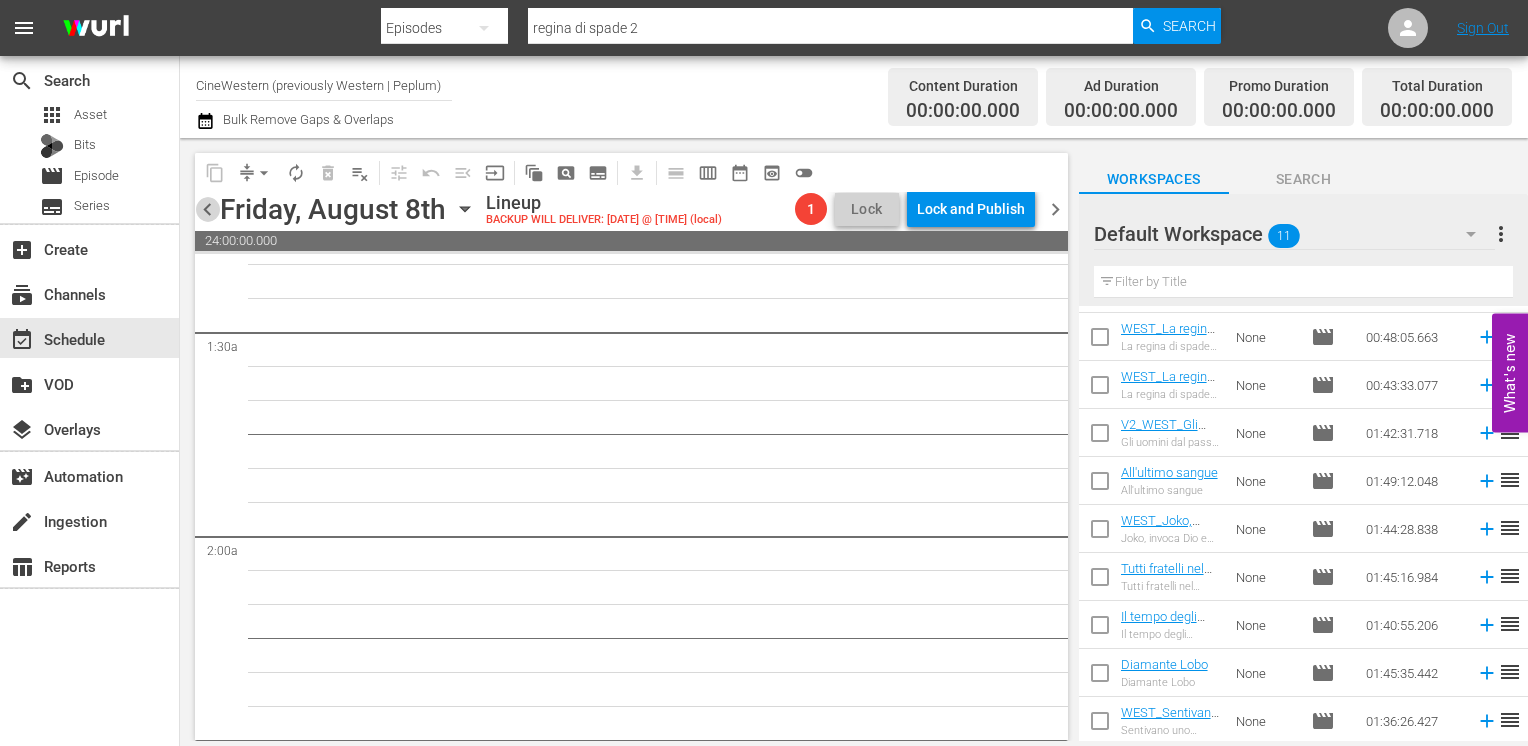 click on "chevron_left" at bounding box center (207, 209) 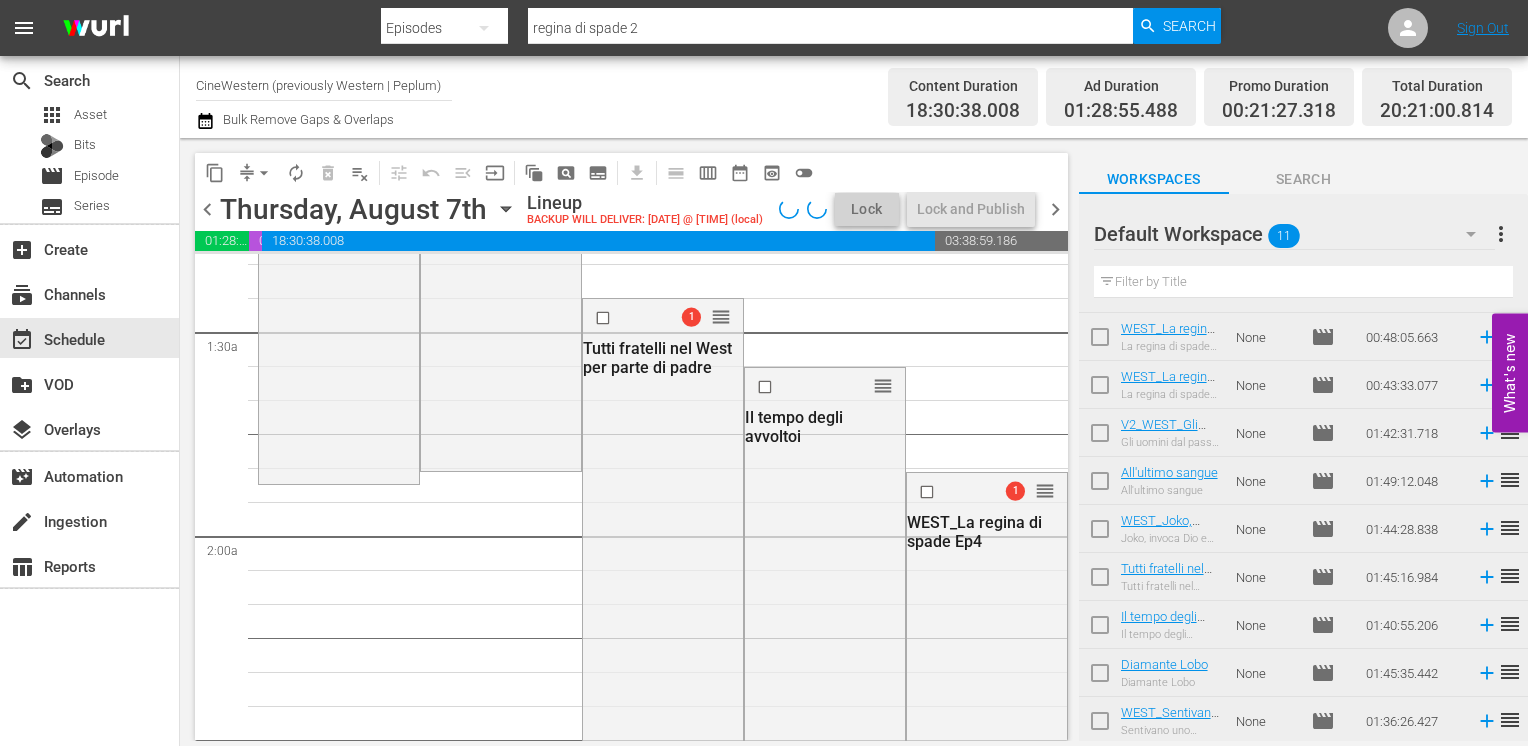 scroll, scrollTop: 500, scrollLeft: 0, axis: vertical 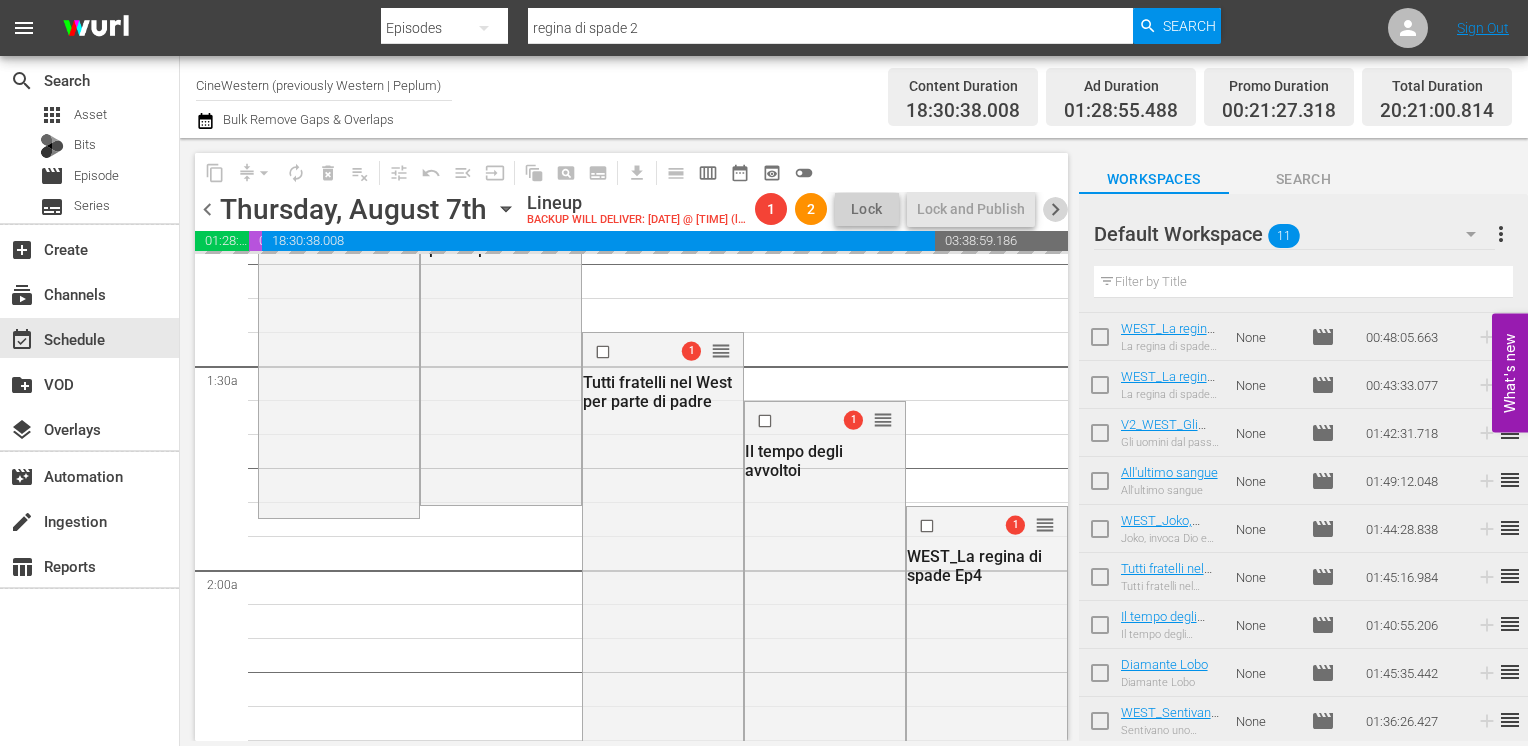 click on "chevron_right" at bounding box center (1055, 209) 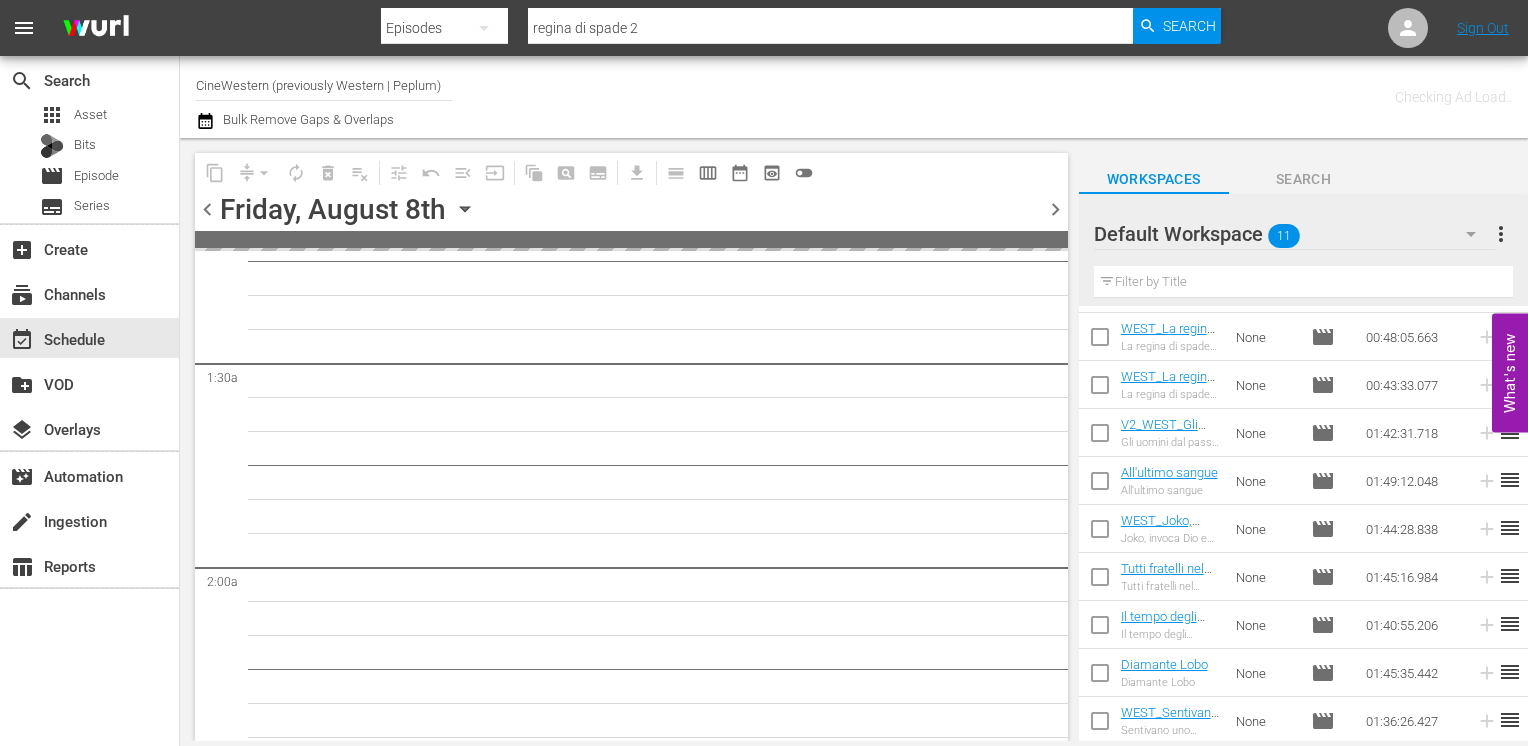 scroll, scrollTop: 534, scrollLeft: 0, axis: vertical 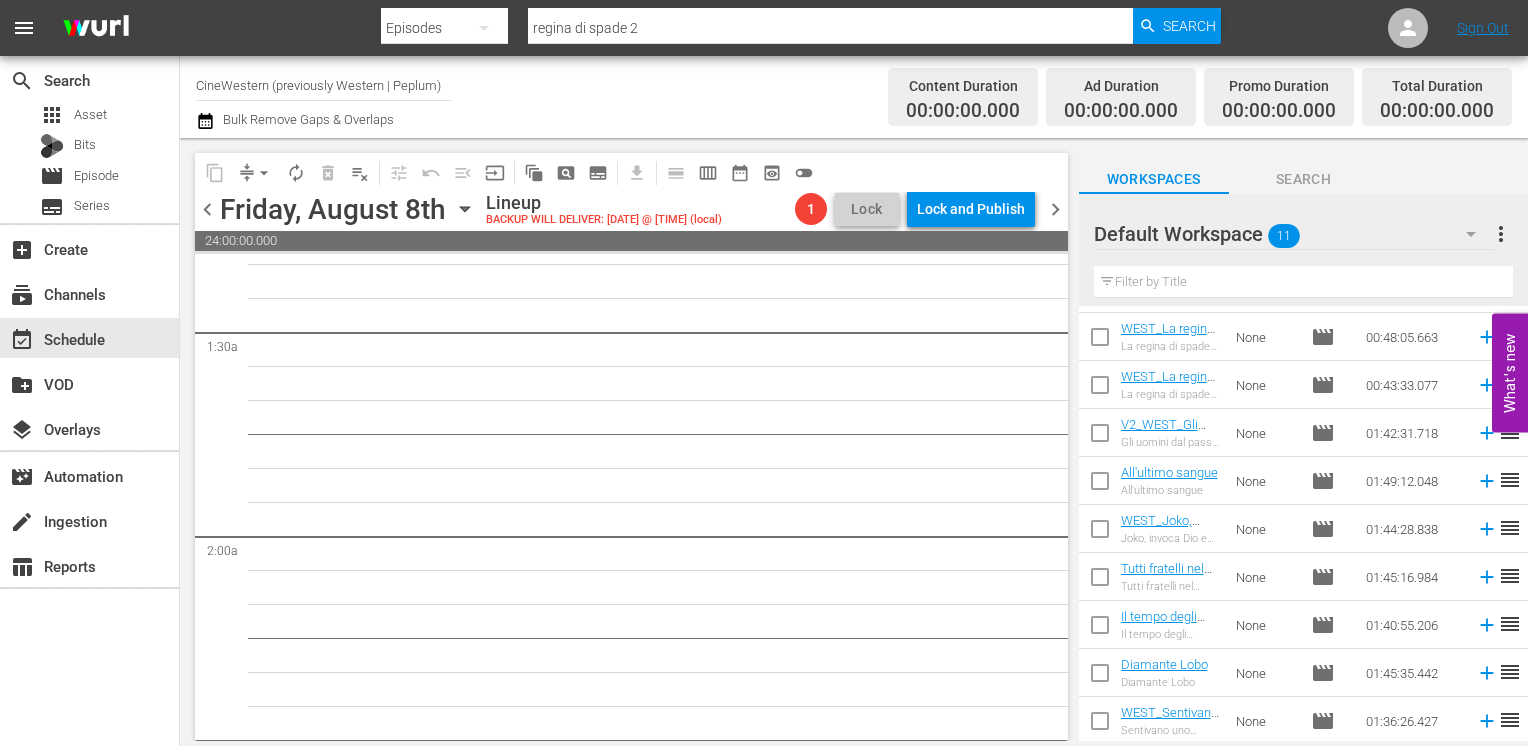 click on "chevron_left" at bounding box center (207, 209) 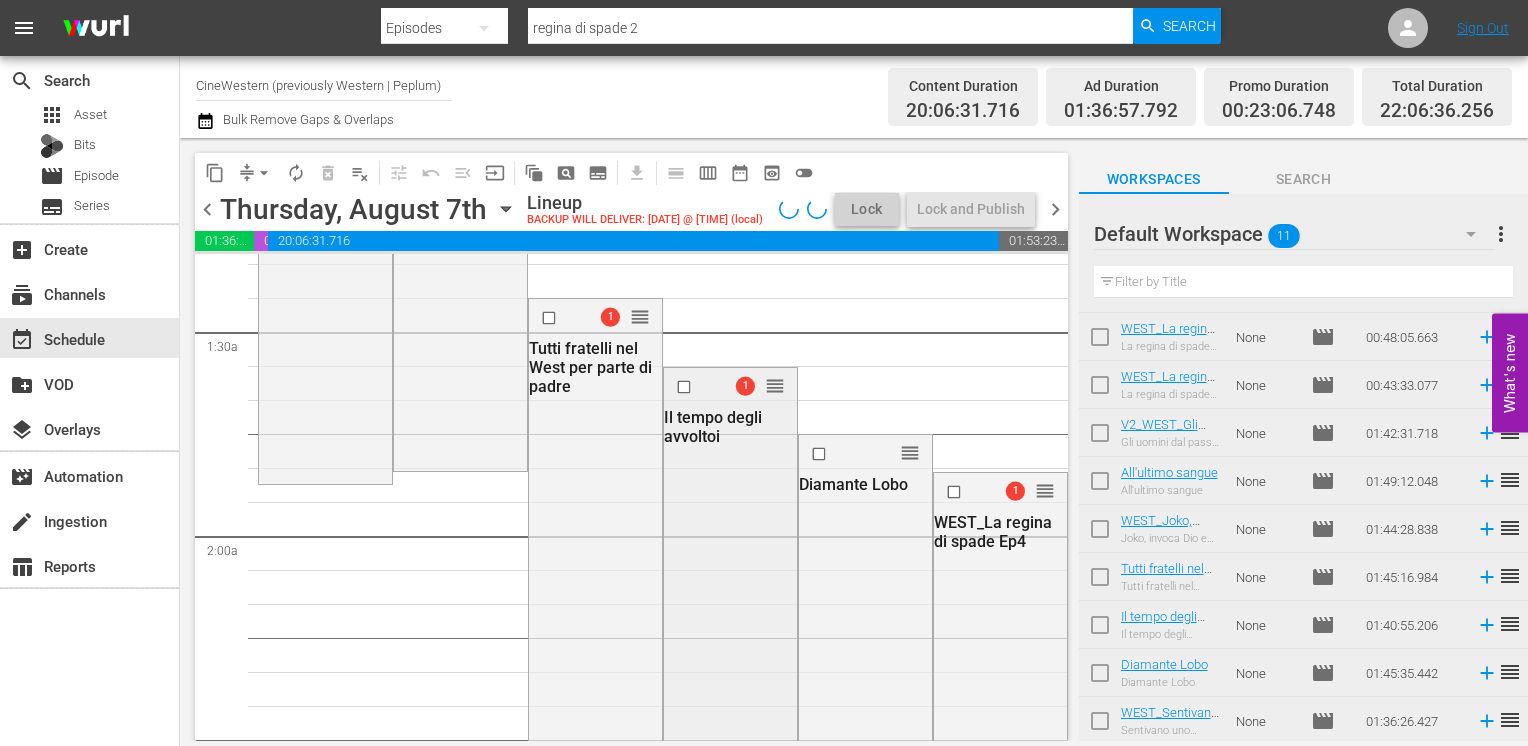 scroll, scrollTop: 500, scrollLeft: 0, axis: vertical 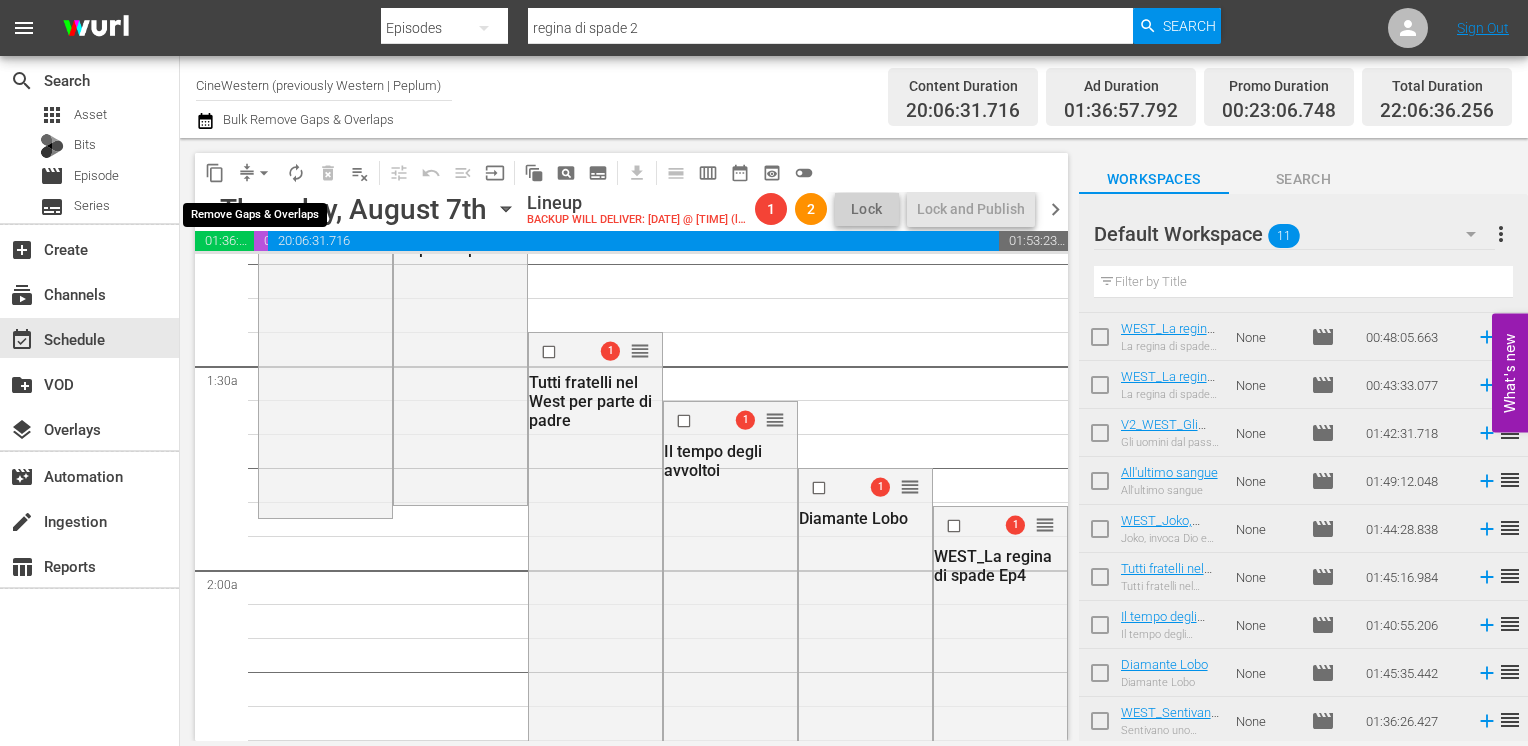 click on "arrow_drop_down" at bounding box center [264, 173] 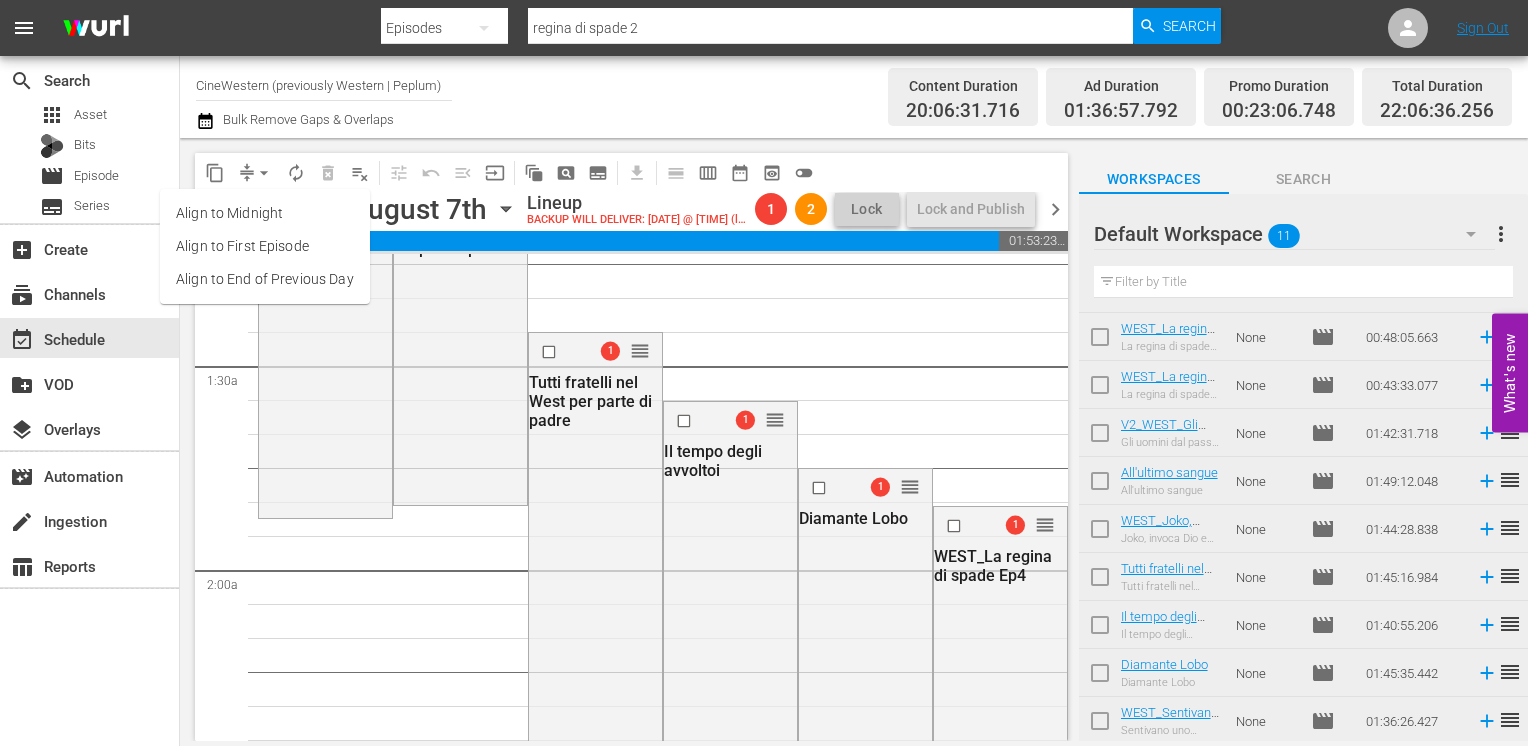 click on "Align to End of Previous Day" at bounding box center [265, 279] 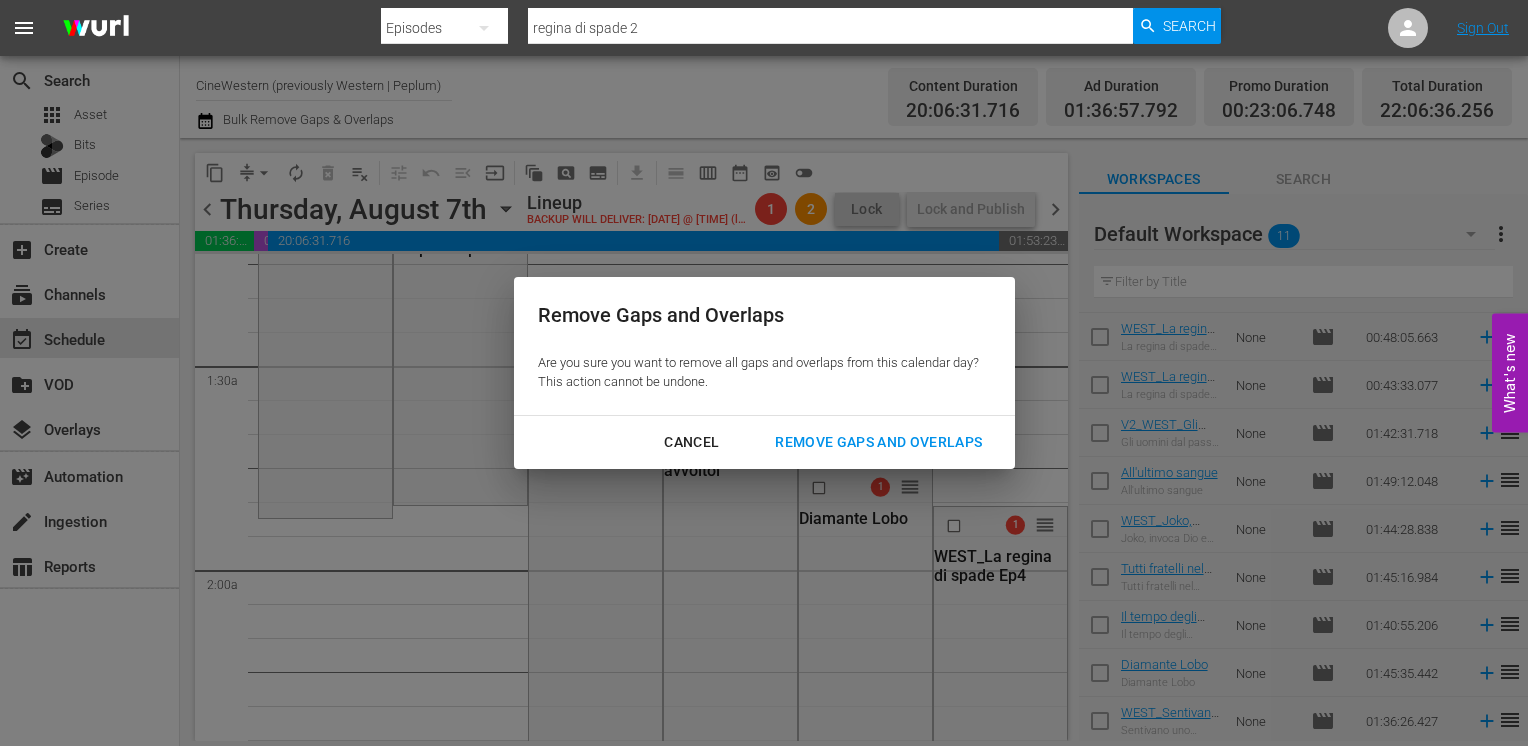 click on "Remove Gaps and Overlaps" at bounding box center (878, 442) 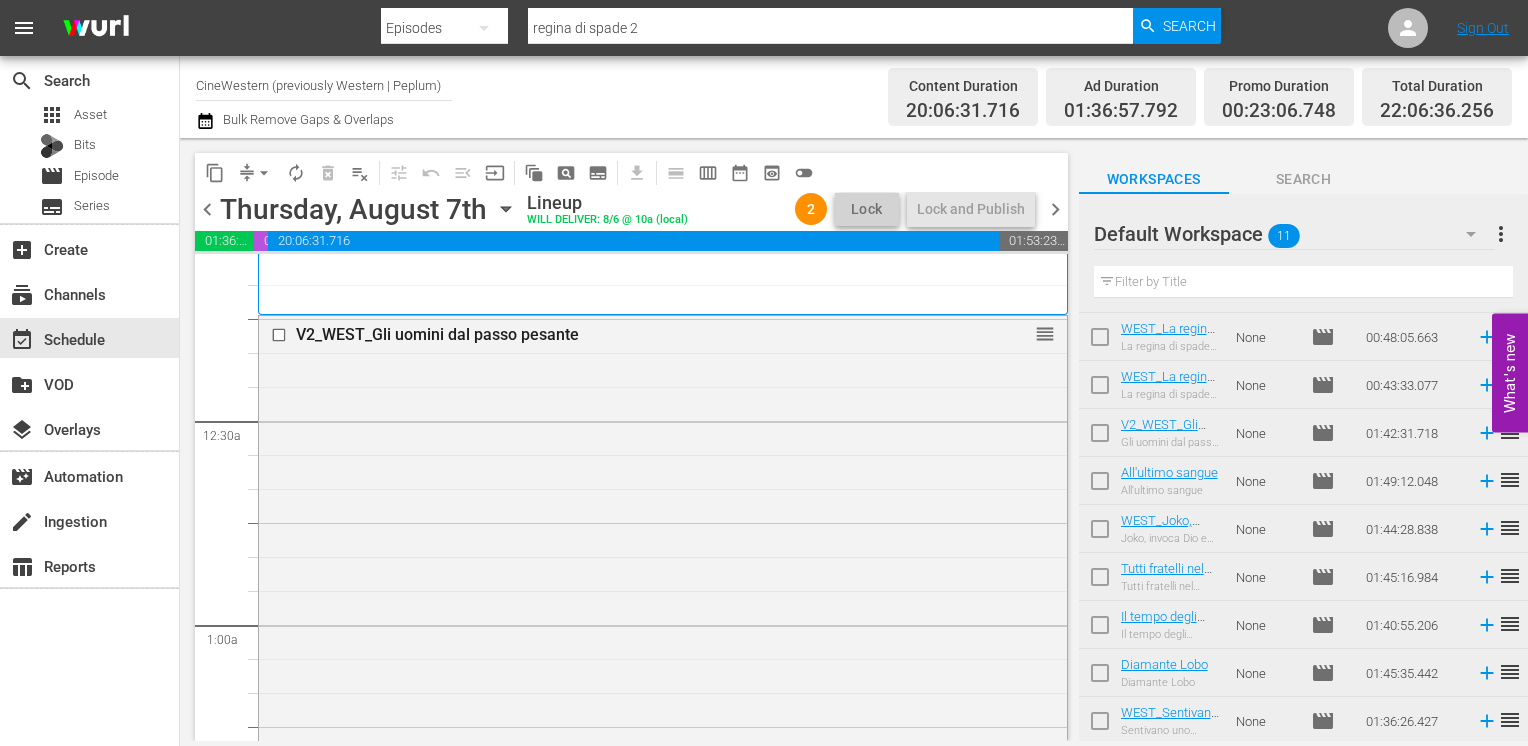 scroll, scrollTop: 0, scrollLeft: 0, axis: both 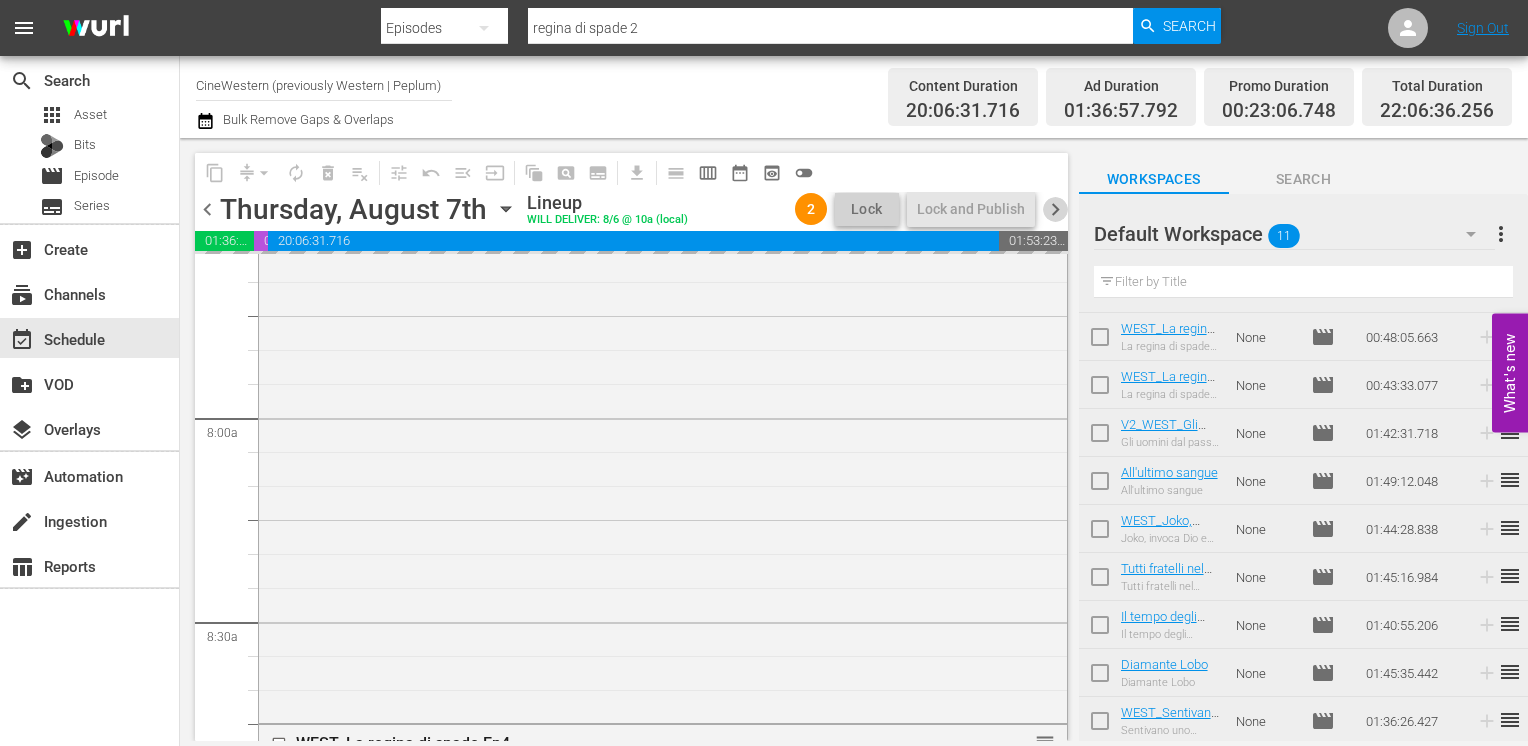 click on "chevron_right" at bounding box center [1055, 209] 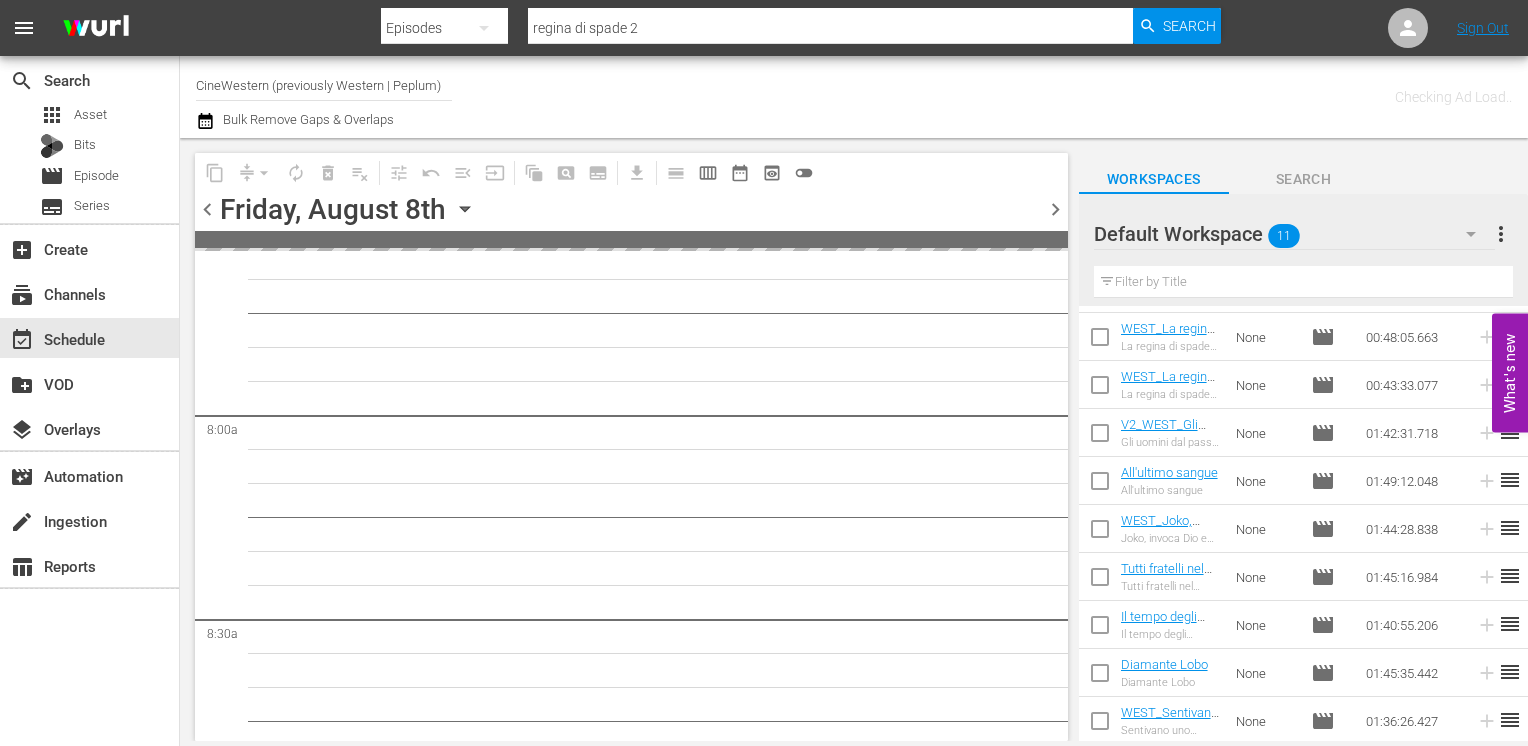 scroll, scrollTop: 3202, scrollLeft: 0, axis: vertical 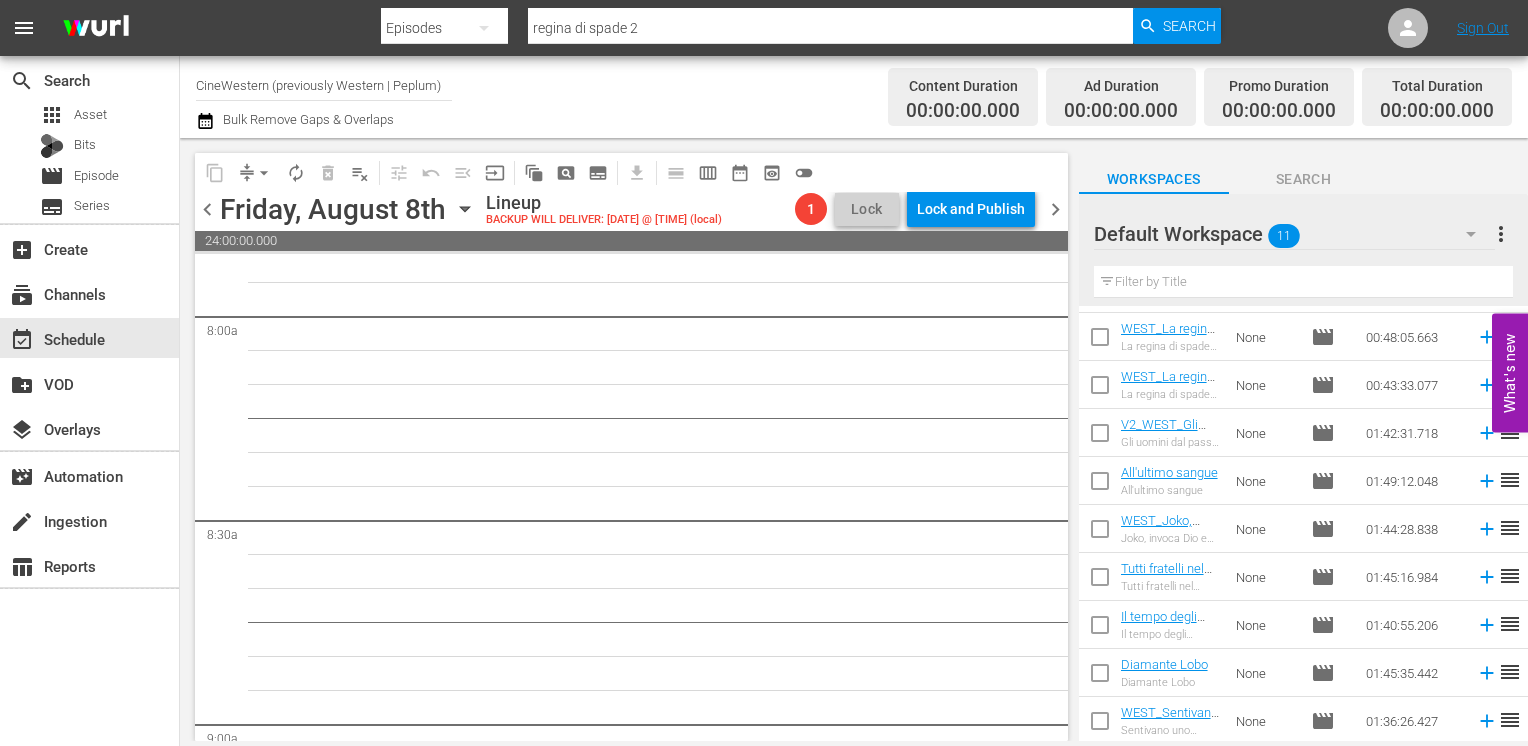 click on "chevron_left" at bounding box center (207, 209) 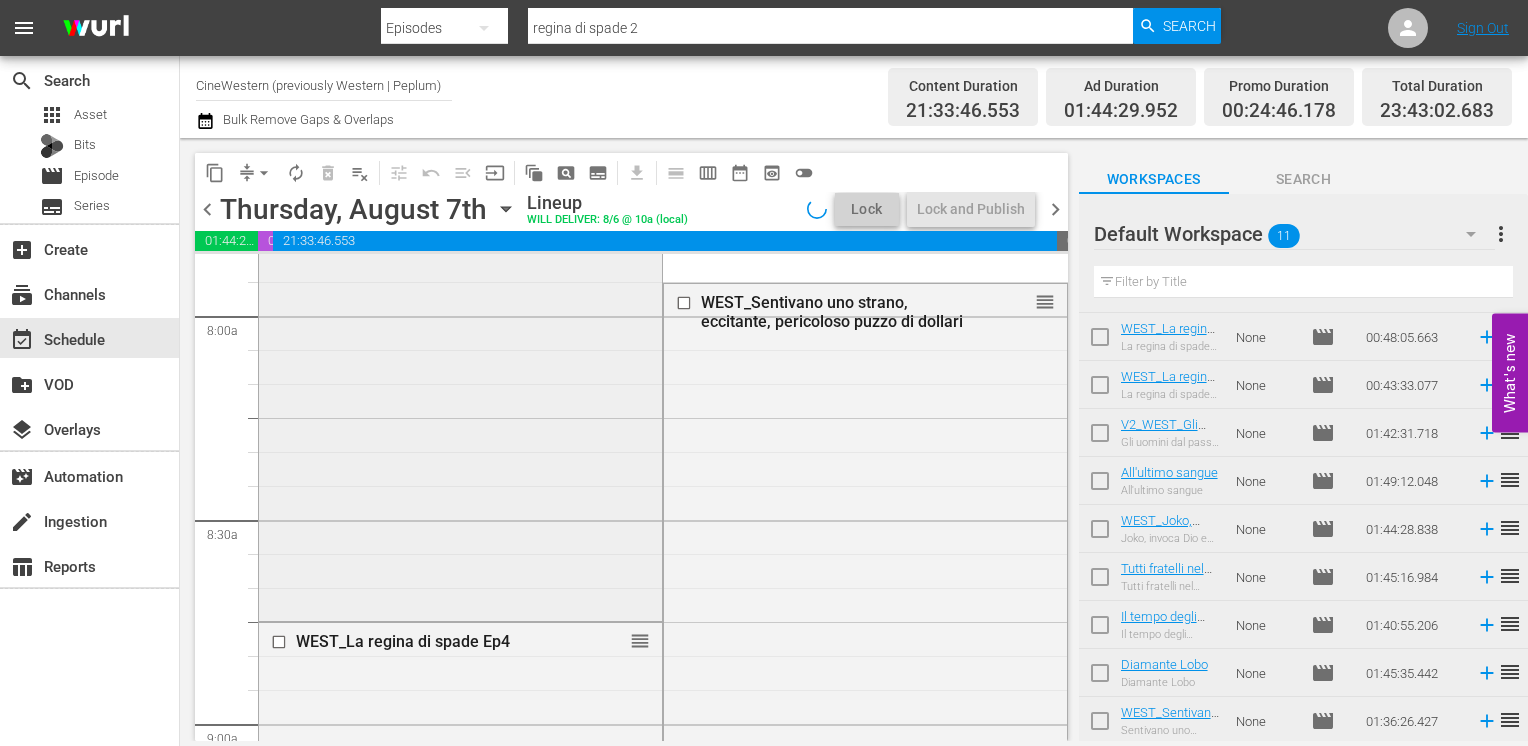 scroll, scrollTop: 3100, scrollLeft: 0, axis: vertical 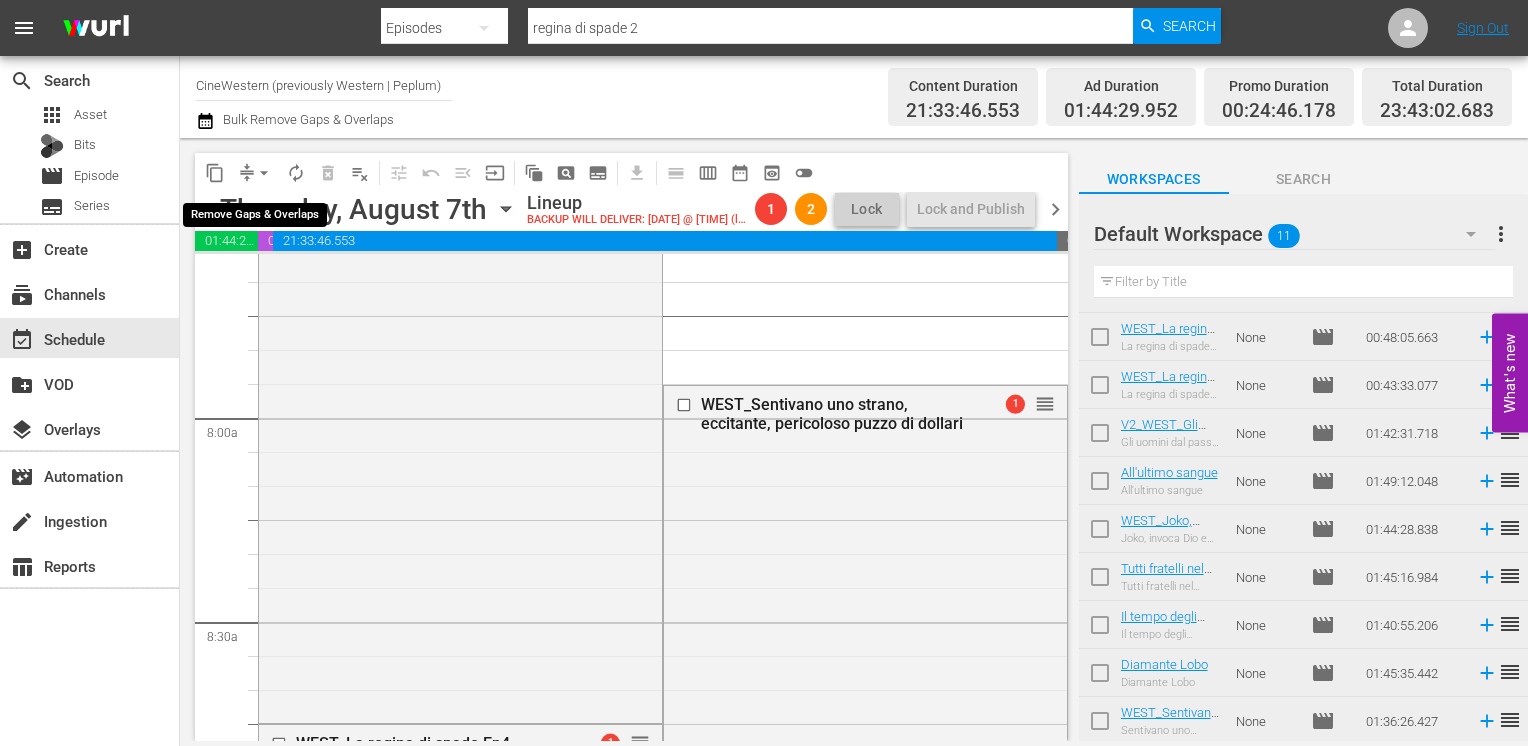 click on "arrow_drop_down" at bounding box center [264, 173] 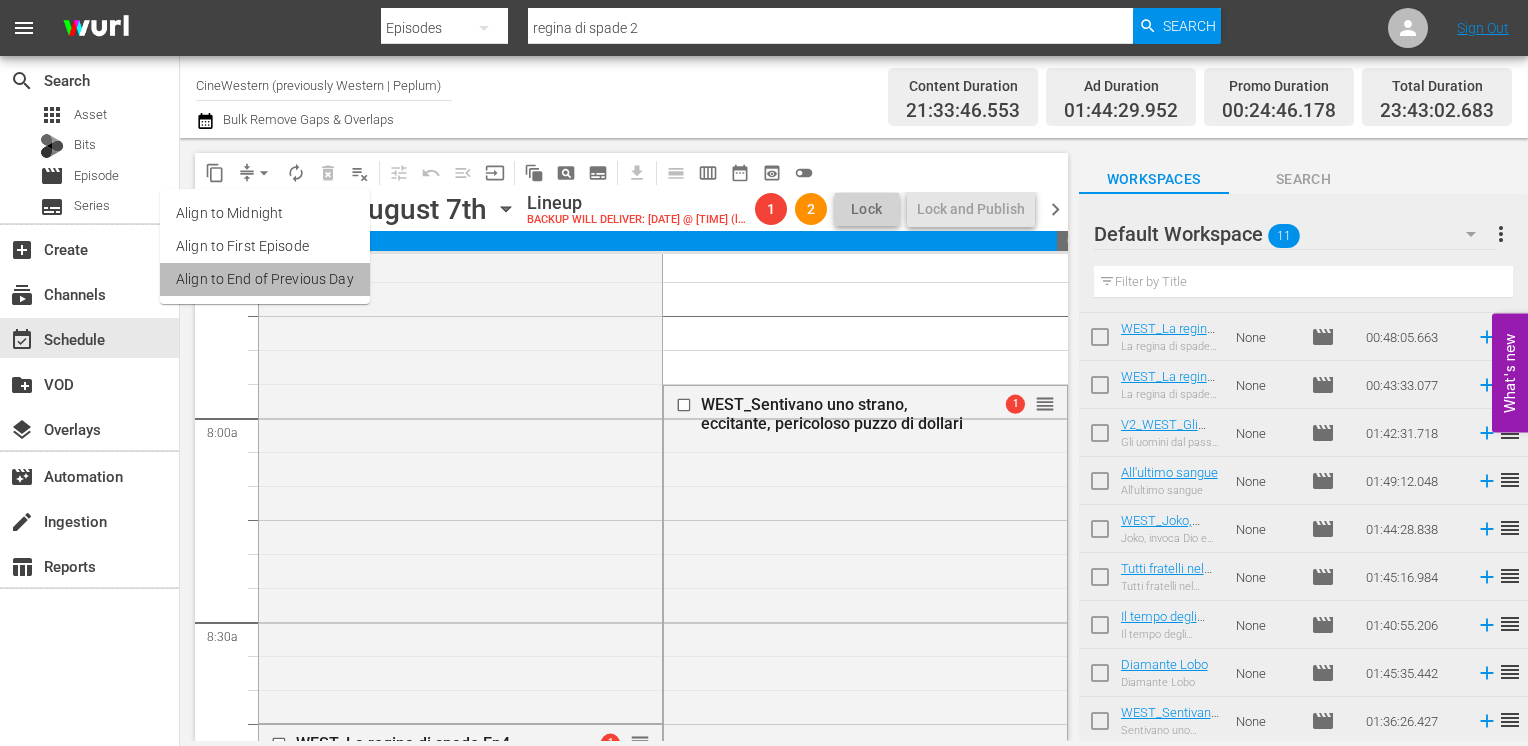 click on "Align to End of Previous Day" at bounding box center (265, 279) 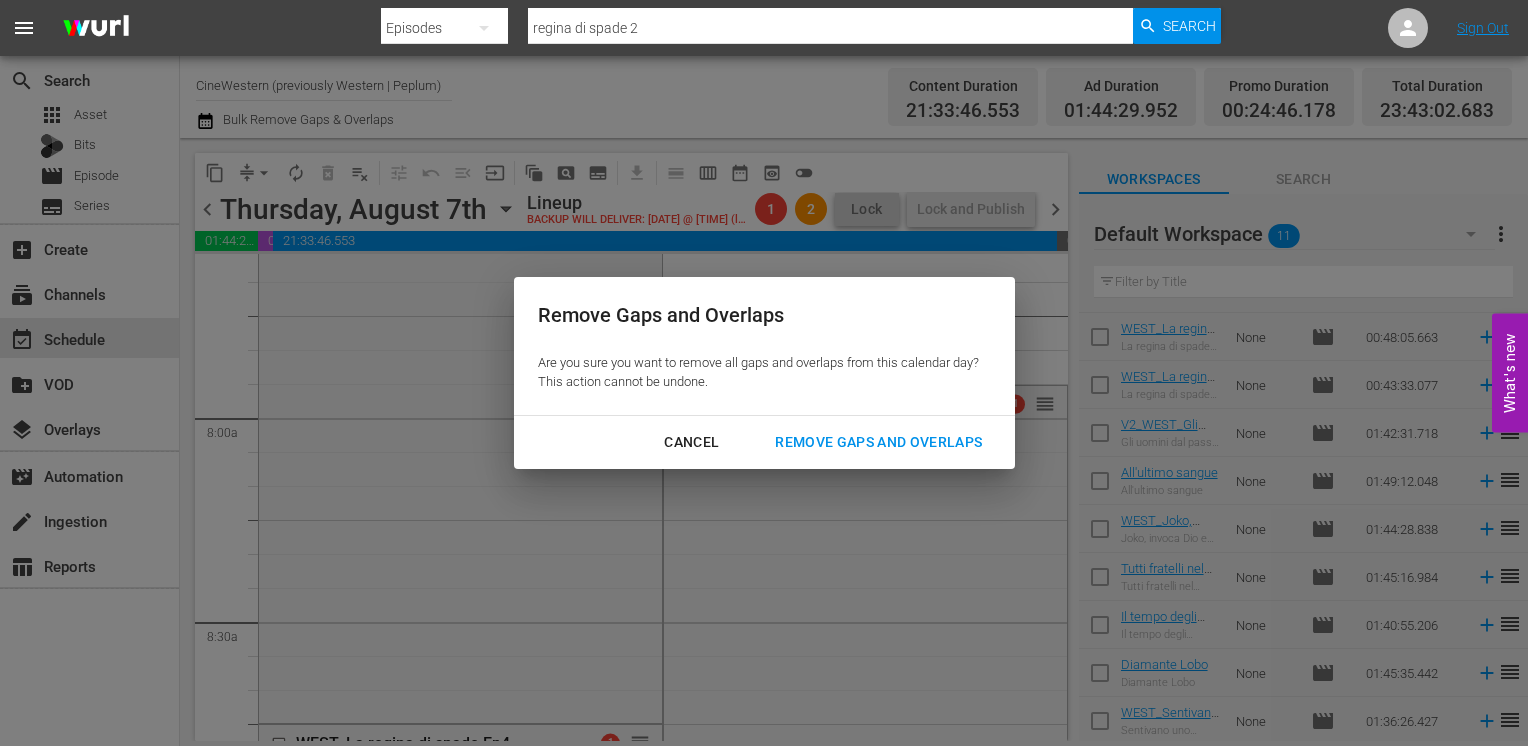 click on "Remove Gaps and Overlaps" at bounding box center (878, 442) 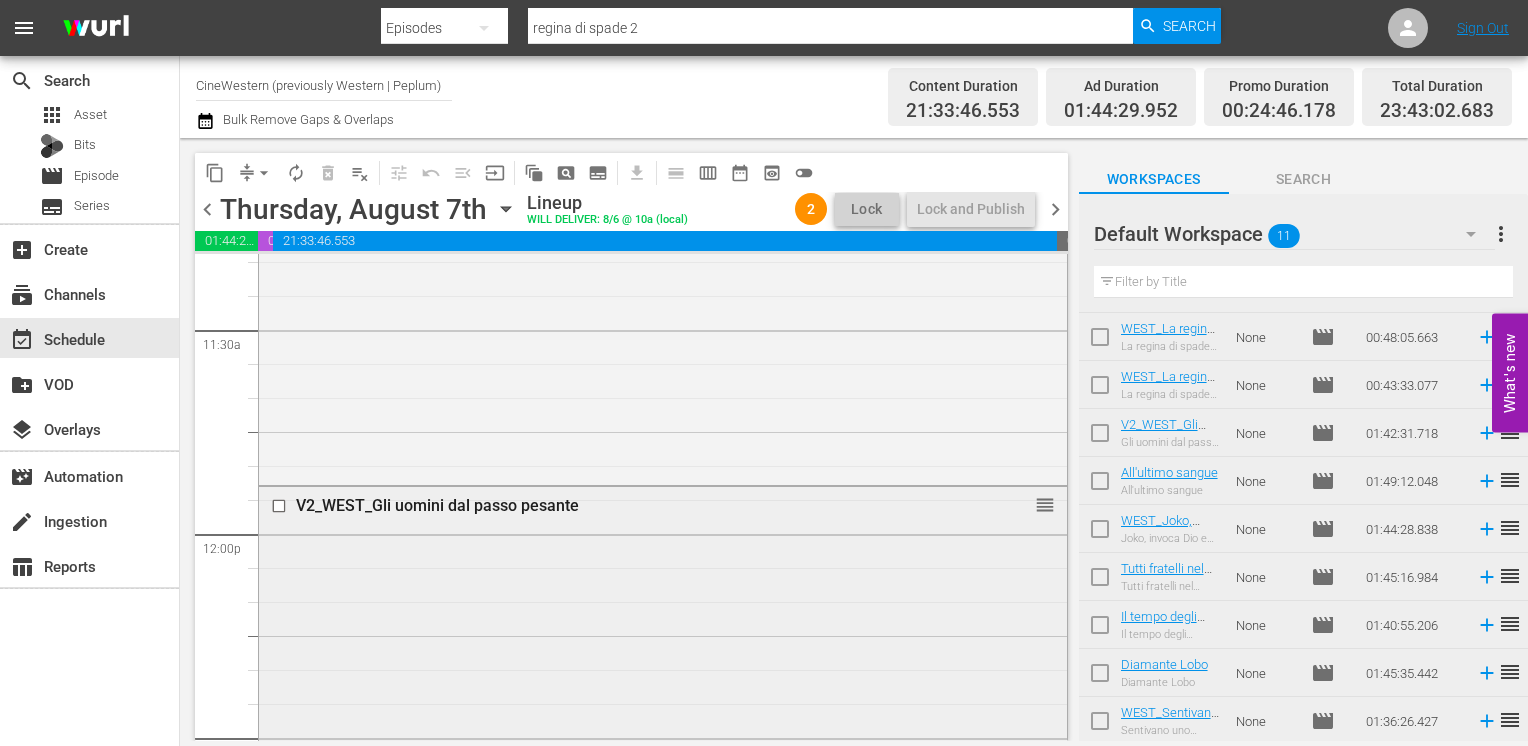 scroll, scrollTop: 4700, scrollLeft: 0, axis: vertical 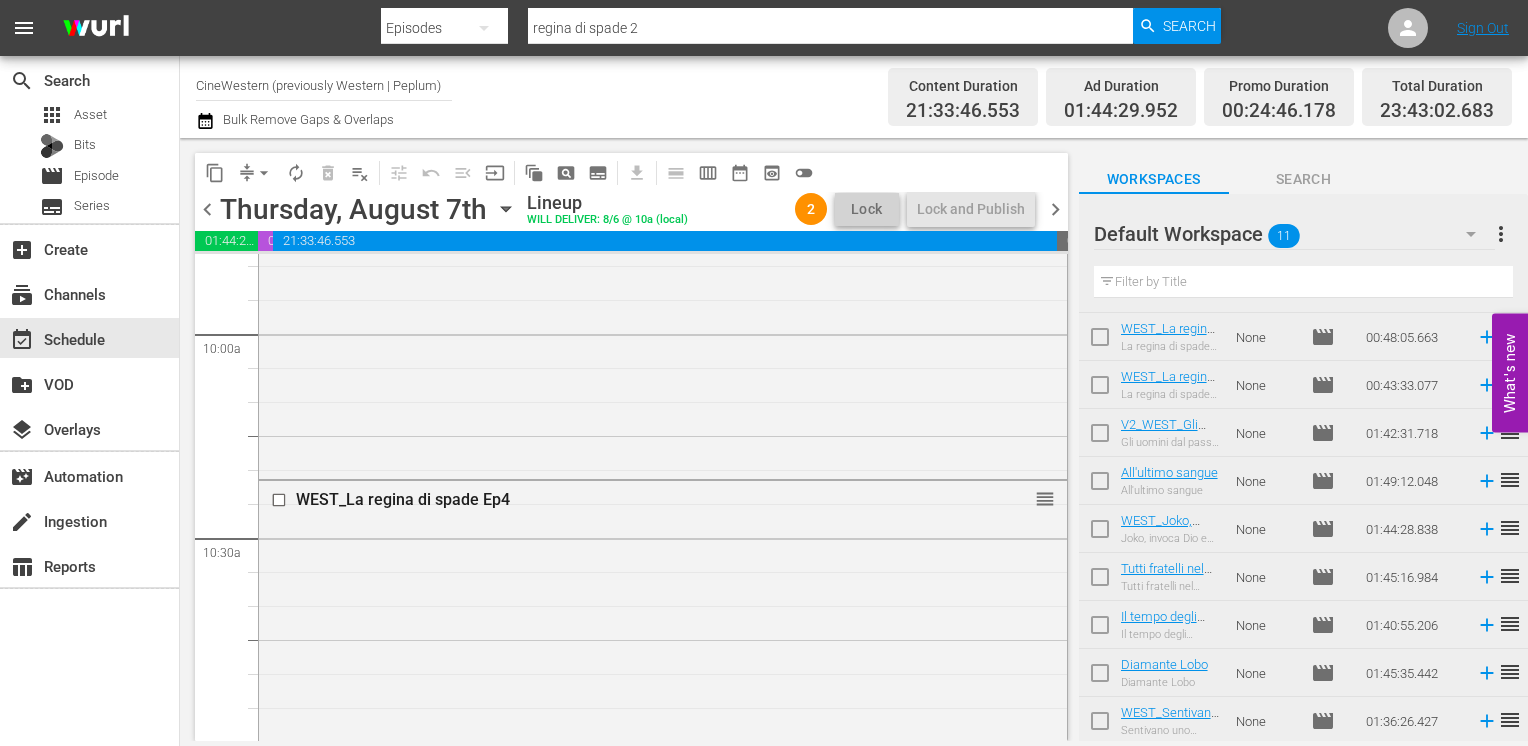 click on "chevron_left" at bounding box center (207, 209) 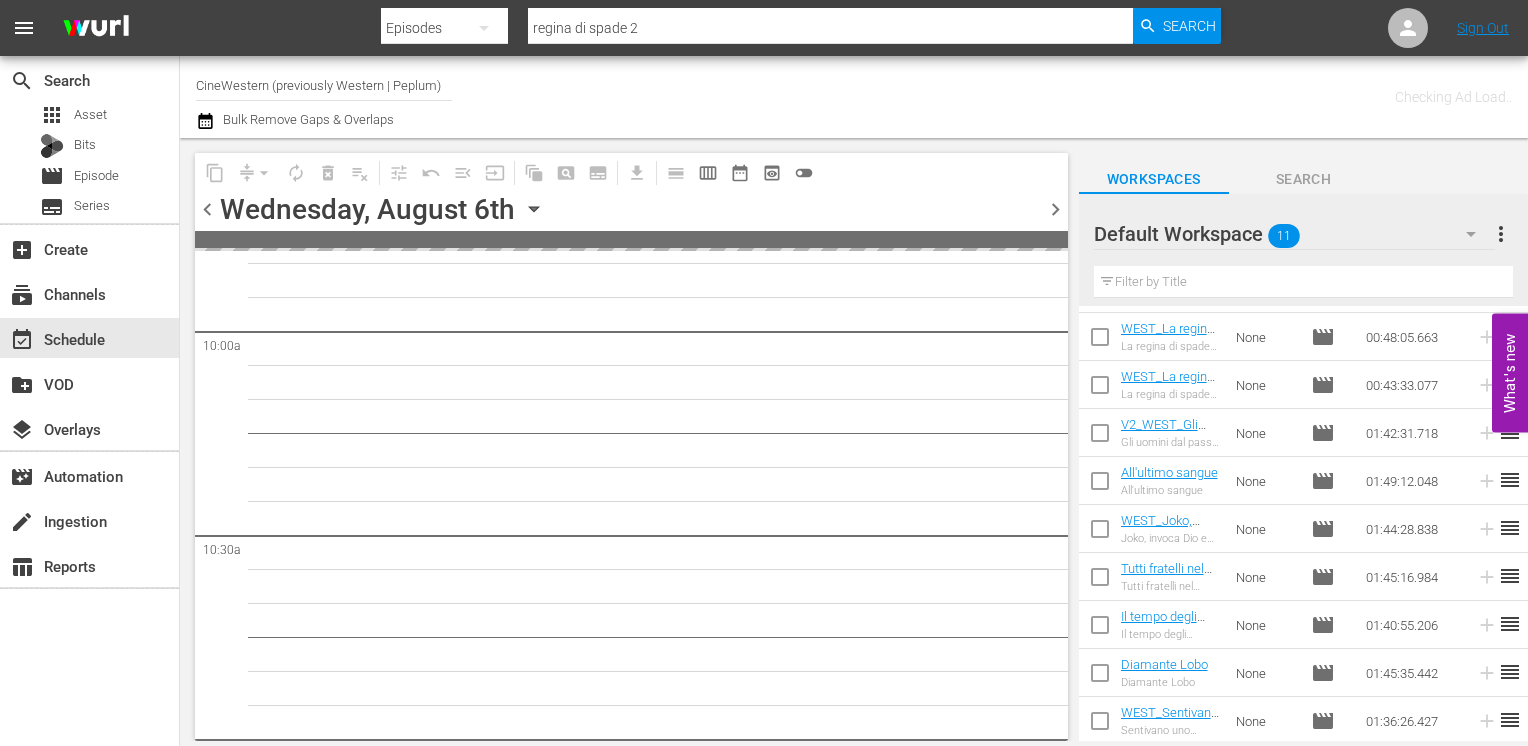 scroll, scrollTop: 4102, scrollLeft: 0, axis: vertical 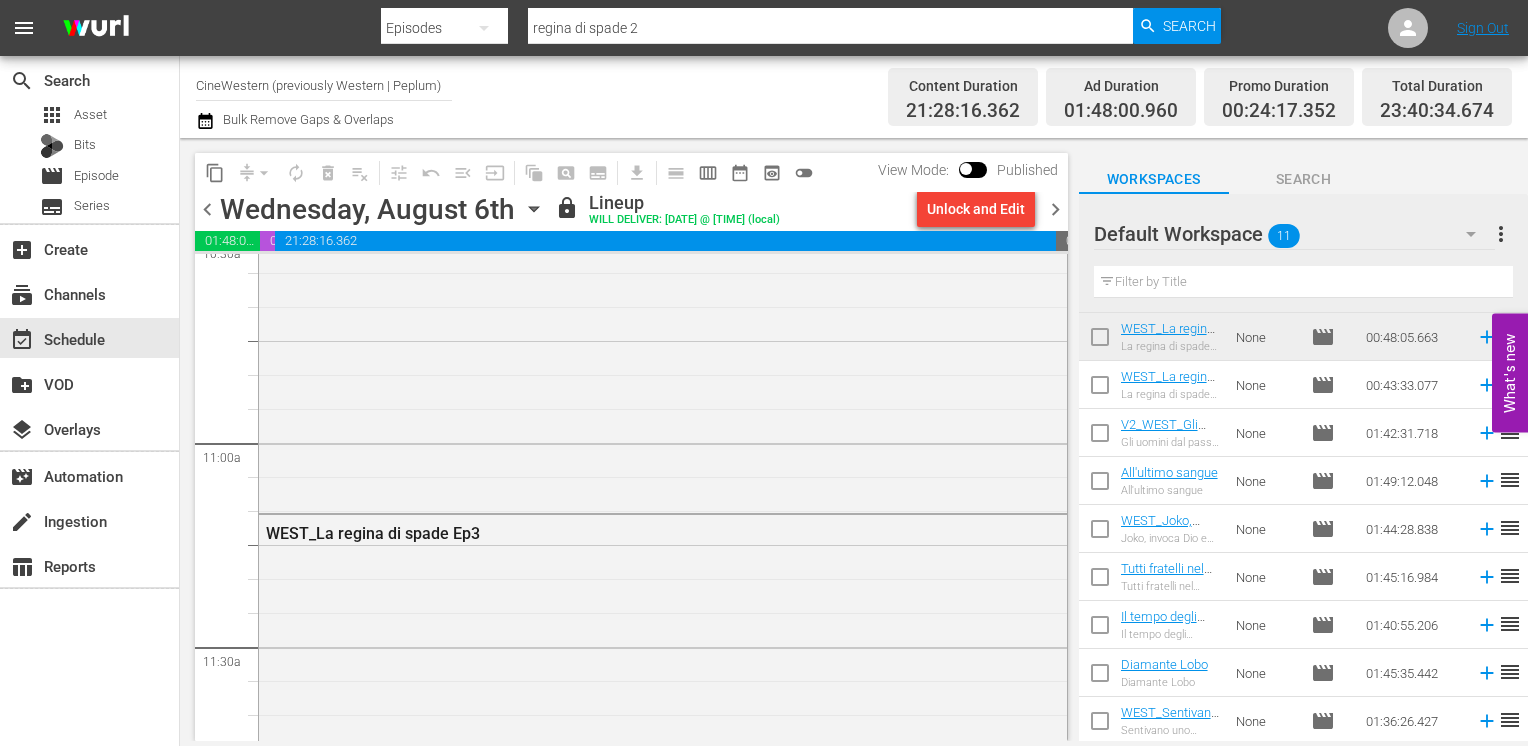 click on "chevron_right" at bounding box center [1055, 209] 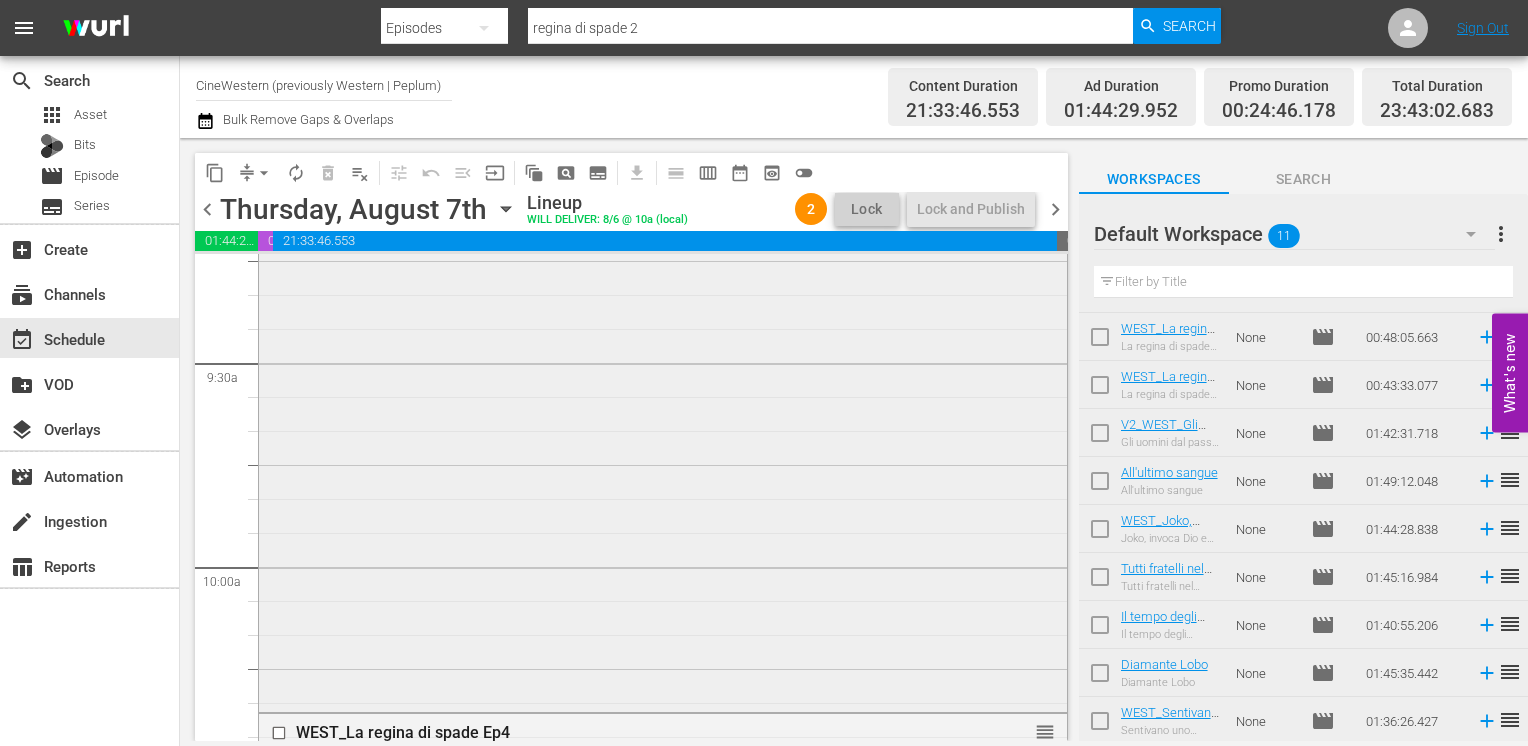 scroll, scrollTop: 3967, scrollLeft: 0, axis: vertical 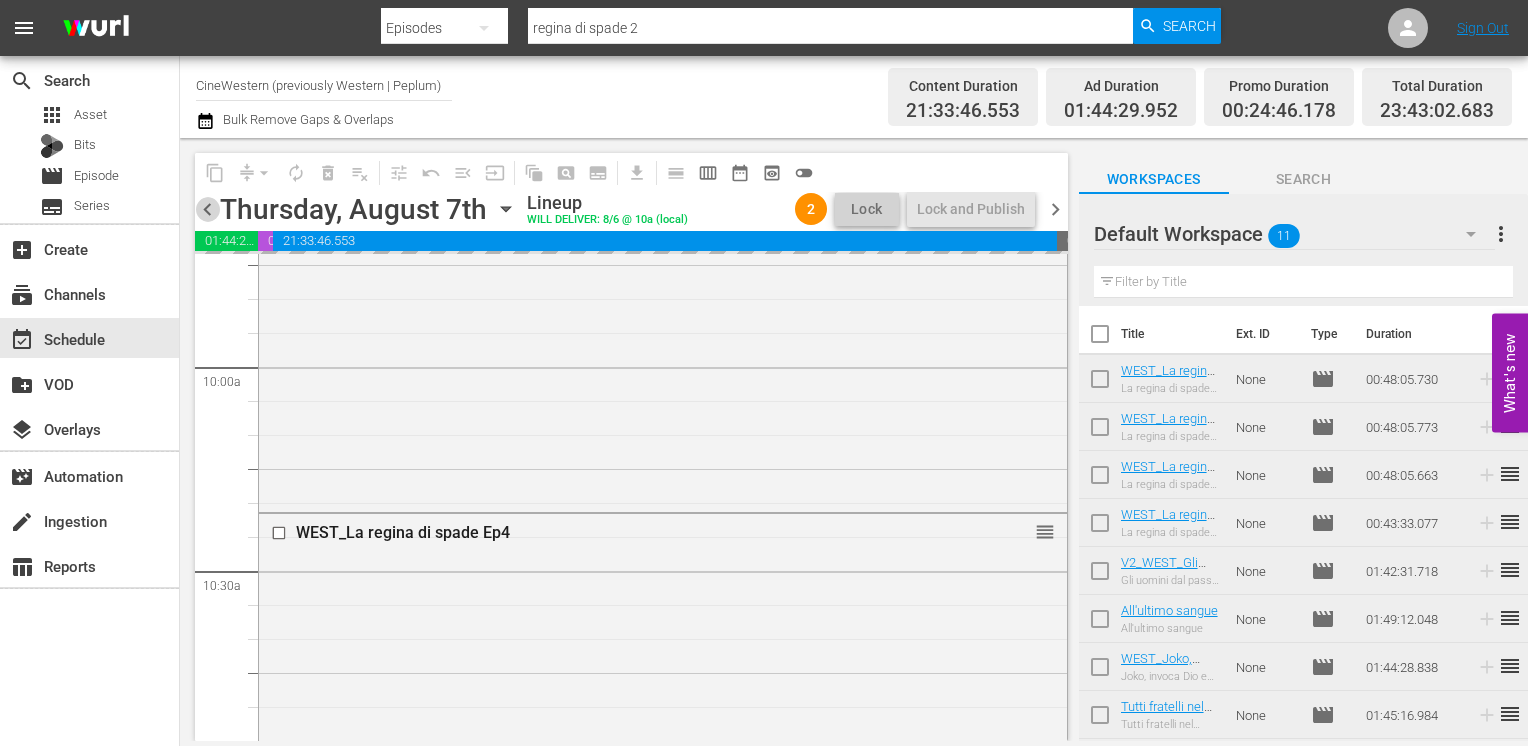 click on "chevron_left" at bounding box center [207, 209] 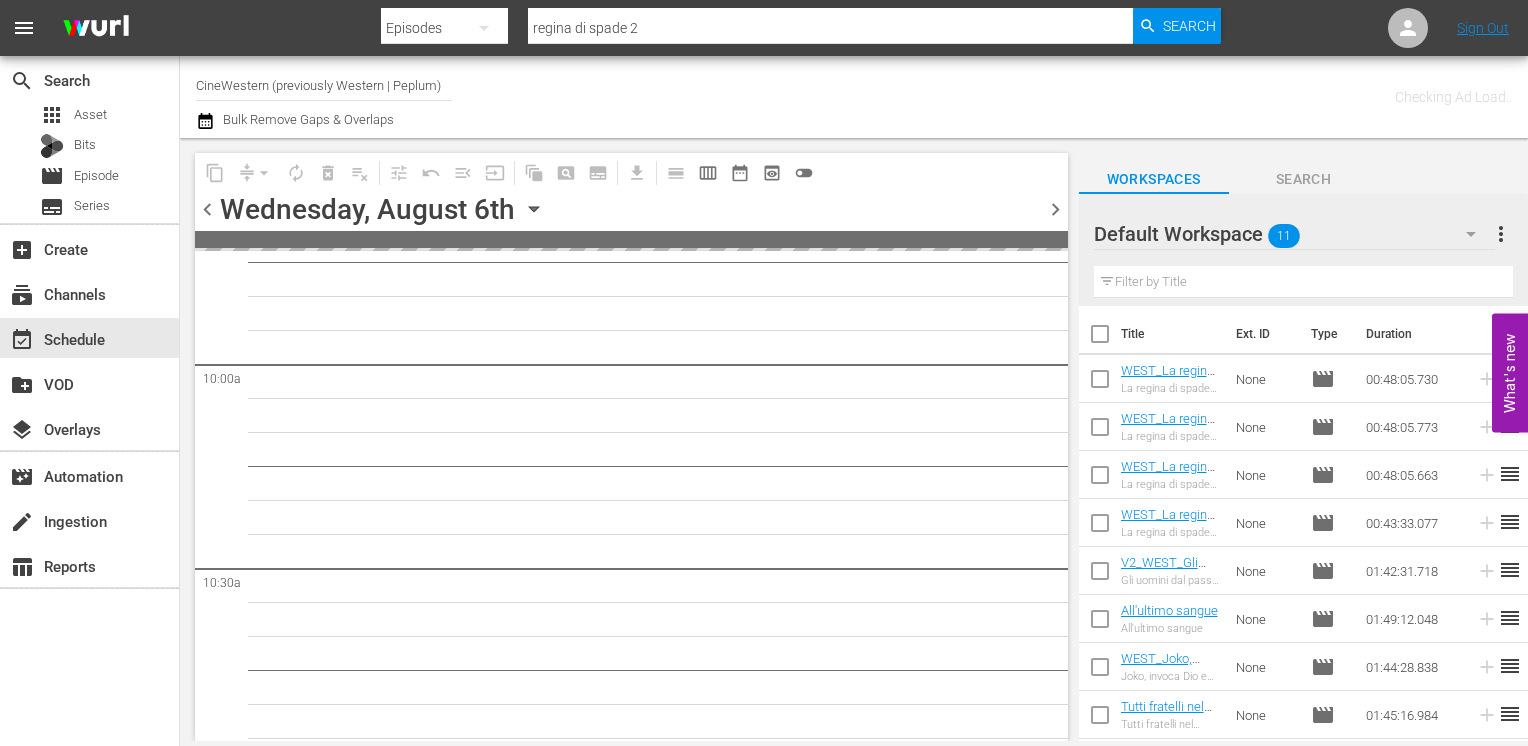scroll, scrollTop: 4069, scrollLeft: 0, axis: vertical 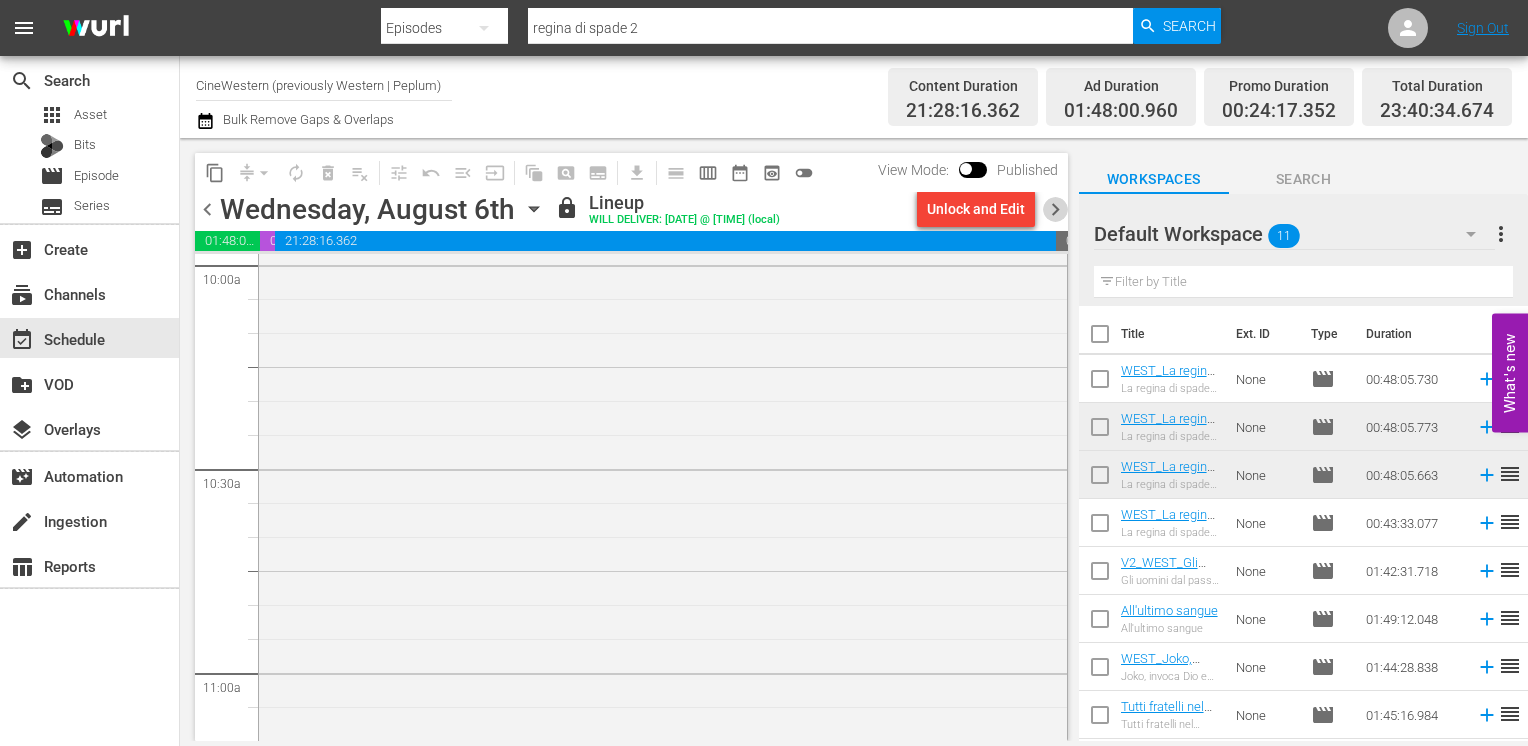 click on "chevron_right" at bounding box center [1055, 209] 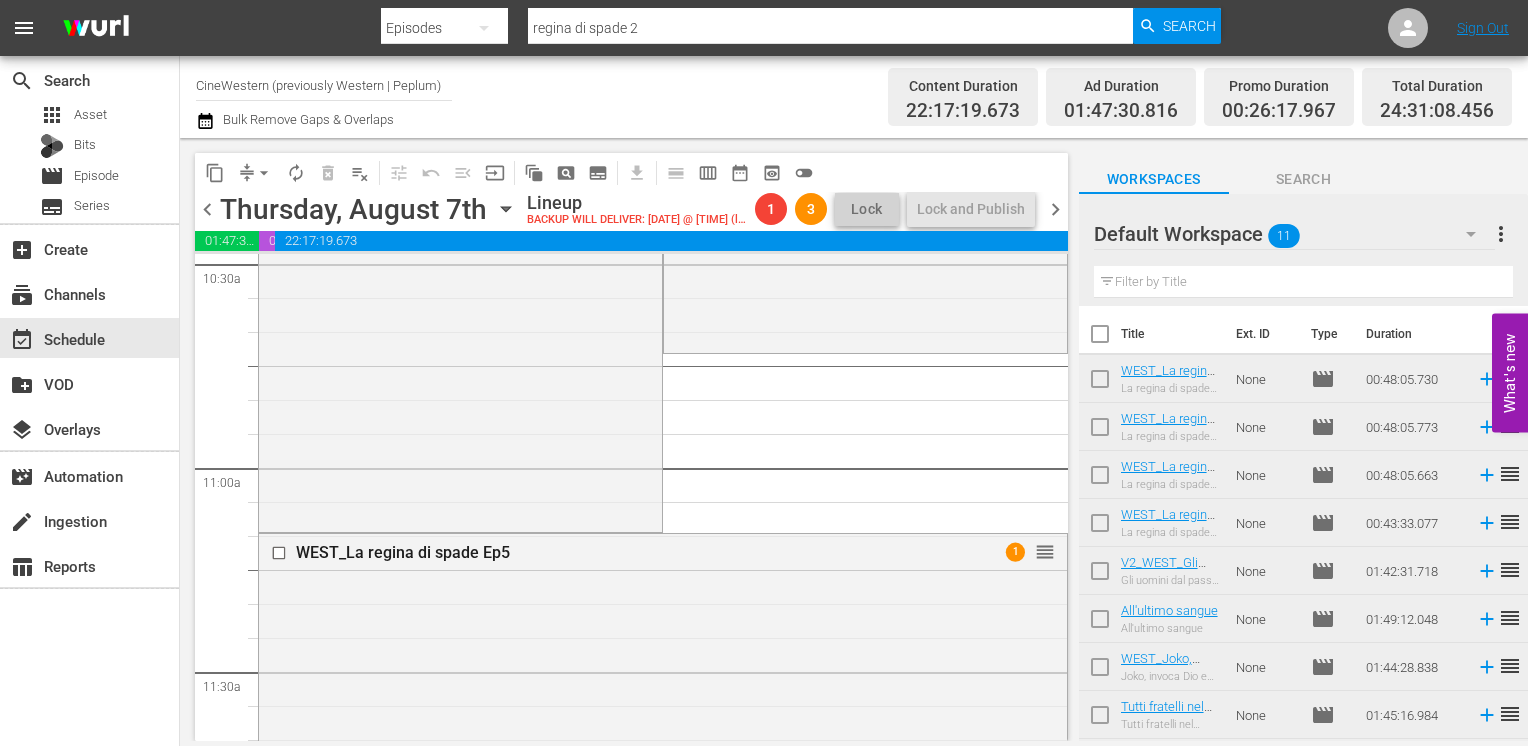 scroll, scrollTop: 4172, scrollLeft: 0, axis: vertical 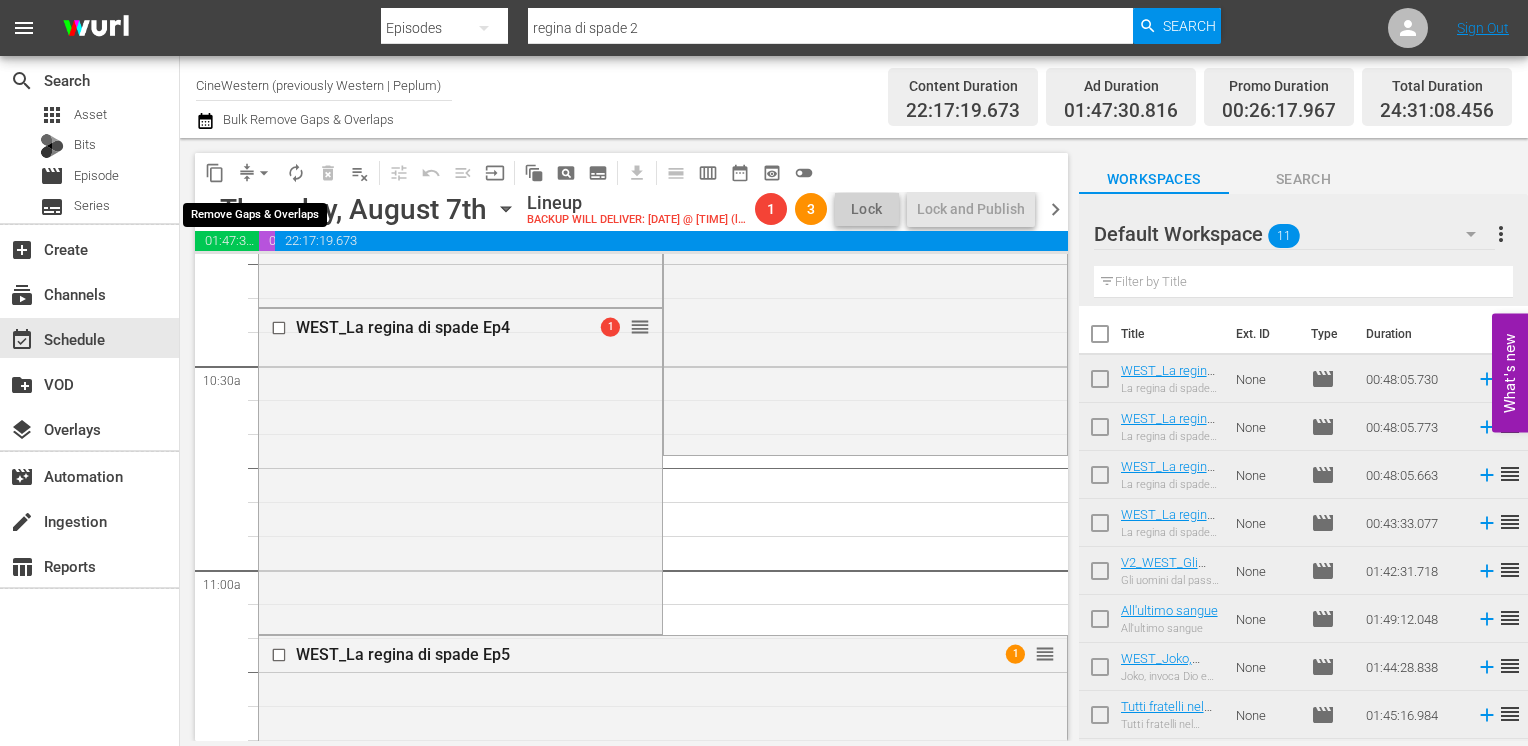 click on "arrow_drop_down" at bounding box center [264, 173] 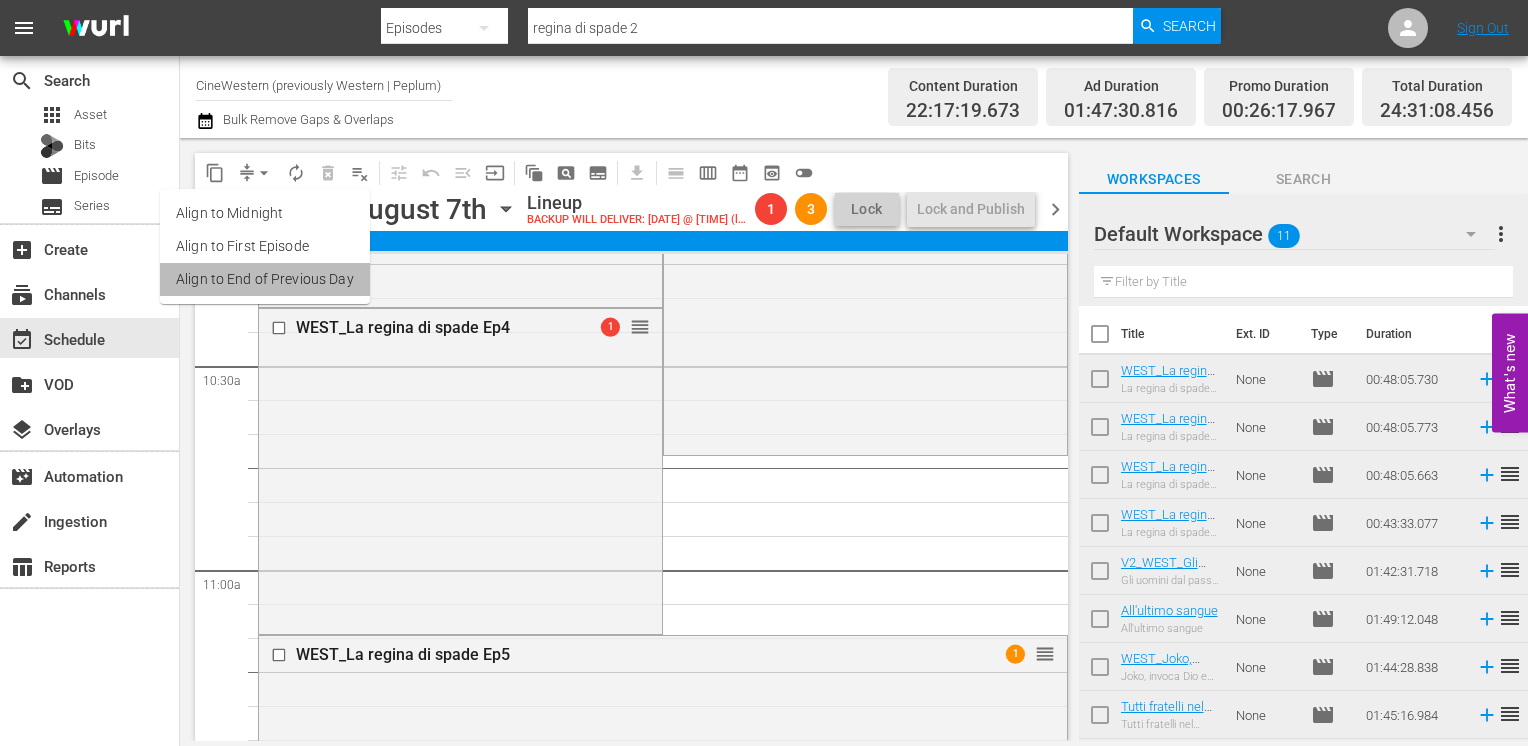 click on "Align to End of Previous Day" at bounding box center [265, 279] 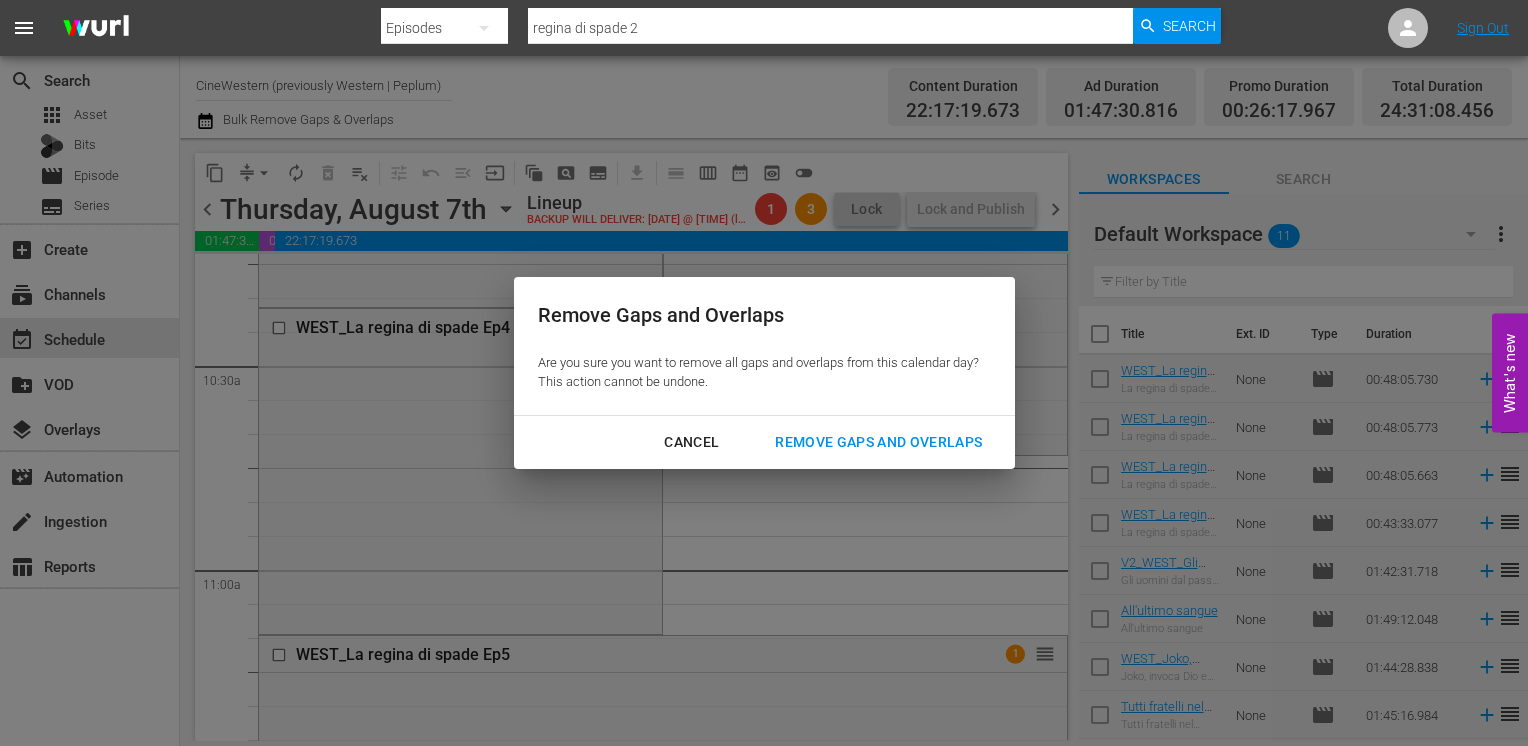 click on "Remove Gaps and Overlaps" at bounding box center (878, 442) 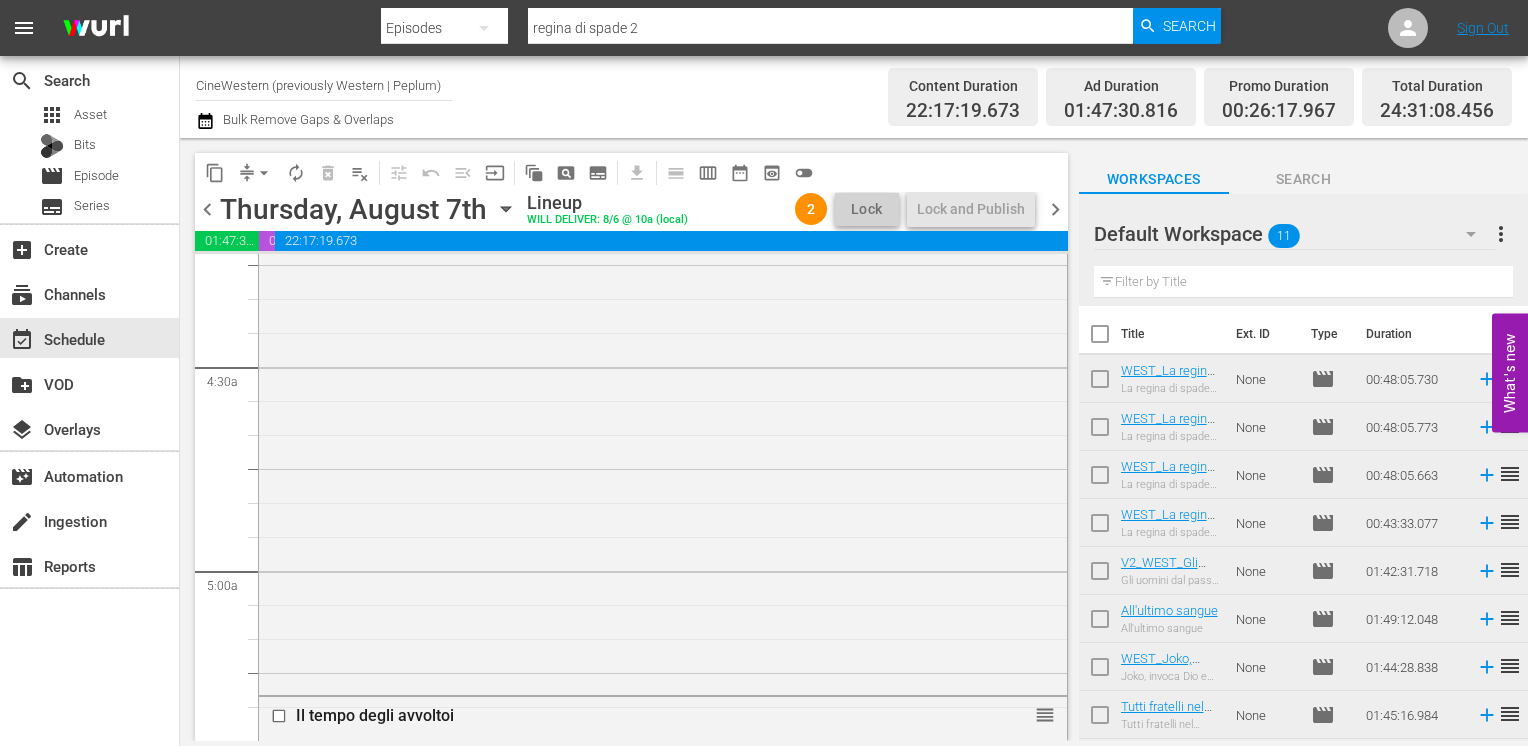 scroll, scrollTop: 0, scrollLeft: 0, axis: both 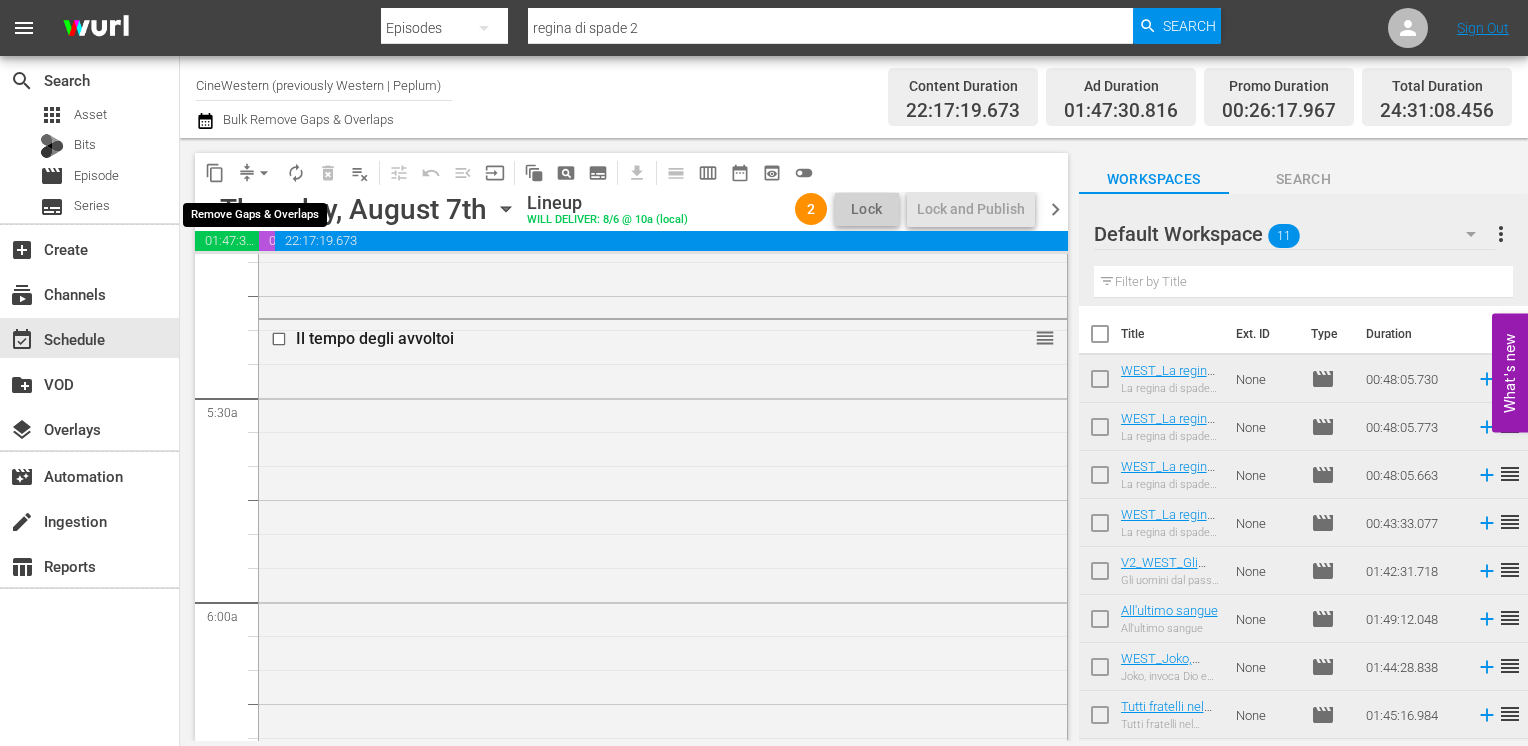 click on "arrow_drop_down" at bounding box center [264, 173] 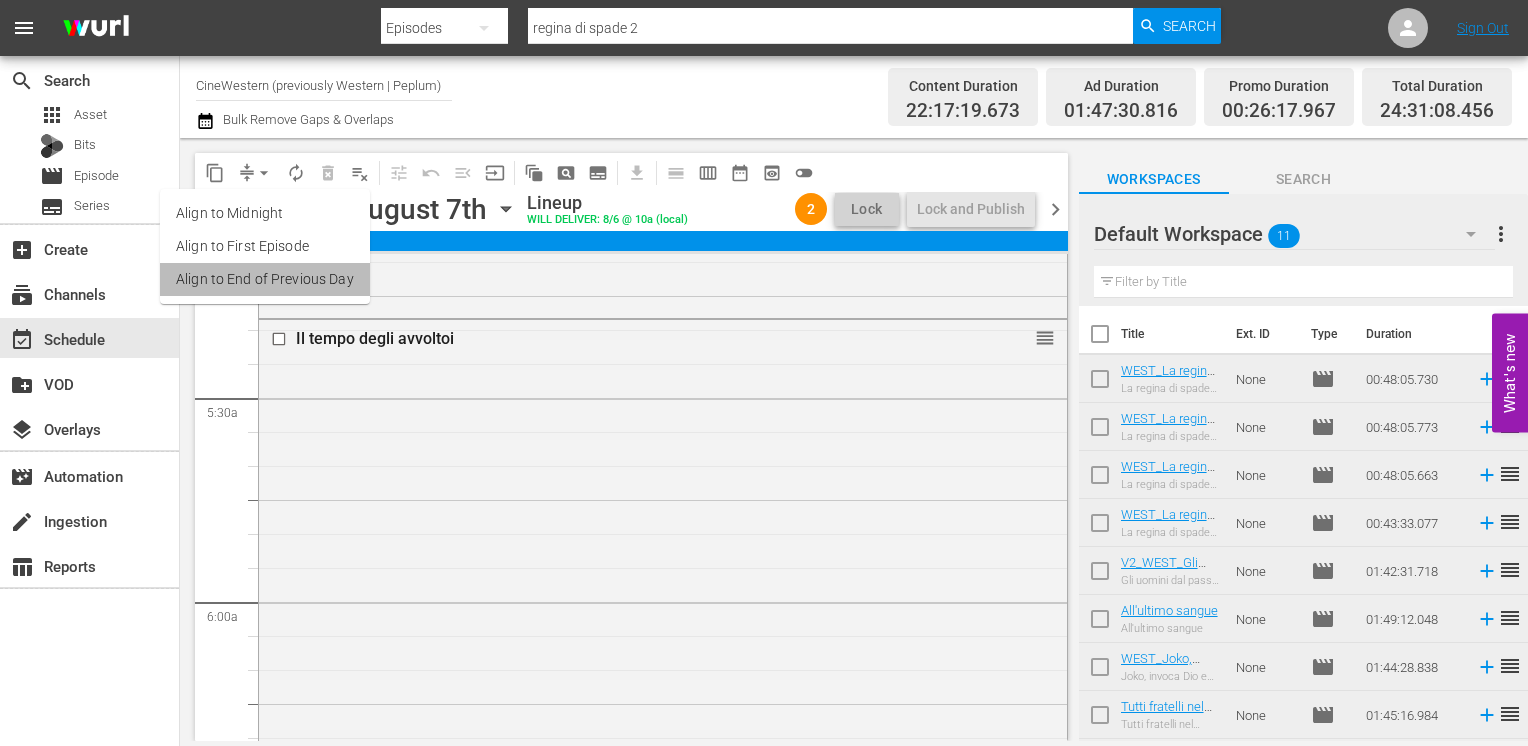 click on "Align to End of Previous Day" at bounding box center (265, 279) 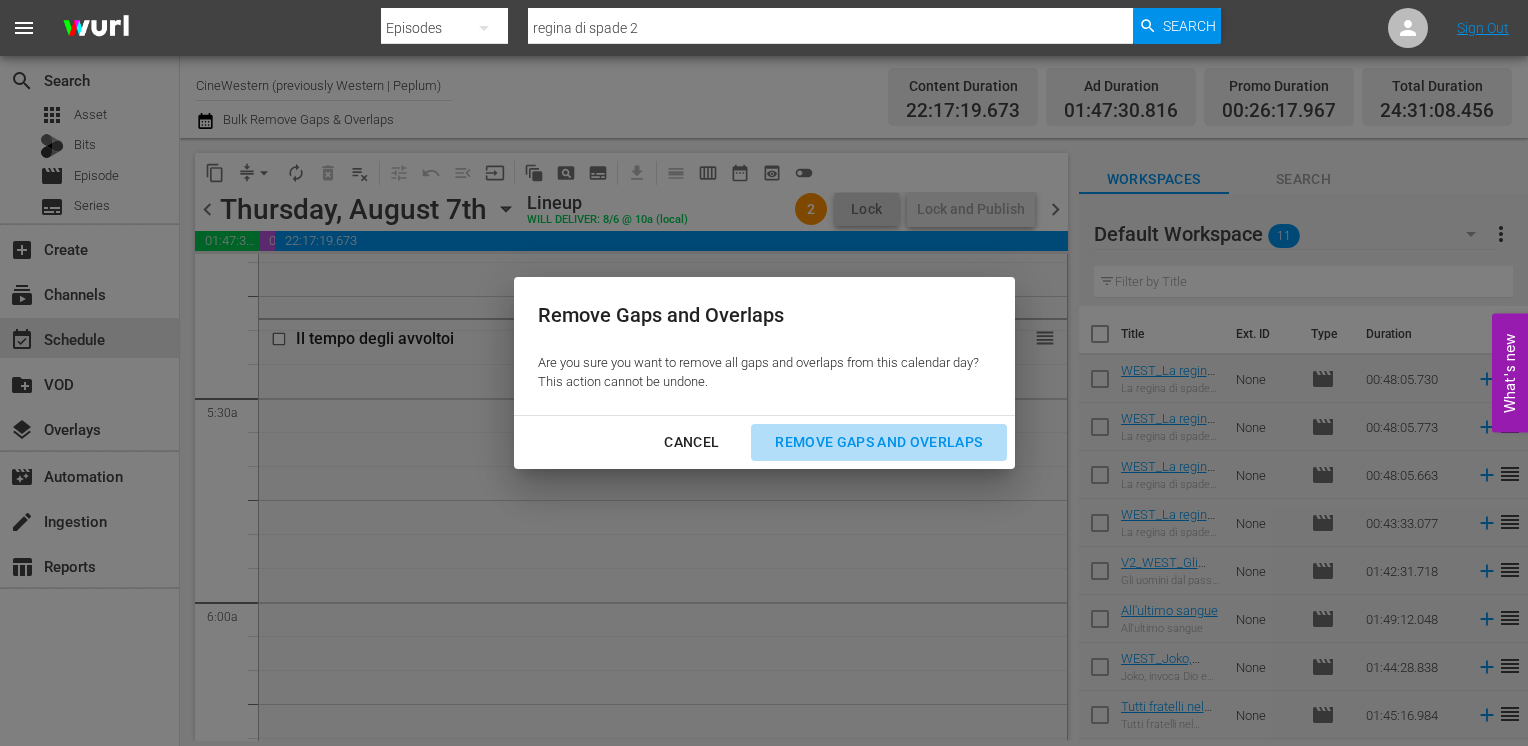 click on "Remove Gaps and Overlaps" at bounding box center [878, 442] 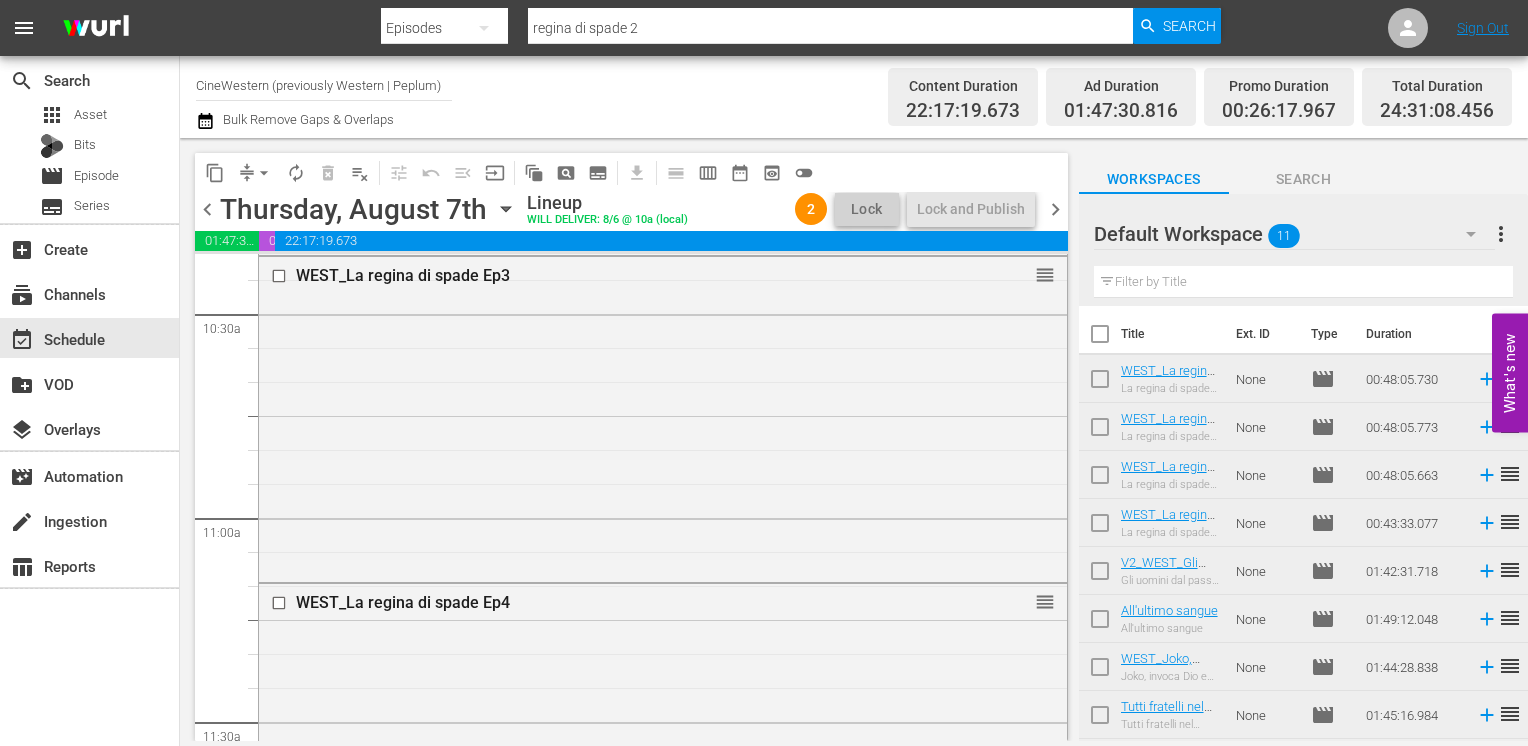 scroll, scrollTop: 4200, scrollLeft: 0, axis: vertical 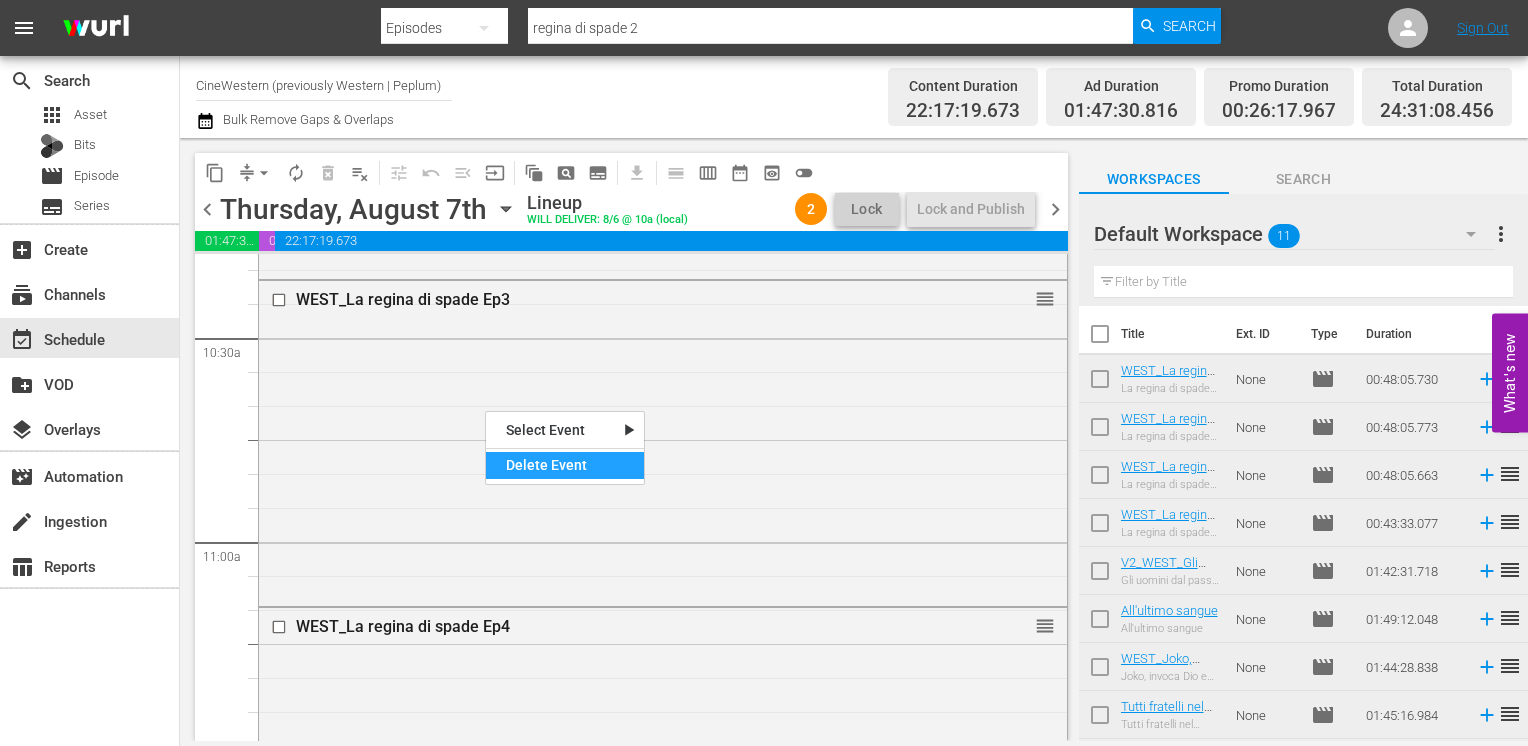 click on "Delete Event" at bounding box center [565, 465] 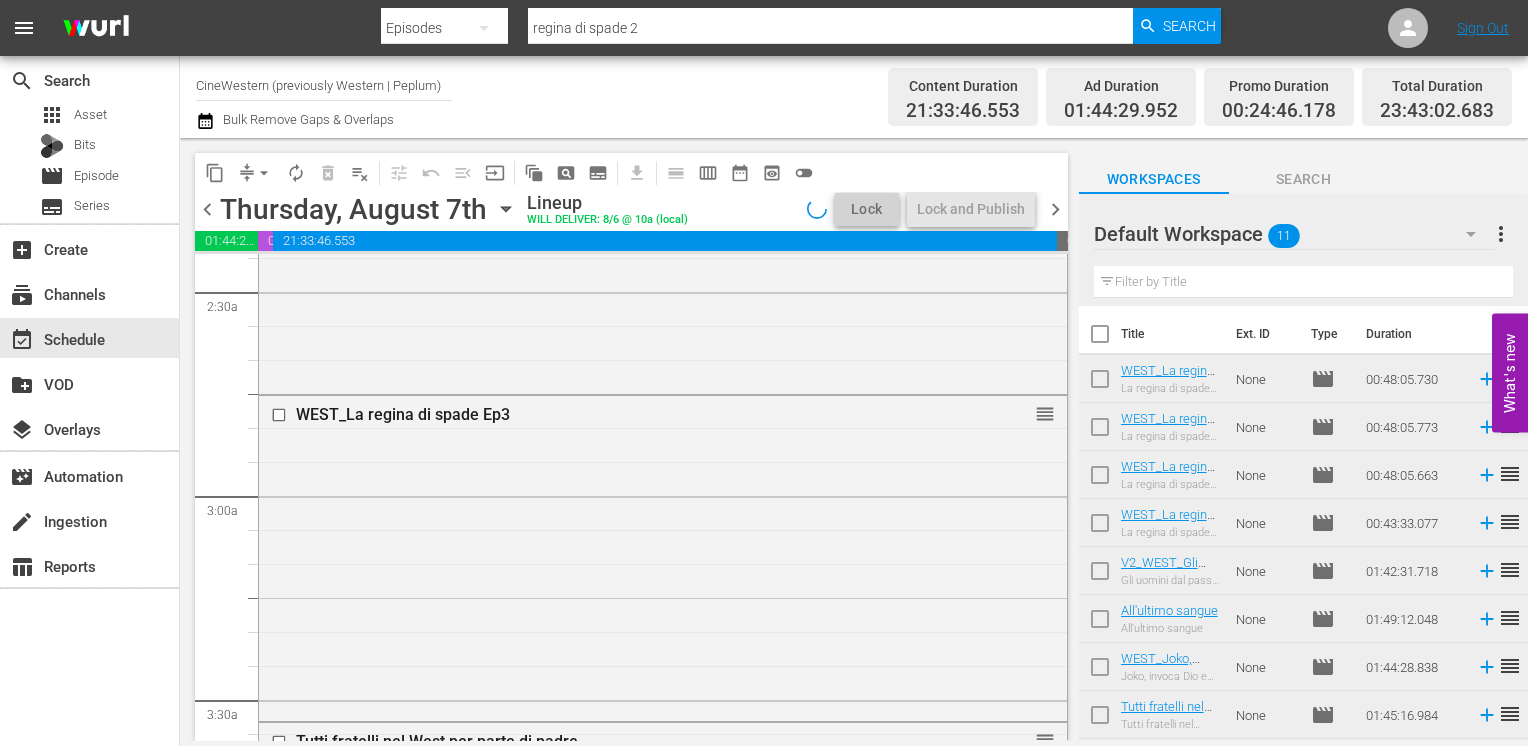 scroll, scrollTop: 1000, scrollLeft: 0, axis: vertical 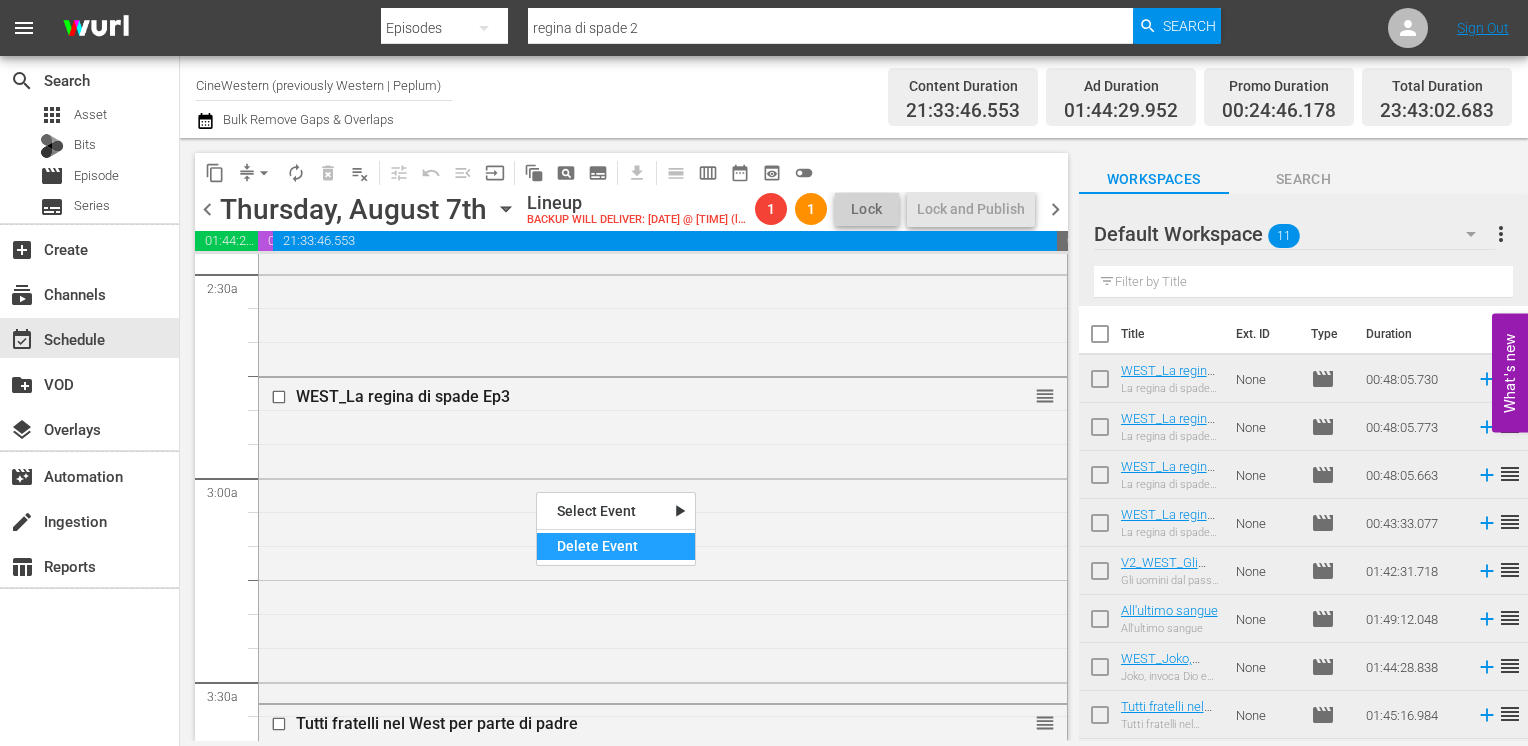 click on "Delete Event" at bounding box center [616, 546] 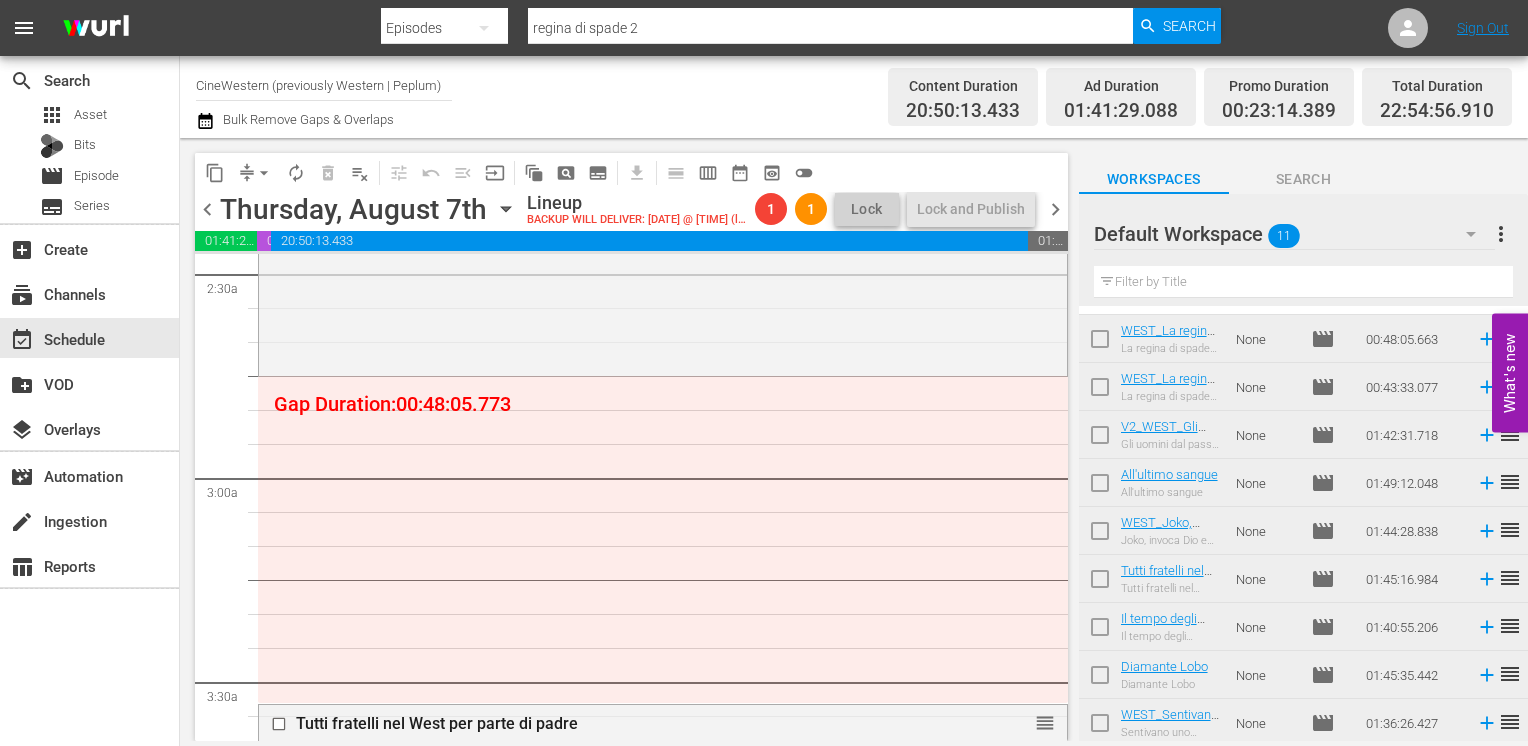 scroll, scrollTop: 138, scrollLeft: 0, axis: vertical 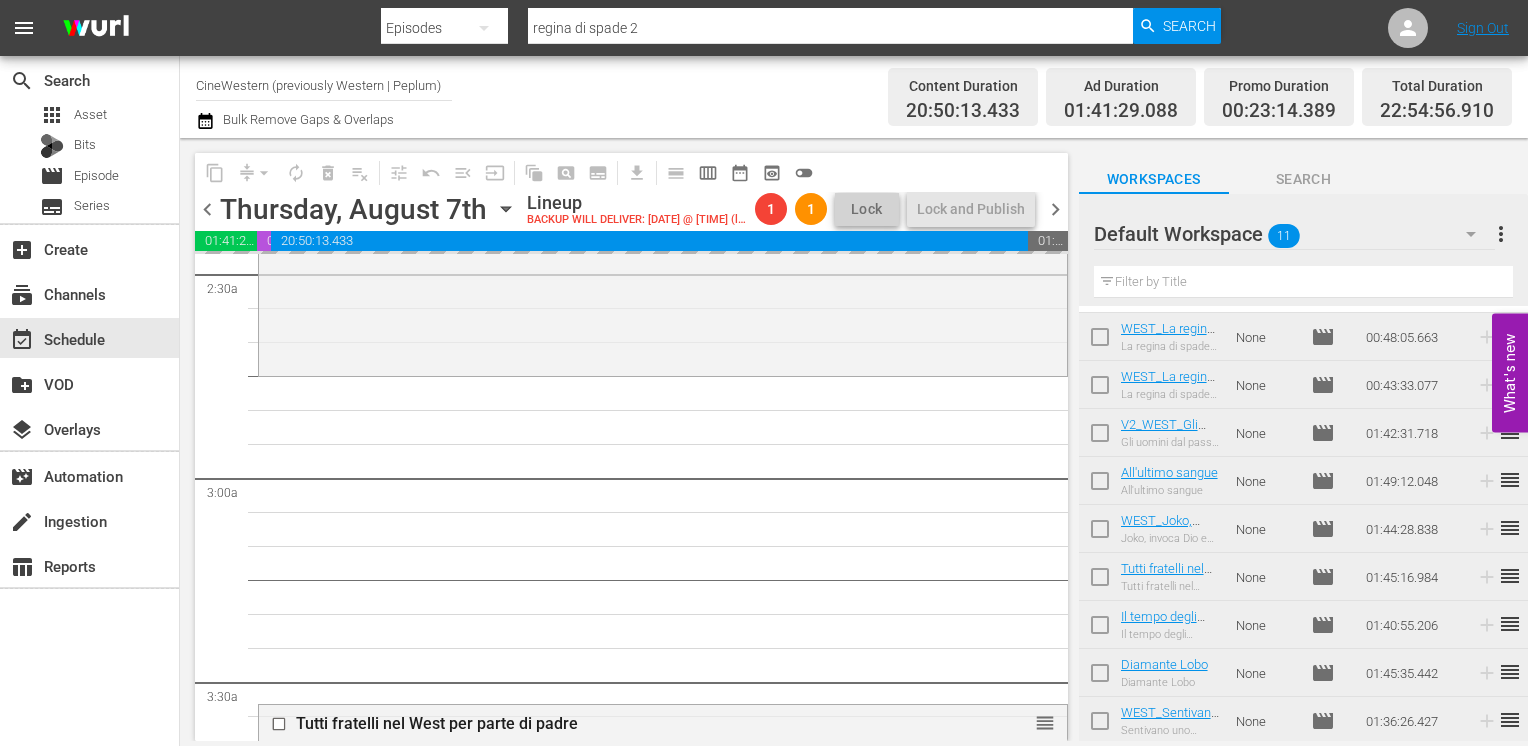 click on "chevron_right" at bounding box center (1055, 209) 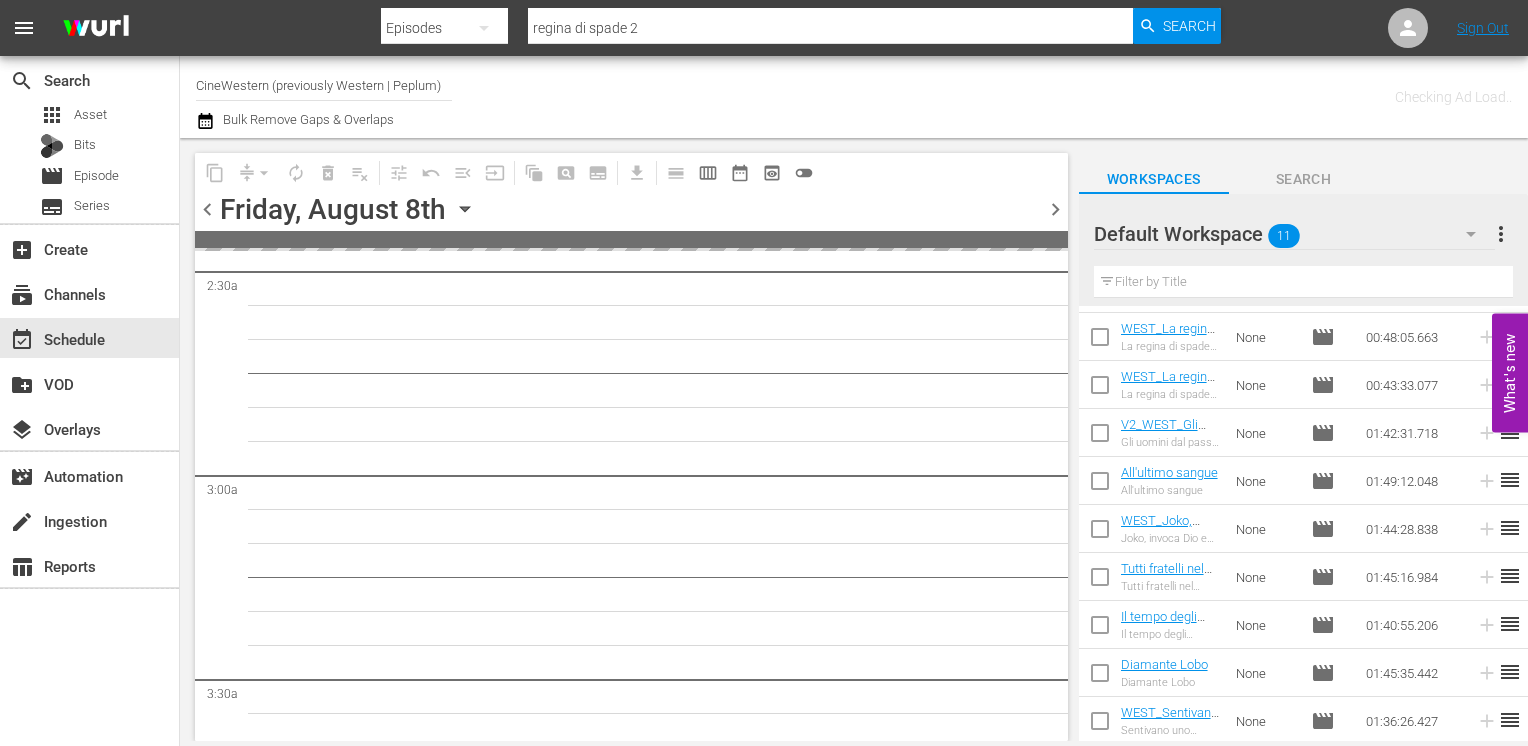 scroll, scrollTop: 1034, scrollLeft: 0, axis: vertical 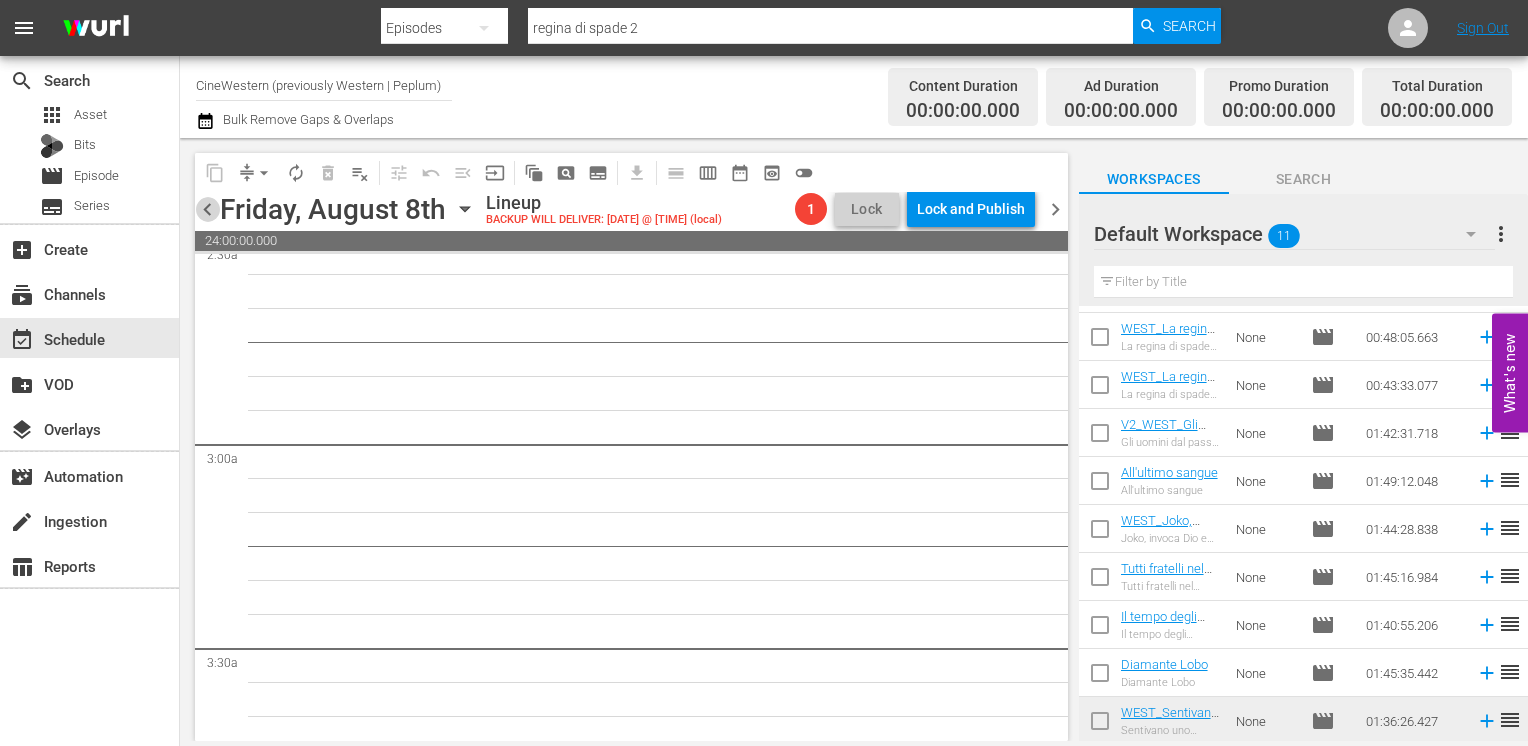 click on "chevron_left" at bounding box center (207, 209) 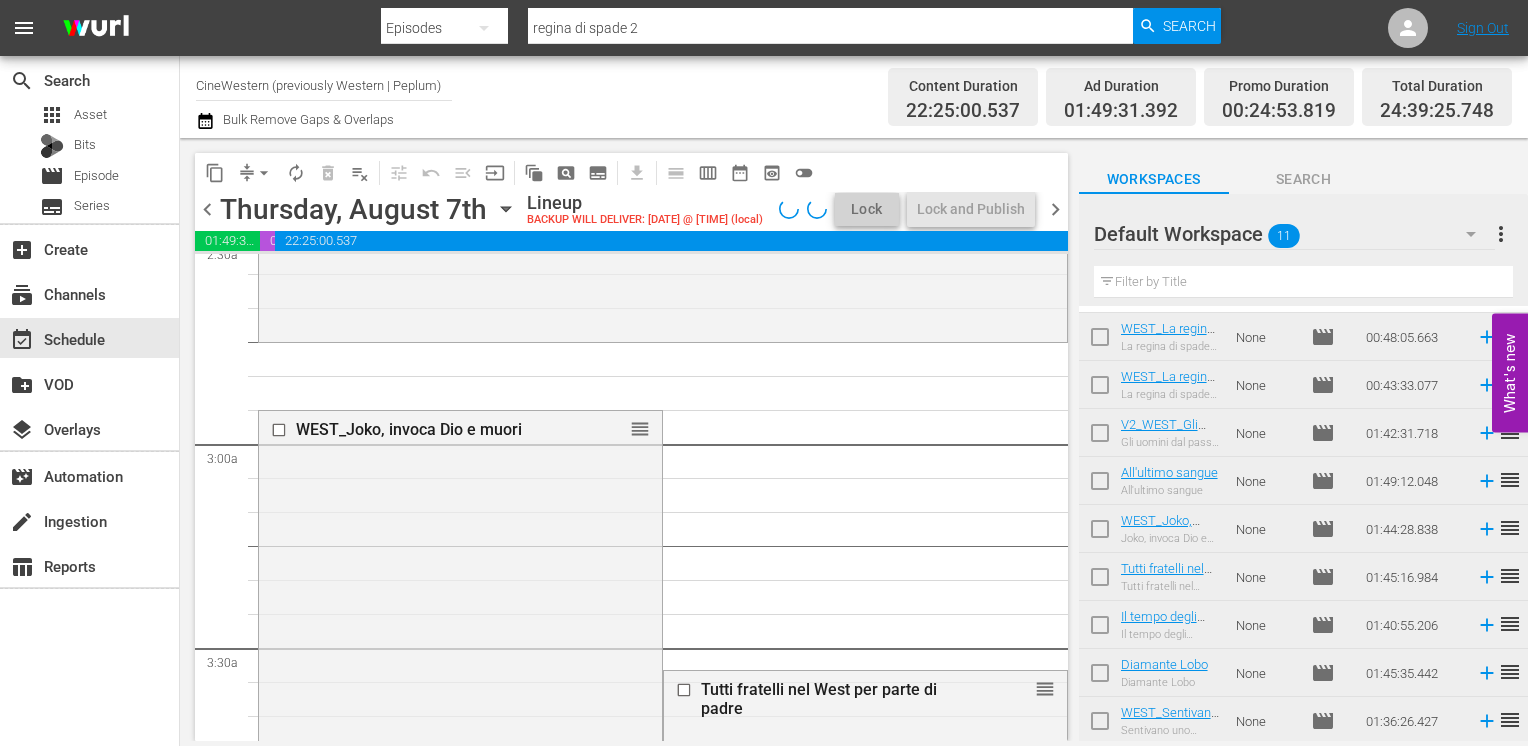 scroll, scrollTop: 1000, scrollLeft: 0, axis: vertical 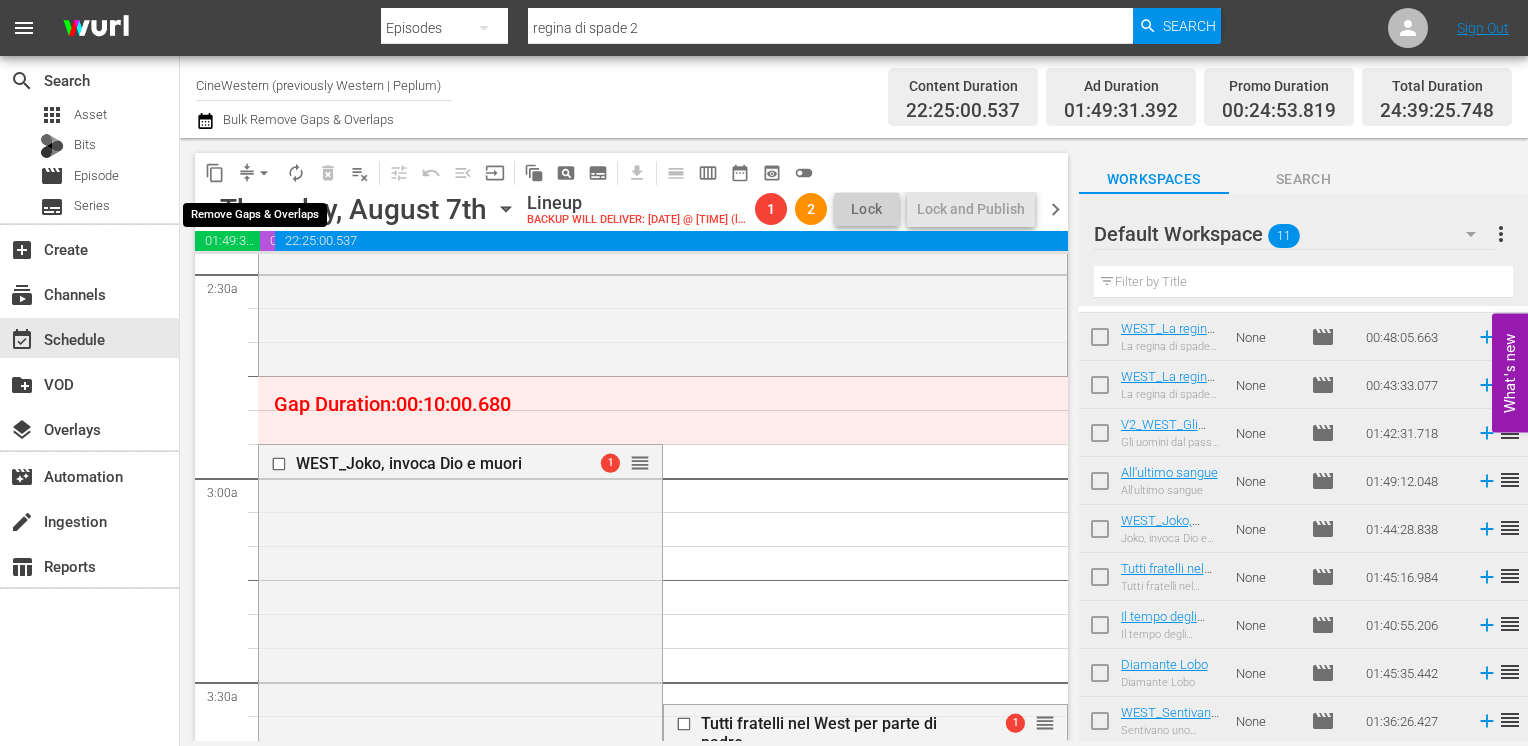 click on "arrow_drop_down" at bounding box center (264, 173) 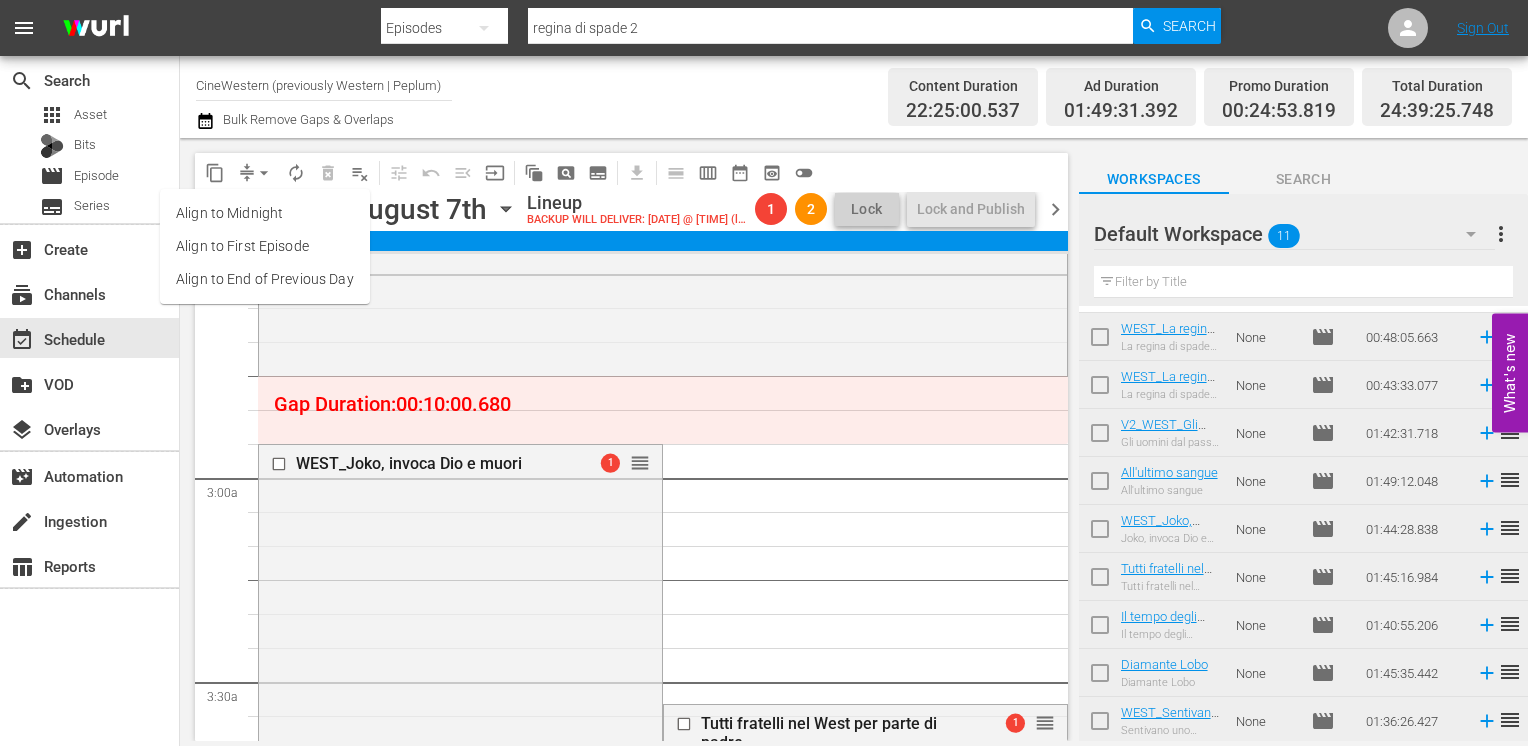 click on "Align to End of Previous Day" at bounding box center (265, 279) 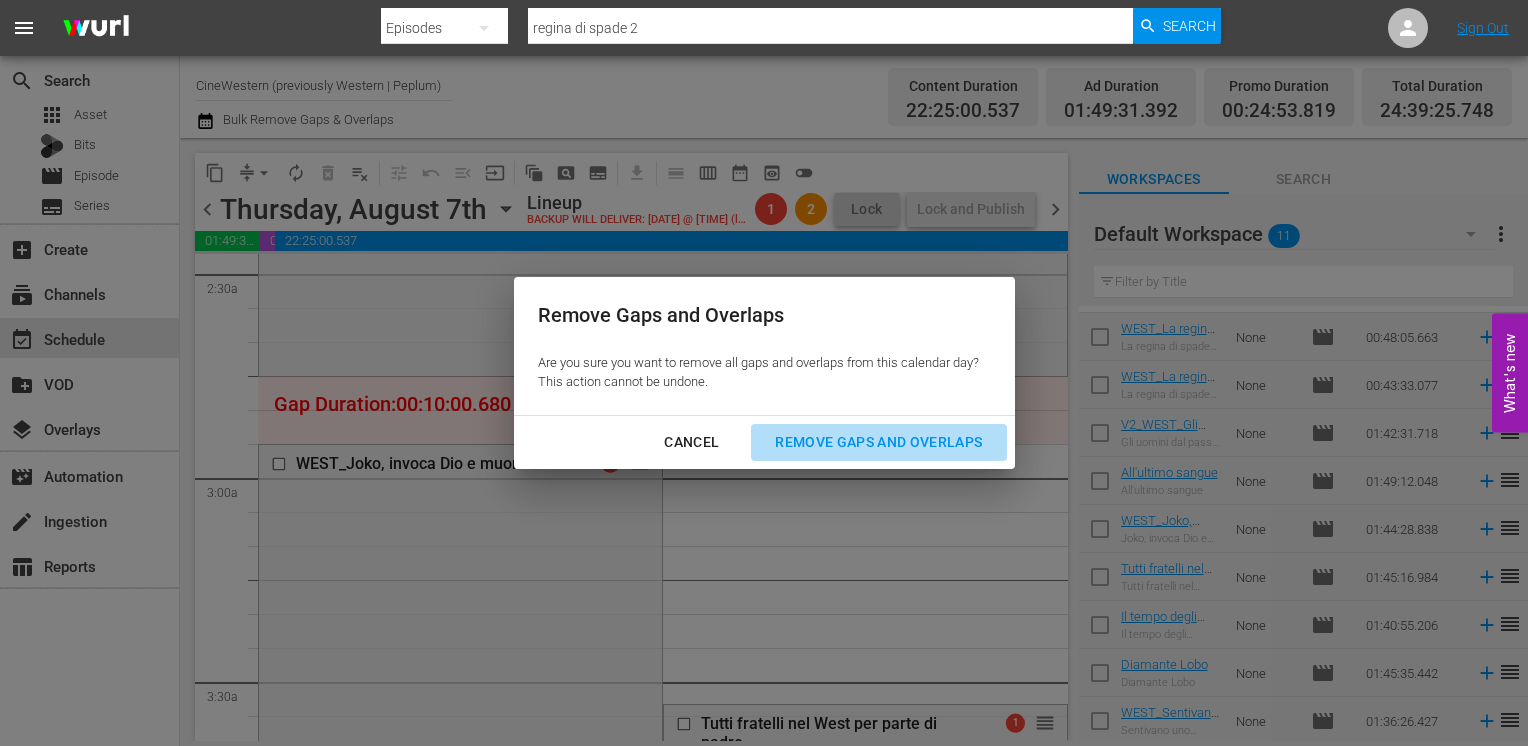 click on "Remove Gaps and Overlaps" at bounding box center (878, 442) 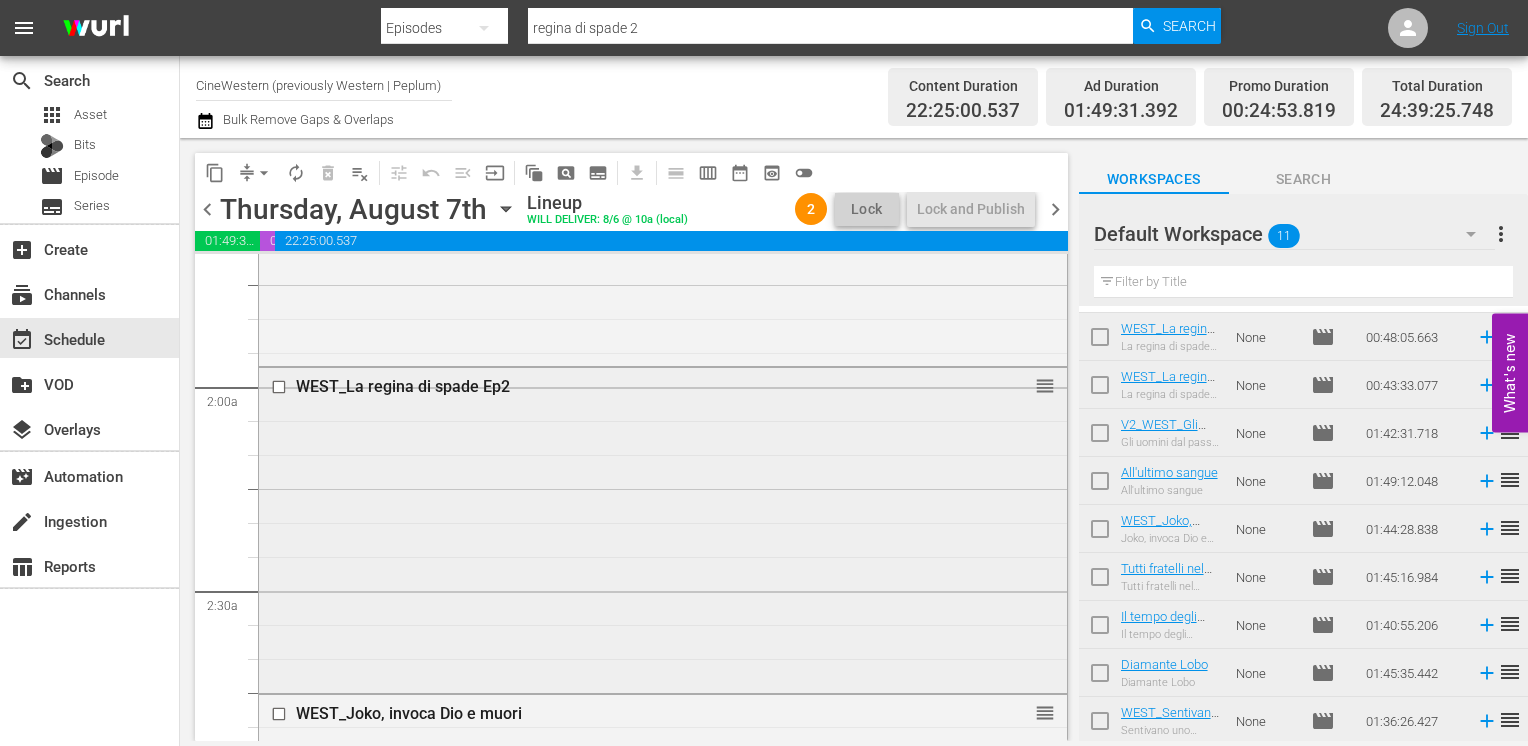 scroll, scrollTop: 900, scrollLeft: 0, axis: vertical 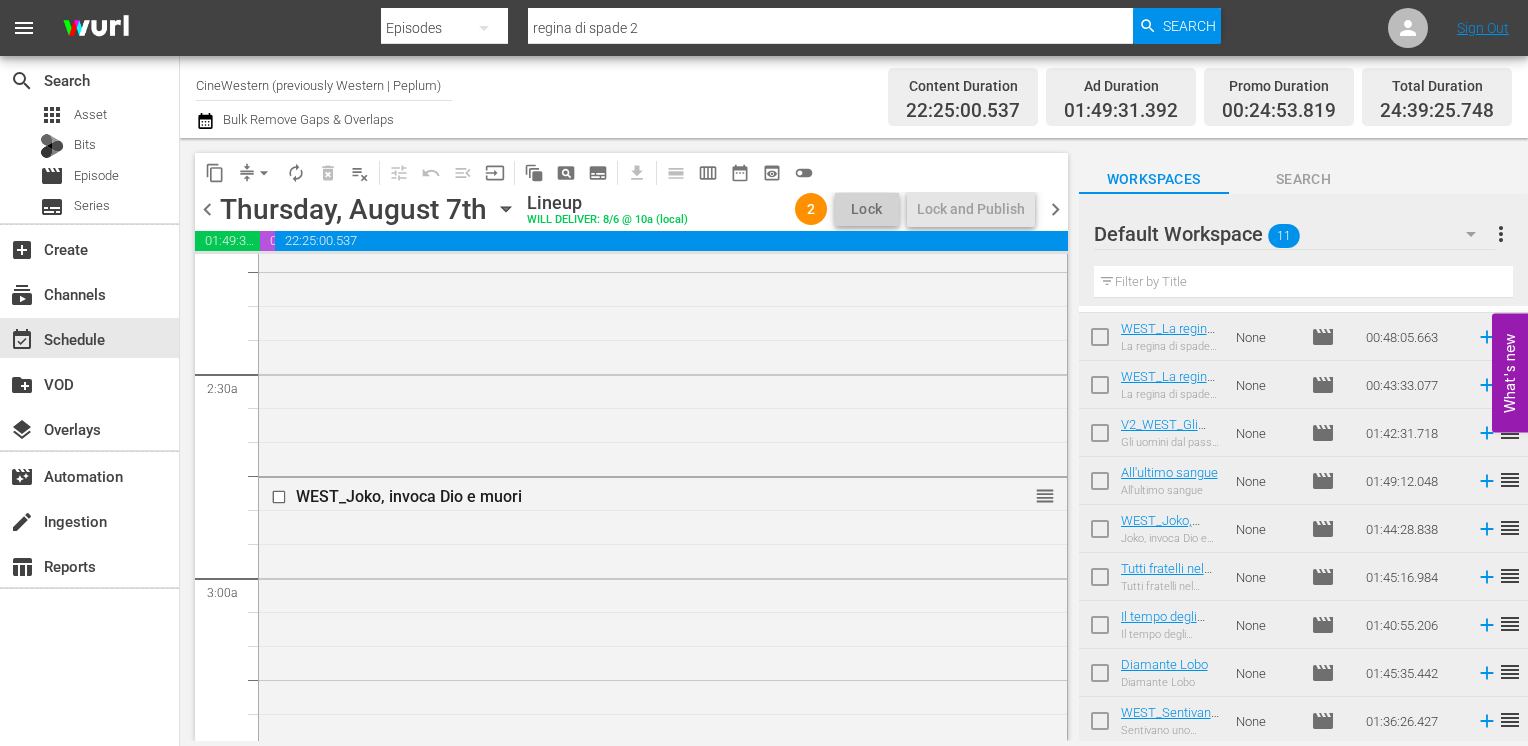 click on "arrow_drop_down" at bounding box center [264, 173] 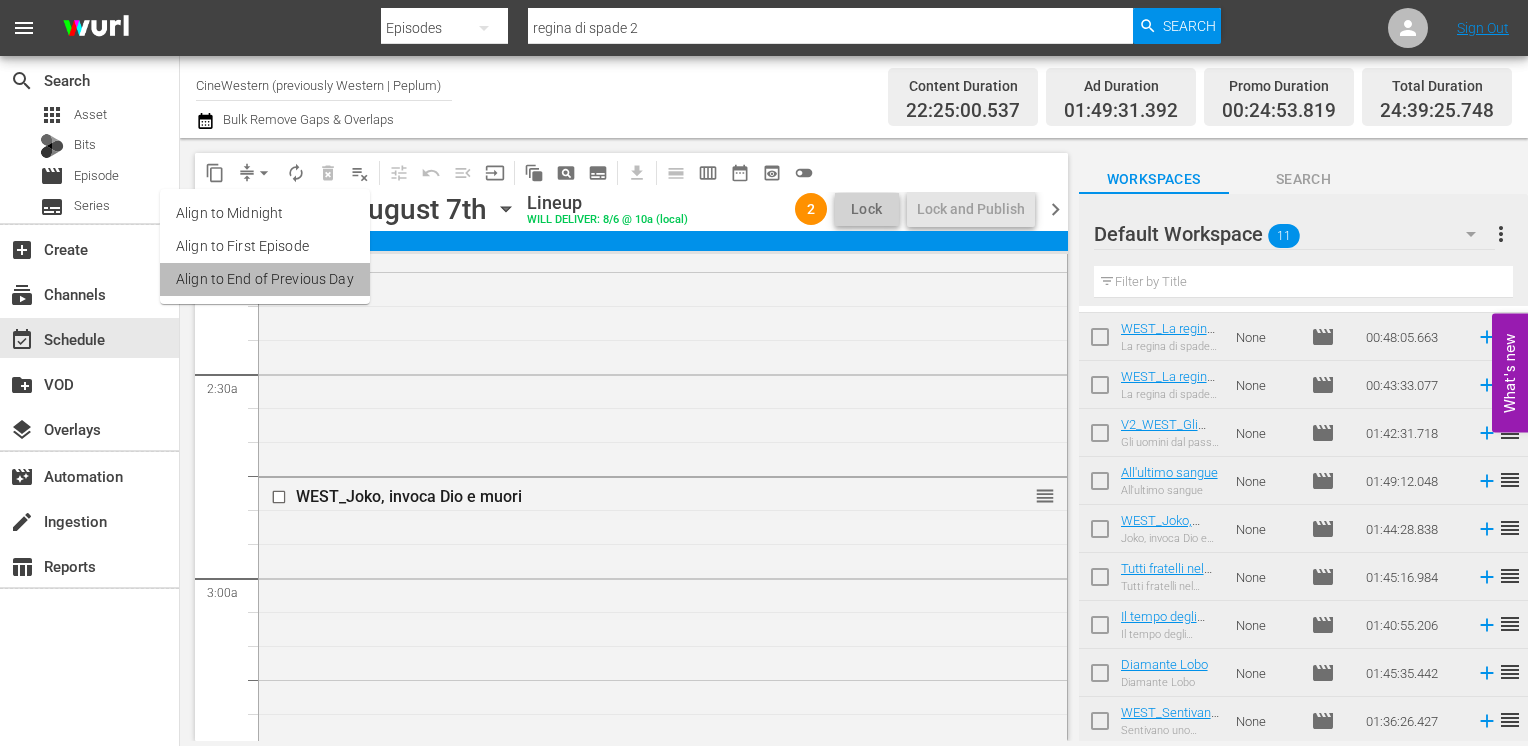click on "Align to End of Previous Day" at bounding box center (265, 279) 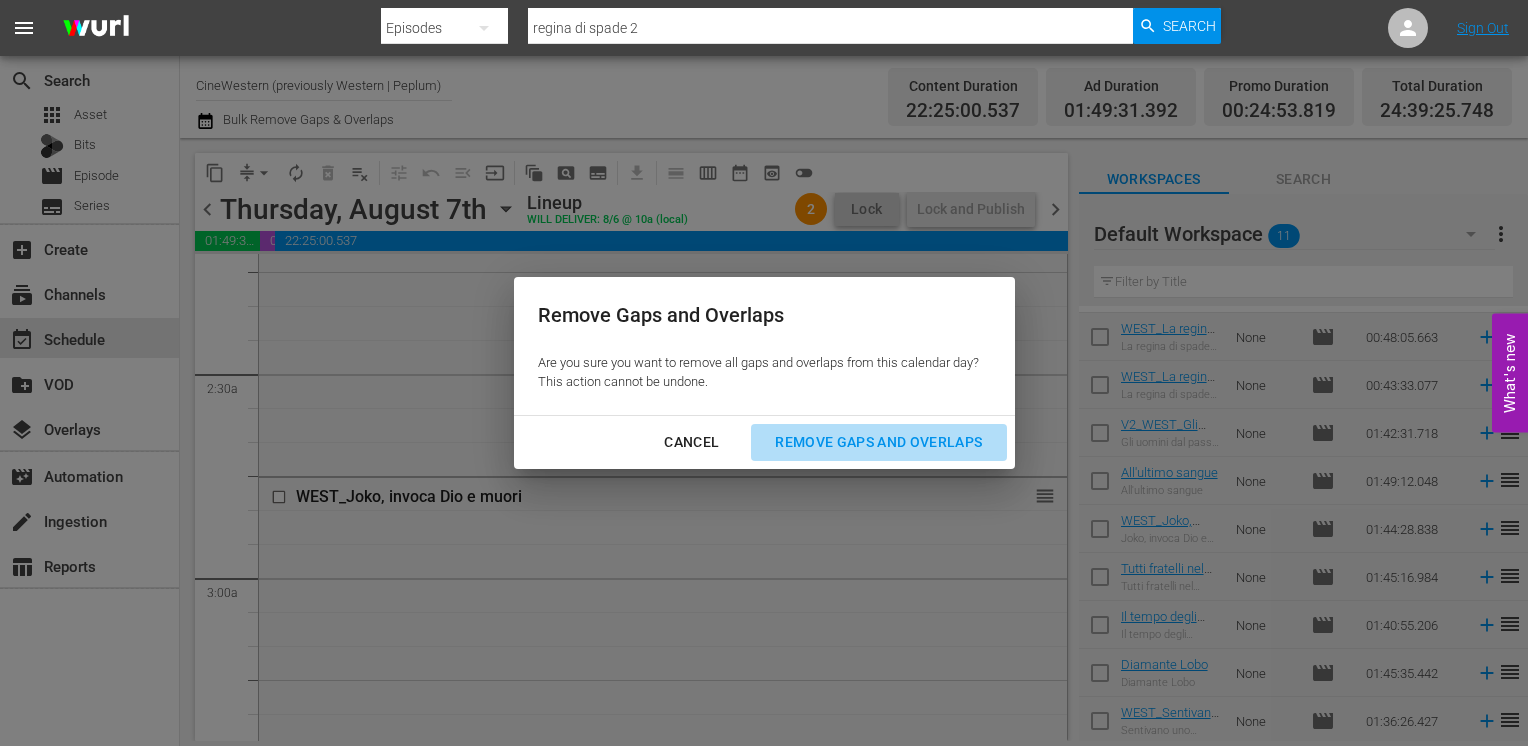 click on "Remove Gaps and Overlaps" at bounding box center [878, 442] 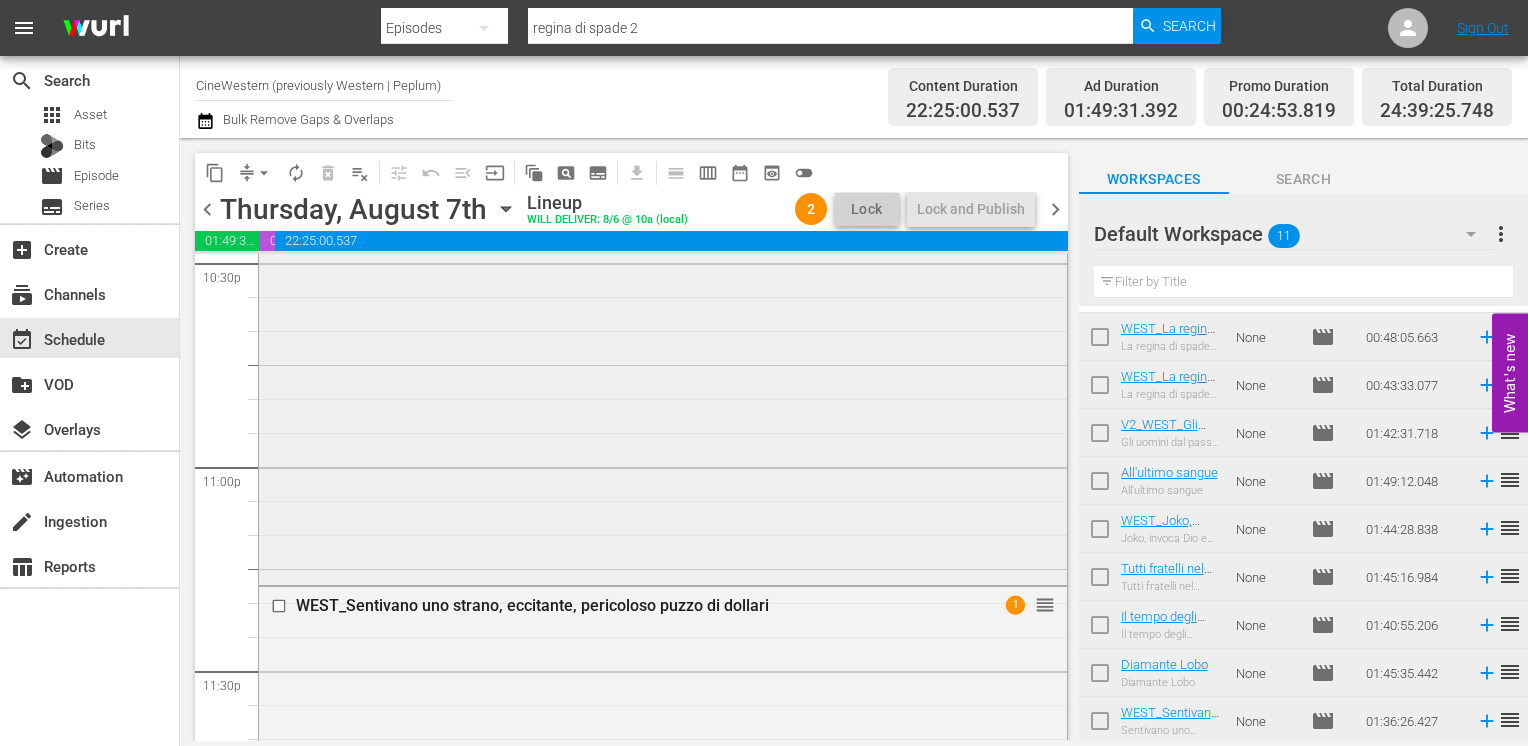 scroll, scrollTop: 9170, scrollLeft: 0, axis: vertical 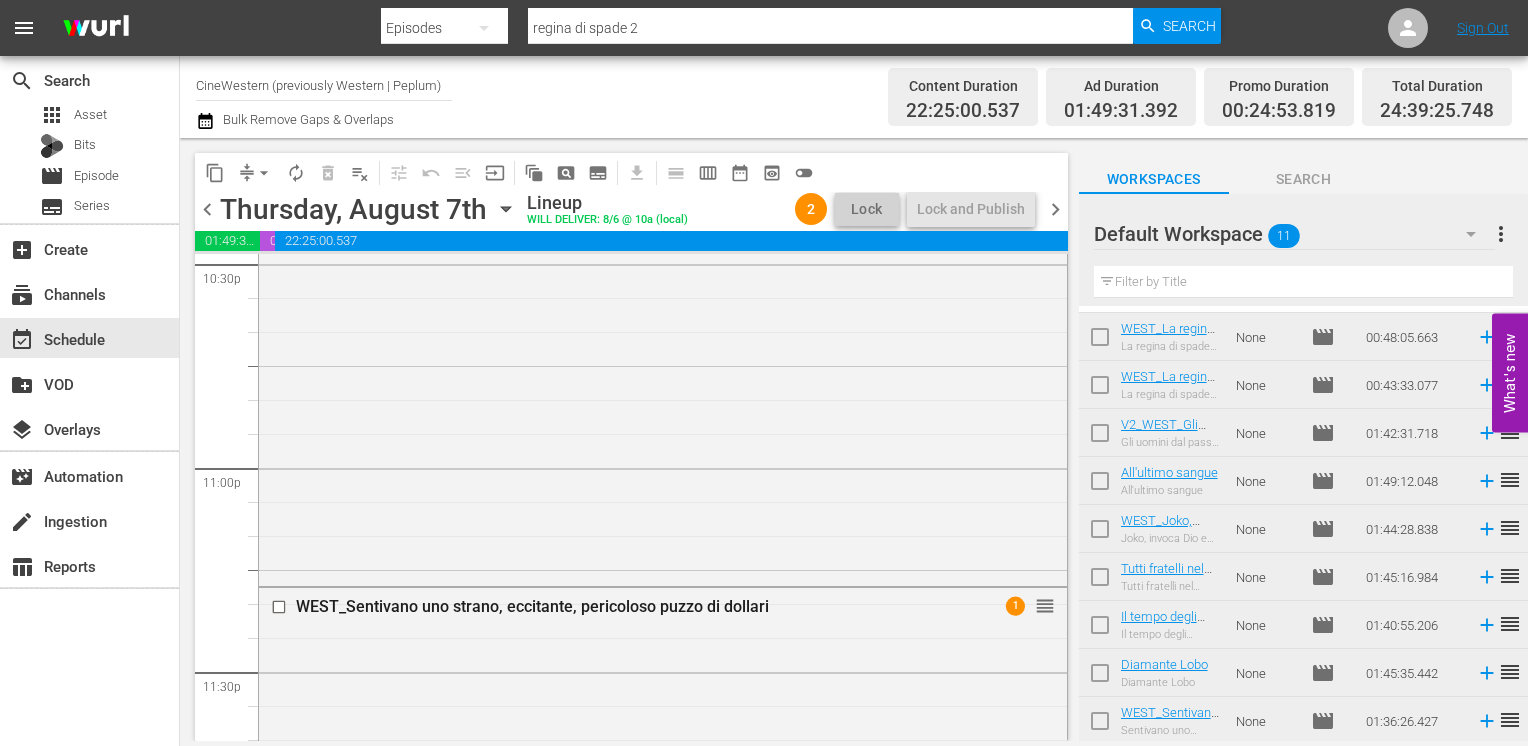 click on "chevron_right" at bounding box center [1055, 209] 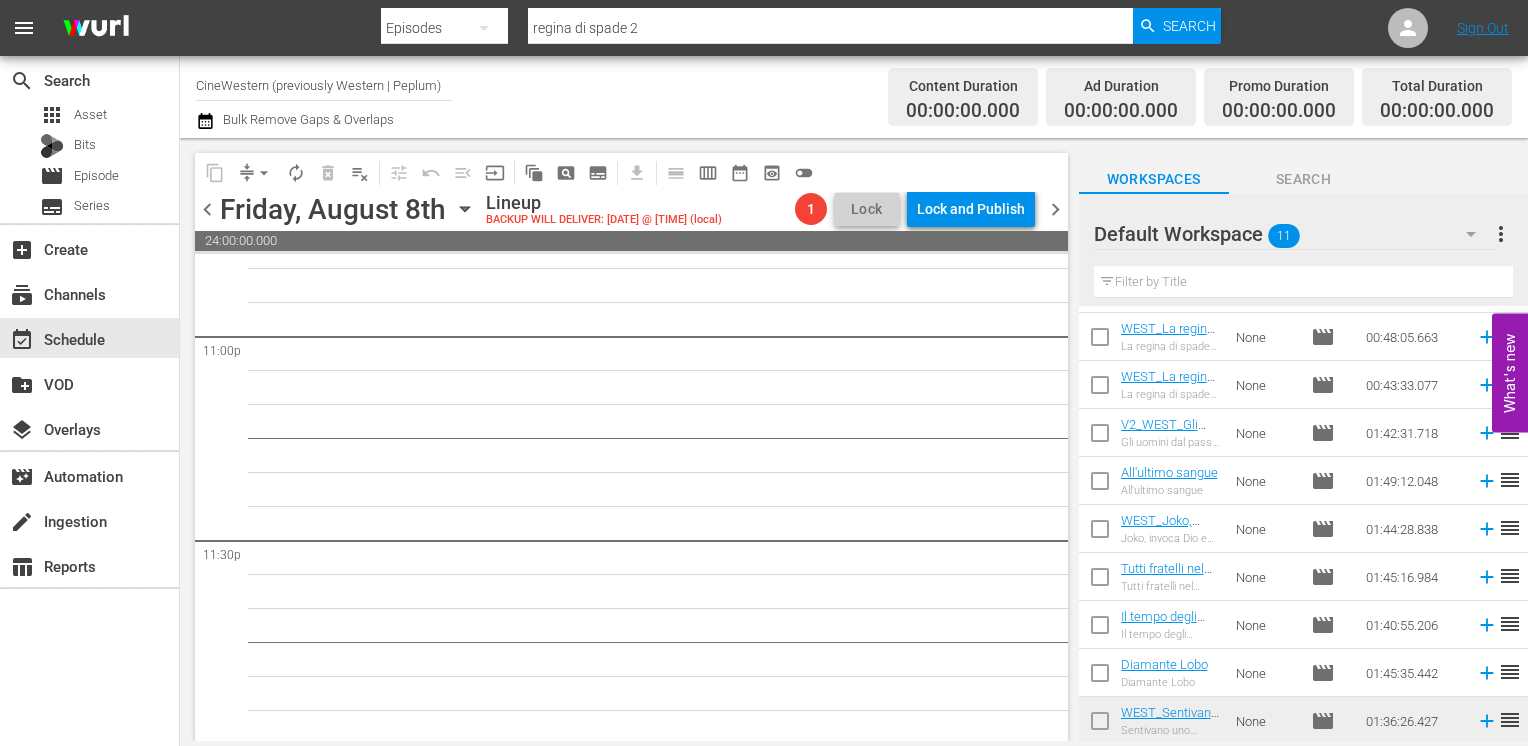scroll, scrollTop: 9304, scrollLeft: 0, axis: vertical 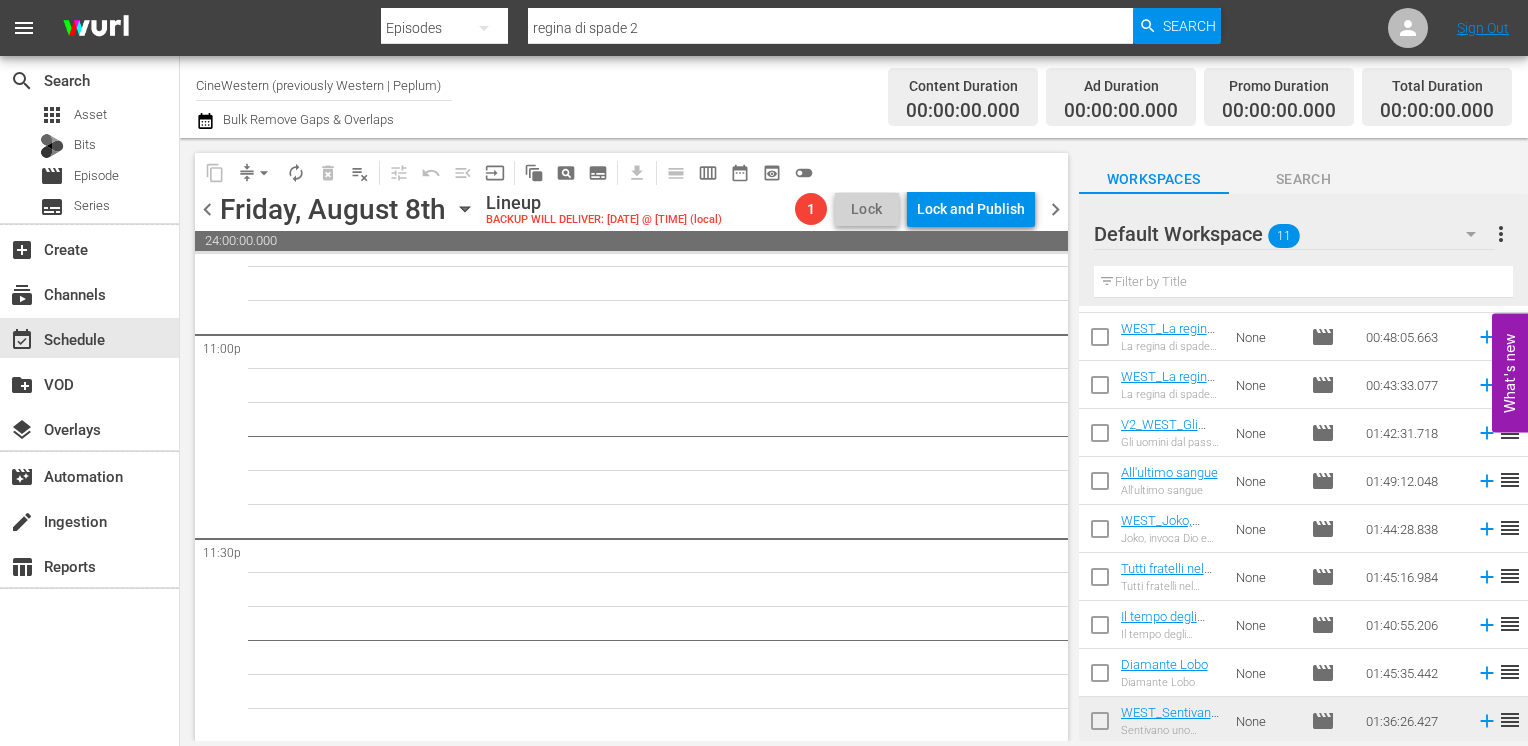 click on "chevron_left" at bounding box center [207, 209] 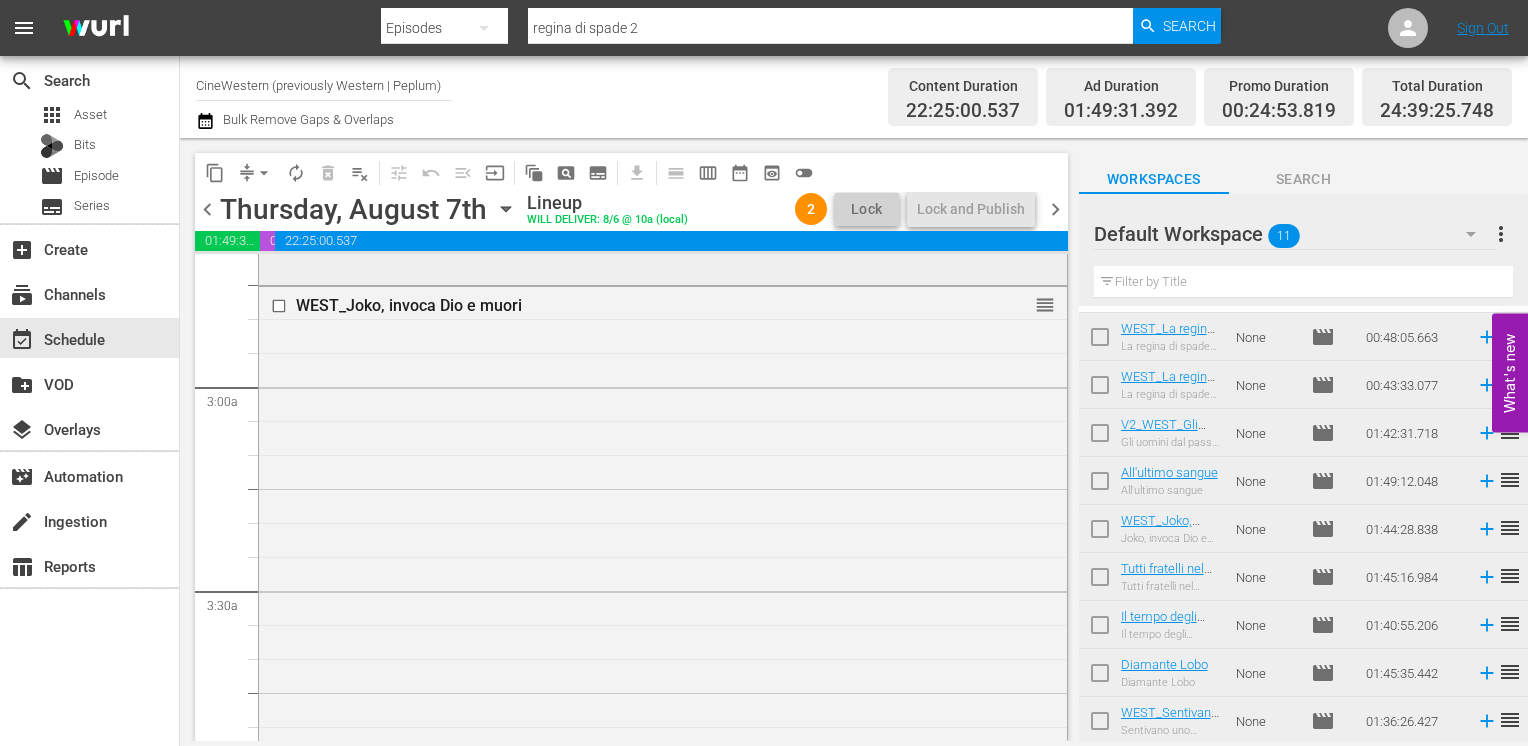 scroll, scrollTop: 1100, scrollLeft: 0, axis: vertical 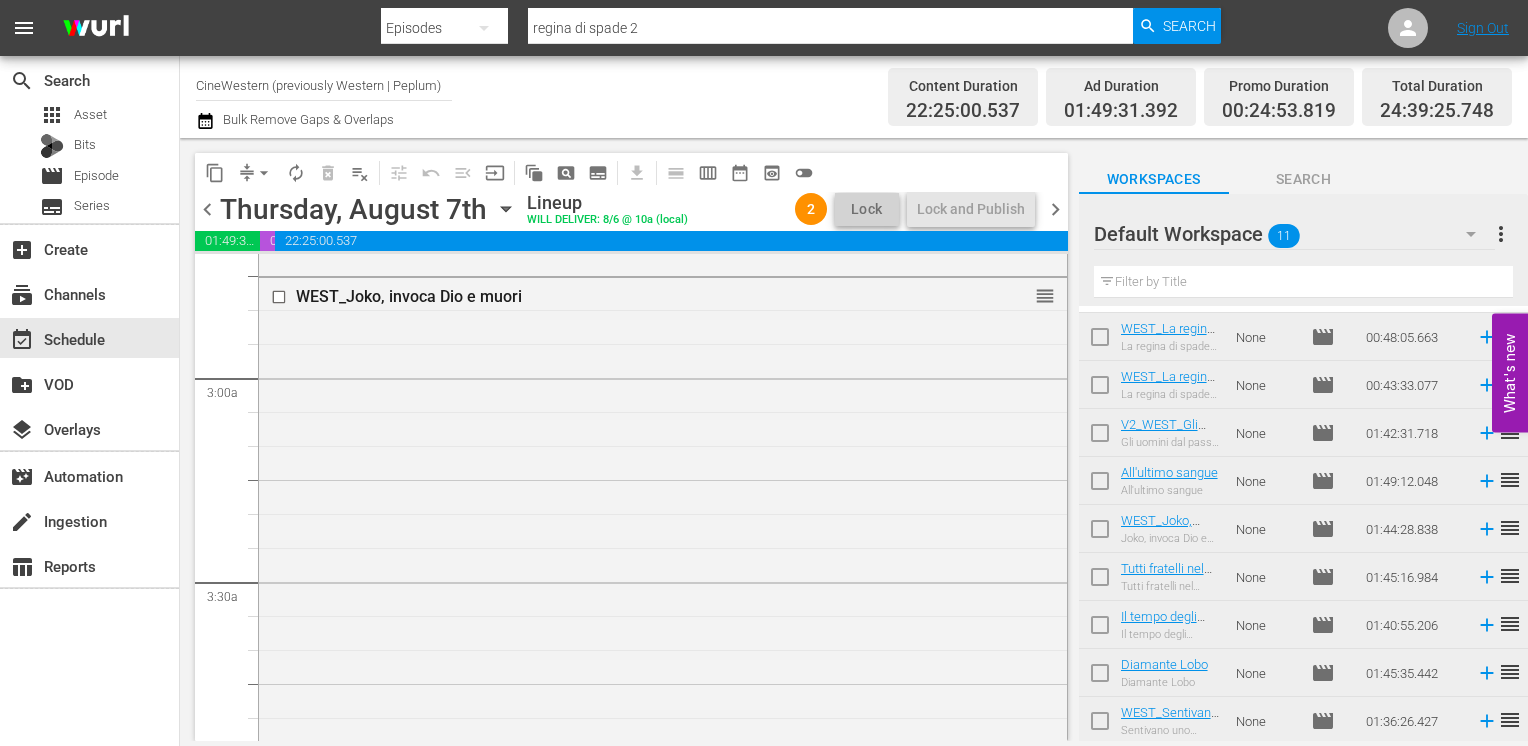 click on "chevron_right" at bounding box center (1055, 209) 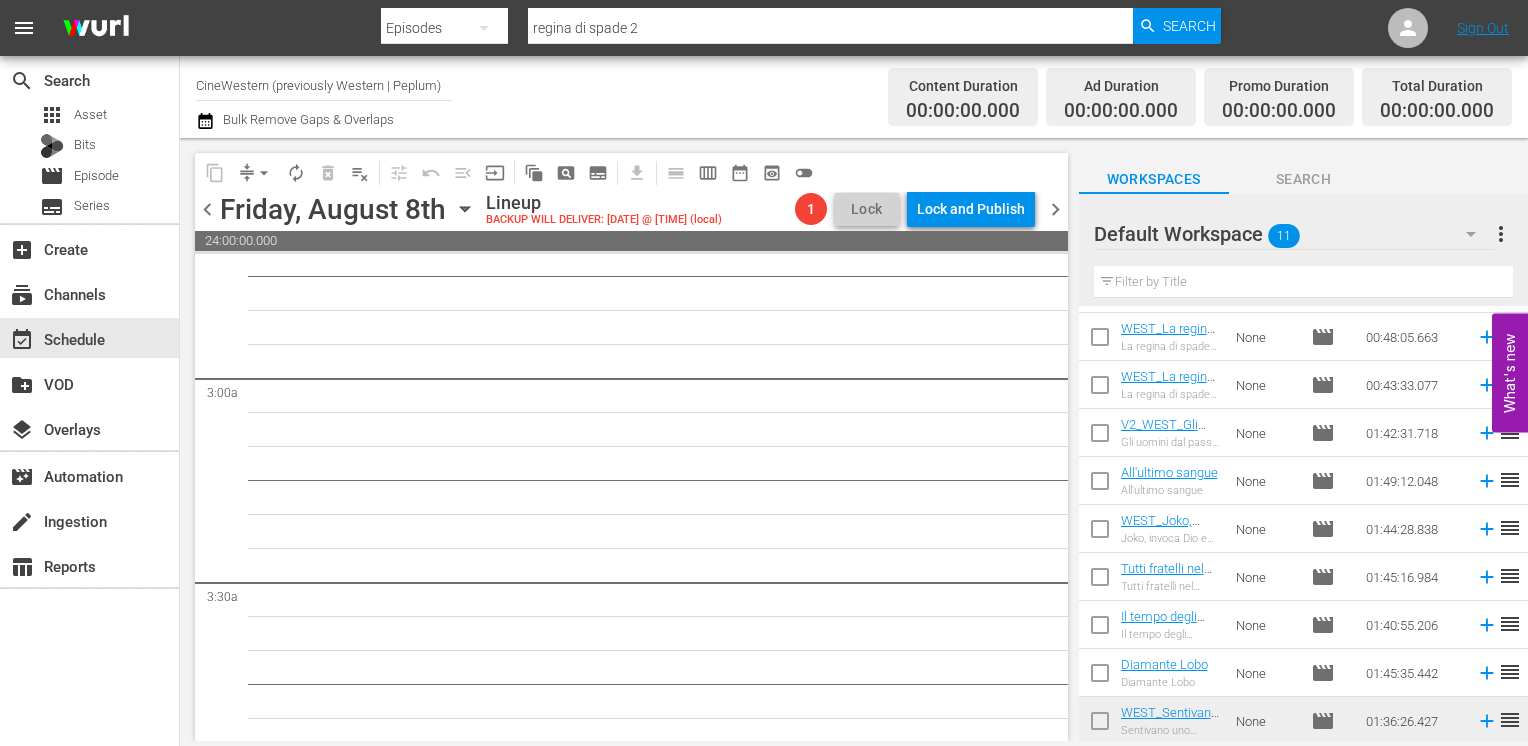 scroll, scrollTop: 1065, scrollLeft: 0, axis: vertical 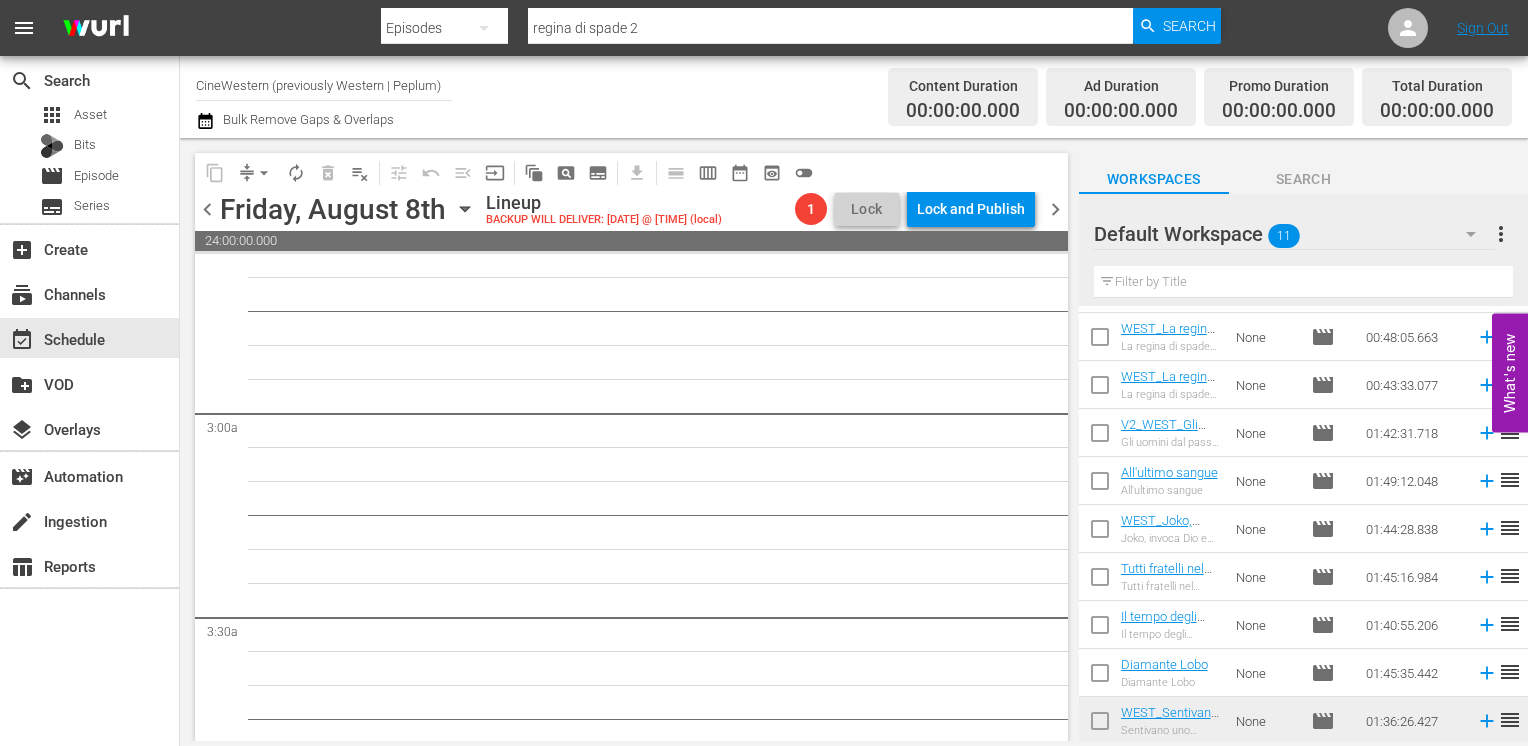 click on "chevron_left" at bounding box center (207, 209) 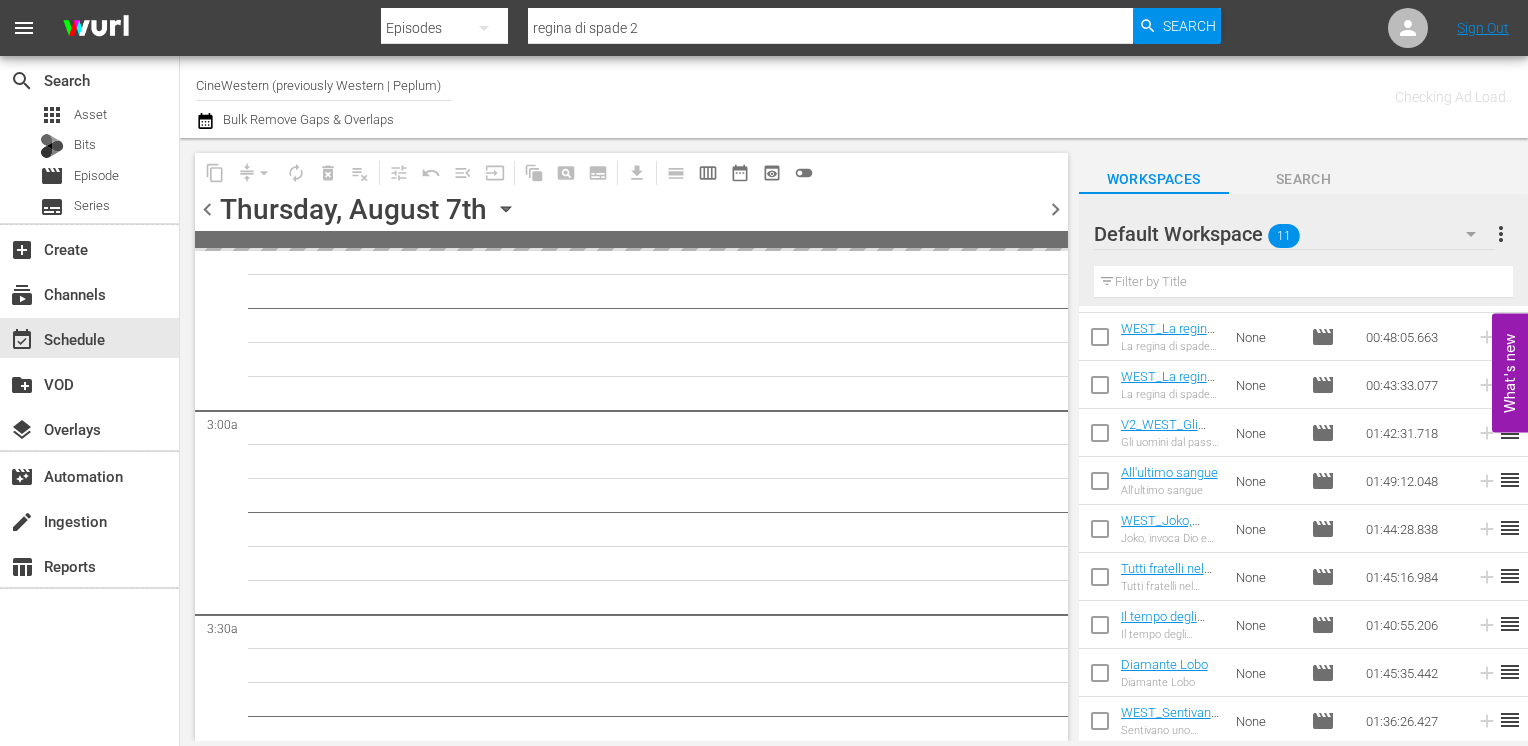 scroll, scrollTop: 1100, scrollLeft: 0, axis: vertical 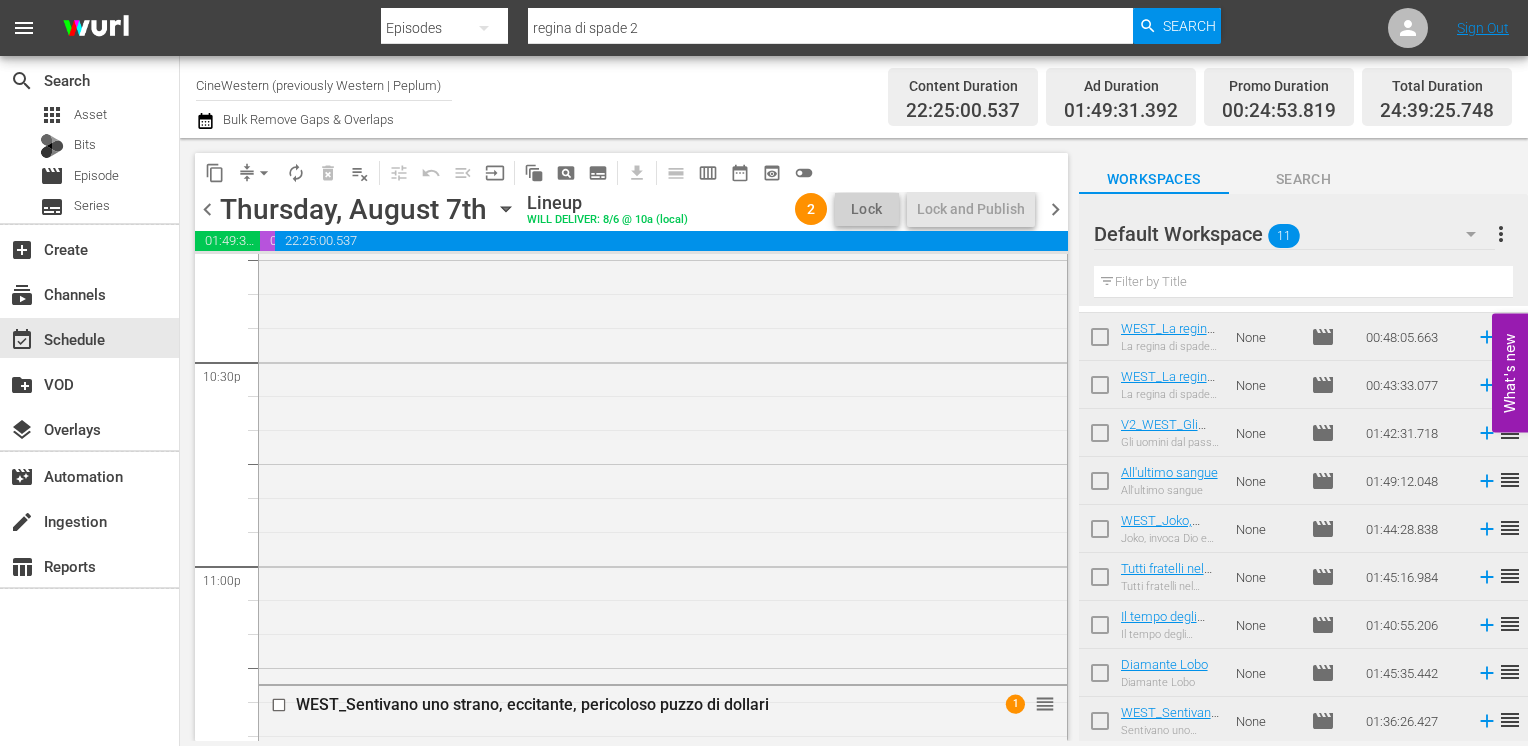 click on "chevron_right" at bounding box center (1055, 209) 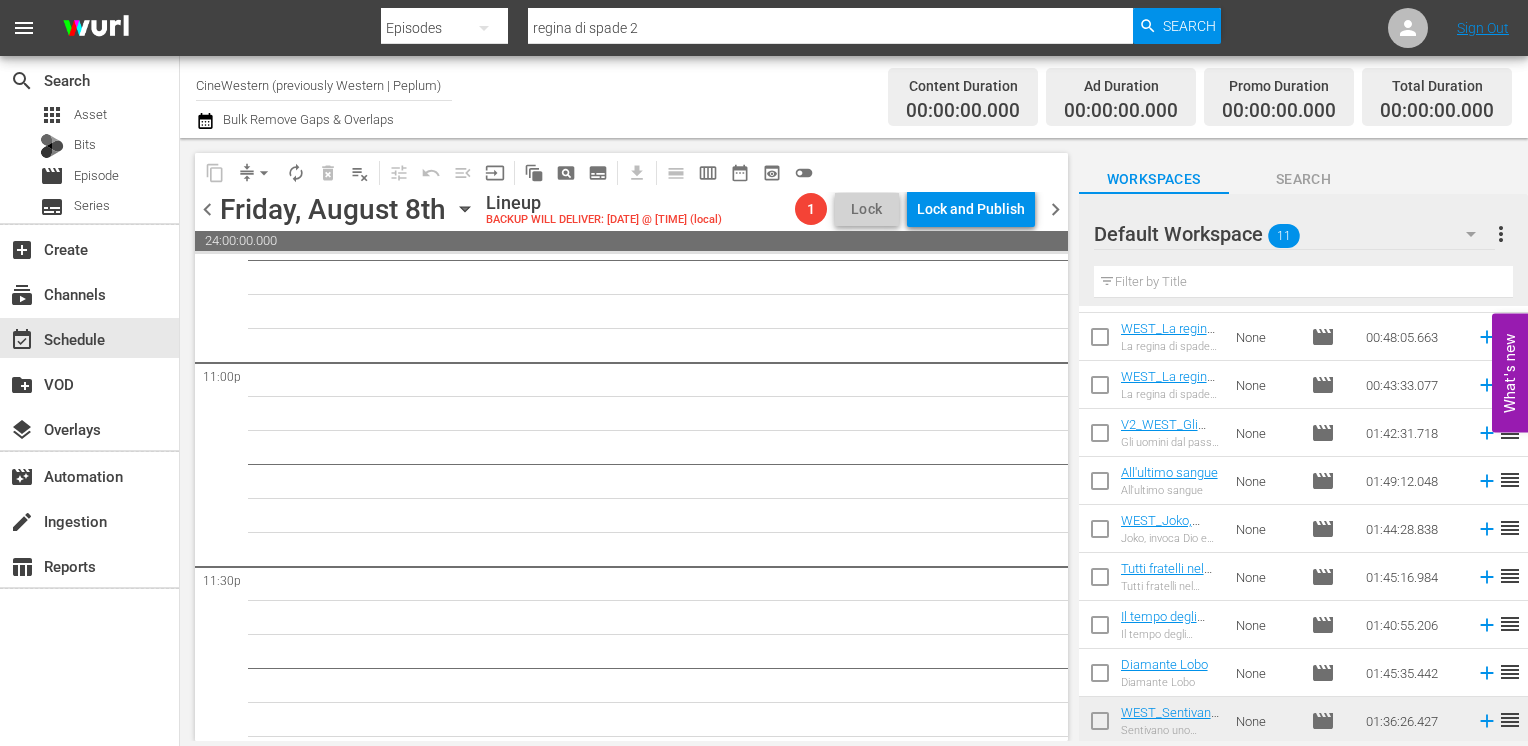 scroll, scrollTop: 9242, scrollLeft: 0, axis: vertical 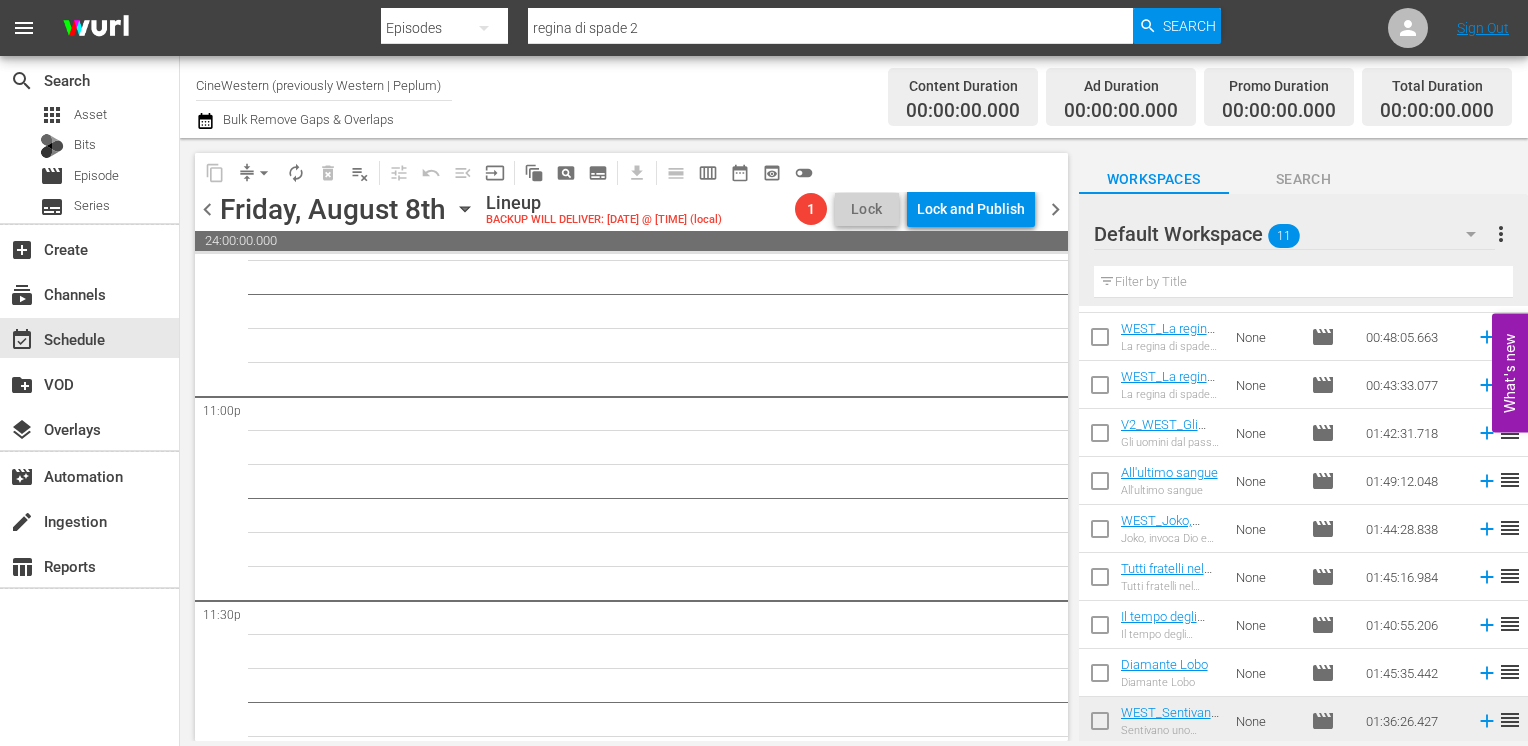 click on "chevron_left" at bounding box center (207, 209) 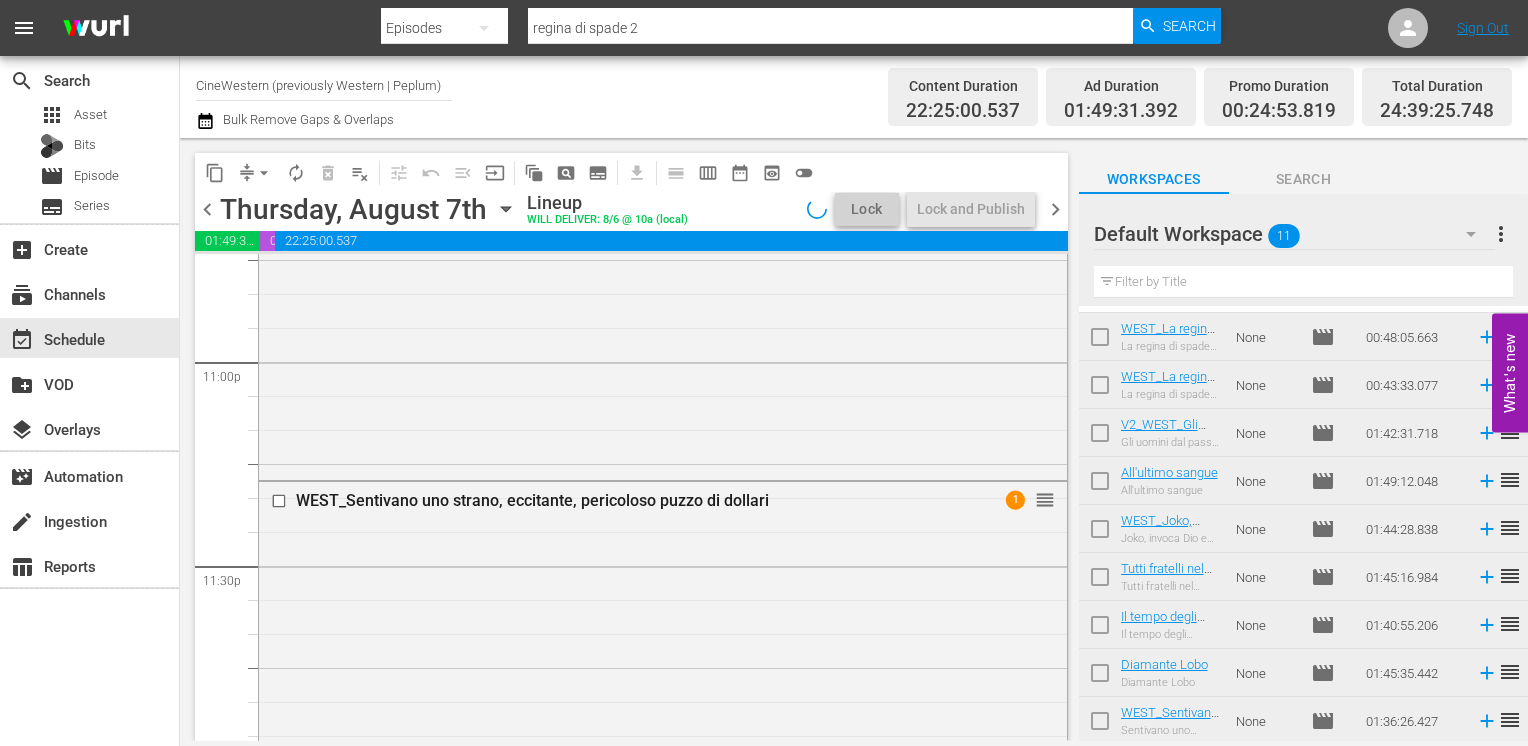 scroll, scrollTop: 9072, scrollLeft: 0, axis: vertical 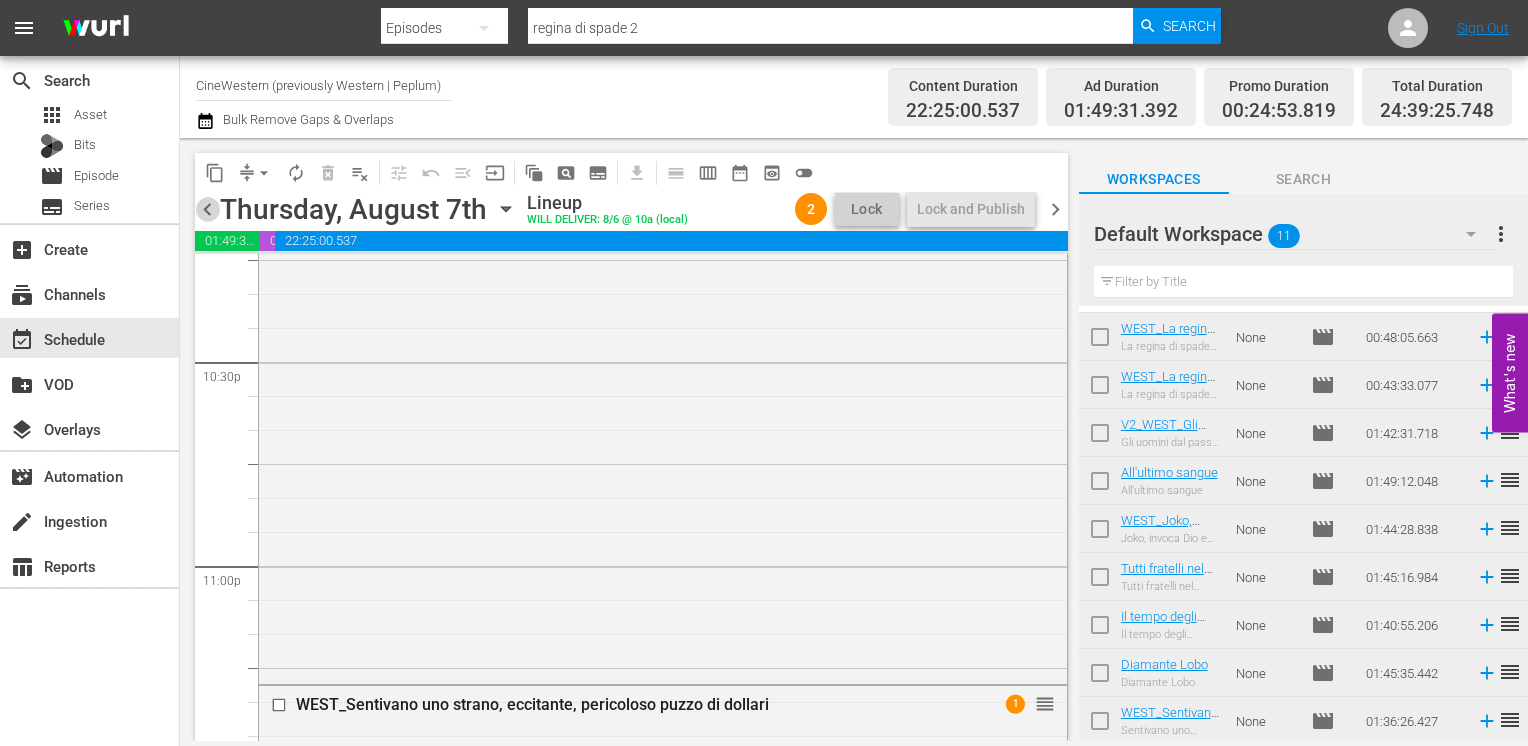 click on "chevron_left" at bounding box center [207, 209] 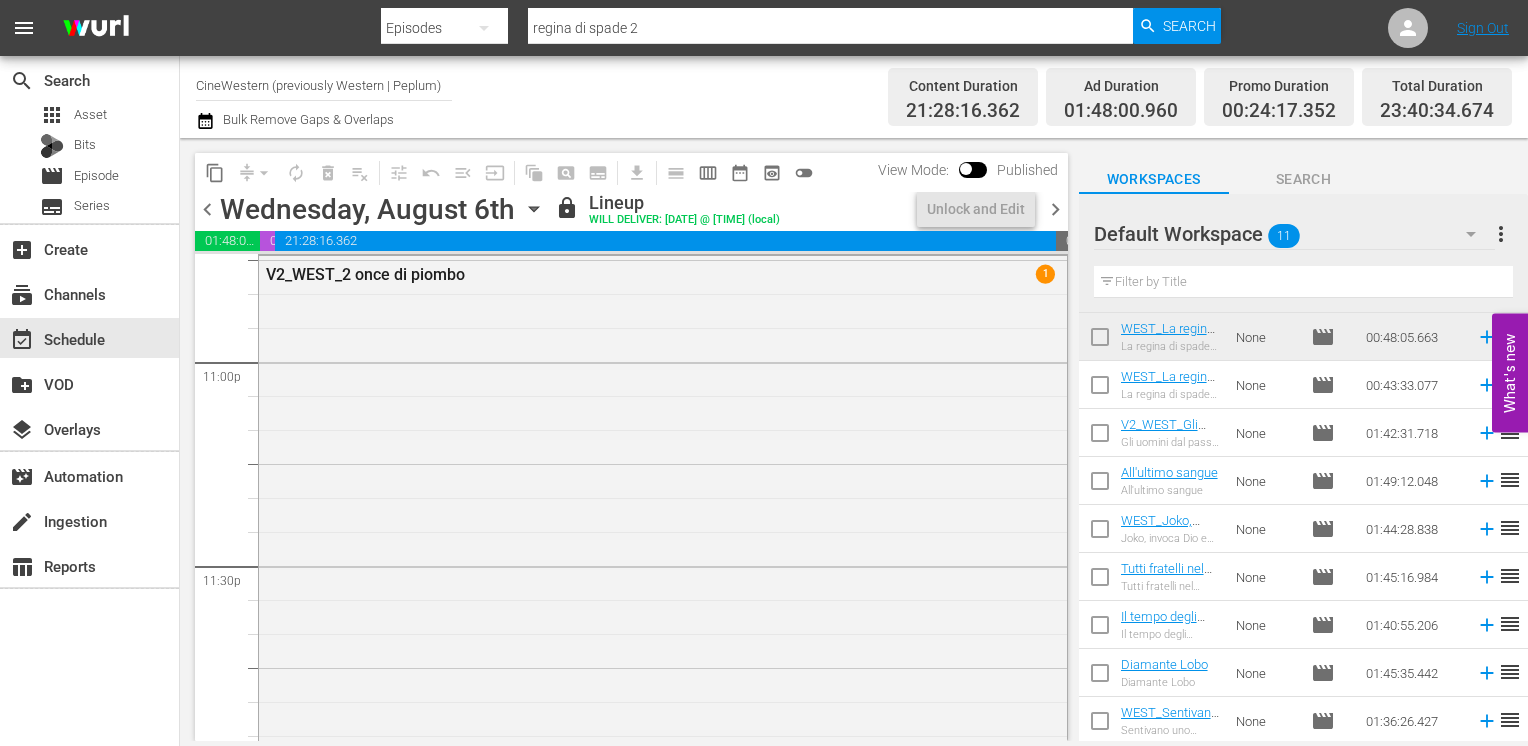 scroll, scrollTop: 8902, scrollLeft: 0, axis: vertical 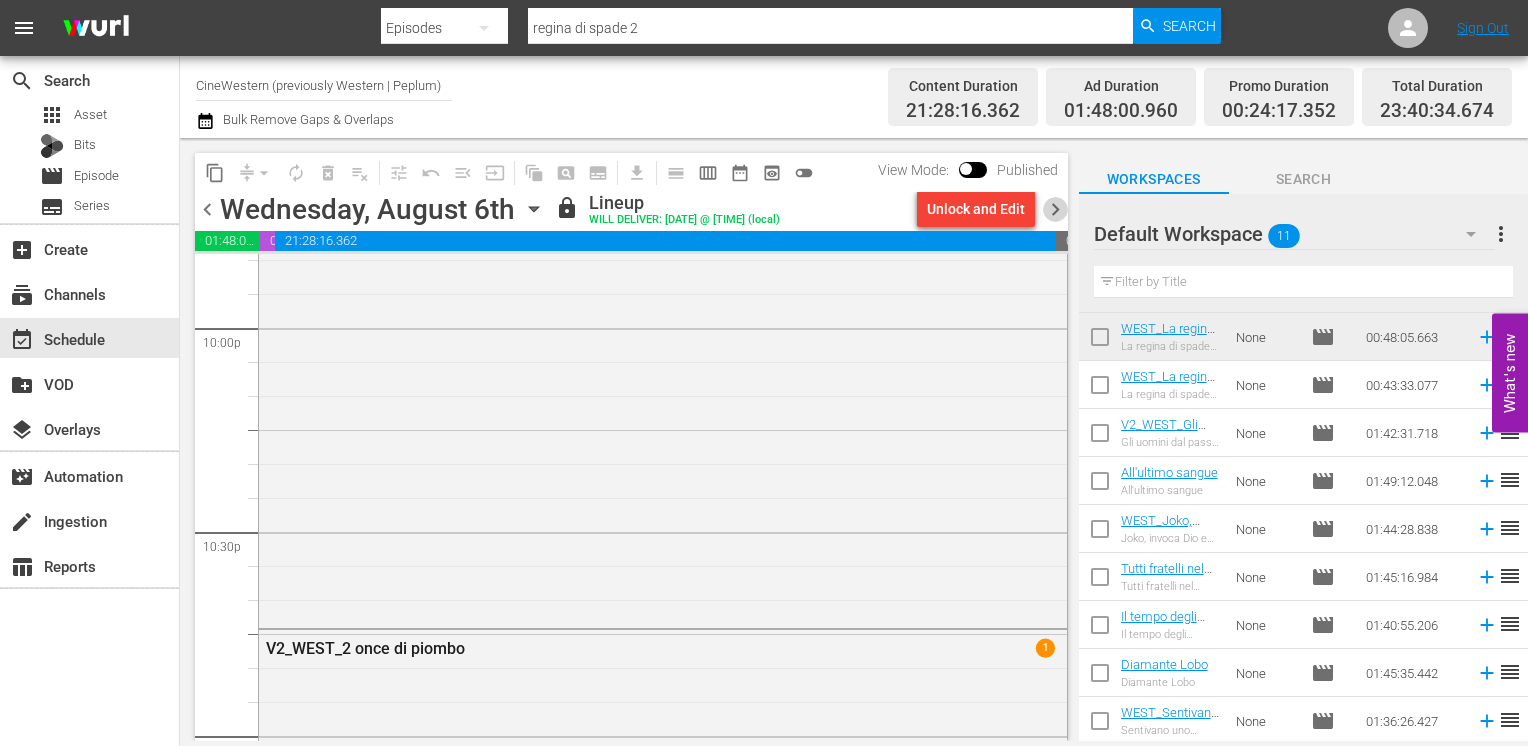 click on "chevron_right" at bounding box center [1055, 209] 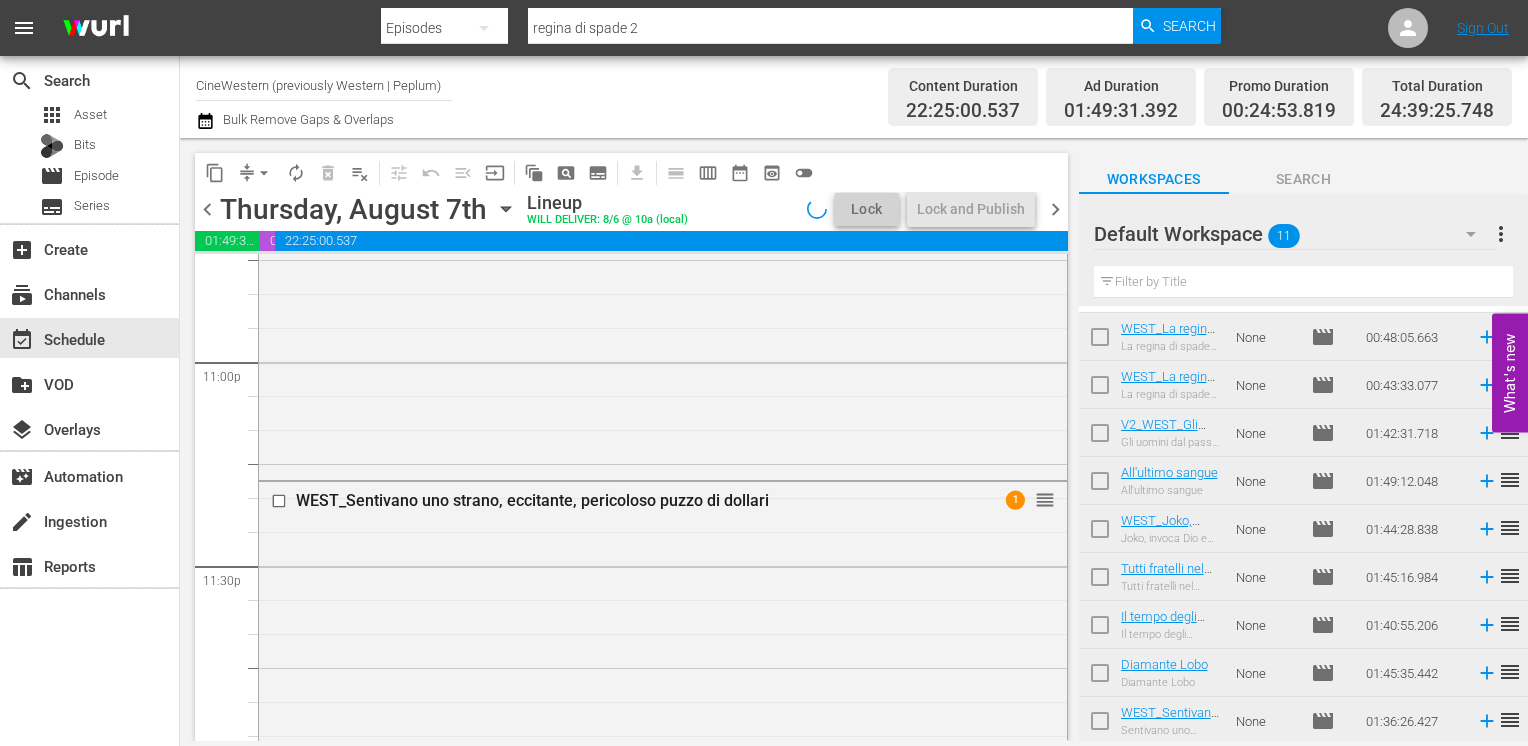 scroll, scrollTop: 9072, scrollLeft: 0, axis: vertical 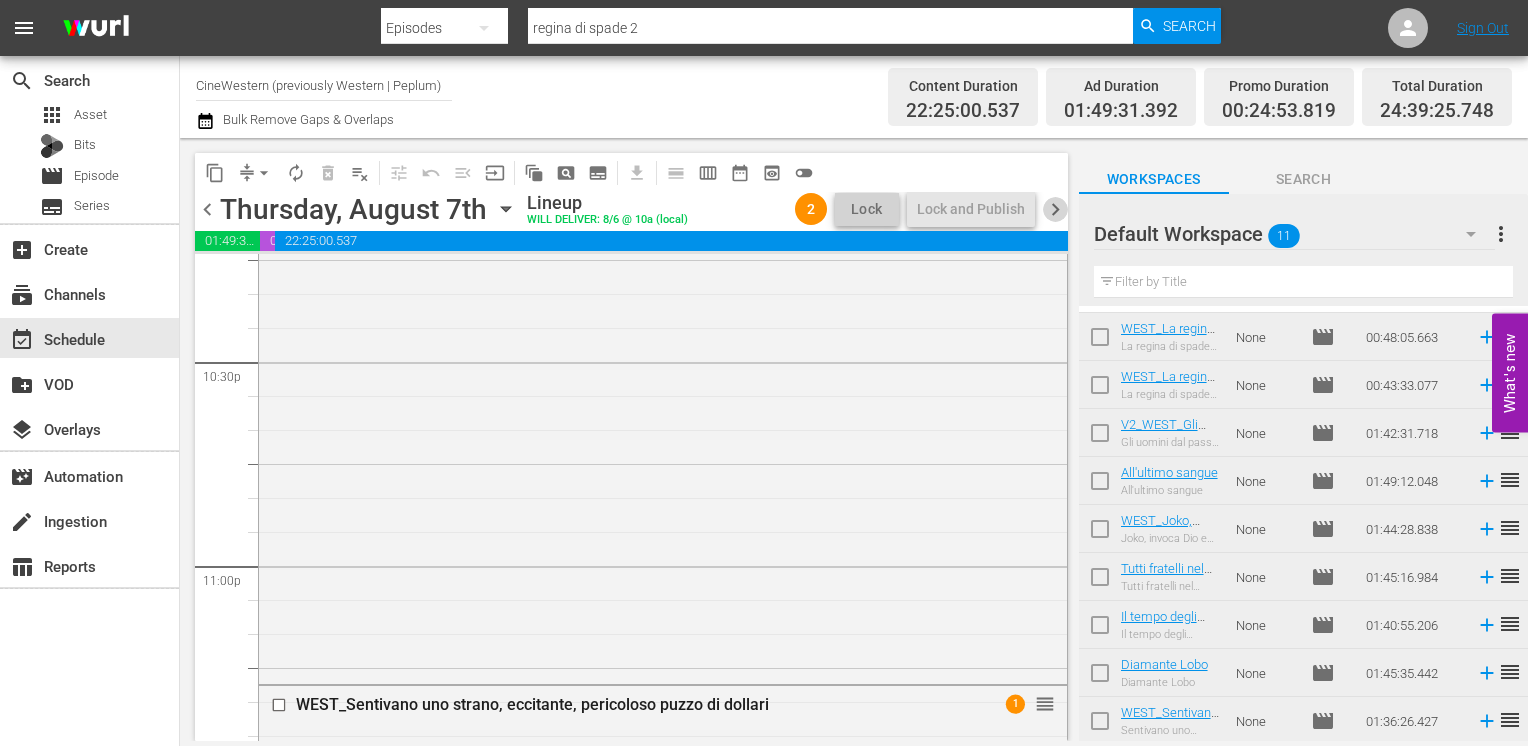 click on "chevron_right" at bounding box center [1055, 209] 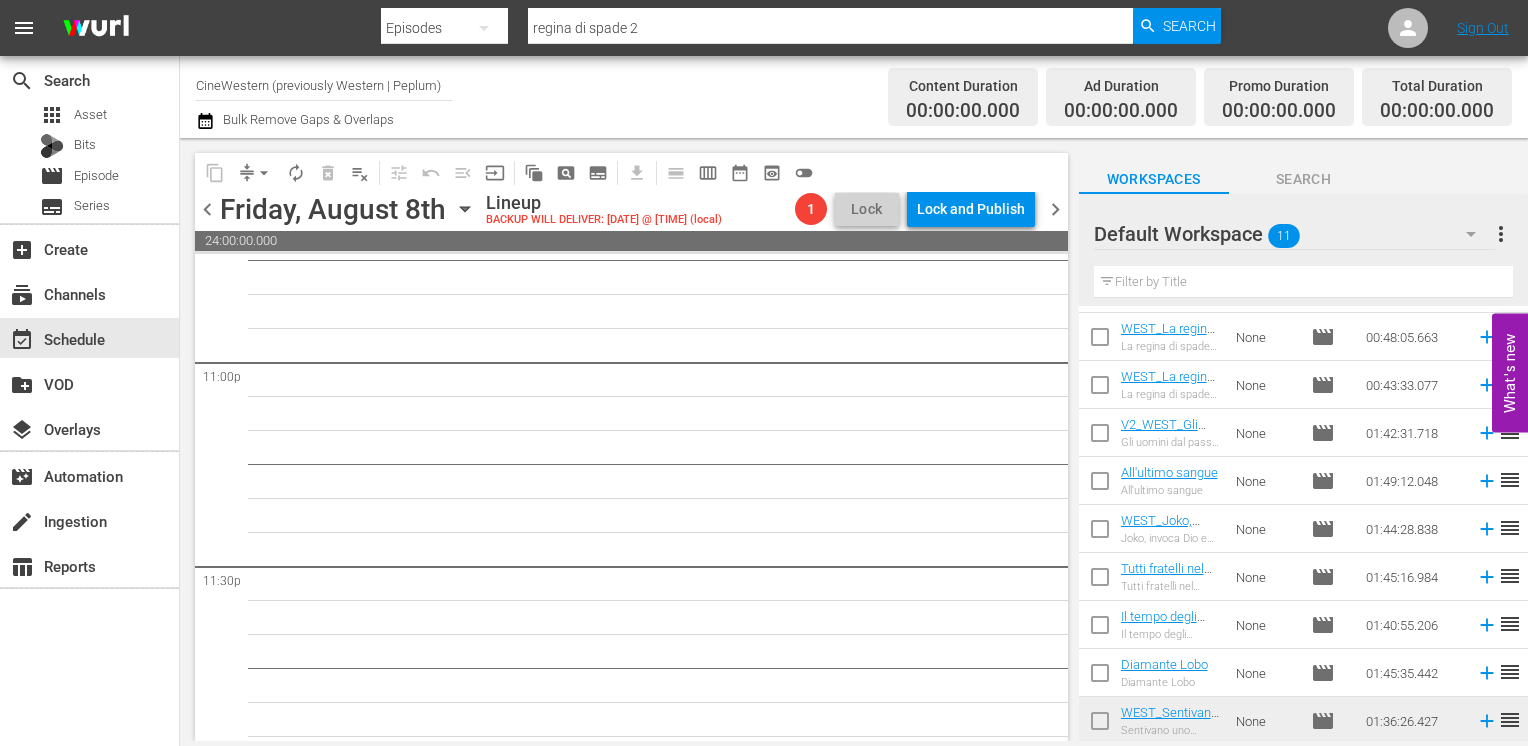 scroll, scrollTop: 9242, scrollLeft: 0, axis: vertical 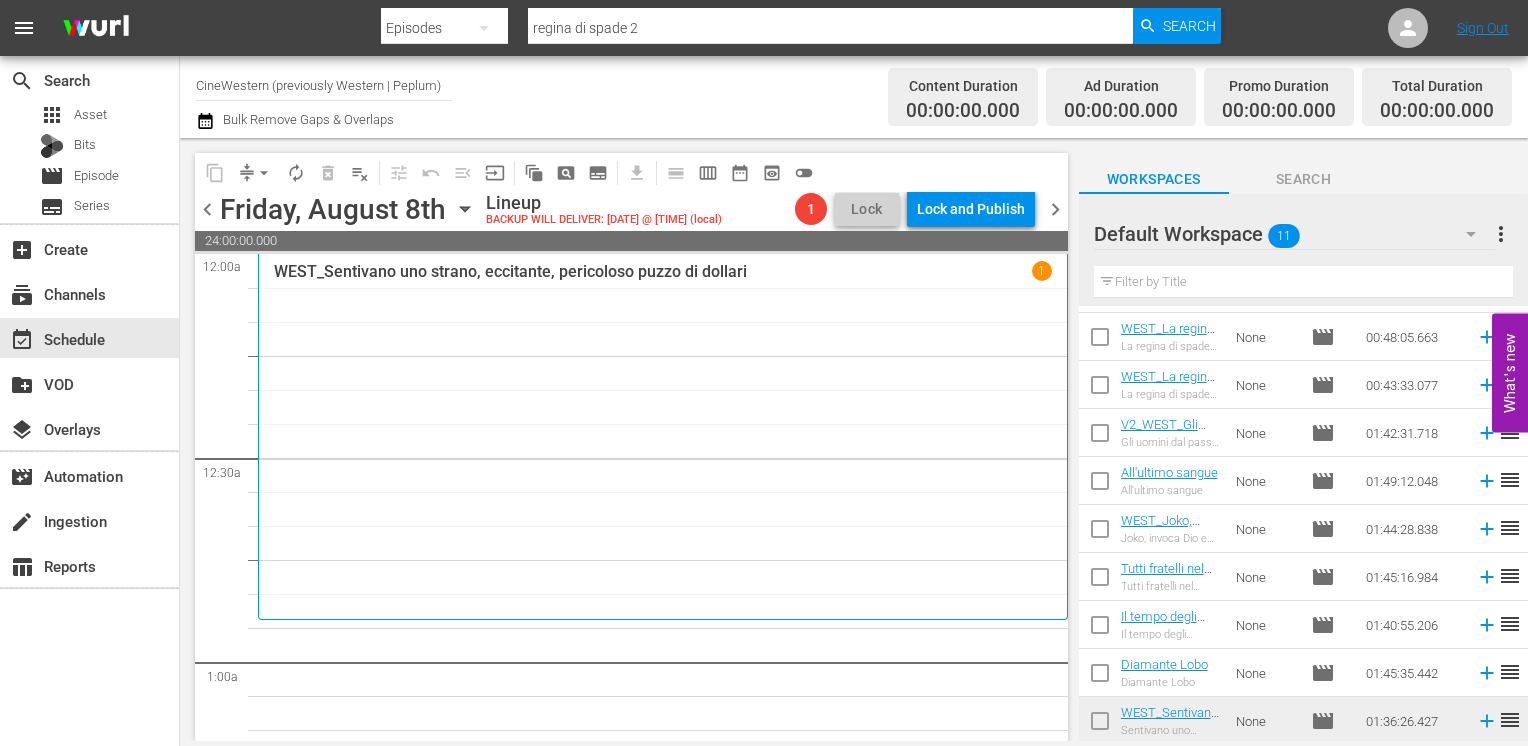 click on "chevron_left" at bounding box center [207, 209] 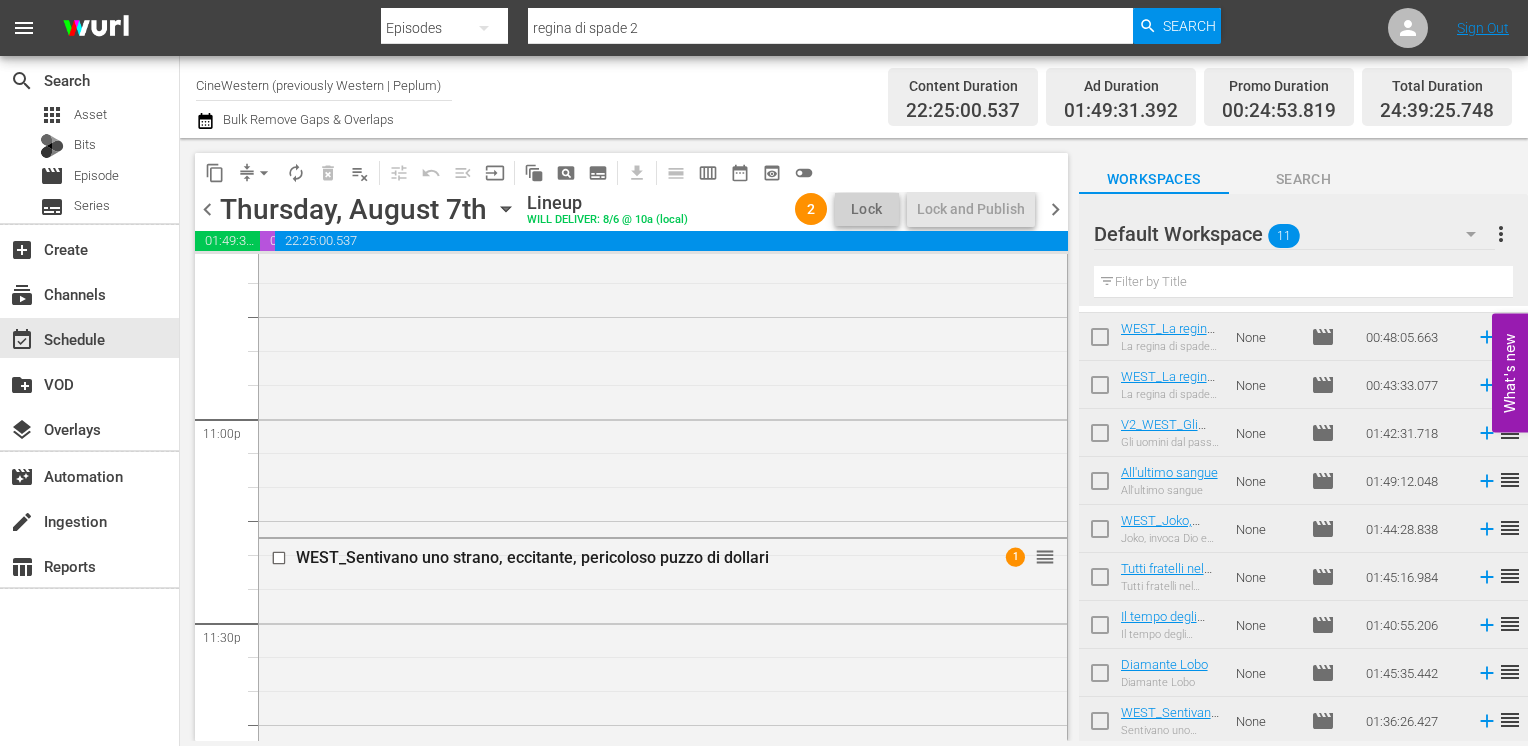 scroll, scrollTop: 9165, scrollLeft: 0, axis: vertical 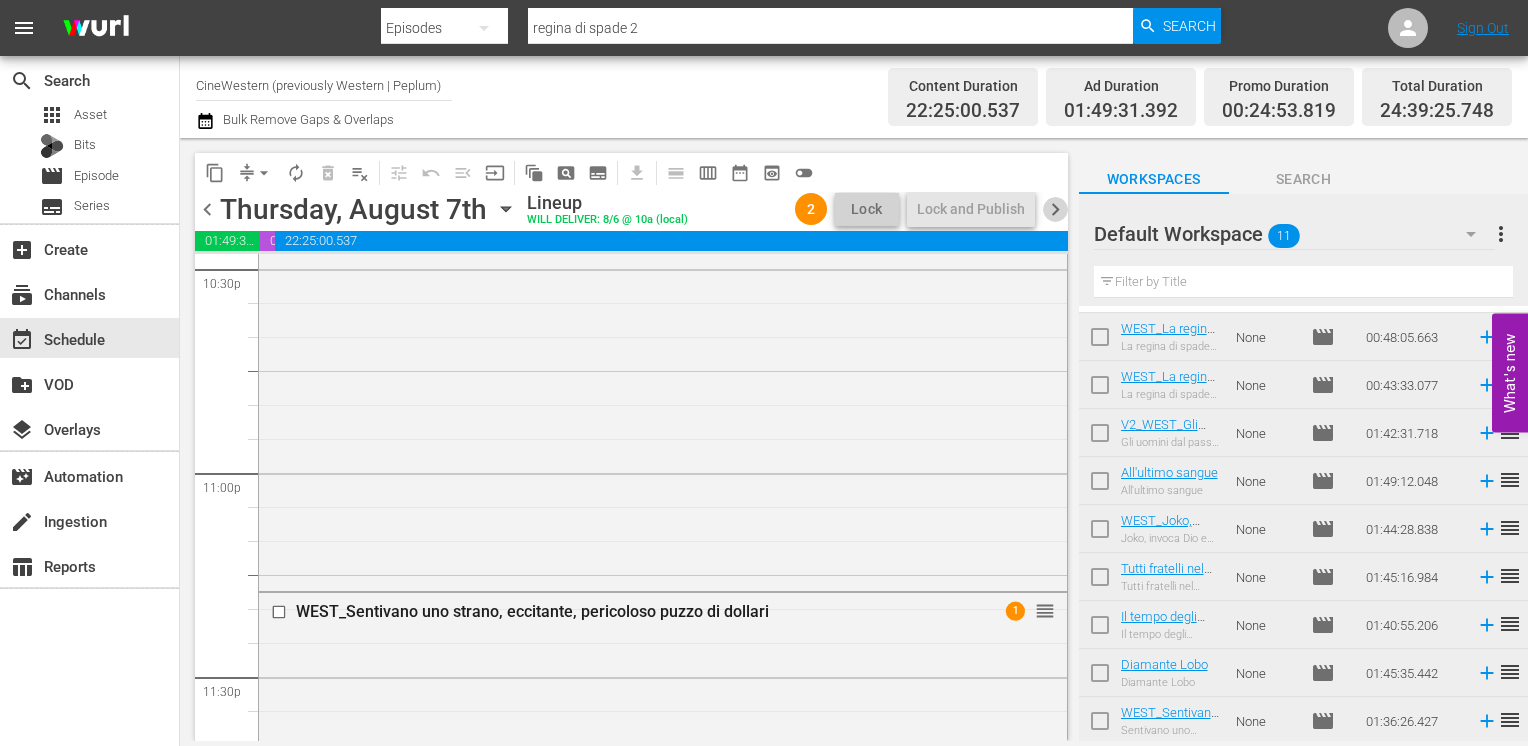 click on "chevron_right" at bounding box center [1055, 209] 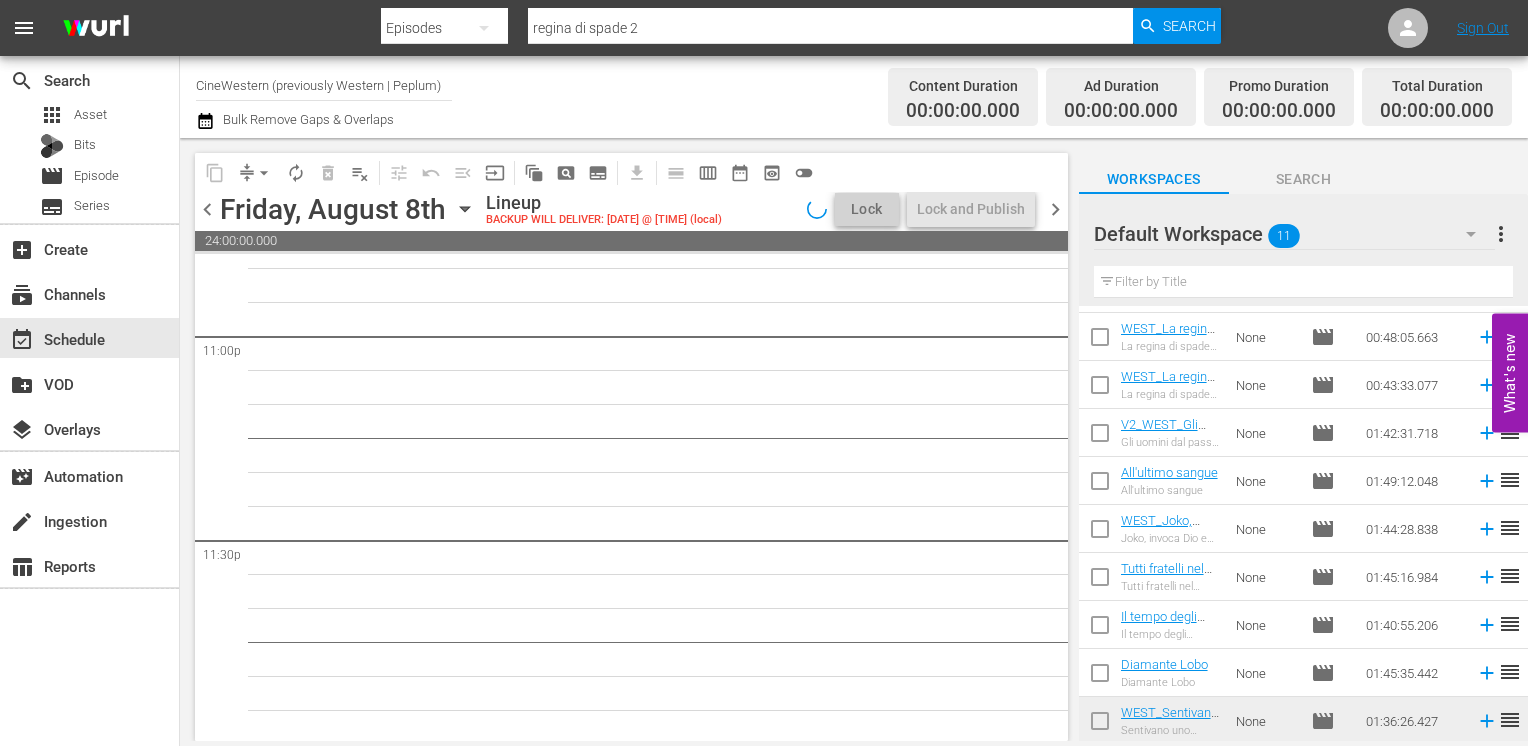 scroll, scrollTop: 9304, scrollLeft: 0, axis: vertical 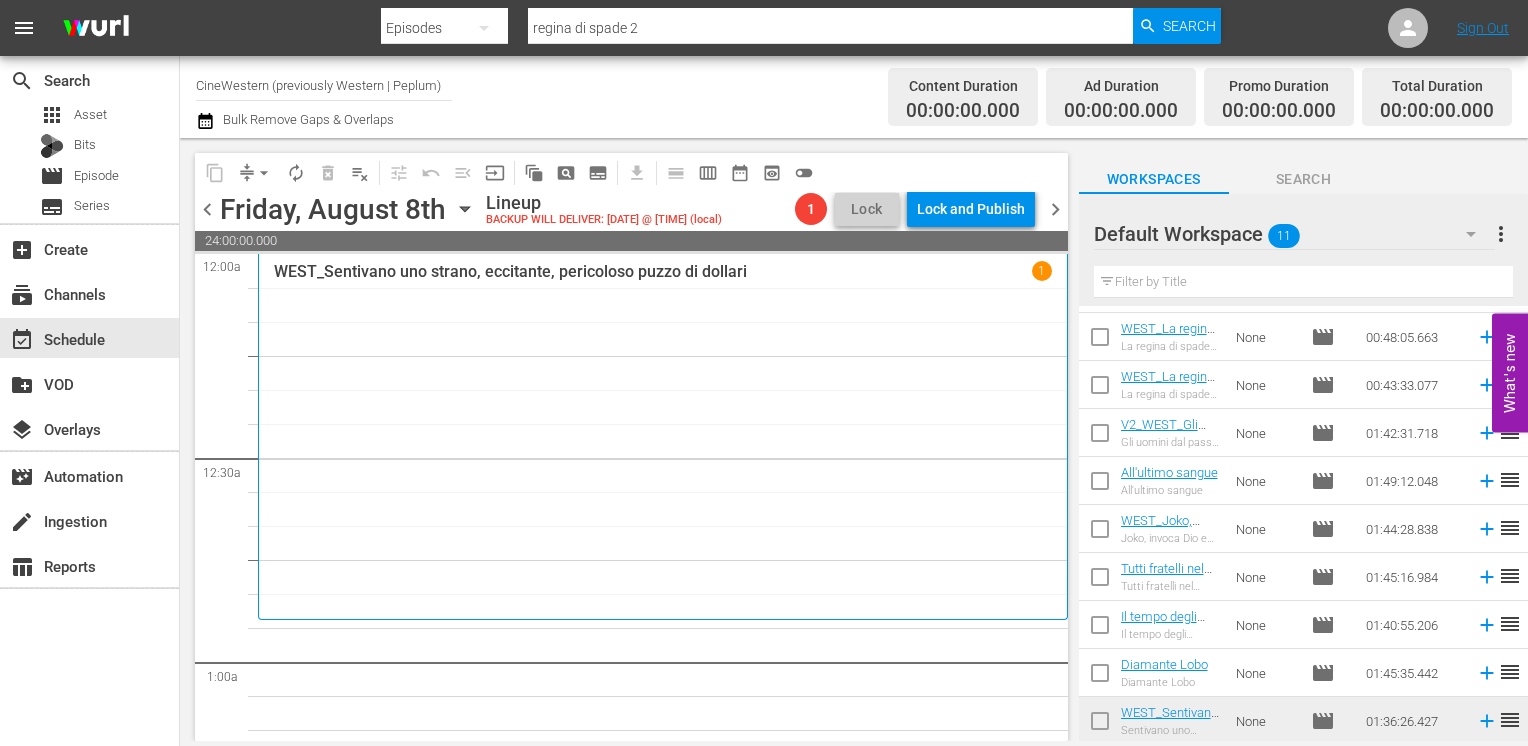 click on "chevron_left" at bounding box center [207, 209] 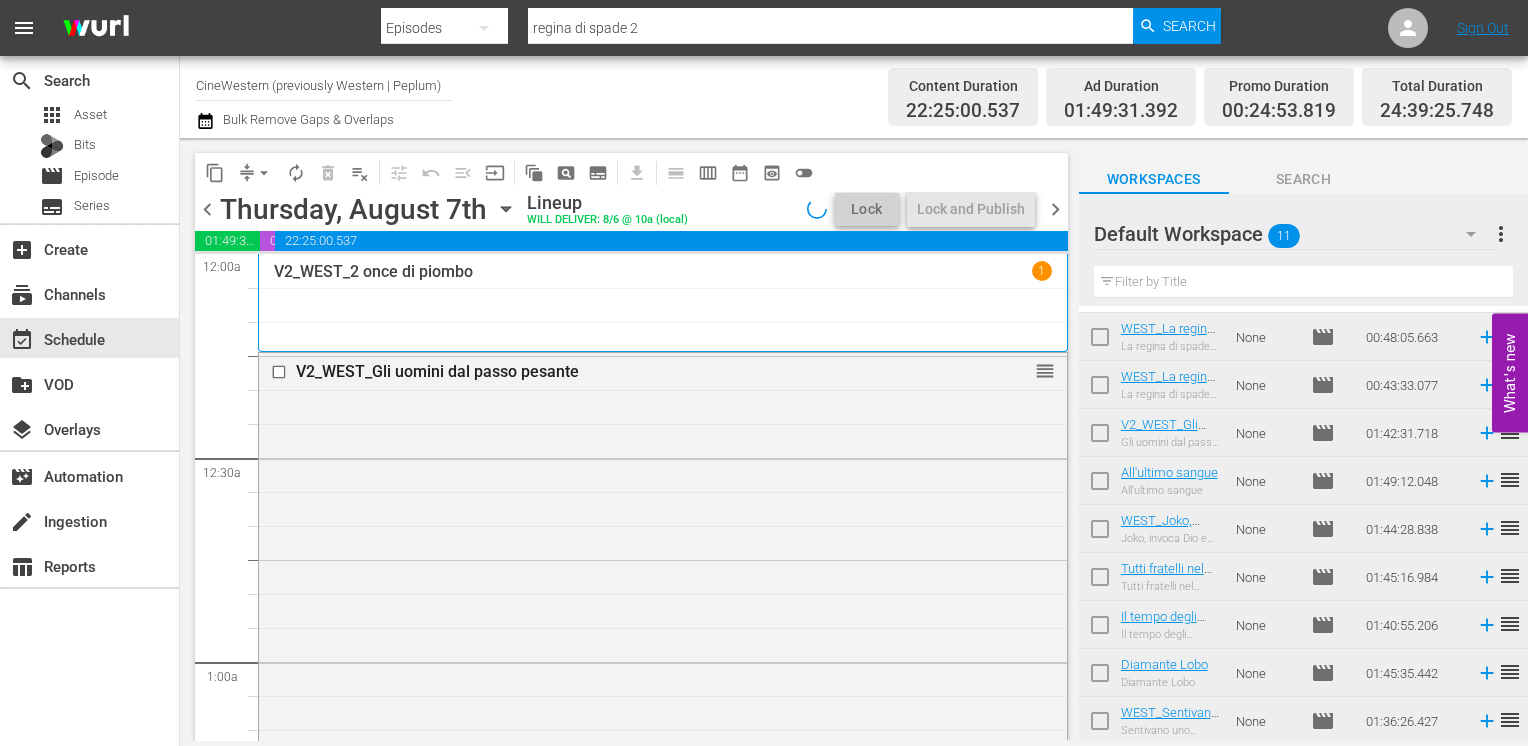 click 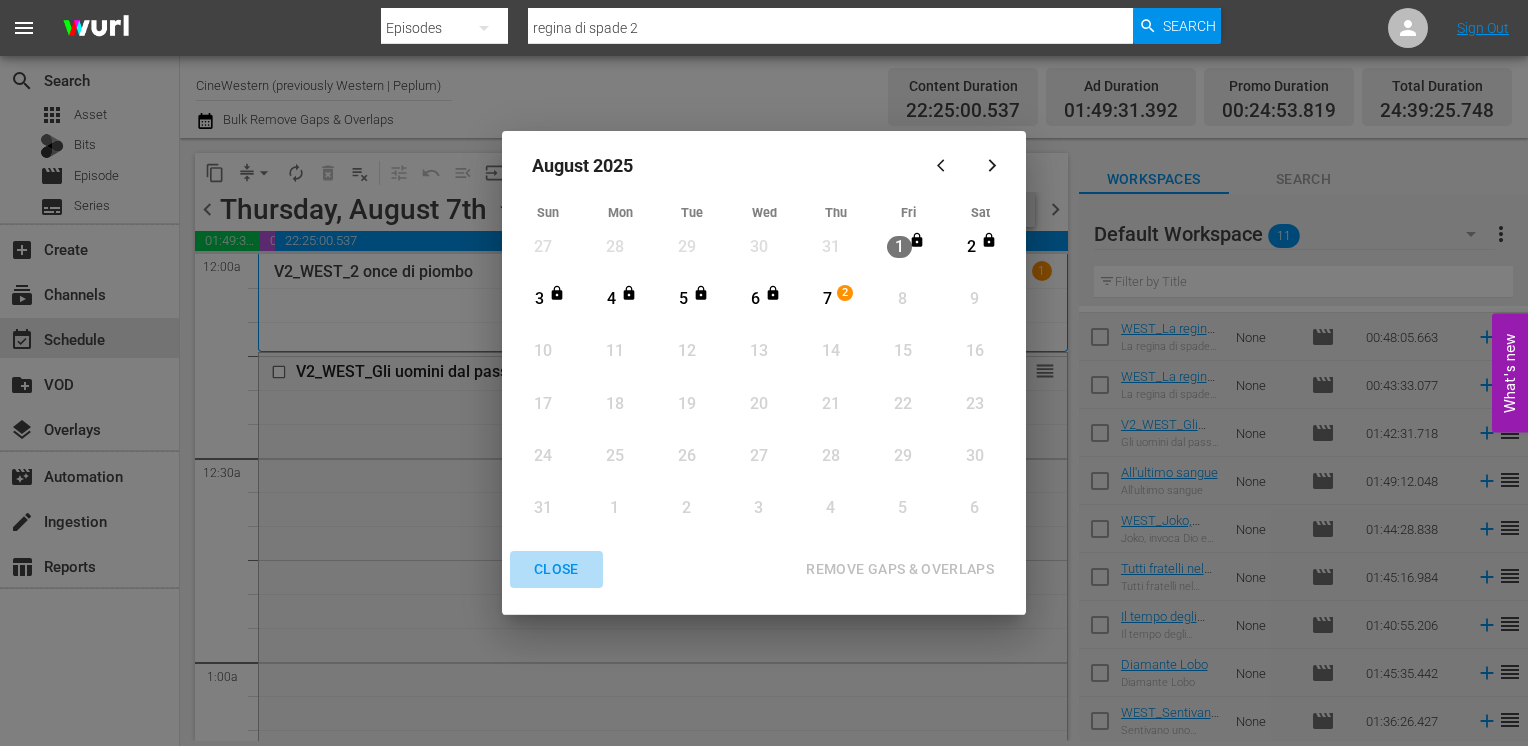 click on "CLOSE" at bounding box center [556, 569] 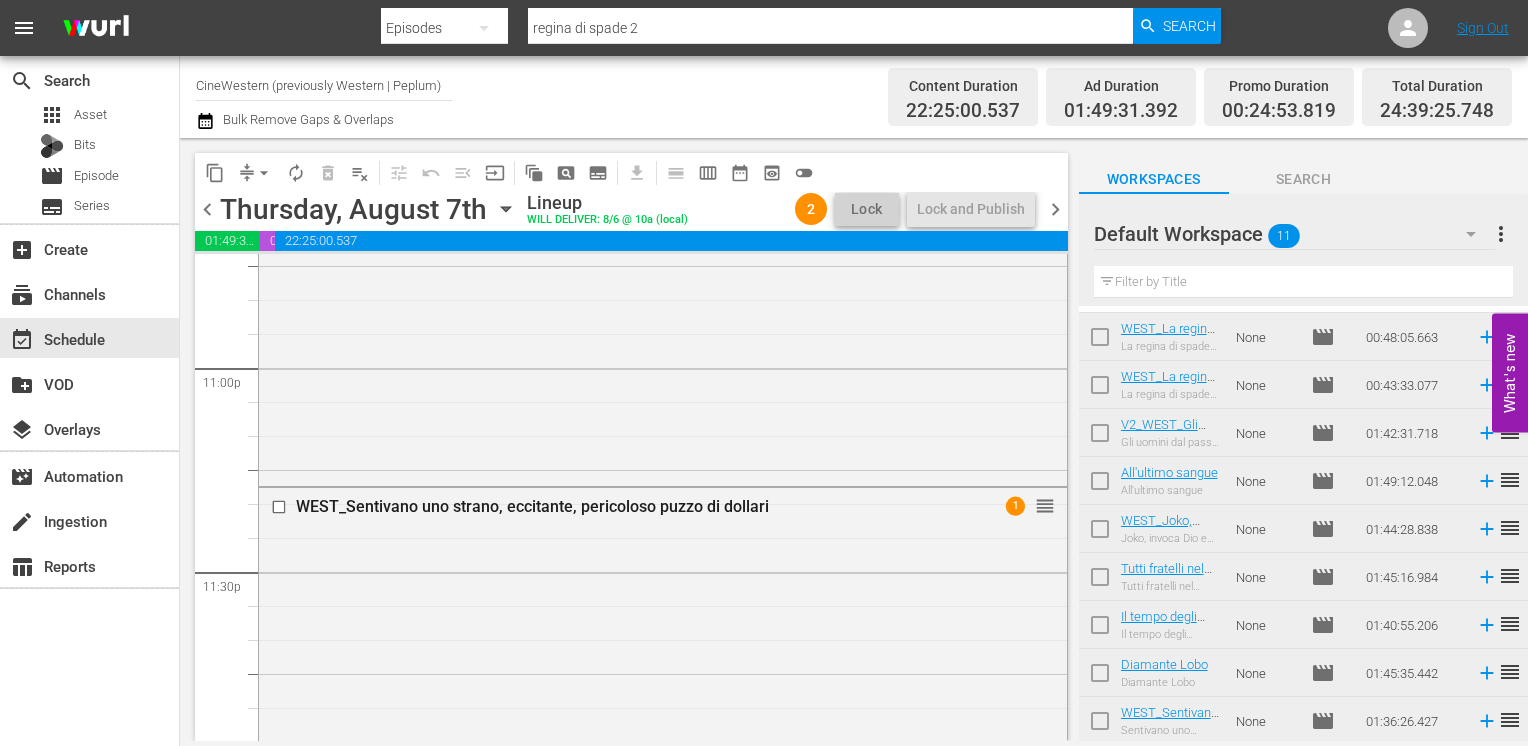 click on "chevron_right" at bounding box center (1055, 209) 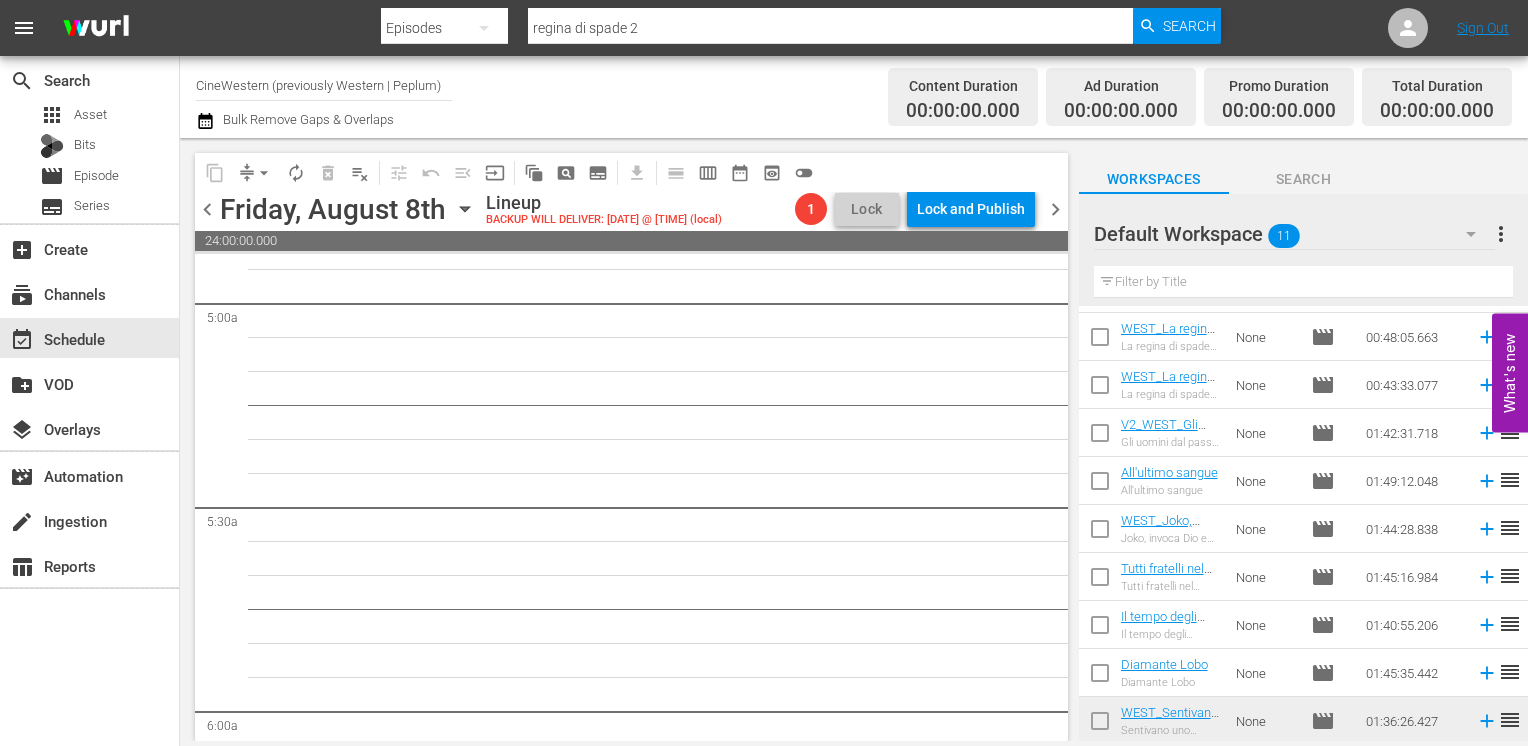 scroll, scrollTop: 0, scrollLeft: 0, axis: both 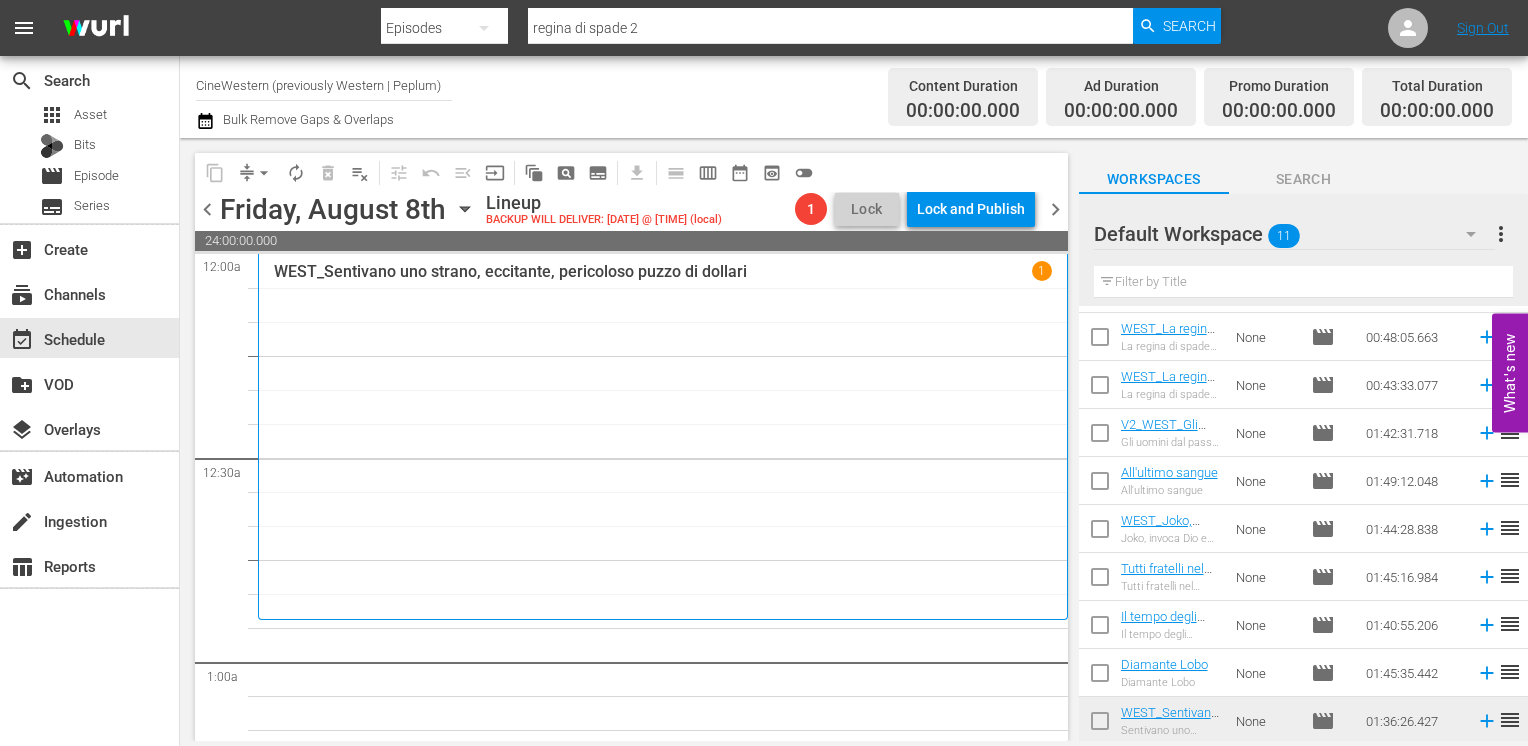 click on "chevron_left" at bounding box center [207, 209] 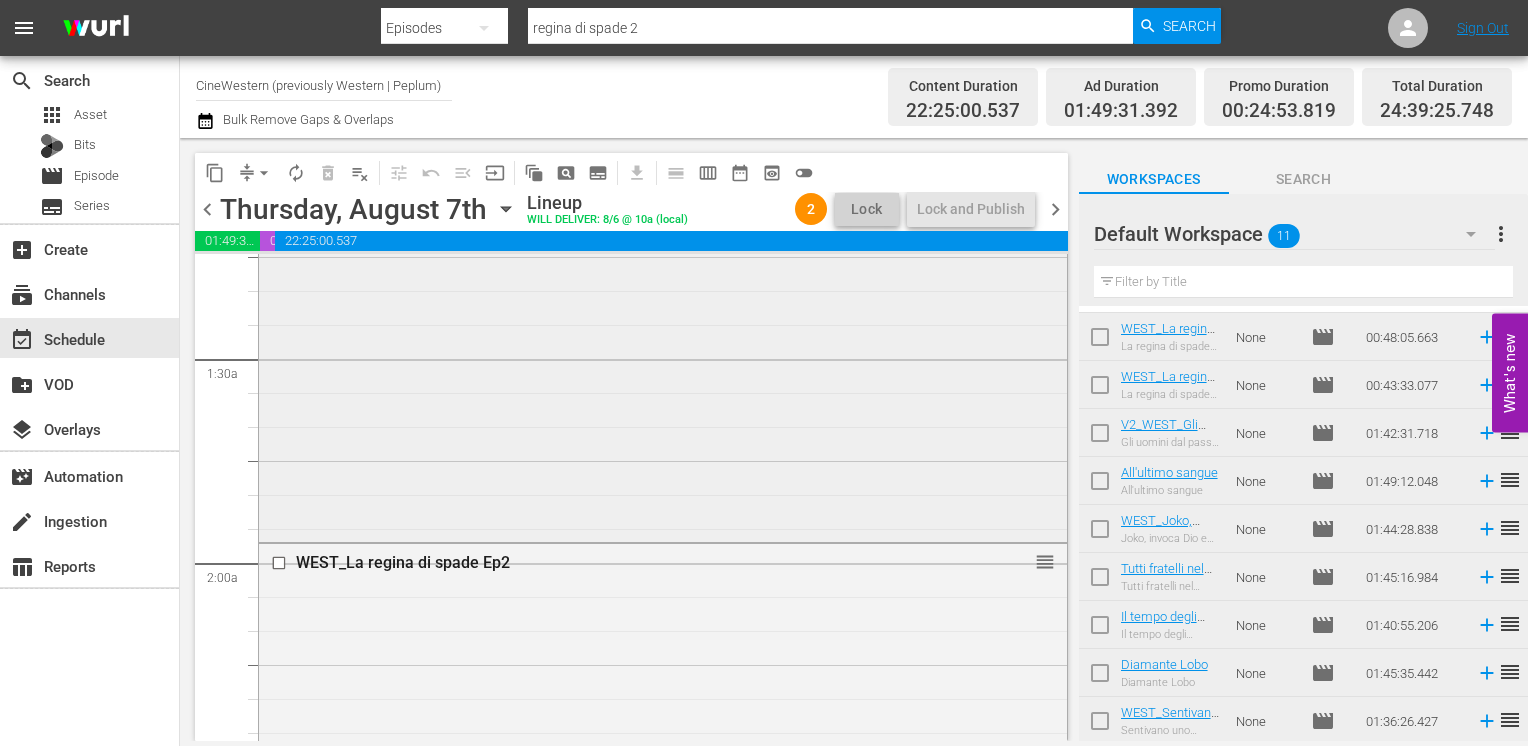 scroll, scrollTop: 600, scrollLeft: 0, axis: vertical 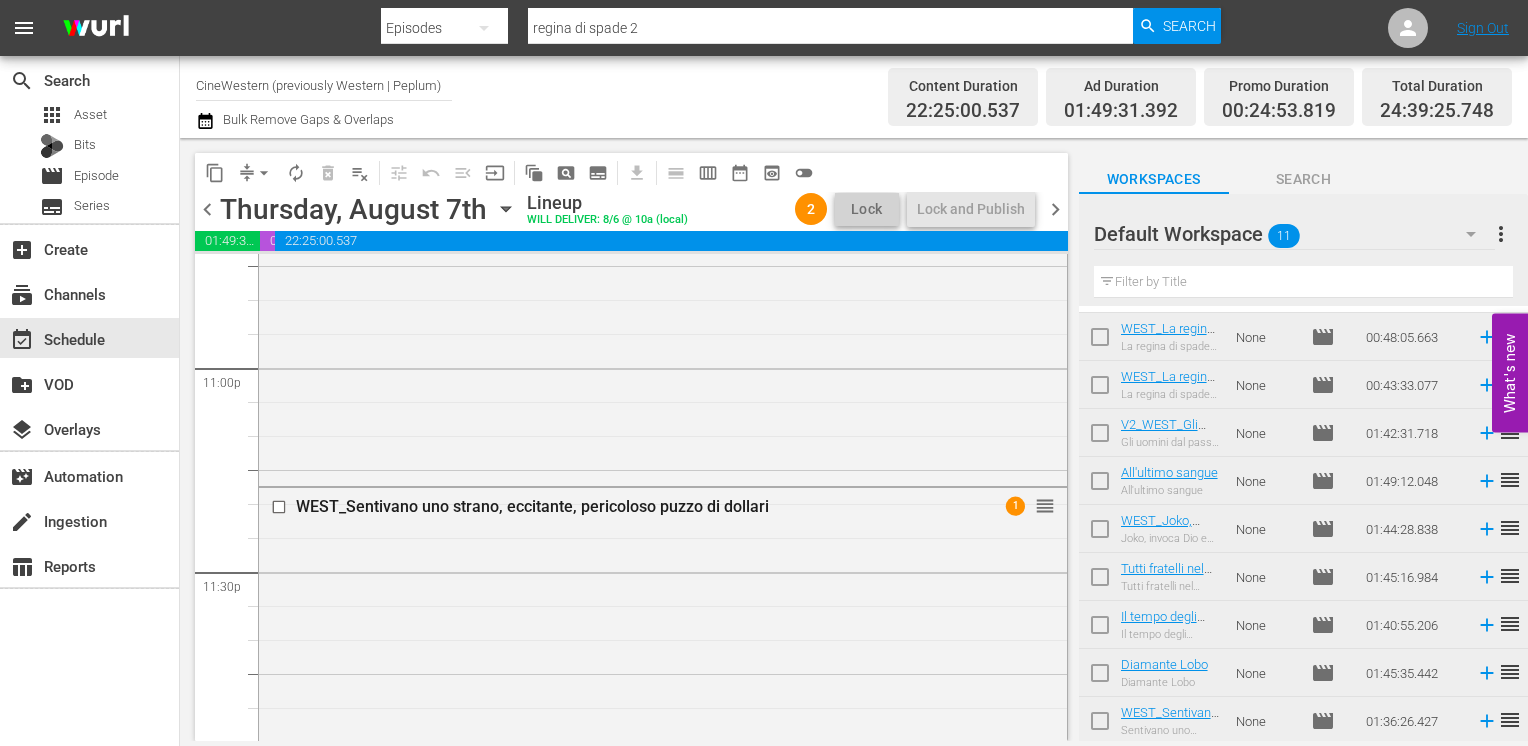 click on "chevron_right" at bounding box center (1055, 209) 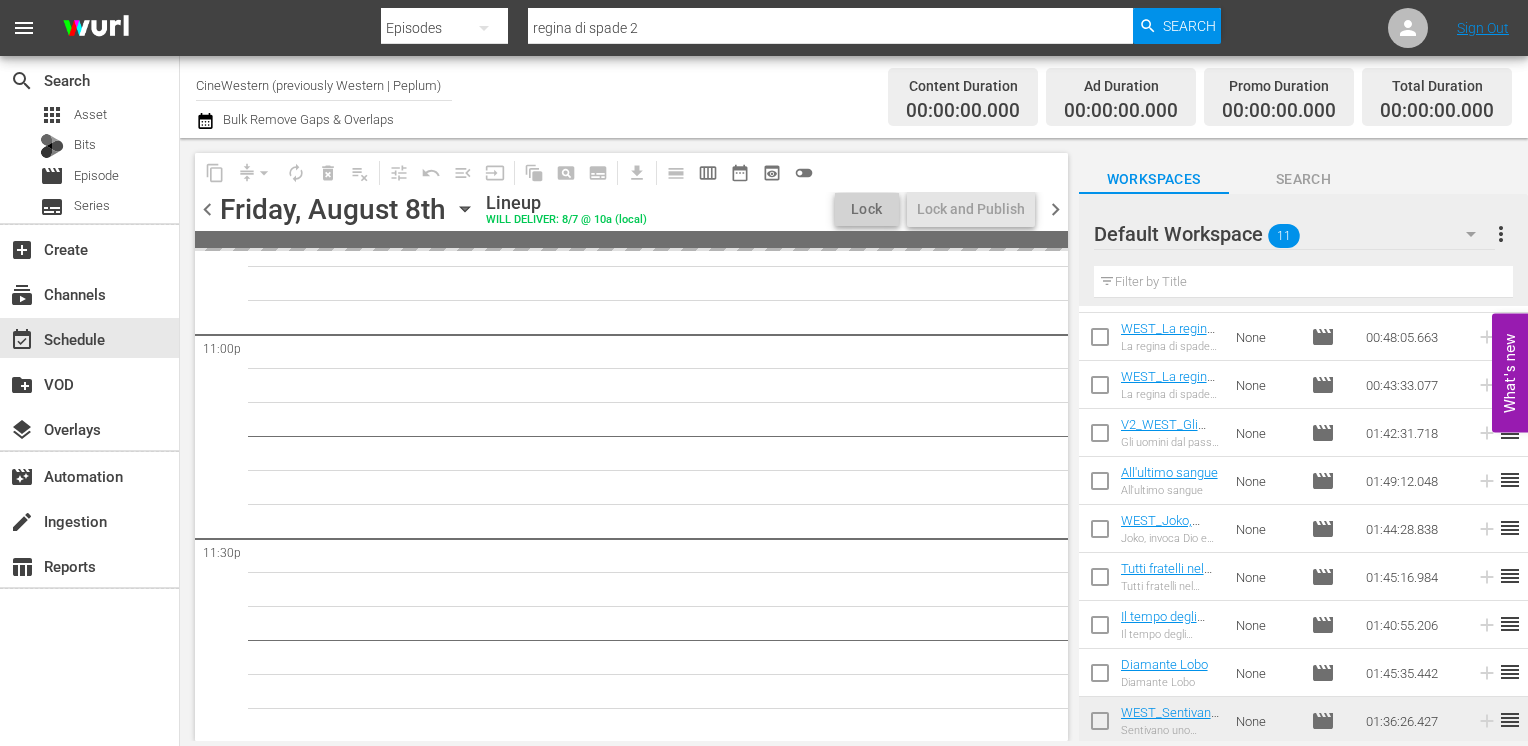 scroll, scrollTop: 9304, scrollLeft: 0, axis: vertical 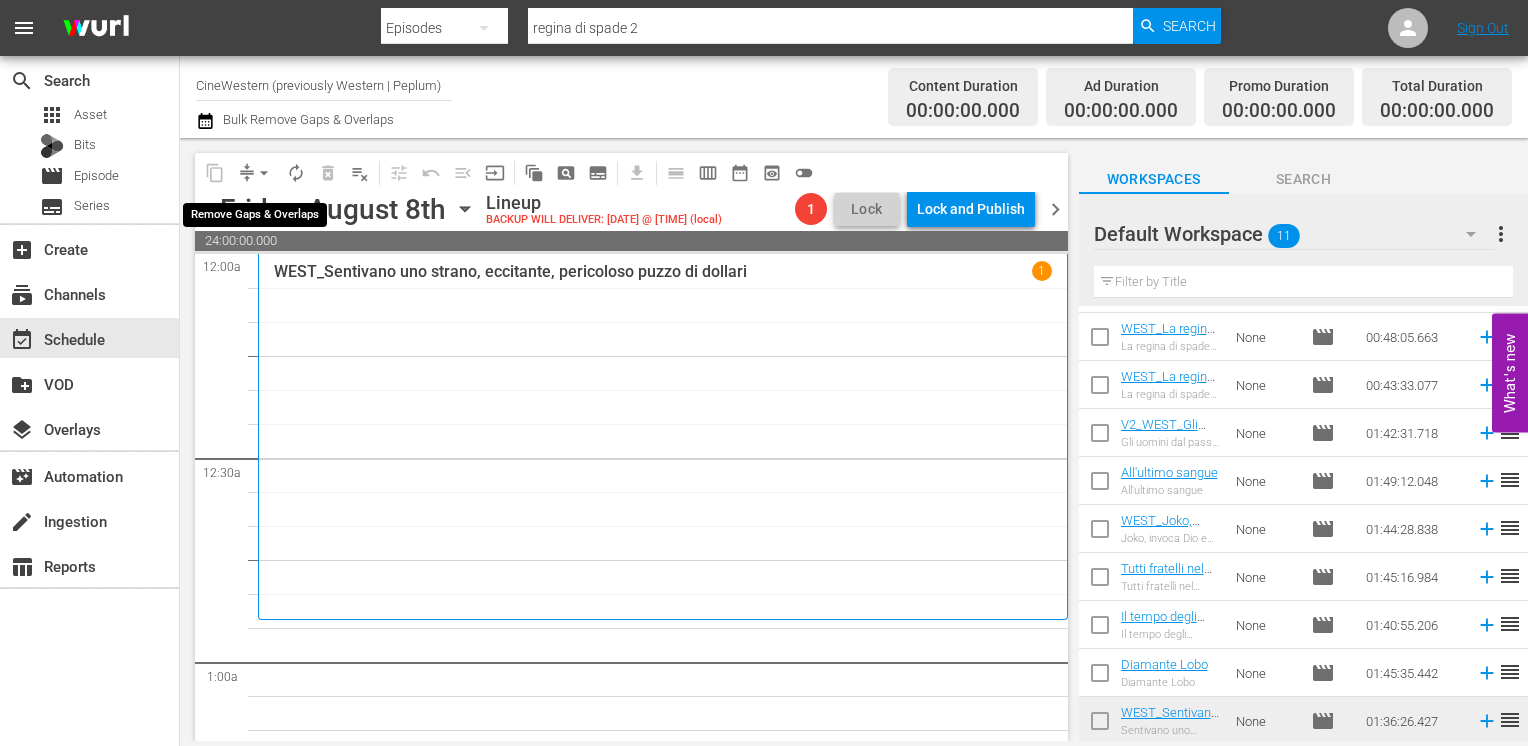 click on "arrow_drop_down" at bounding box center (264, 173) 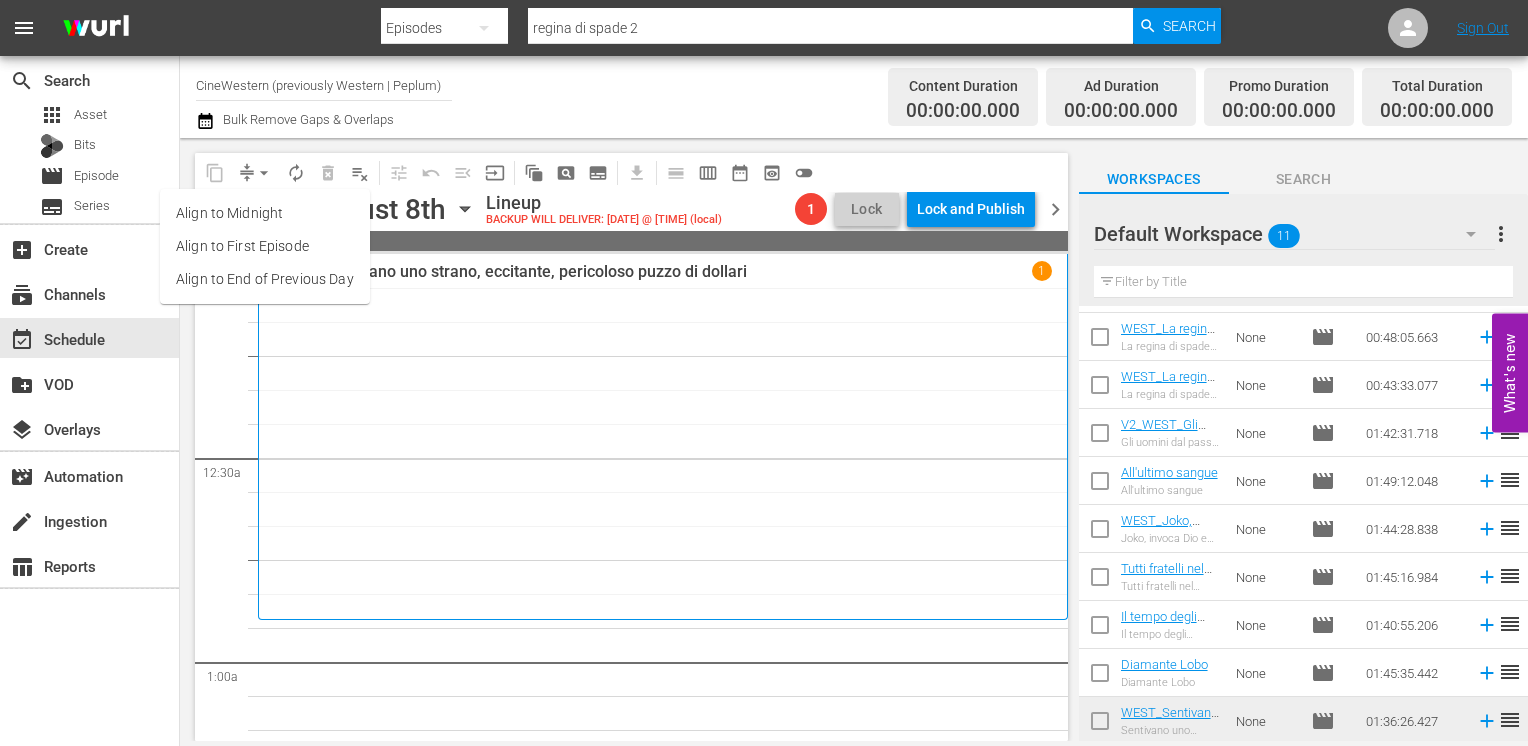 click on "Align to End of Previous Day" at bounding box center (265, 279) 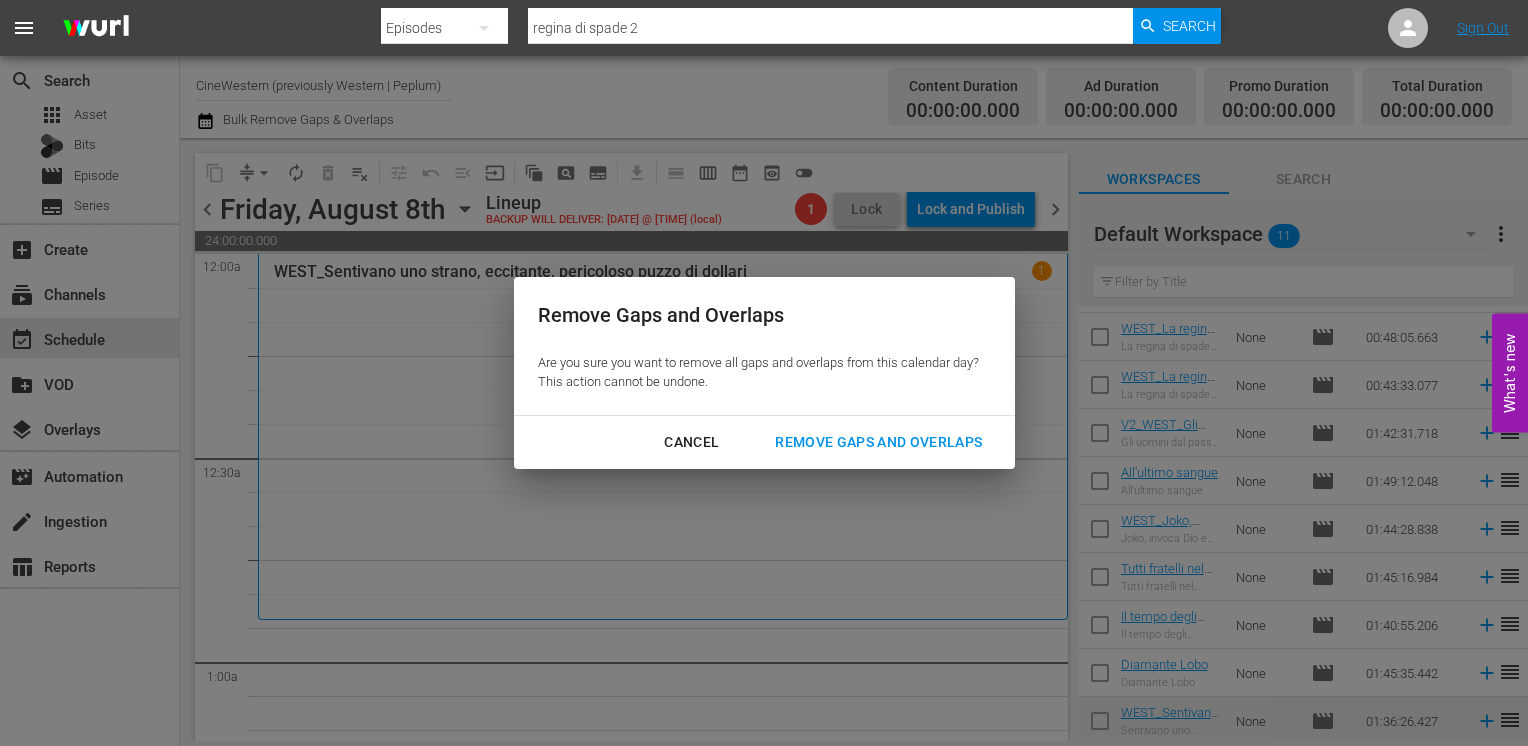 click on "Remove Gaps and Overlaps" at bounding box center [878, 442] 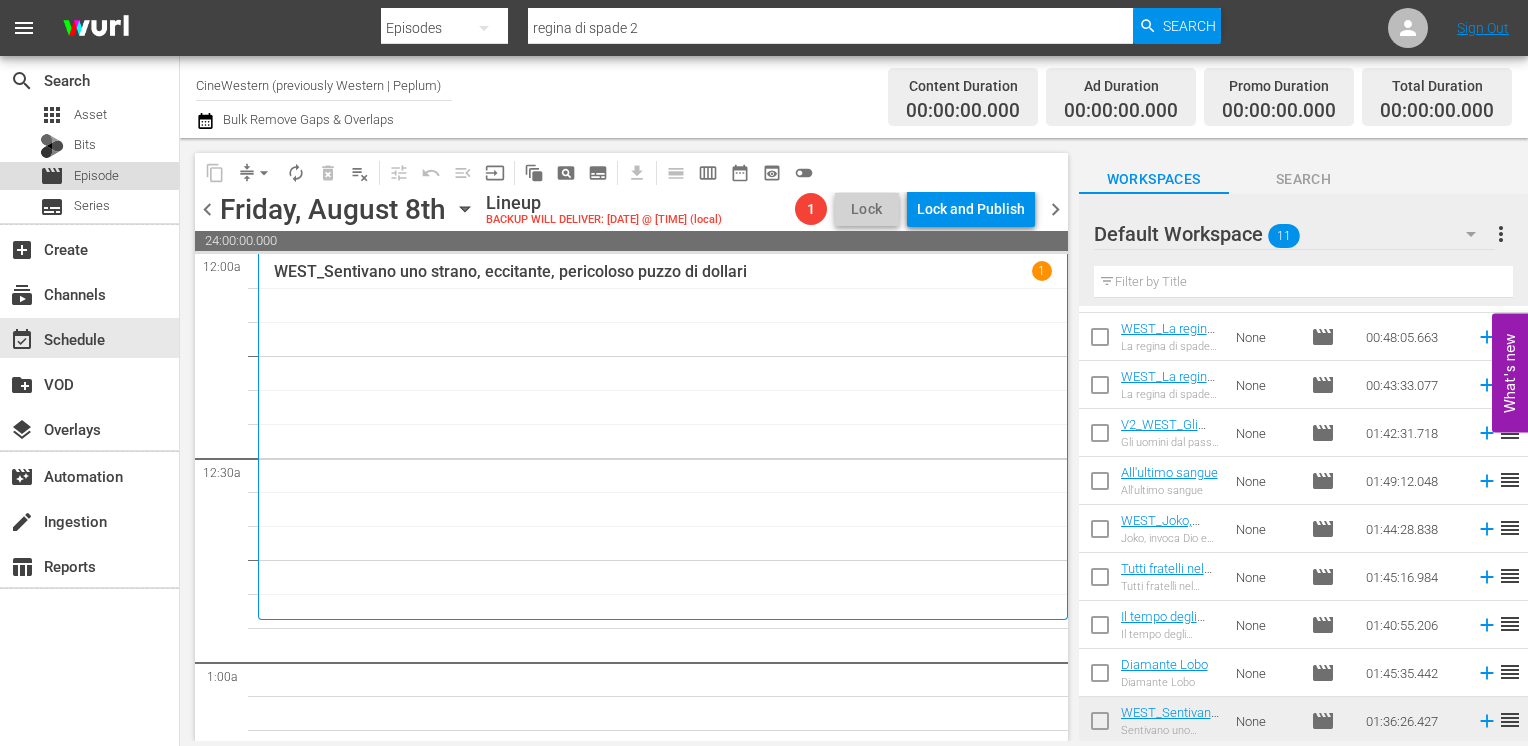 click on "movie" at bounding box center [52, 176] 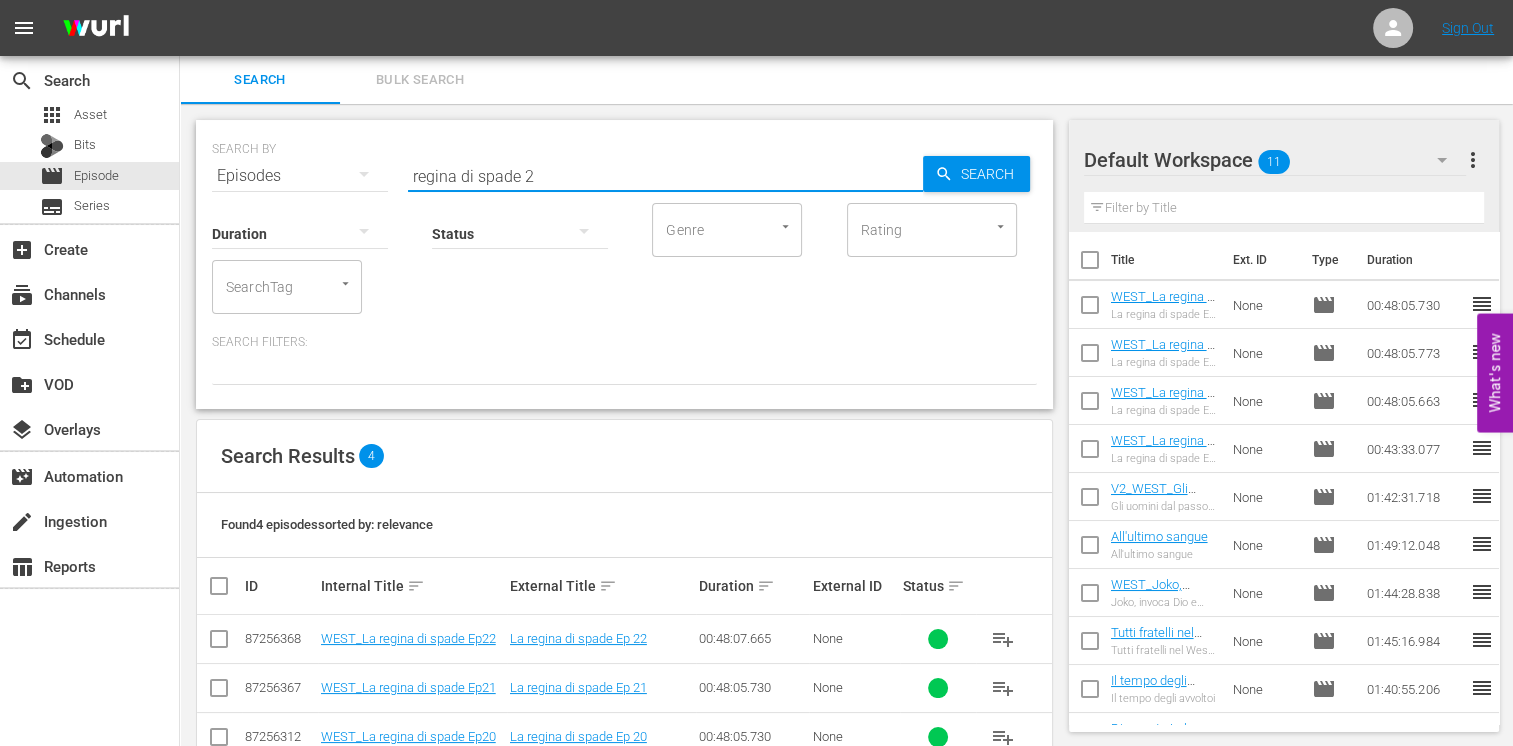 drag, startPoint x: 572, startPoint y: 175, endPoint x: 321, endPoint y: 176, distance: 251.002 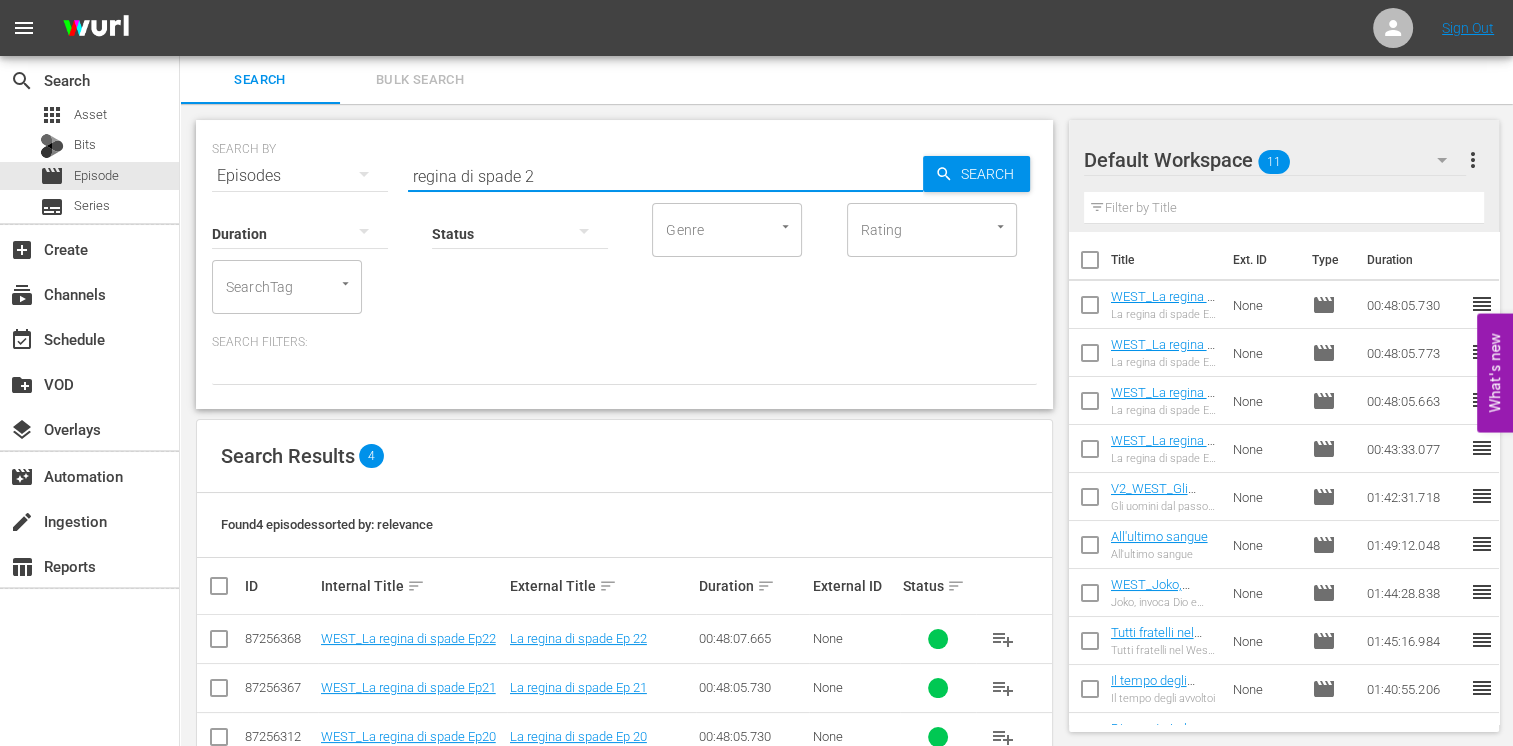 click at bounding box center (1090, 264) 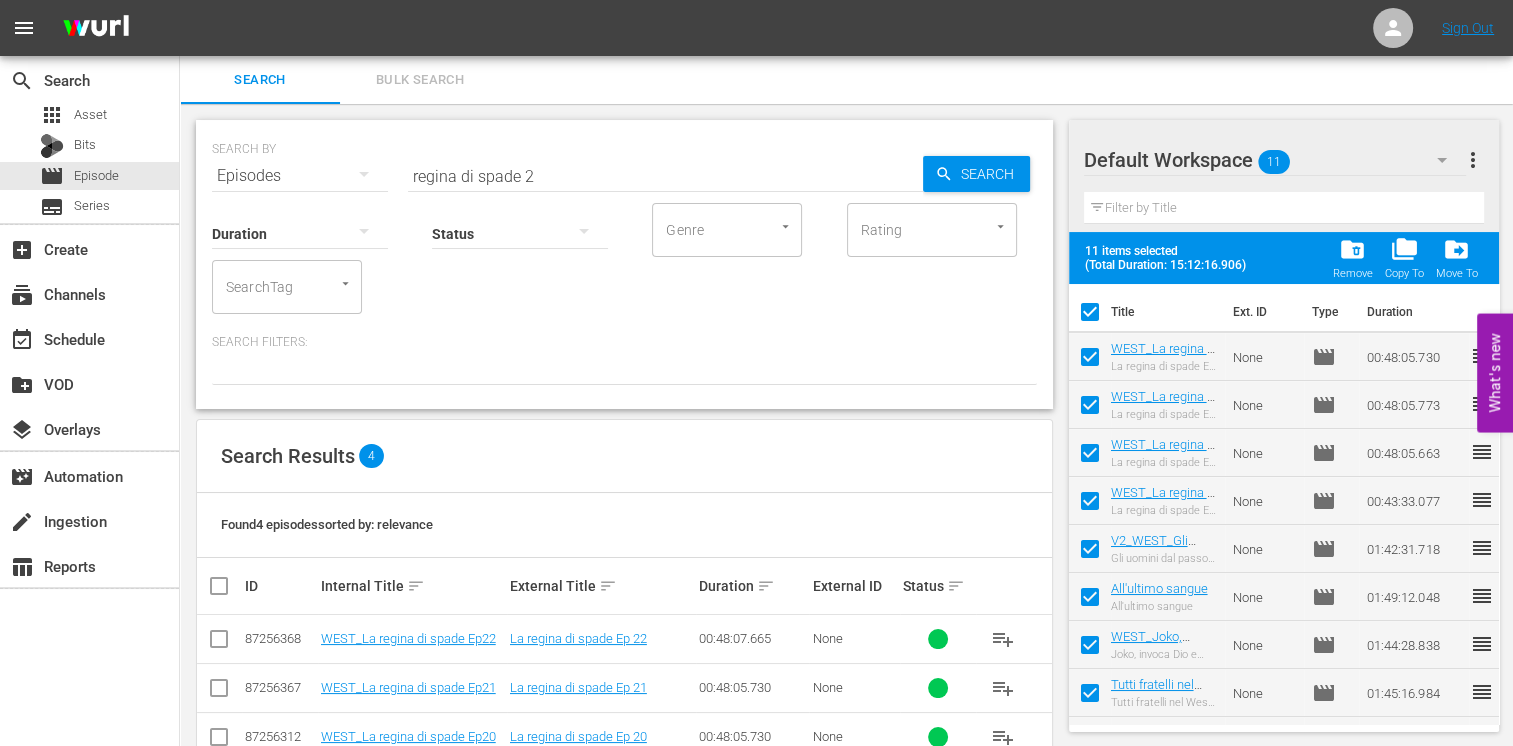 click on "folder_delete" at bounding box center (1352, 249) 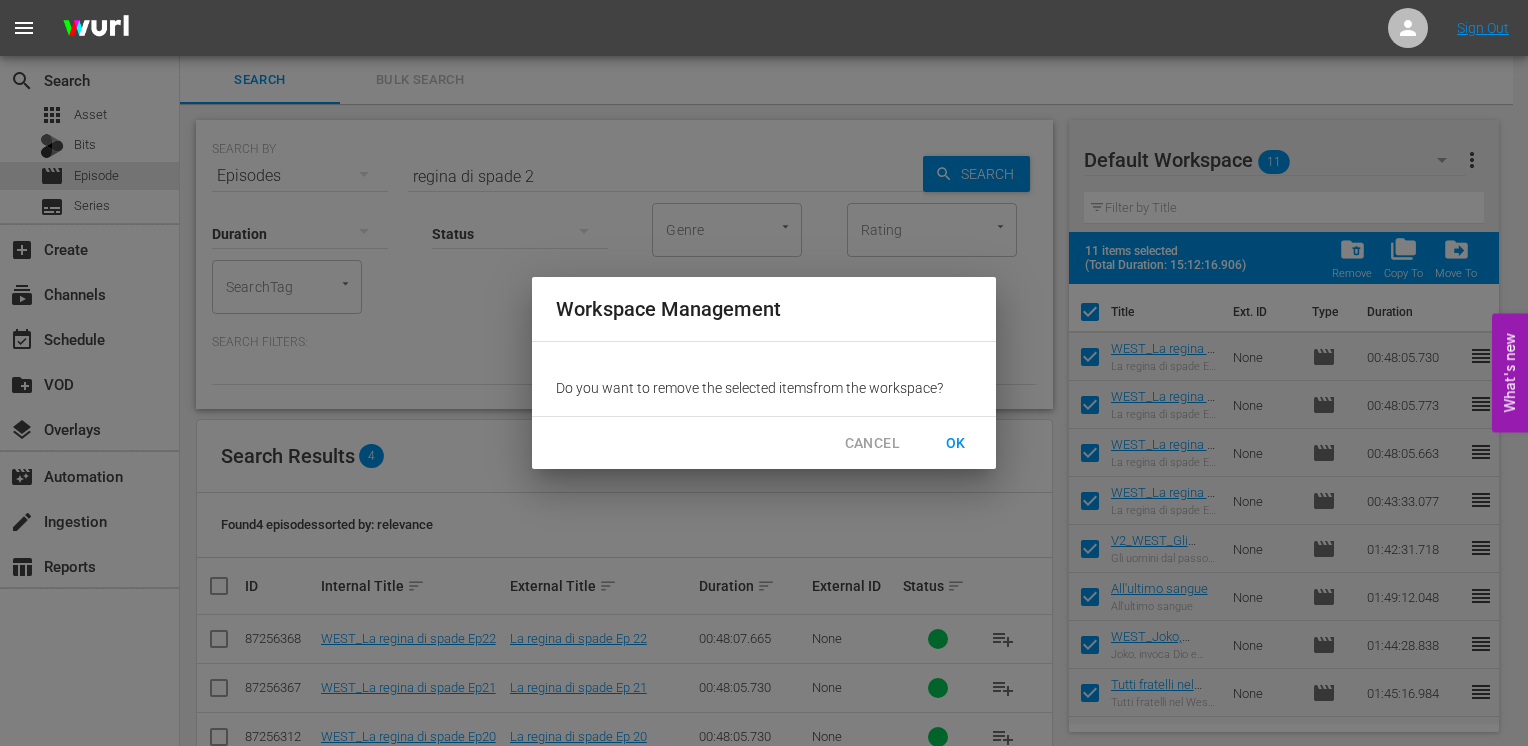 click on "OK" at bounding box center [956, 443] 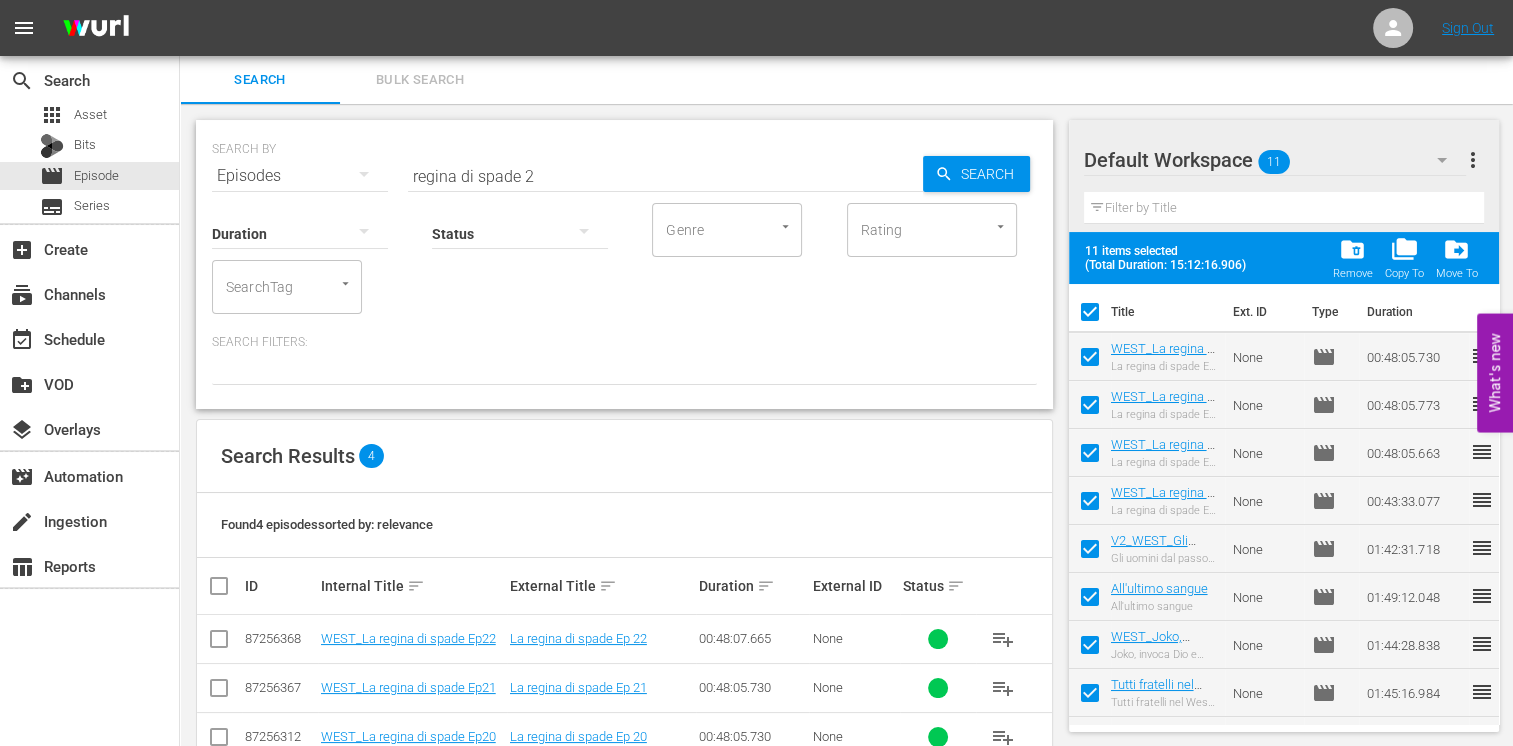 checkbox on "false" 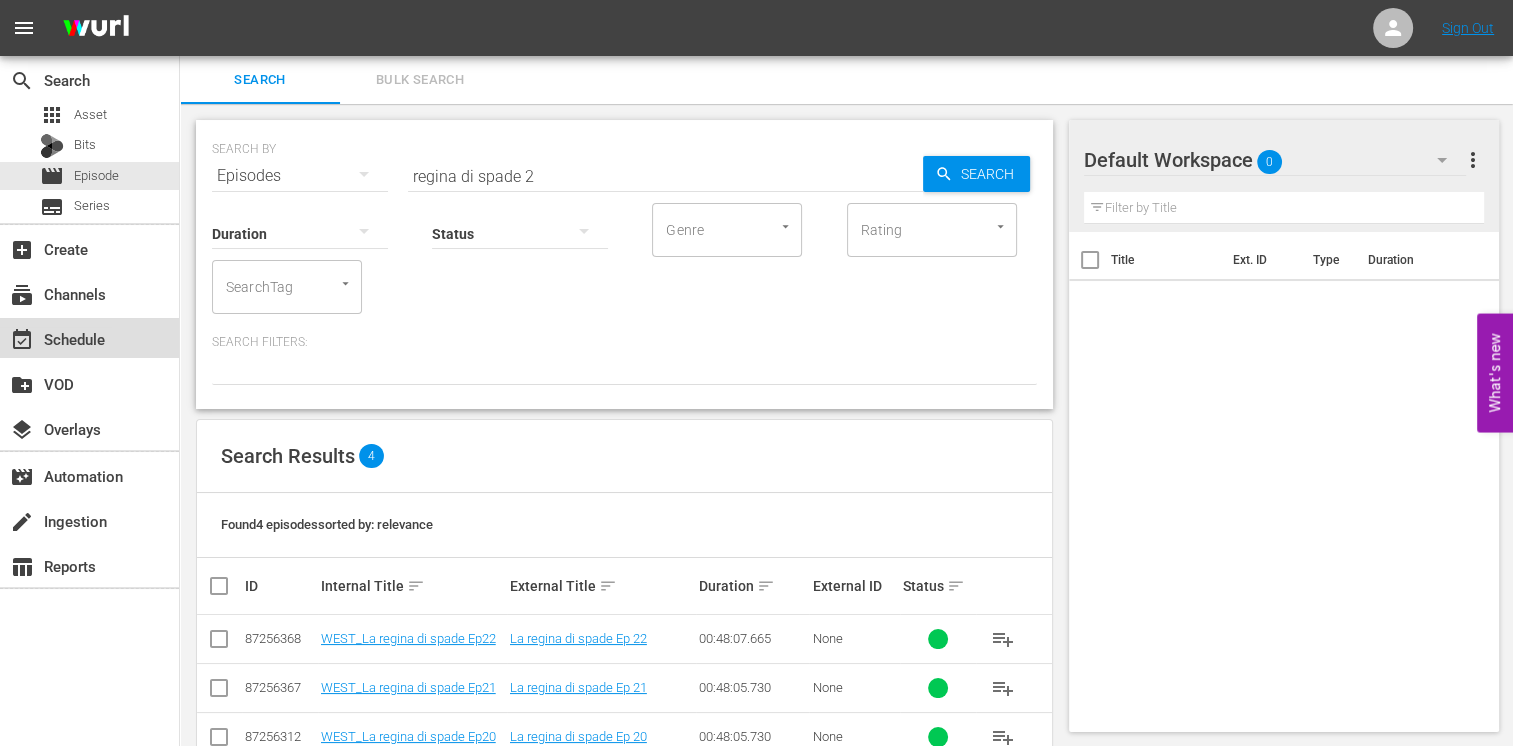 click on "event_available   Schedule" at bounding box center [56, 336] 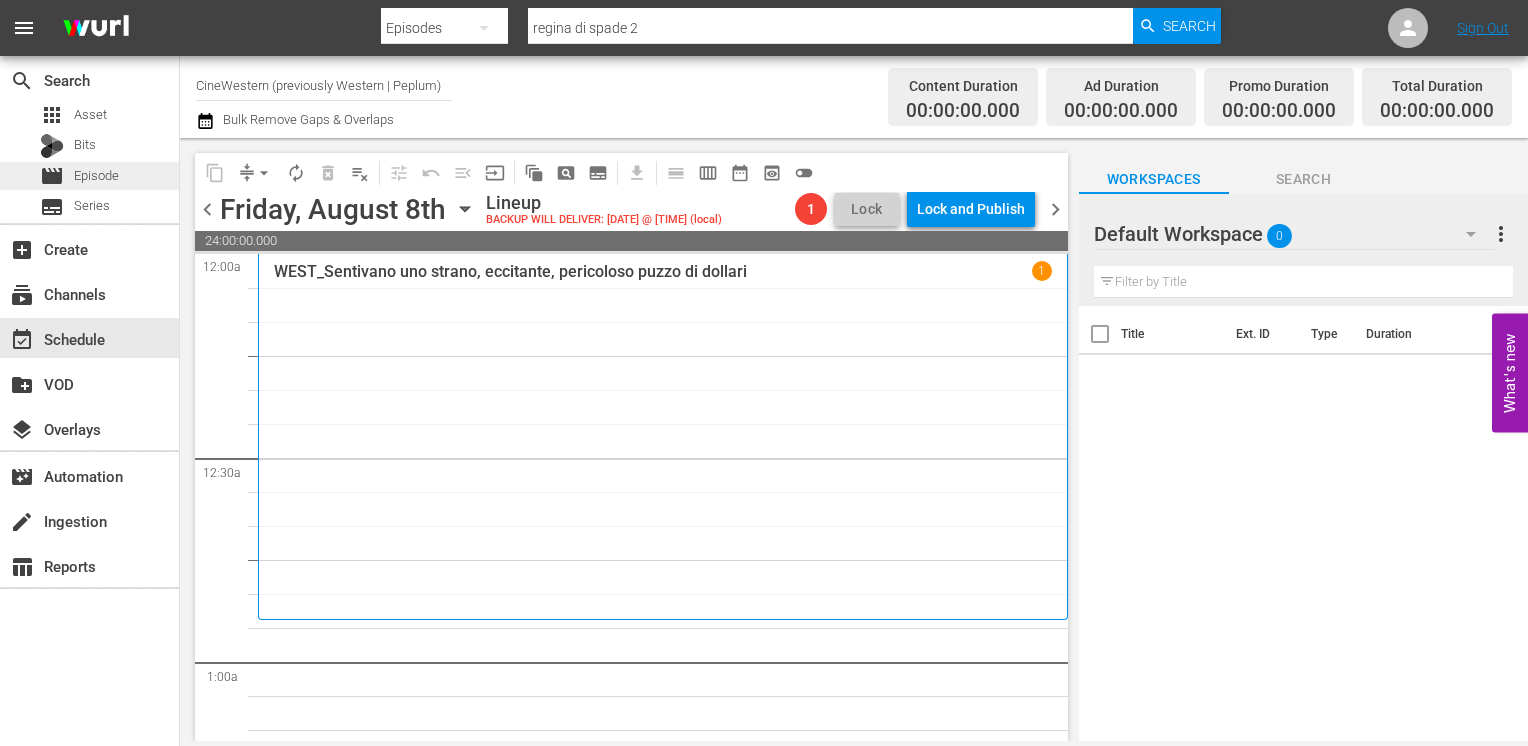 click on "Episode" at bounding box center (96, 176) 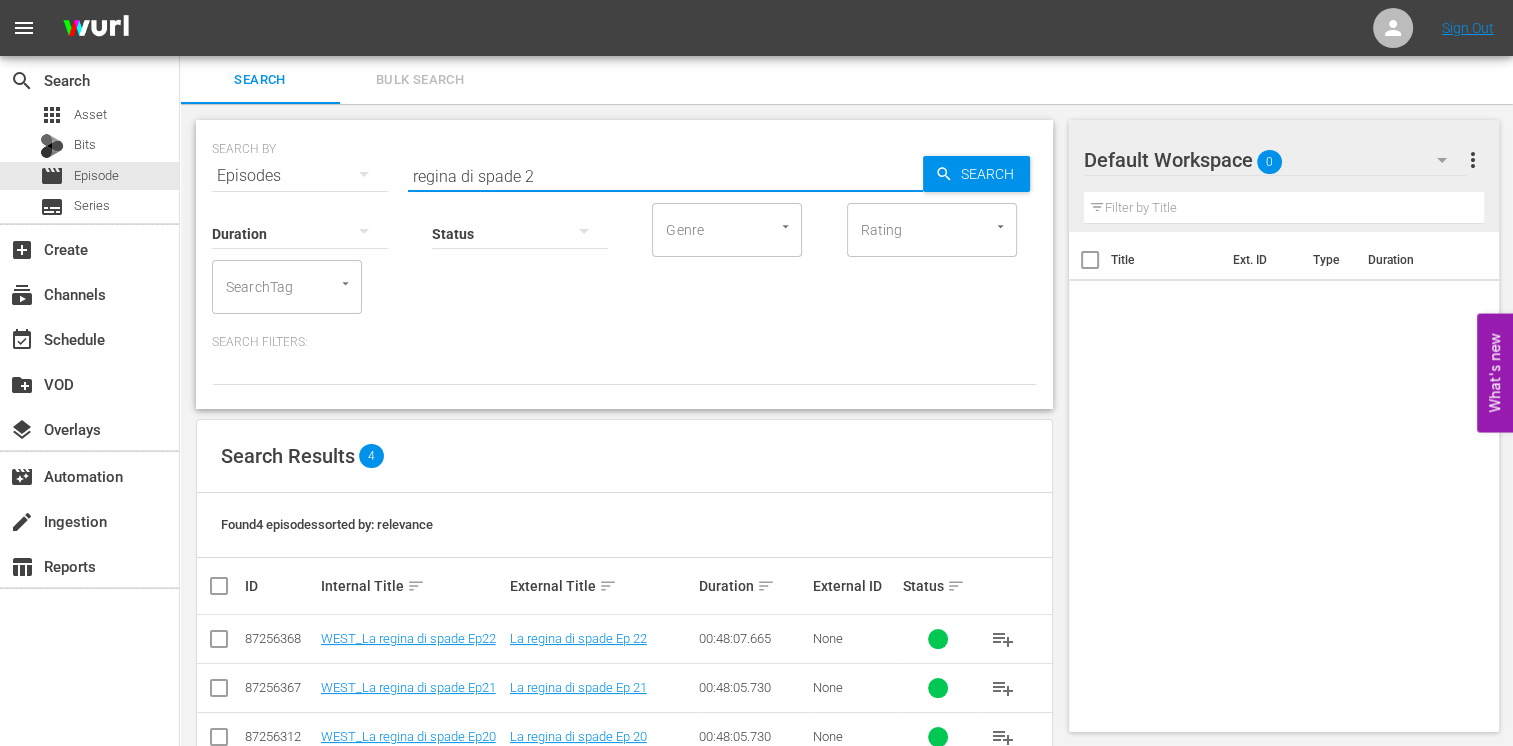 drag, startPoint x: 547, startPoint y: 178, endPoint x: 318, endPoint y: 165, distance: 229.3687 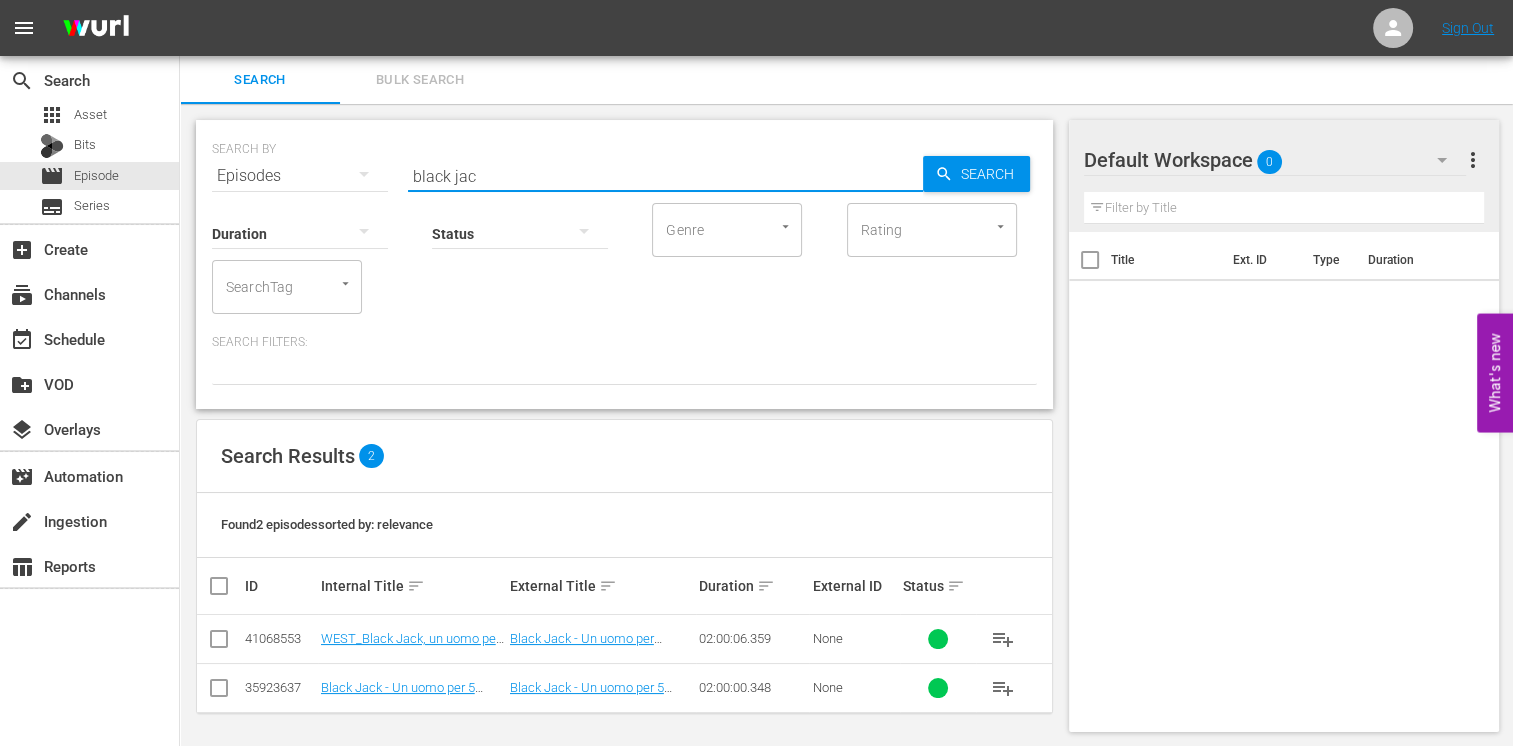 type on "black jac" 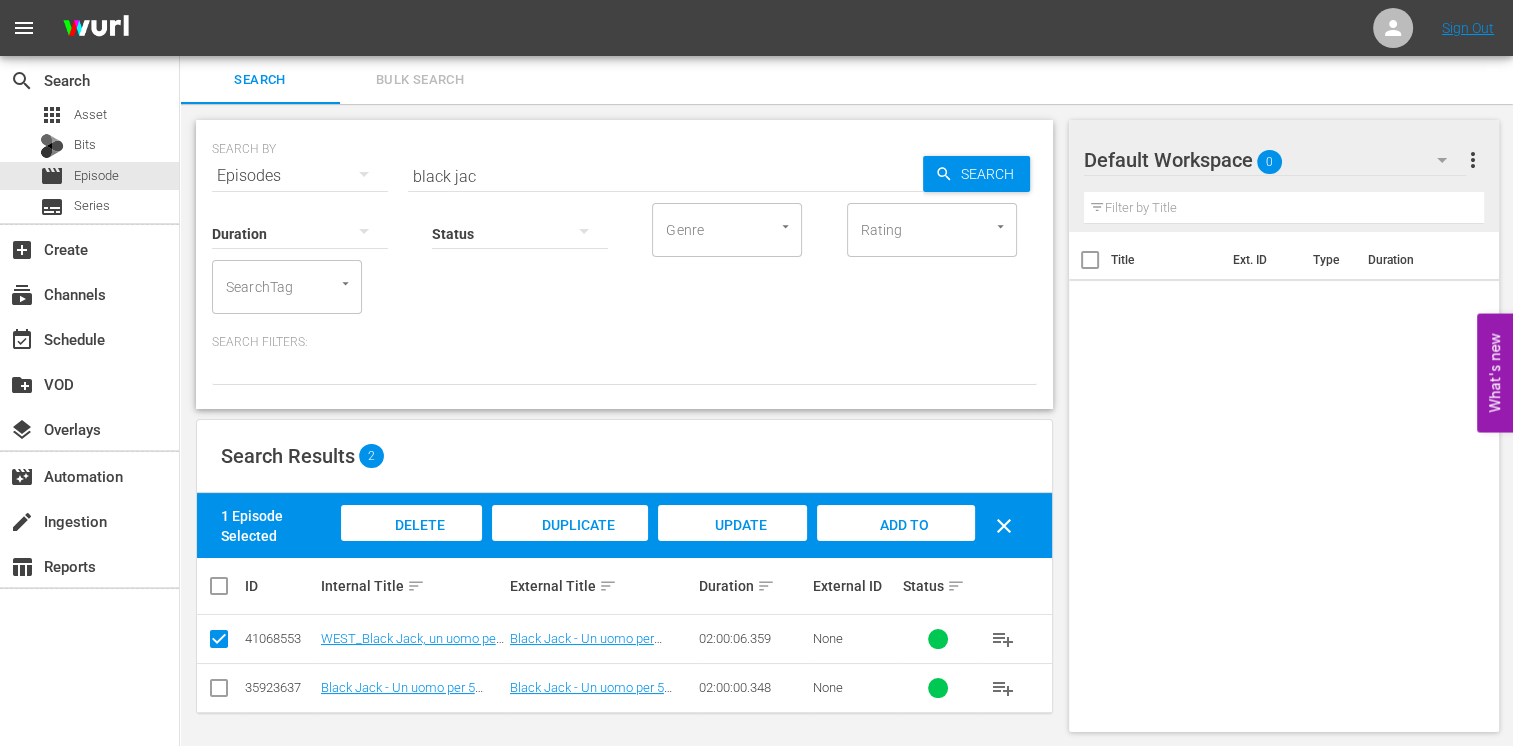 click on "Add to Workspace" at bounding box center (896, 544) 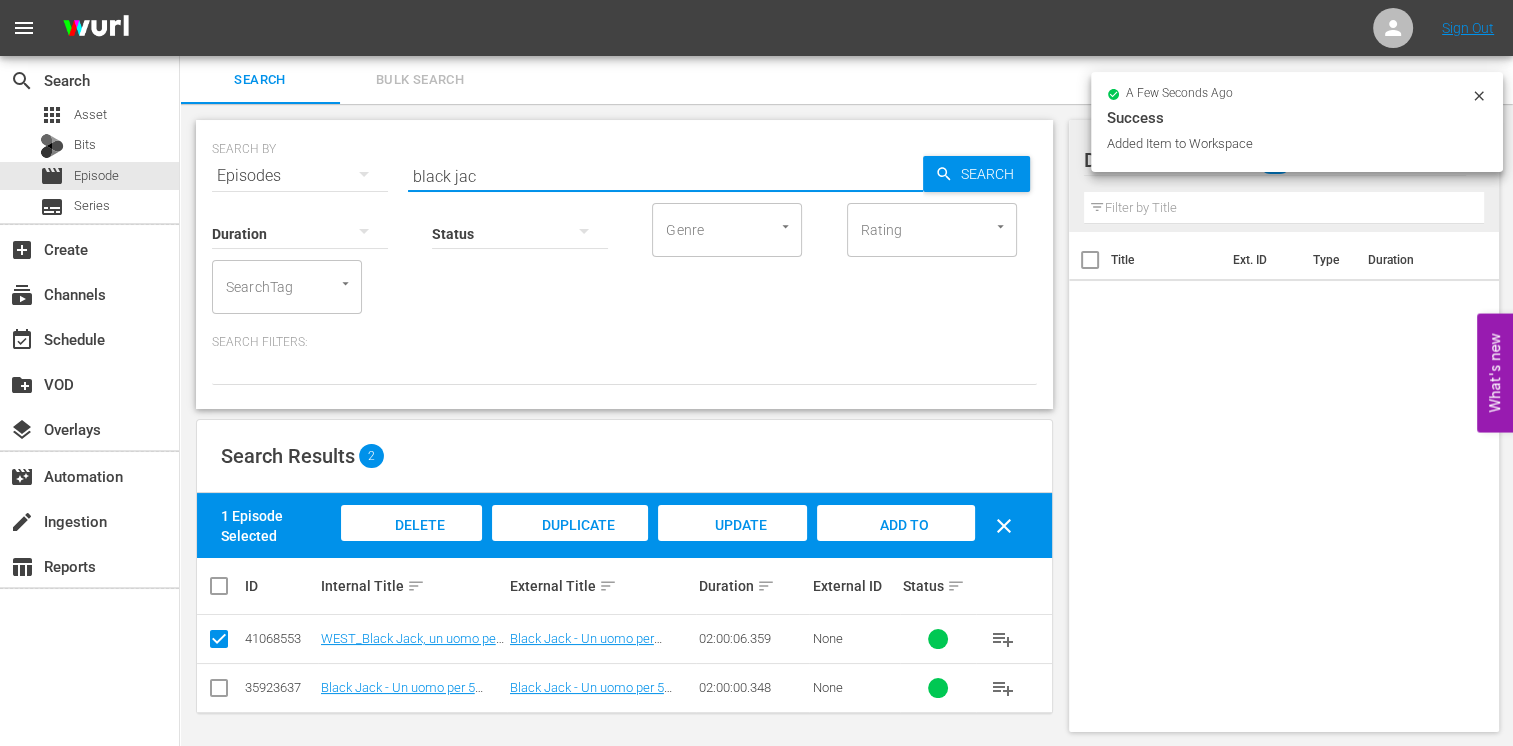 click on "SEARCH BY Search By Episodes Search ID, Title, Description, Keywords, or Category black jac Search" at bounding box center [624, 164] 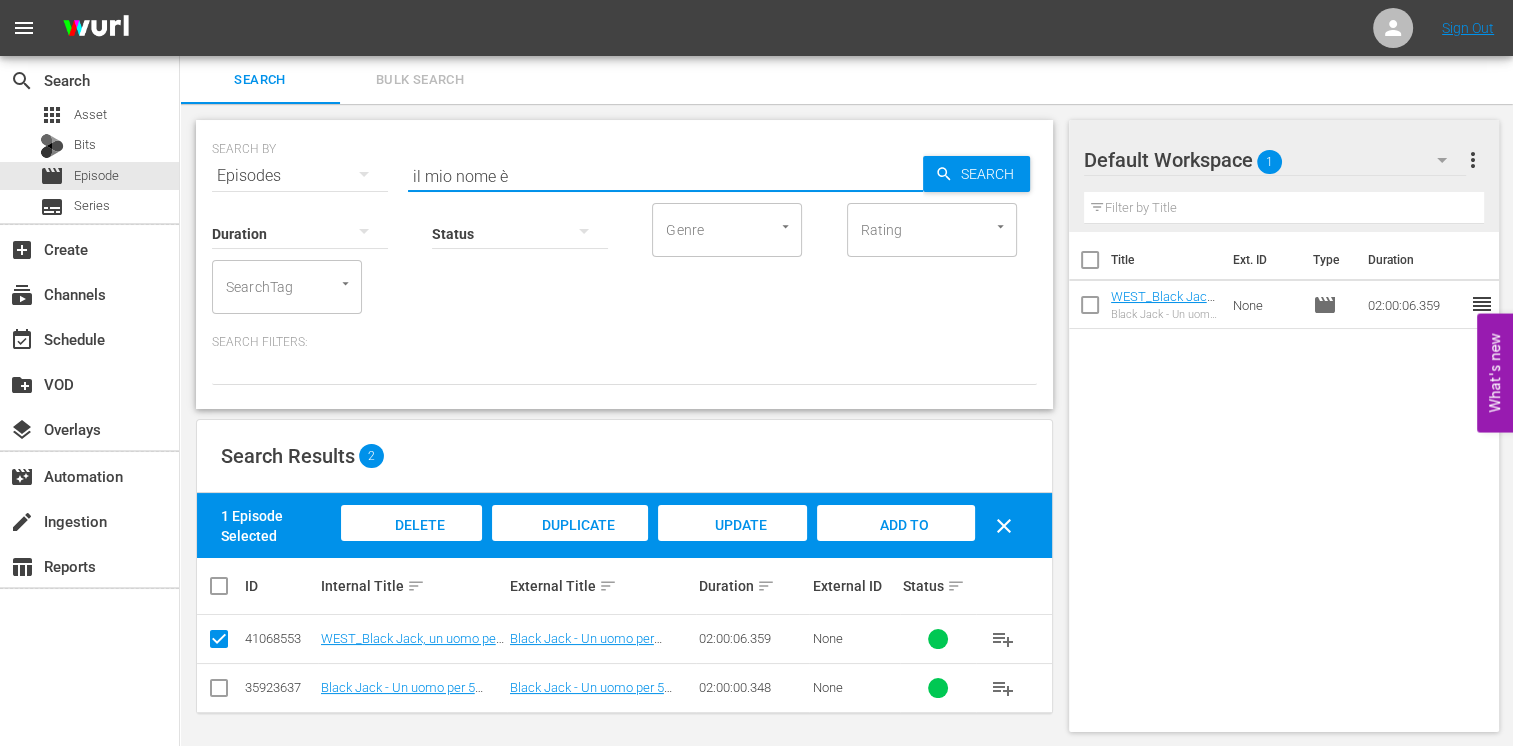 type on "il mio nome è" 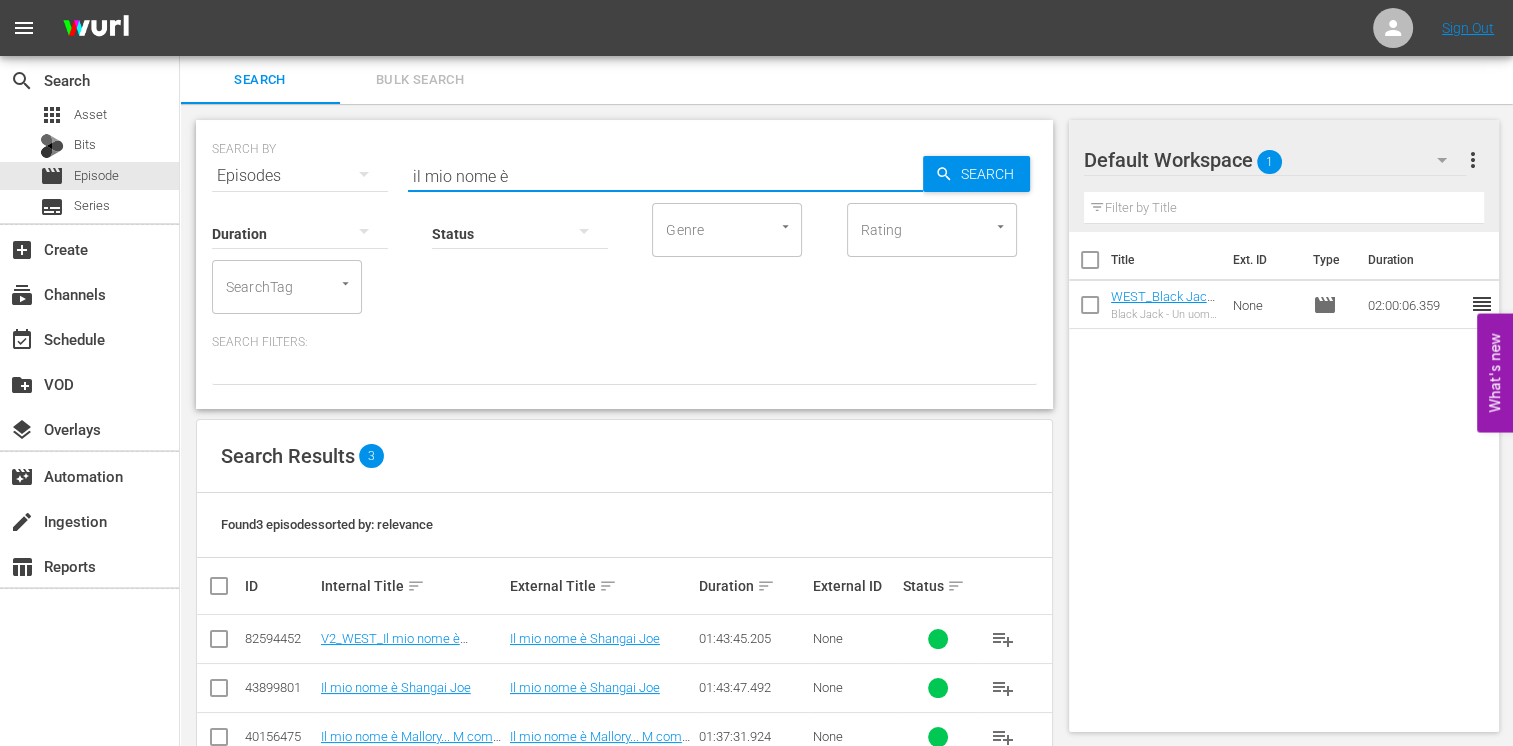 click at bounding box center (219, 643) 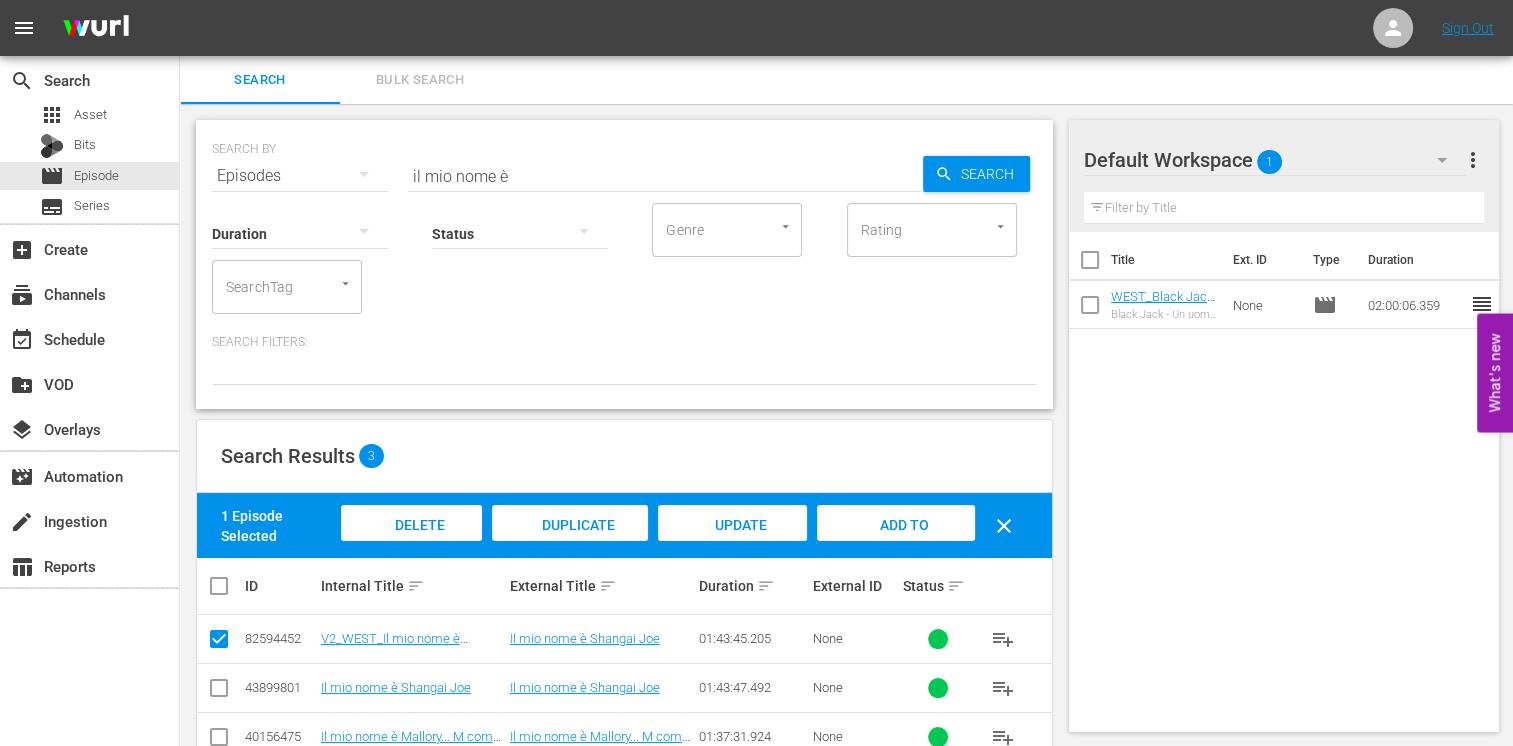 click on "Add to Workspace" at bounding box center (895, 542) 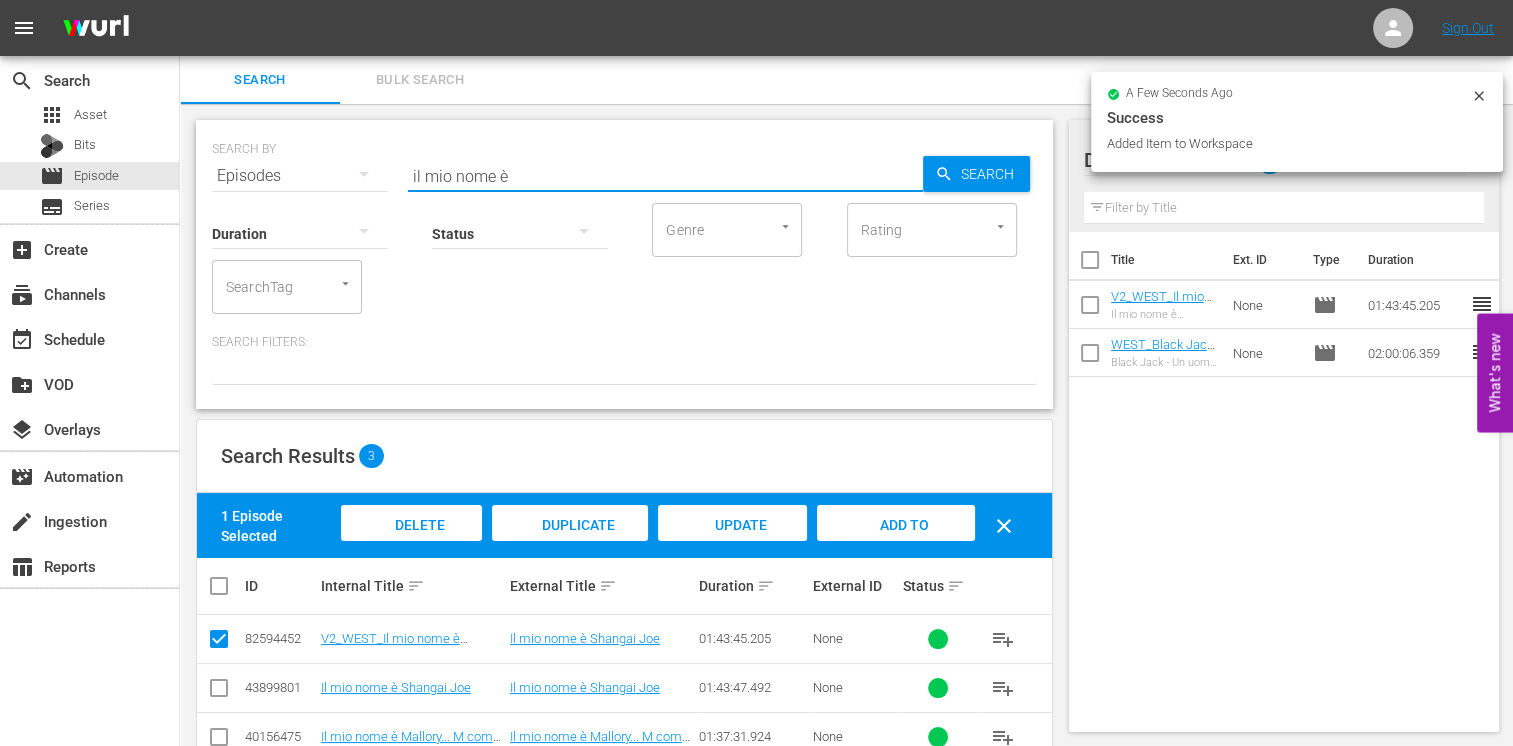 drag, startPoint x: 542, startPoint y: 176, endPoint x: 188, endPoint y: 156, distance: 354.5645 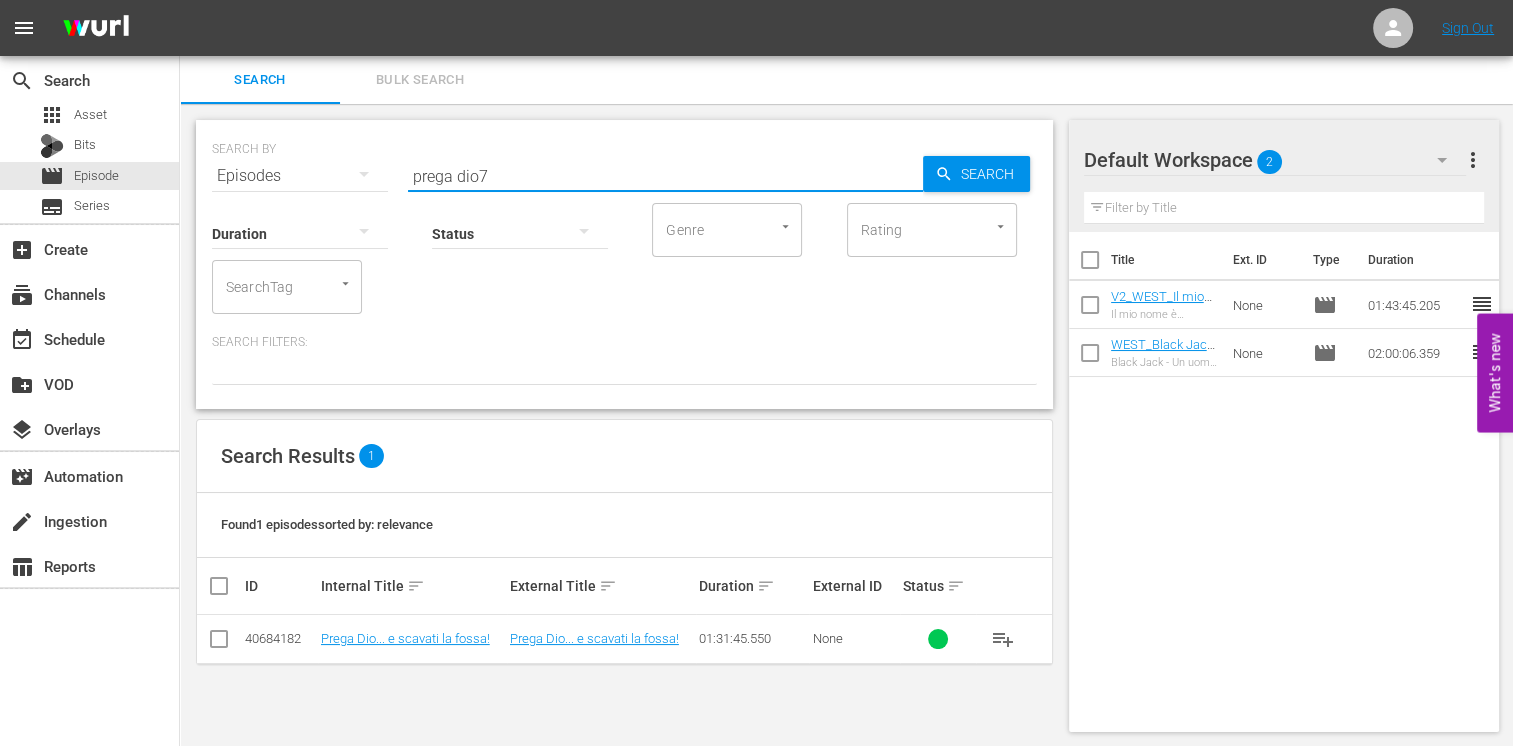 type on "prega dio" 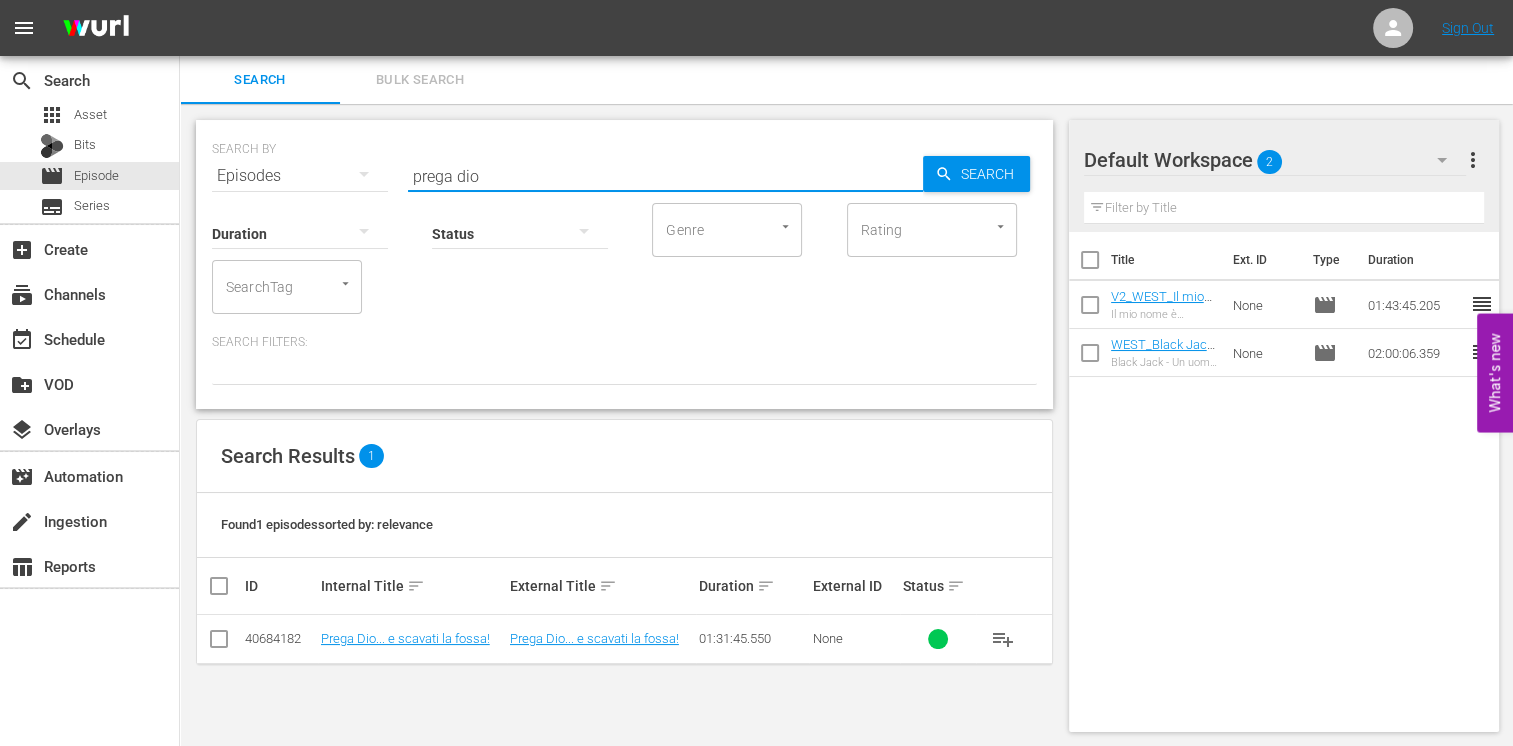 click at bounding box center (219, 643) 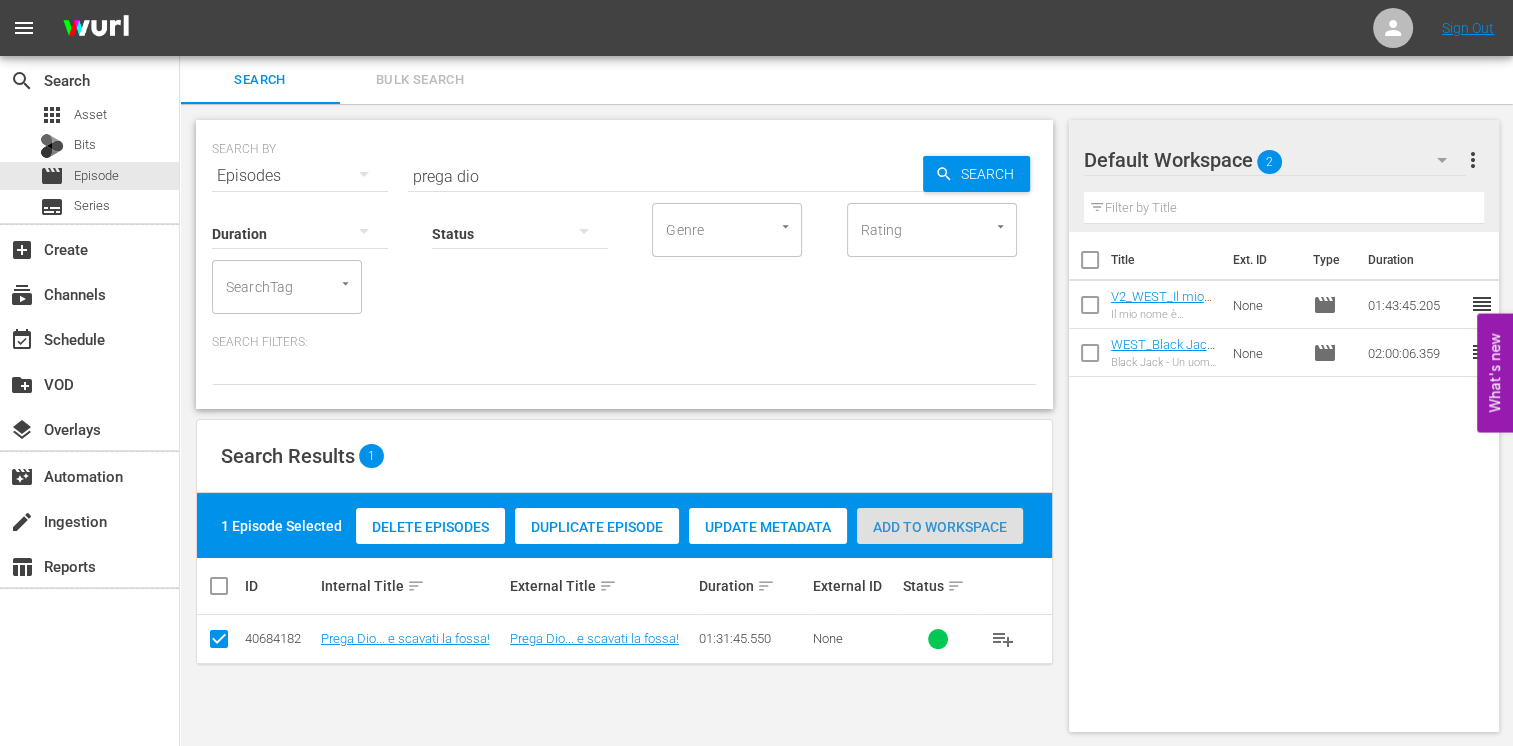 click on "Add to Workspace" at bounding box center [940, 527] 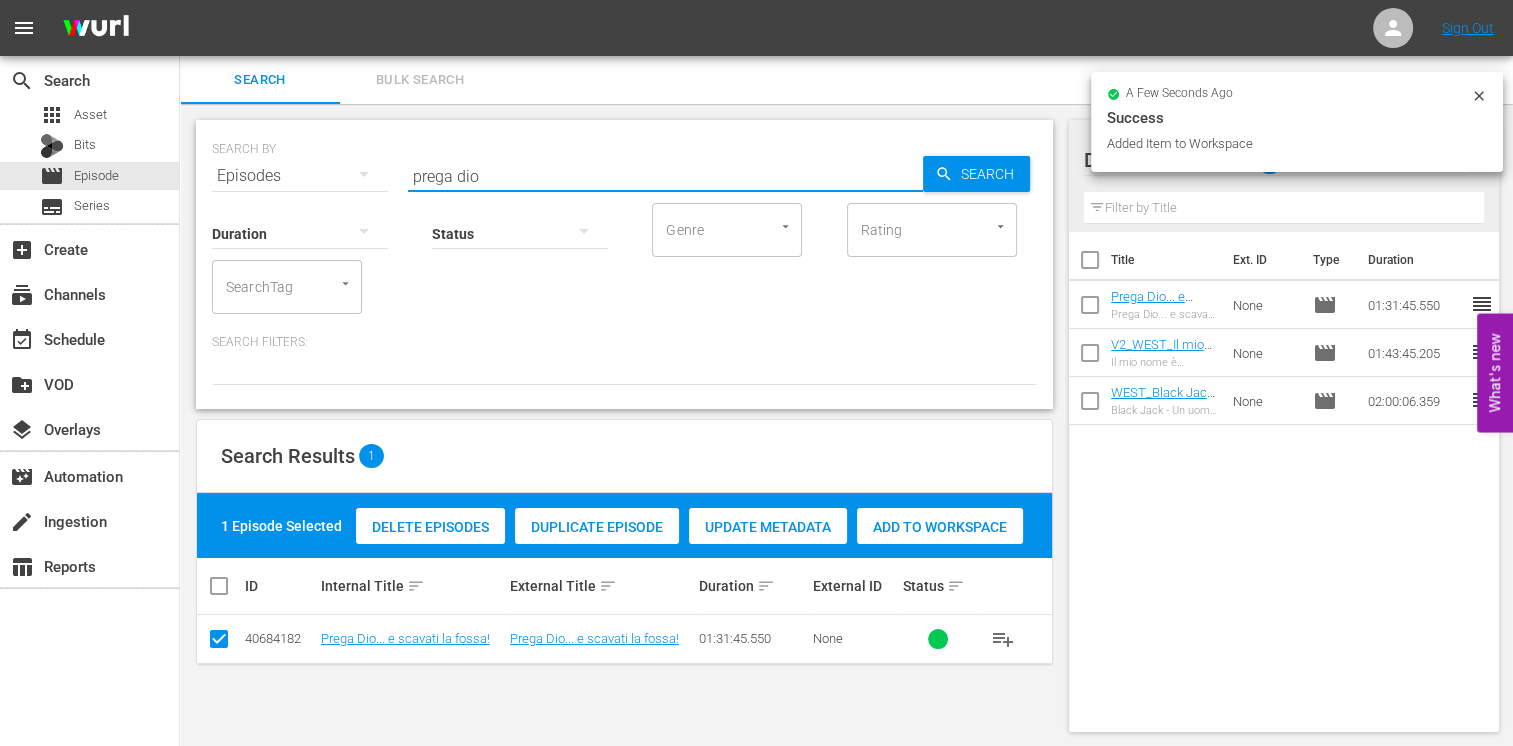 drag, startPoint x: 383, startPoint y: 170, endPoint x: 351, endPoint y: 172, distance: 32.06244 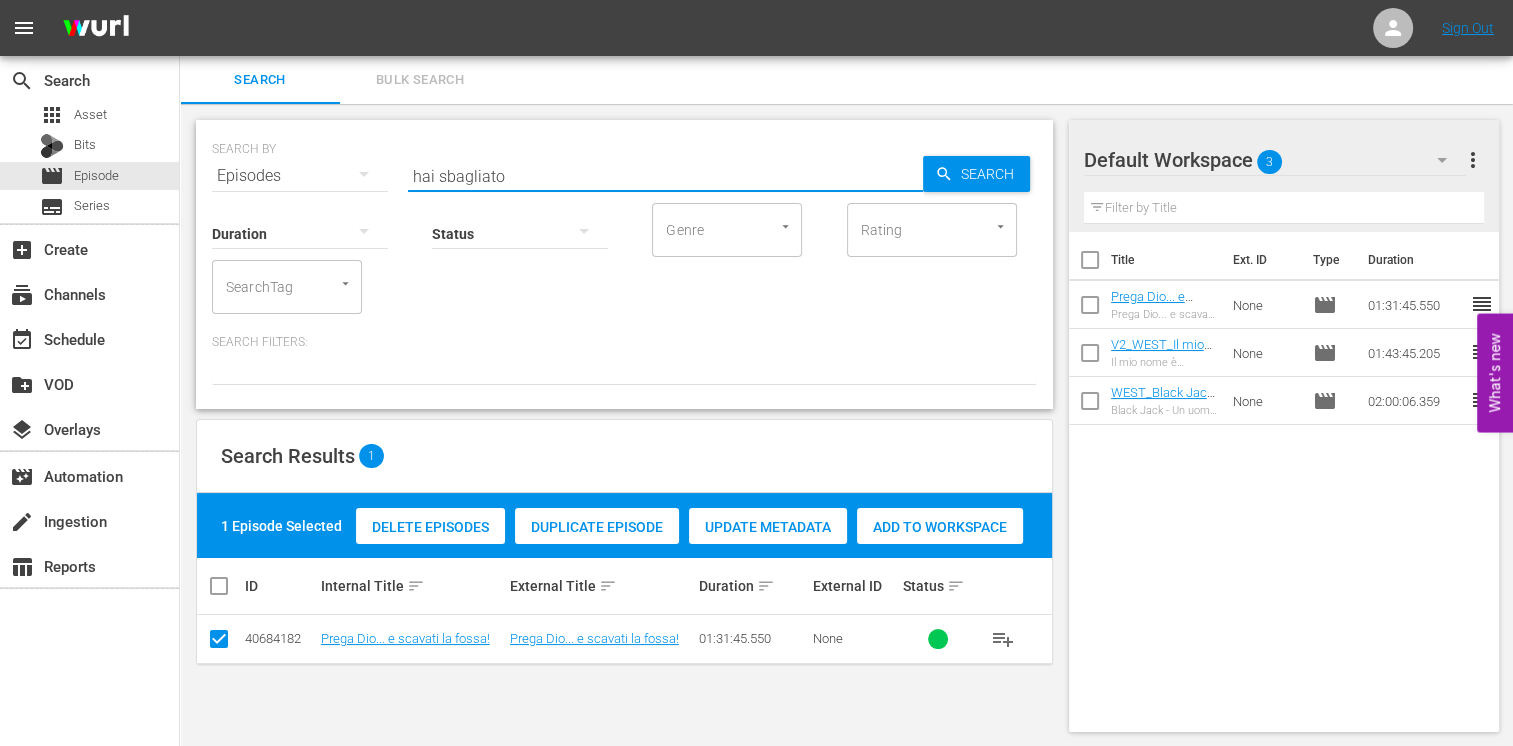 type on "hai sbagliato" 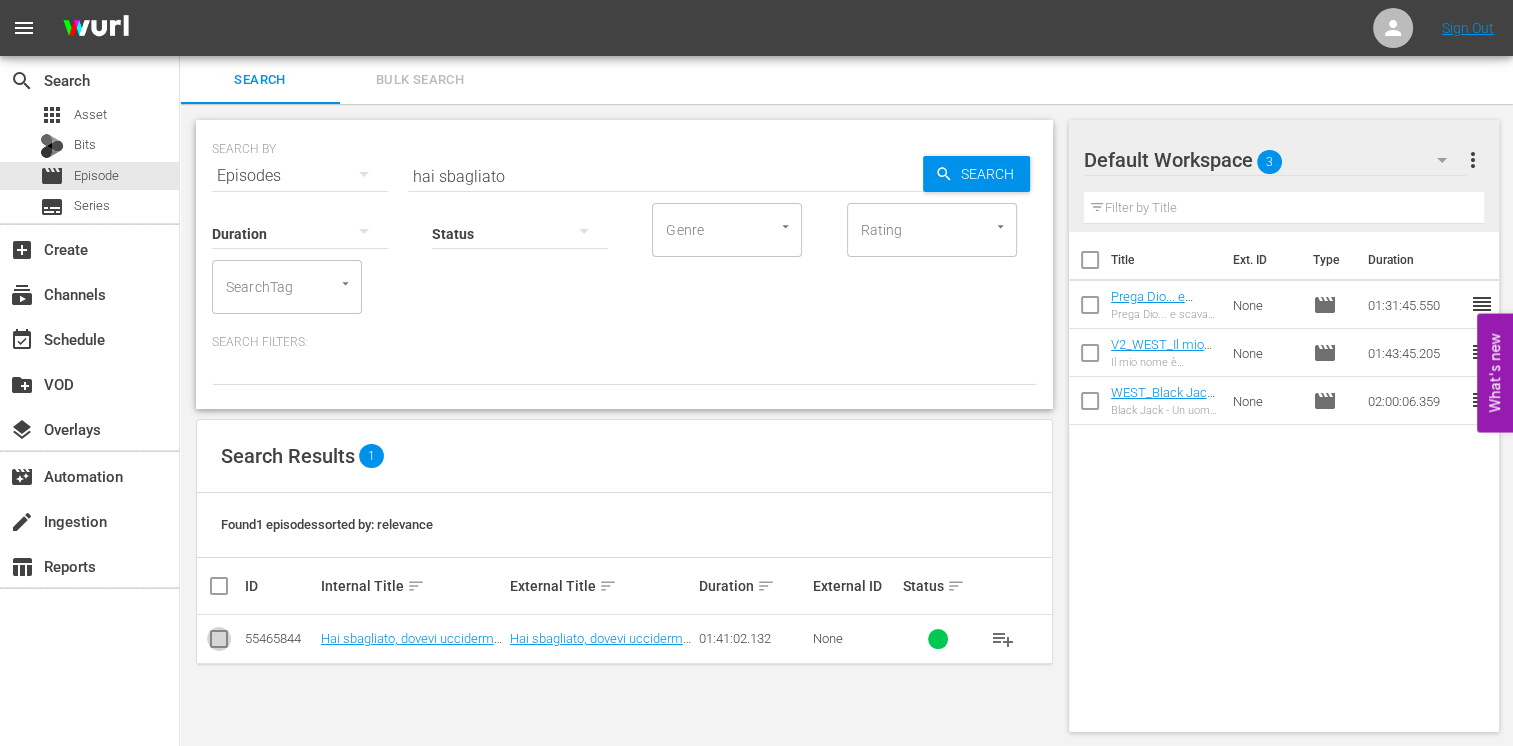 click at bounding box center [219, 643] 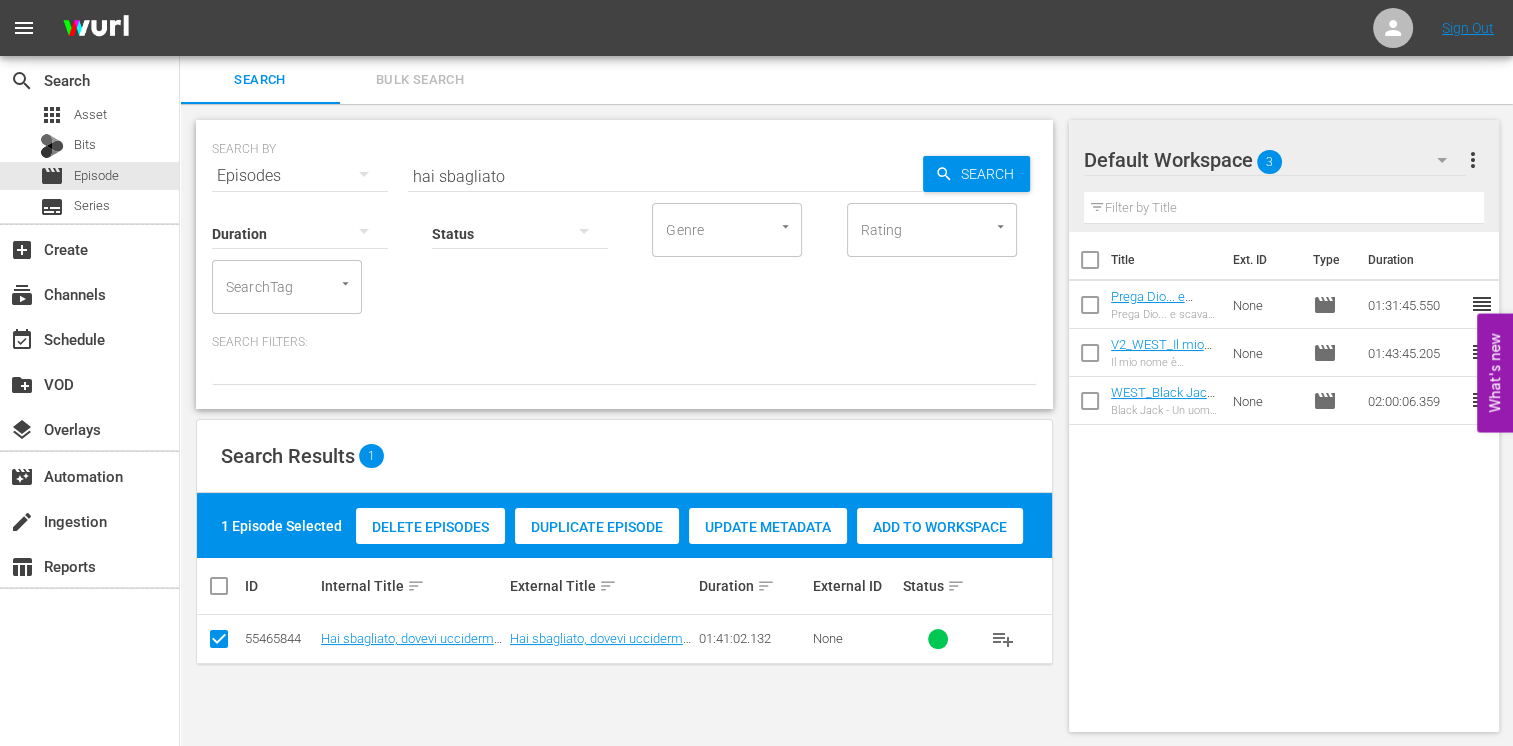 click on "Add to Workspace" at bounding box center (940, 527) 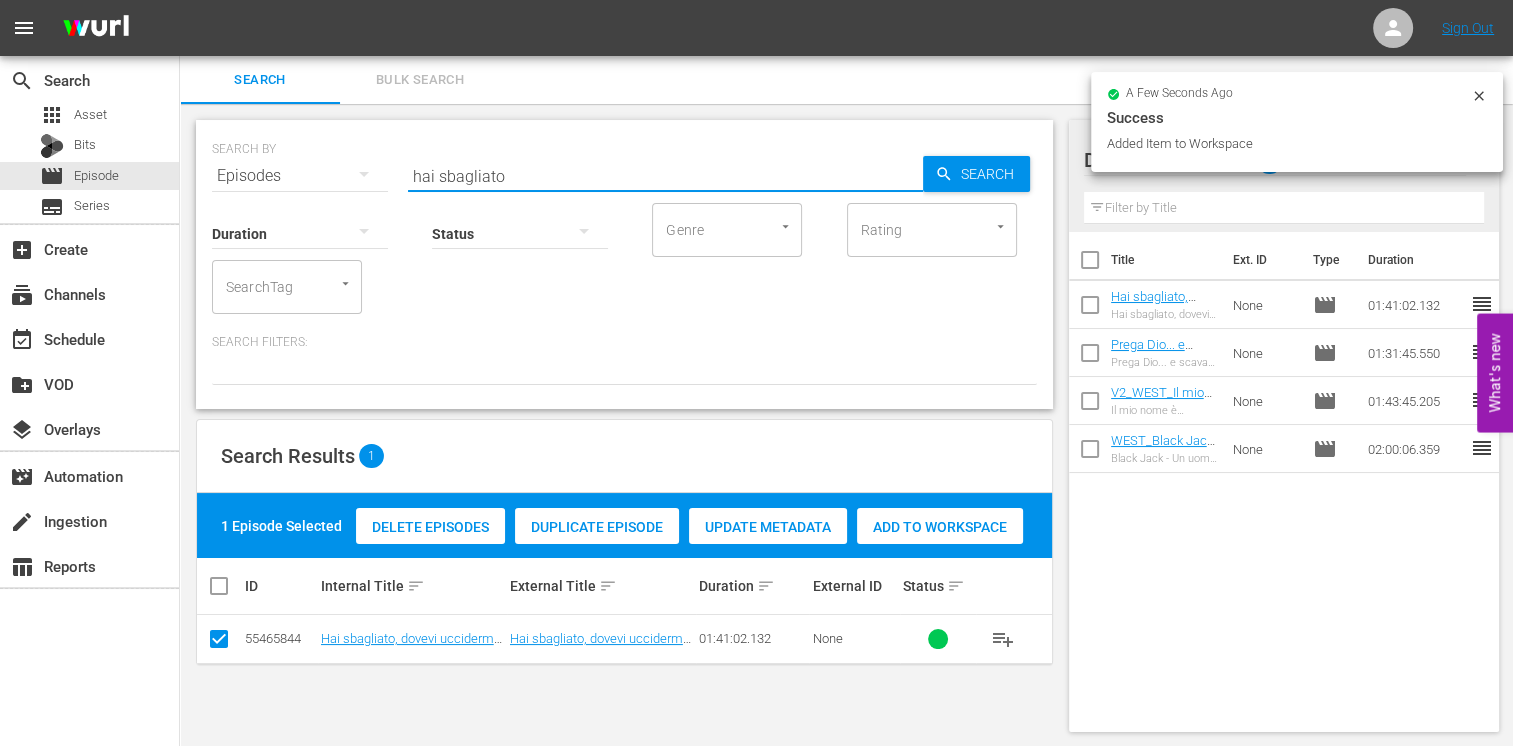 drag, startPoint x: 479, startPoint y: 176, endPoint x: 382, endPoint y: 170, distance: 97.18539 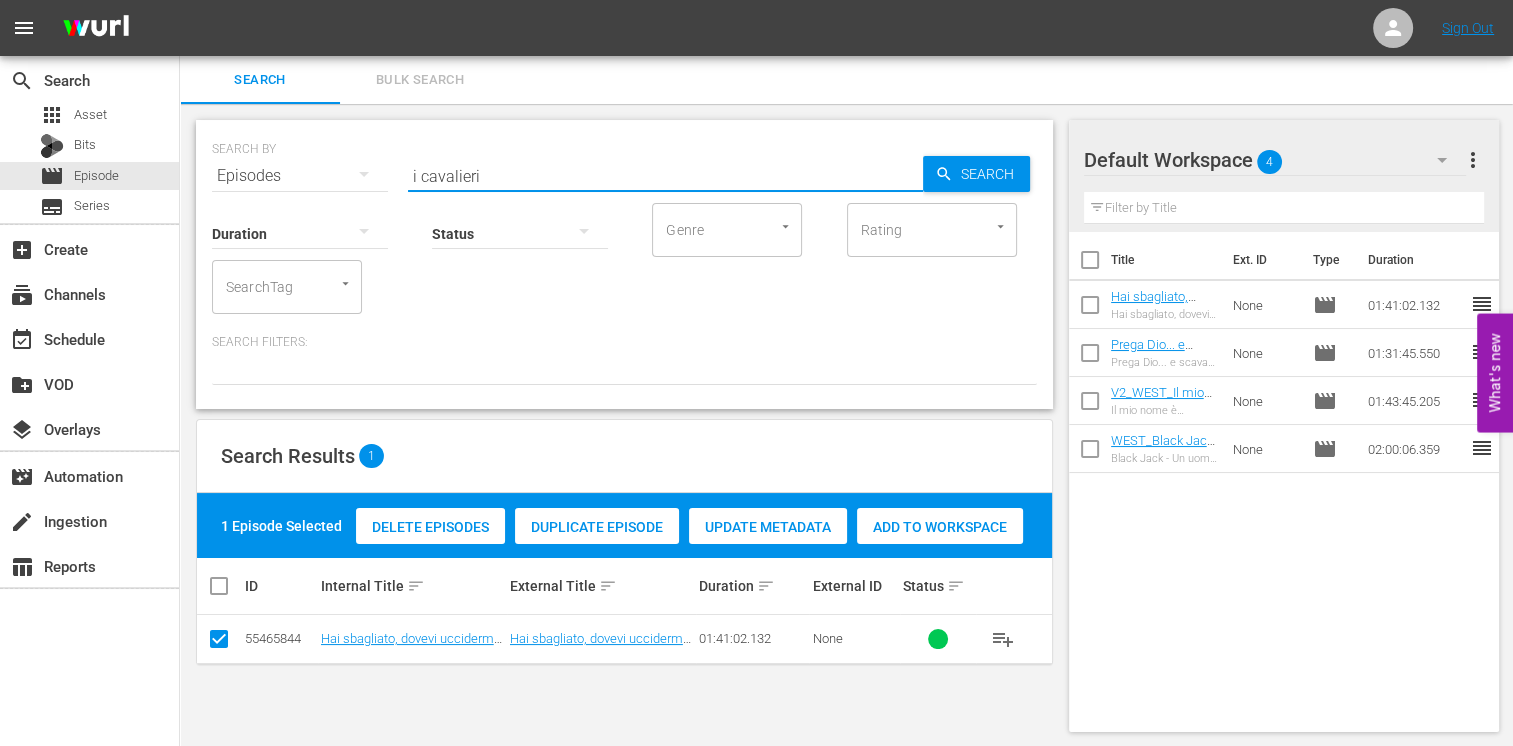 type on "i cavalieri" 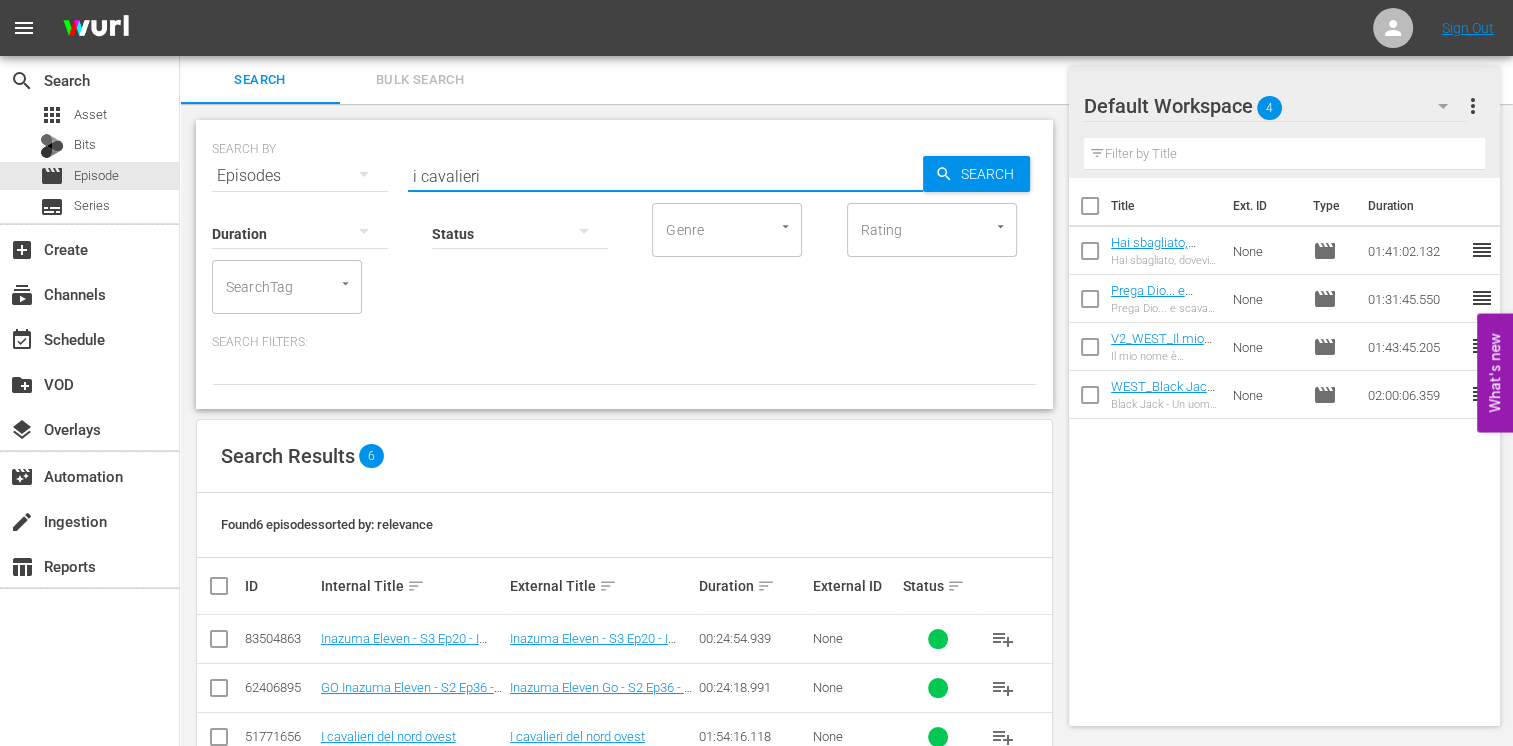 scroll, scrollTop: 197, scrollLeft: 0, axis: vertical 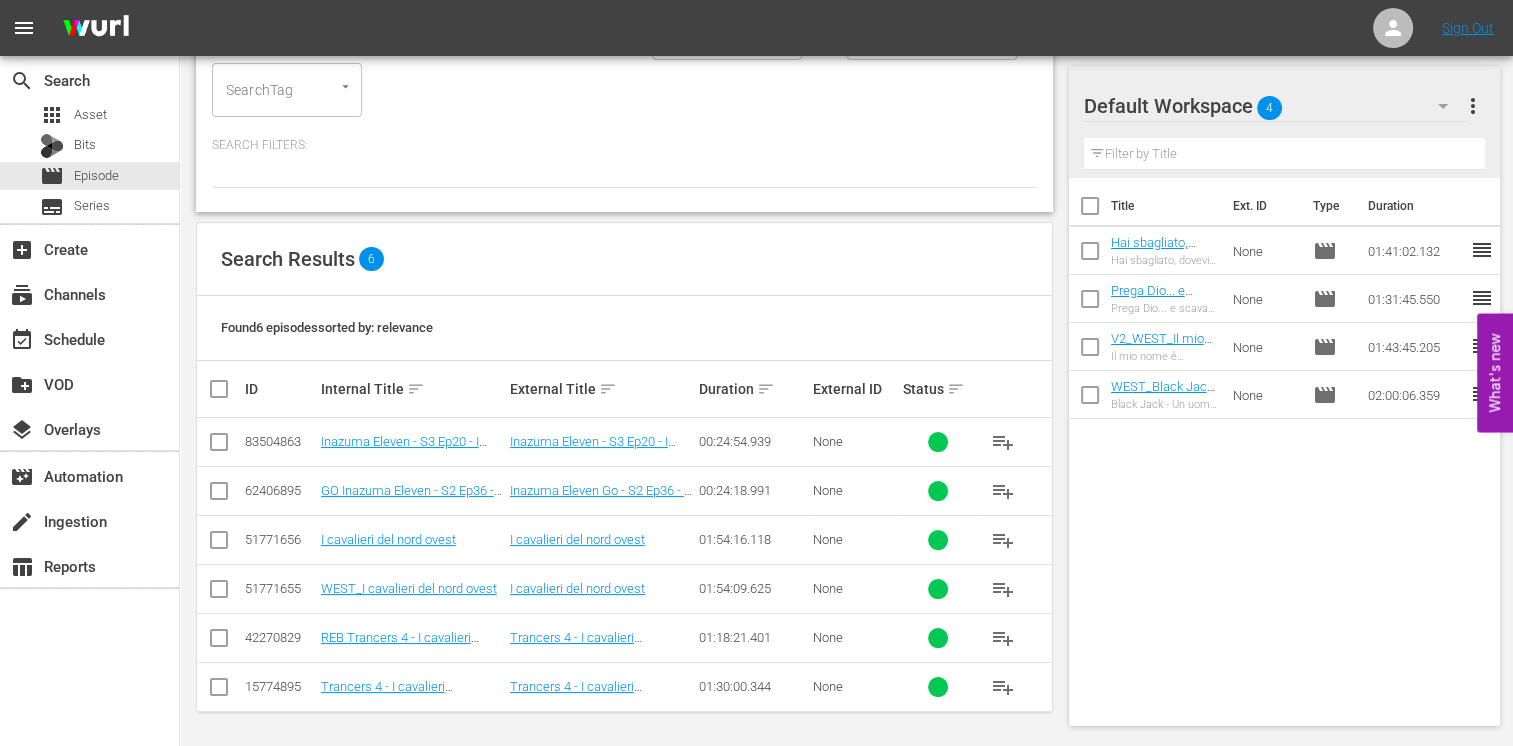 click at bounding box center [219, 544] 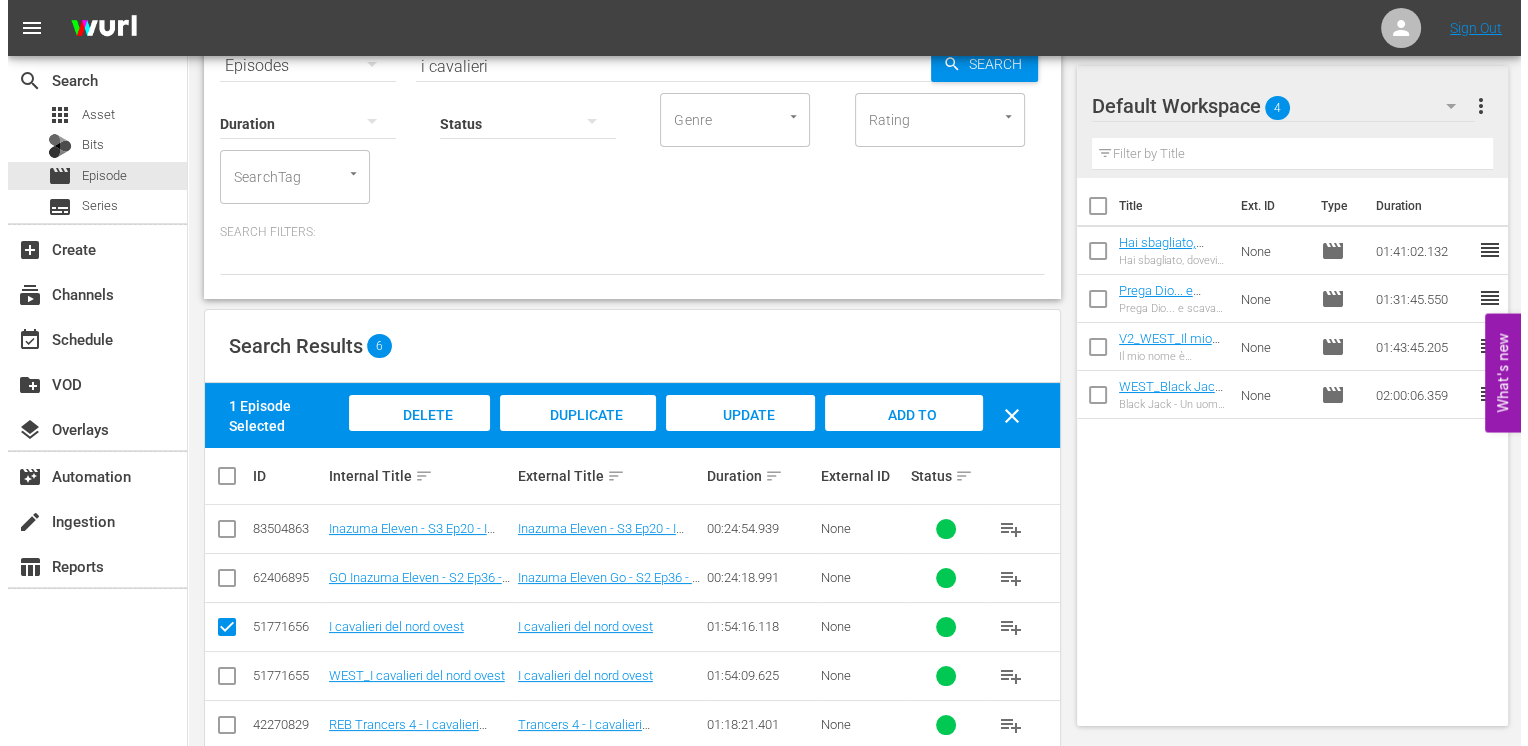 scroll, scrollTop: 0, scrollLeft: 0, axis: both 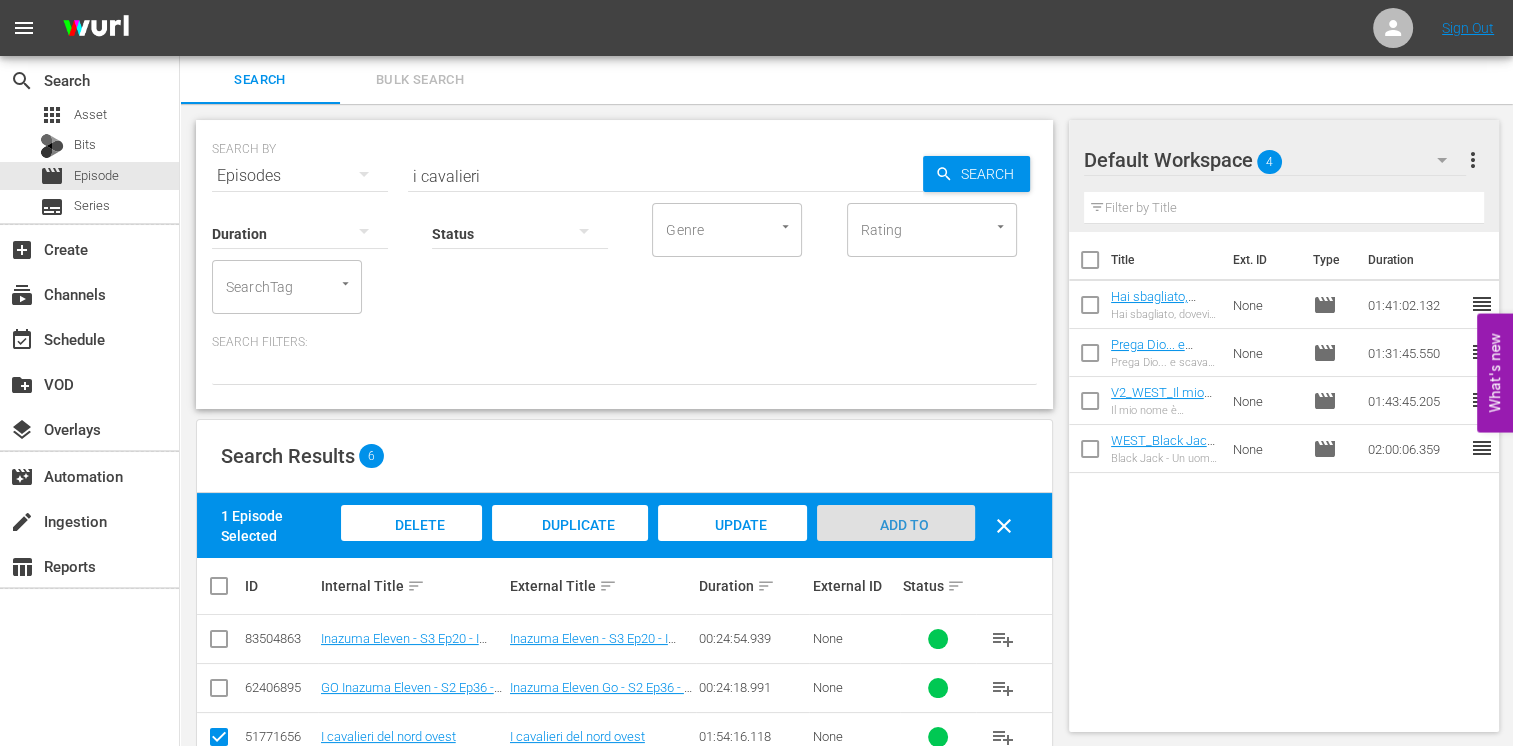 click on "Add to Workspace" at bounding box center [895, 542] 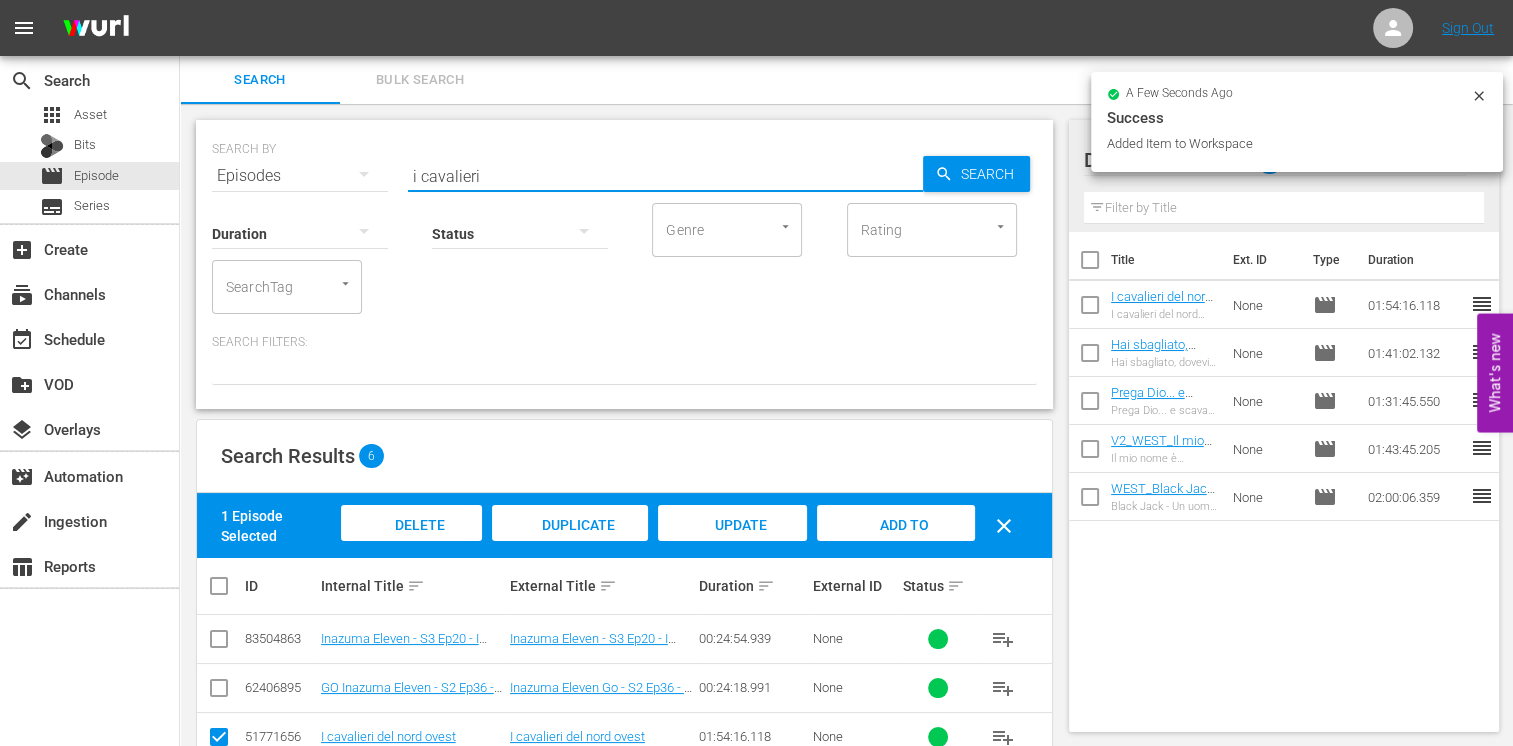 drag, startPoint x: 500, startPoint y: 181, endPoint x: 312, endPoint y: 183, distance: 188.01064 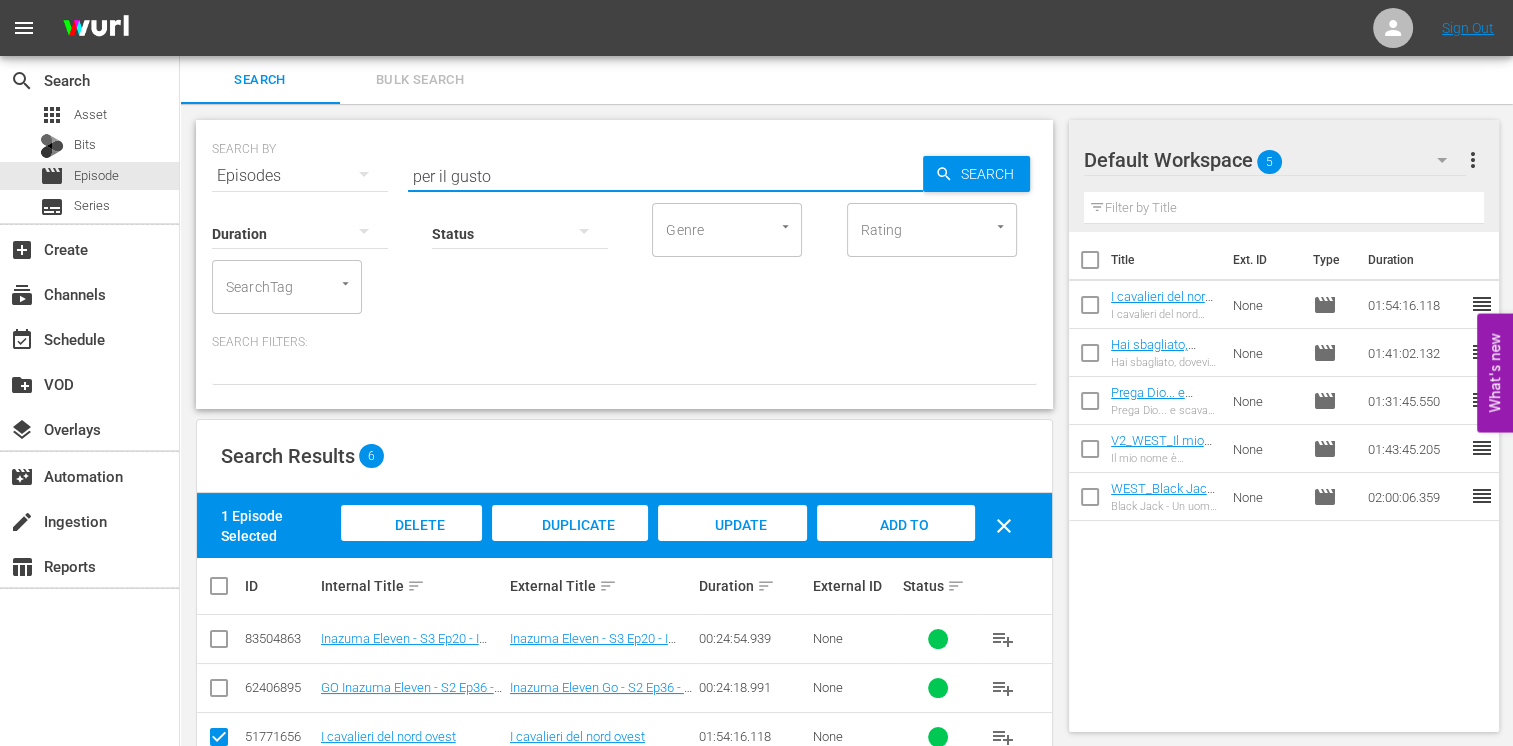 type on "per il gusto" 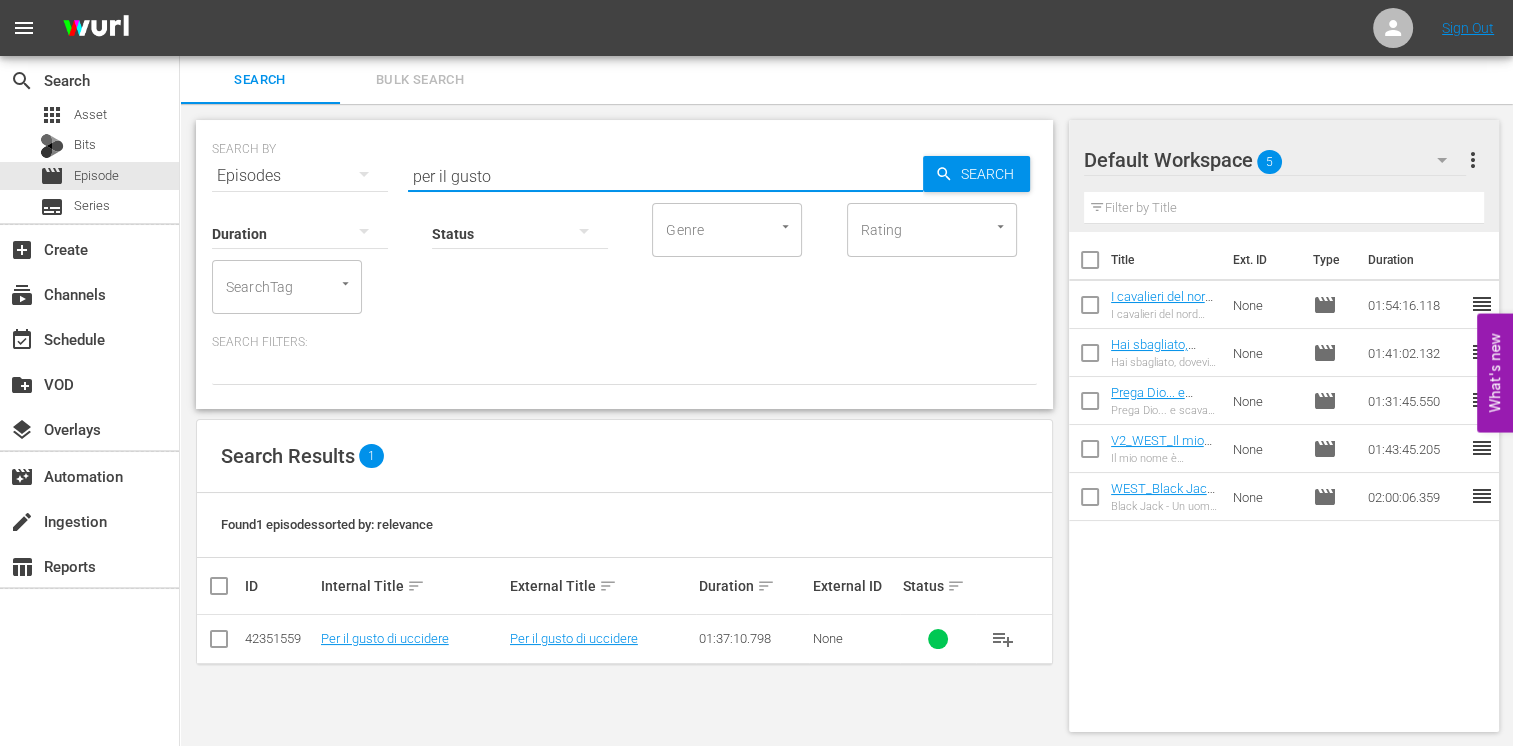 click at bounding box center [219, 643] 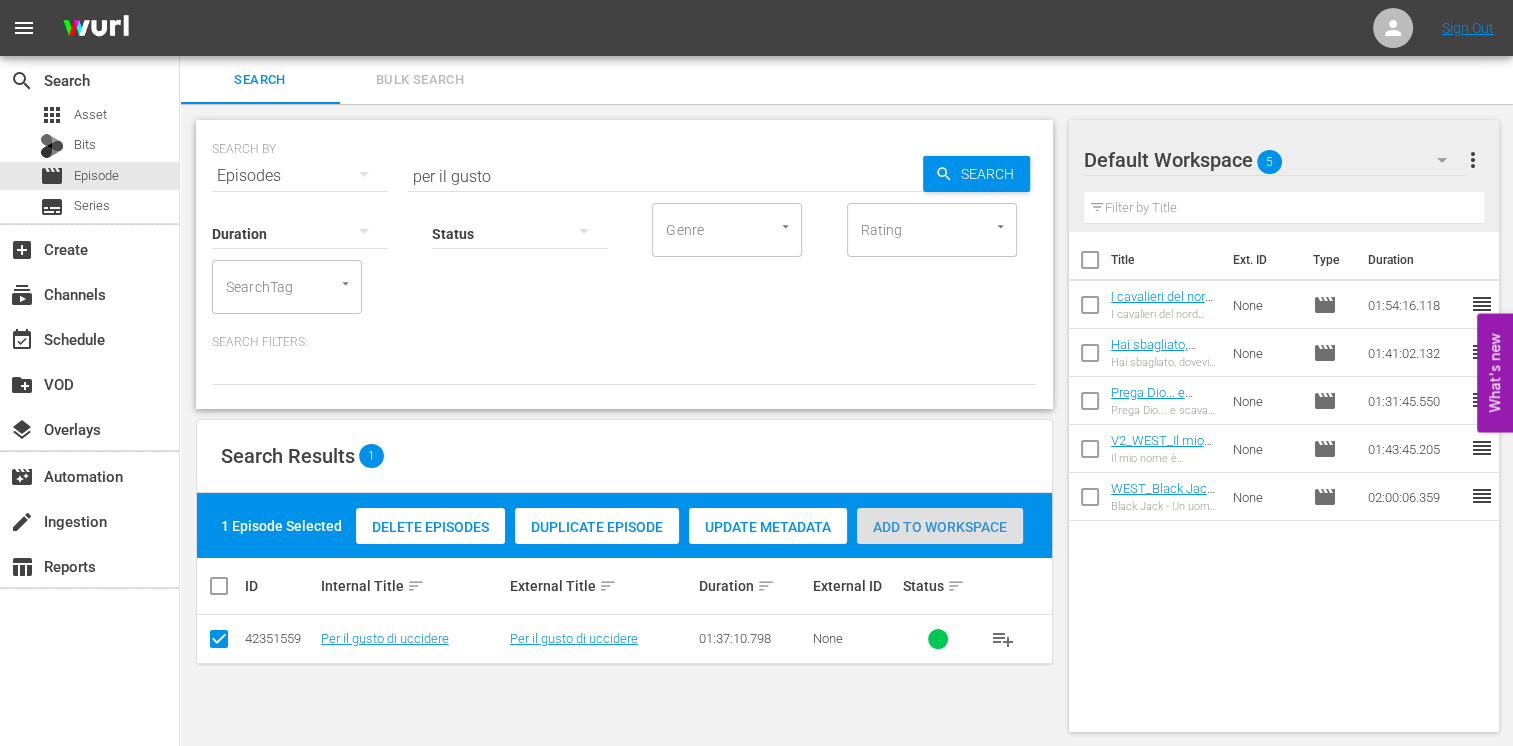 click on "Add to Workspace" at bounding box center [940, 527] 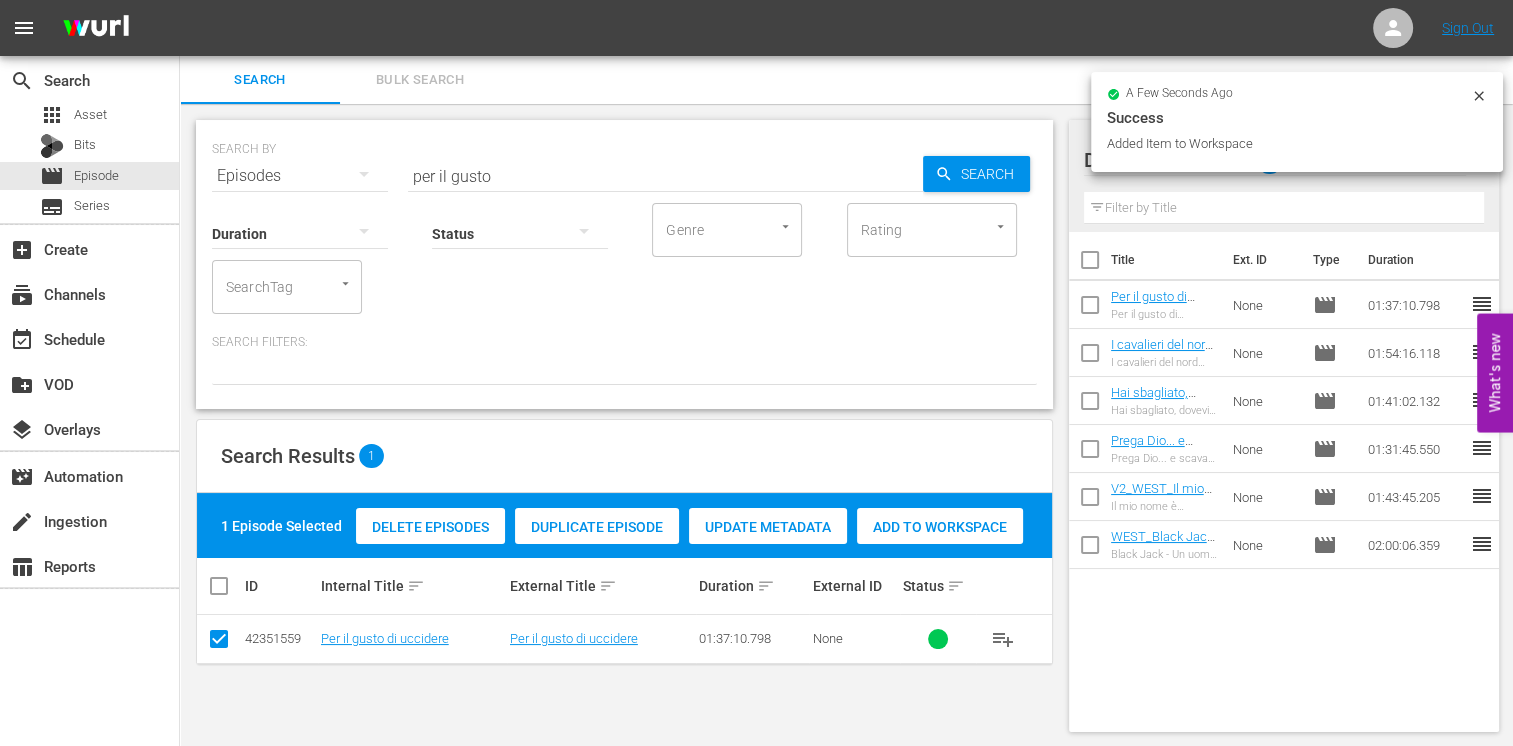 click on "Status" at bounding box center (520, 221) 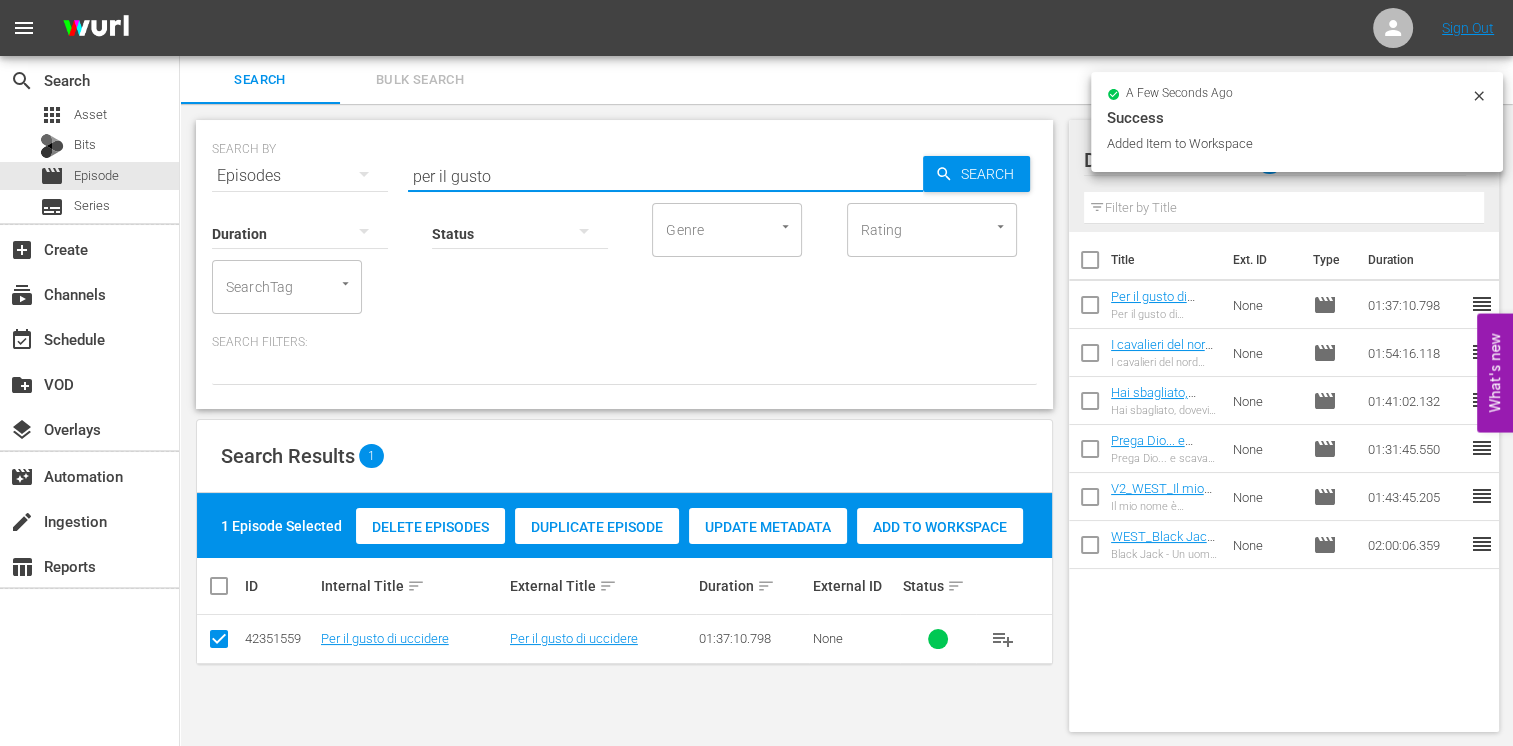 drag, startPoint x: 488, startPoint y: 172, endPoint x: 334, endPoint y: 168, distance: 154.05194 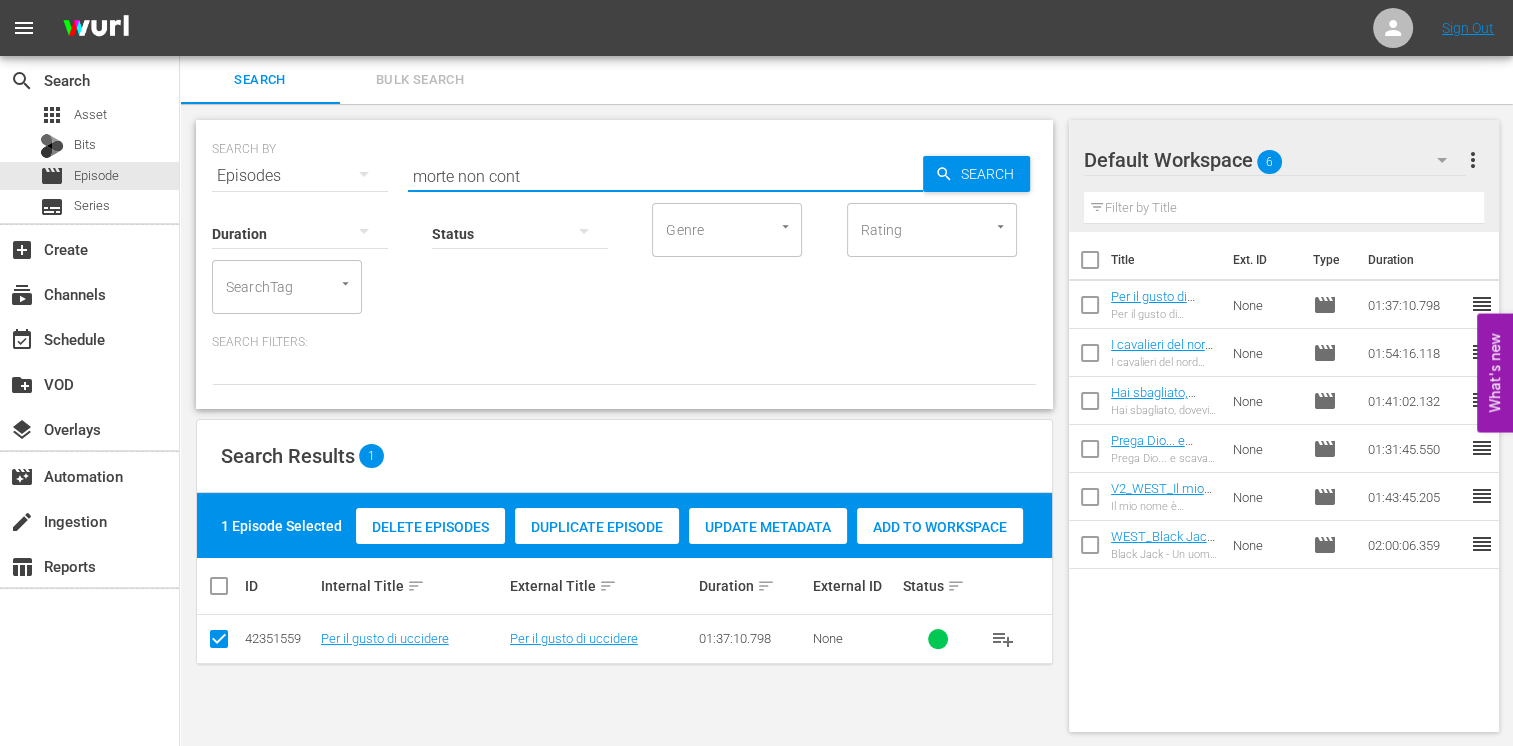 type on "morte non cont" 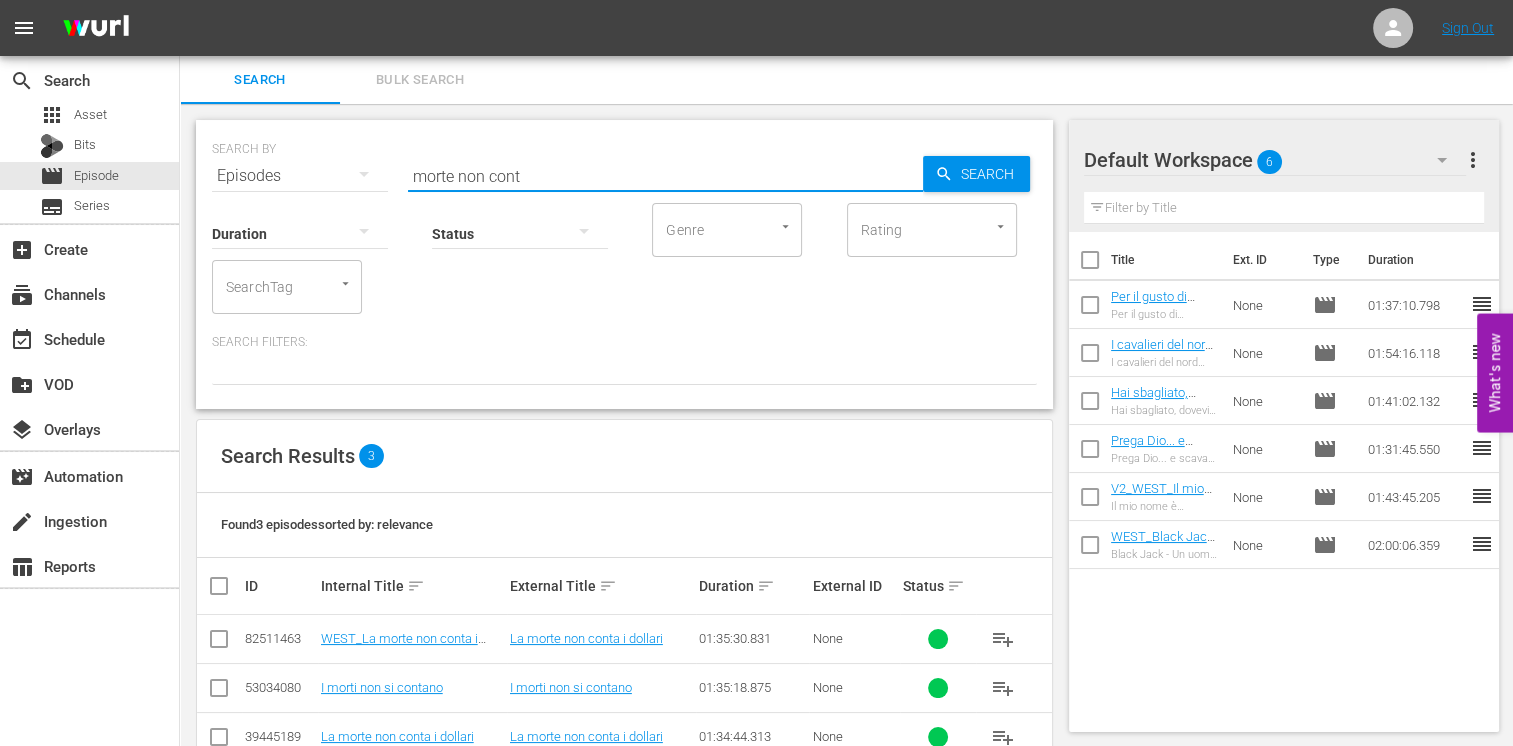 click at bounding box center (219, 643) 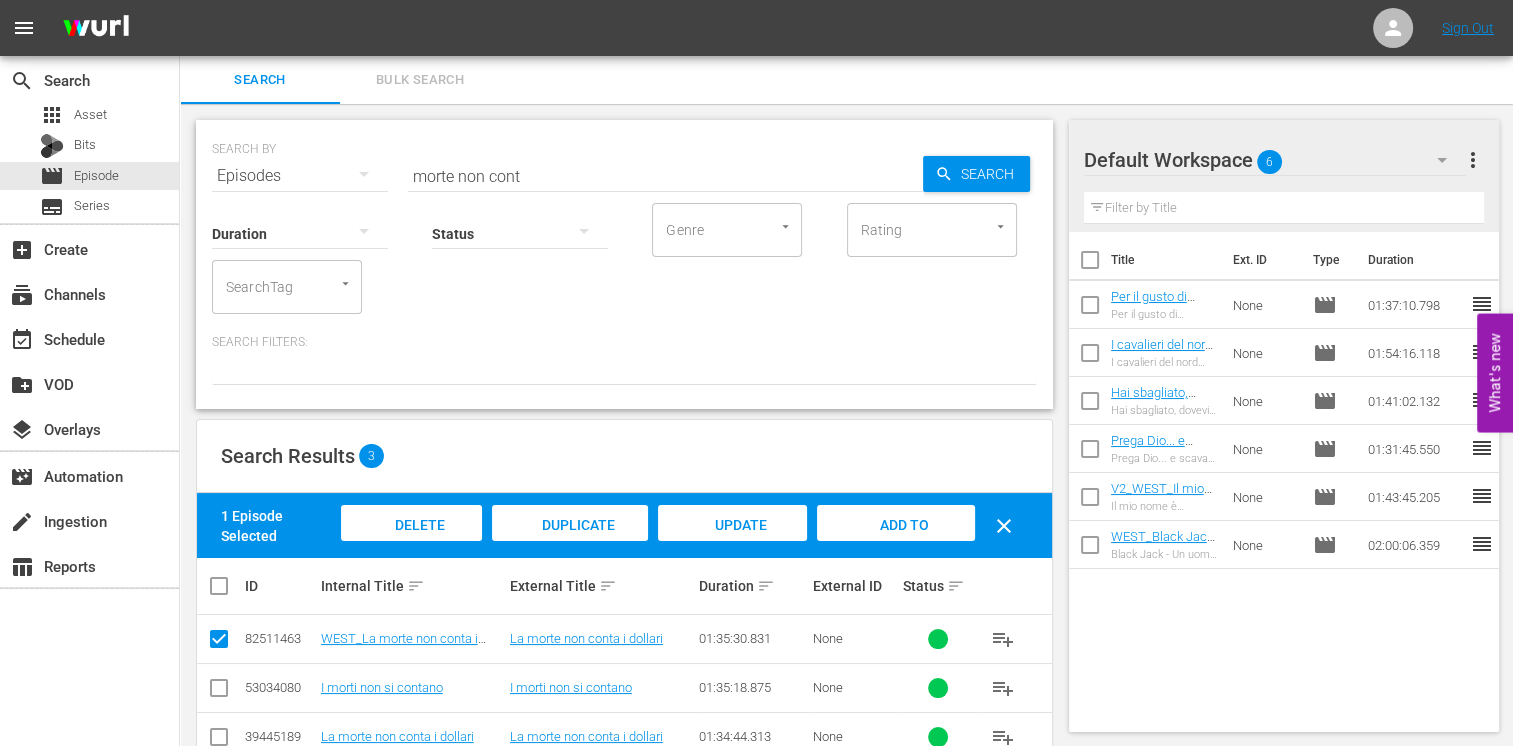 click on "Add to Workspace" at bounding box center (896, 544) 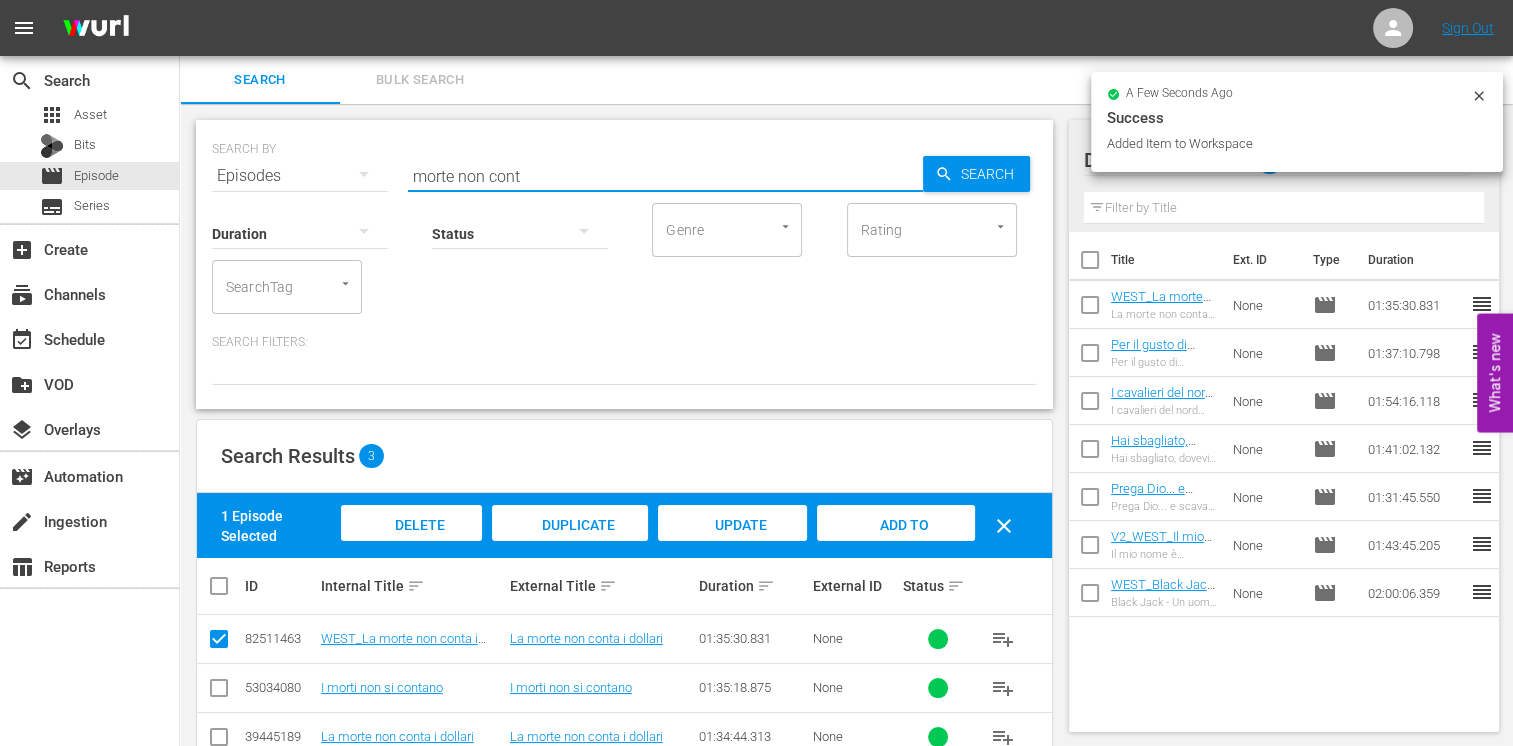 drag, startPoint x: 535, startPoint y: 179, endPoint x: 219, endPoint y: 167, distance: 316.22775 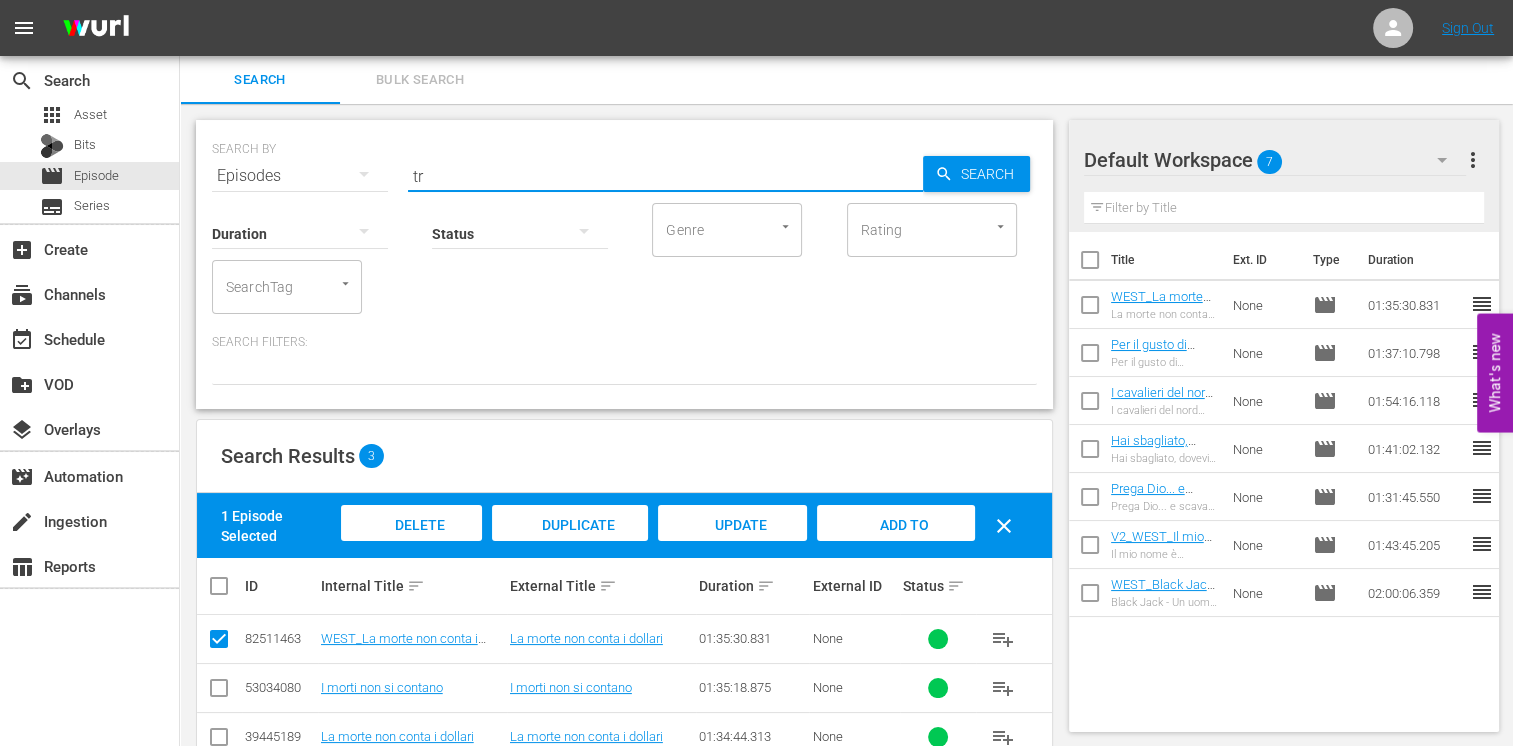 type on "t" 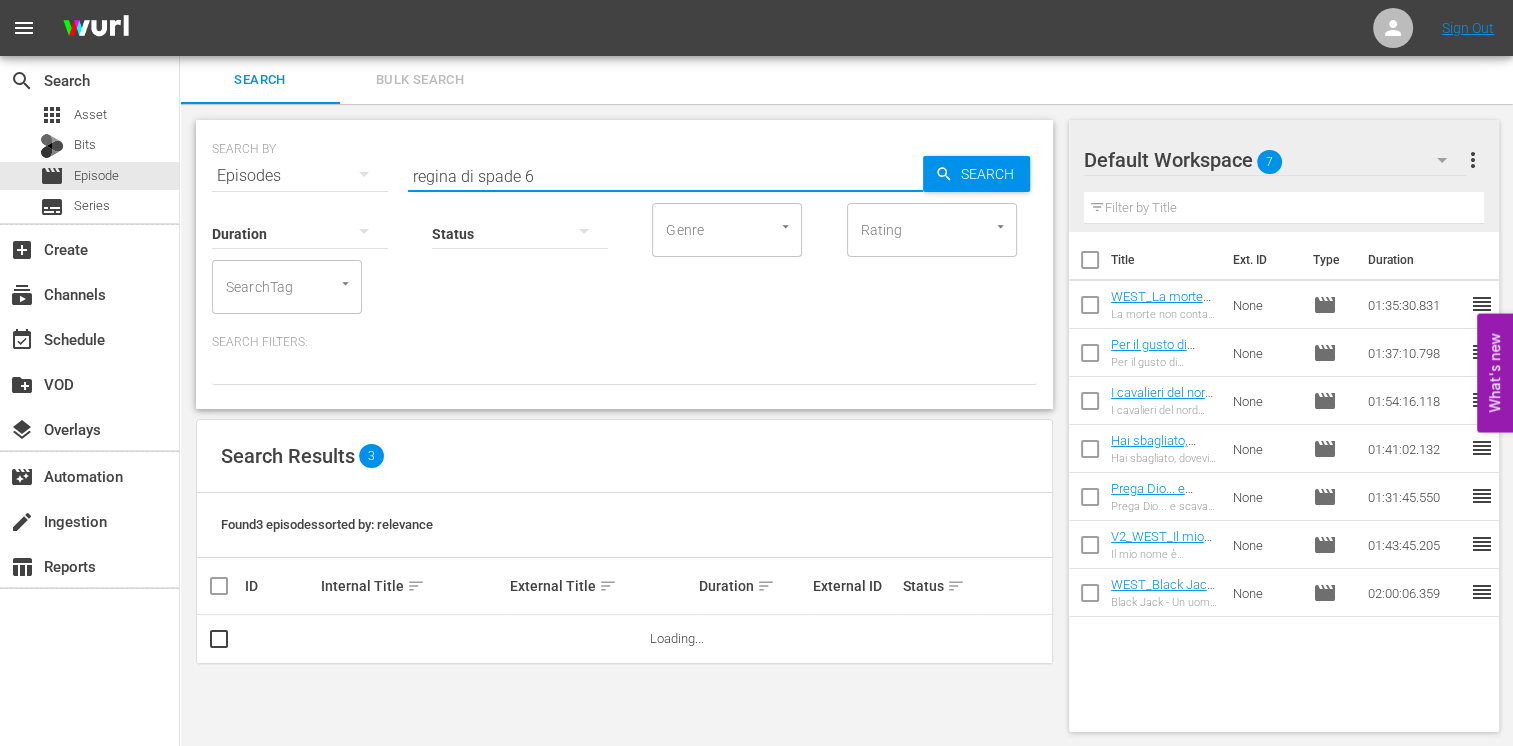 type on "regina di spade 6" 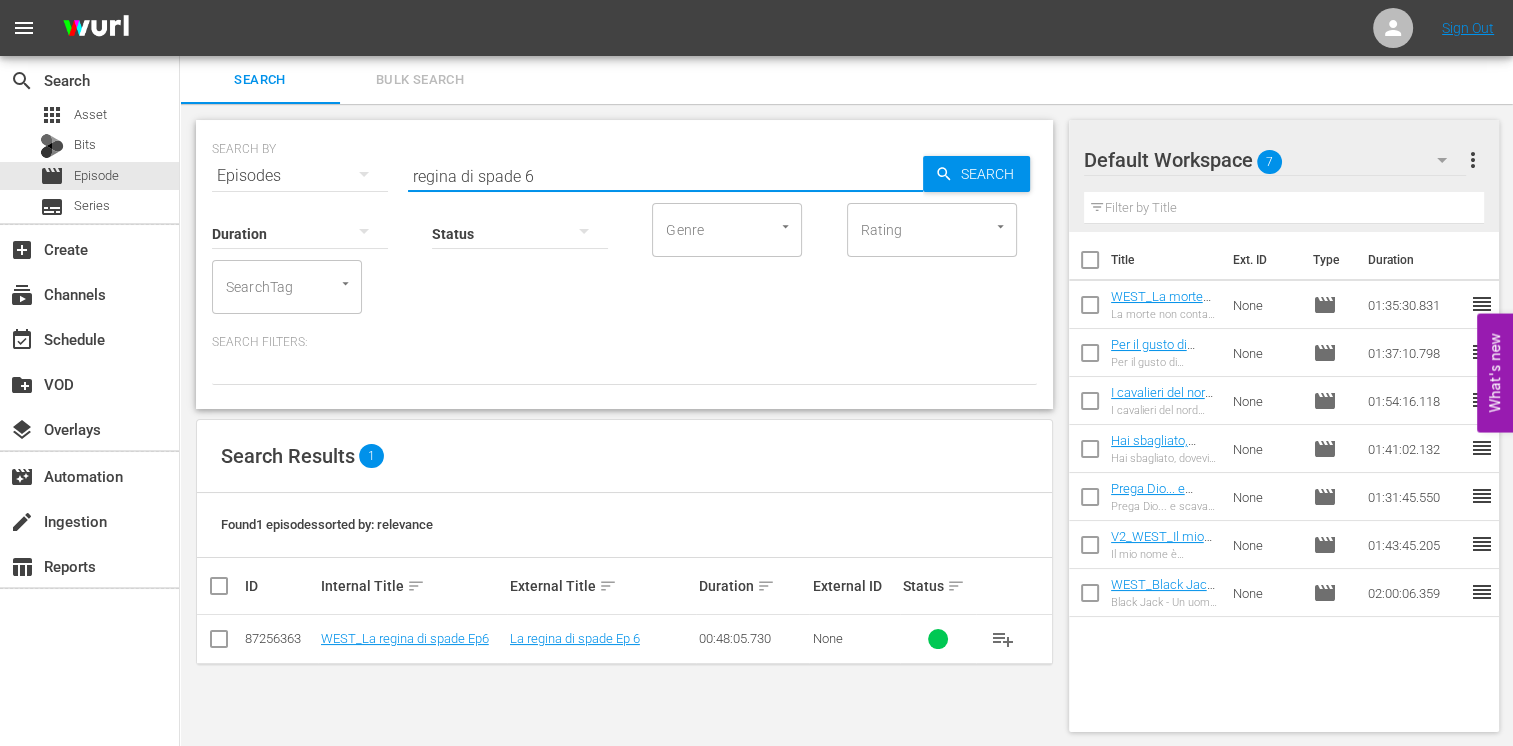 click at bounding box center [219, 643] 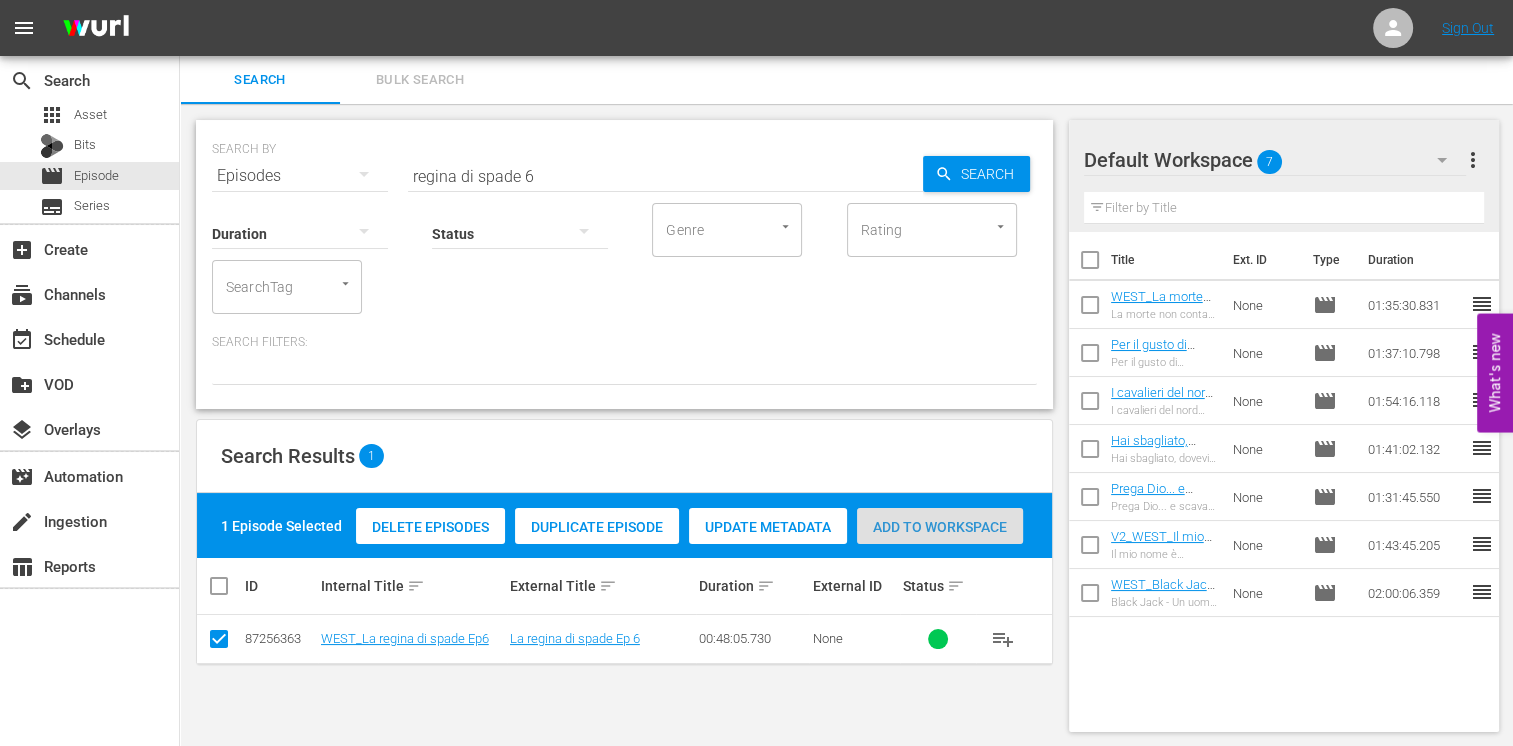 click on "Add to Workspace" at bounding box center [940, 527] 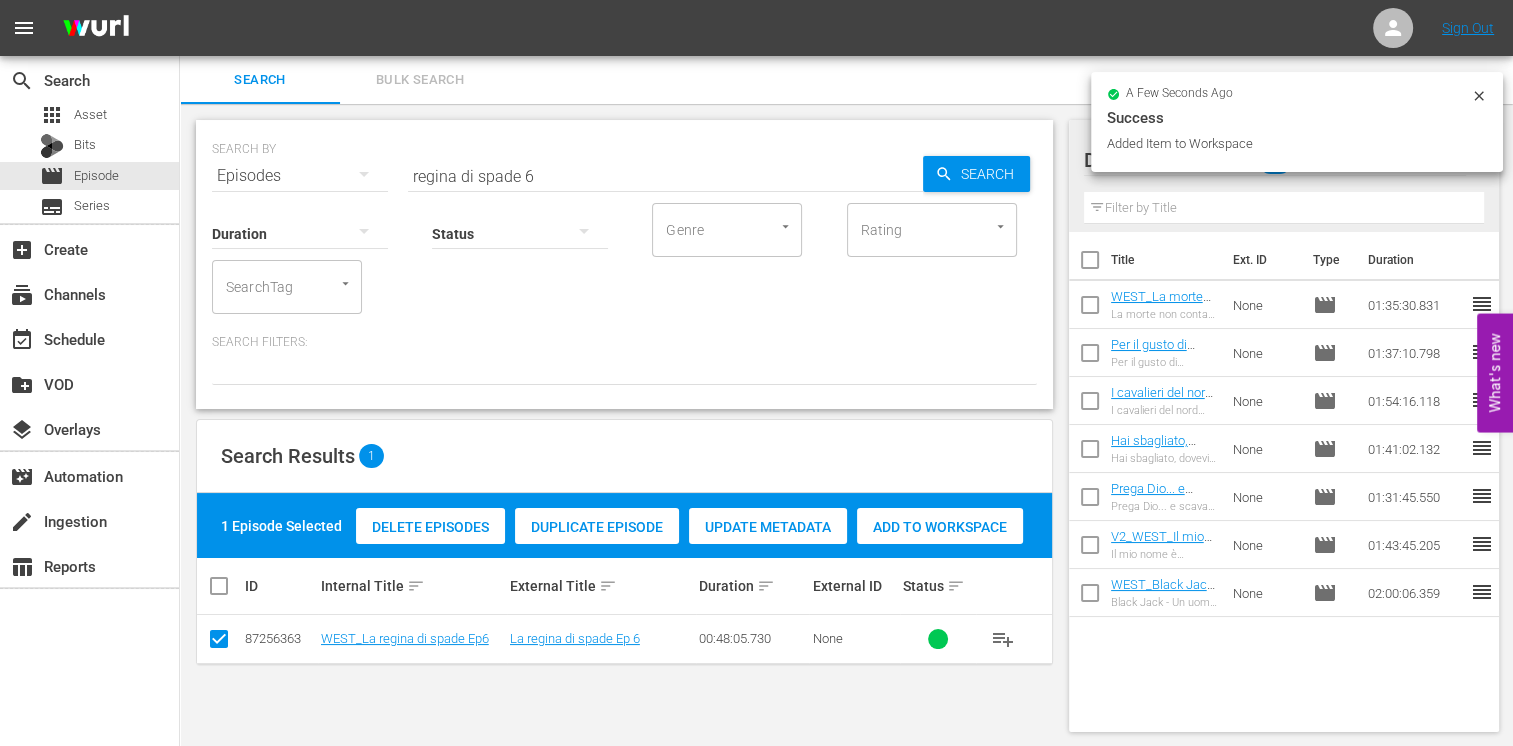 click on "Status" at bounding box center (520, 221) 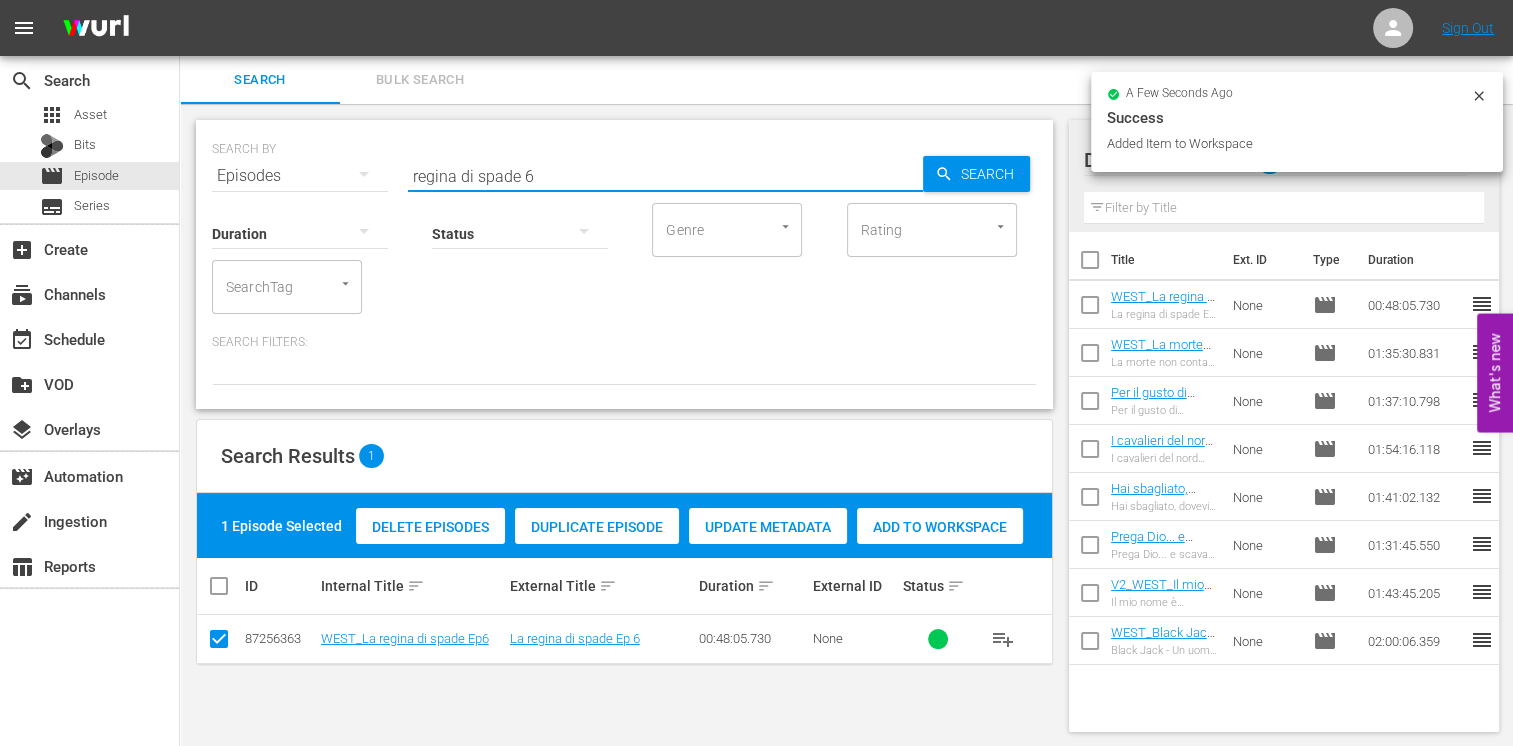 click on "regina di spade 6" at bounding box center [665, 176] 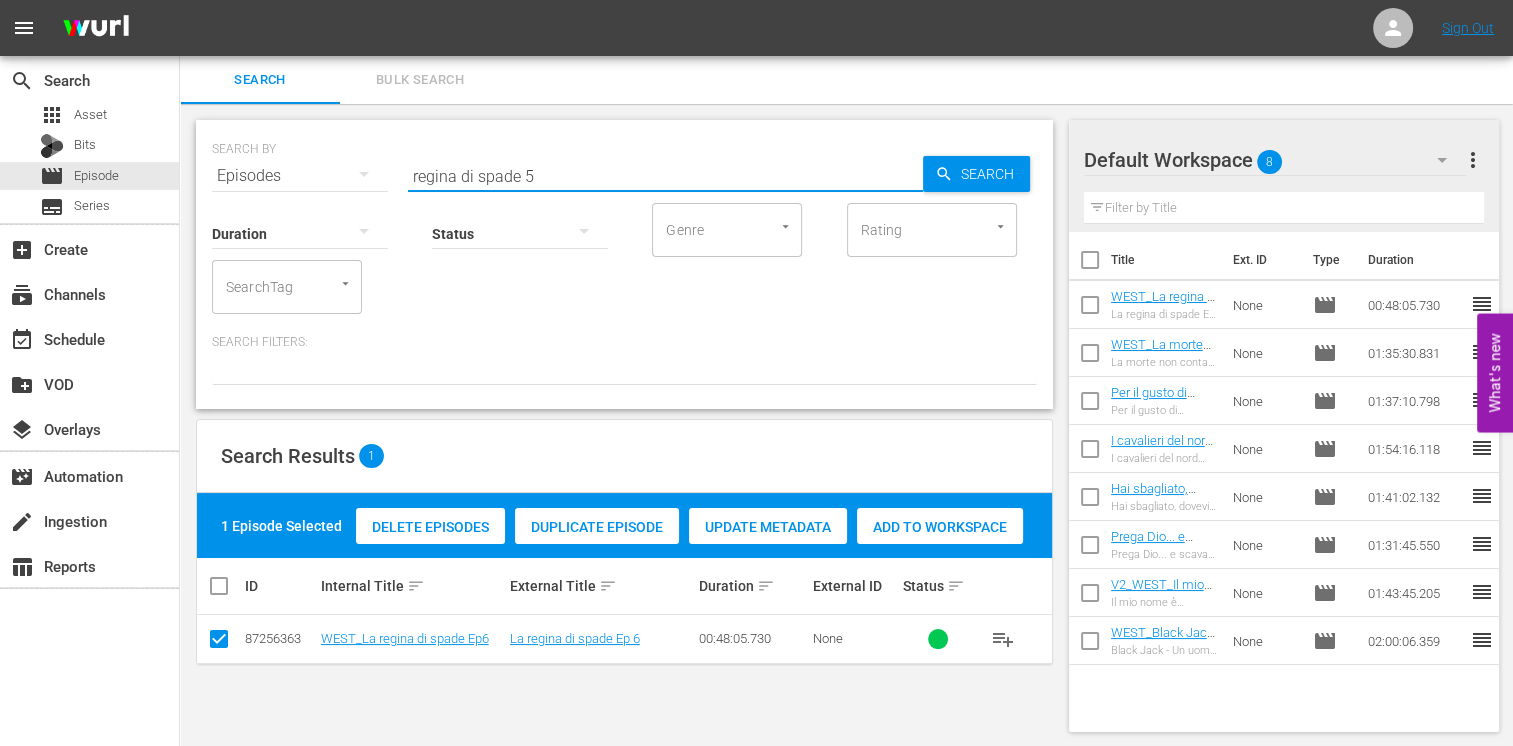 type on "regina di spade 5" 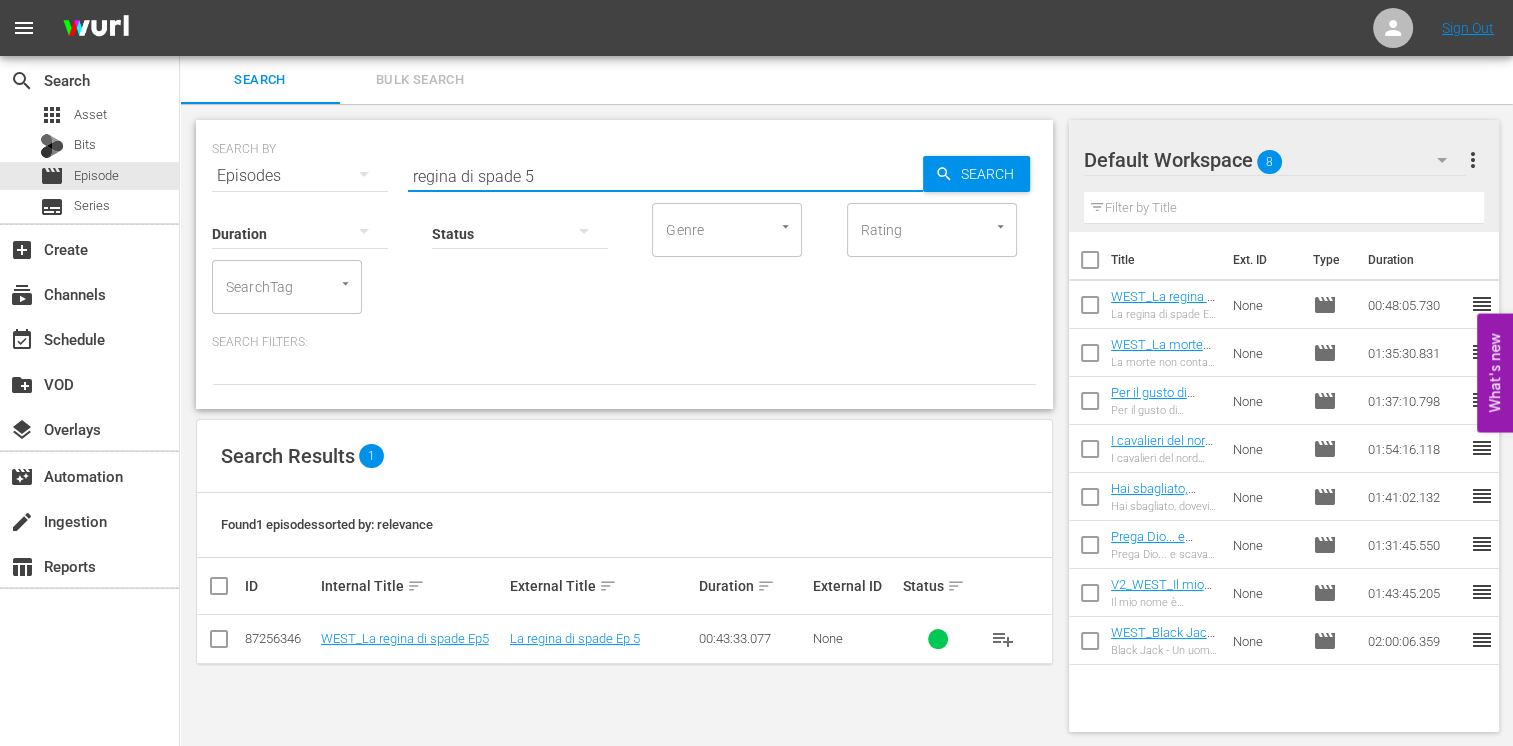 drag, startPoint x: 217, startPoint y: 650, endPoint x: 249, endPoint y: 640, distance: 33.526108 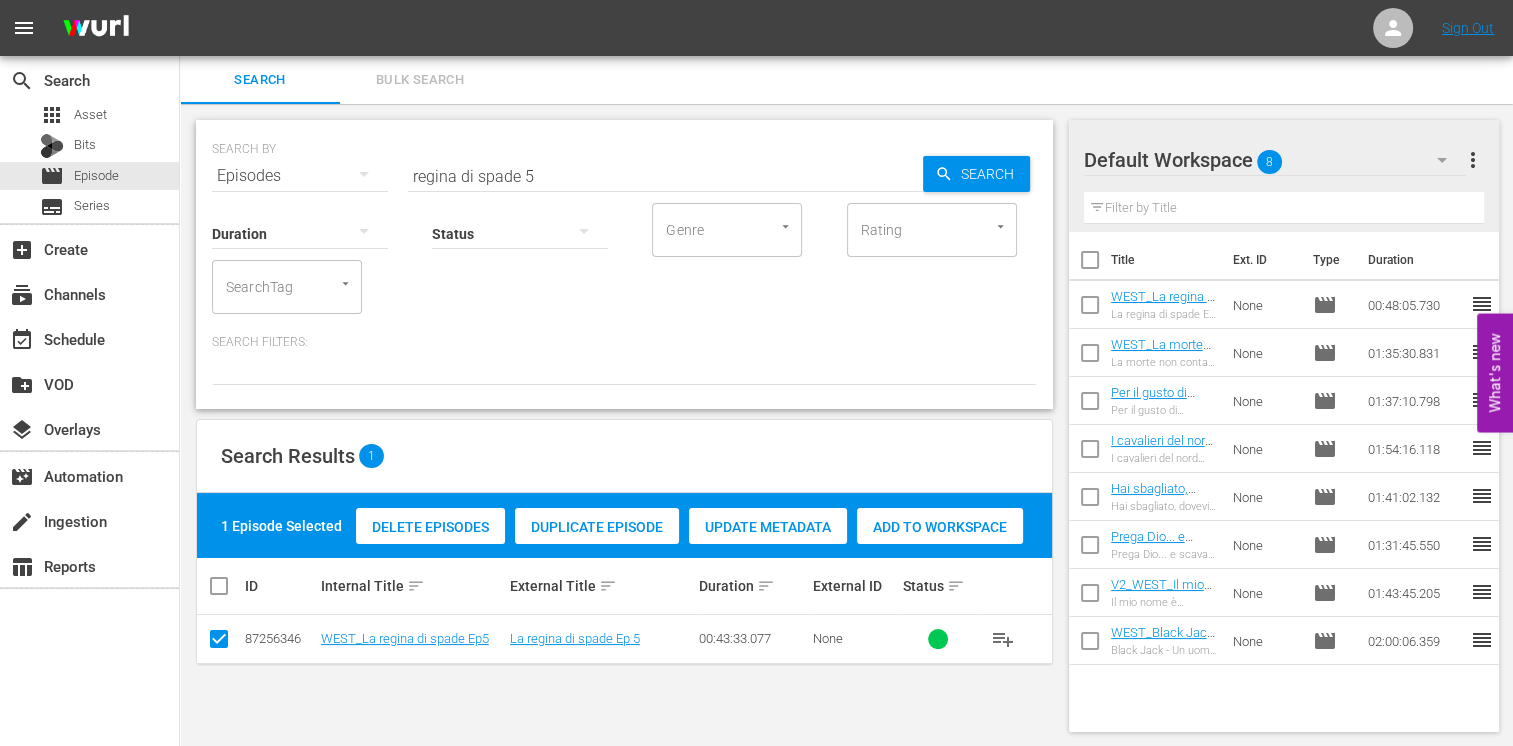 click on "Add to Workspace" at bounding box center [940, 527] 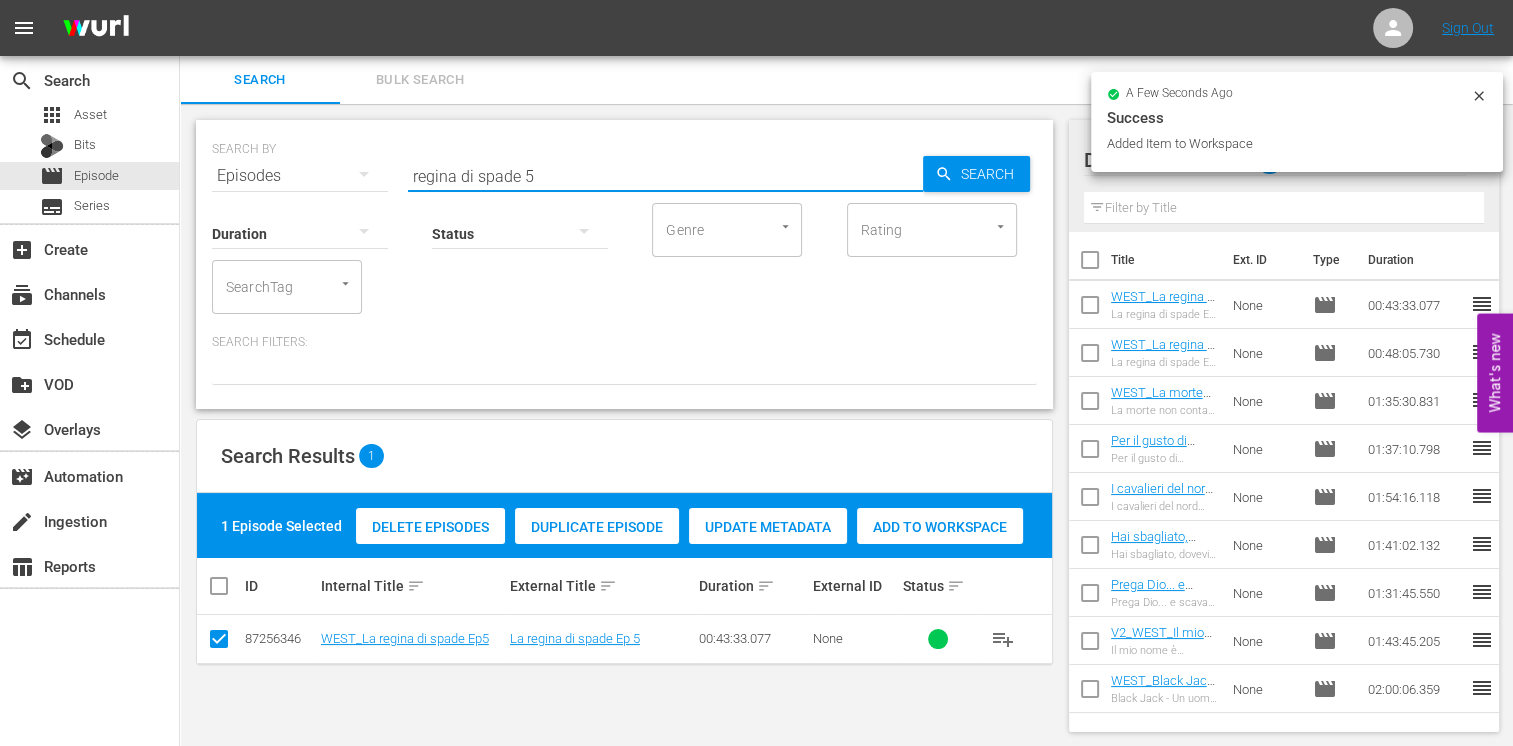 click on "regina di spade 5" at bounding box center [665, 176] 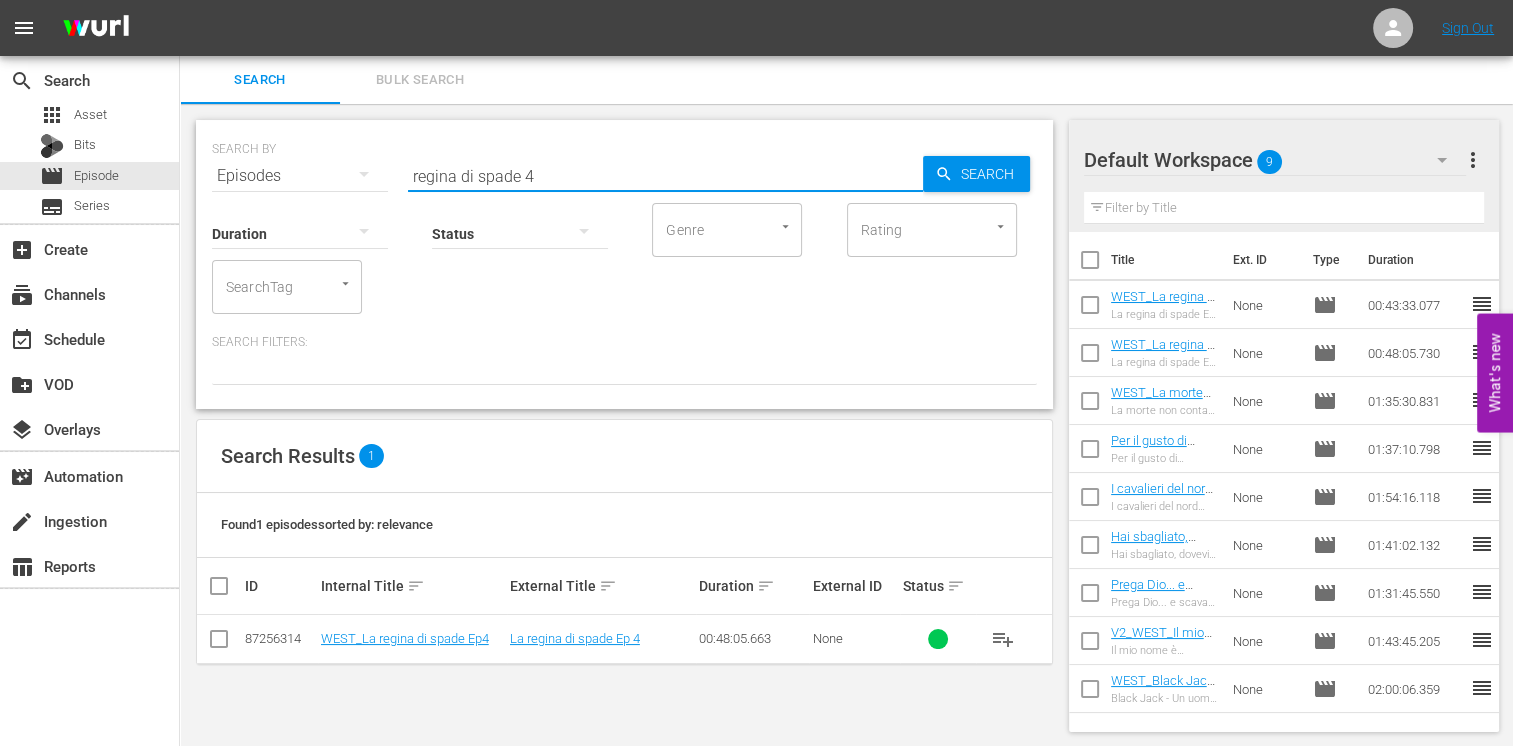 type on "regina di spade 4" 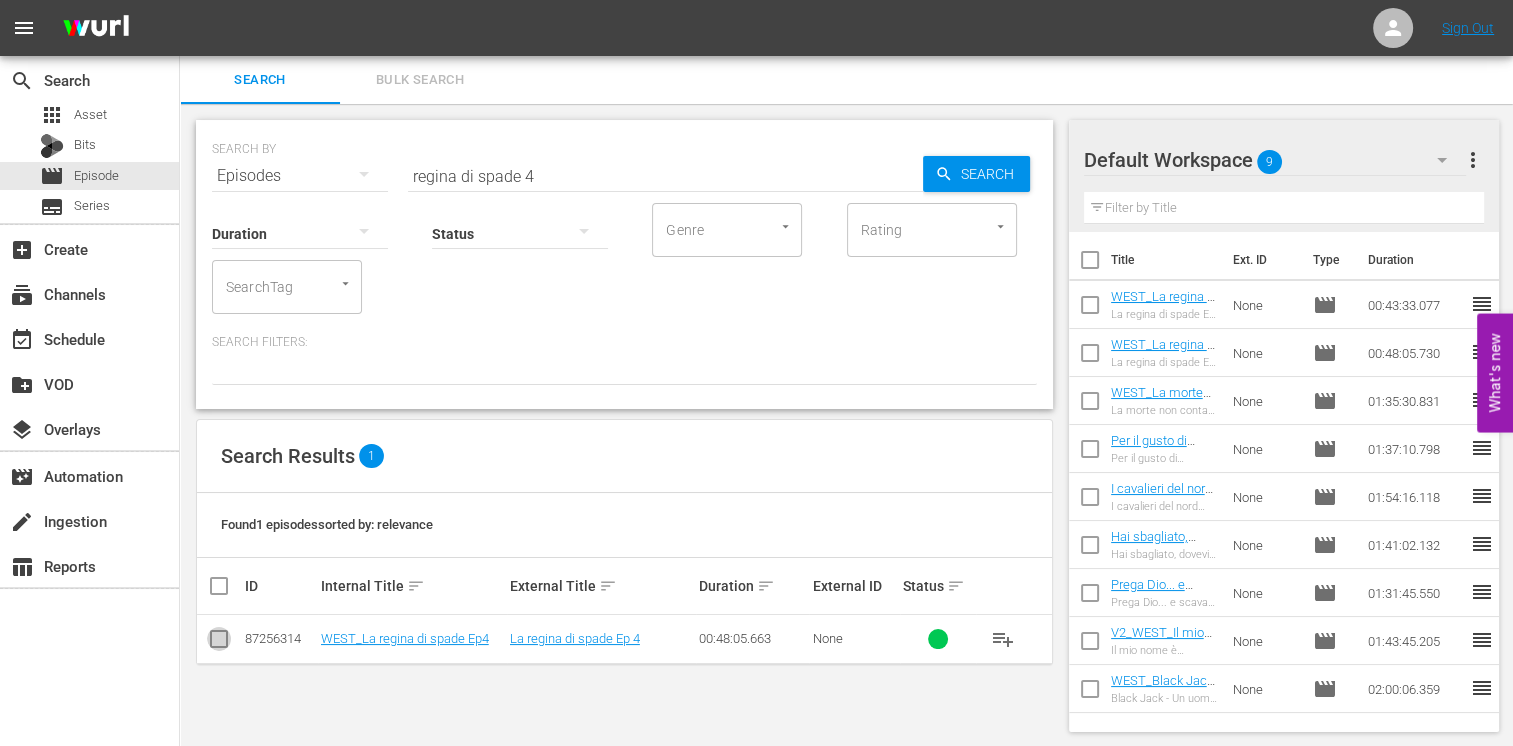click at bounding box center (219, 643) 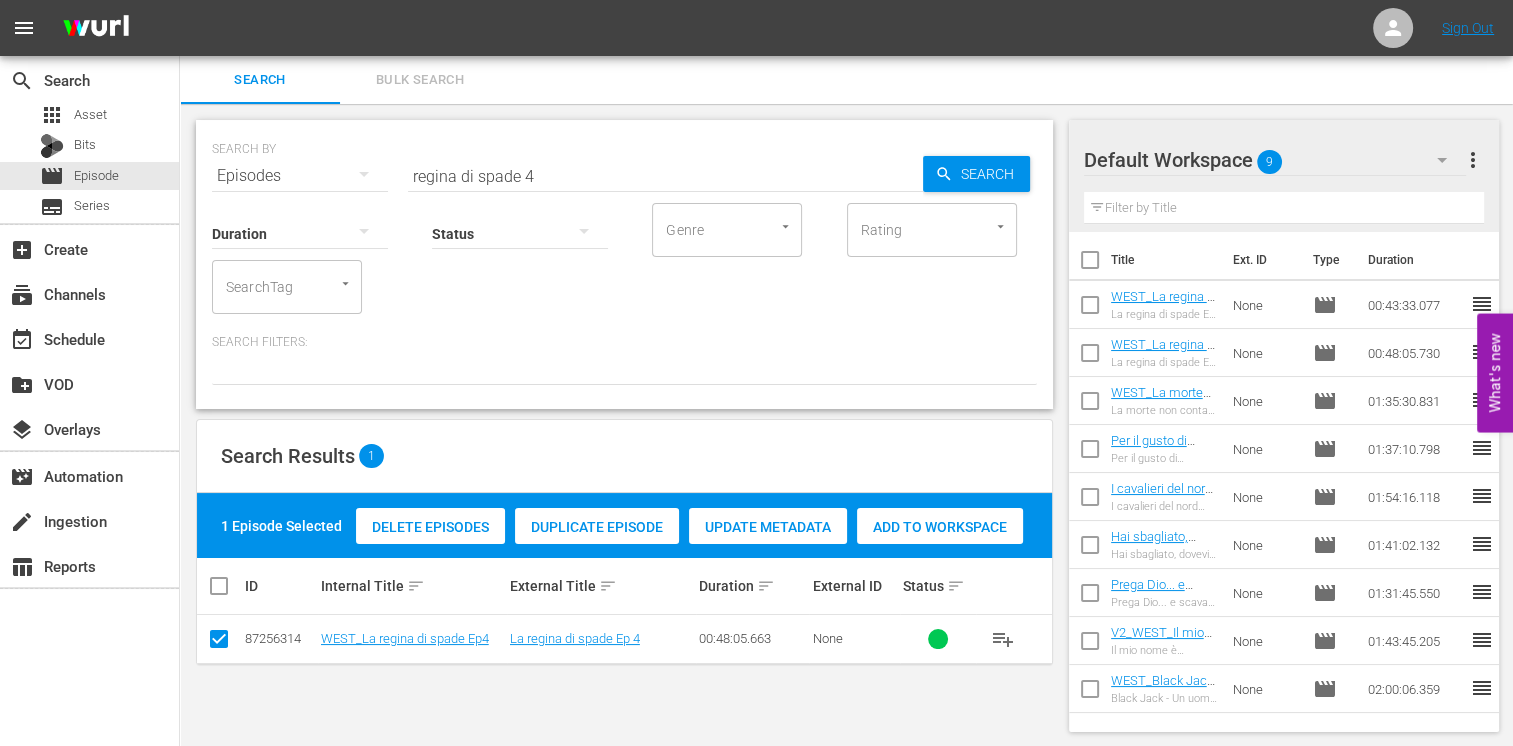 click on "Add to Workspace" at bounding box center [940, 527] 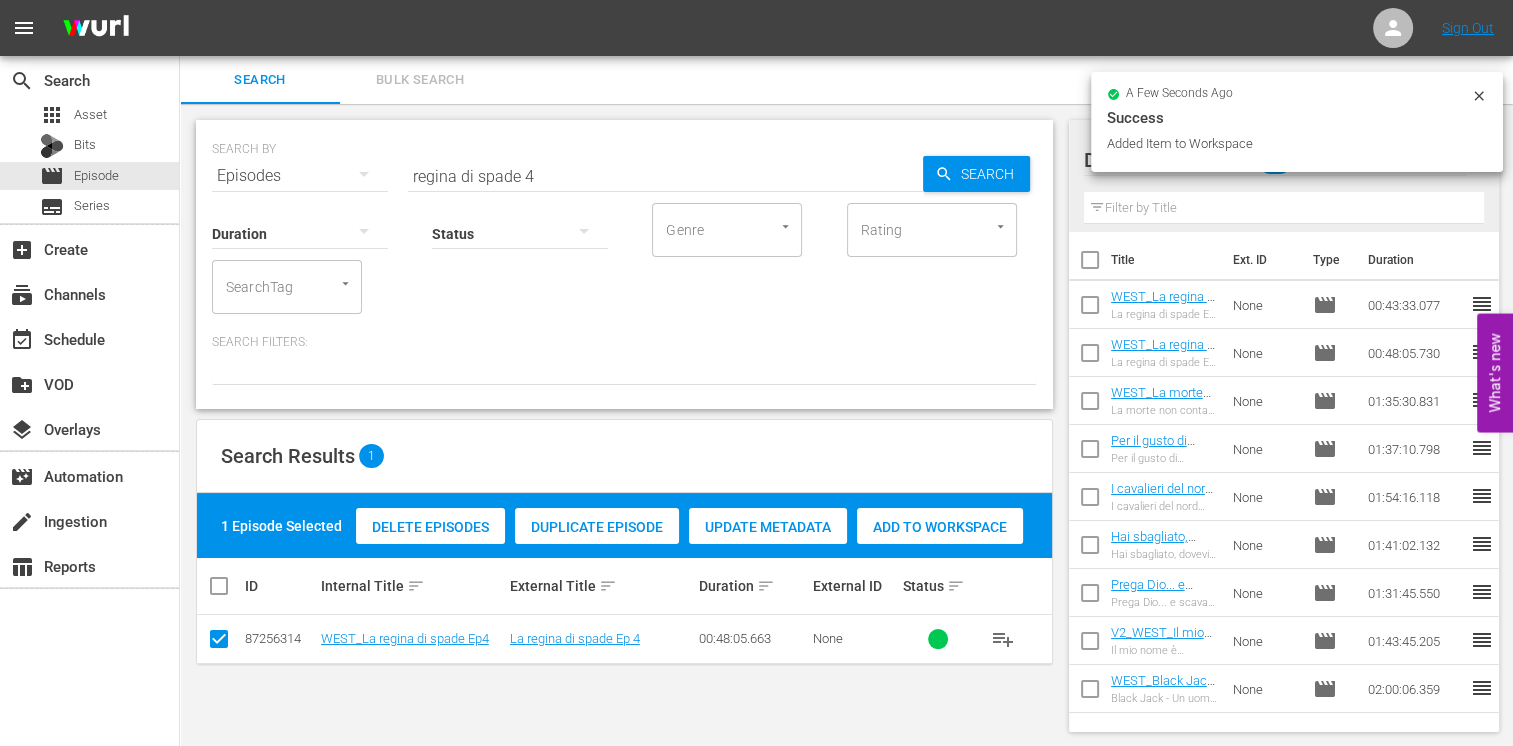 click on "Status" at bounding box center [520, 221] 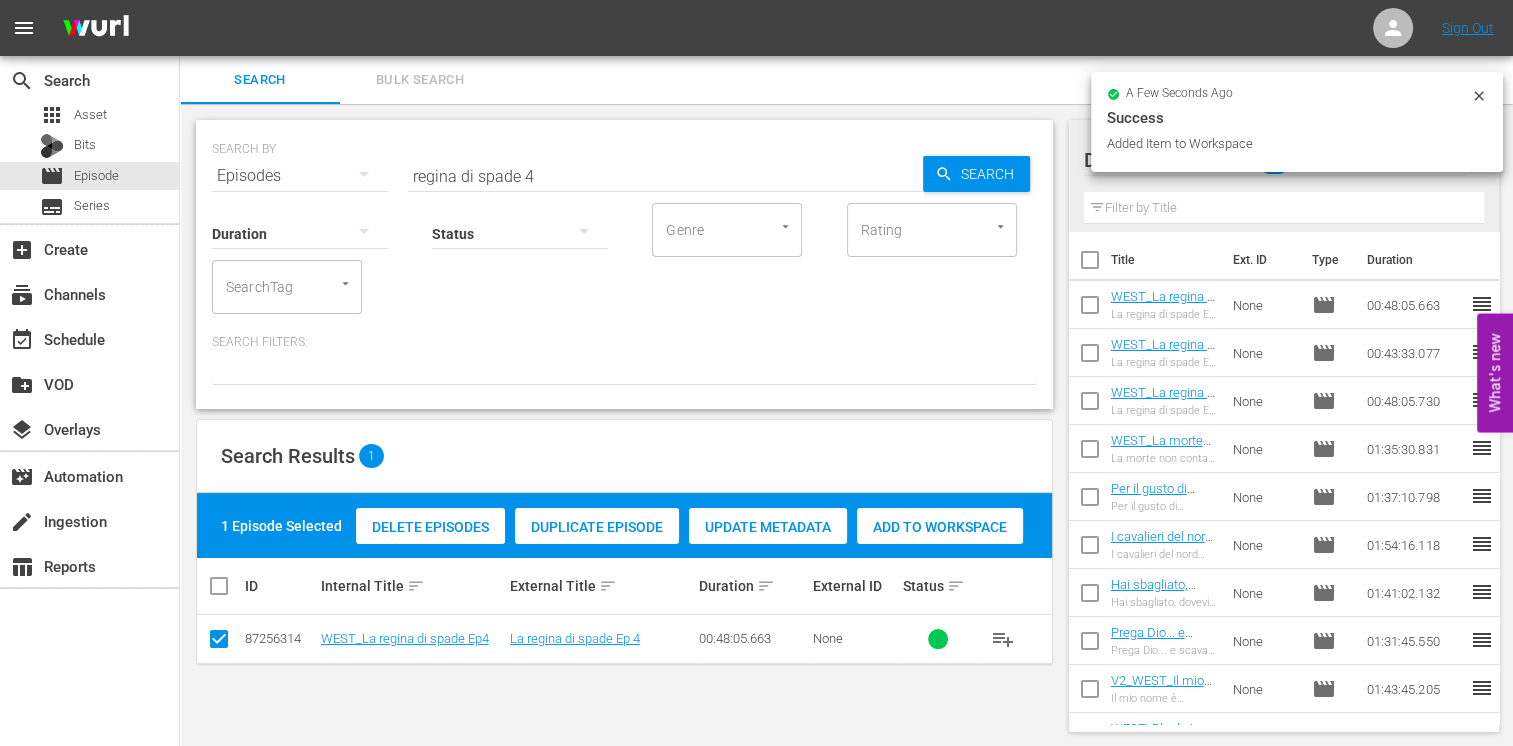 click on "regina di spade 4" at bounding box center [665, 176] 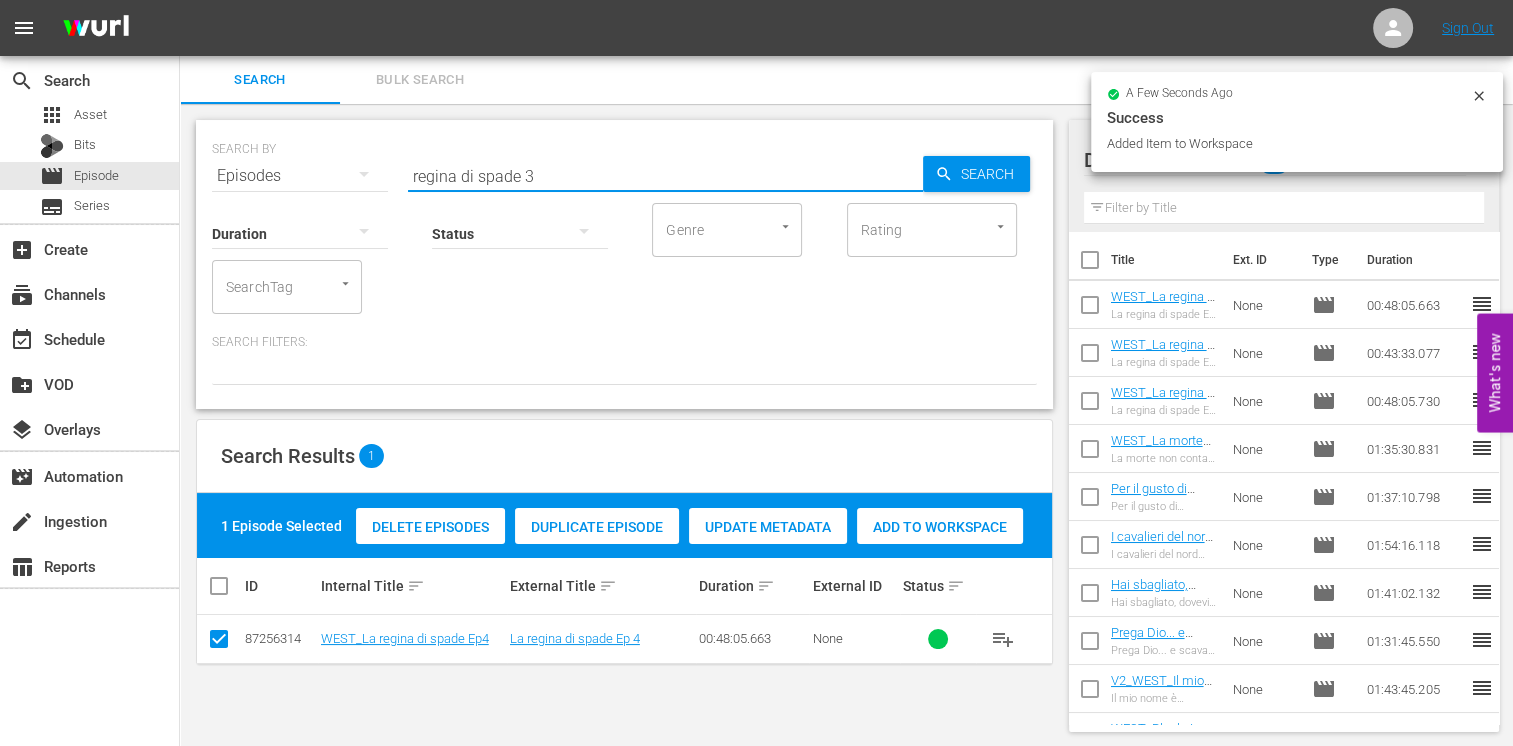 type on "regina di spade 3" 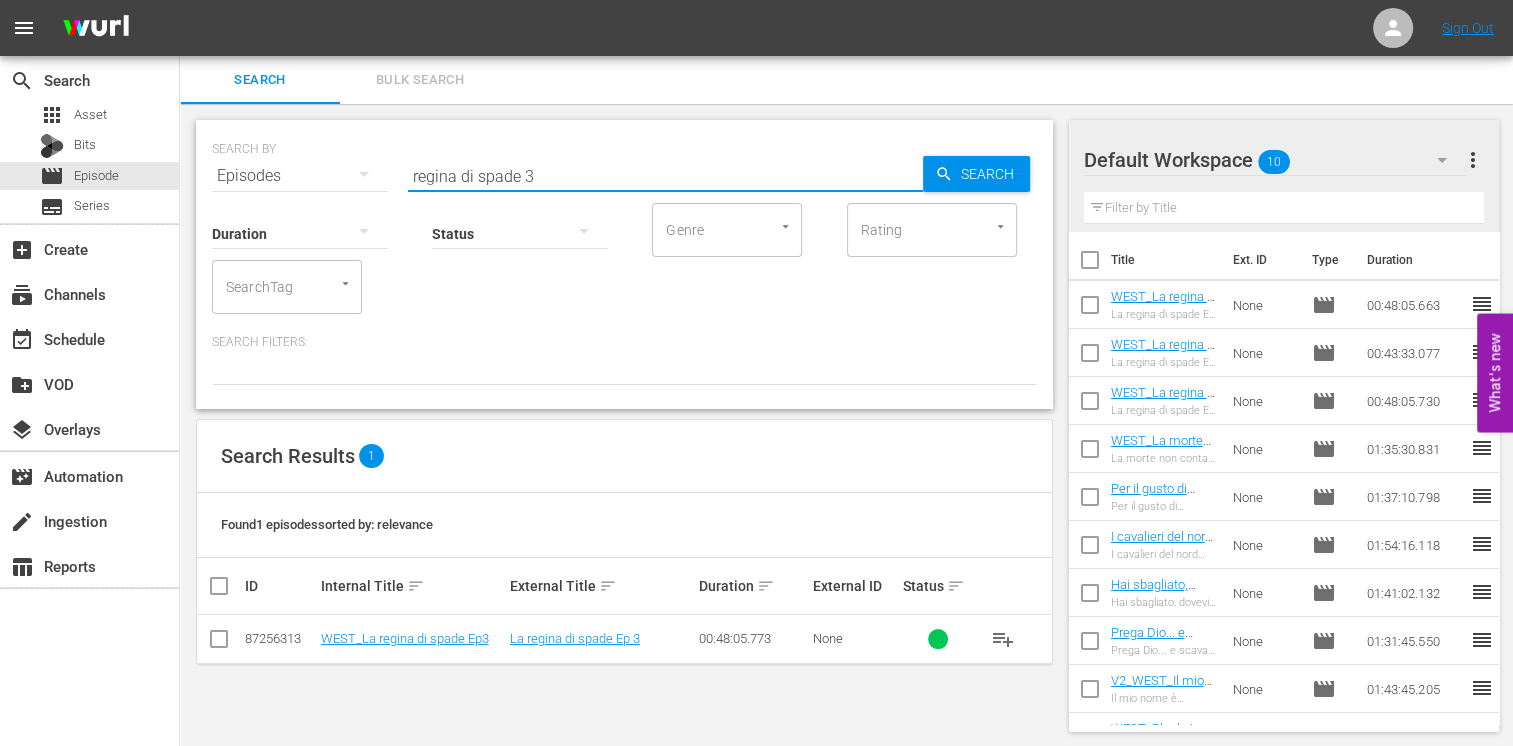 click at bounding box center (219, 643) 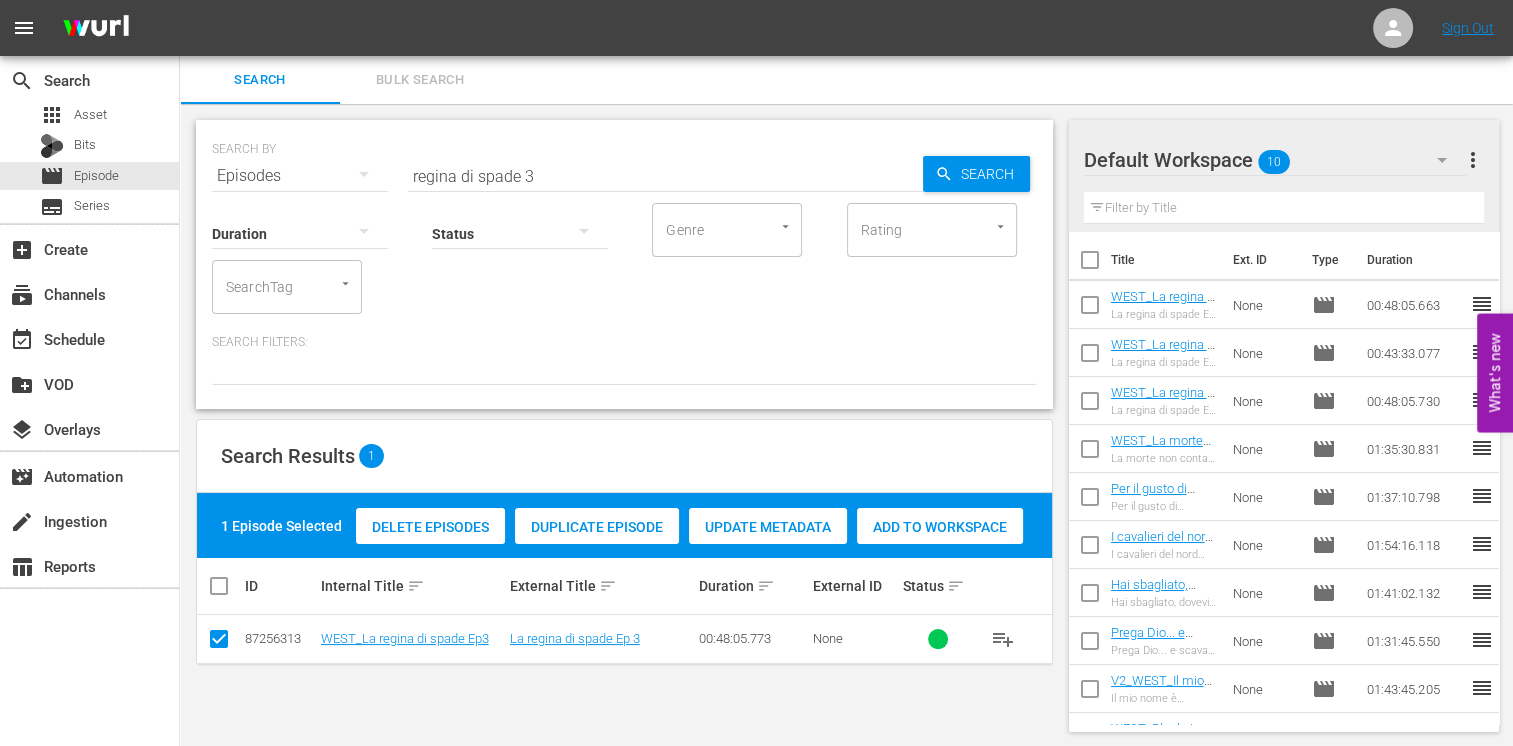 click on "Add to Workspace" at bounding box center (940, 527) 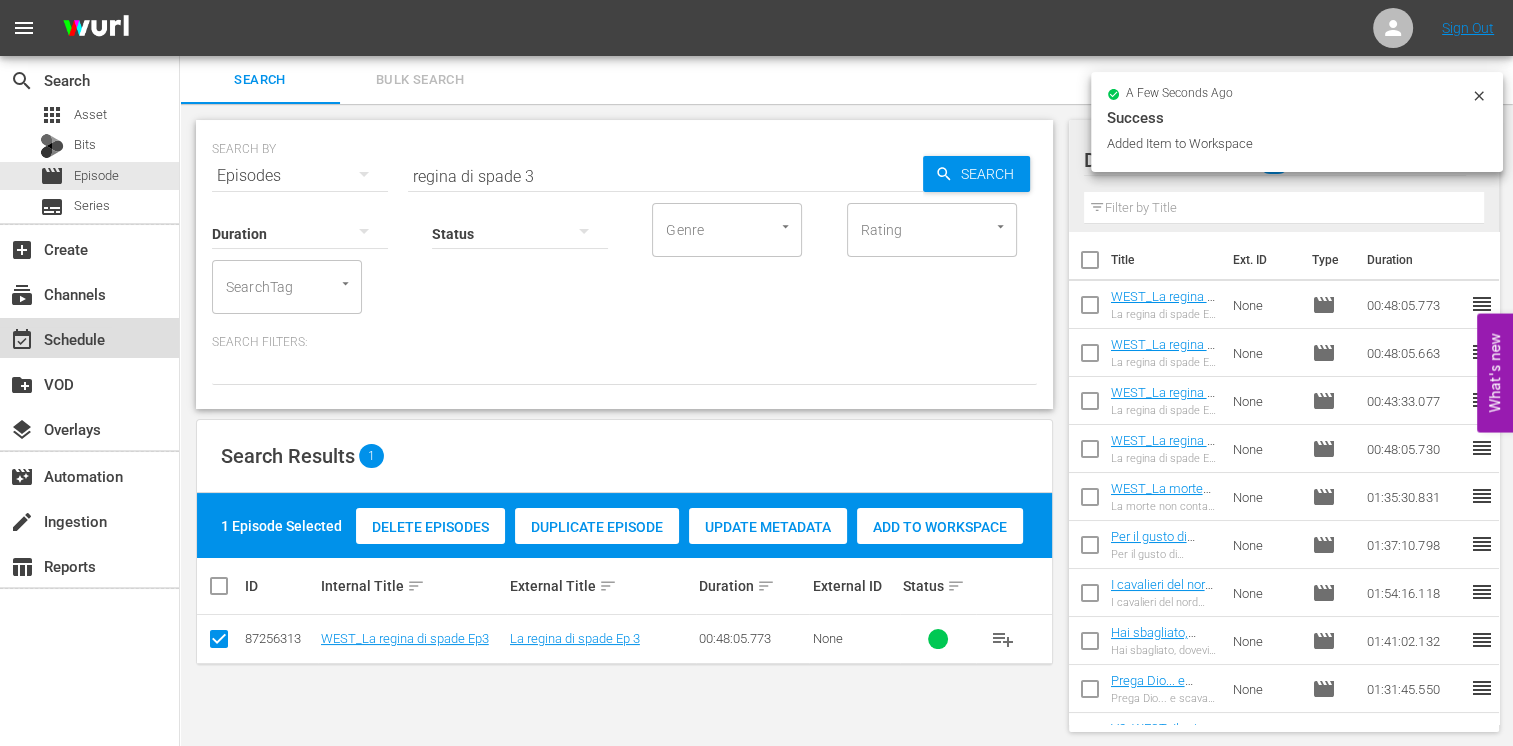 click on "event_available   Schedule" at bounding box center [56, 336] 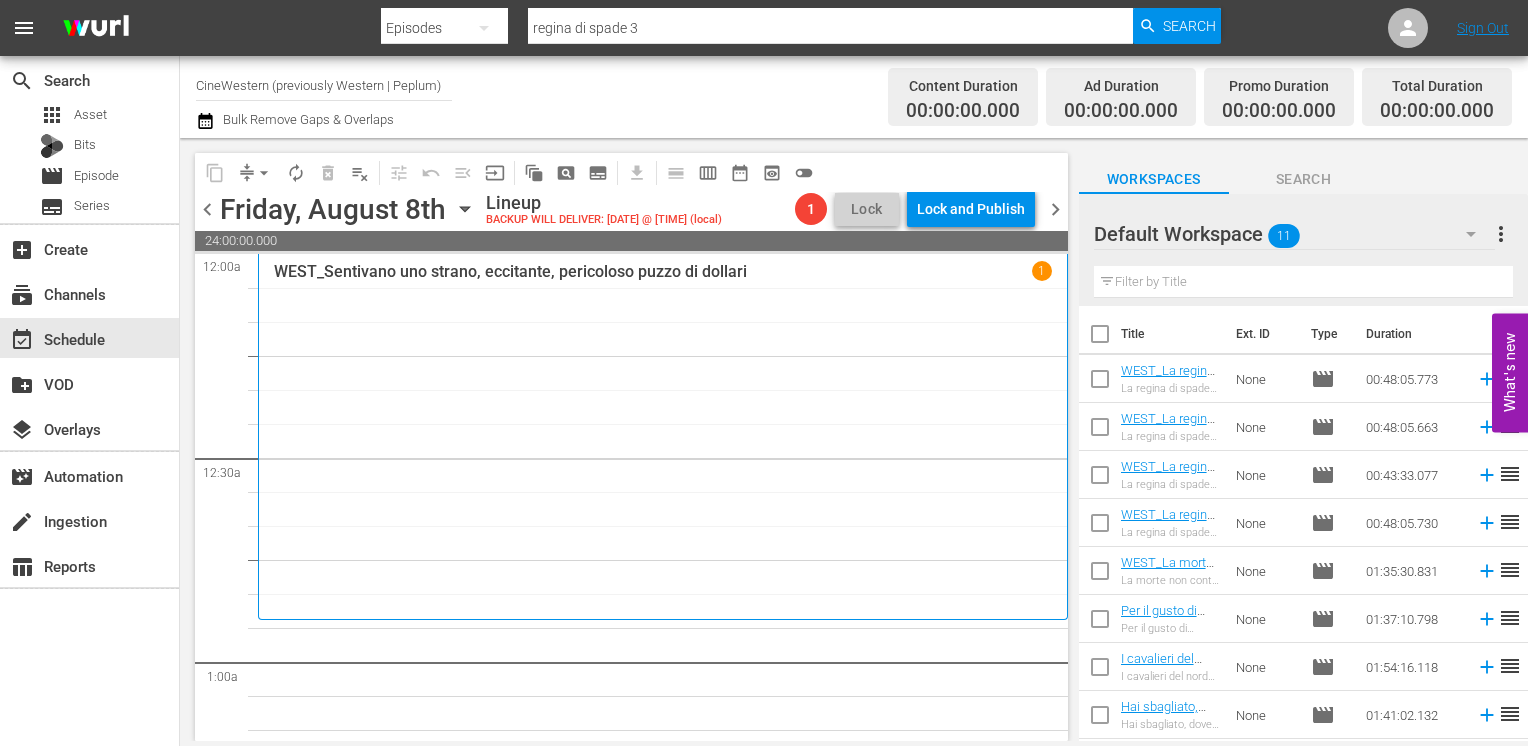 click at bounding box center [1100, 338] 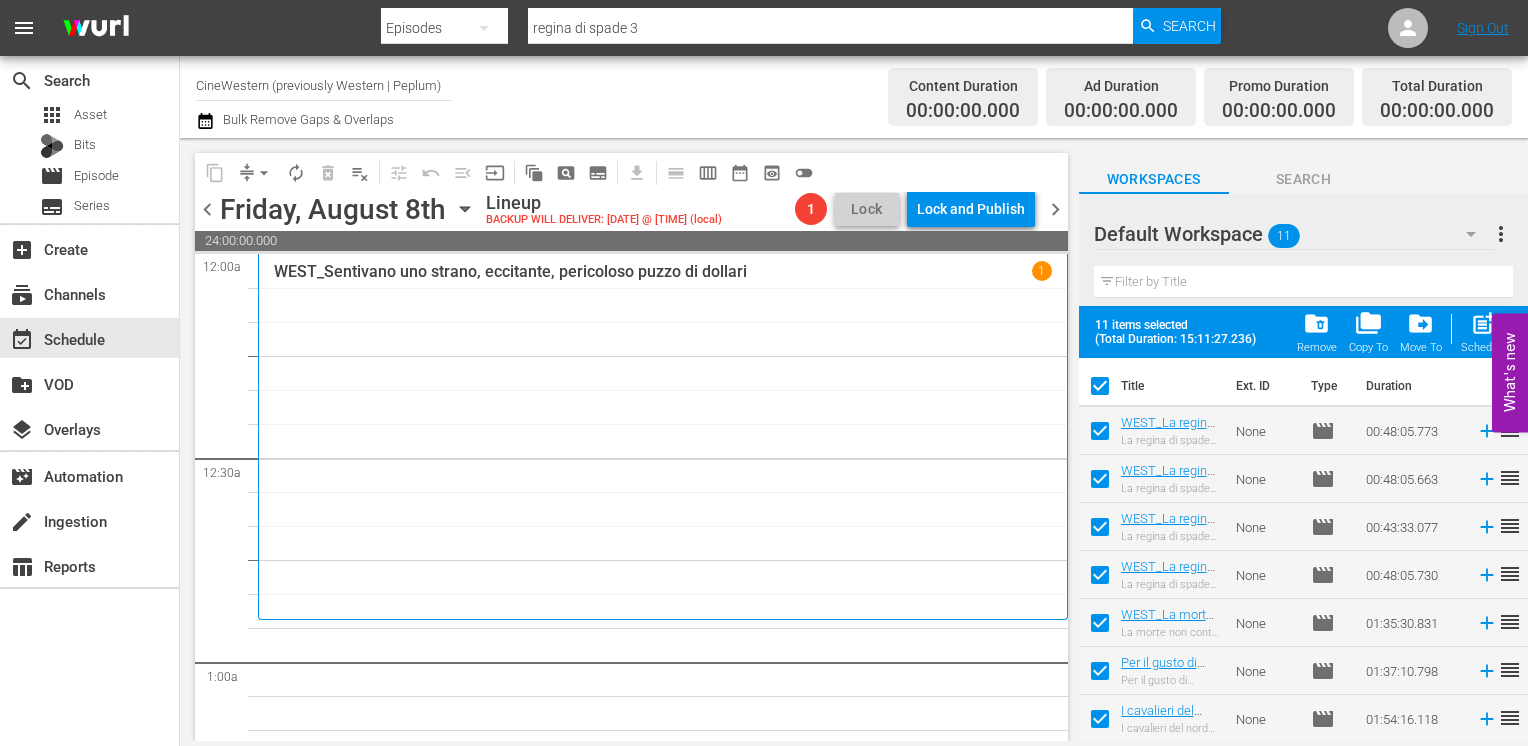 checkbox on "true" 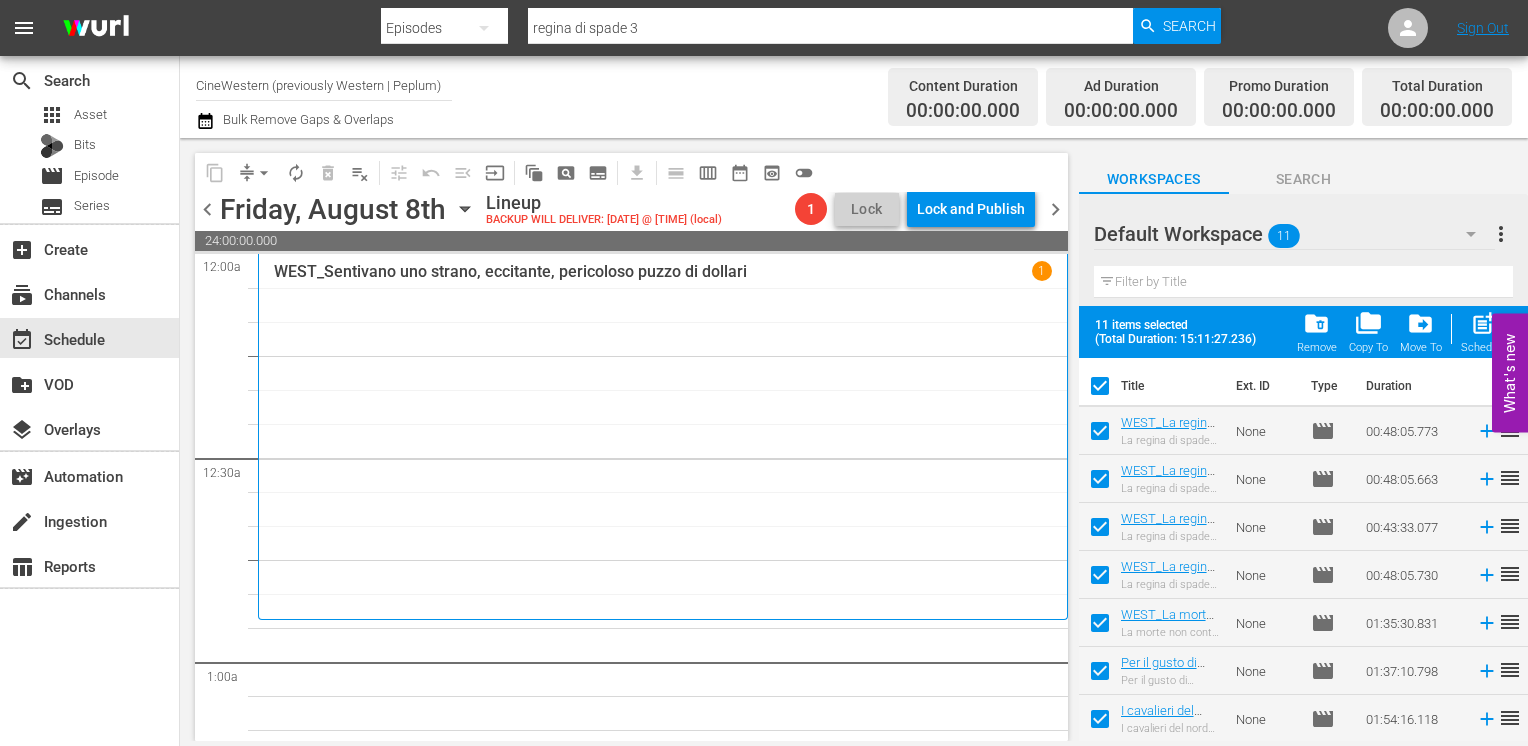 click on "Schedule" at bounding box center (1483, 347) 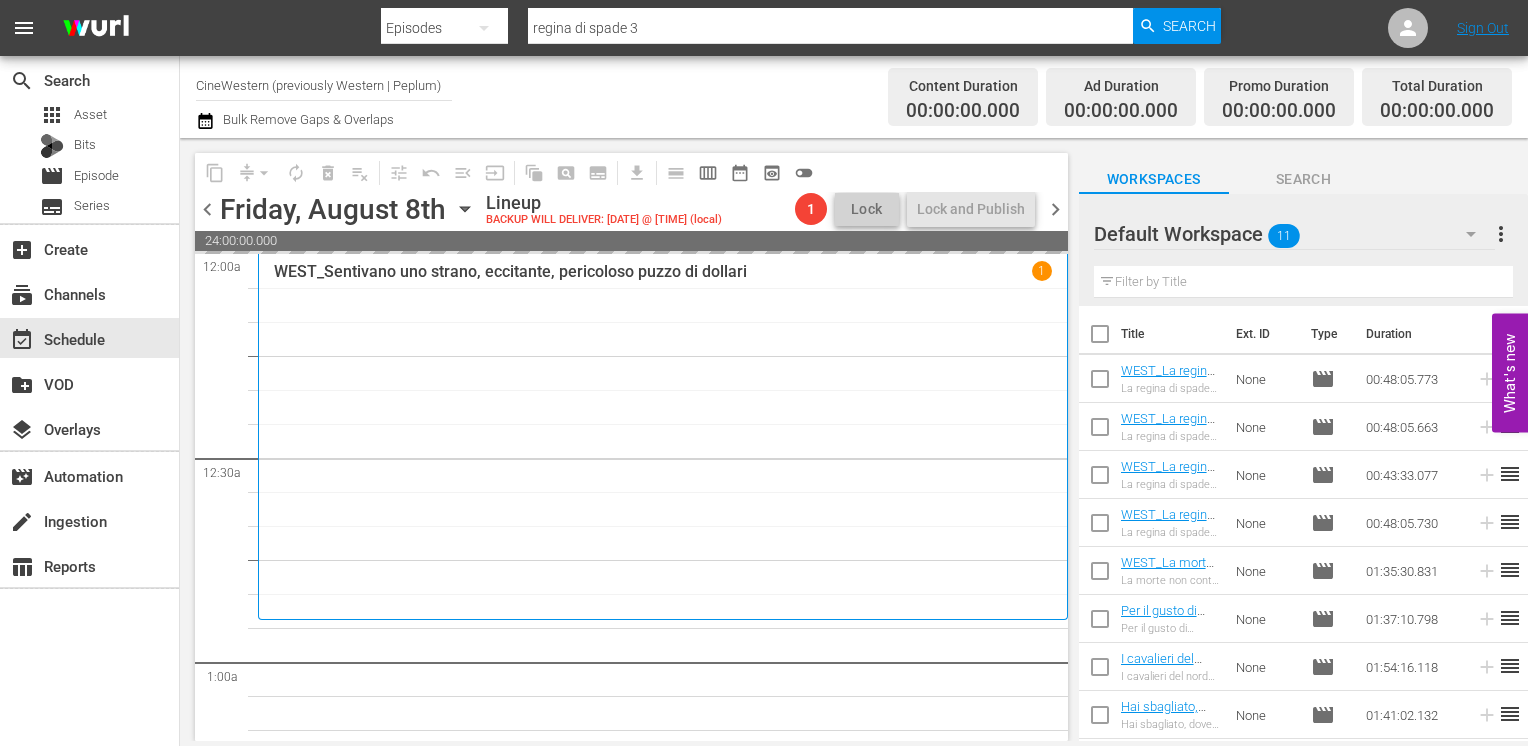 checkbox on "false" 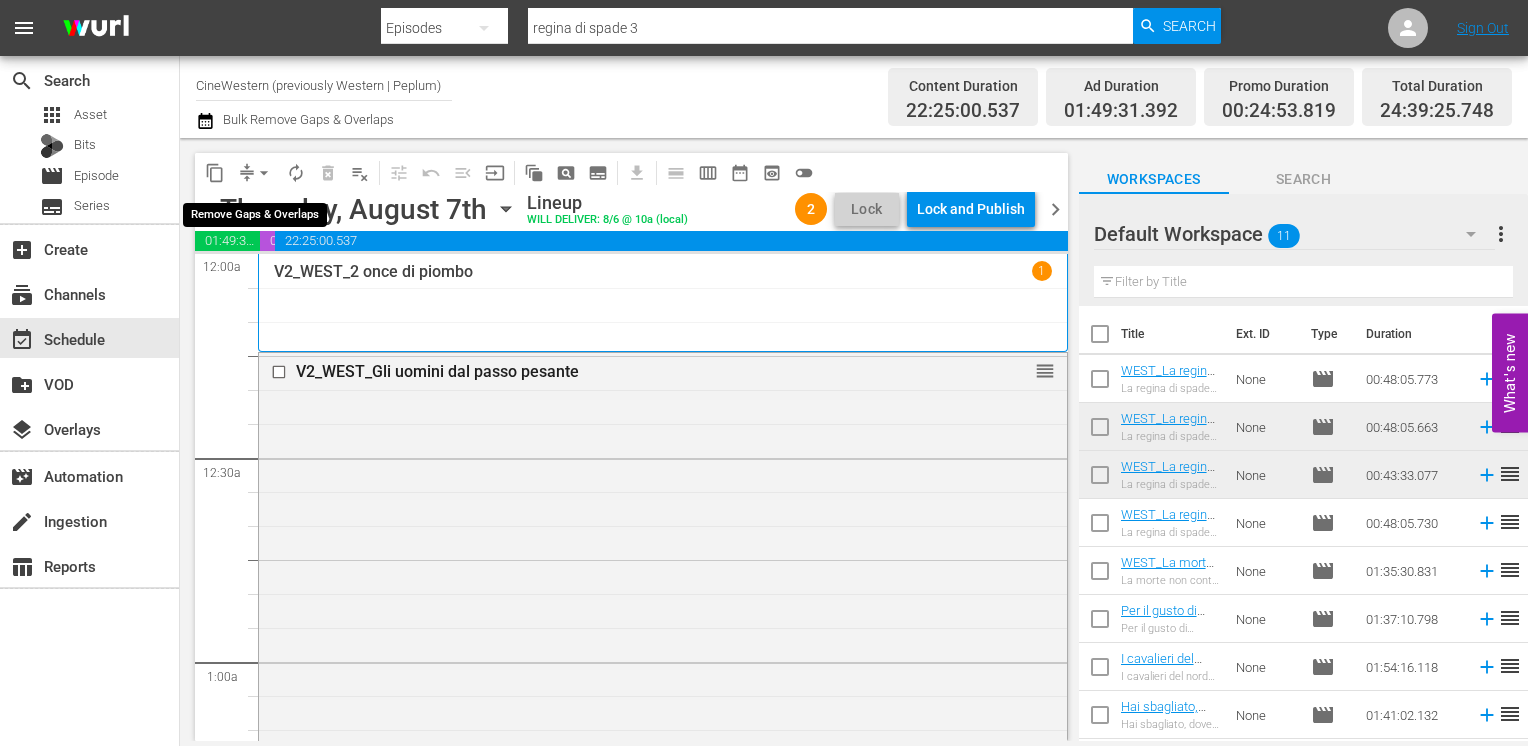 click on "arrow_drop_down" at bounding box center [264, 173] 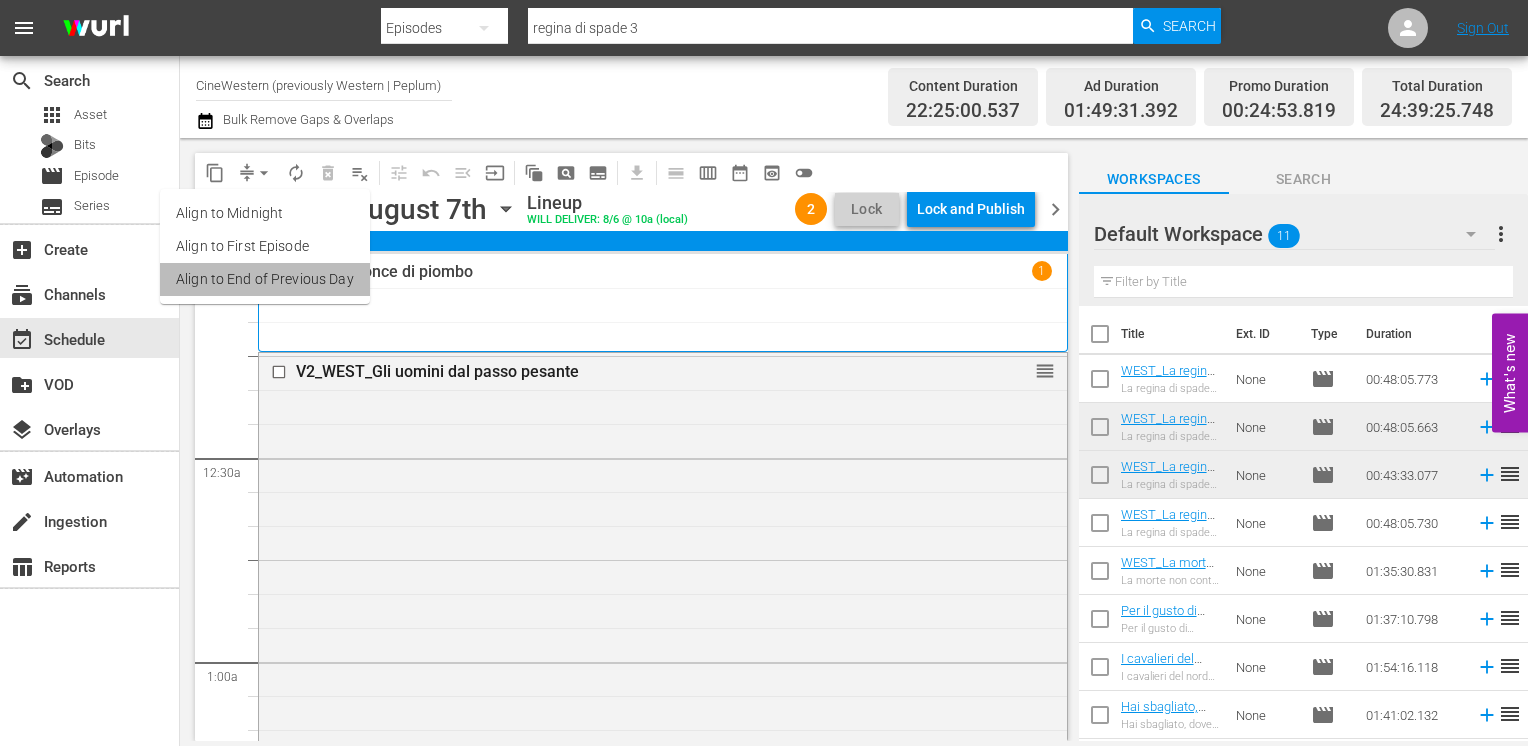 click on "Align to End of Previous Day" at bounding box center (265, 279) 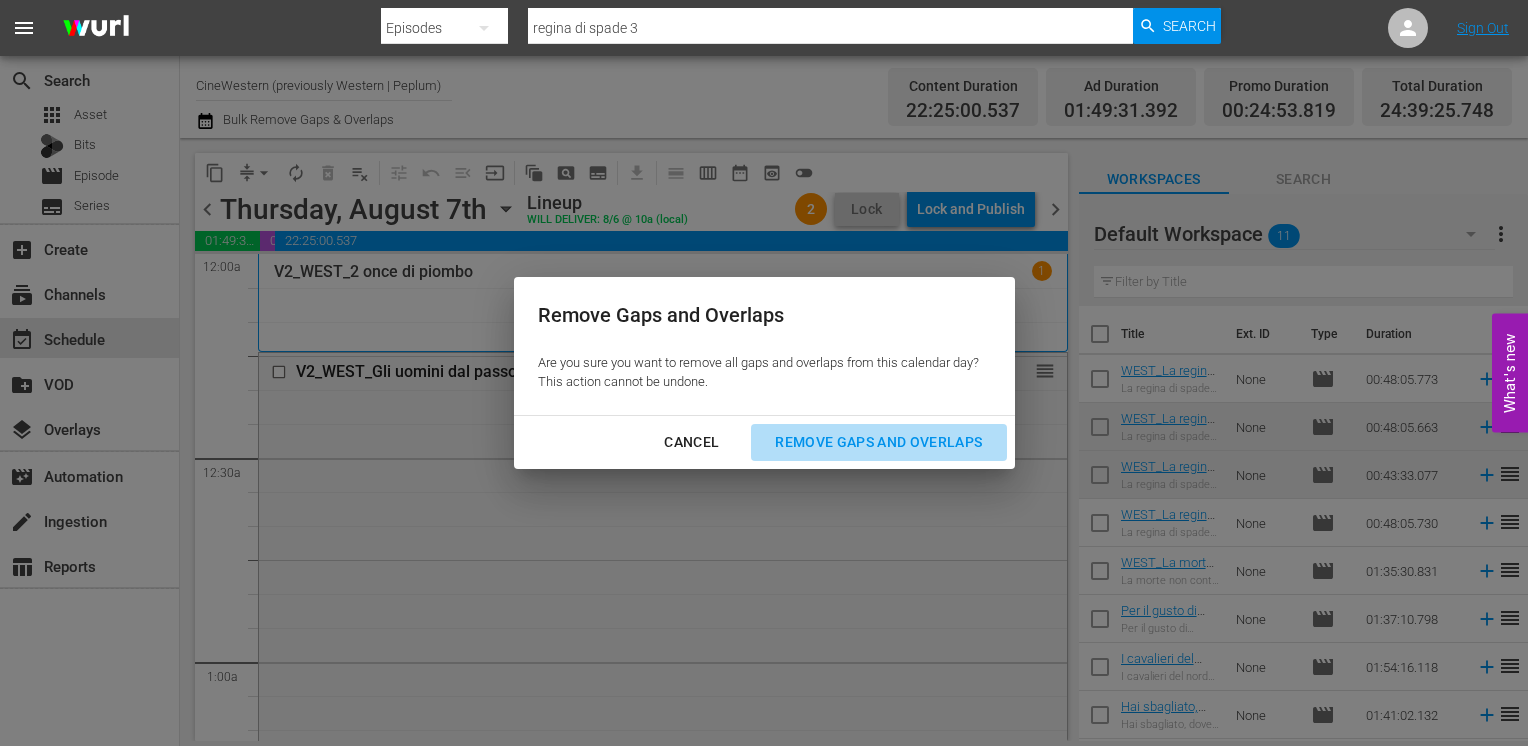 click on "Remove Gaps and Overlaps" at bounding box center (878, 442) 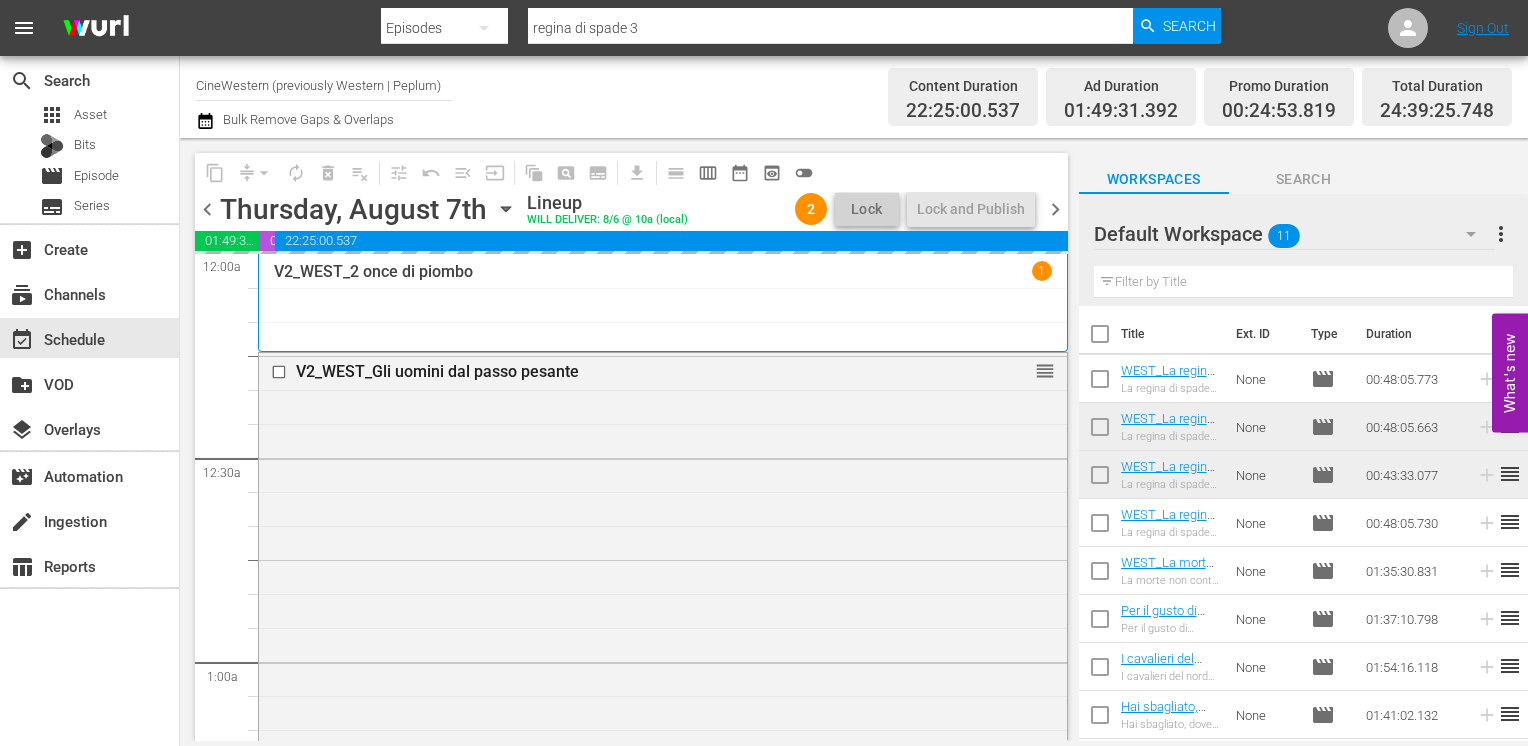 click on "chevron_left" at bounding box center [207, 209] 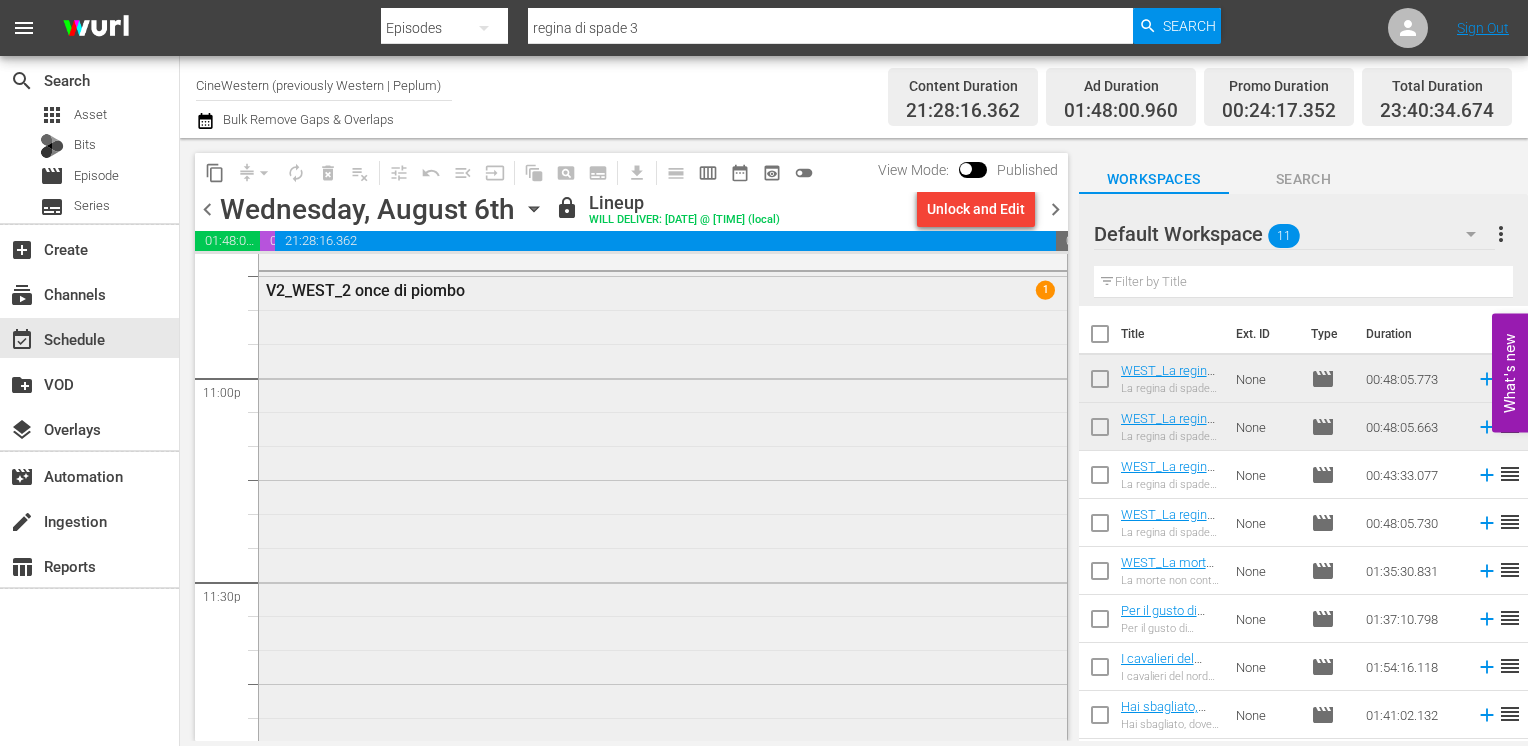 scroll, scrollTop: 9102, scrollLeft: 0, axis: vertical 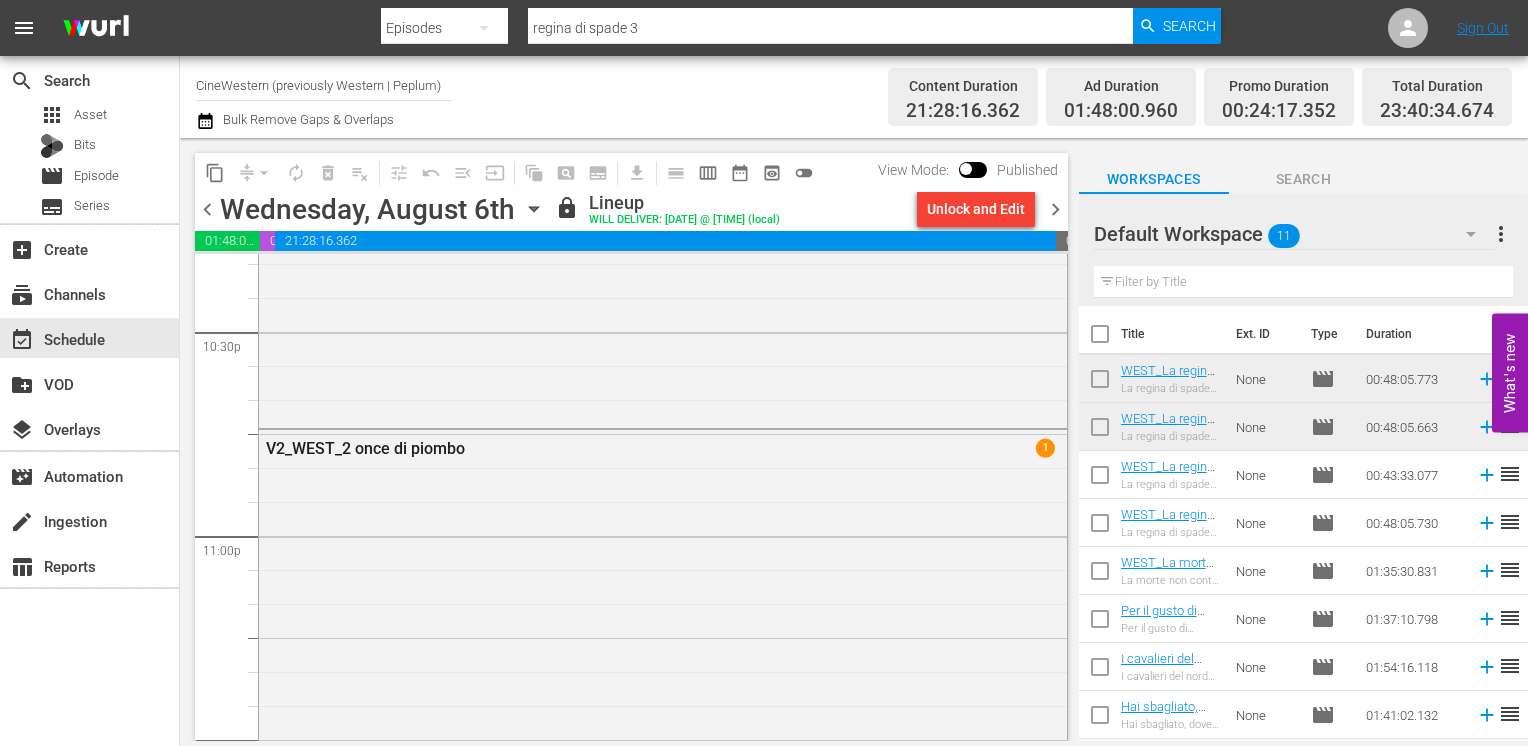 click on "chevron_right" at bounding box center (1055, 209) 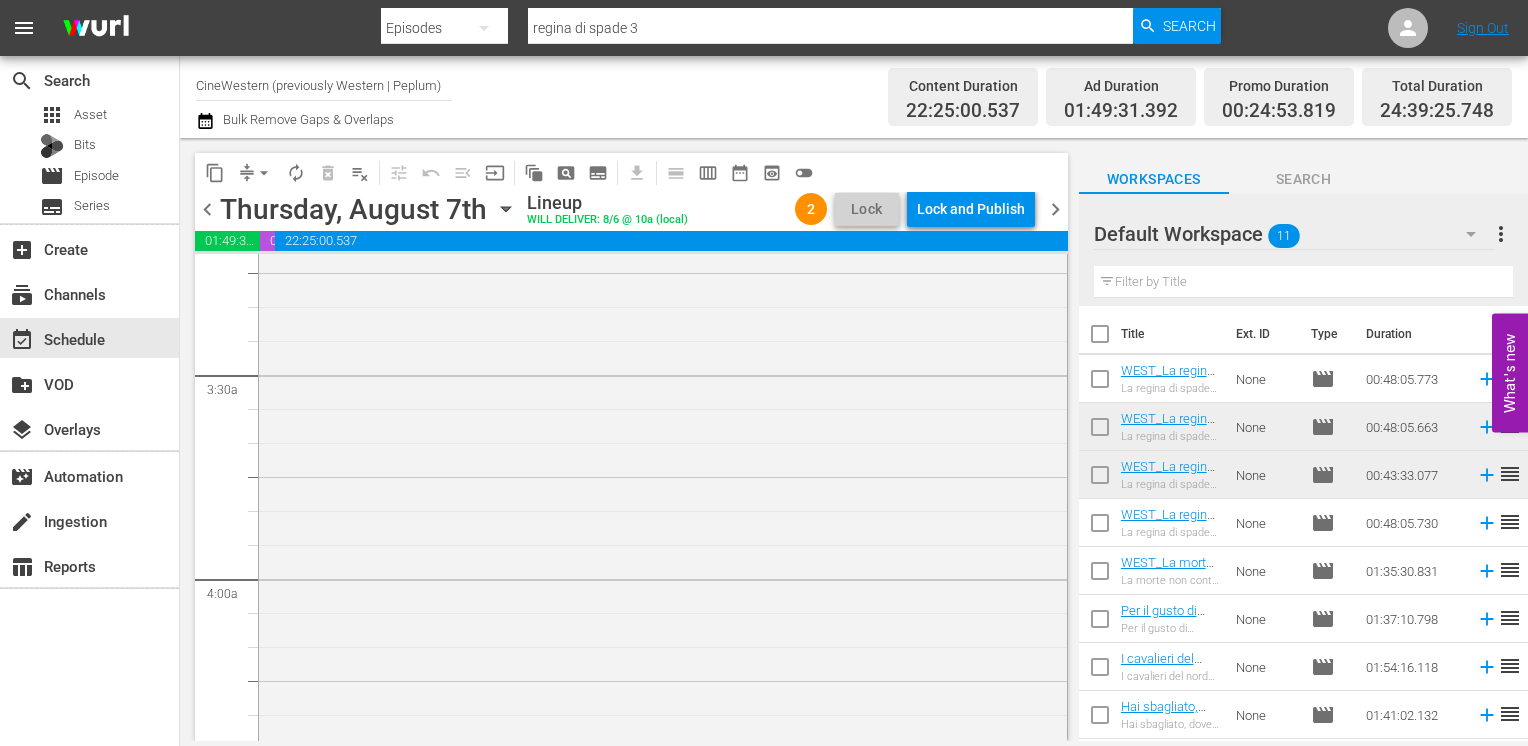 scroll, scrollTop: 0, scrollLeft: 0, axis: both 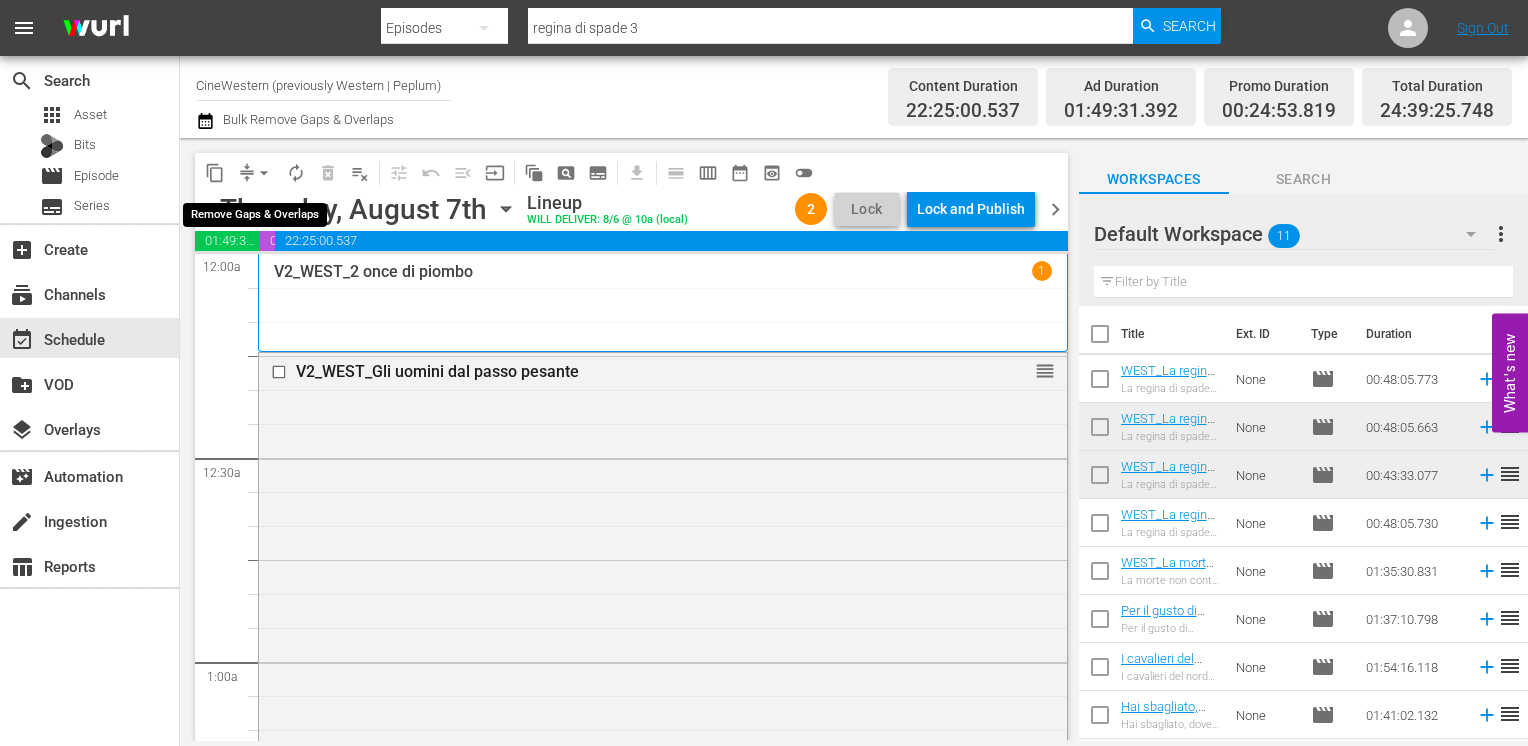 click on "arrow_drop_down" at bounding box center [264, 173] 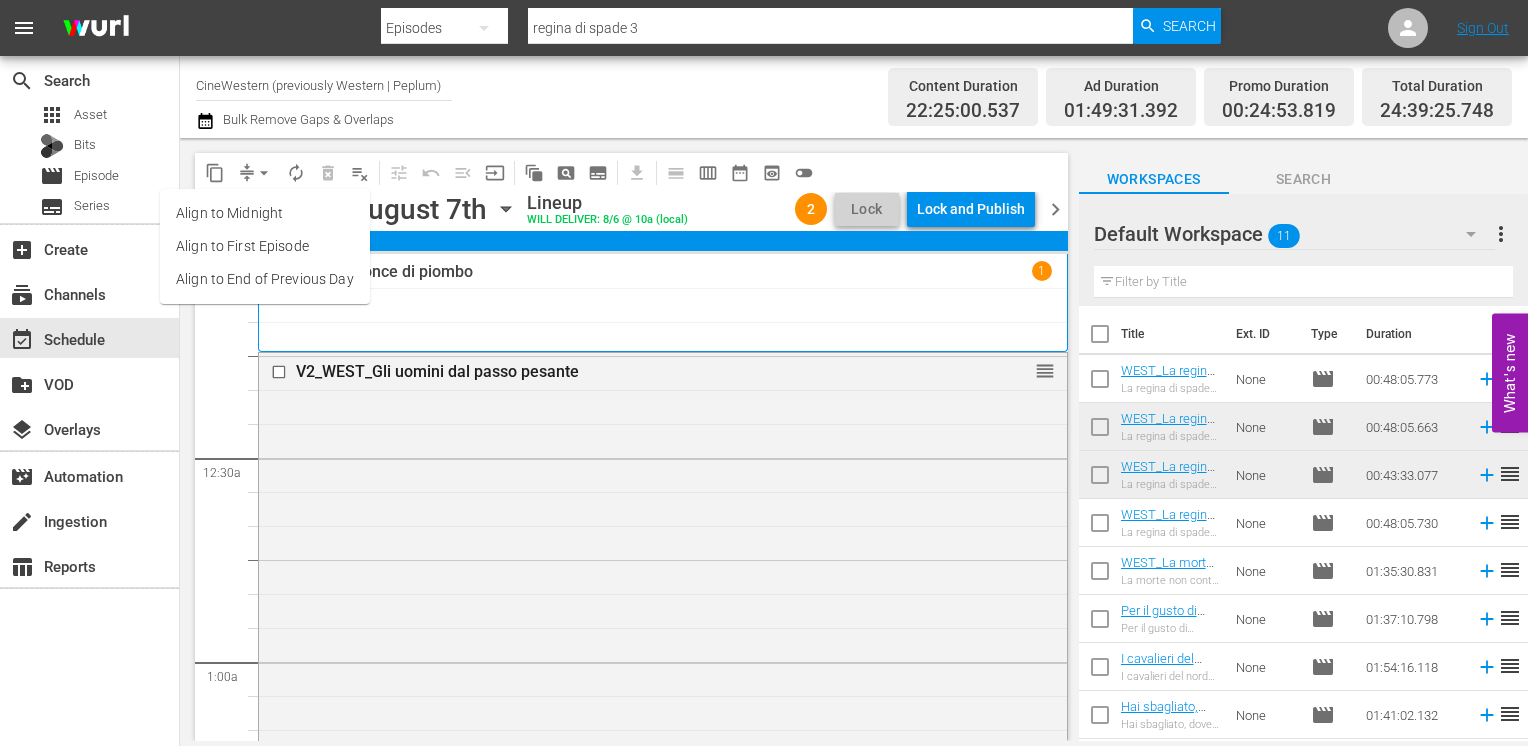 click on "Align to End of Previous Day" at bounding box center (265, 279) 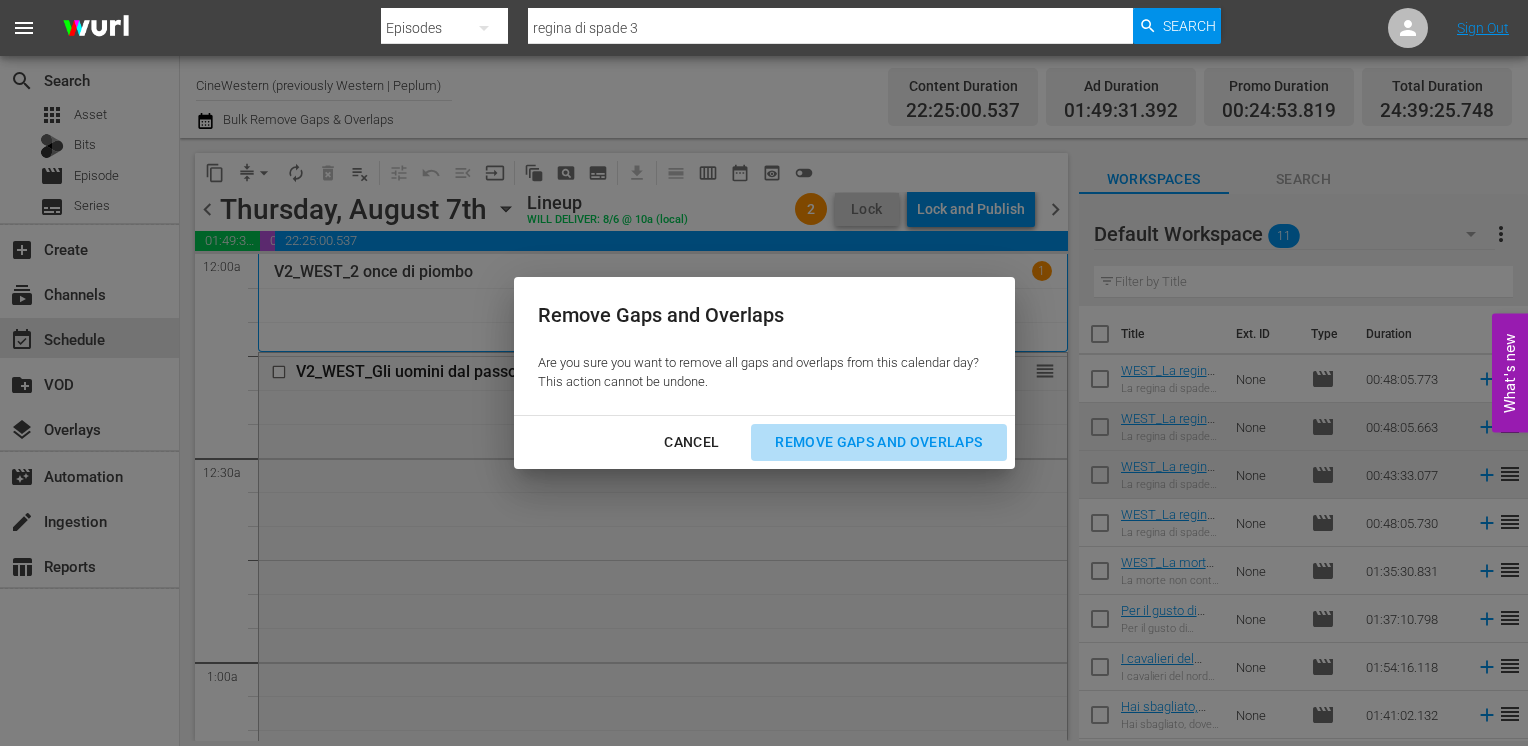 click on "Remove Gaps and Overlaps" at bounding box center [878, 442] 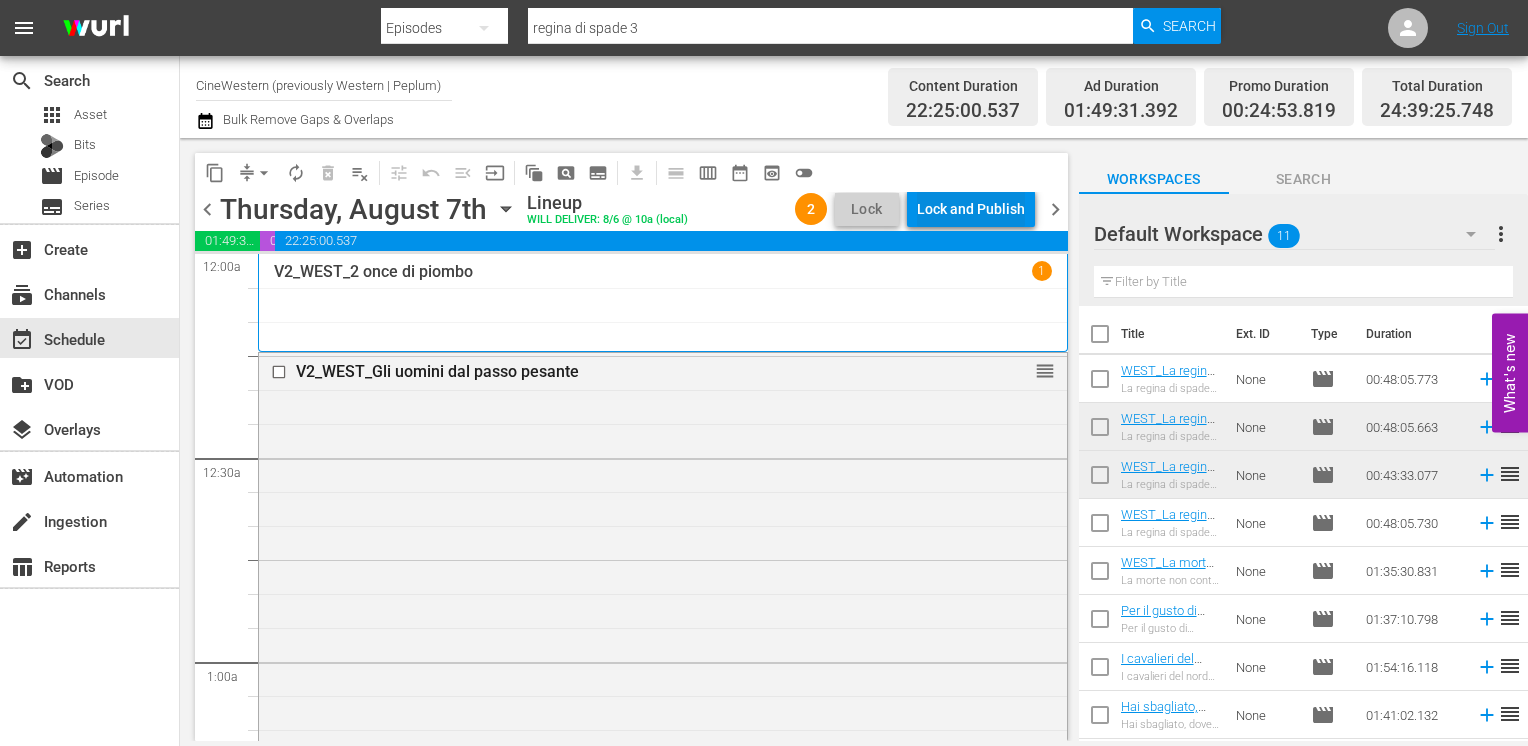 click on "Lock and Publish" at bounding box center [971, 209] 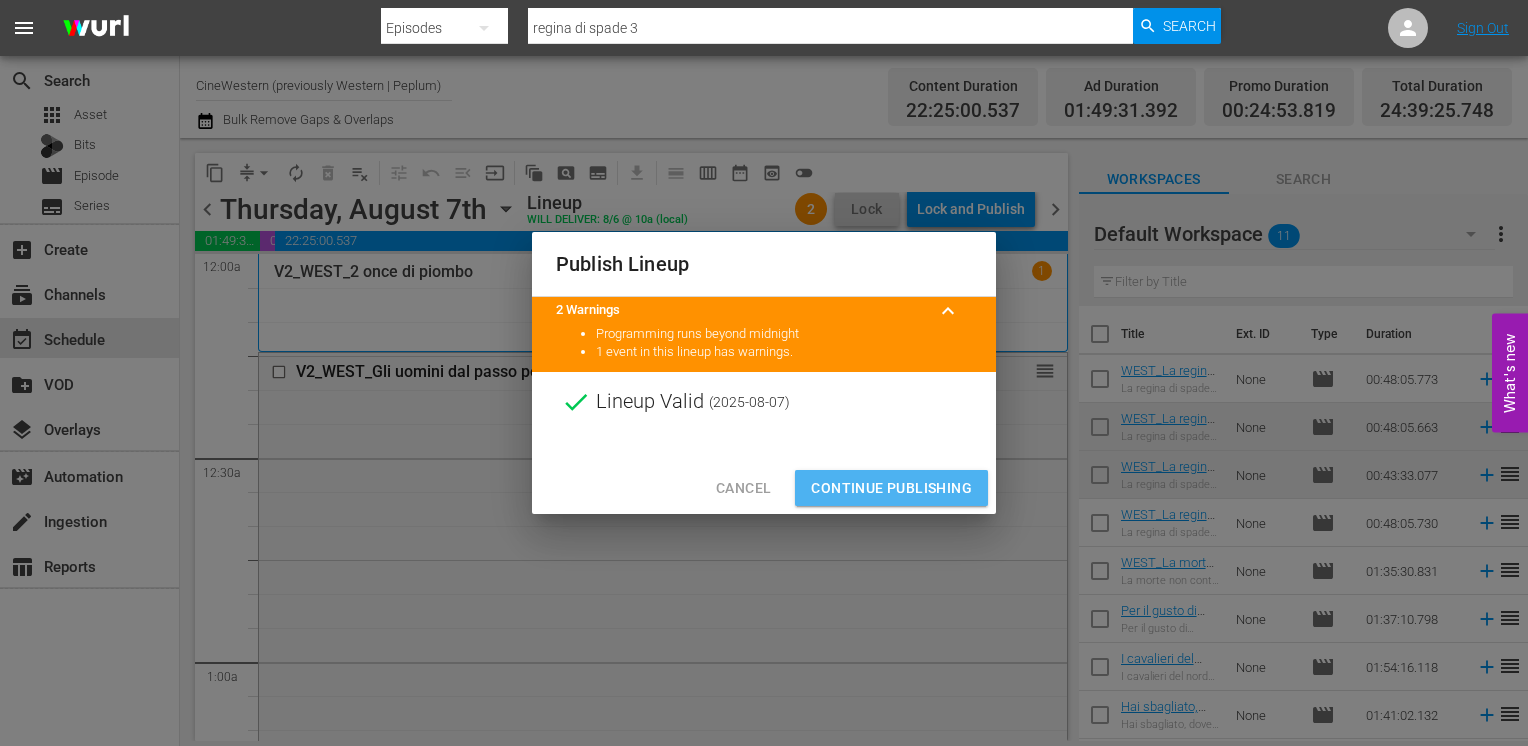 click on "Continue Publishing" at bounding box center (891, 488) 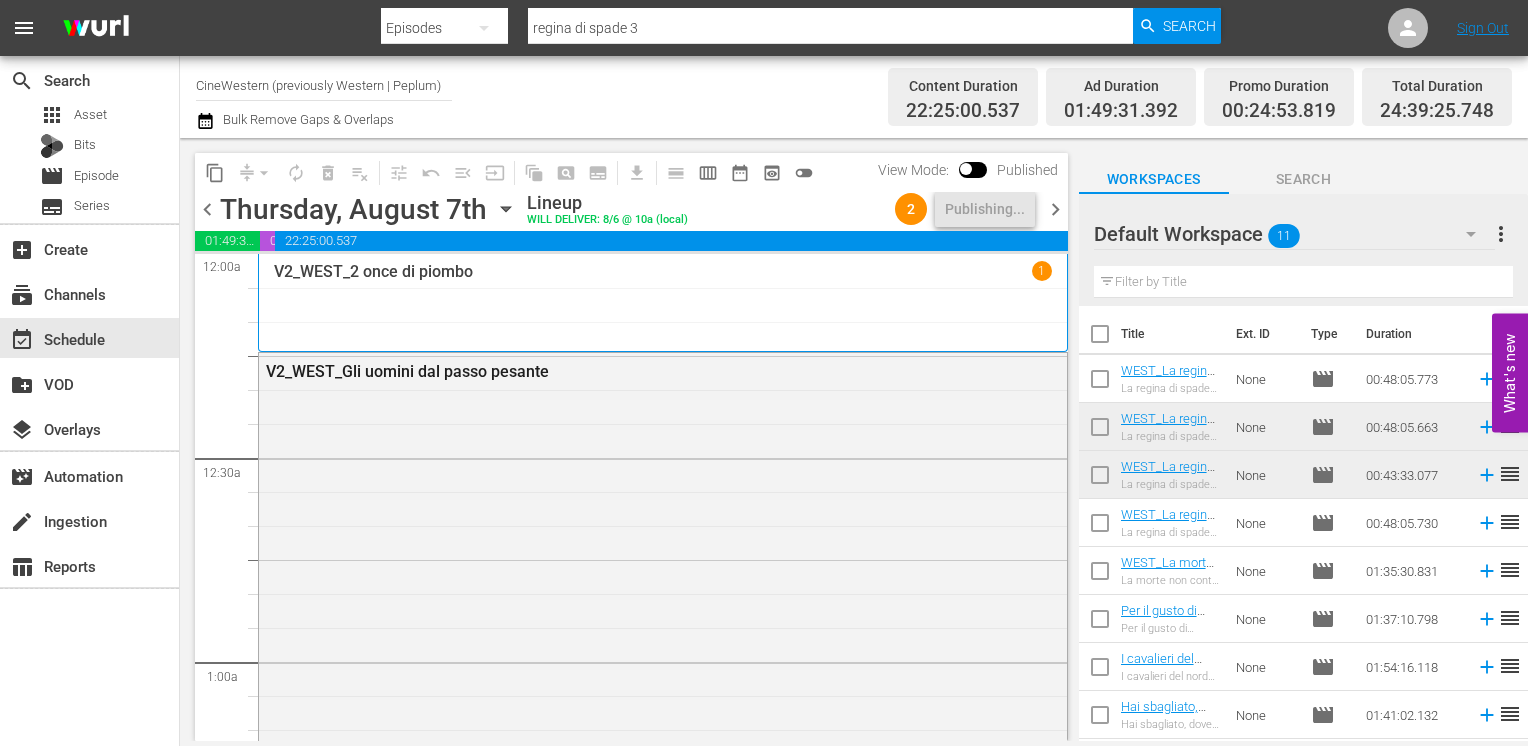 click on "chevron_right" at bounding box center [1055, 209] 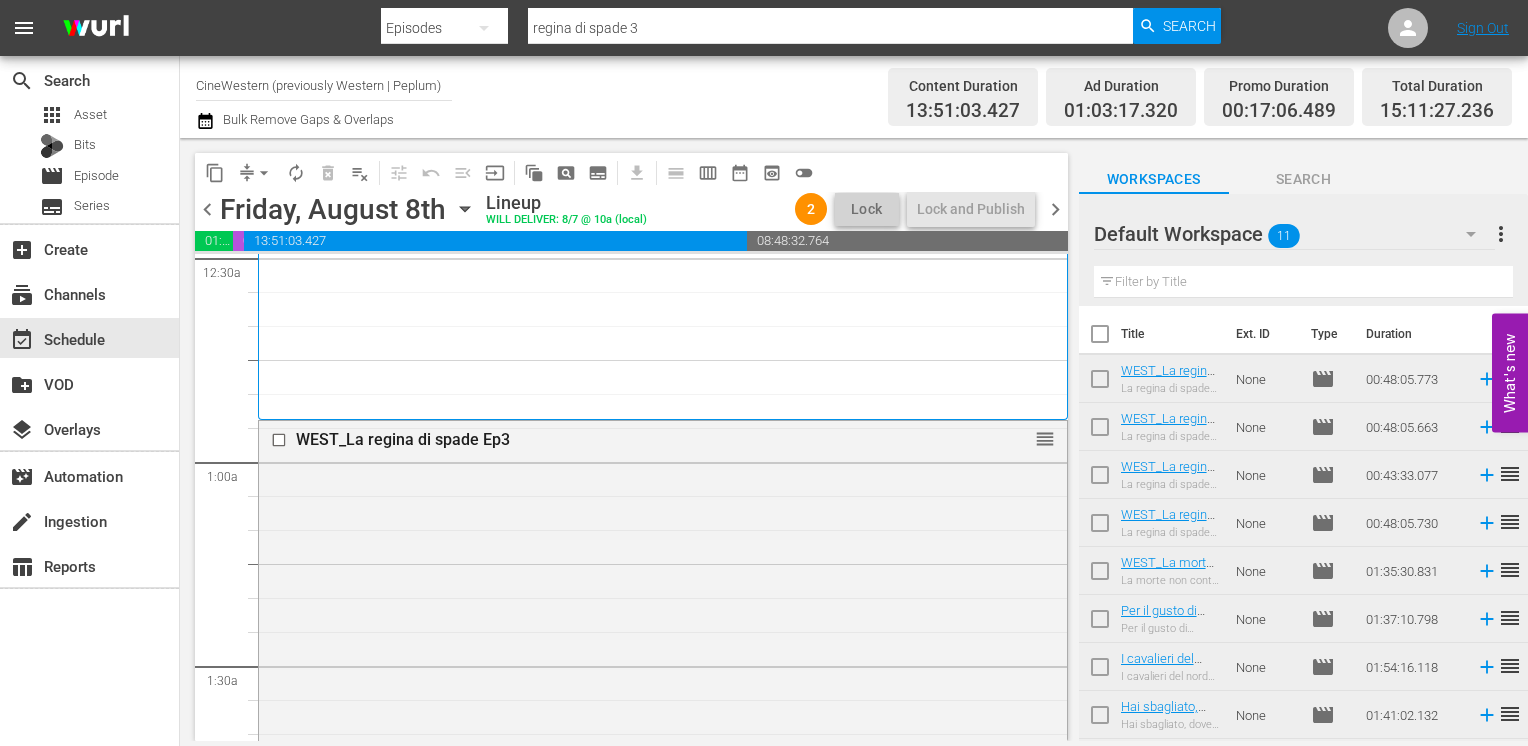 scroll, scrollTop: 0, scrollLeft: 0, axis: both 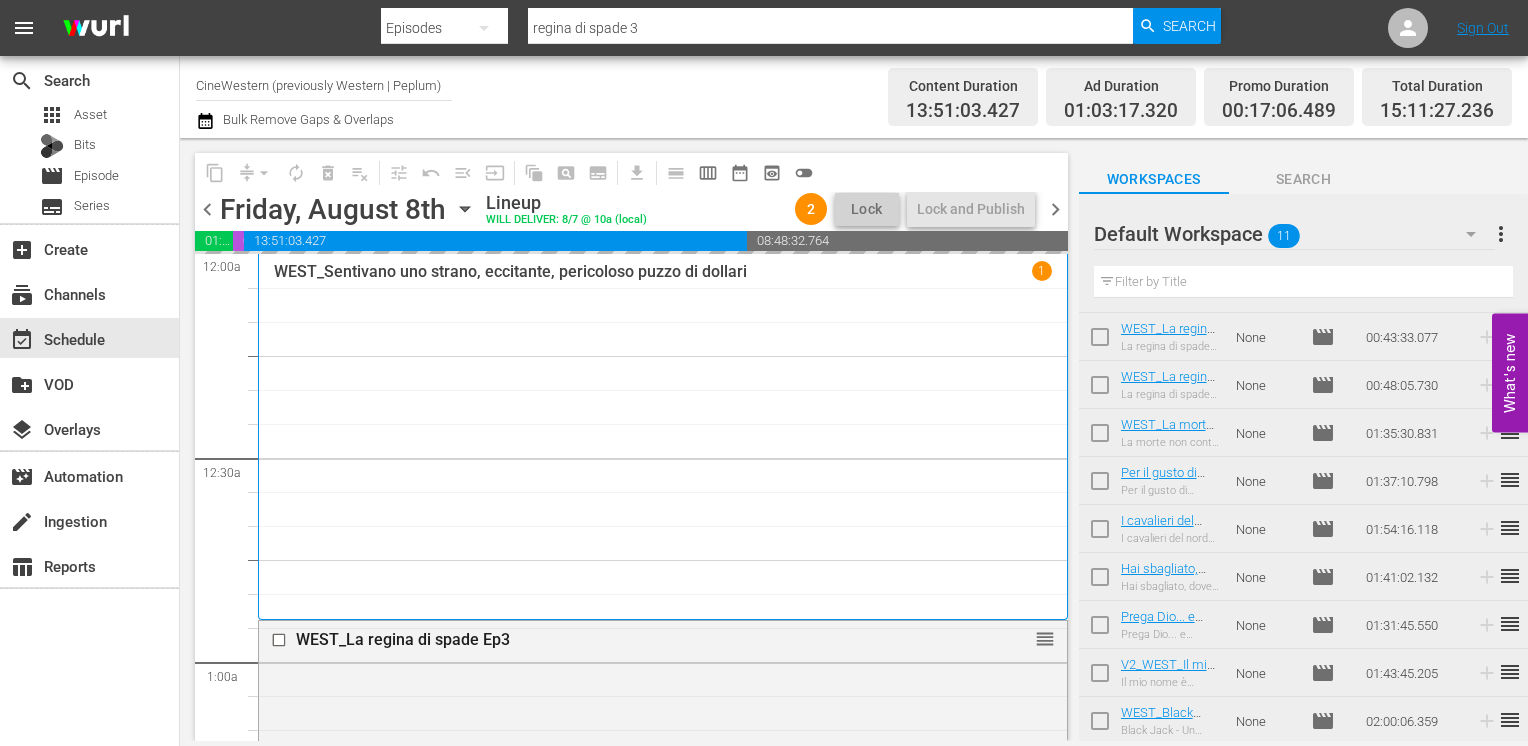click on "chevron_left" at bounding box center (207, 209) 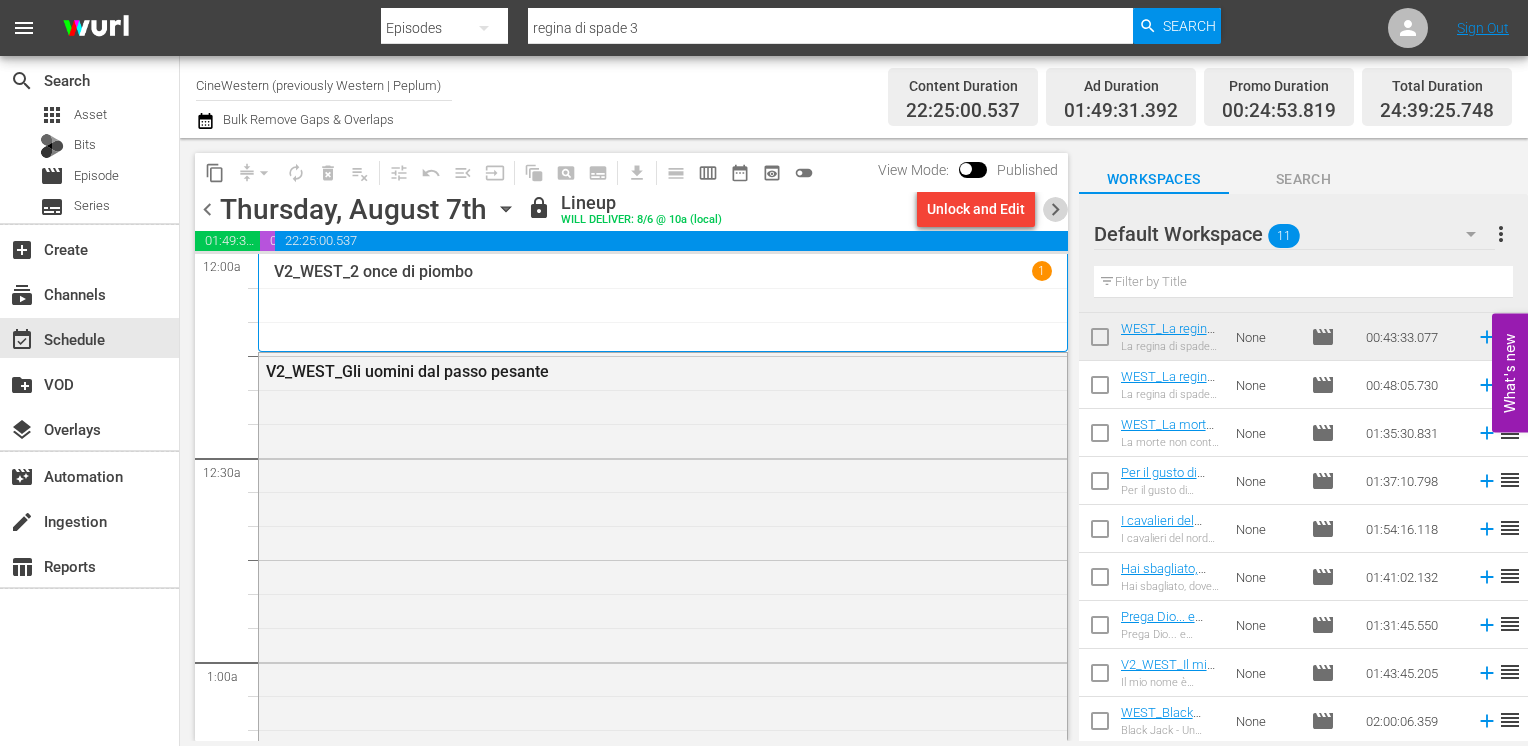 click on "chevron_right" at bounding box center [1055, 209] 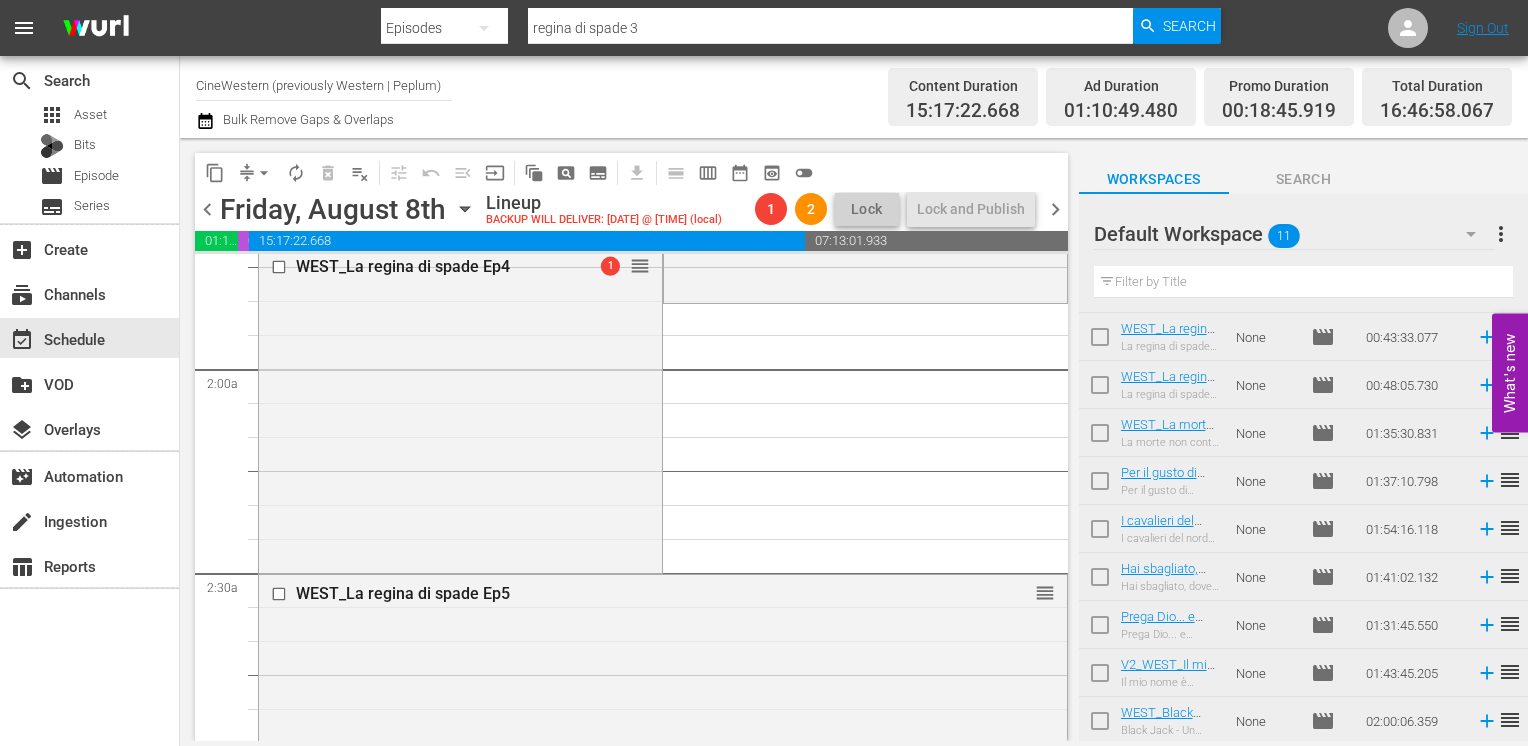 scroll, scrollTop: 700, scrollLeft: 0, axis: vertical 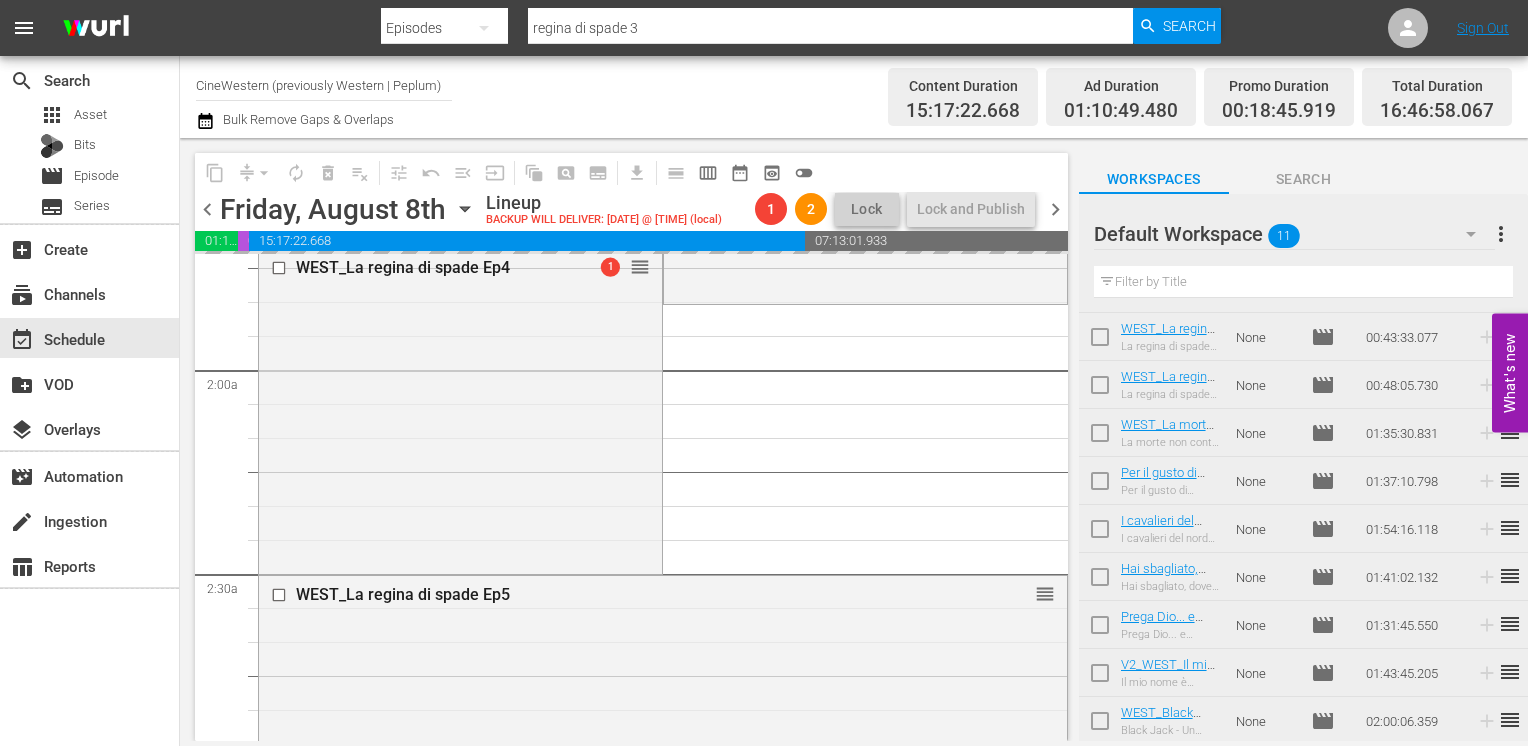 click on "chevron_right" at bounding box center (1055, 209) 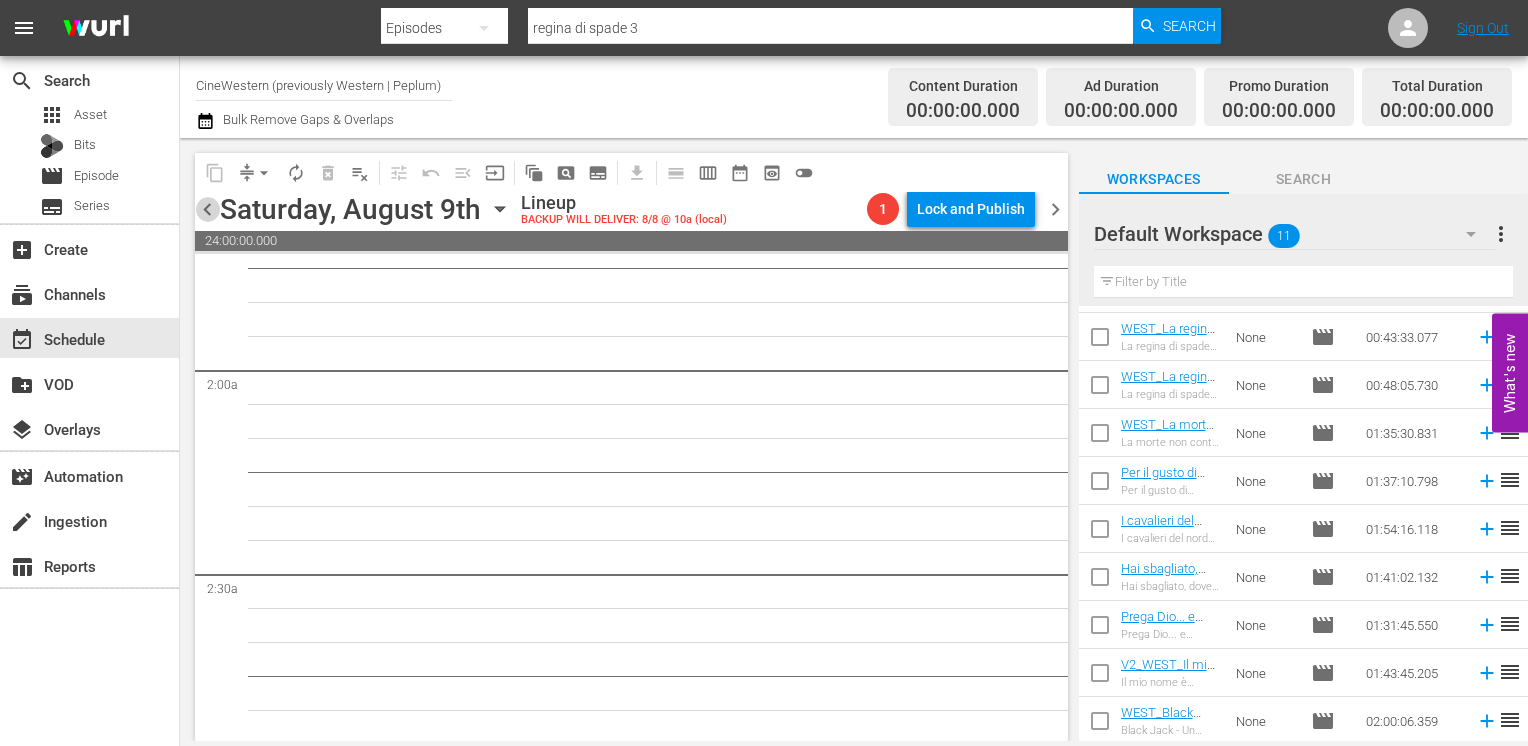 click on "chevron_left" at bounding box center (207, 209) 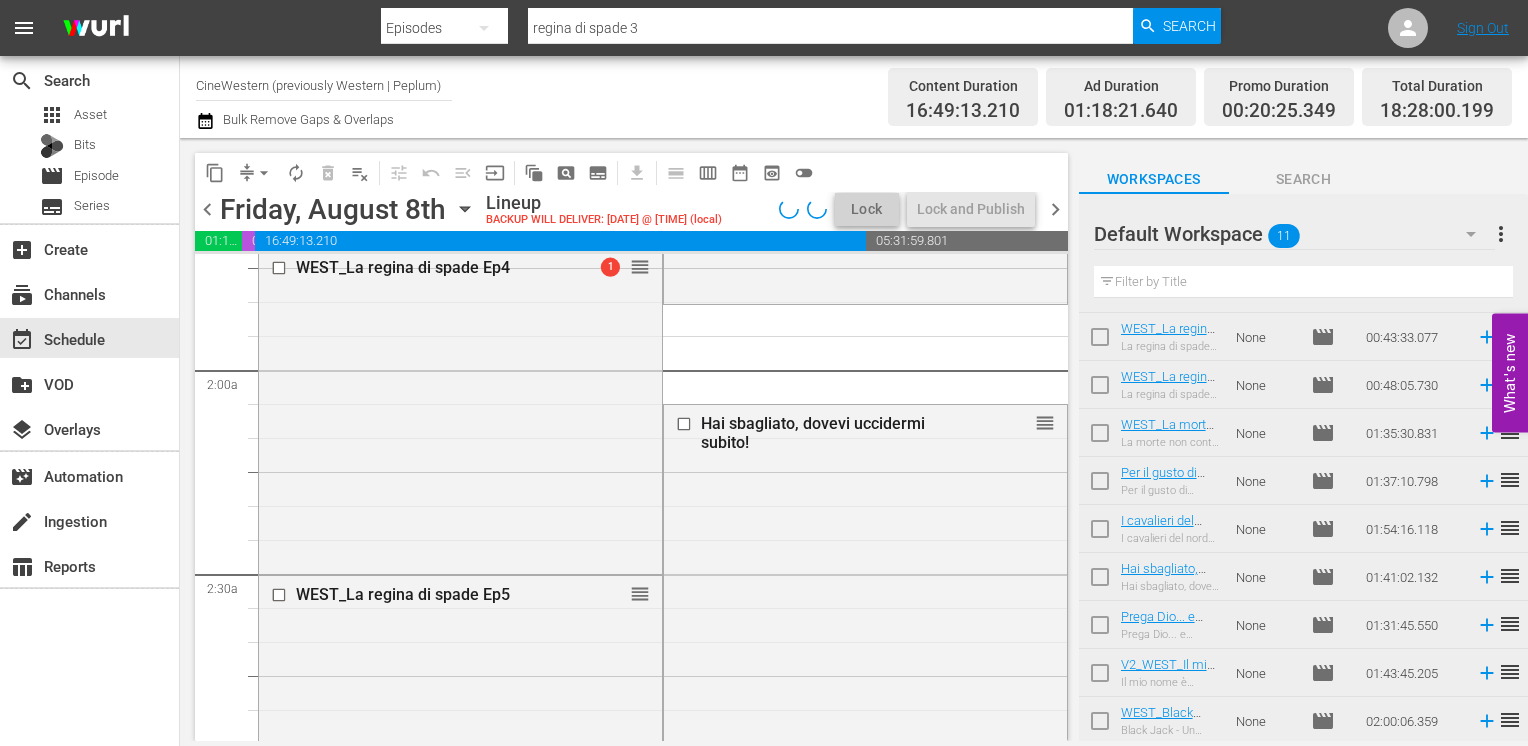 scroll, scrollTop: 665, scrollLeft: 0, axis: vertical 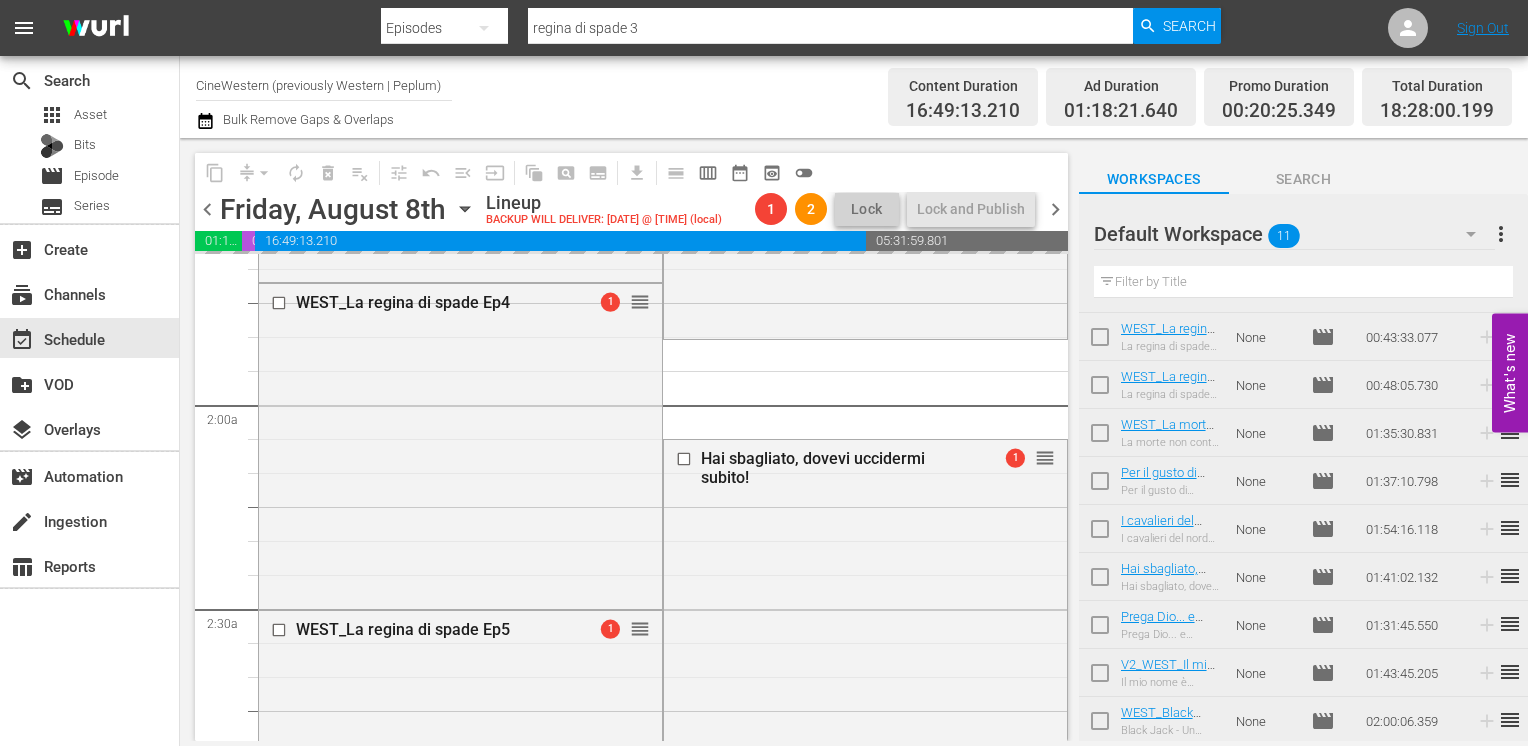 click on "chevron_right" at bounding box center [1055, 209] 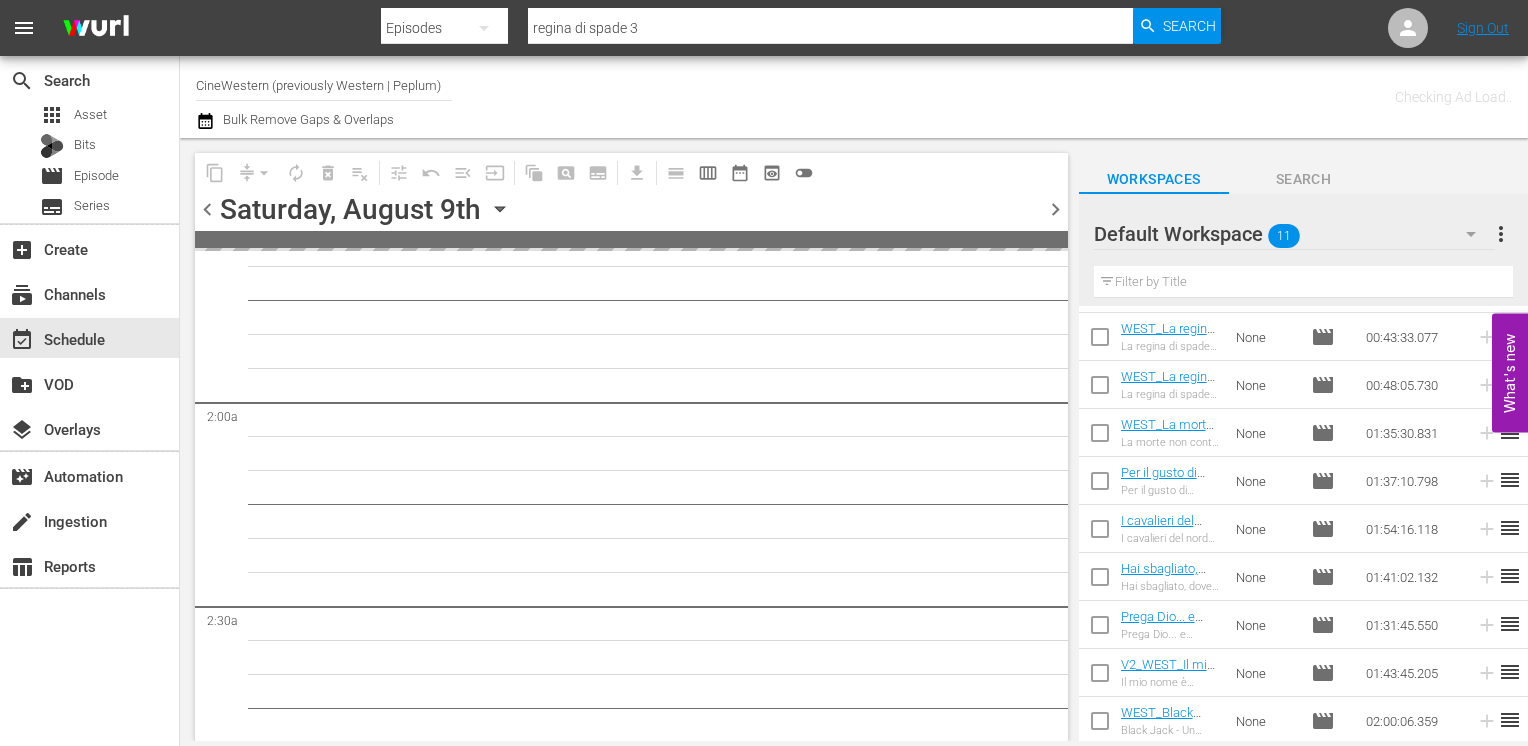 scroll, scrollTop: 700, scrollLeft: 0, axis: vertical 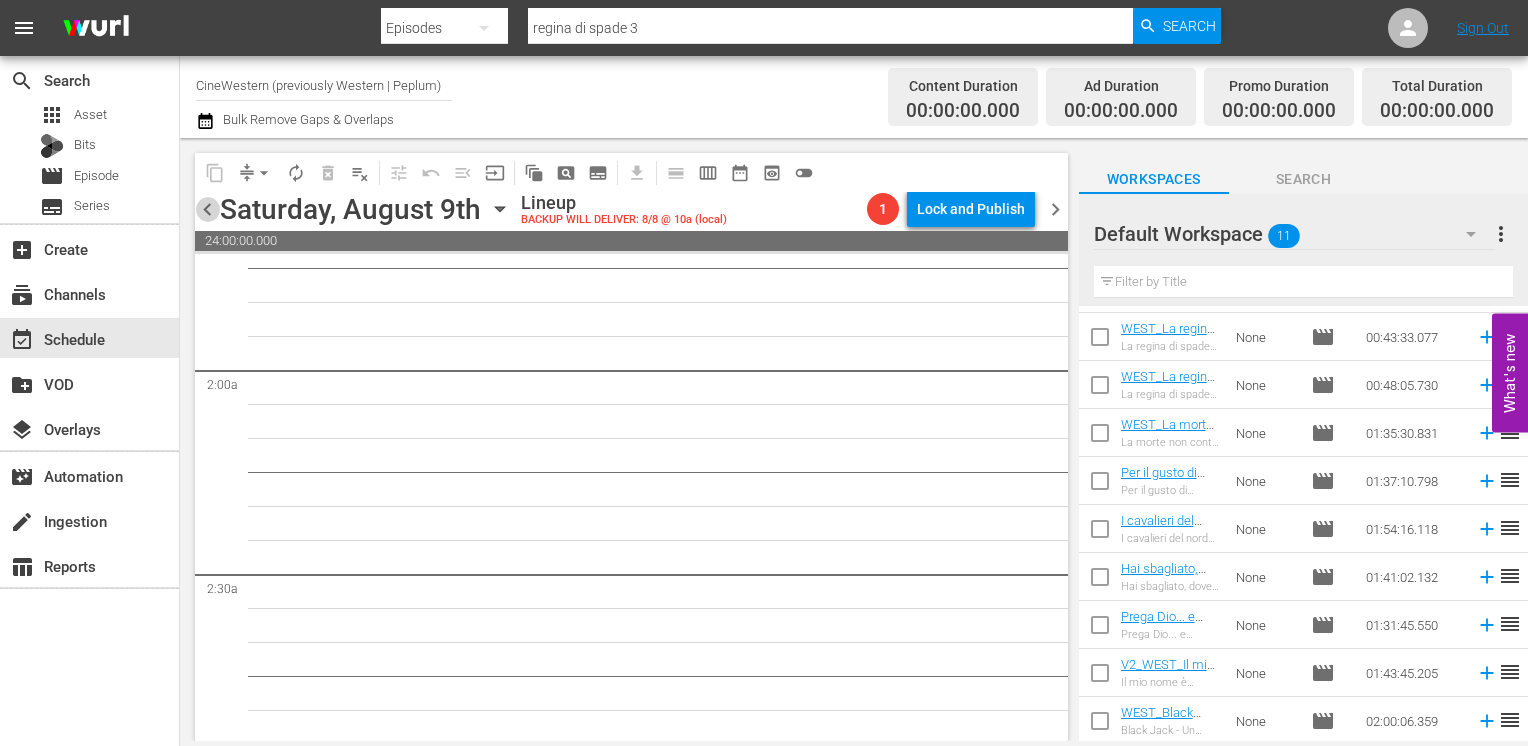 click on "chevron_left" at bounding box center (207, 209) 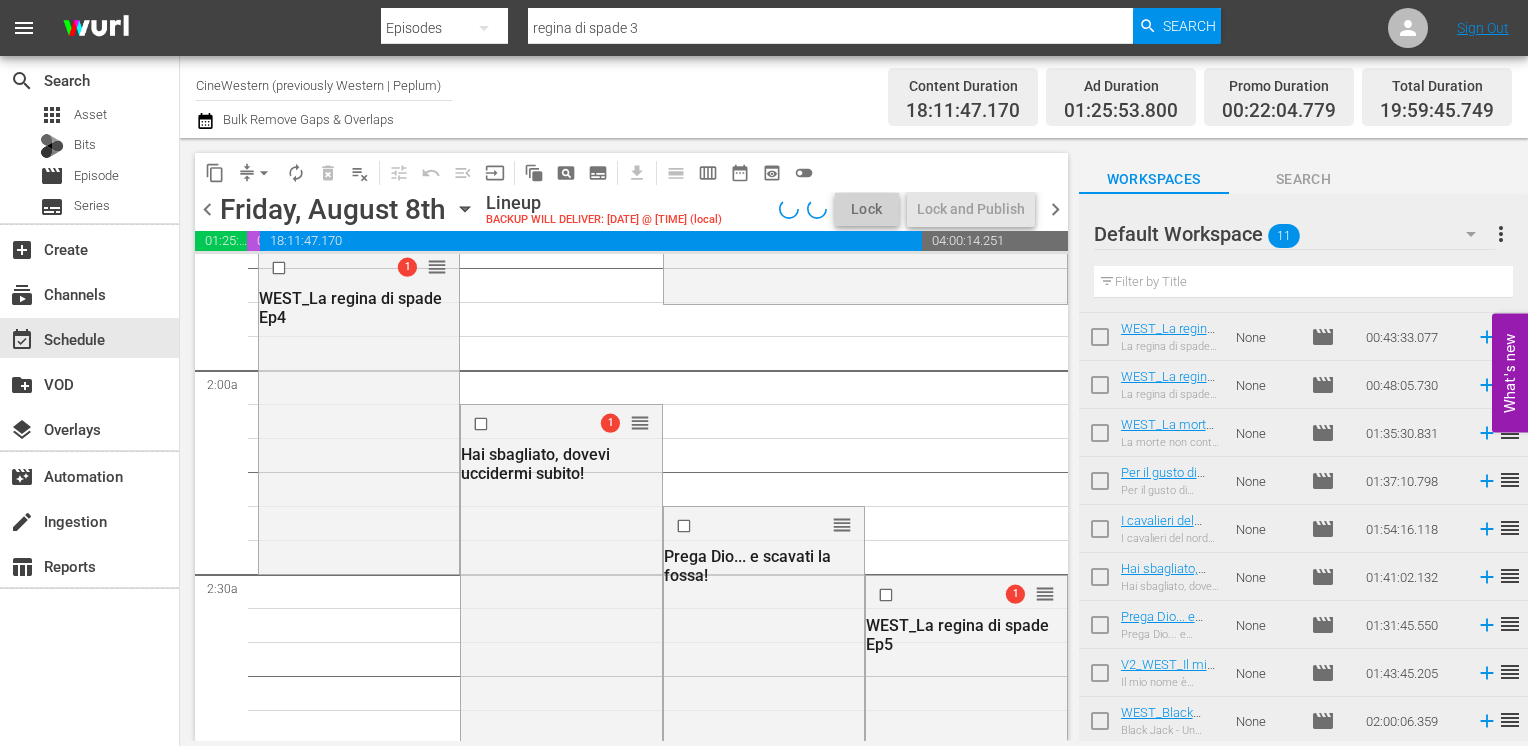 scroll, scrollTop: 665, scrollLeft: 0, axis: vertical 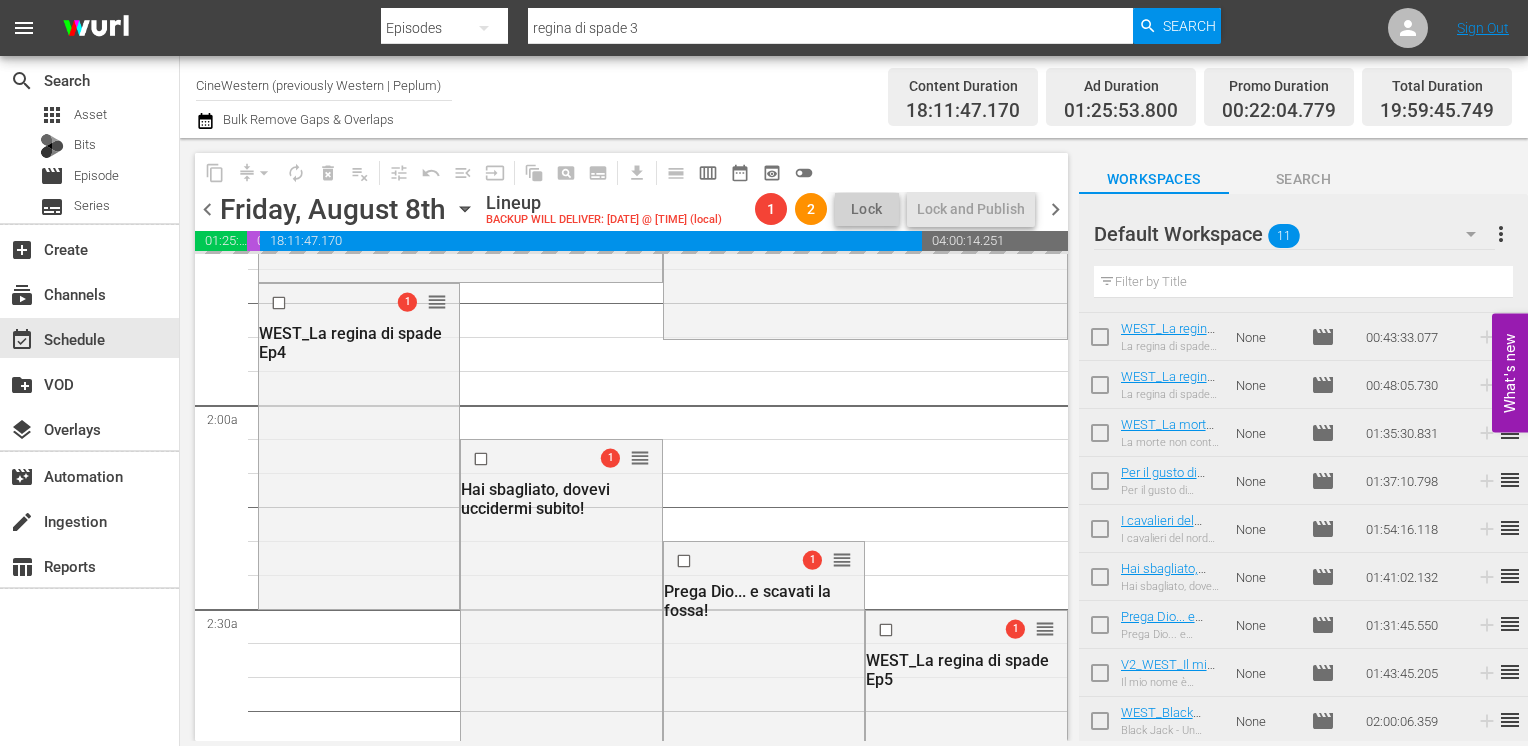 click on "chevron_right" at bounding box center [1055, 209] 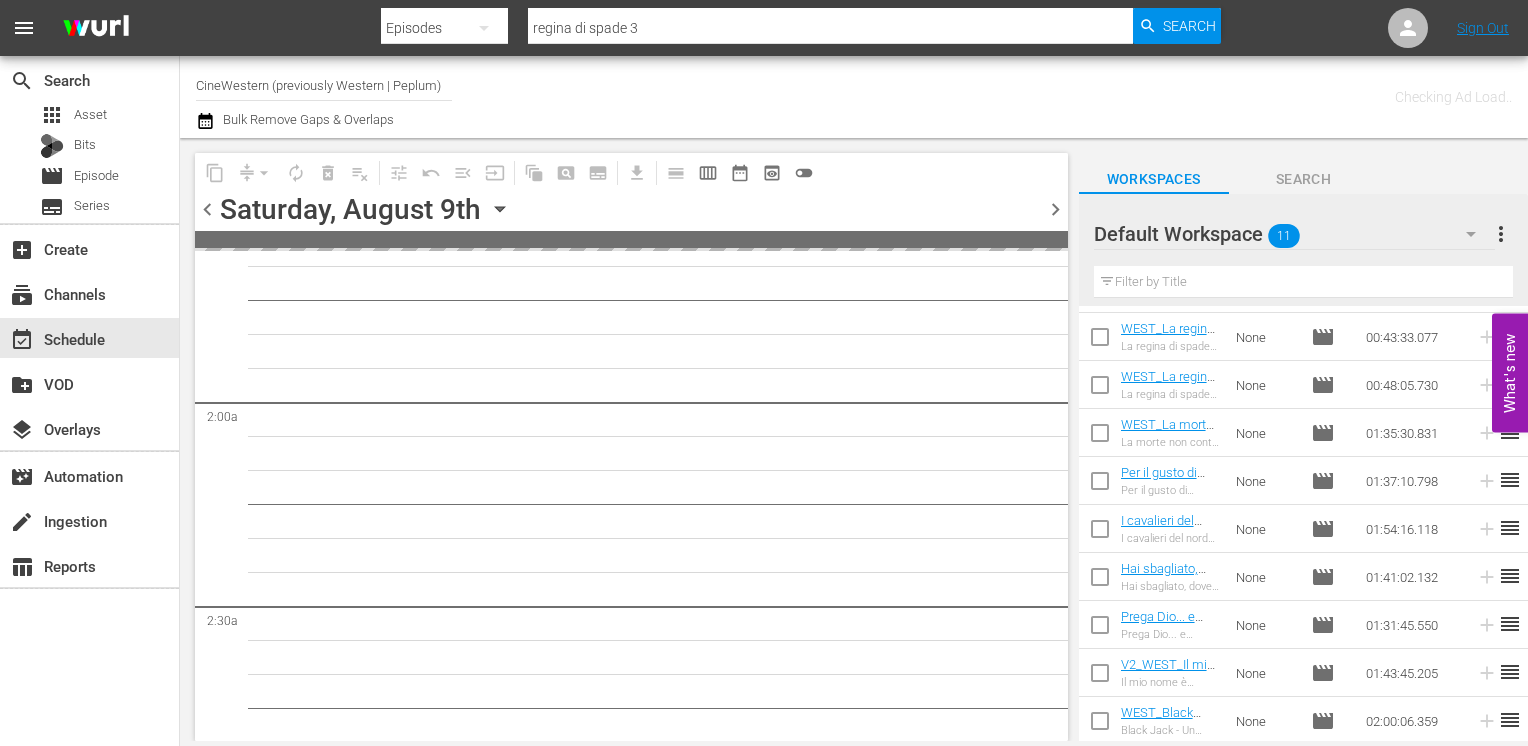 scroll, scrollTop: 700, scrollLeft: 0, axis: vertical 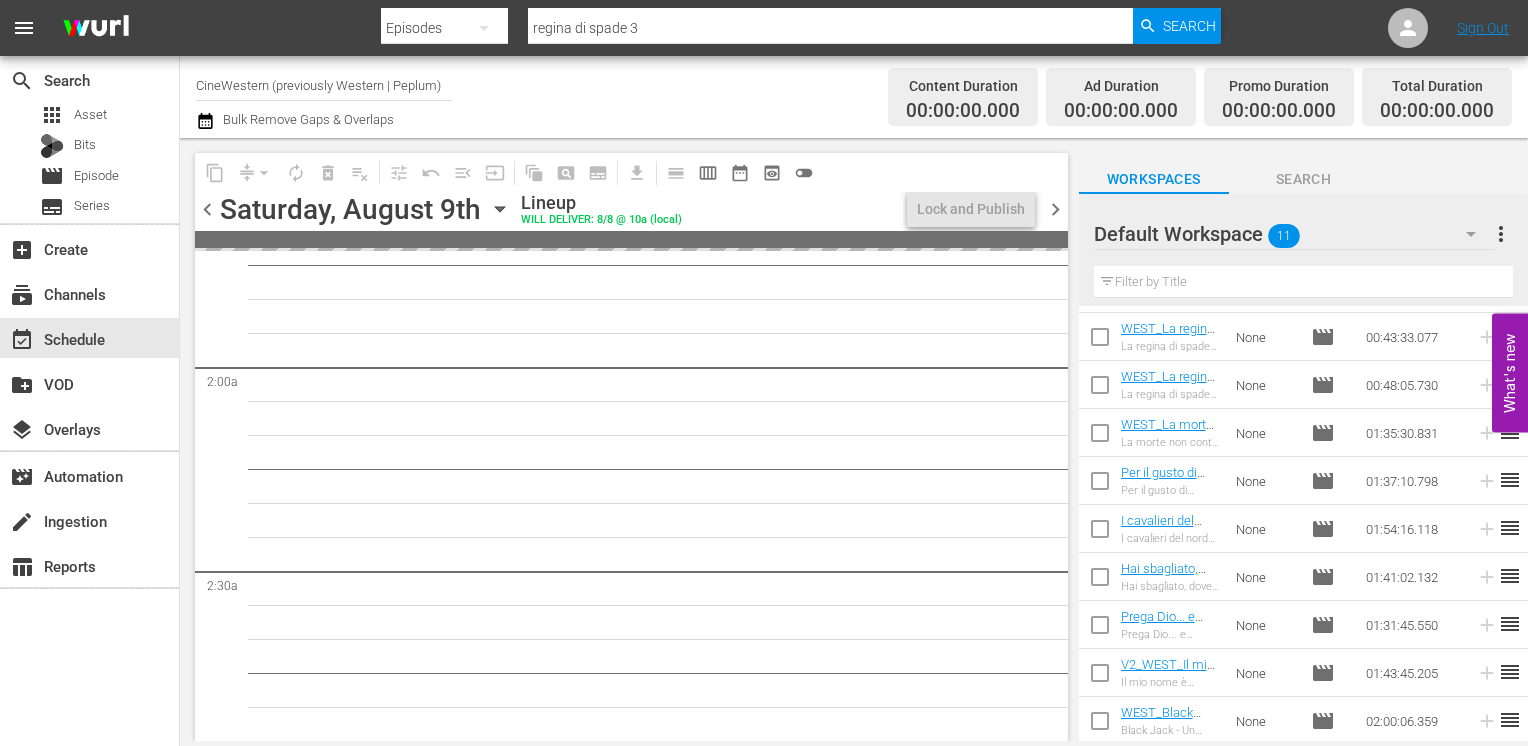 click on "chevron_left" at bounding box center (207, 209) 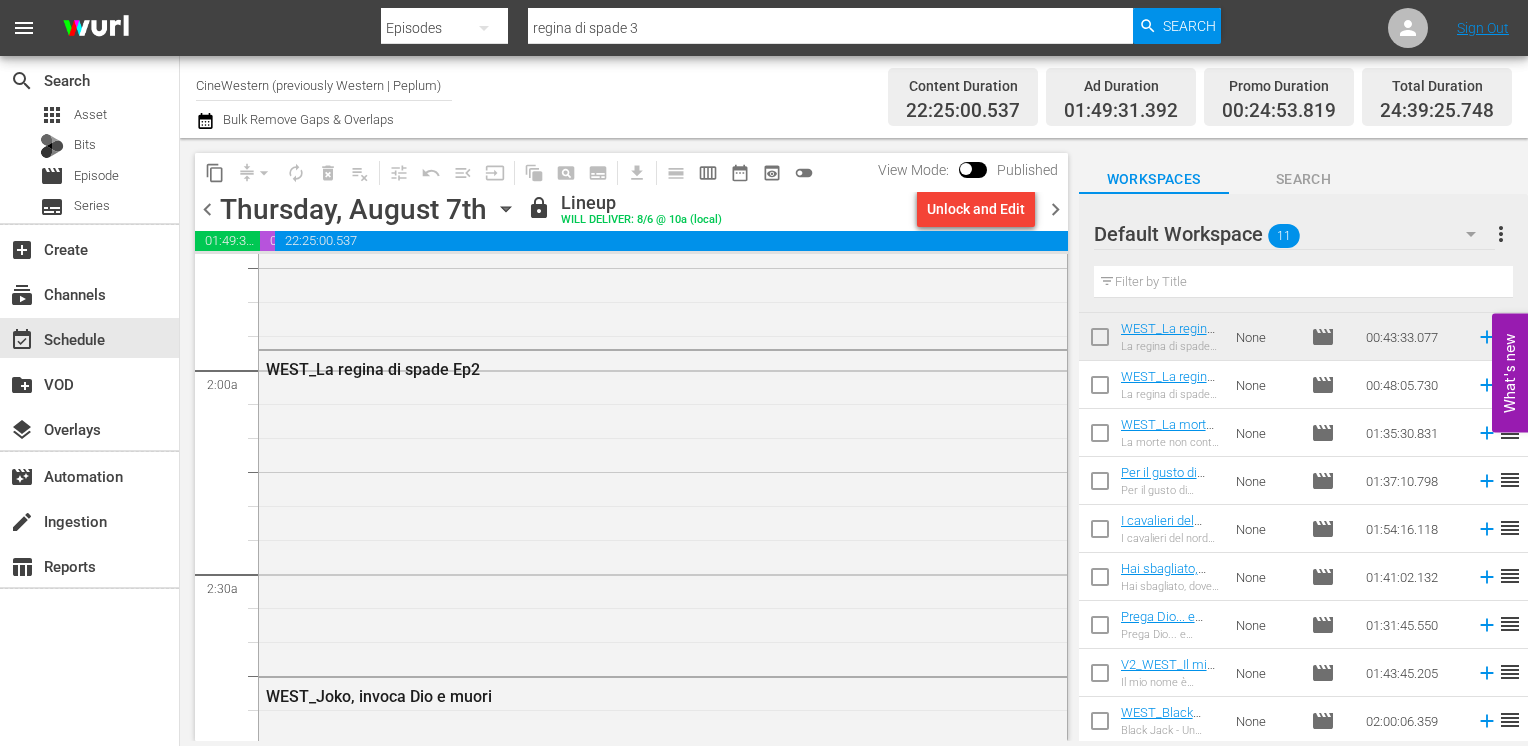 click on "chevron_right" at bounding box center (1055, 209) 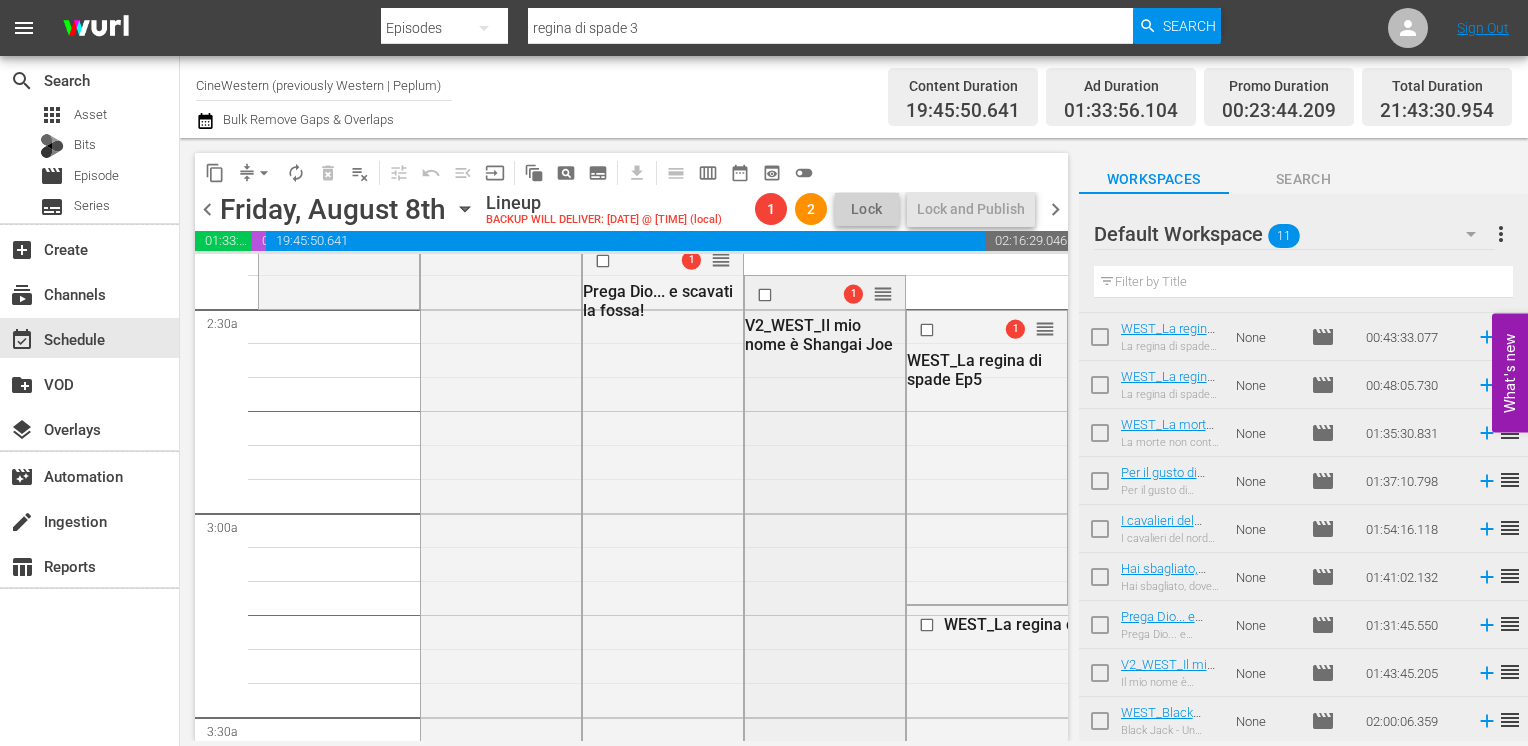 scroll, scrollTop: 765, scrollLeft: 0, axis: vertical 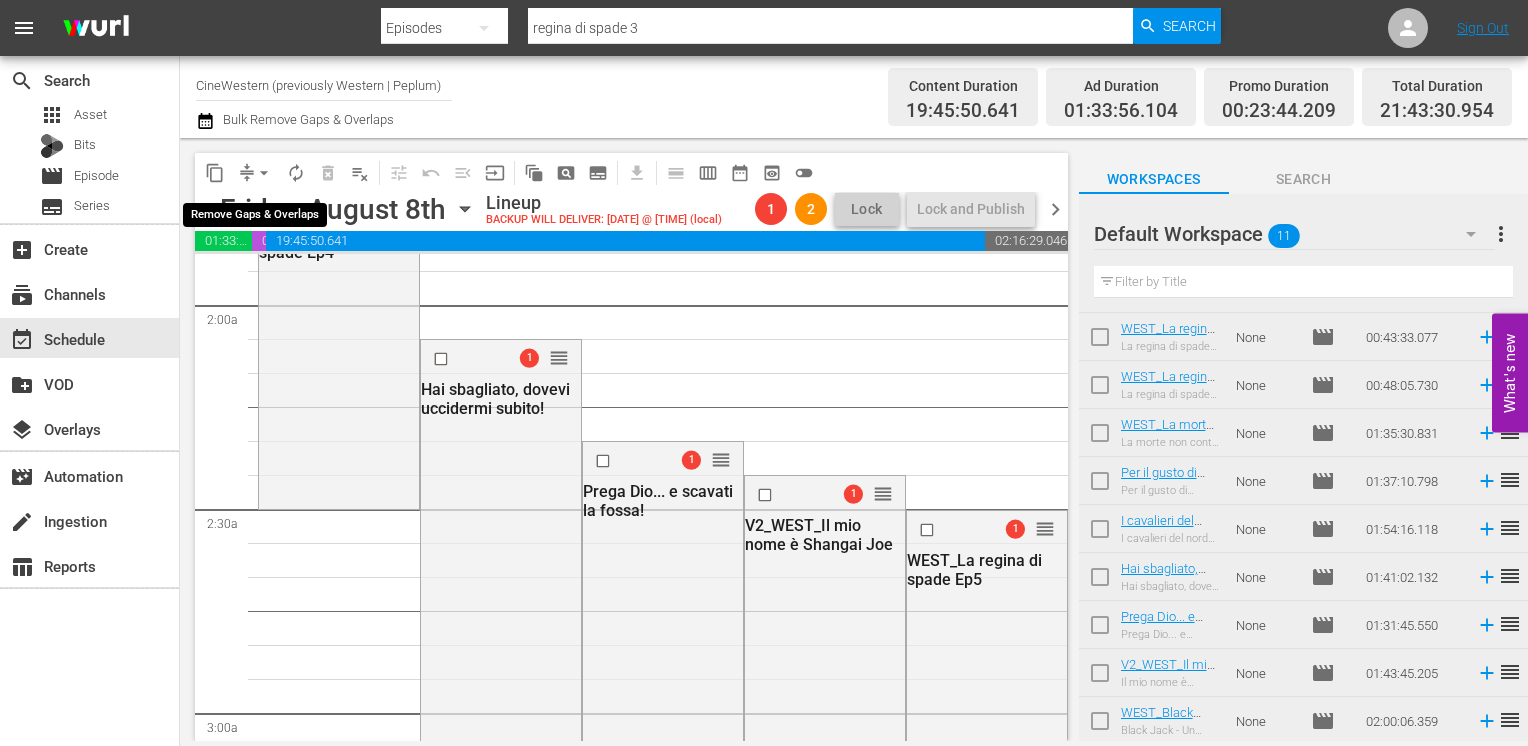 click on "arrow_drop_down" at bounding box center (264, 173) 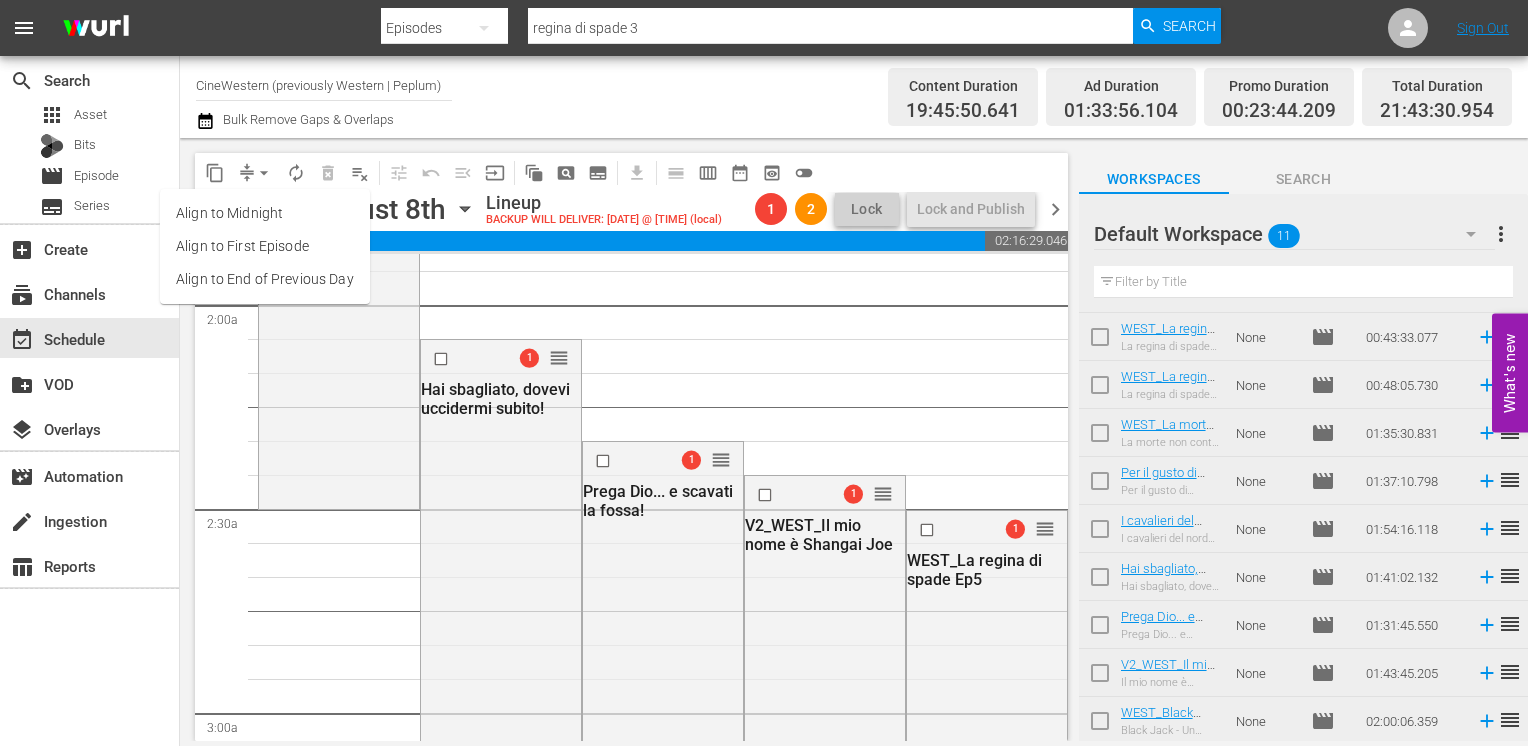 click on "Align to End of Previous Day" at bounding box center (265, 279) 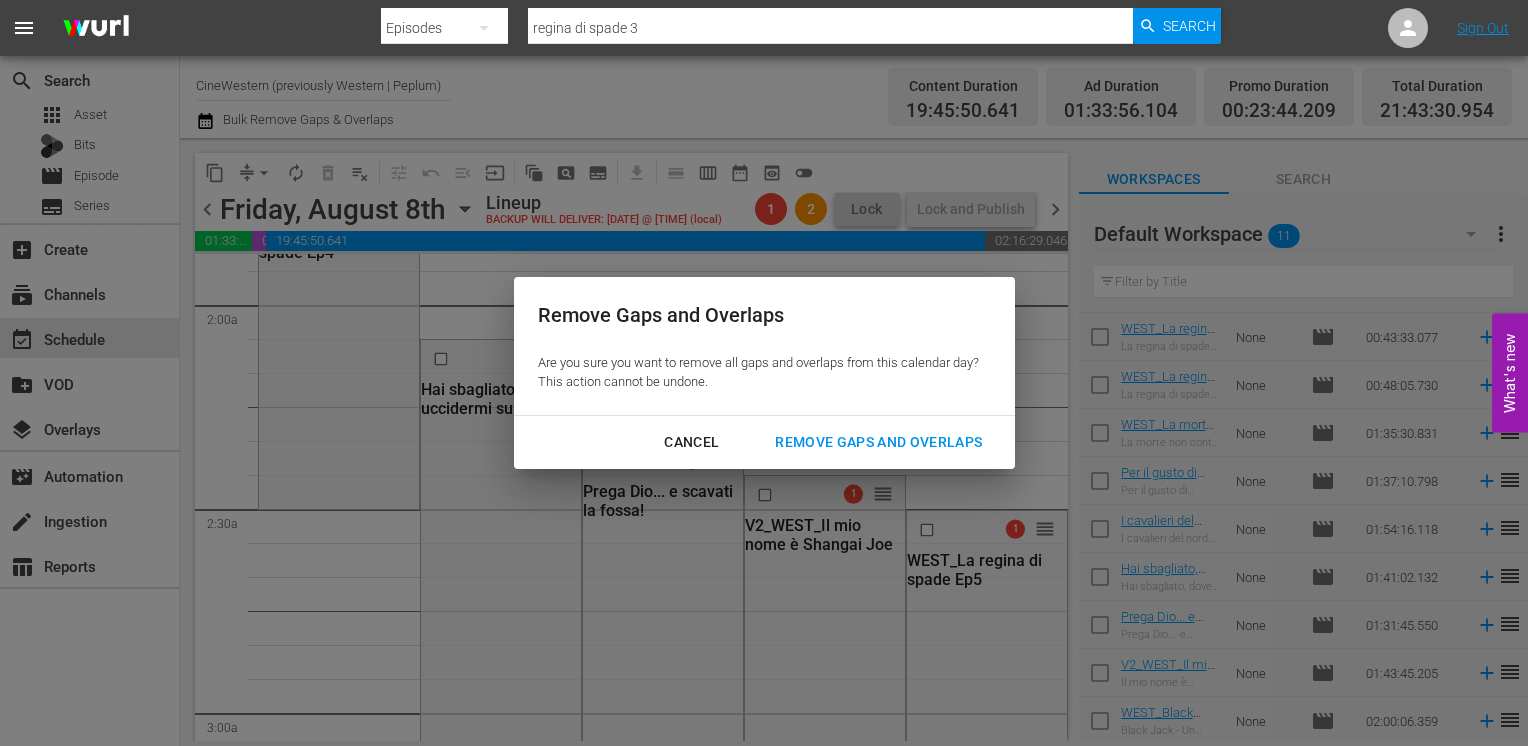 click on "Remove Gaps and Overlaps" at bounding box center (878, 442) 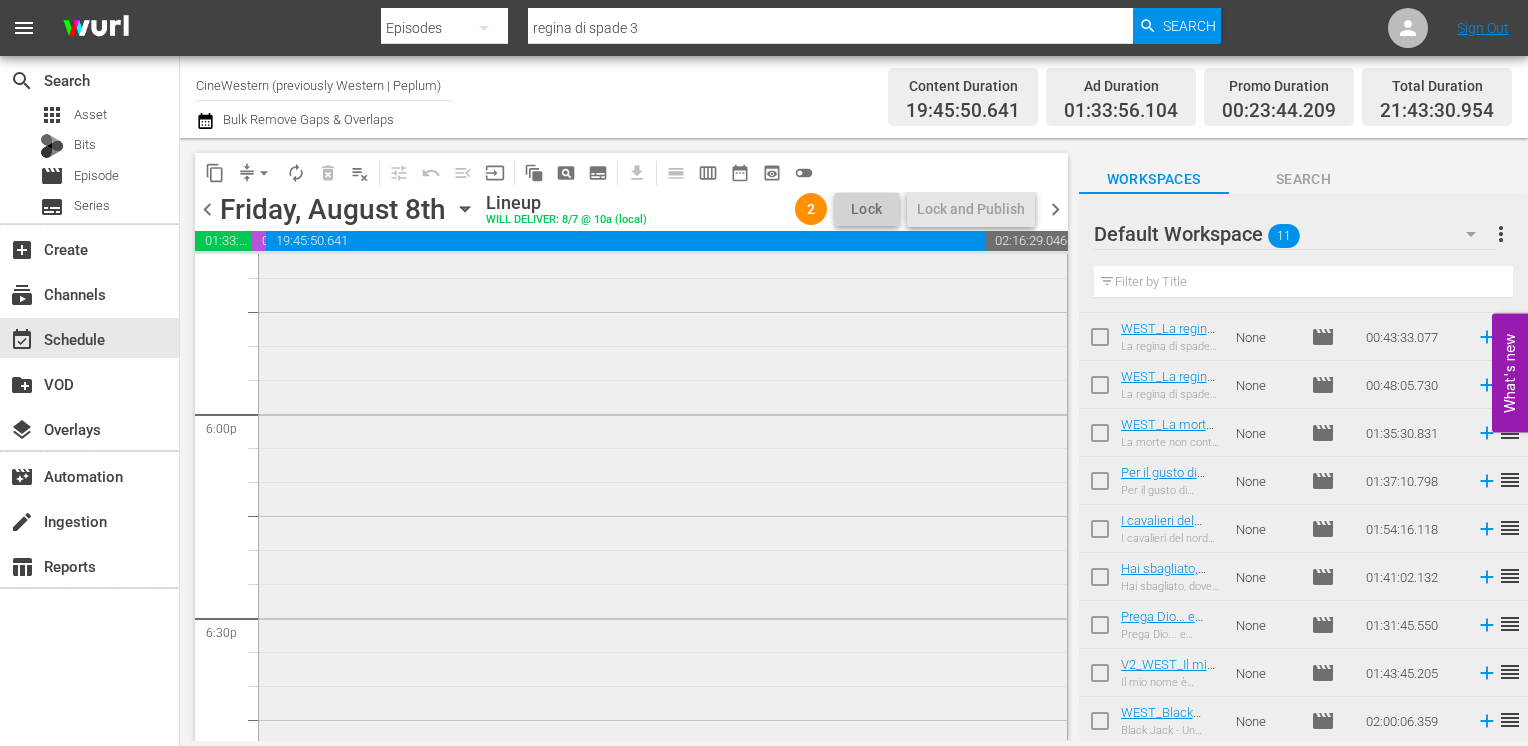 scroll, scrollTop: 7004, scrollLeft: 0, axis: vertical 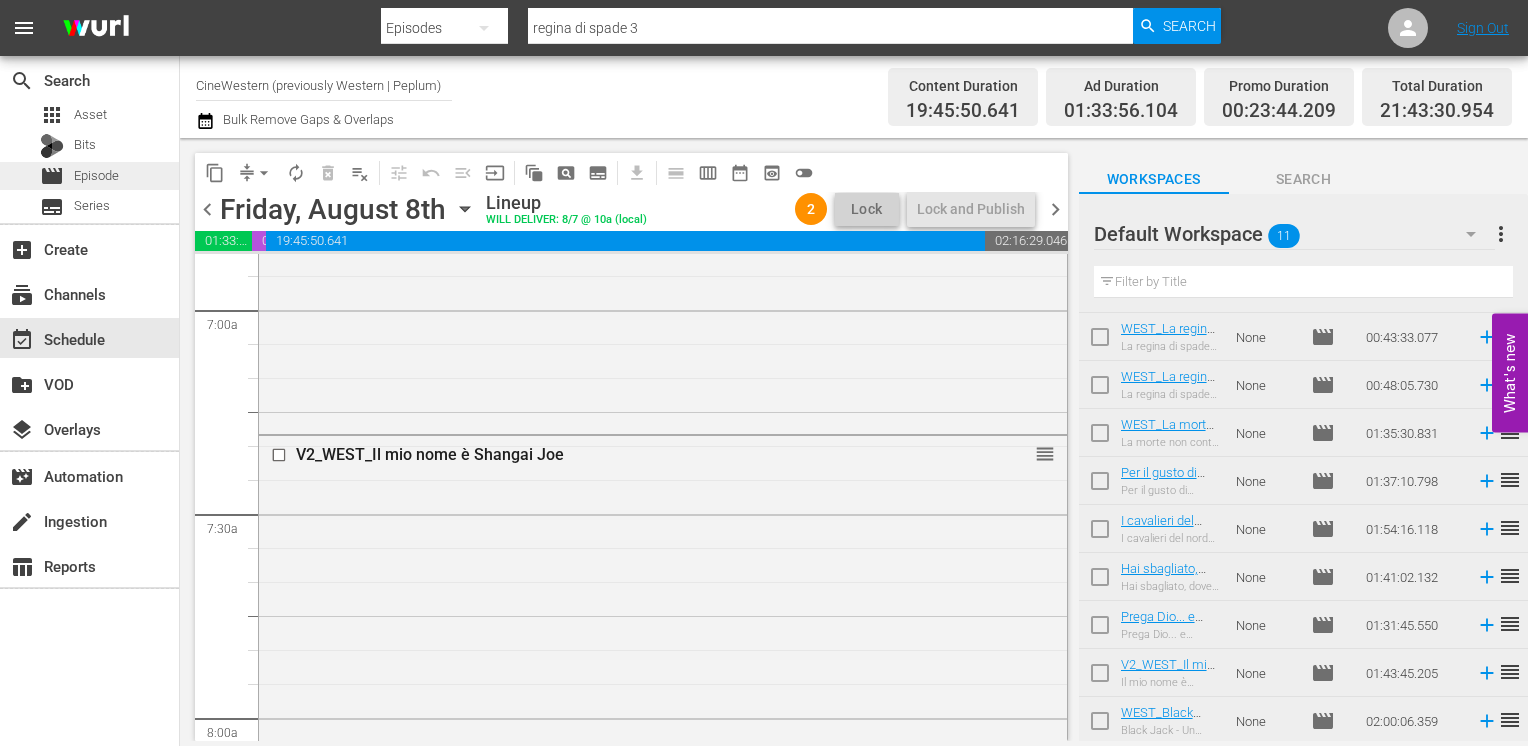 click on "Episode" at bounding box center [96, 176] 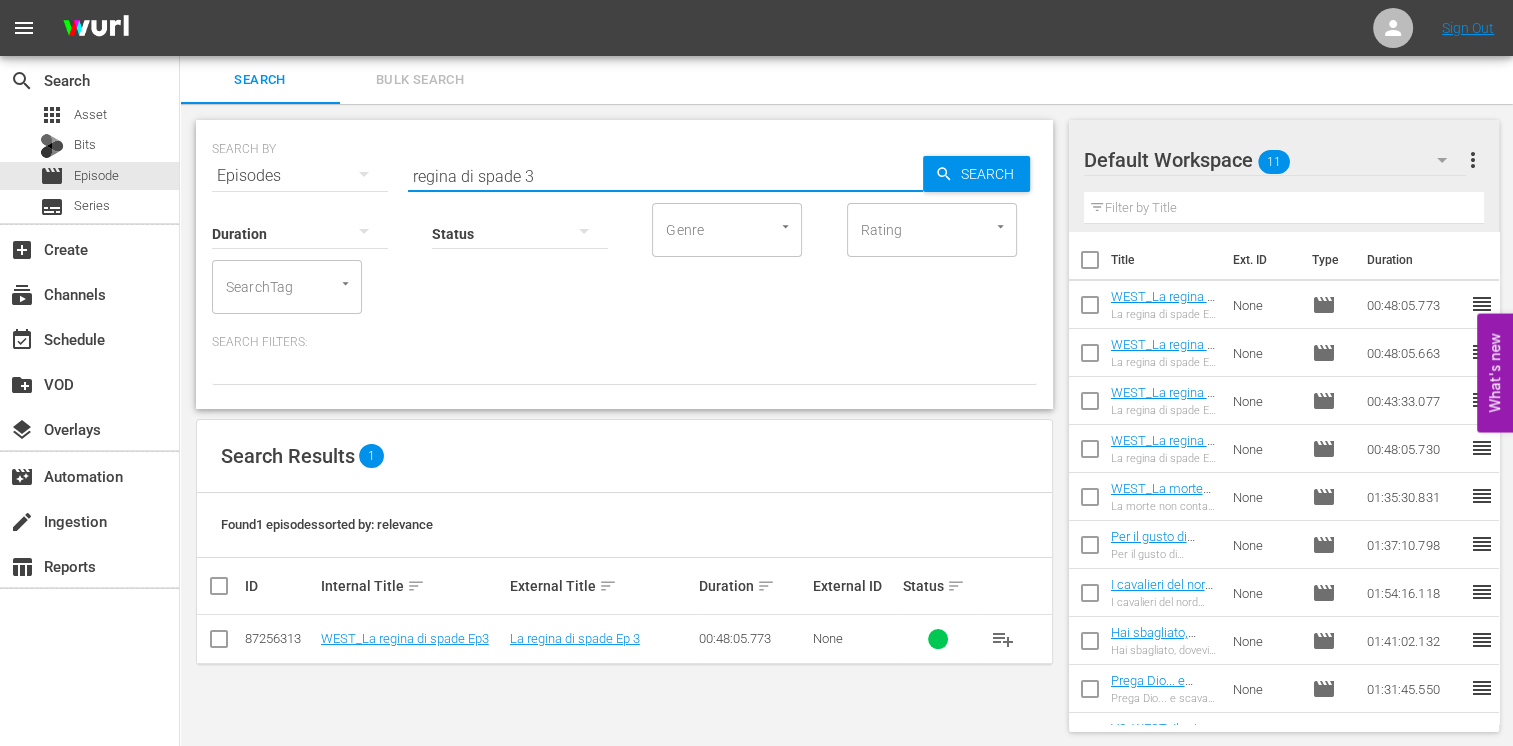 drag, startPoint x: 547, startPoint y: 178, endPoint x: 303, endPoint y: 166, distance: 244.2949 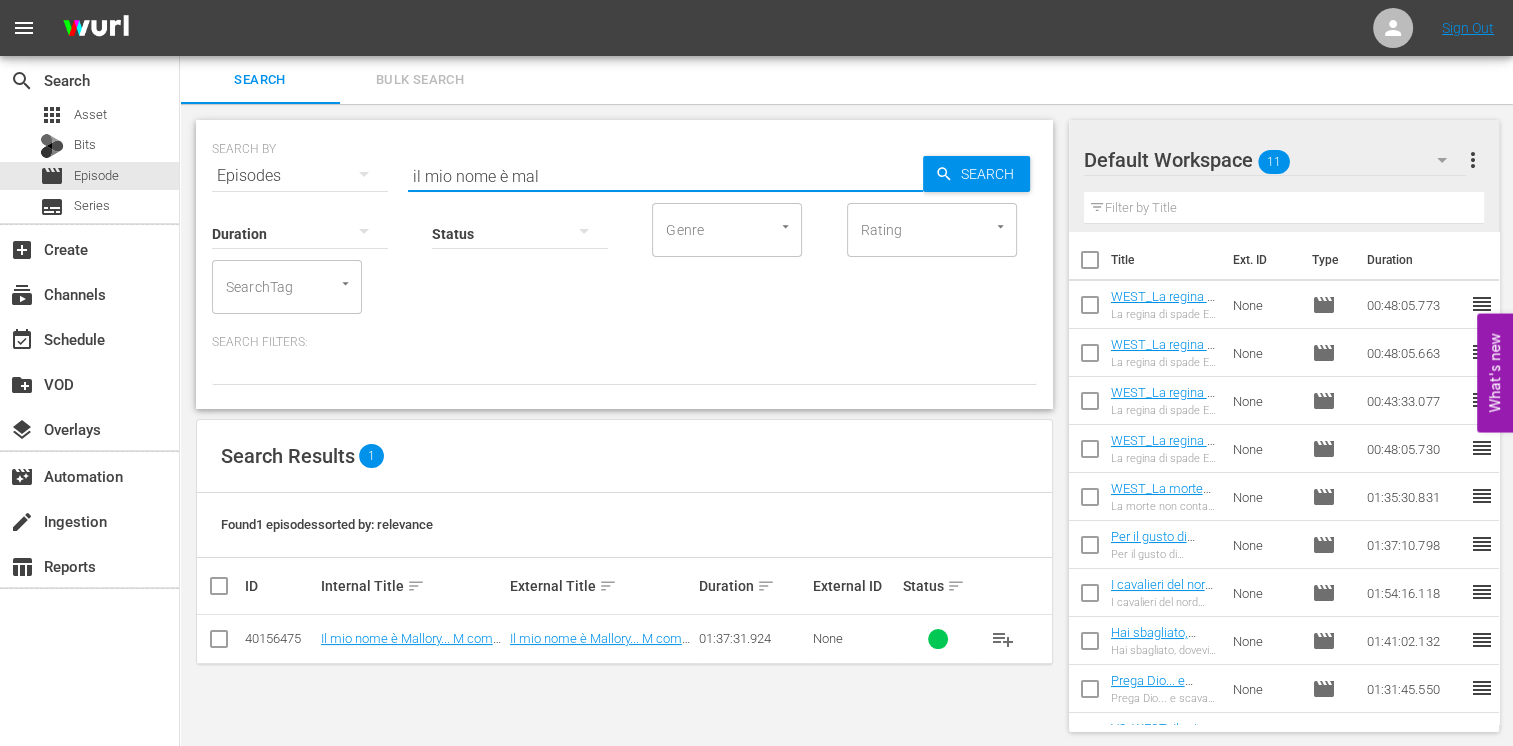 type on "il mio nome è mal" 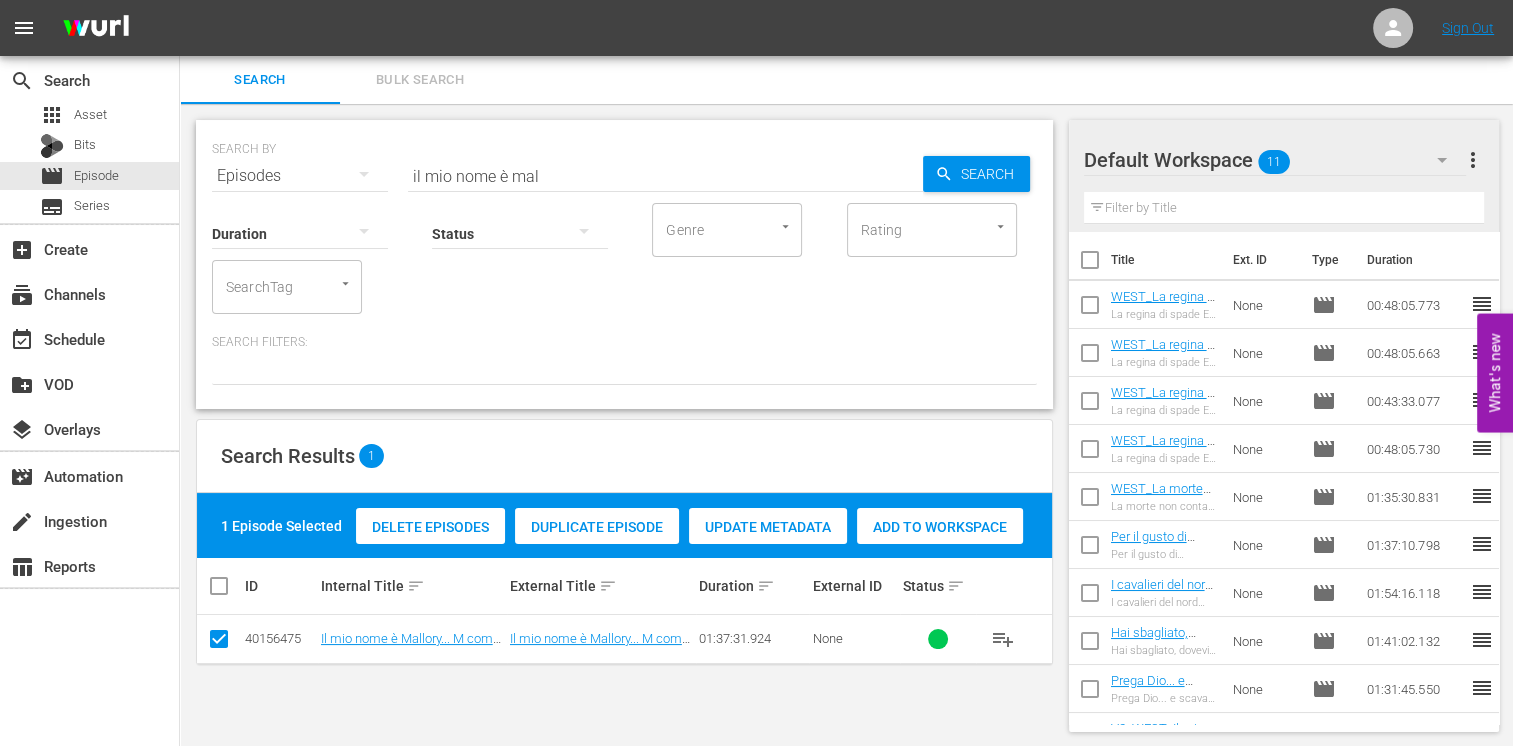 click on "Add to Workspace" at bounding box center (940, 527) 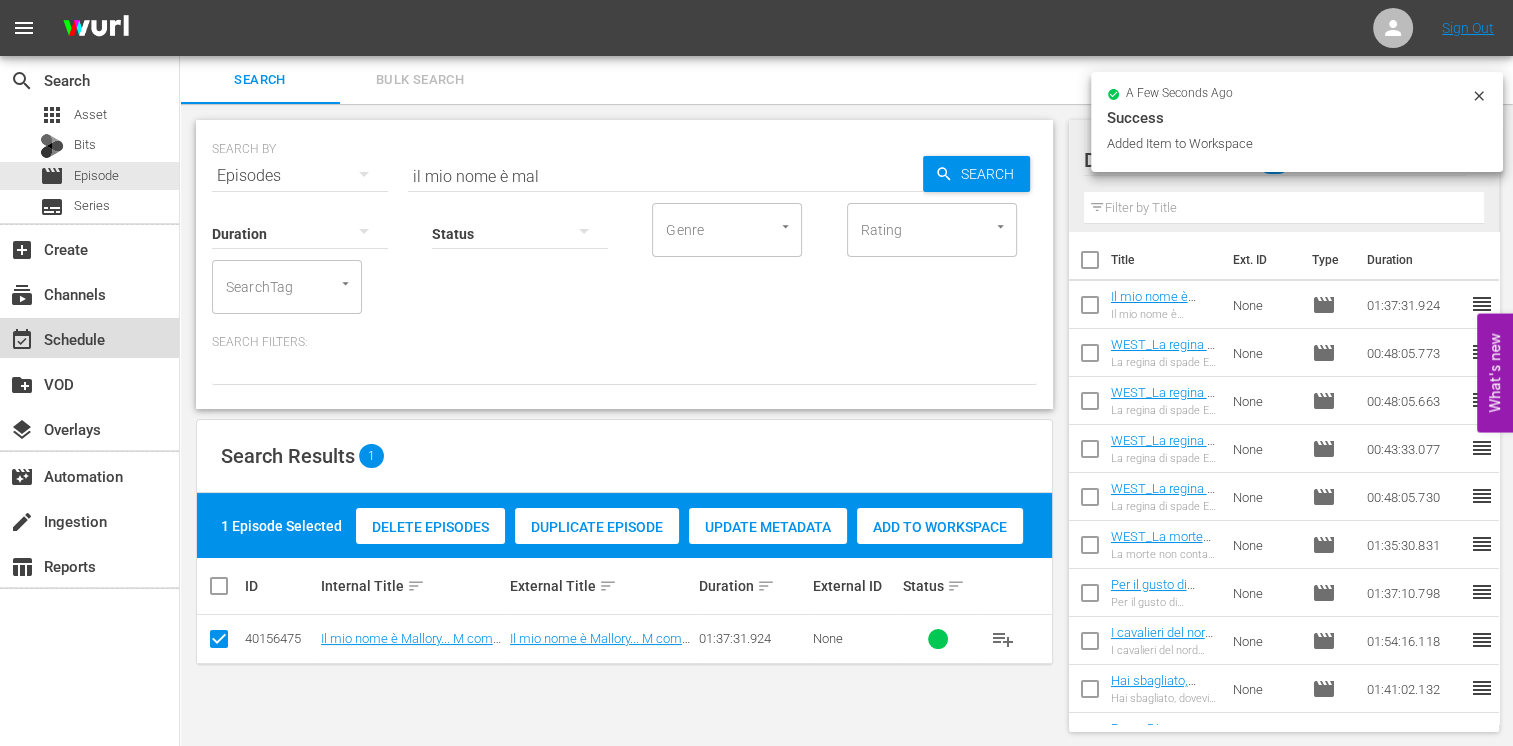 click on "event_available   Schedule" at bounding box center (56, 336) 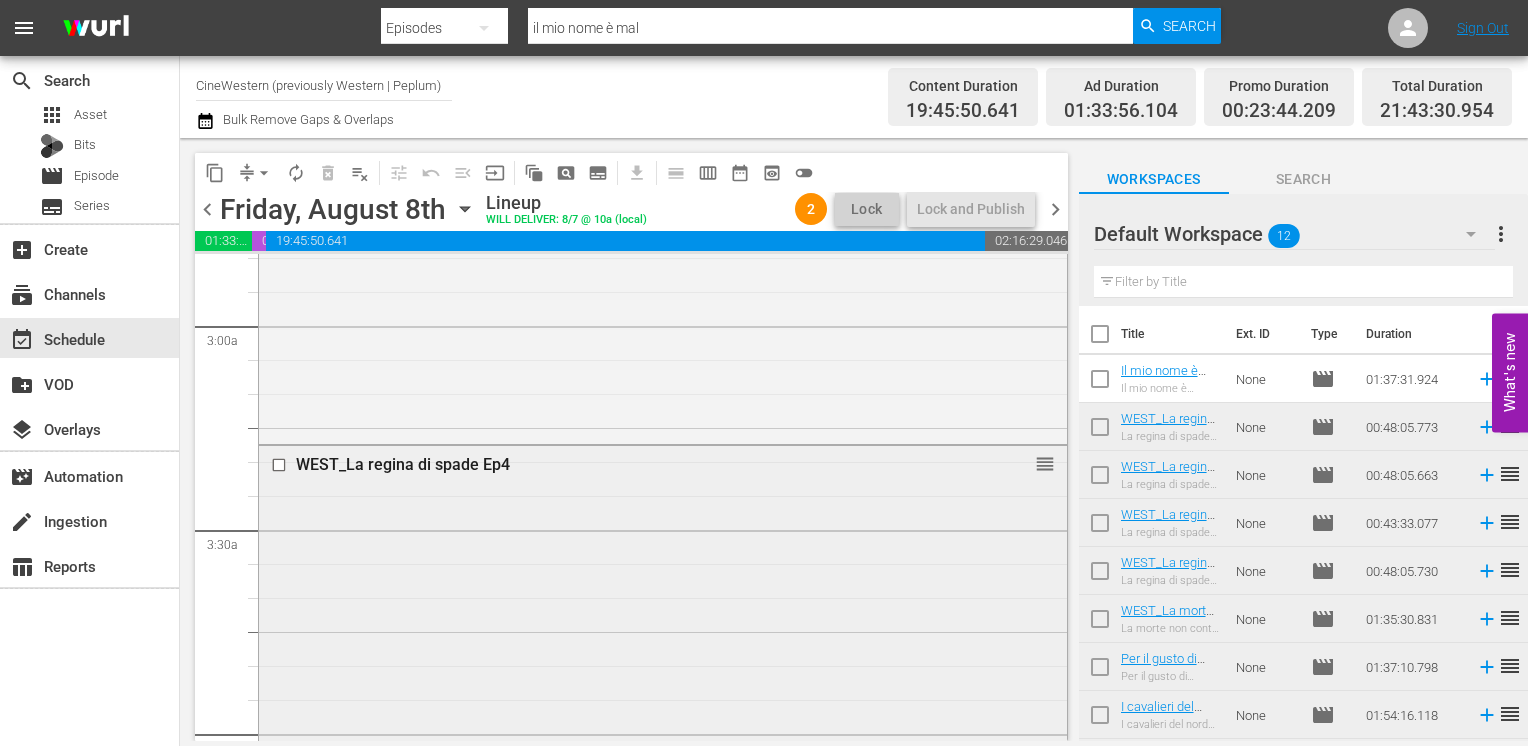 scroll, scrollTop: 1400, scrollLeft: 0, axis: vertical 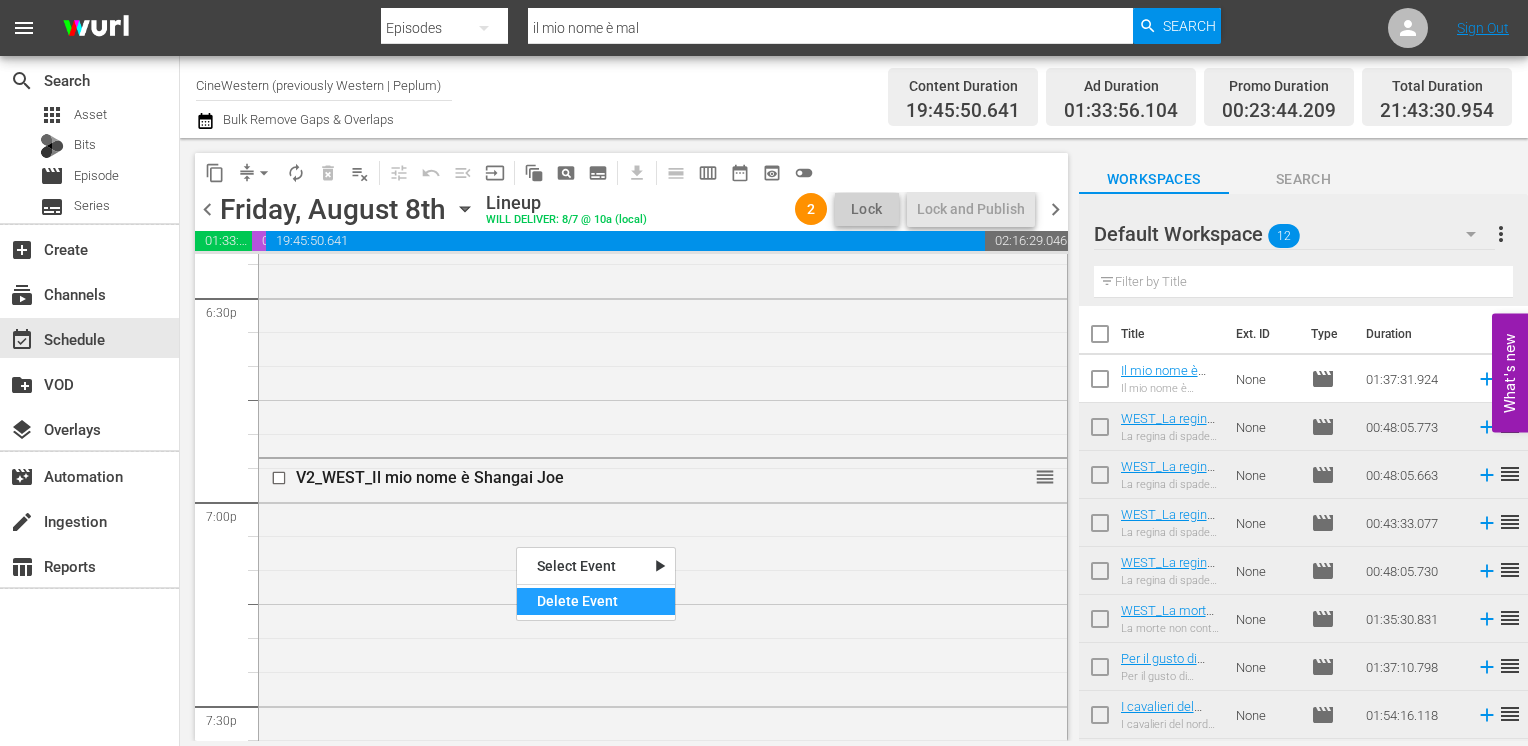 click on "Delete Event" at bounding box center (596, 601) 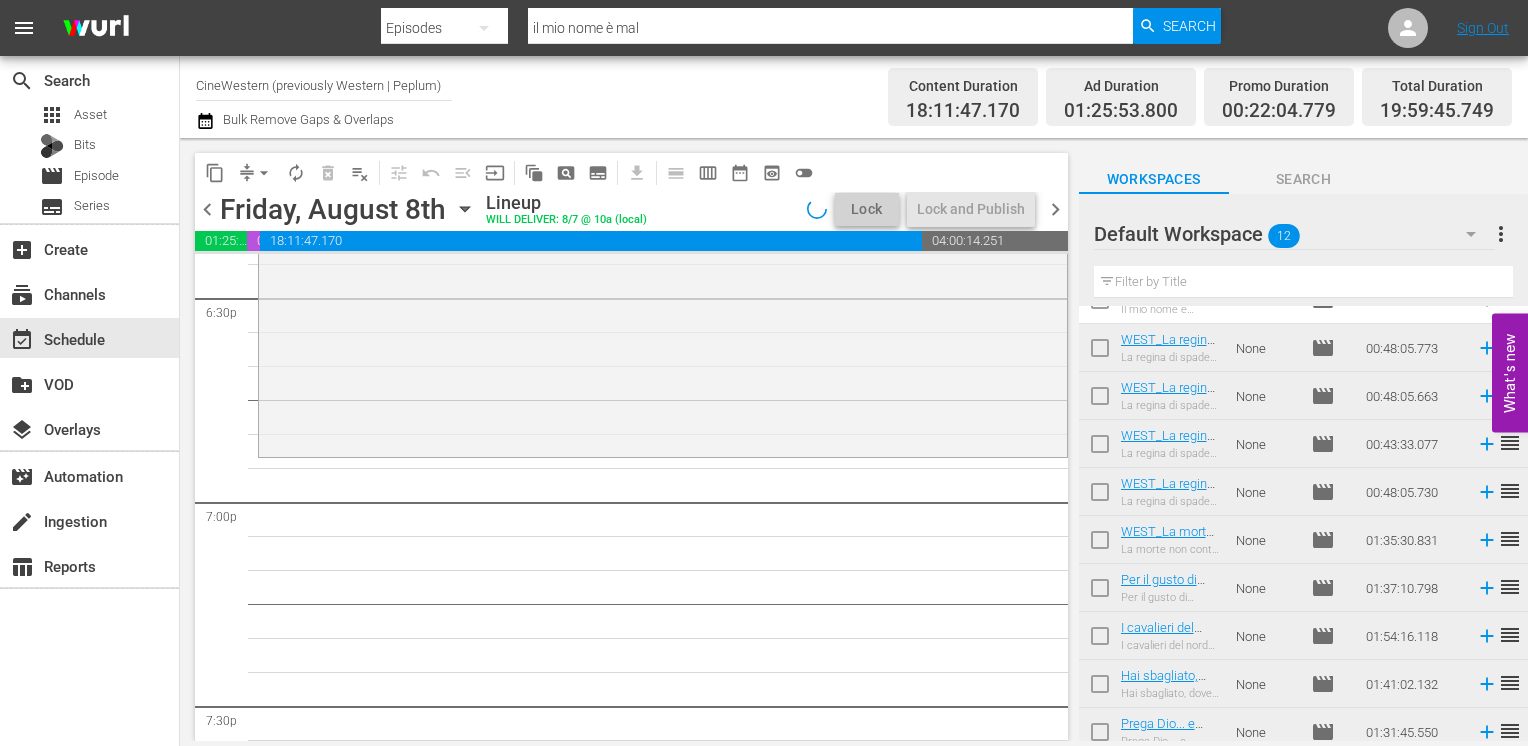 scroll, scrollTop: 0, scrollLeft: 0, axis: both 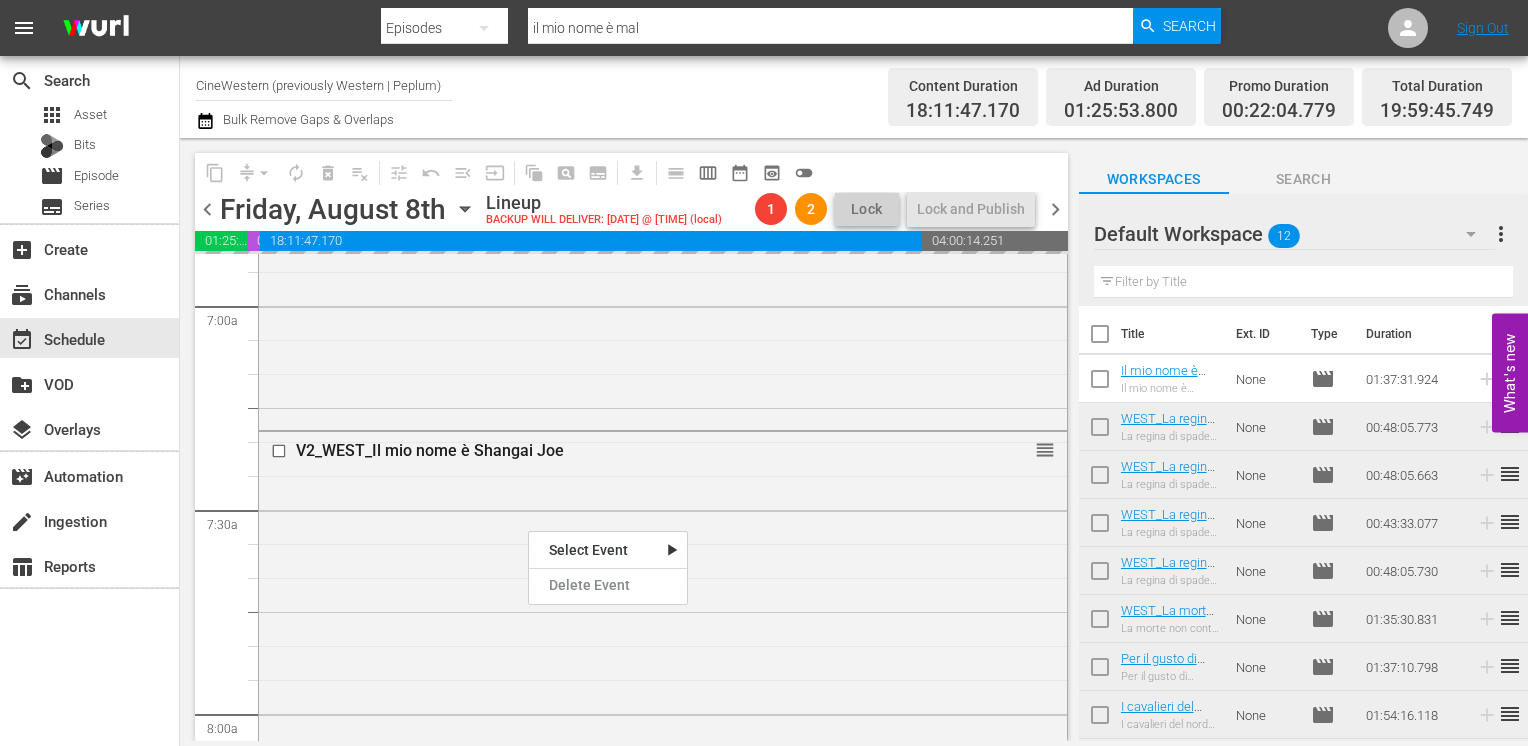 click on "Delete Event" at bounding box center [608, 585] 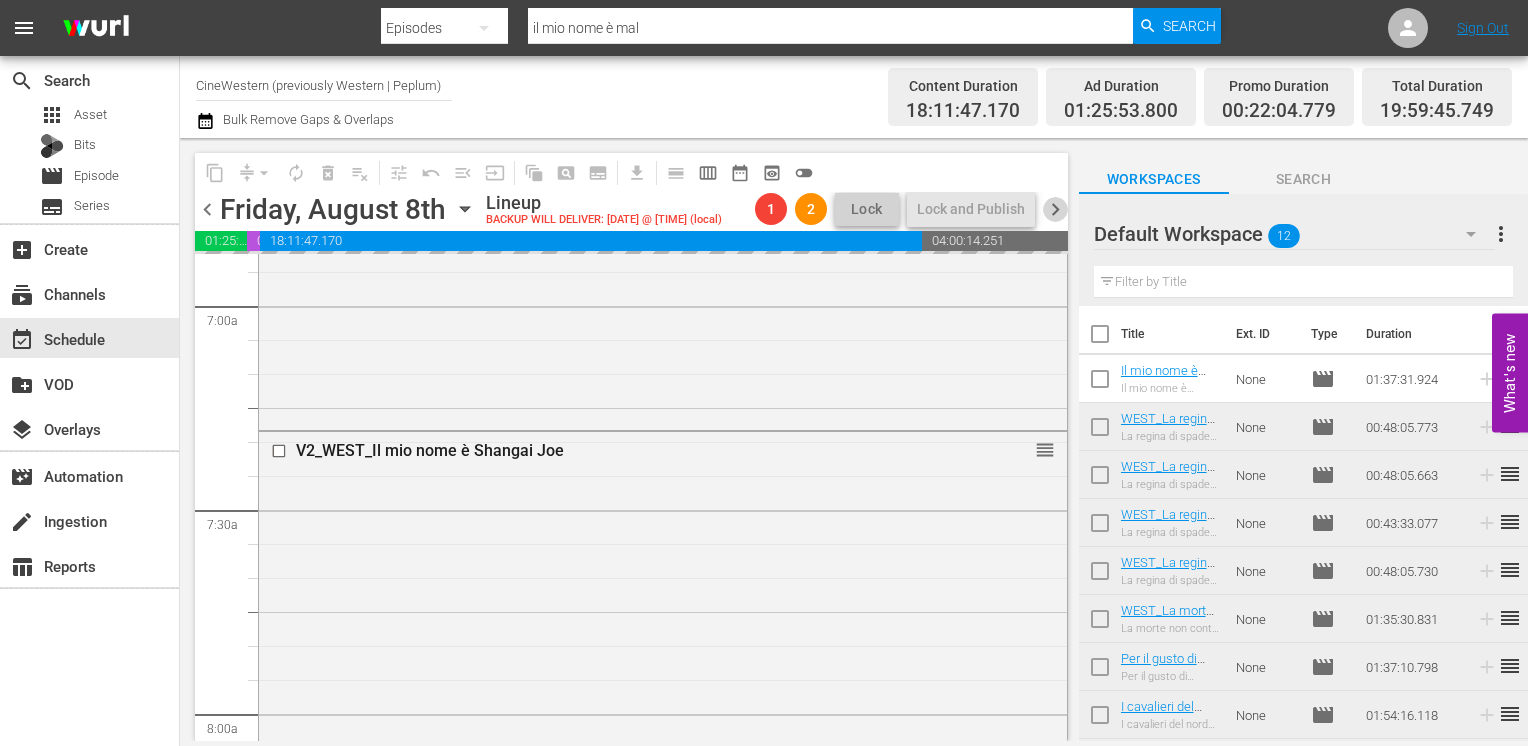 click on "chevron_right" at bounding box center [1055, 209] 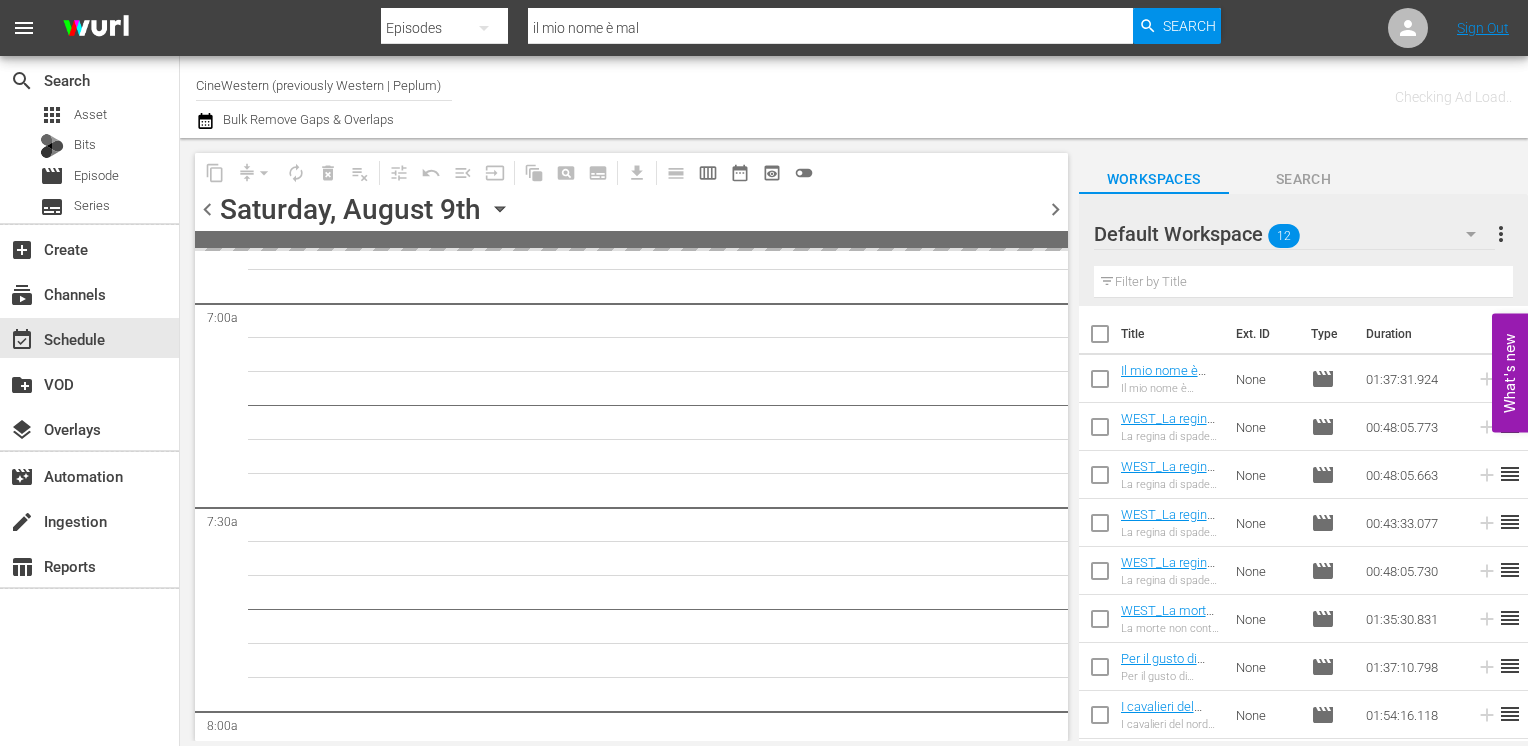 scroll, scrollTop: 2907, scrollLeft: 0, axis: vertical 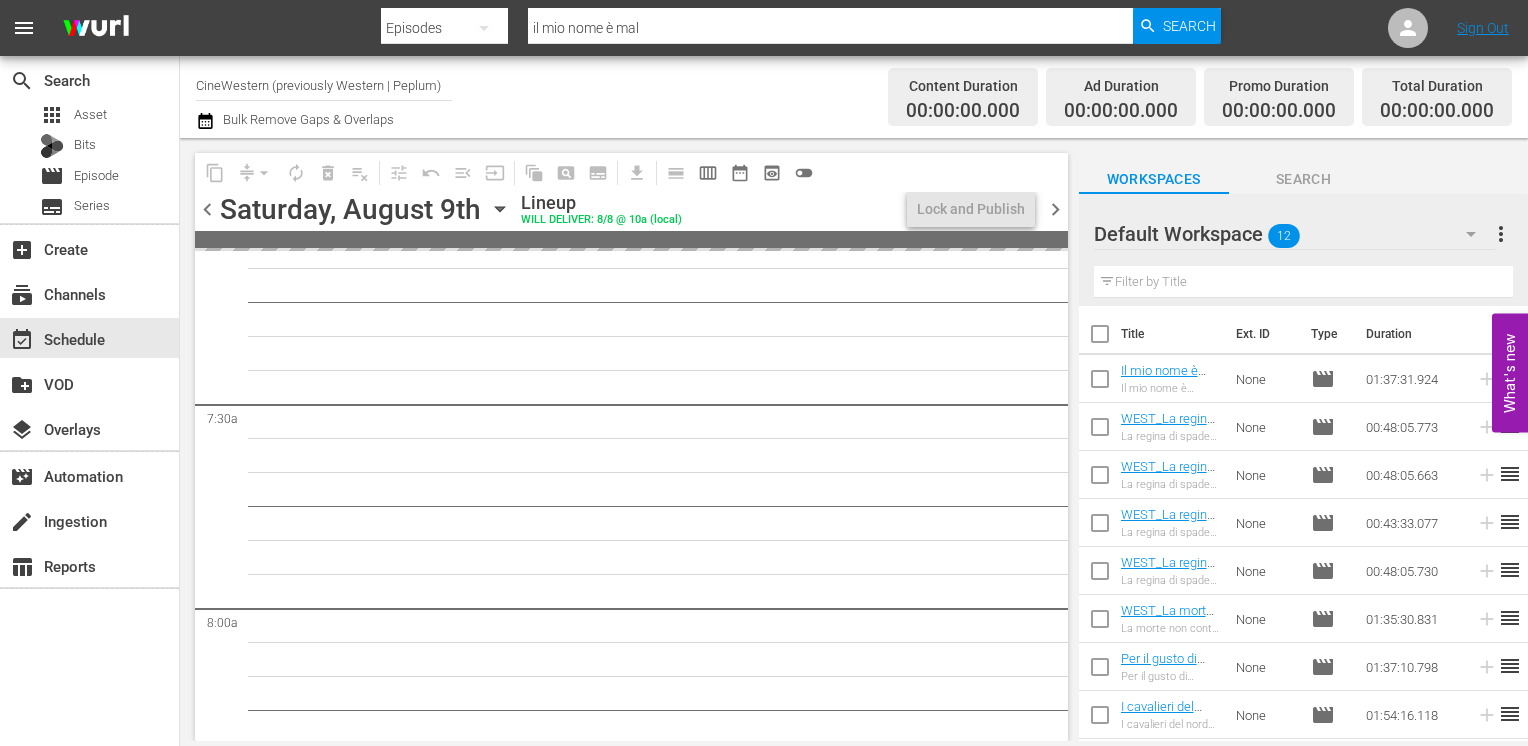 click on "chevron_left" at bounding box center (207, 209) 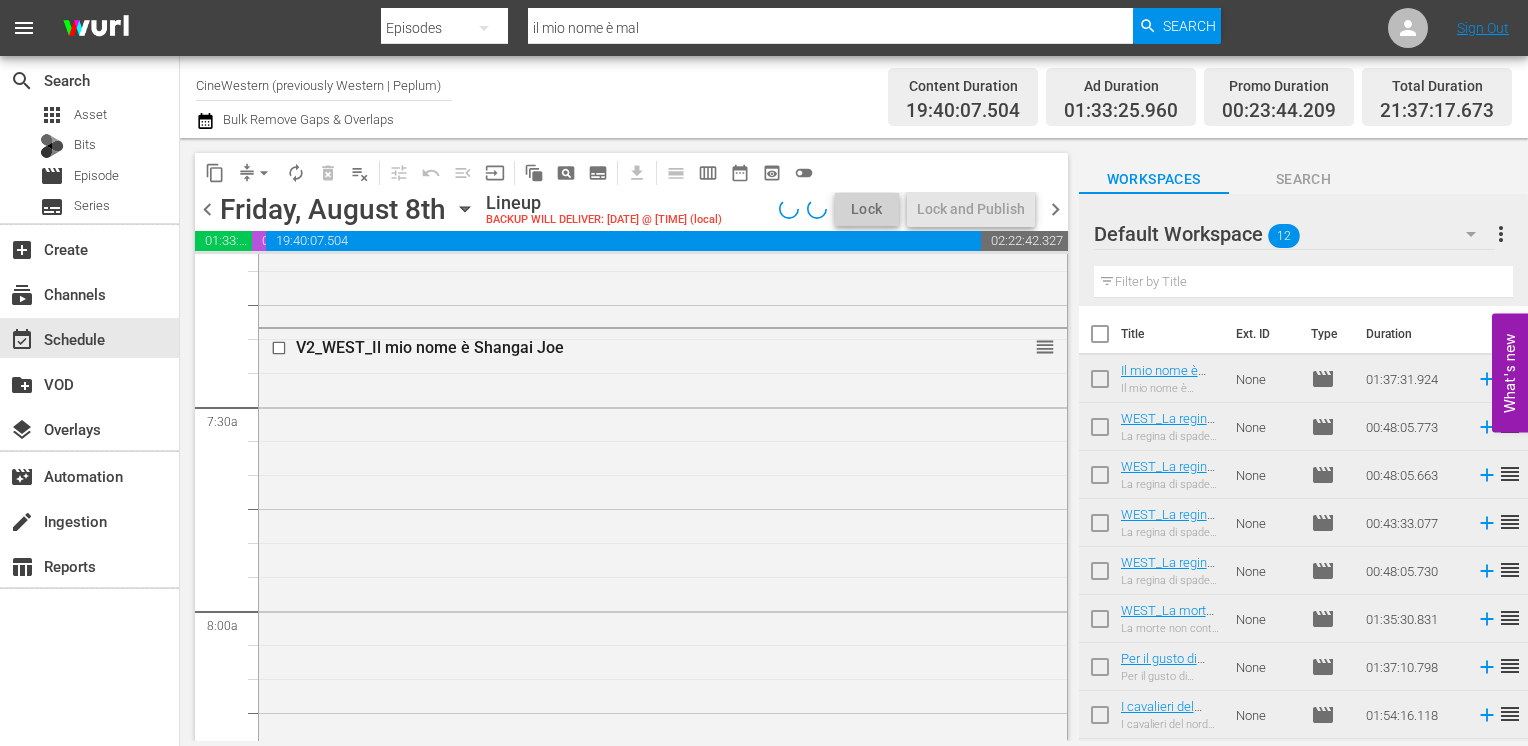 scroll, scrollTop: 2804, scrollLeft: 0, axis: vertical 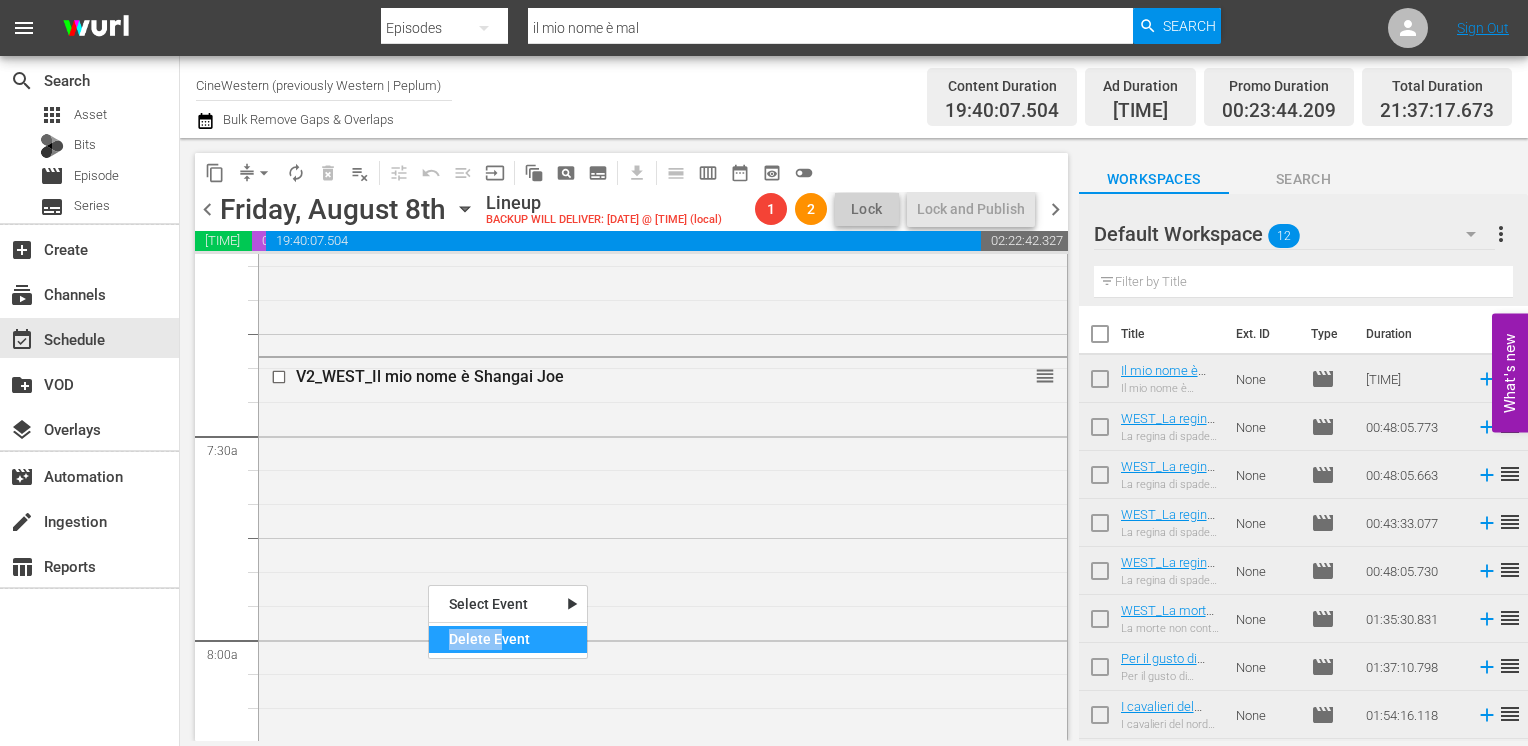 drag, startPoint x: 493, startPoint y: 622, endPoint x: 500, endPoint y: 635, distance: 14.764823 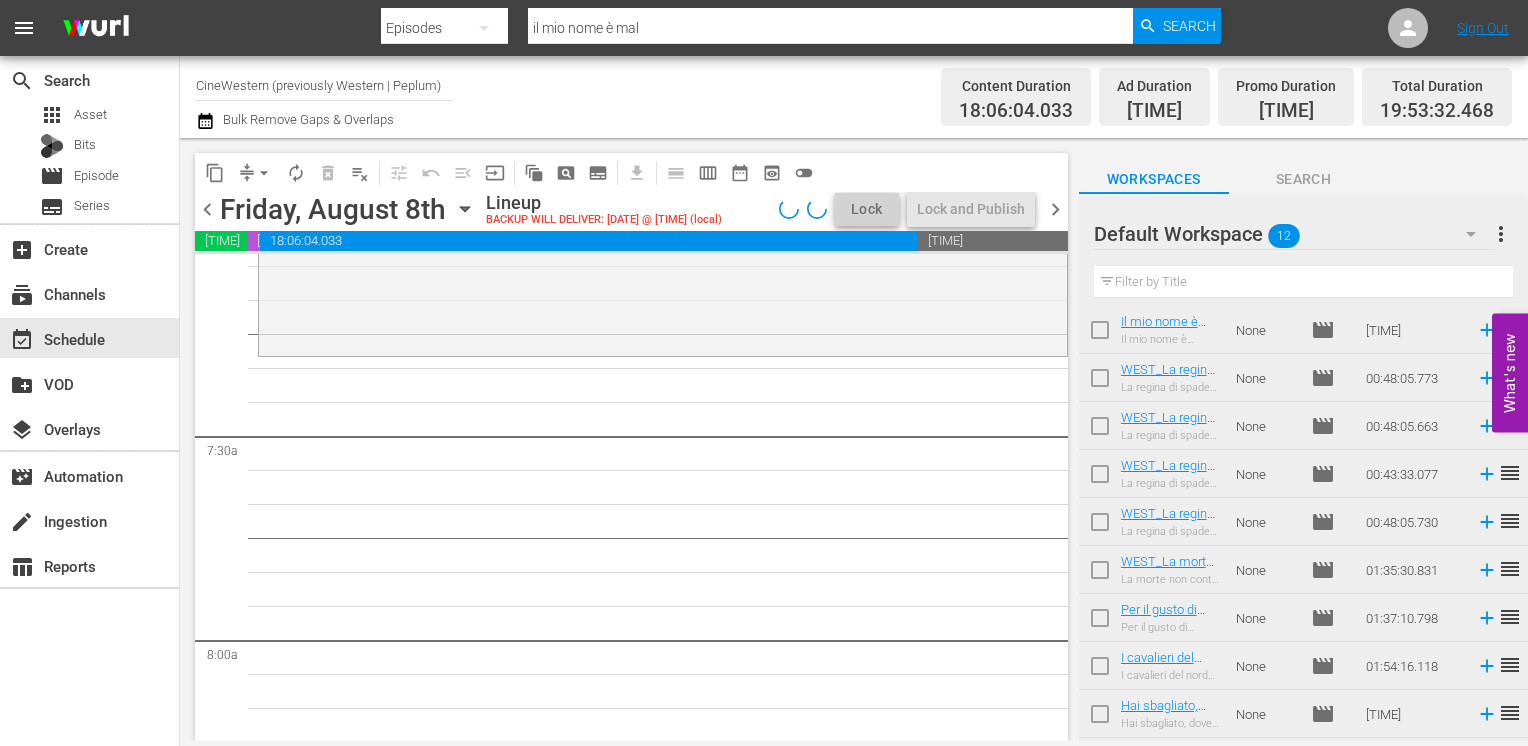 scroll, scrollTop: 0, scrollLeft: 0, axis: both 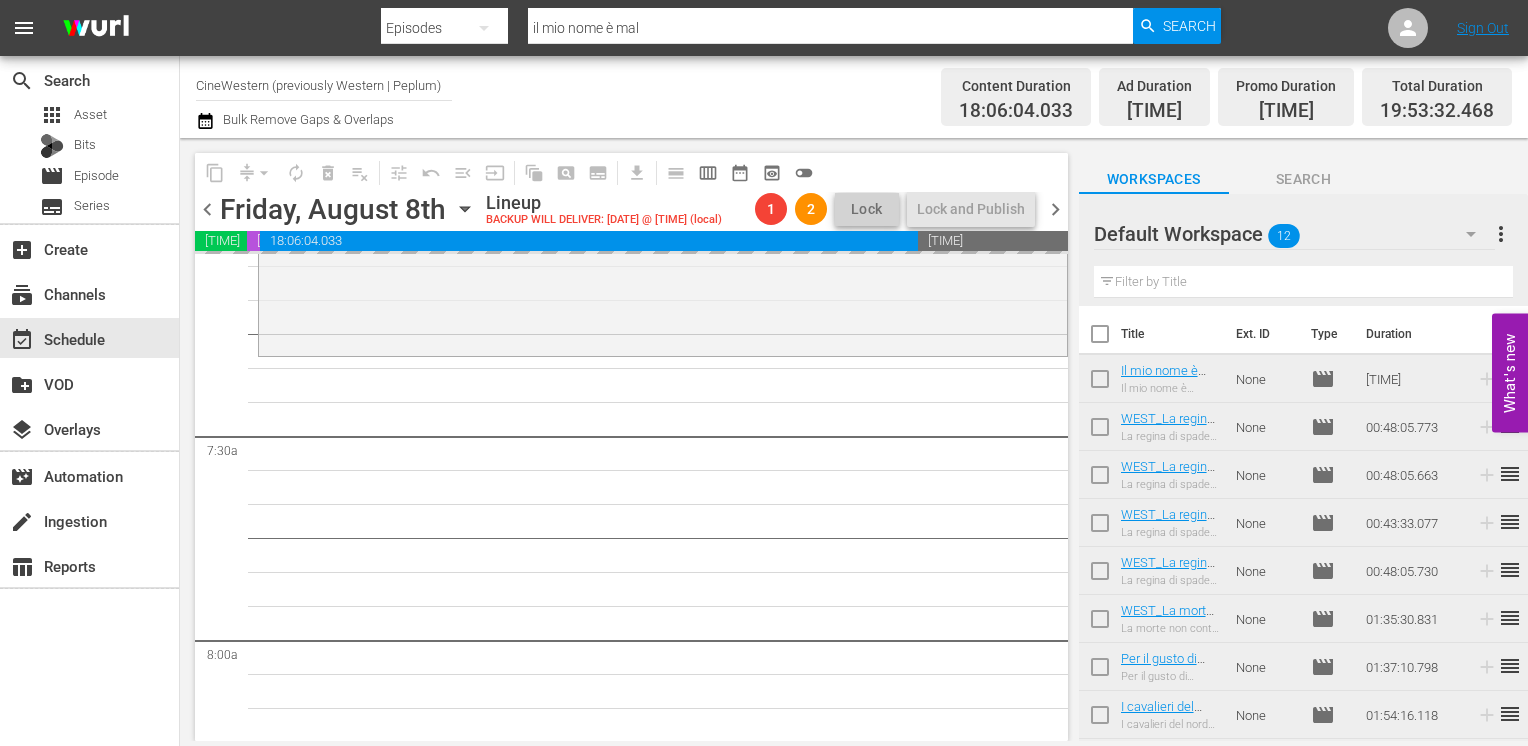 click on "chevron_right" at bounding box center (1055, 209) 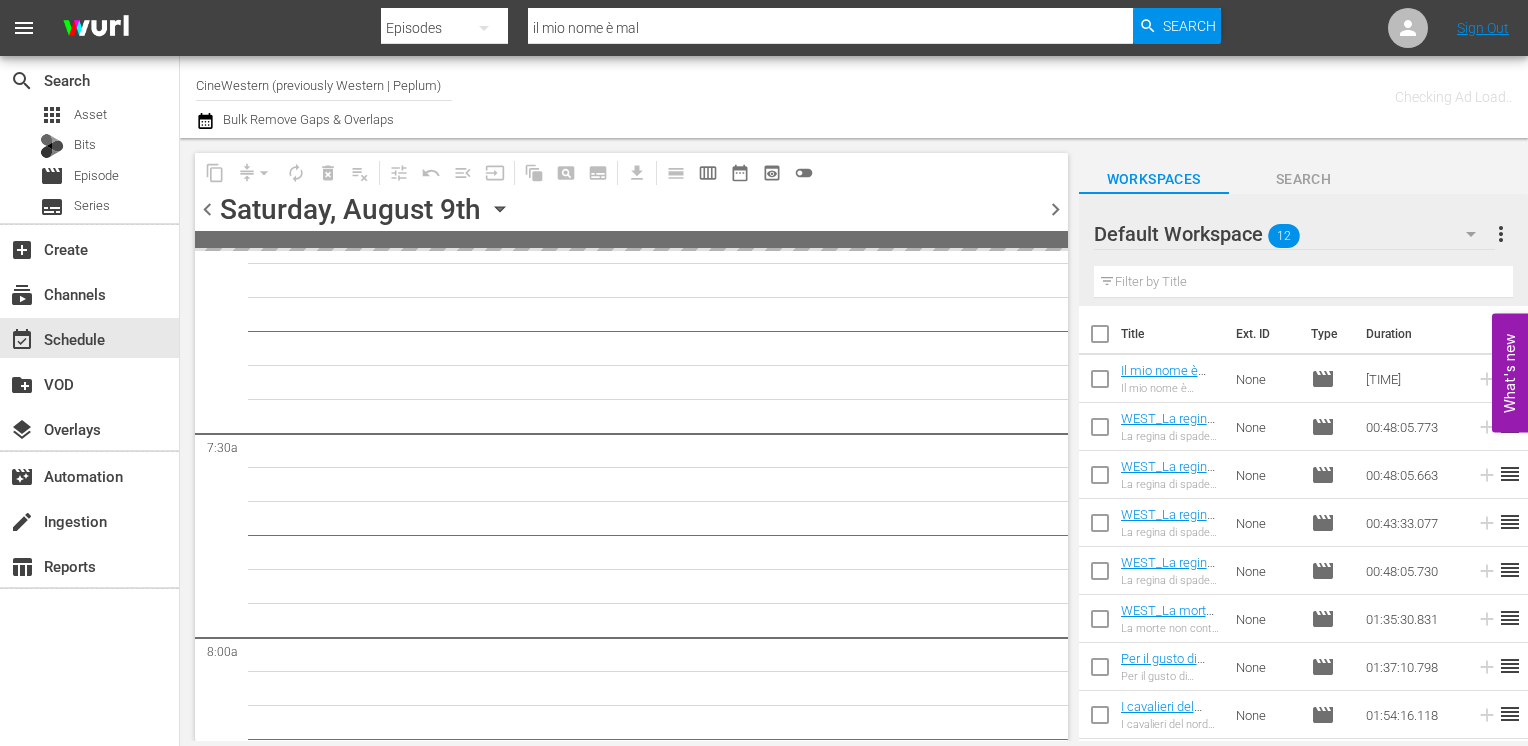 scroll, scrollTop: 2980, scrollLeft: 0, axis: vertical 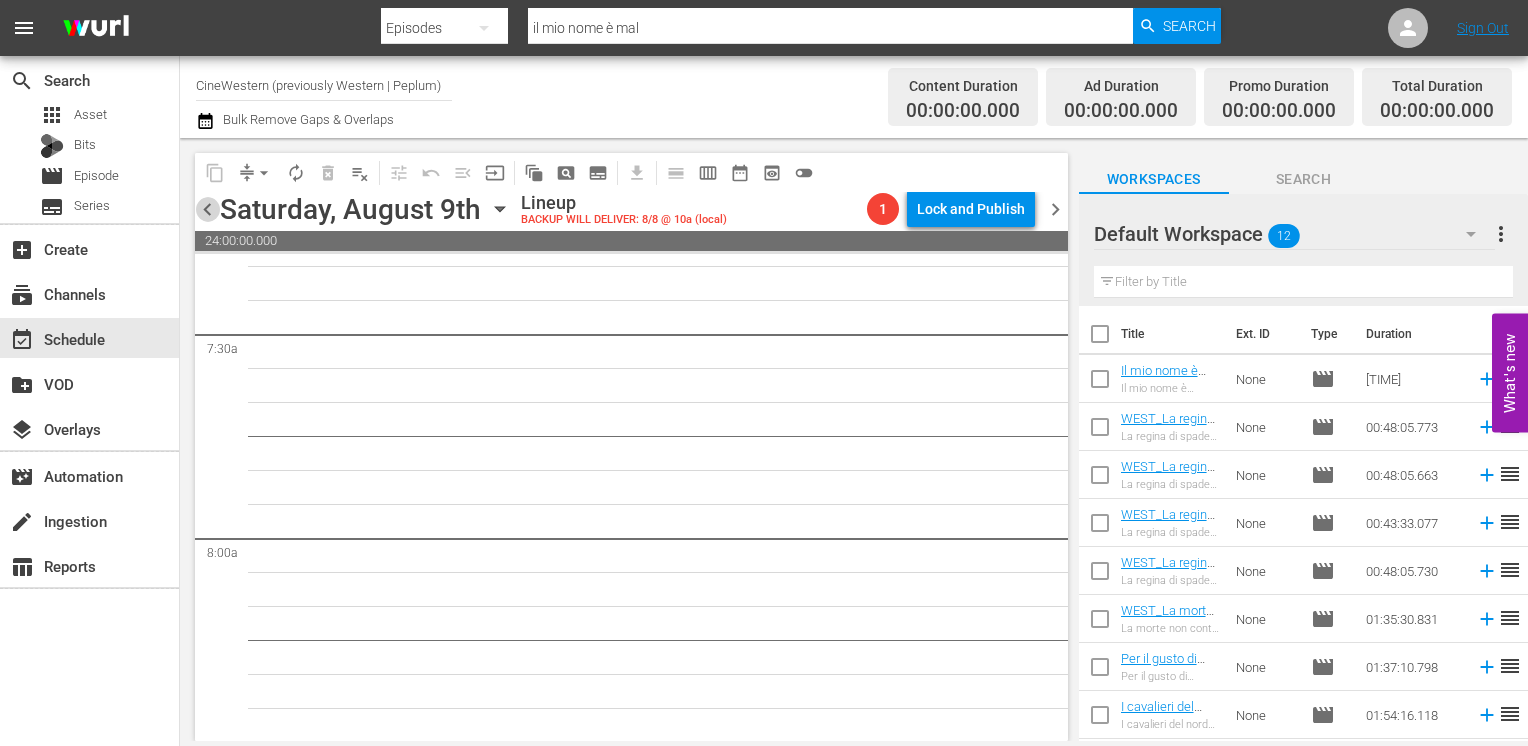 click on "chevron_left" at bounding box center (207, 209) 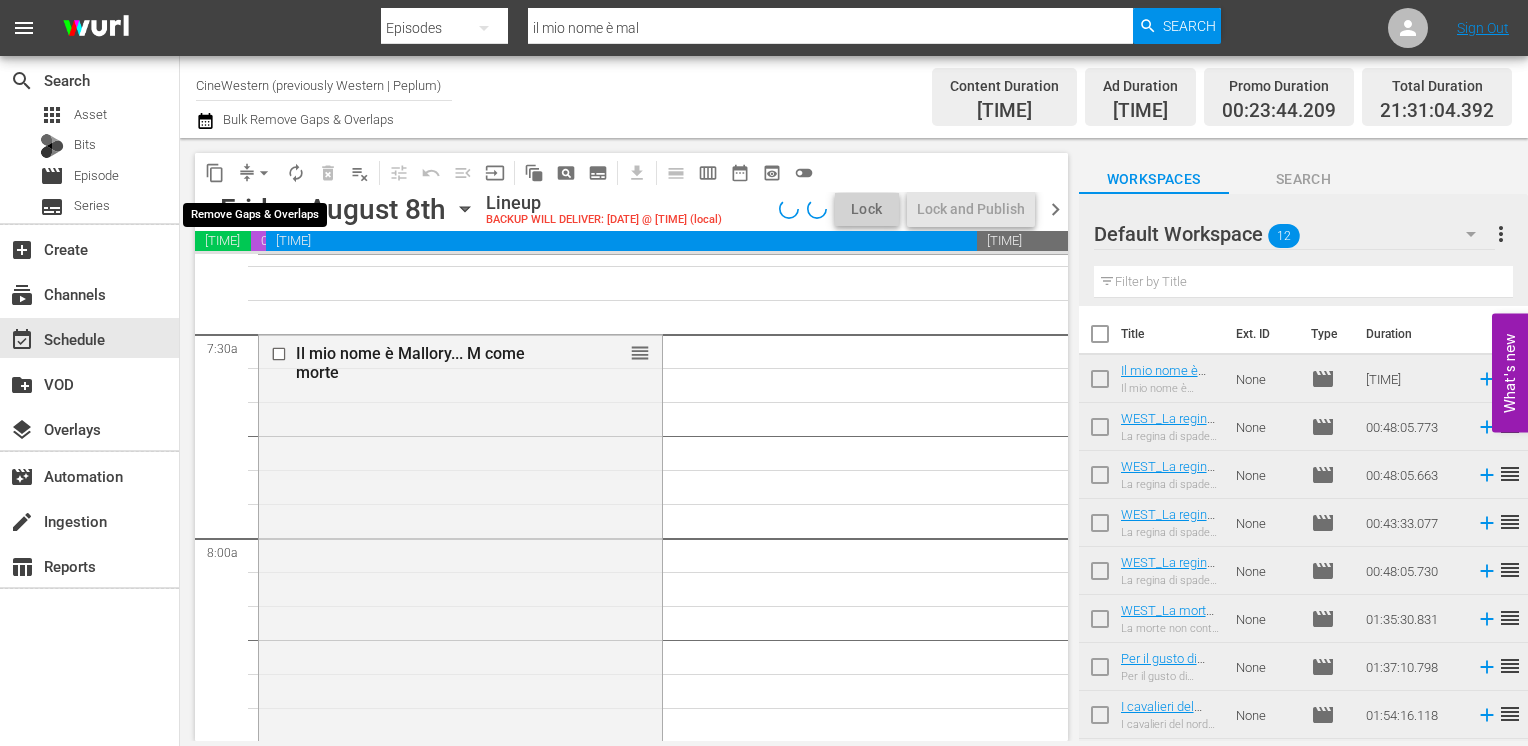 scroll, scrollTop: 2878, scrollLeft: 0, axis: vertical 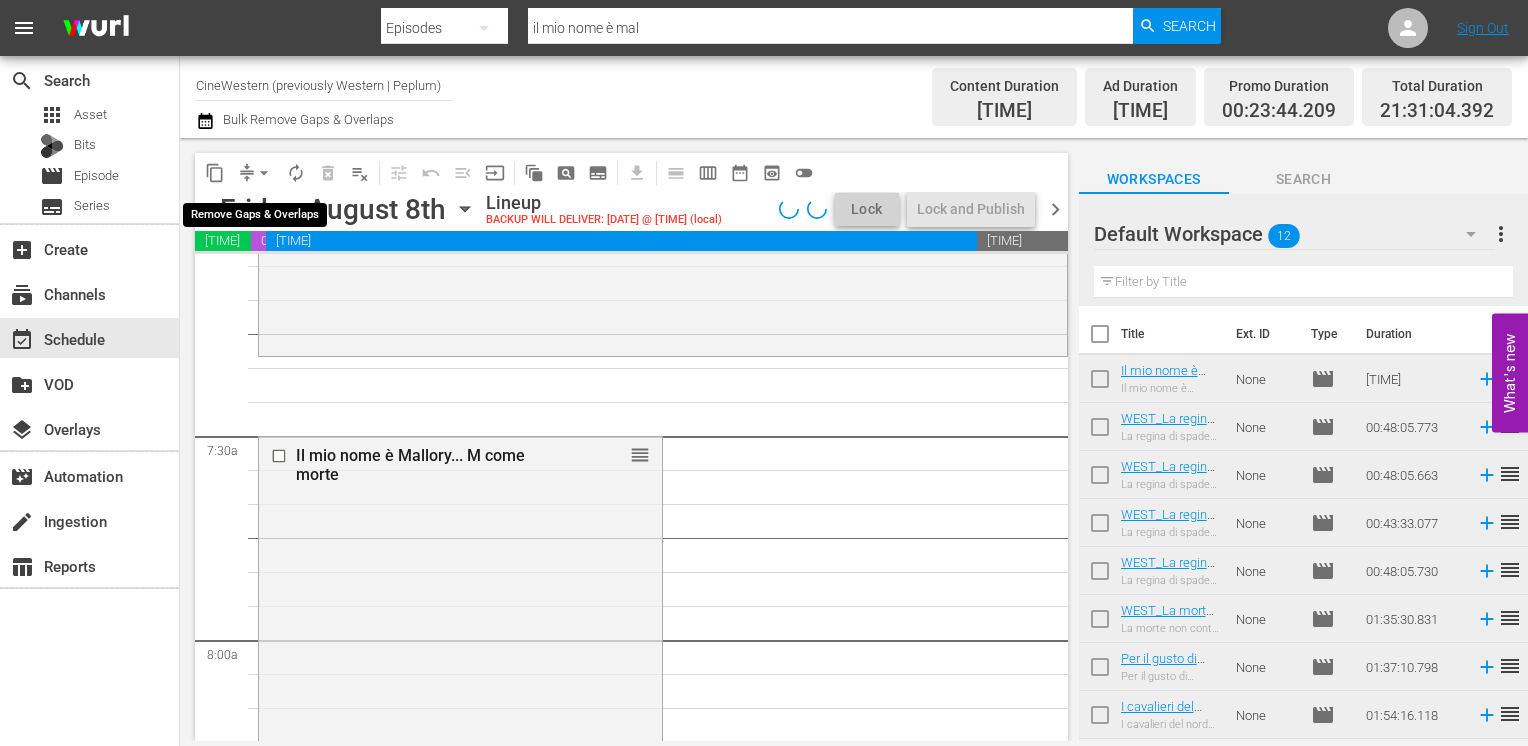 click on "arrow_drop_down" at bounding box center [264, 173] 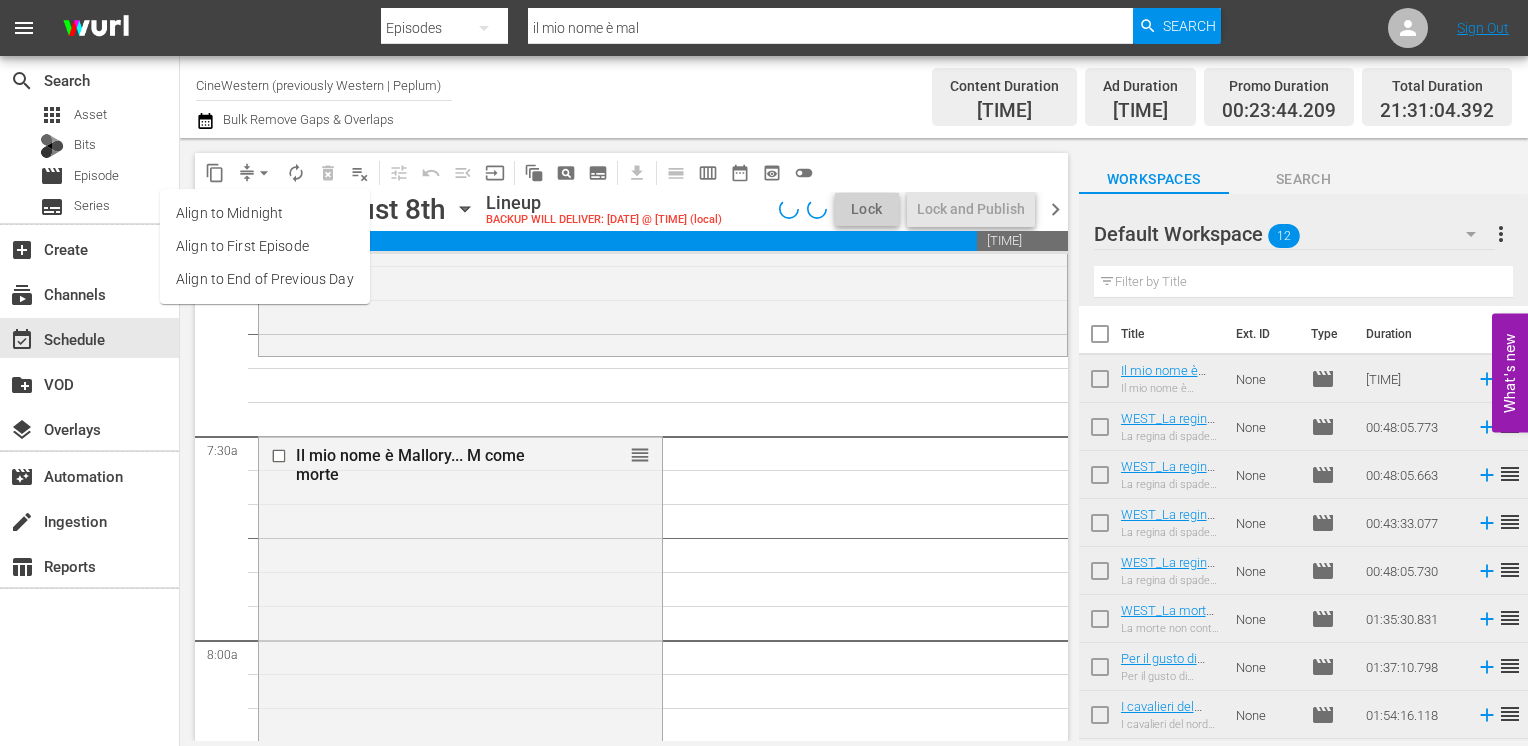 click on "Align to End of Previous Day" at bounding box center [265, 279] 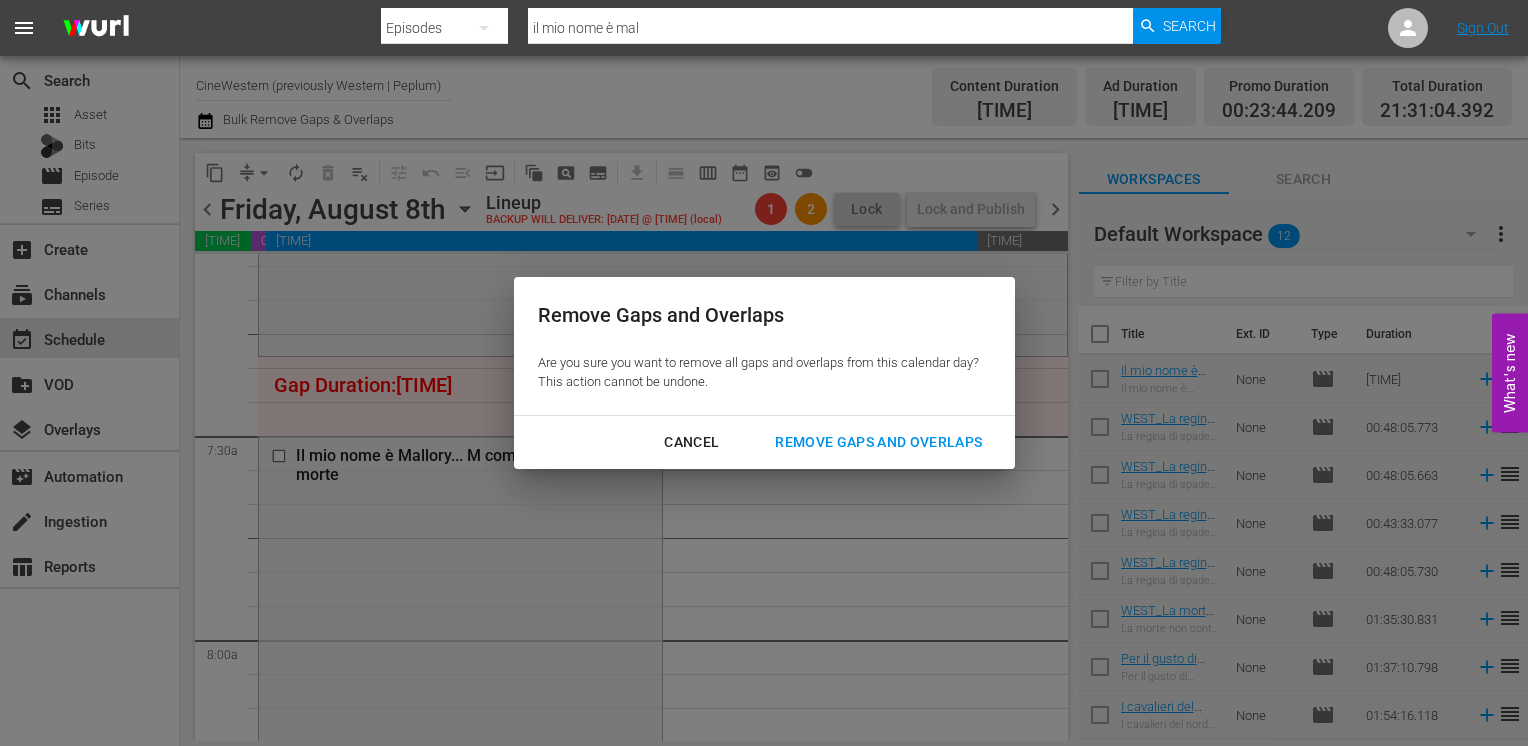 click on "Remove Gaps and Overlaps" at bounding box center [878, 442] 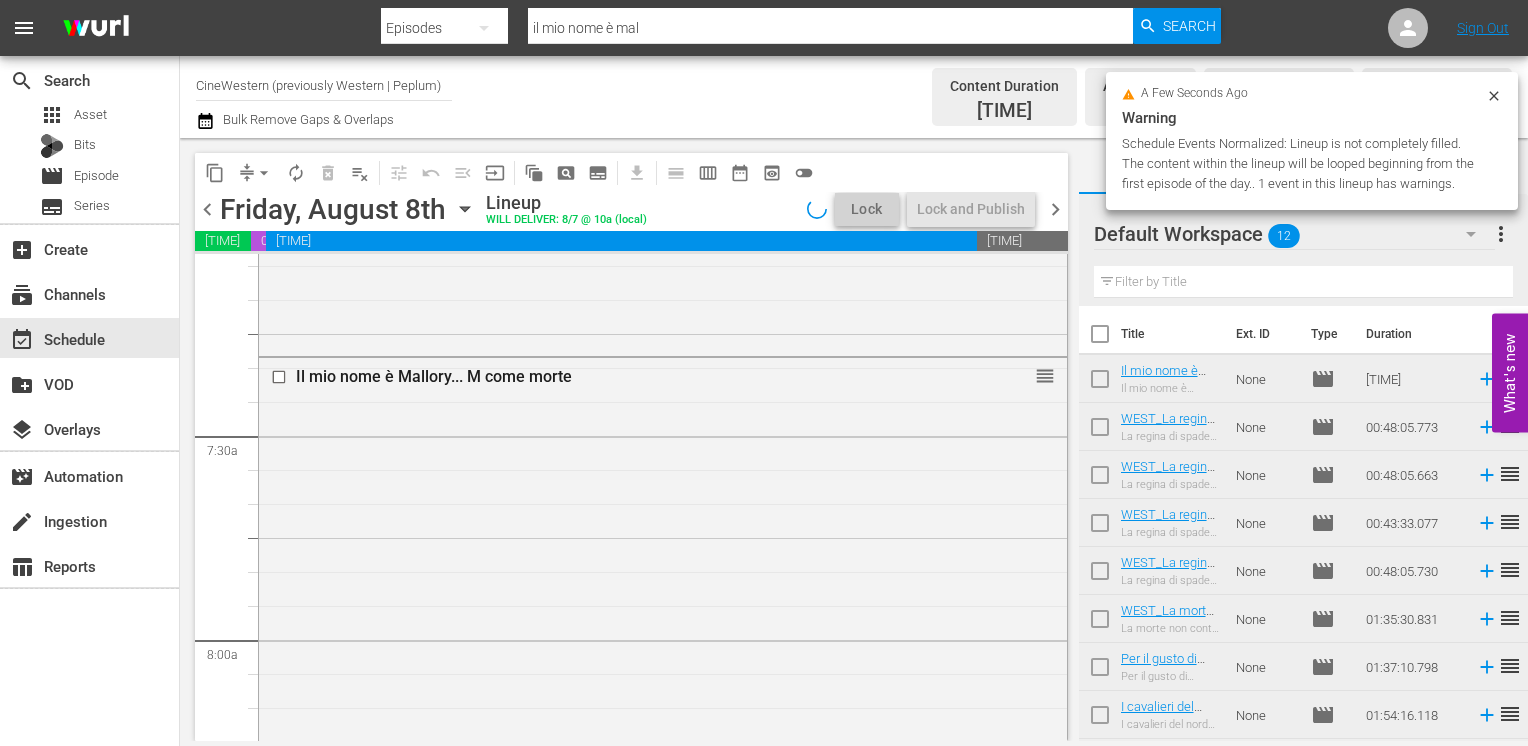 scroll, scrollTop: 0, scrollLeft: 0, axis: both 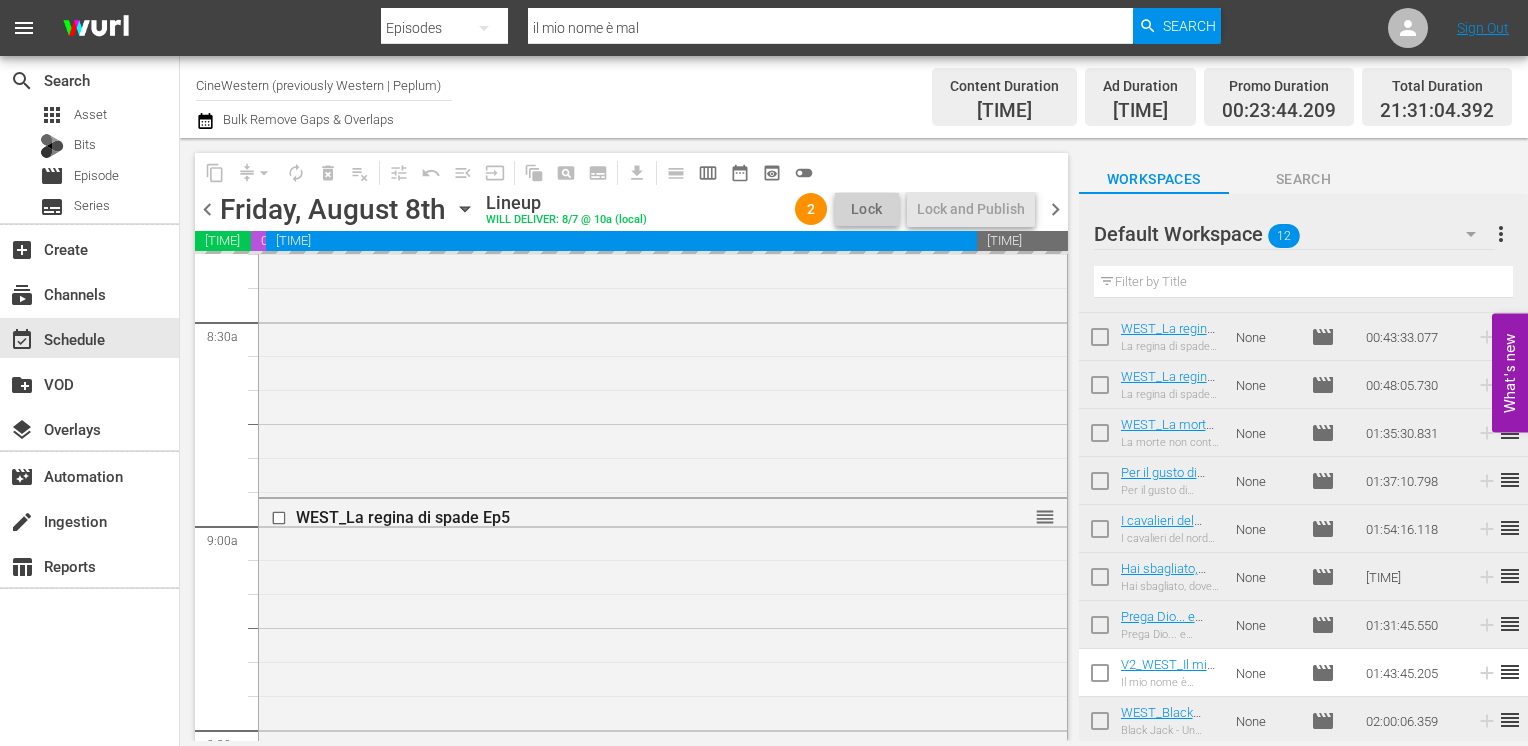 click on "chevron_right" at bounding box center [1055, 209] 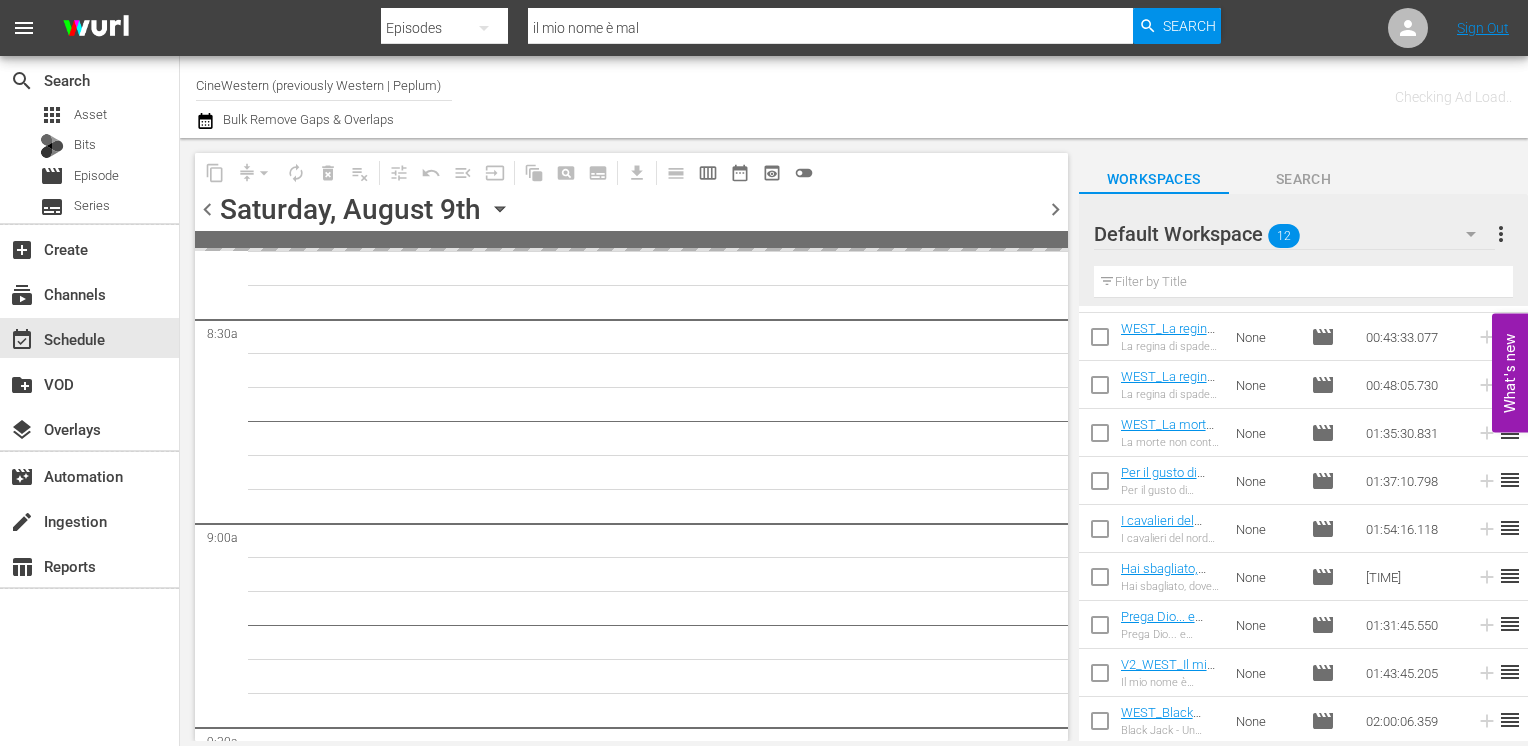 scroll, scrollTop: 3536, scrollLeft: 0, axis: vertical 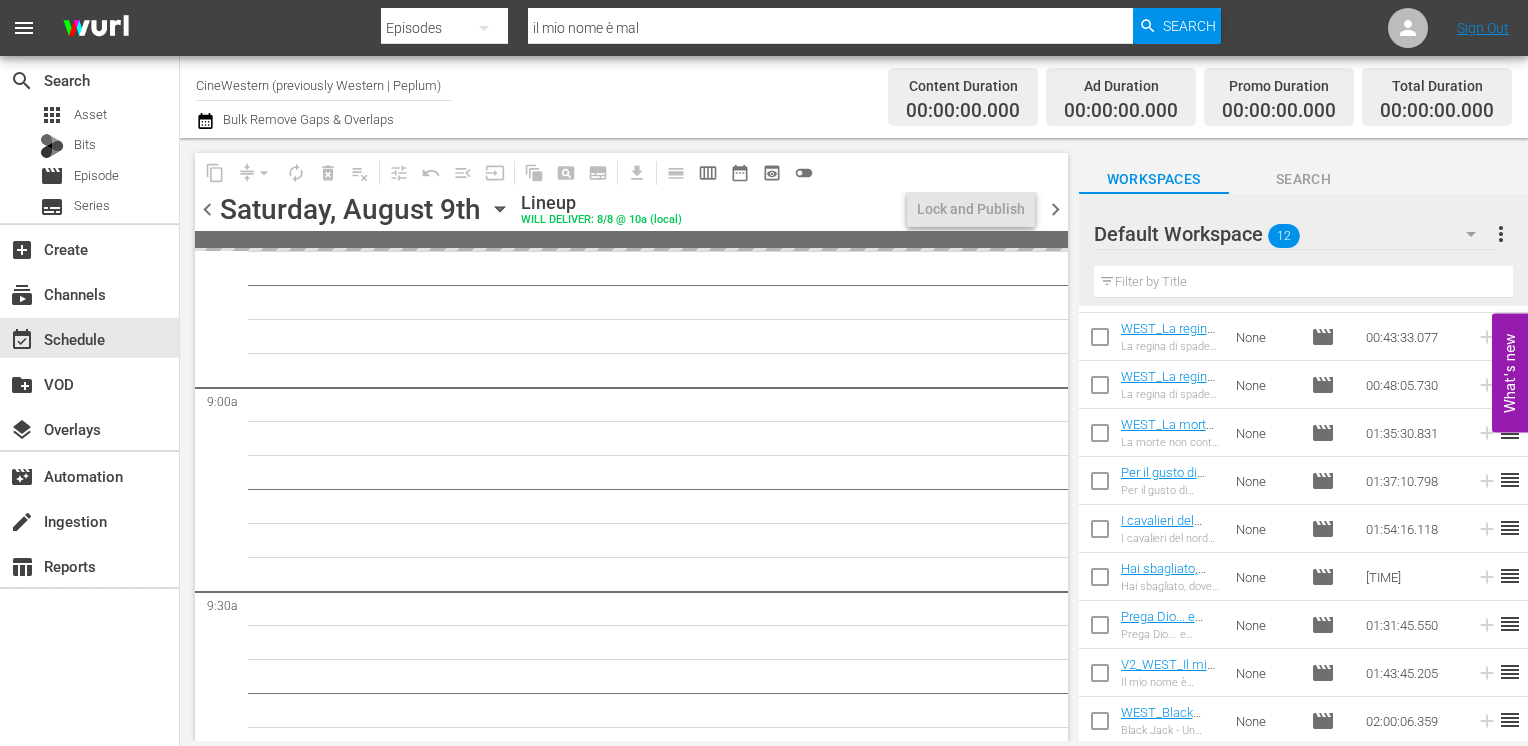 click on "chevron_left" at bounding box center [207, 209] 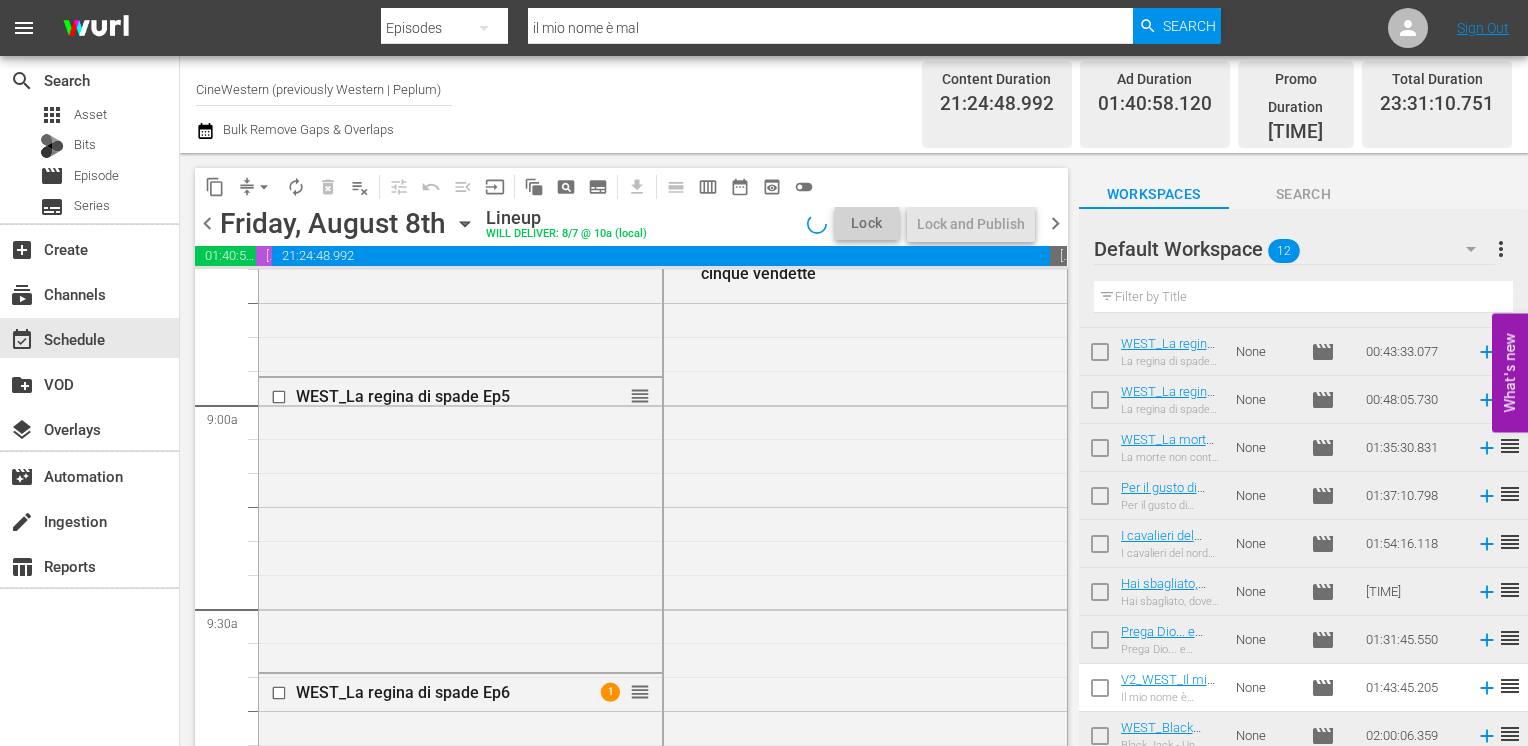 scroll, scrollTop: 3400, scrollLeft: 0, axis: vertical 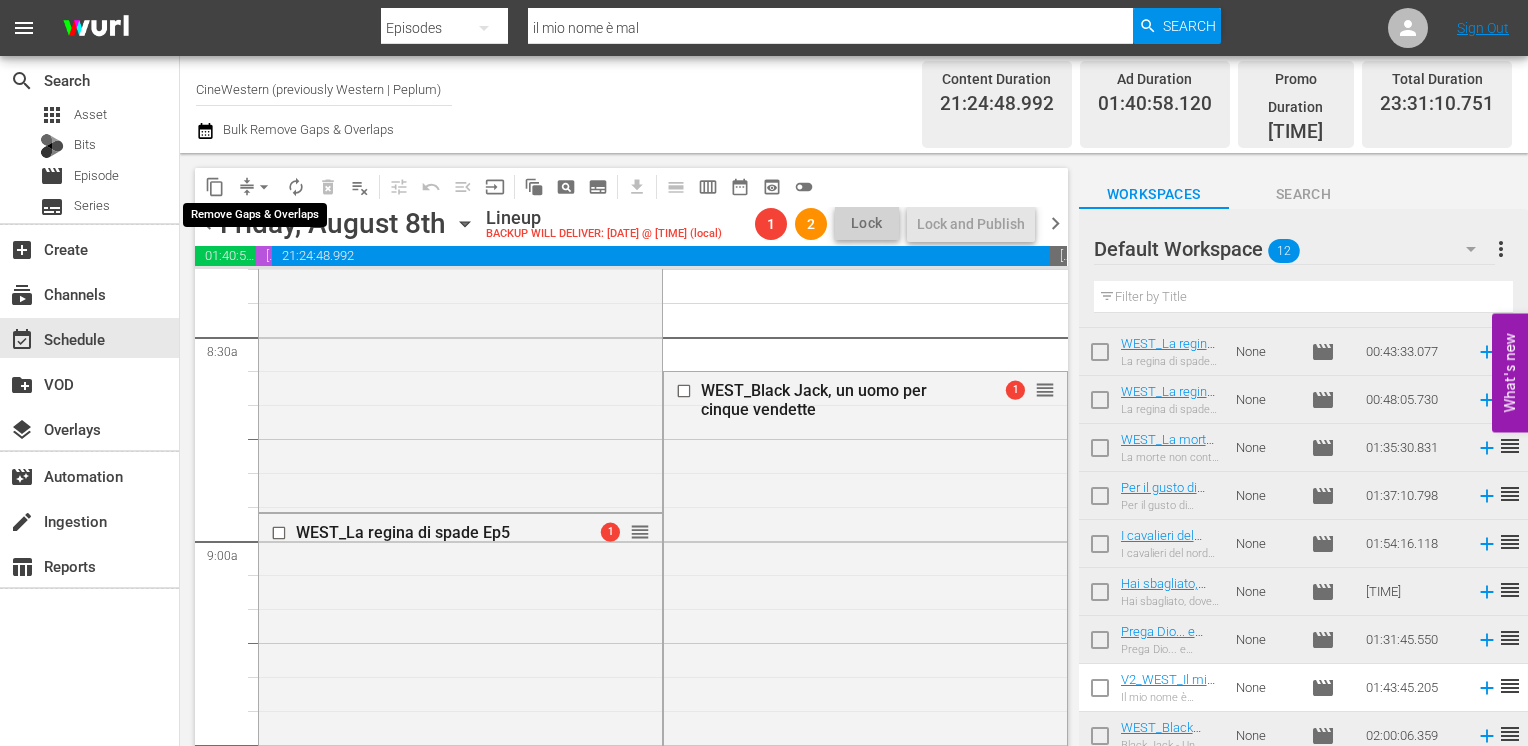 click on "arrow_drop_down" at bounding box center [264, 187] 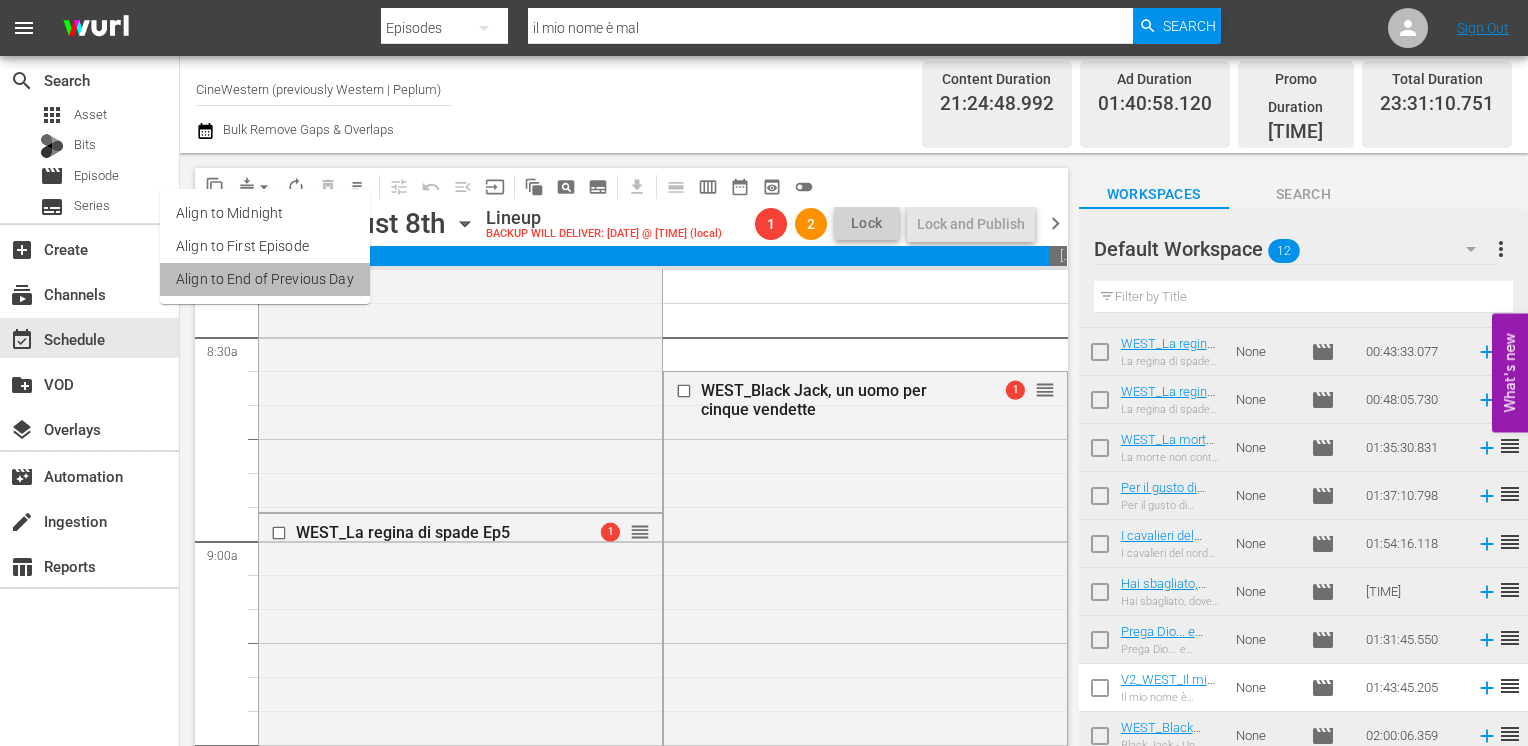 click on "Align to End of Previous Day" at bounding box center (265, 279) 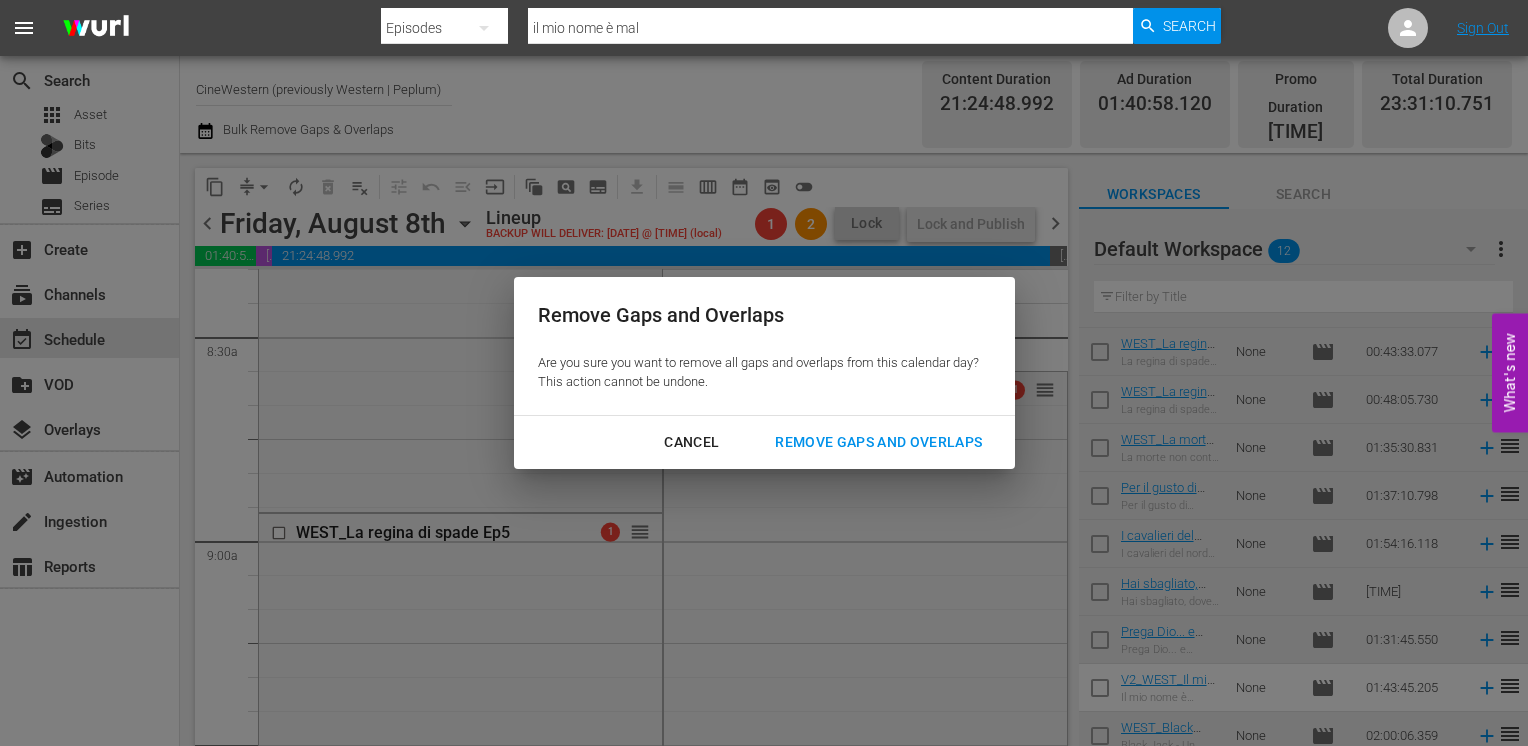 click on "Remove Gaps and Overlaps" at bounding box center (878, 442) 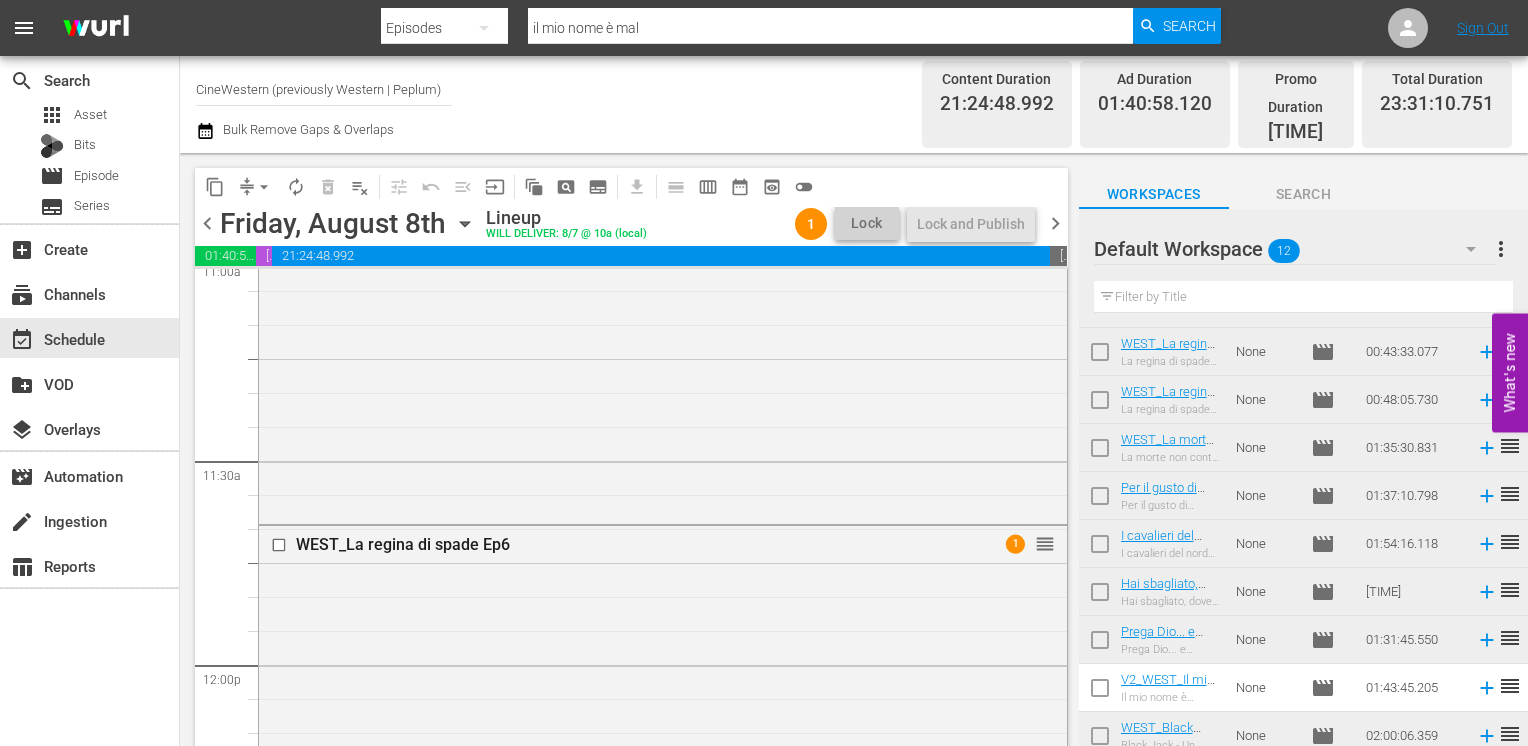 scroll, scrollTop: 4800, scrollLeft: 0, axis: vertical 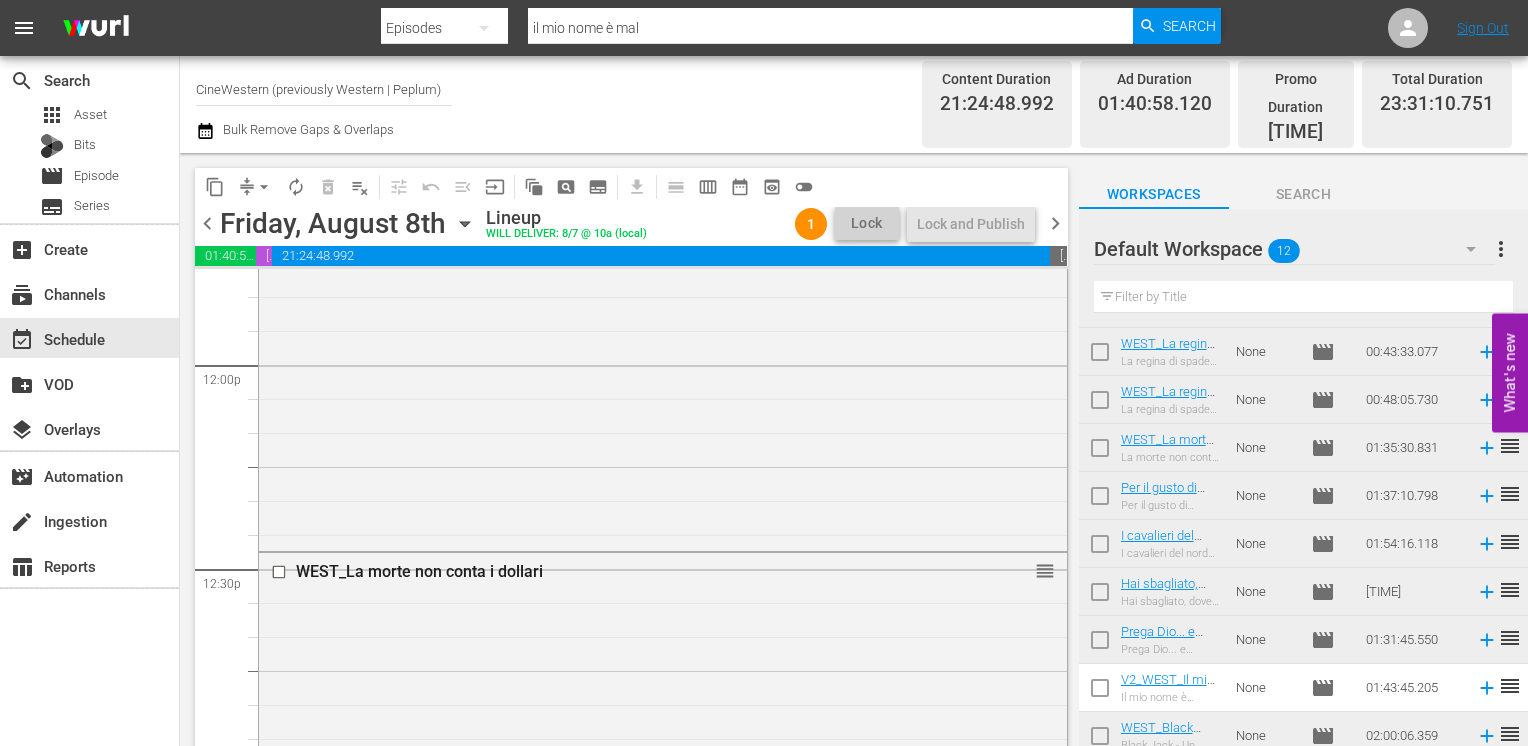 click on "chevron_left" at bounding box center [207, 223] 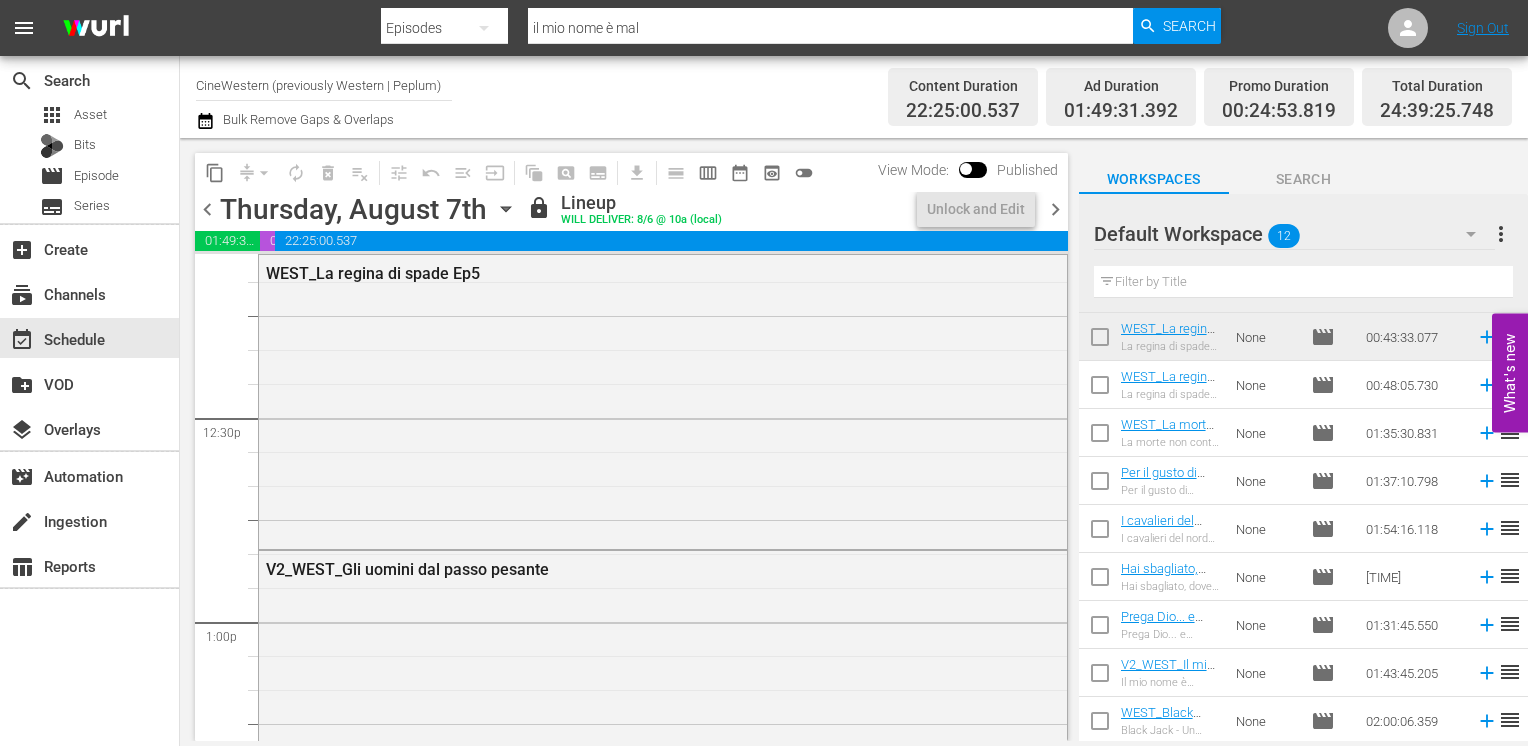 scroll, scrollTop: 4834, scrollLeft: 0, axis: vertical 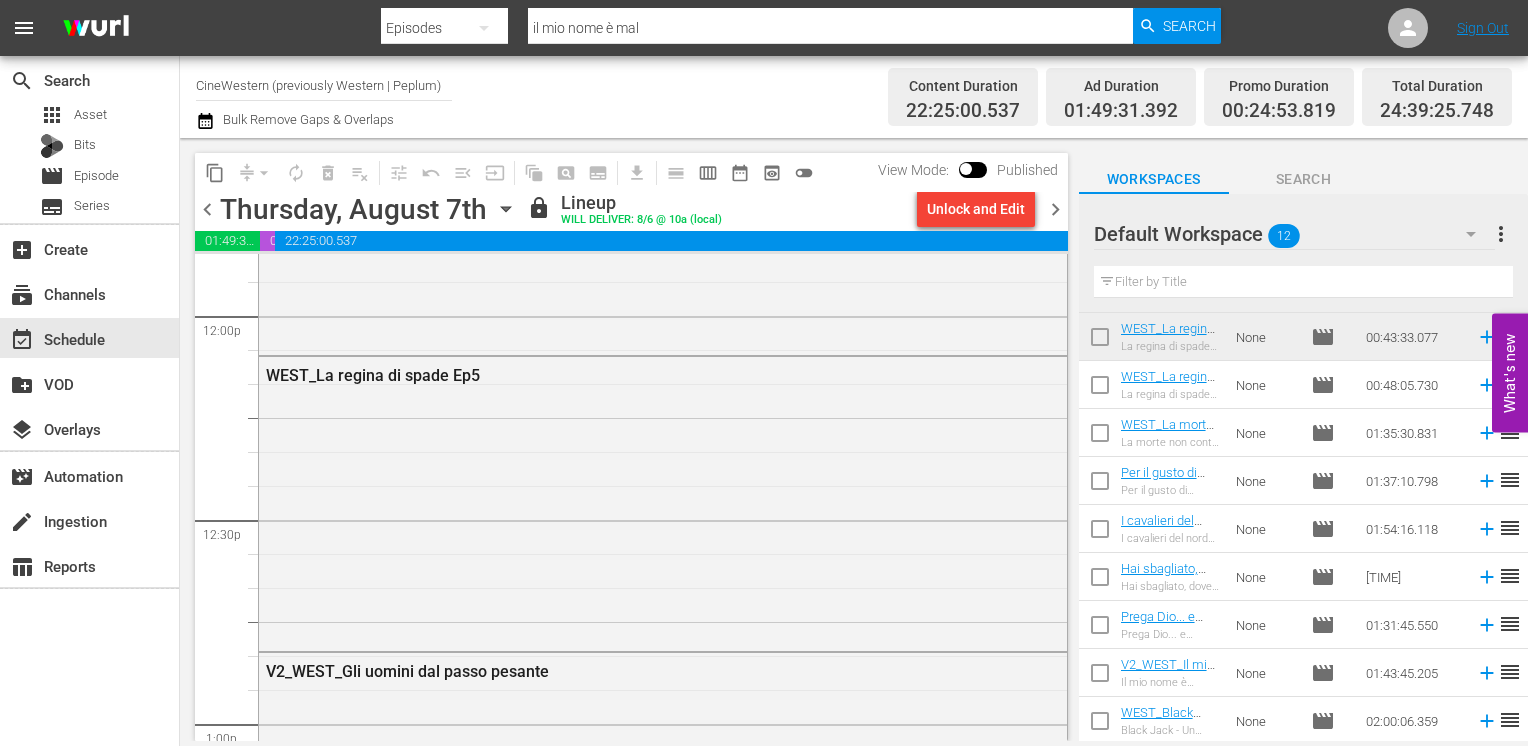click on "chevron_right" at bounding box center (1055, 209) 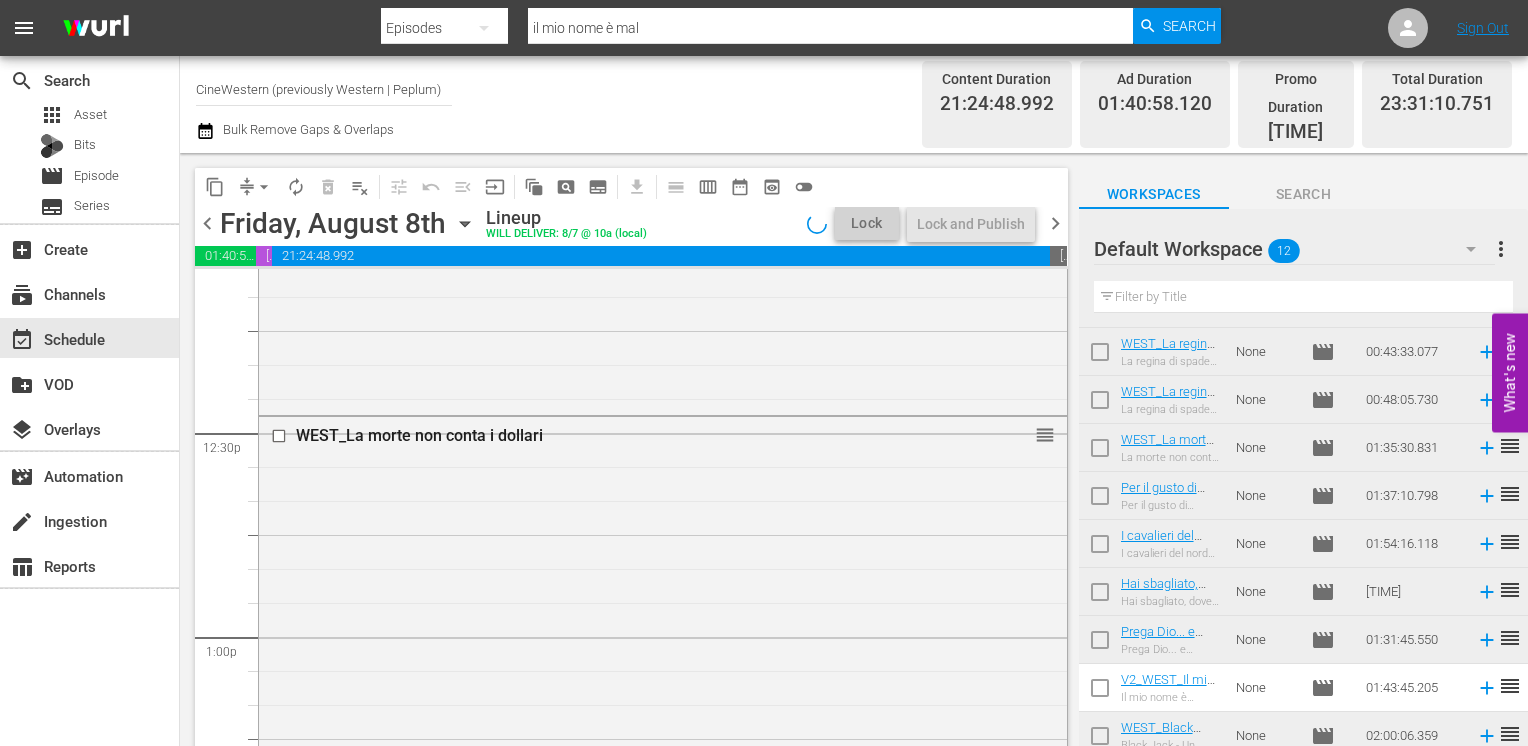 scroll, scrollTop: 4800, scrollLeft: 0, axis: vertical 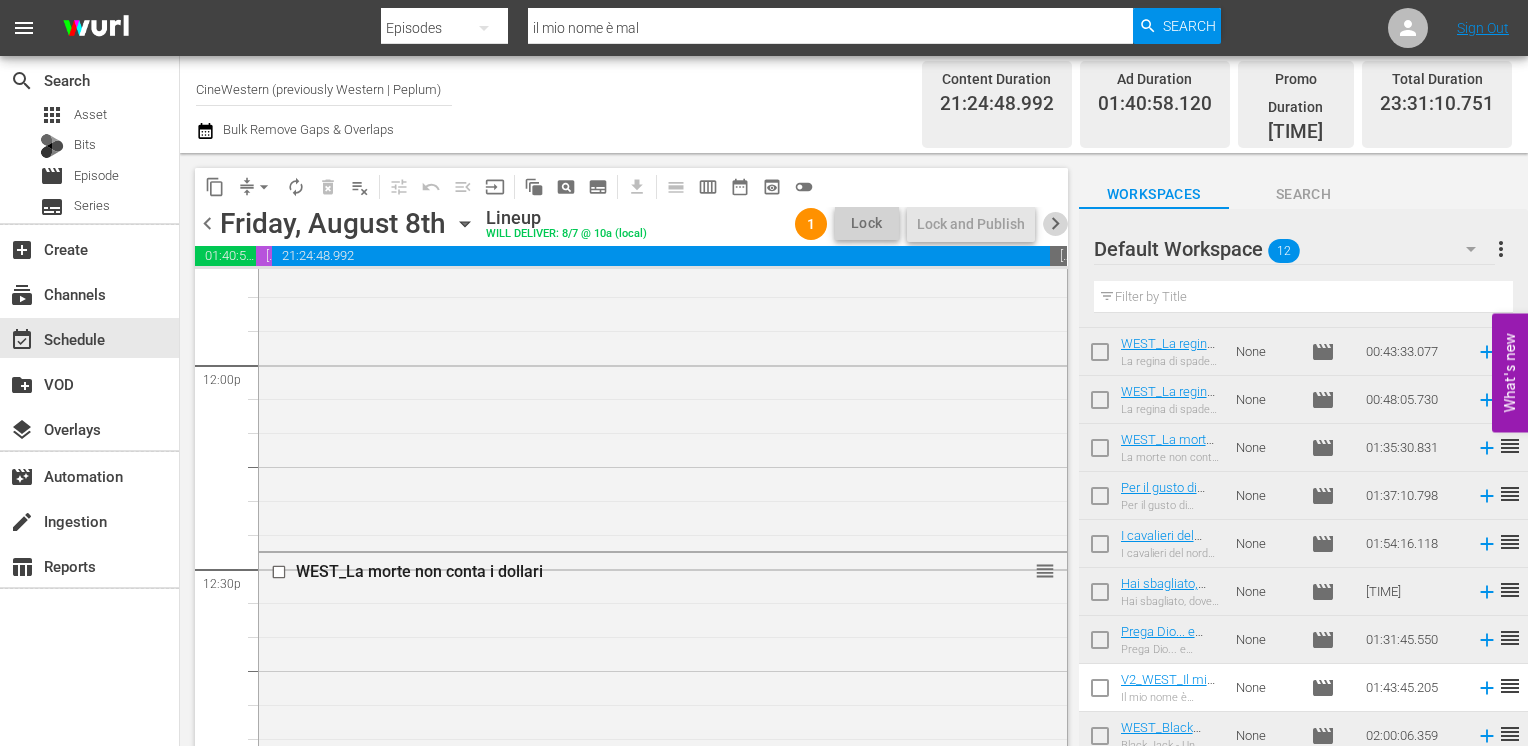 click on "chevron_right" at bounding box center [1055, 223] 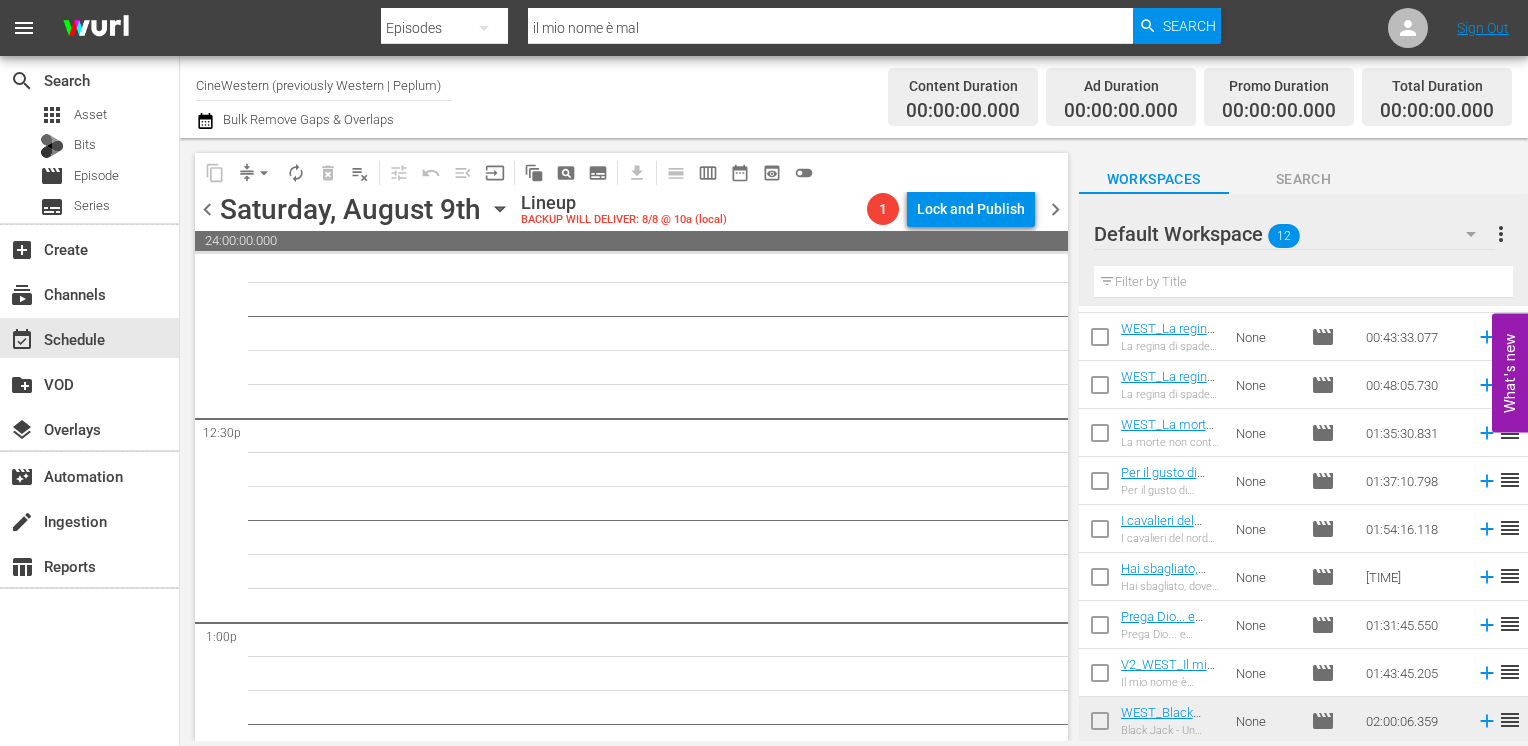 scroll, scrollTop: 4936, scrollLeft: 0, axis: vertical 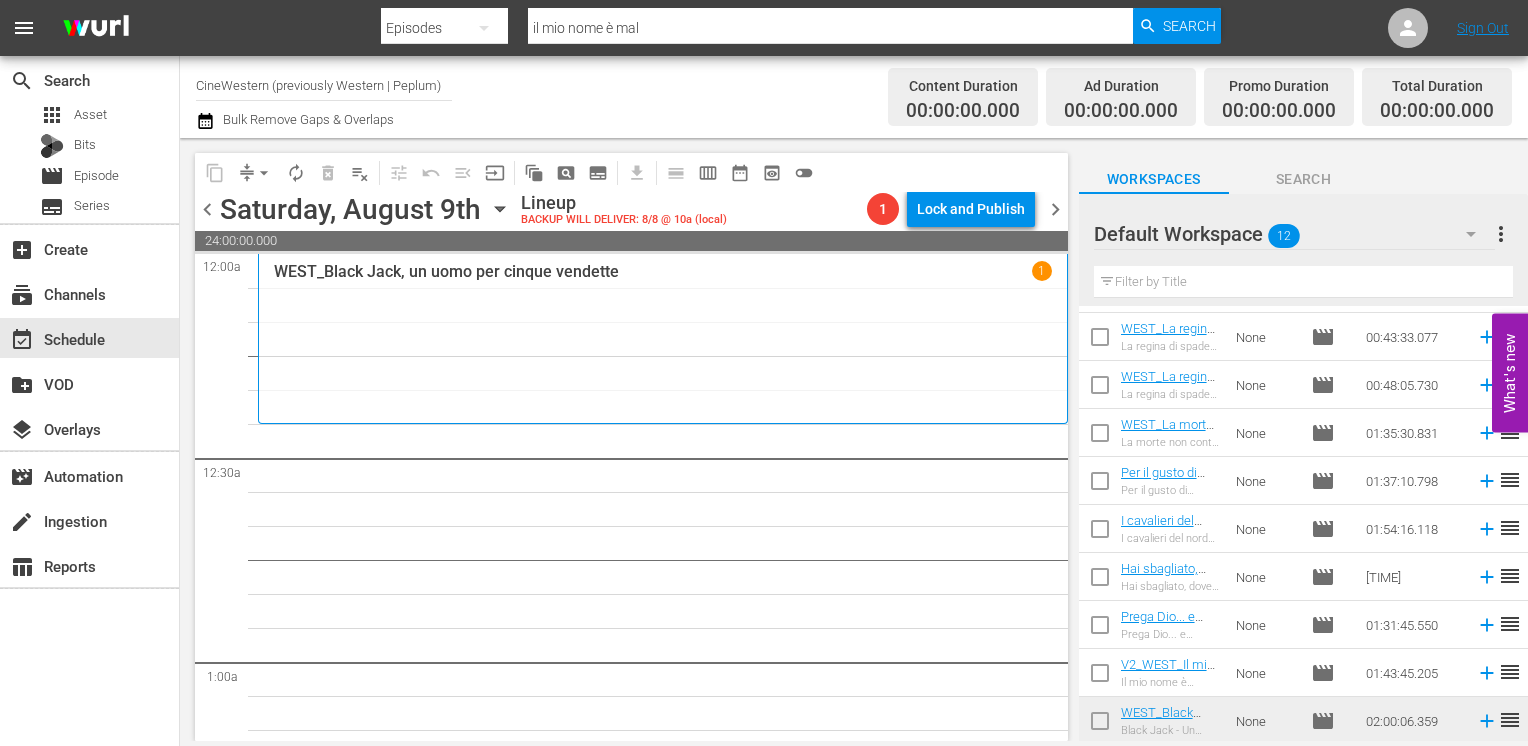 click on "chevron_left" at bounding box center [207, 209] 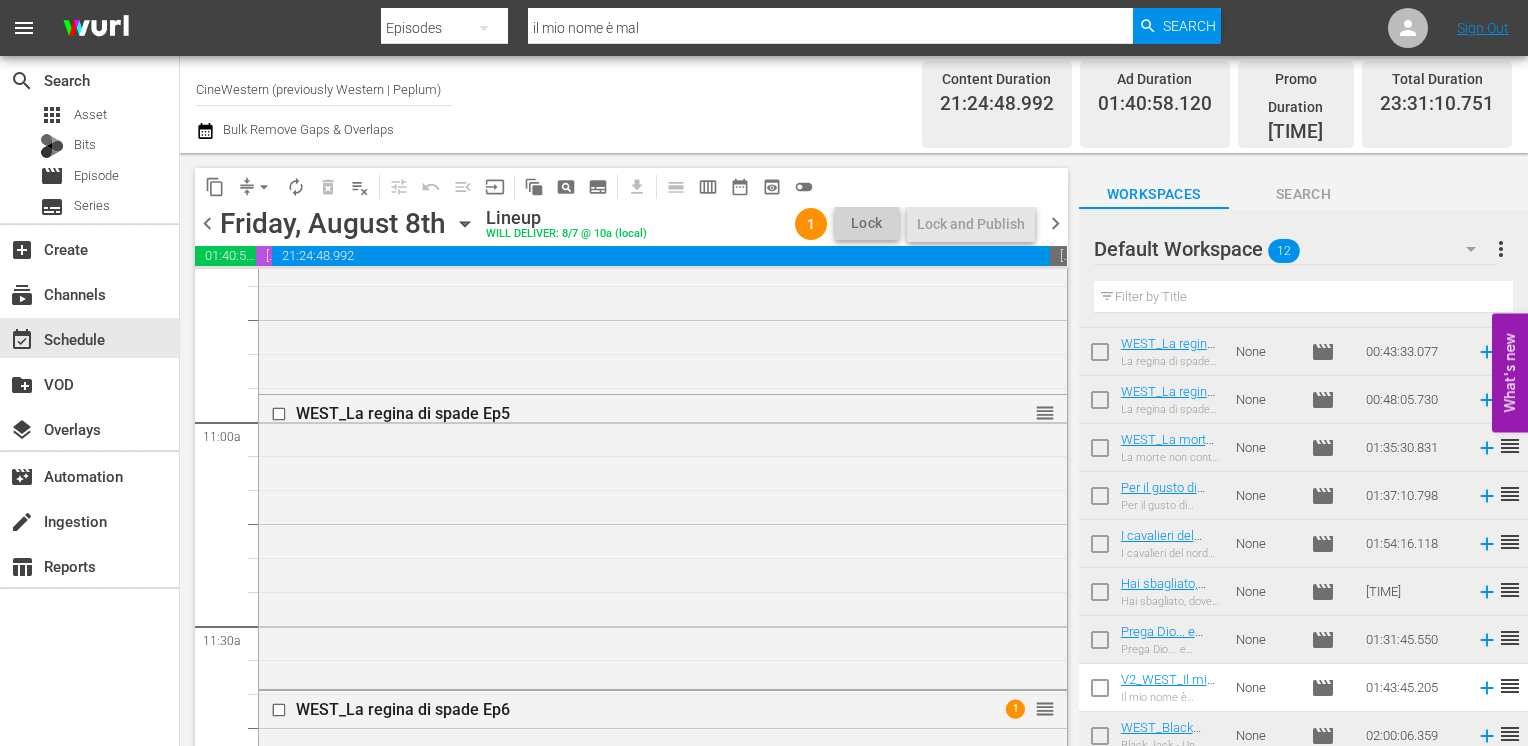 scroll, scrollTop: 4300, scrollLeft: 0, axis: vertical 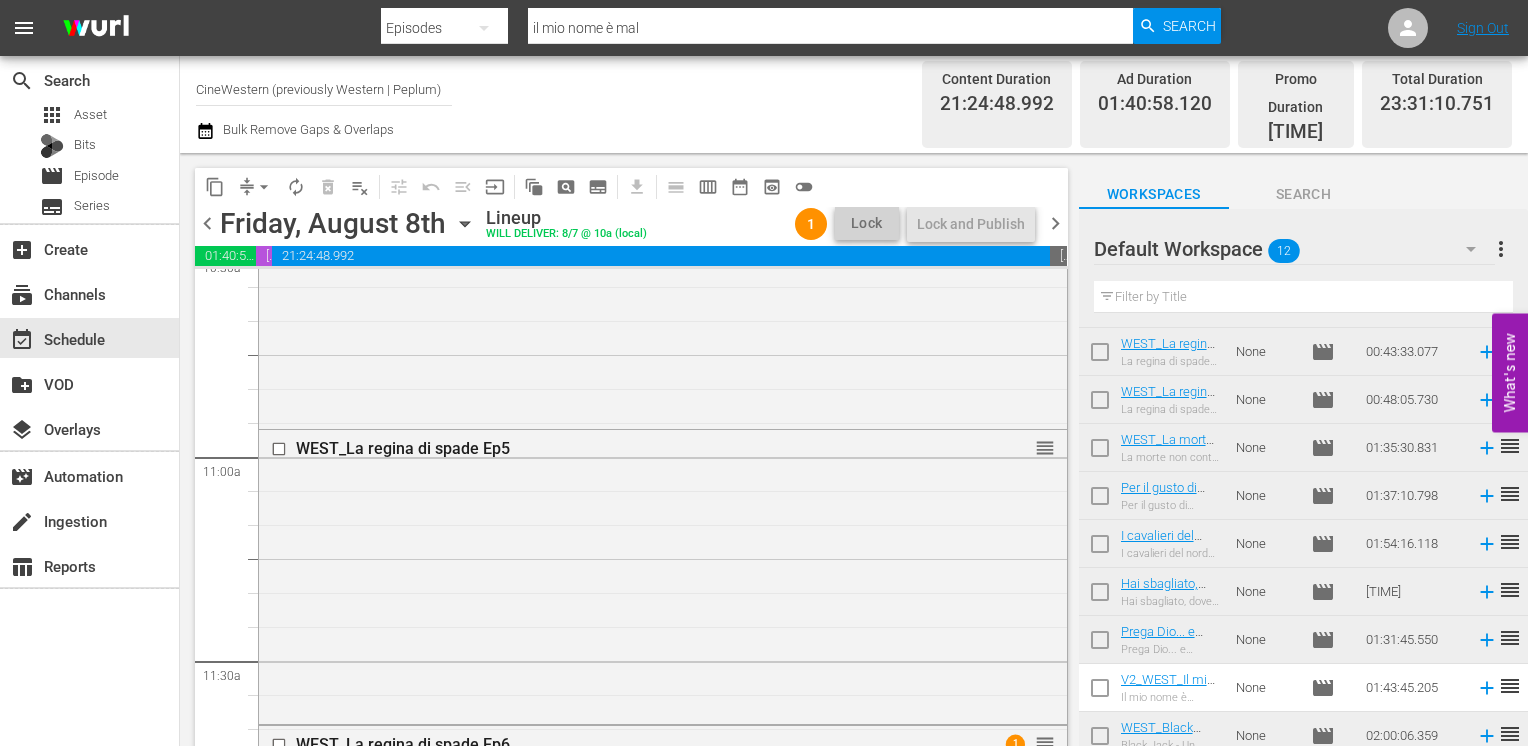 click on "chevron_left" at bounding box center (207, 223) 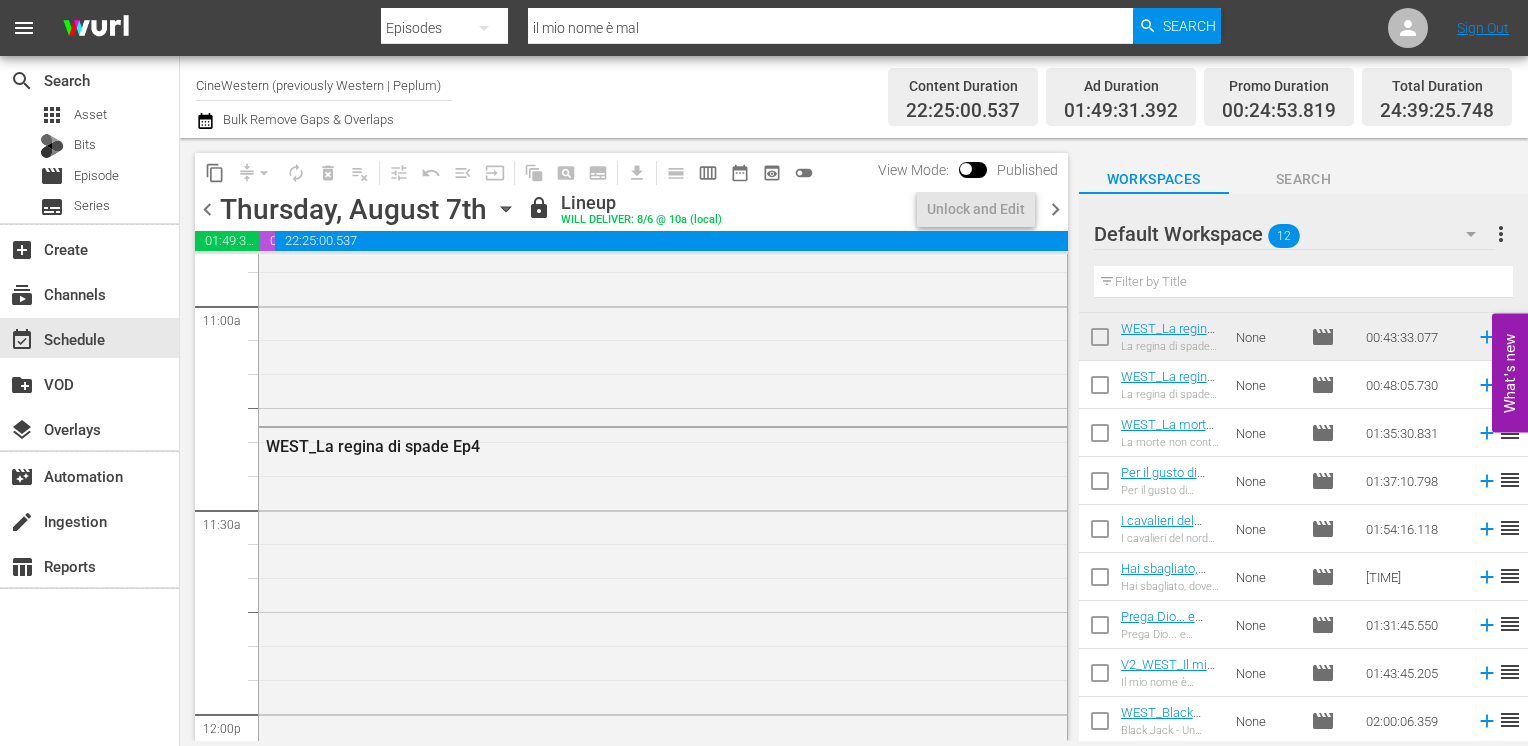 scroll, scrollTop: 4368, scrollLeft: 0, axis: vertical 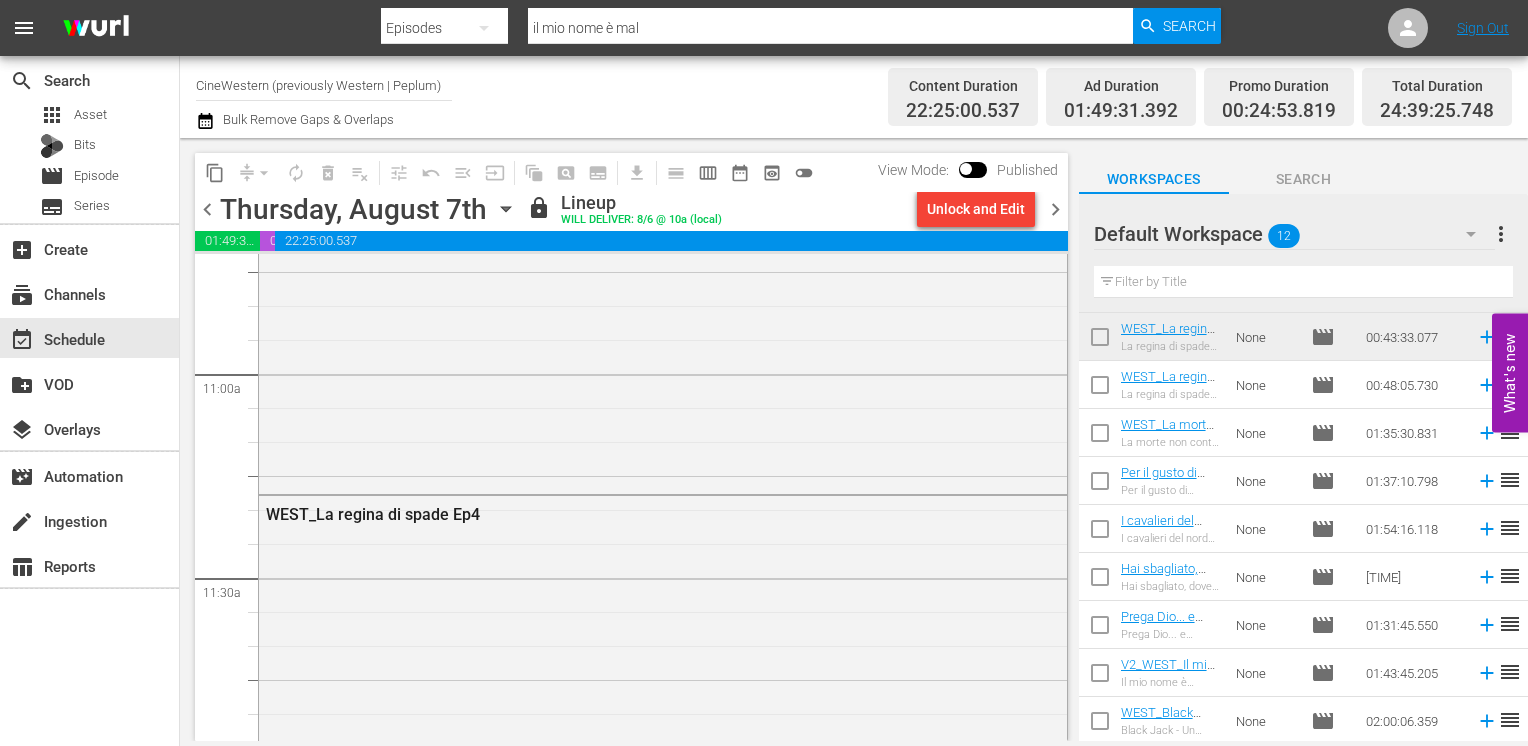 click on "chevron_right" at bounding box center (1055, 209) 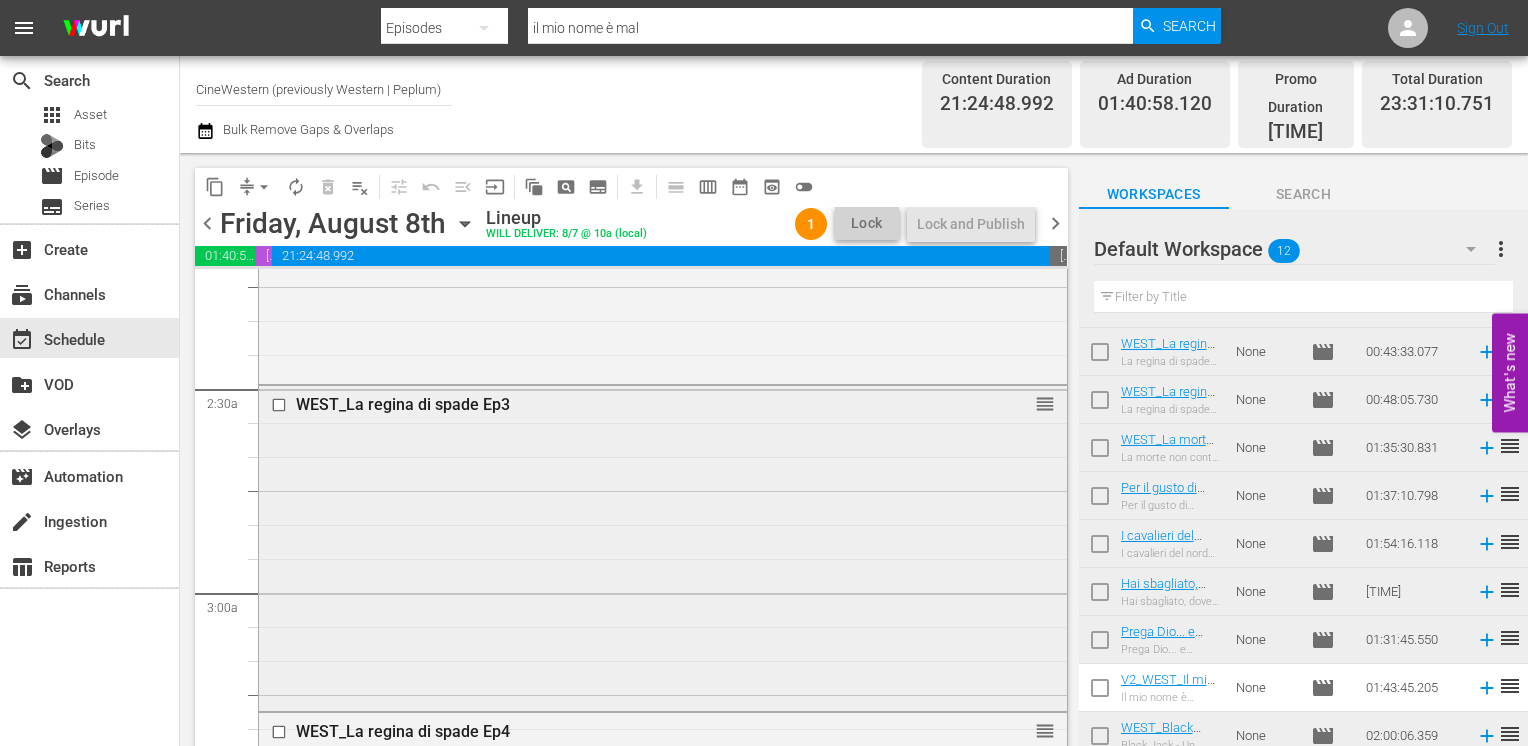 scroll, scrollTop: 700, scrollLeft: 0, axis: vertical 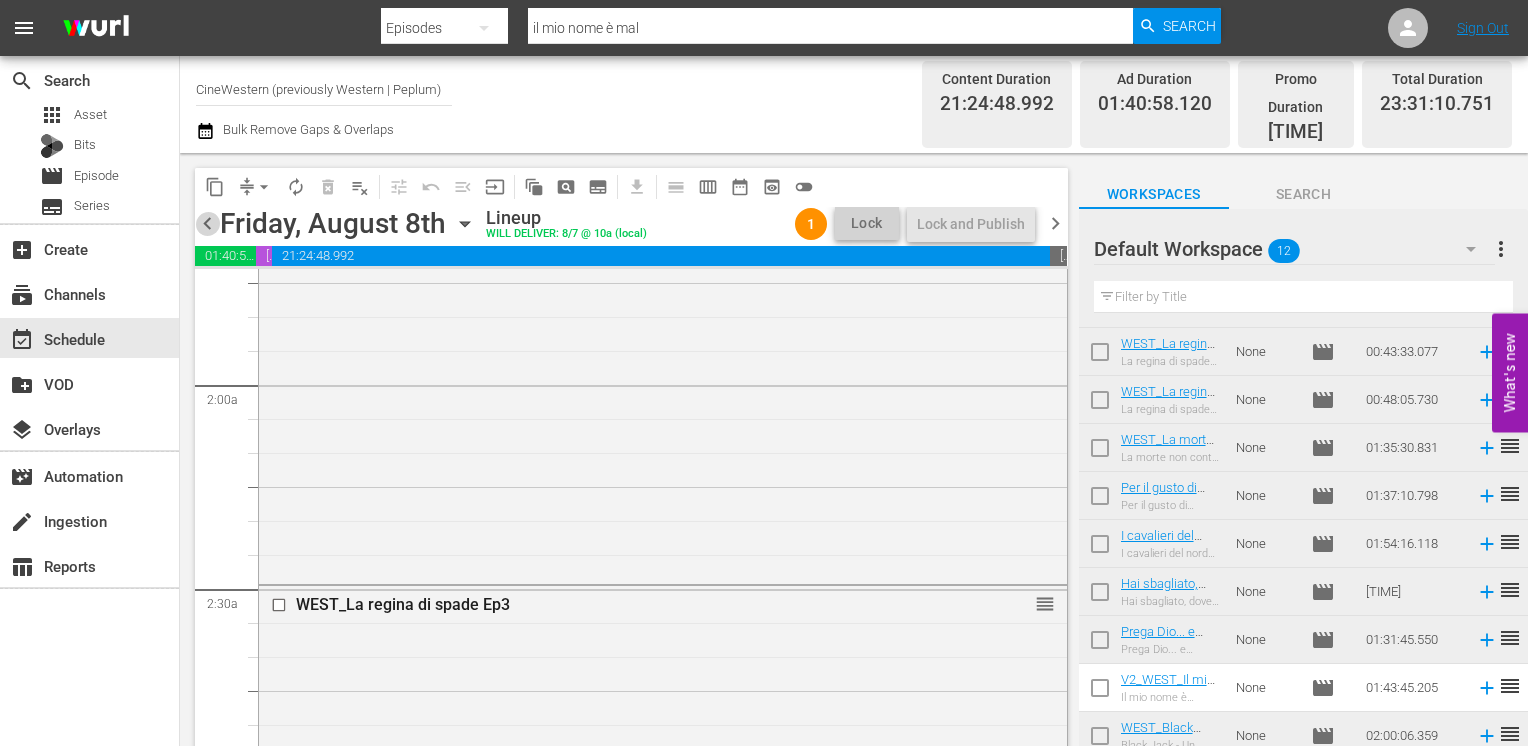click on "chevron_left" at bounding box center [207, 223] 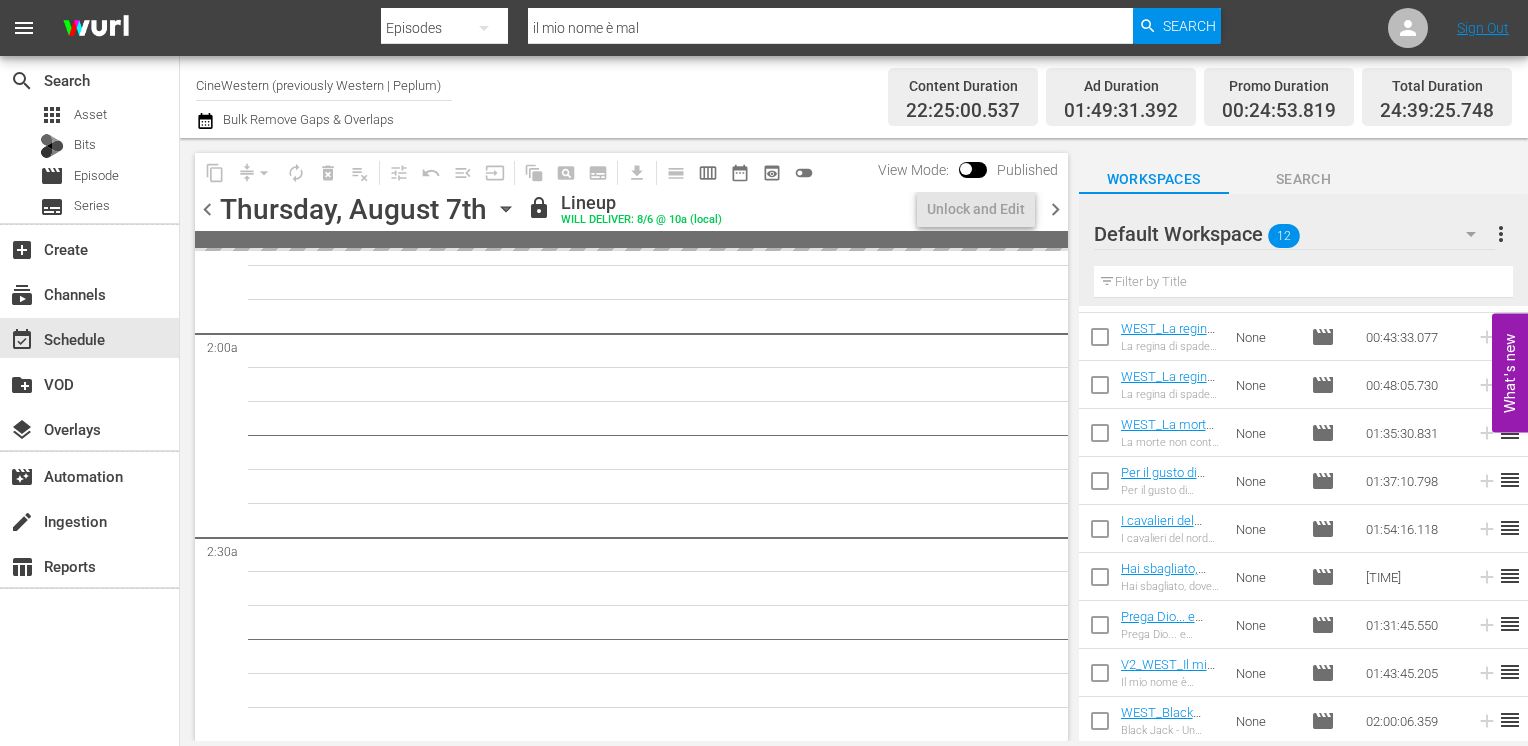 scroll, scrollTop: 0, scrollLeft: 0, axis: both 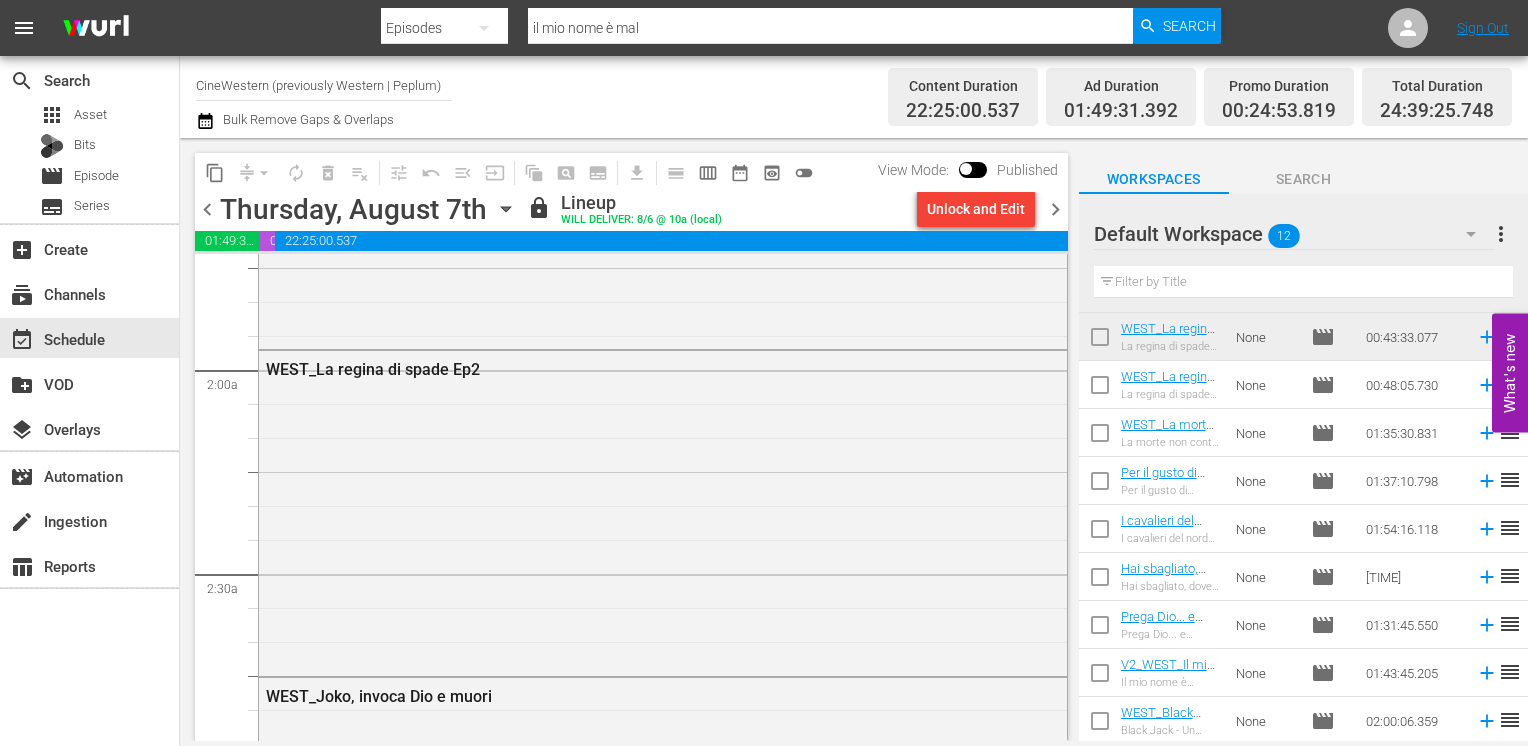 click on "chevron_right" at bounding box center (1055, 209) 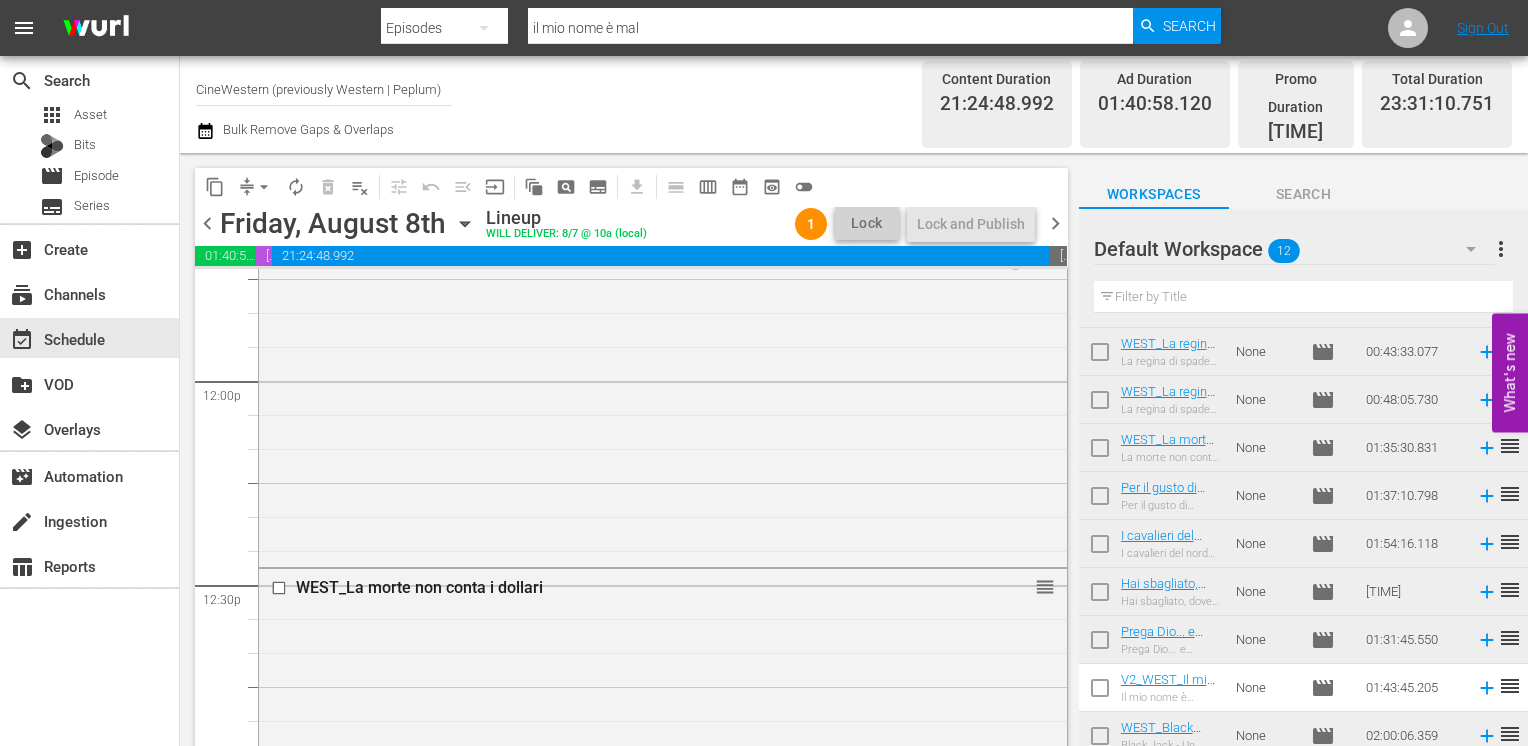 scroll, scrollTop: 4800, scrollLeft: 0, axis: vertical 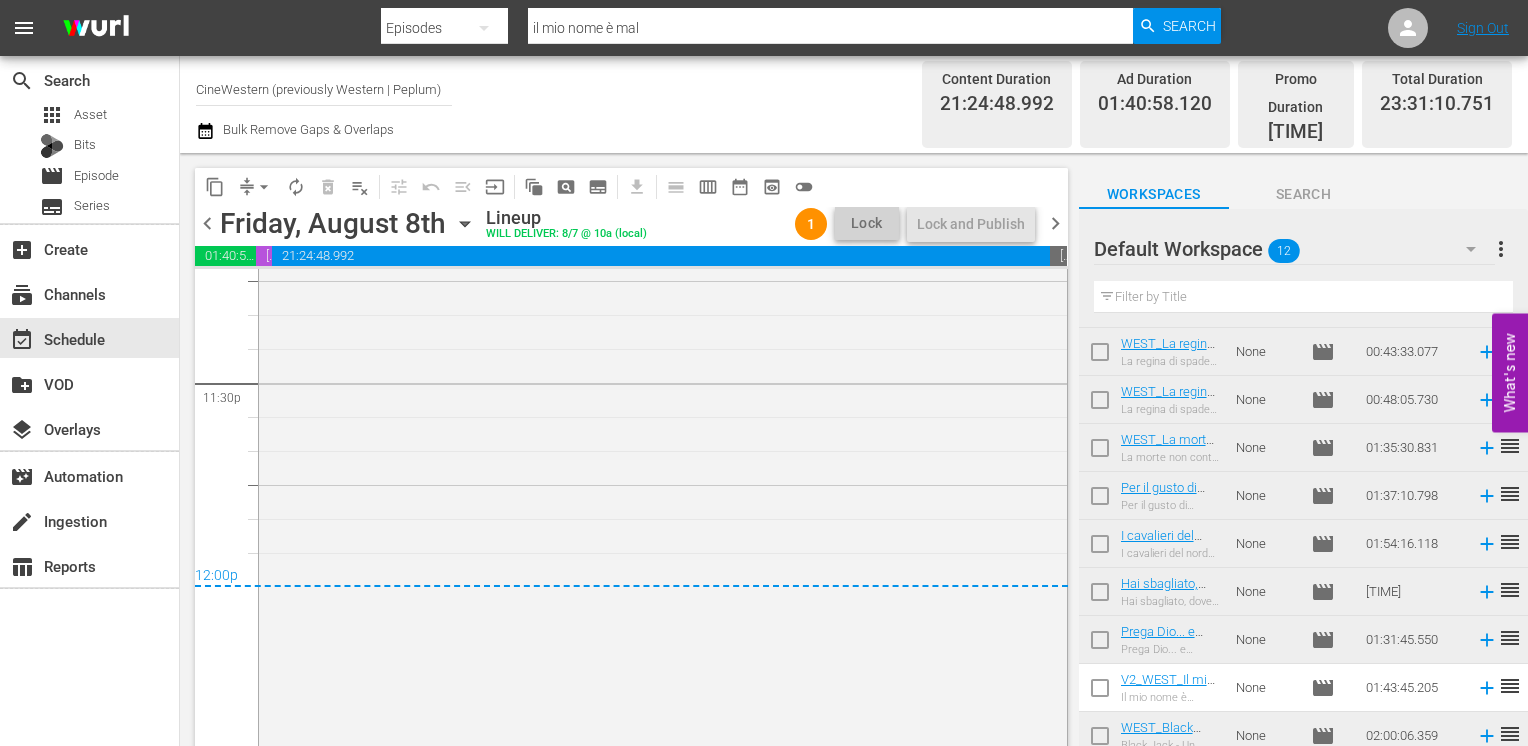 click on "chevron_right" at bounding box center [1055, 223] 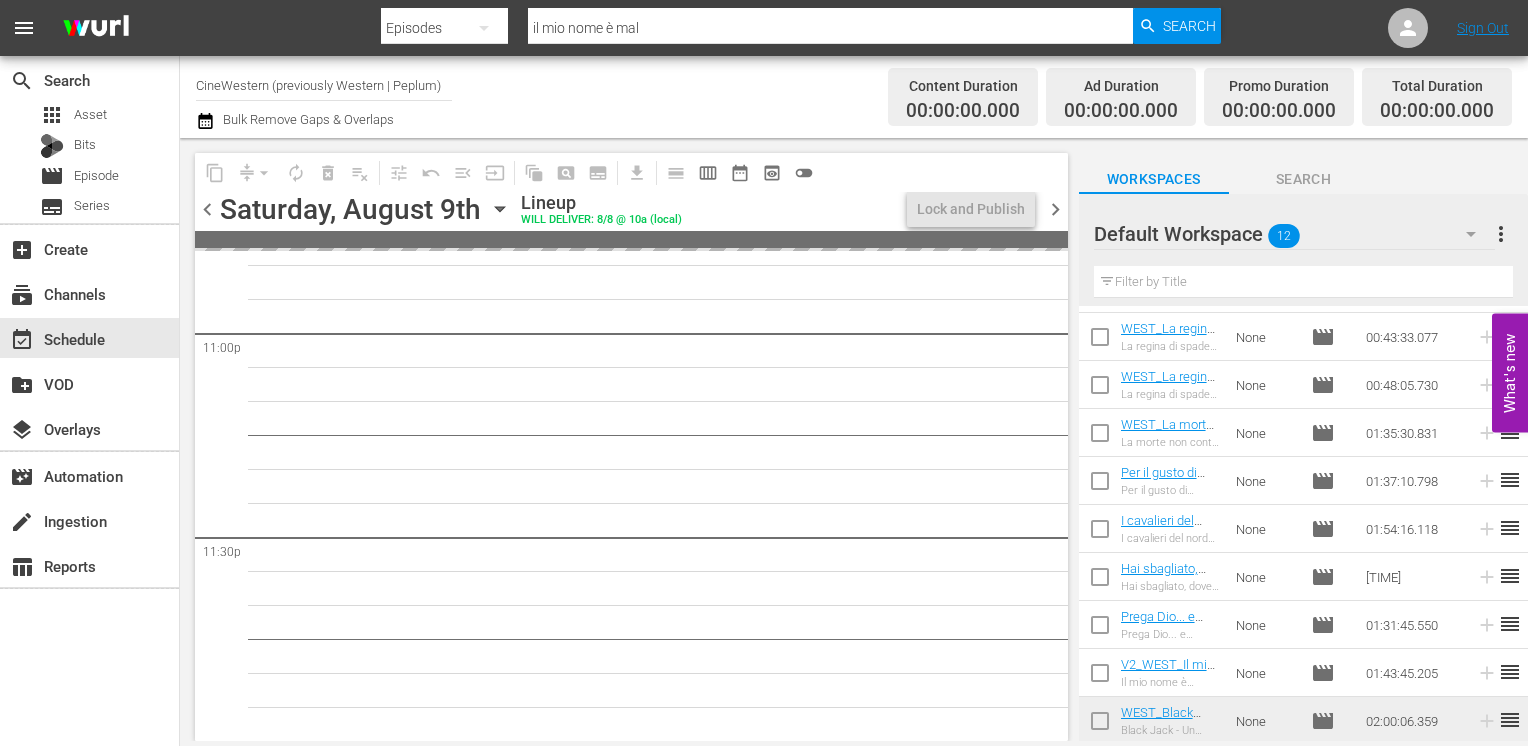 scroll, scrollTop: 9304, scrollLeft: 0, axis: vertical 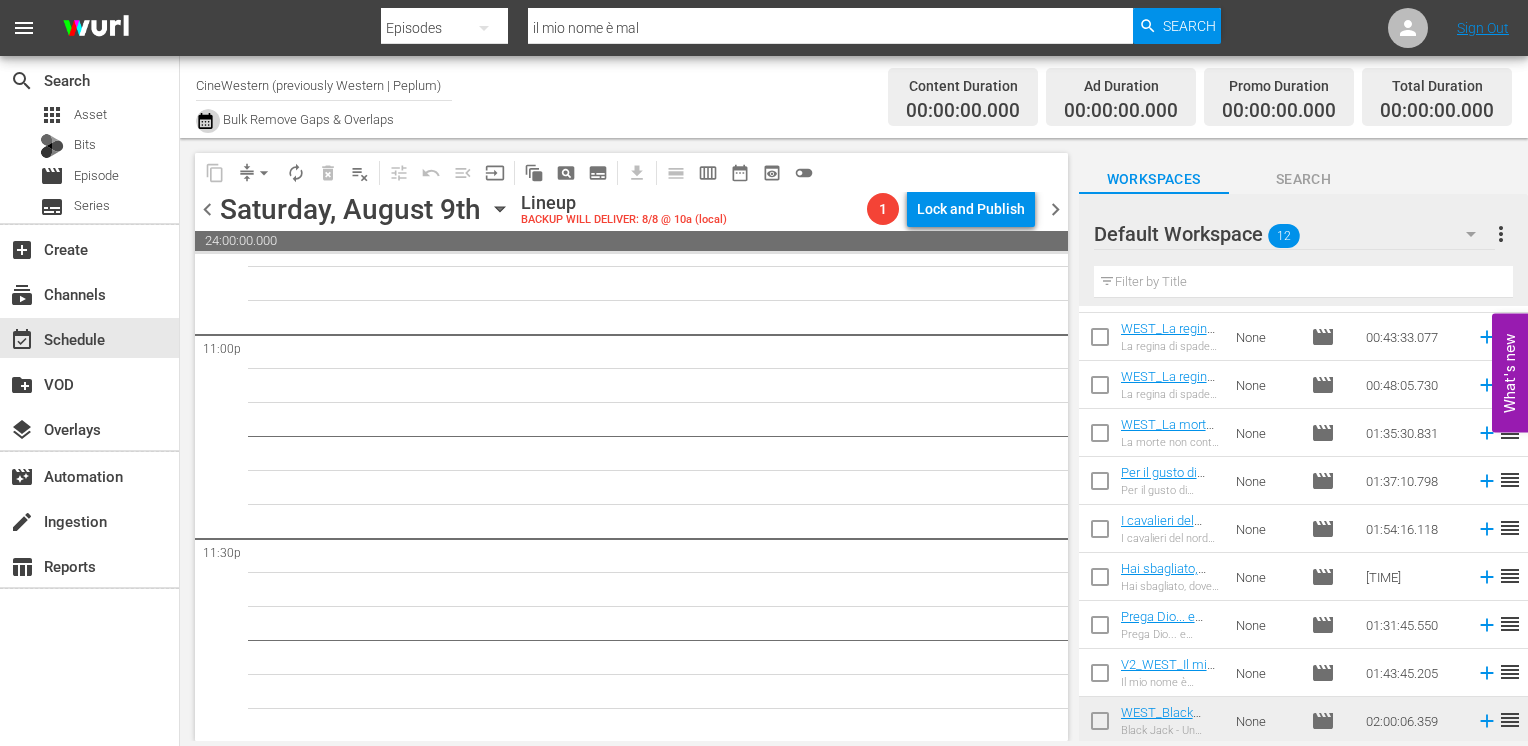 click 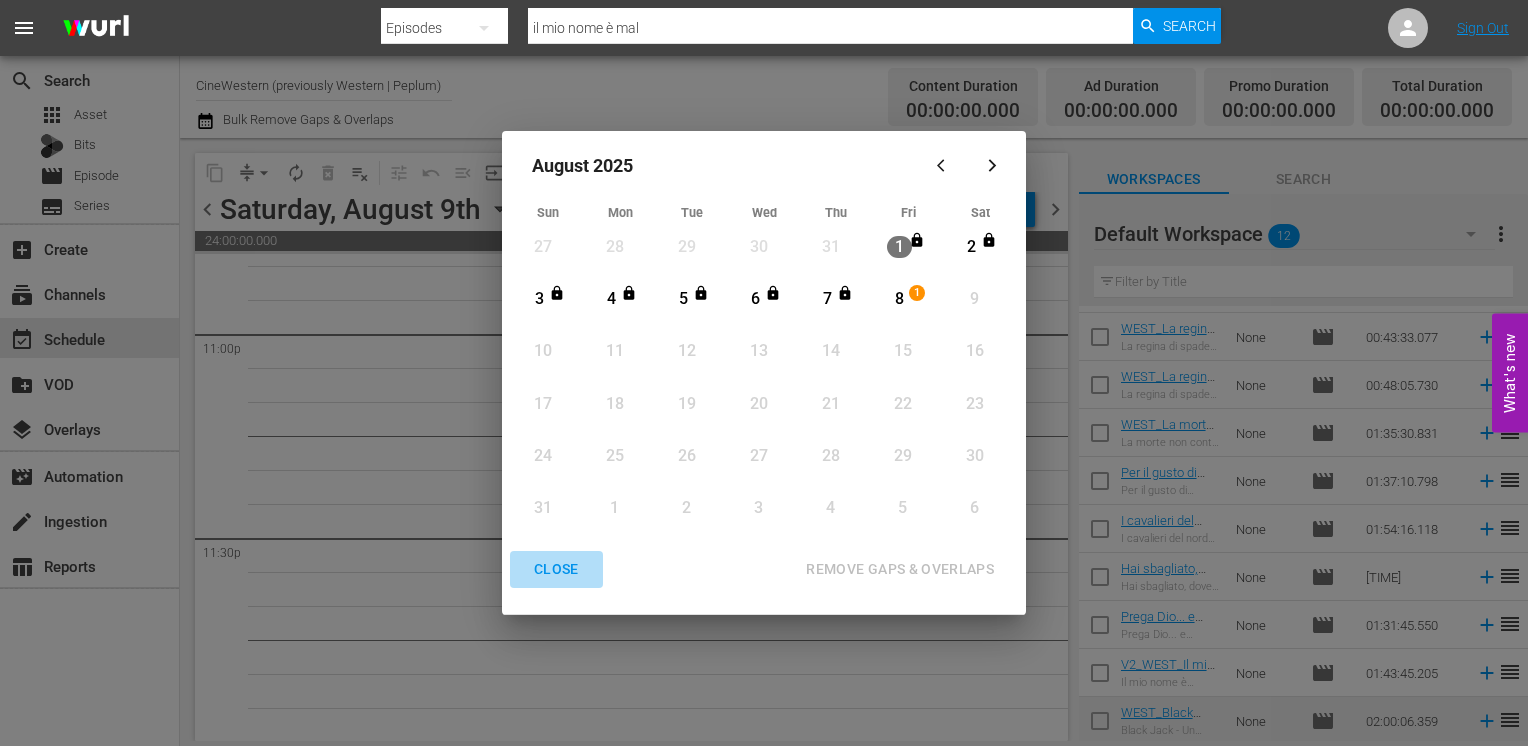 click on "CLOSE" at bounding box center (556, 569) 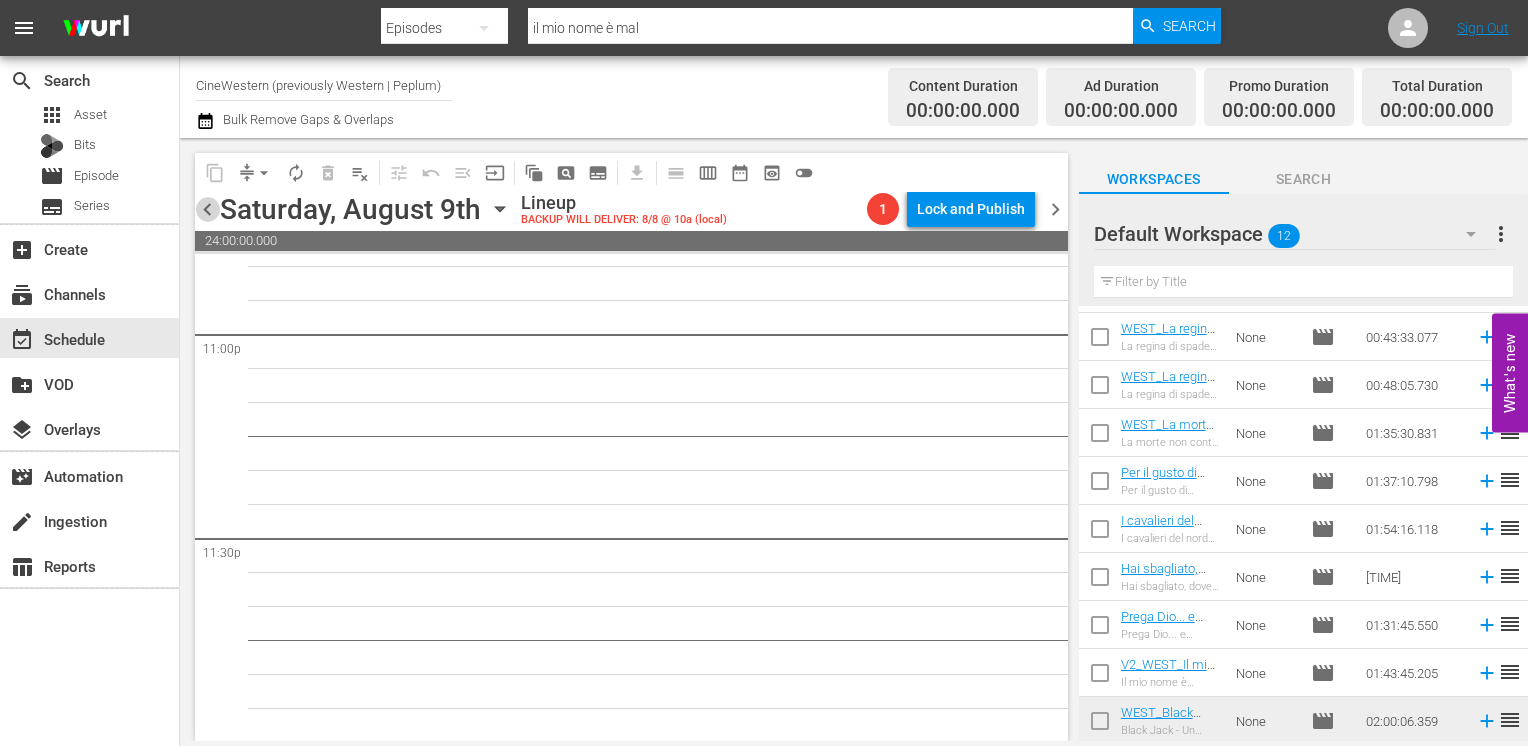 click on "chevron_left" at bounding box center [207, 209] 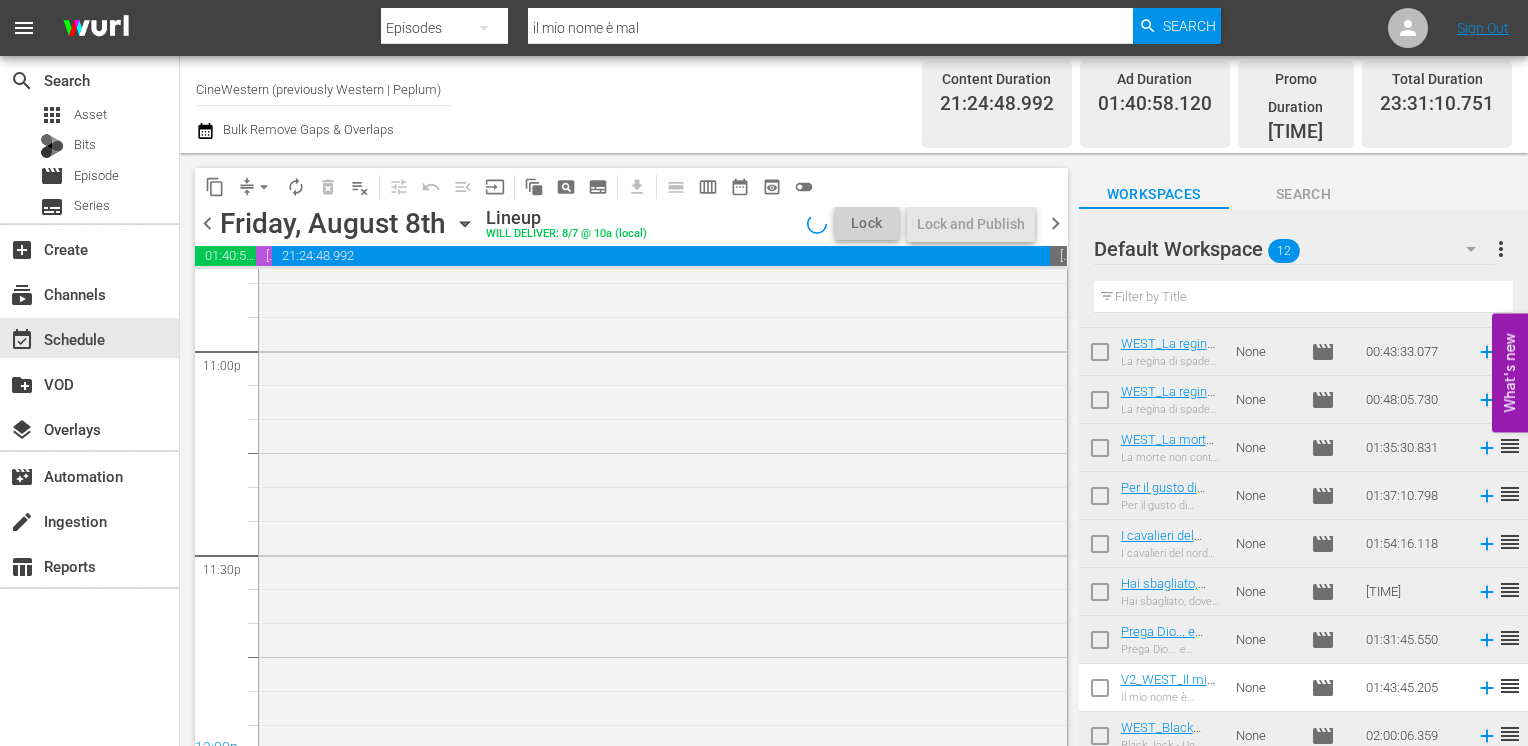 scroll, scrollTop: 9474, scrollLeft: 0, axis: vertical 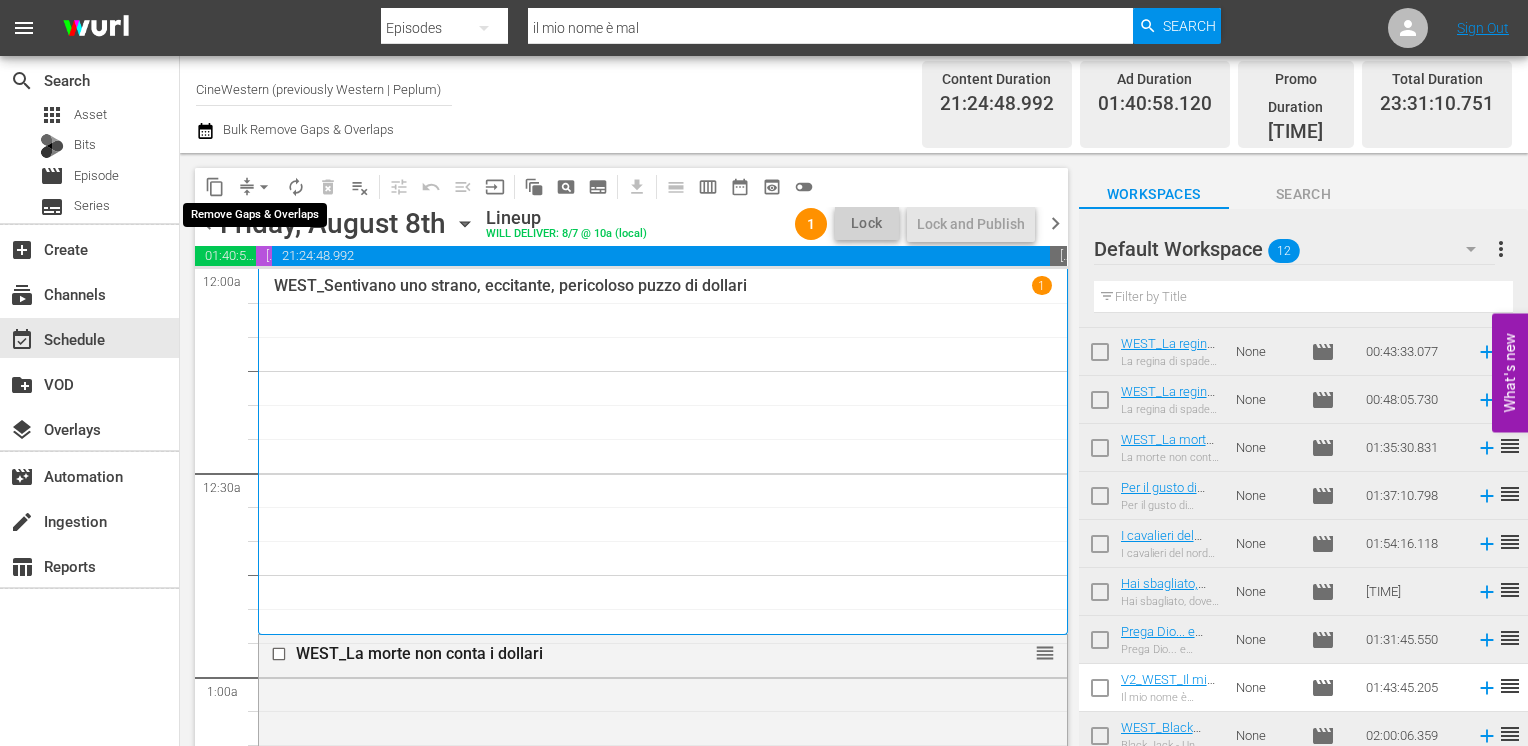 click on "arrow_drop_down" at bounding box center [264, 187] 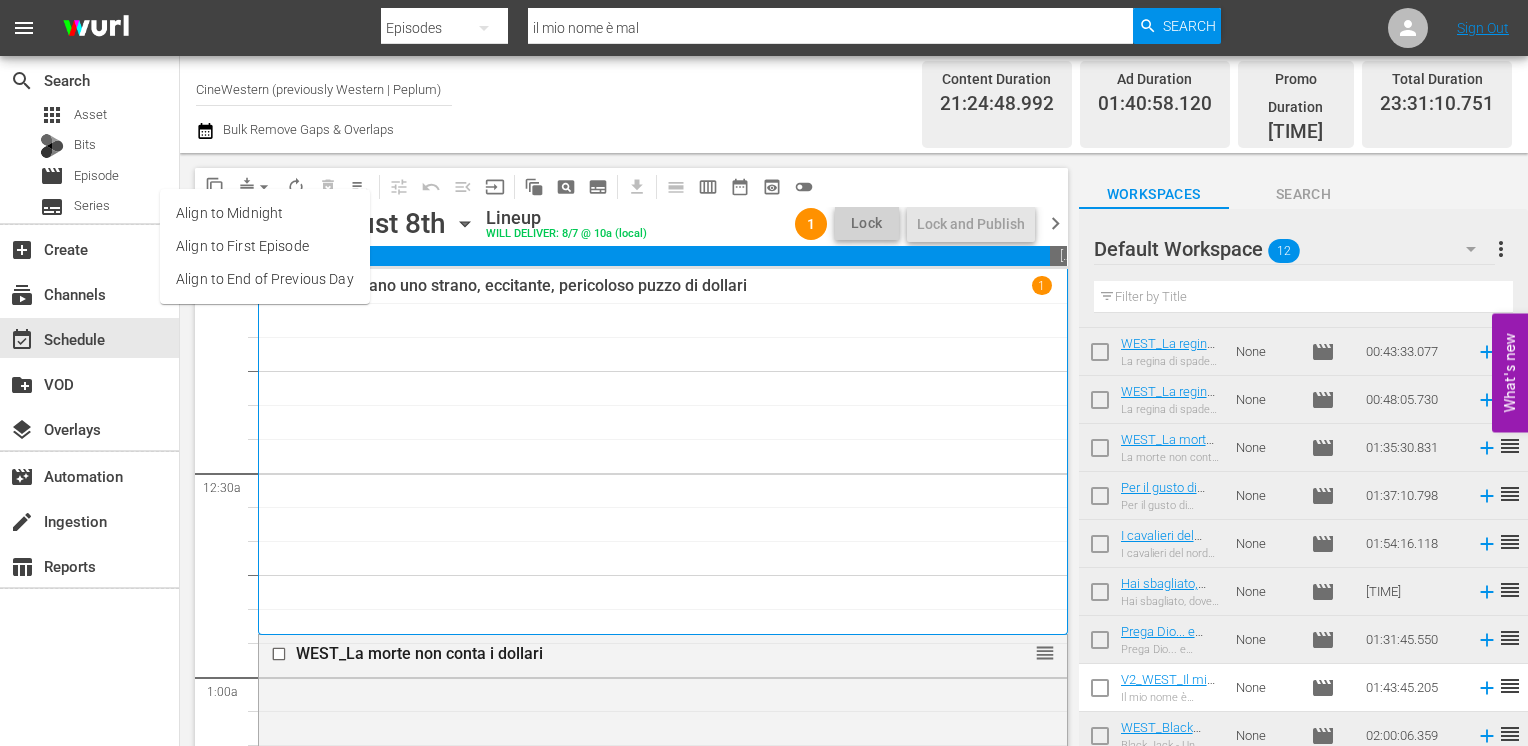 click on "Align to End of Previous Day" at bounding box center (265, 279) 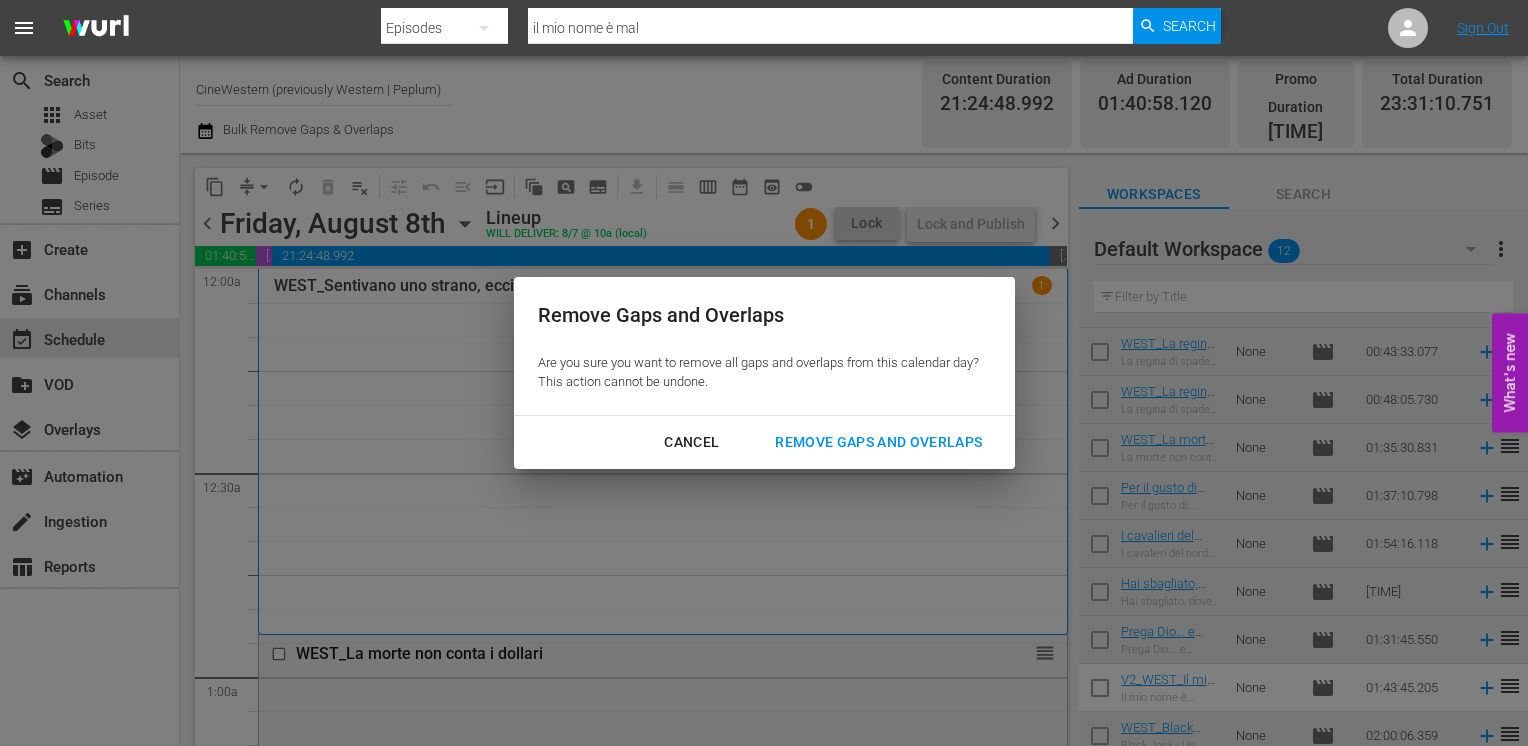click on "Cancel Remove Gaps and Overlaps" at bounding box center [764, 442] 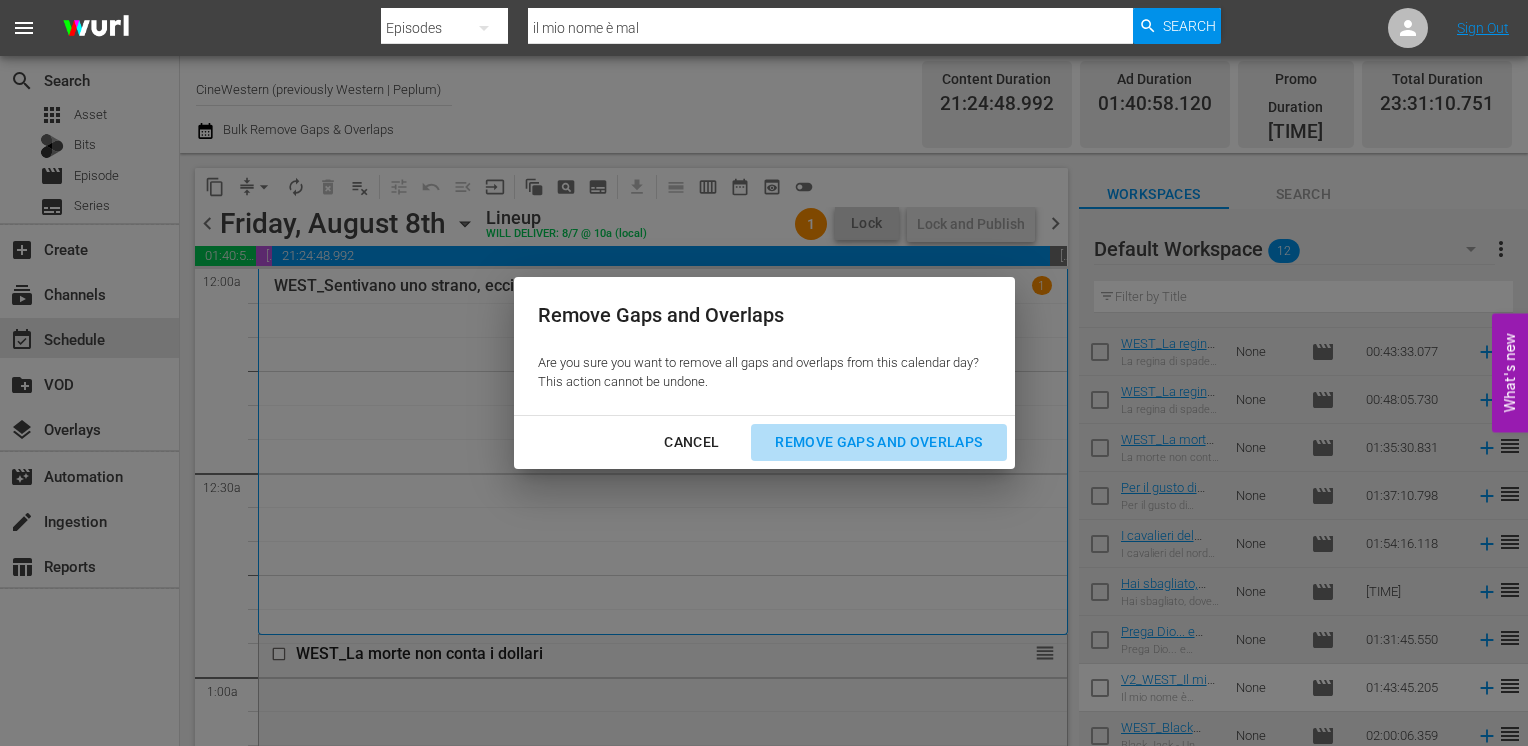 click on "Remove Gaps and Overlaps" at bounding box center (878, 442) 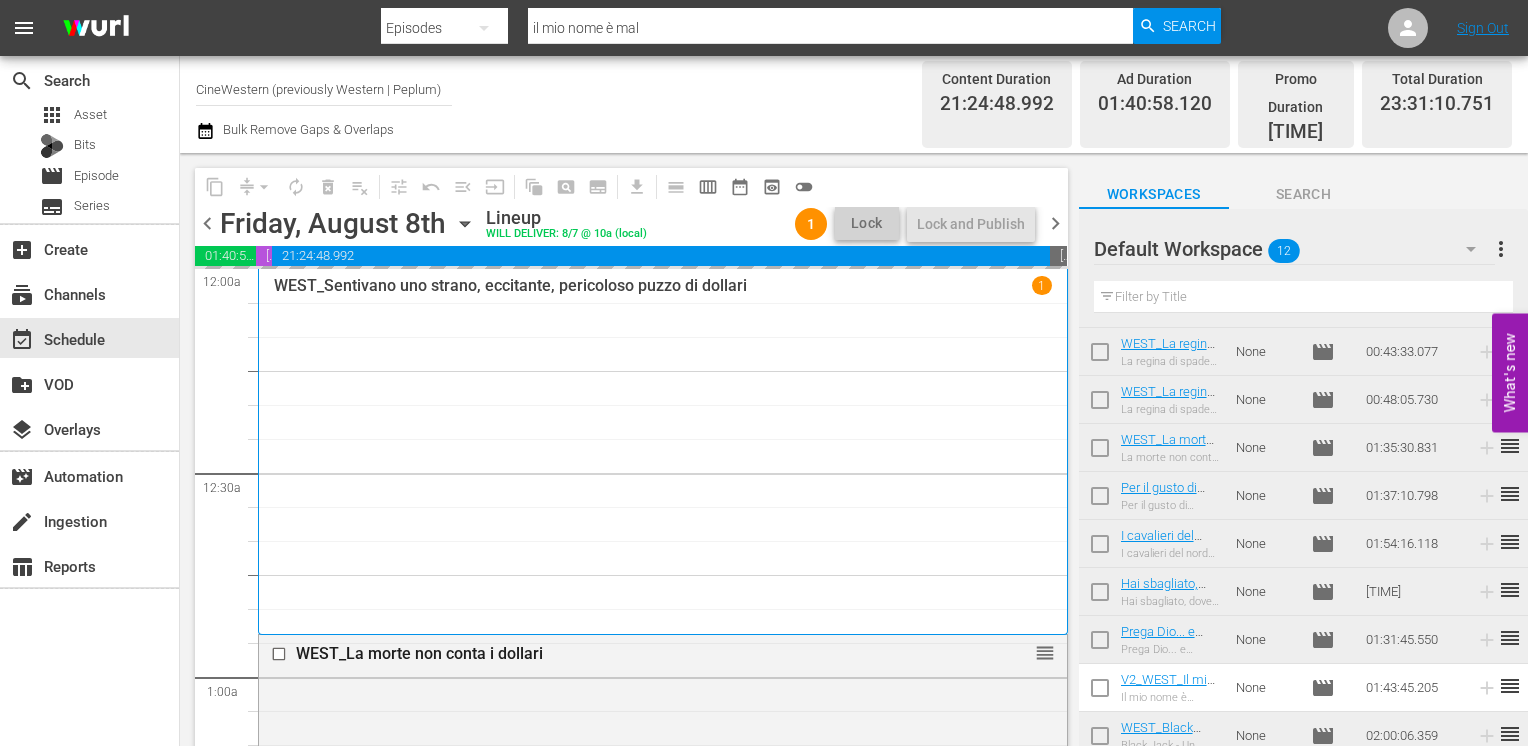 click on "chevron_left" at bounding box center (207, 223) 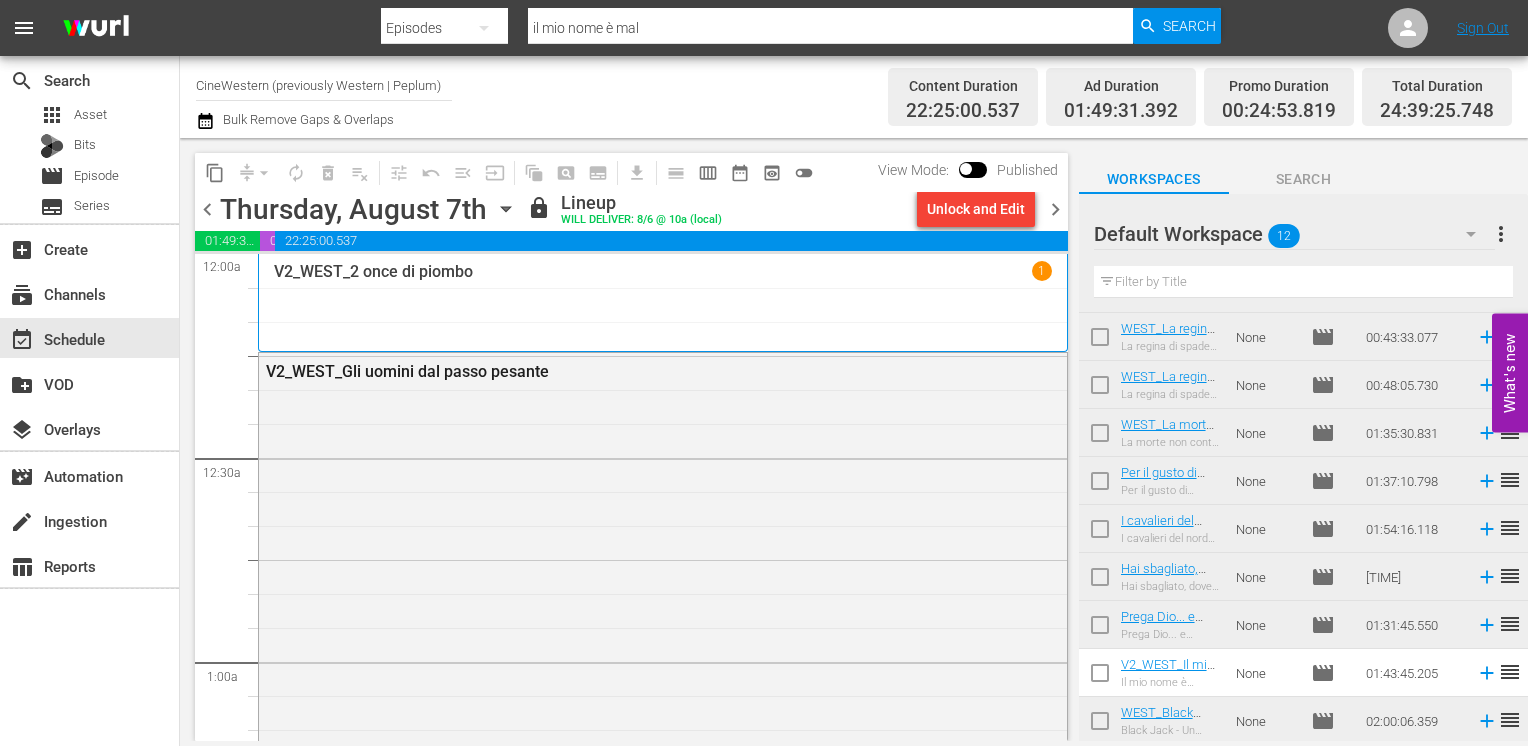 click on "chevron_right" at bounding box center (1055, 209) 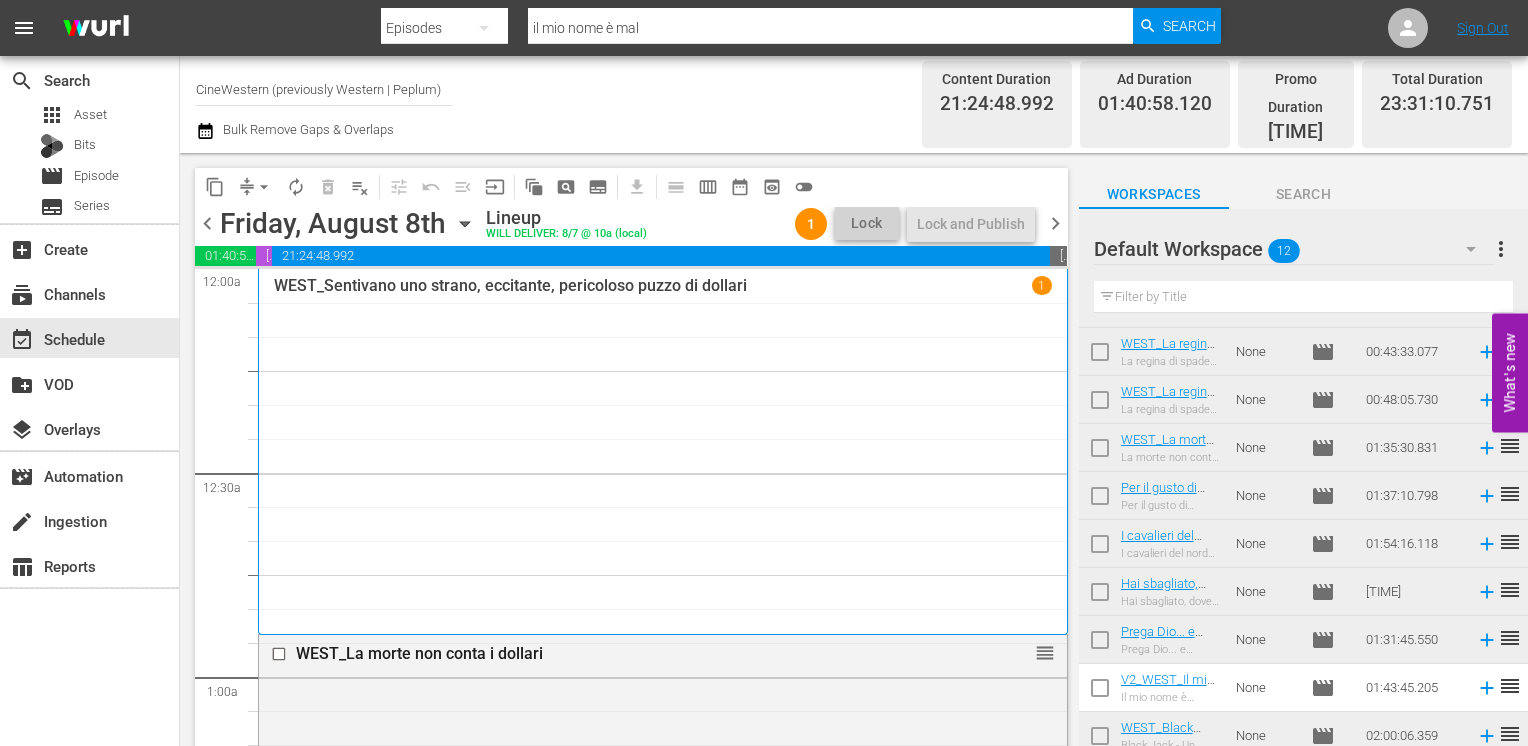 click on "chevron_right" at bounding box center [1055, 223] 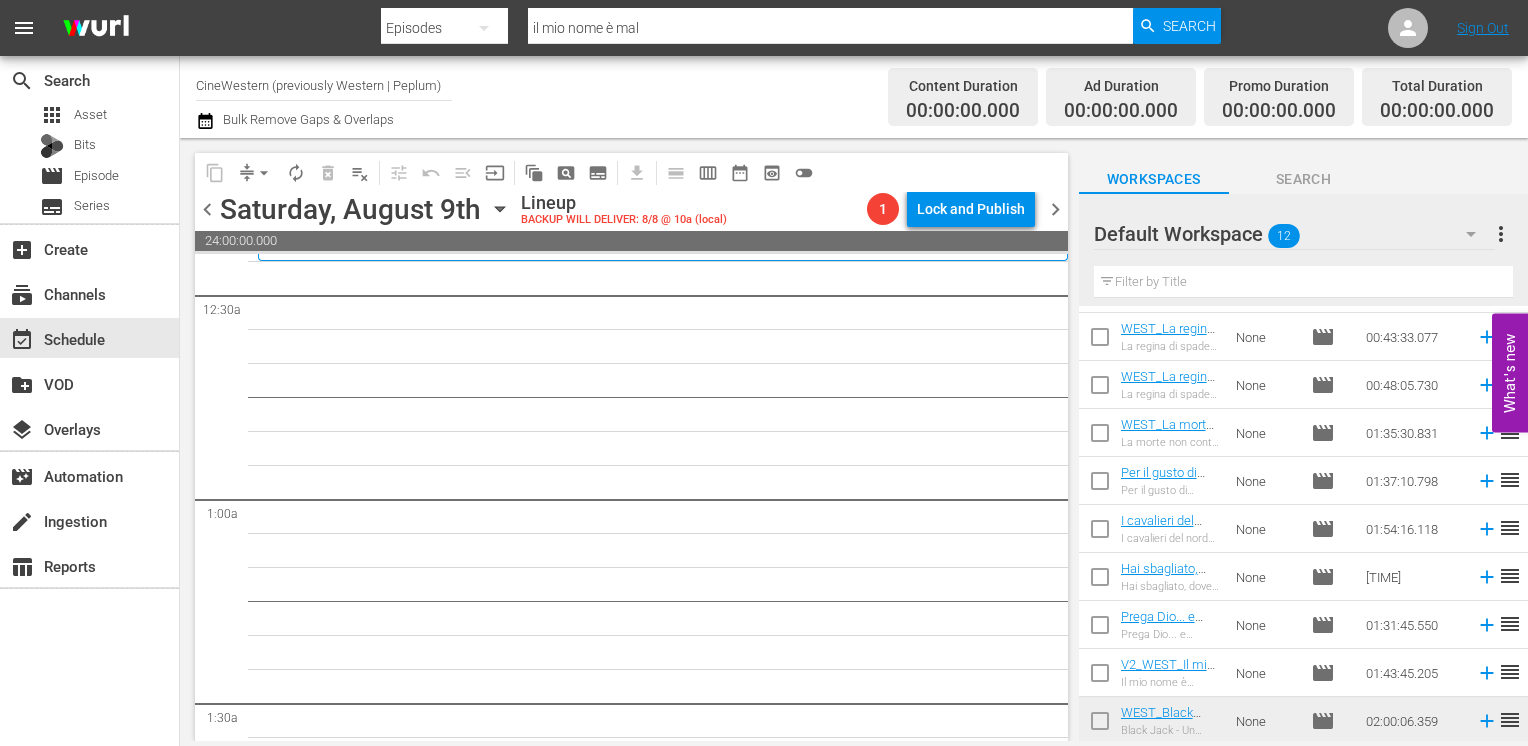 scroll, scrollTop: 0, scrollLeft: 0, axis: both 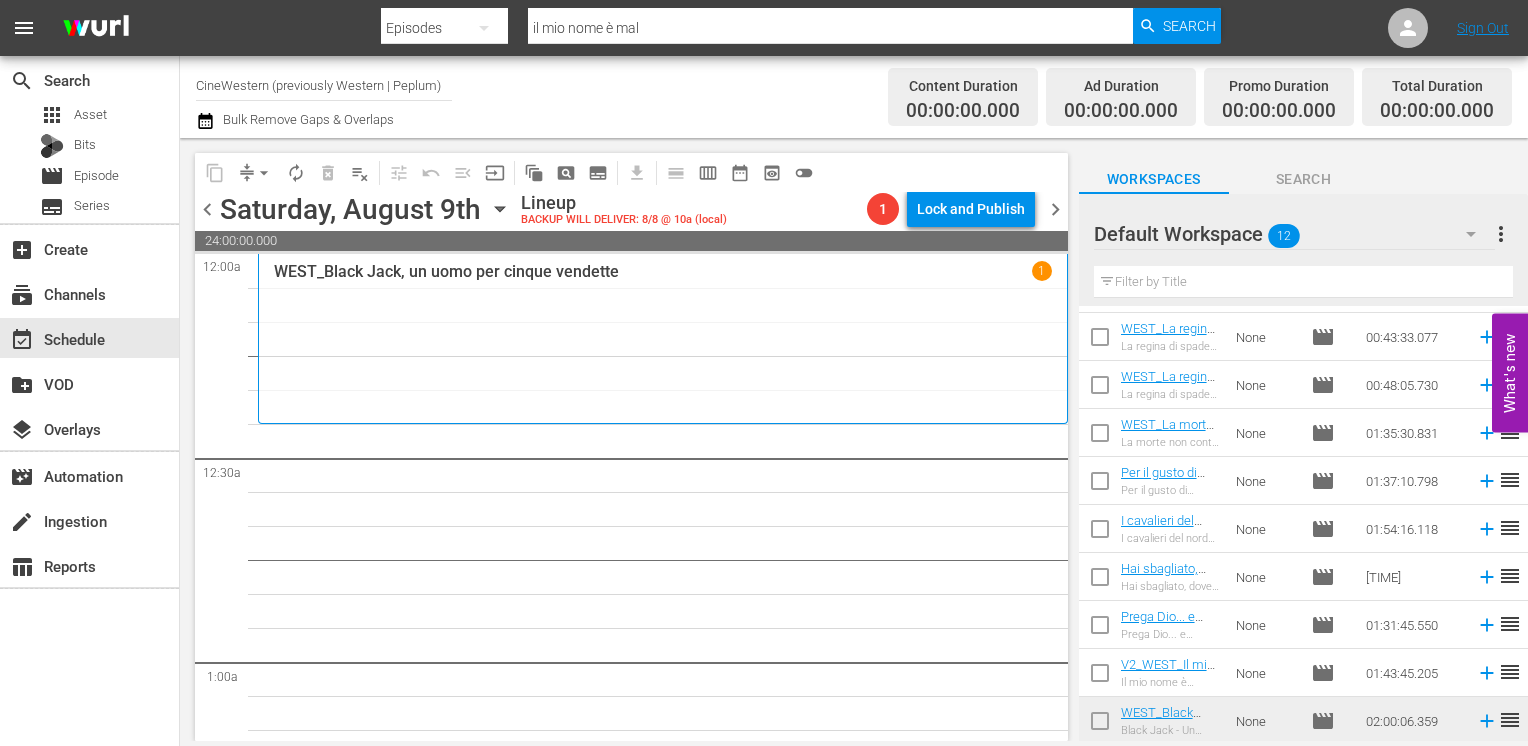 click on "chevron_left" at bounding box center [207, 209] 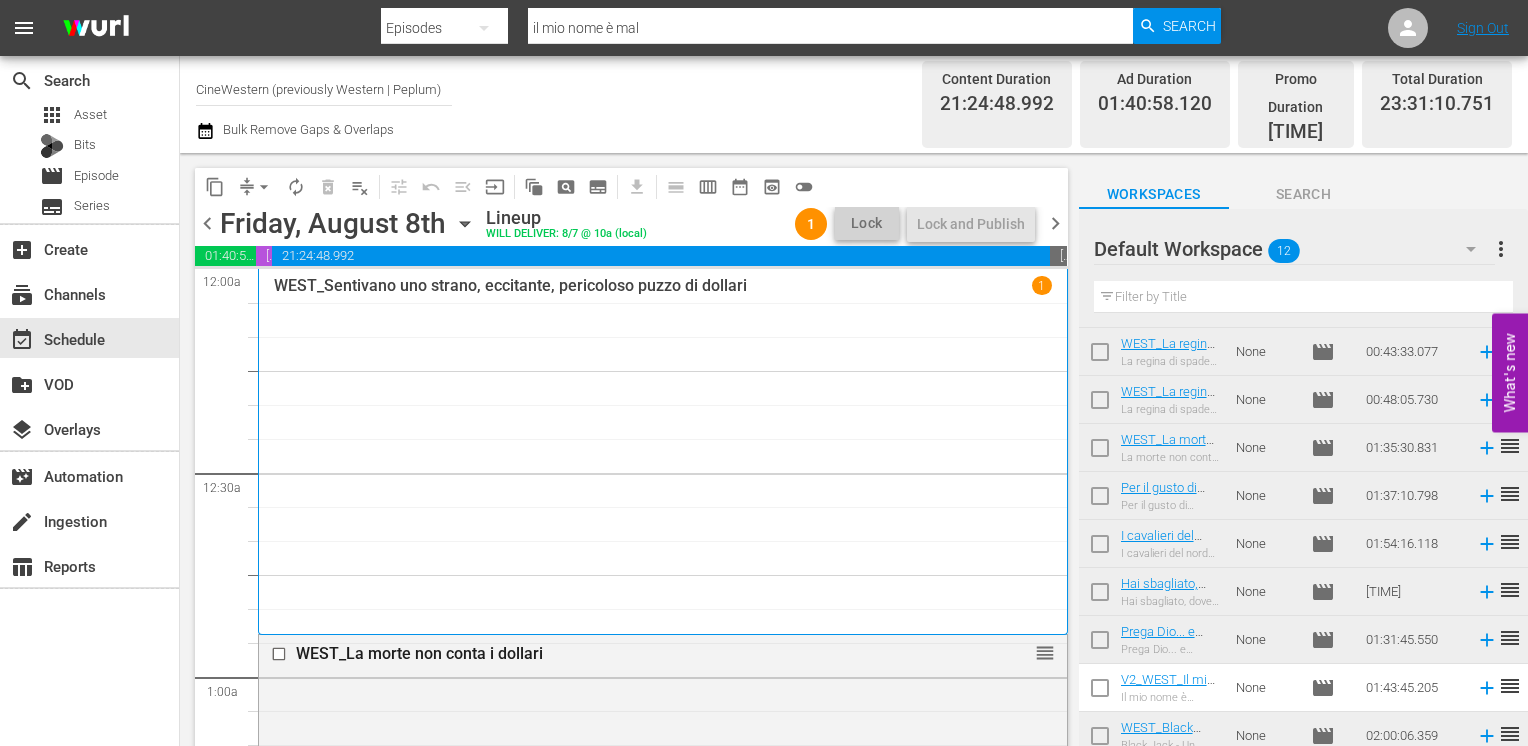 scroll, scrollTop: 9474, scrollLeft: 0, axis: vertical 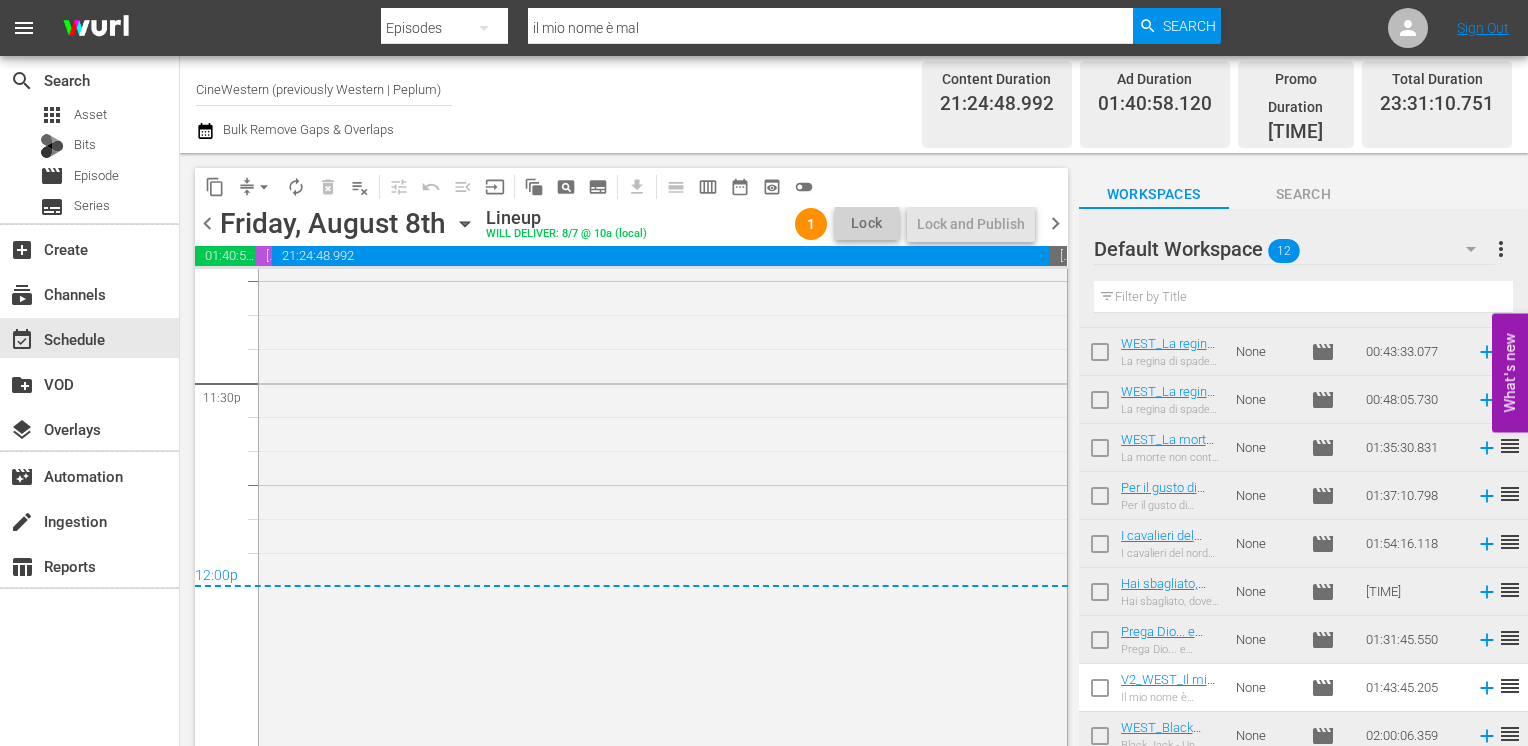 click on "chevron_right" at bounding box center (1055, 223) 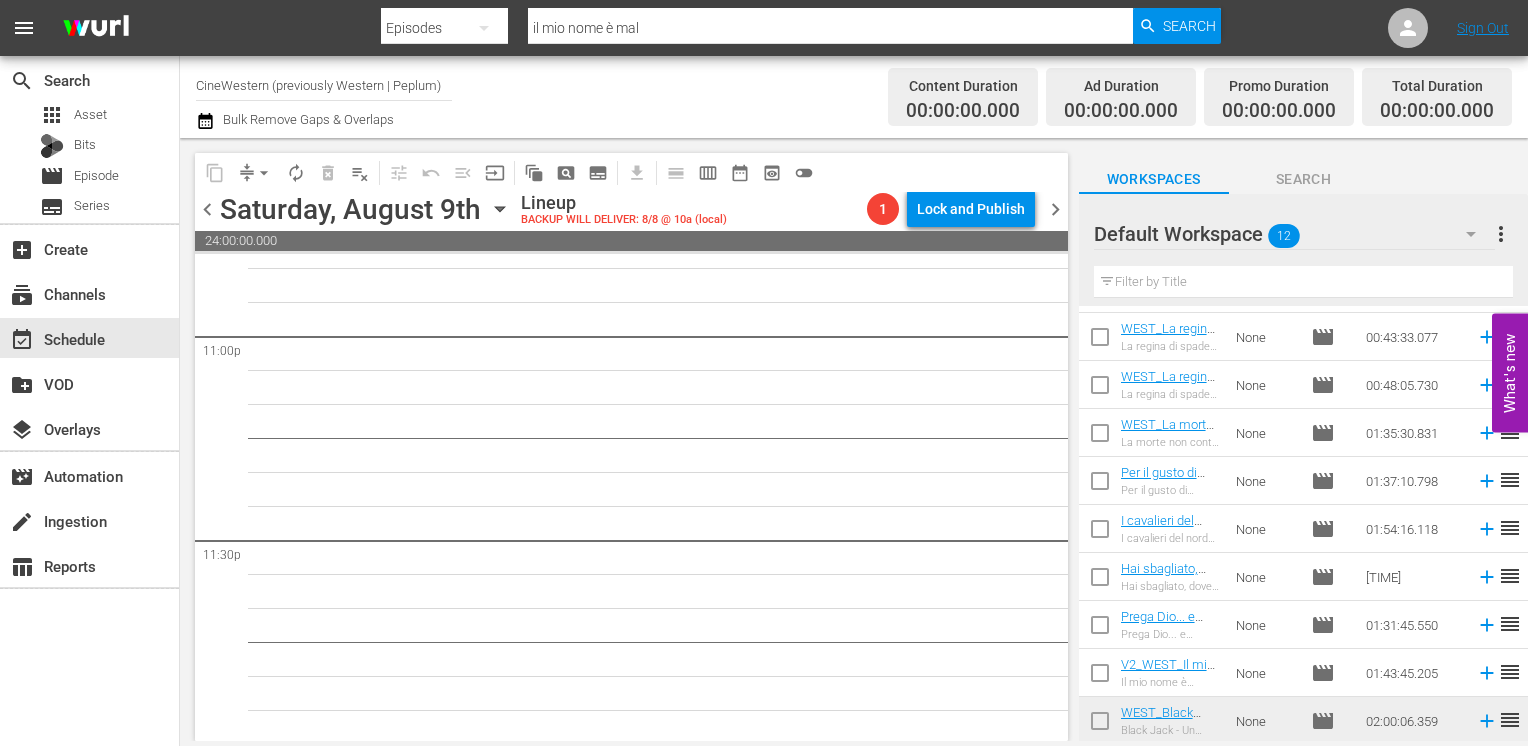 scroll, scrollTop: 9304, scrollLeft: 0, axis: vertical 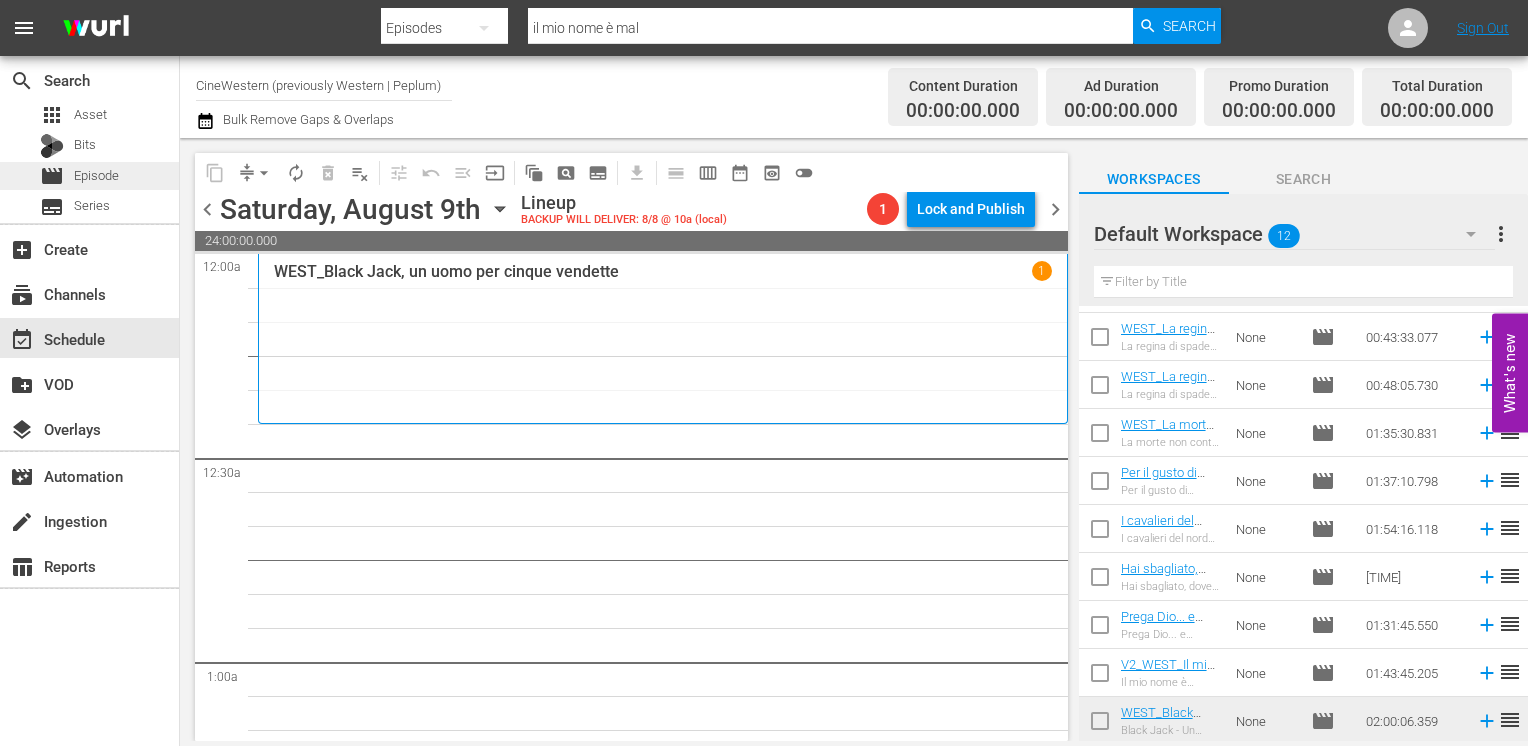 click on "Episode" at bounding box center [96, 176] 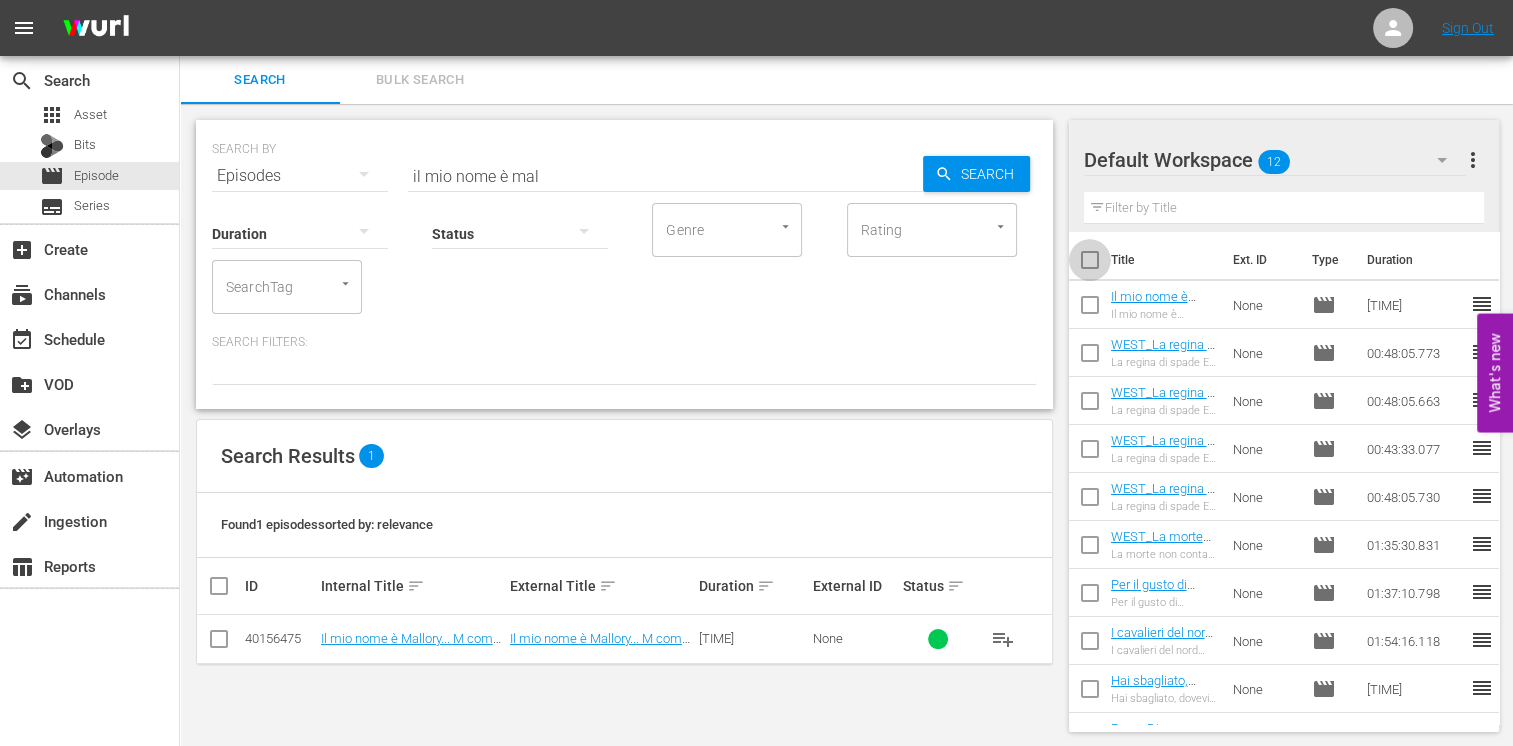 click at bounding box center (1090, 264) 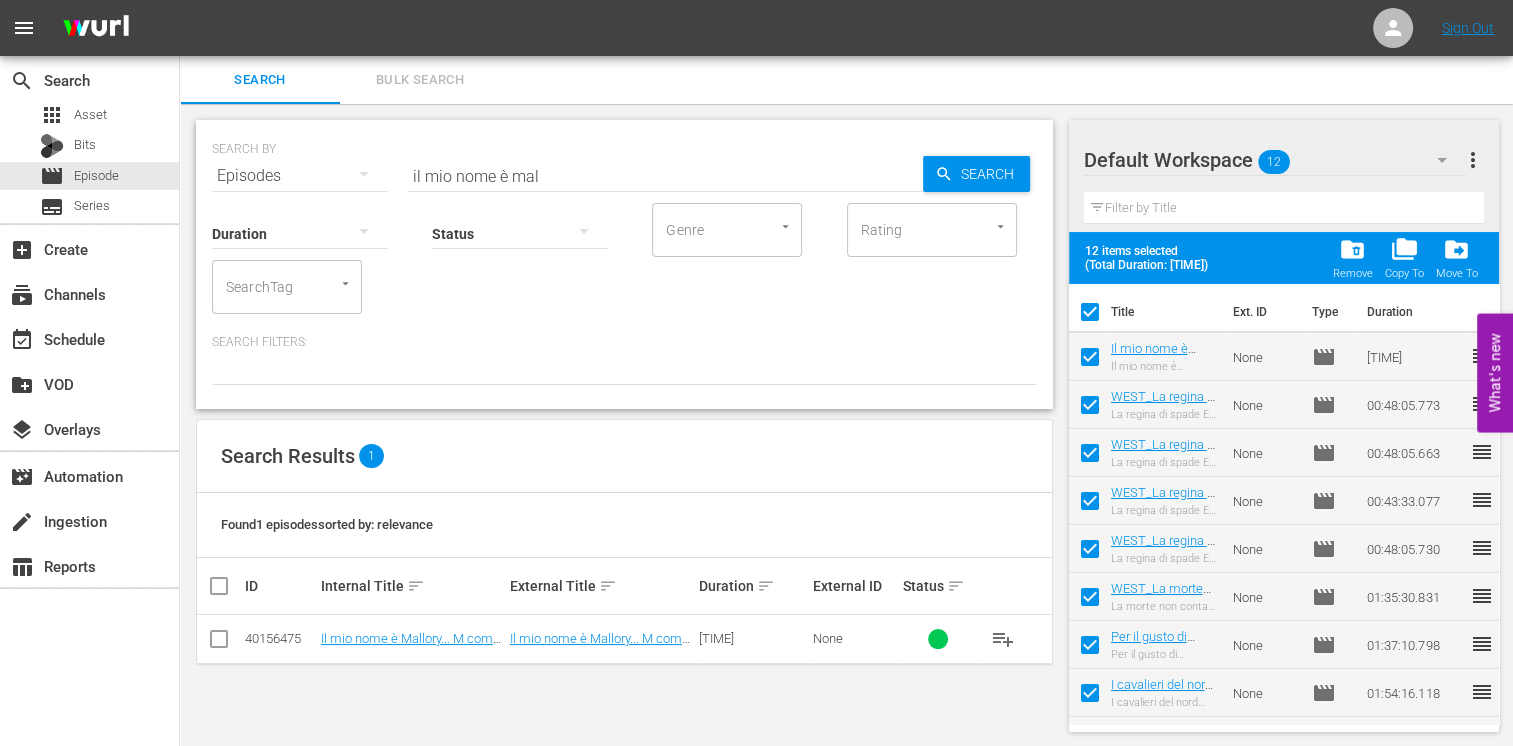 click on "folder_delete" at bounding box center [1352, 249] 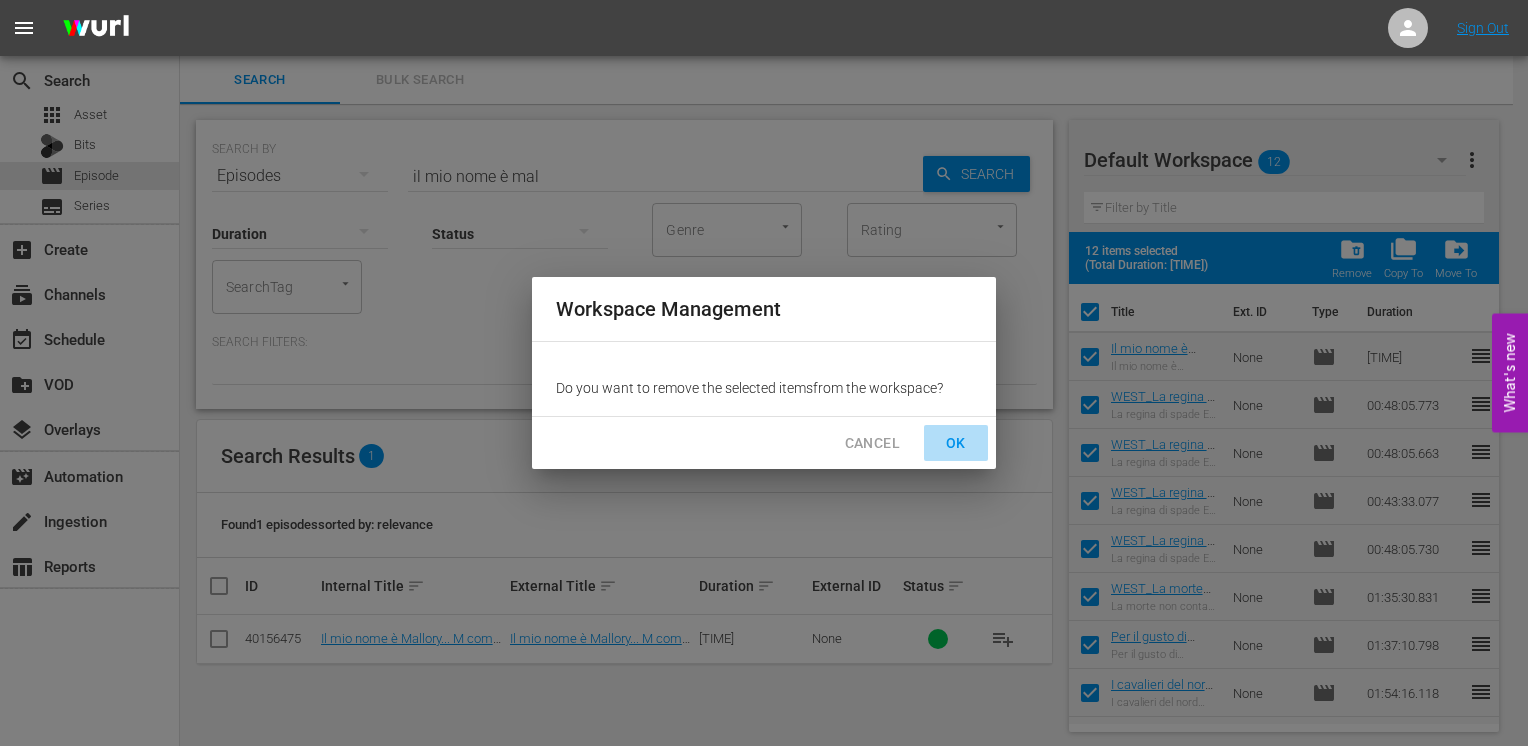 click on "OK" at bounding box center [956, 443] 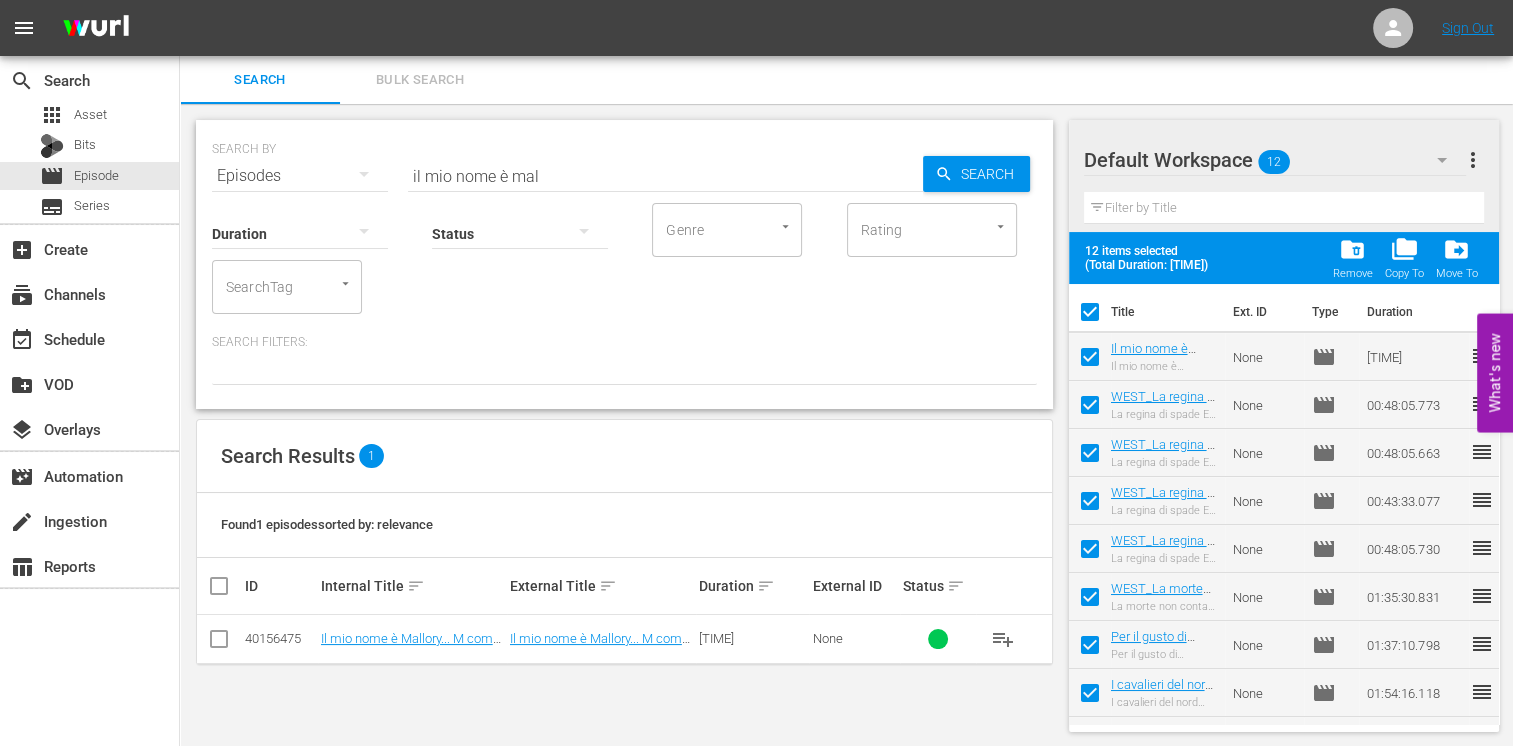 checkbox on "false" 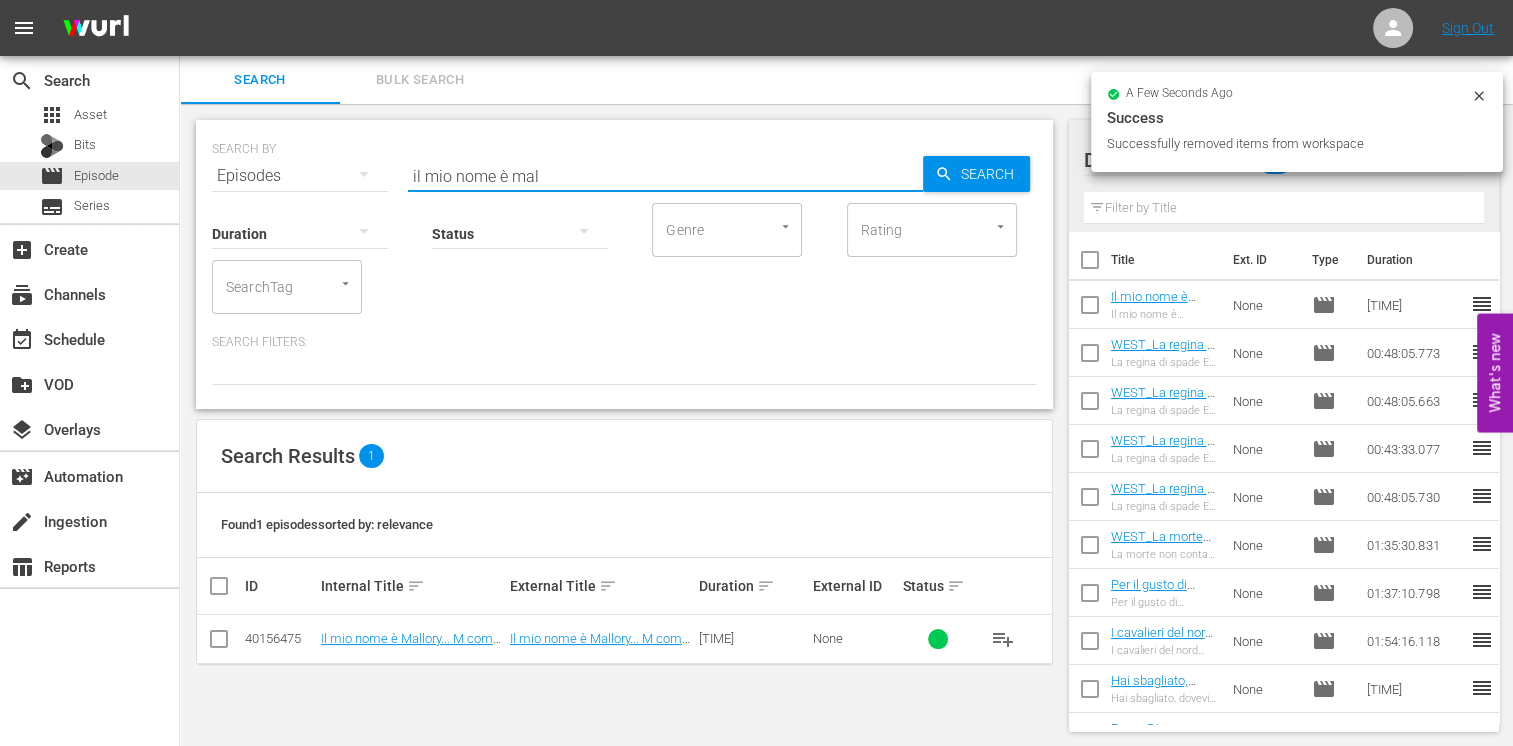 drag, startPoint x: 551, startPoint y: 178, endPoint x: 347, endPoint y: 179, distance: 204.00246 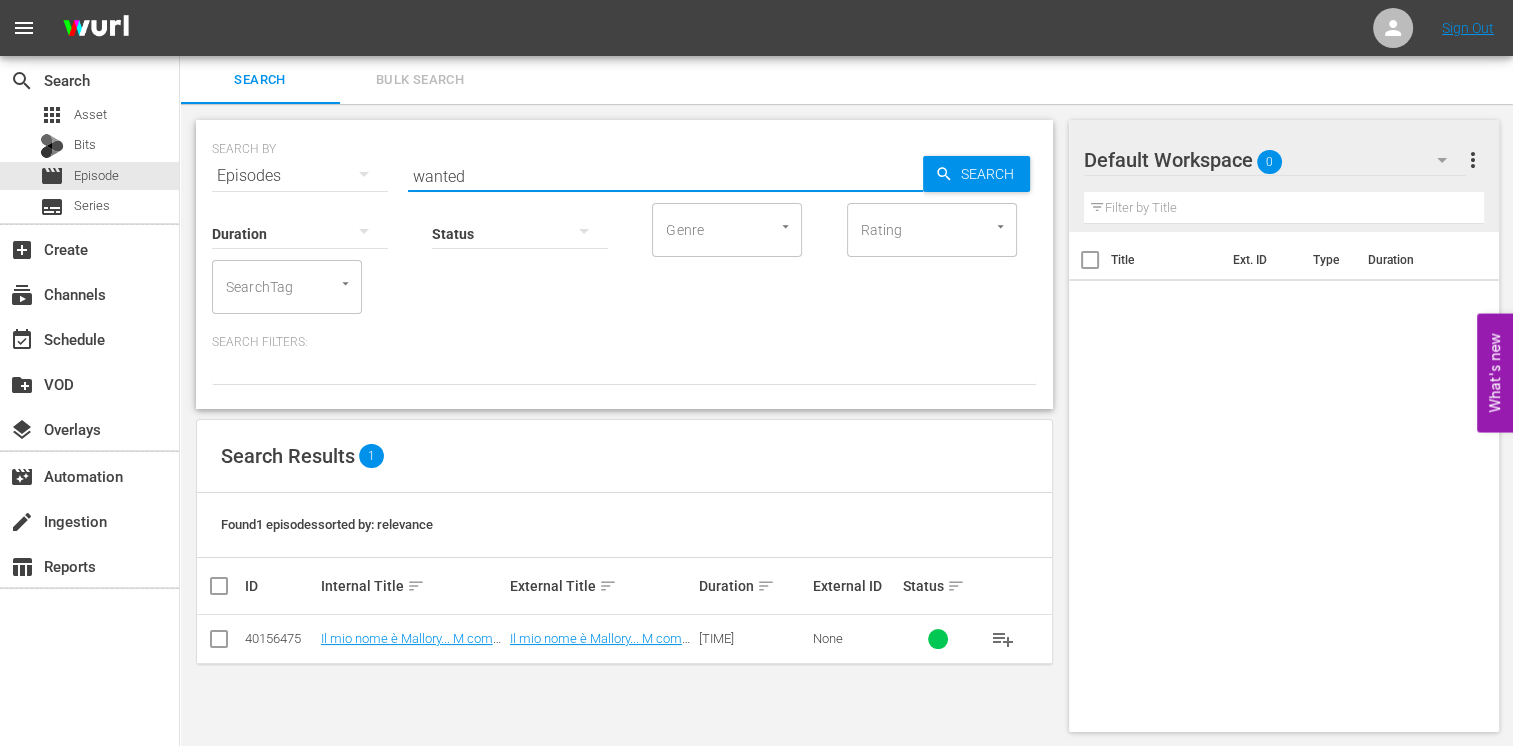 type on "wanted" 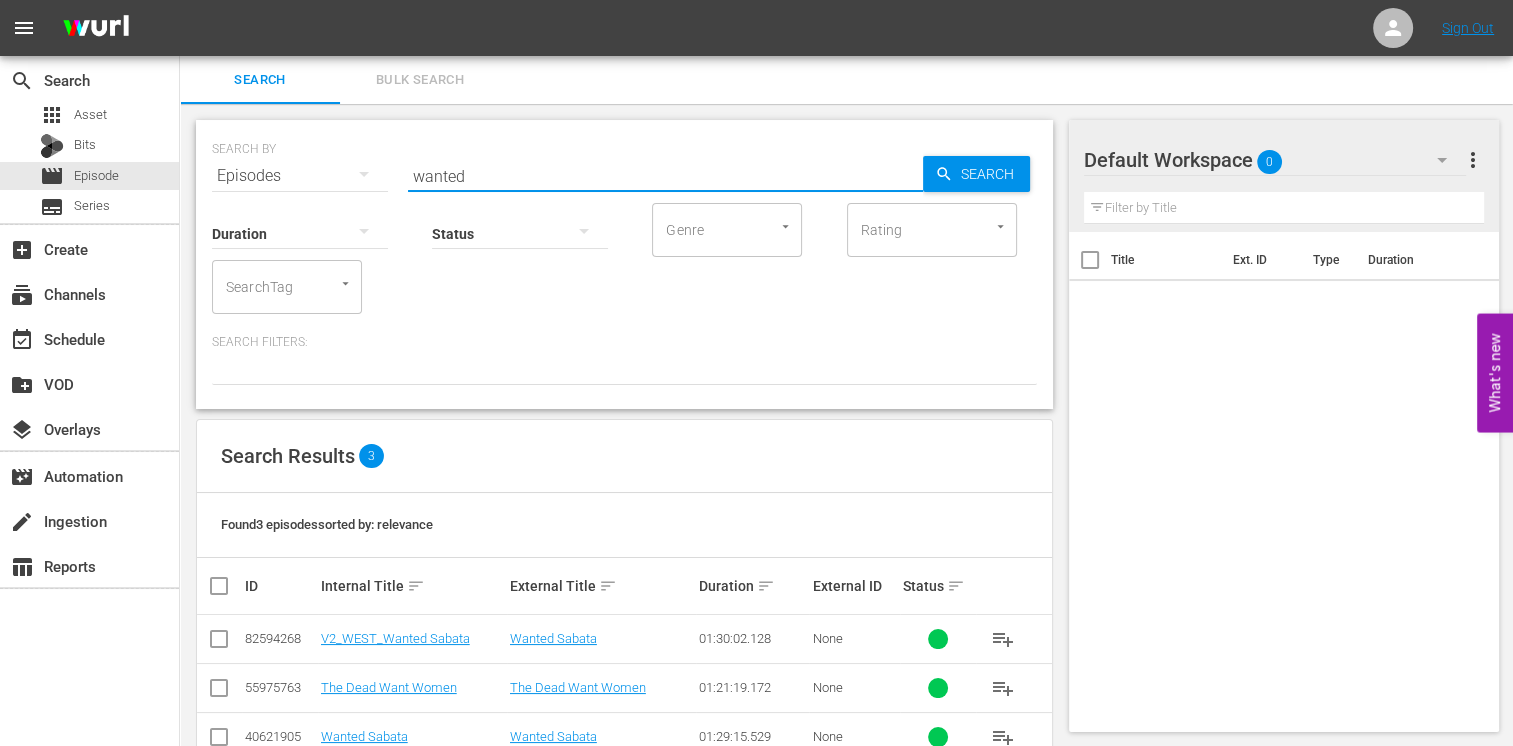 click at bounding box center (219, 643) 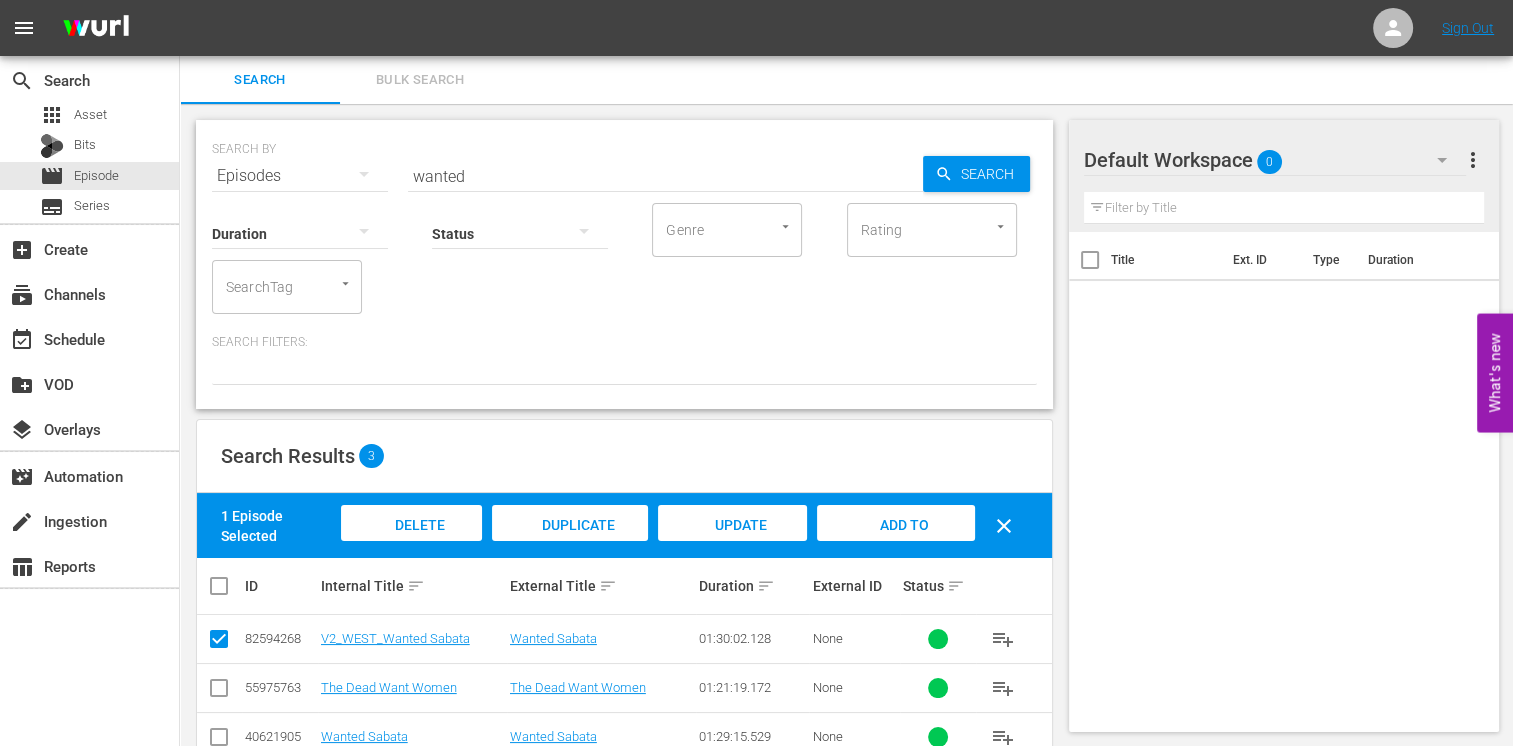 click on "Add to Workspace" at bounding box center [896, 544] 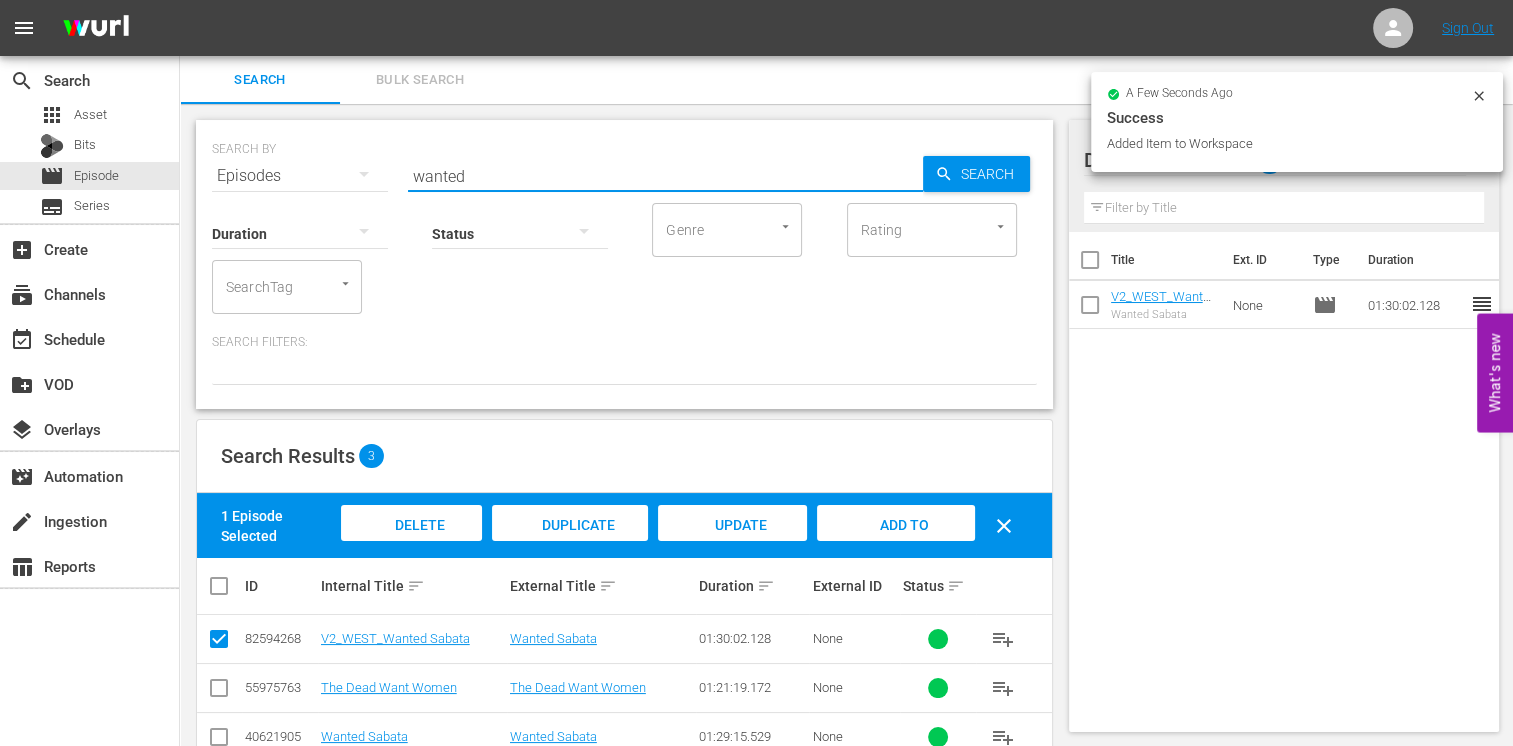 drag, startPoint x: 477, startPoint y: 178, endPoint x: 318, endPoint y: 166, distance: 159.4522 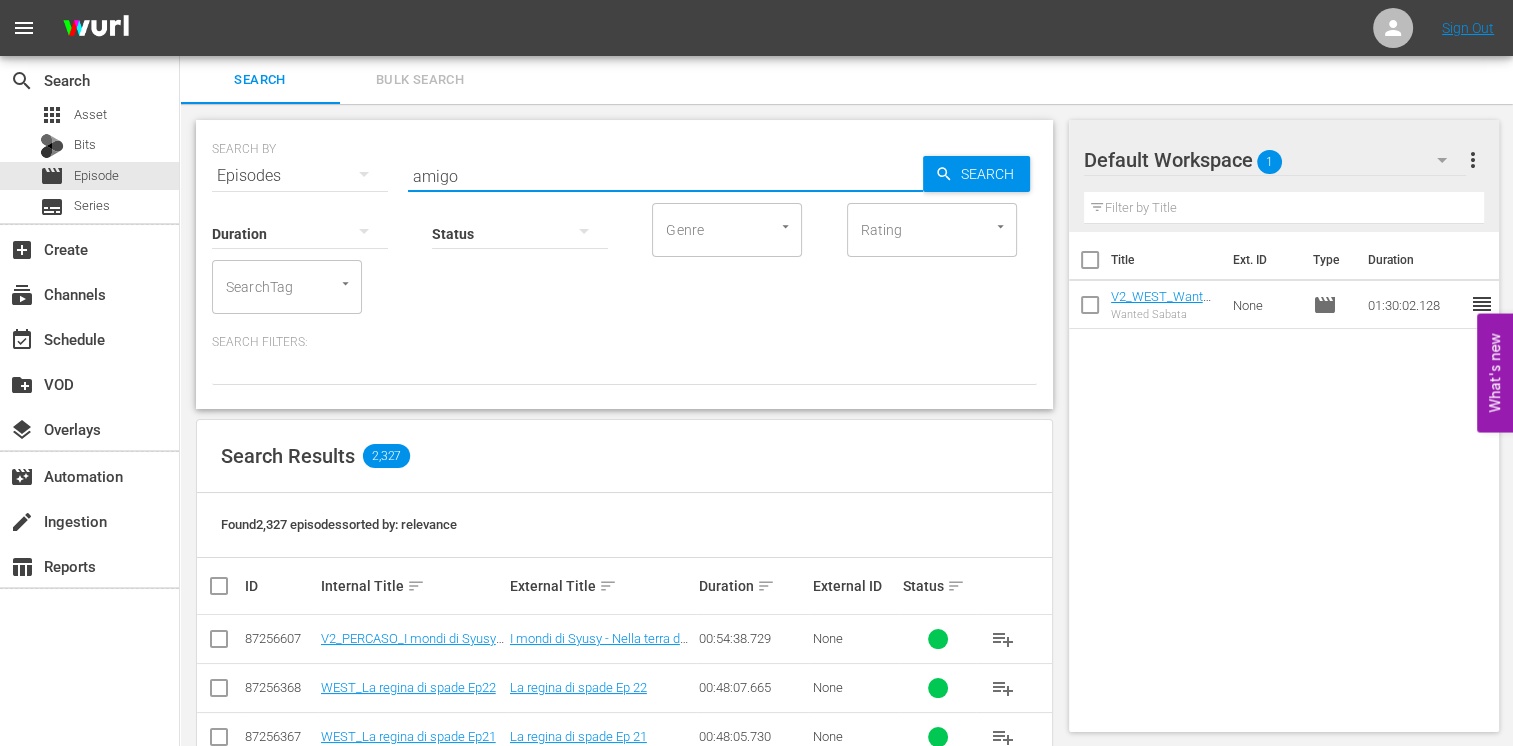 type on "amigo" 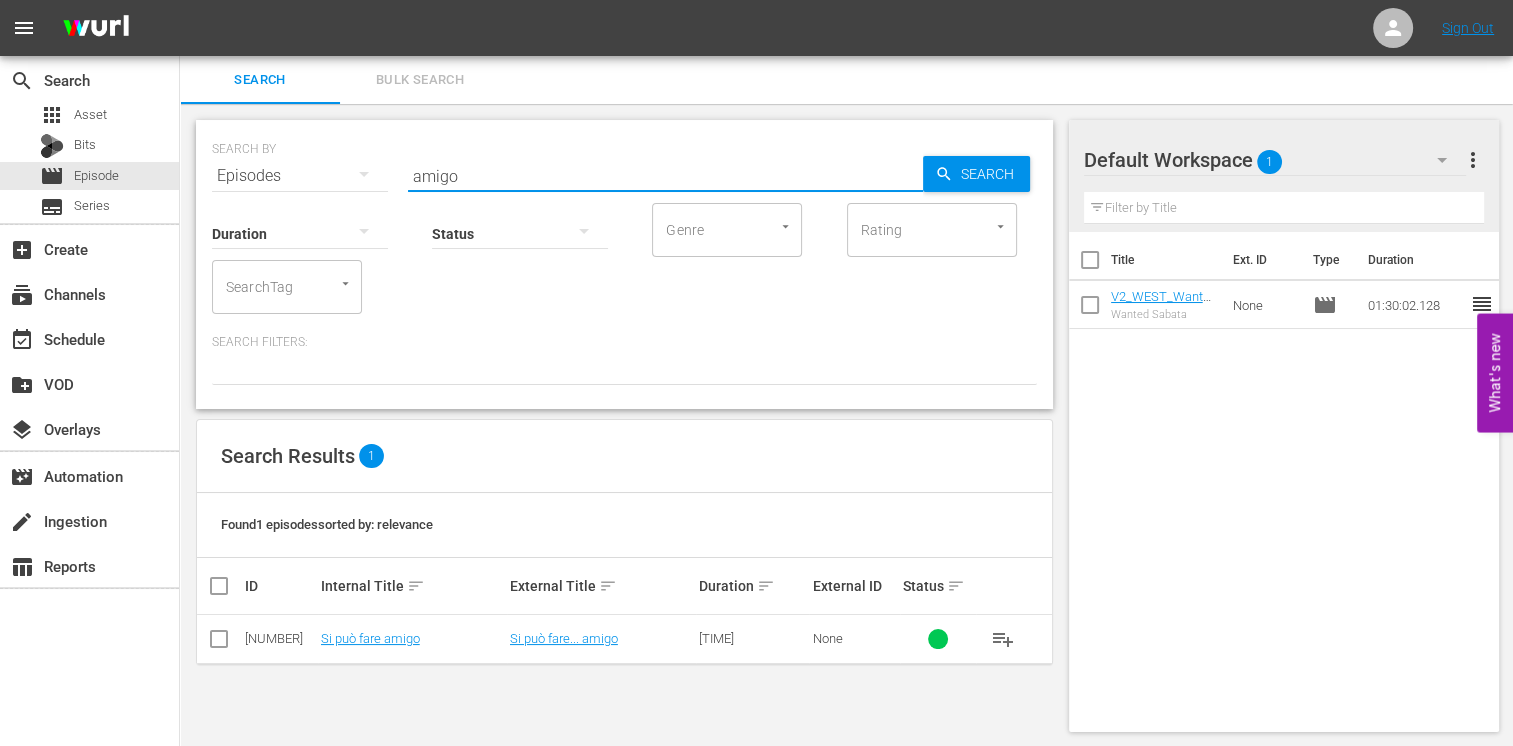 click at bounding box center (219, 643) 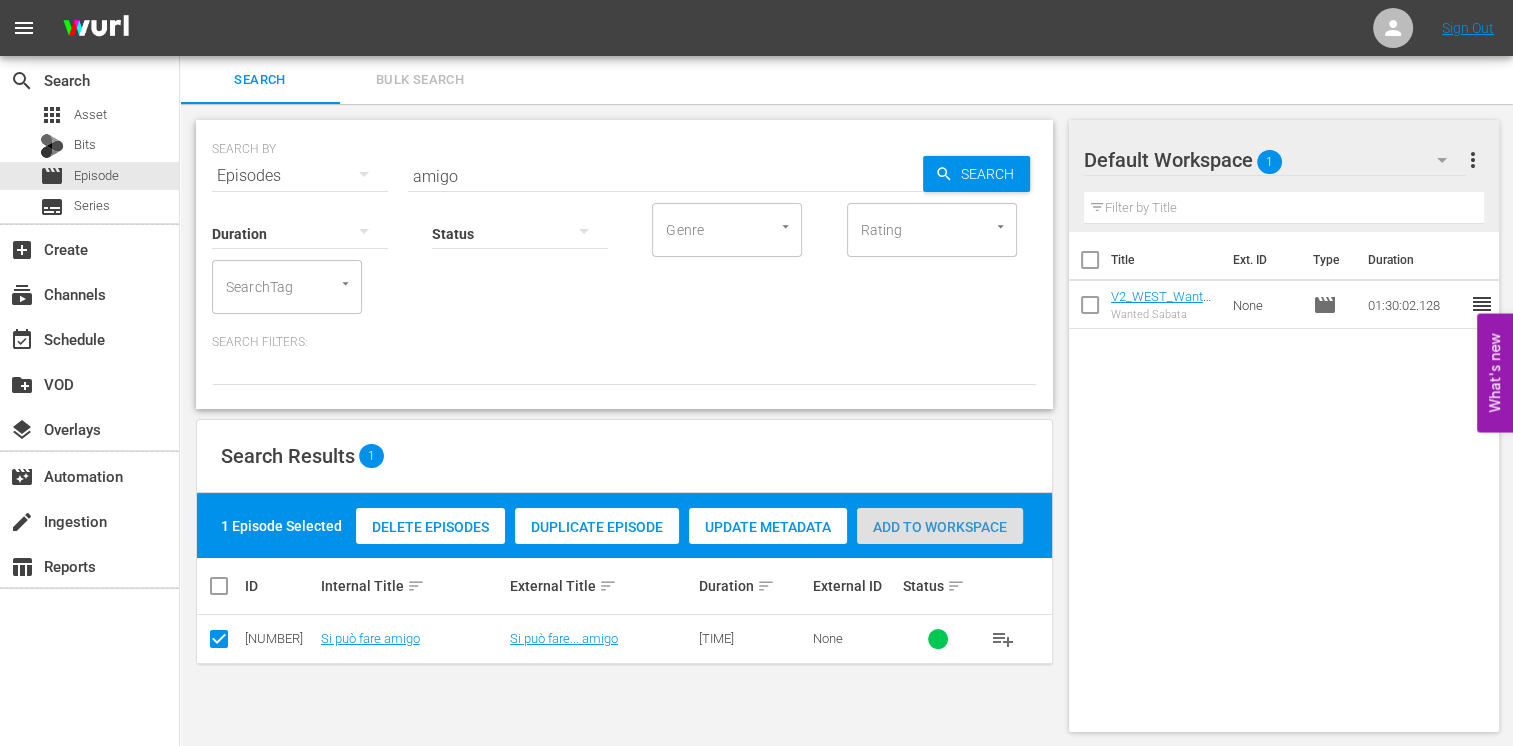 click on "Add to Workspace" at bounding box center (940, 527) 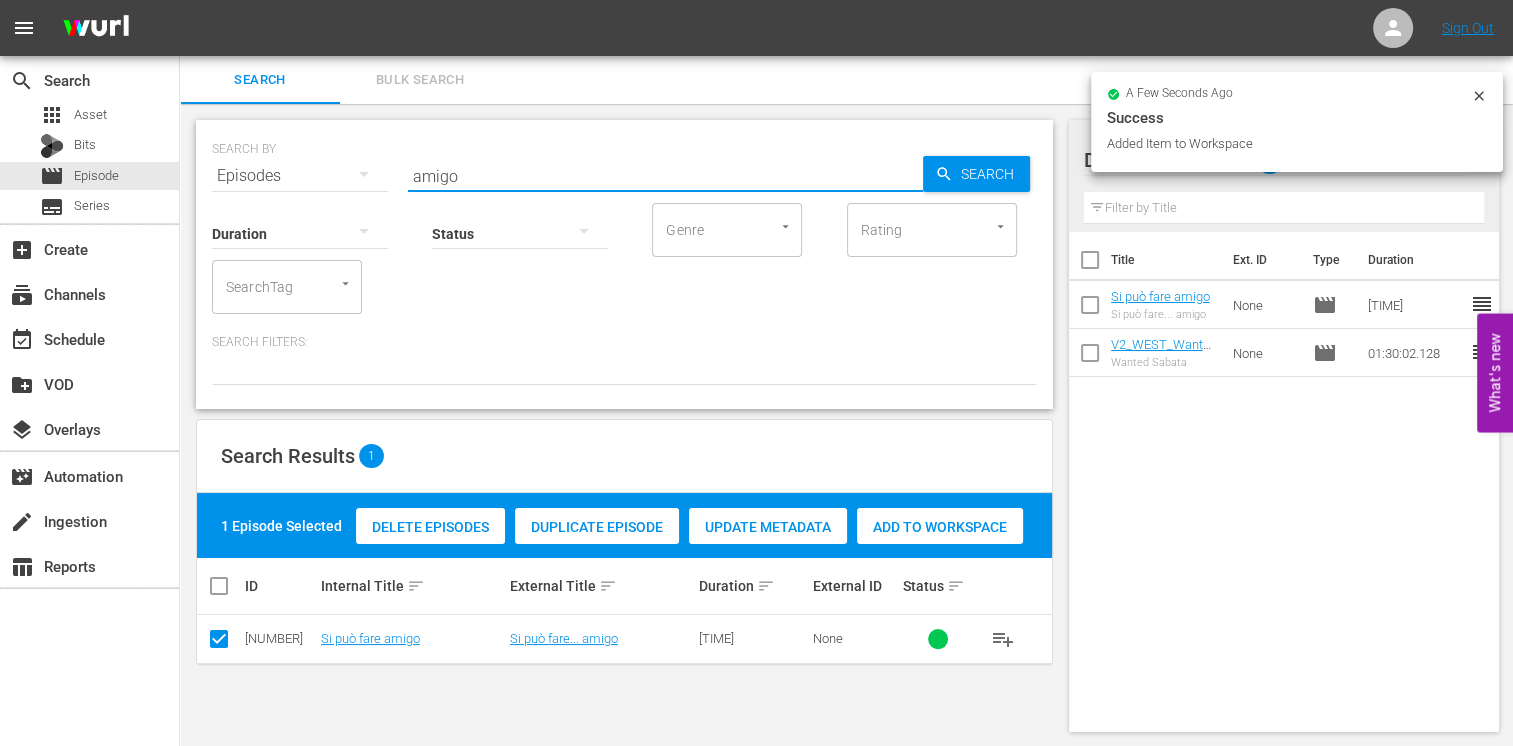 drag, startPoint x: 462, startPoint y: 182, endPoint x: 349, endPoint y: 168, distance: 113.86395 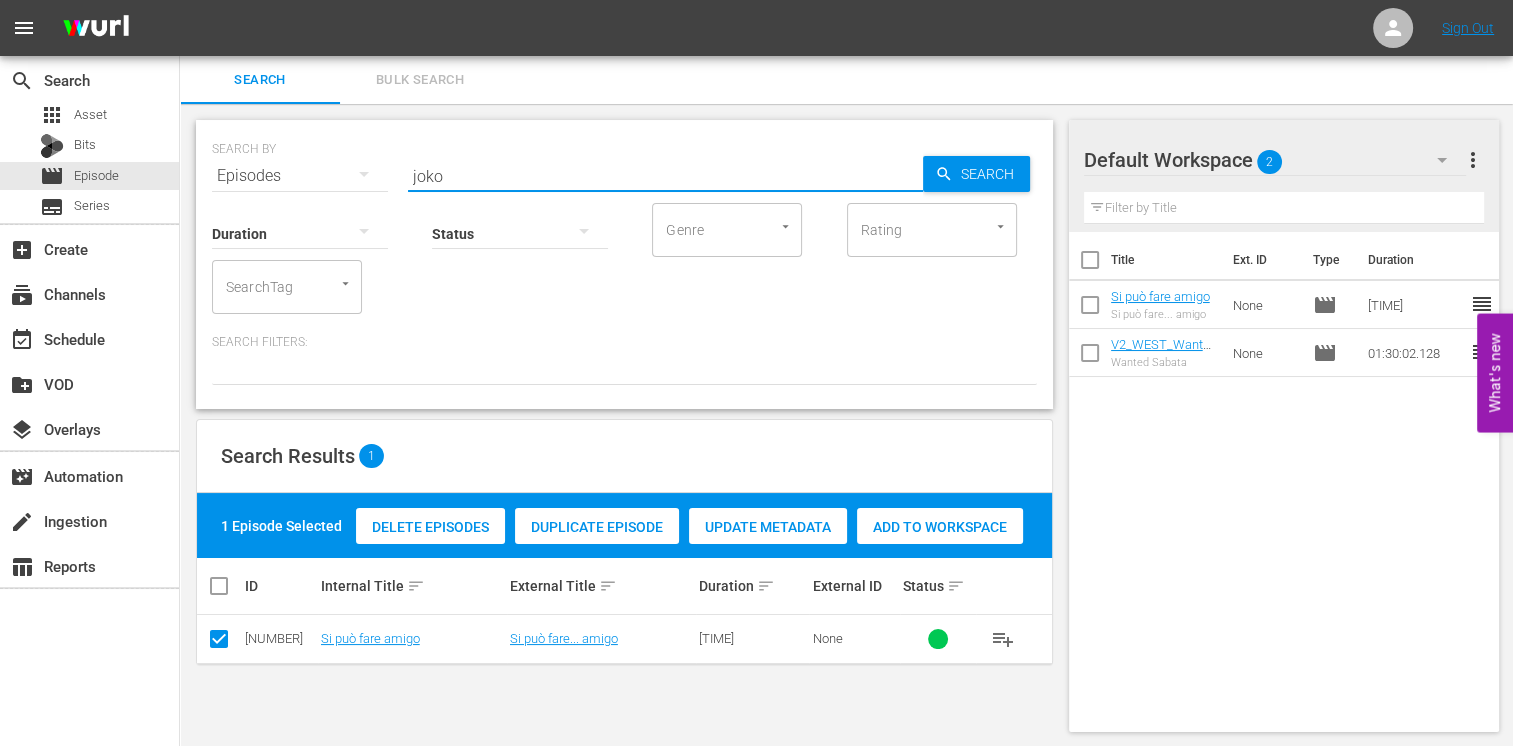 type on "joko" 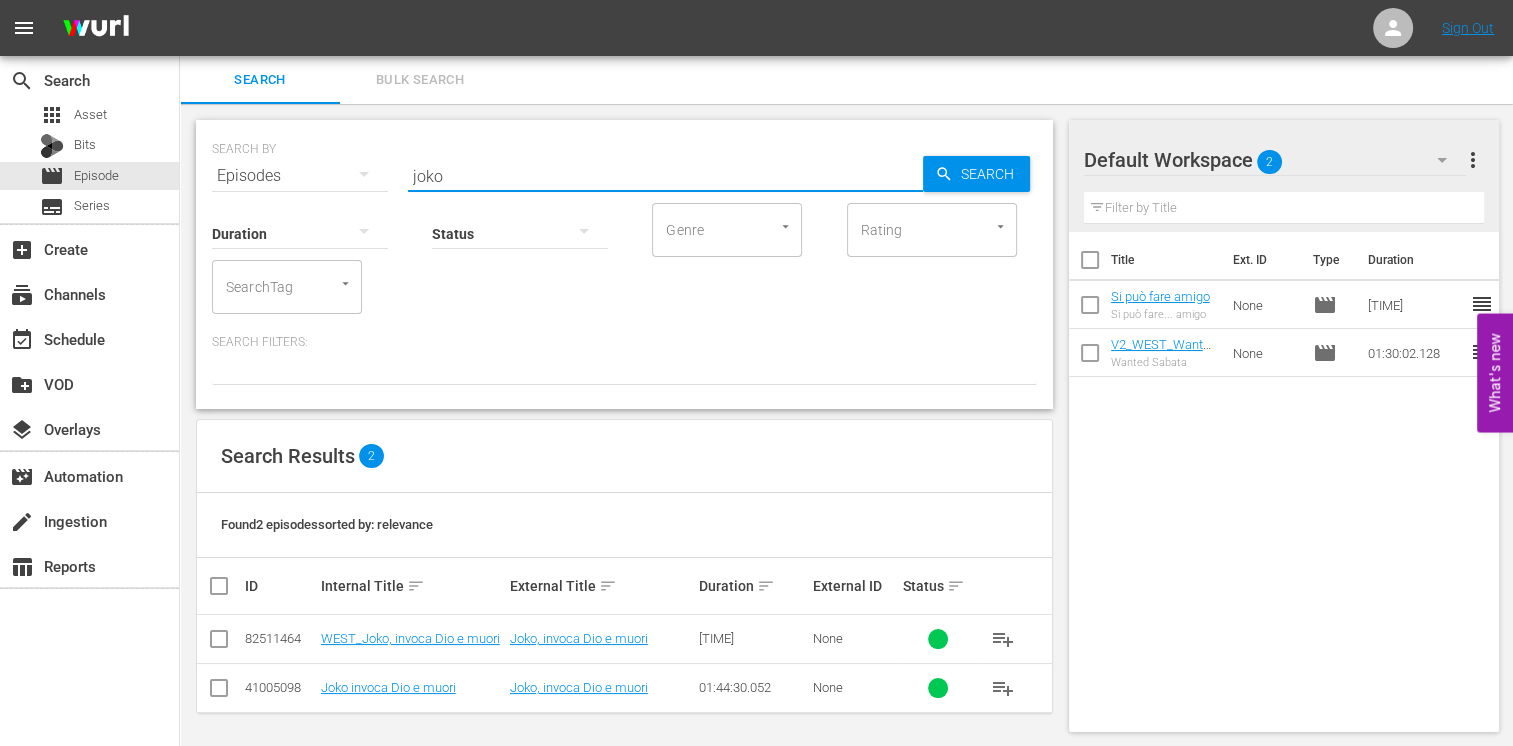 click at bounding box center (219, 643) 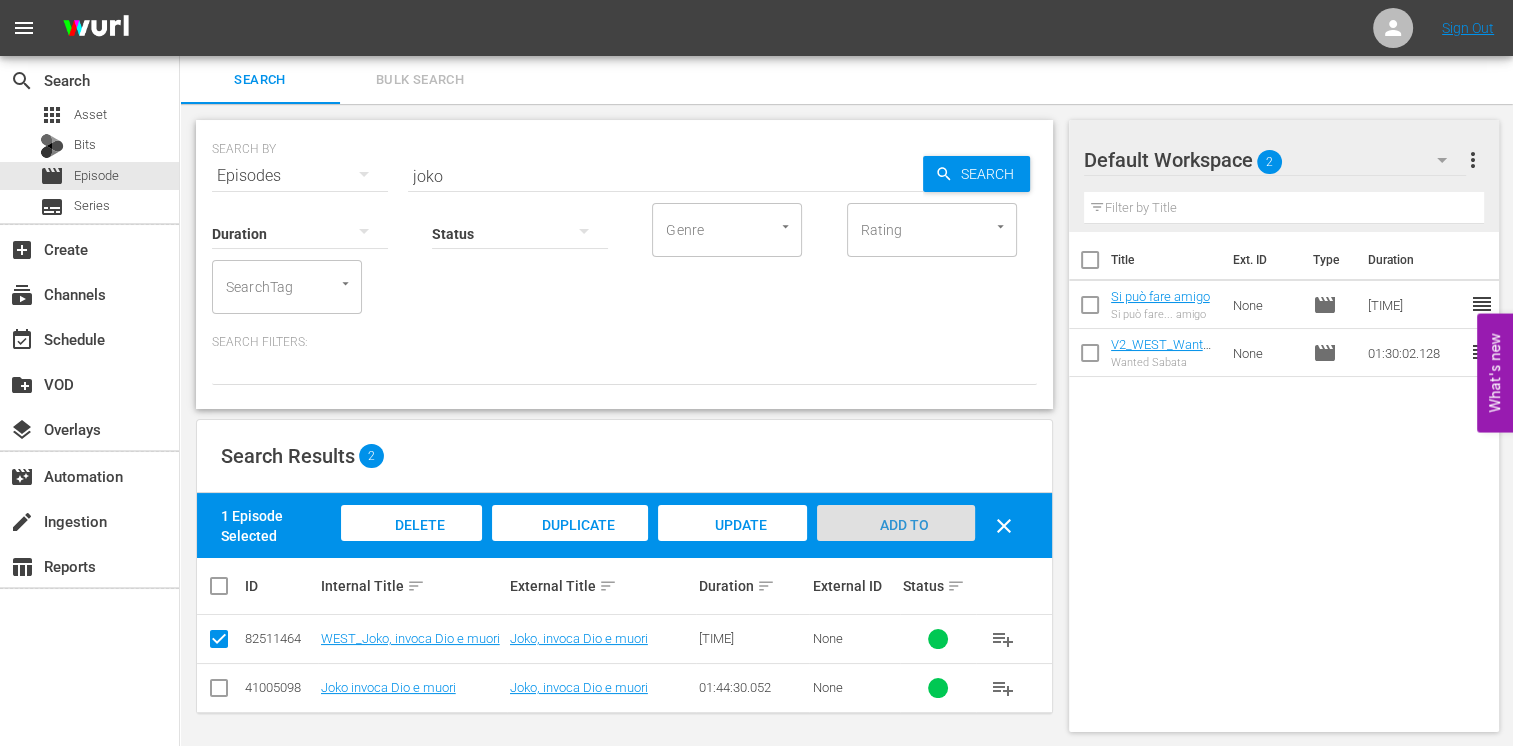 click on "Add to Workspace" at bounding box center [896, 544] 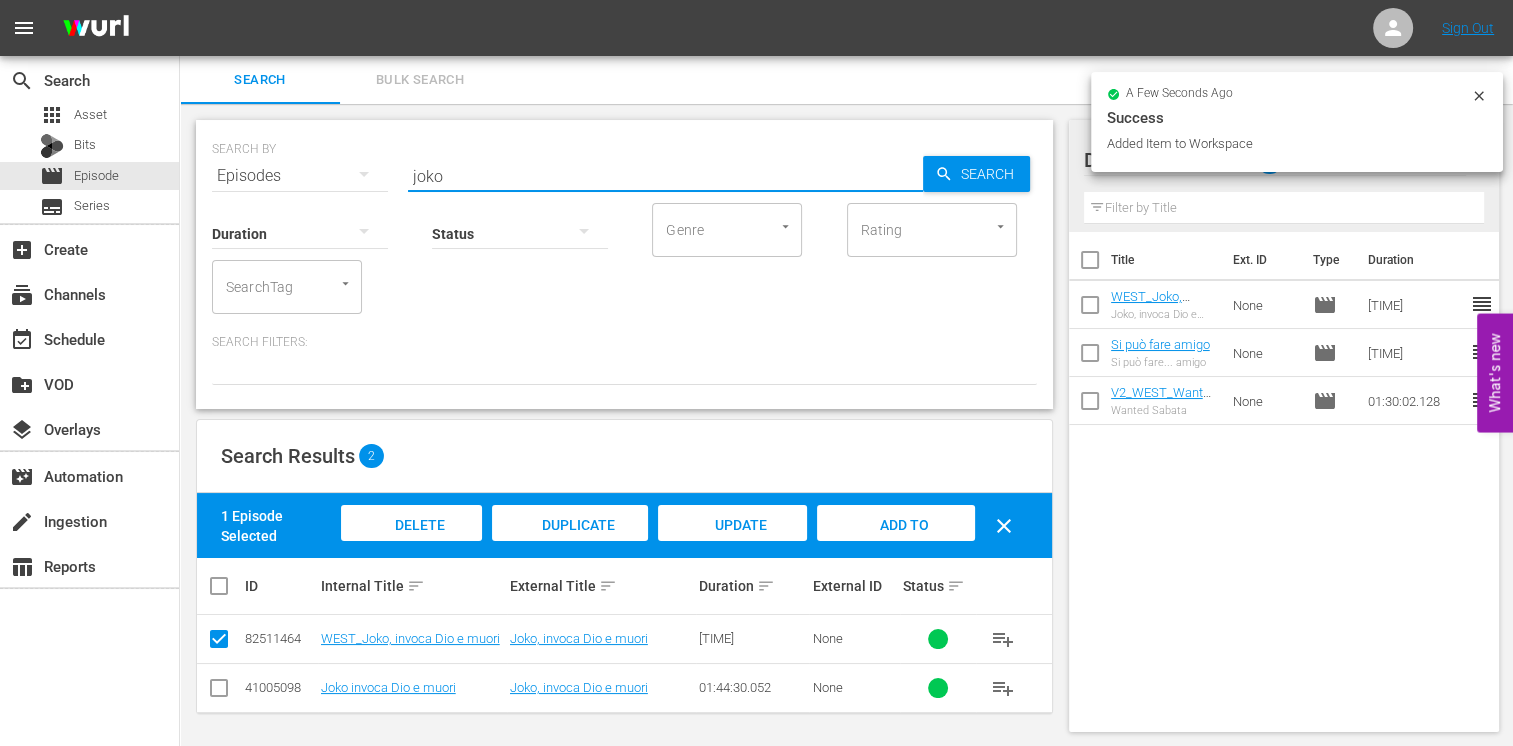 drag, startPoint x: 468, startPoint y: 180, endPoint x: 379, endPoint y: 176, distance: 89.08984 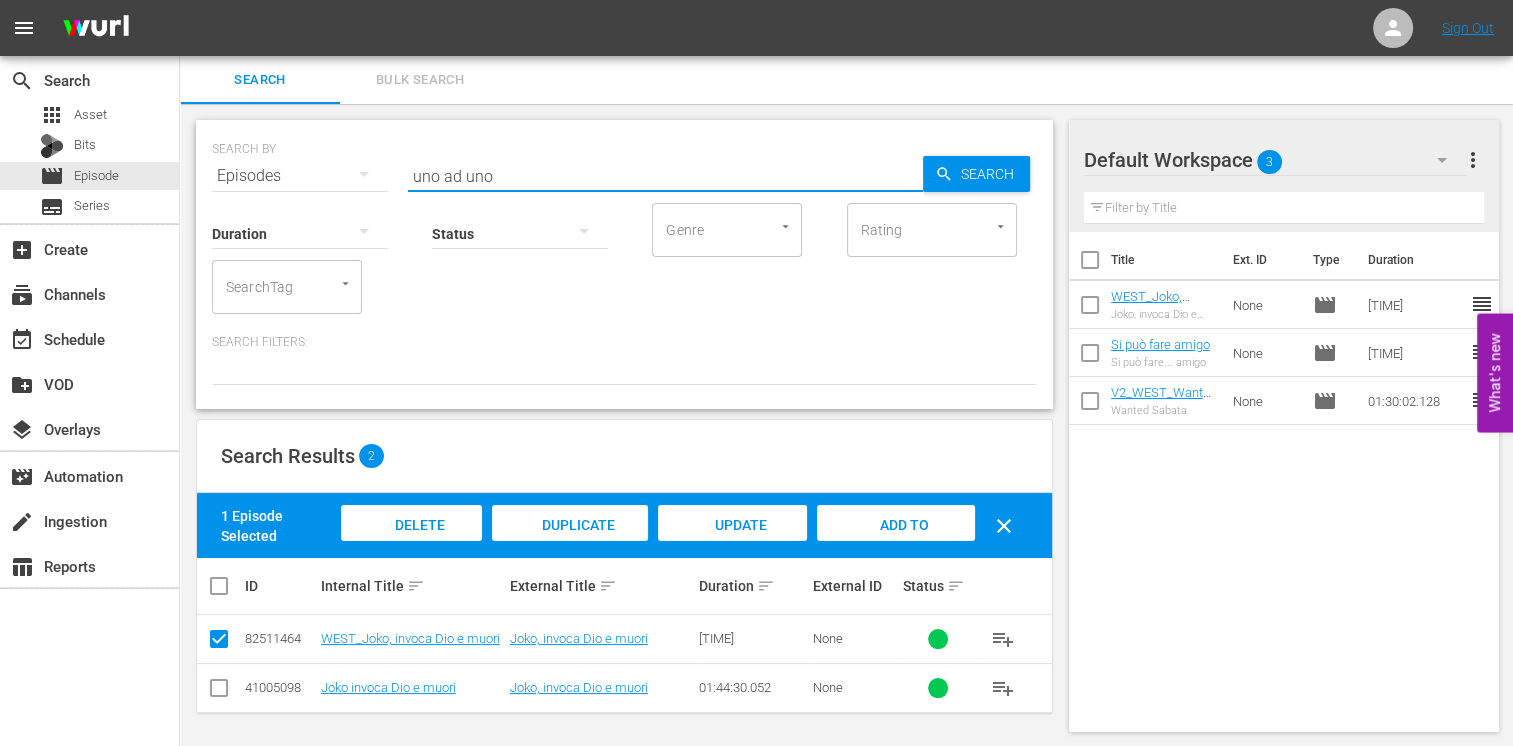 type on "uno ad uno" 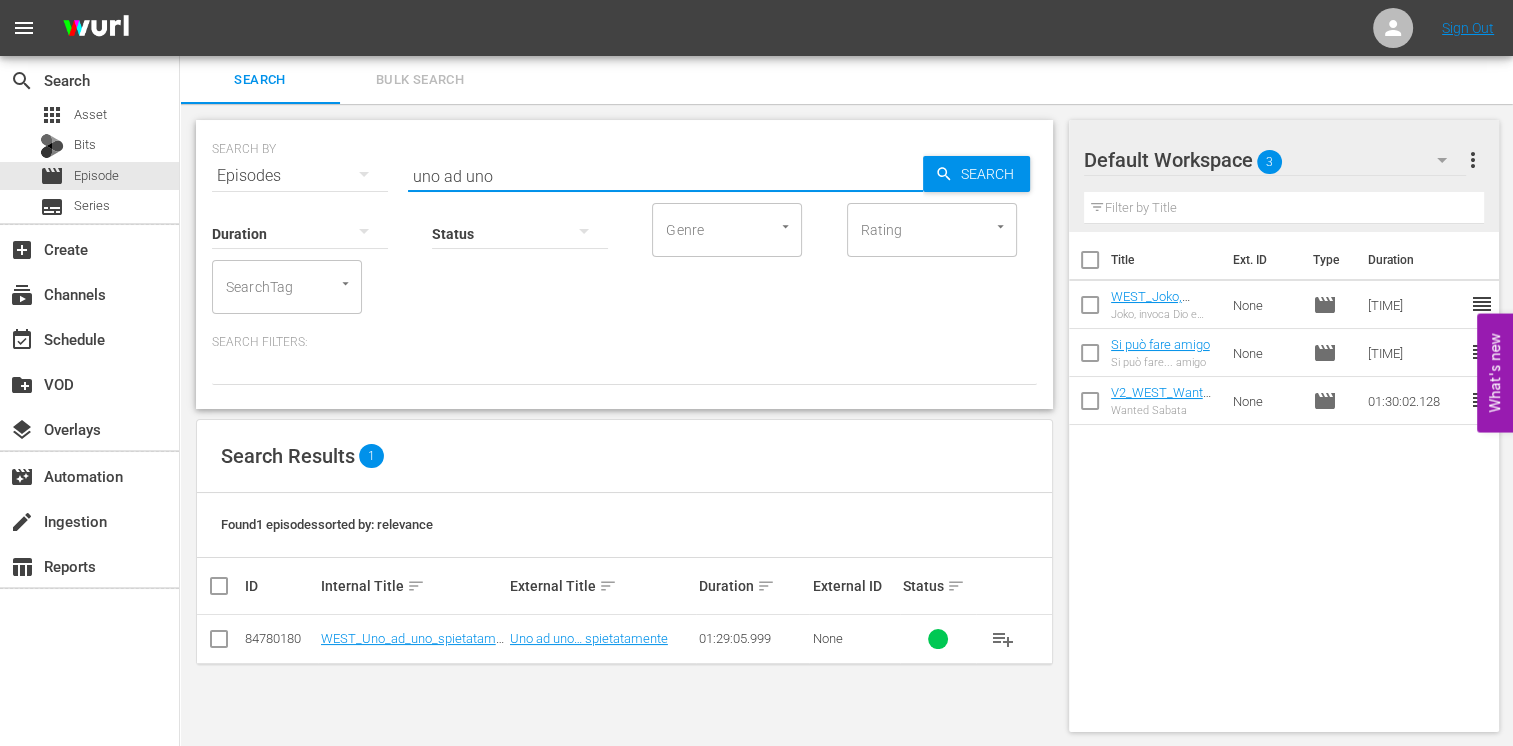 click at bounding box center [219, 643] 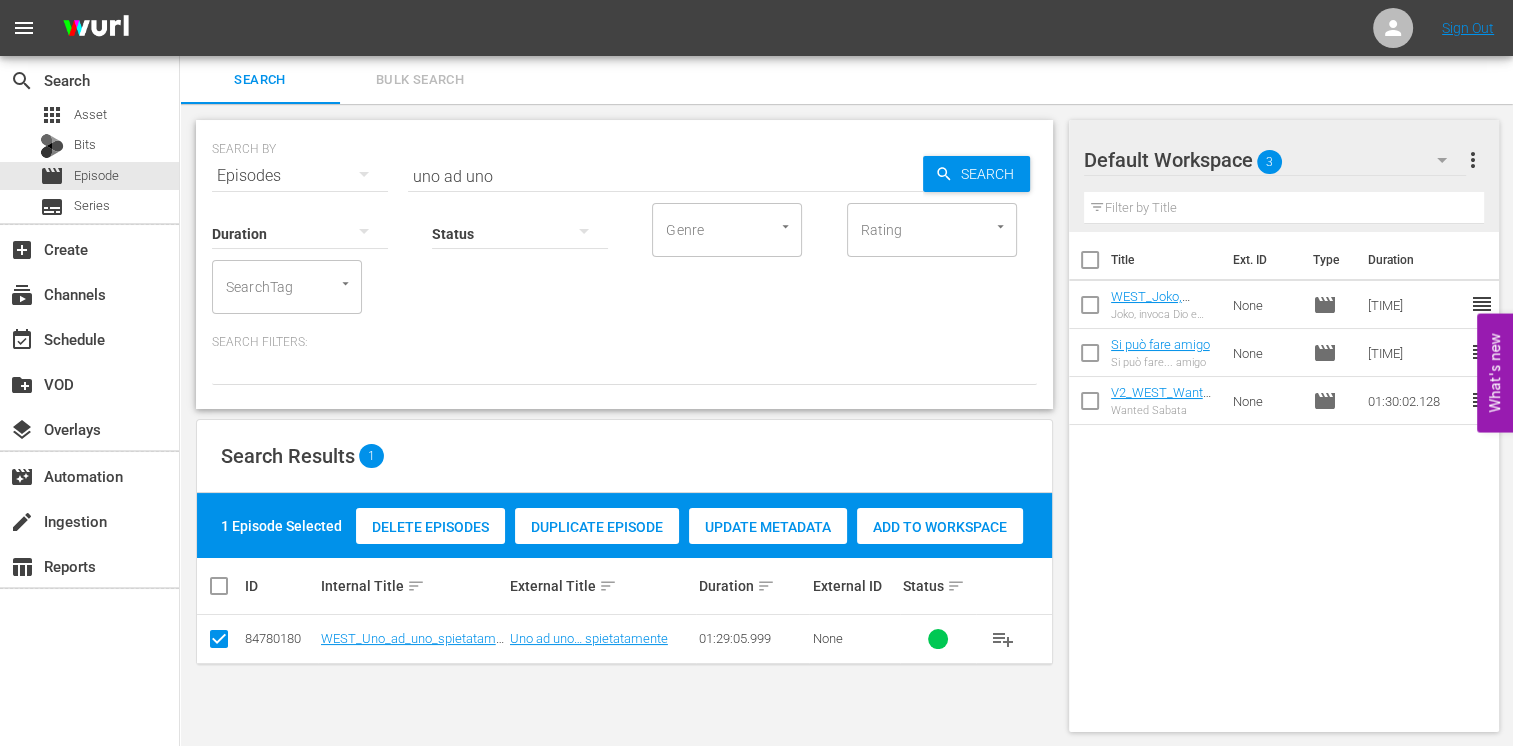 click on "Add to Workspace" at bounding box center (940, 527) 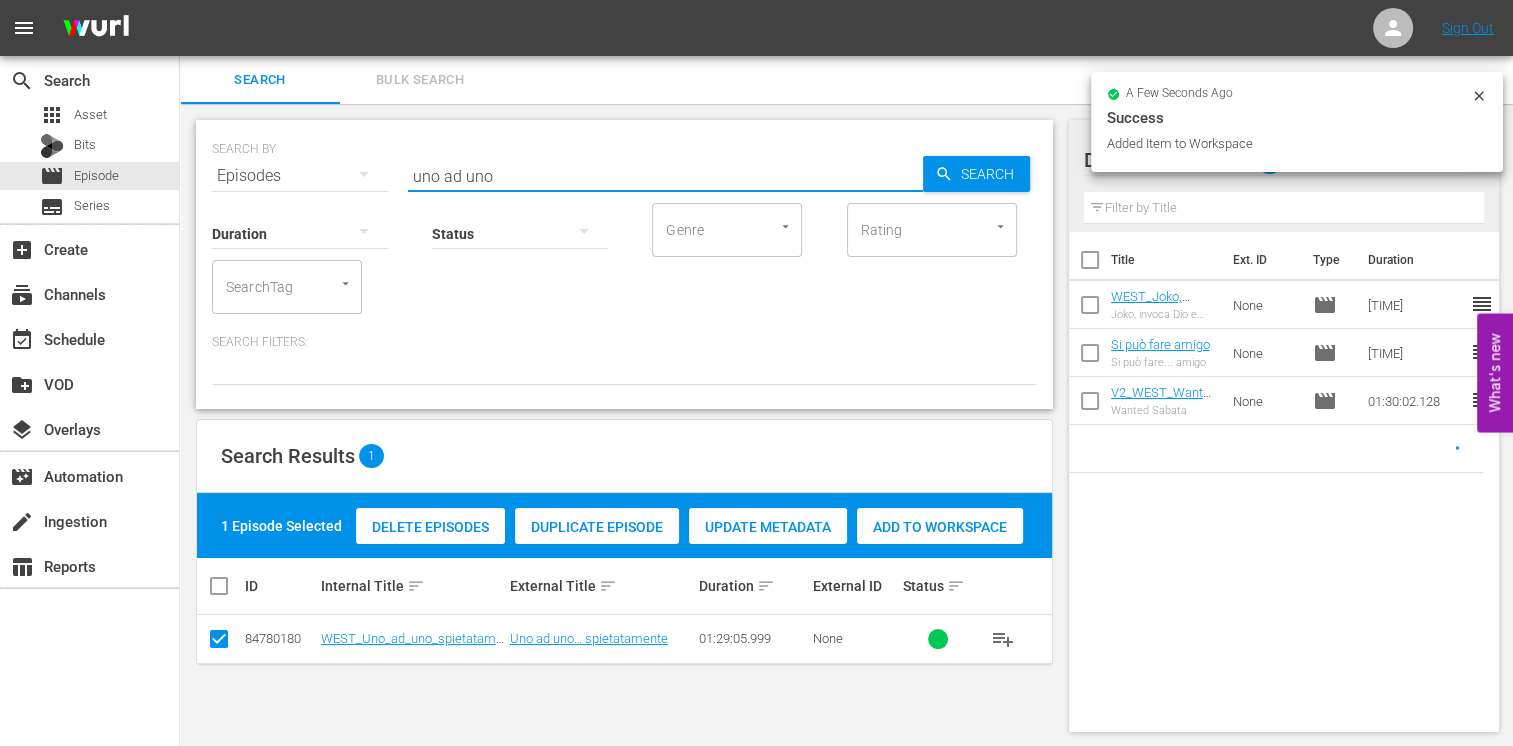 drag, startPoint x: 494, startPoint y: 178, endPoint x: 353, endPoint y: 176, distance: 141.01419 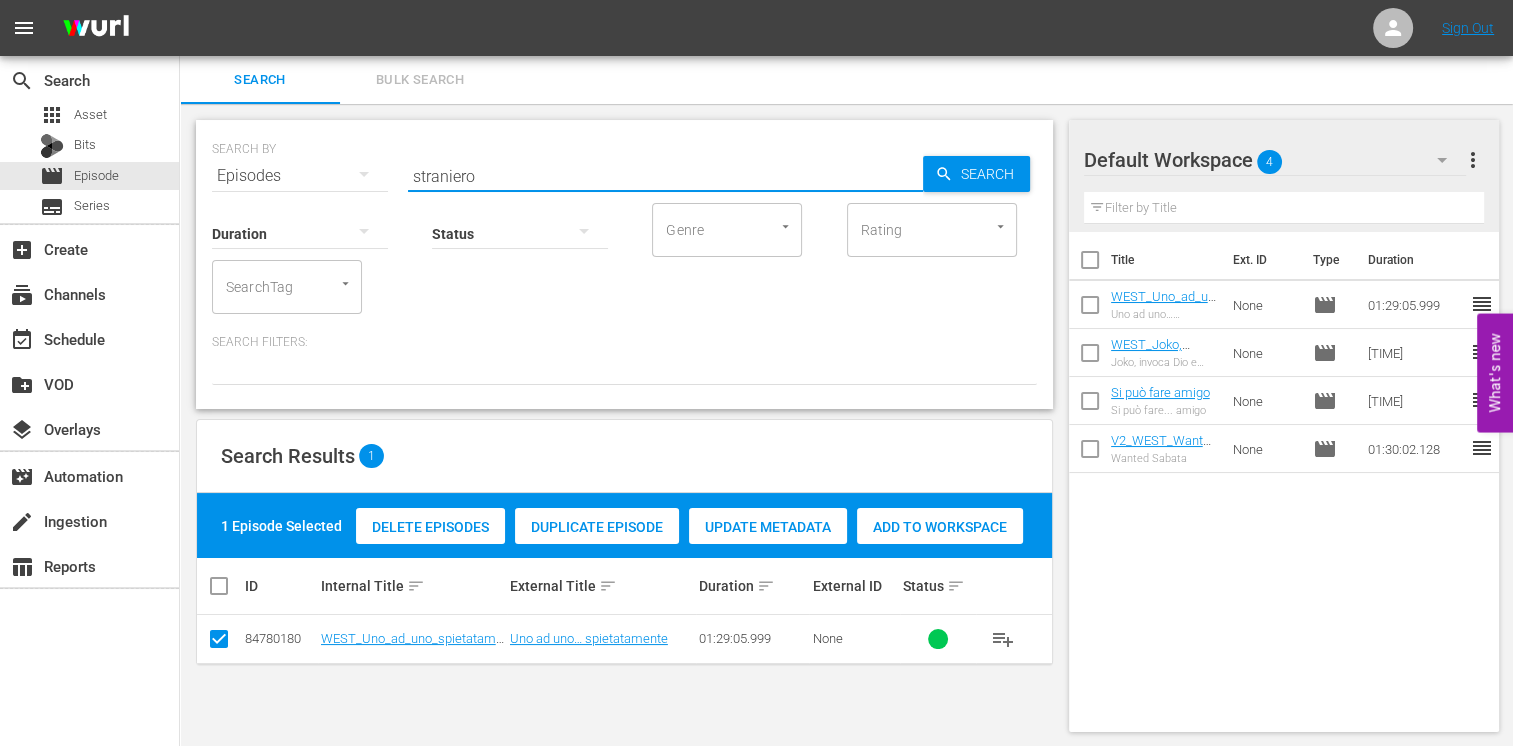 type on "straniero" 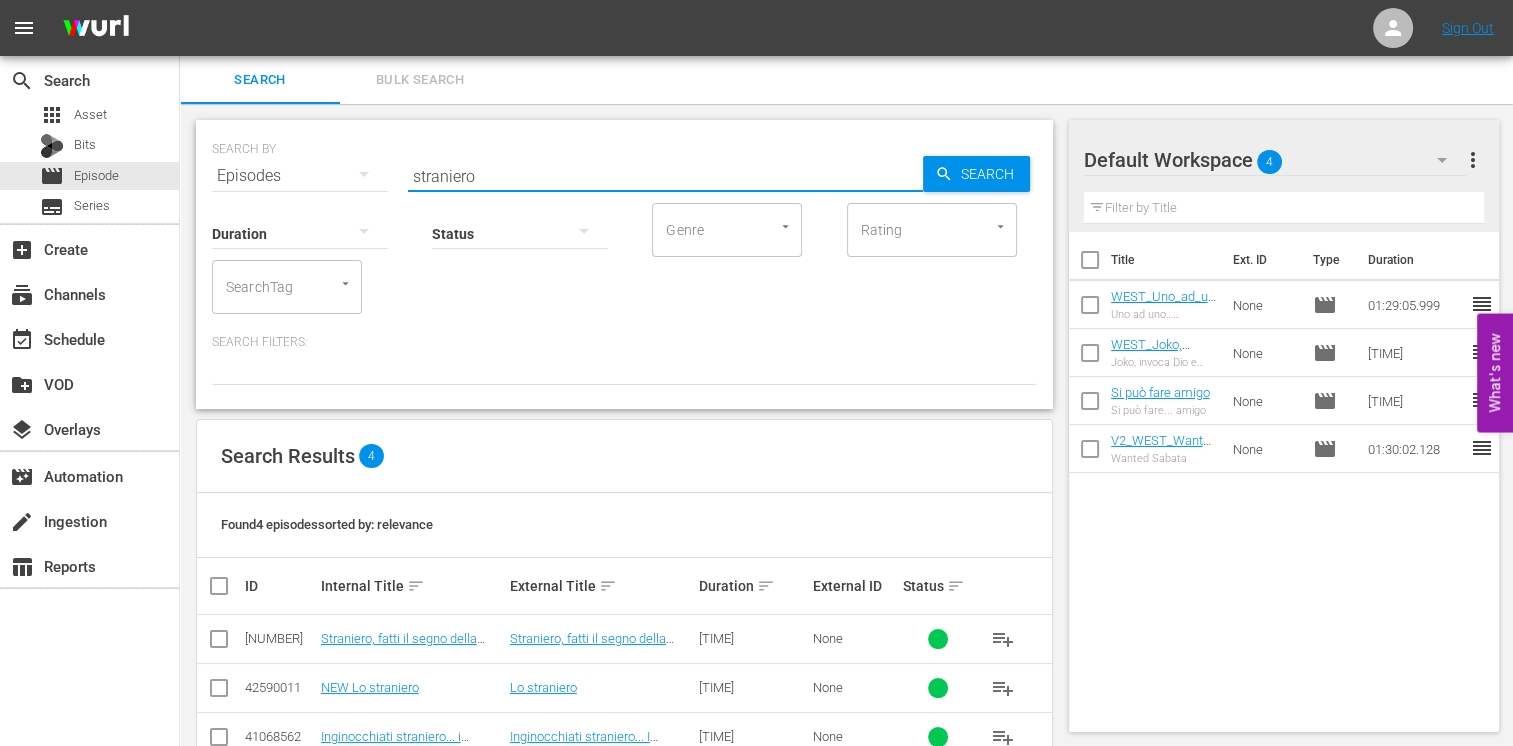 click at bounding box center (219, 643) 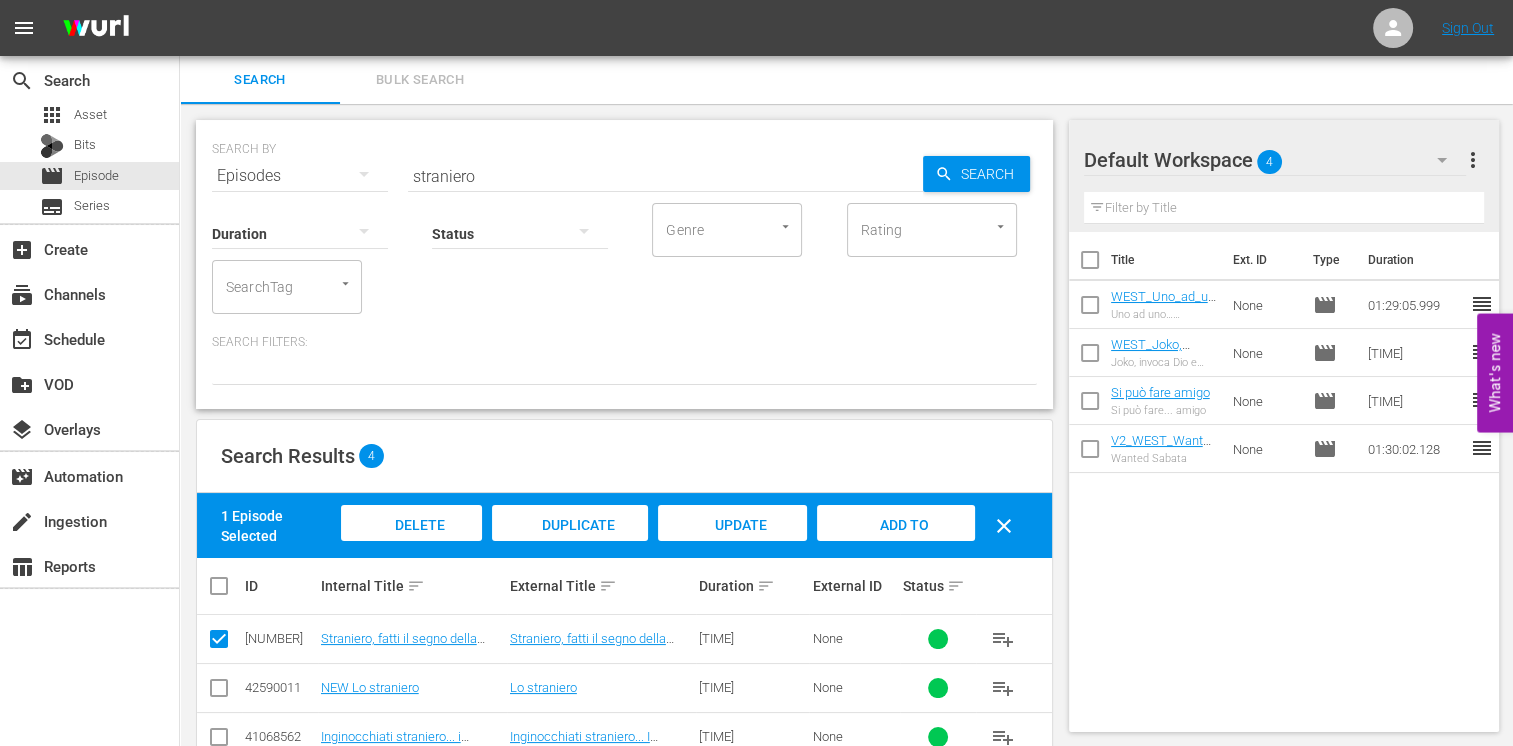 click on "Add to Workspace" at bounding box center [896, 544] 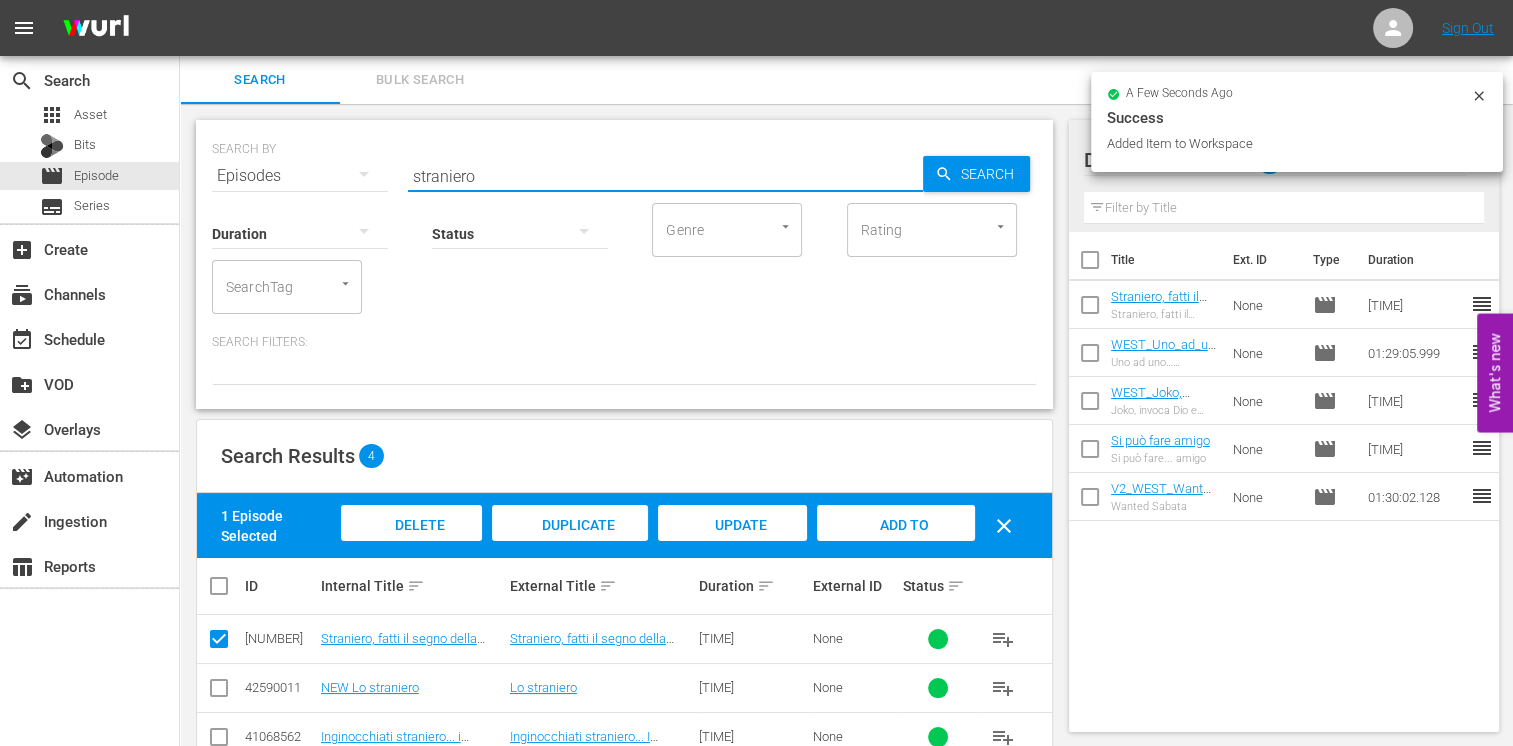 drag, startPoint x: 489, startPoint y: 178, endPoint x: 356, endPoint y: 173, distance: 133.09395 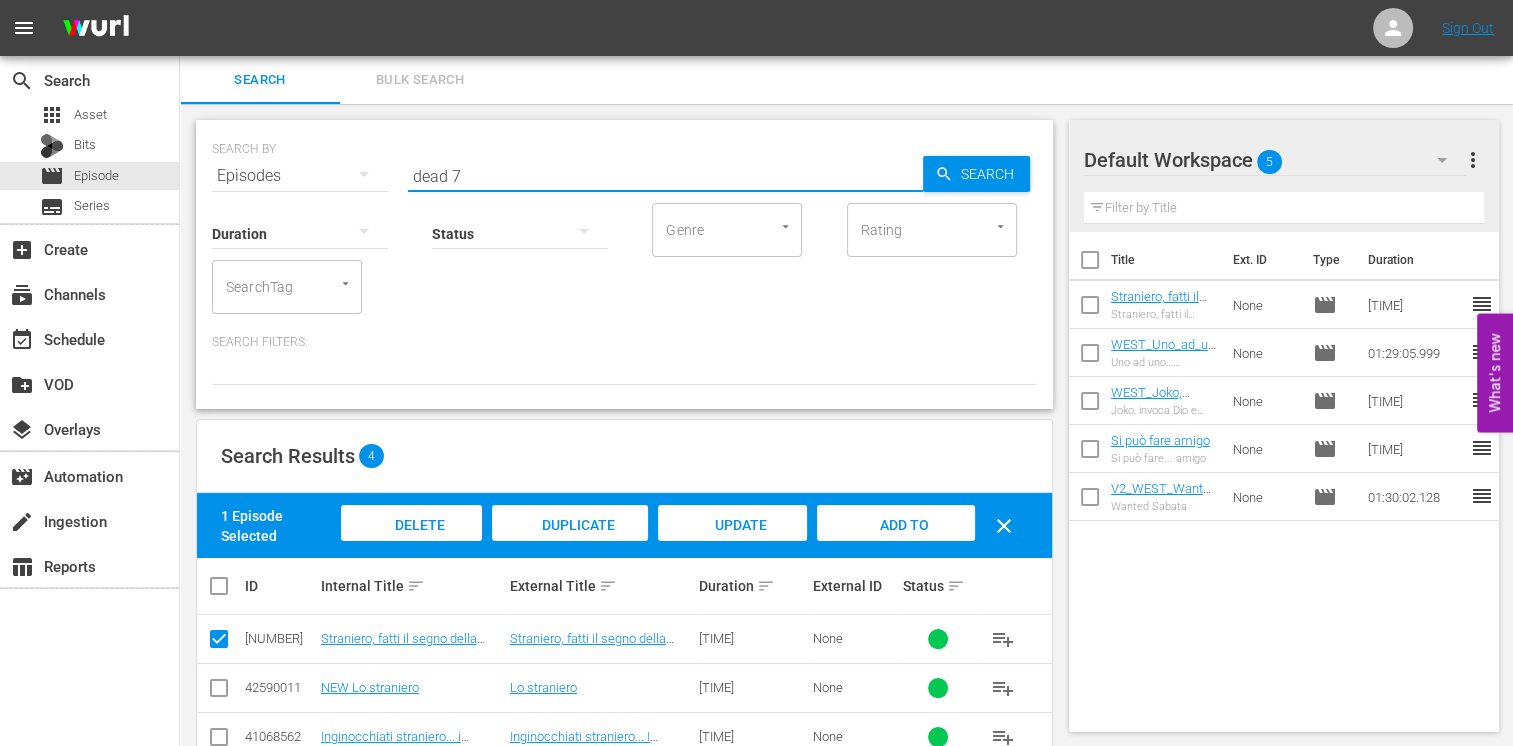 type on "dead 7" 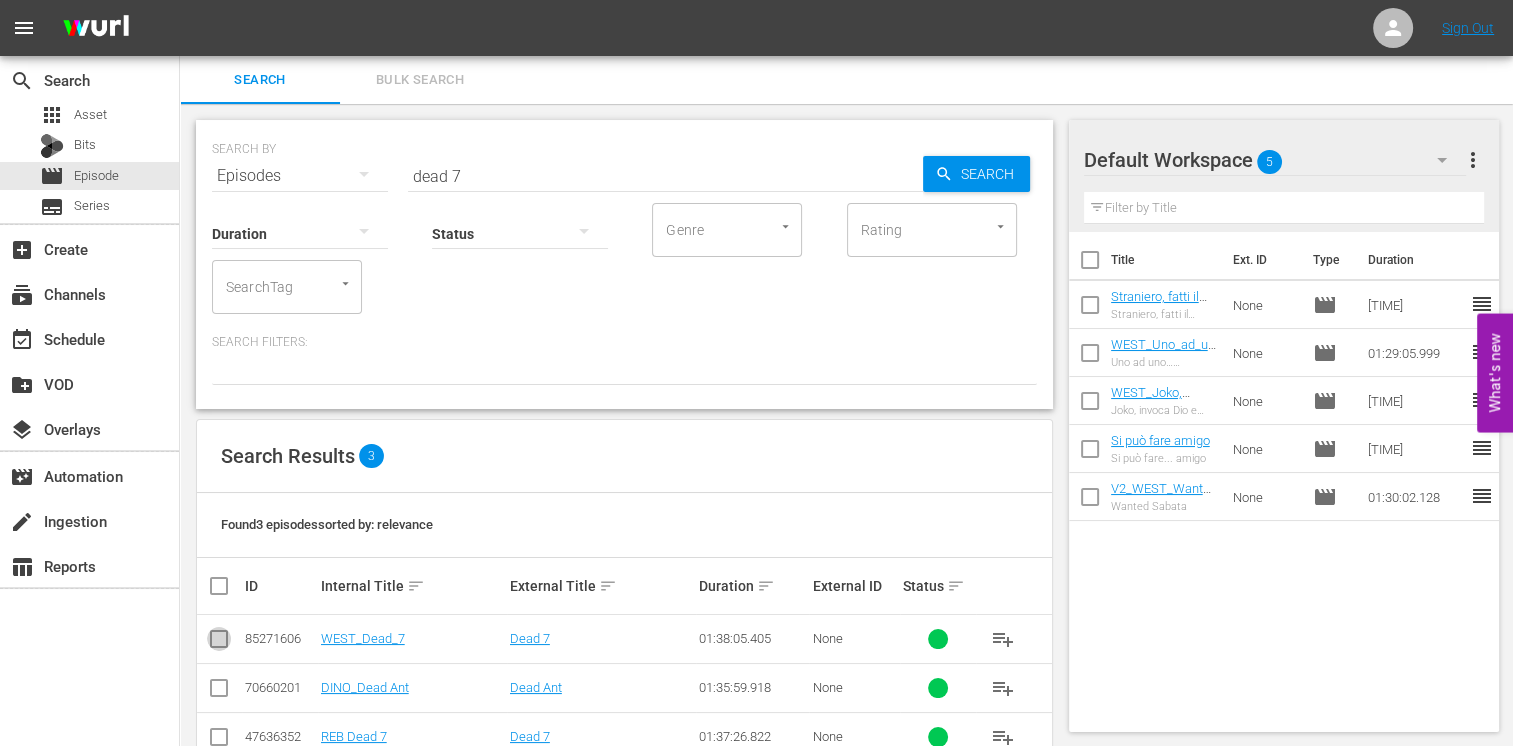 click at bounding box center (219, 643) 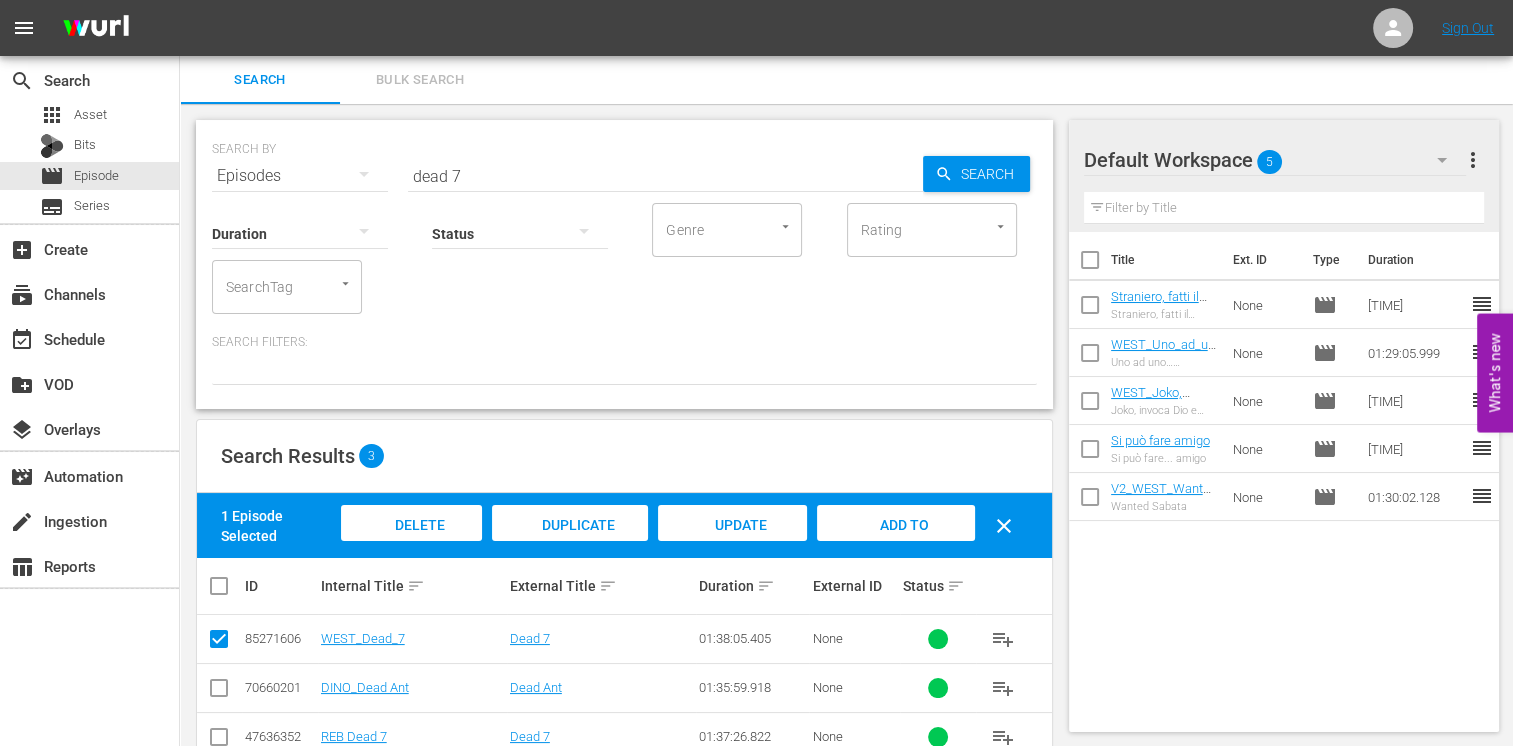 click on "Add to Workspace" at bounding box center (896, 544) 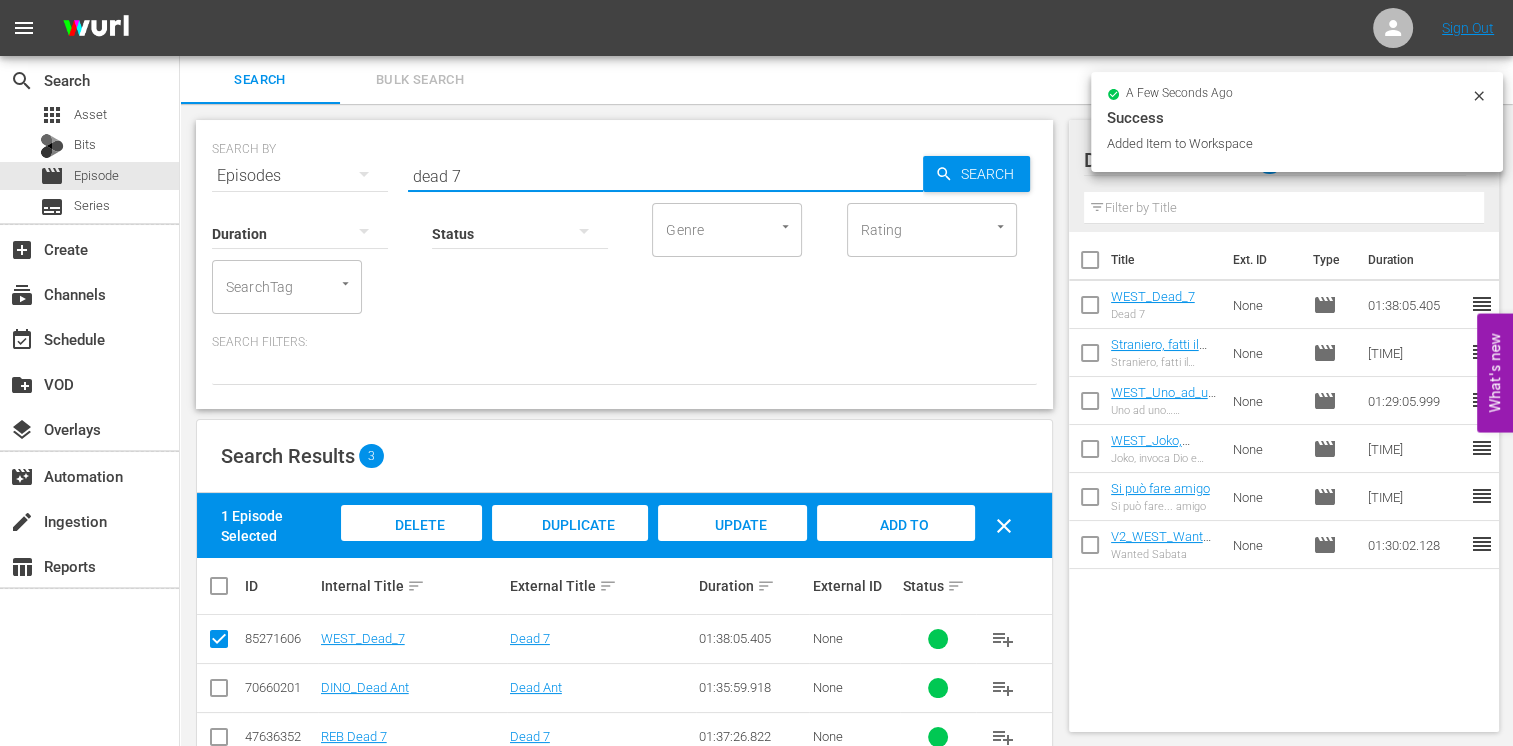 drag, startPoint x: 482, startPoint y: 170, endPoint x: 386, endPoint y: 168, distance: 96.02083 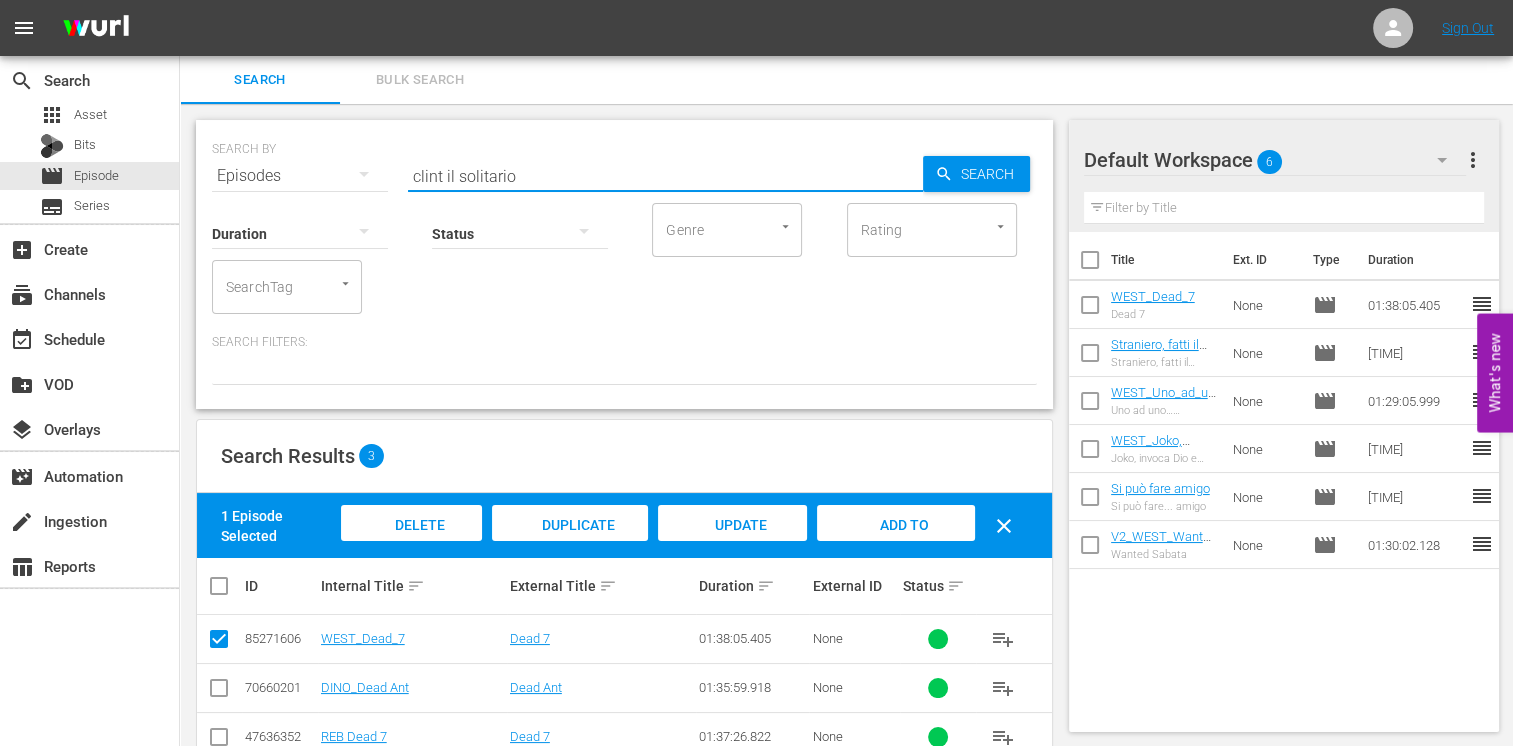 type on "clint il solitario" 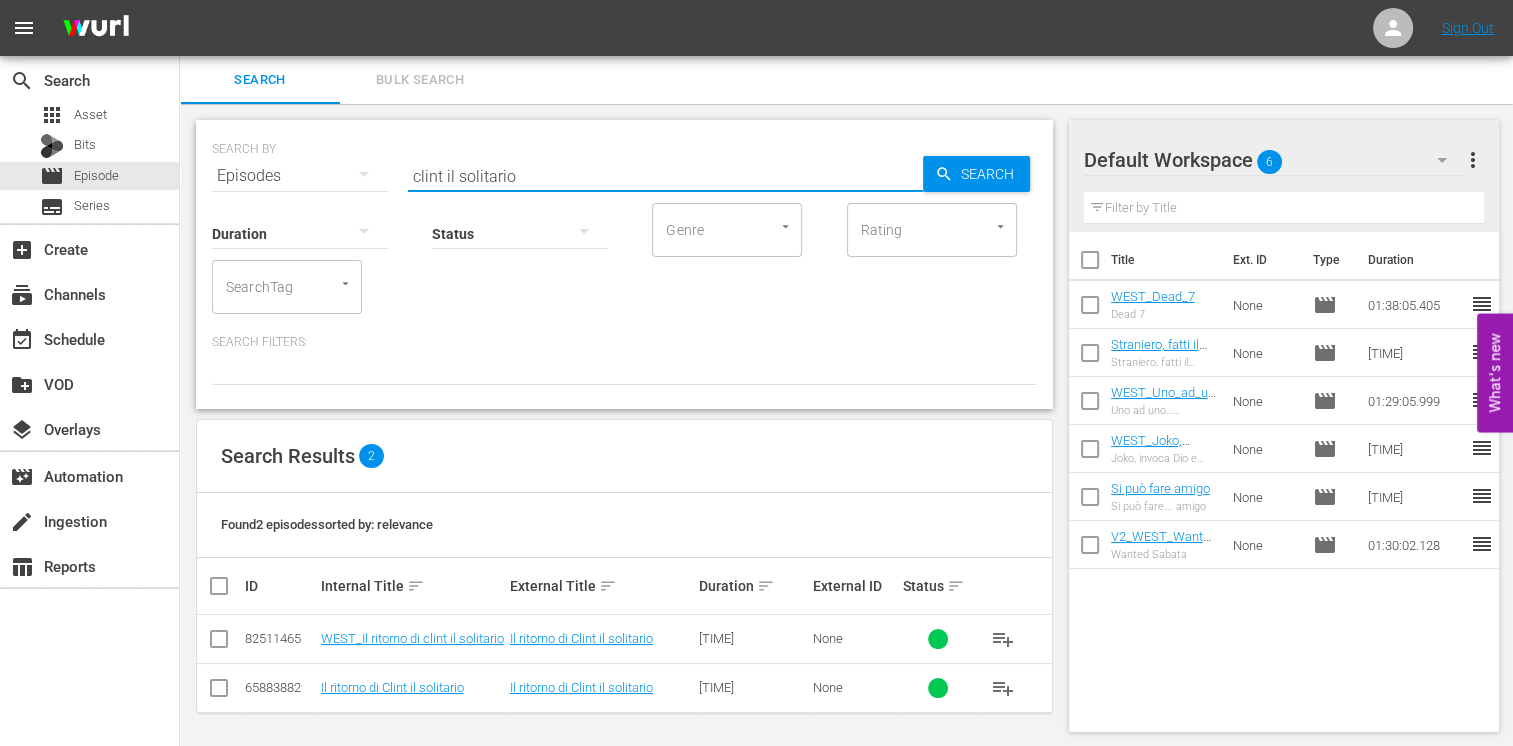 click at bounding box center (219, 643) 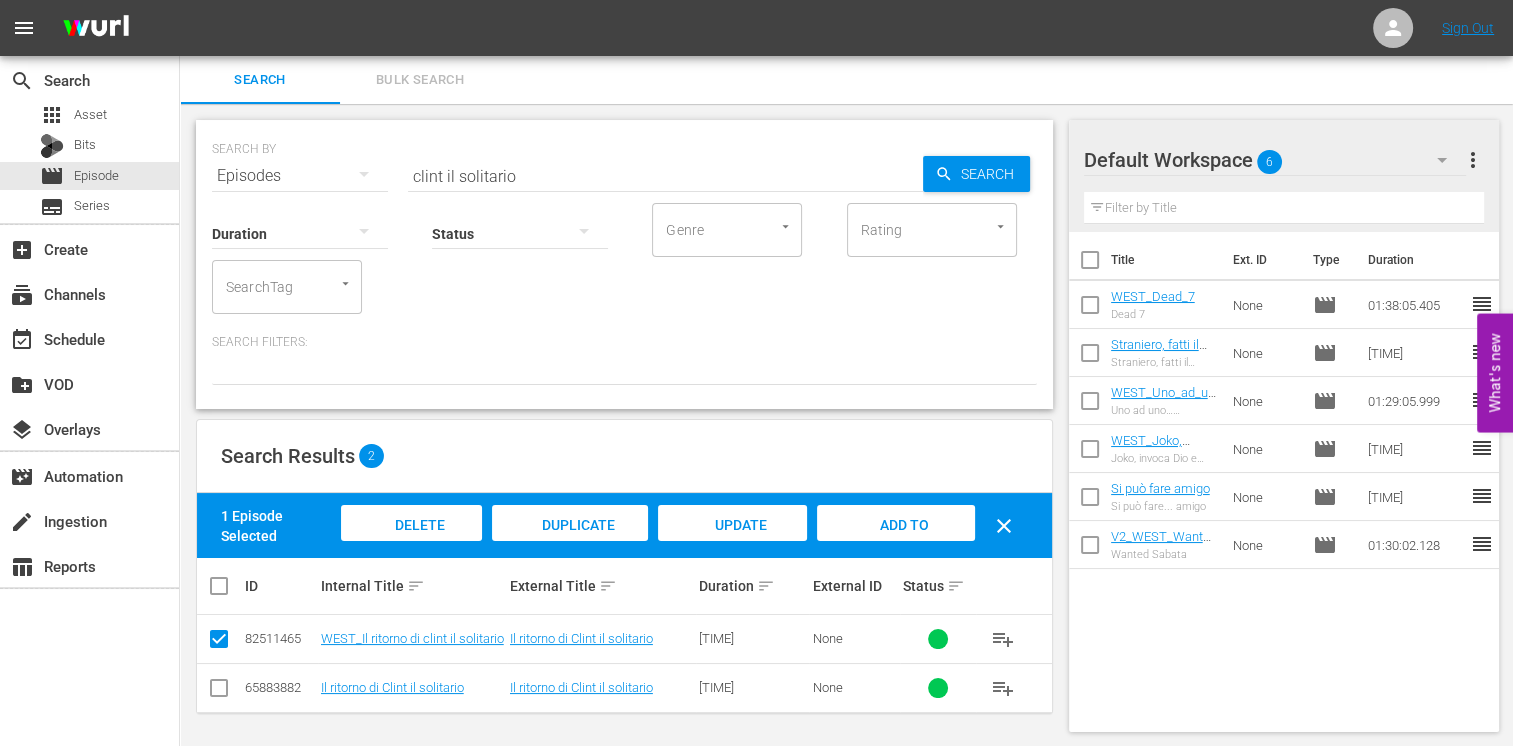 click on "Add to Workspace" at bounding box center [896, 544] 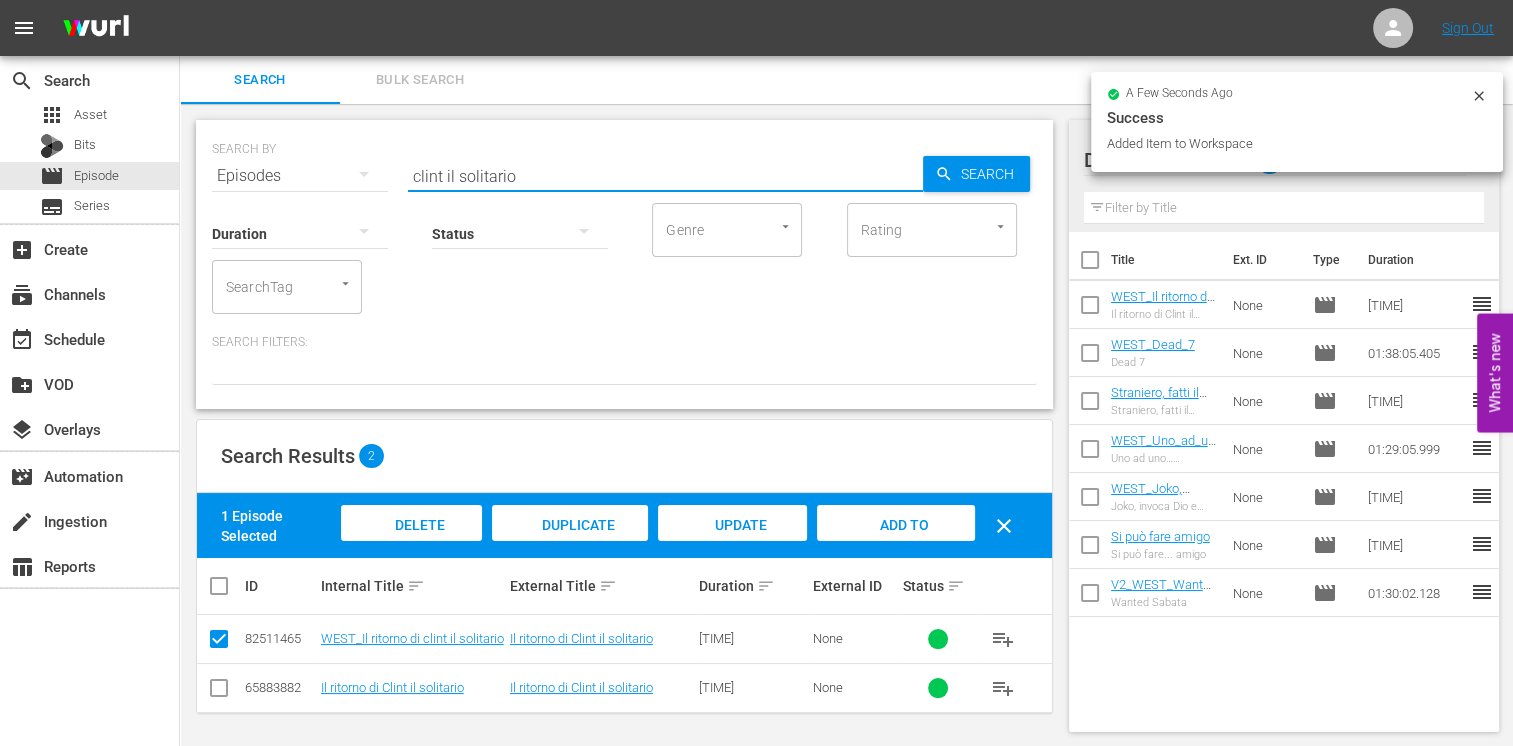 drag, startPoint x: 529, startPoint y: 182, endPoint x: 344, endPoint y: 180, distance: 185.0108 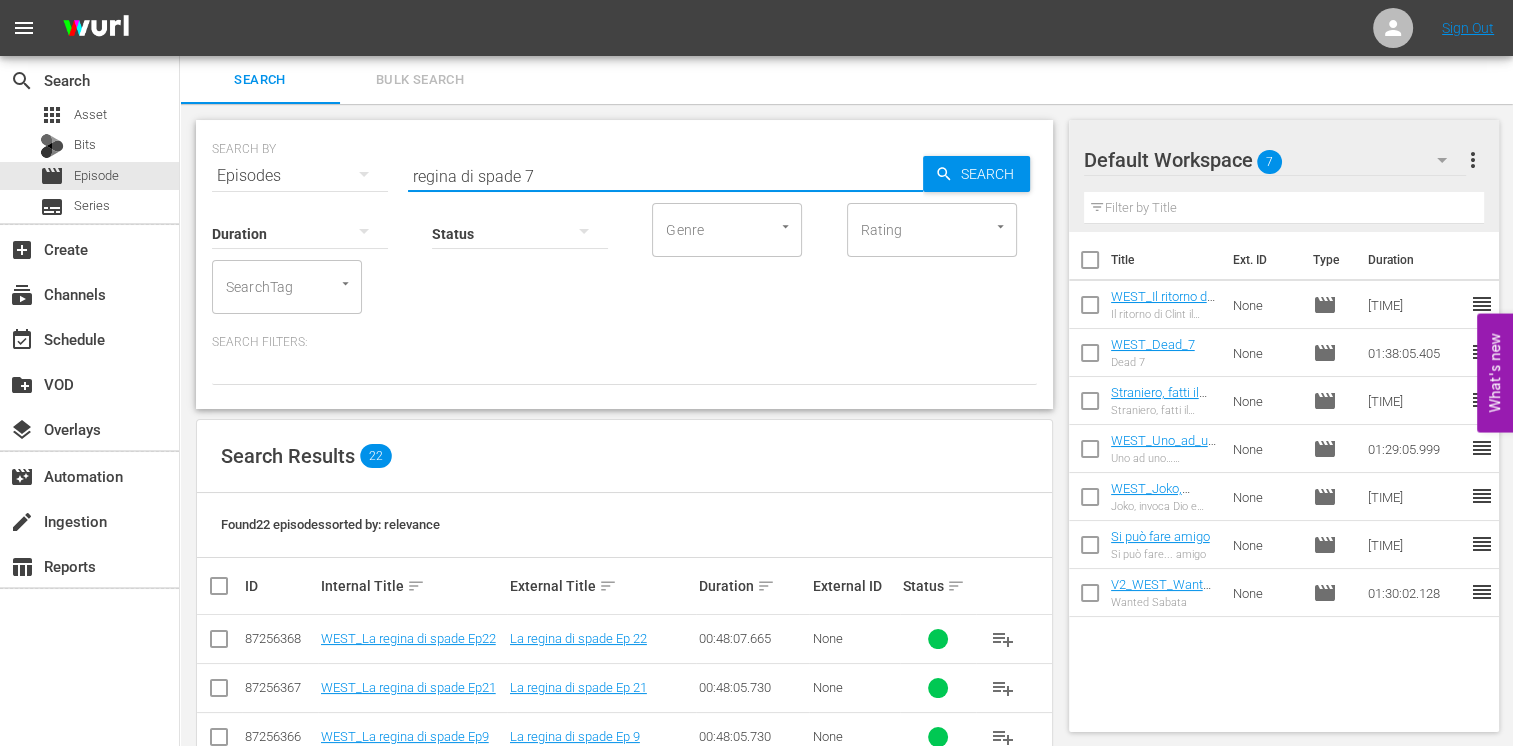 type on "regina di spade 7" 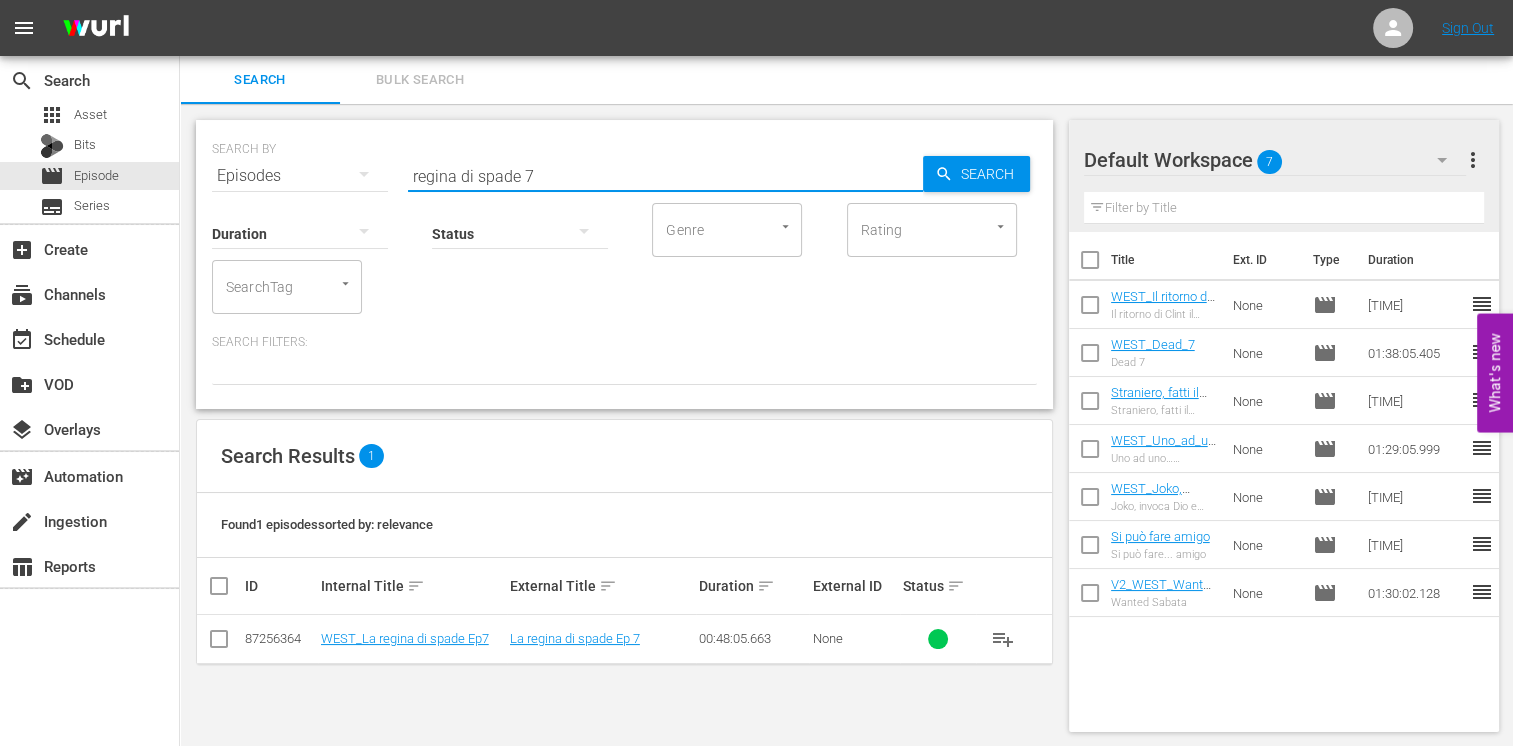 click at bounding box center (219, 643) 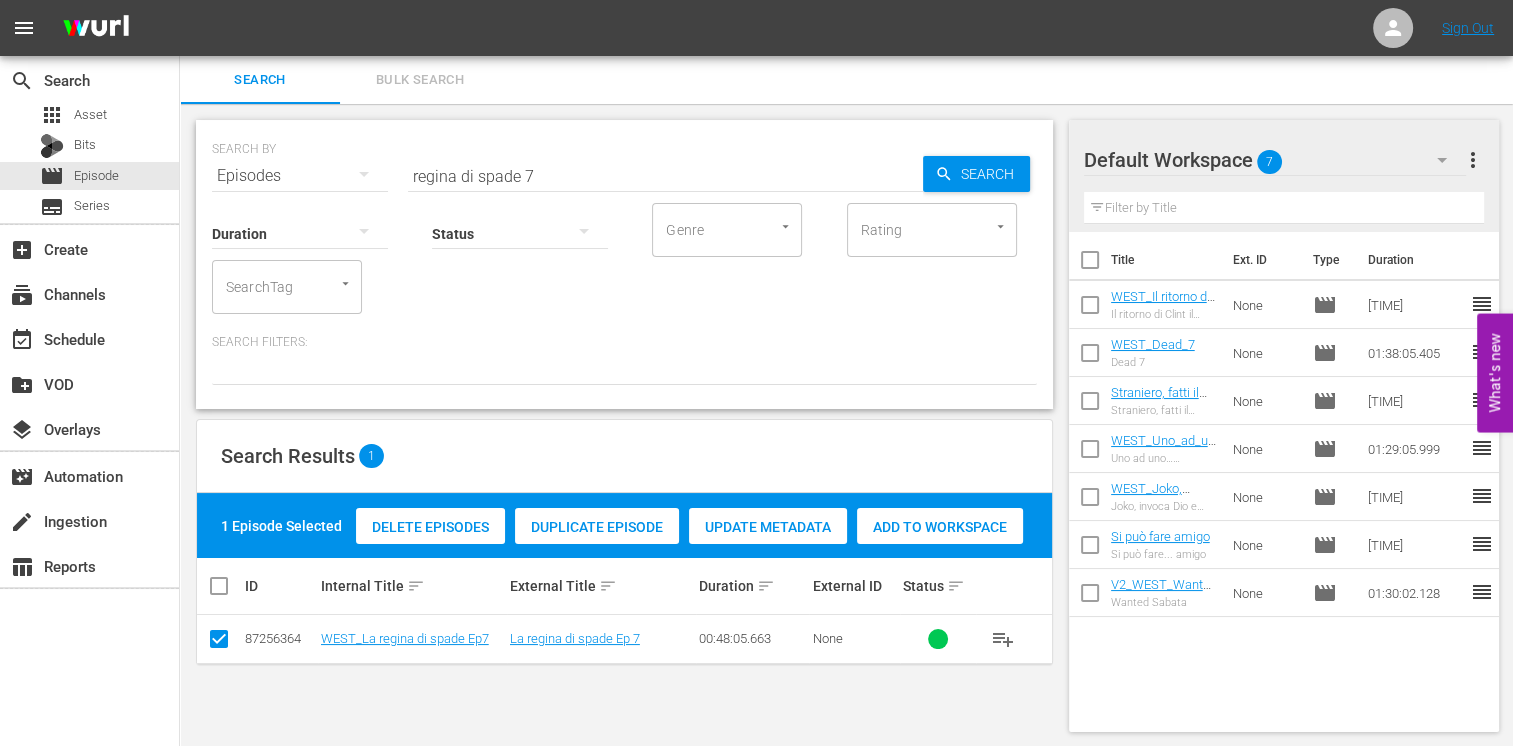 click on "Add to Workspace" at bounding box center [940, 527] 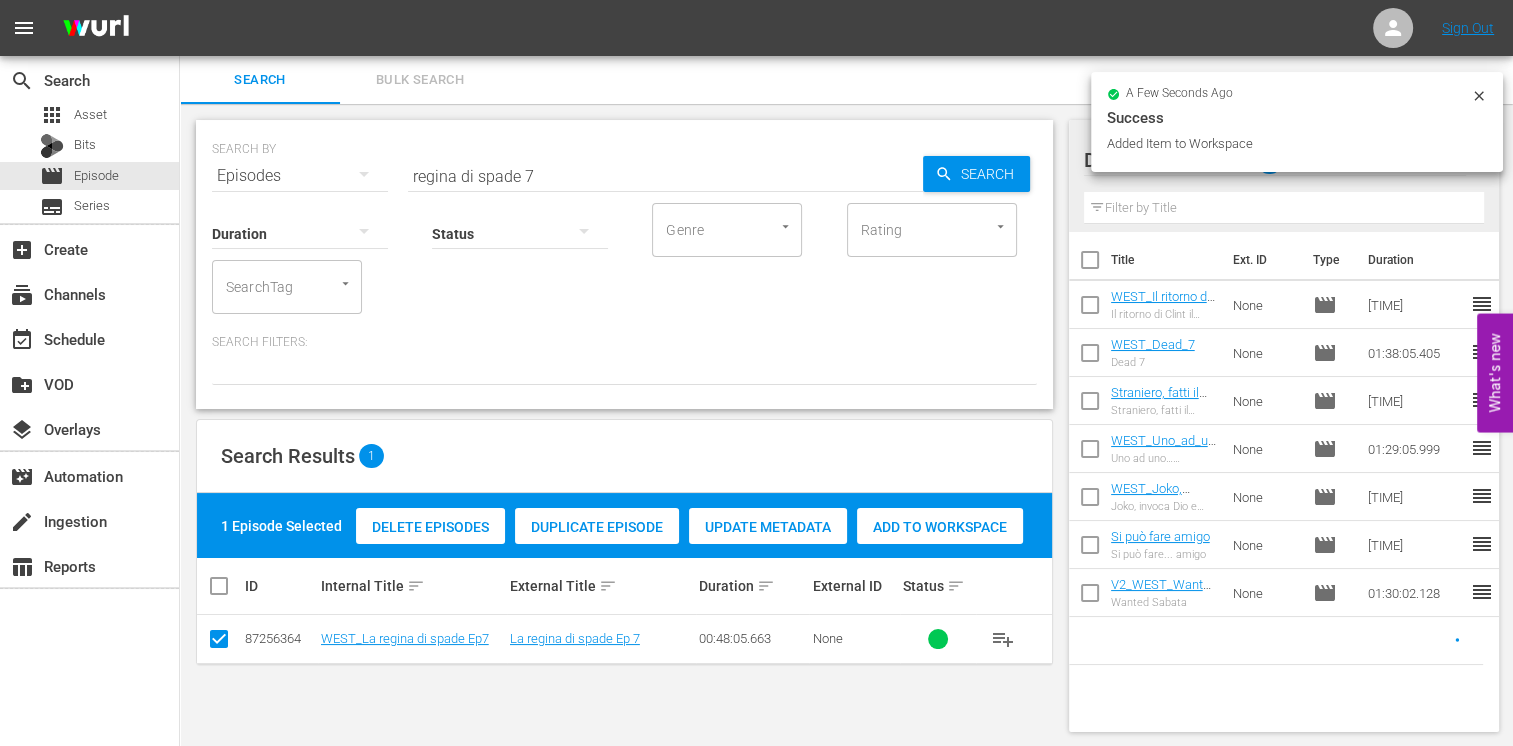 click on "regina di spade 7" at bounding box center (665, 176) 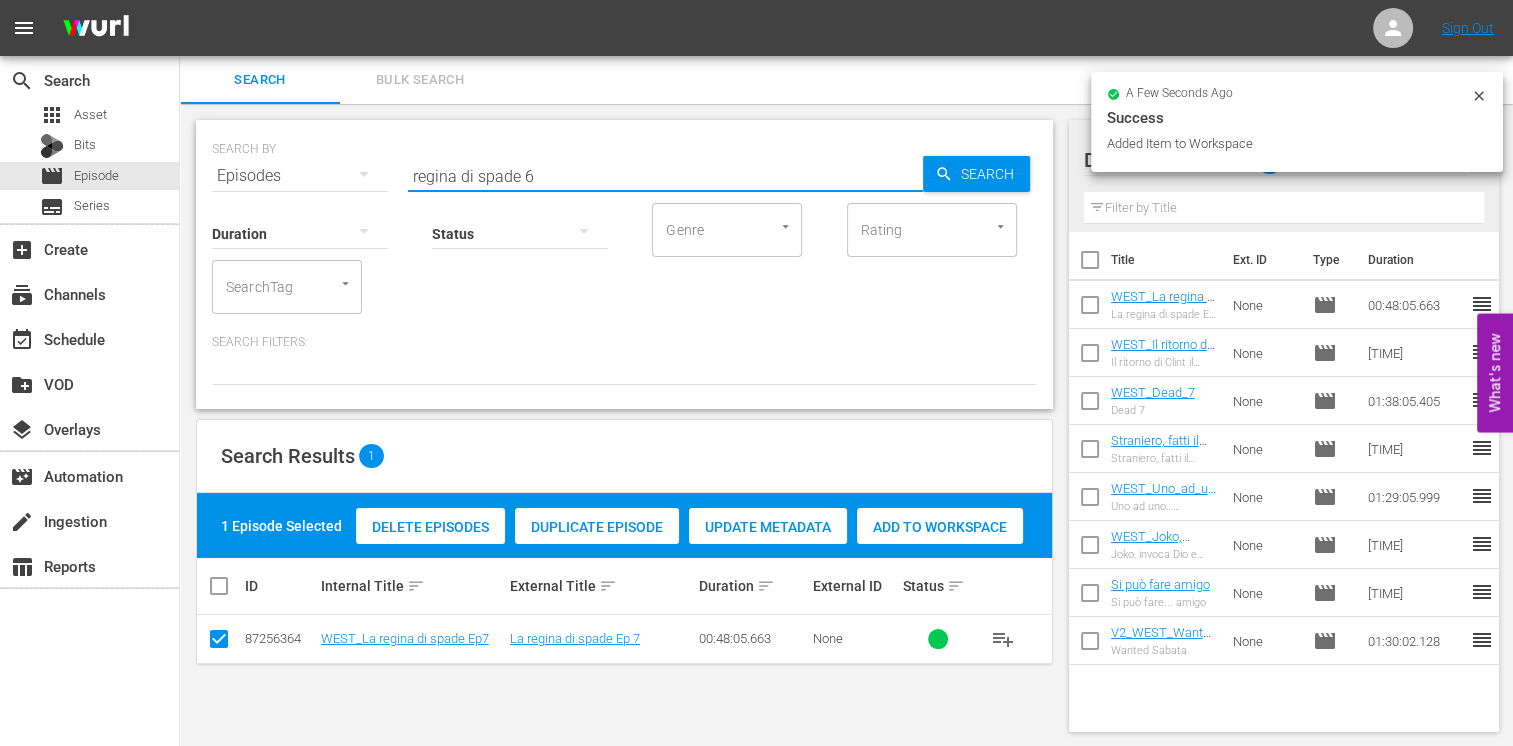 type on "regina di spade 6" 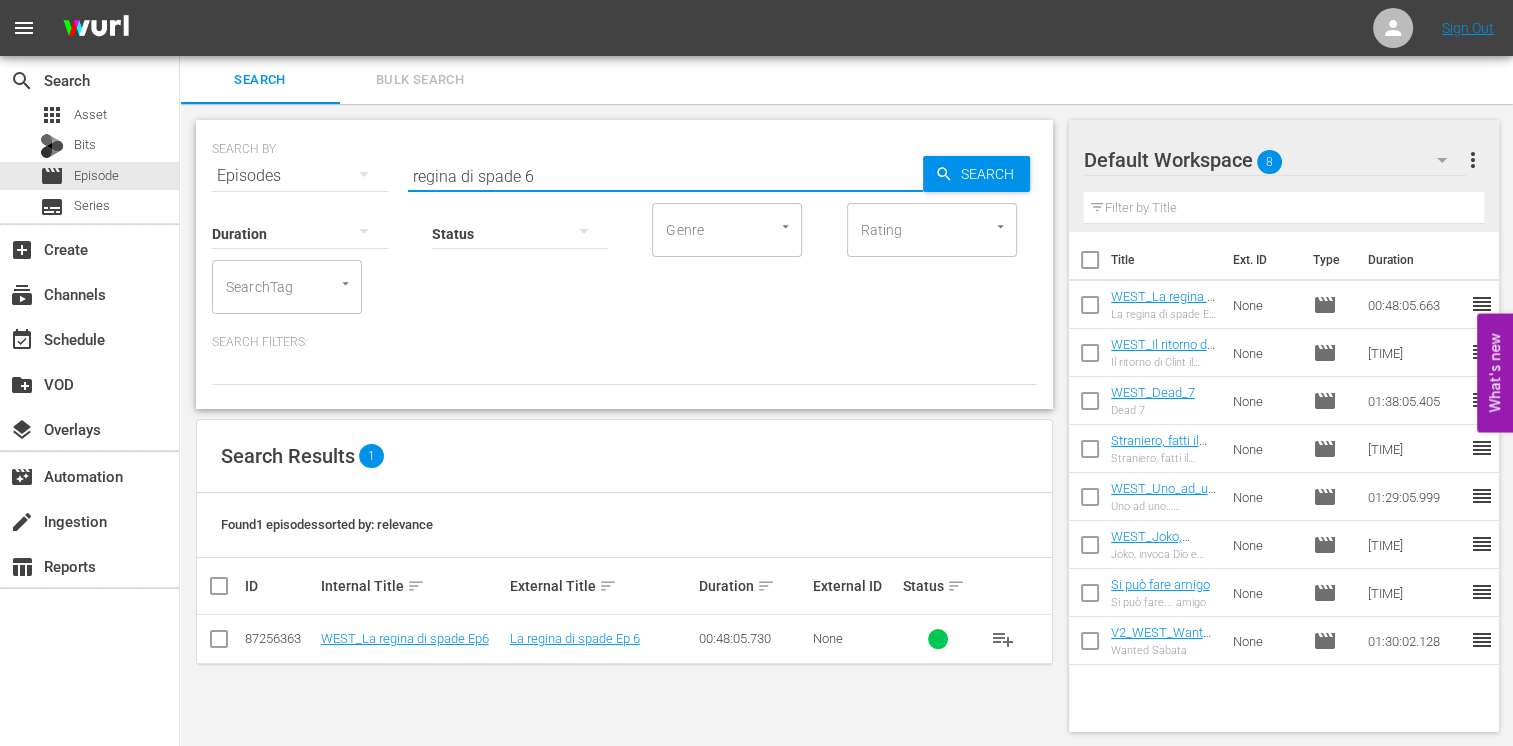 drag, startPoint x: 208, startPoint y: 643, endPoint x: 224, endPoint y: 642, distance: 16.03122 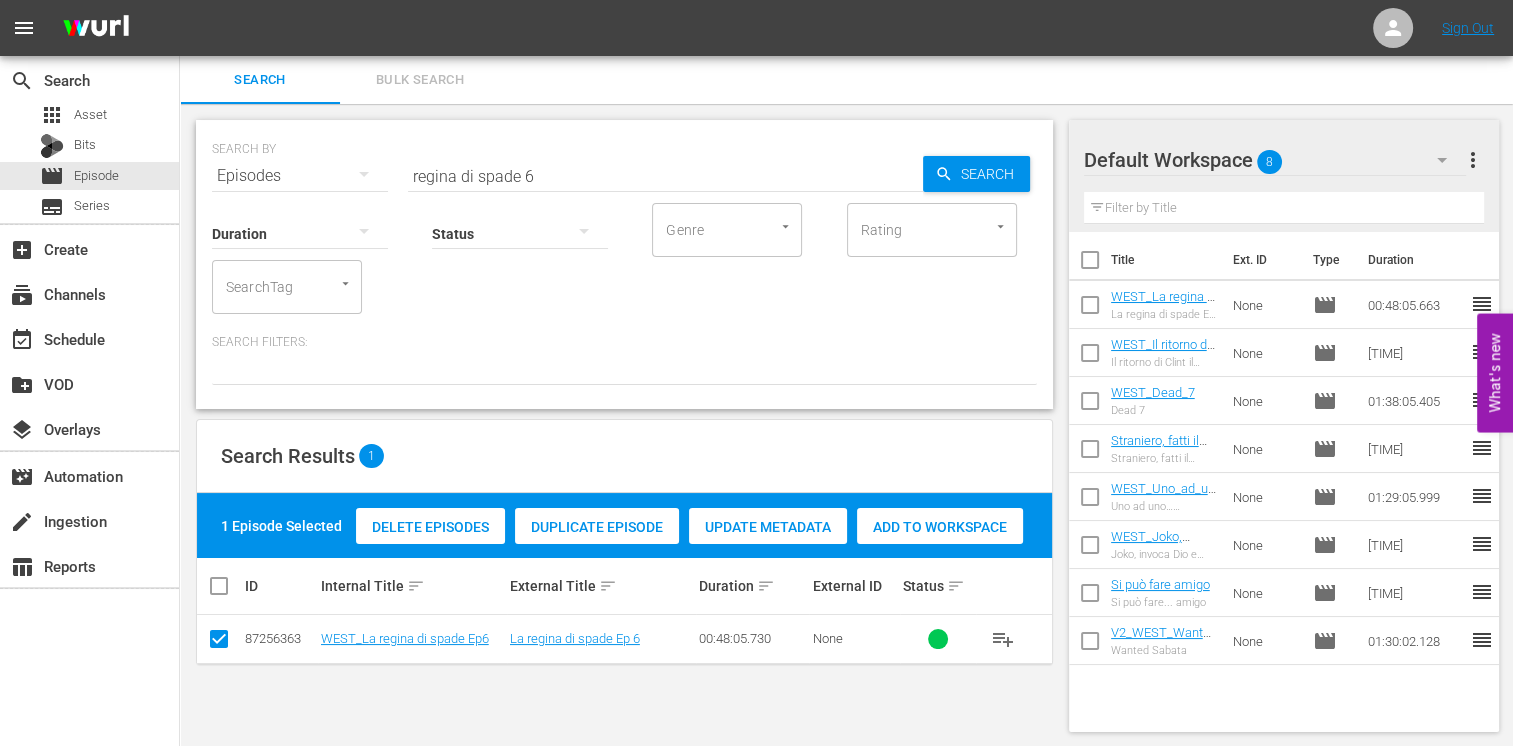 click on "Add to Workspace" at bounding box center (940, 527) 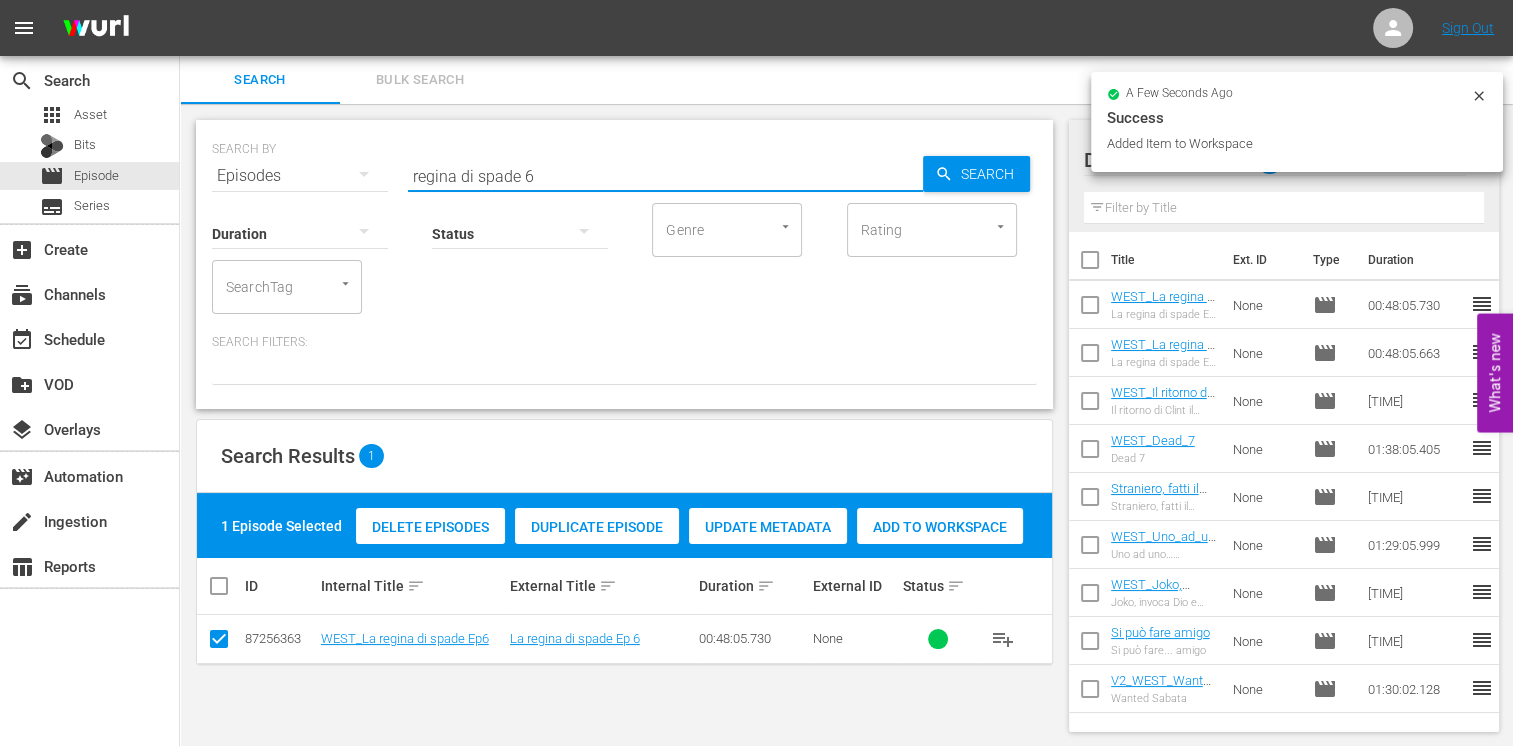 click on "regina di spade 6" at bounding box center [665, 176] 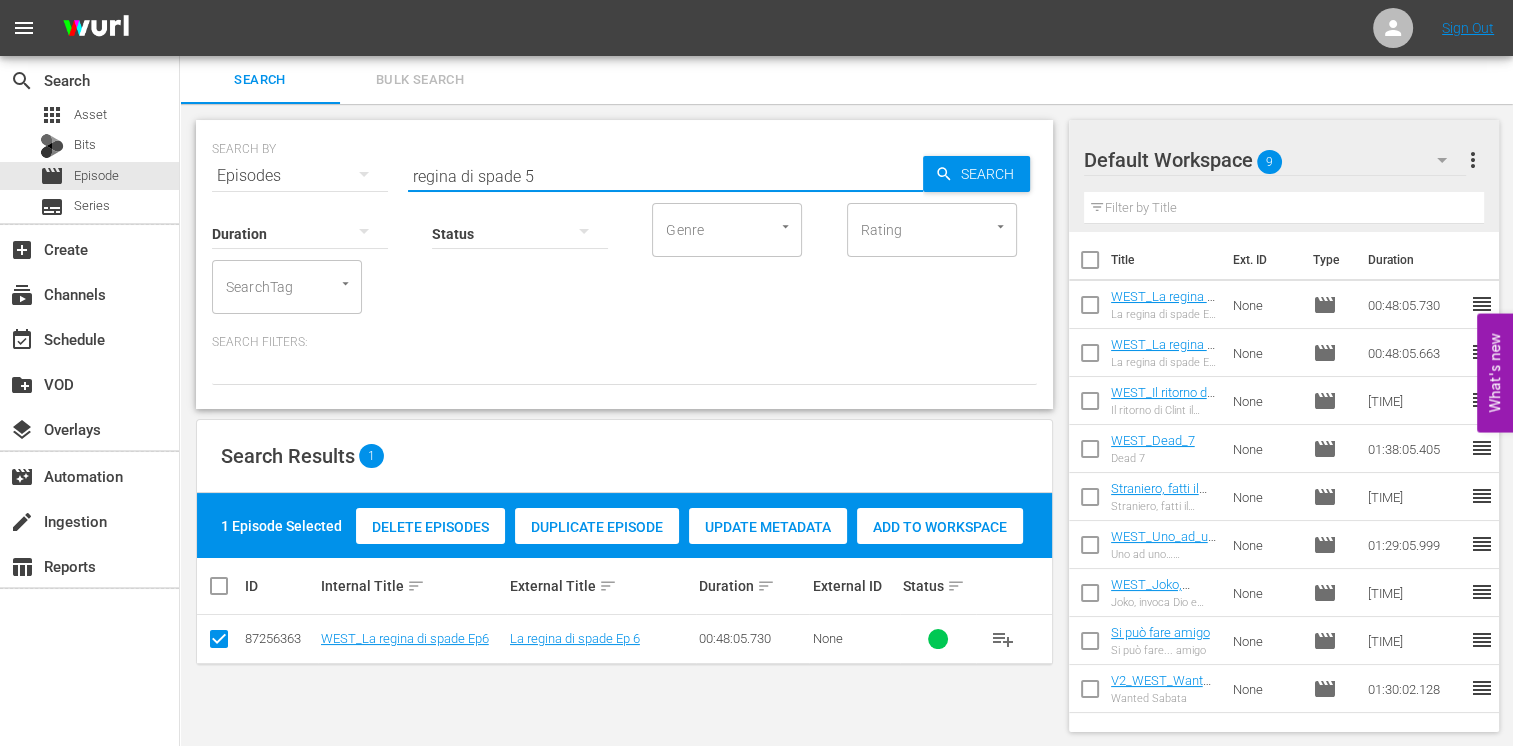 type on "regina di spade 5" 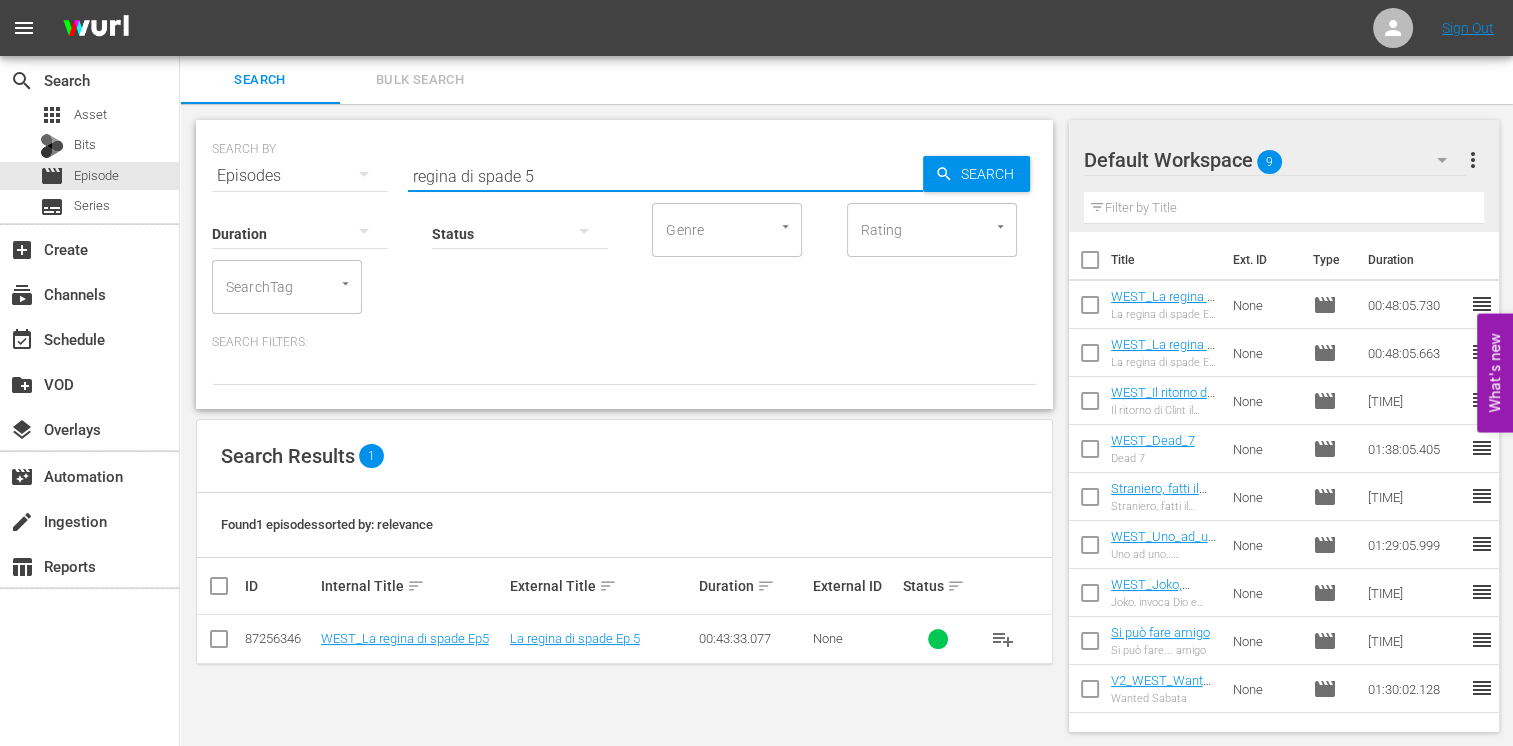 click at bounding box center (219, 643) 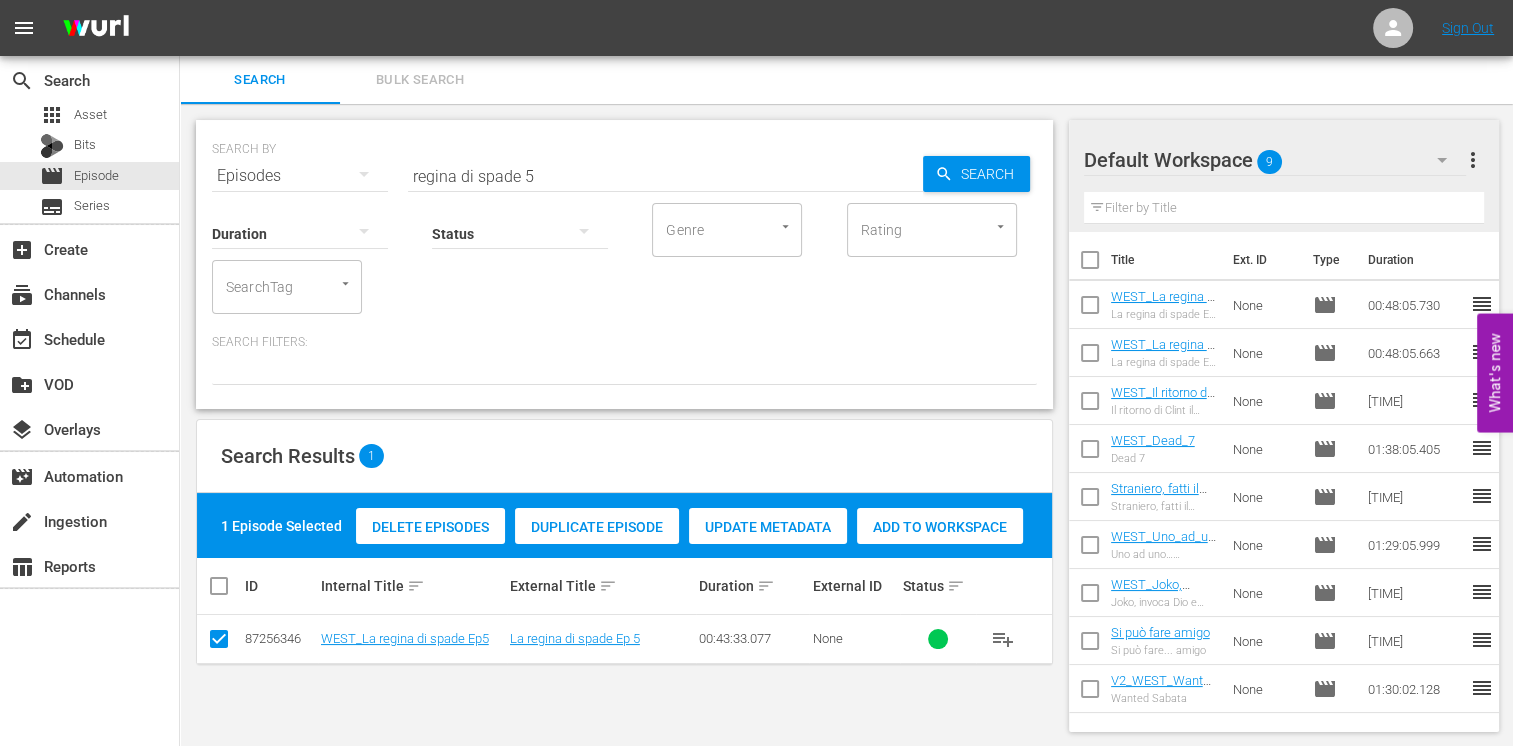 click on "Add to Workspace" at bounding box center [940, 527] 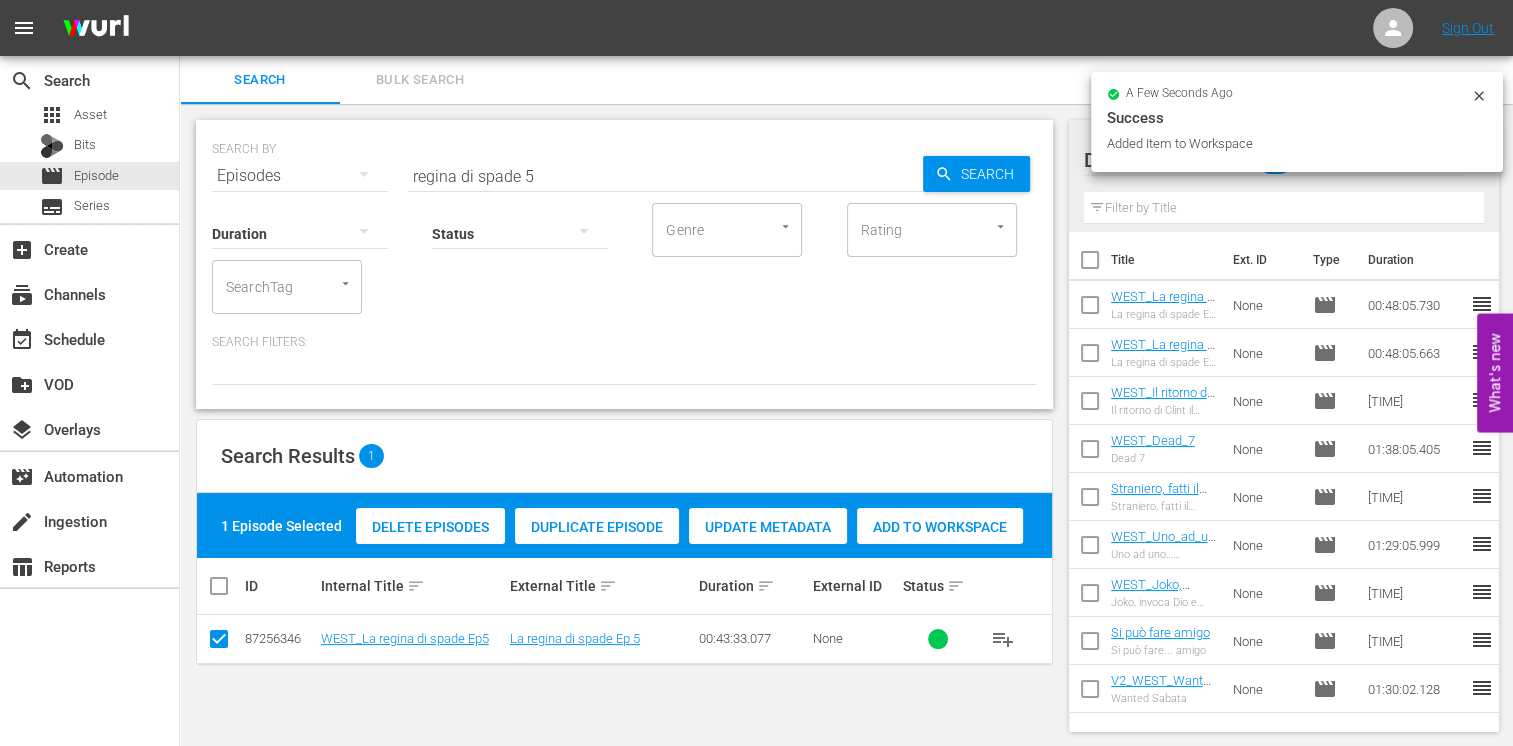 click on "regina di spade 5" at bounding box center [665, 176] 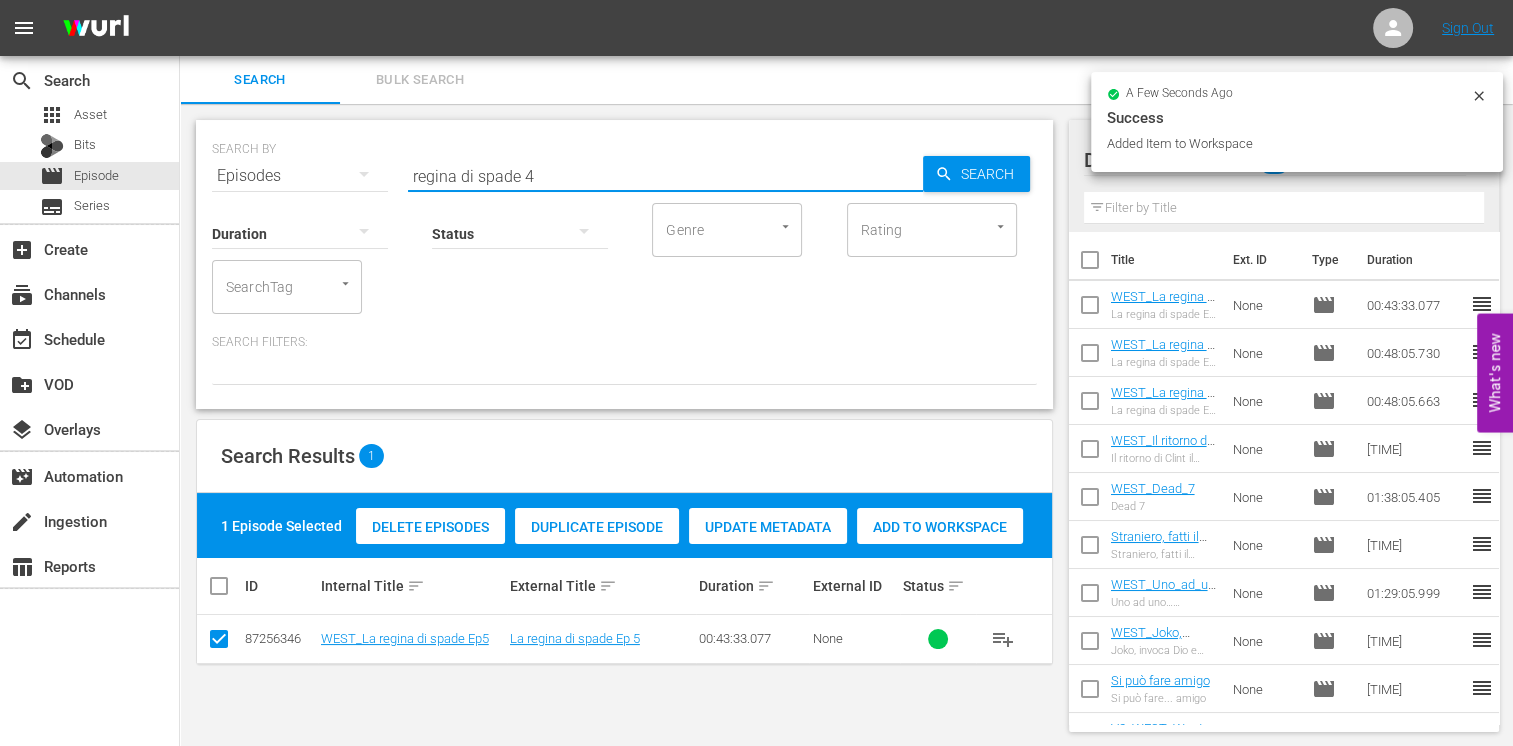 type on "regina di spade 4" 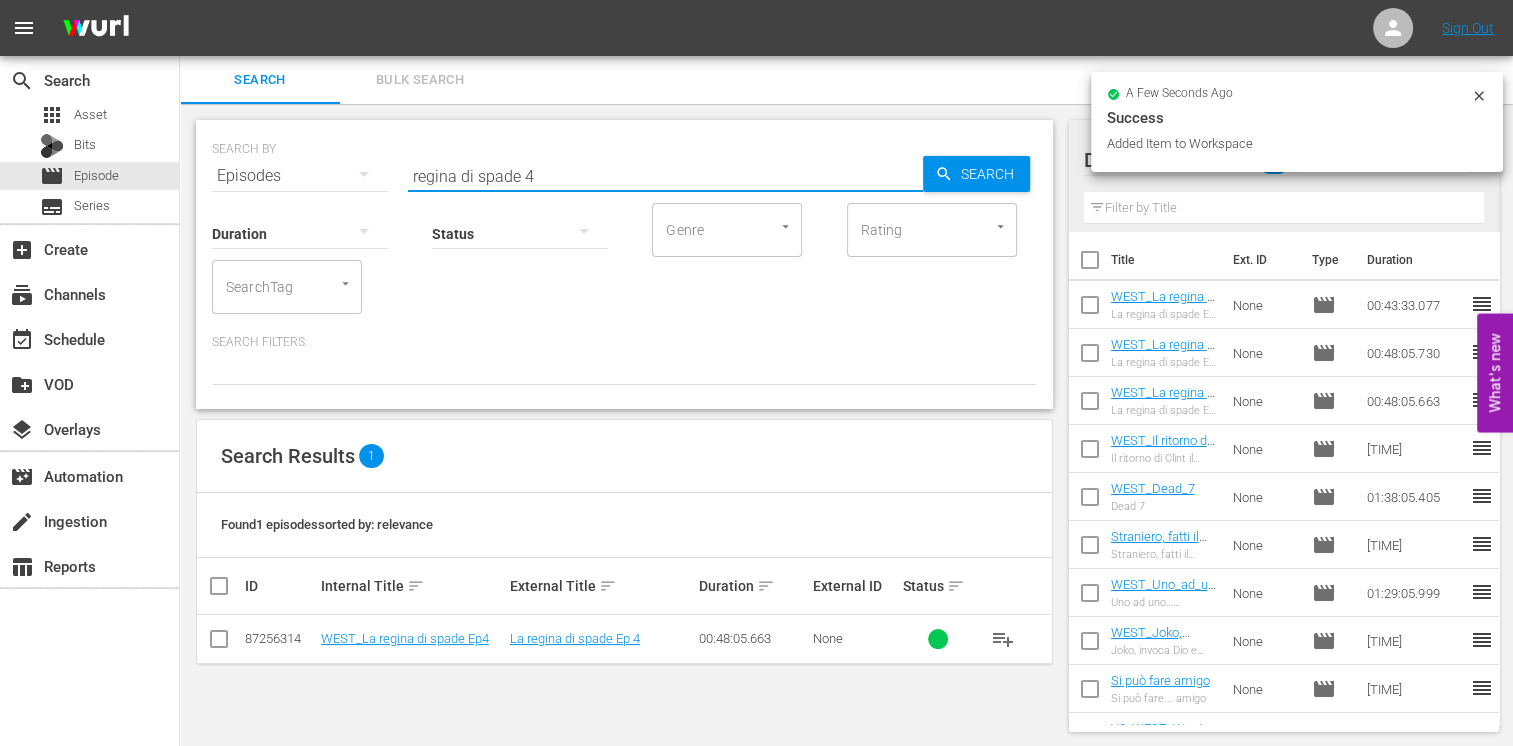 click at bounding box center (219, 643) 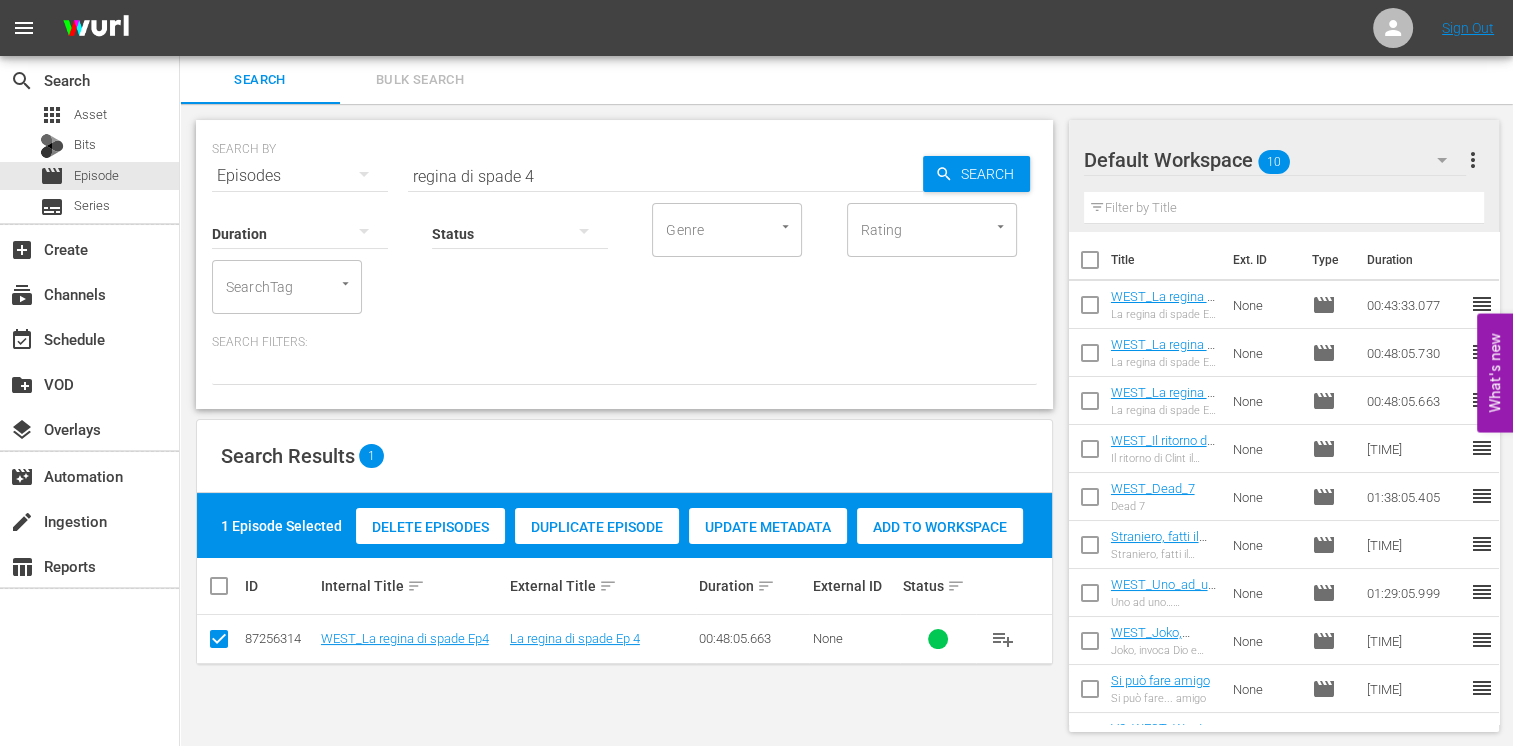 click on "Add to Workspace" at bounding box center (940, 527) 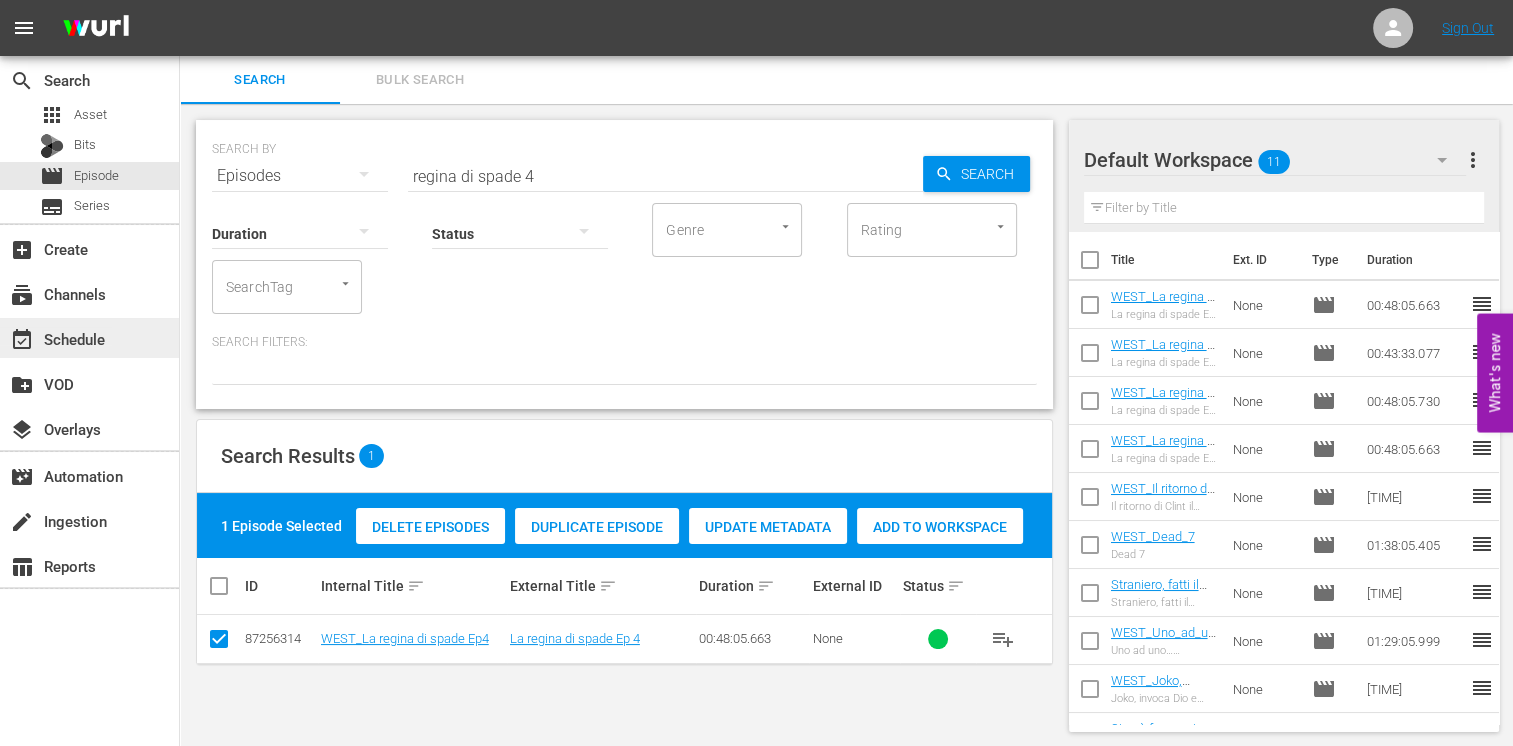 click on "event_available   Schedule" at bounding box center [56, 336] 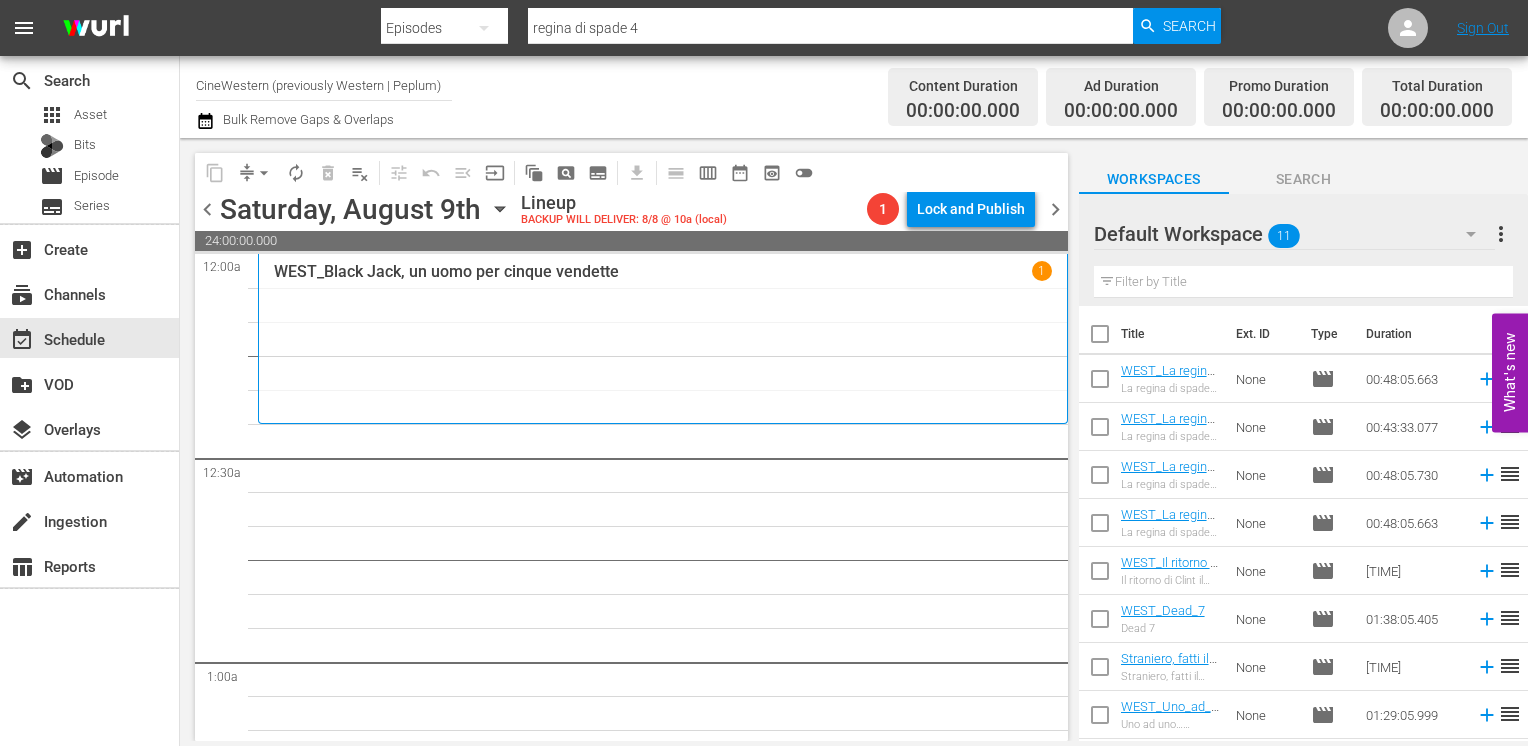 click at bounding box center [1100, 338] 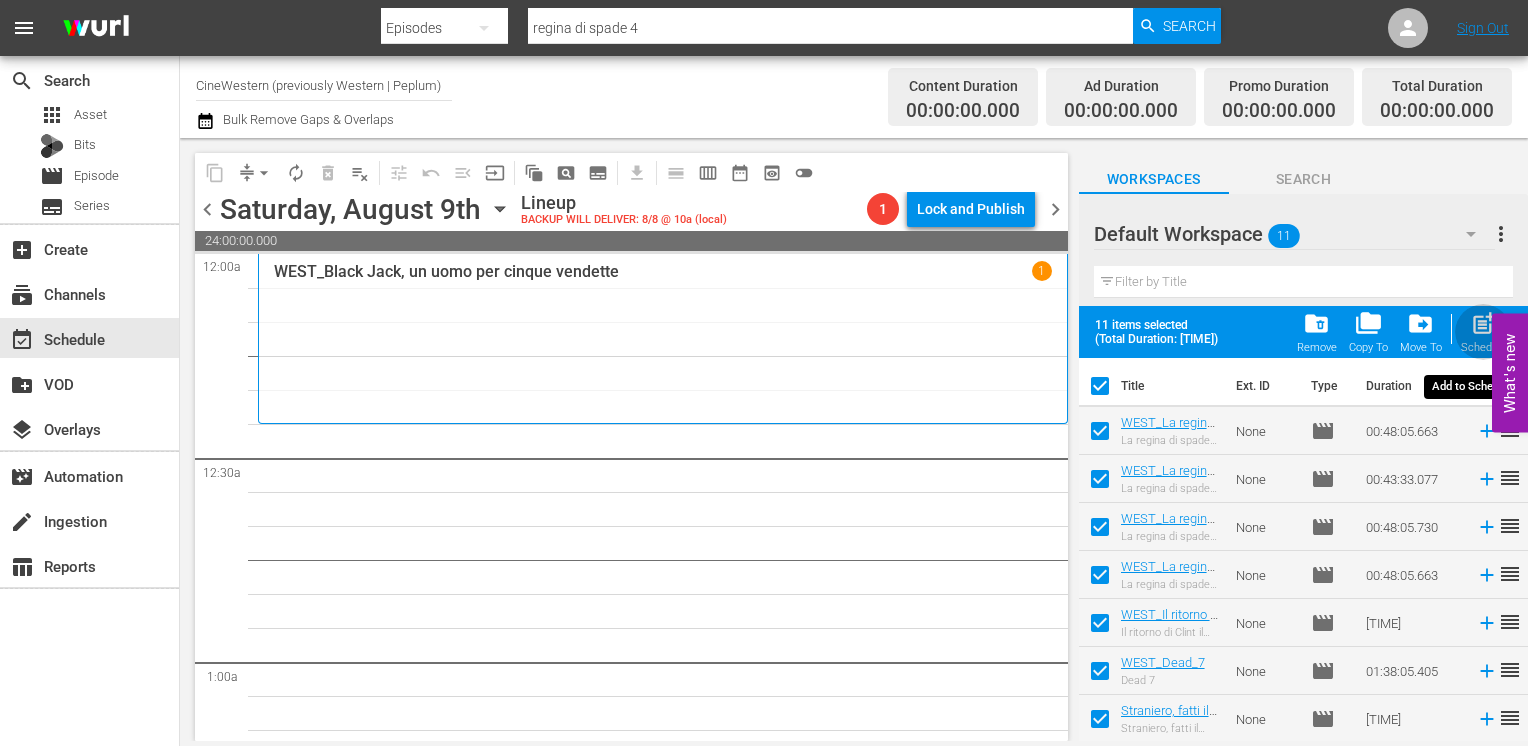 click on "post_add" at bounding box center [1483, 323] 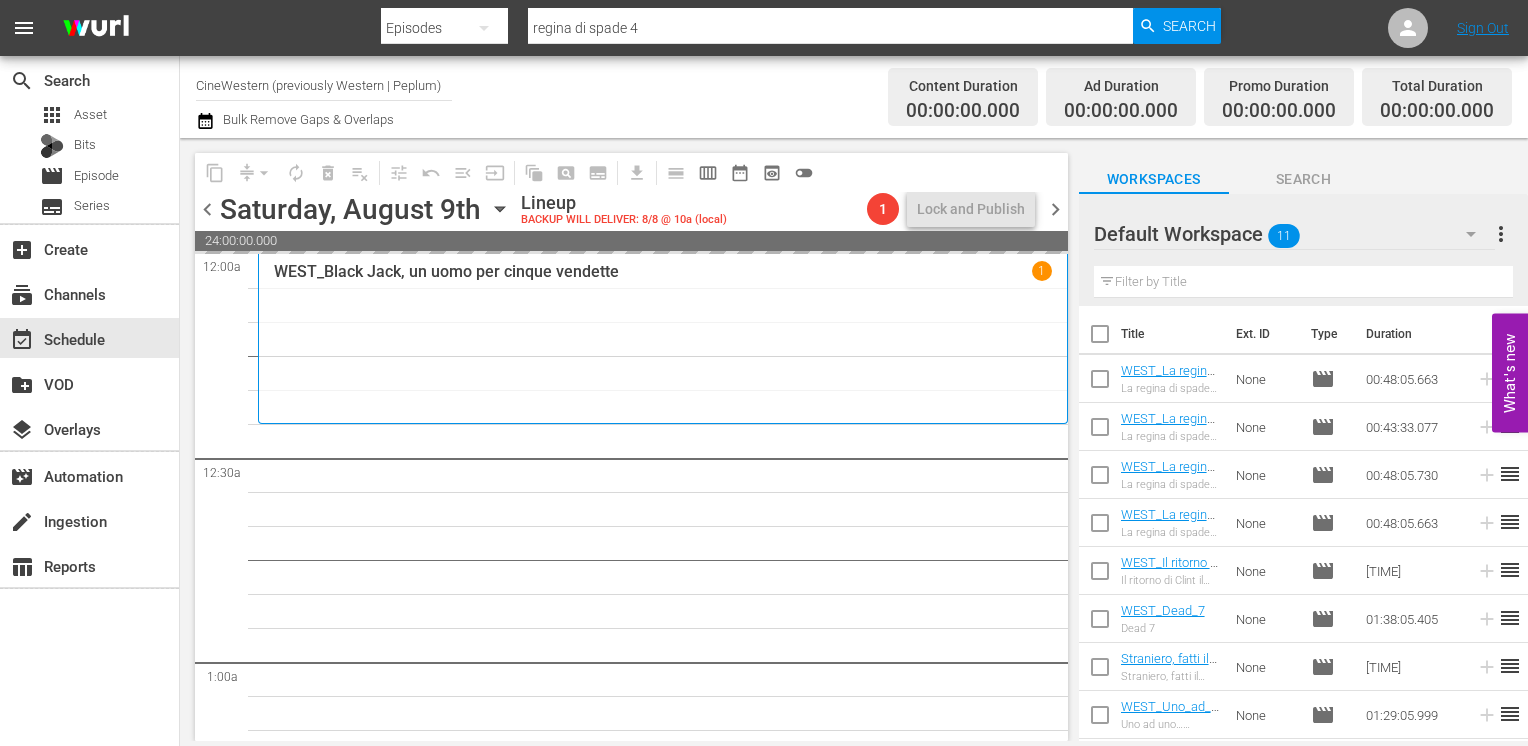 click on "chevron_left" at bounding box center (207, 209) 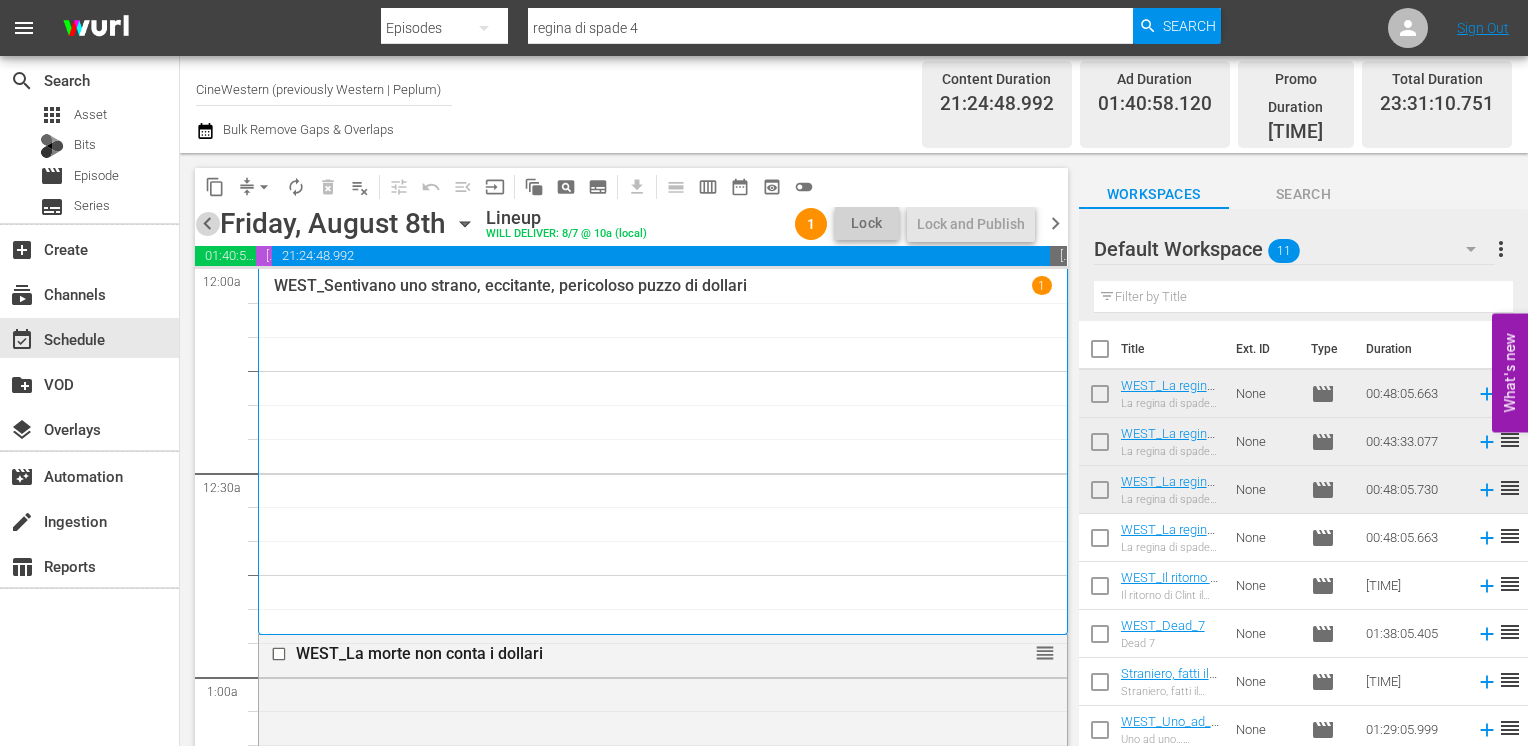 click on "chevron_left" at bounding box center [207, 223] 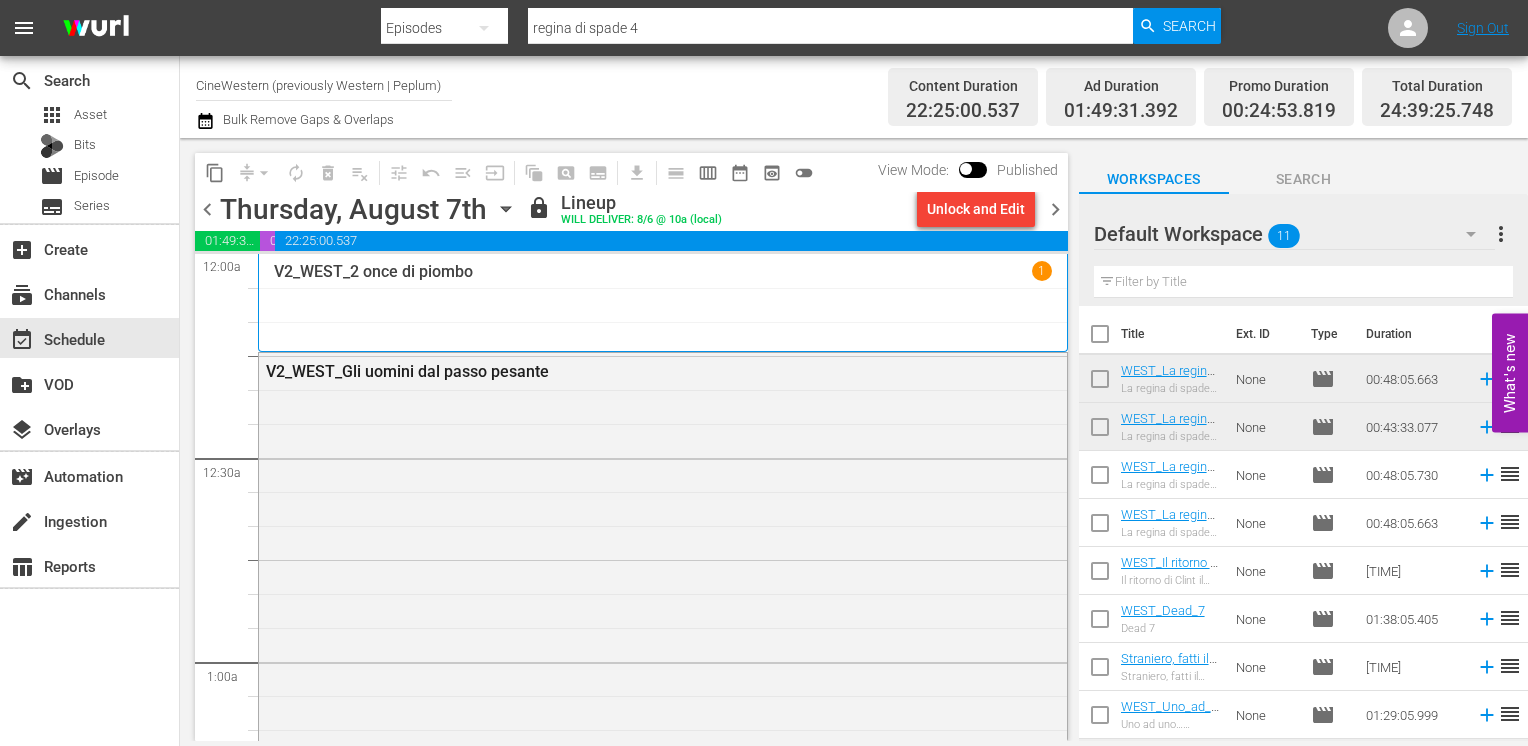 click on "chevron_right" at bounding box center [1055, 209] 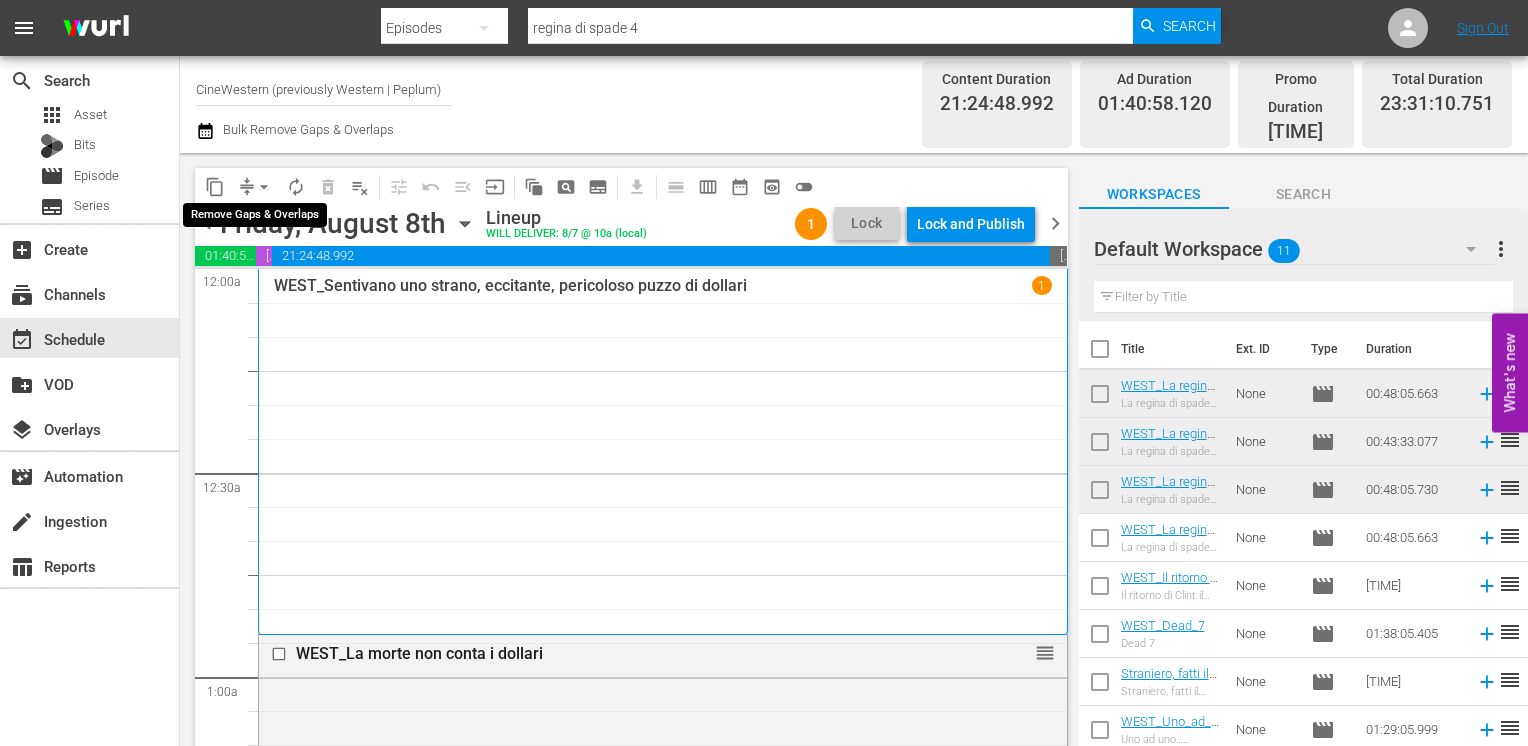 click on "arrow_drop_down" at bounding box center (264, 187) 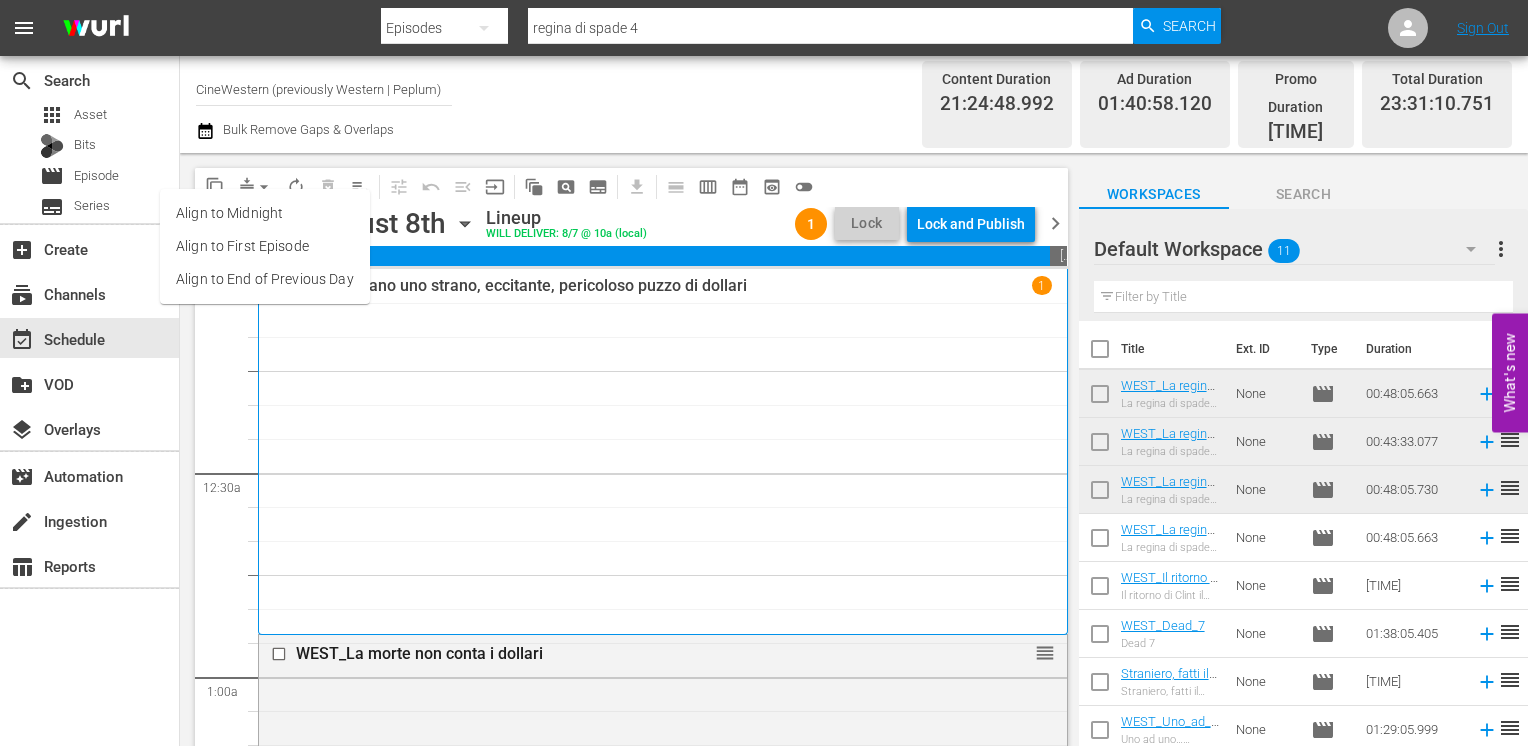 click on "Align to End of Previous Day" at bounding box center (265, 279) 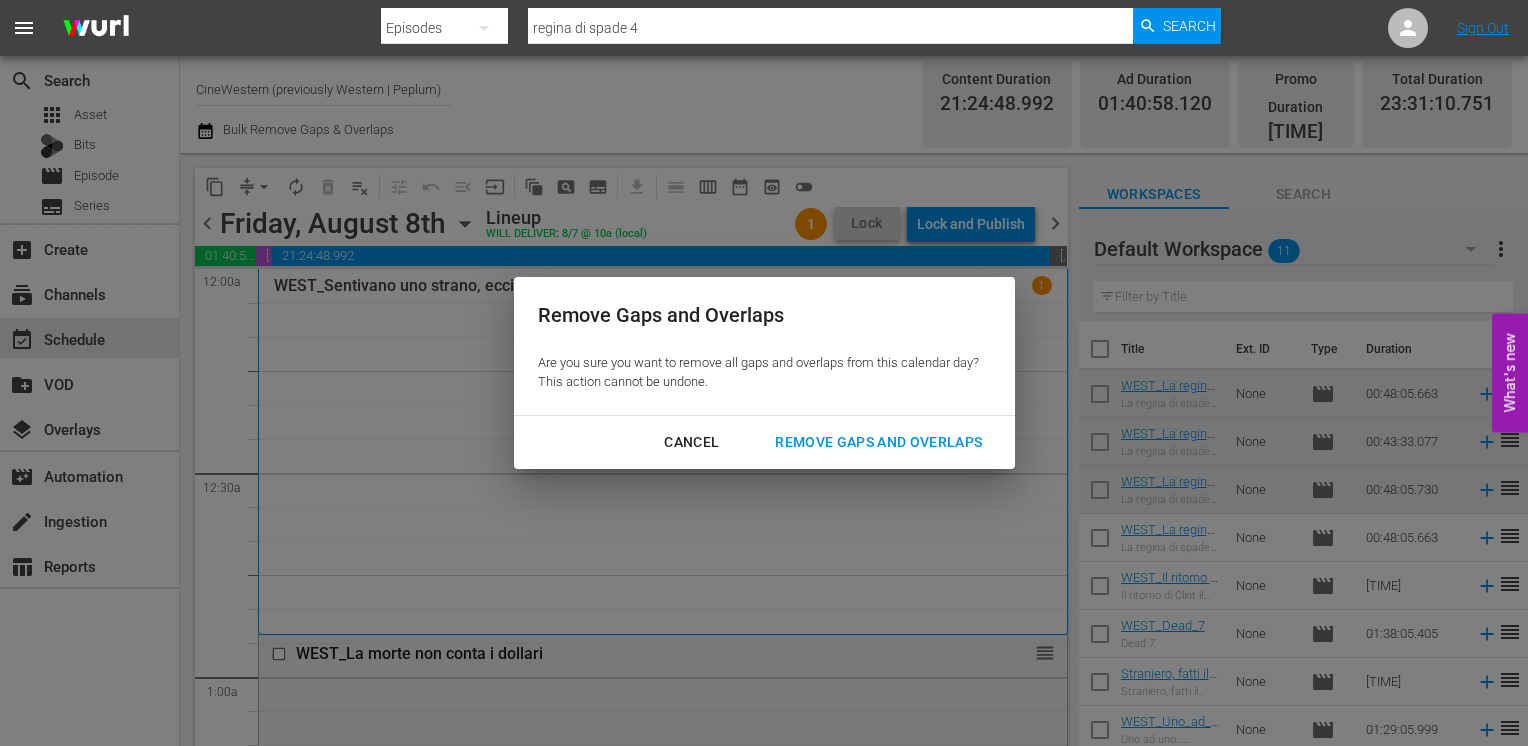 click on "Remove Gaps and Overlaps" at bounding box center (878, 442) 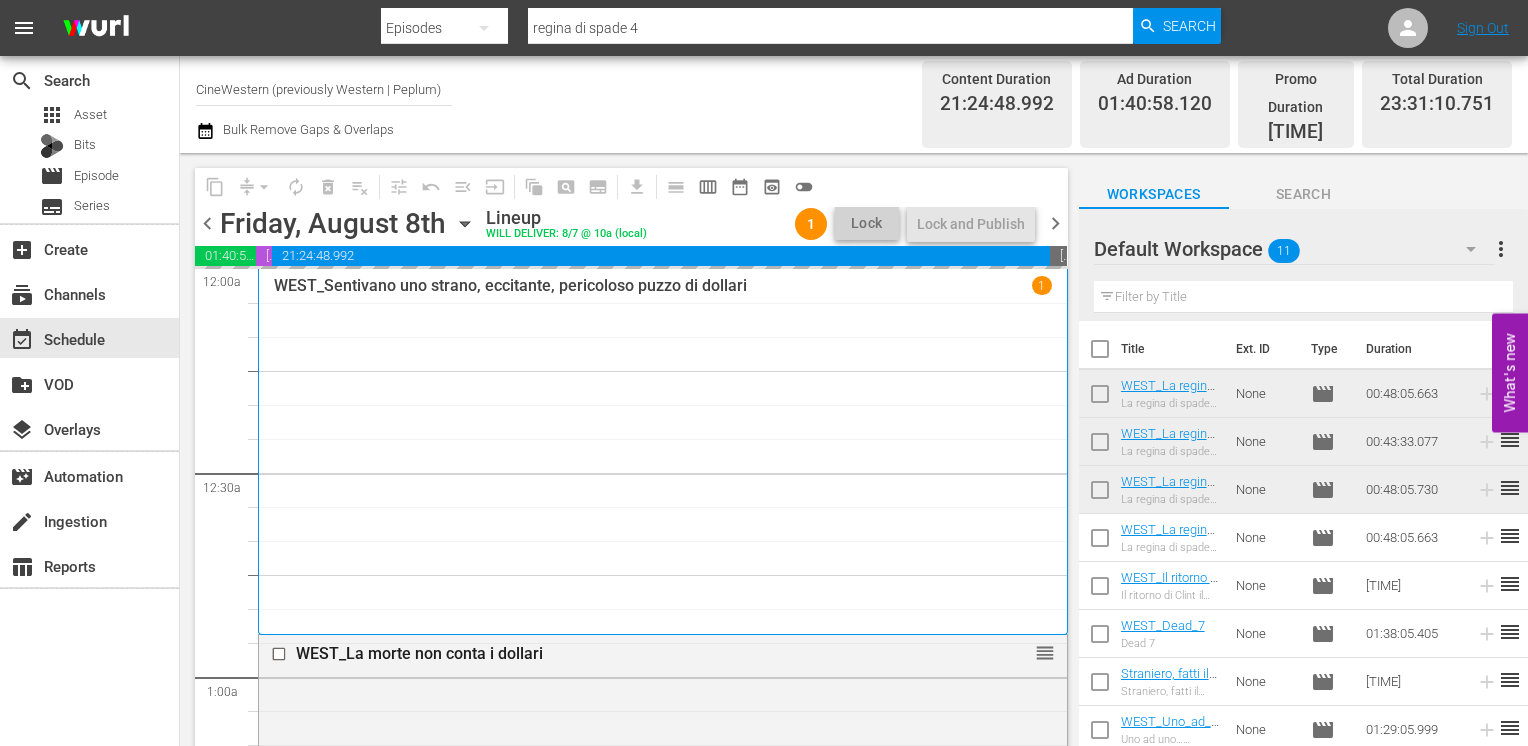 click on "chevron_left" at bounding box center (207, 223) 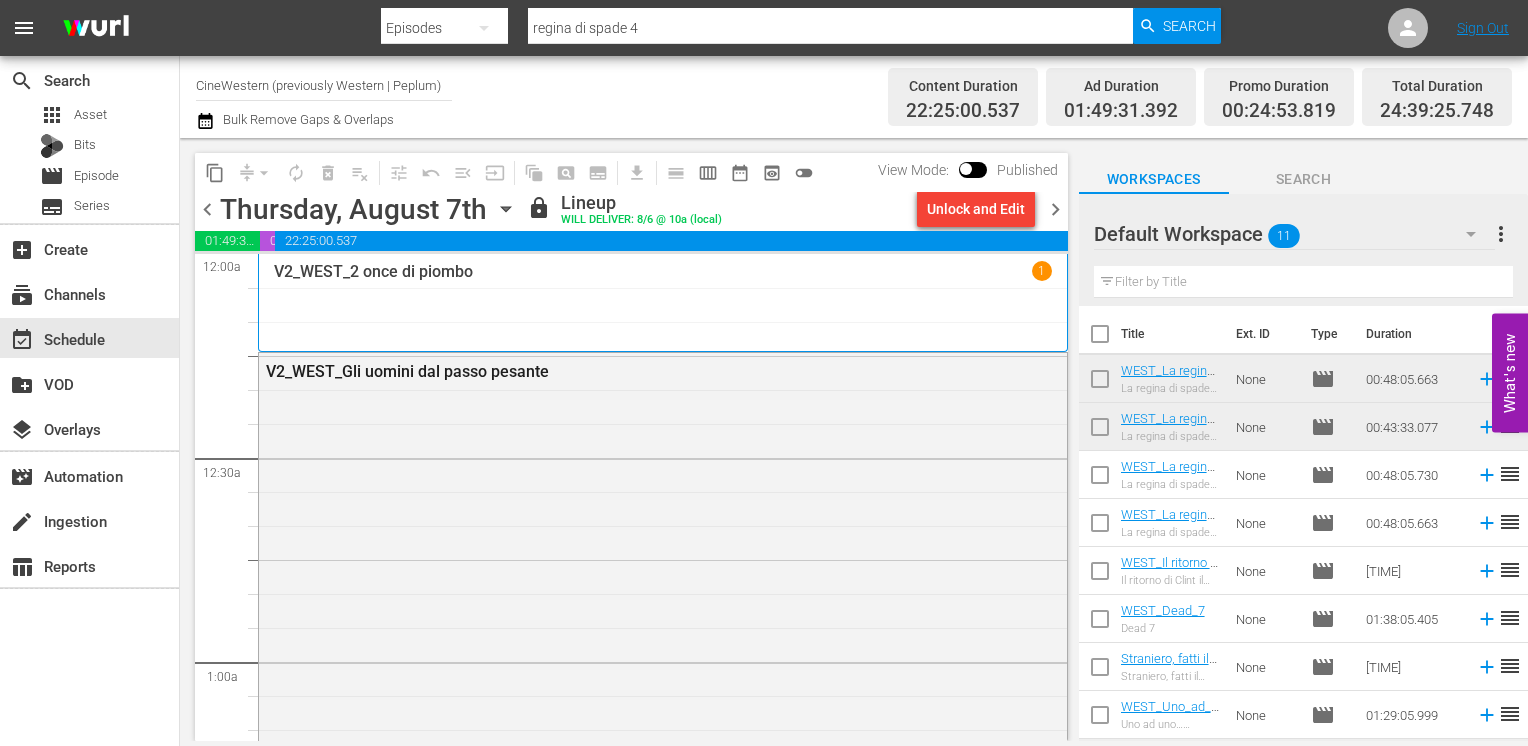click on "chevron_right" at bounding box center [1055, 209] 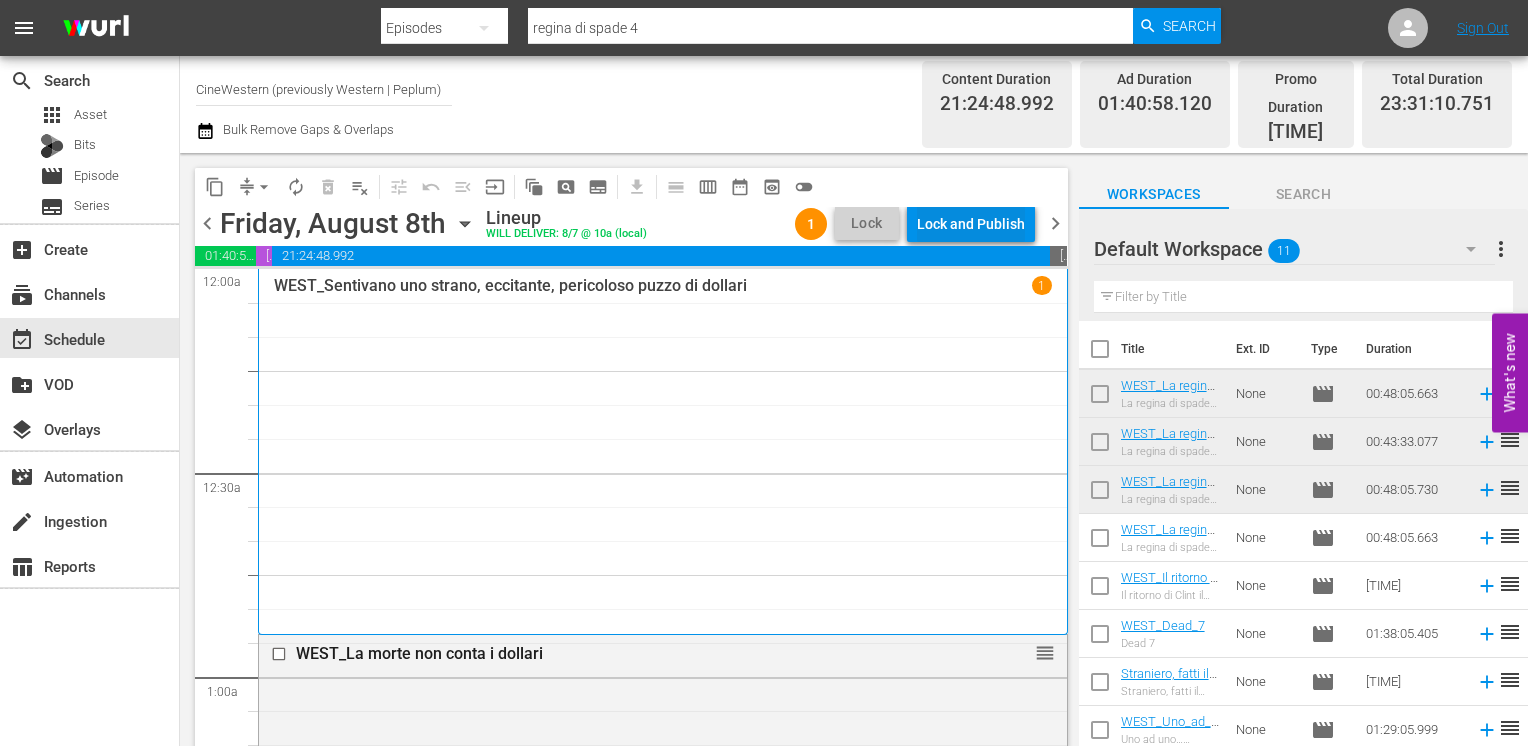 click on "Lock and Publish" at bounding box center (971, 224) 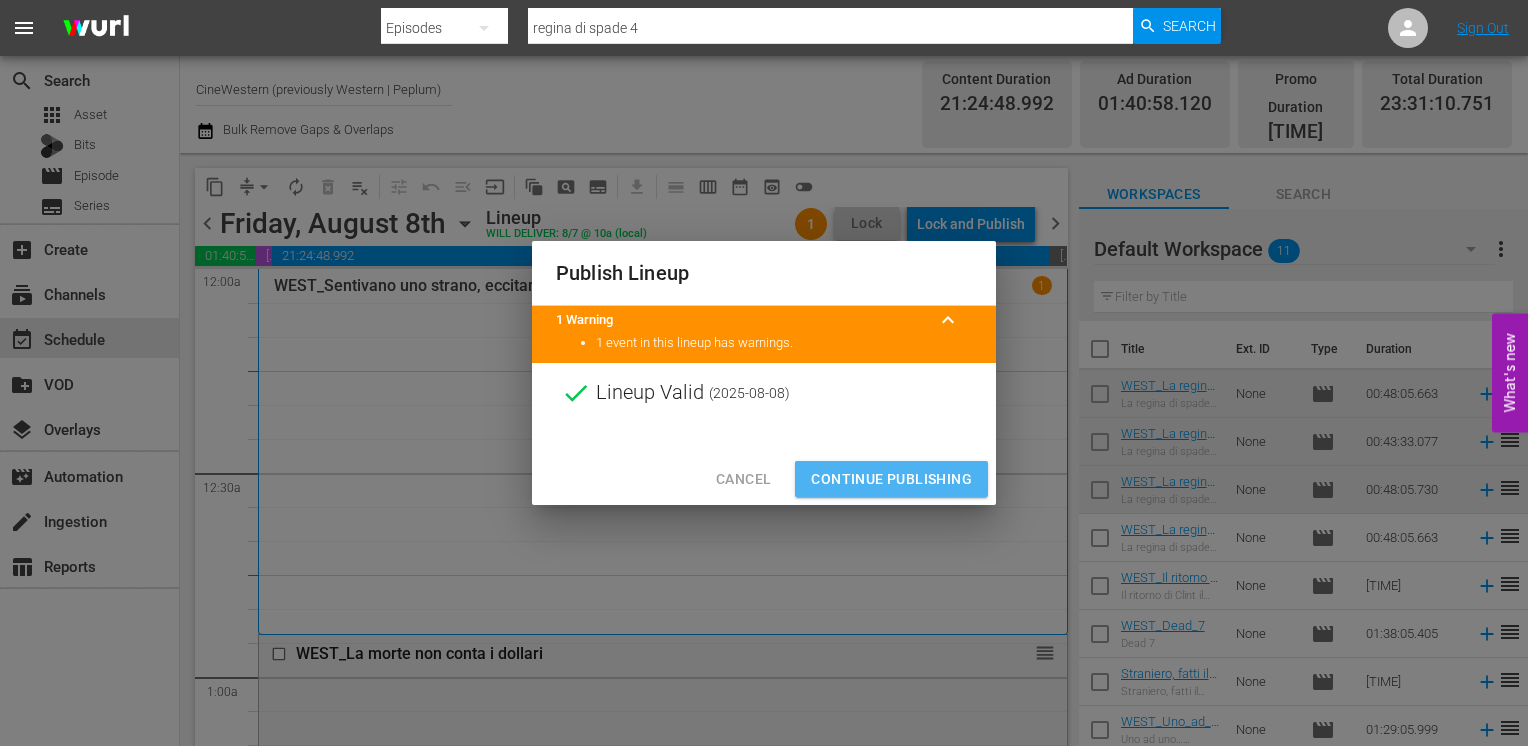 click on "Continue Publishing" at bounding box center (891, 479) 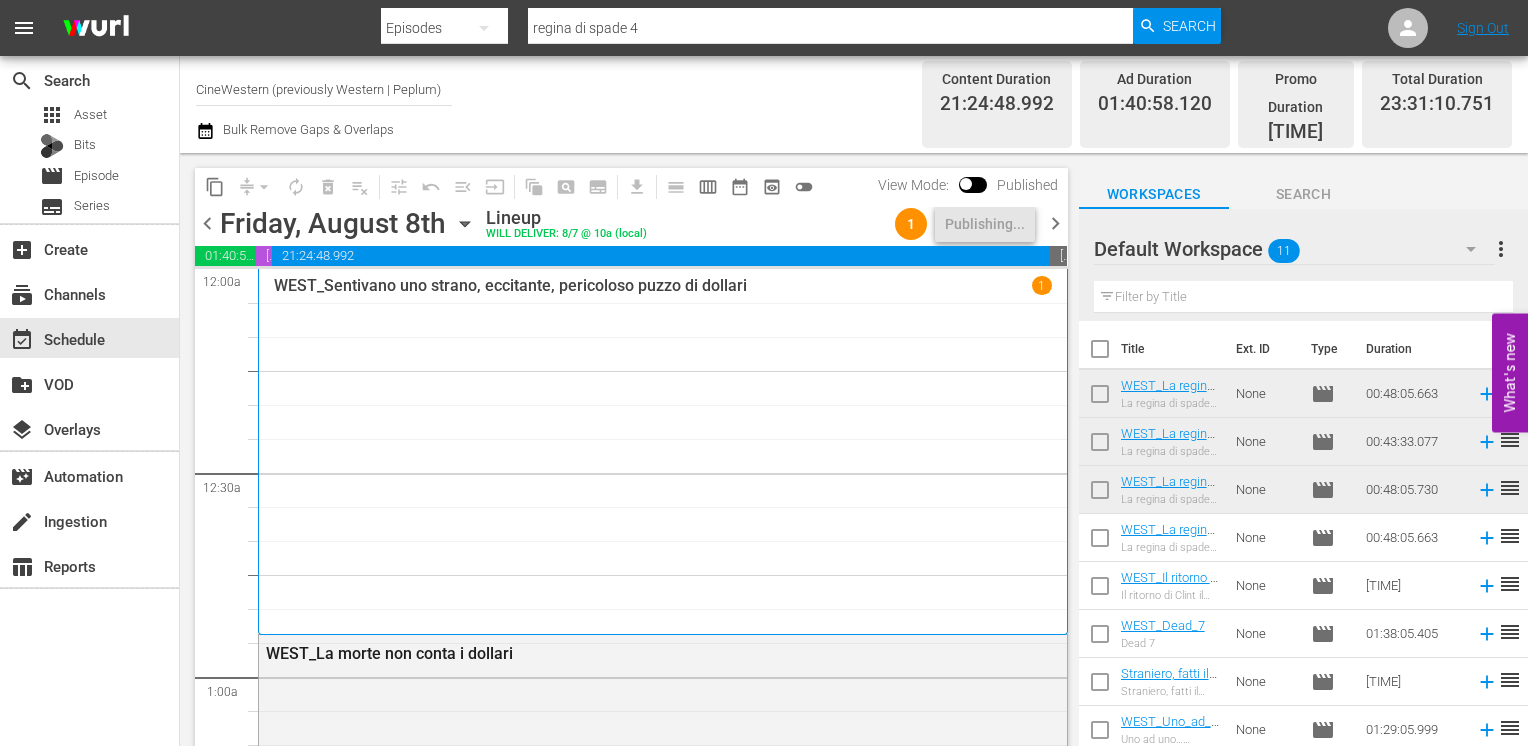 click on "chevron_right" at bounding box center (1055, 223) 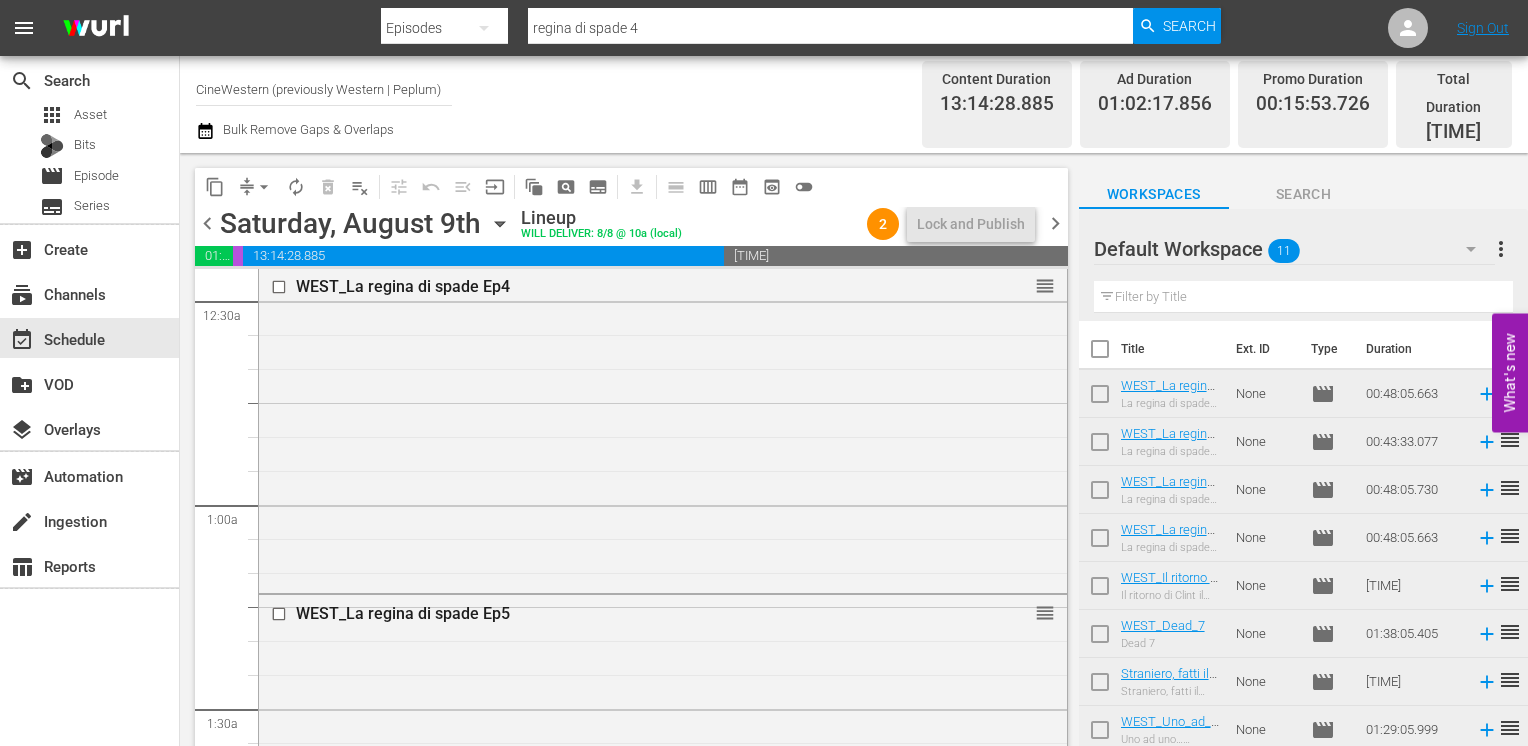 scroll, scrollTop: 0, scrollLeft: 0, axis: both 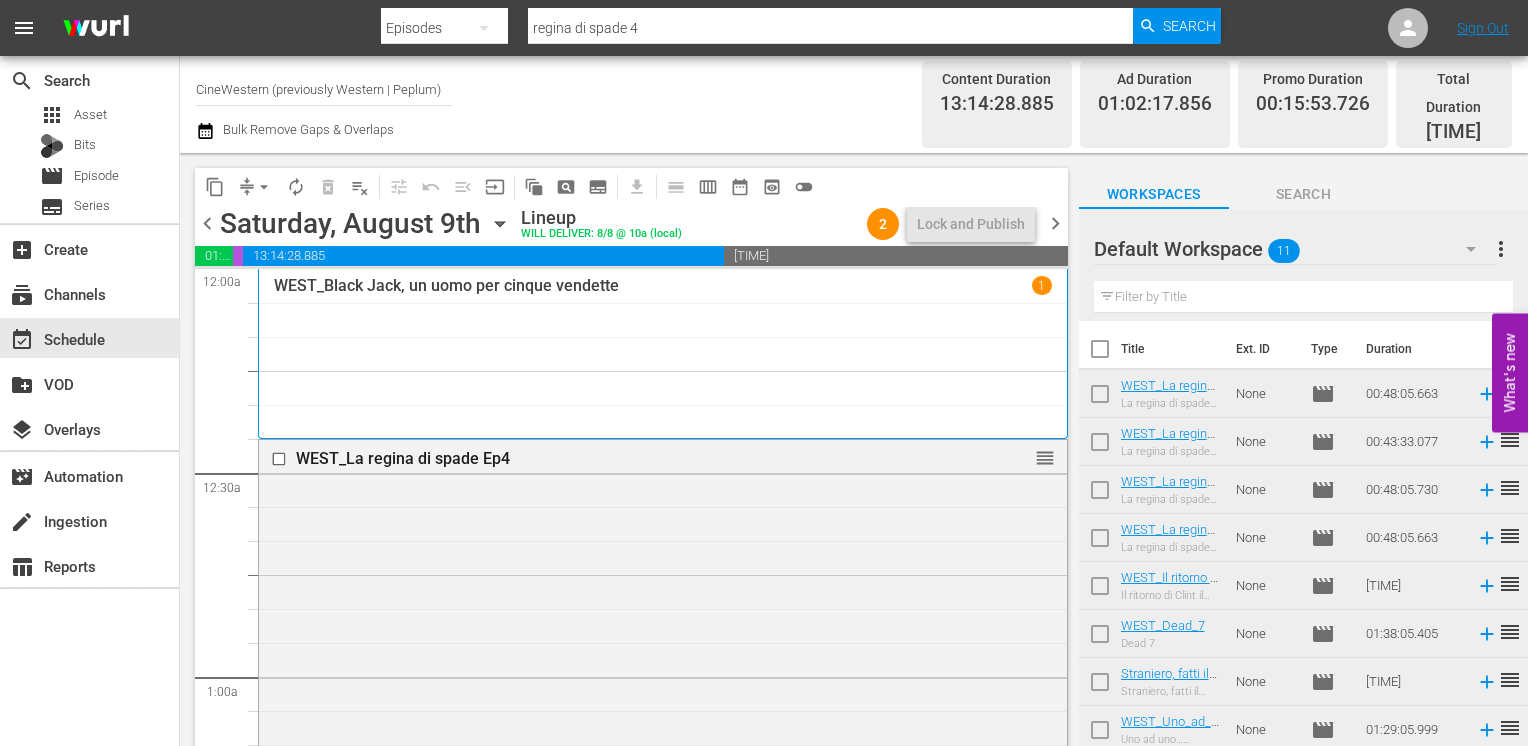 click on "chevron_left" at bounding box center [207, 223] 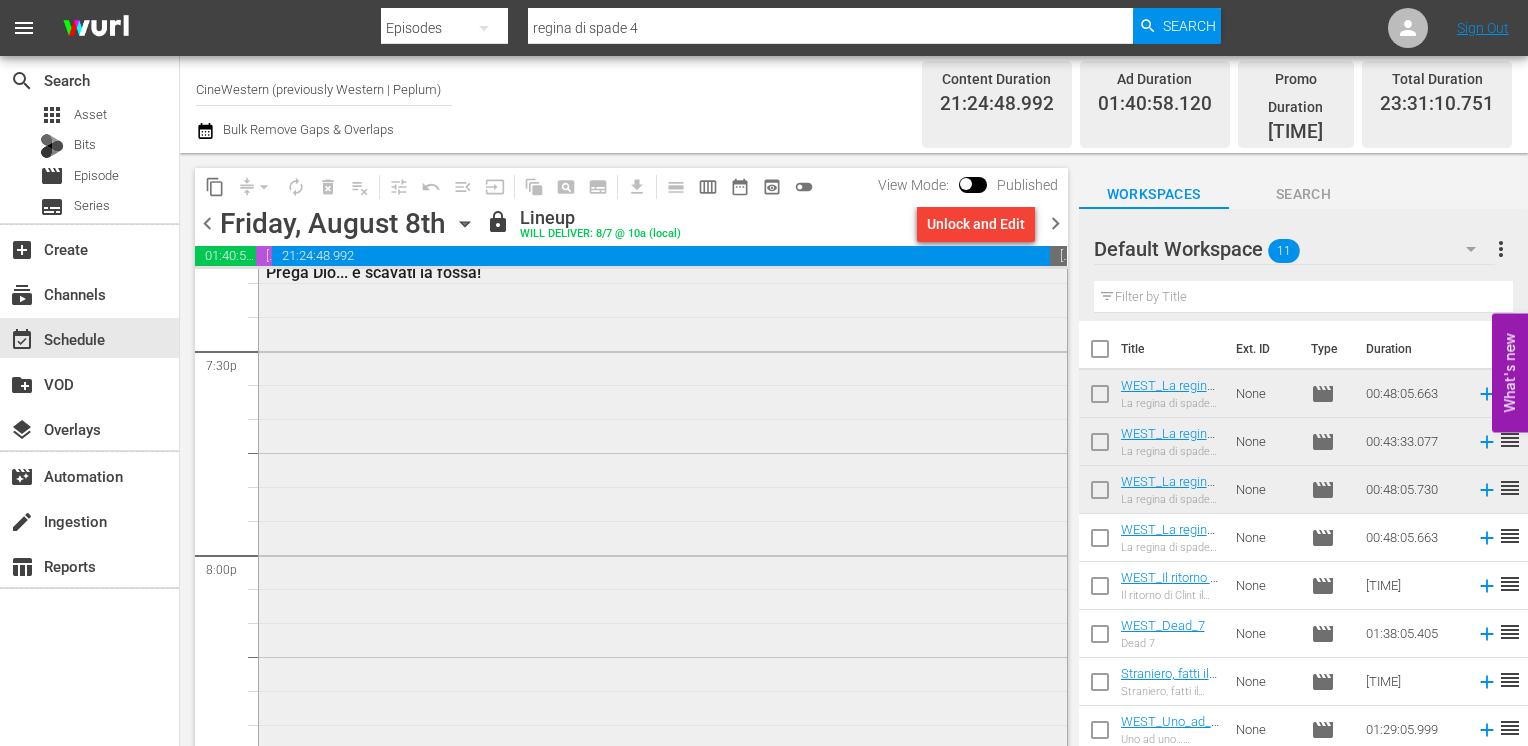 scroll, scrollTop: 7674, scrollLeft: 0, axis: vertical 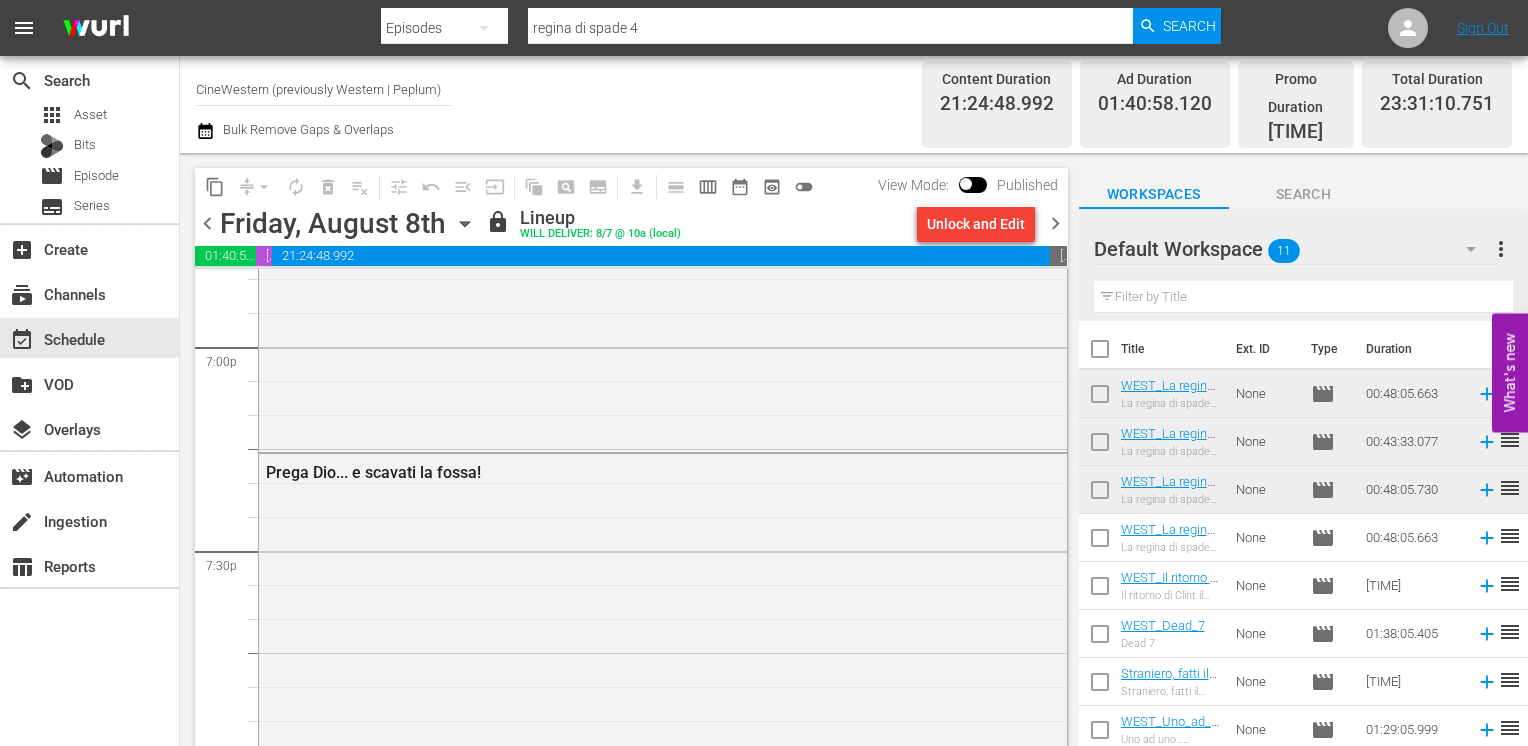 click on "chevron_right" at bounding box center [1055, 223] 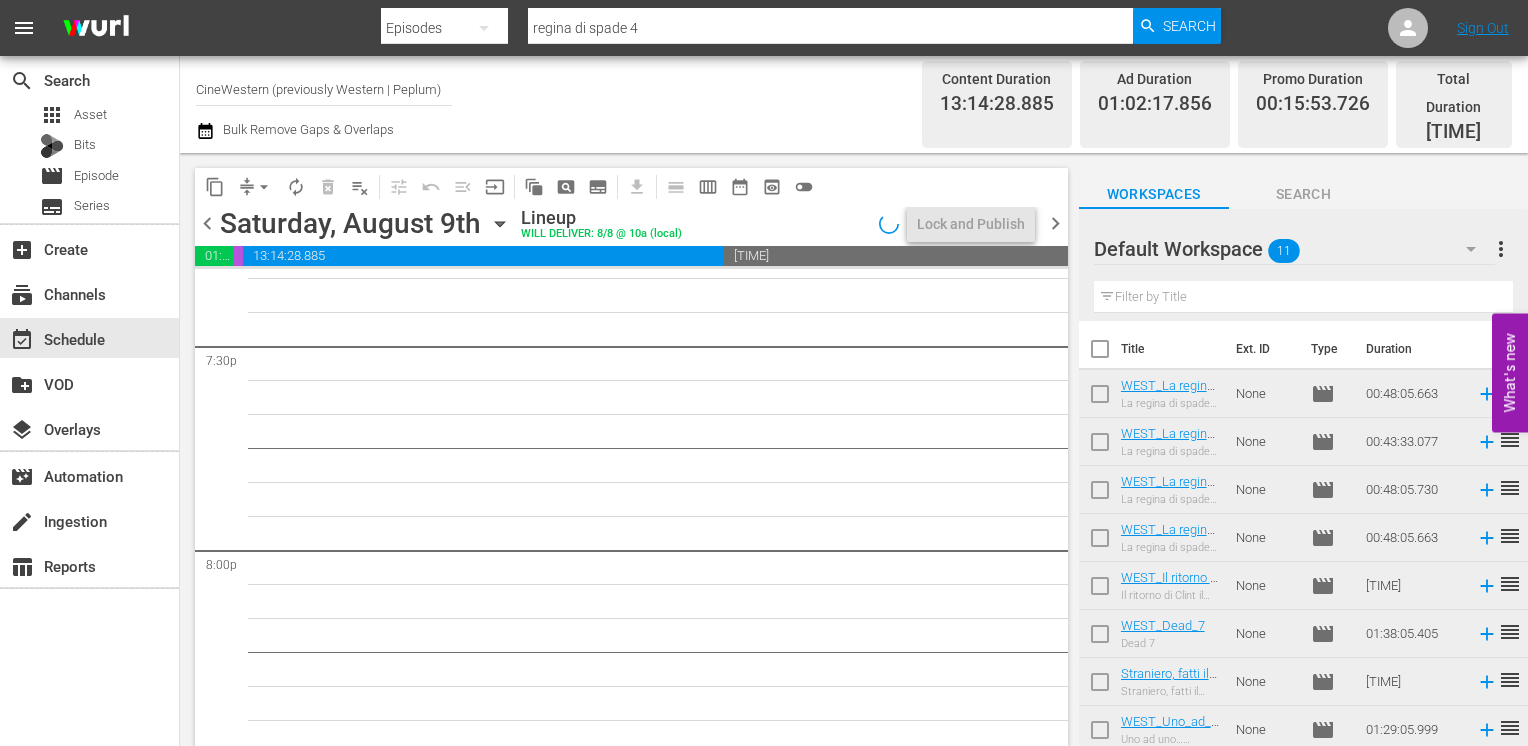scroll, scrollTop: 7572, scrollLeft: 0, axis: vertical 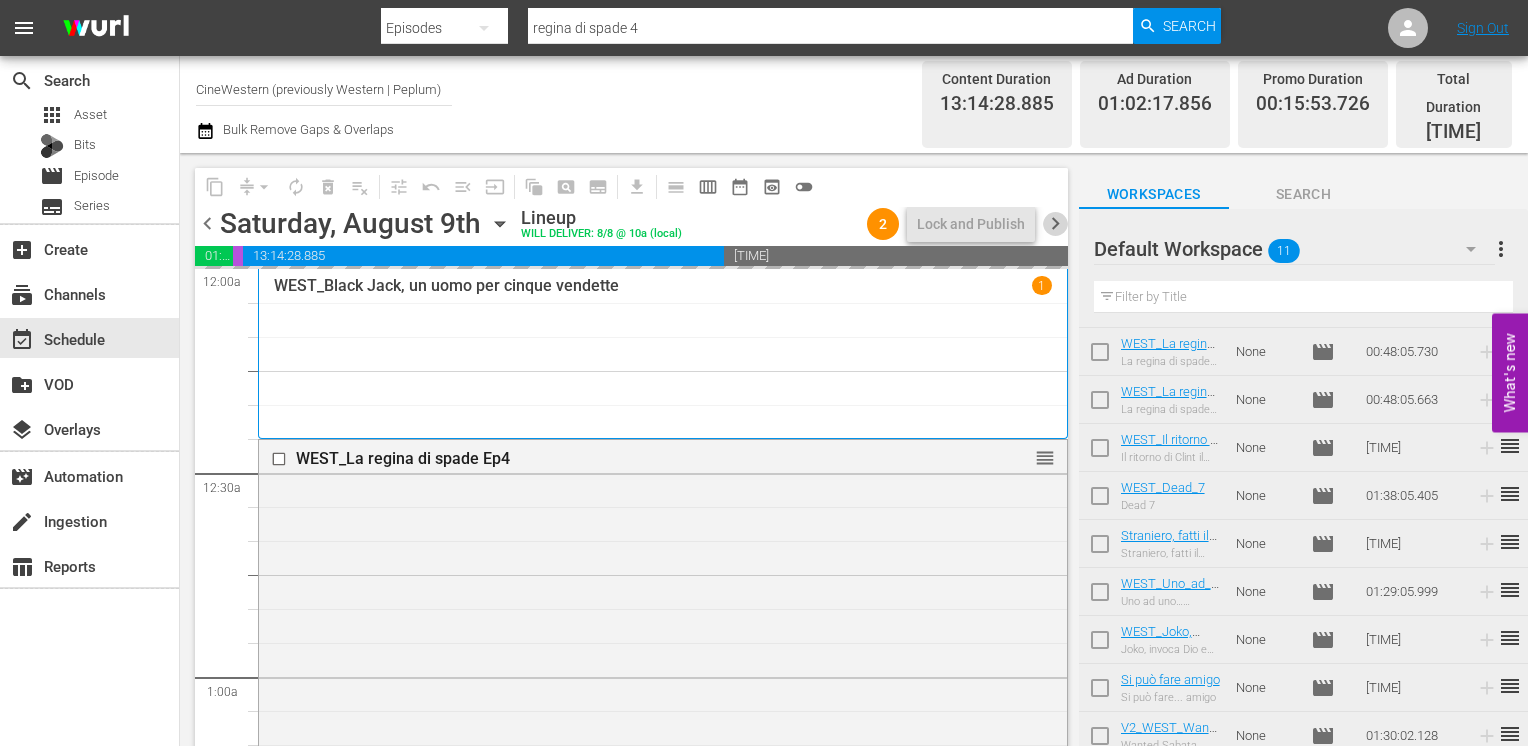 click on "chevron_right" at bounding box center (1055, 223) 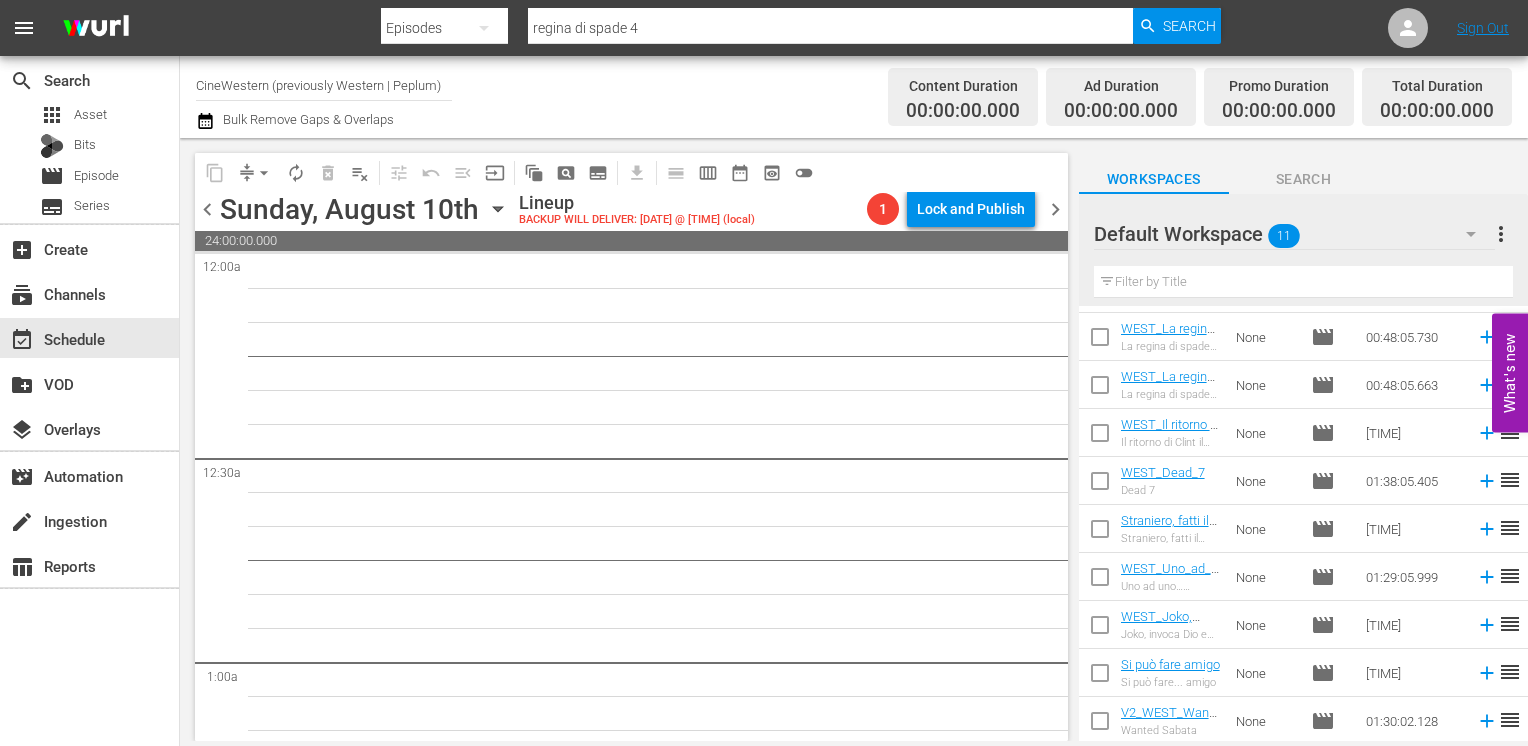 click on "chevron_left" at bounding box center [207, 209] 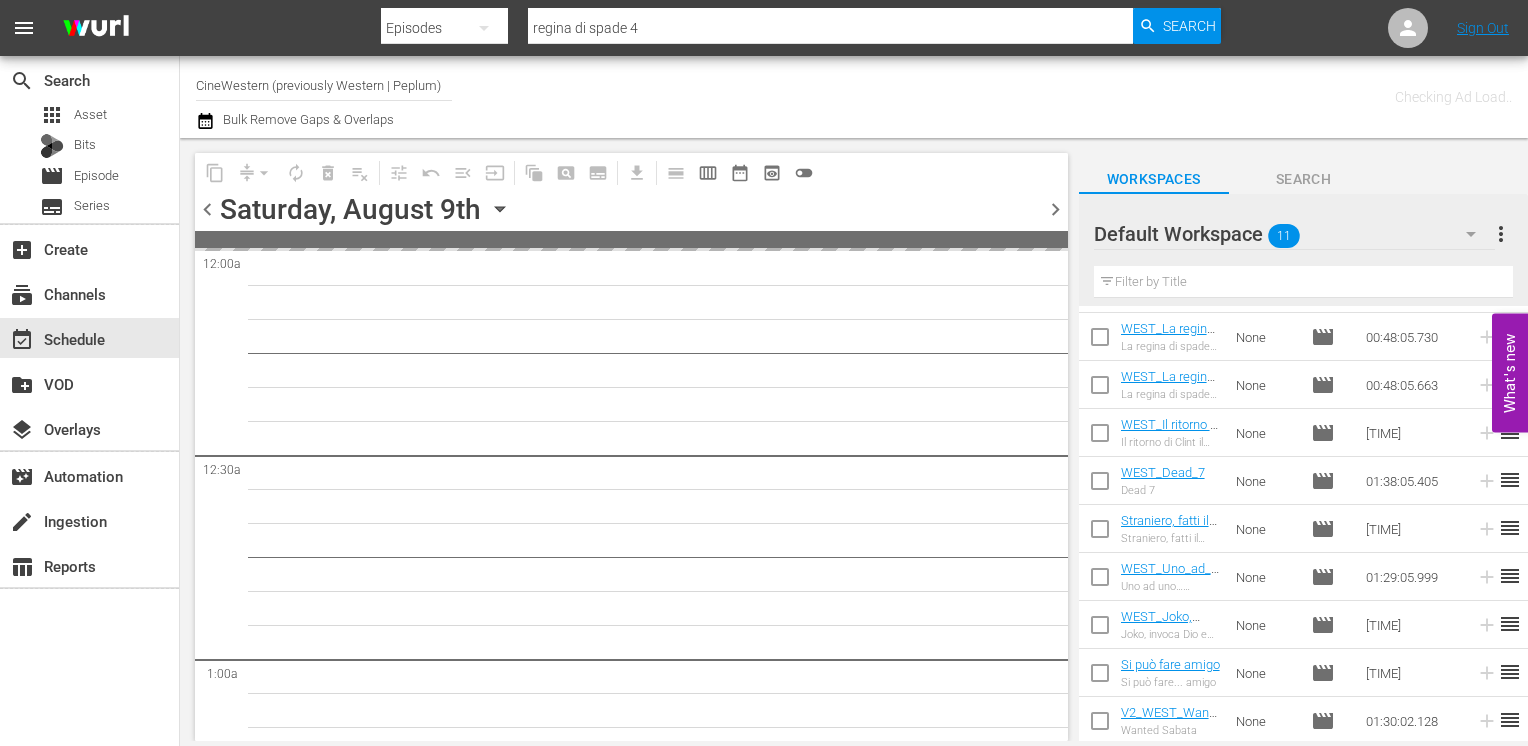 click on "chevron_left" at bounding box center [207, 209] 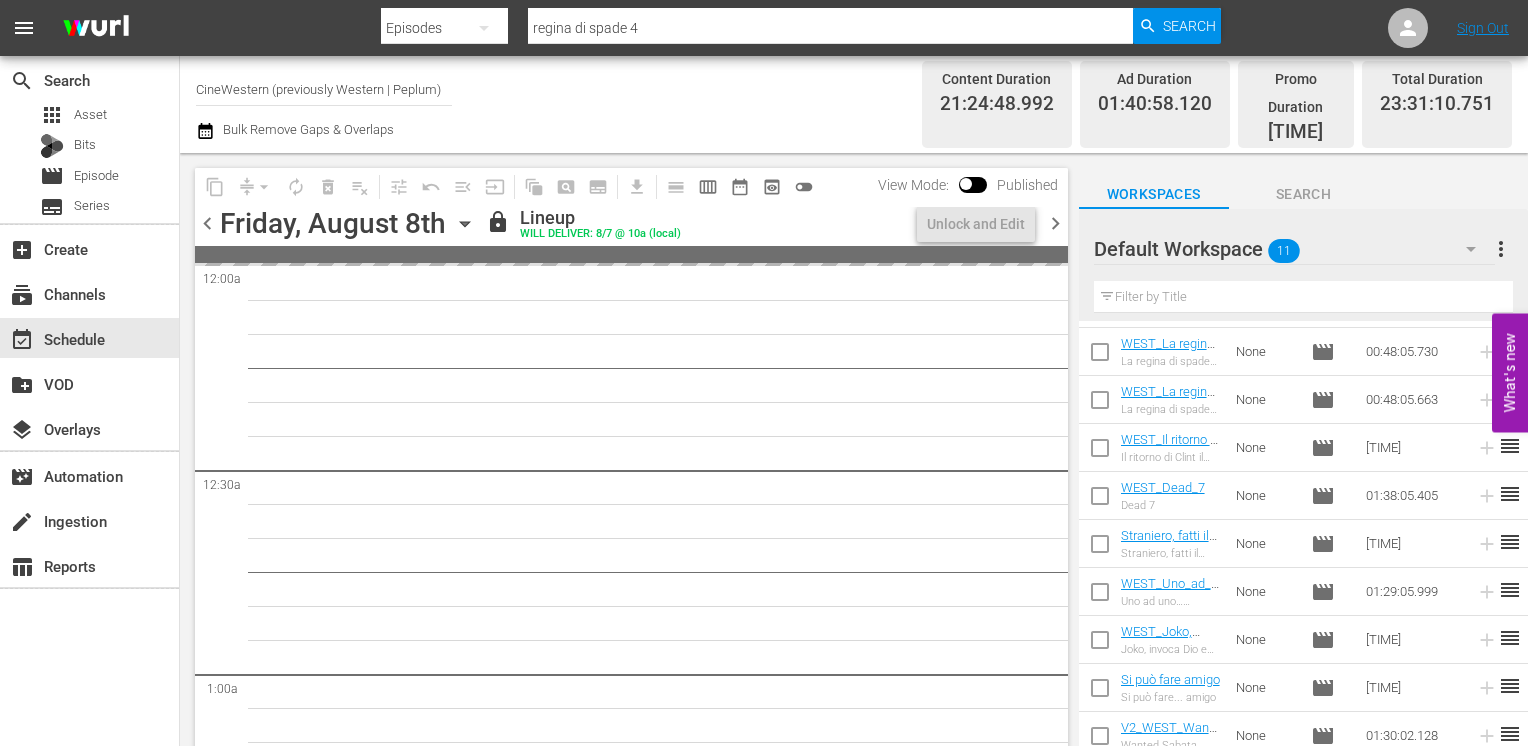 click on "chevron_right" at bounding box center (1055, 223) 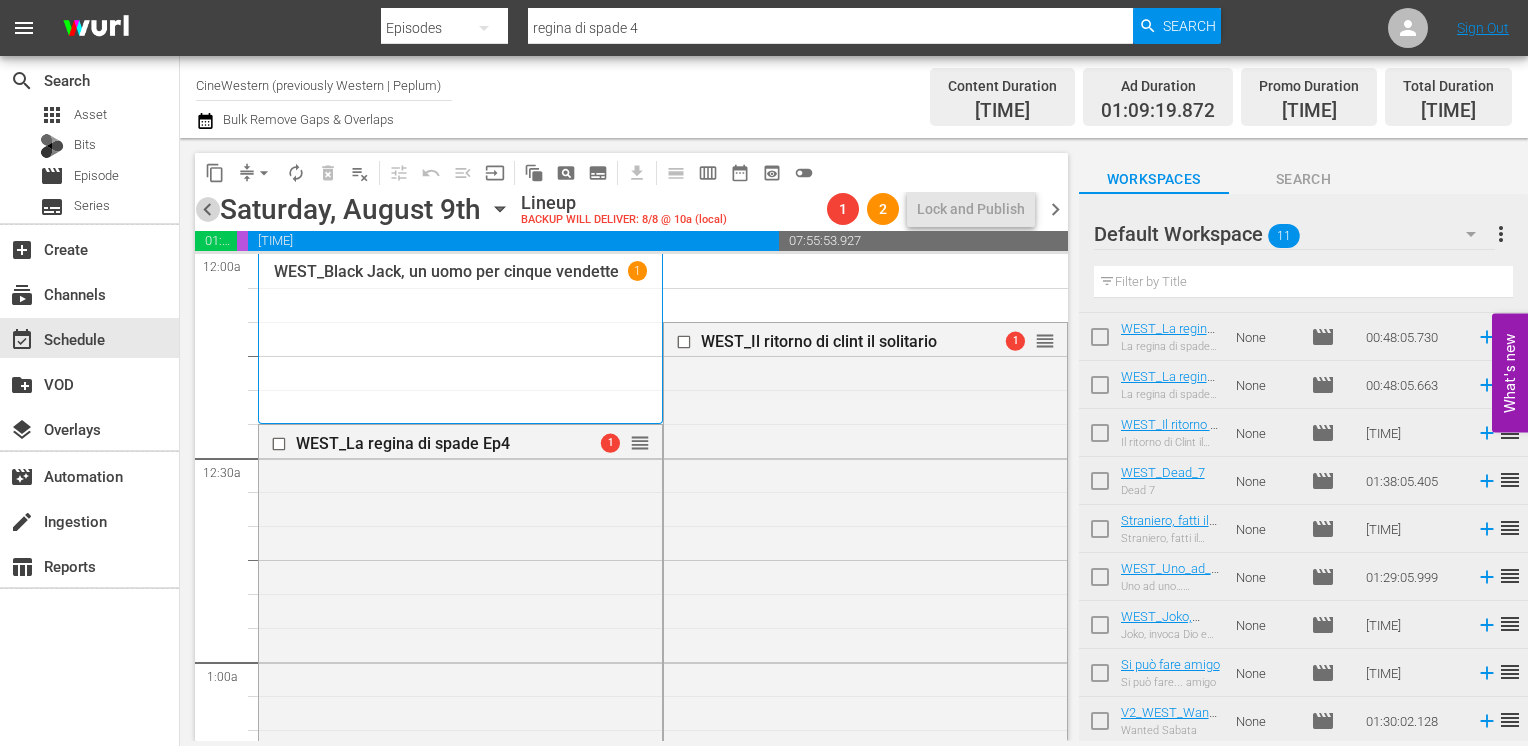 click on "chevron_left" at bounding box center [207, 209] 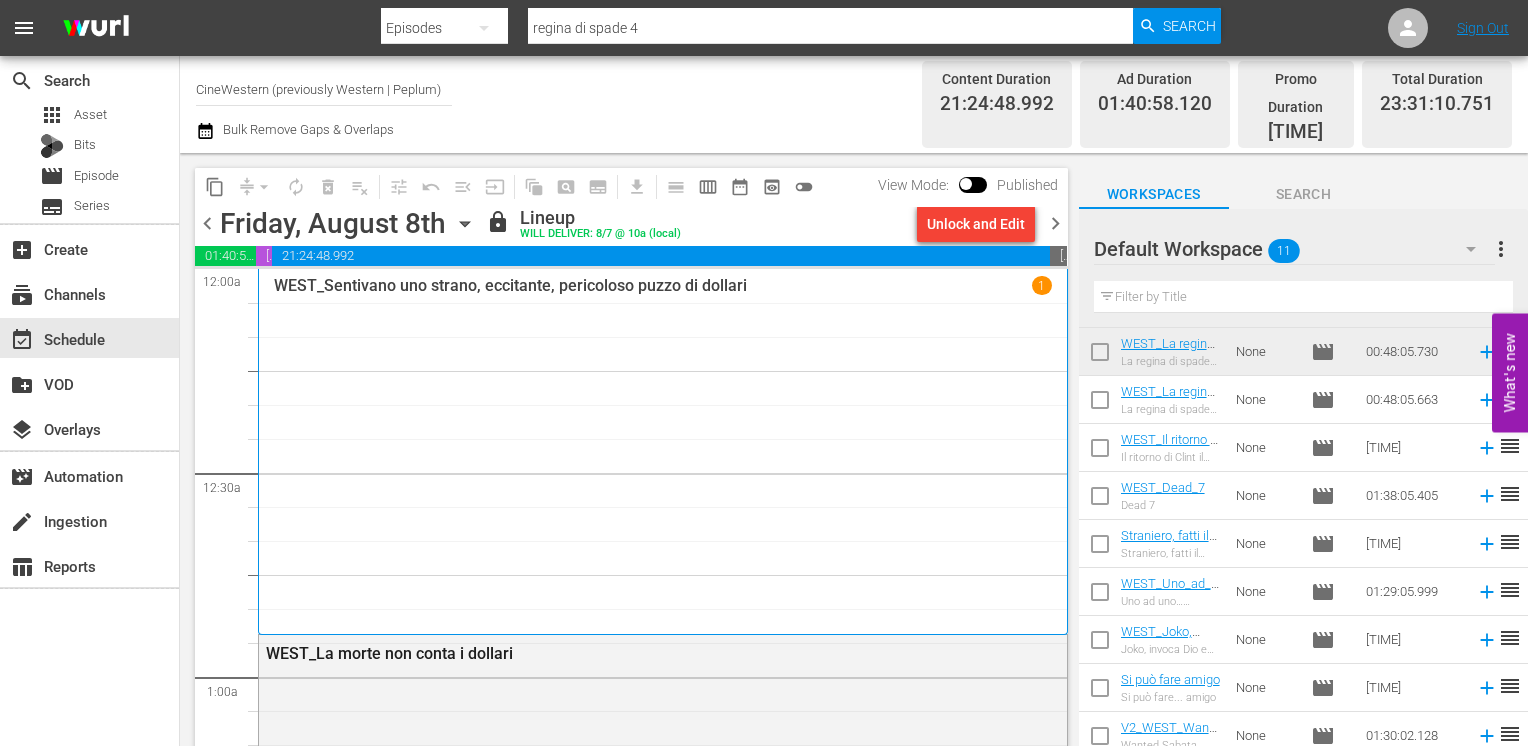 click on "chevron_right" at bounding box center (1055, 223) 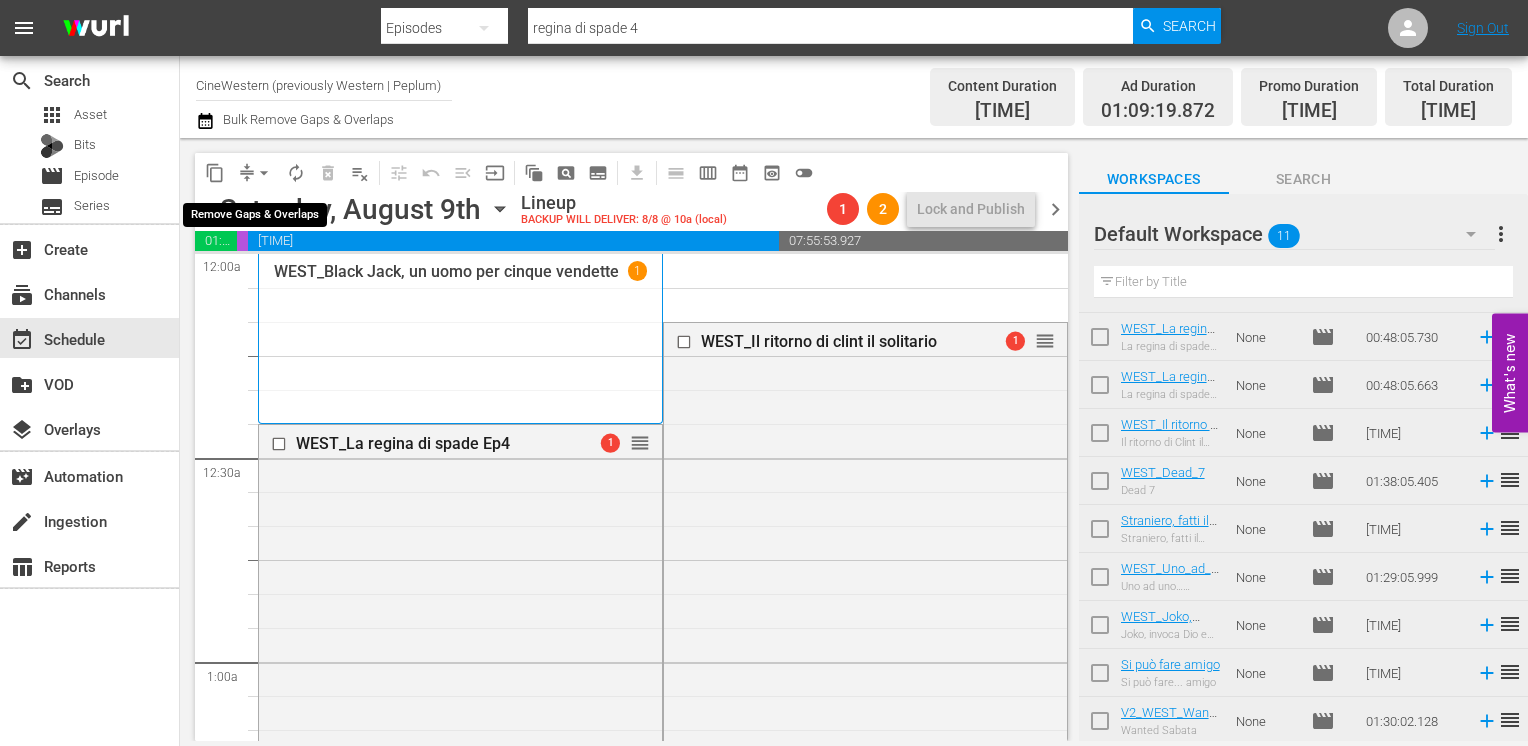click on "arrow_drop_down" at bounding box center [264, 173] 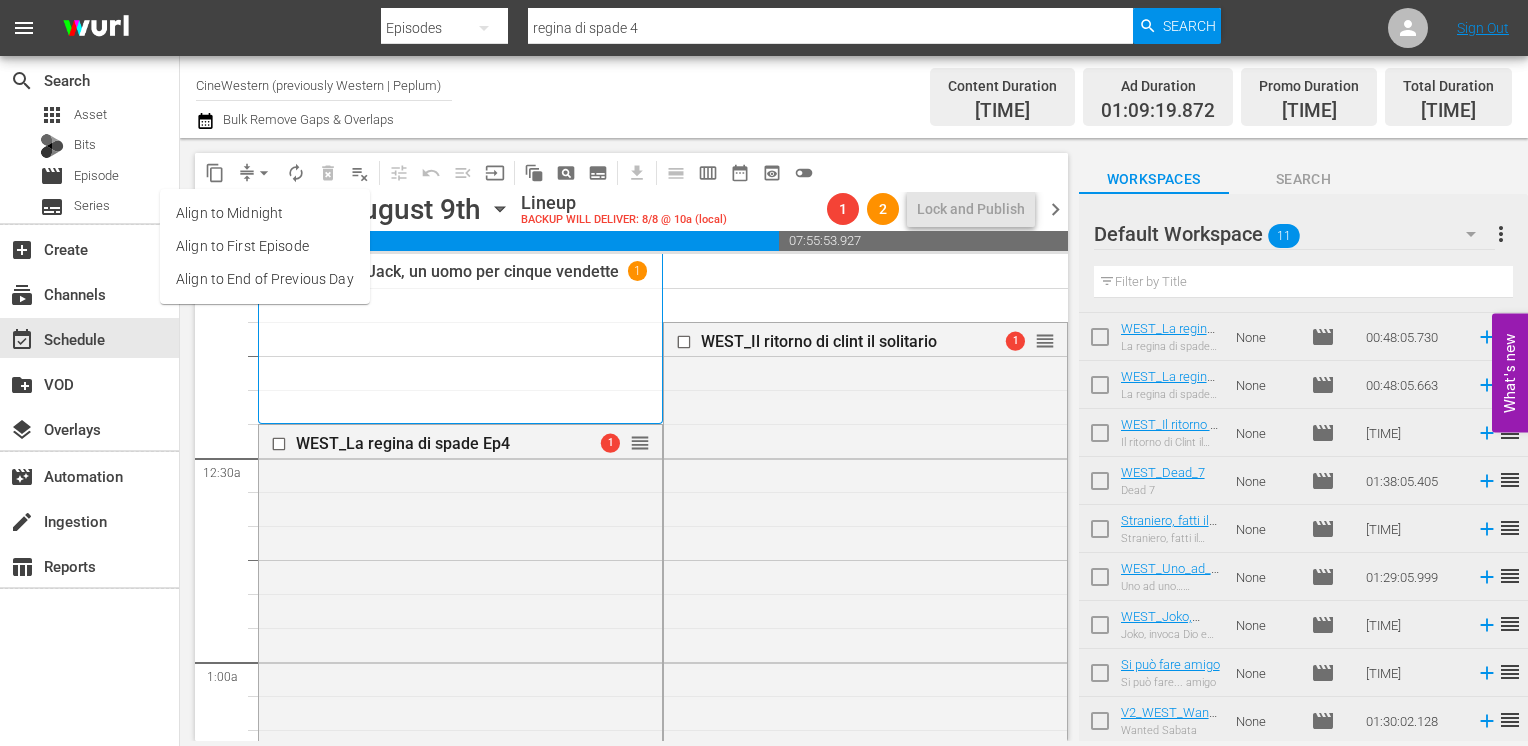 click on "Align to End of Previous Day" at bounding box center (265, 279) 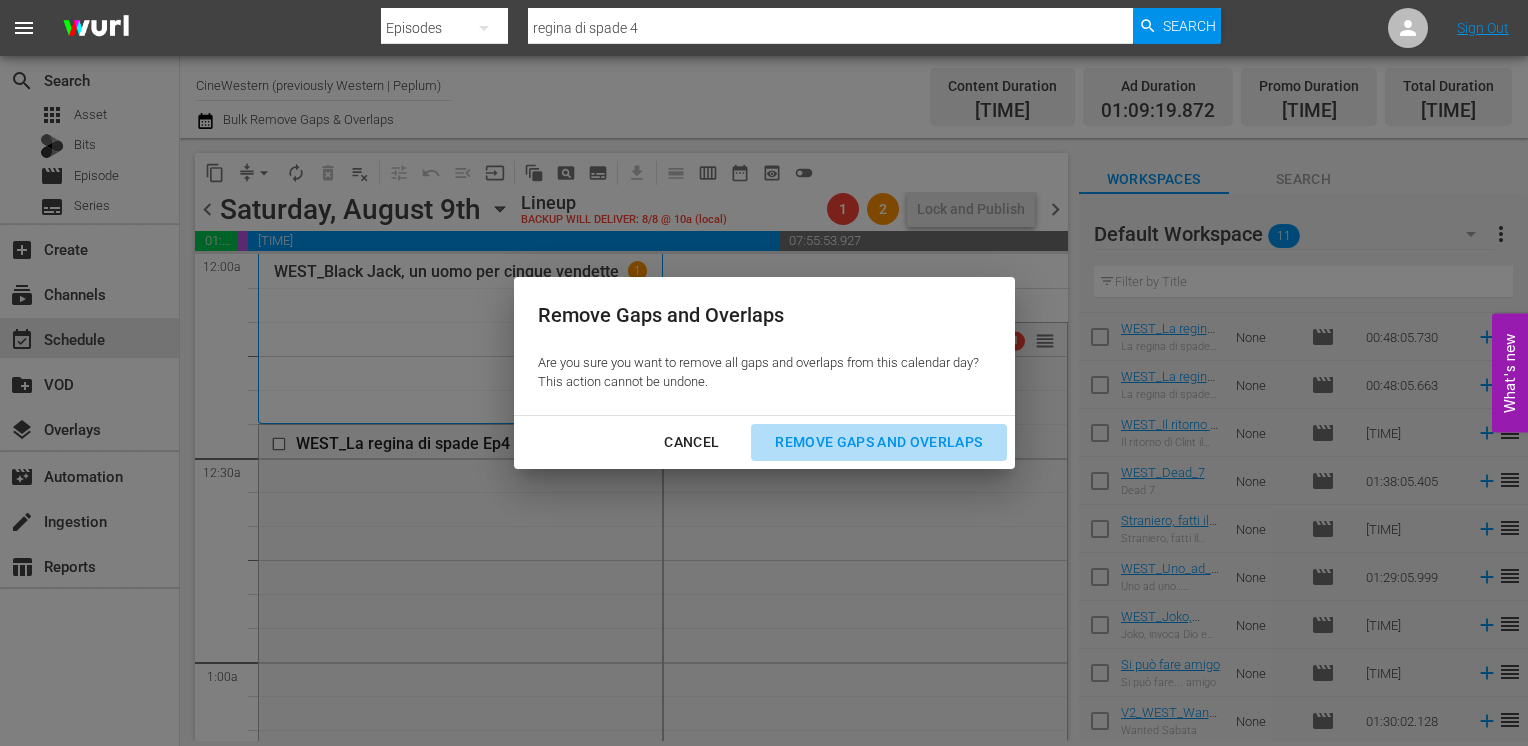 click on "Remove Gaps and Overlaps" at bounding box center [878, 442] 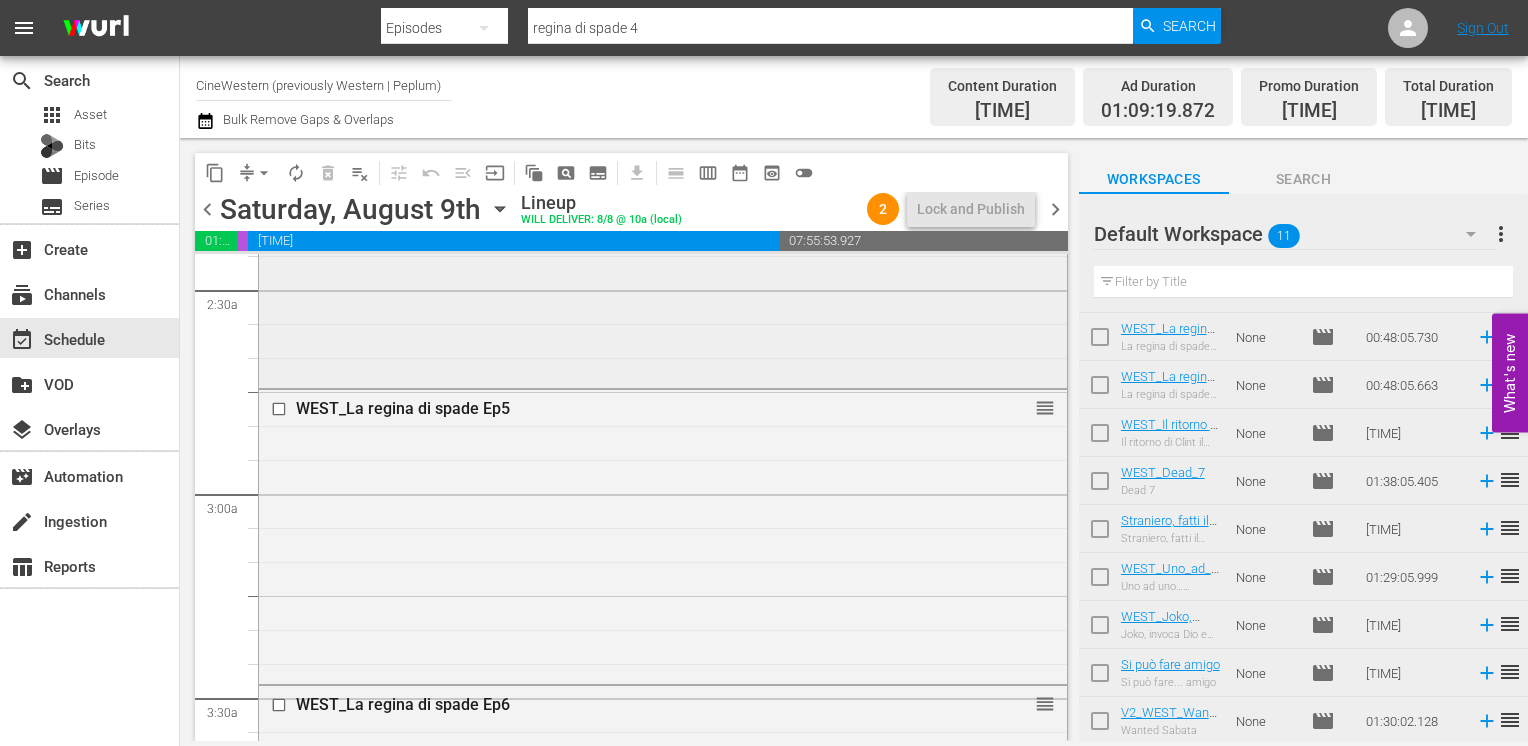 scroll, scrollTop: 1000, scrollLeft: 0, axis: vertical 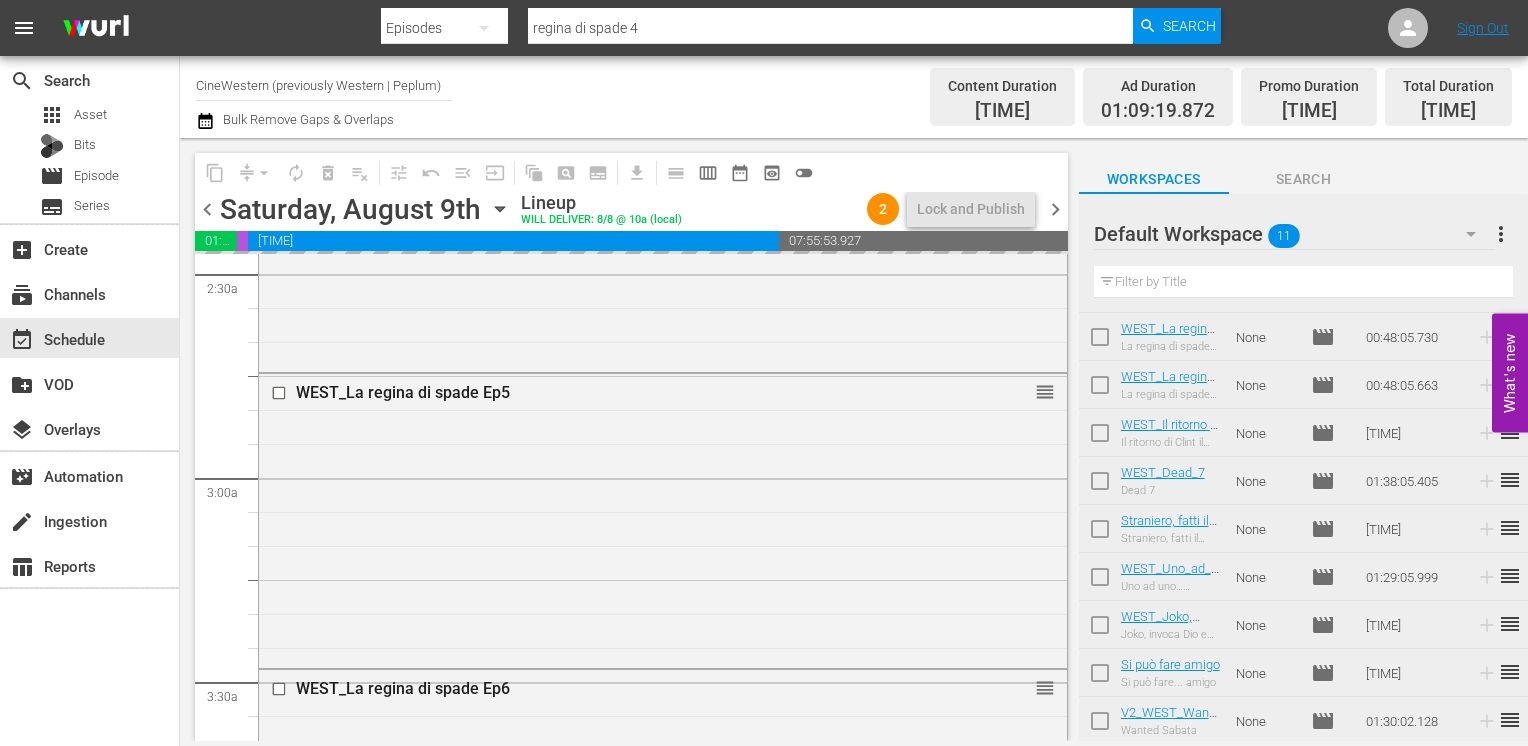 click on "chevron_right" at bounding box center [1055, 209] 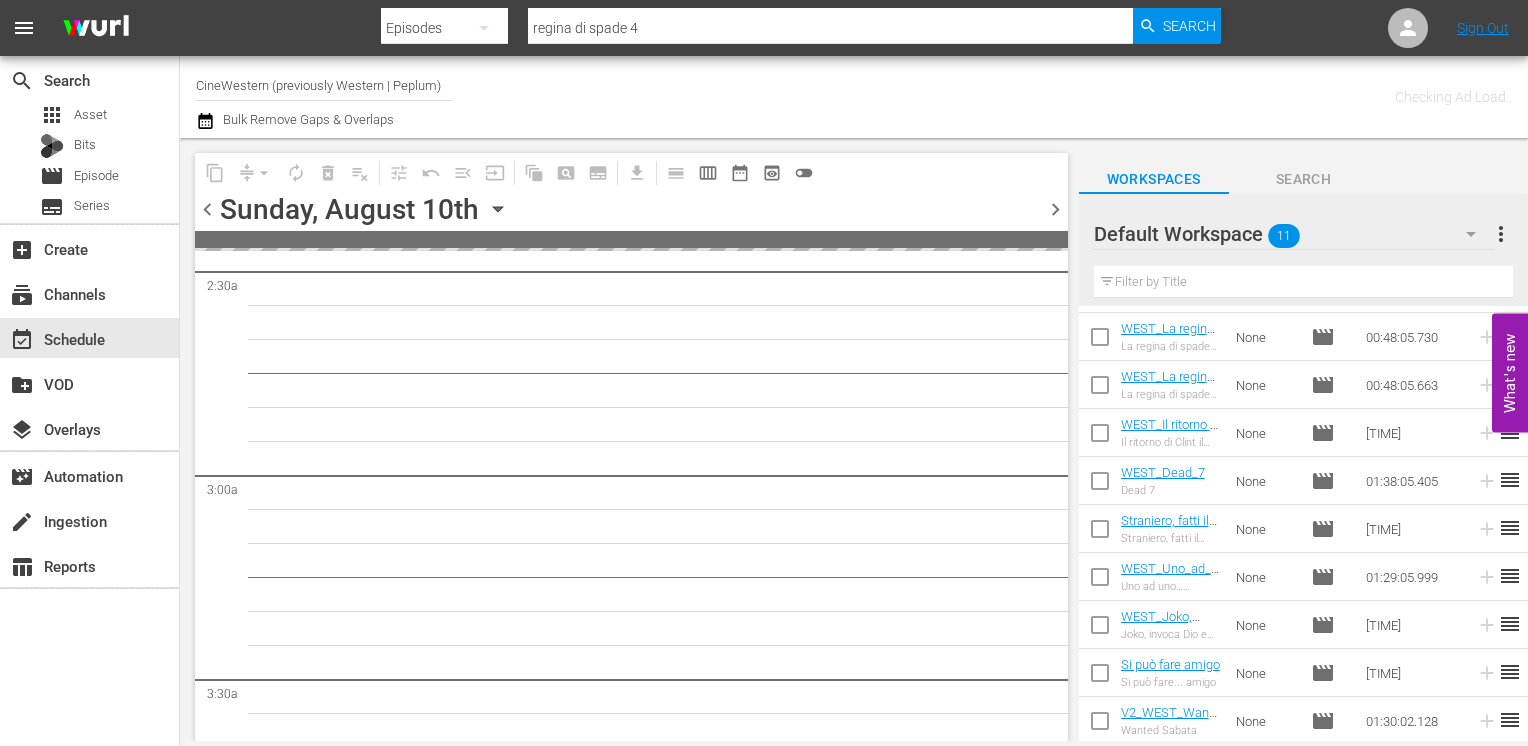 scroll, scrollTop: 1034, scrollLeft: 0, axis: vertical 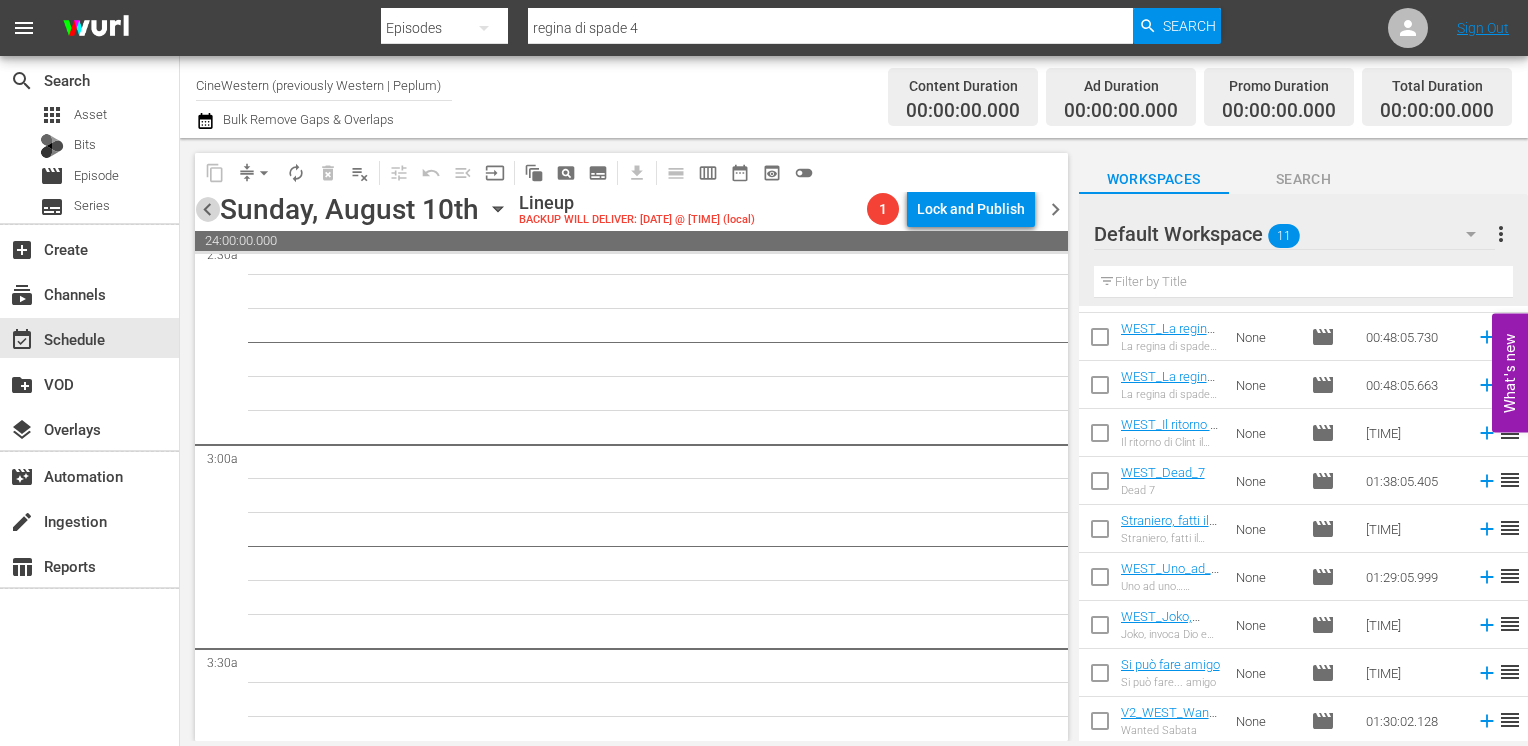 click on "chevron_left" at bounding box center (207, 209) 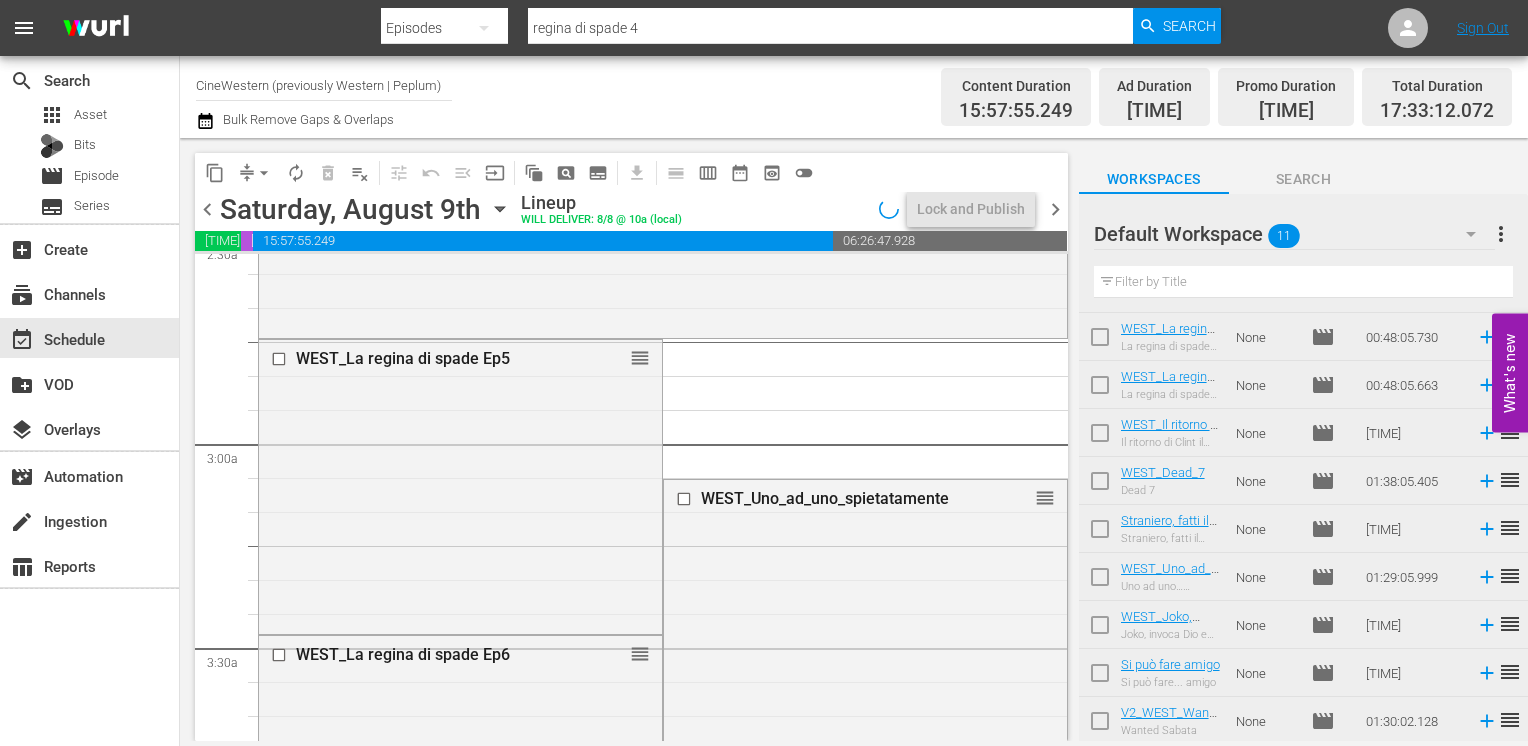scroll, scrollTop: 1000, scrollLeft: 0, axis: vertical 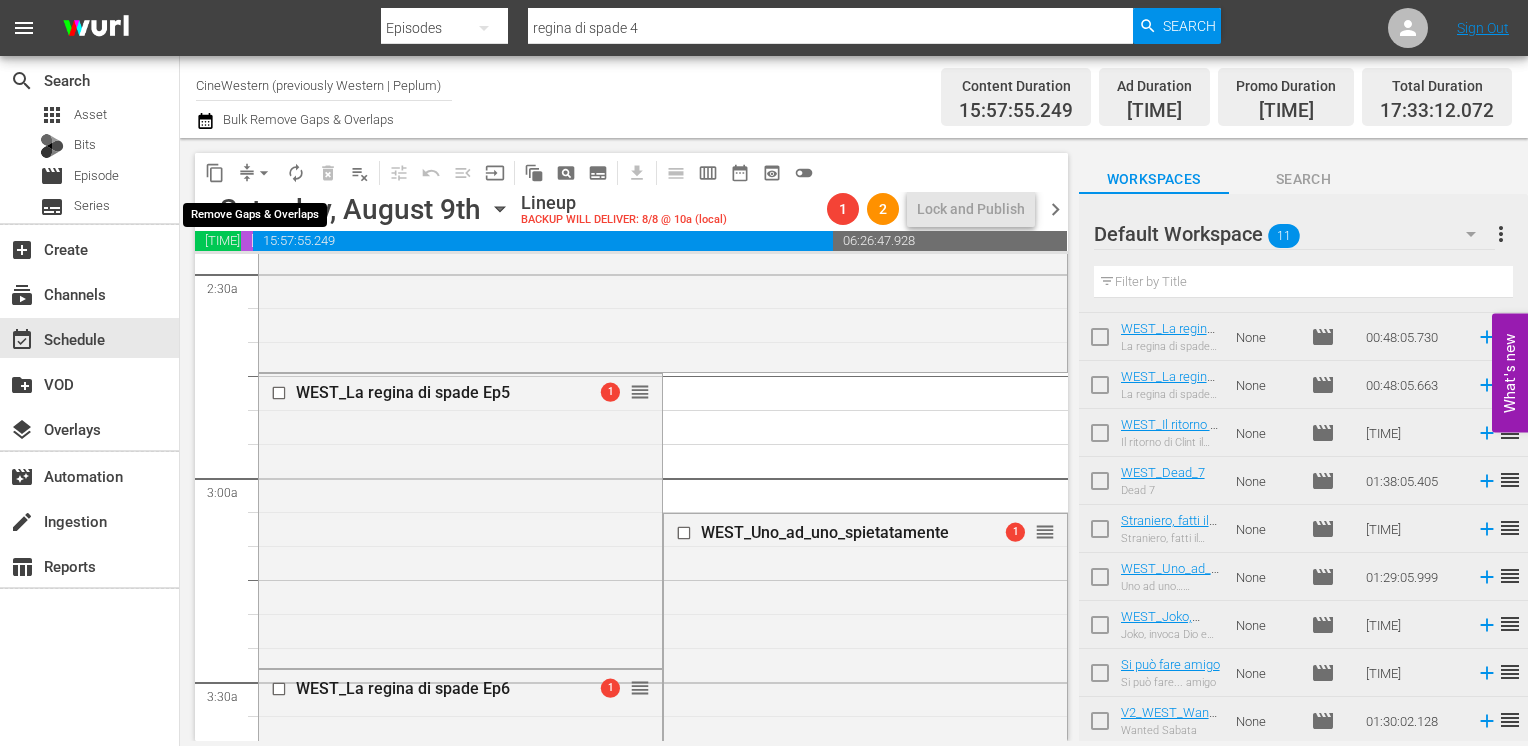 click on "arrow_drop_down" at bounding box center [264, 173] 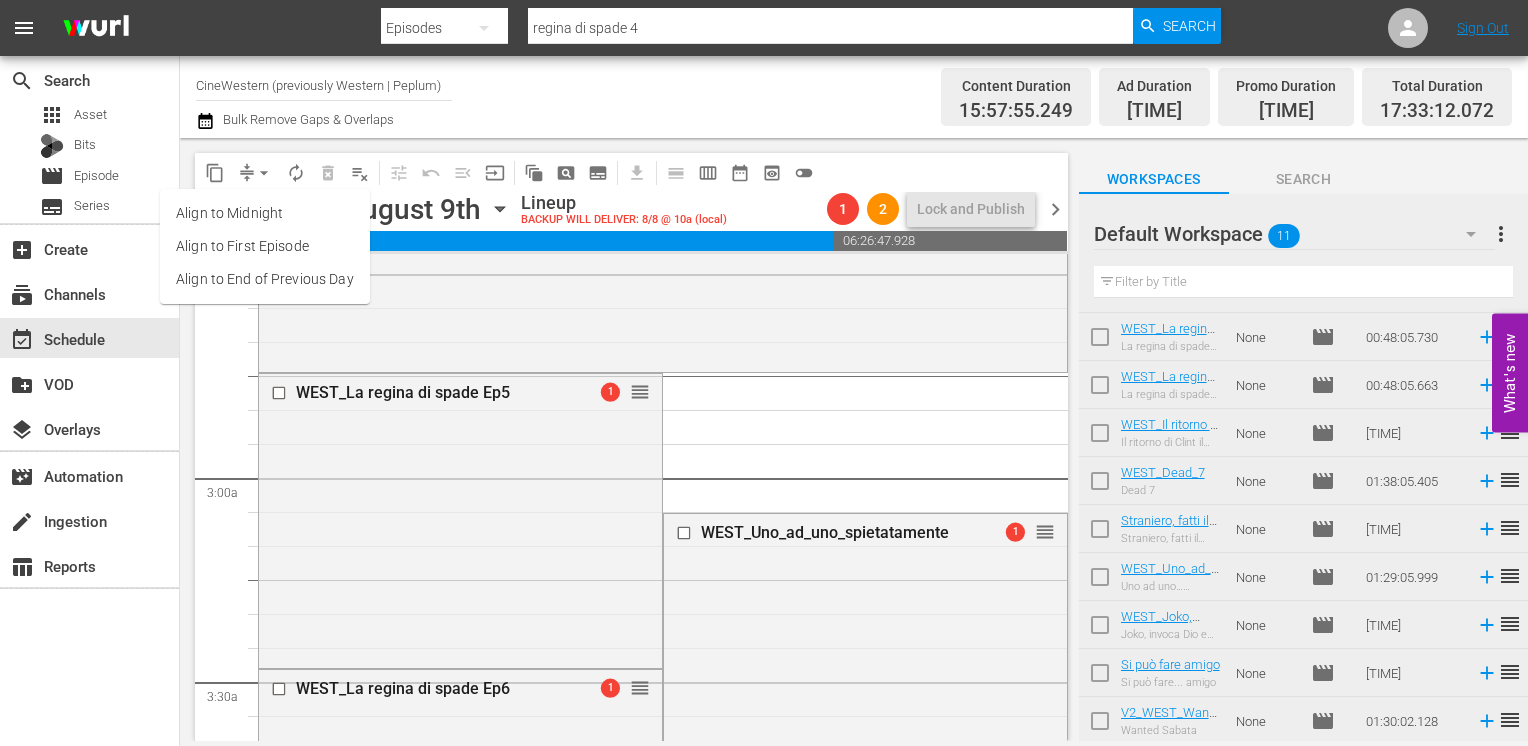 click on "Align to End of Previous Day" at bounding box center (265, 279) 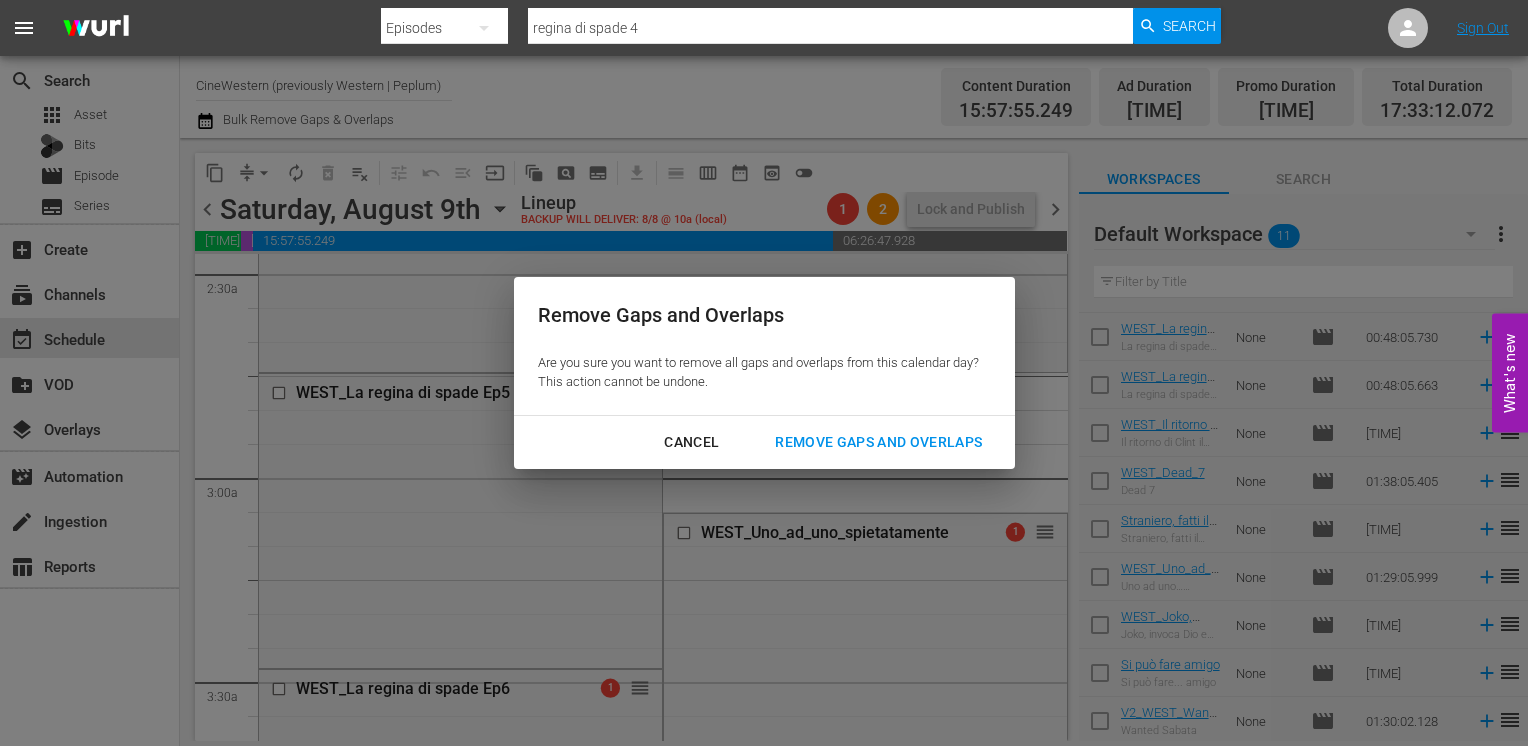click on "Remove Gaps and Overlaps" at bounding box center (878, 442) 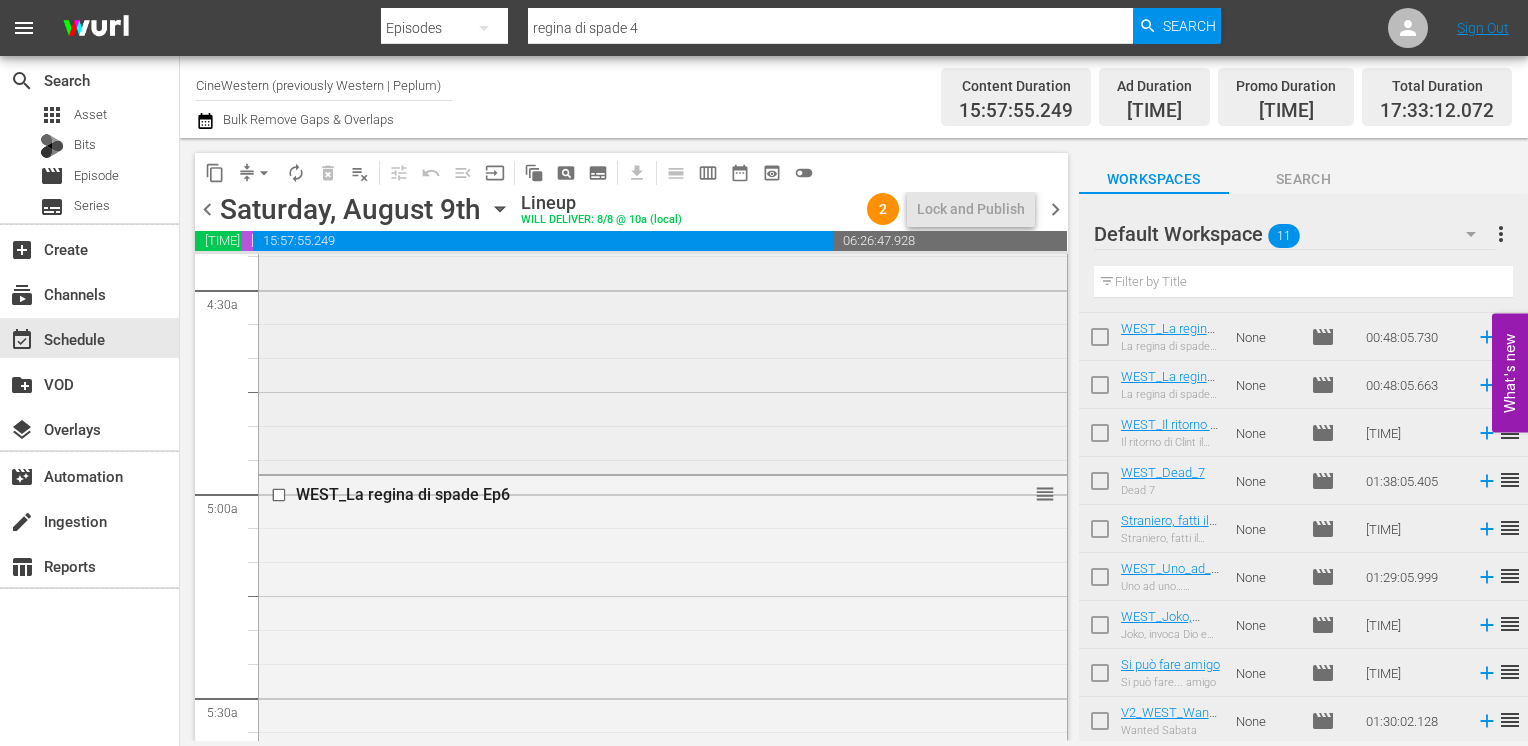 scroll, scrollTop: 1600, scrollLeft: 0, axis: vertical 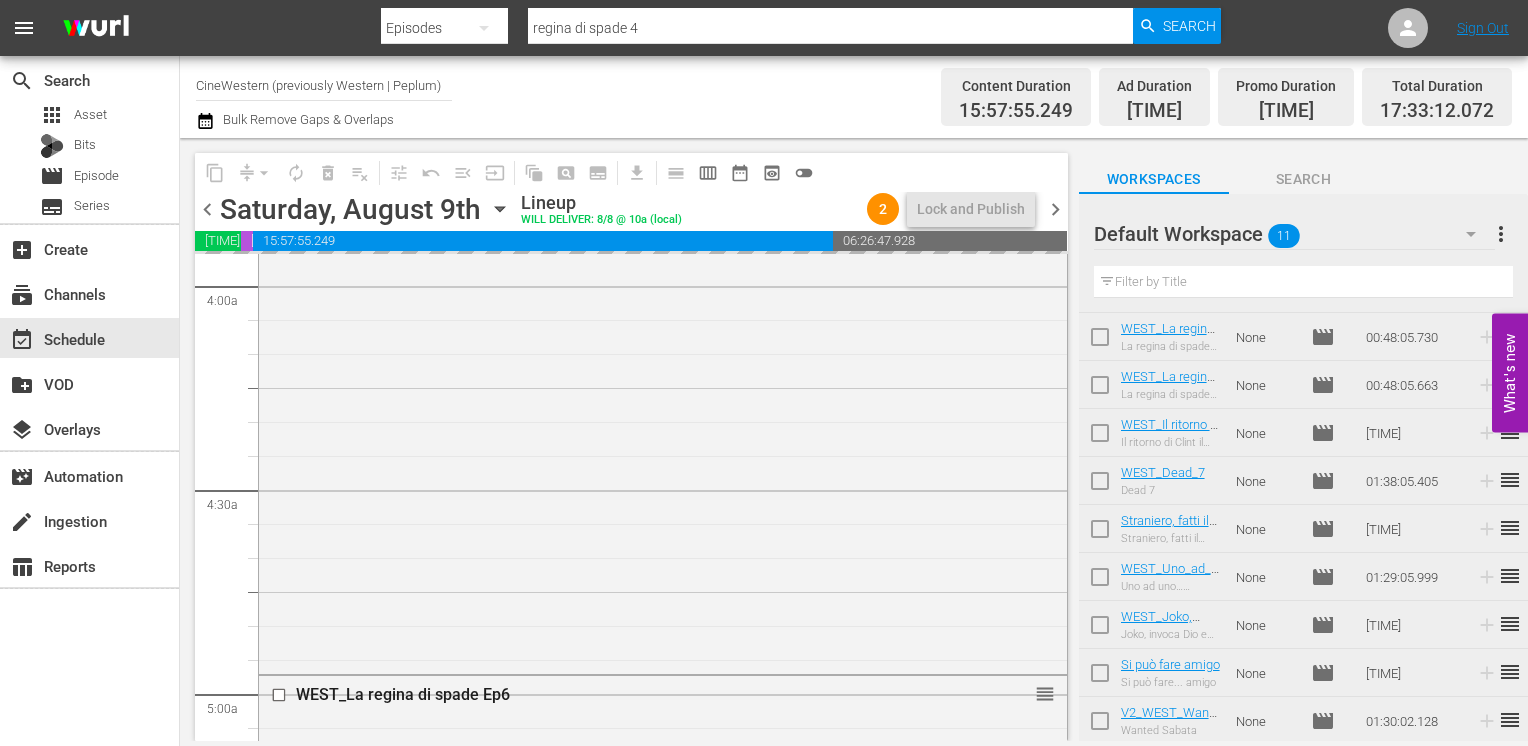 click on "chevron_right" at bounding box center (1055, 209) 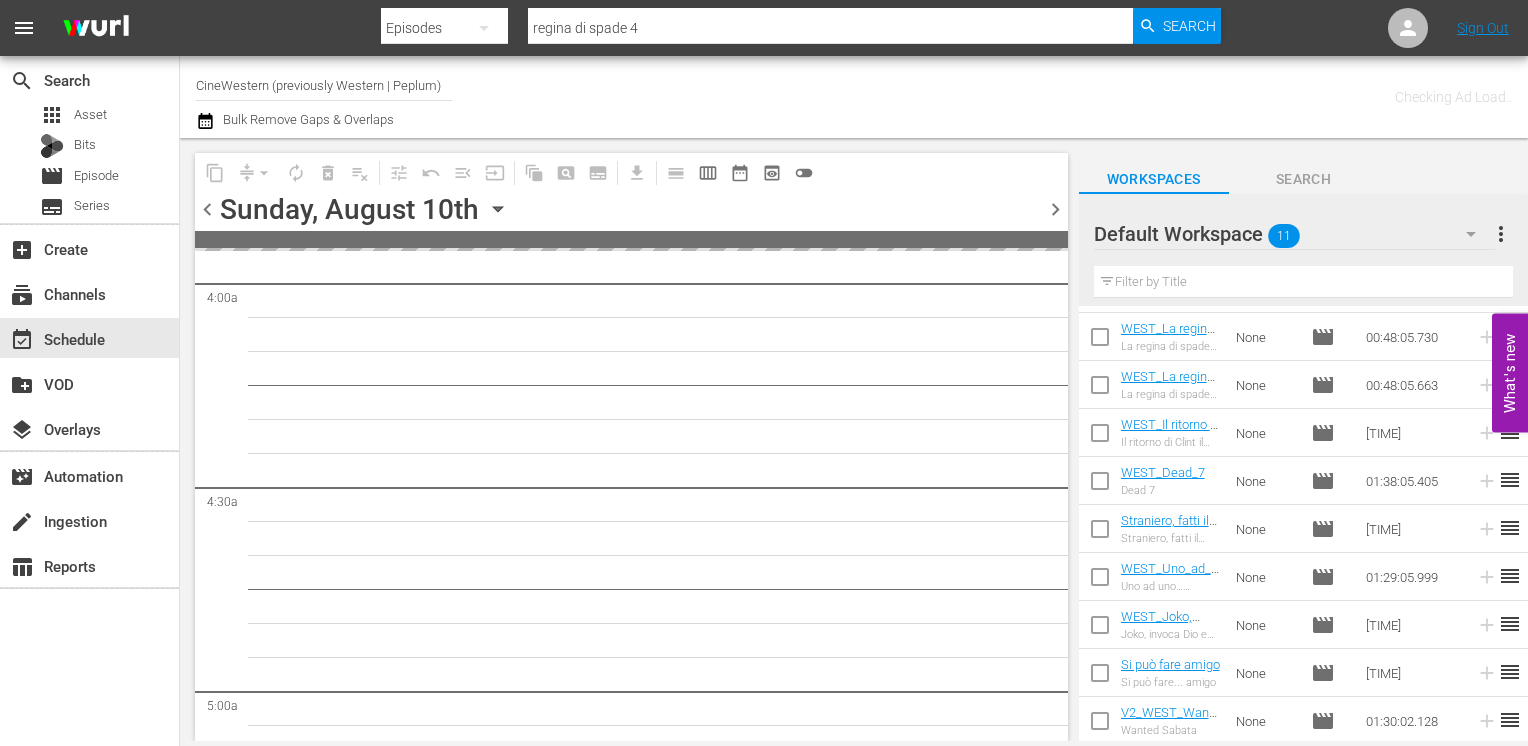 scroll, scrollTop: 1668, scrollLeft: 0, axis: vertical 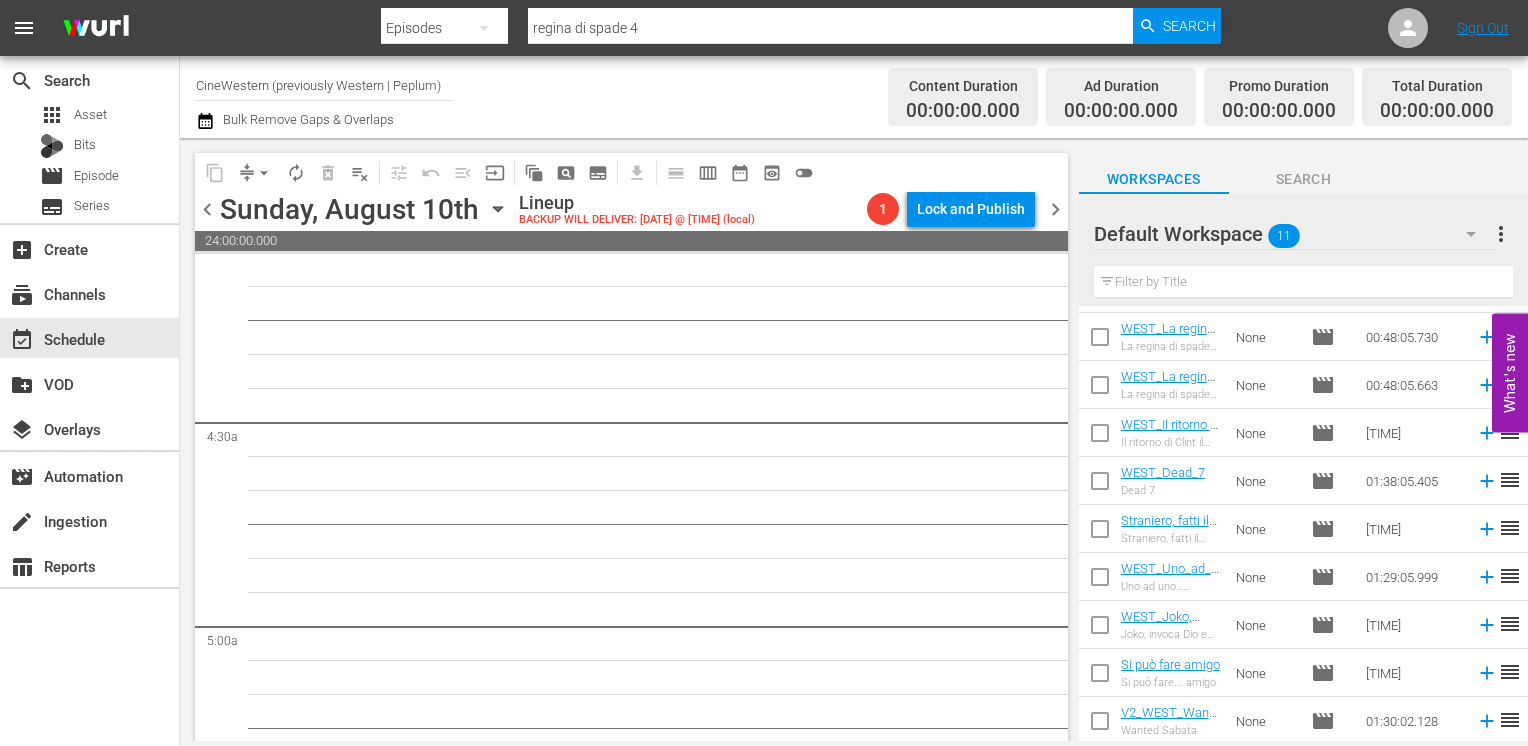 click on "chevron_left" at bounding box center (207, 209) 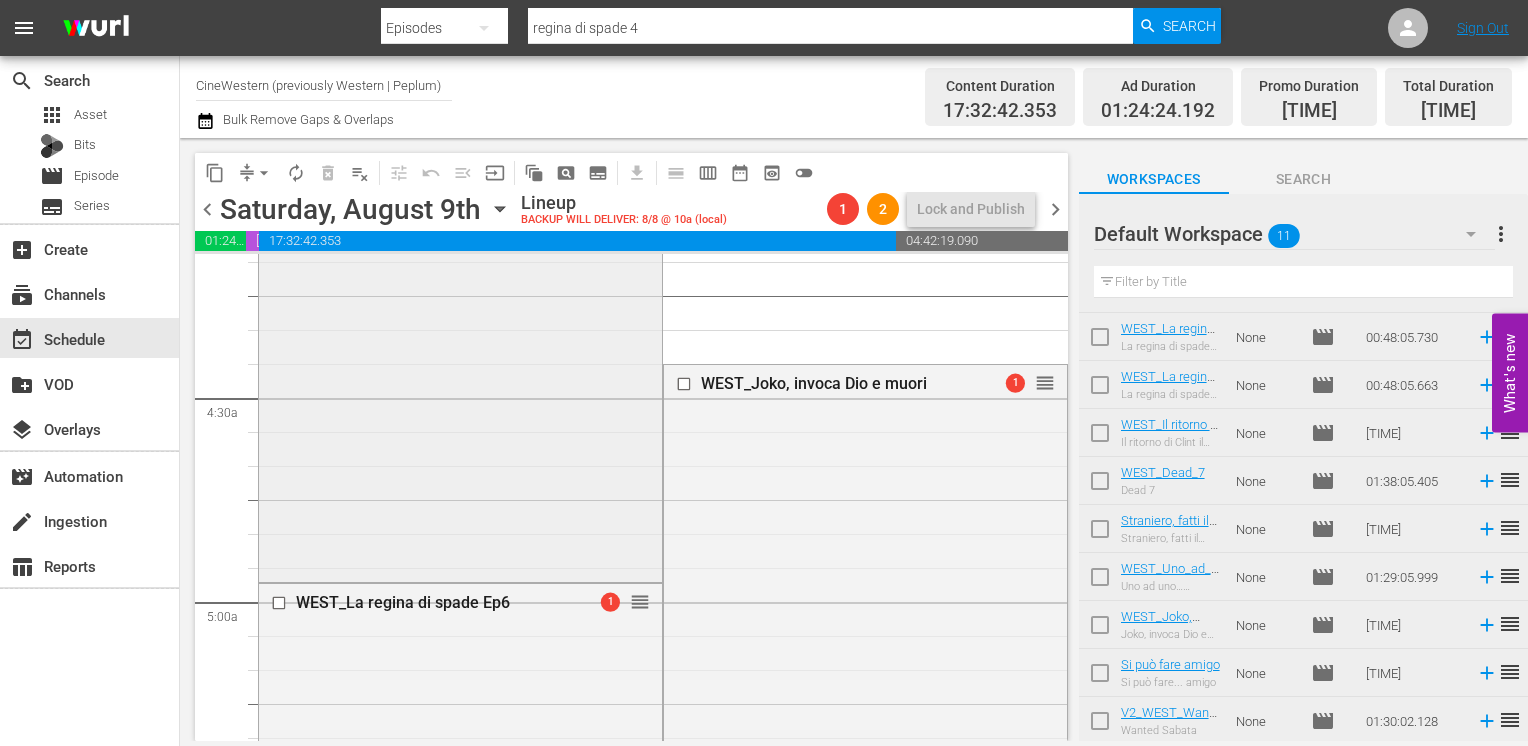 scroll, scrollTop: 1800, scrollLeft: 0, axis: vertical 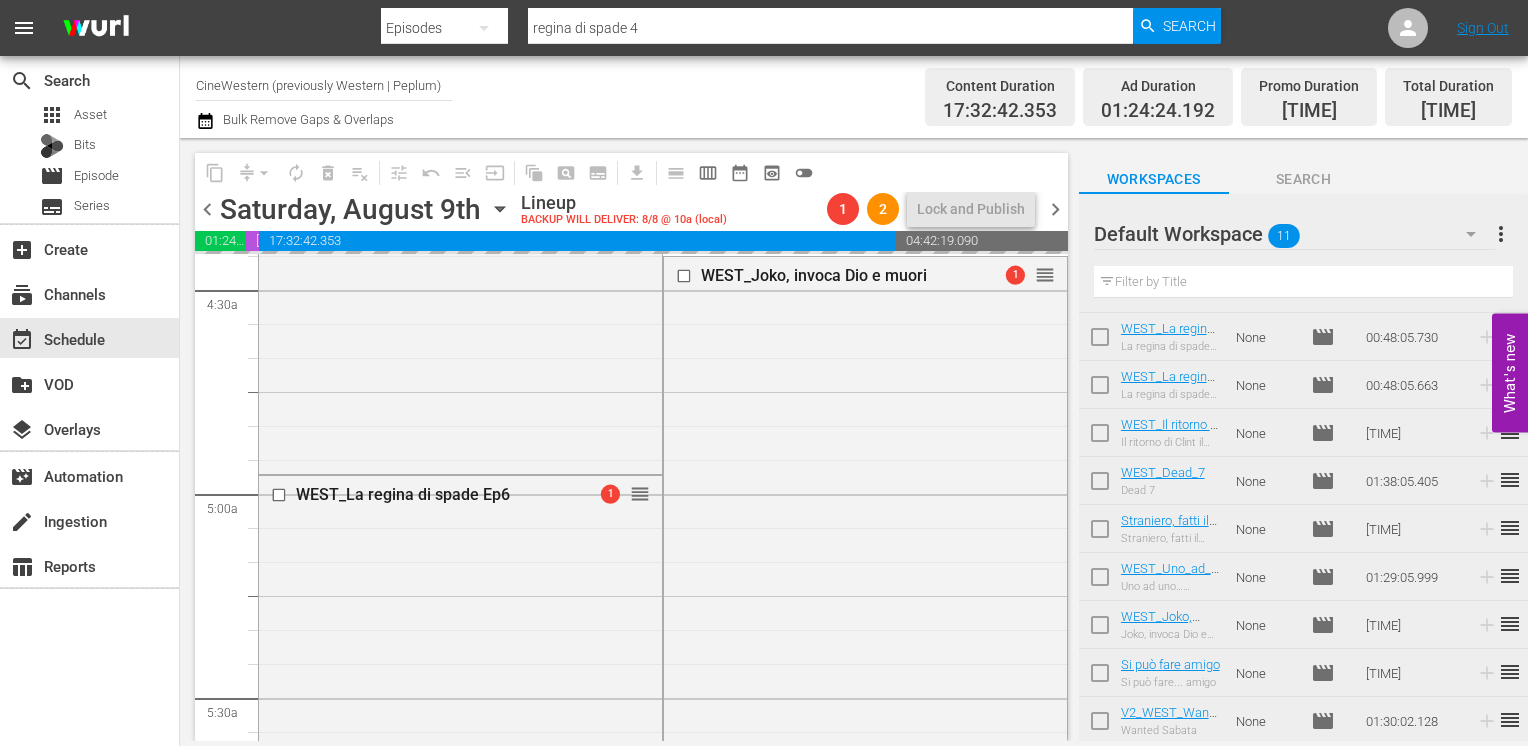 click on "chevron_right" at bounding box center (1055, 209) 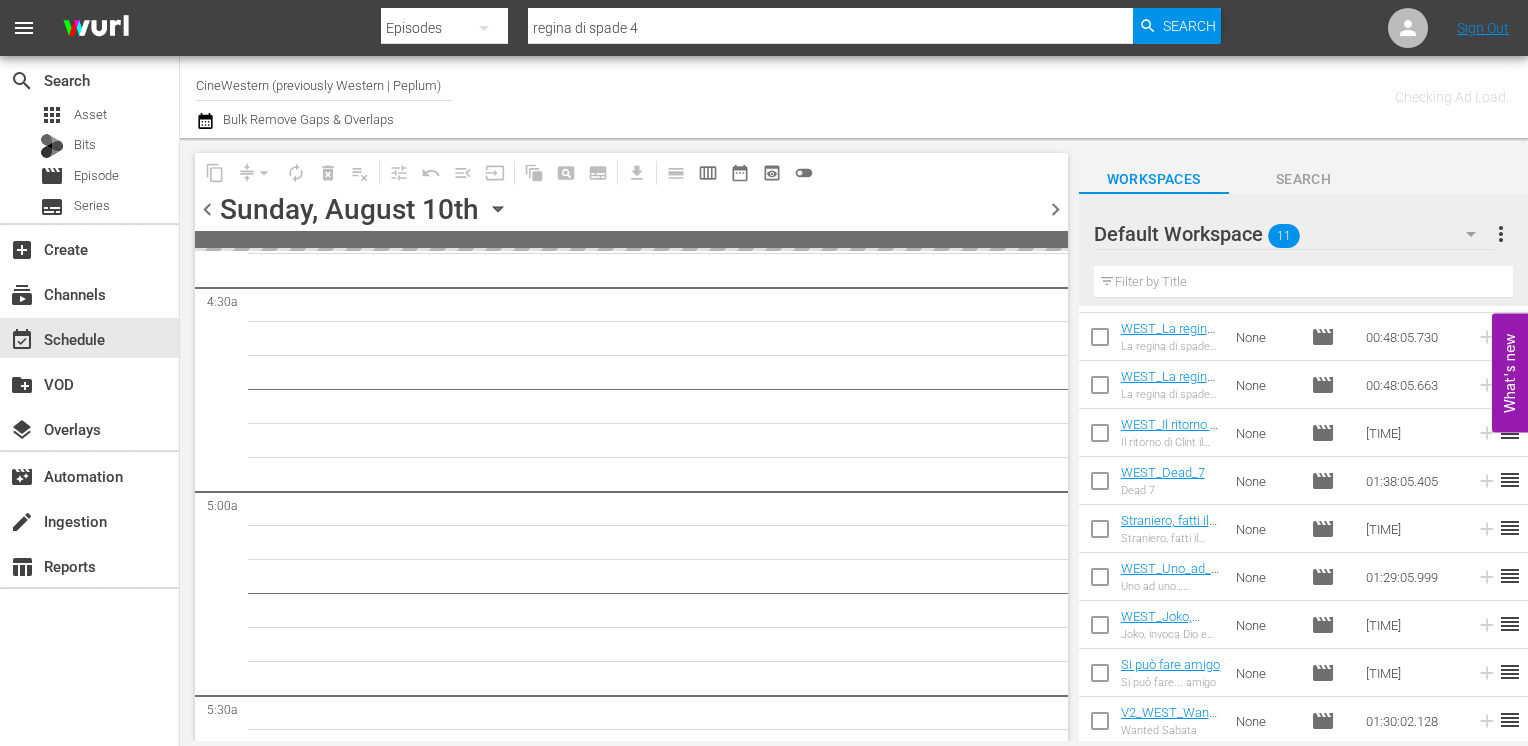 scroll, scrollTop: 1868, scrollLeft: 0, axis: vertical 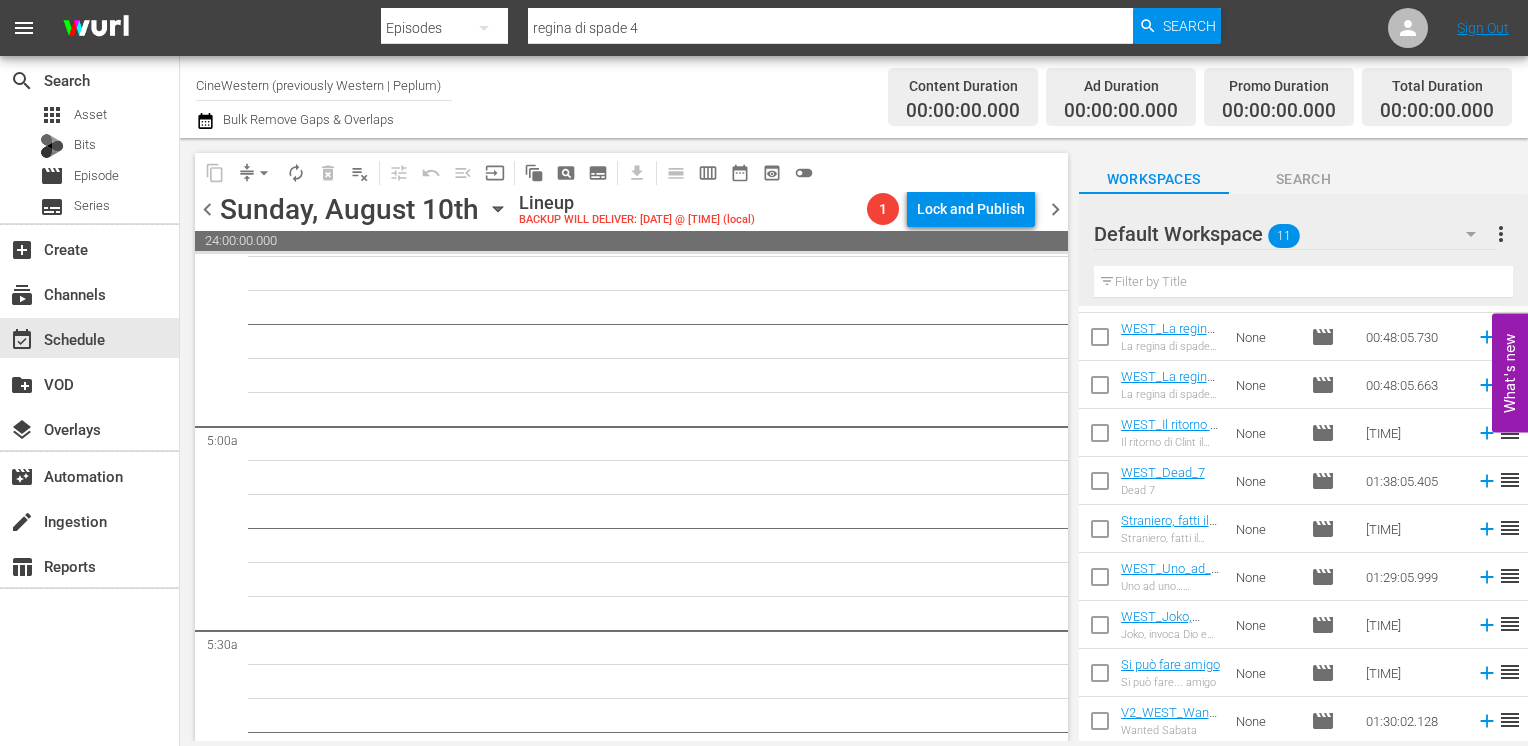 click on "chevron_left" at bounding box center (207, 209) 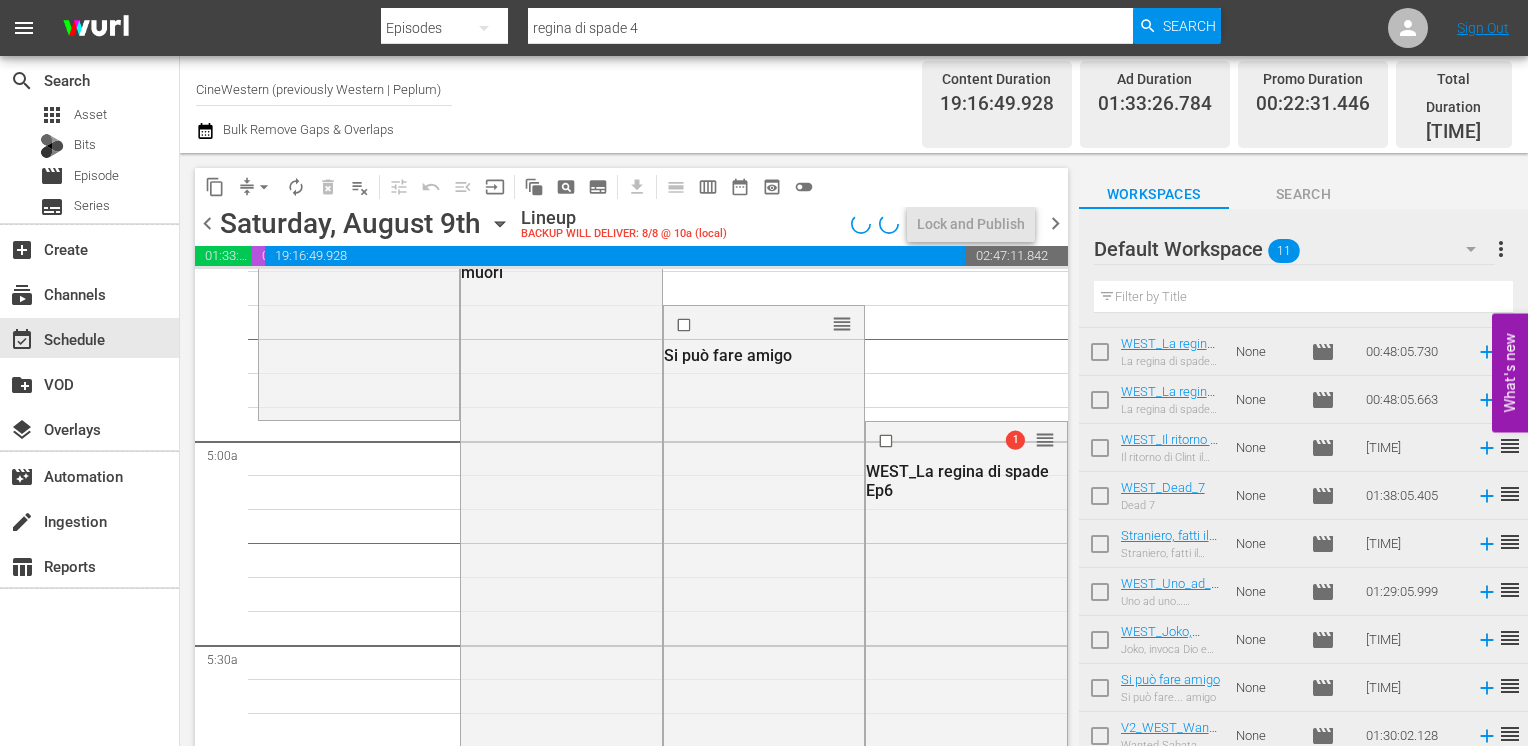 scroll, scrollTop: 1800, scrollLeft: 0, axis: vertical 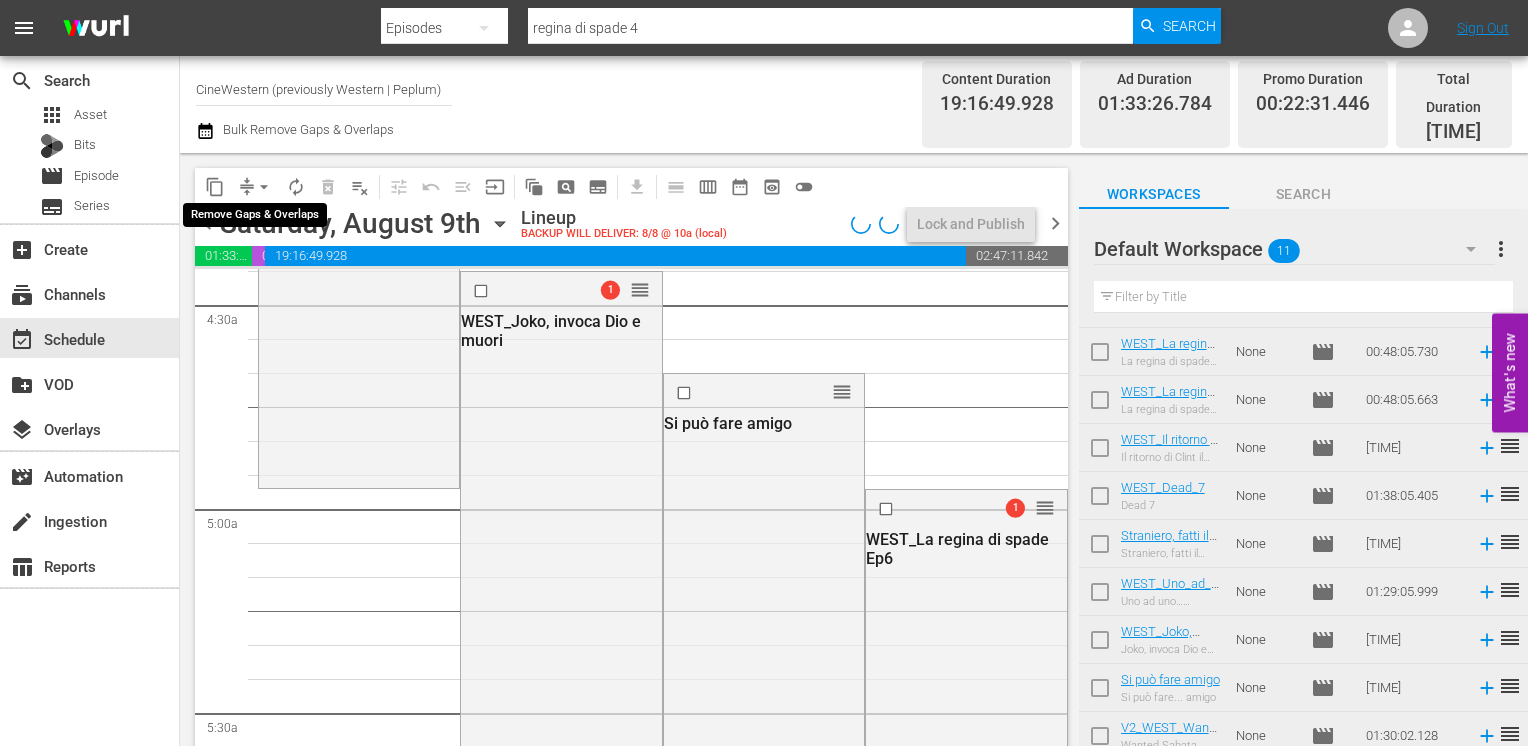 click on "arrow_drop_down" at bounding box center [264, 187] 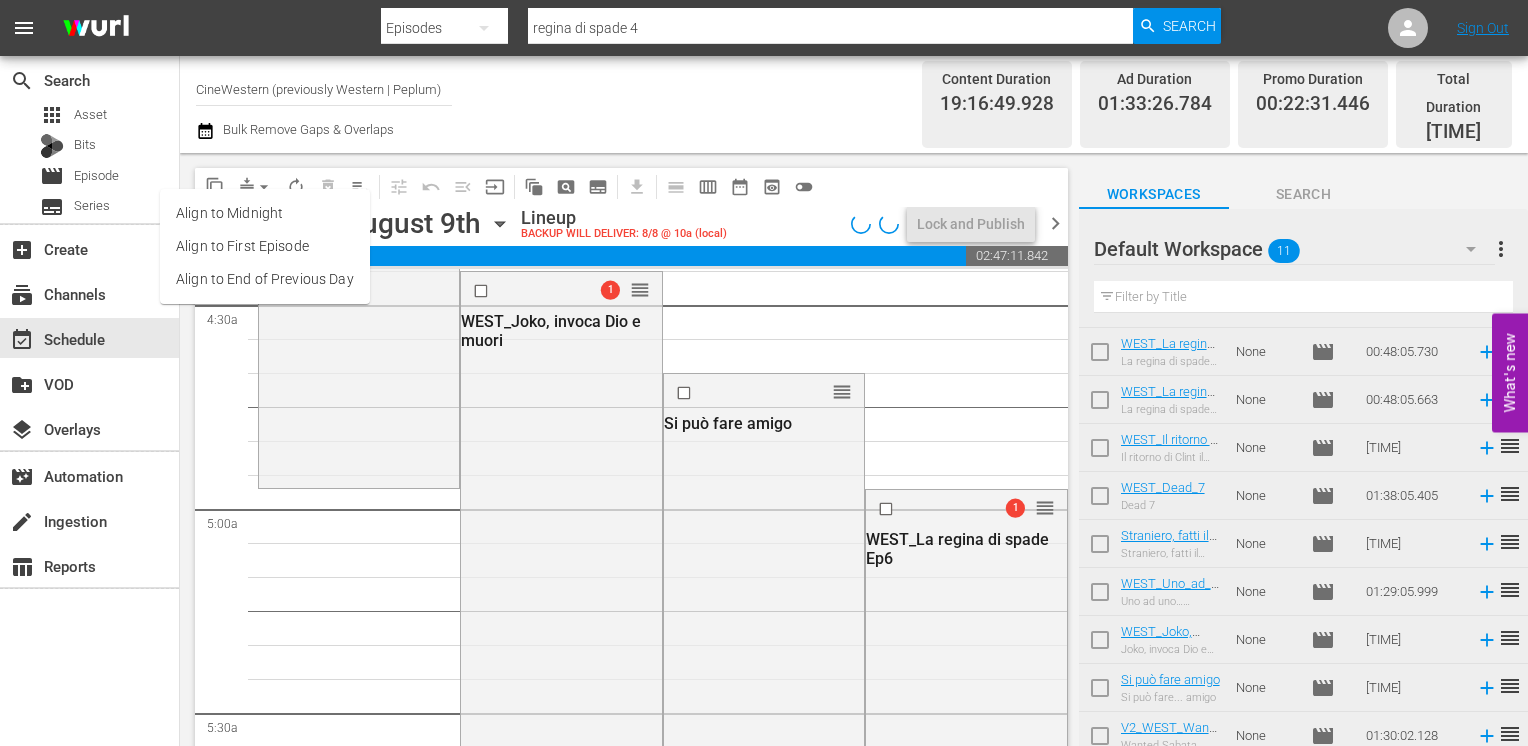 click on "Align to End of Previous Day" at bounding box center [265, 279] 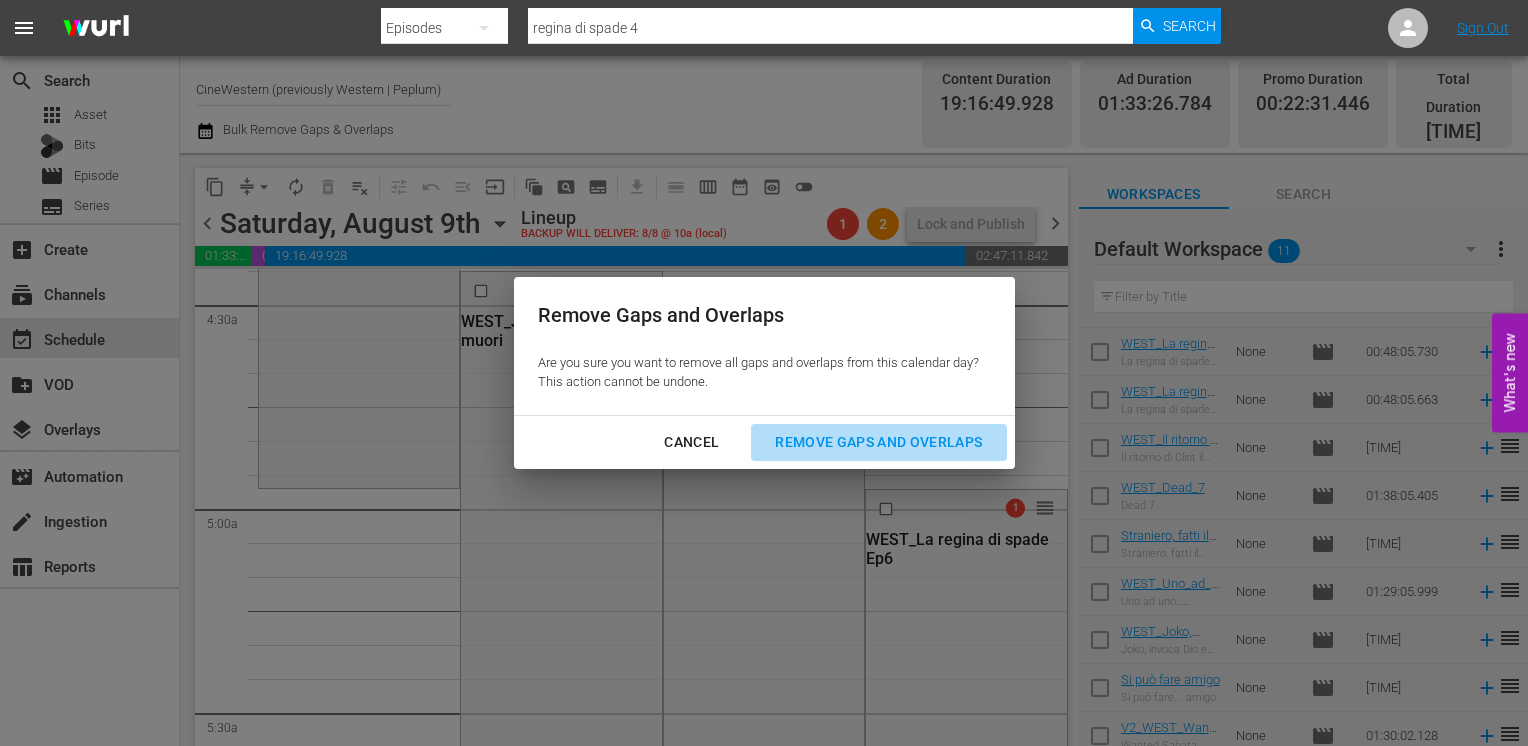 click on "Remove Gaps and Overlaps" at bounding box center [878, 442] 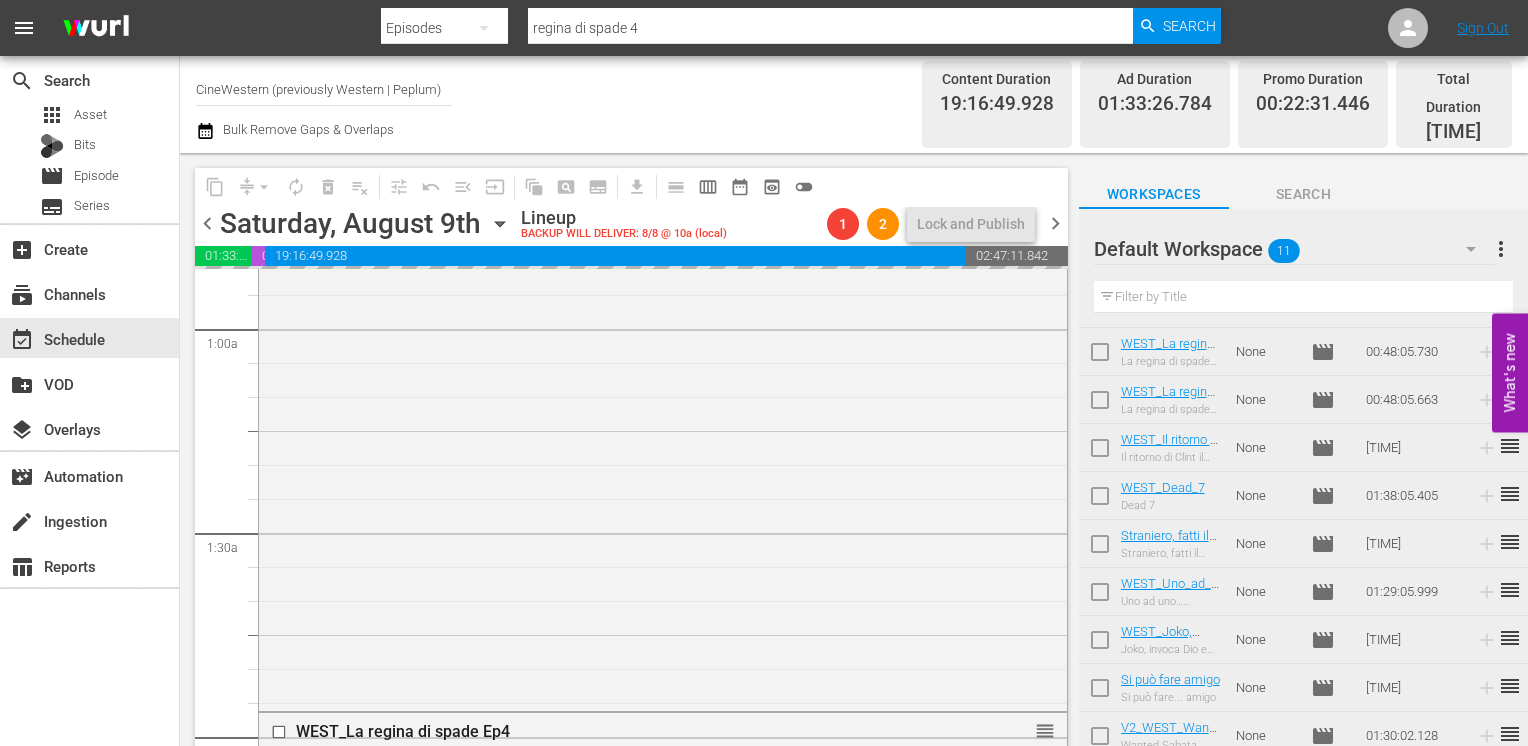 scroll, scrollTop: 0, scrollLeft: 0, axis: both 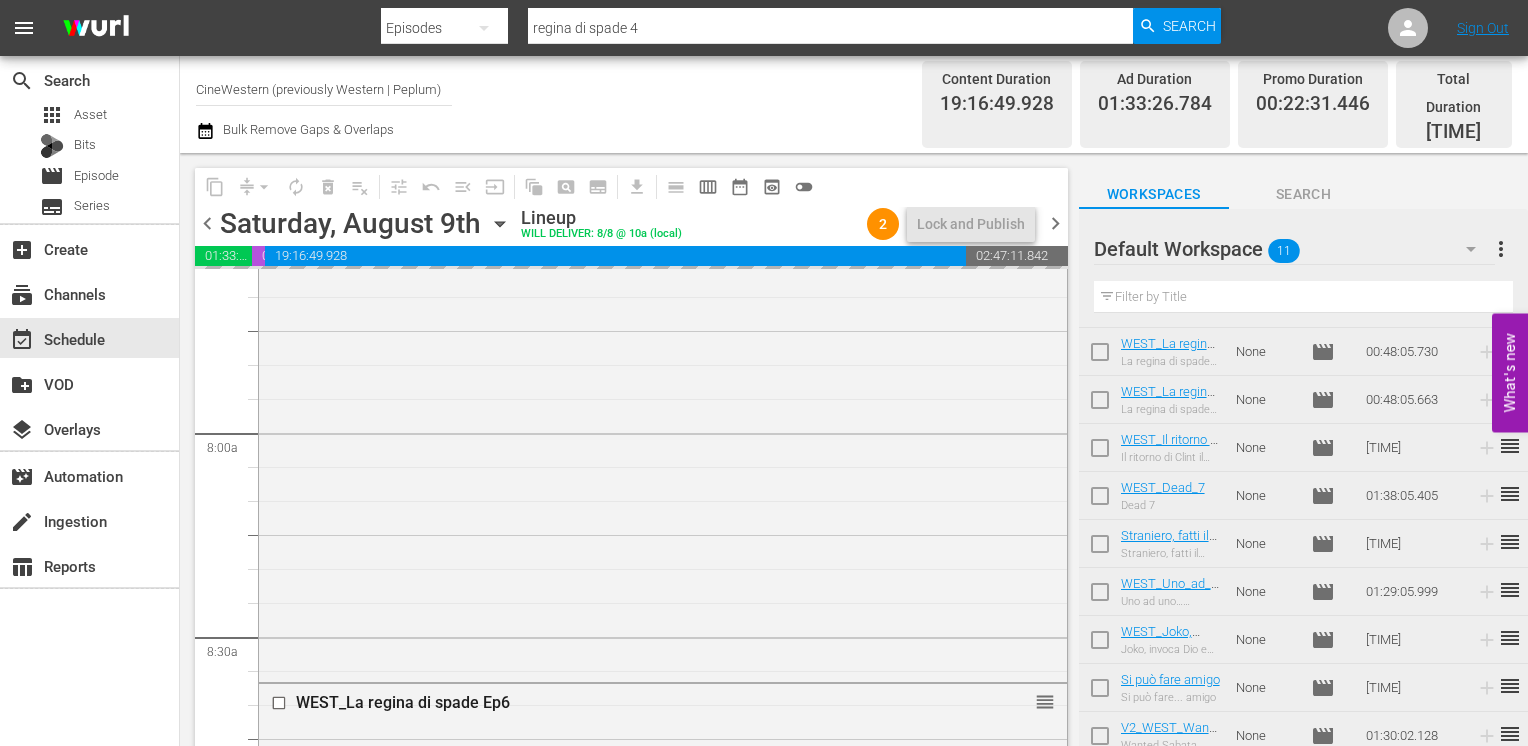 click on "chevron_right" at bounding box center [1055, 223] 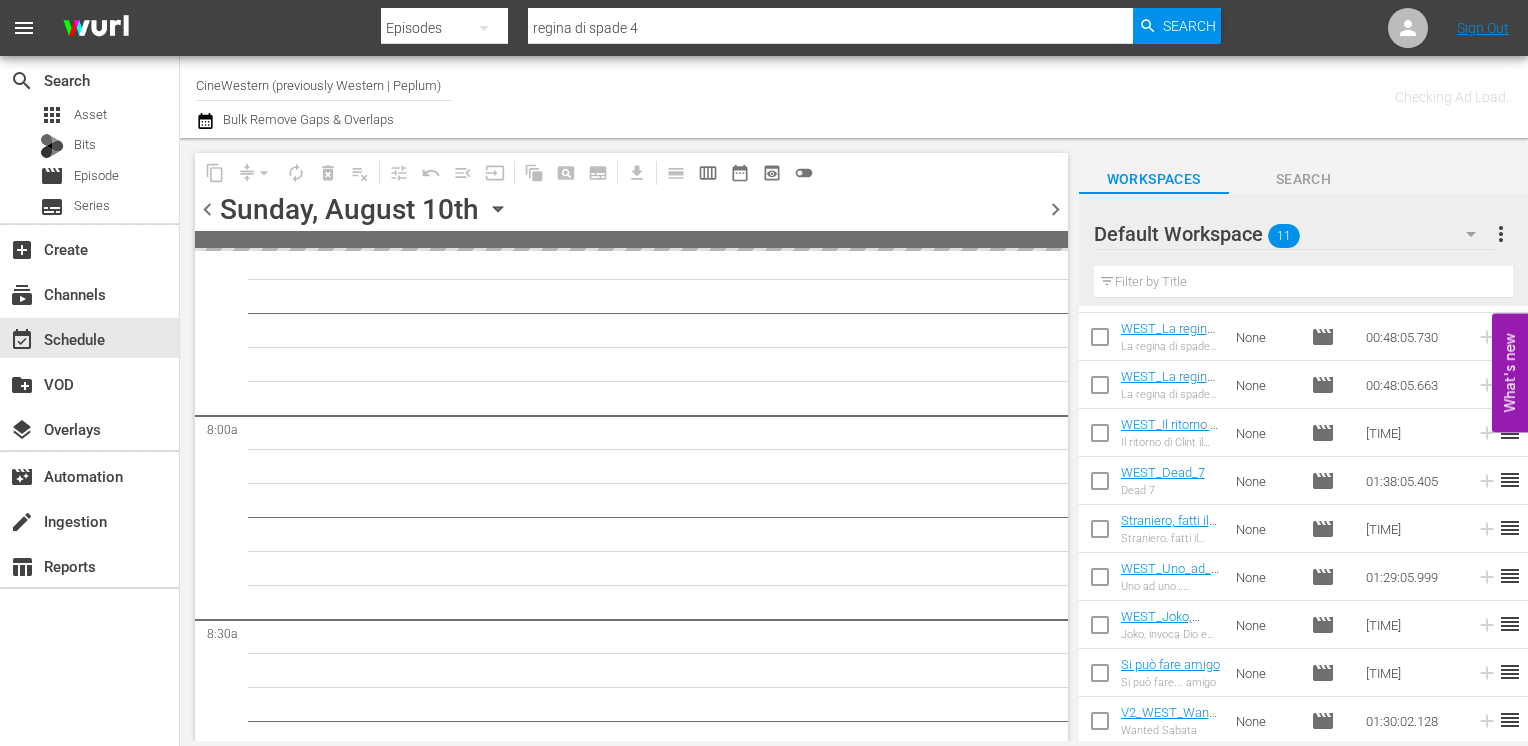 scroll, scrollTop: 3236, scrollLeft: 0, axis: vertical 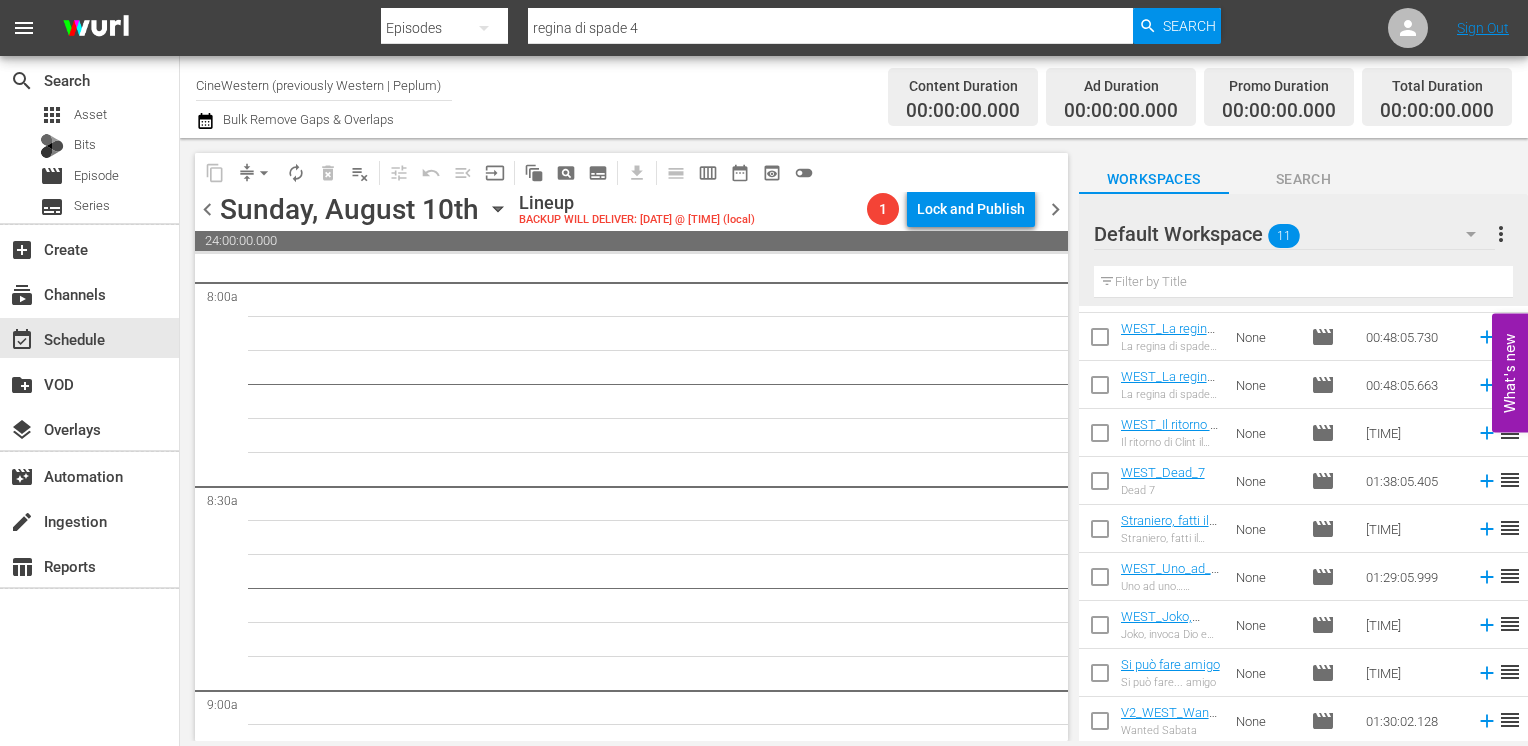click on "chevron_left" at bounding box center [207, 209] 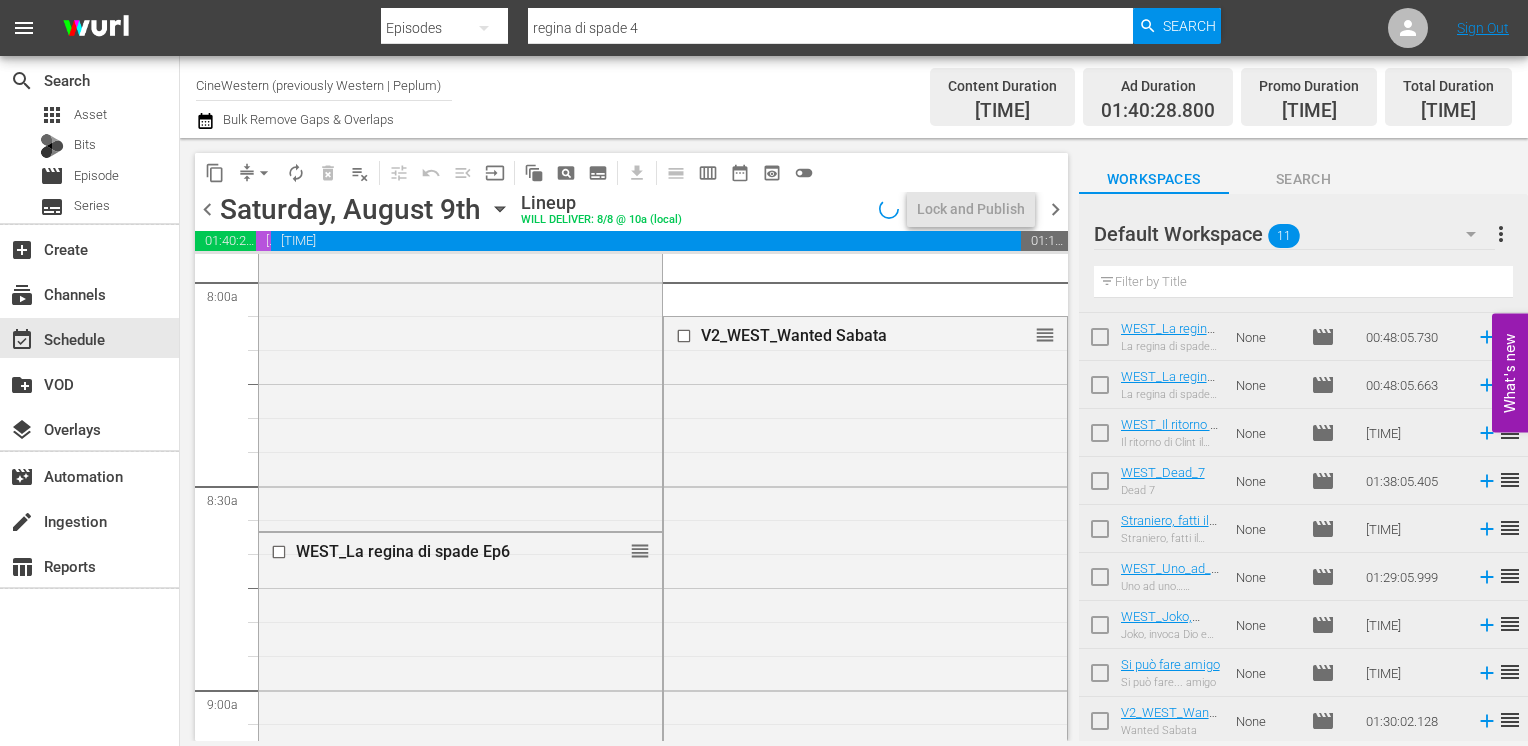 scroll, scrollTop: 3100, scrollLeft: 0, axis: vertical 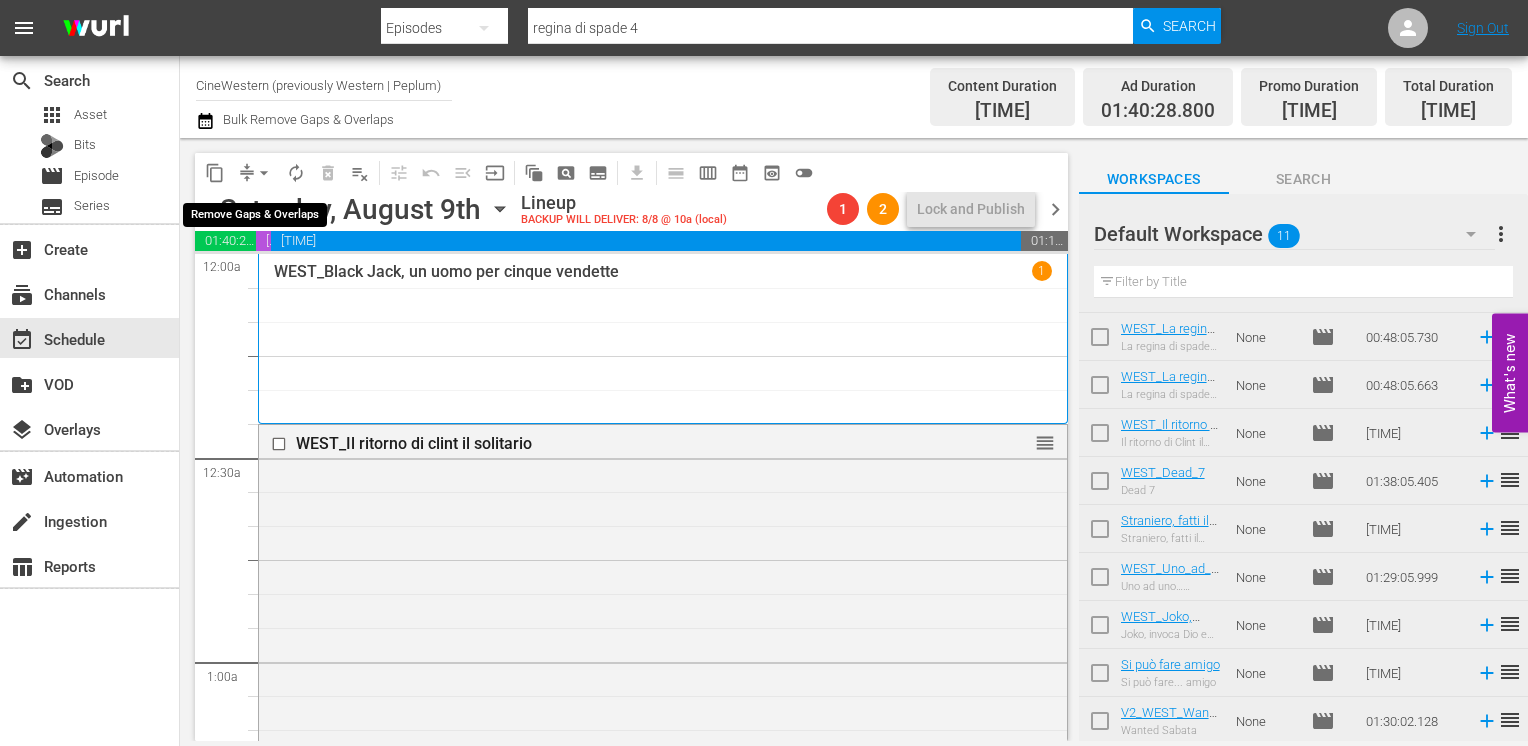 click on "arrow_drop_down" at bounding box center [264, 173] 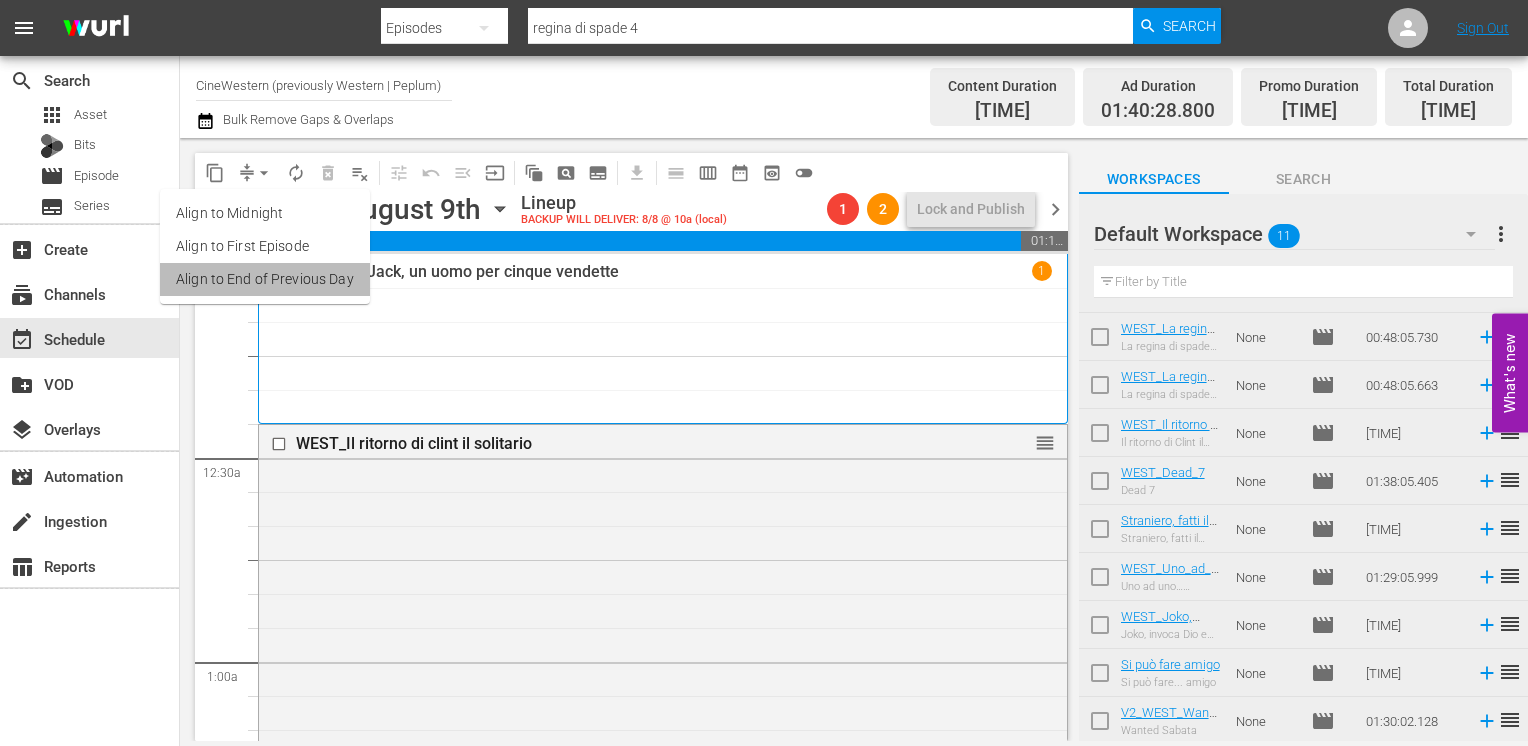 click on "Align to End of Previous Day" at bounding box center [265, 279] 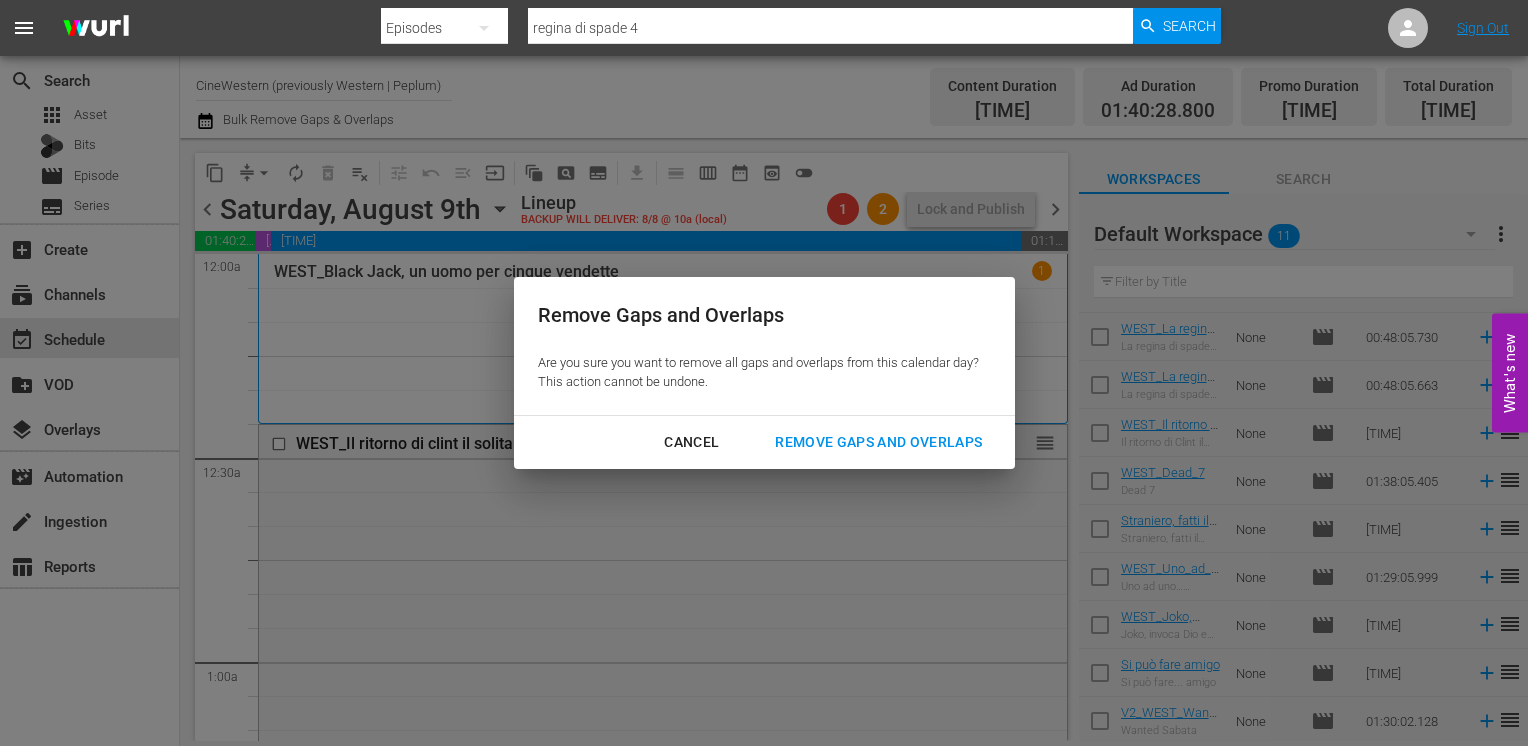 click on "Remove Gaps and Overlaps" at bounding box center (878, 442) 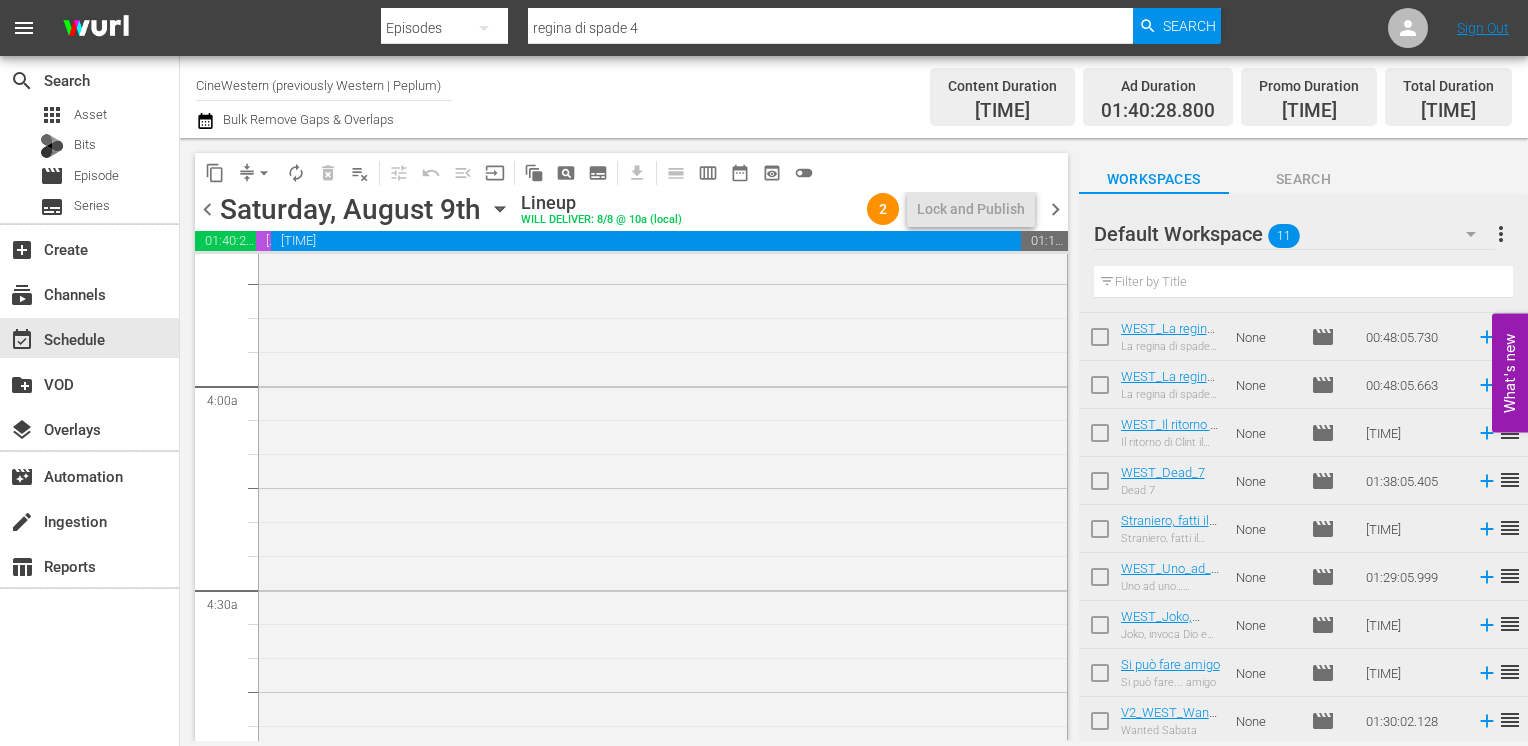 scroll, scrollTop: 2300, scrollLeft: 0, axis: vertical 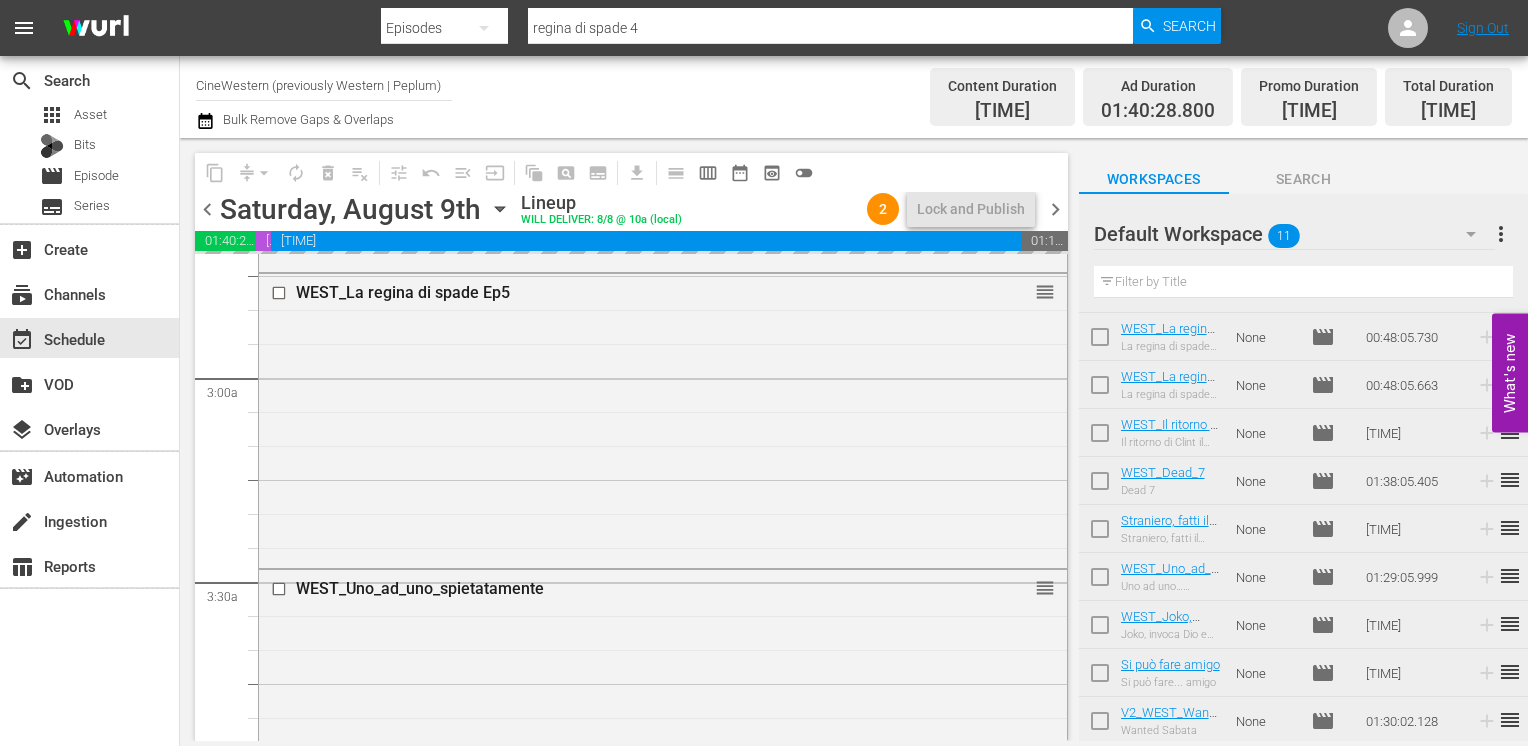 click on "chevron_right" at bounding box center (1055, 209) 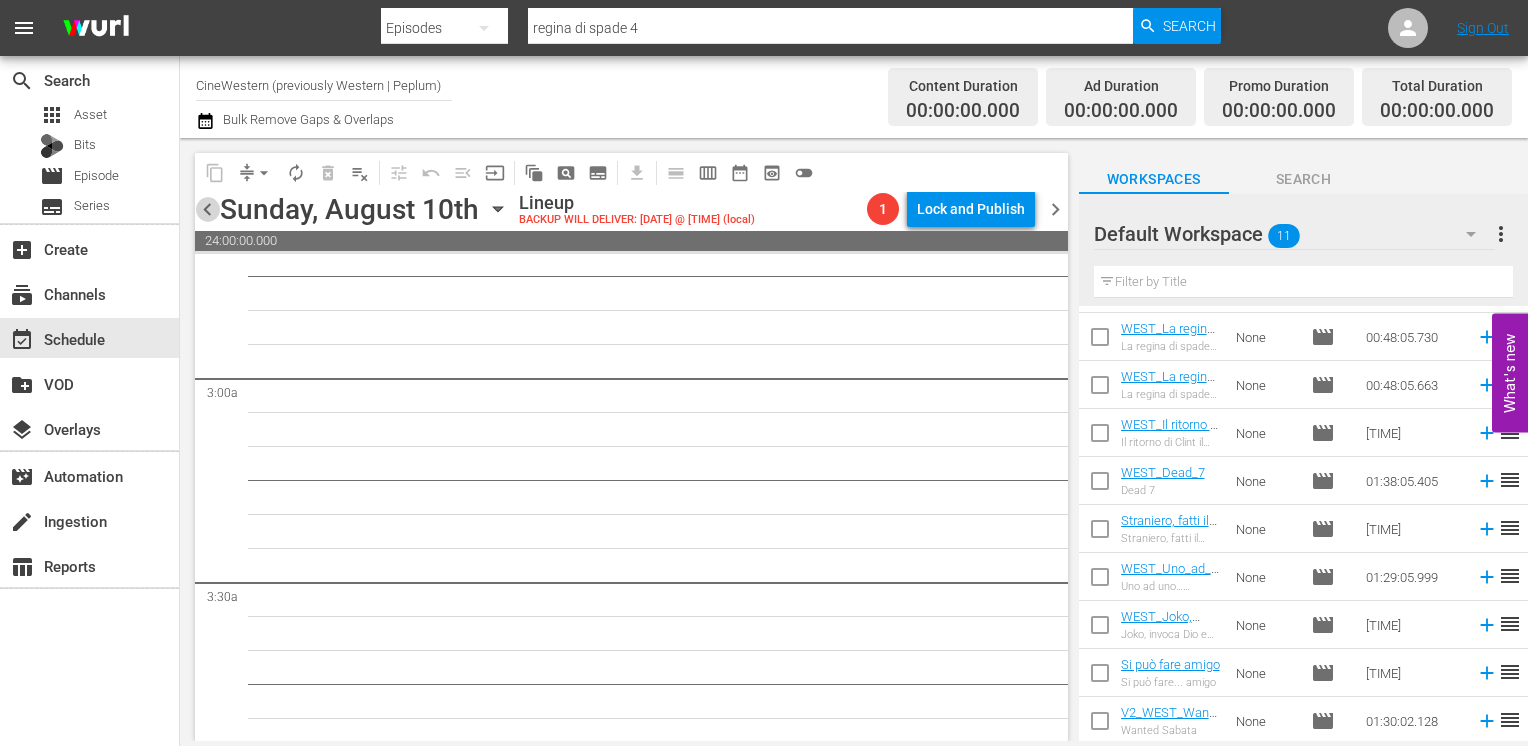 click on "chevron_left" at bounding box center (207, 209) 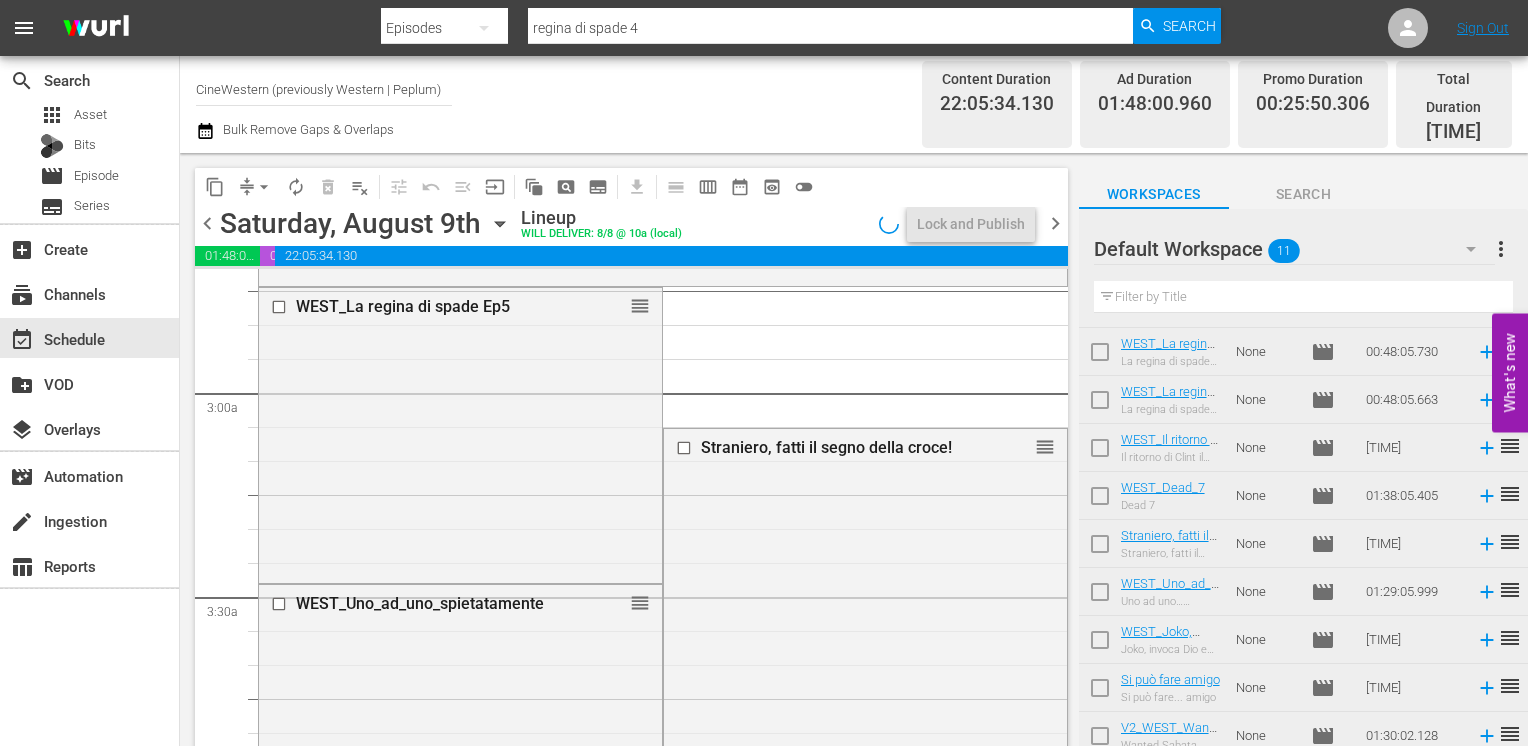 scroll, scrollTop: 1065, scrollLeft: 0, axis: vertical 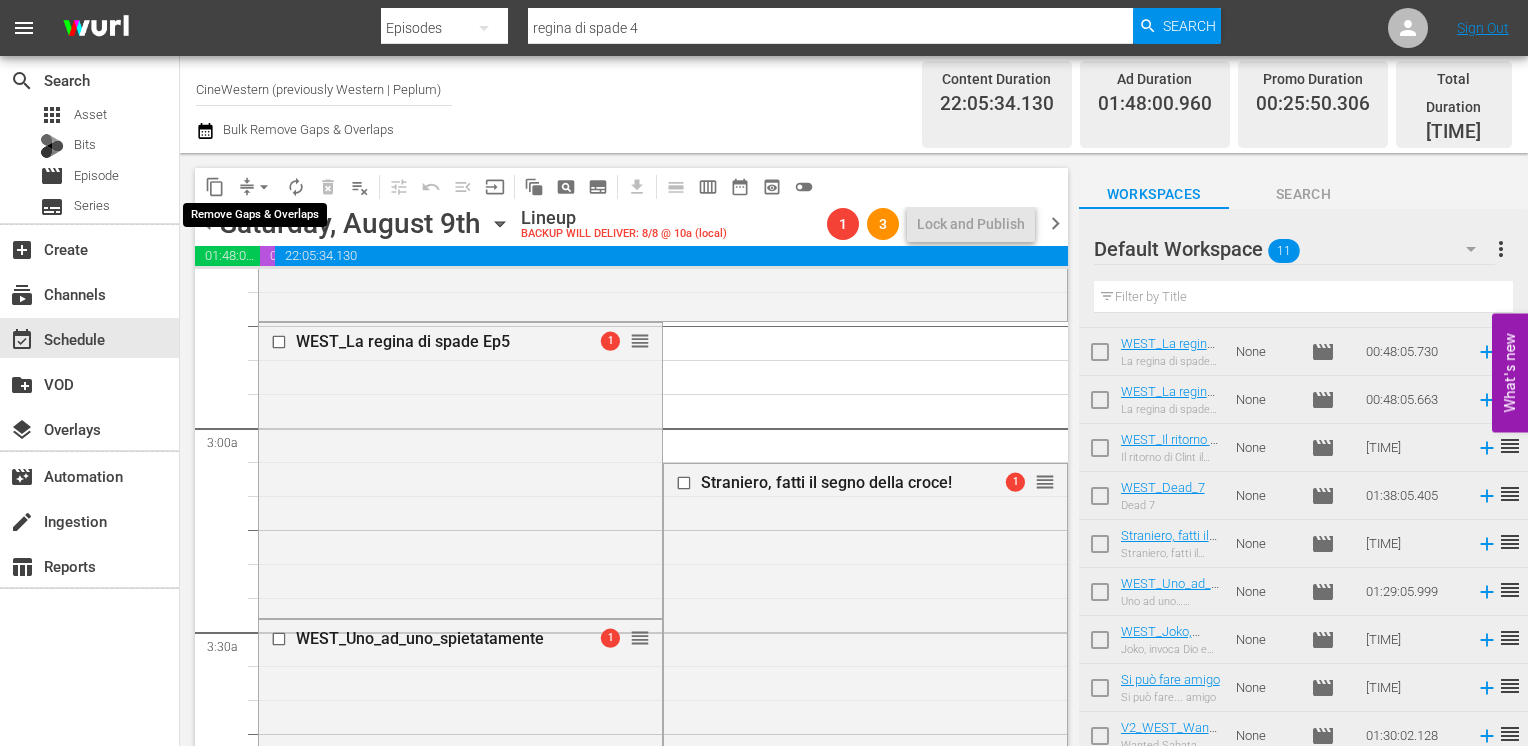 click on "arrow_drop_down" at bounding box center [264, 187] 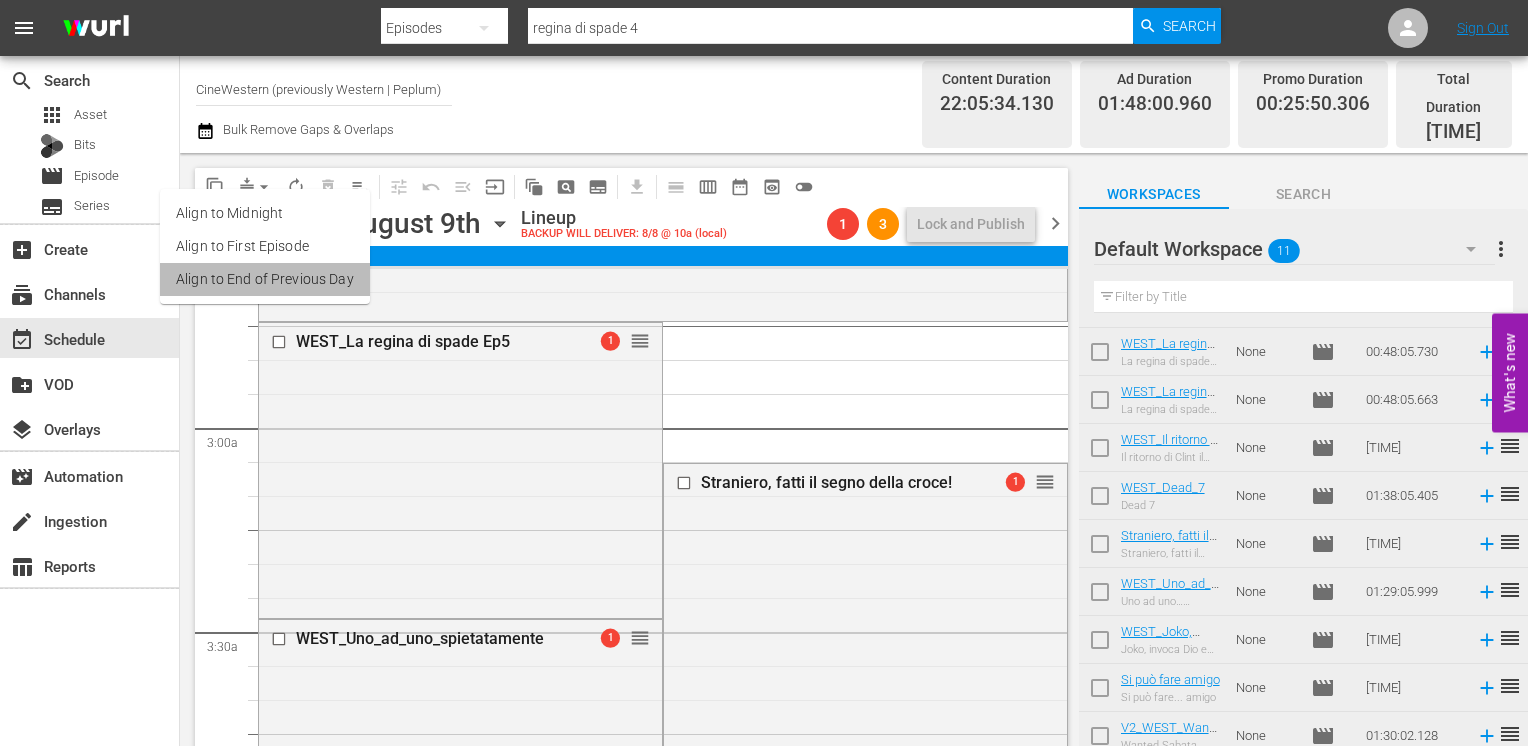 click on "Align to End of Previous Day" at bounding box center [265, 279] 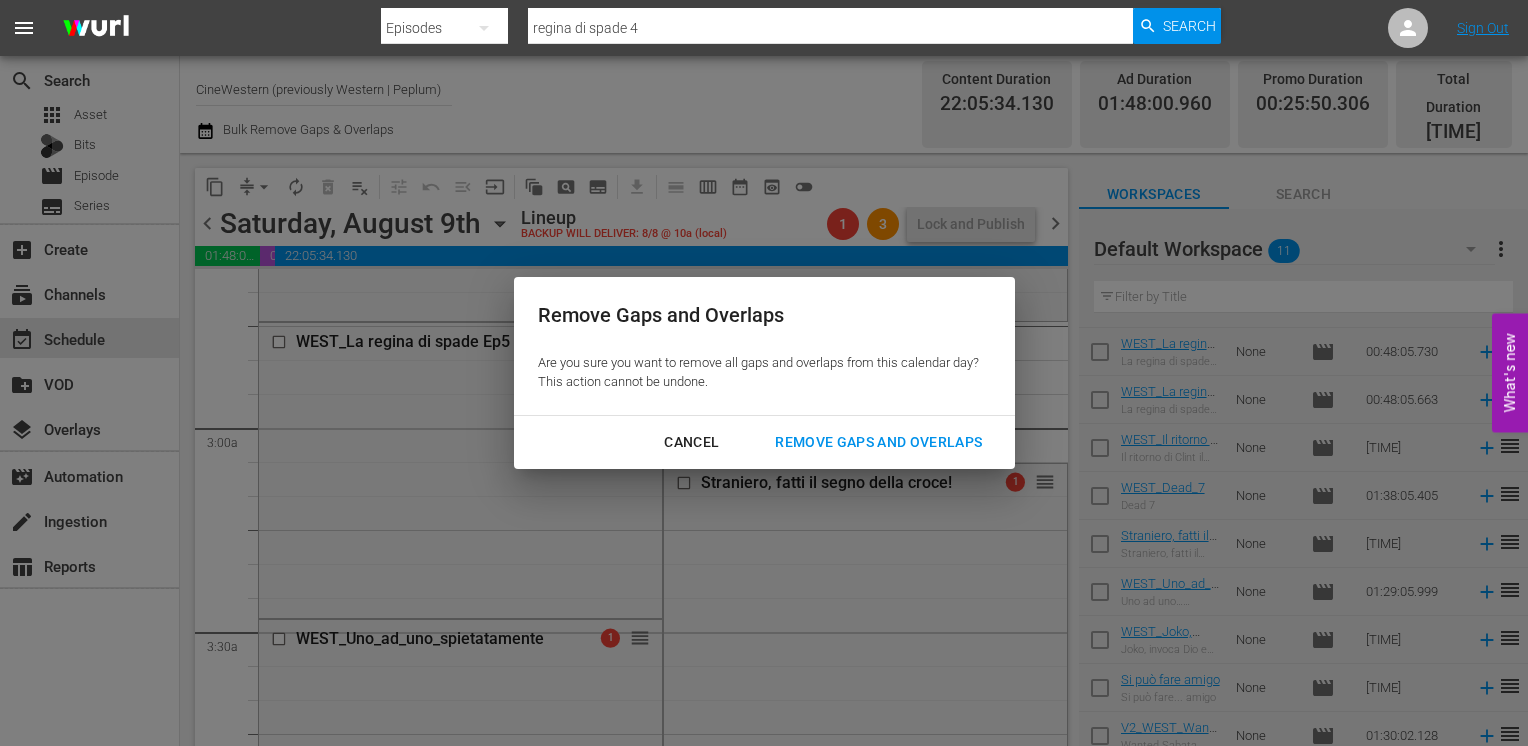 click on "Remove Gaps and Overlaps" at bounding box center [878, 442] 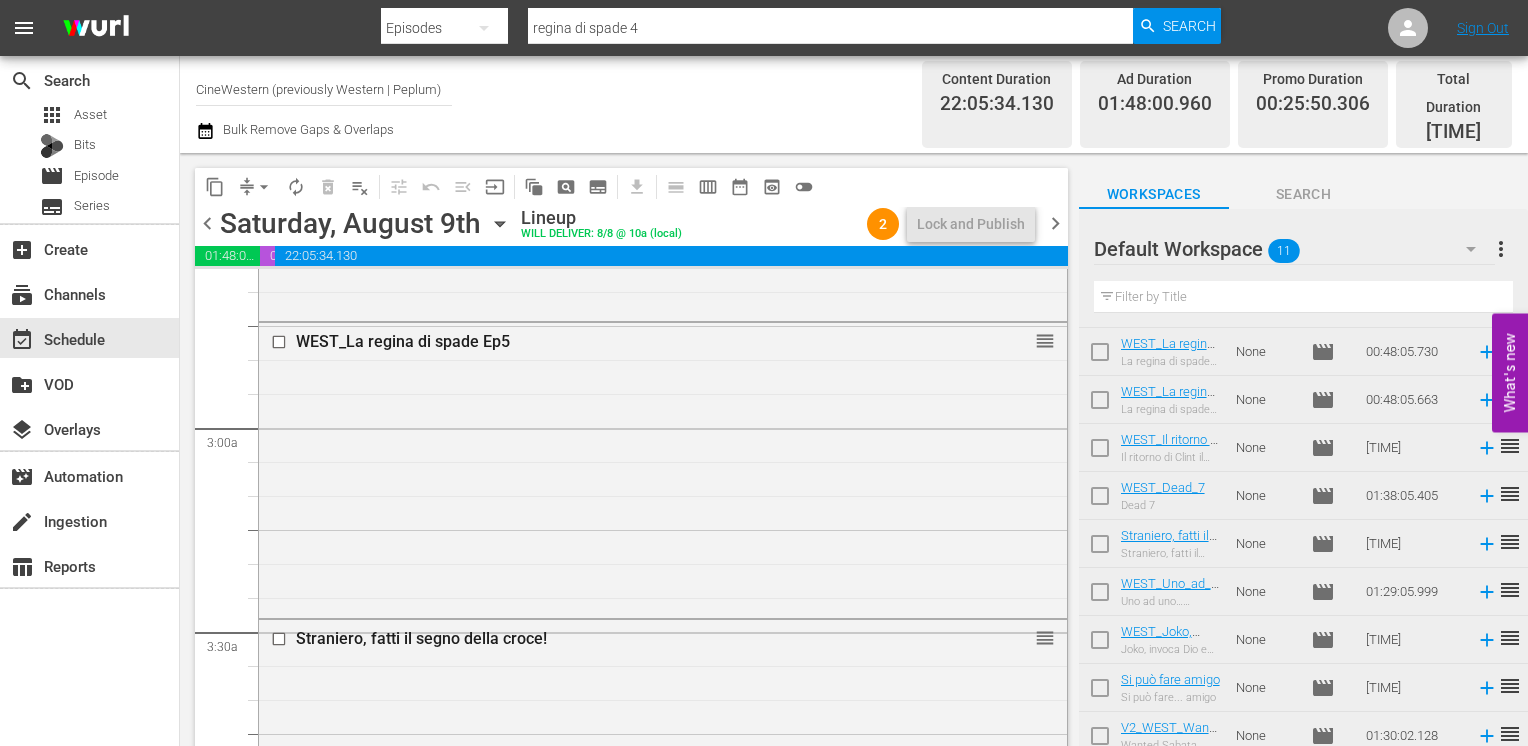 scroll, scrollTop: 0, scrollLeft: 0, axis: both 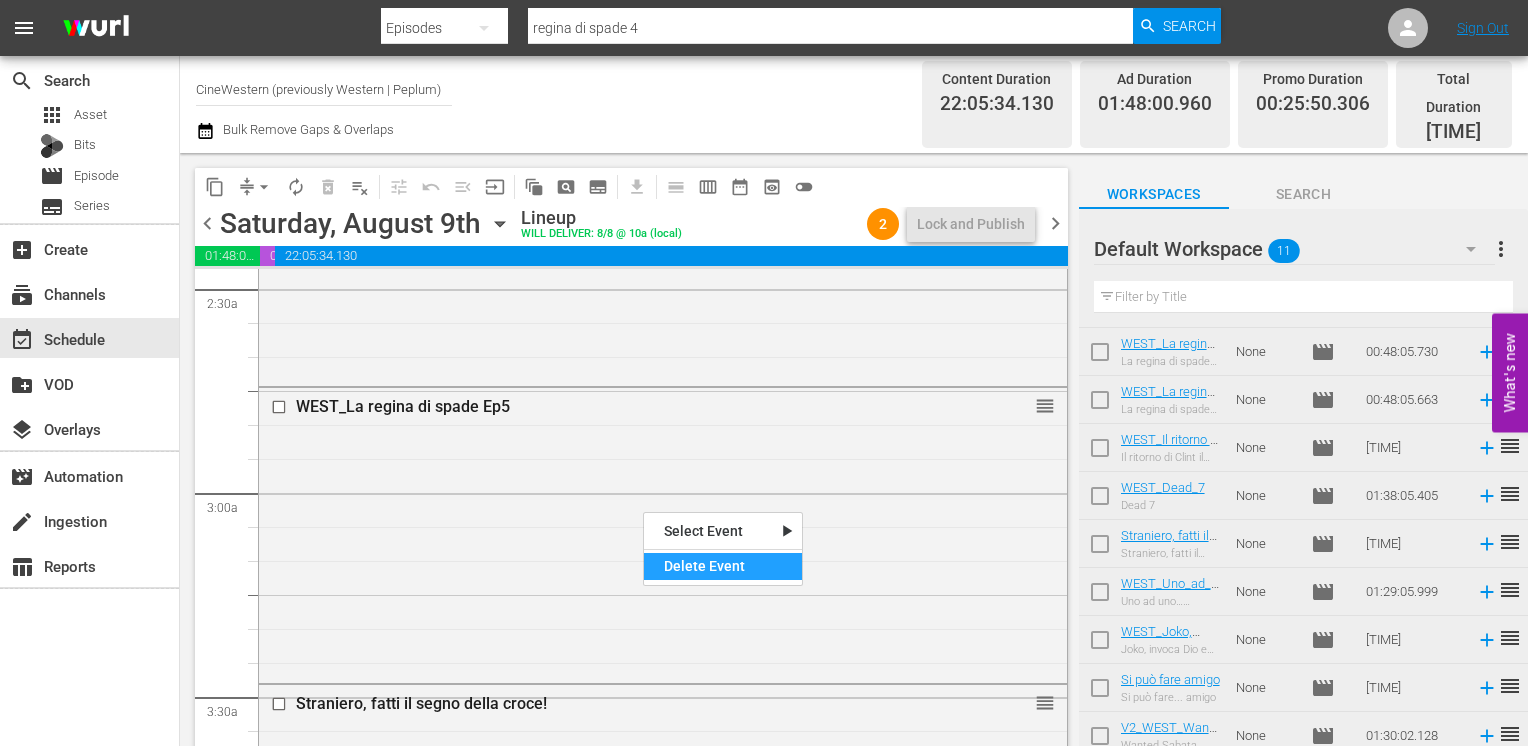 click on "Delete Event" at bounding box center (723, 566) 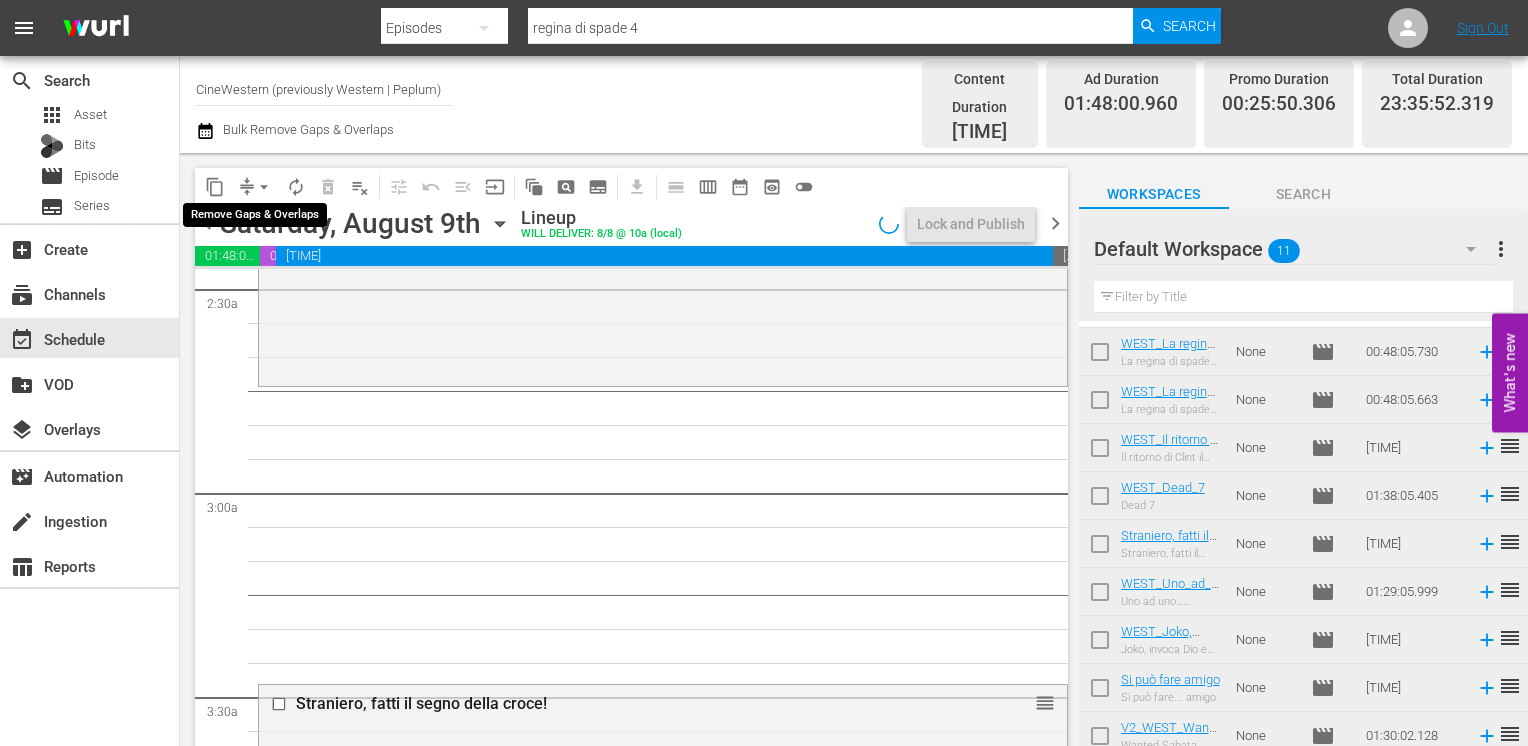 click on "arrow_drop_down" at bounding box center (264, 187) 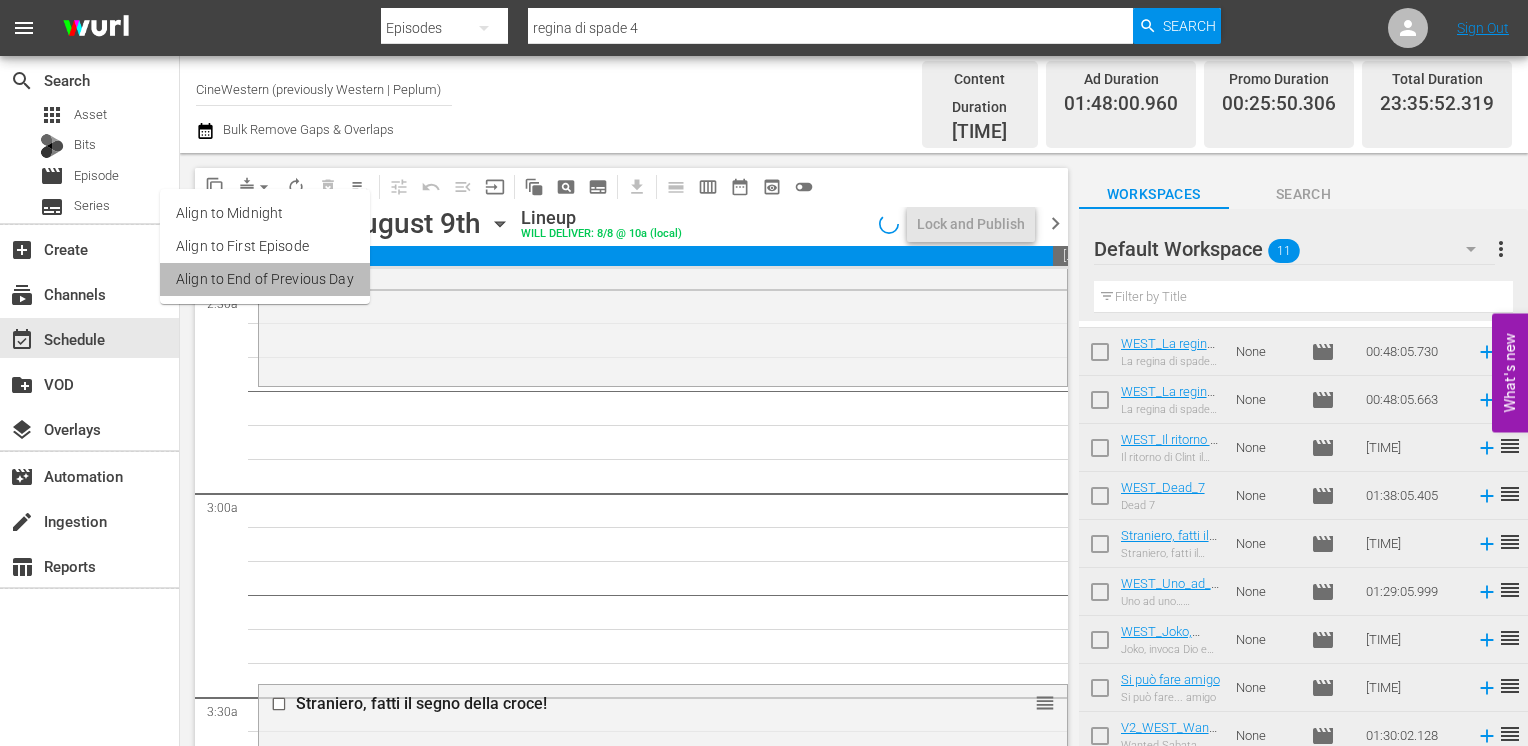 click on "Align to End of Previous Day" at bounding box center (265, 279) 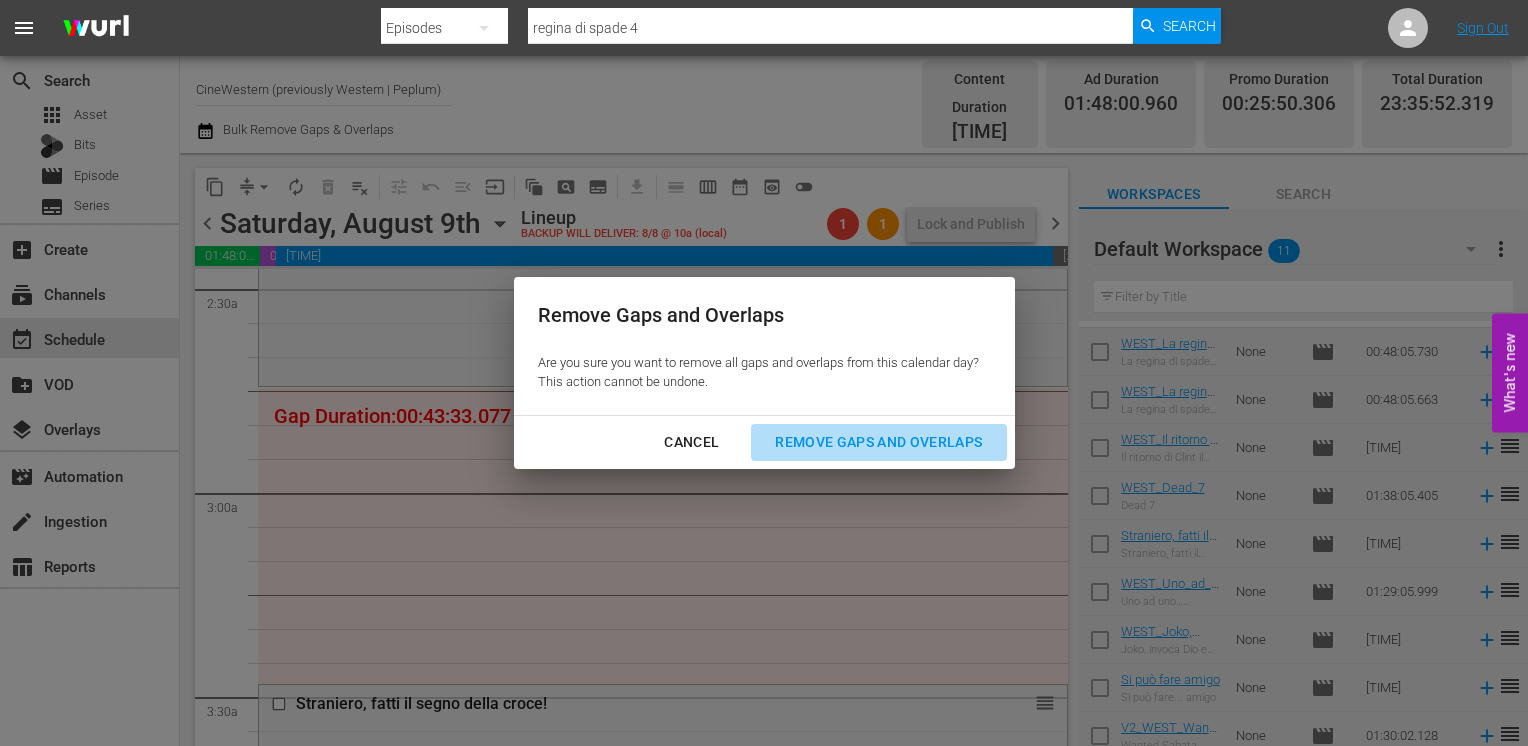 click on "Remove Gaps and Overlaps" at bounding box center (878, 442) 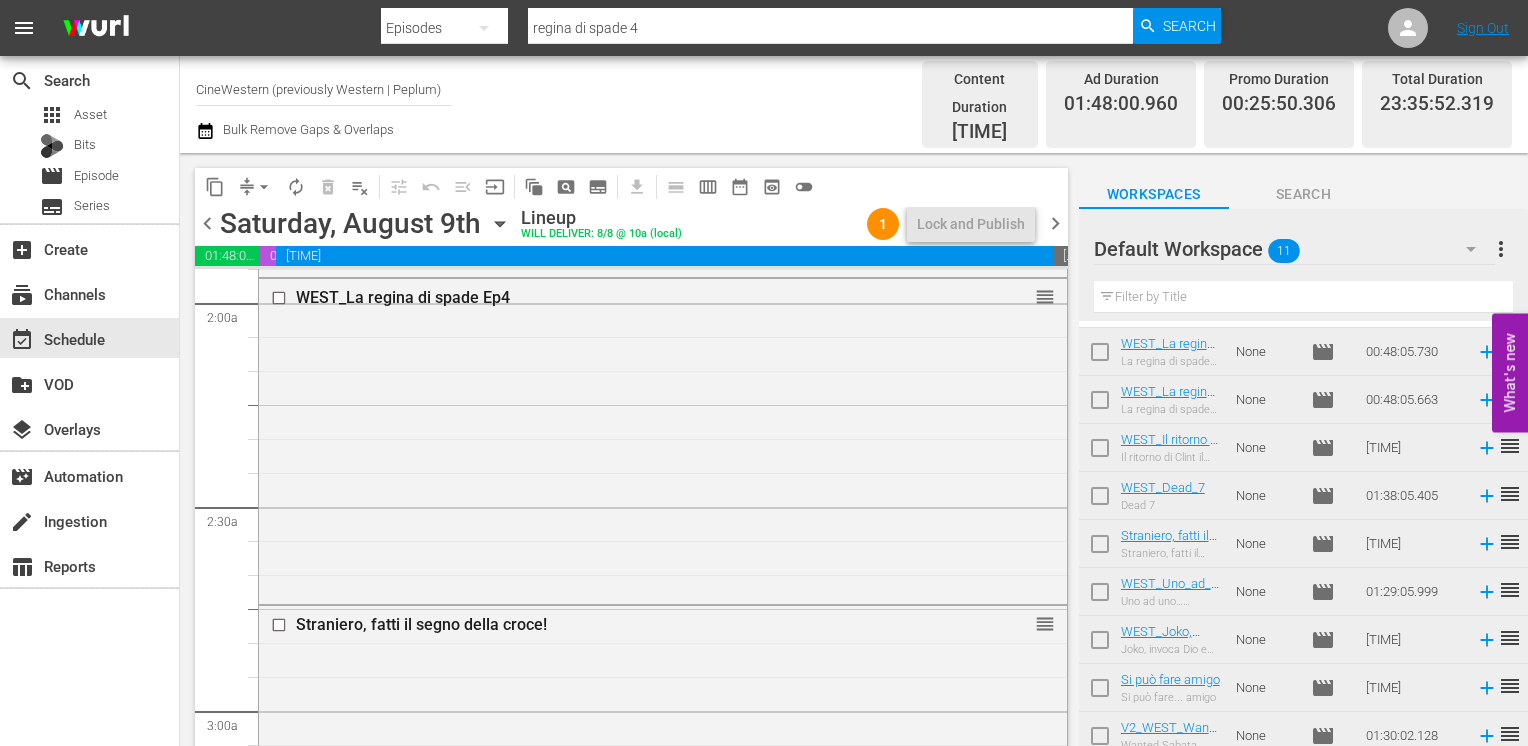 scroll, scrollTop: 556, scrollLeft: 0, axis: vertical 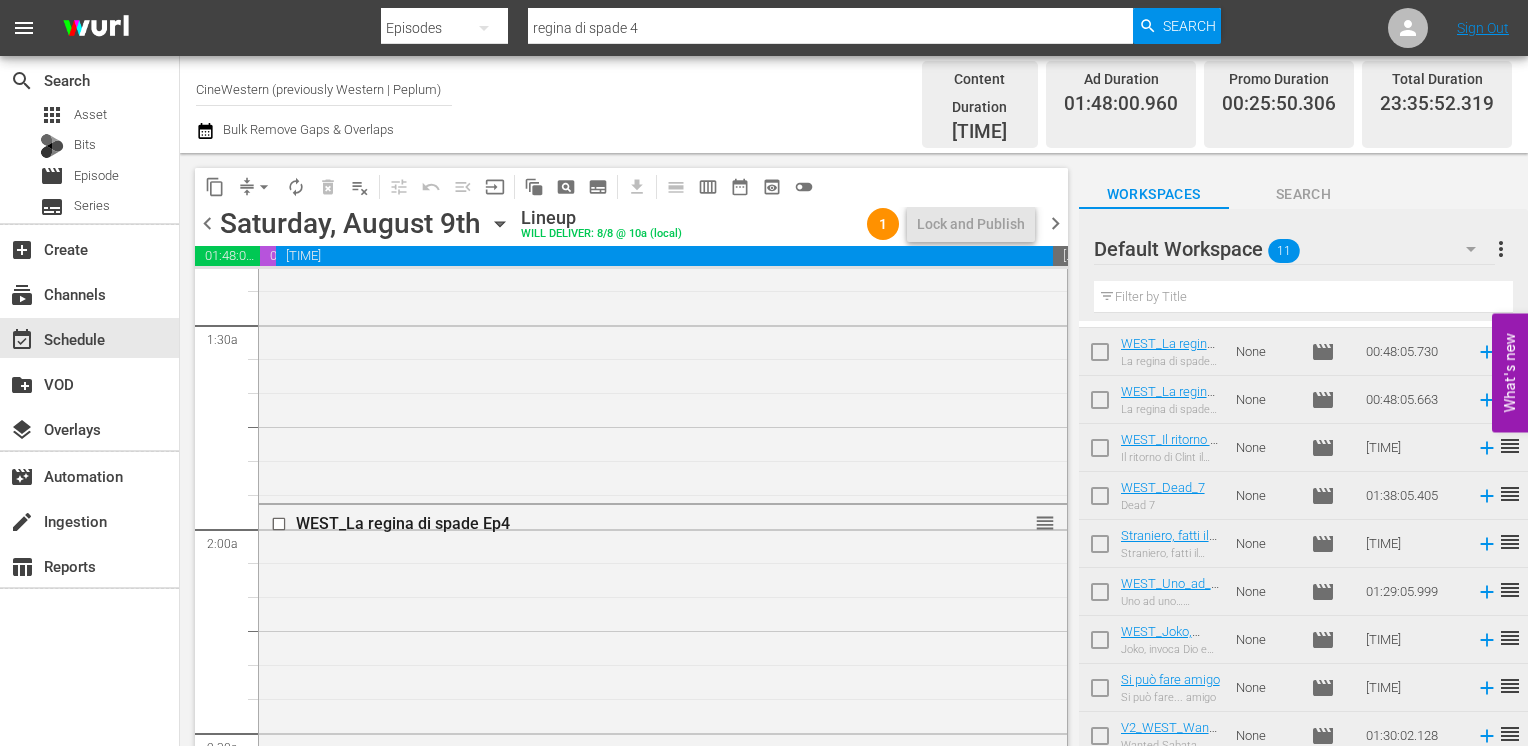 click on "arrow_drop_down" at bounding box center (264, 187) 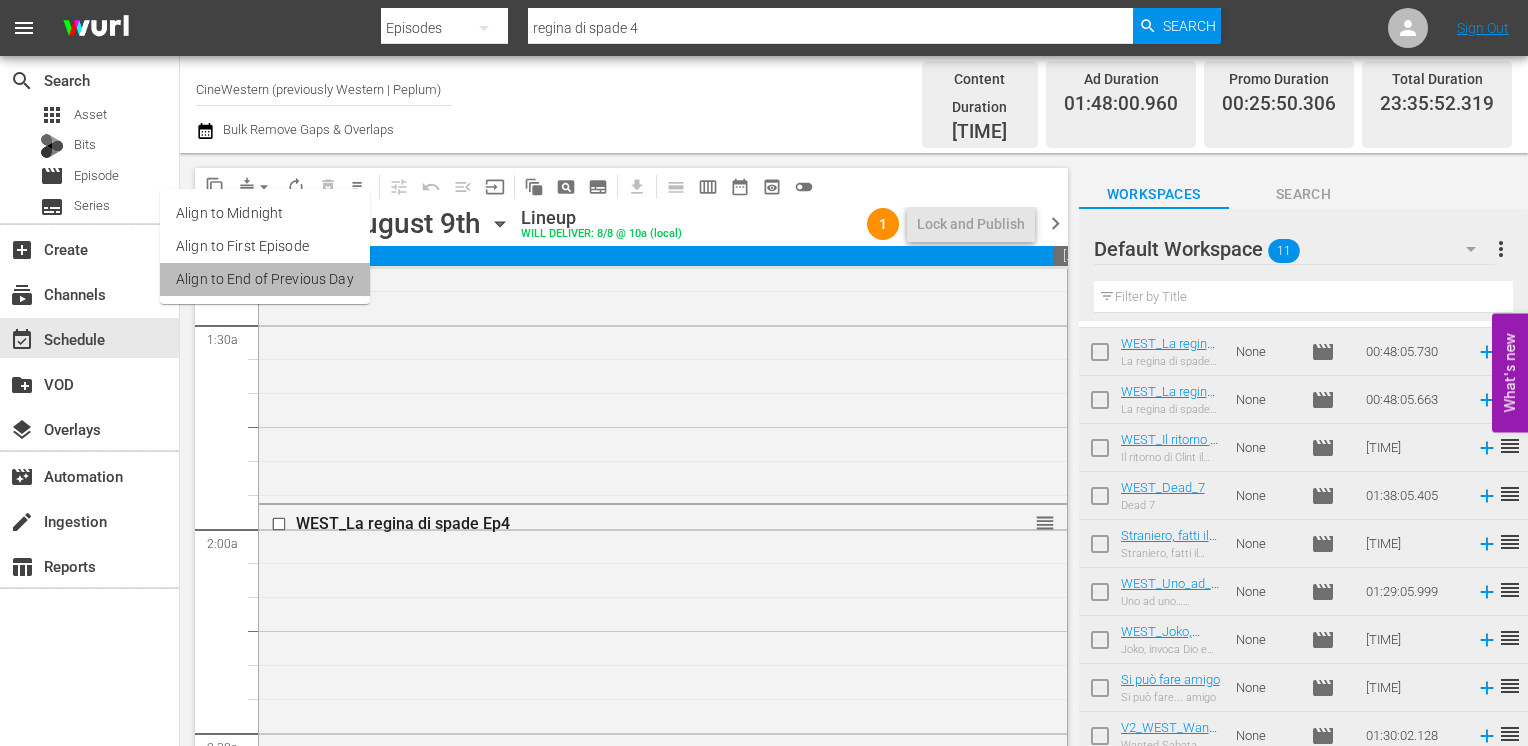 click on "Align to End of Previous Day" at bounding box center (265, 279) 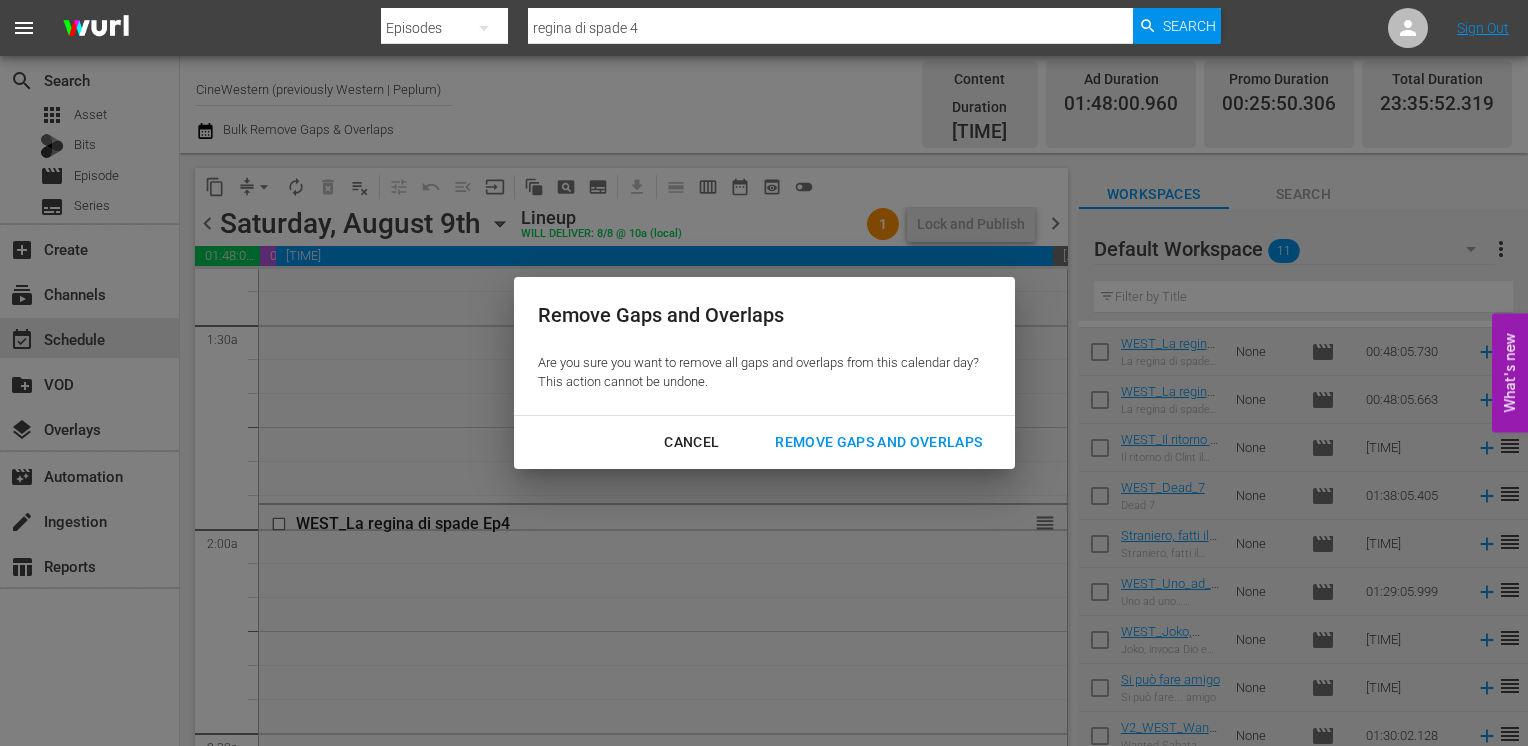 click on "Remove Gaps and Overlaps" at bounding box center [878, 442] 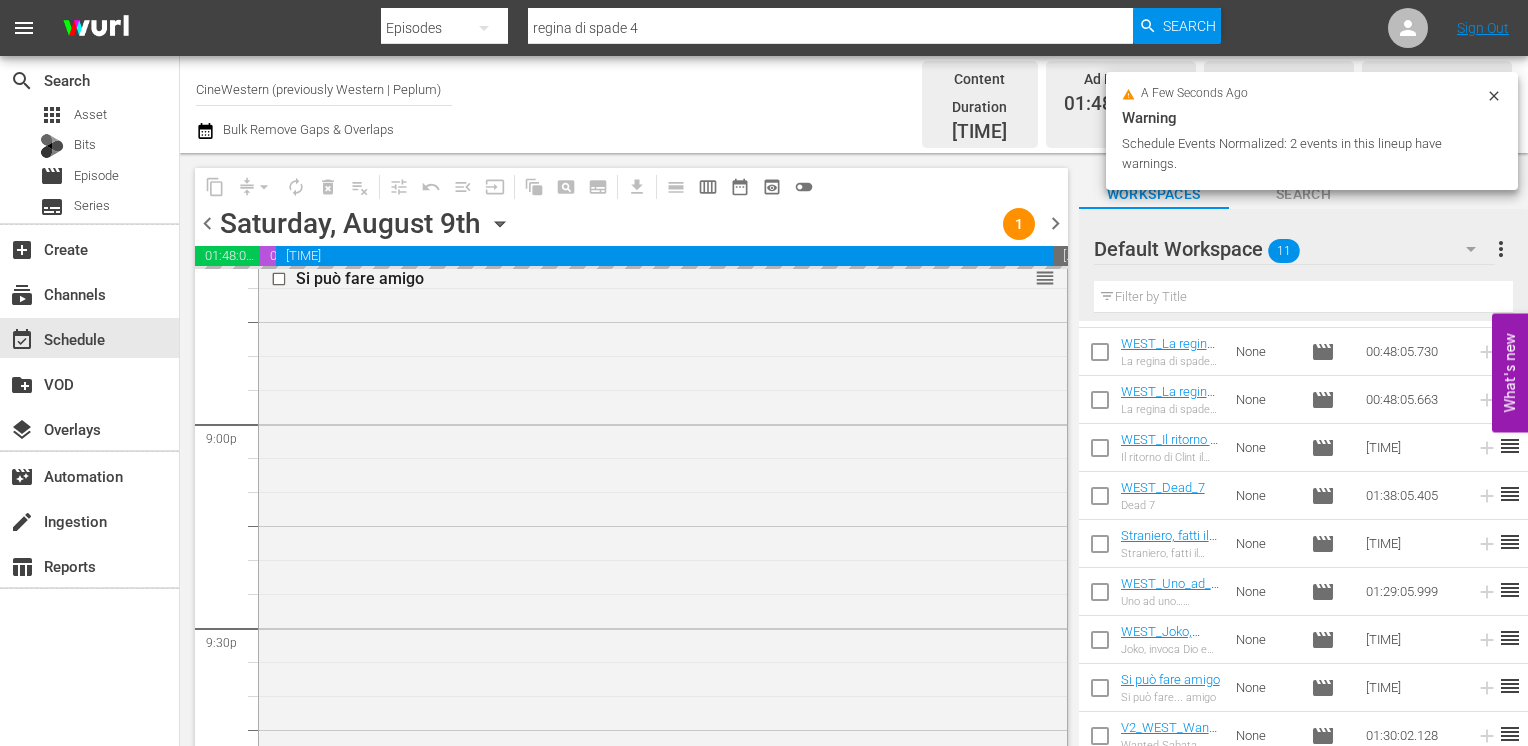scroll, scrollTop: 9310, scrollLeft: 0, axis: vertical 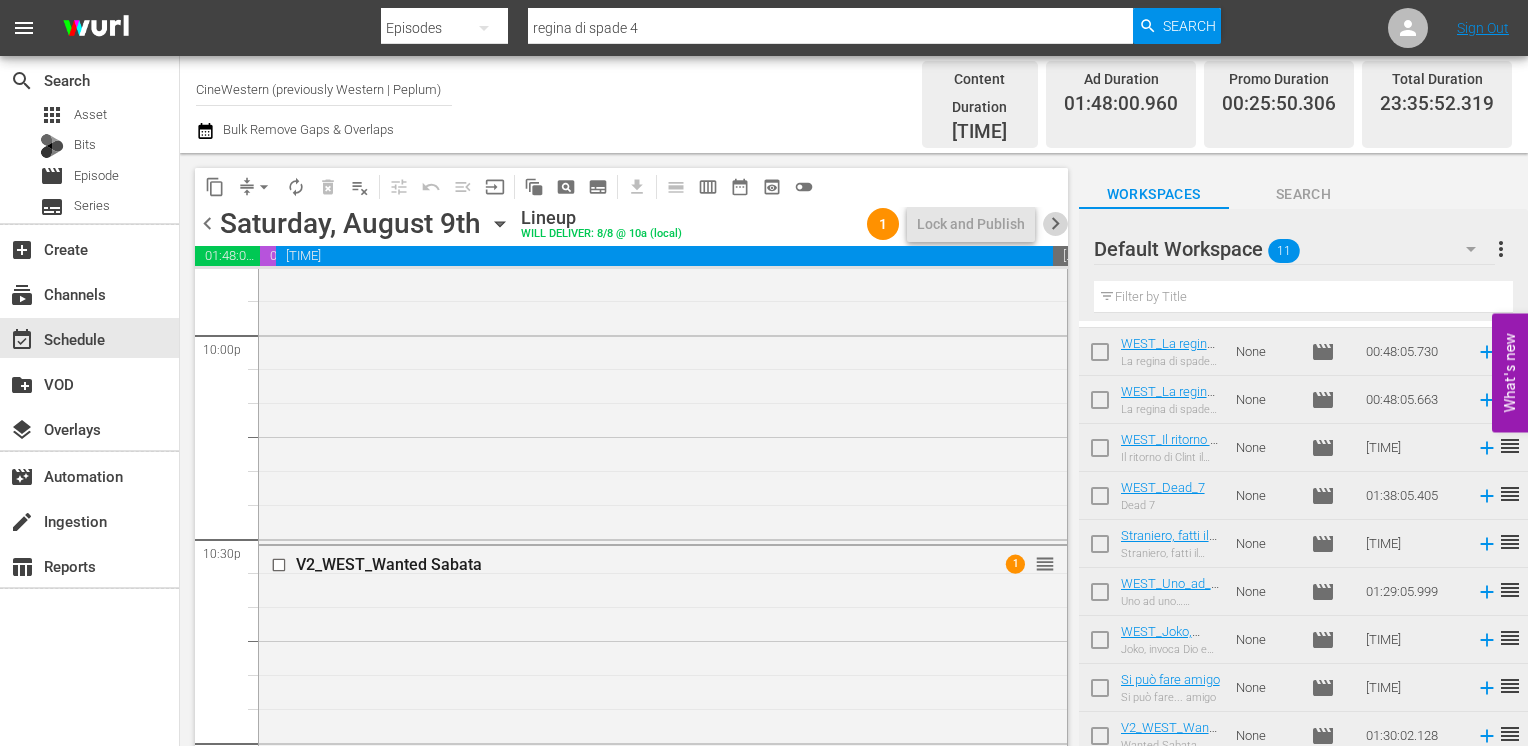 click on "chevron_right" at bounding box center [1055, 223] 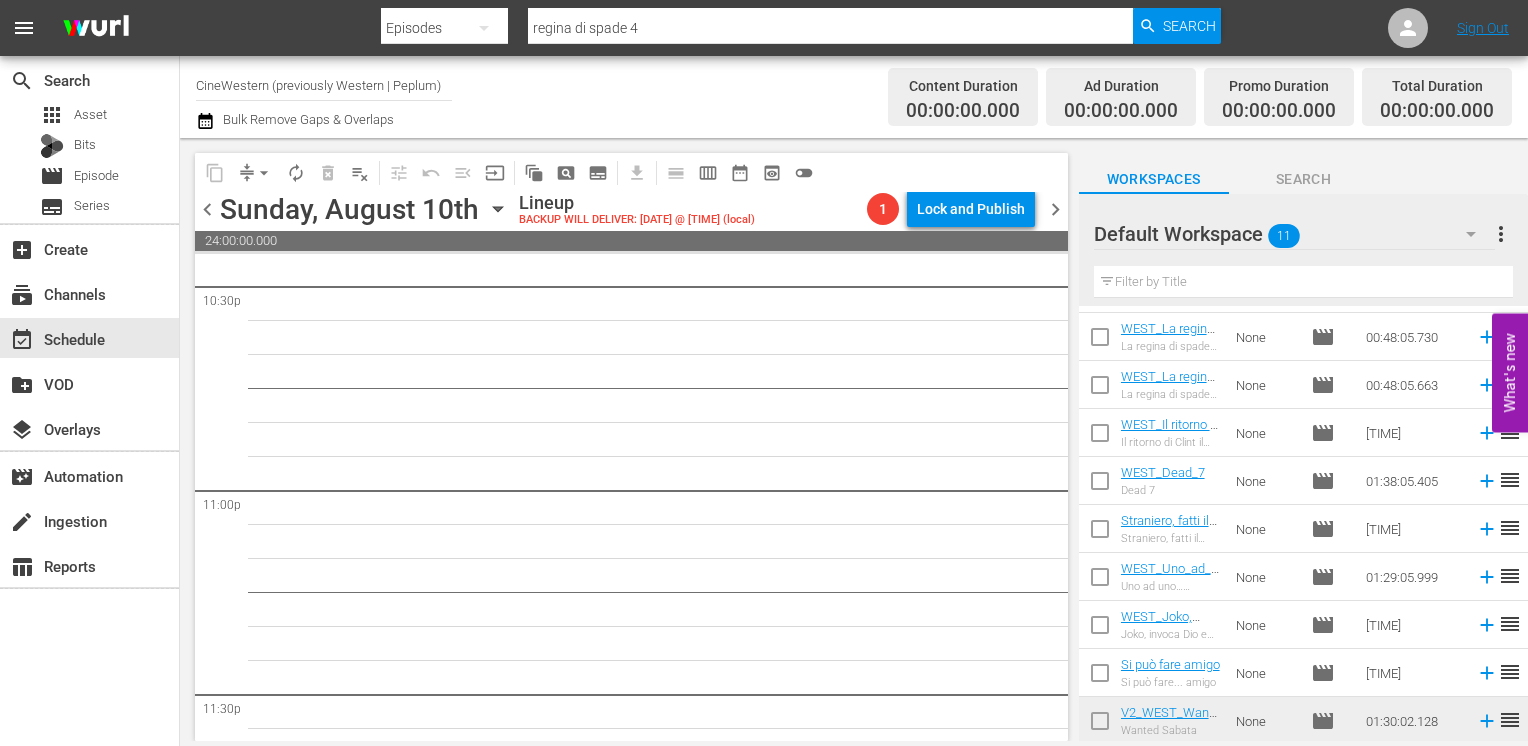 scroll, scrollTop: 9114, scrollLeft: 0, axis: vertical 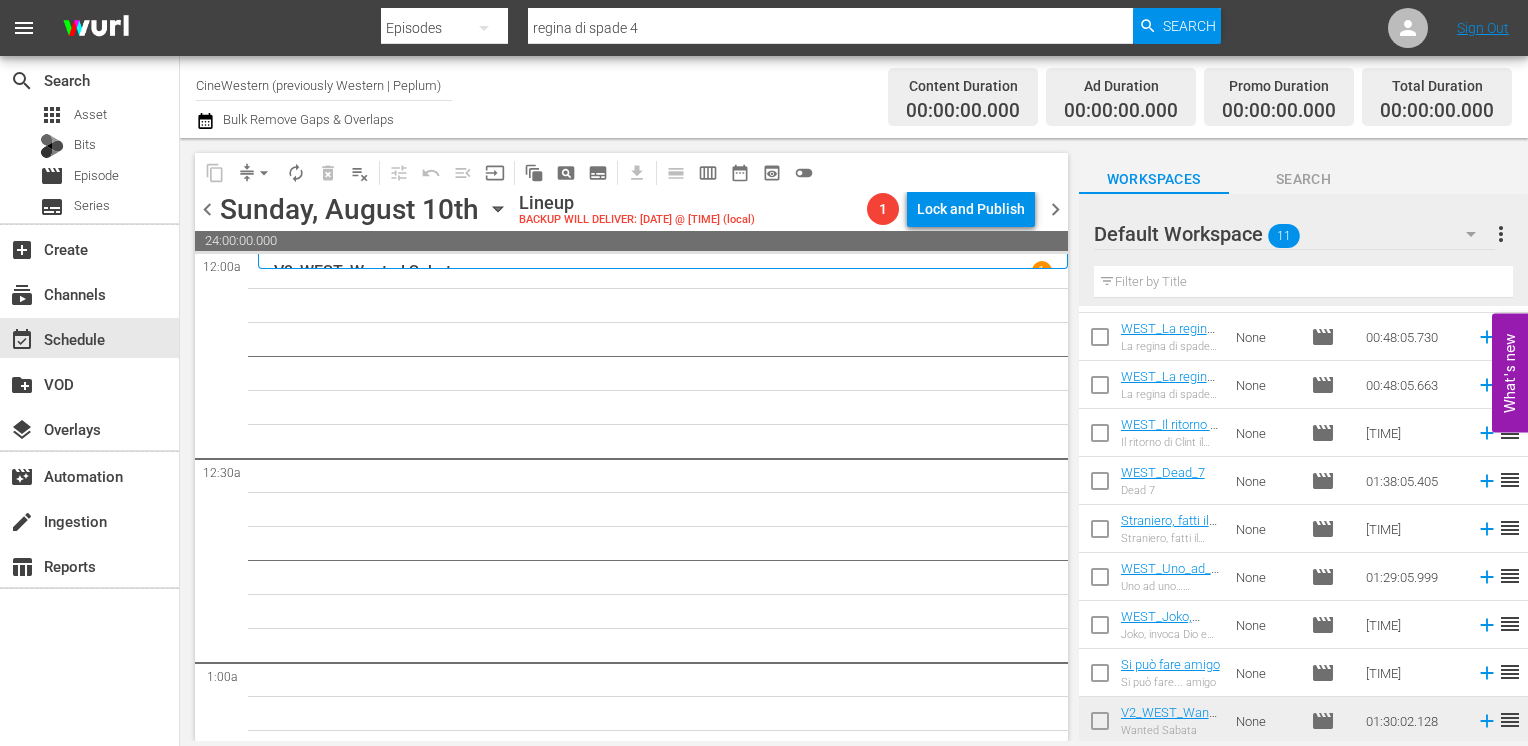 click on "chevron_left" at bounding box center (207, 209) 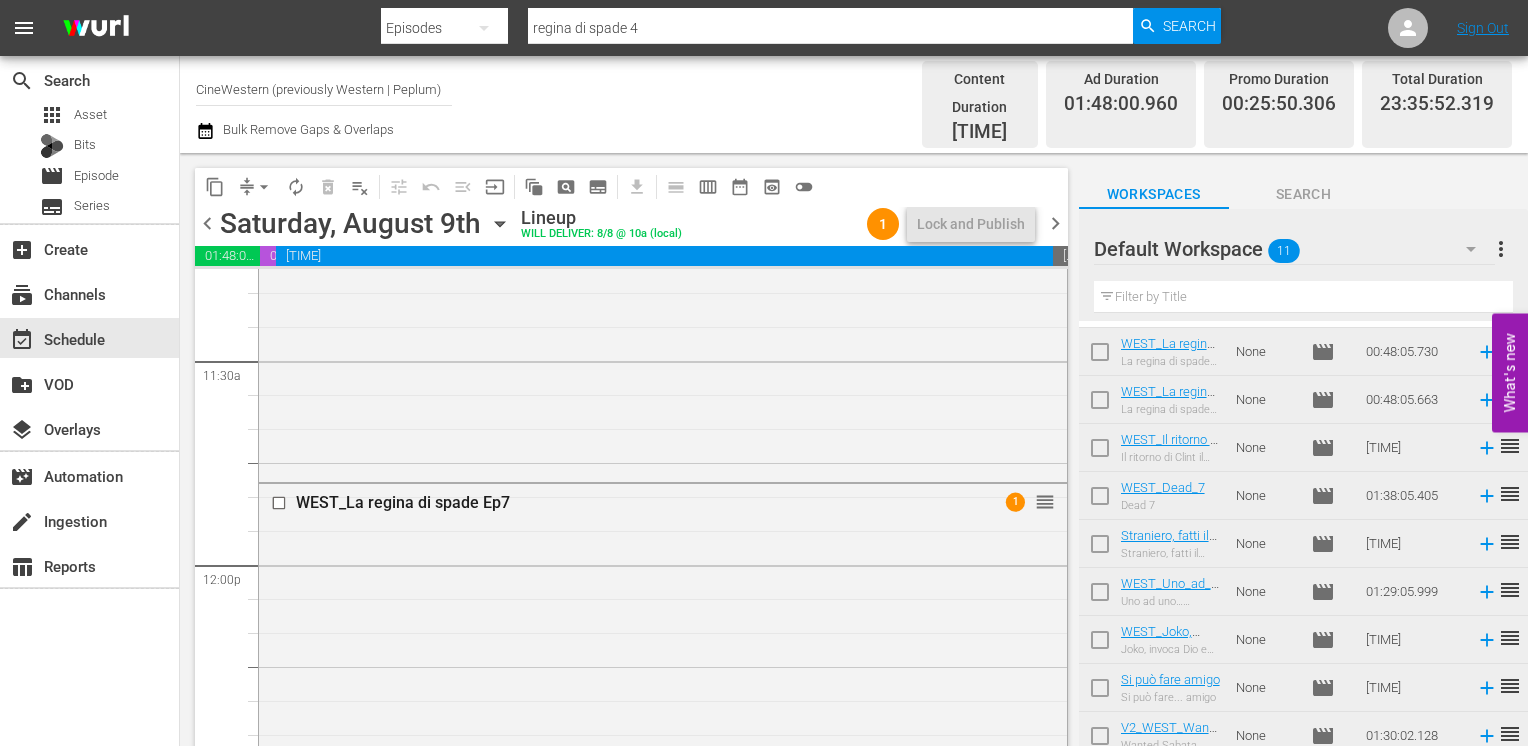 scroll, scrollTop: 4700, scrollLeft: 0, axis: vertical 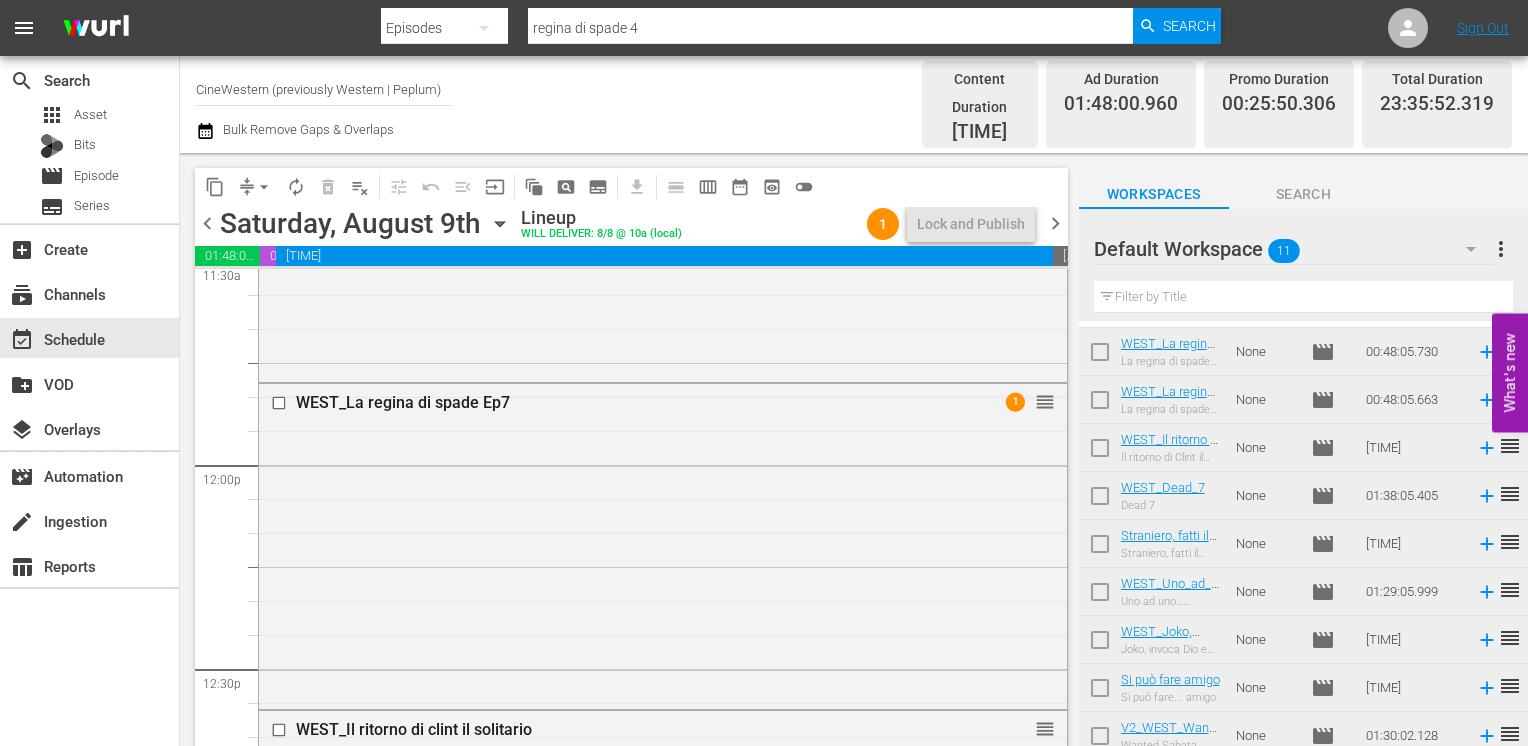 click on "chevron_right" at bounding box center [1055, 223] 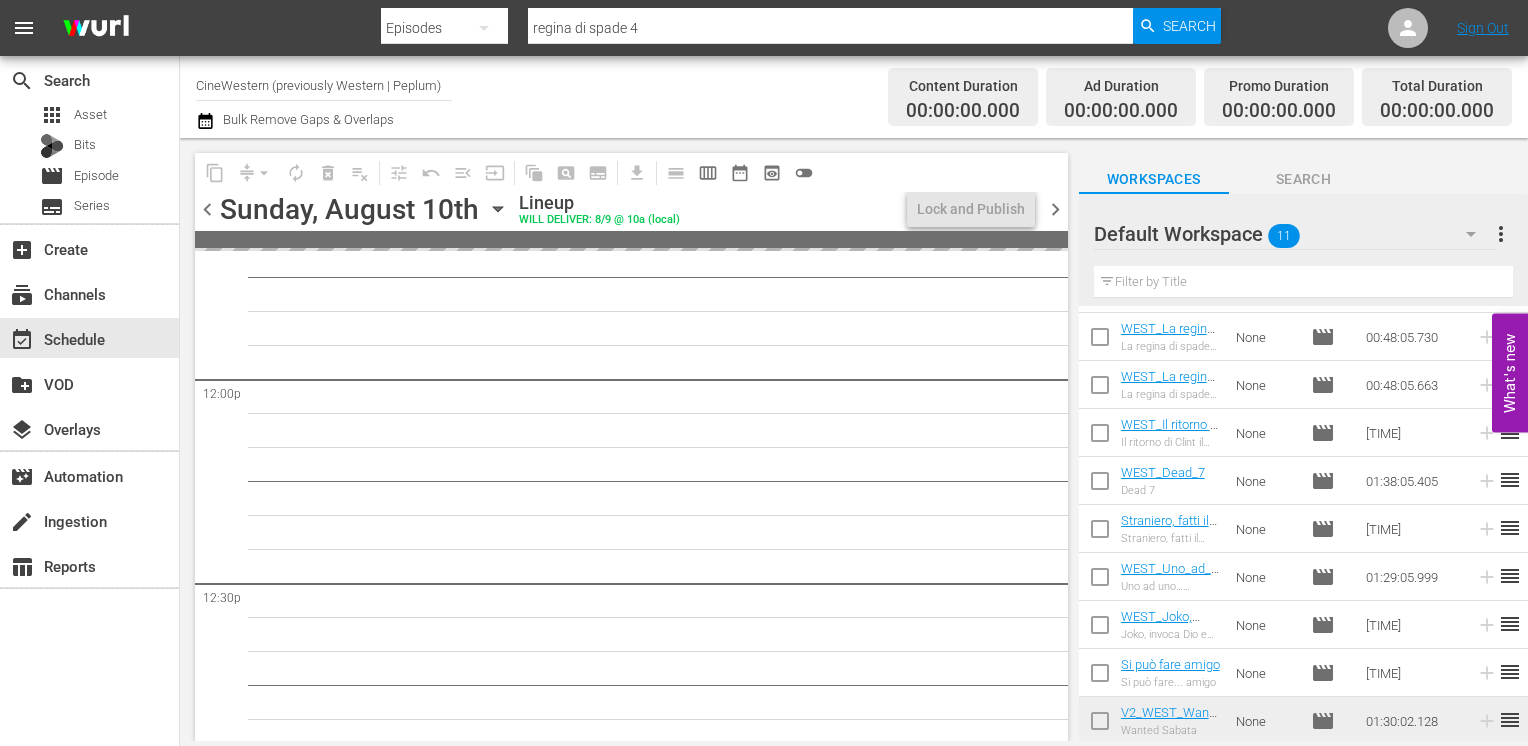 scroll, scrollTop: 4733, scrollLeft: 0, axis: vertical 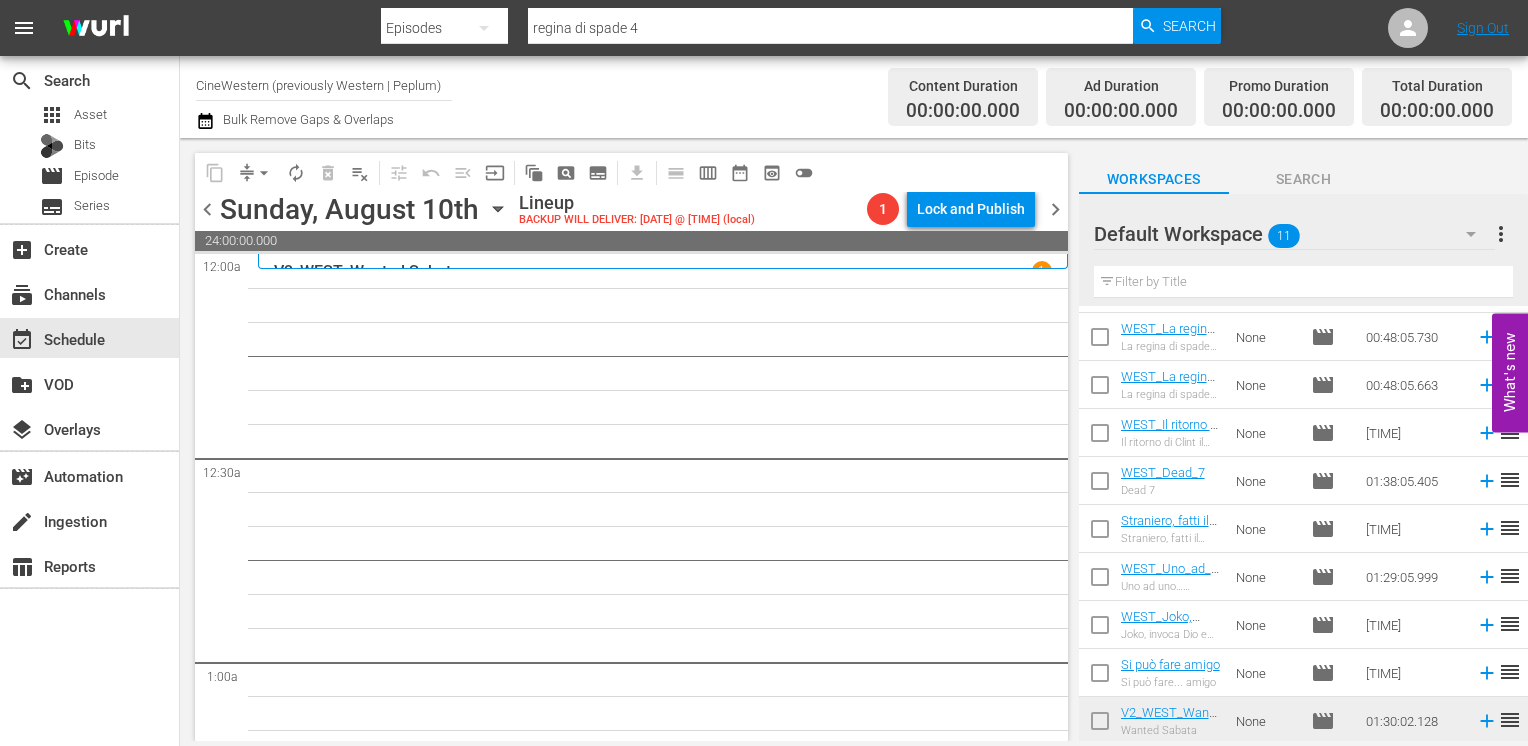 click on "chevron_left" at bounding box center [207, 209] 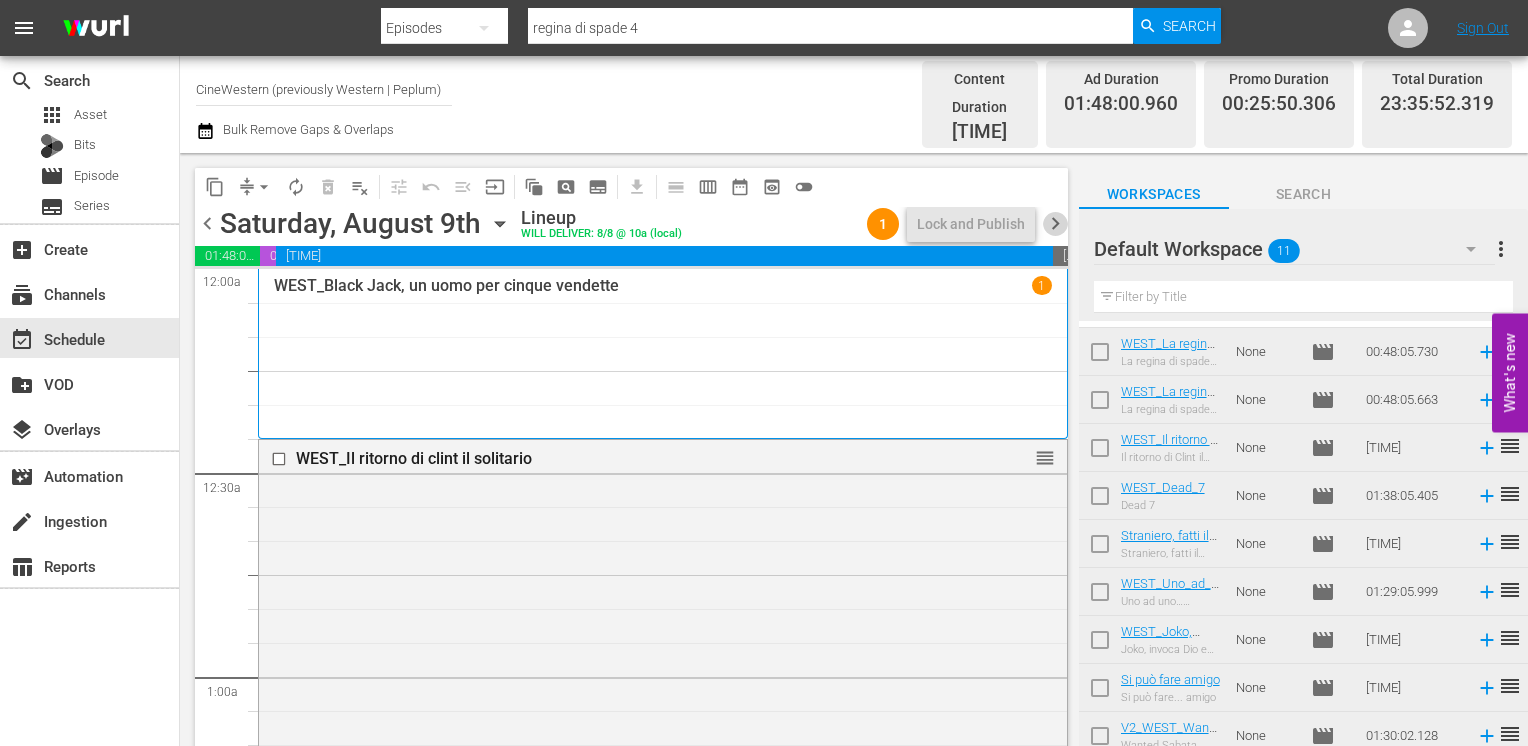 click on "chevron_right" at bounding box center (1055, 223) 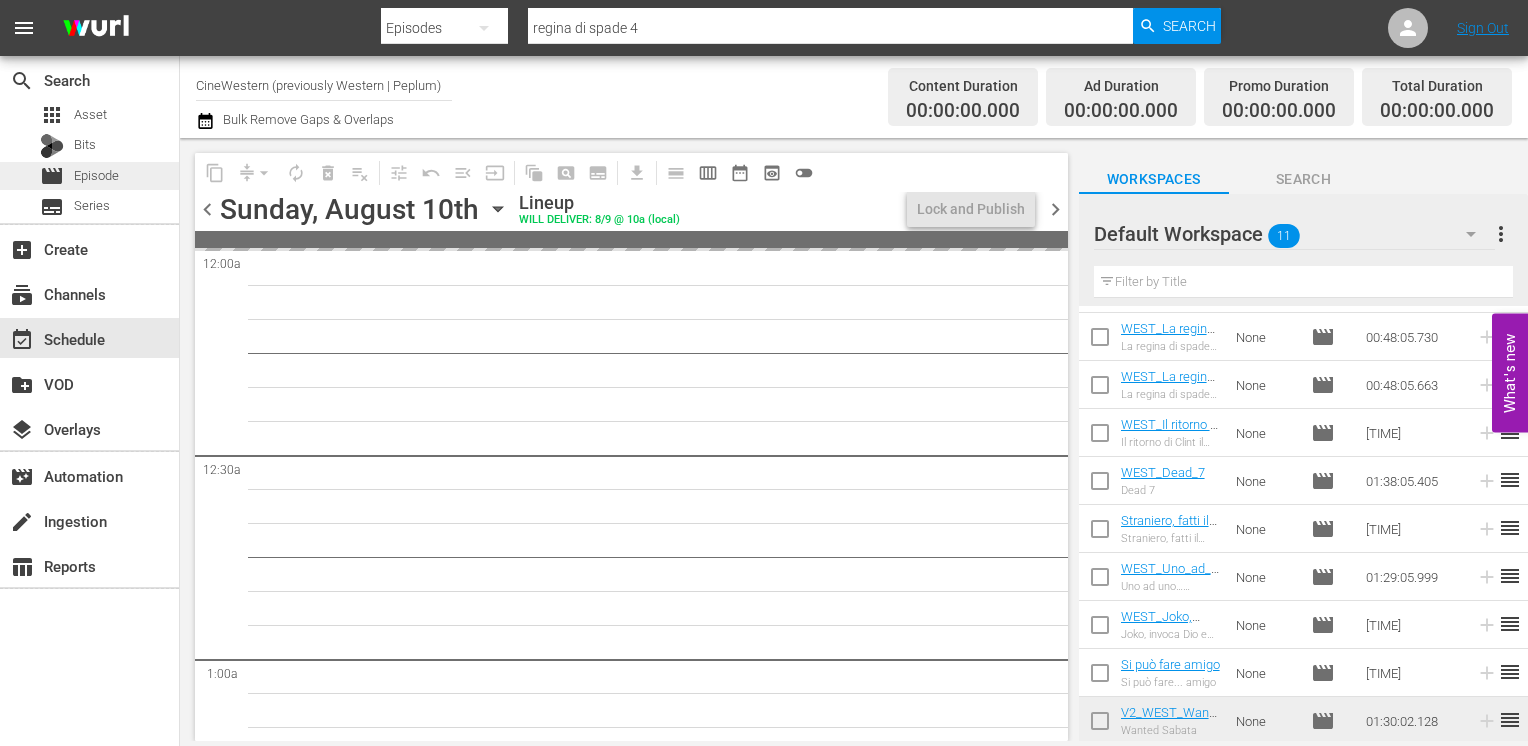 click on "Episode" at bounding box center (96, 176) 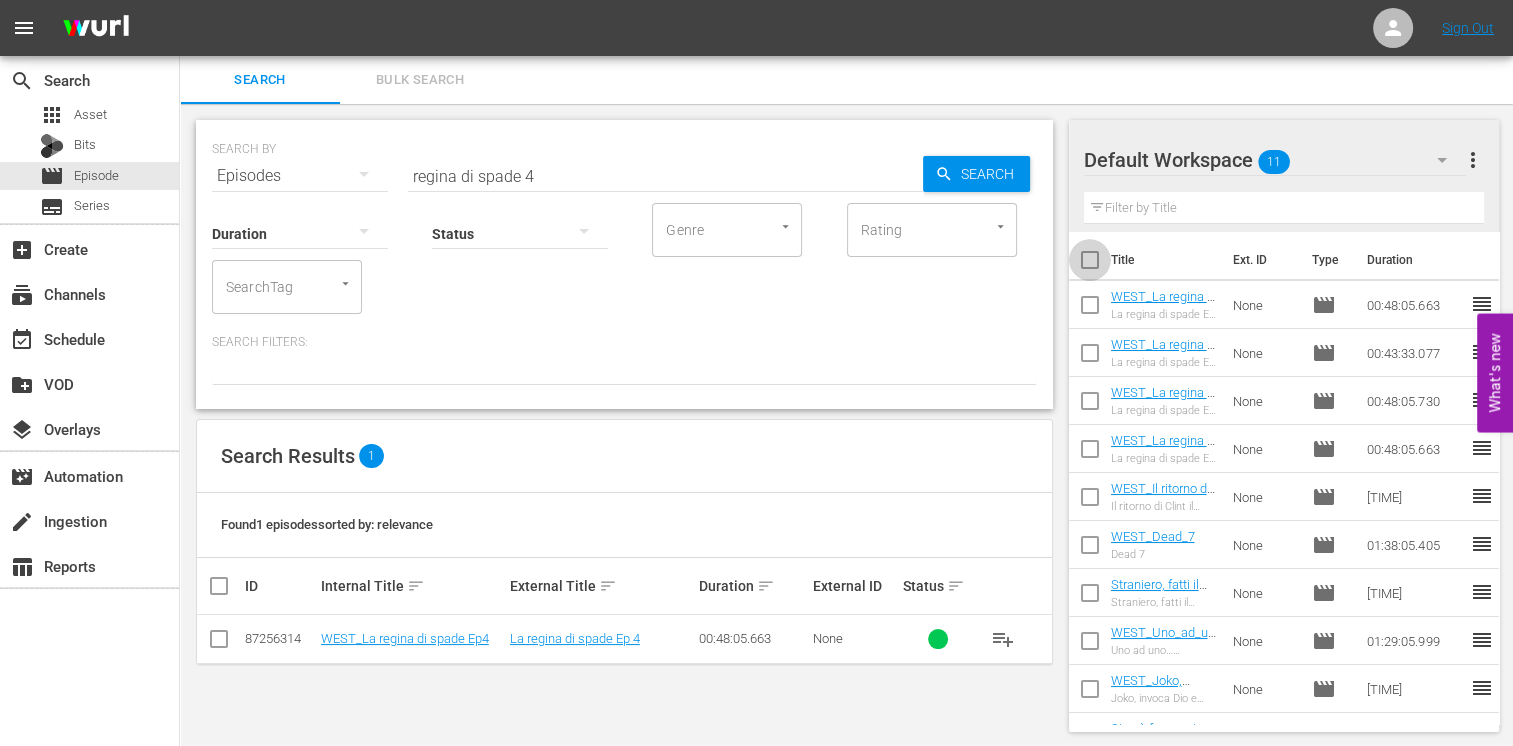 click at bounding box center (1090, 264) 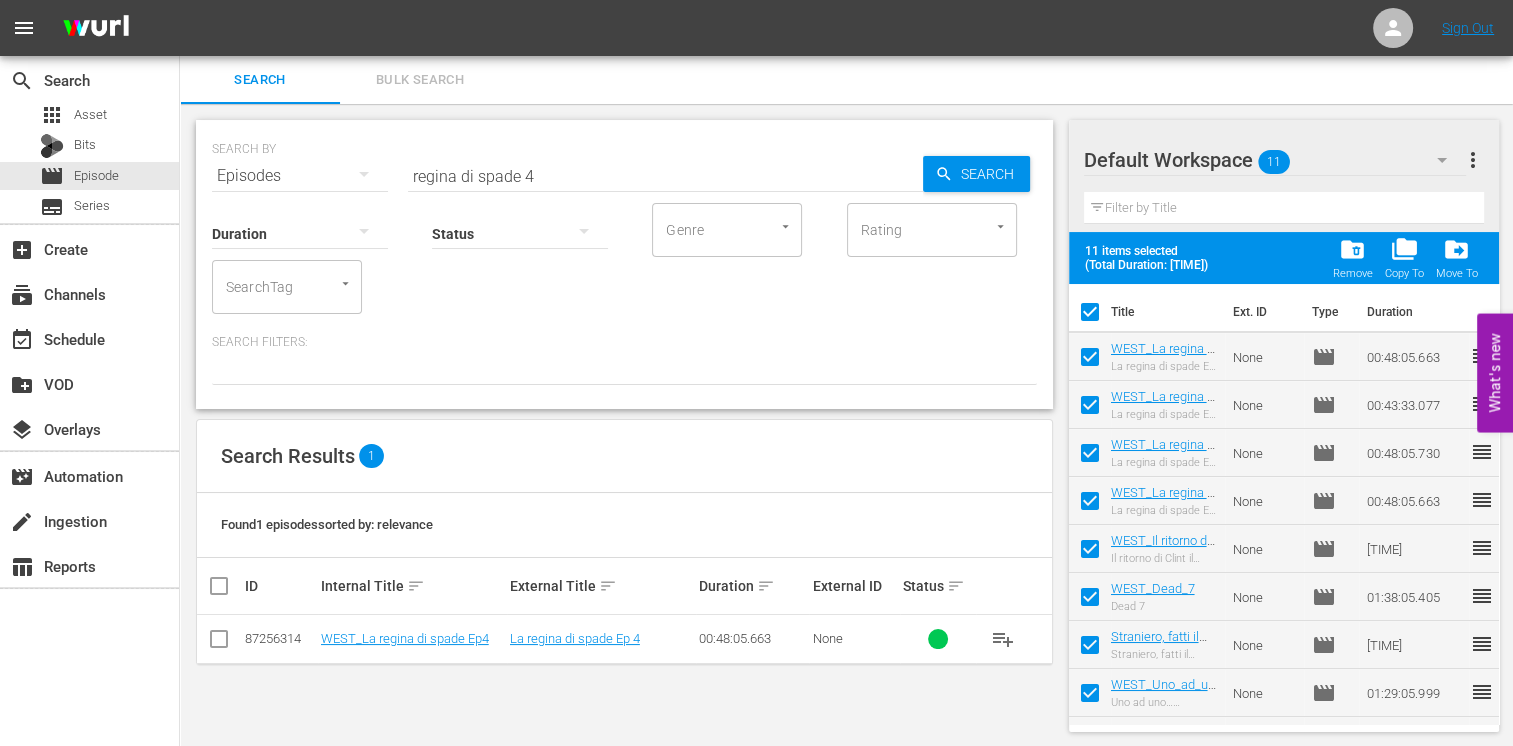 click on "Remove" at bounding box center [1352, 273] 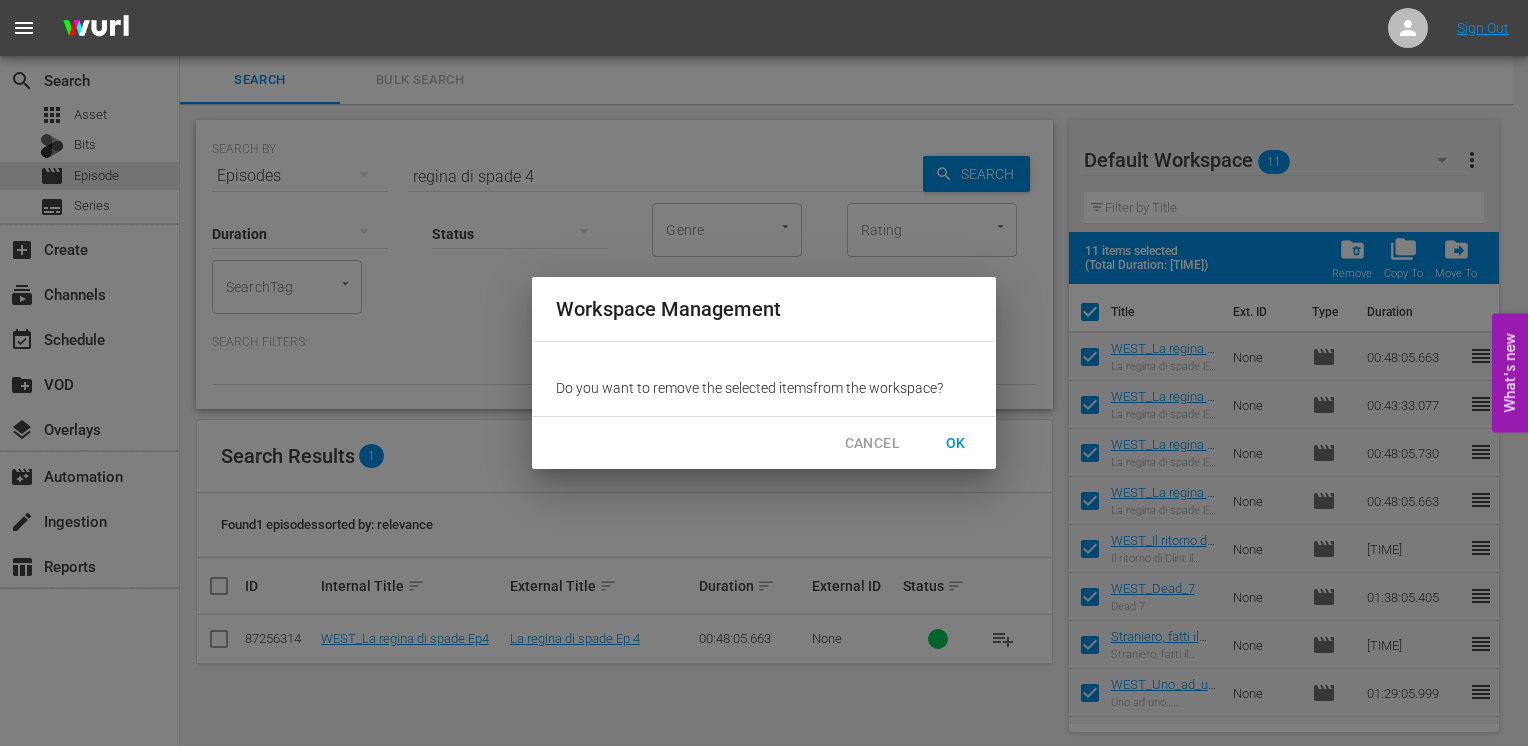 click on "OK" at bounding box center [956, 443] 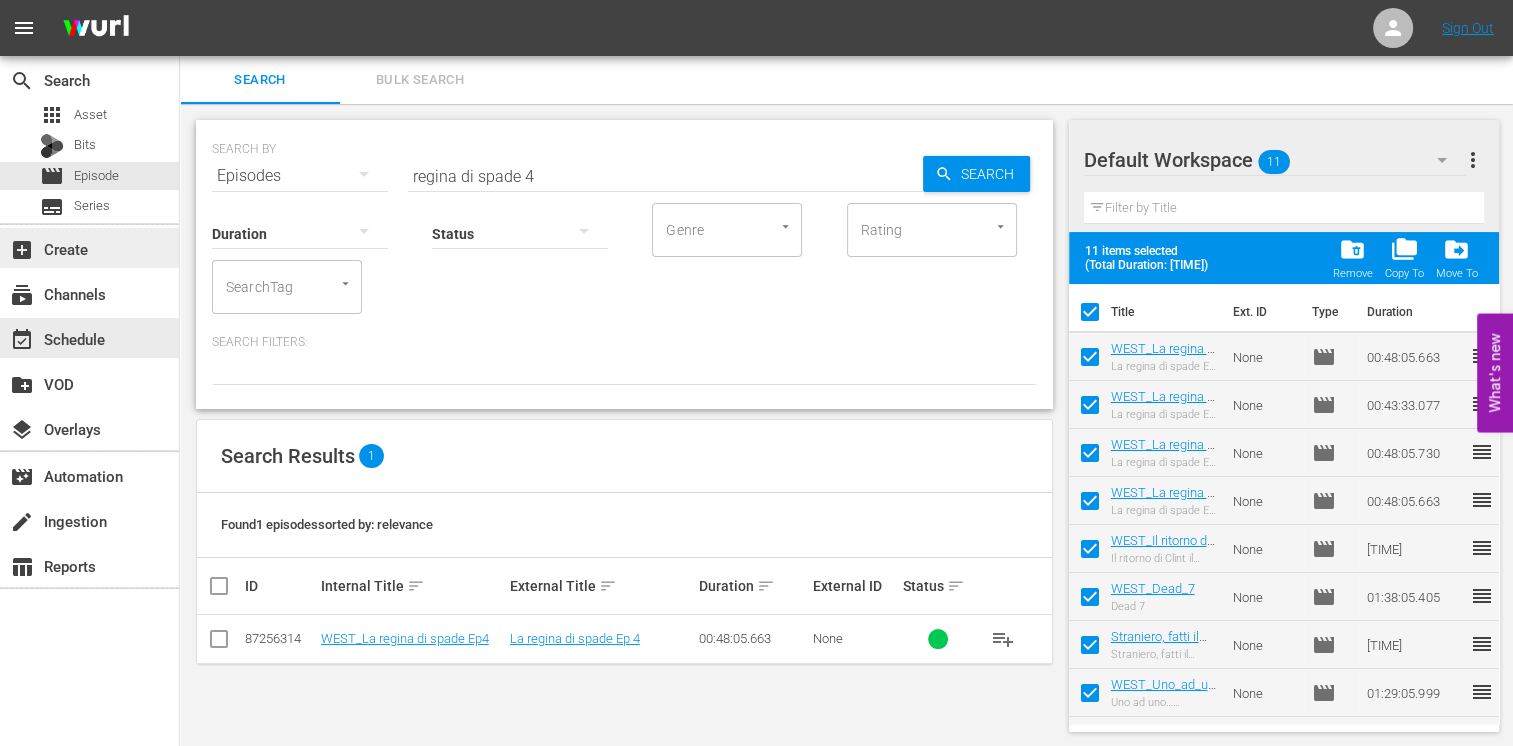 checkbox on "false" 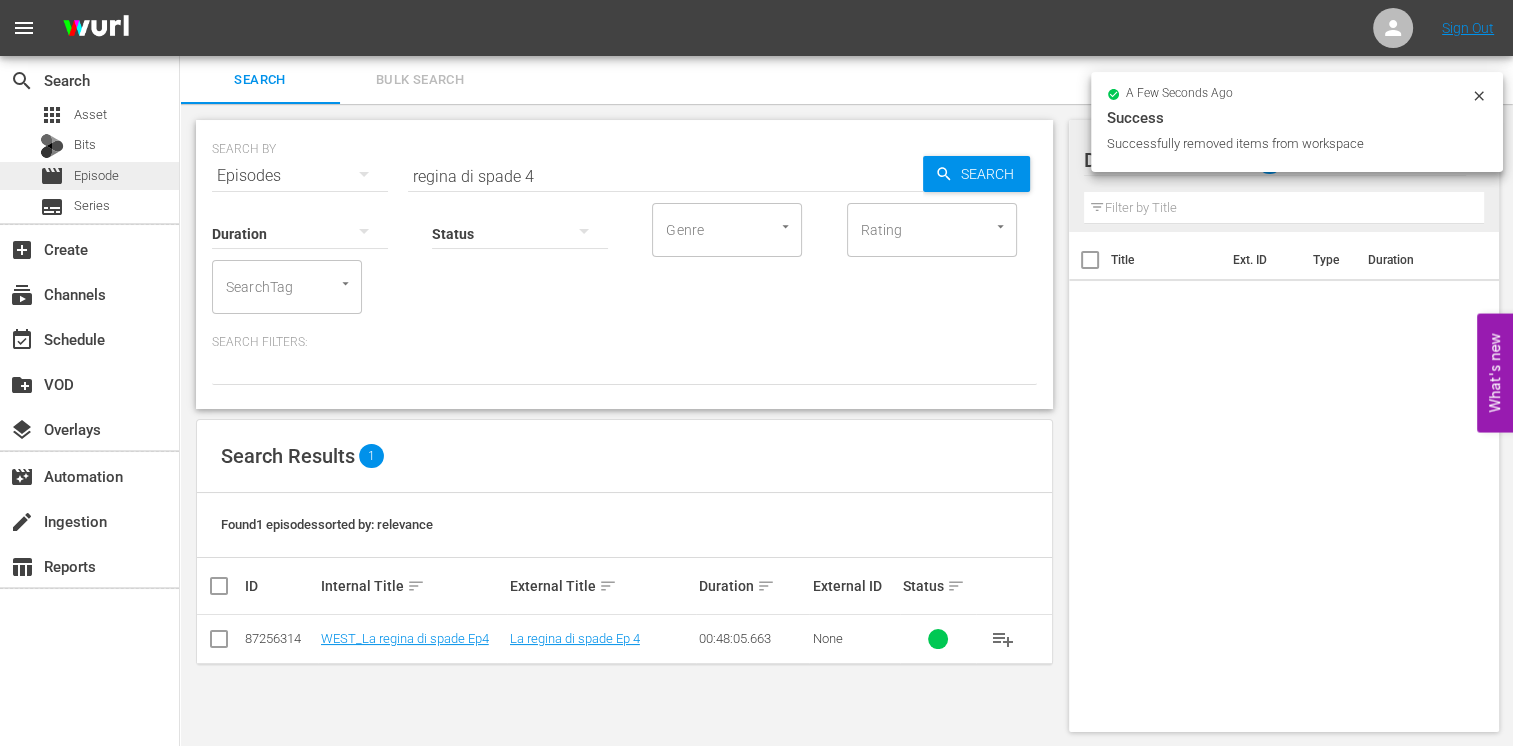 click on "Episode" at bounding box center [96, 176] 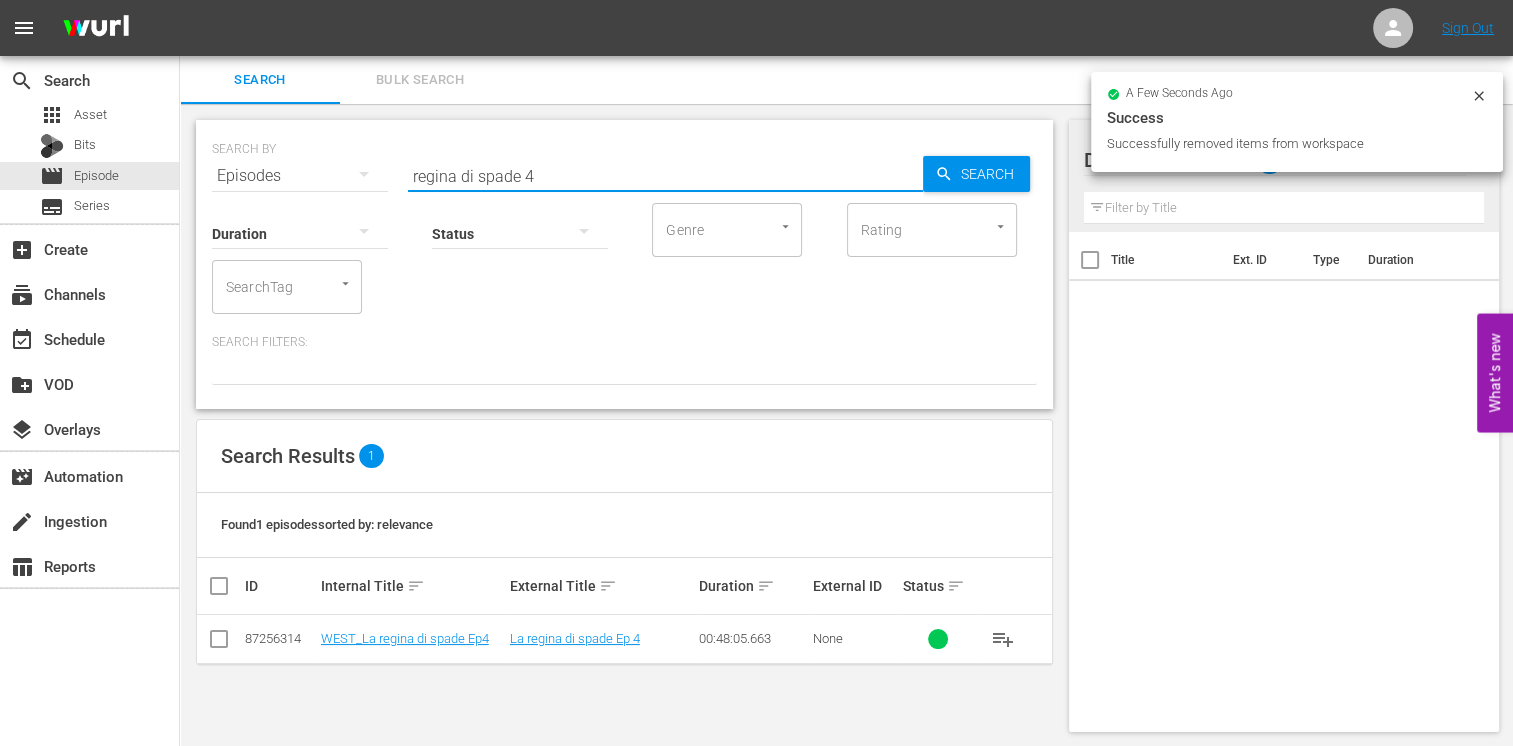 drag, startPoint x: 548, startPoint y: 172, endPoint x: 399, endPoint y: 174, distance: 149.01343 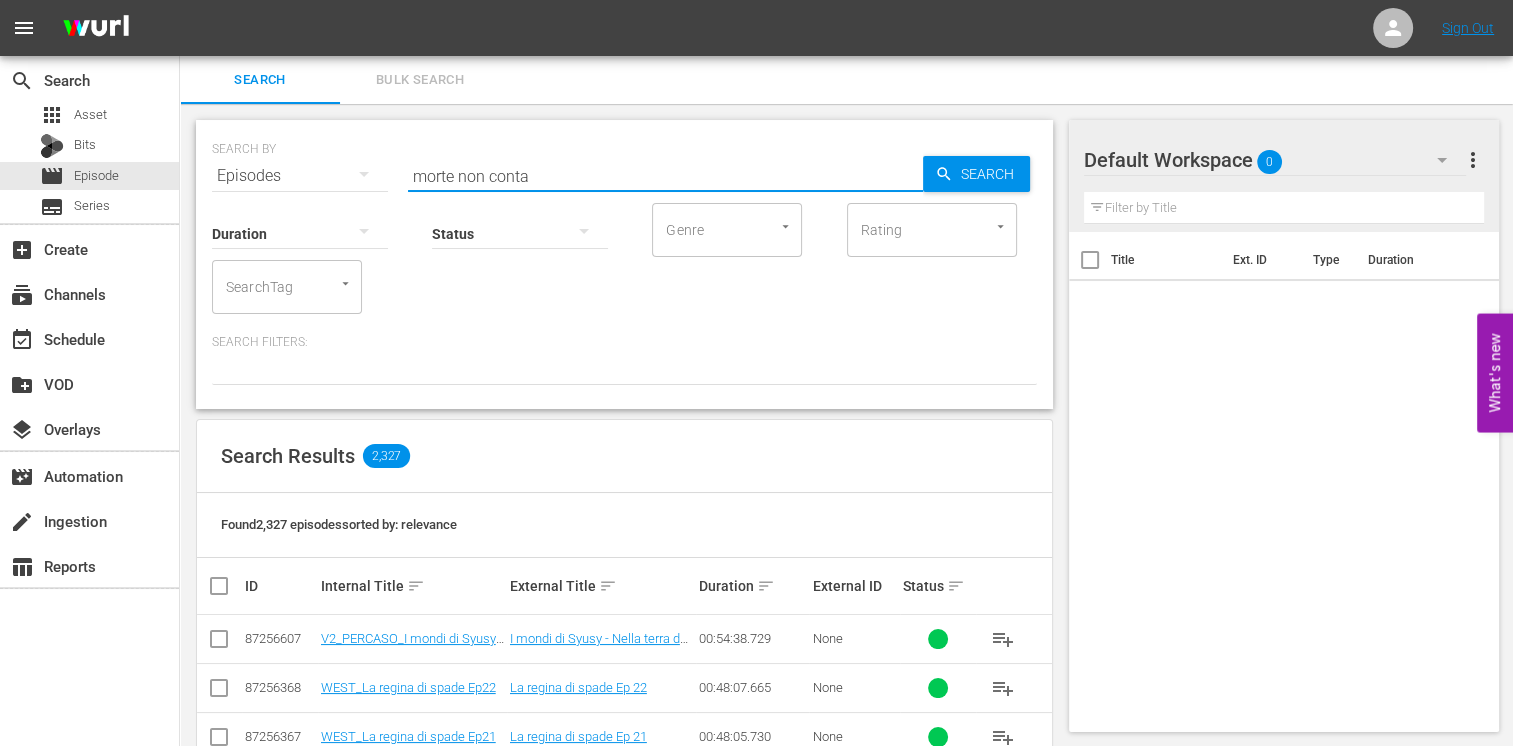 type on "morte non conta" 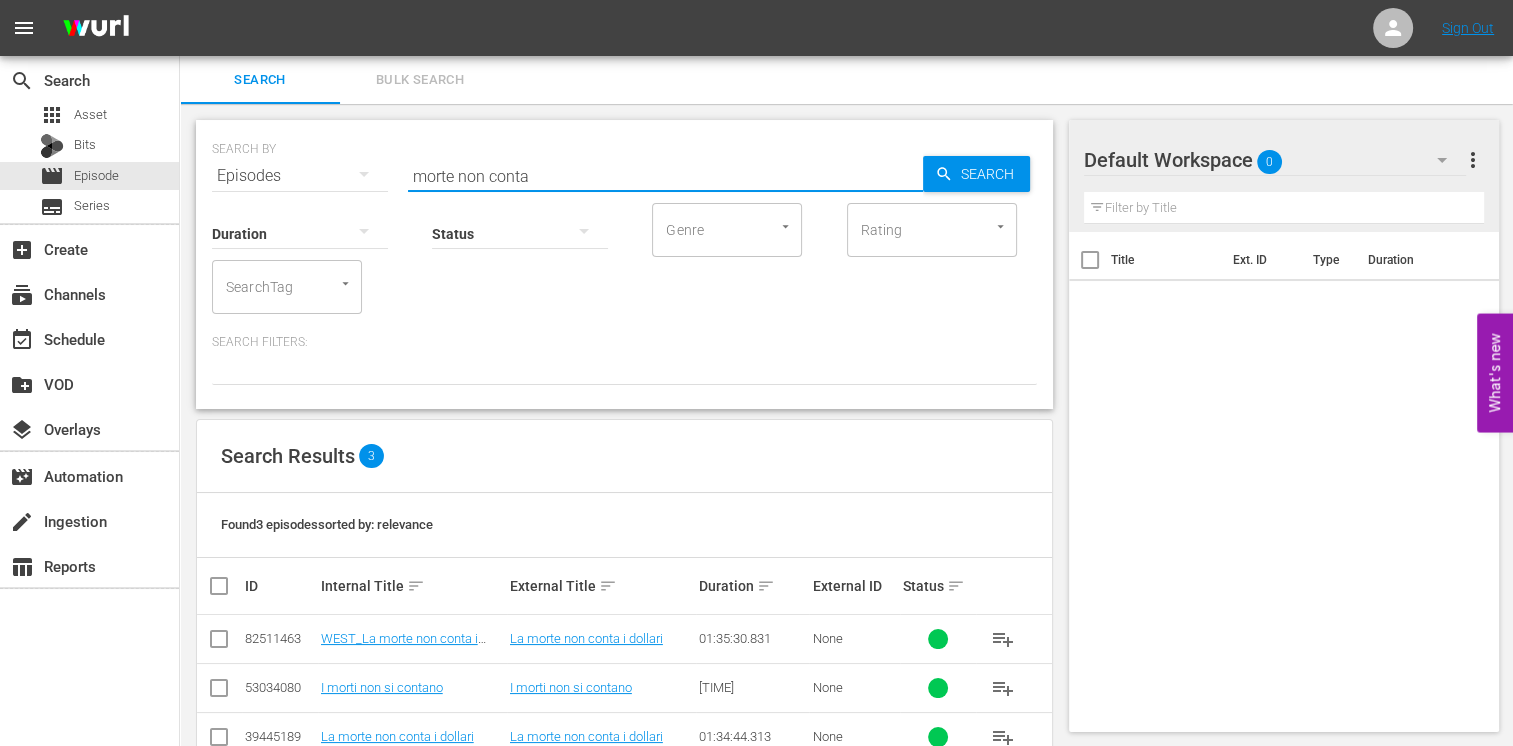 click at bounding box center [219, 643] 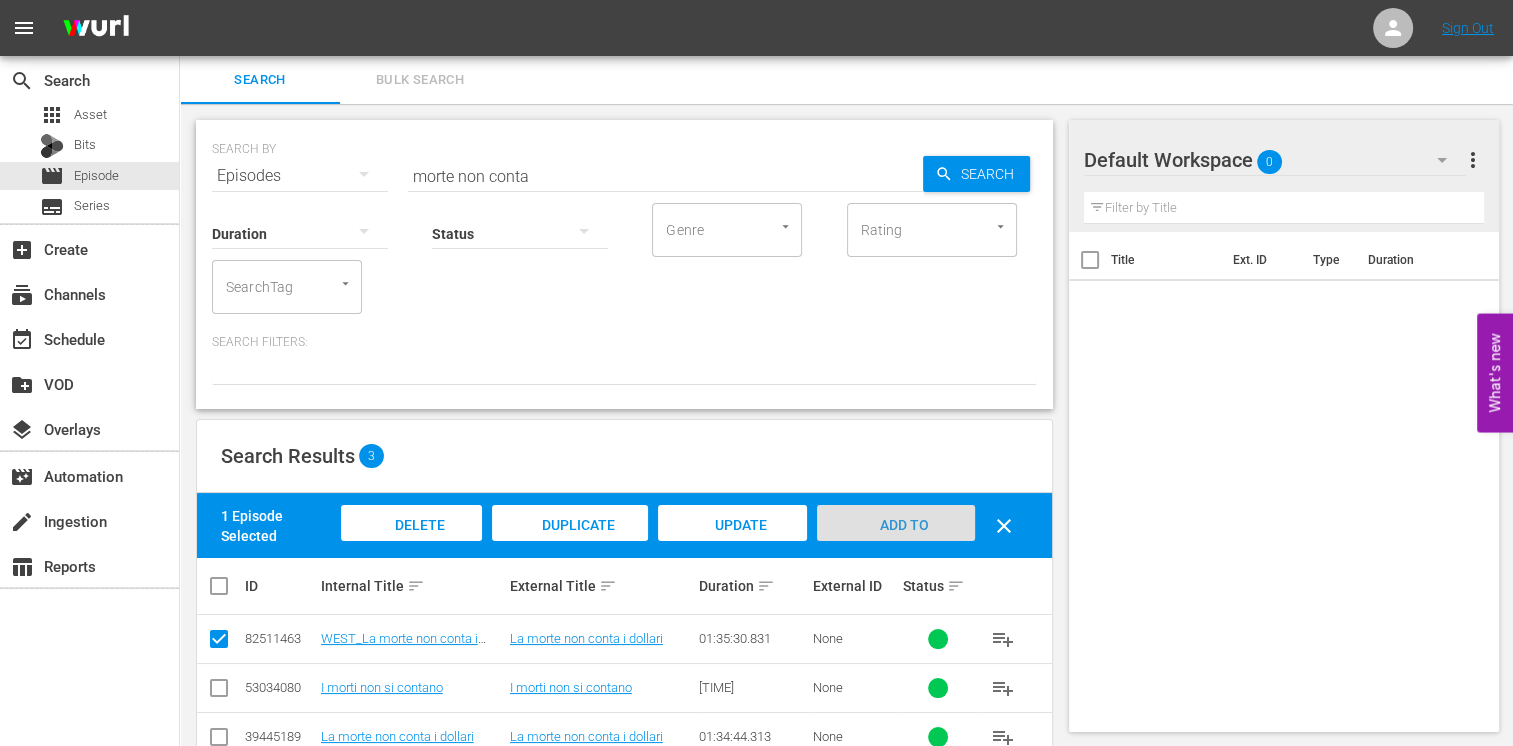 click on "Add to Workspace" at bounding box center (896, 544) 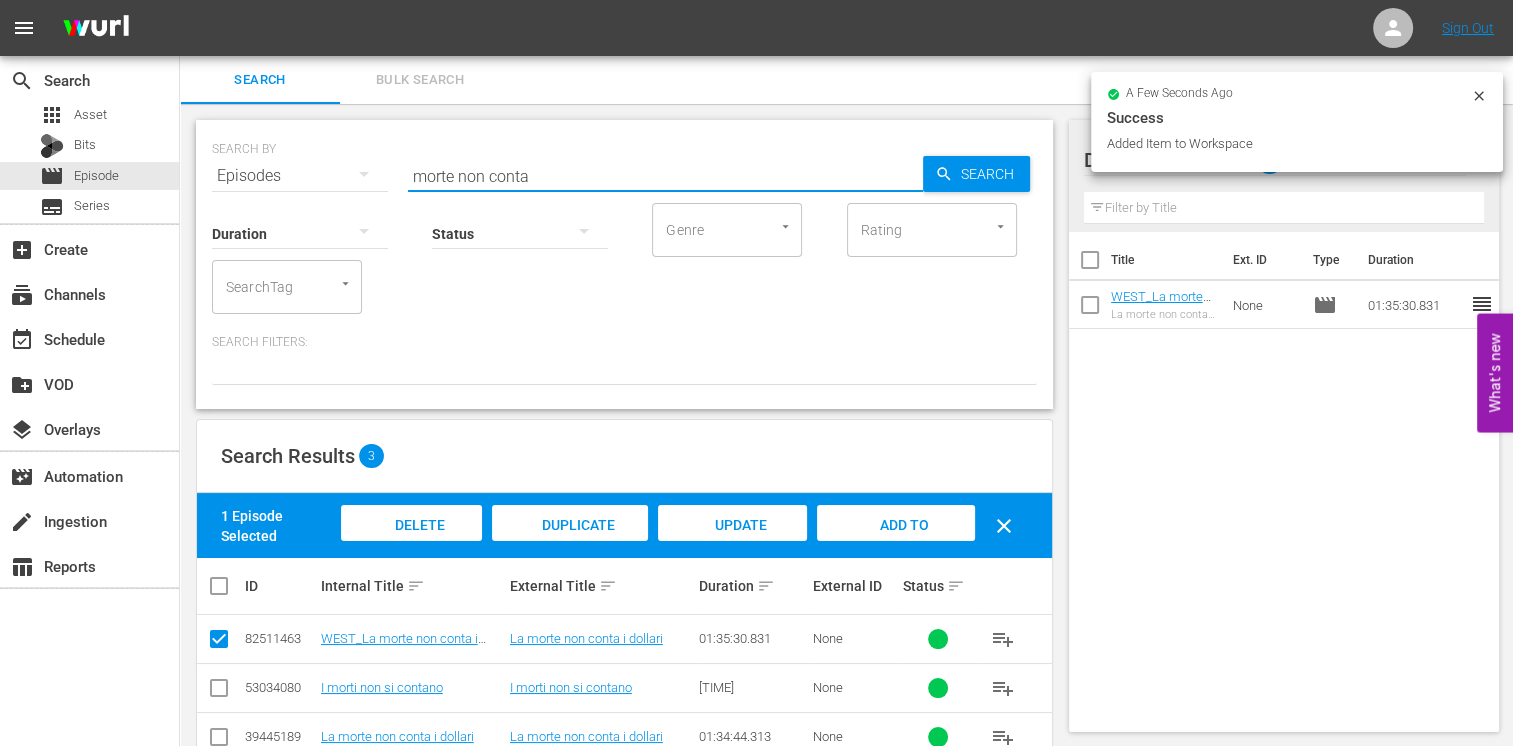 drag, startPoint x: 529, startPoint y: 182, endPoint x: 278, endPoint y: 155, distance: 252.44801 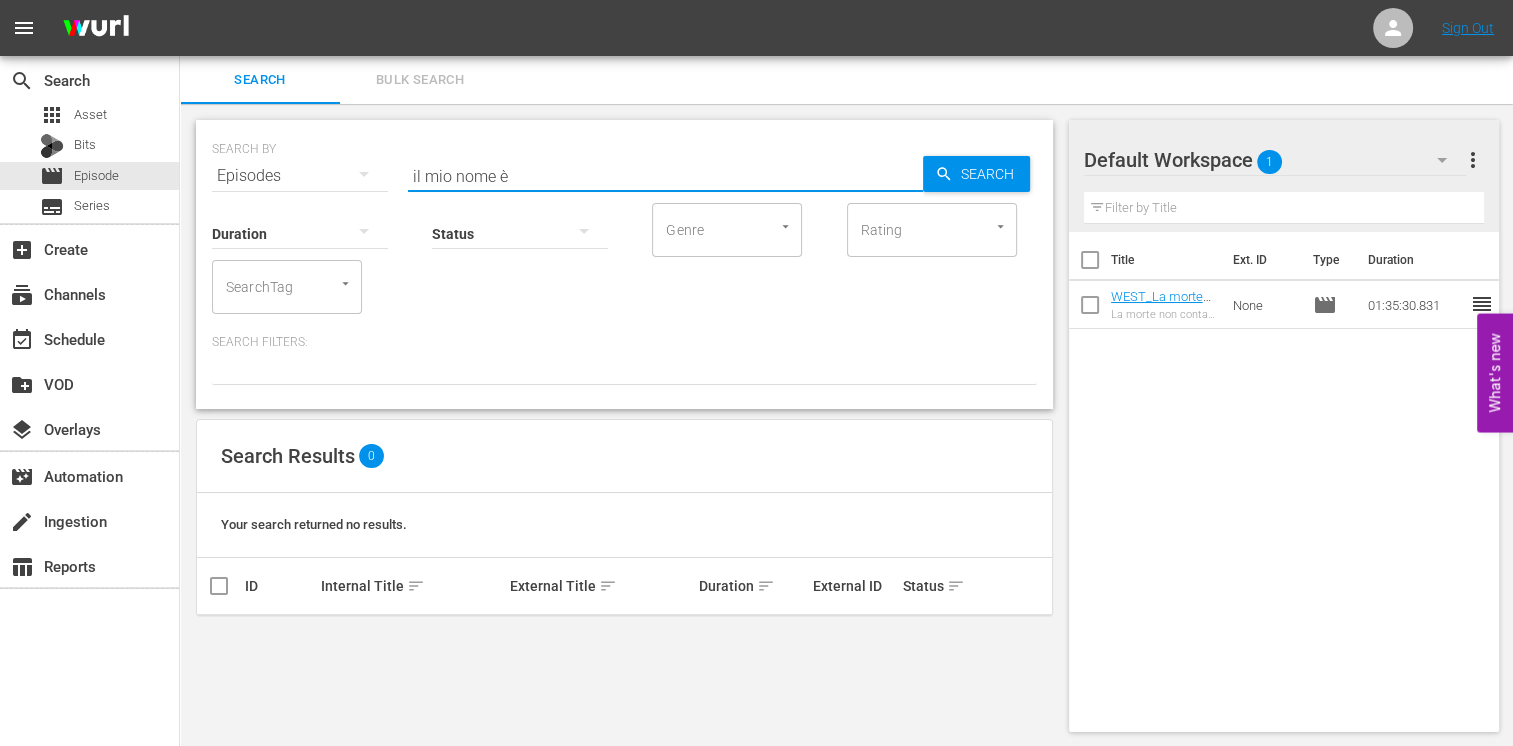 type on "il mio nome è" 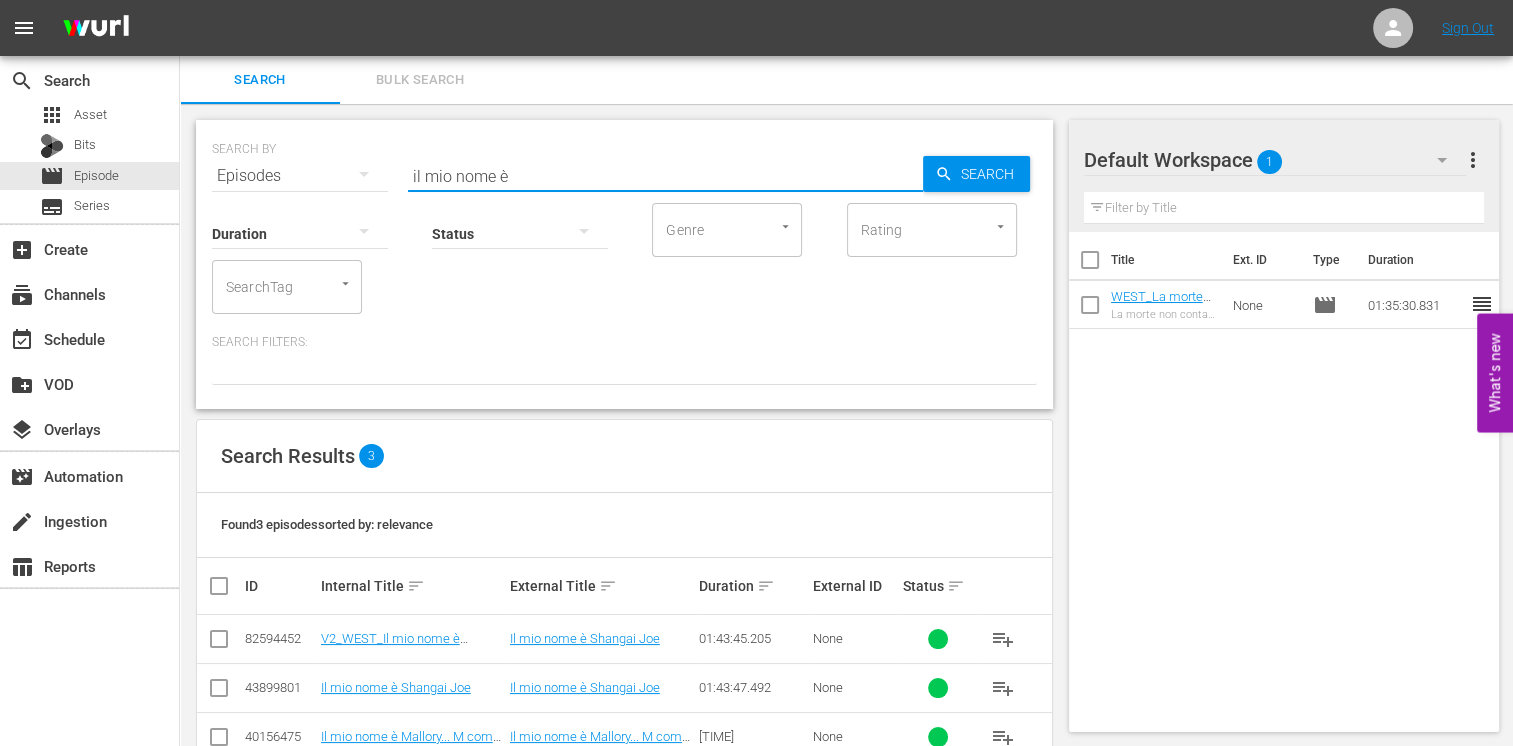 click at bounding box center [219, 643] 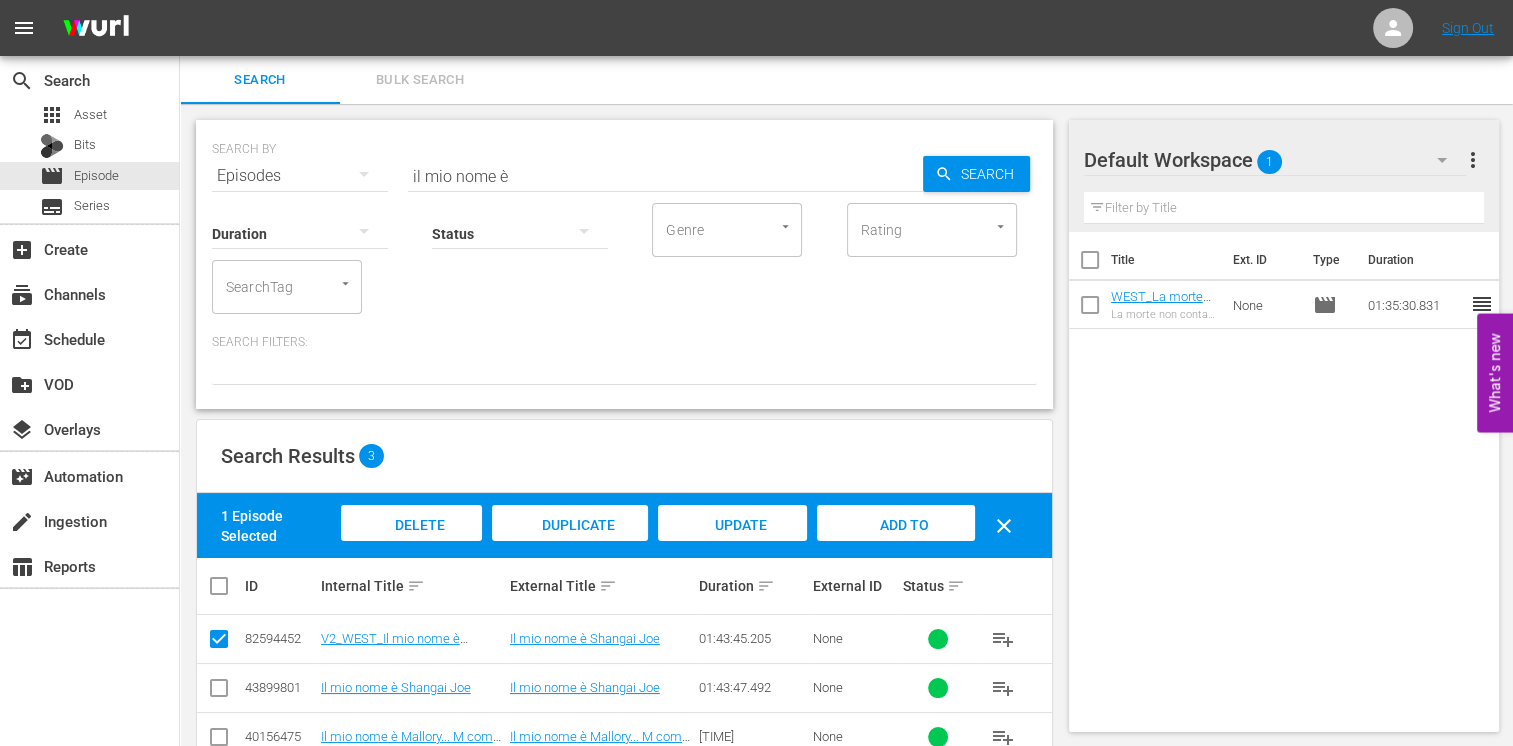 click on "Add to Workspace" at bounding box center (896, 544) 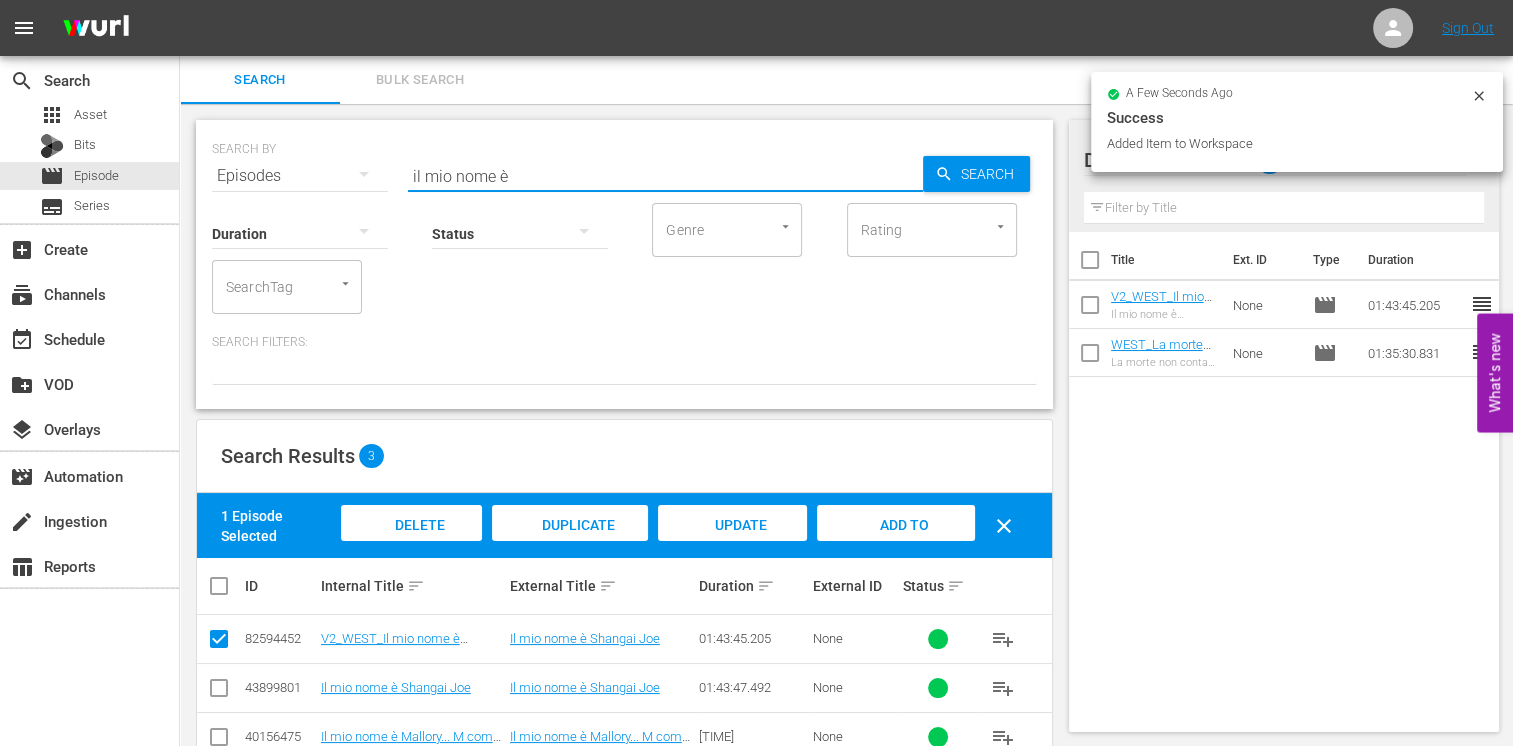 drag, startPoint x: 517, startPoint y: 178, endPoint x: 351, endPoint y: 153, distance: 167.87198 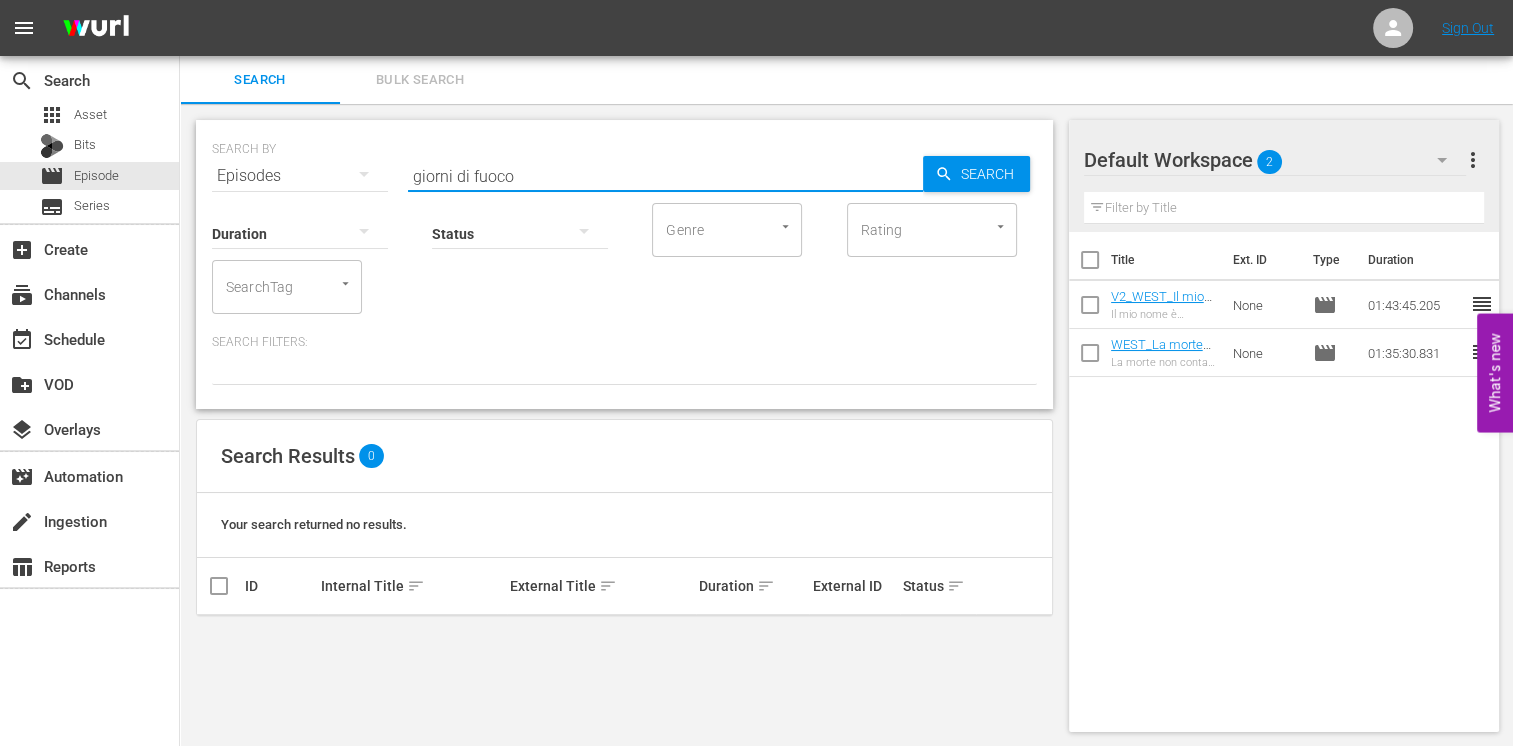 type on "giorni di fuoco" 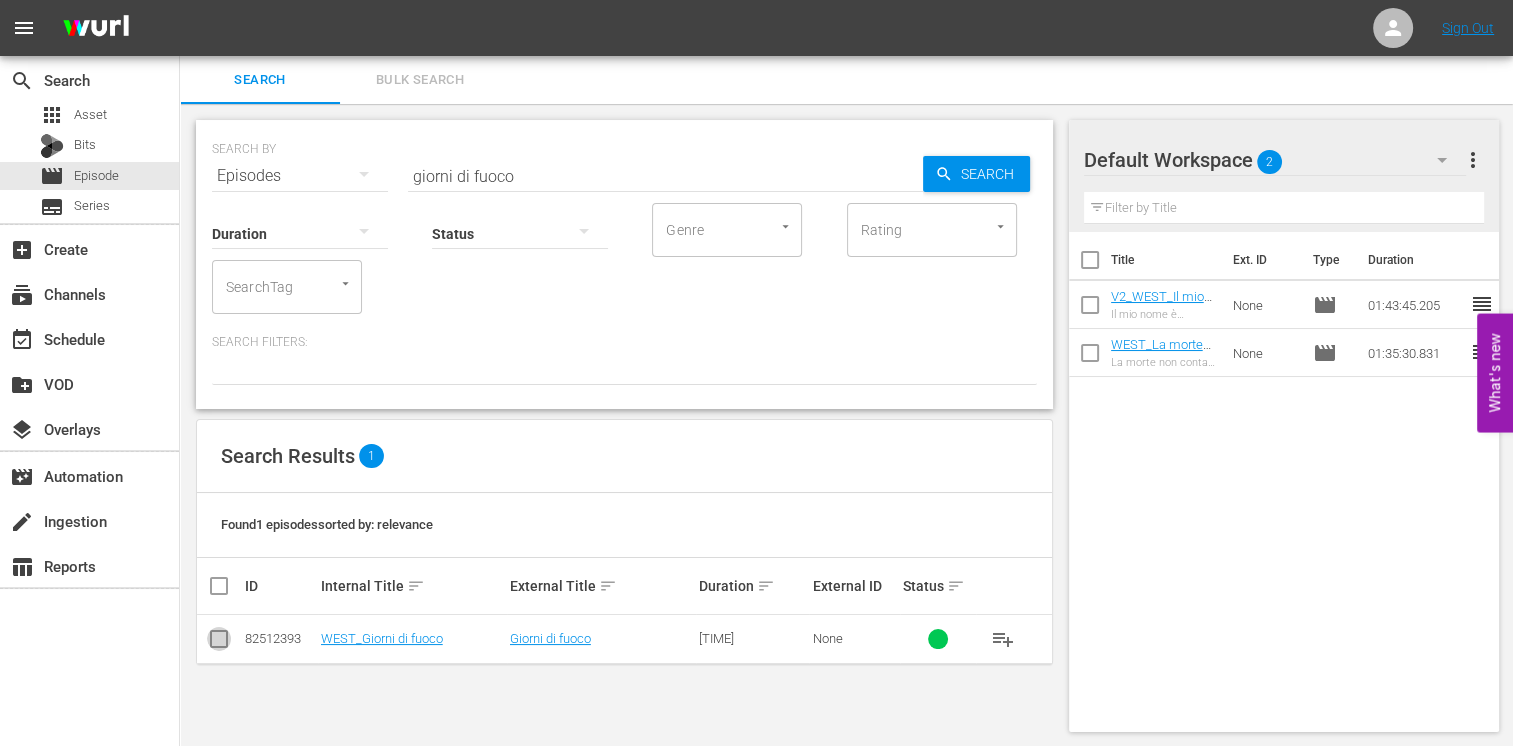 click at bounding box center [219, 643] 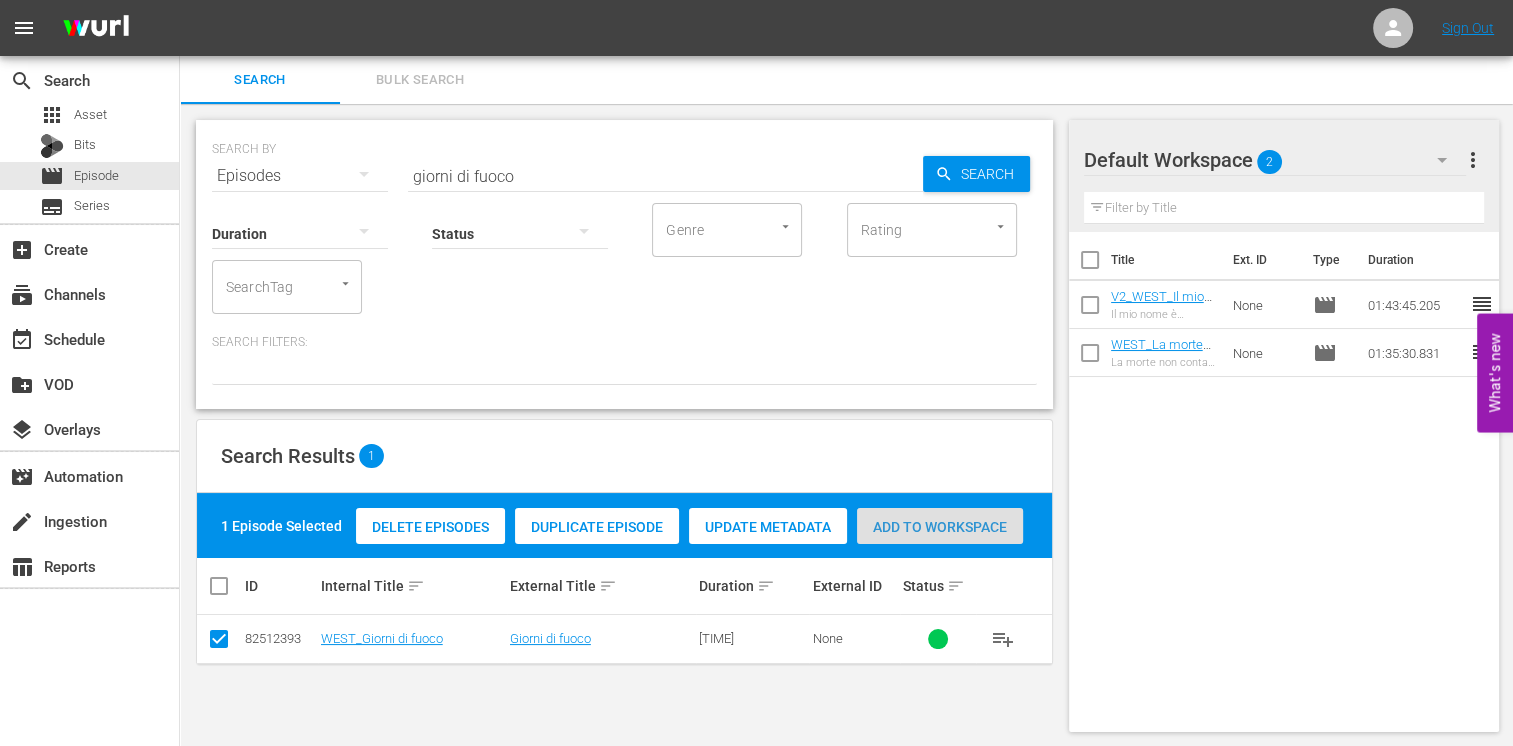 click on "Add to Workspace" at bounding box center [940, 527] 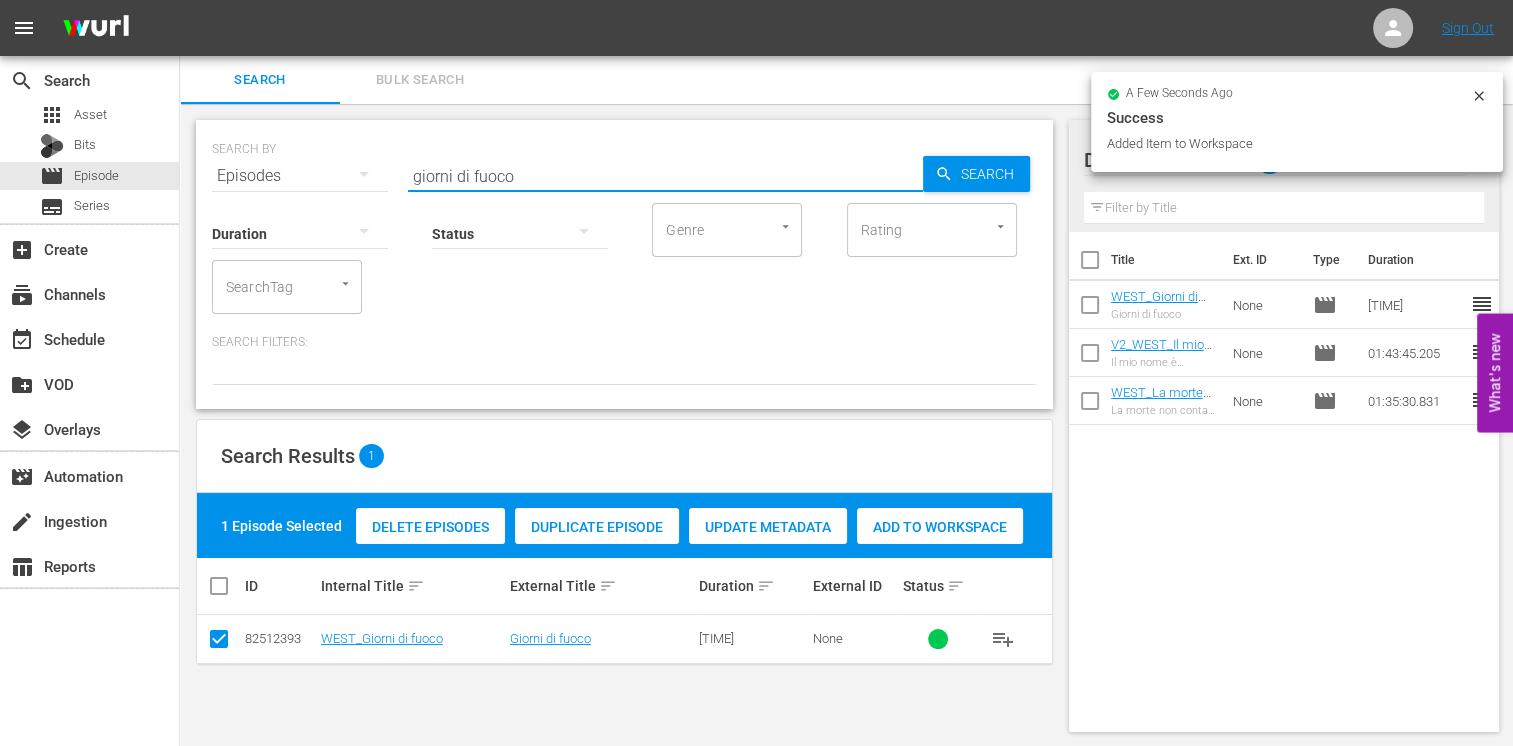 drag, startPoint x: 530, startPoint y: 179, endPoint x: 330, endPoint y: 178, distance: 200.0025 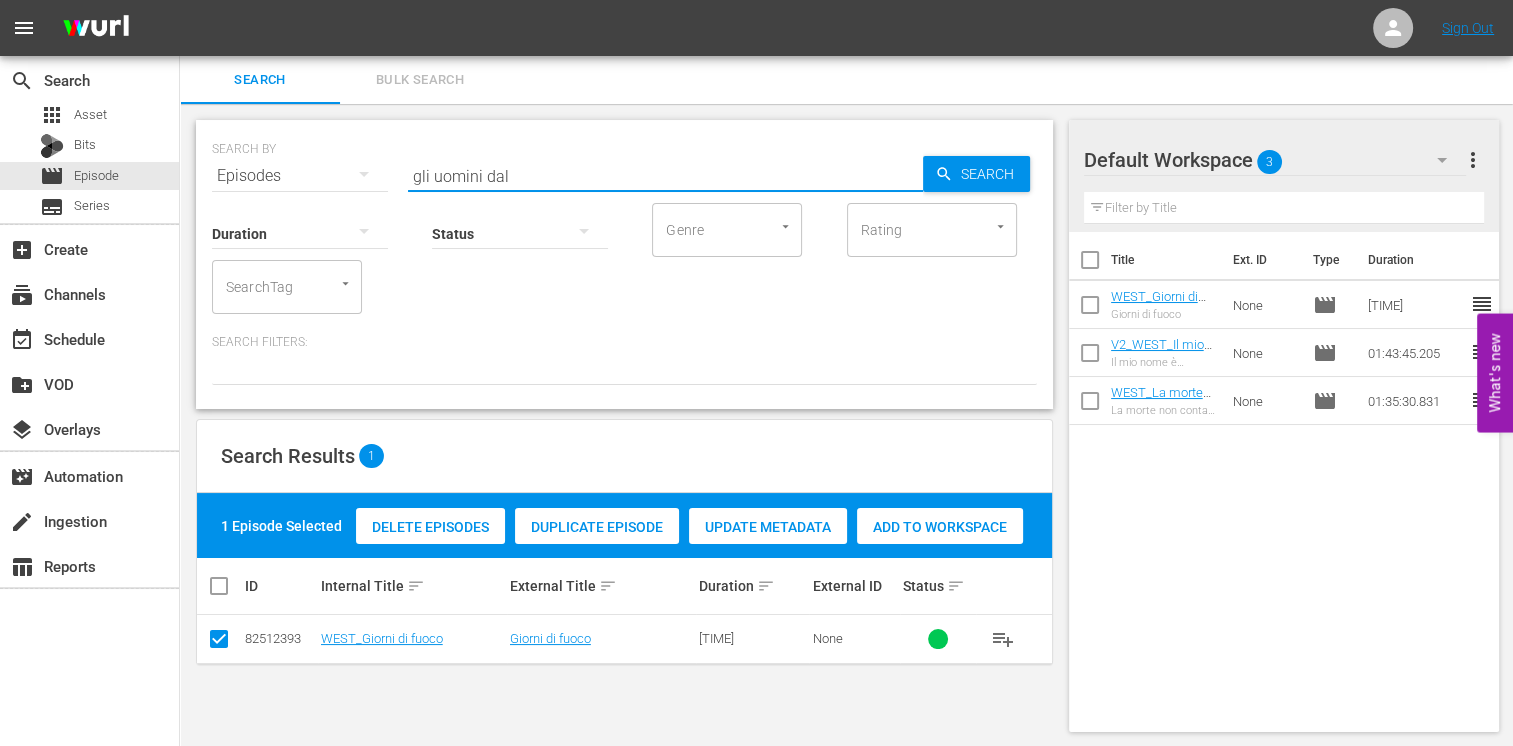 type on "gli uomini dal" 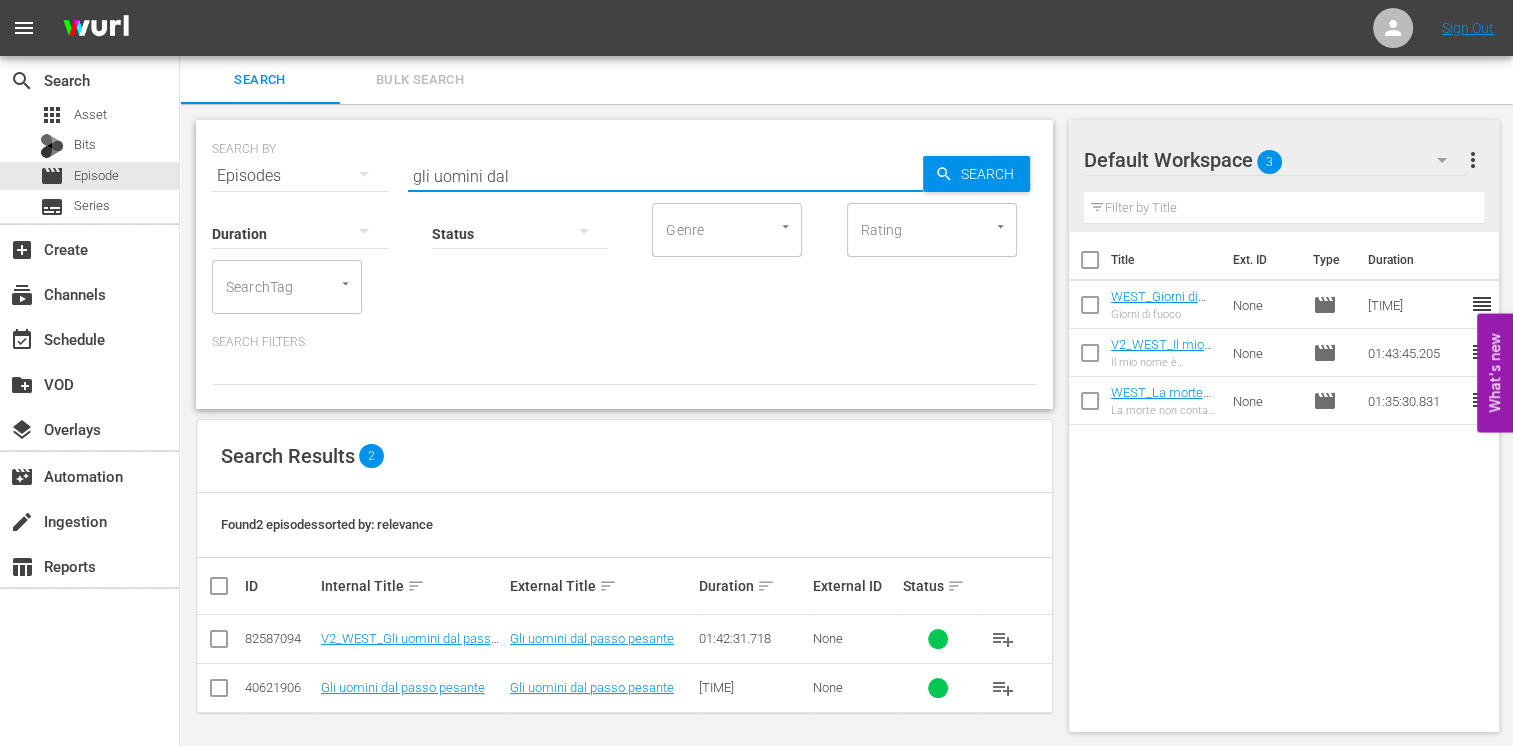 click at bounding box center (219, 643) 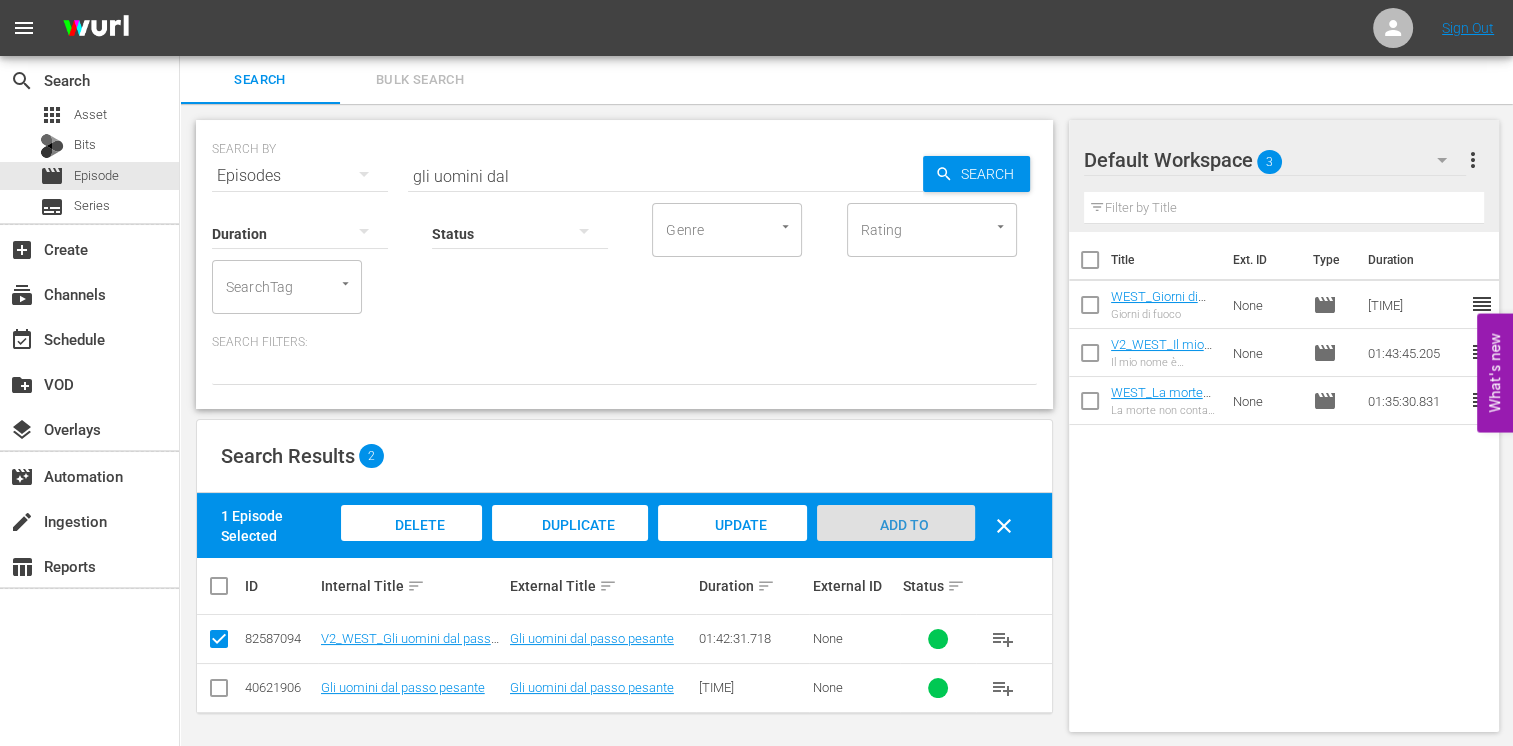click on "Add to Workspace" at bounding box center (896, 544) 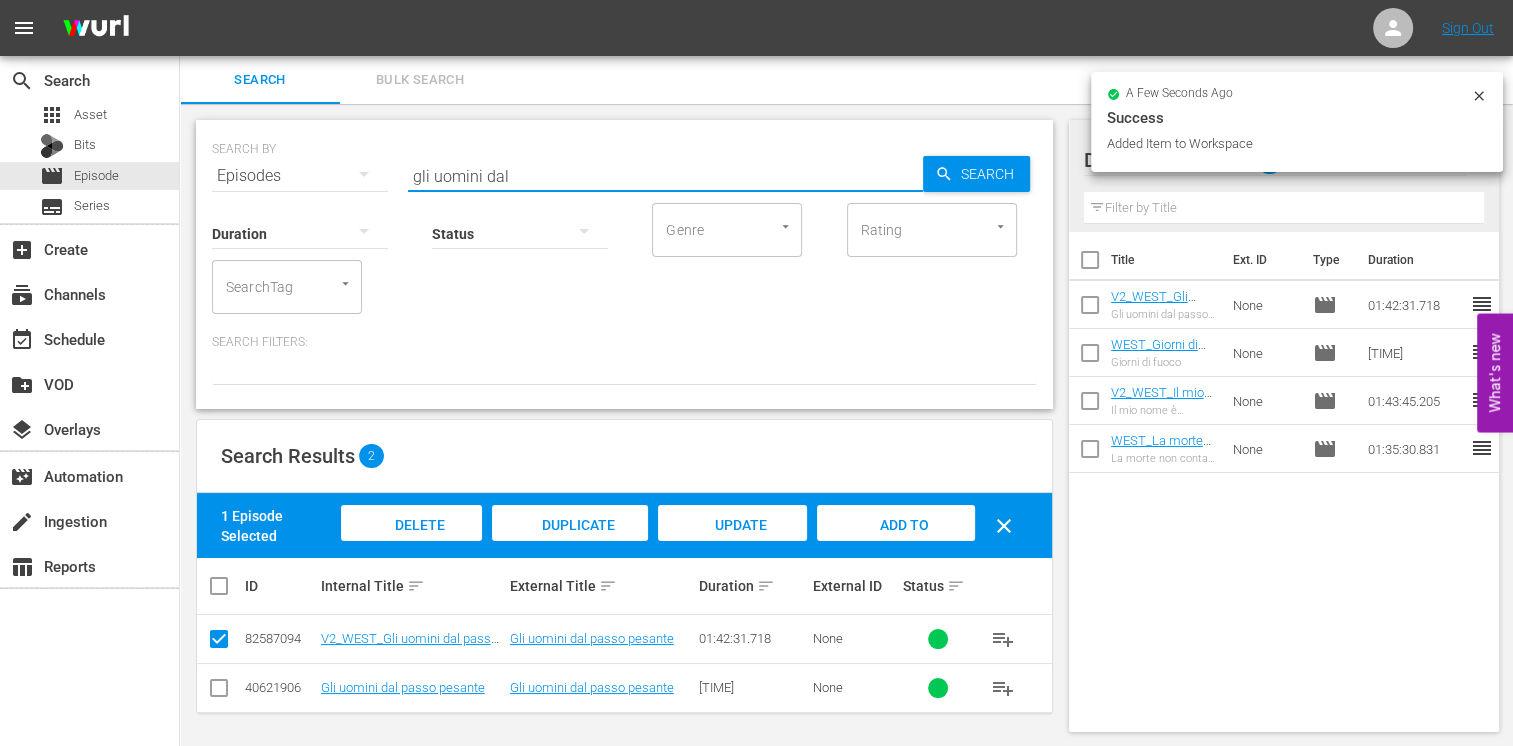 drag, startPoint x: 518, startPoint y: 180, endPoint x: 364, endPoint y: 182, distance: 154.01299 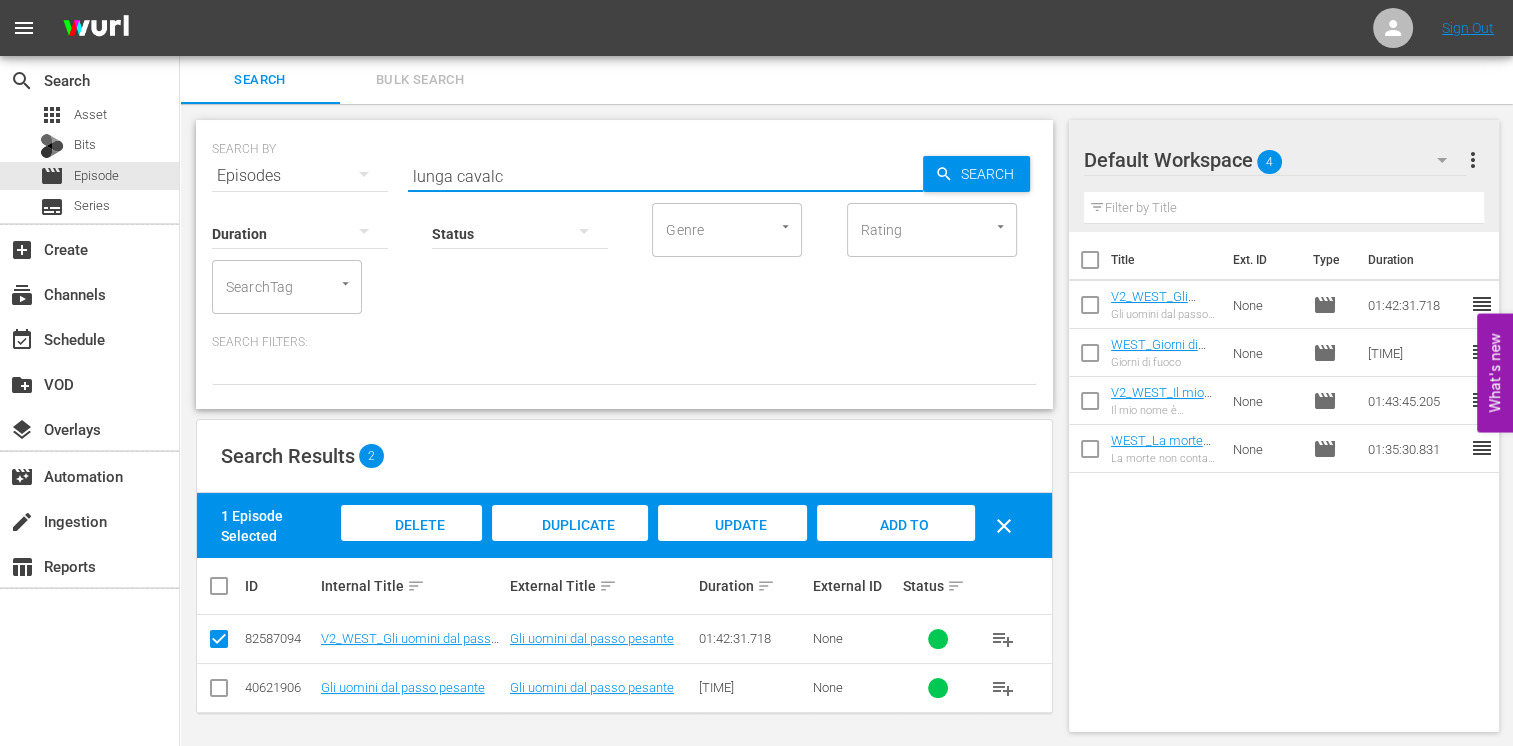 type on "lunga cavalc" 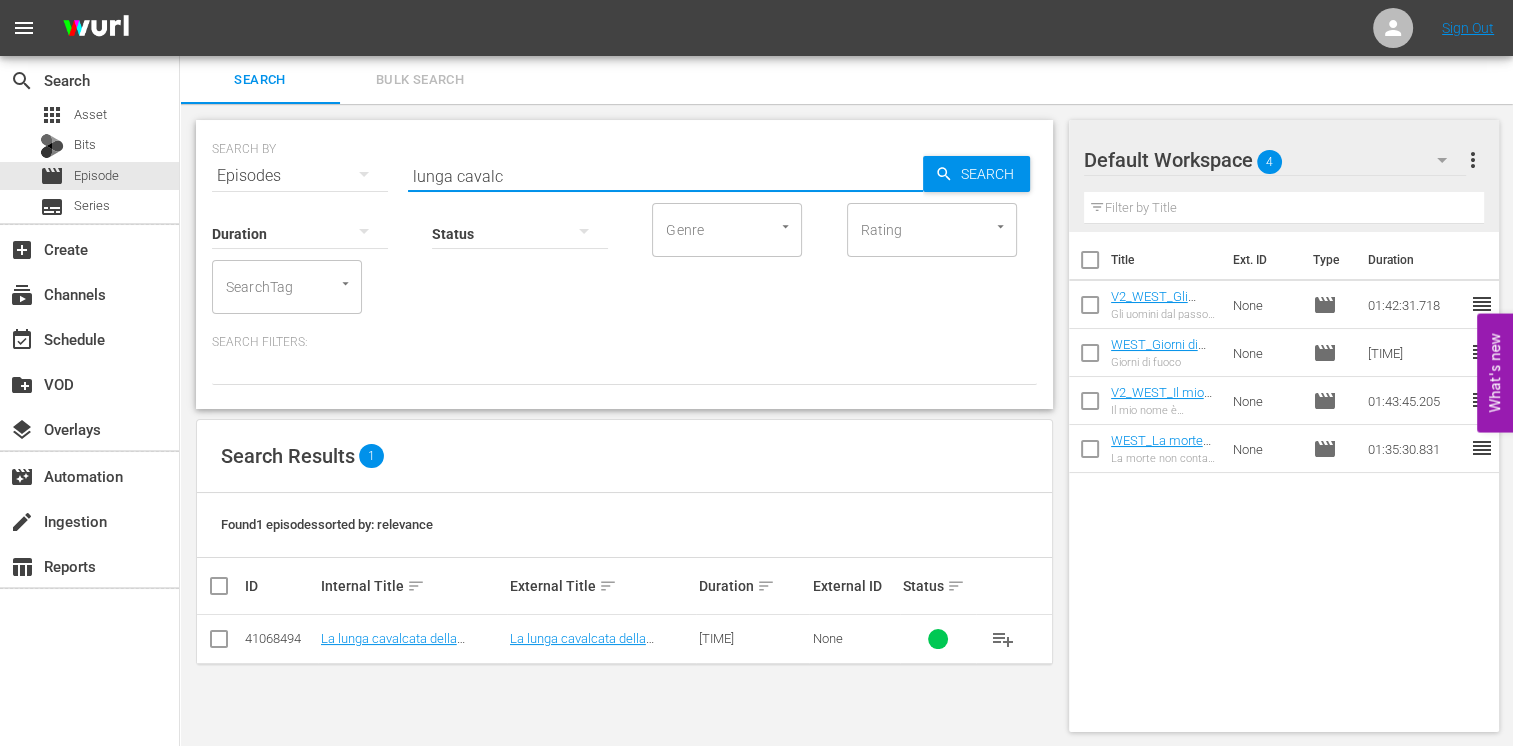 click at bounding box center [219, 643] 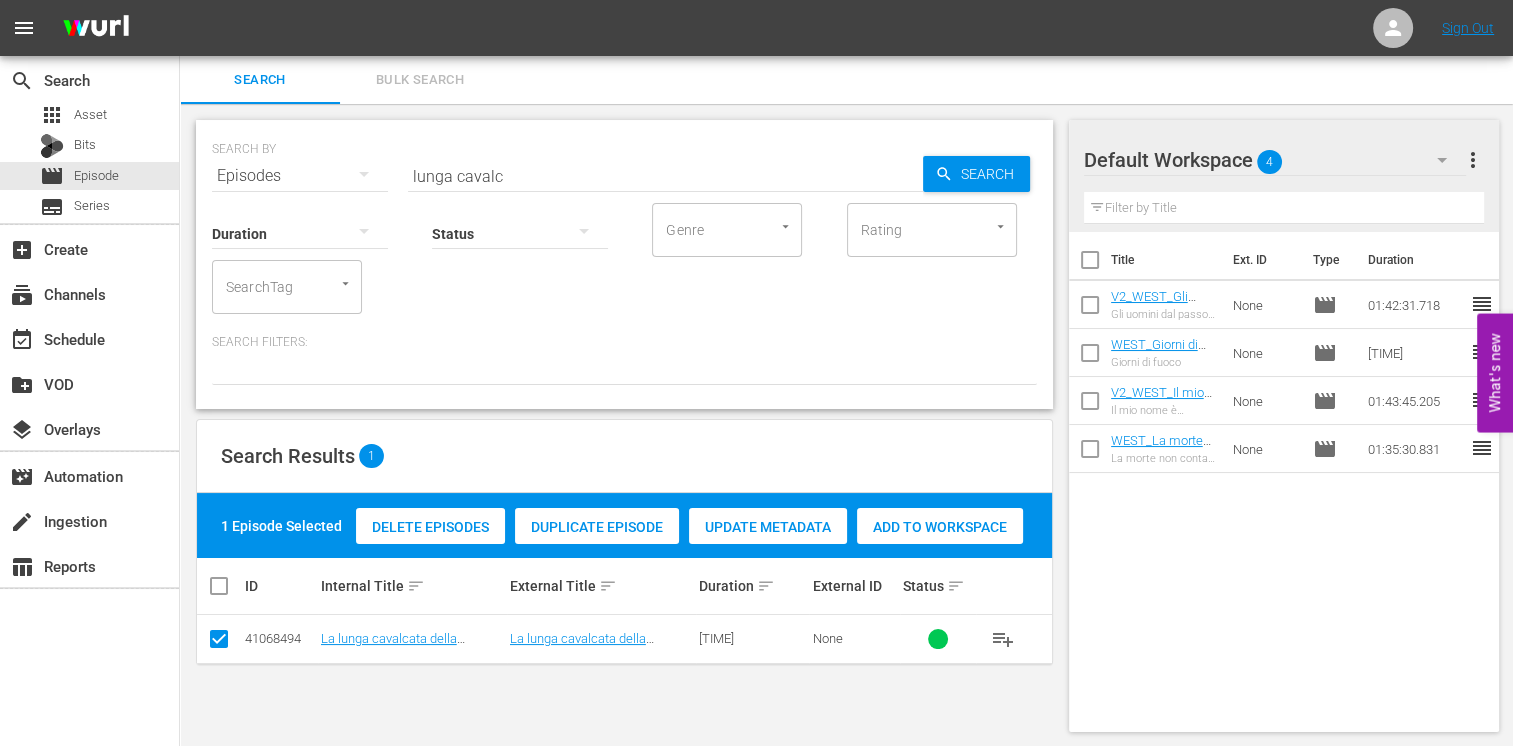 click on "Add to Workspace" at bounding box center (940, 527) 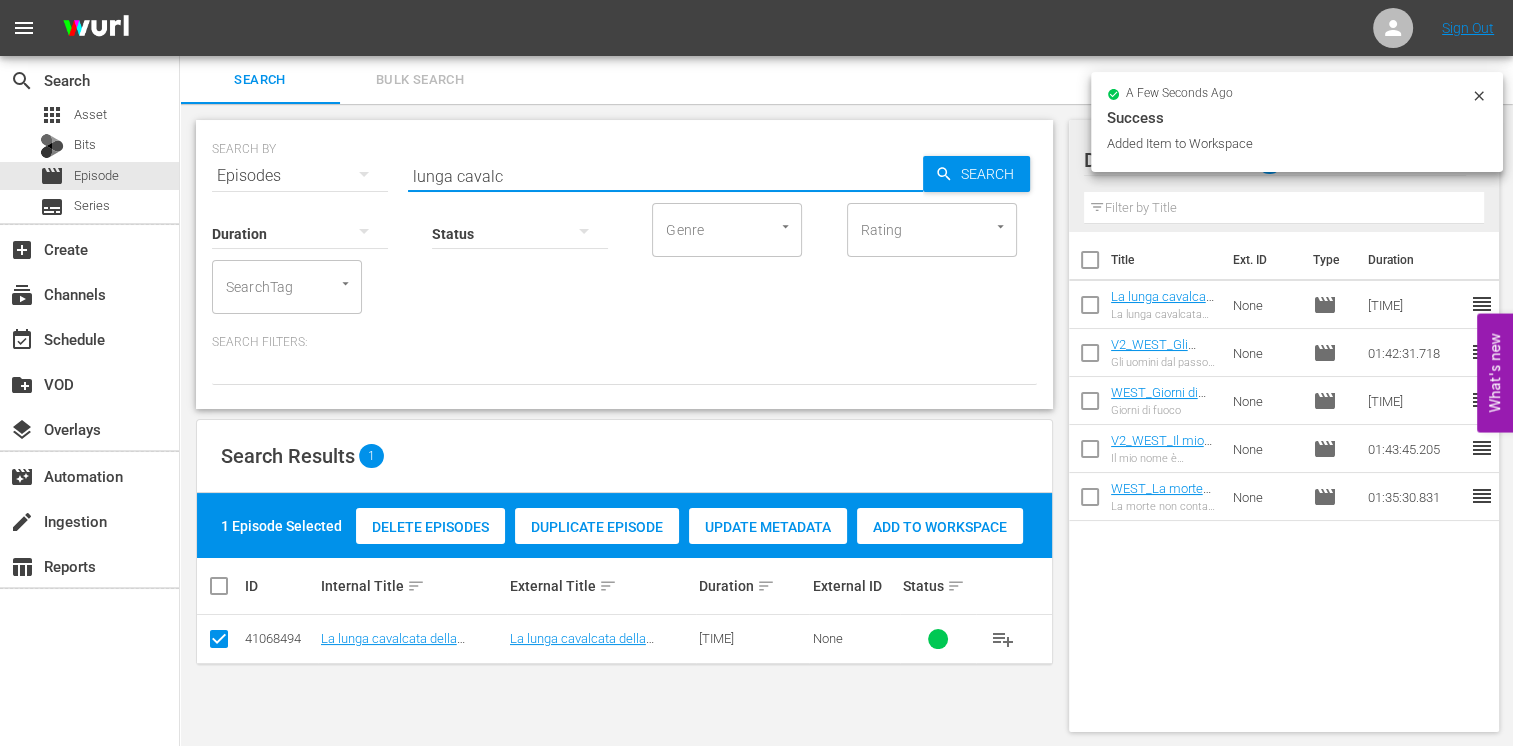 drag, startPoint x: 515, startPoint y: 177, endPoint x: 284, endPoint y: 176, distance: 231.00217 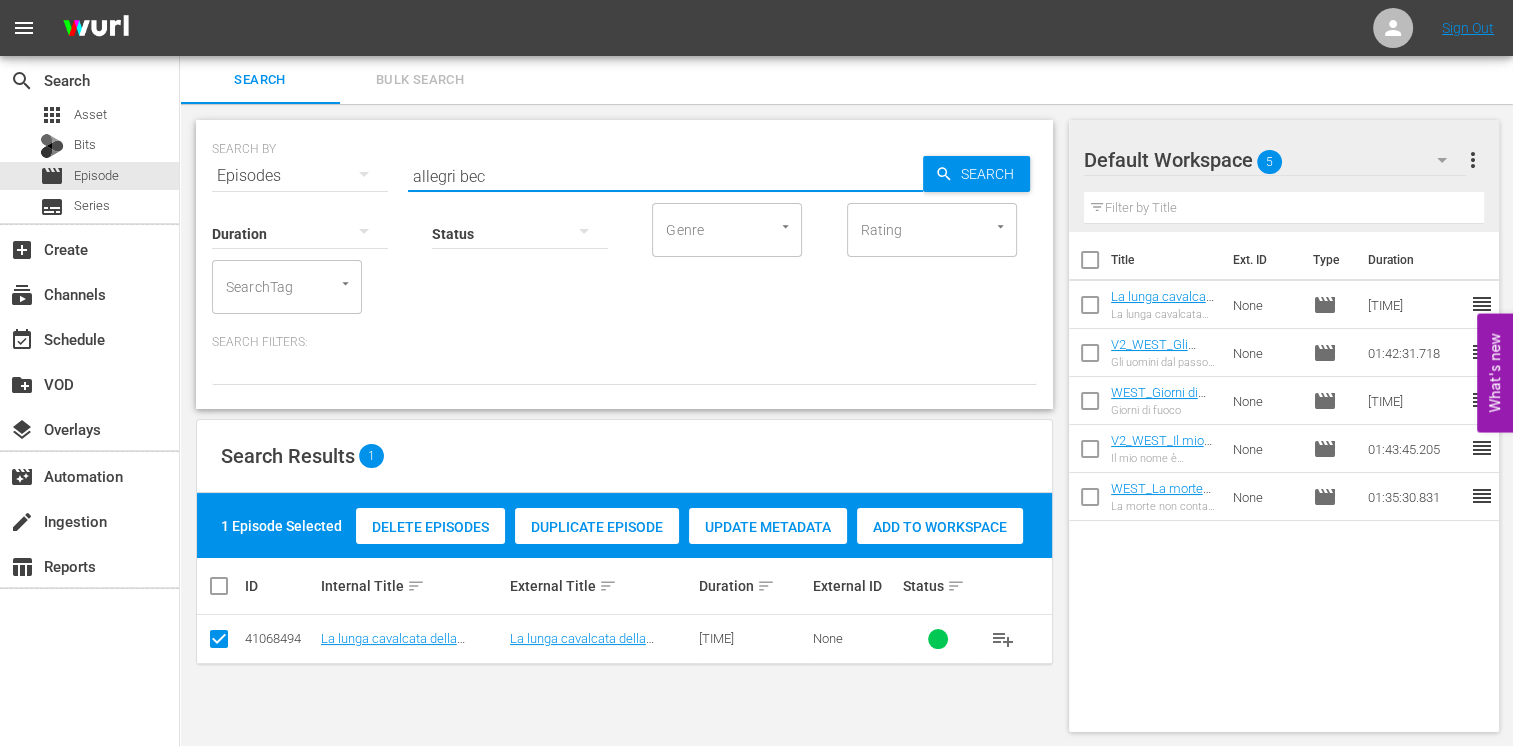 type on "allegri bec" 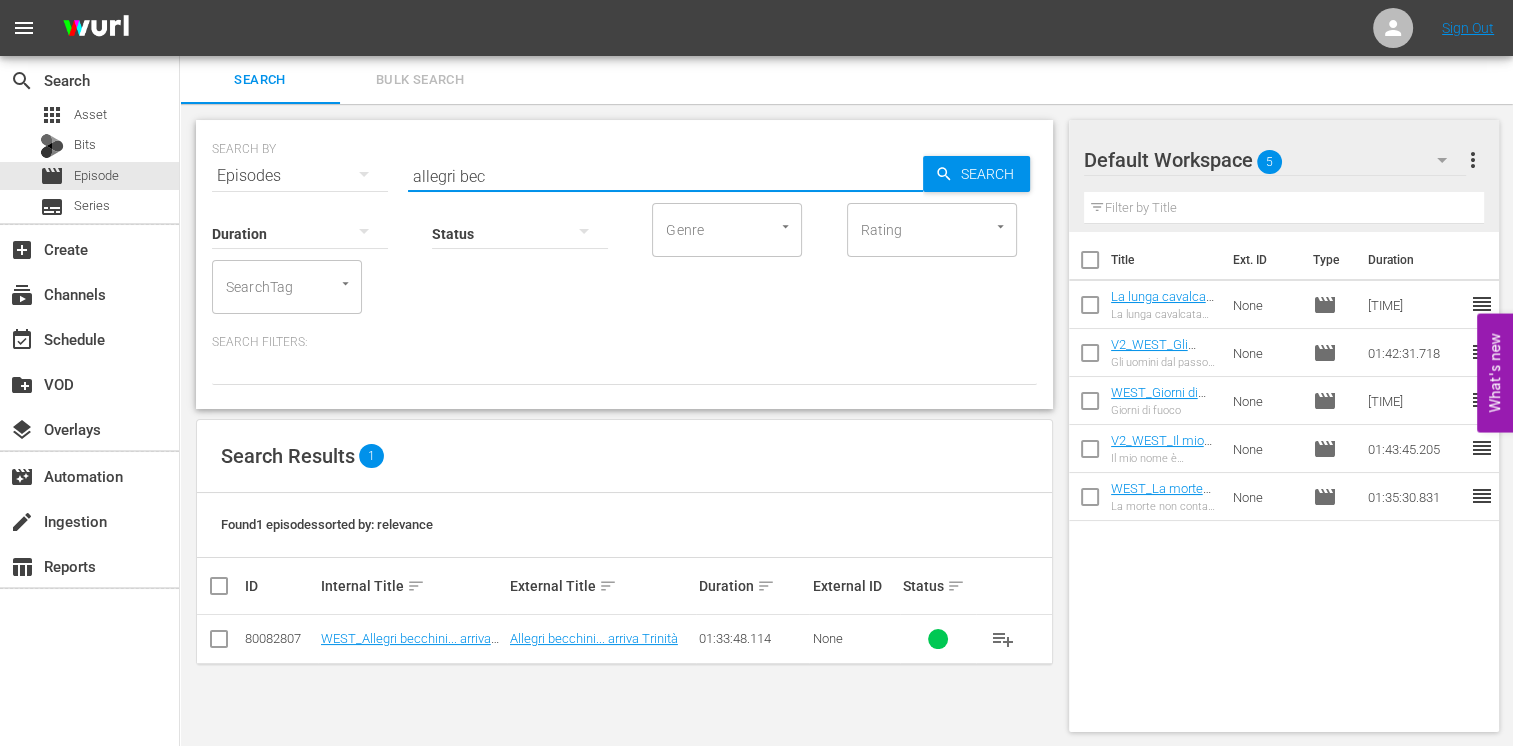 click at bounding box center (219, 639) 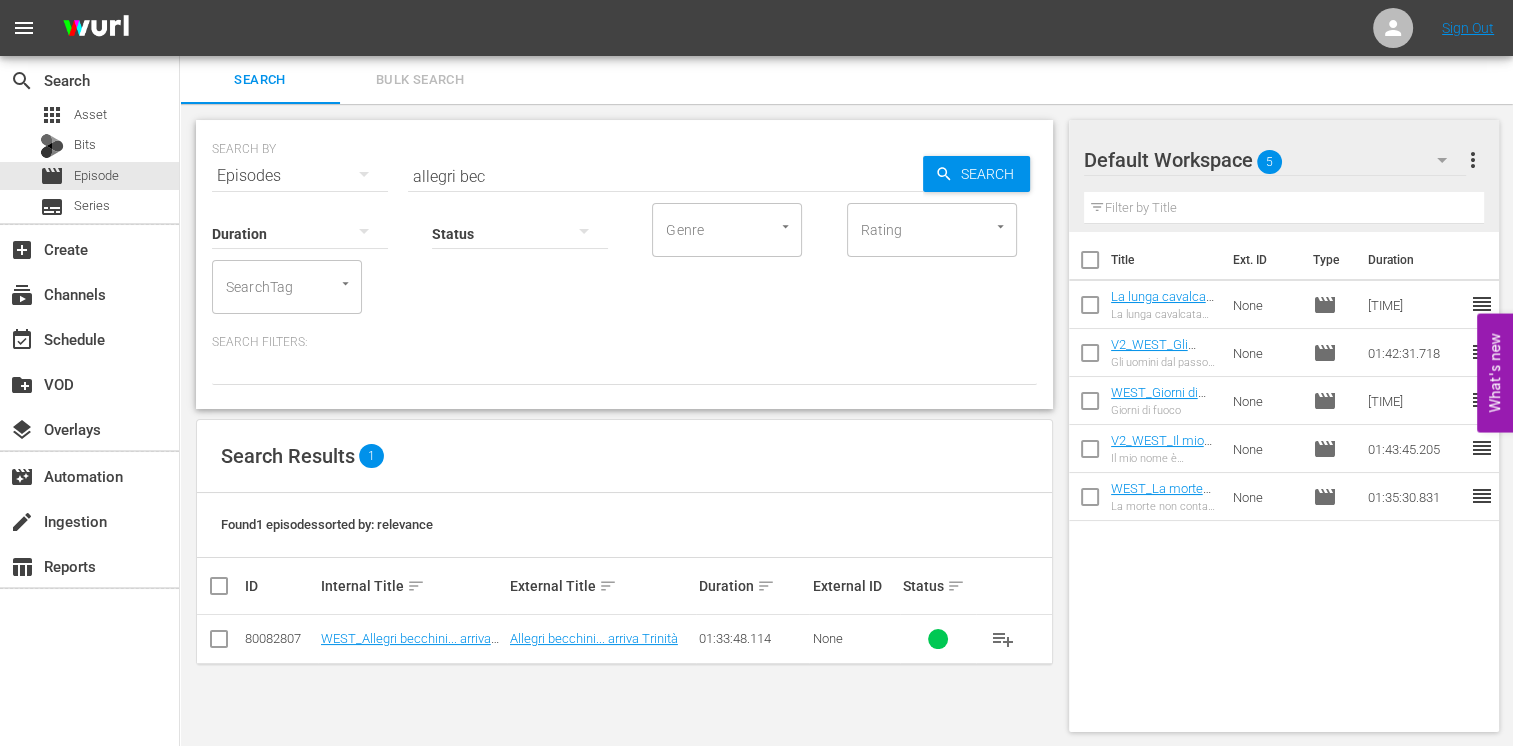 click at bounding box center [219, 643] 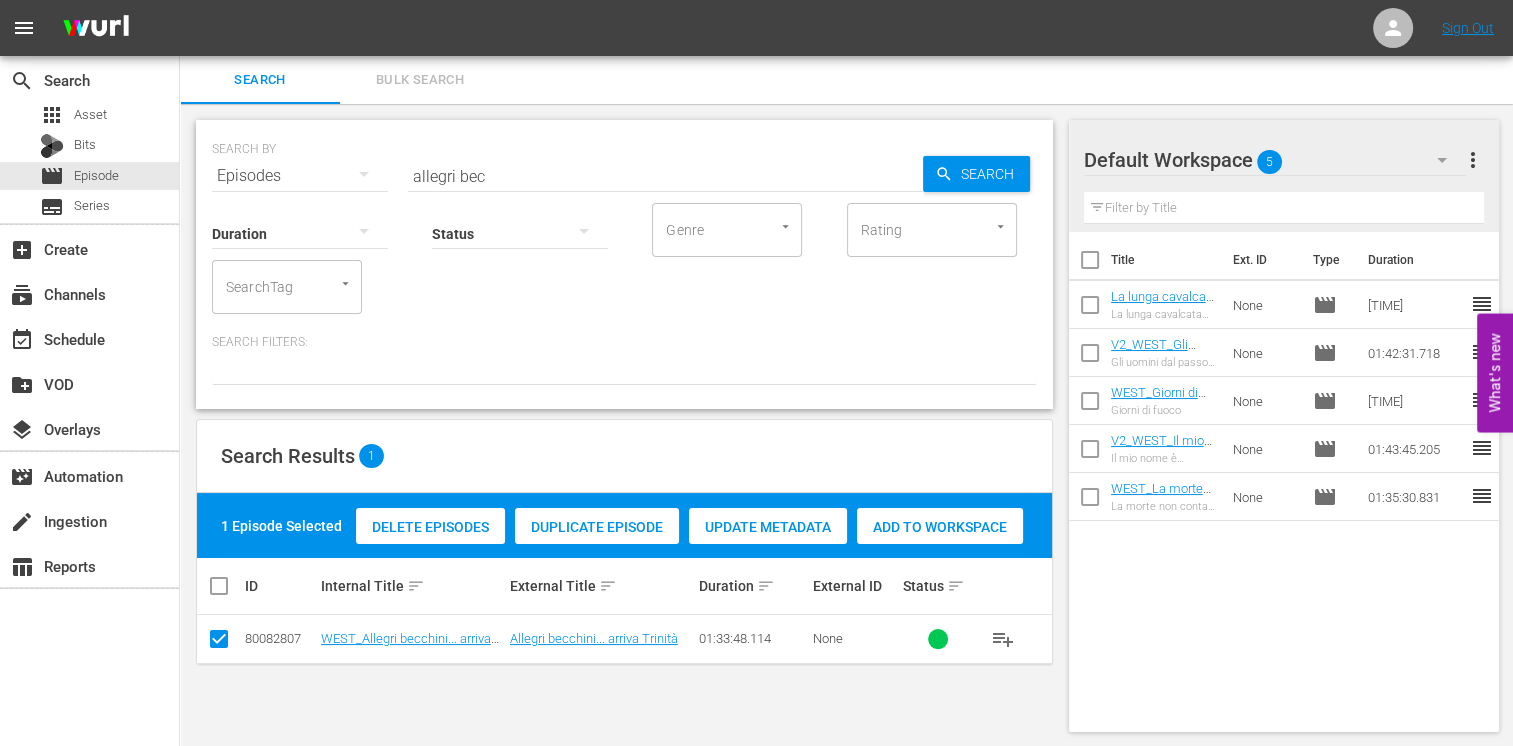 click on "Add to Workspace" at bounding box center (940, 527) 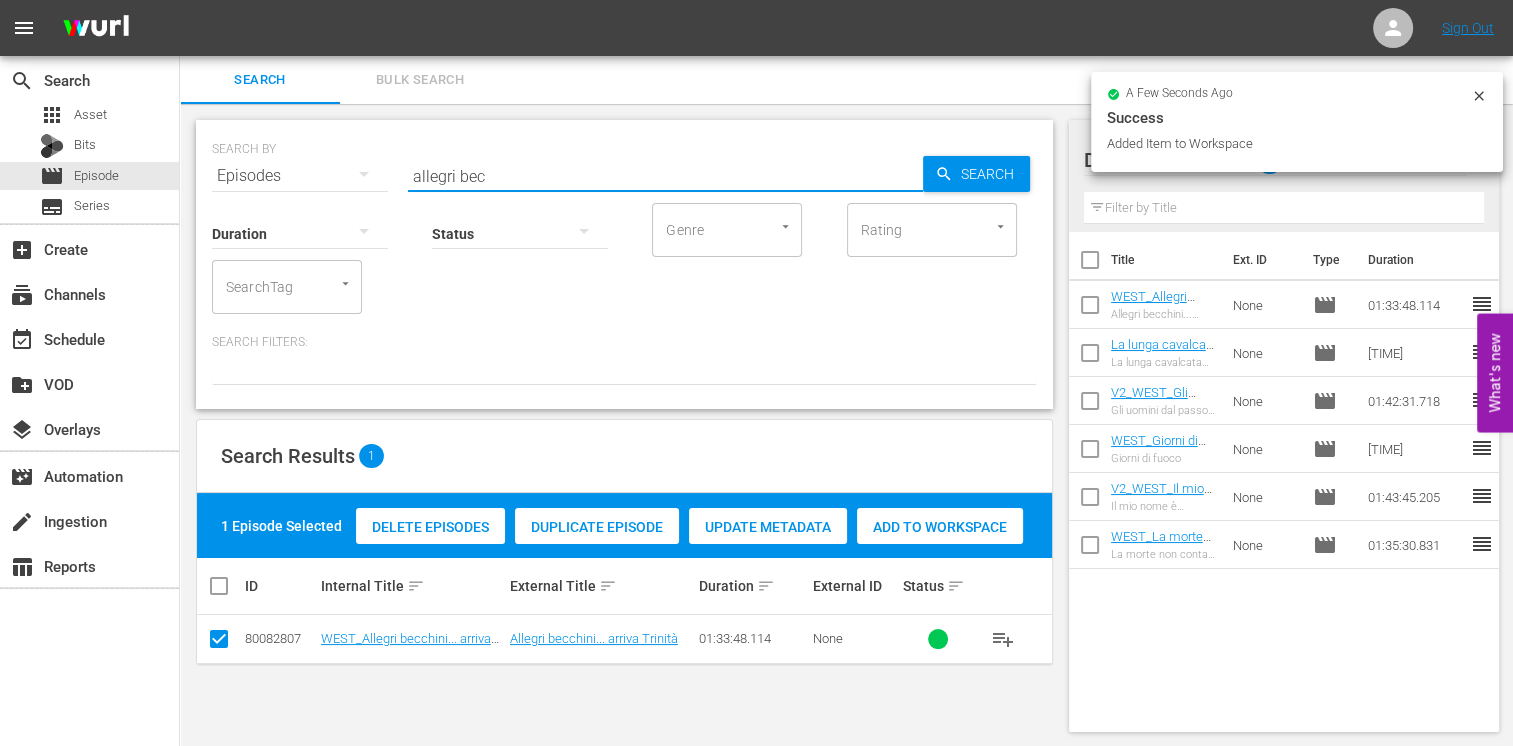 drag, startPoint x: 492, startPoint y: 178, endPoint x: 347, endPoint y: 174, distance: 145.05516 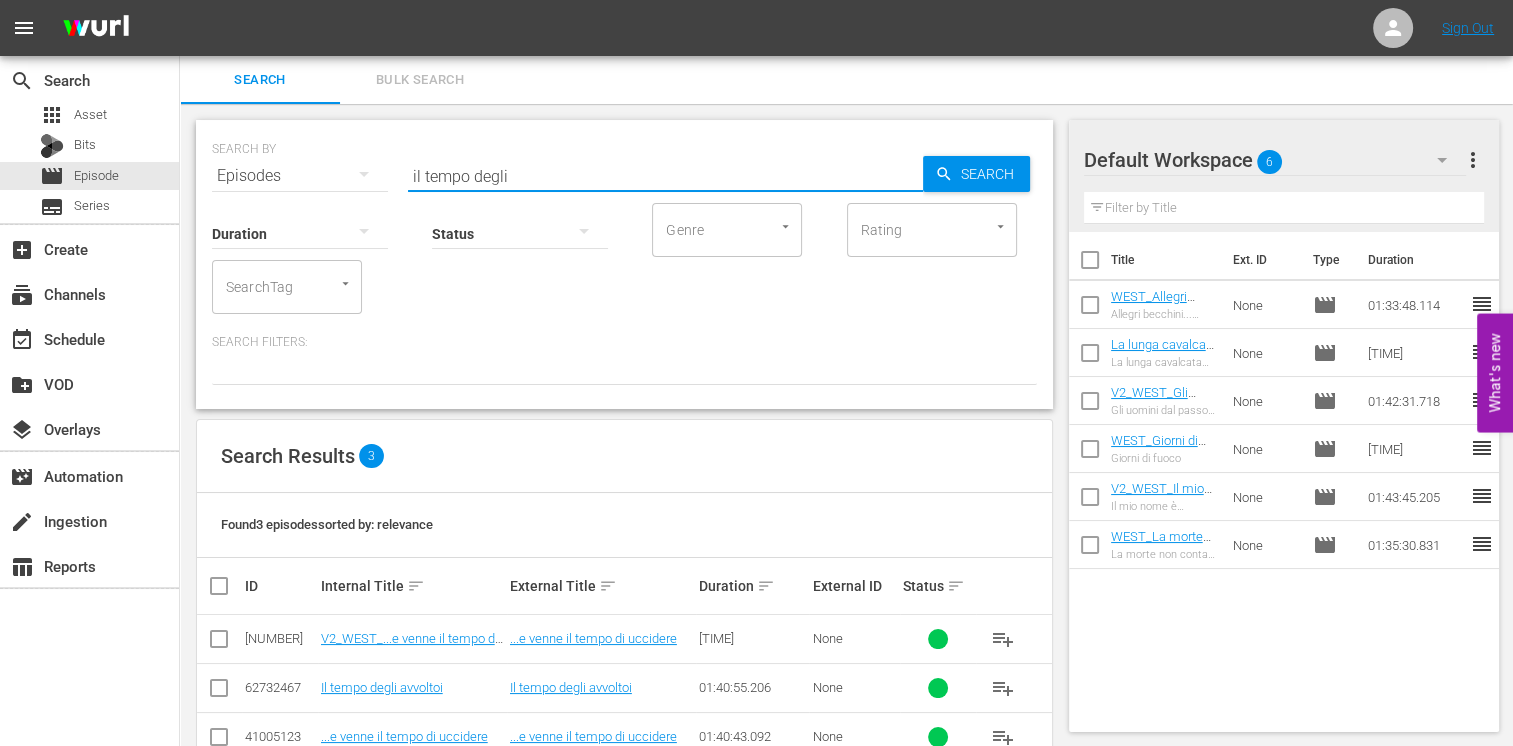 type on "il tempo degli" 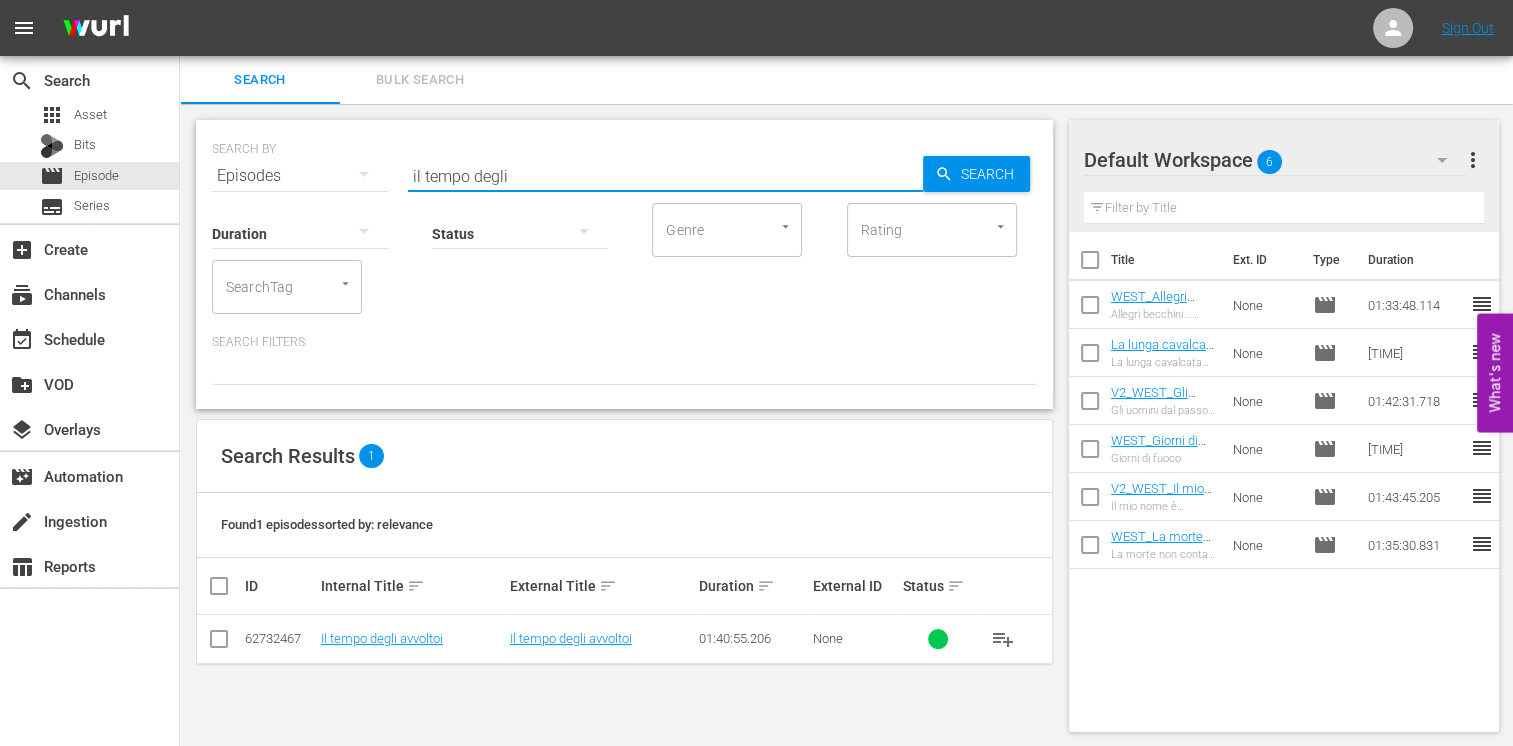 click at bounding box center [219, 643] 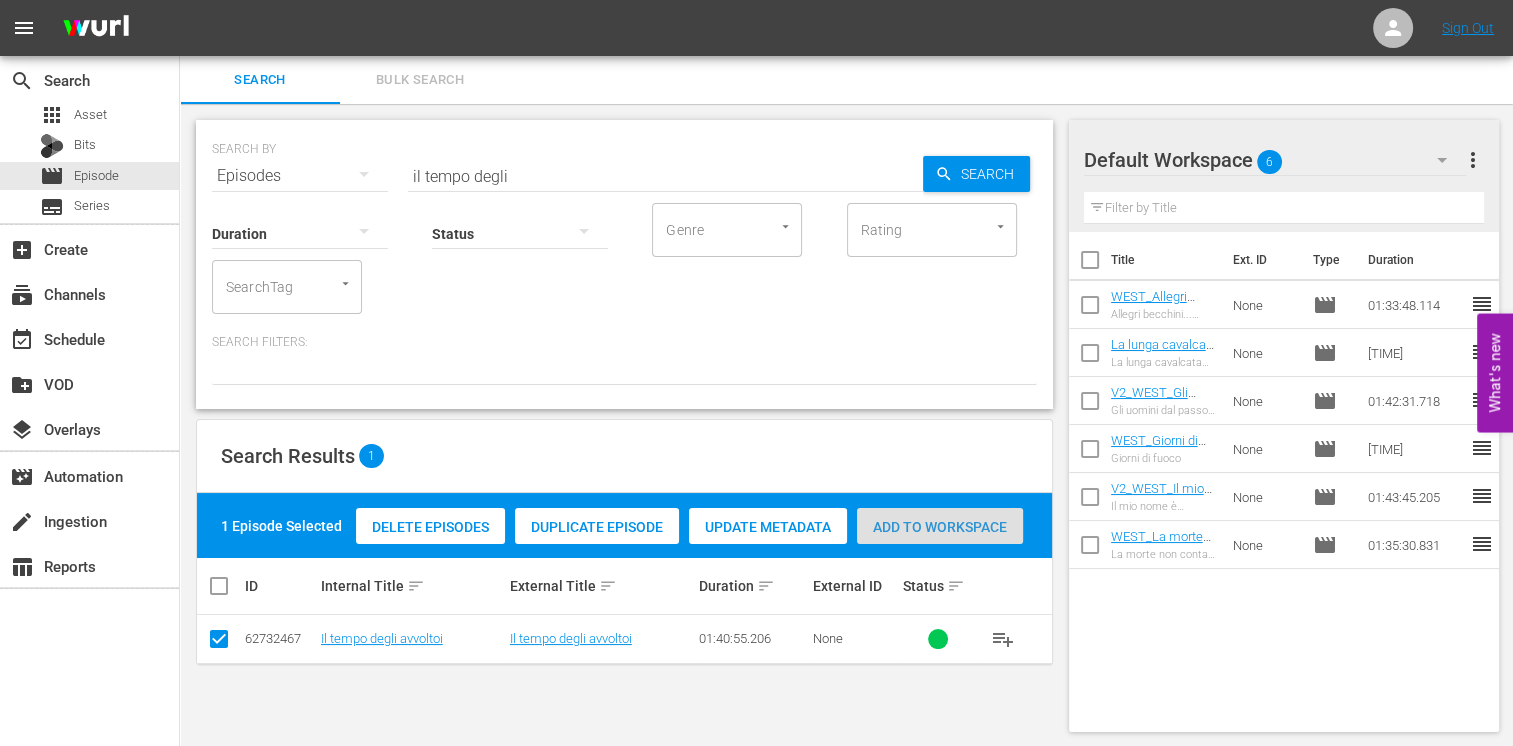 click on "Add to Workspace" at bounding box center (940, 527) 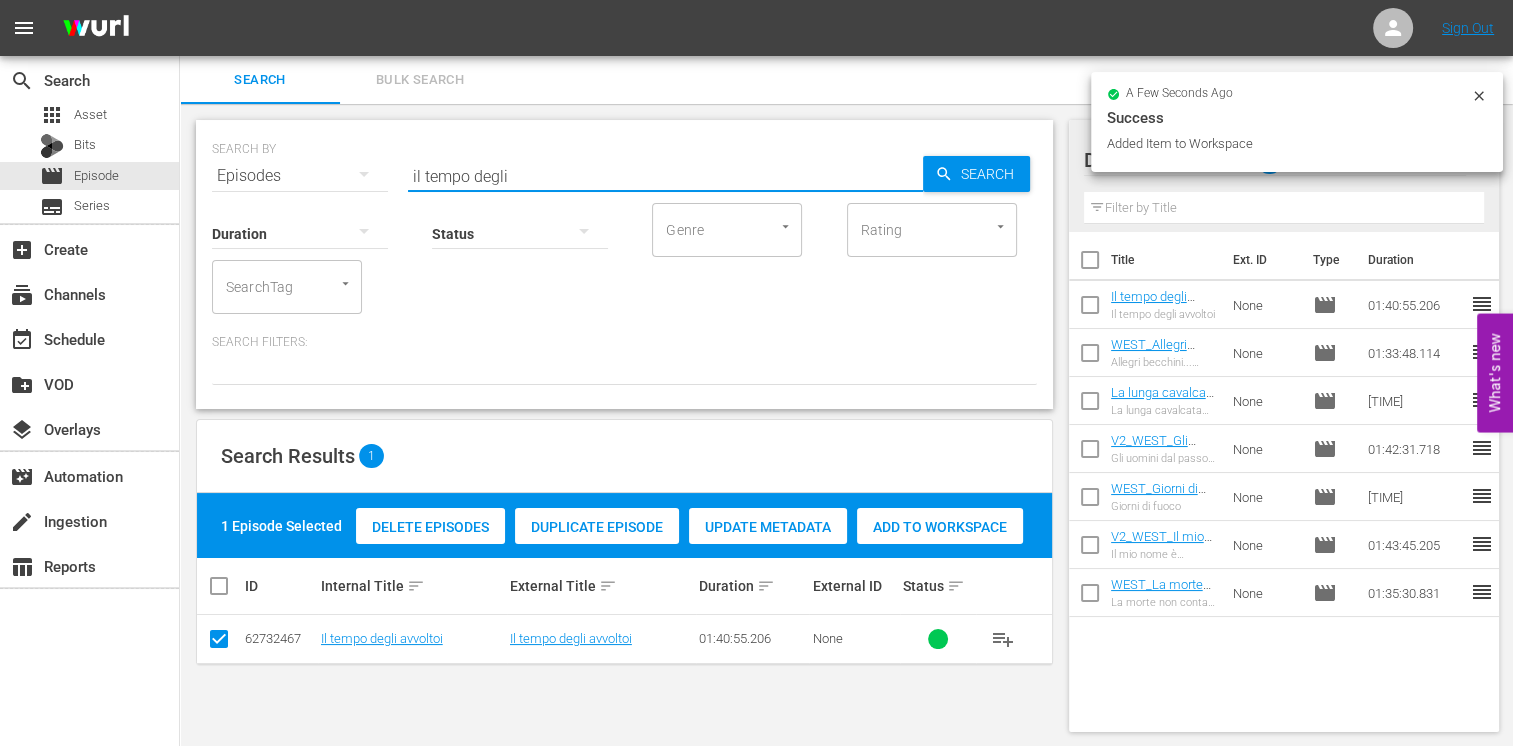 drag, startPoint x: 516, startPoint y: 174, endPoint x: 363, endPoint y: 174, distance: 153 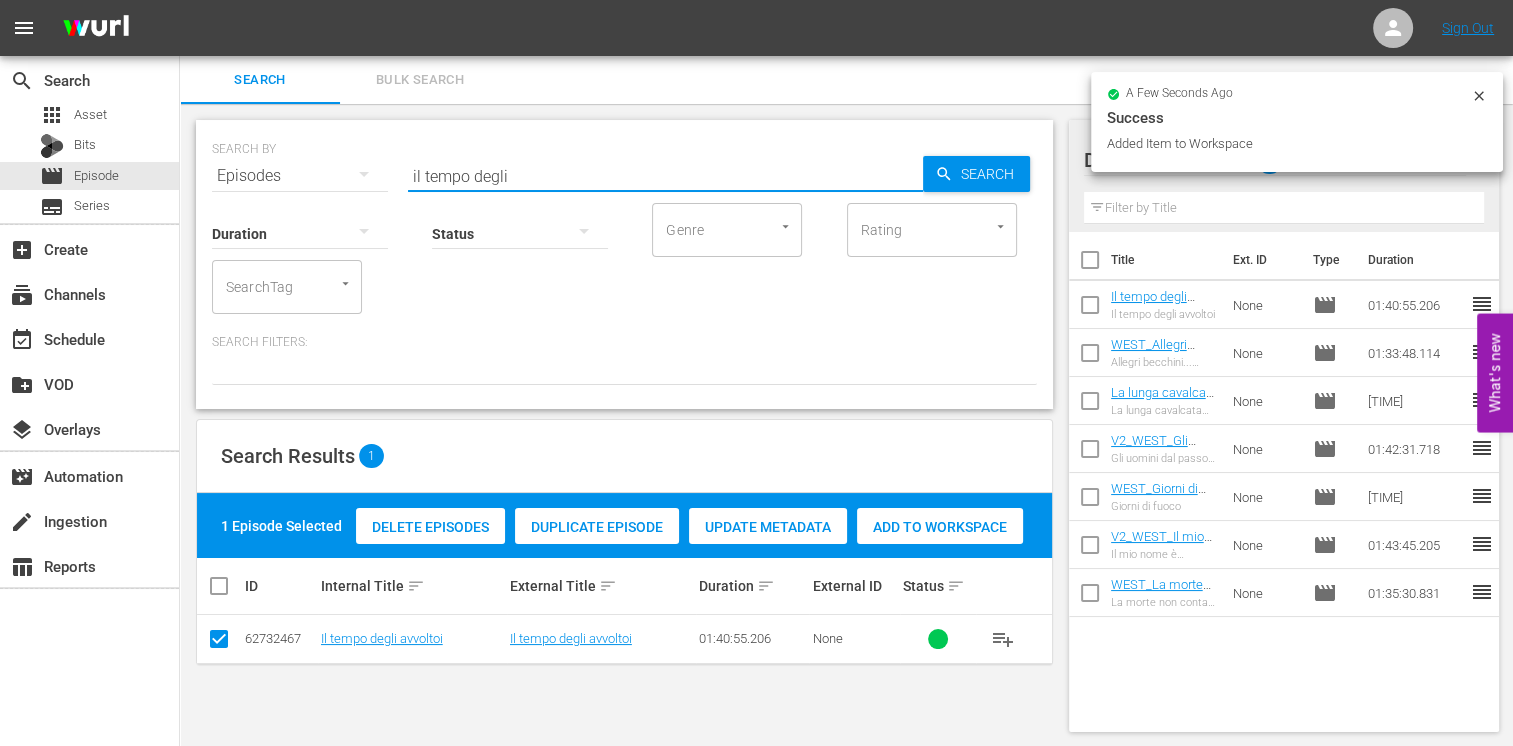 type on "t" 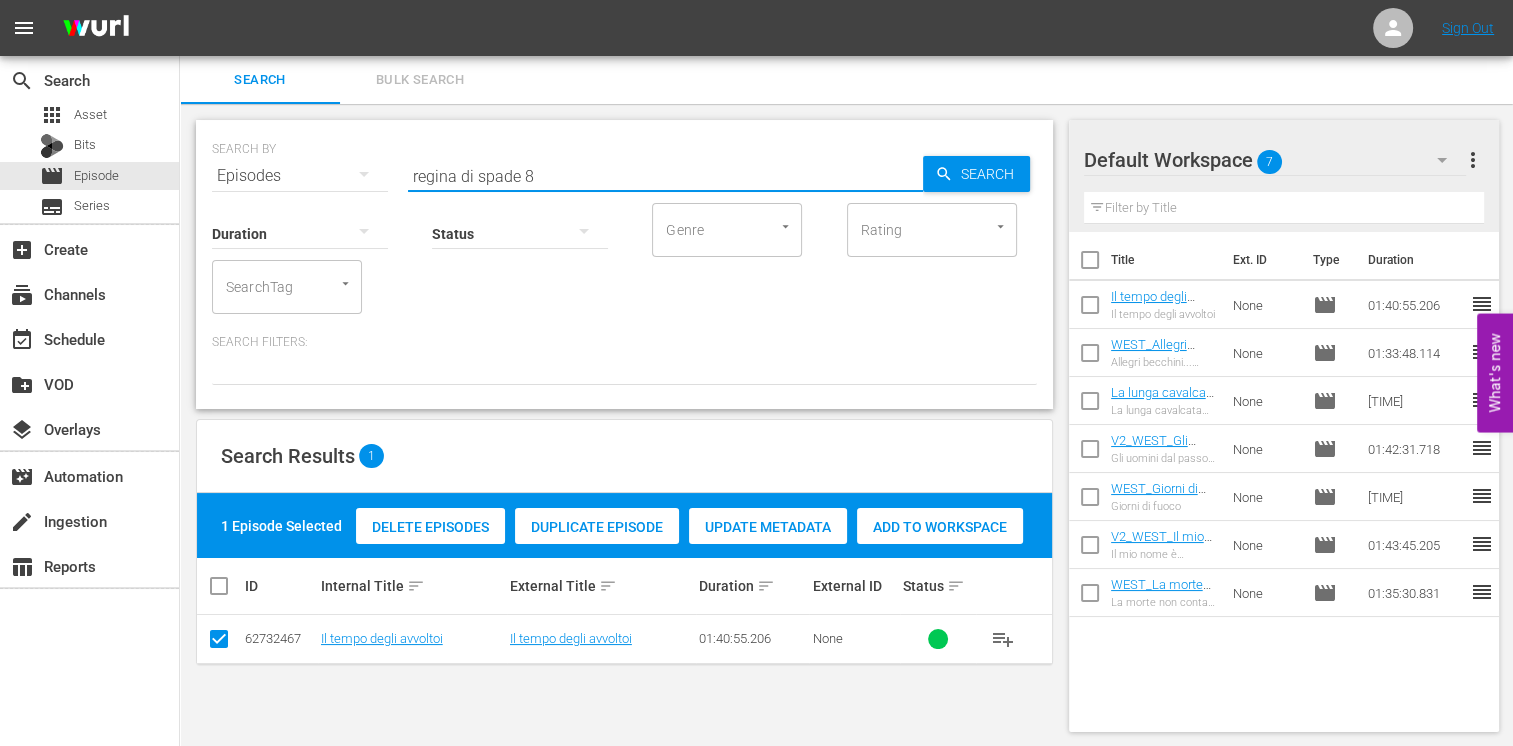 type on "regina di spade 8" 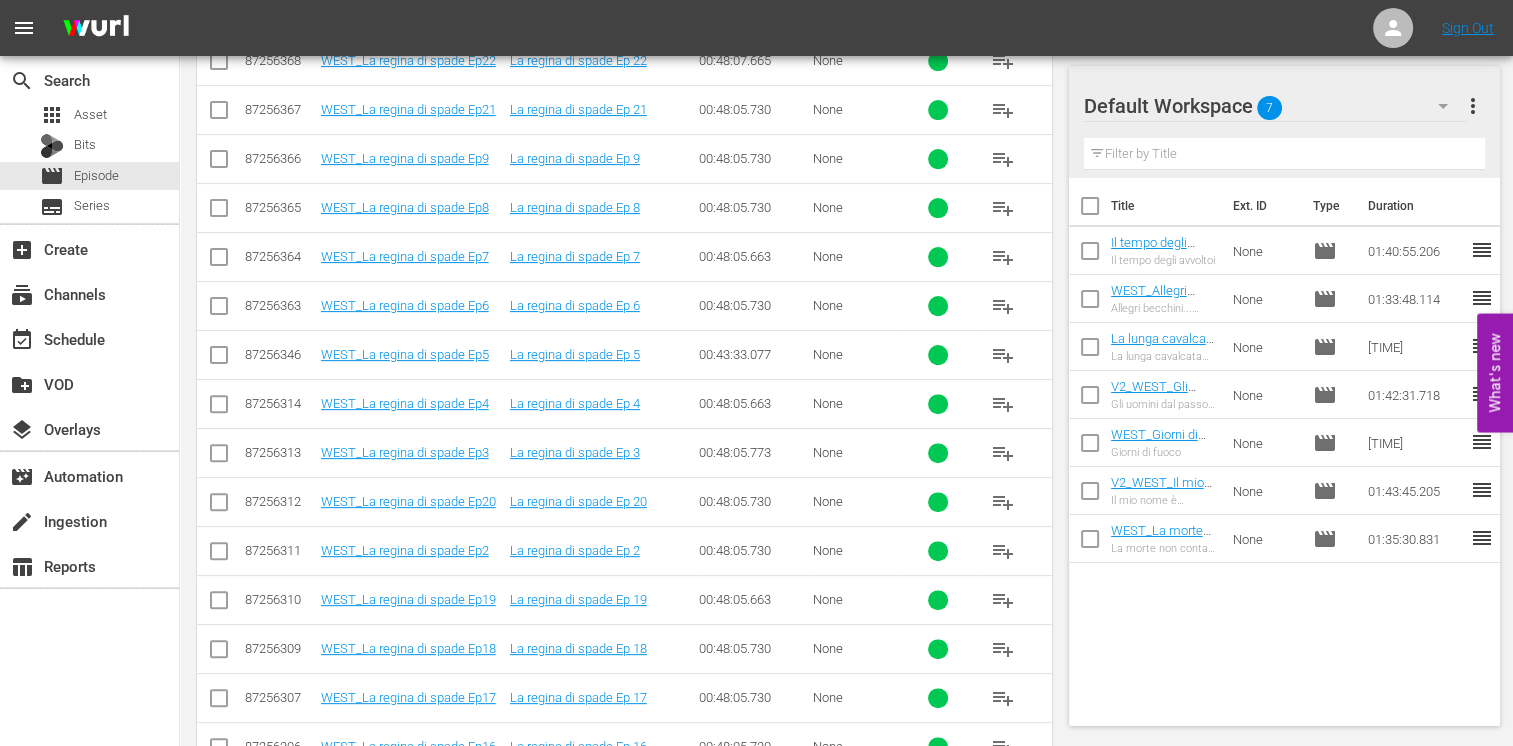 scroll, scrollTop: 278, scrollLeft: 0, axis: vertical 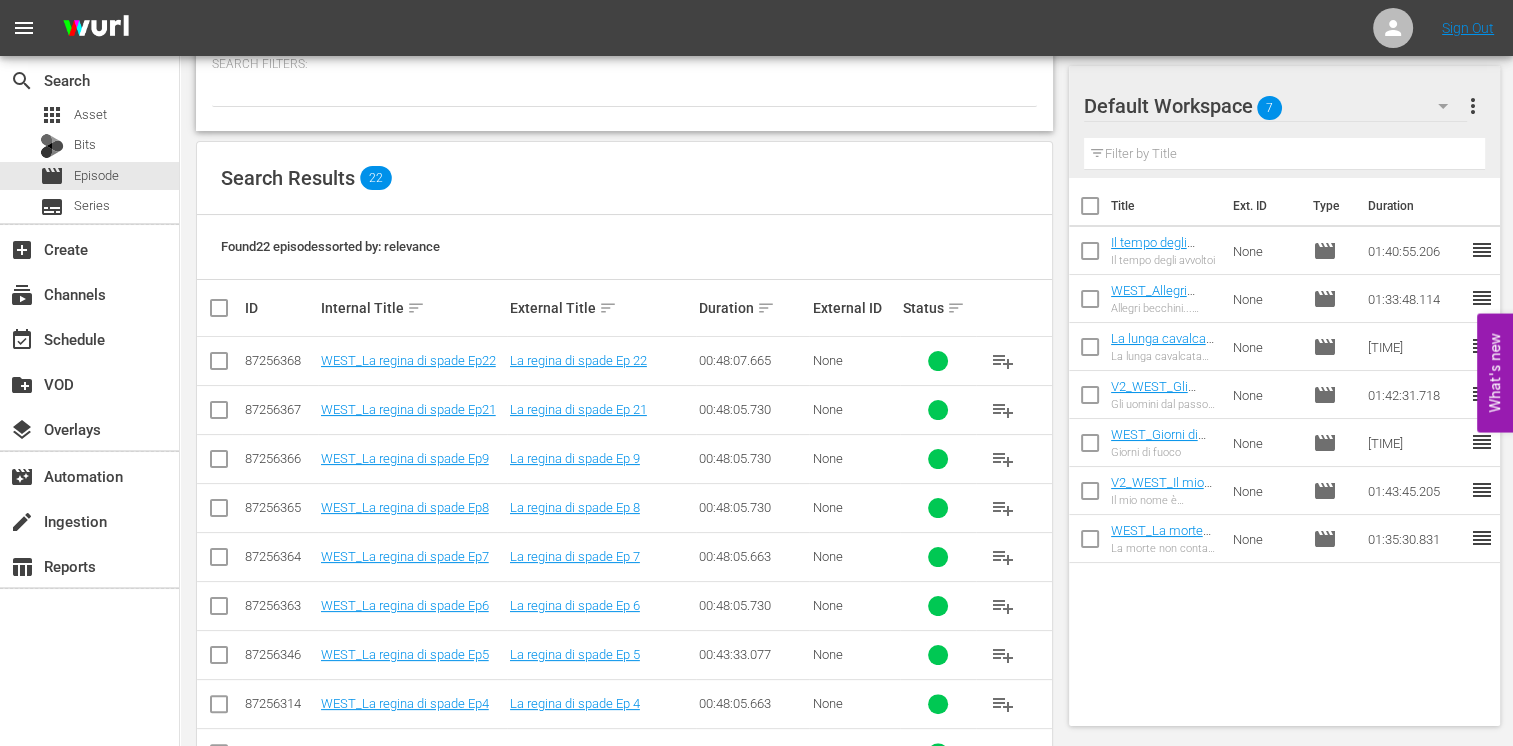 click at bounding box center [219, 512] 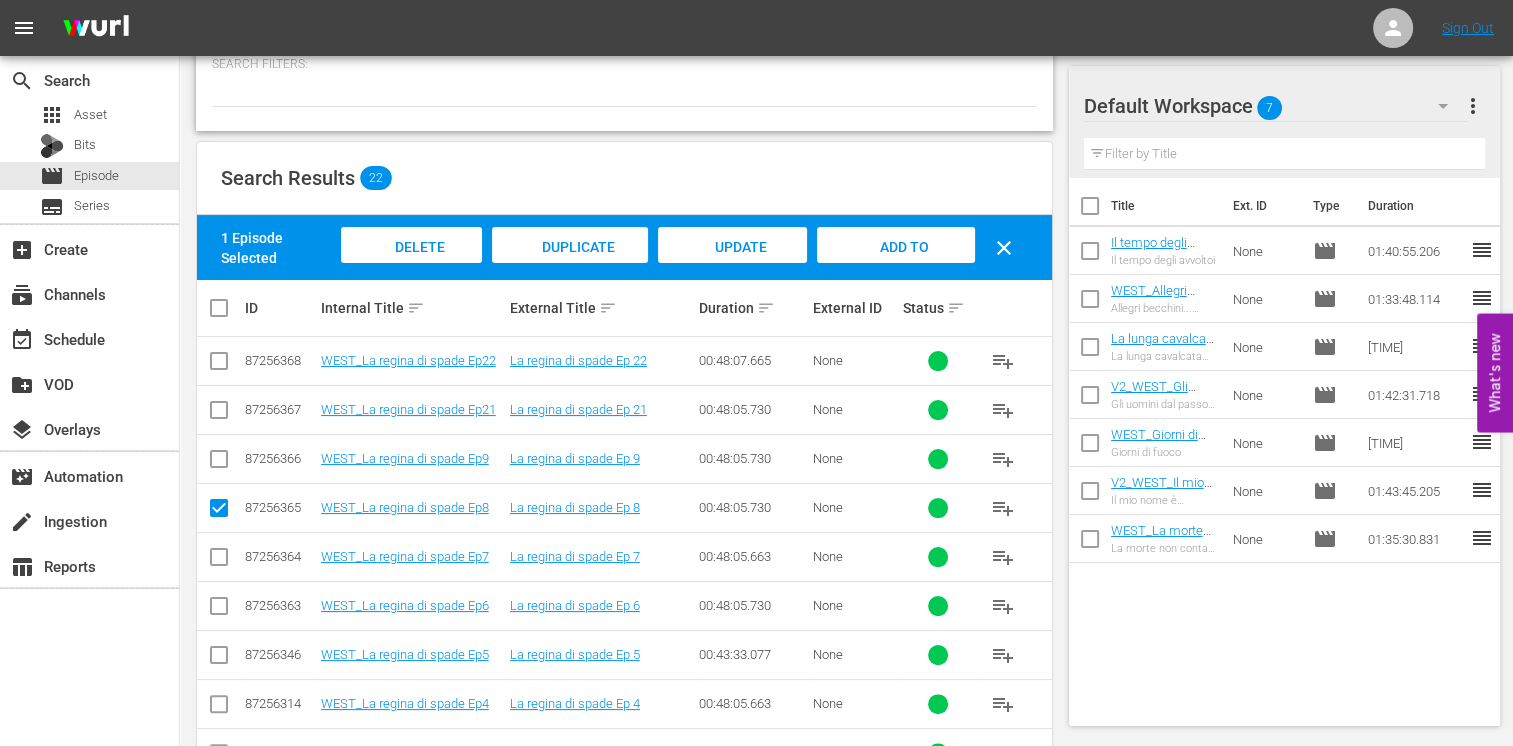 click on "Add to Workspace" at bounding box center (896, 266) 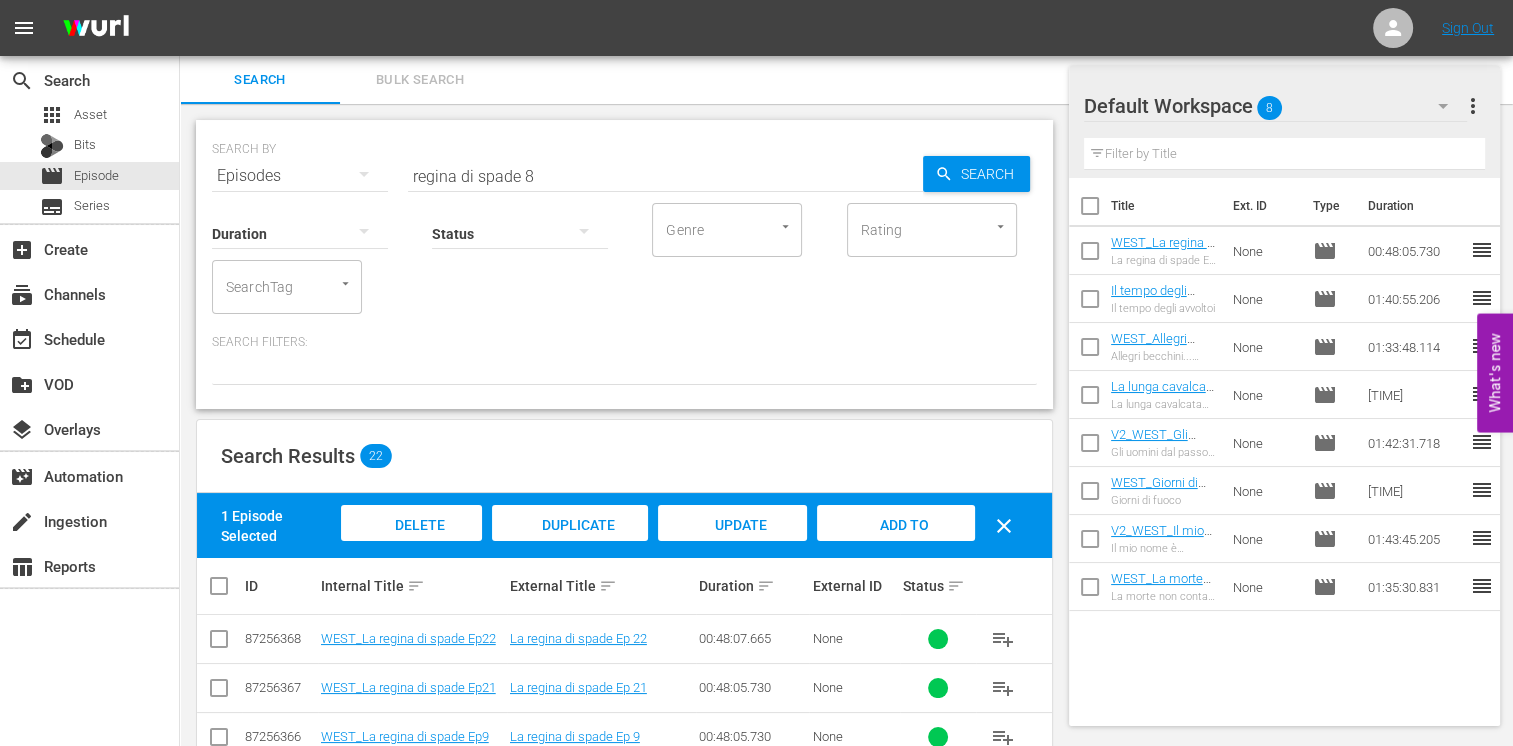 scroll, scrollTop: 300, scrollLeft: 0, axis: vertical 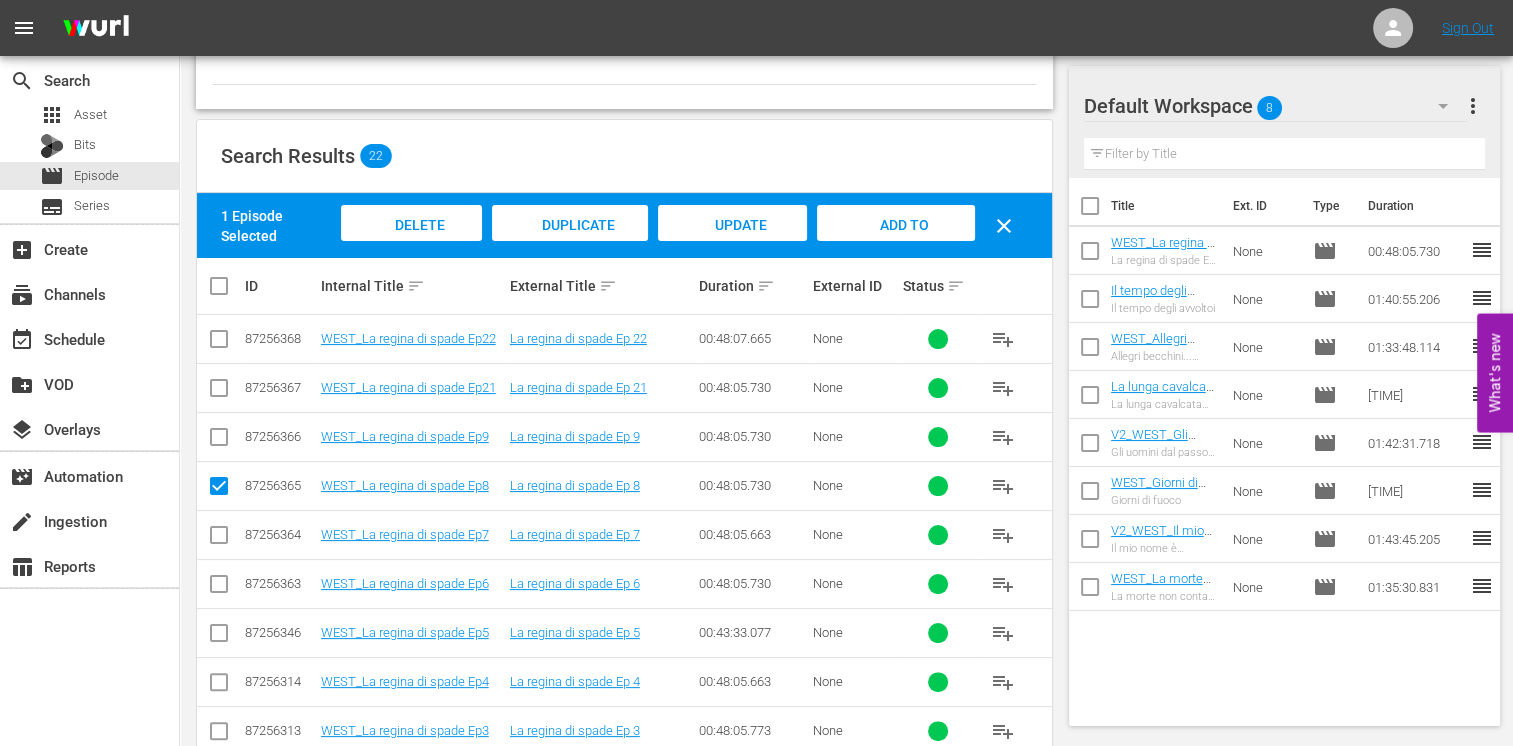 click at bounding box center [219, 485] 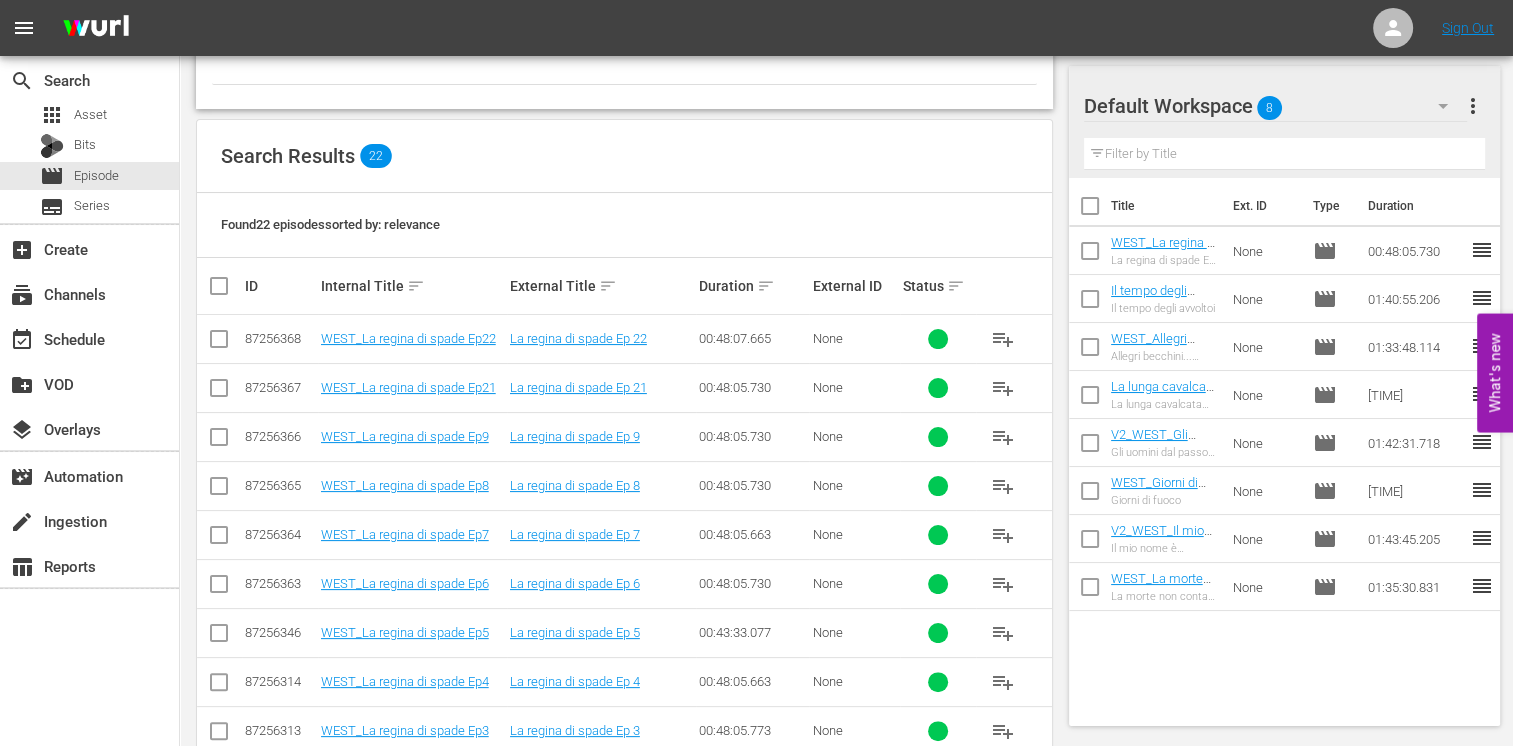 click at bounding box center (219, 539) 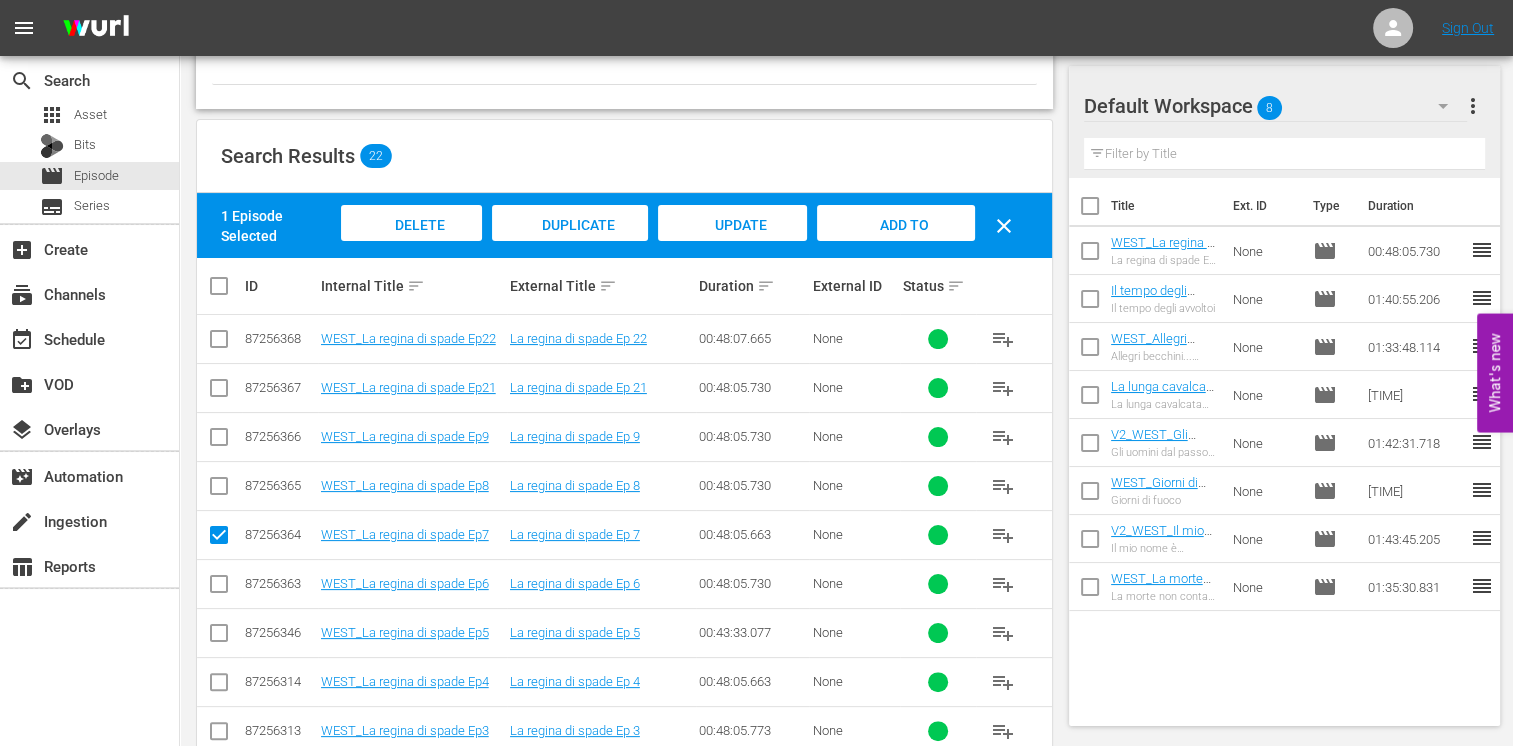 click on "Add to Workspace" at bounding box center (896, 244) 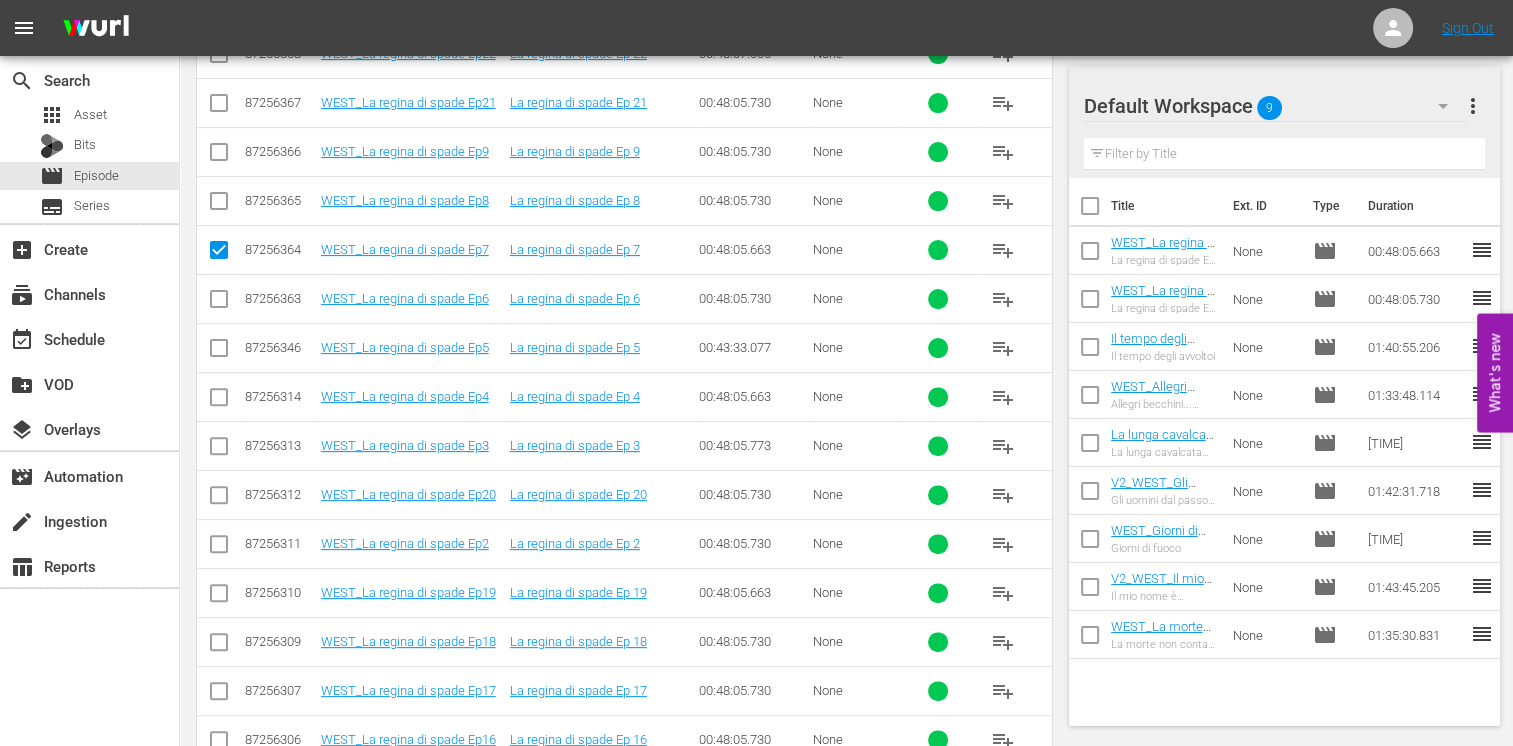 scroll, scrollTop: 500, scrollLeft: 0, axis: vertical 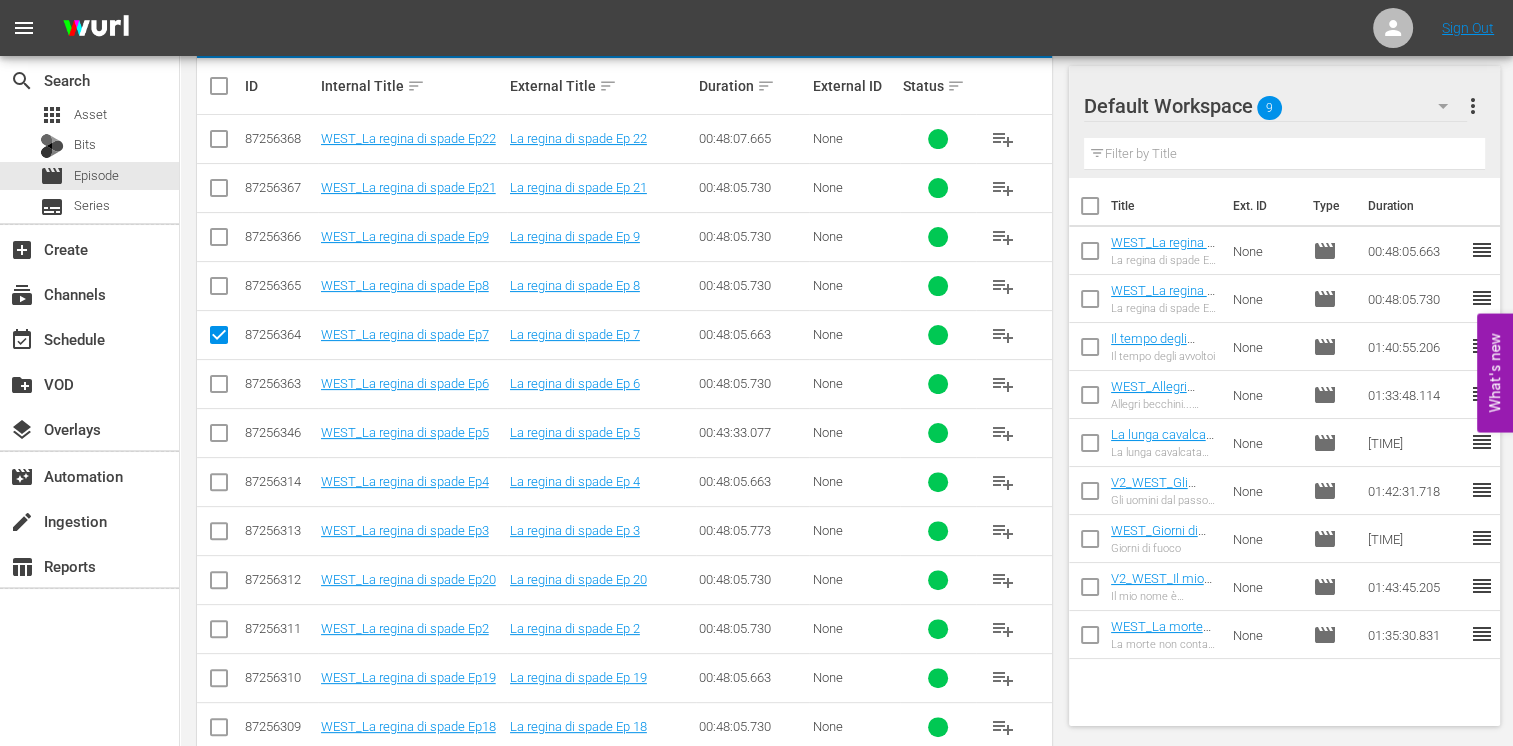 click at bounding box center (219, 339) 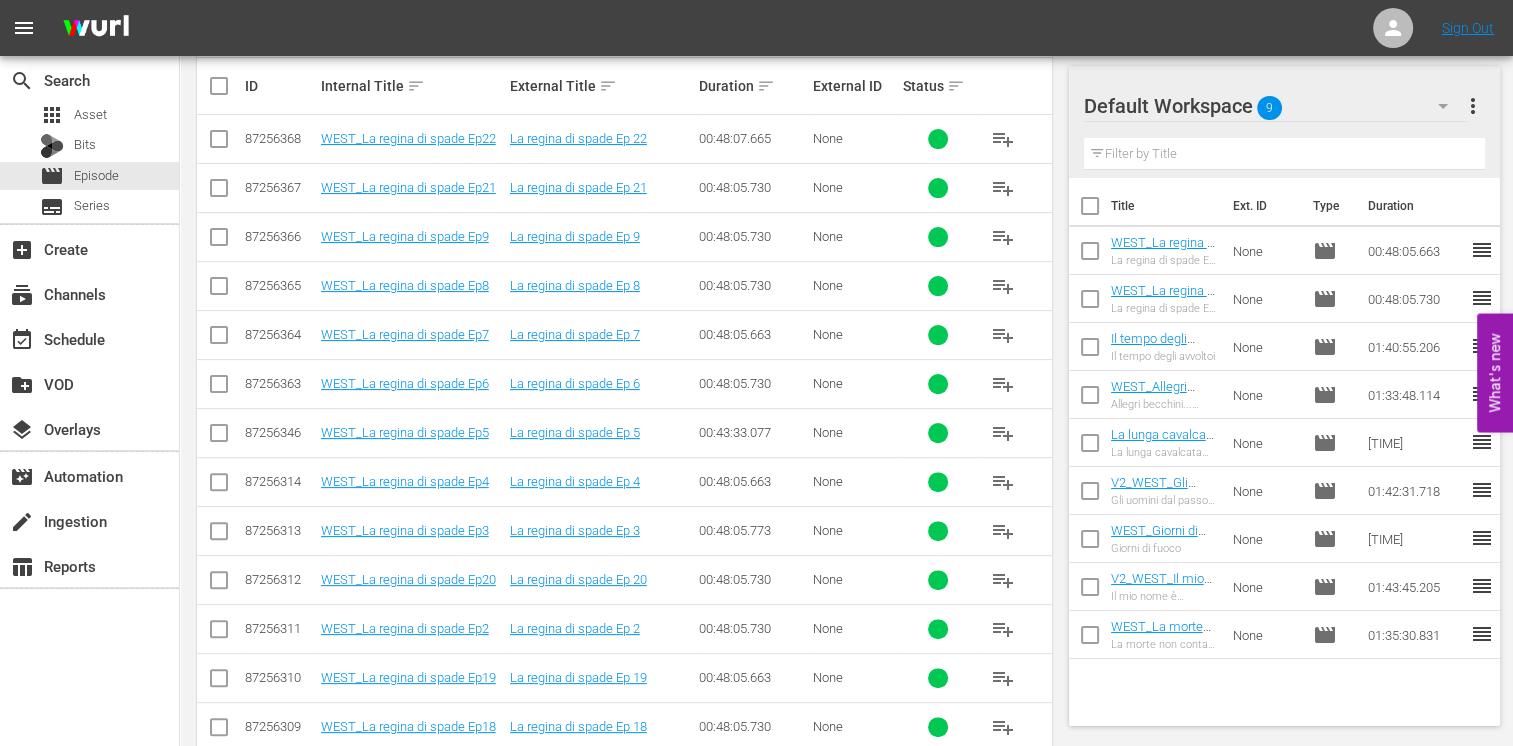 click at bounding box center [219, 388] 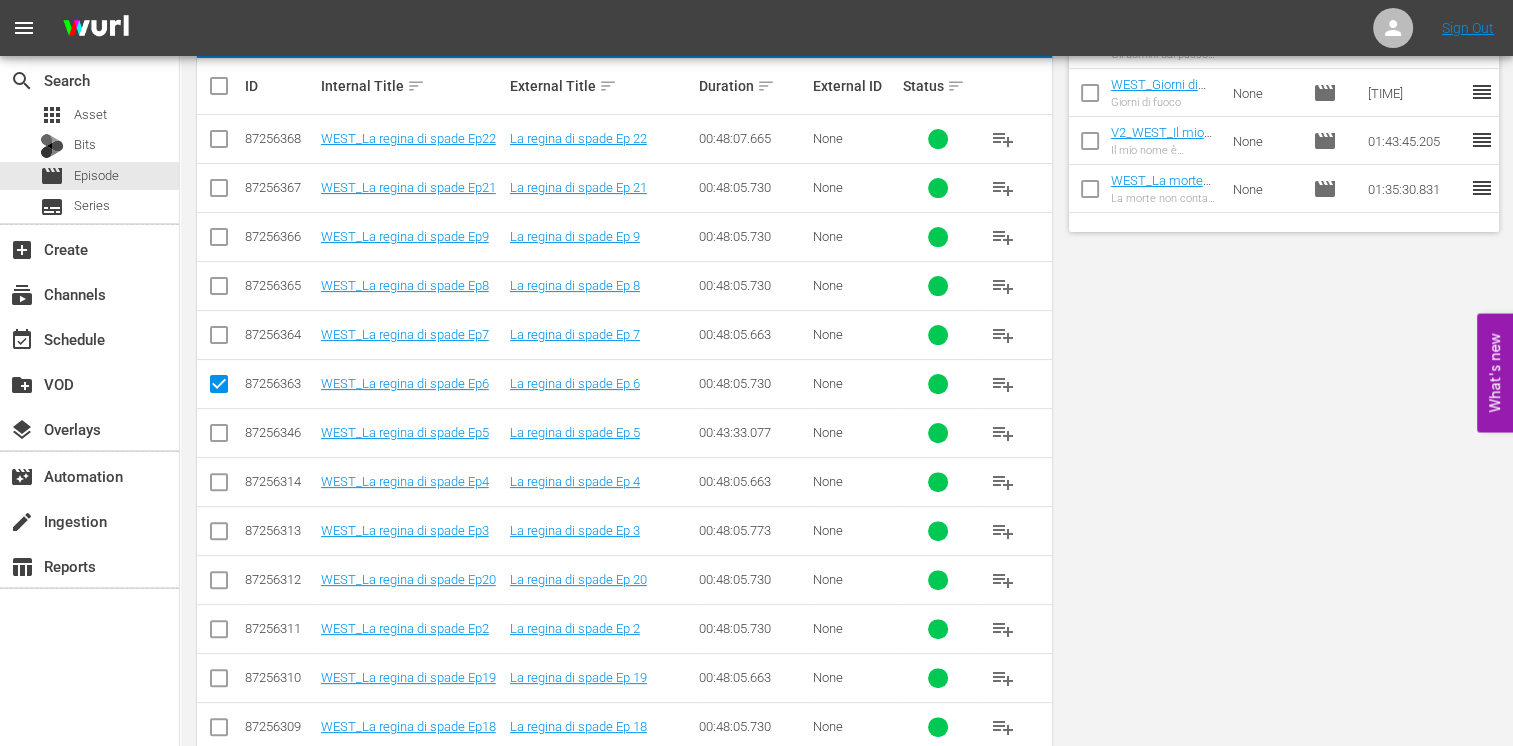 scroll, scrollTop: 0, scrollLeft: 0, axis: both 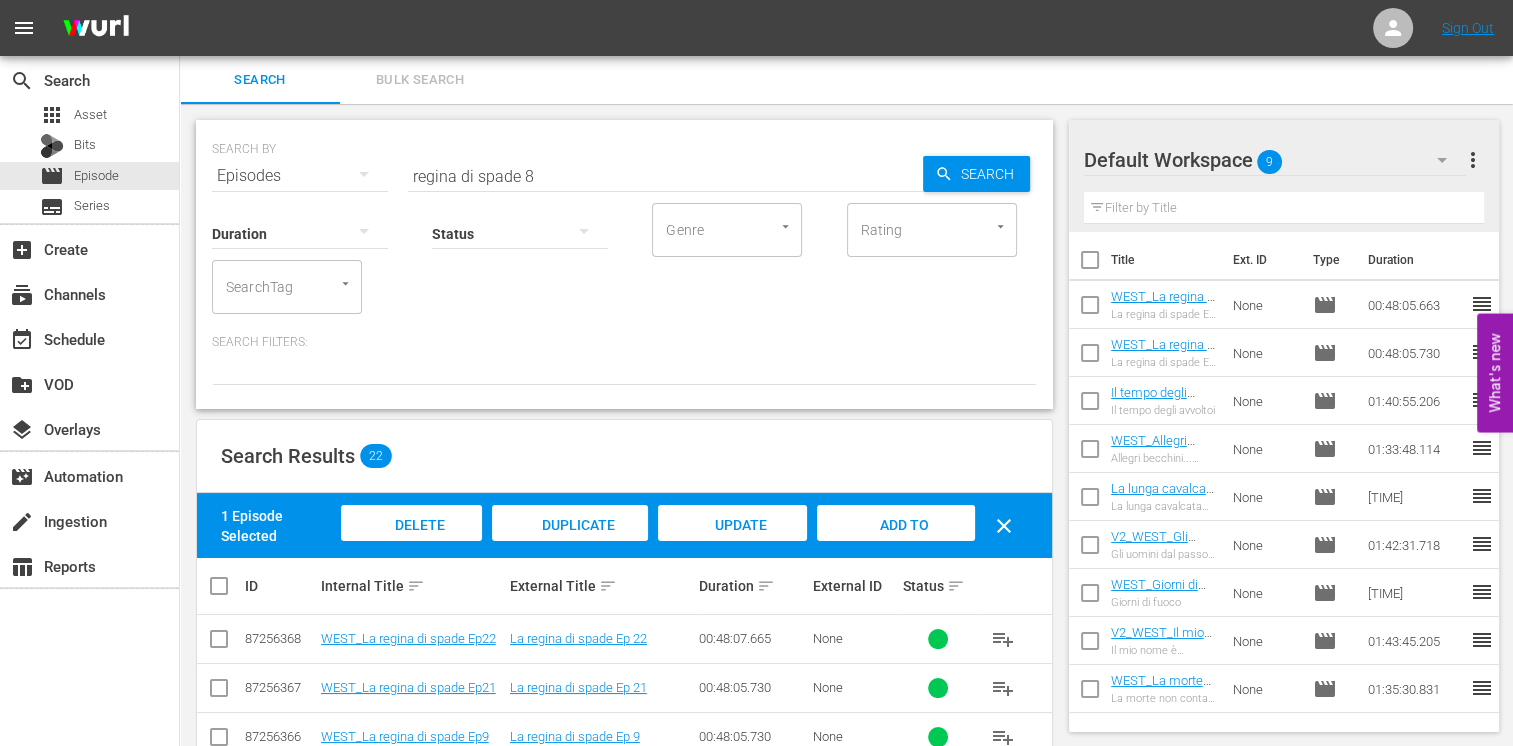 click on "Add to Workspace" at bounding box center (896, 544) 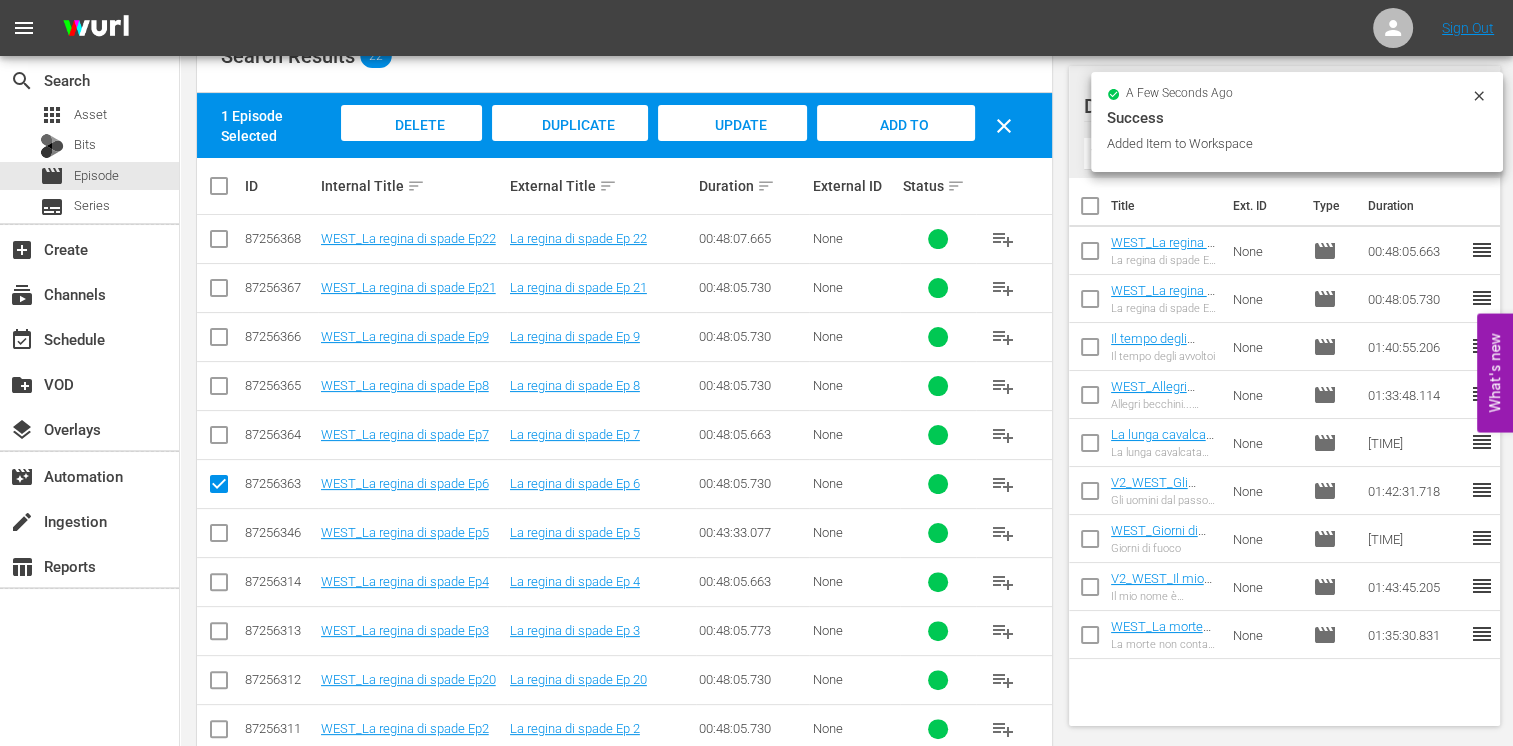 scroll, scrollTop: 600, scrollLeft: 0, axis: vertical 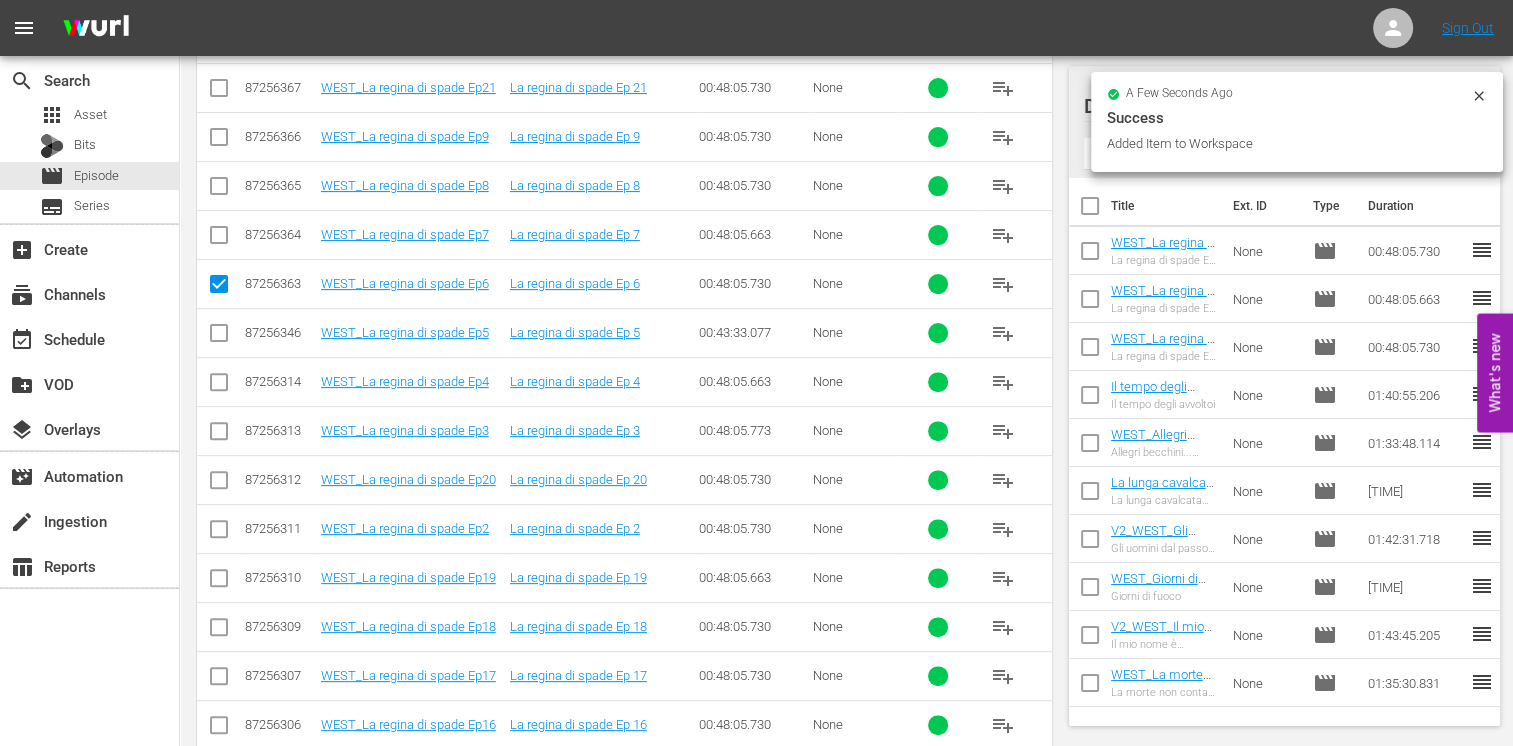 click at bounding box center (219, 288) 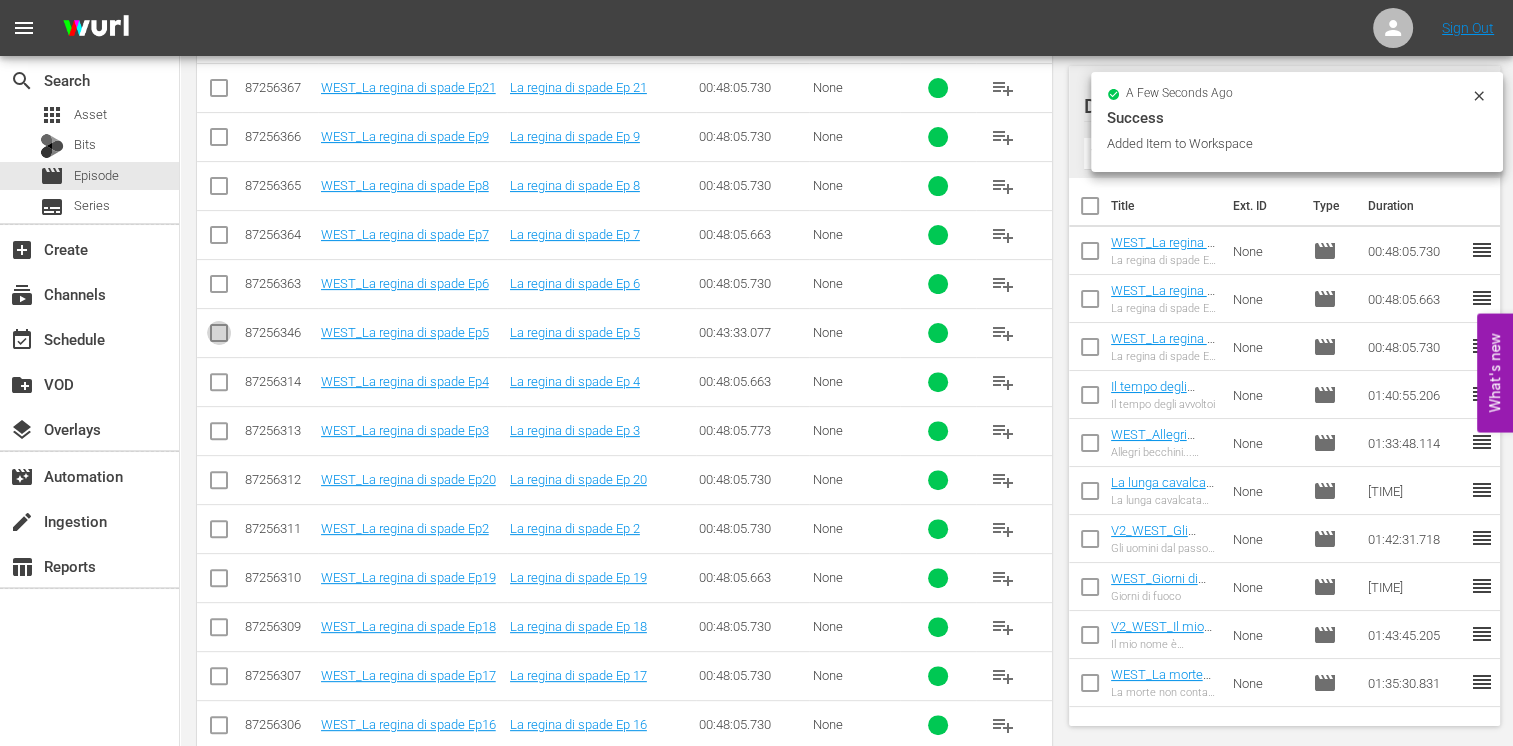 click at bounding box center (219, 337) 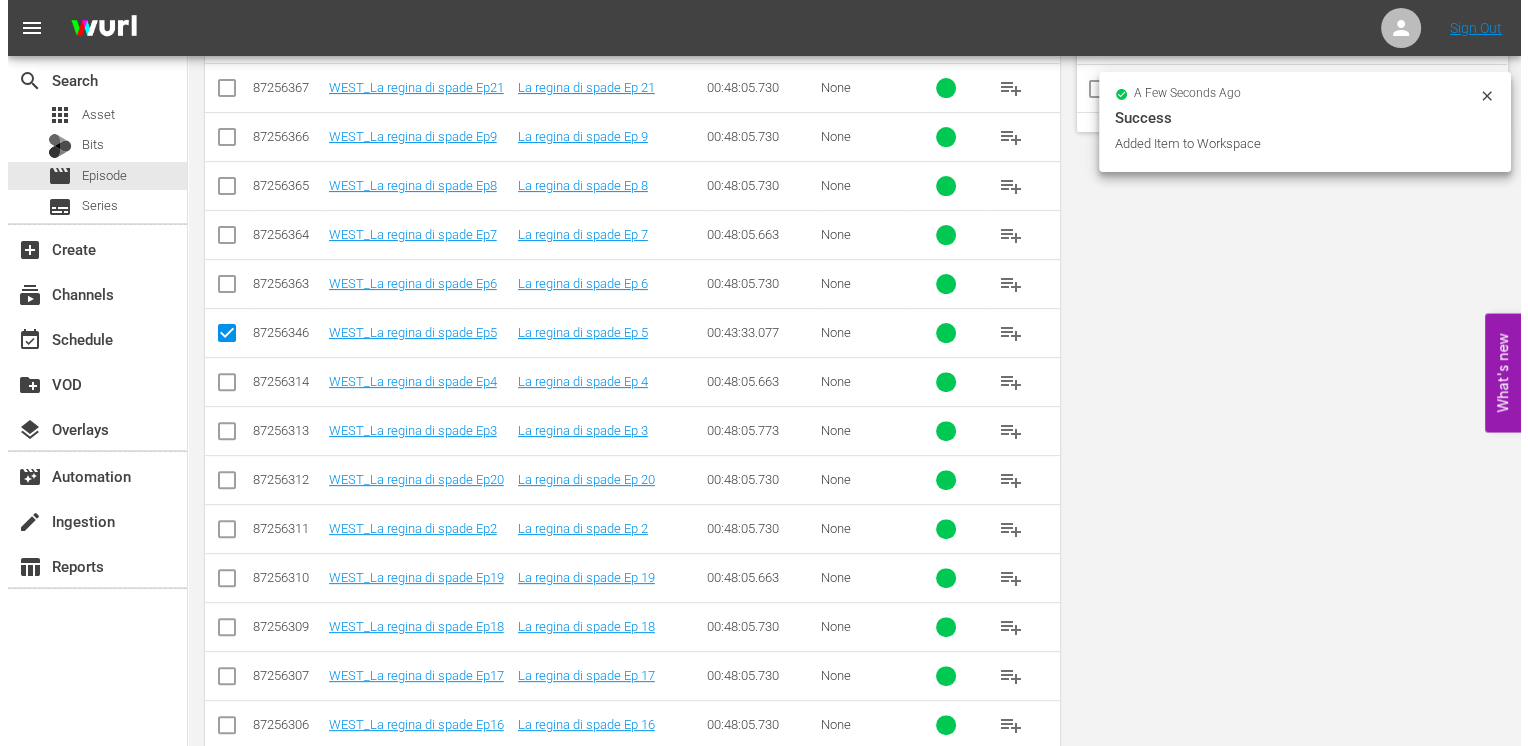 scroll, scrollTop: 0, scrollLeft: 0, axis: both 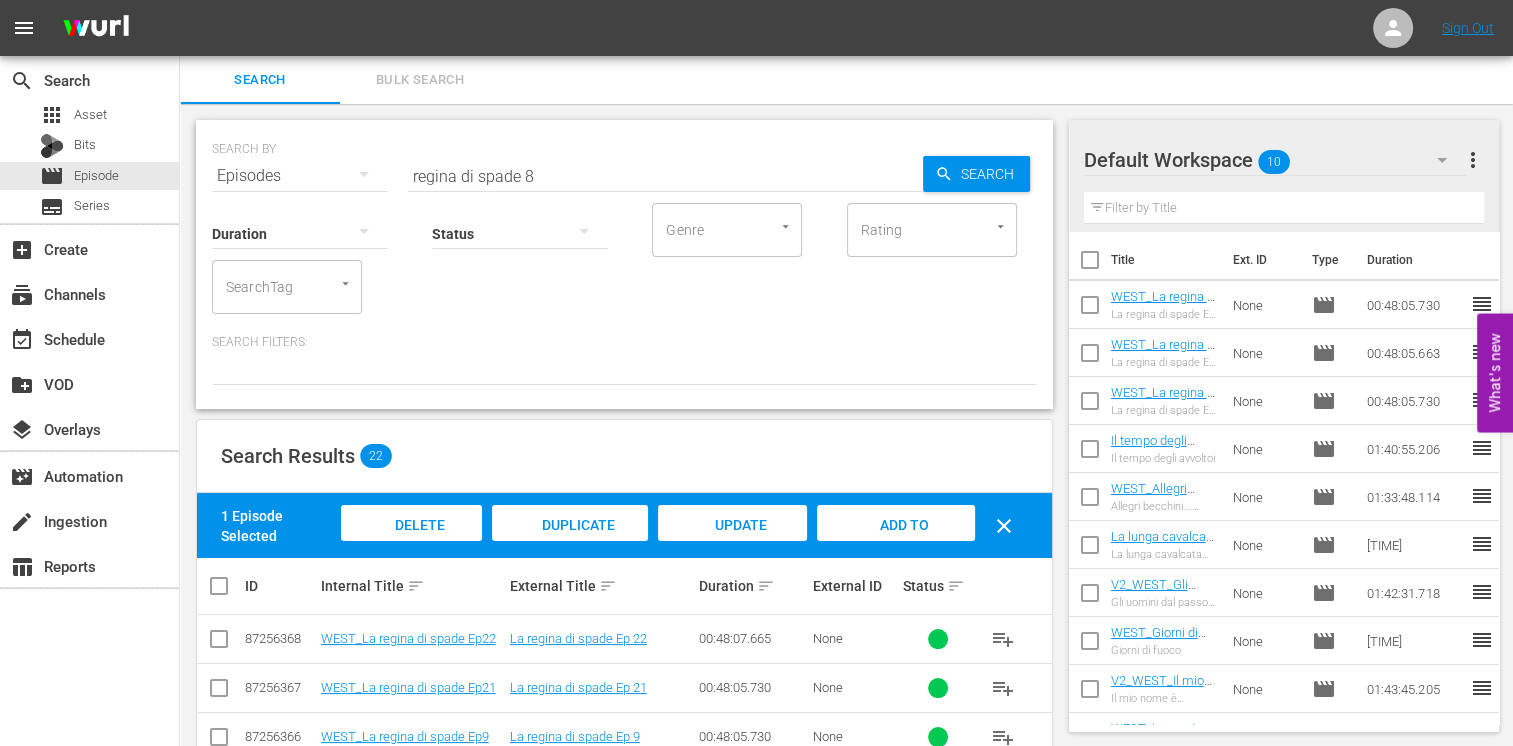 click on "Add to Workspace" at bounding box center [895, 542] 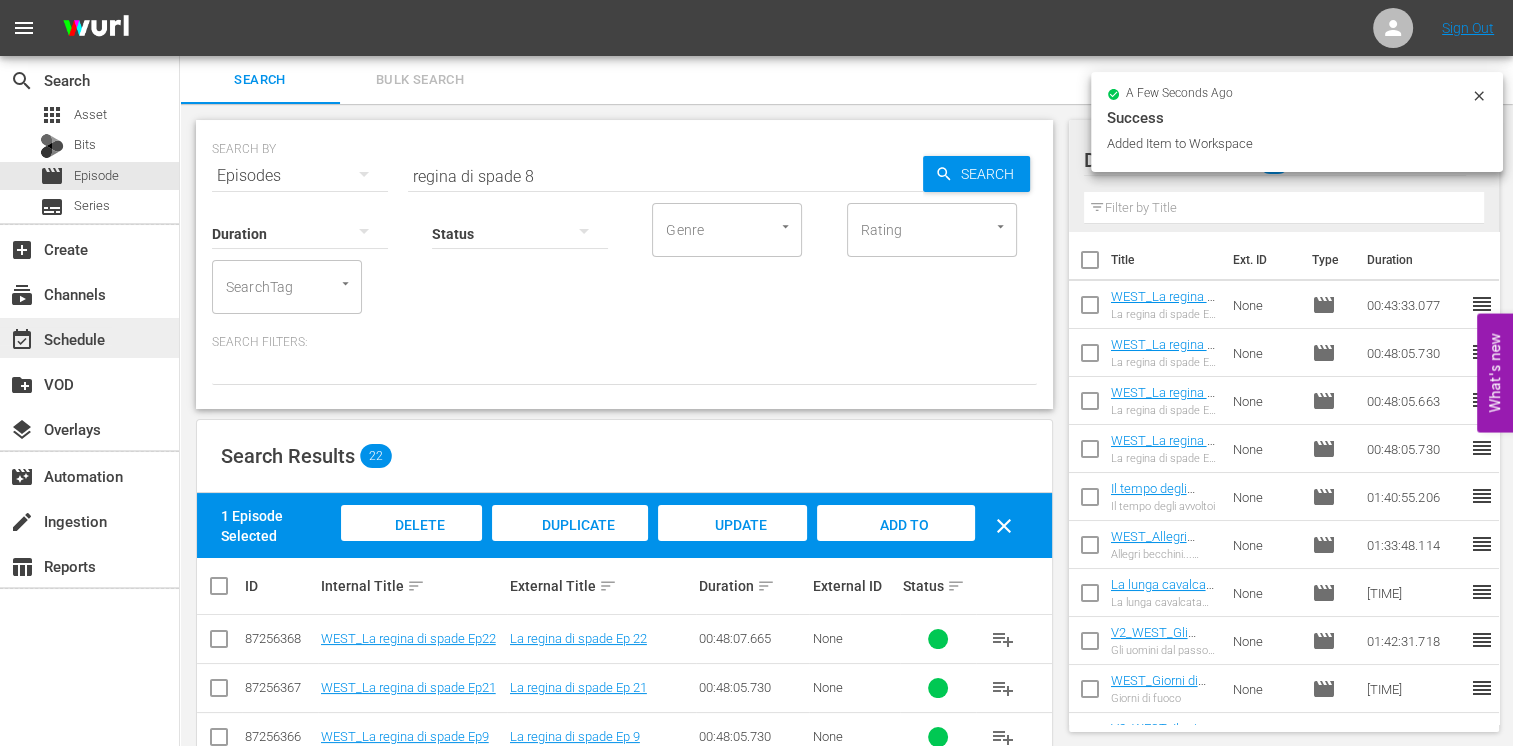click on "event_available   Schedule" at bounding box center [56, 336] 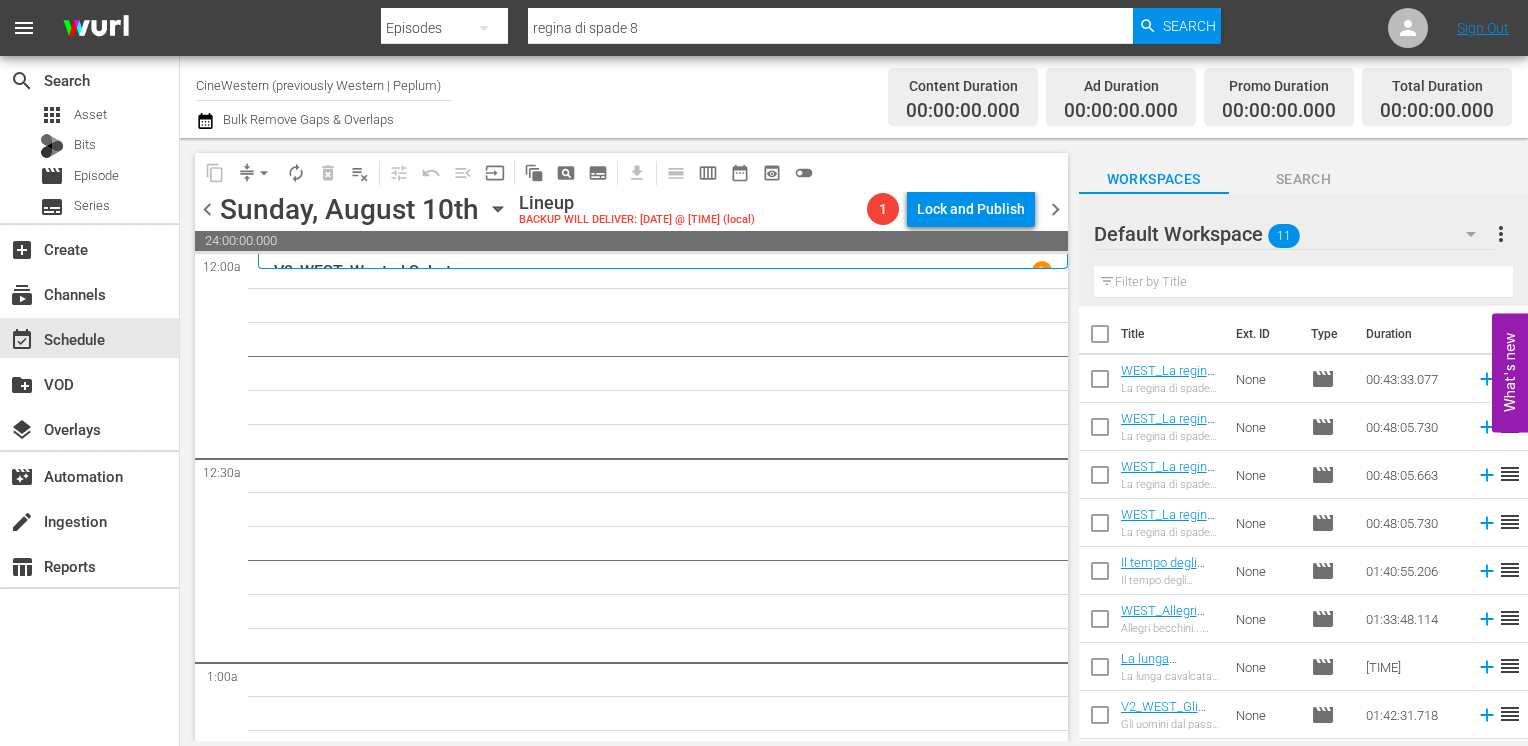 click at bounding box center [1100, 338] 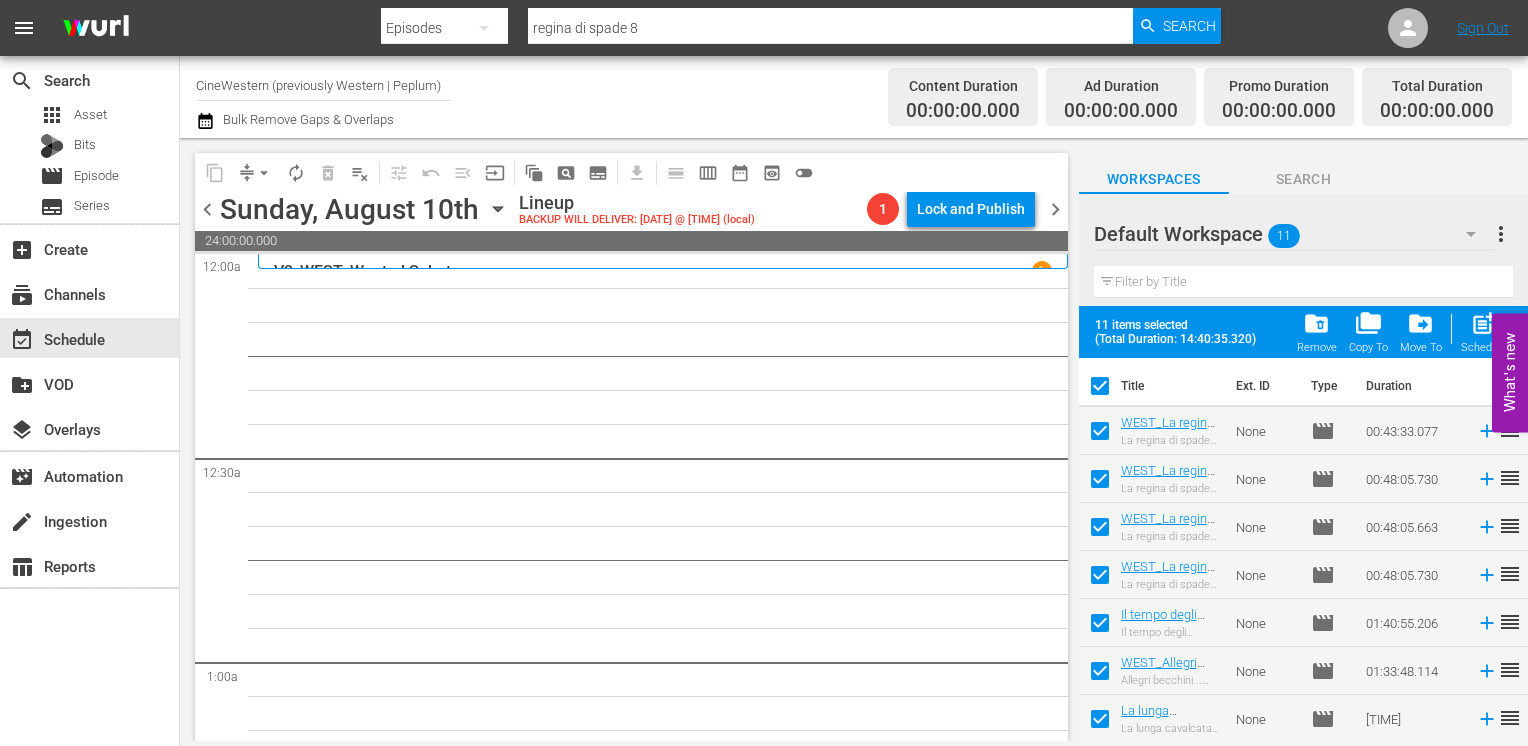 click on "post_add Schedule" at bounding box center (1483, 332) 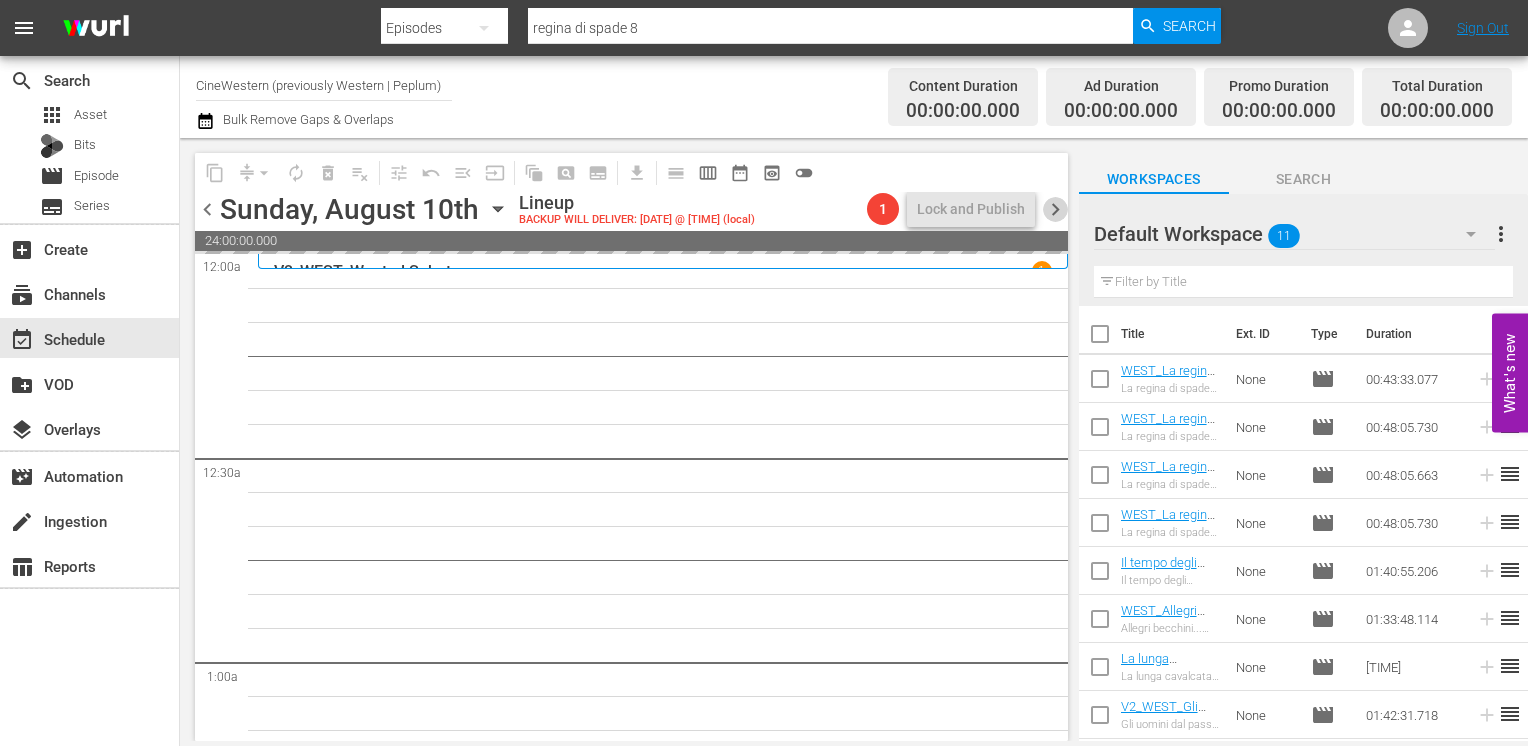 click on "chevron_right" at bounding box center (1055, 209) 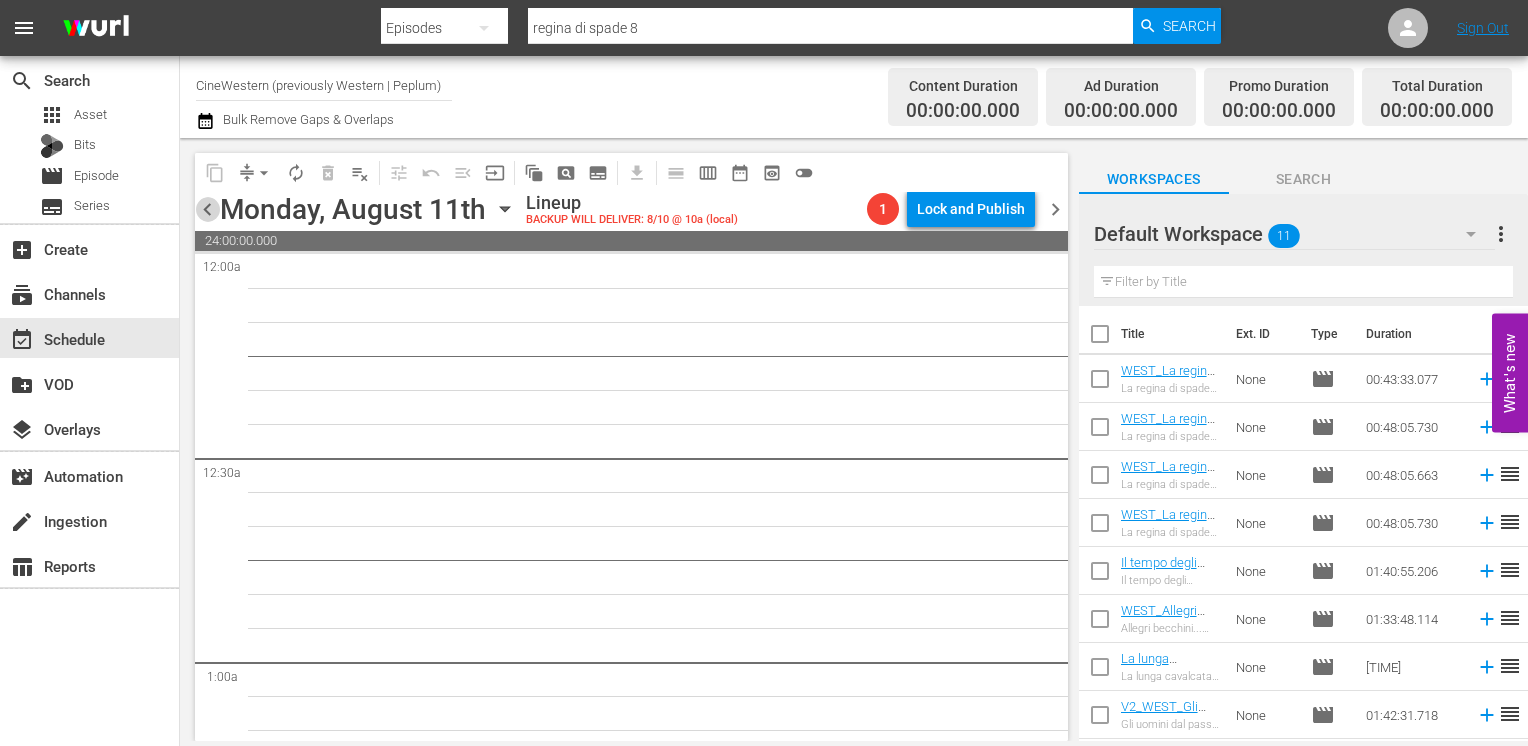 click on "chevron_left" at bounding box center [207, 209] 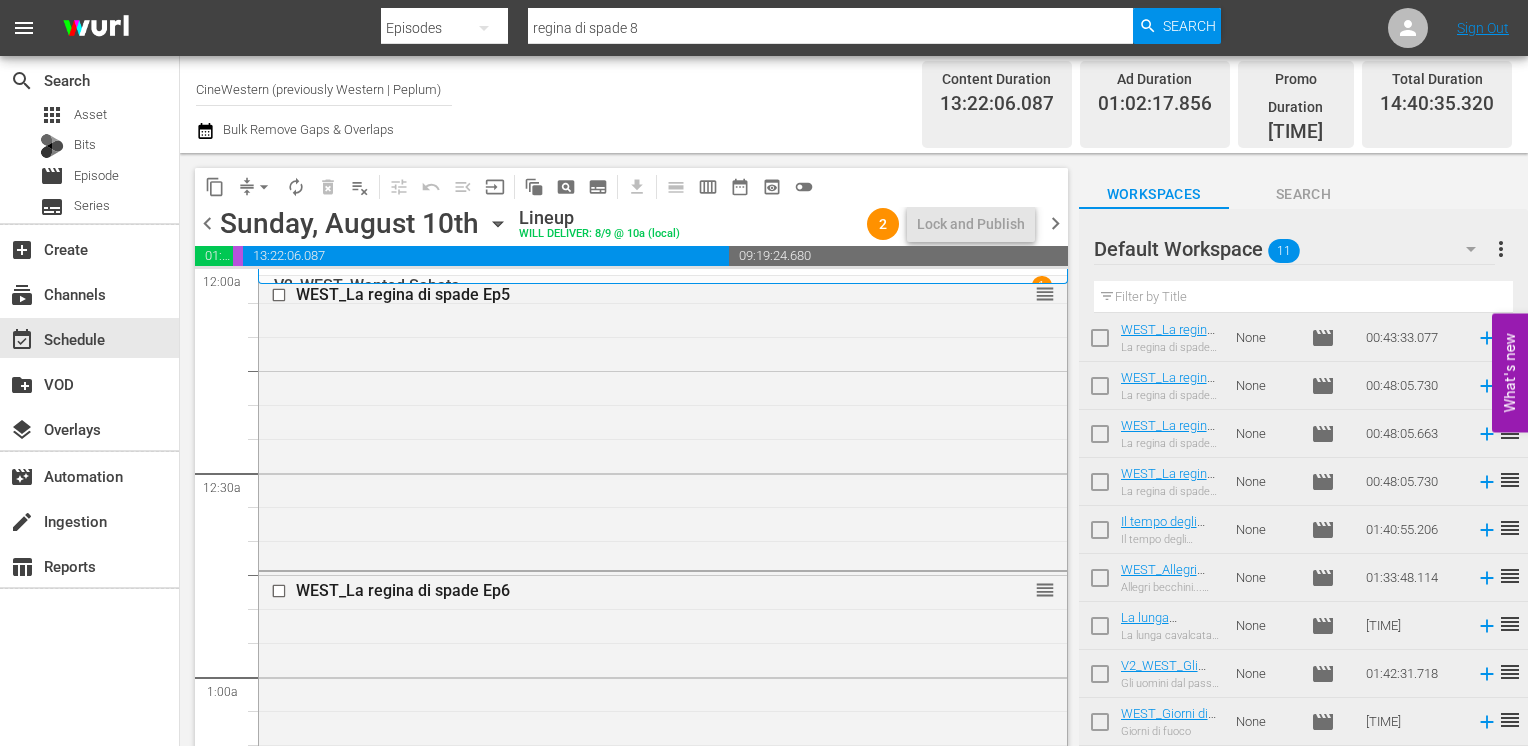 scroll, scrollTop: 138, scrollLeft: 0, axis: vertical 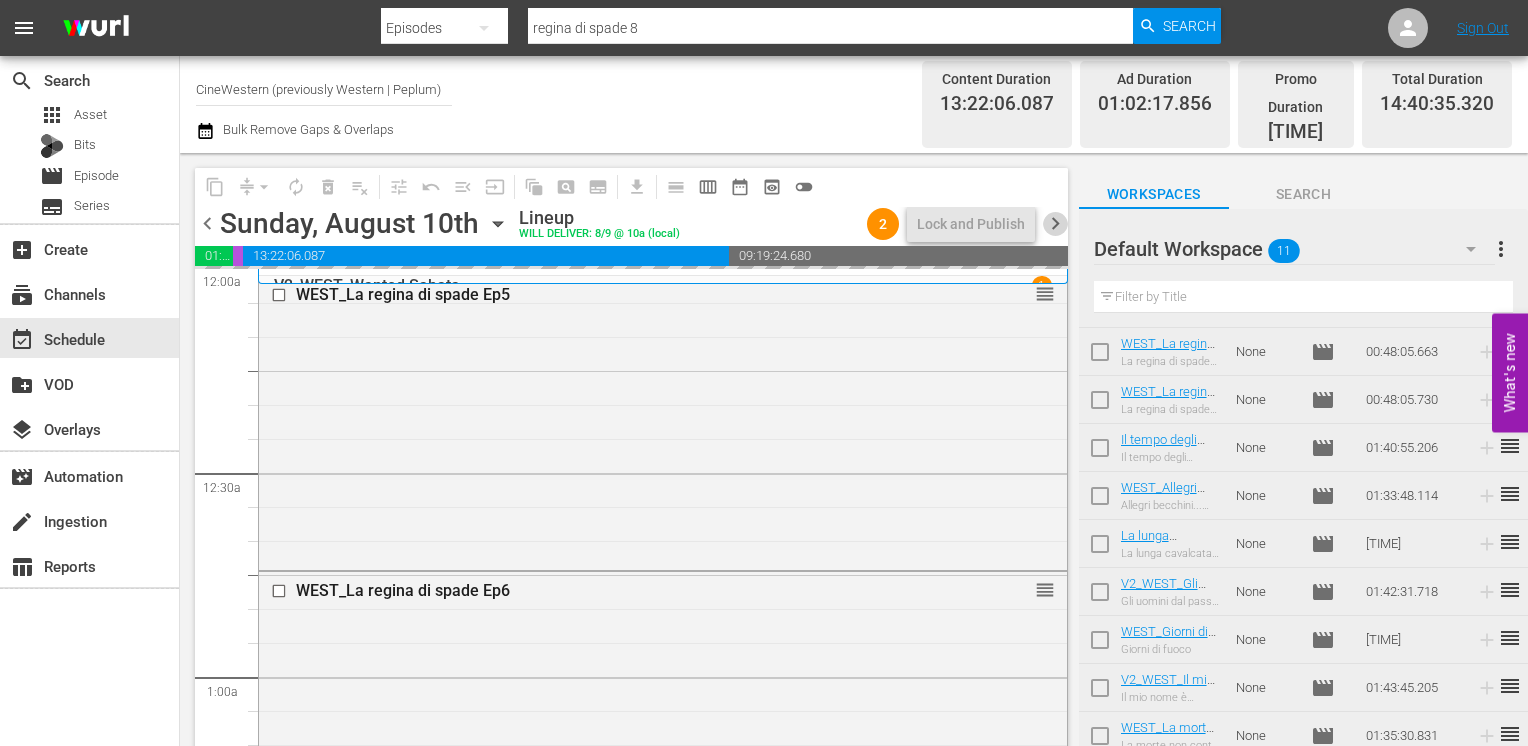 click on "chevron_right" at bounding box center (1055, 223) 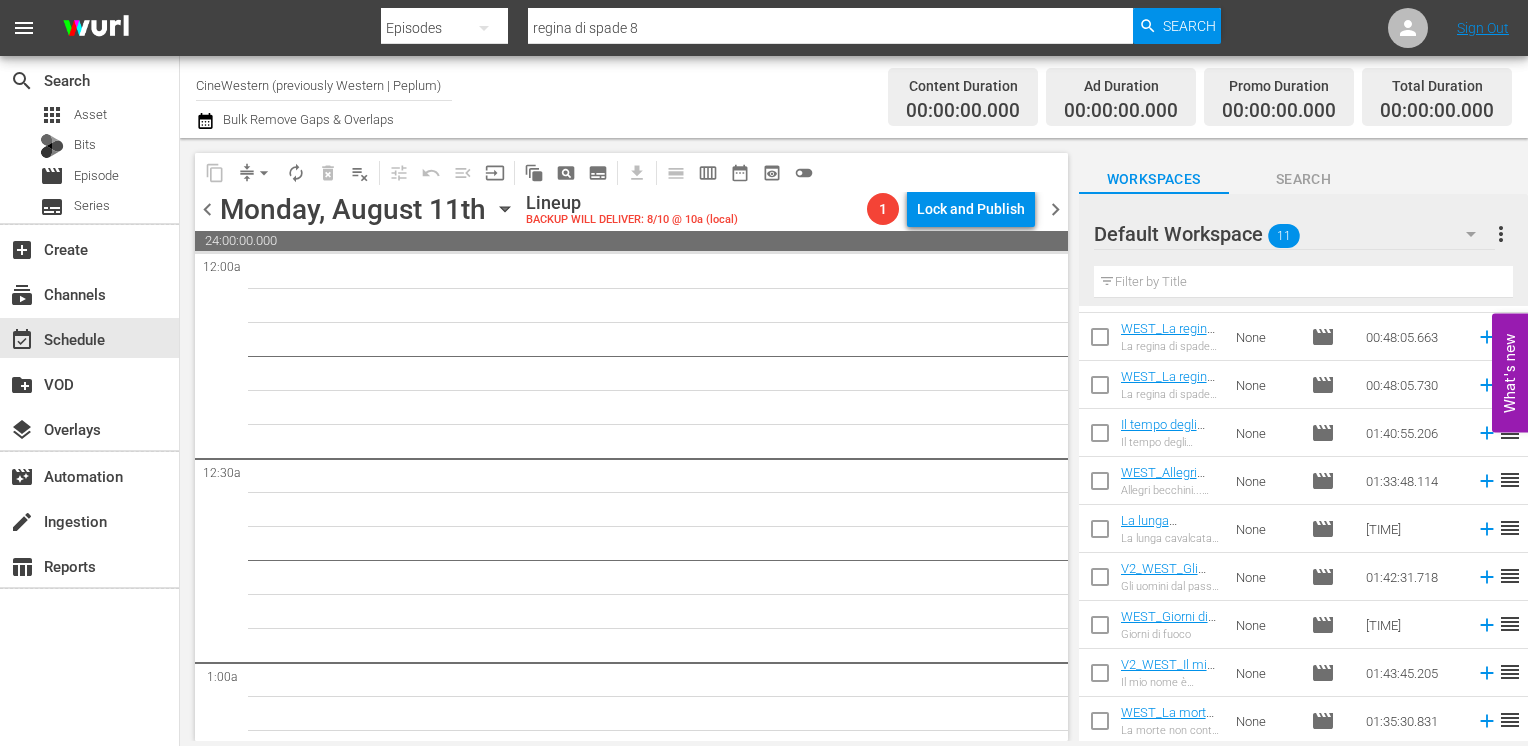 click on "chevron_left" at bounding box center [207, 209] 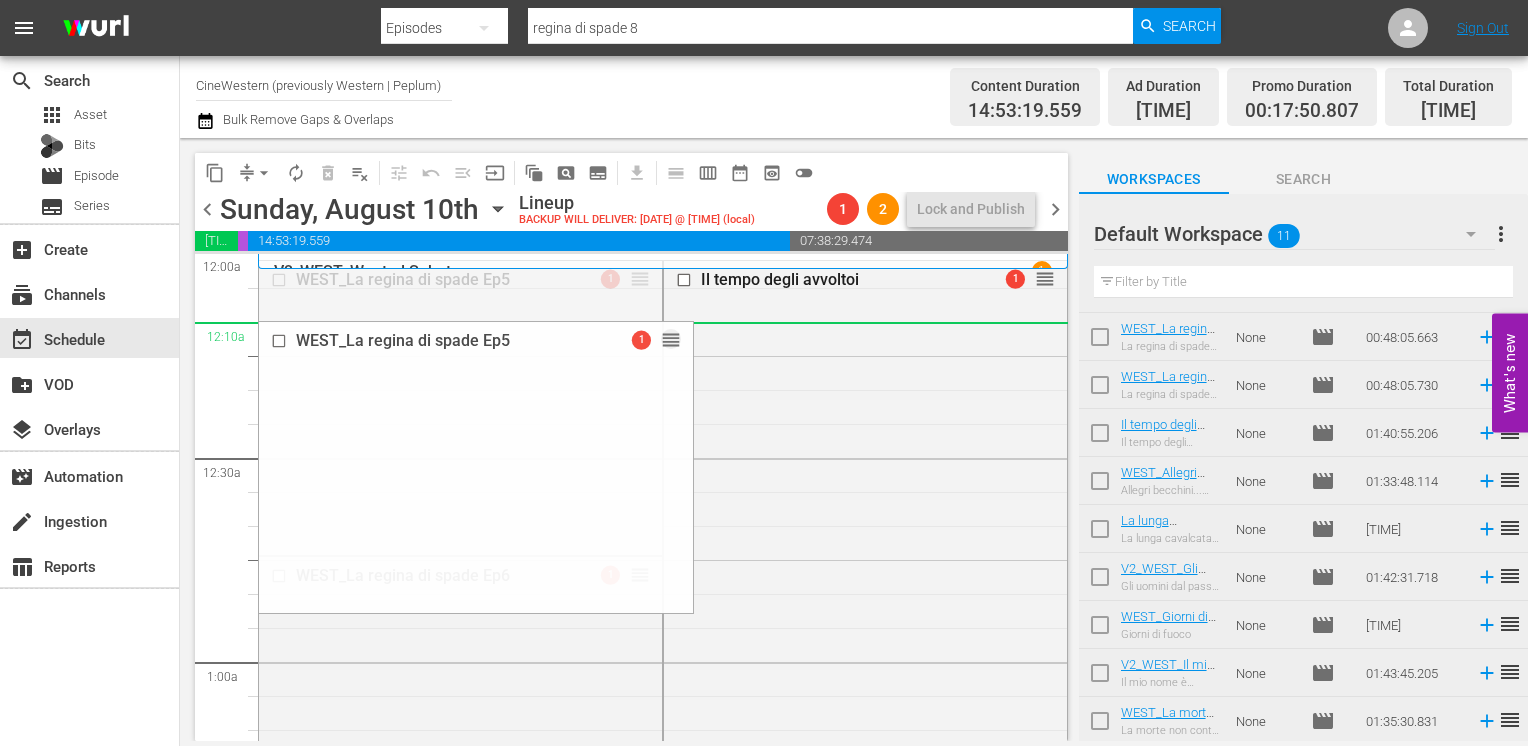 drag, startPoint x: 632, startPoint y: 278, endPoint x: 627, endPoint y: 331, distance: 53.235325 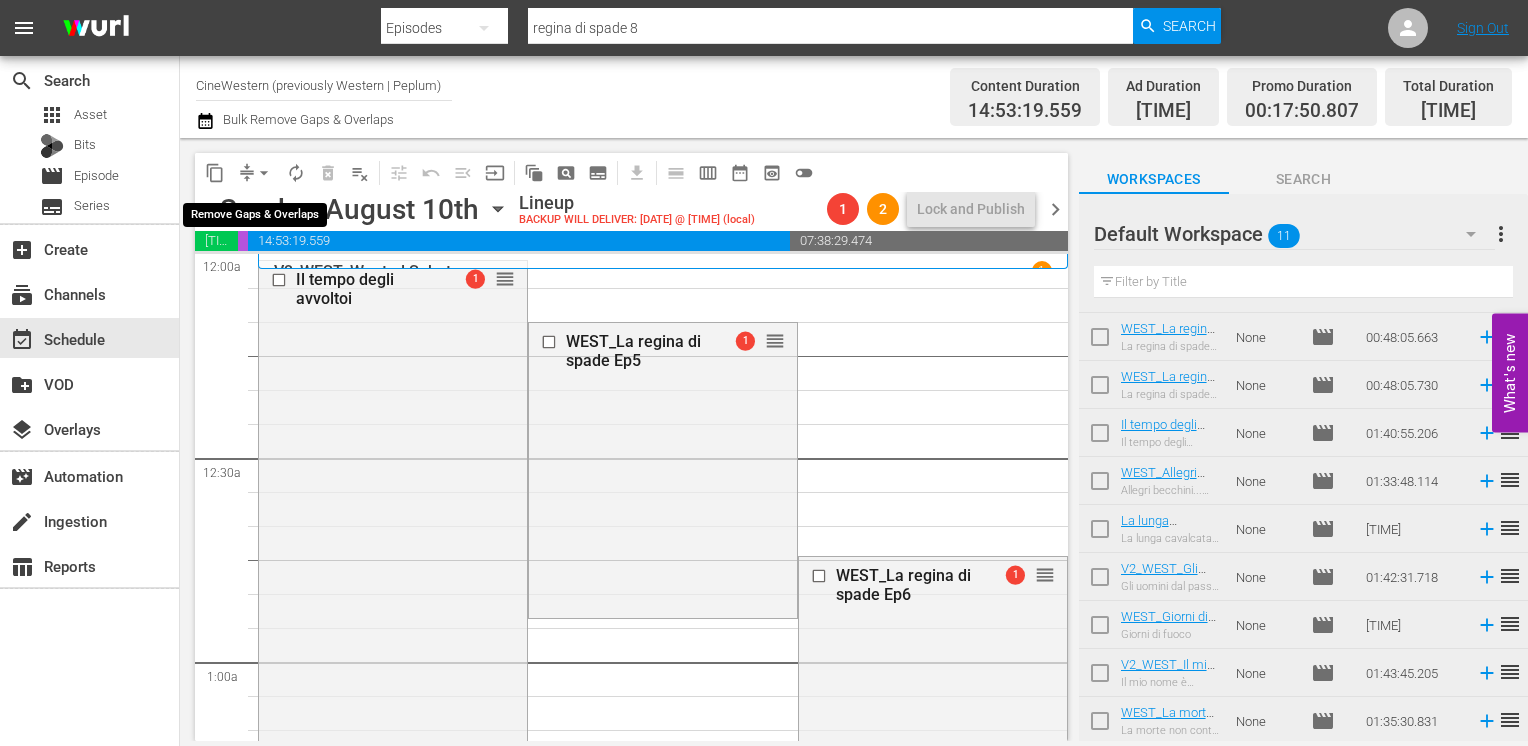 click on "arrow_drop_down" at bounding box center (264, 173) 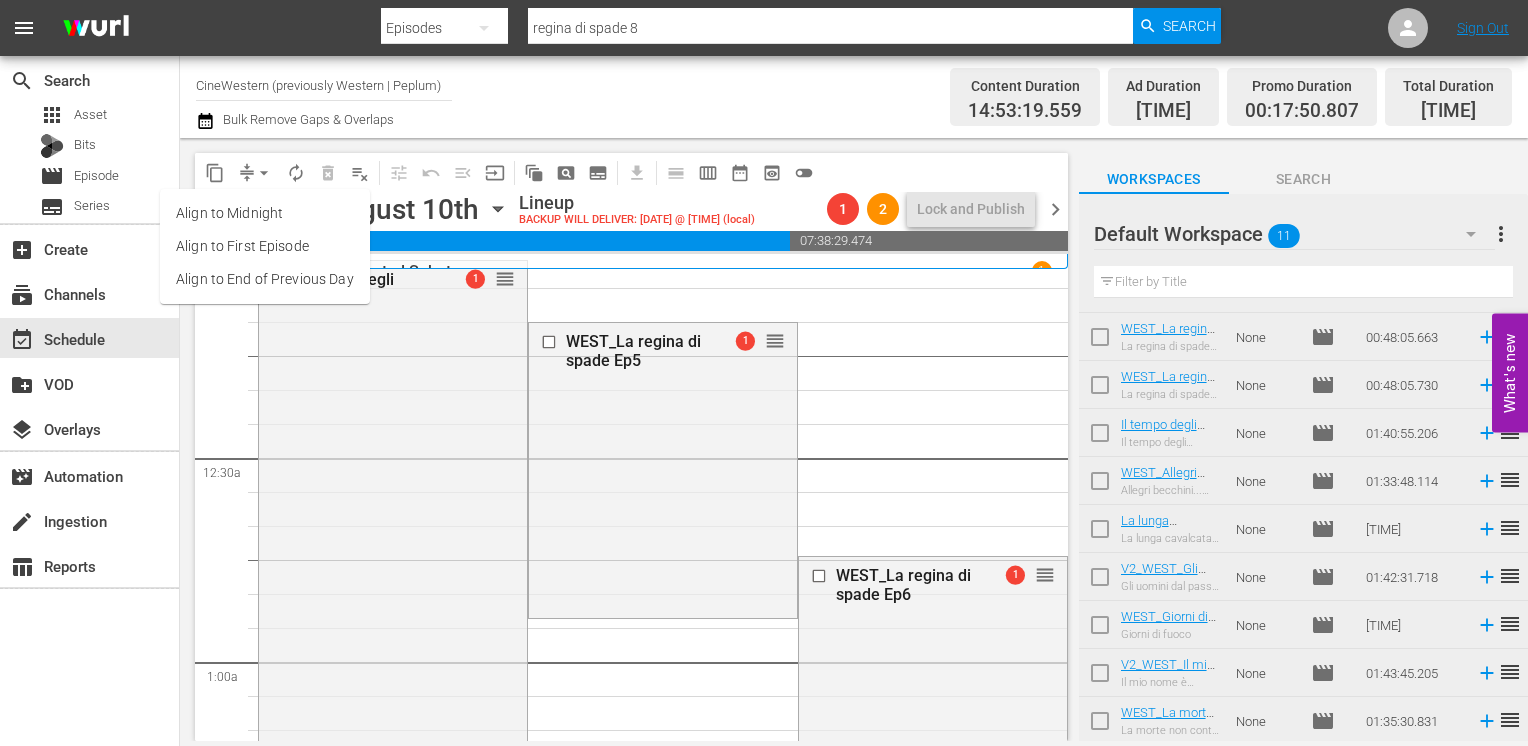 click on "Align to End of Previous Day" at bounding box center [265, 279] 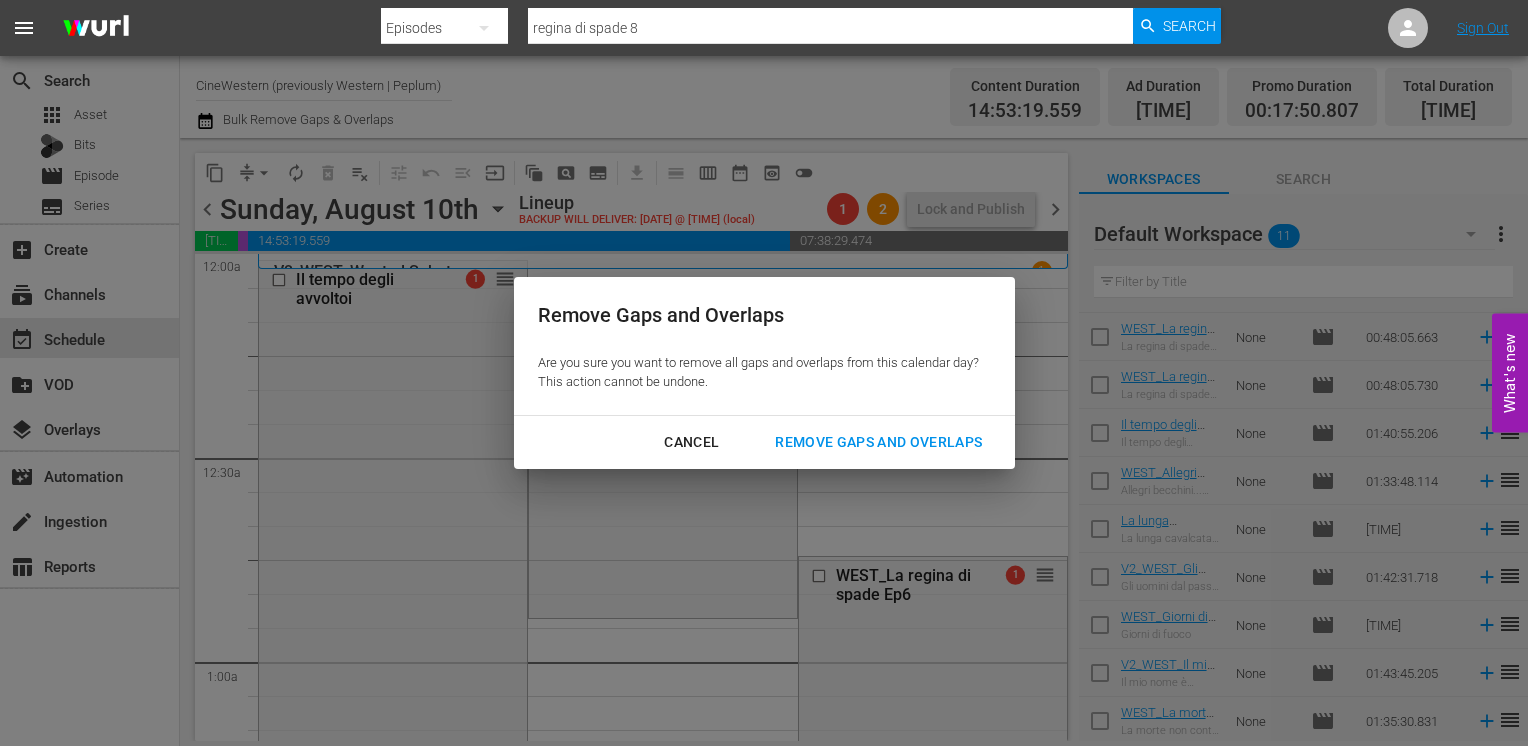 click on "Remove Gaps and Overlaps" at bounding box center (878, 442) 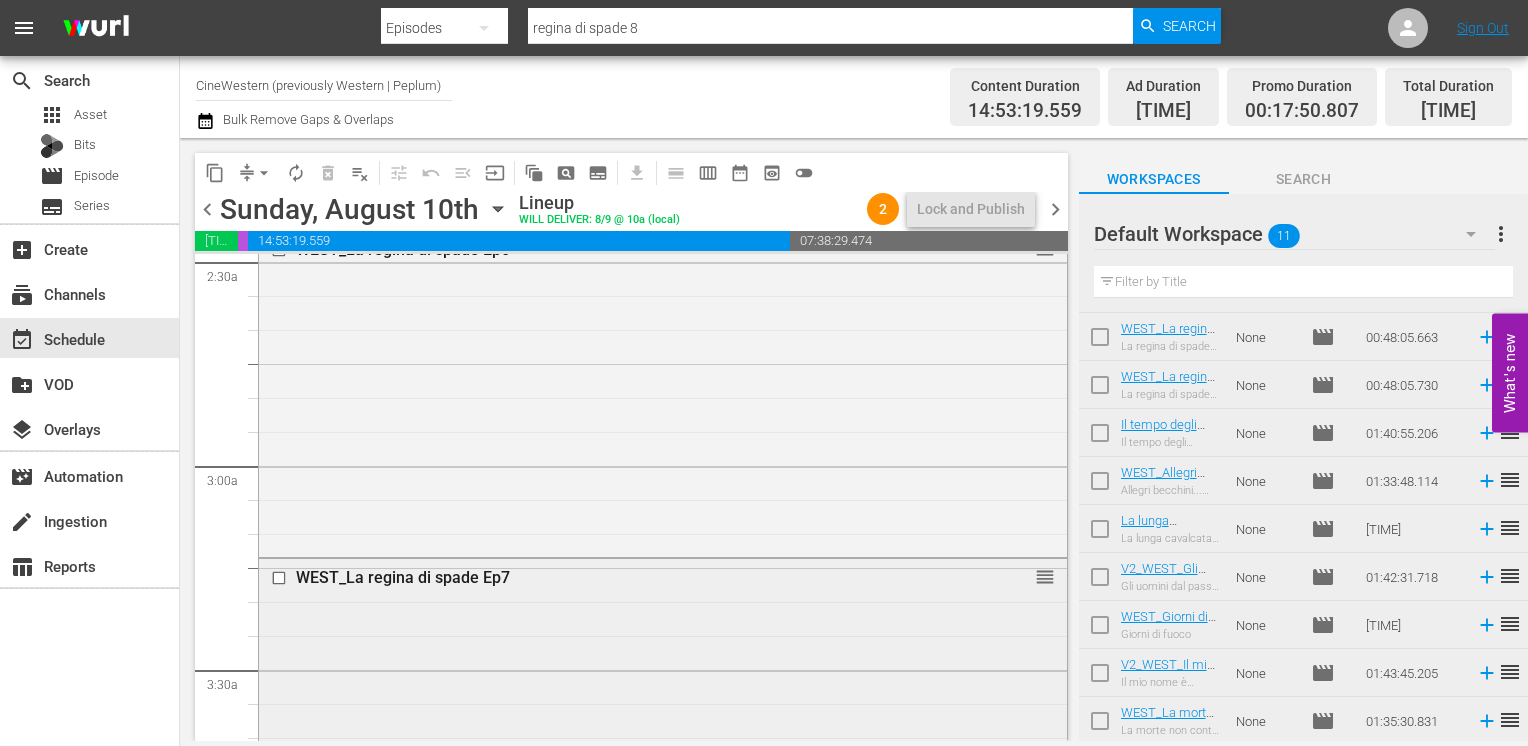 scroll, scrollTop: 1000, scrollLeft: 0, axis: vertical 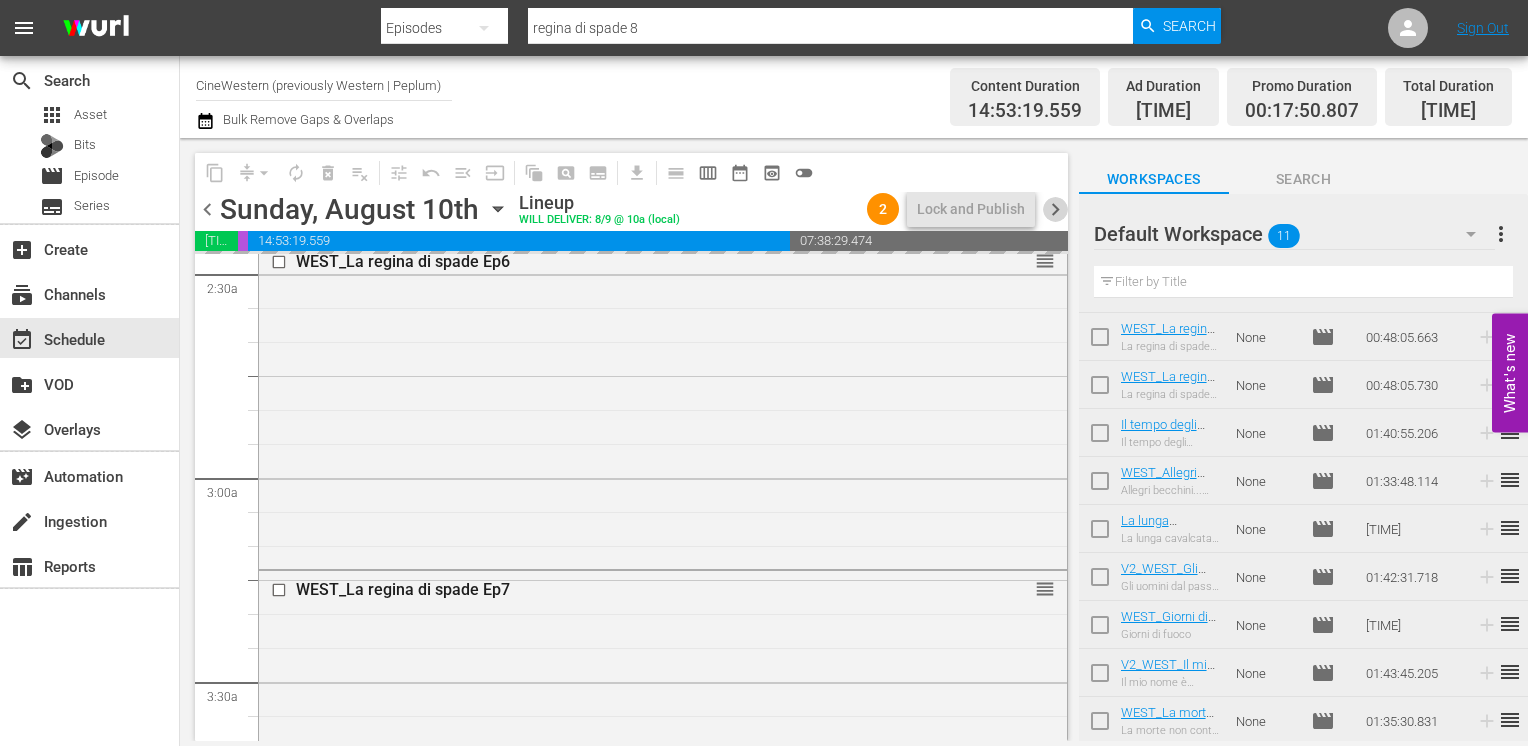click on "chevron_right" at bounding box center (1055, 209) 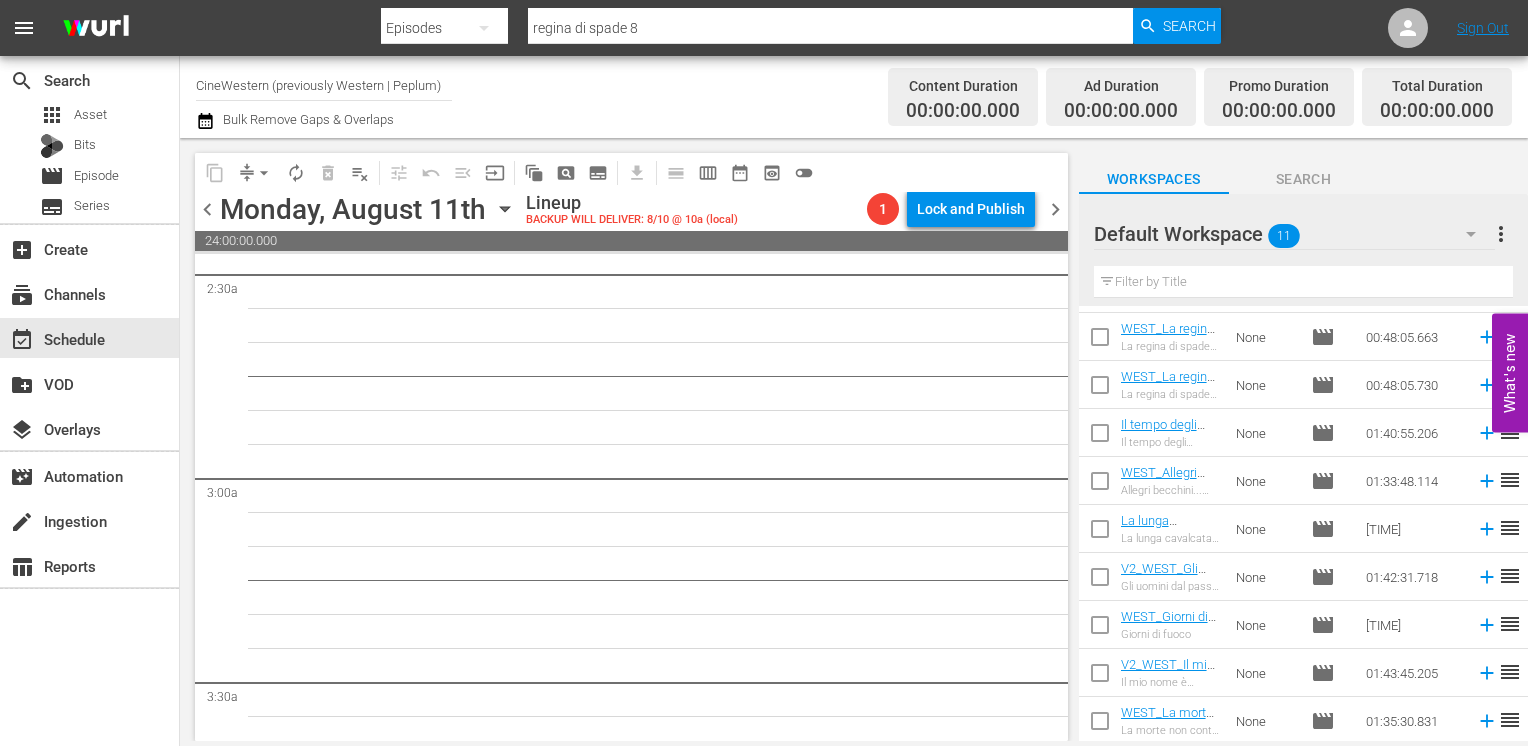 click on "chevron_left" at bounding box center (207, 209) 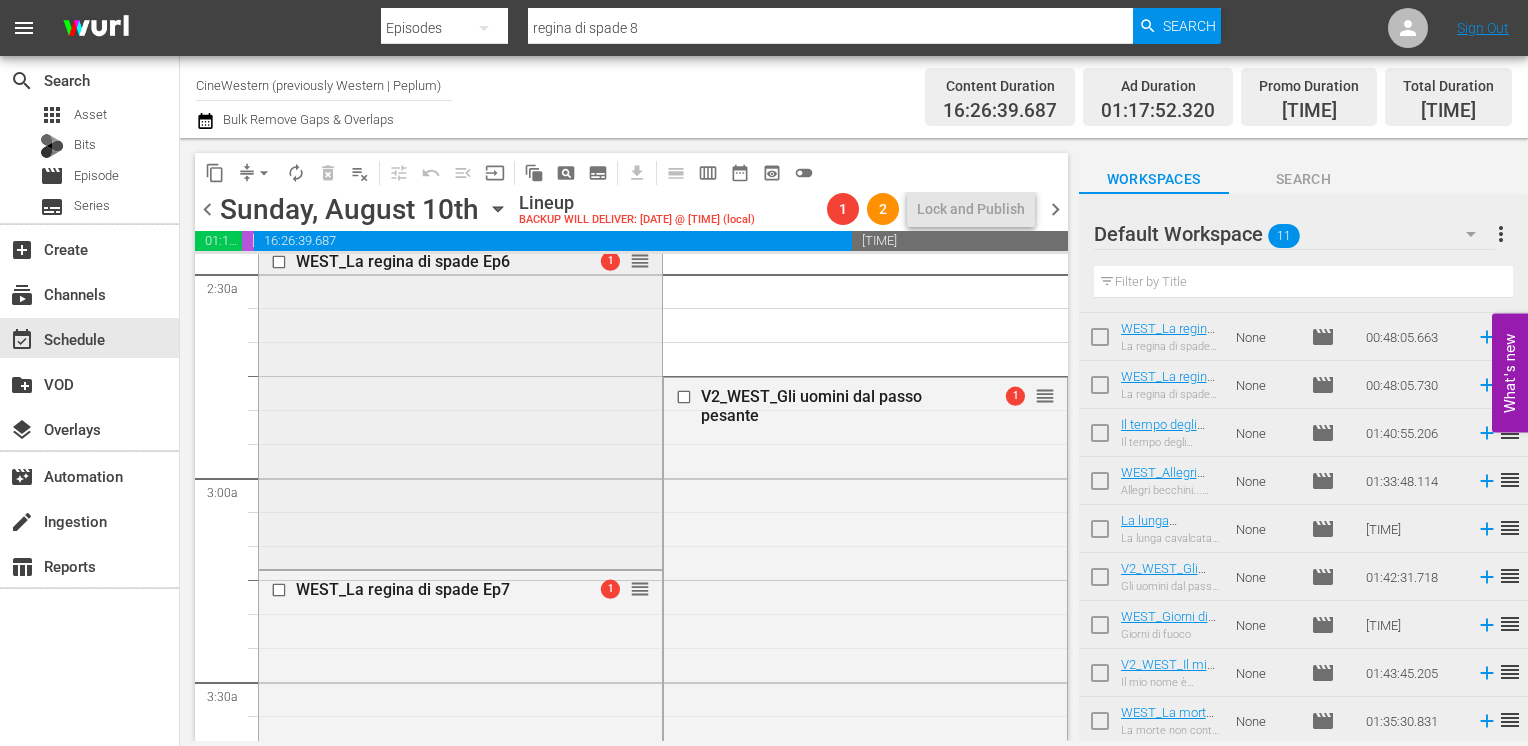scroll, scrollTop: 931, scrollLeft: 0, axis: vertical 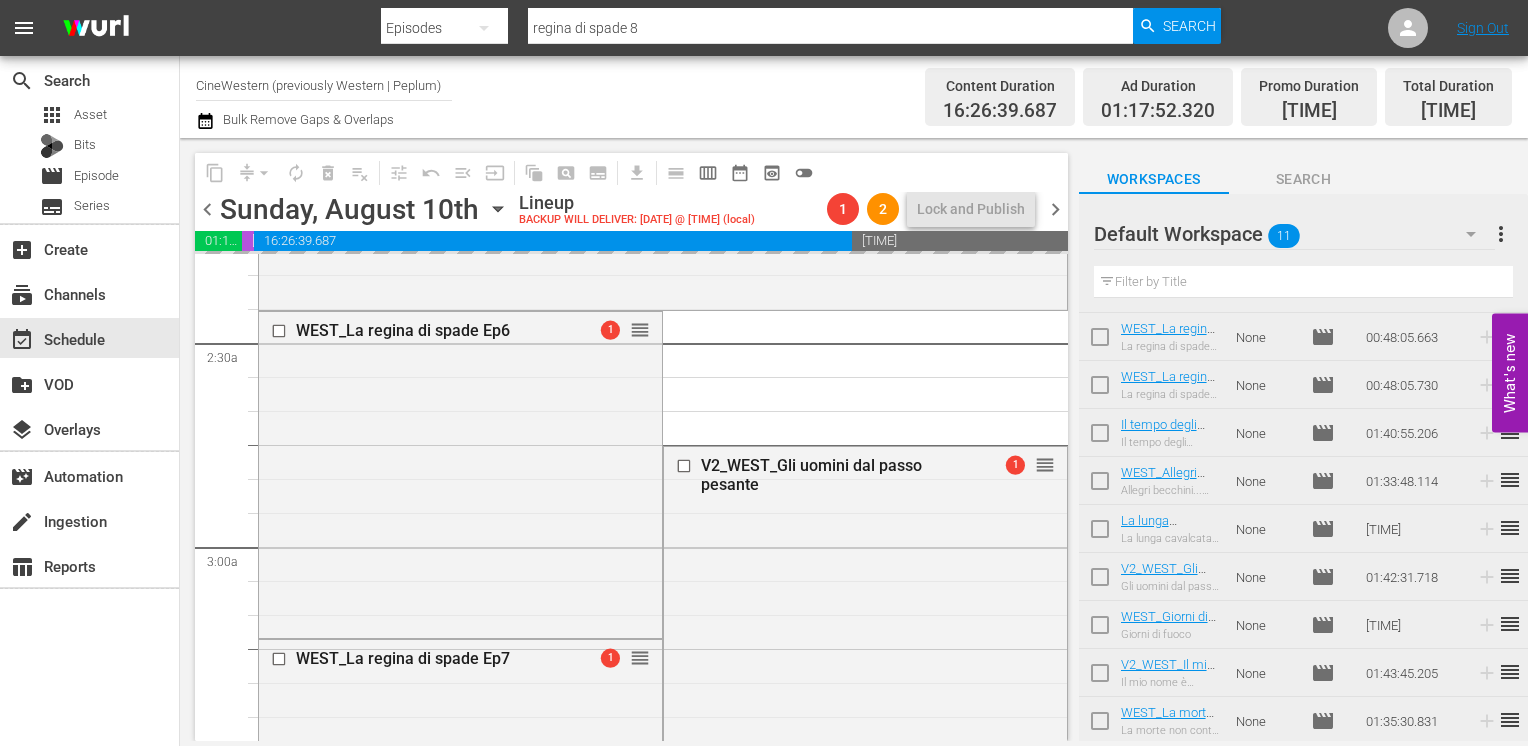 click on "chevron_right" at bounding box center (1055, 209) 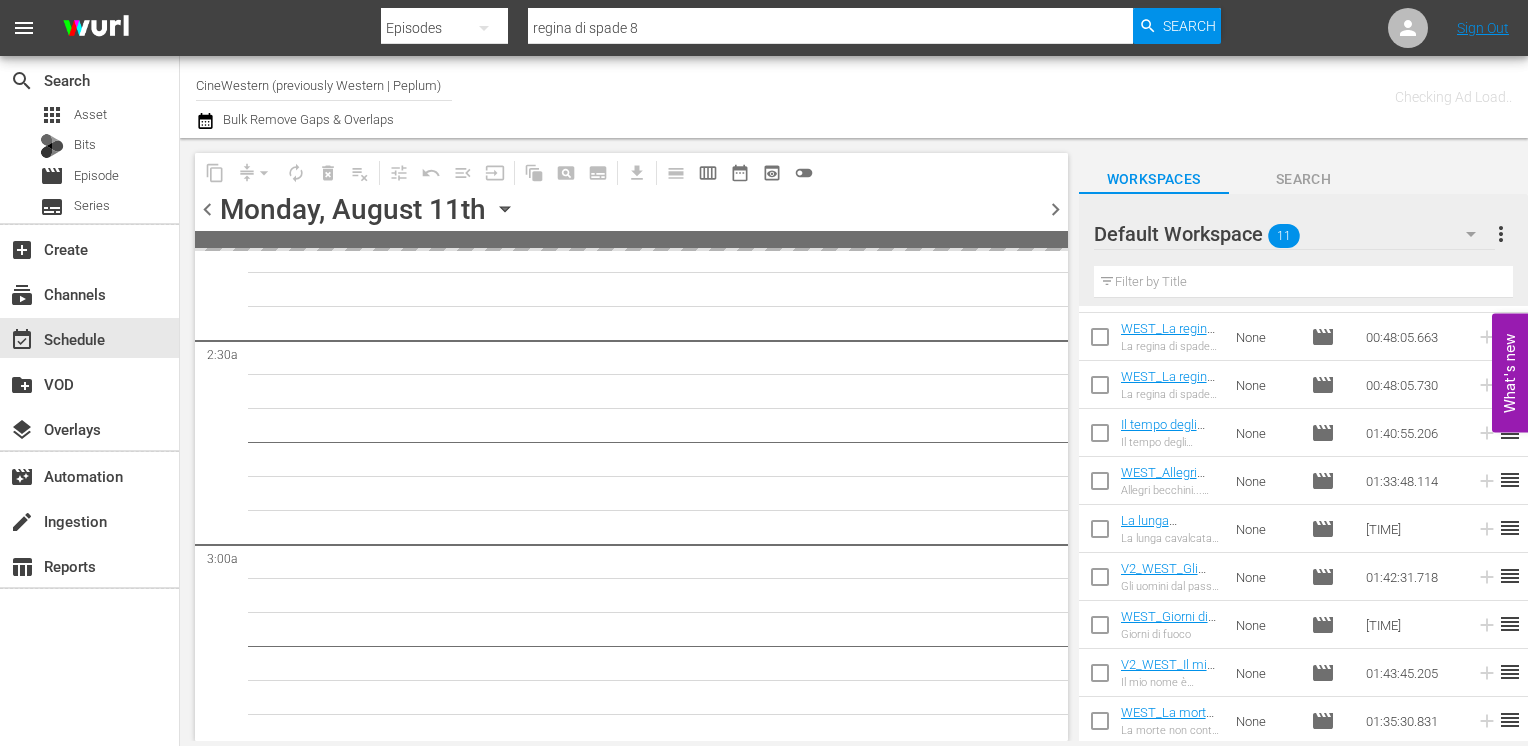 scroll, scrollTop: 1000, scrollLeft: 0, axis: vertical 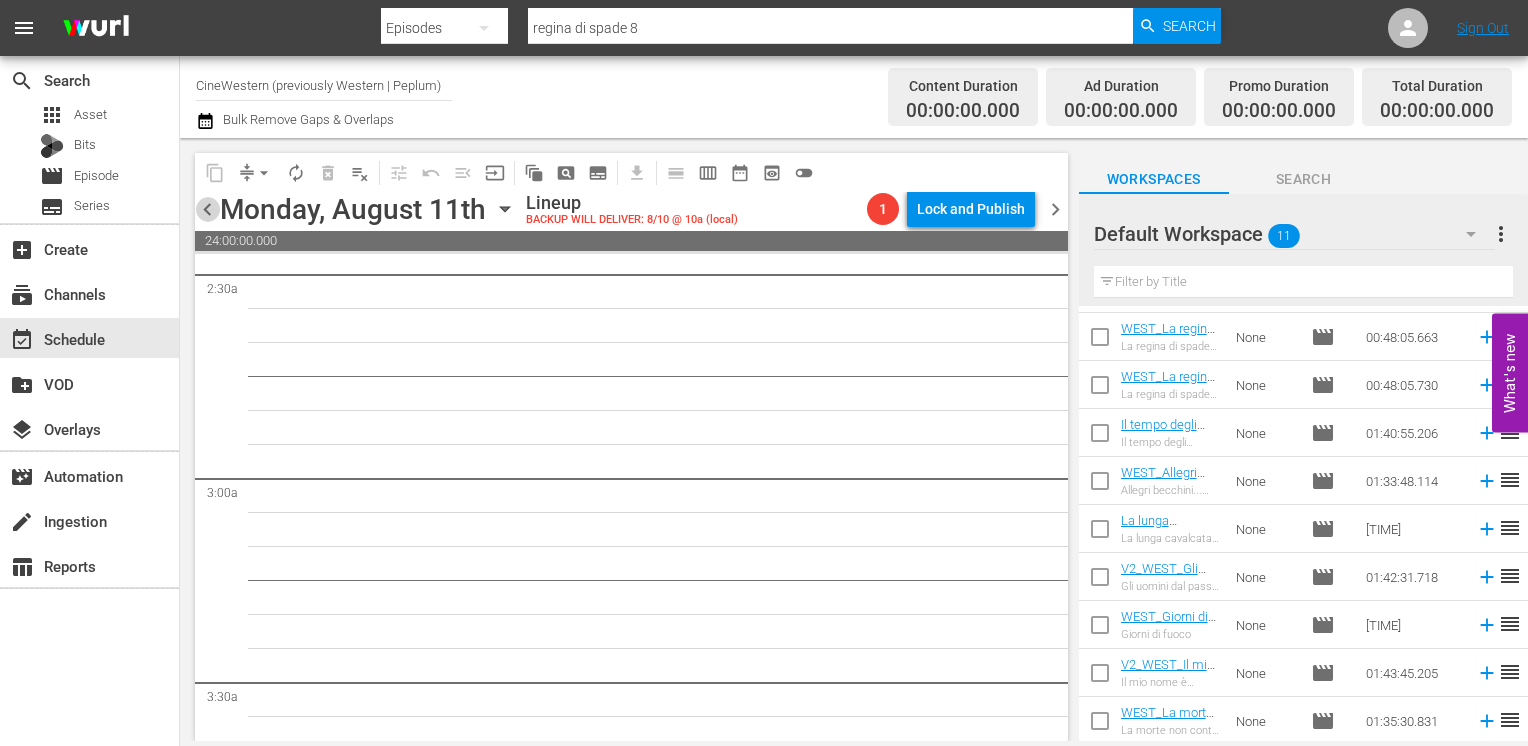 click on "chevron_left" at bounding box center [207, 209] 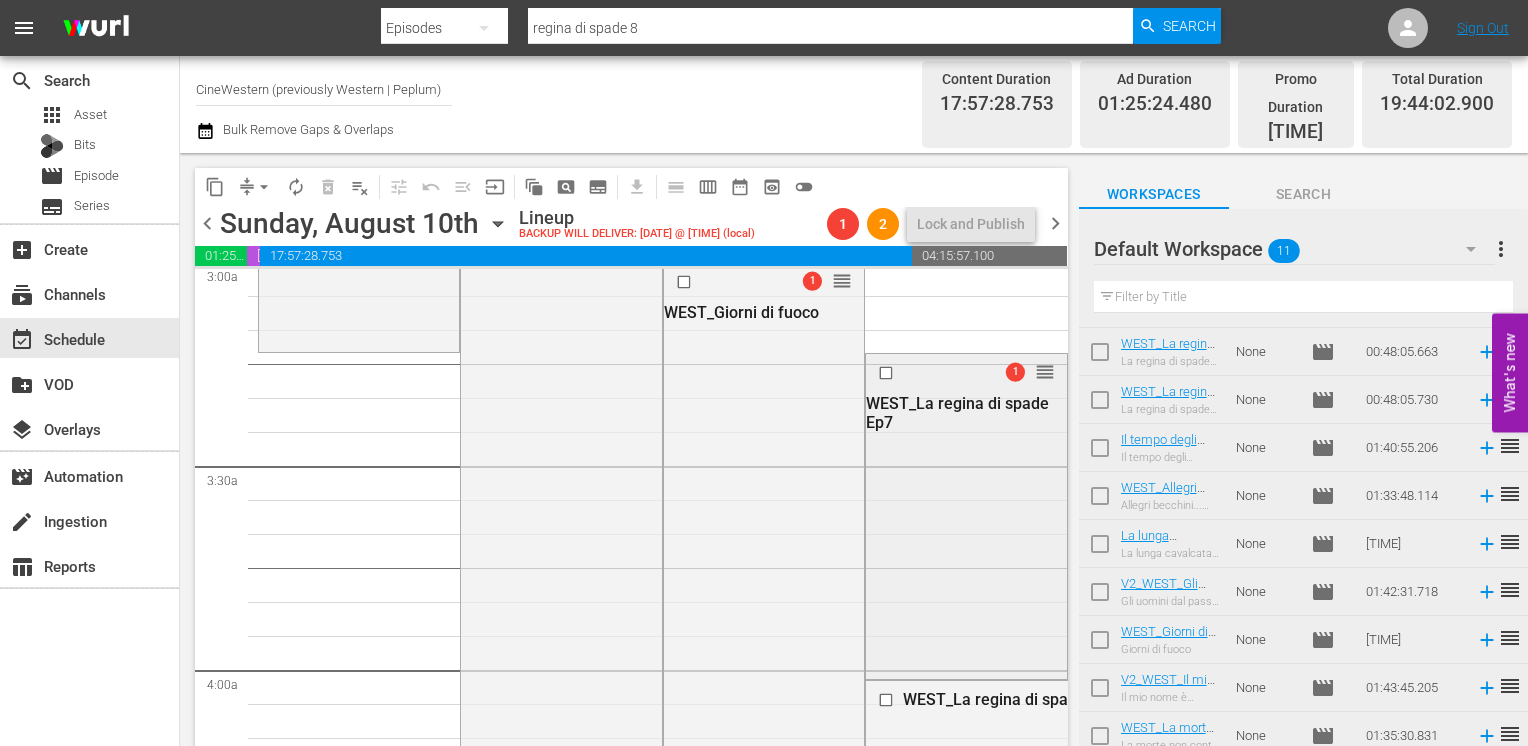 scroll, scrollTop: 1131, scrollLeft: 0, axis: vertical 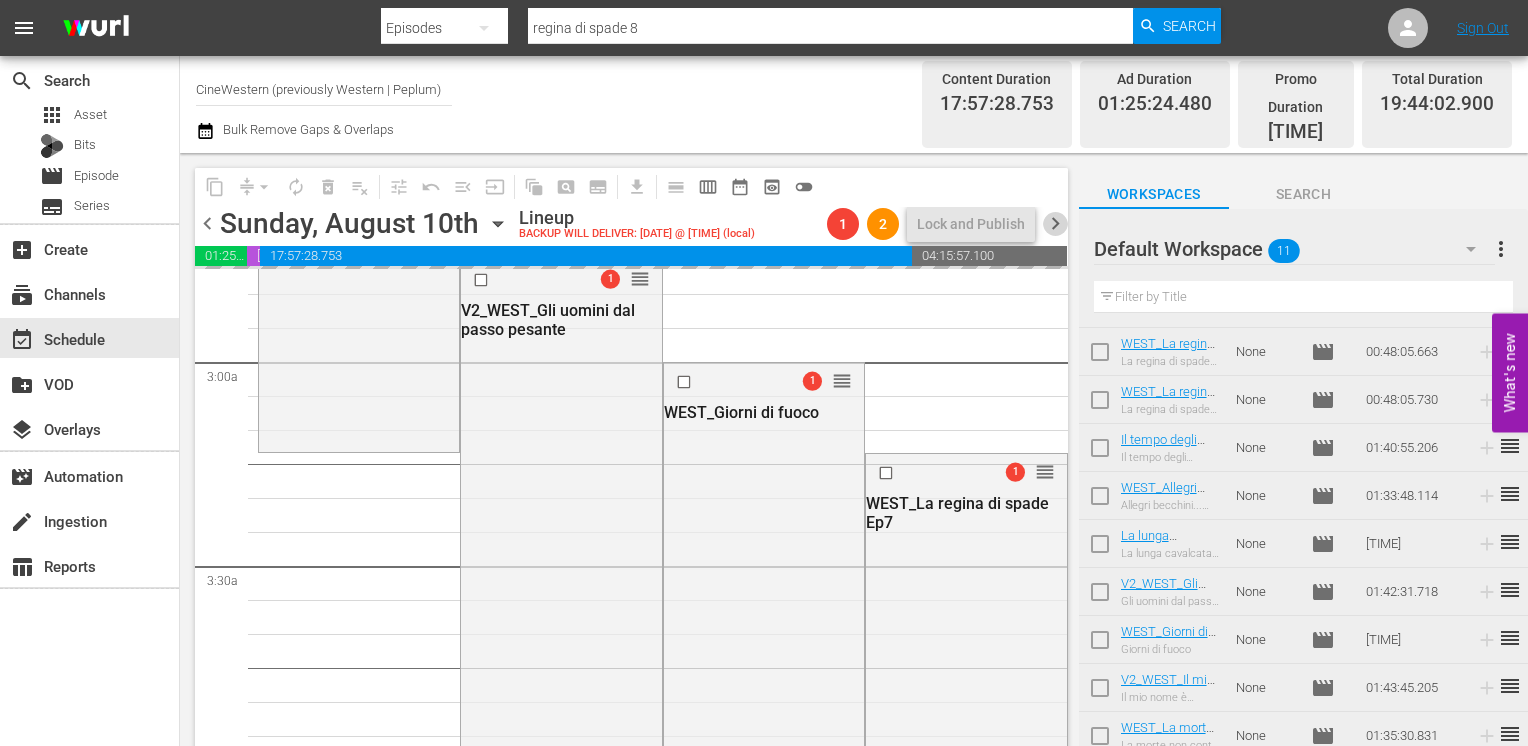 click on "chevron_right" at bounding box center [1055, 223] 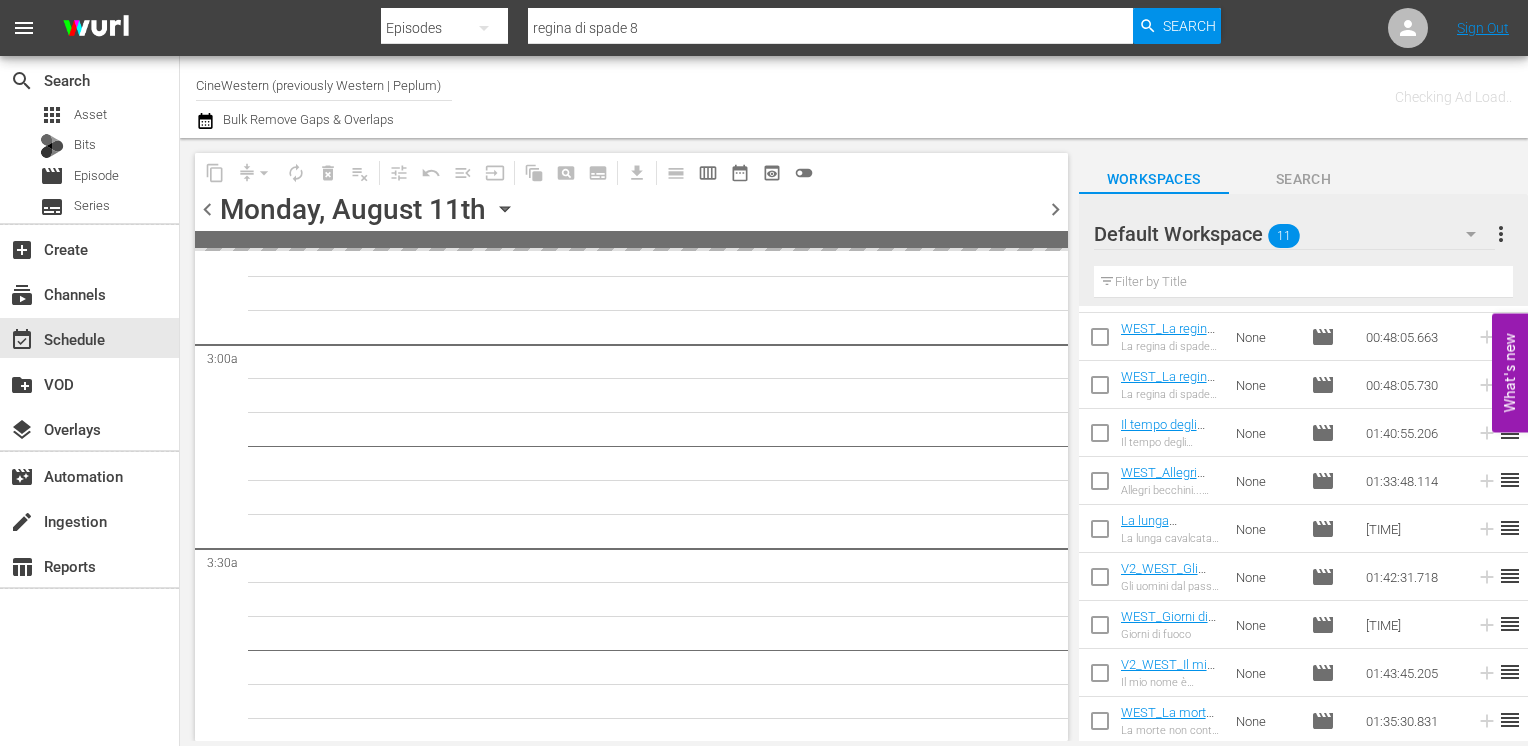 scroll, scrollTop: 1200, scrollLeft: 0, axis: vertical 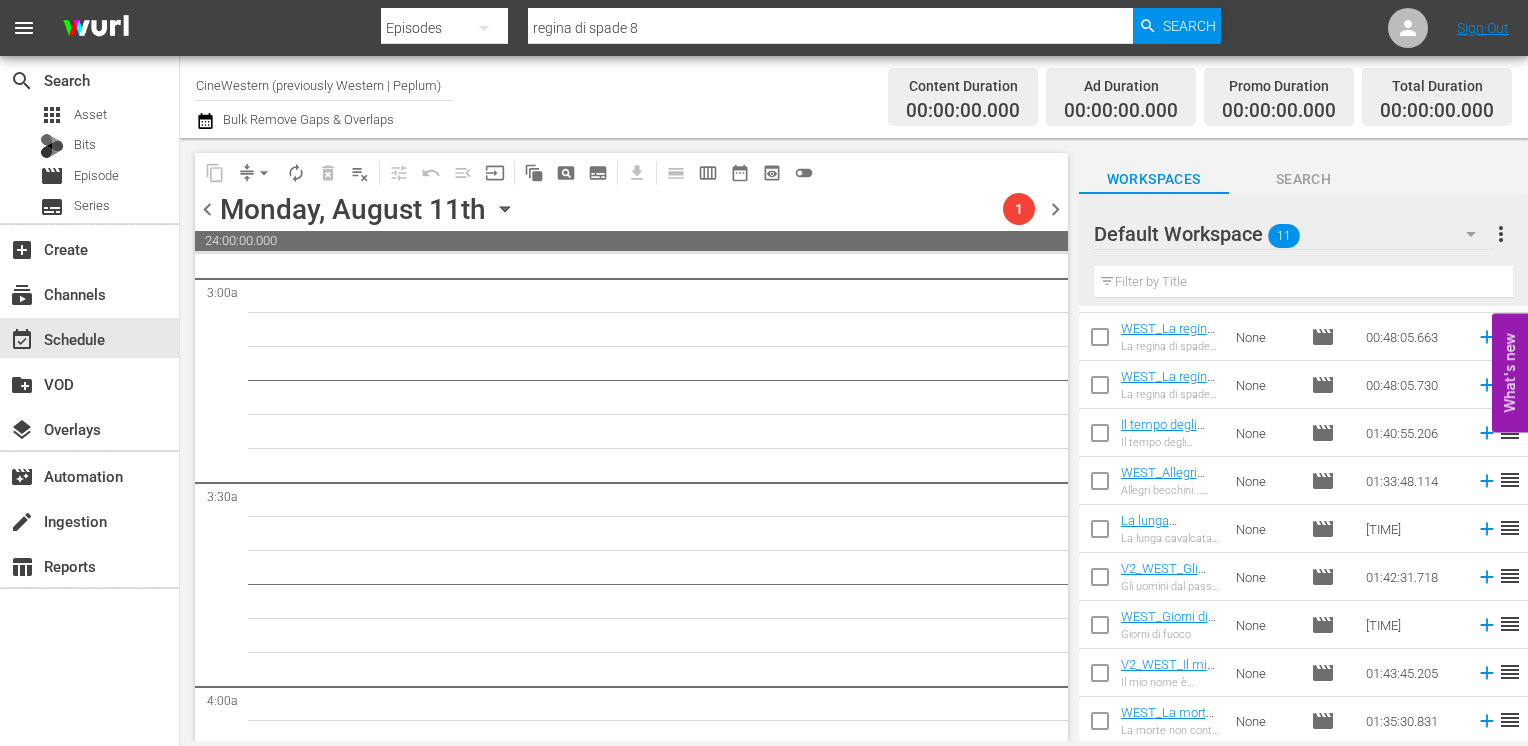 click on "chevron_left" at bounding box center (207, 209) 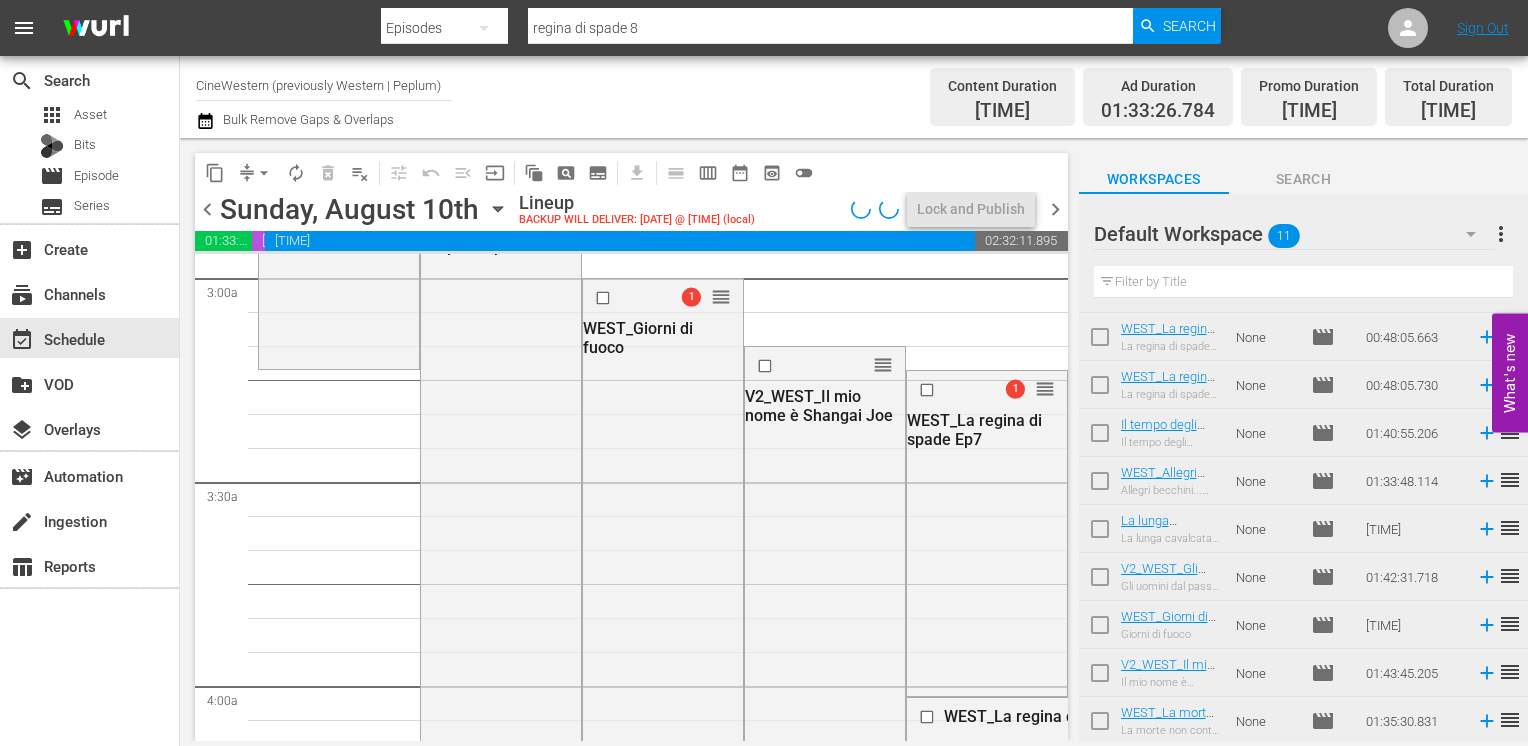 scroll, scrollTop: 1131, scrollLeft: 0, axis: vertical 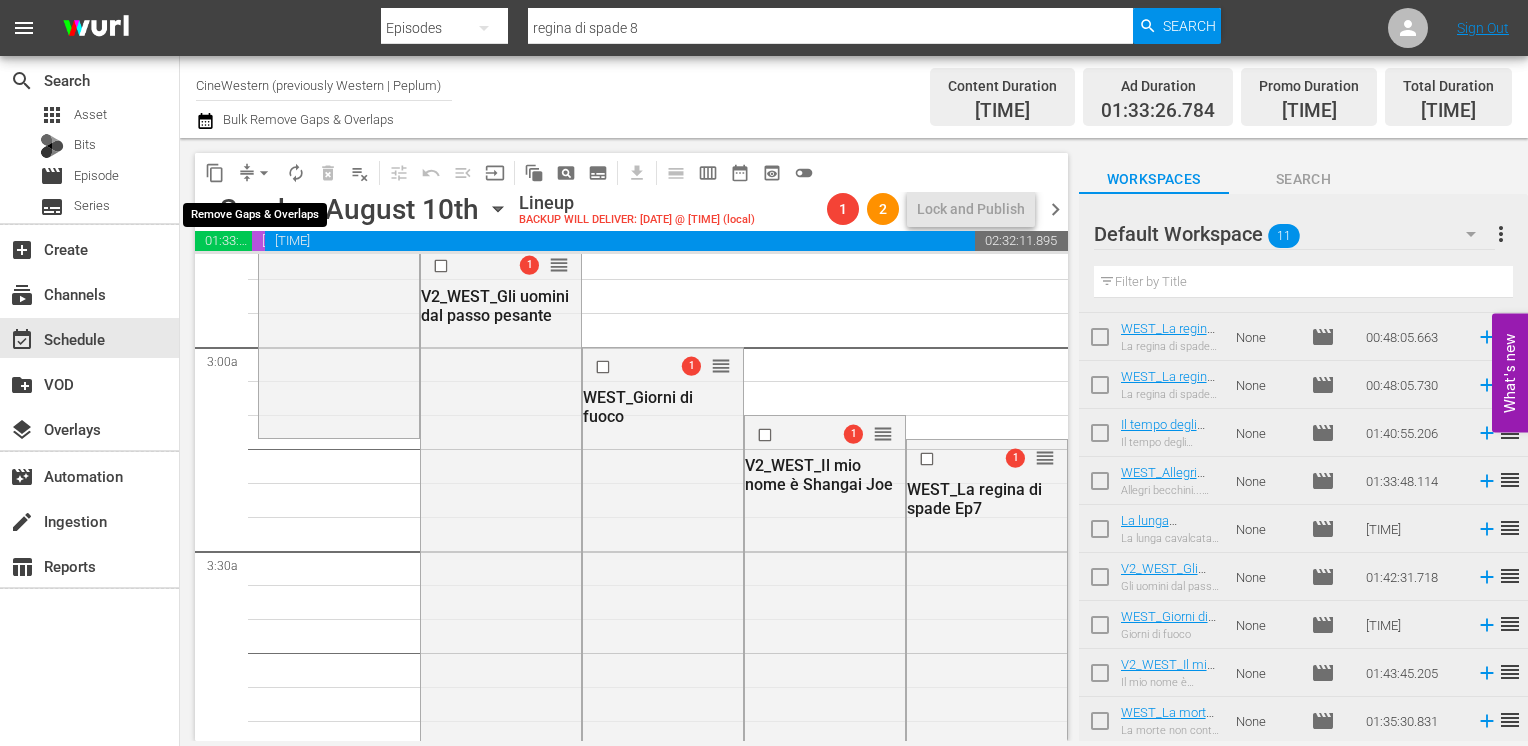 click on "arrow_drop_down" at bounding box center [264, 173] 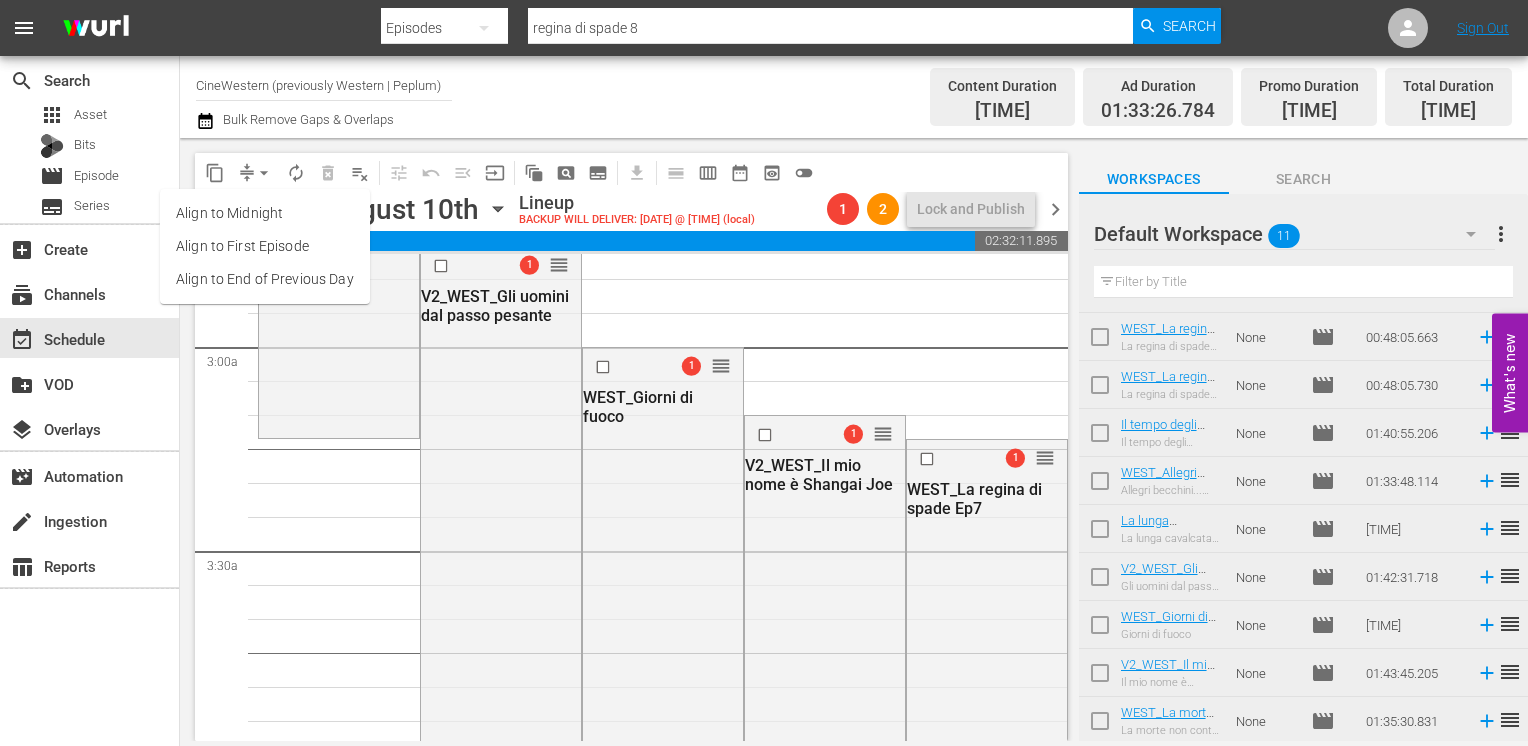 click on "Align to End of Previous Day" at bounding box center [265, 279] 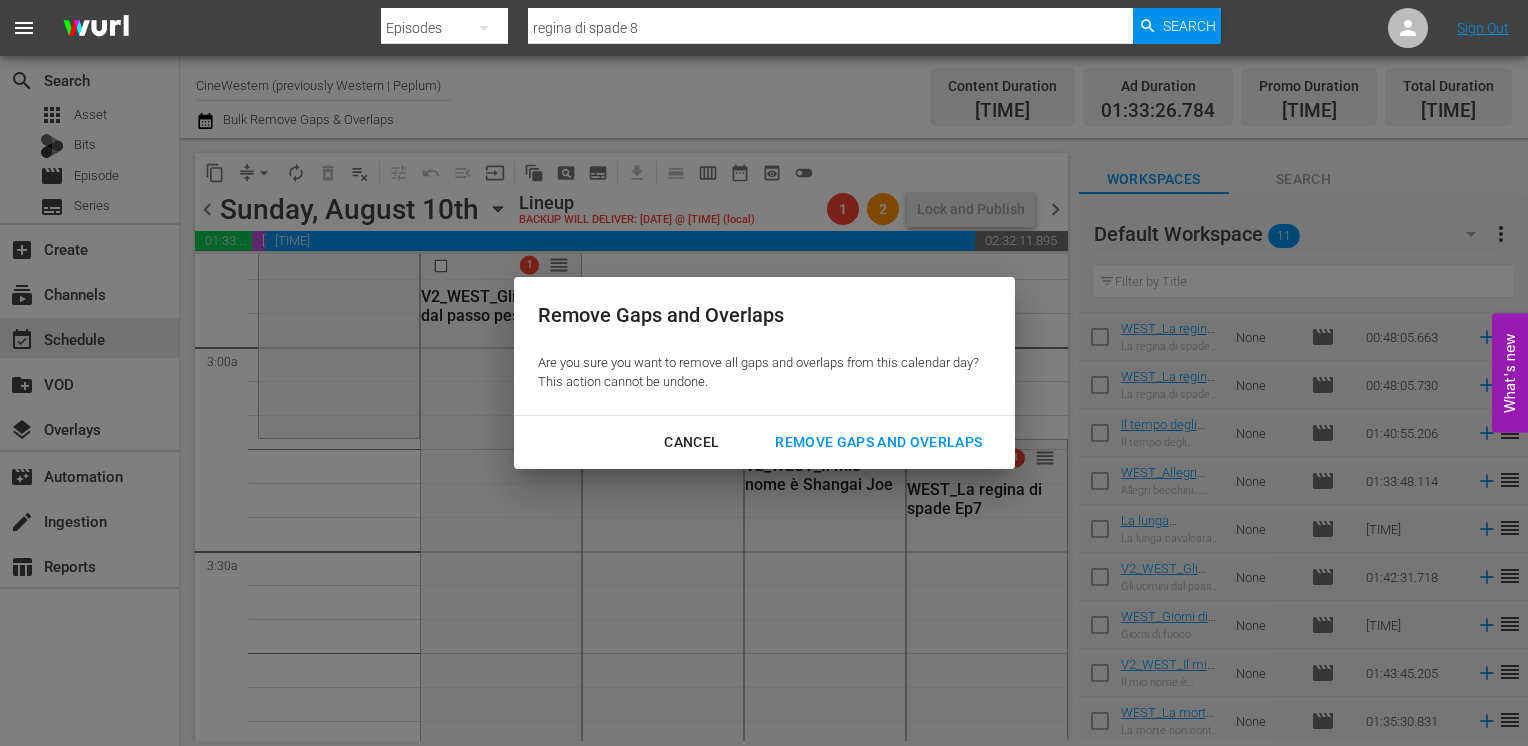 click on "Remove Gaps and Overlaps" at bounding box center (878, 442) 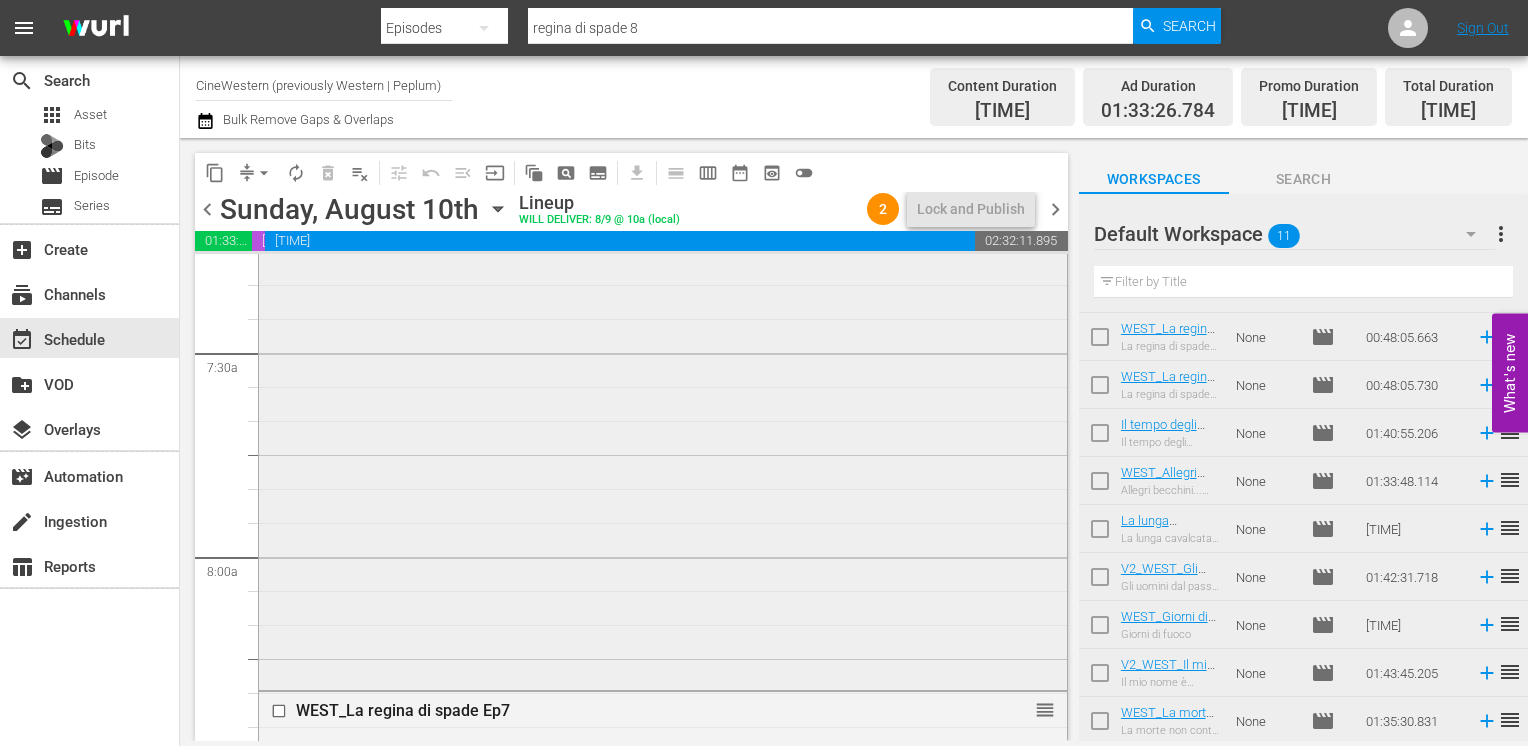 scroll, scrollTop: 3031, scrollLeft: 0, axis: vertical 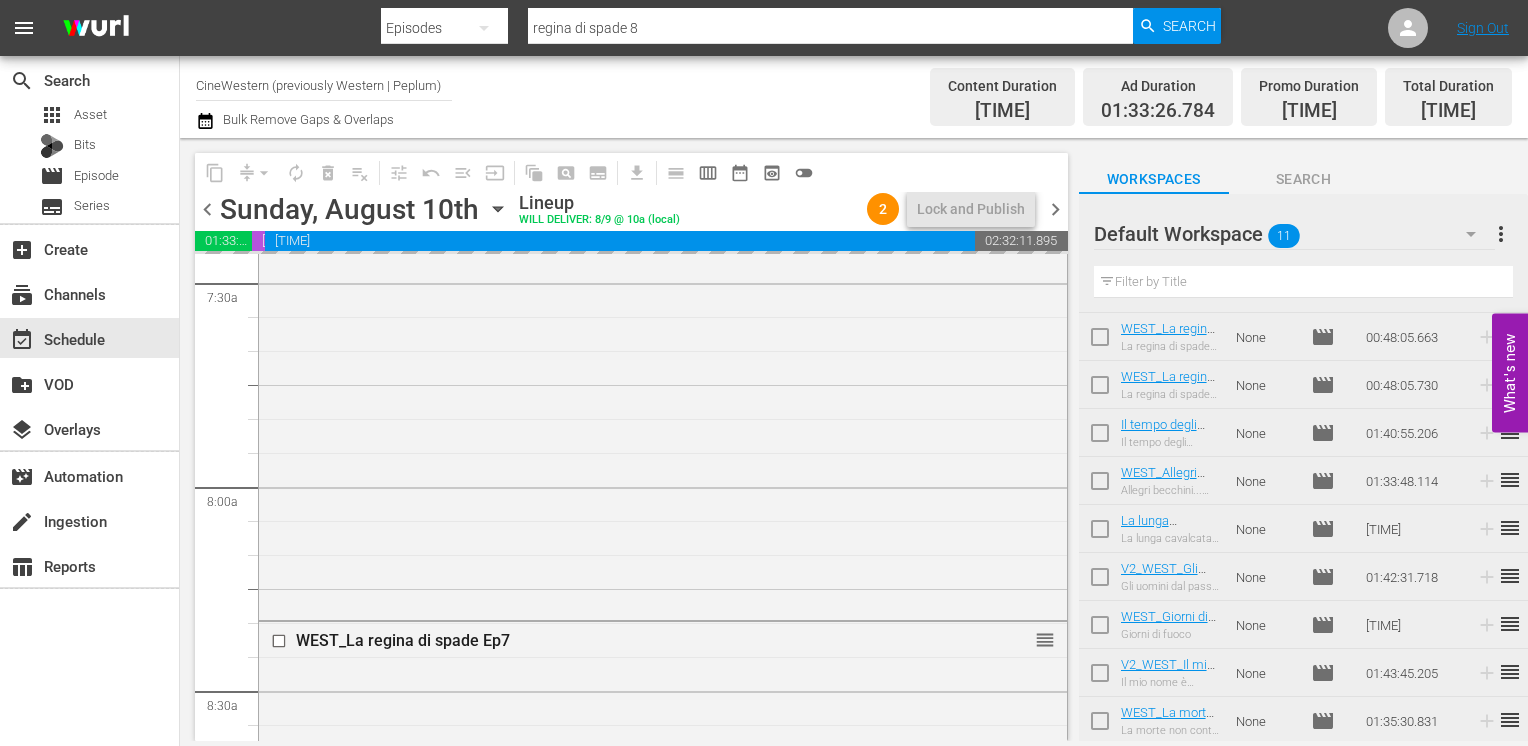 click on "chevron_right" at bounding box center [1055, 209] 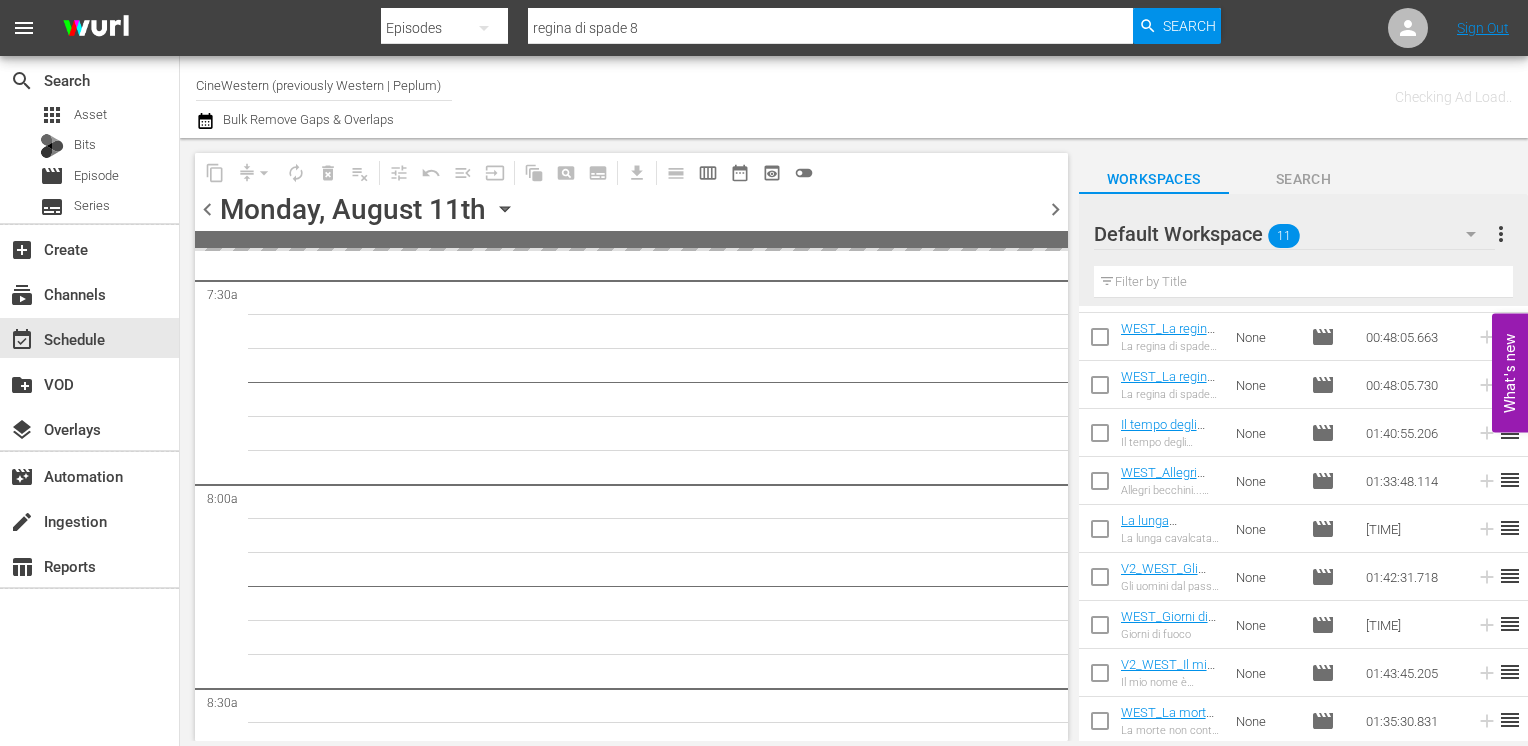 scroll, scrollTop: 3133, scrollLeft: 0, axis: vertical 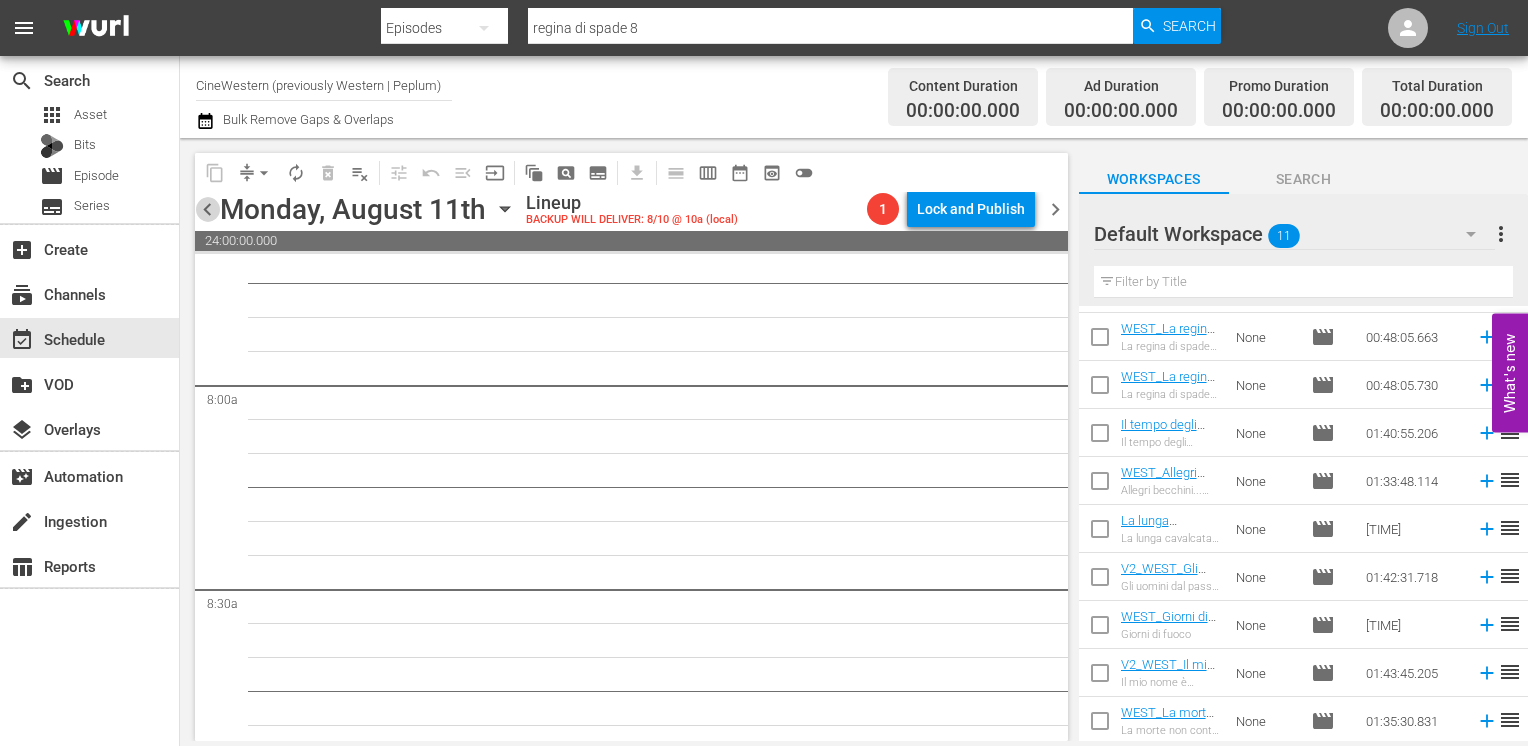 click on "chevron_left" at bounding box center (207, 209) 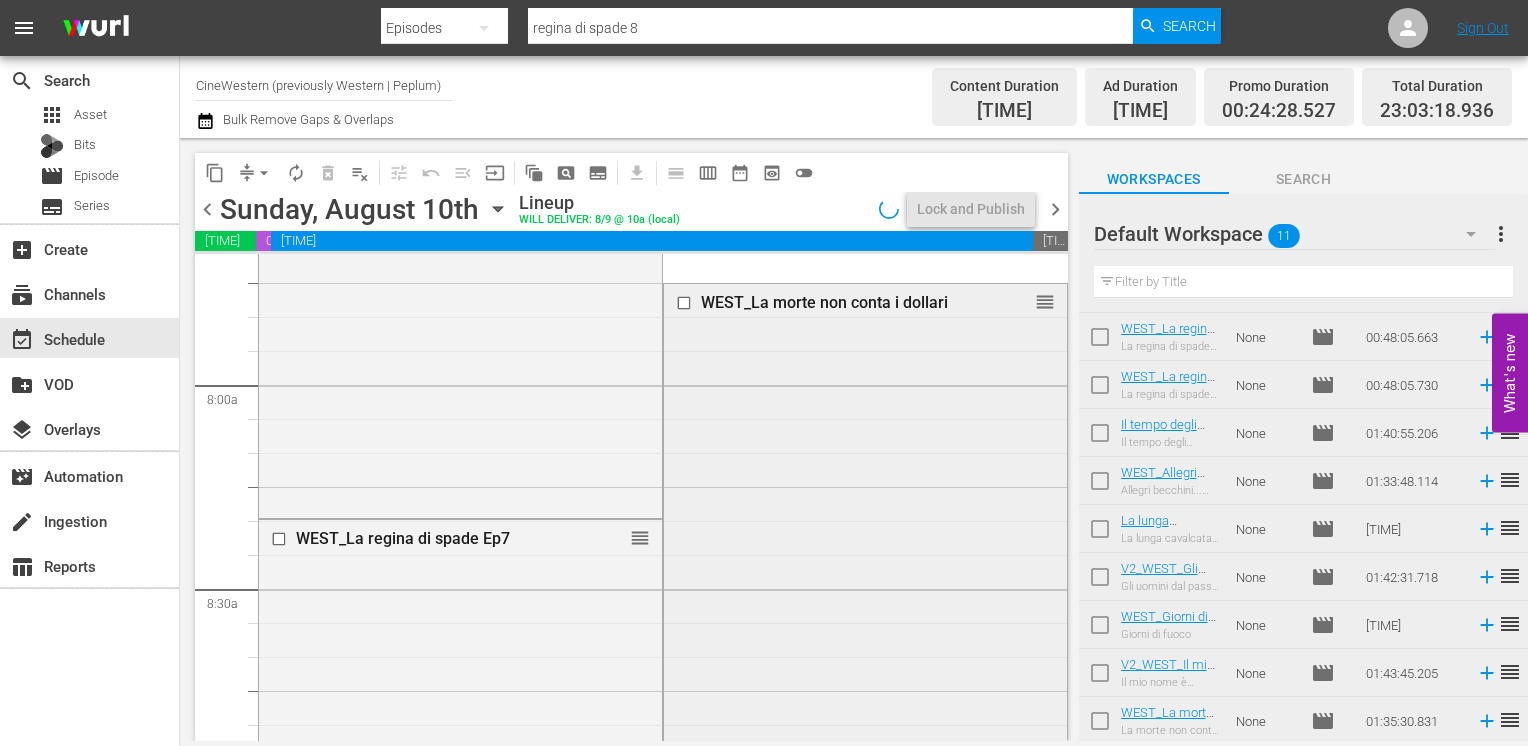 scroll, scrollTop: 3031, scrollLeft: 0, axis: vertical 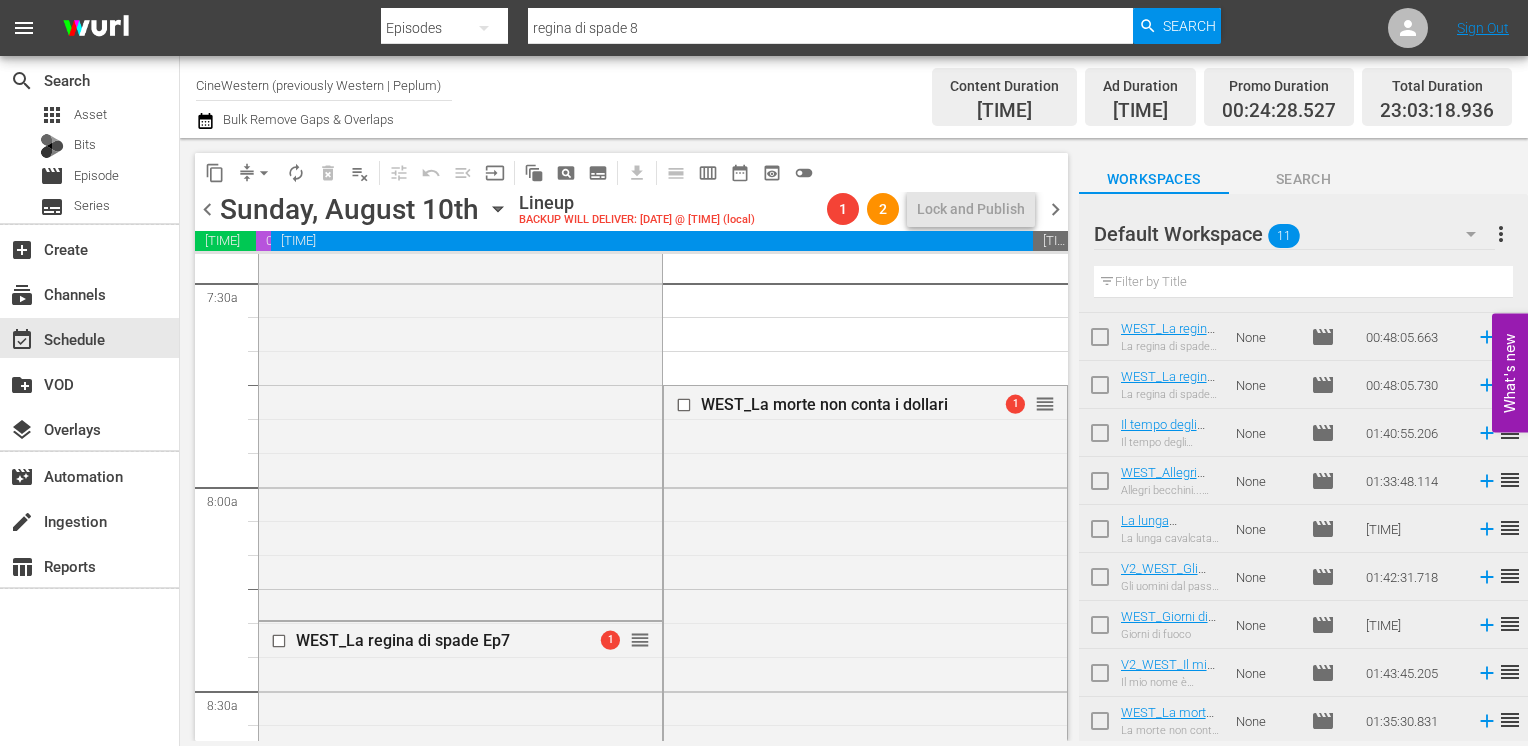 click on "arrow_drop_down" at bounding box center [264, 173] 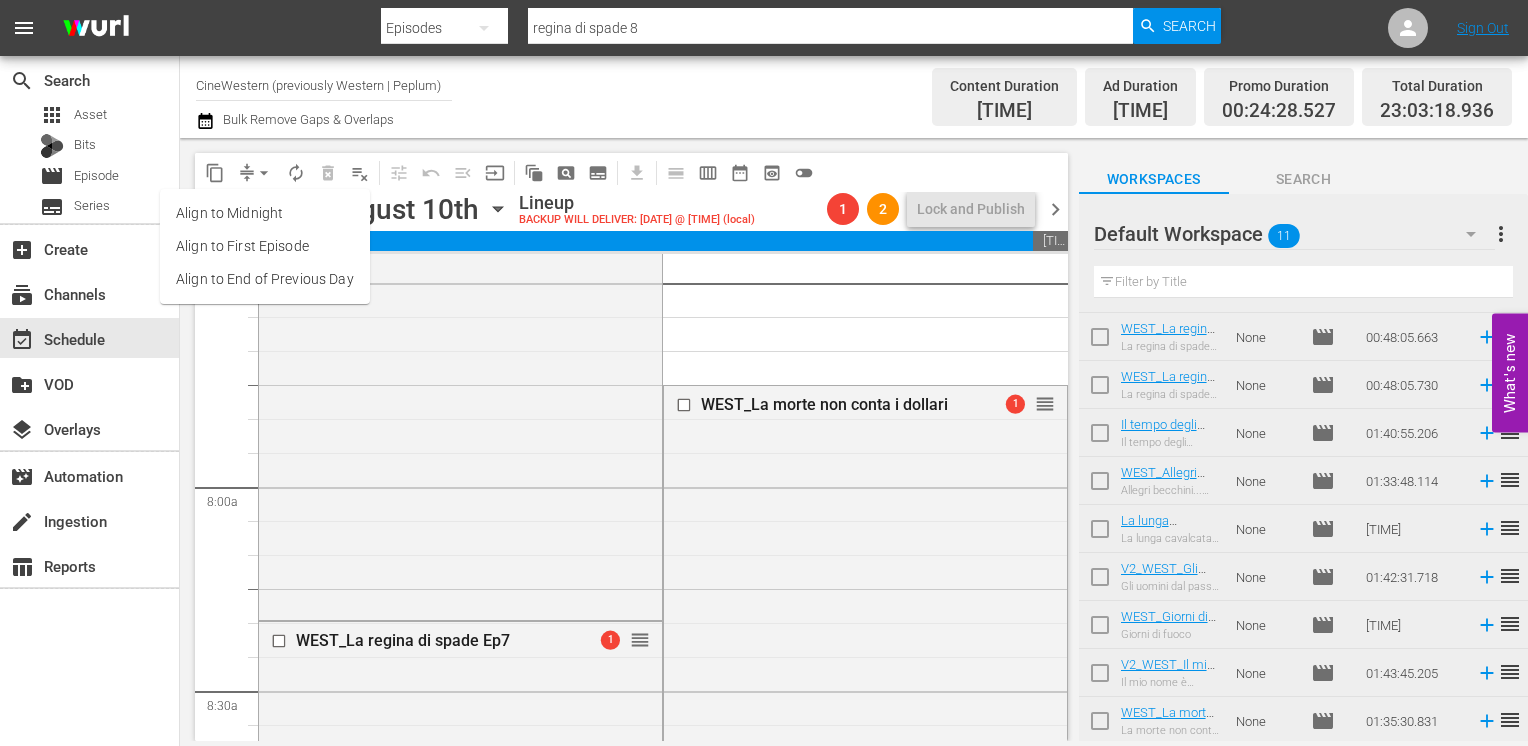 click on "Align to End of Previous Day" at bounding box center (265, 279) 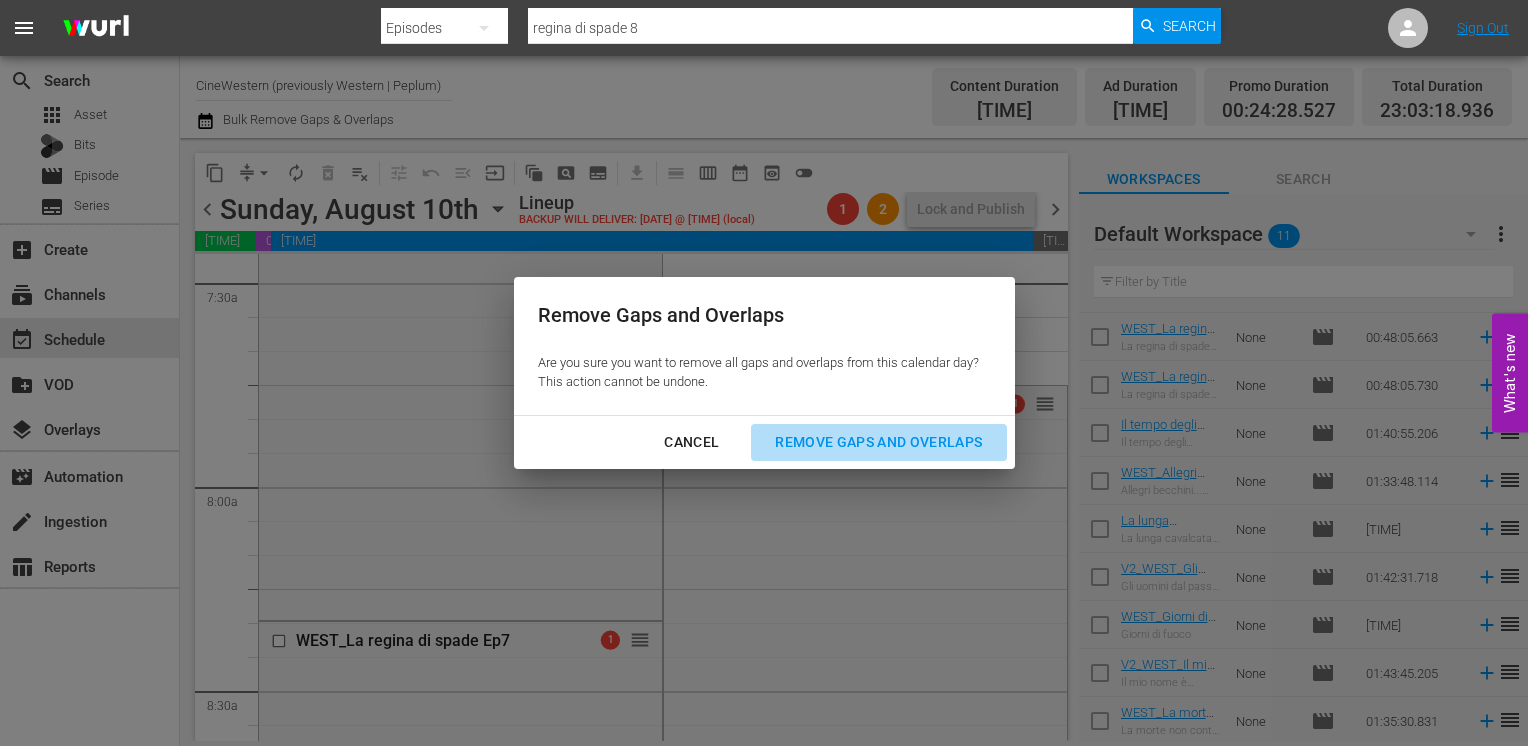 click on "Remove Gaps and Overlaps" at bounding box center (878, 442) 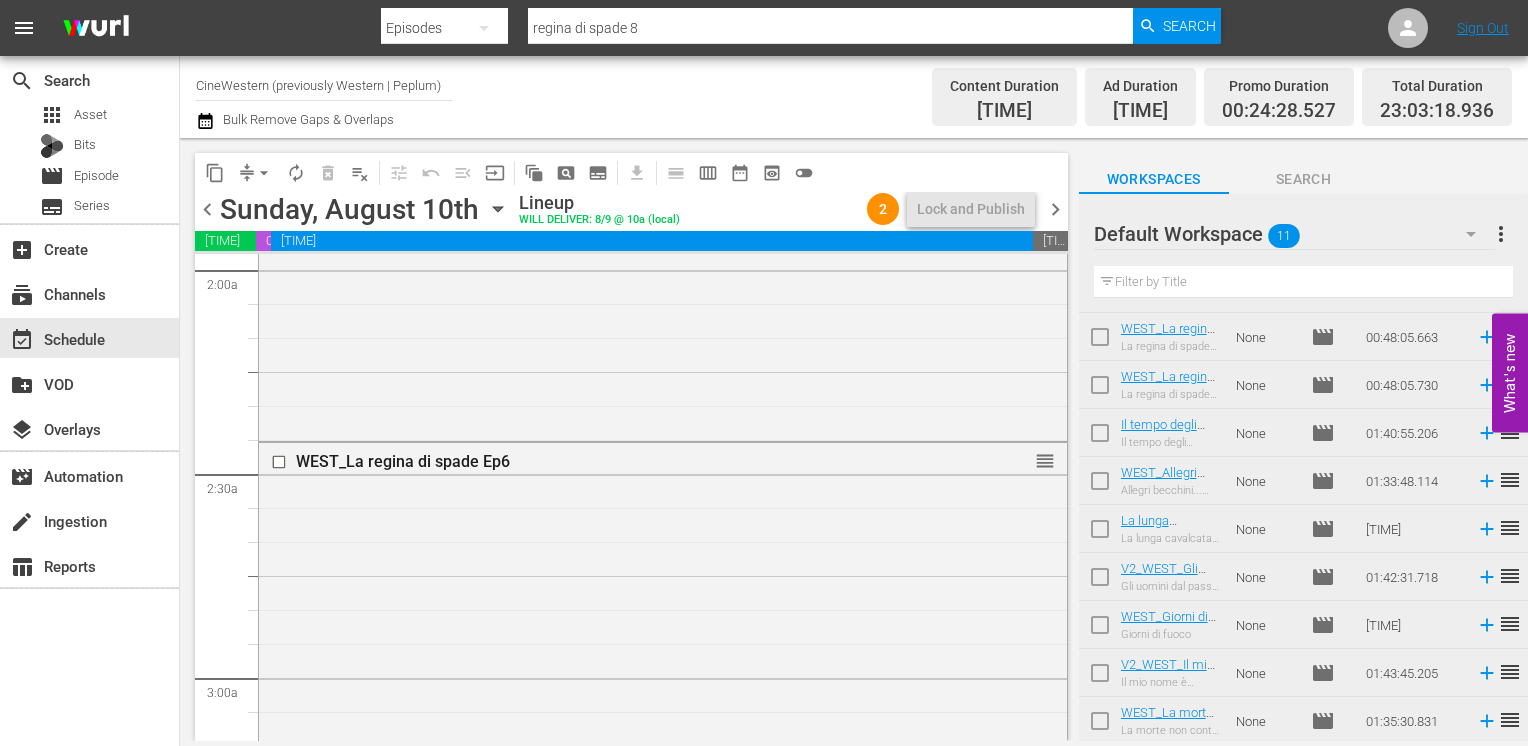 scroll, scrollTop: 1000, scrollLeft: 0, axis: vertical 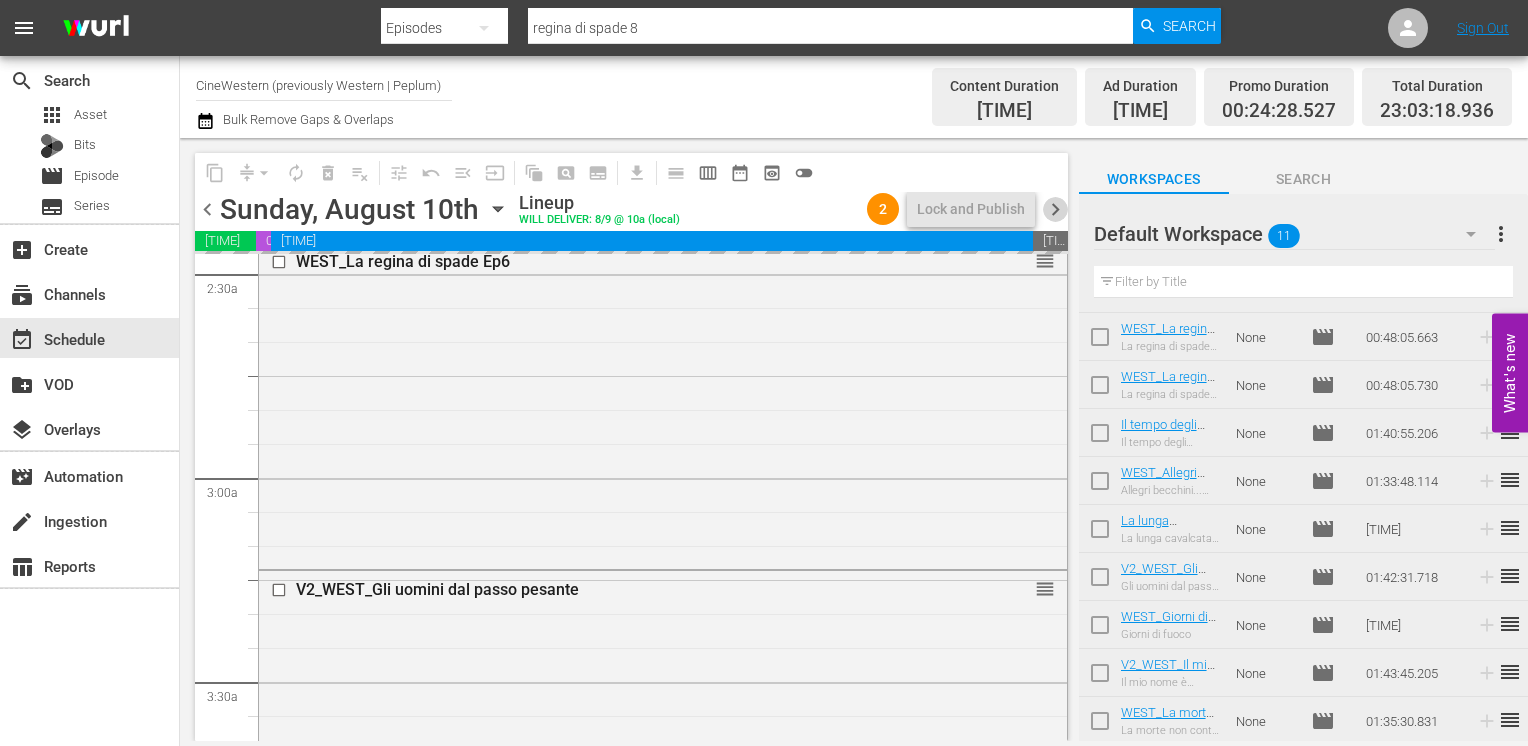 click on "chevron_right" at bounding box center (1055, 209) 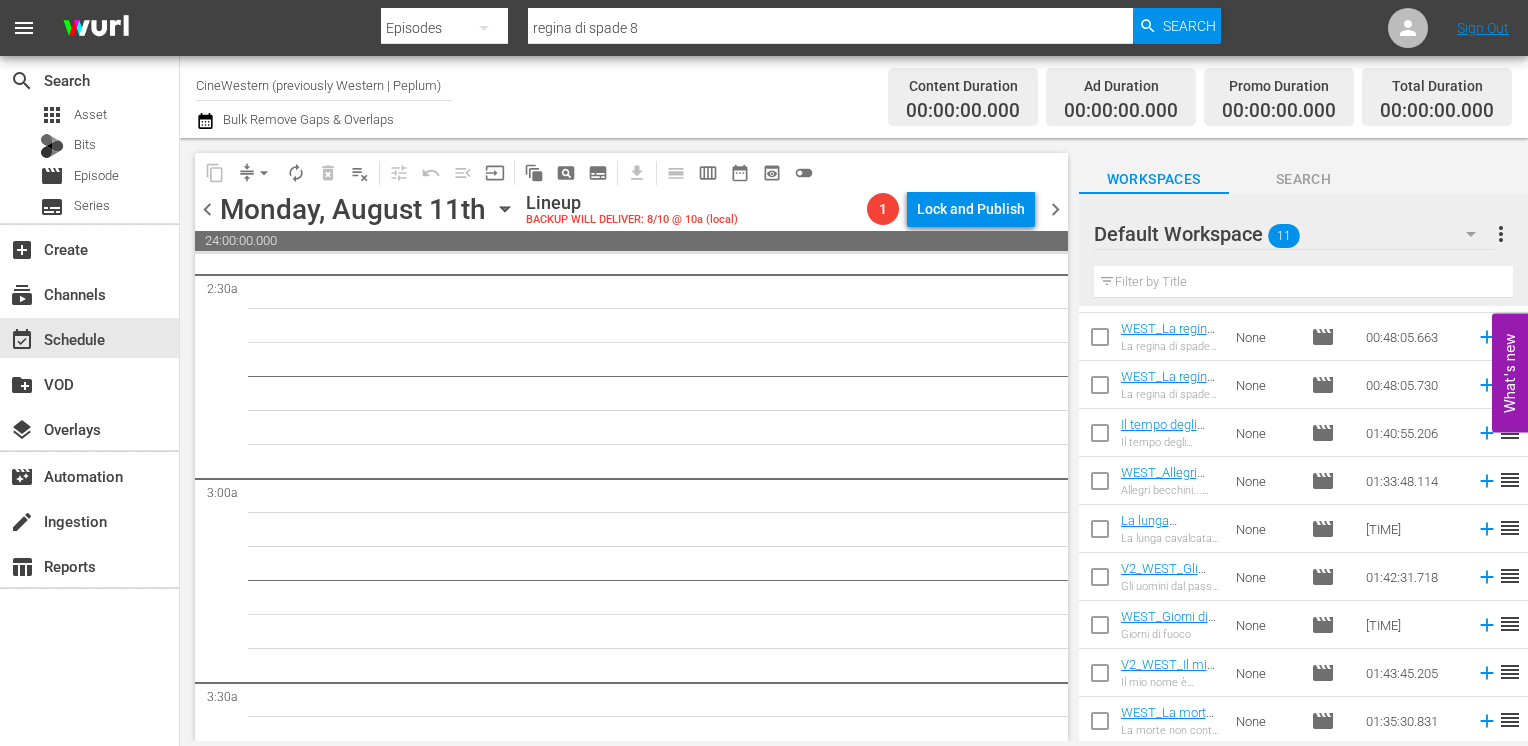 click on "chevron_left" at bounding box center [207, 209] 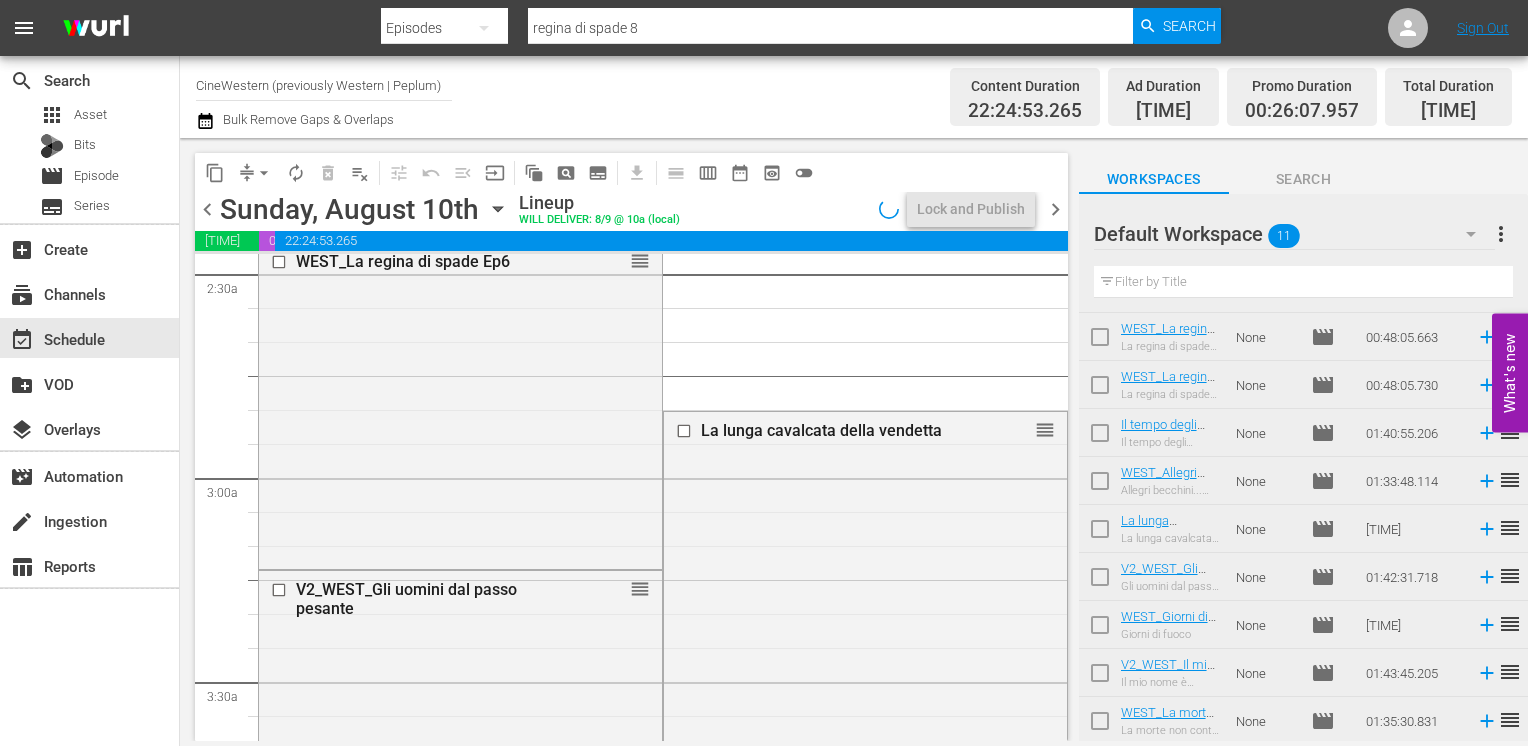 scroll, scrollTop: 931, scrollLeft: 0, axis: vertical 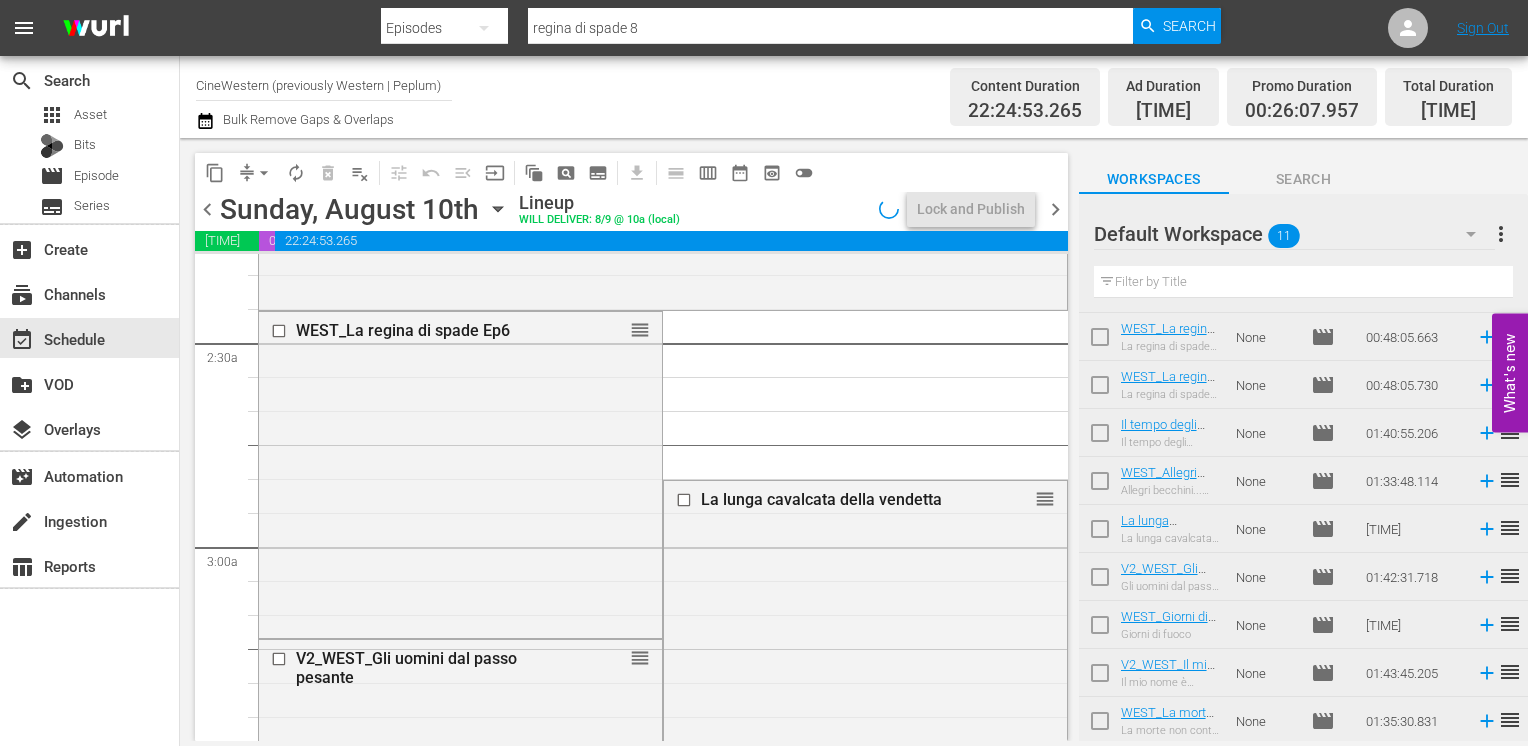 click on "arrow_drop_down" at bounding box center (264, 173) 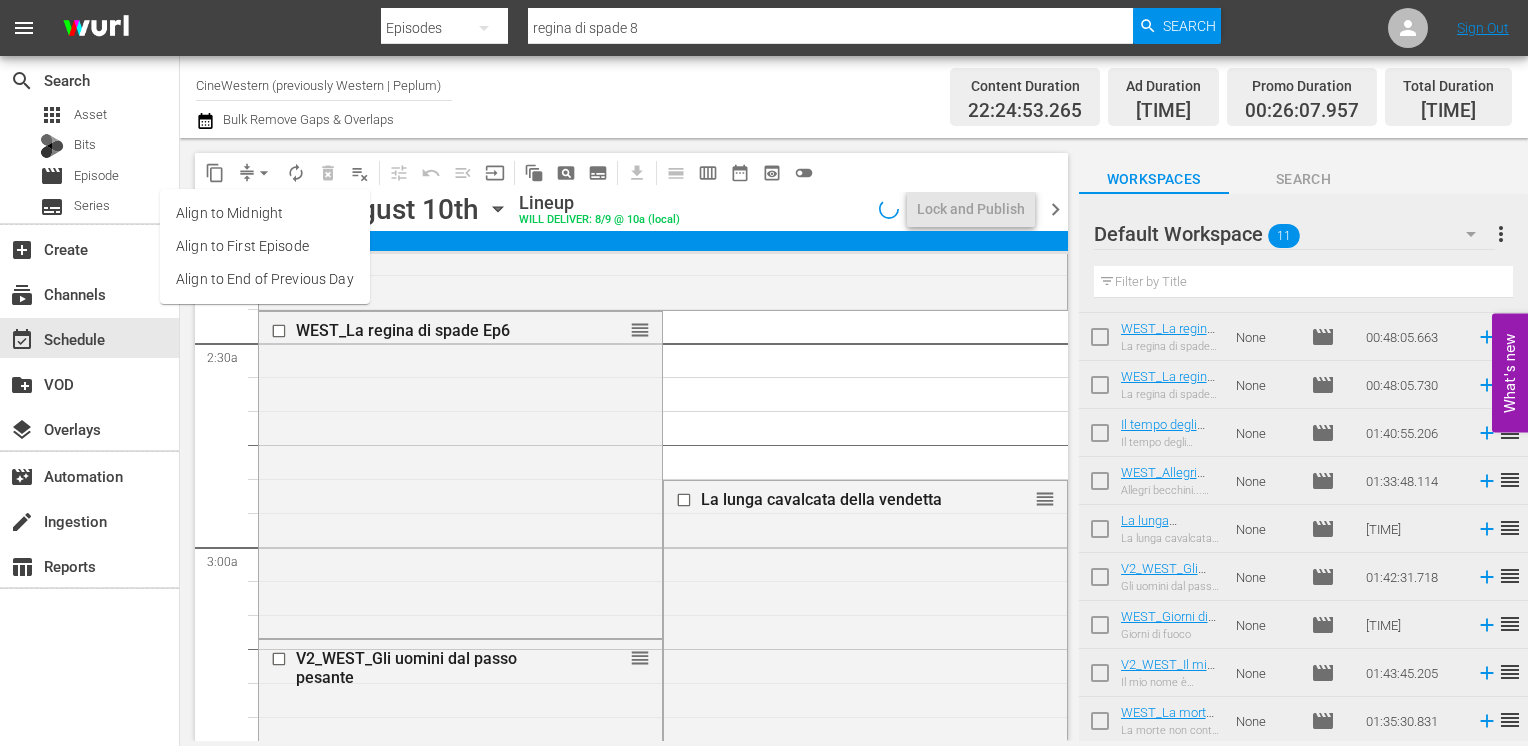 click on "Align to End of Previous Day" at bounding box center [265, 279] 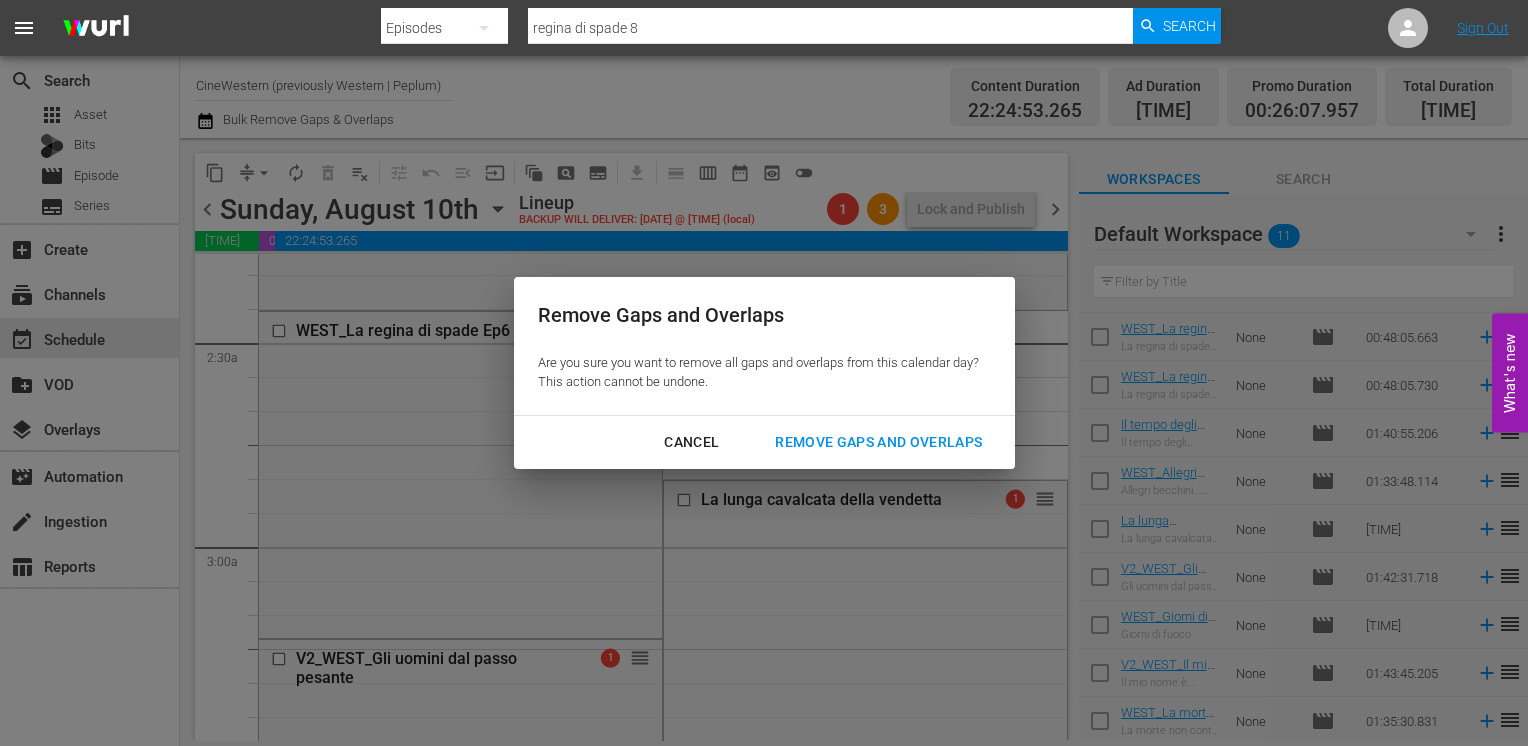 click on "Remove Gaps and Overlaps" at bounding box center (878, 442) 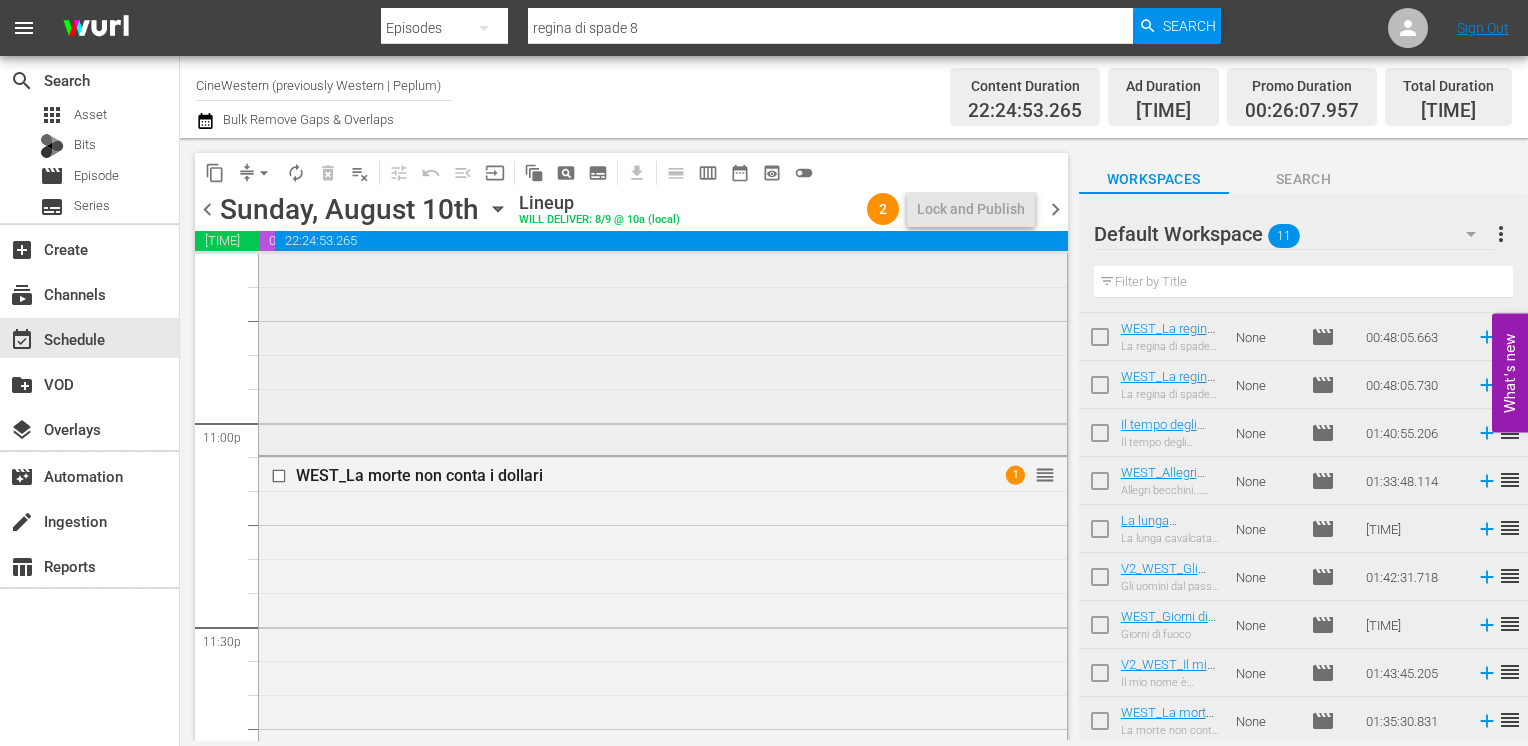 scroll, scrollTop: 9179, scrollLeft: 0, axis: vertical 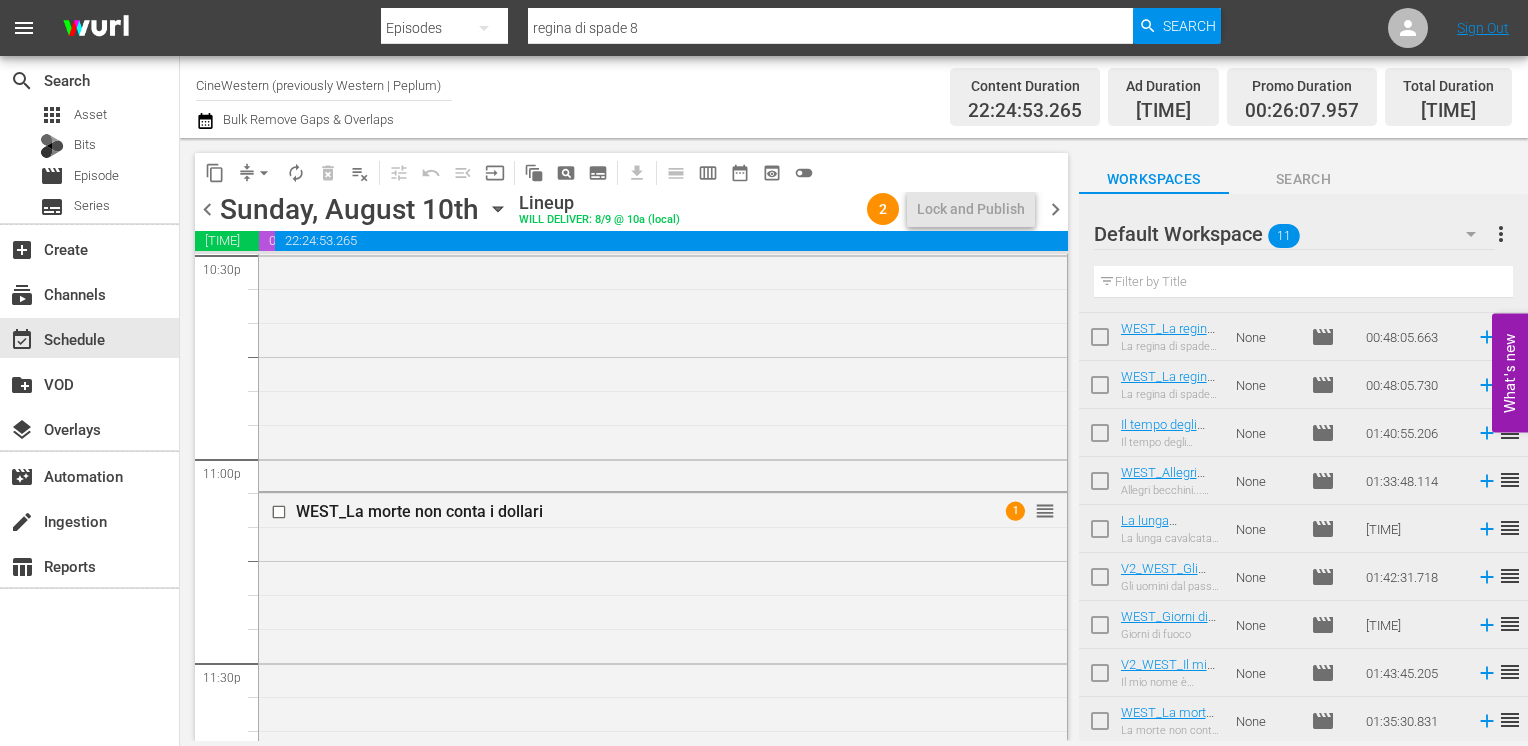 click on "chevron_right" at bounding box center (1055, 209) 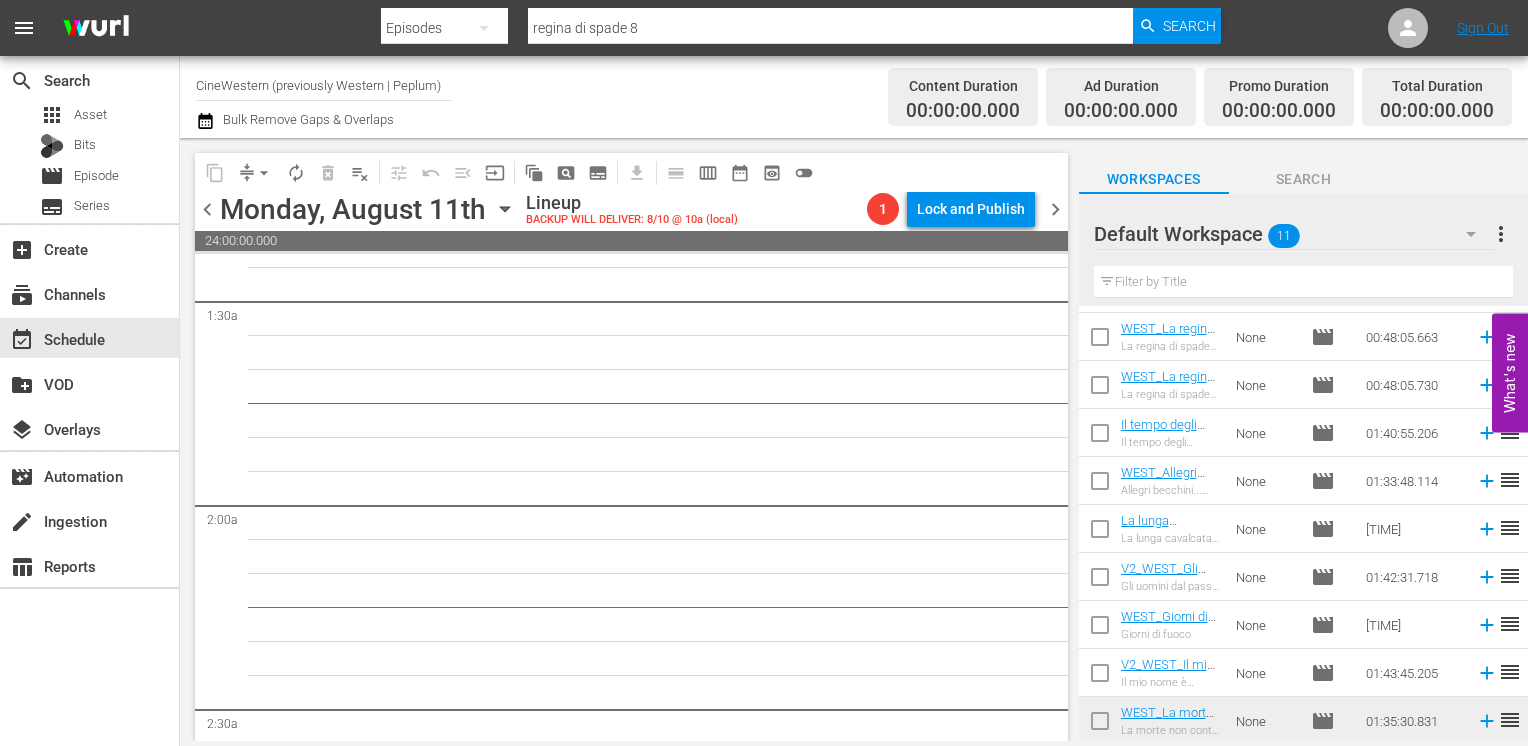 scroll, scrollTop: 0, scrollLeft: 0, axis: both 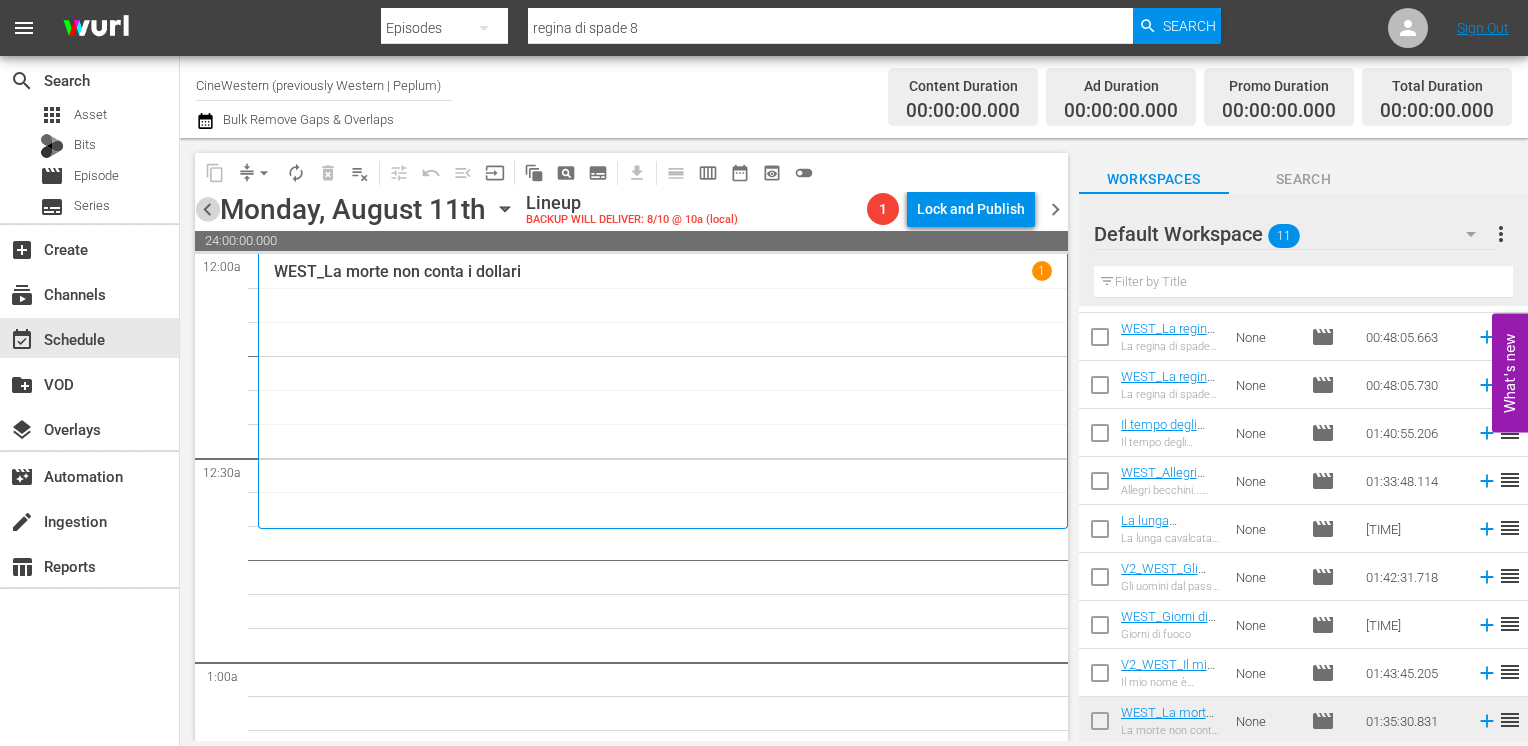 click on "chevron_left" at bounding box center (207, 209) 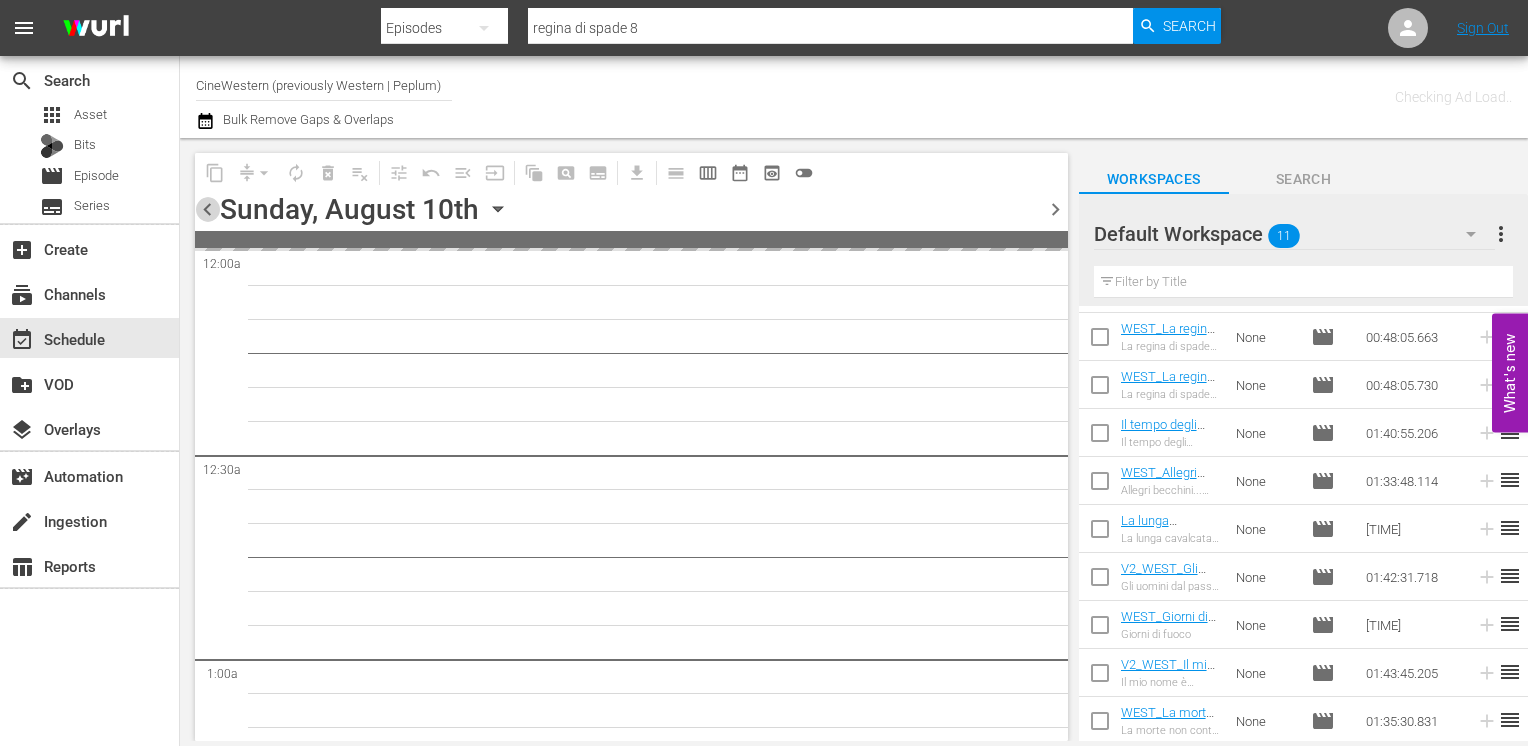 click on "chevron_left" at bounding box center [207, 209] 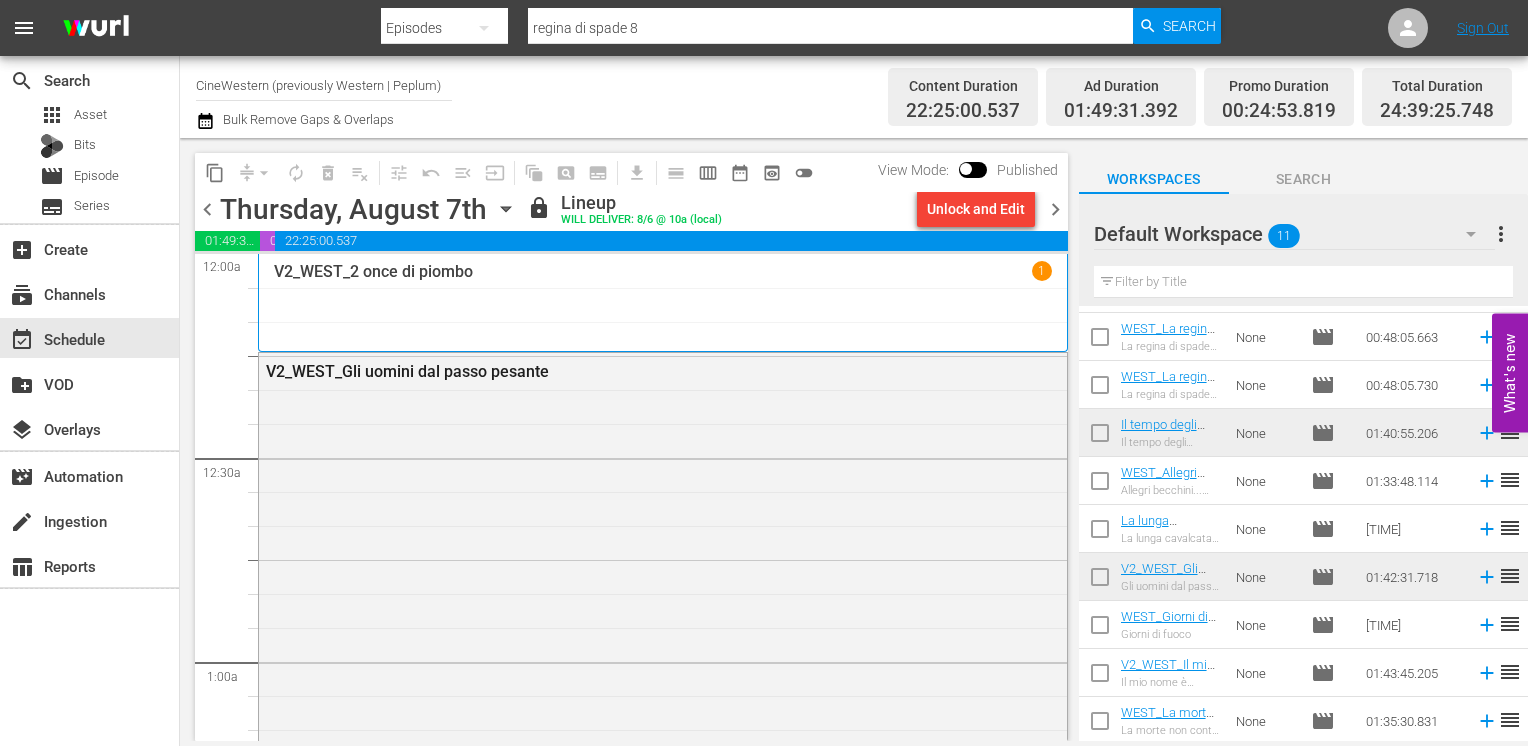 click on "chevron_right" at bounding box center (1055, 209) 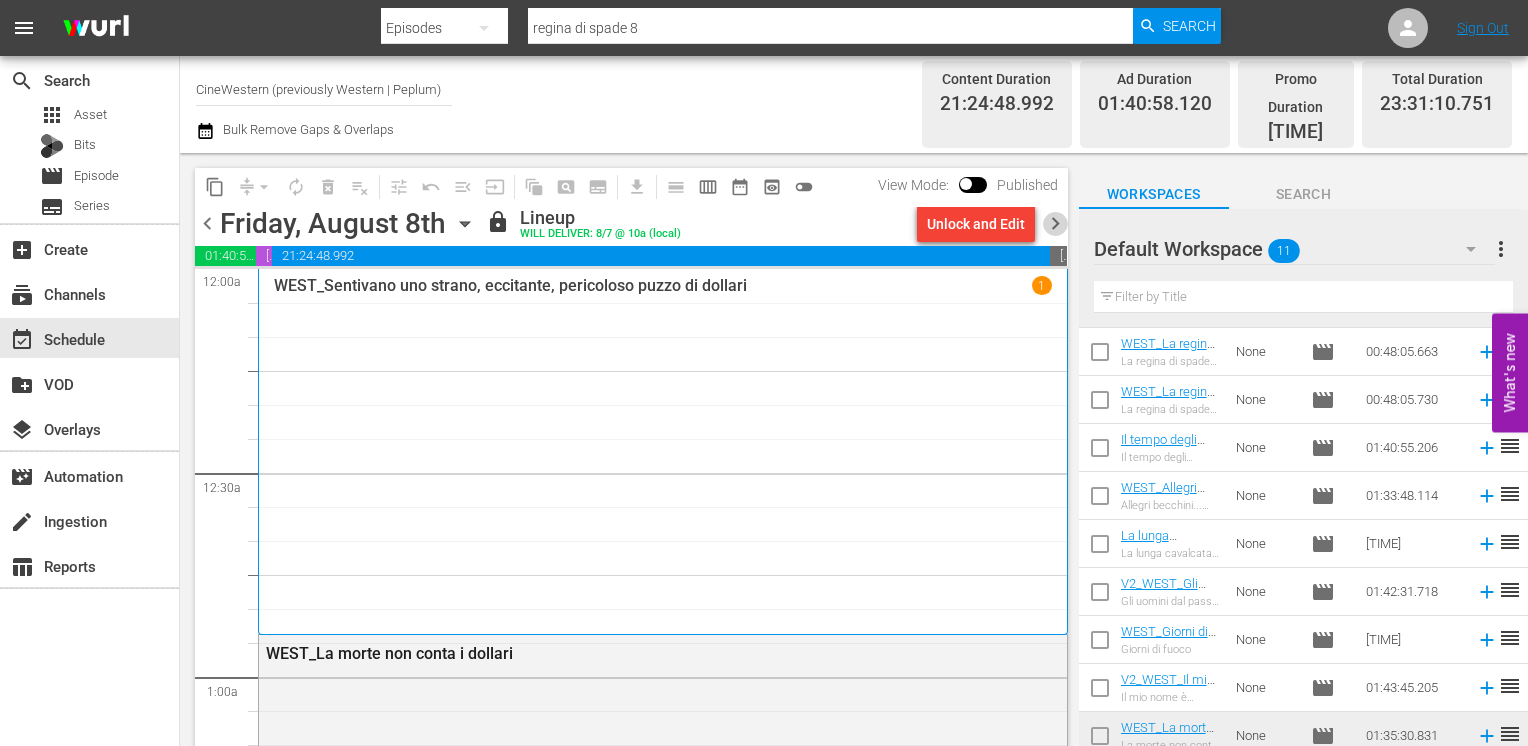 click on "chevron_right" at bounding box center [1055, 223] 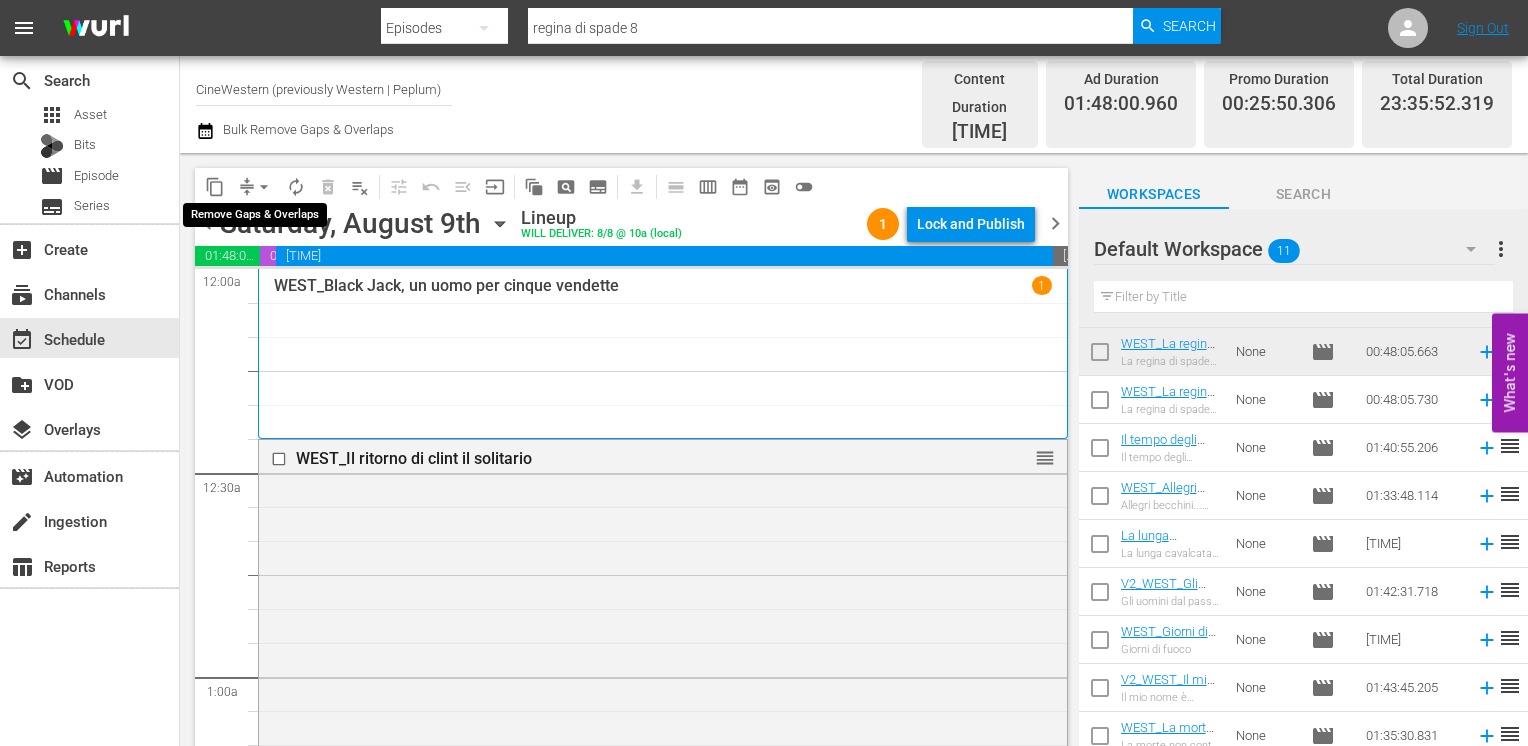 click on "arrow_drop_down" at bounding box center [264, 187] 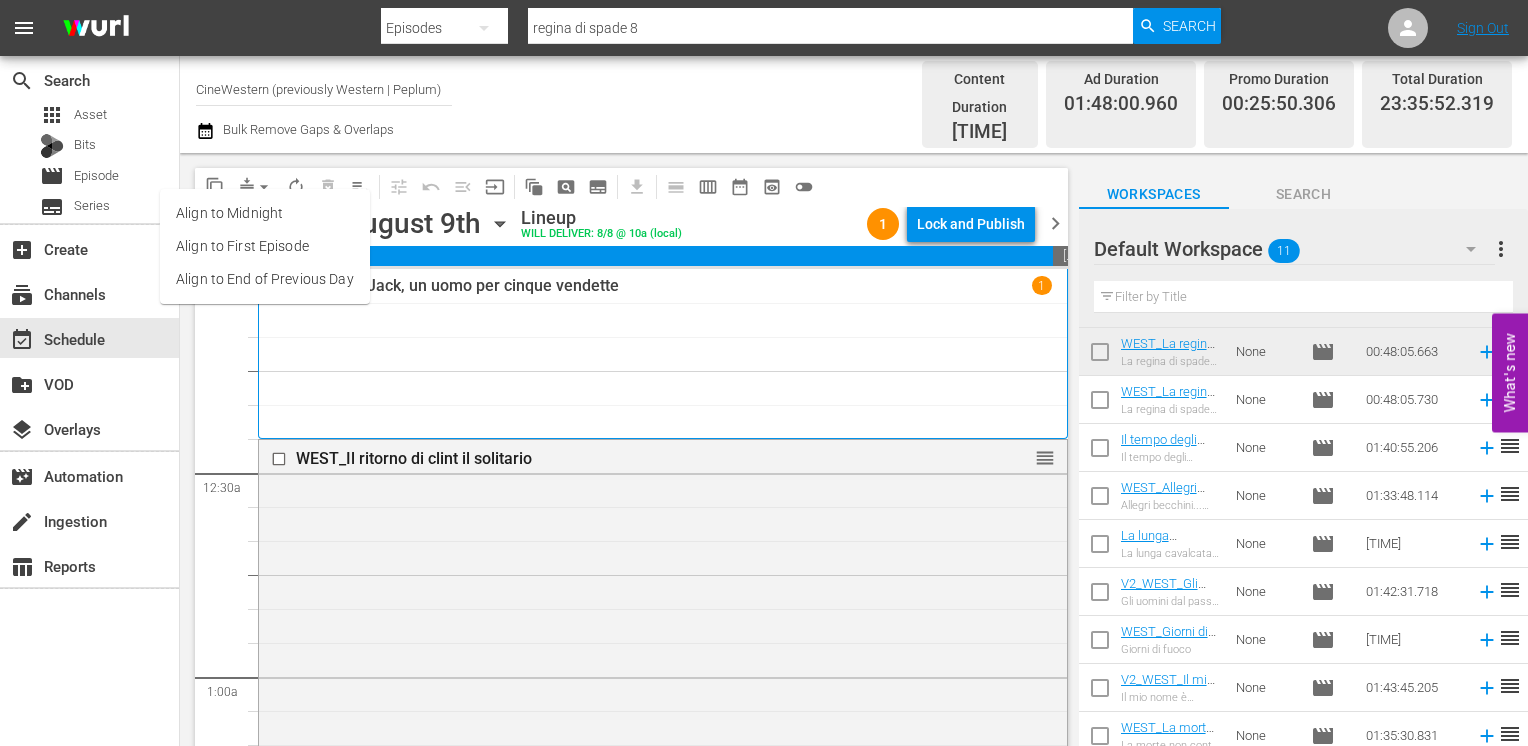 click on "Align to End of Previous Day" at bounding box center [265, 279] 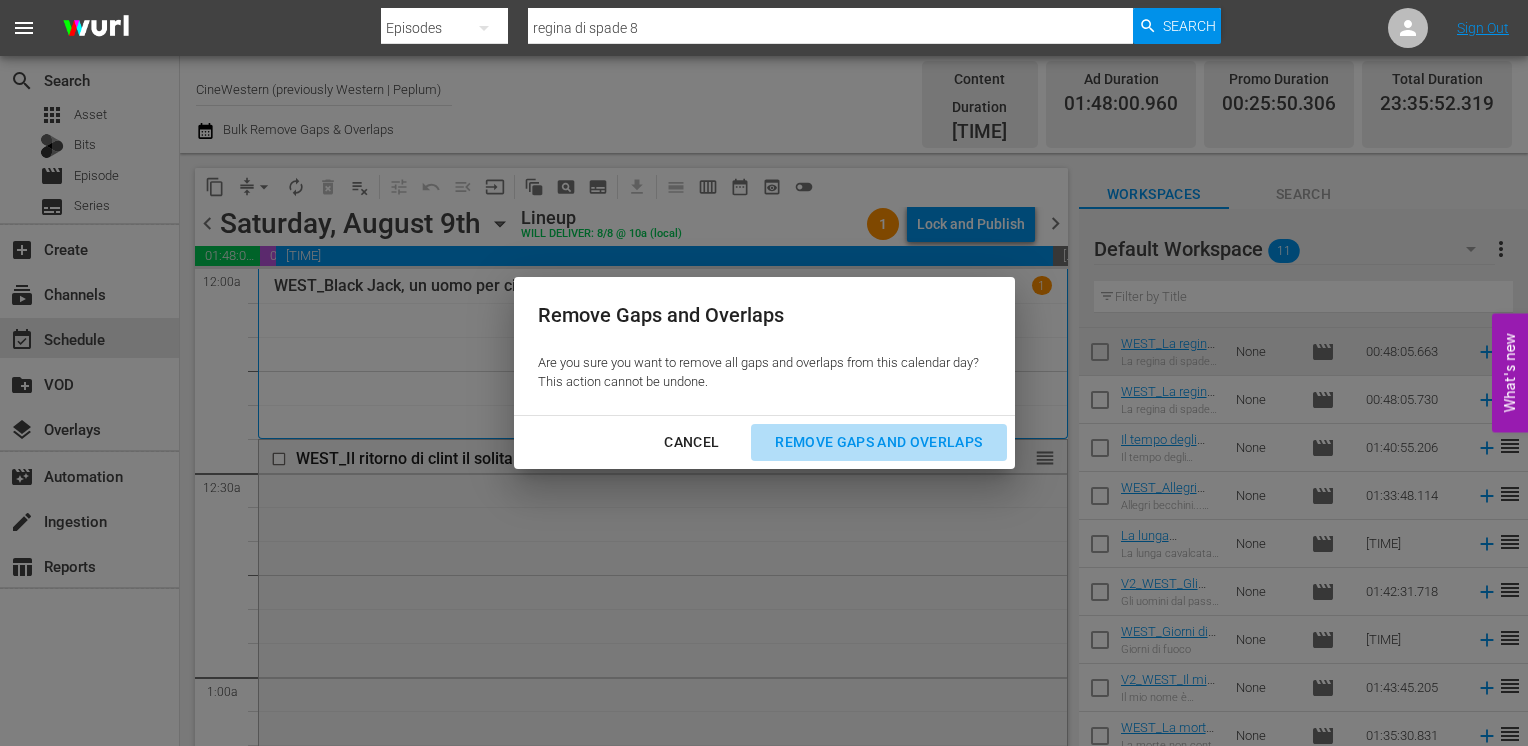 click on "Remove Gaps and Overlaps" at bounding box center (878, 442) 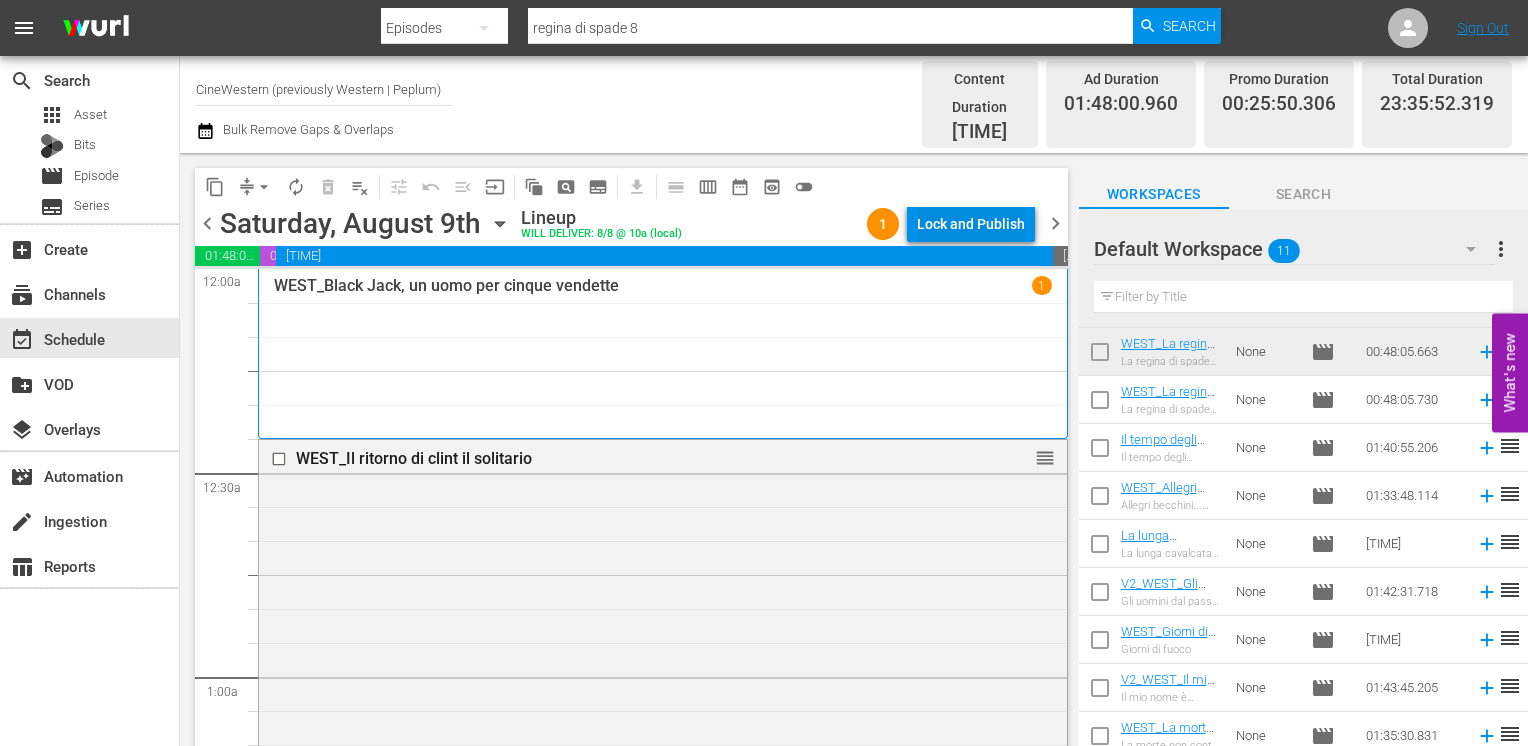 click on "Lock and Publish" at bounding box center (971, 224) 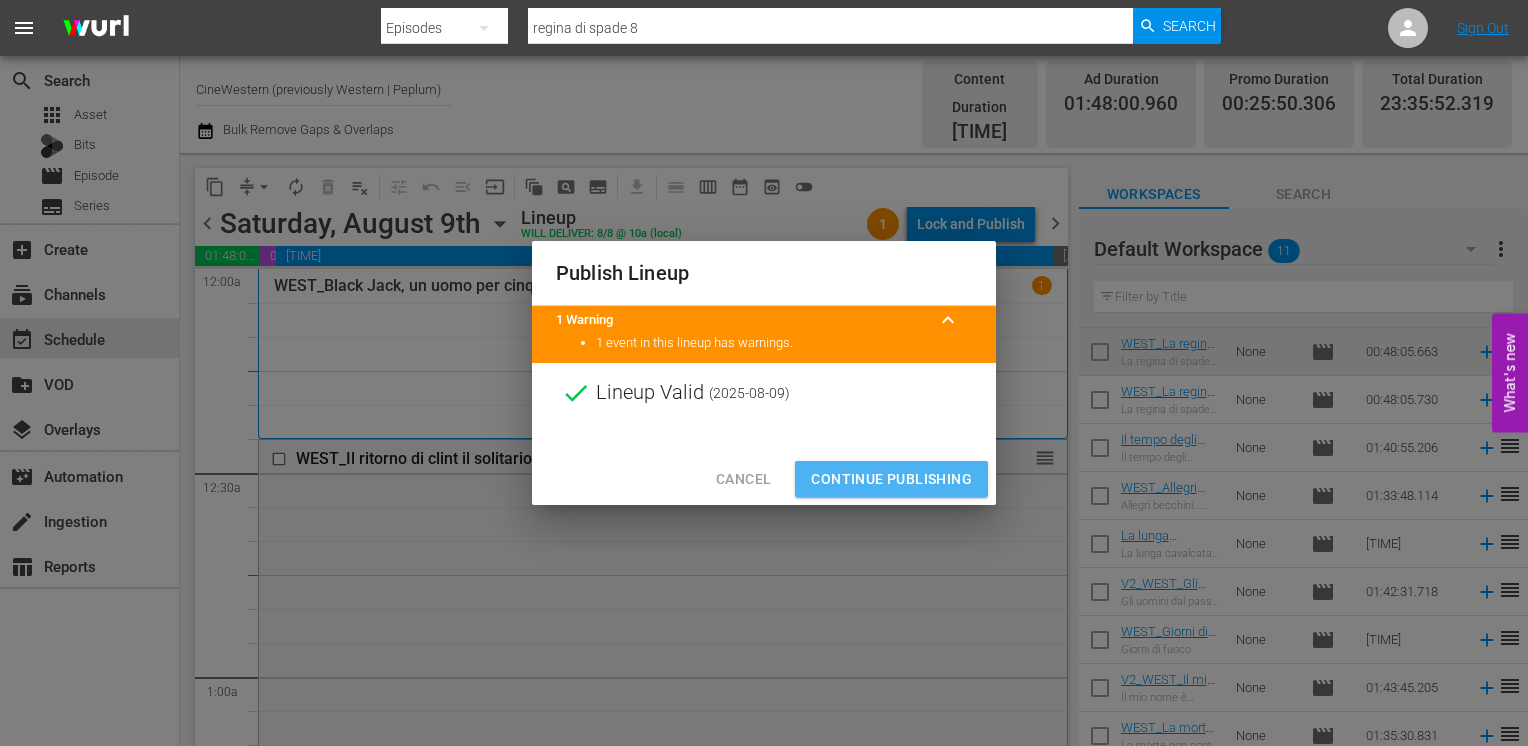 click on "Continue Publishing" at bounding box center [891, 479] 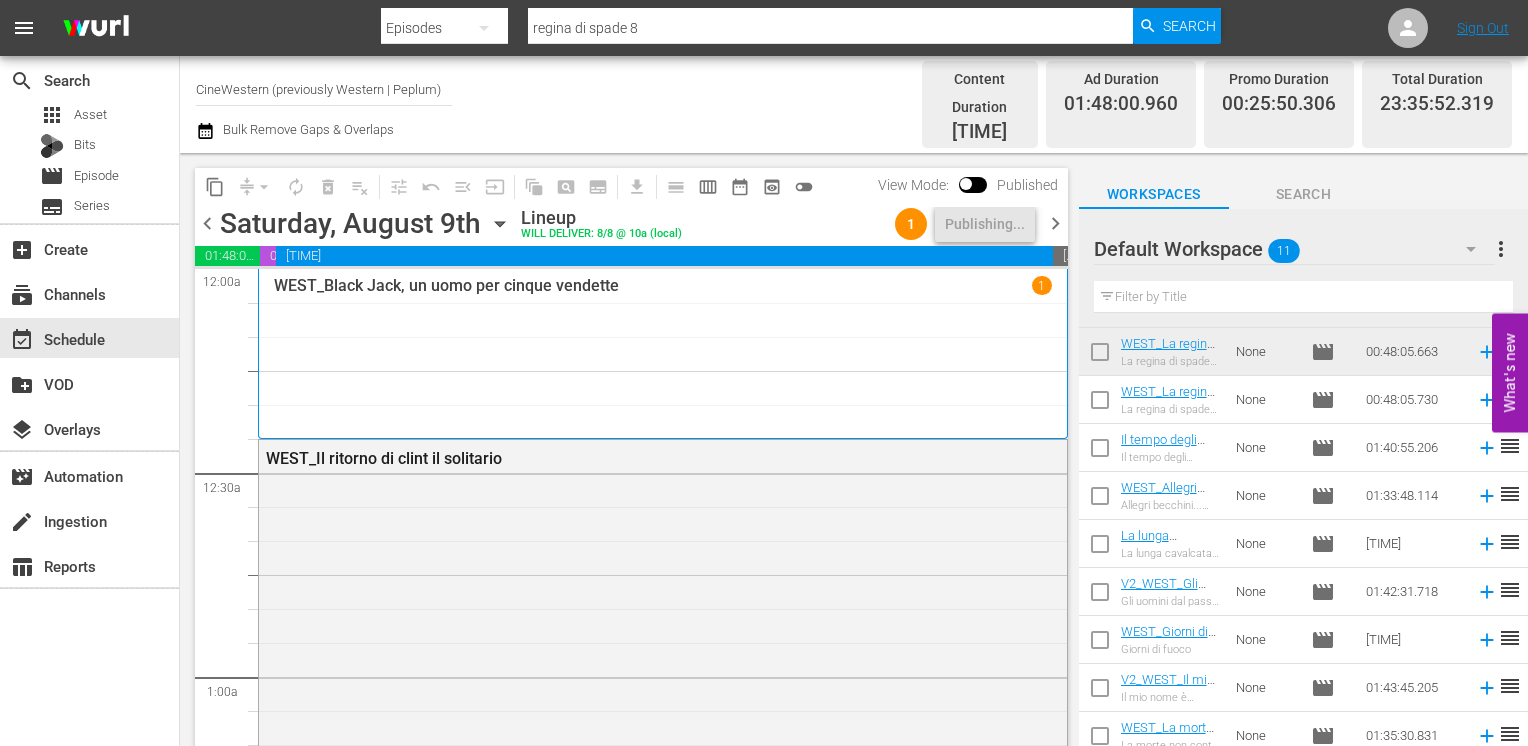 click on "chevron_right" at bounding box center (1055, 223) 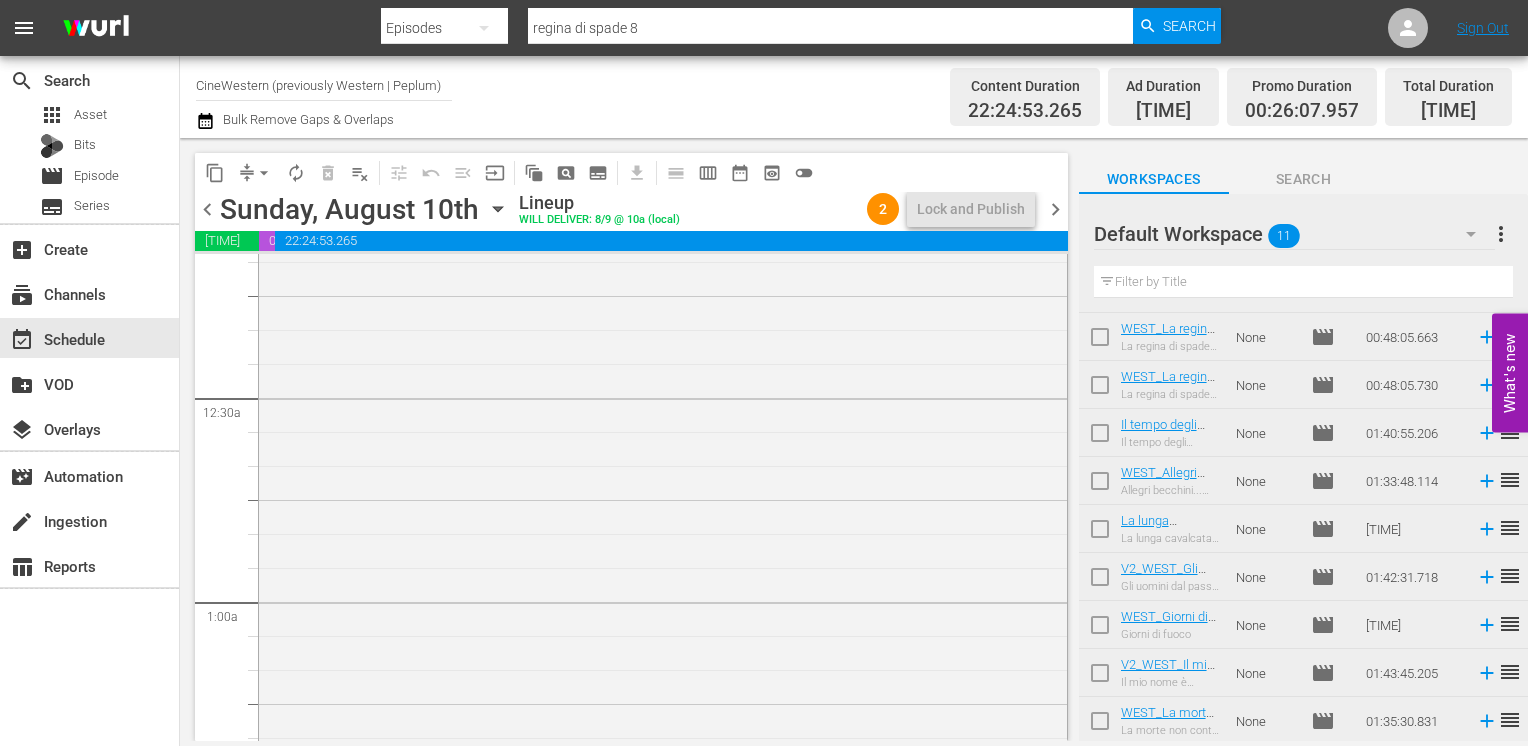 scroll, scrollTop: 0, scrollLeft: 0, axis: both 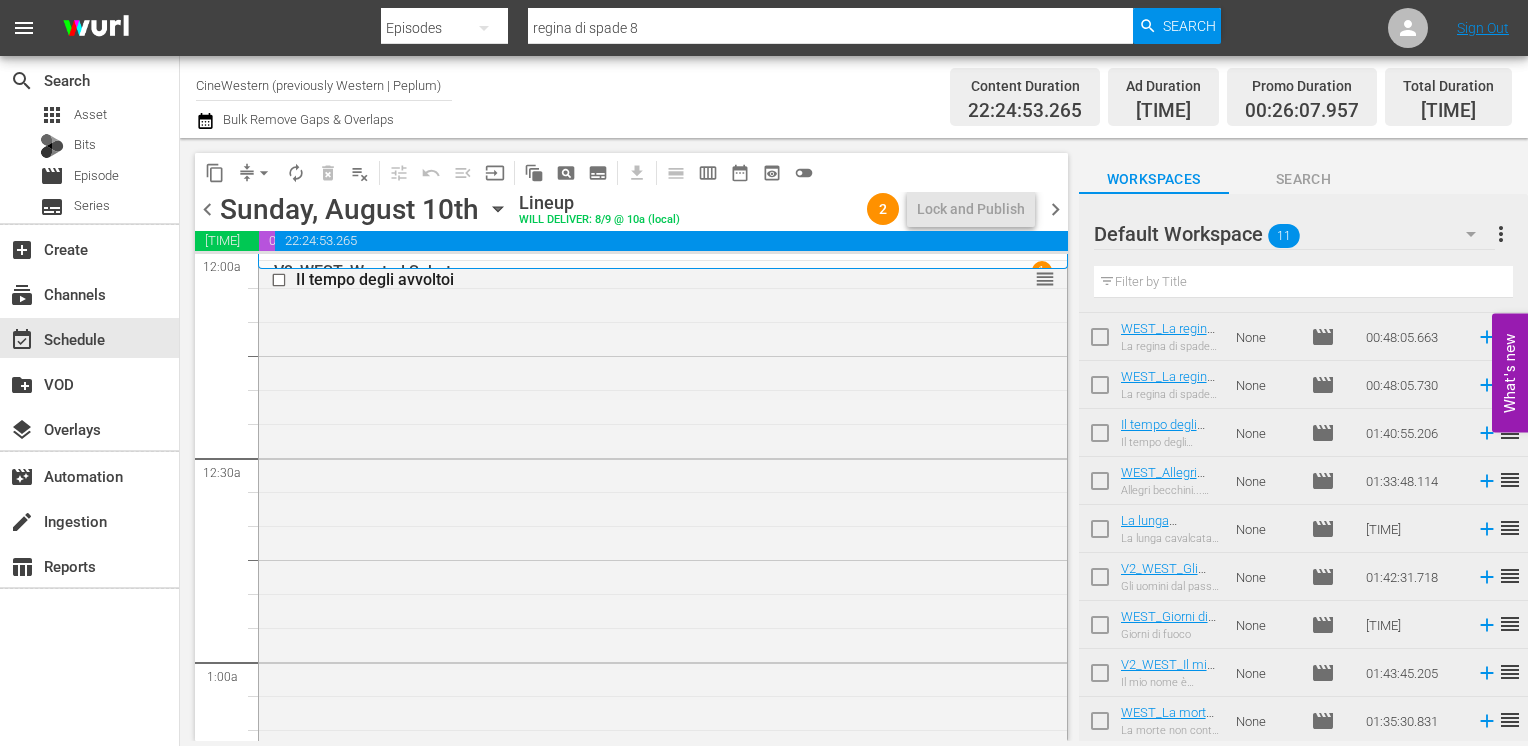 click on "content_copy compress arrow_drop_down autorenew_outlined delete_forever_outlined playlist_remove_outlined tune_outlined undo_outined menu_open input auto_awesome_motion_outlined pageview_outlined subtitles_outlined get_app calendar_view_day_outlined calendar_view_week_outlined date_range_outlined preview_outlined toggle_off chevron_left Sunday, August 10th August 10th Lineup WILL DELIVER: 8/9 @ 10a (local) 2 Lock and Publish chevron_right 01:48:31.104 00:26:07.957 22:24:53.265 00:00:00.000 Select Event Il tempo degli avvoltoi Delete Event Select Event La regina di spade Ep 5 Delete Event Select Event La regina di spade Ep 6 Delete Event Select Event v2 La lunga cavalcata della vendetta Delete Event Select Event Gli uomini dal passo pesante Delete Event Select Event Giorni di fuoco Delete Event Select Event Il mio nome è Shangai Joe Delete Event Select Event La morte non conta i dollari Delete Event Select Event La regina di spade Ep 7 Delete Event Select Event La regina di spade Ep 8 Delete Event S N A P 1 1" at bounding box center [626, 439] 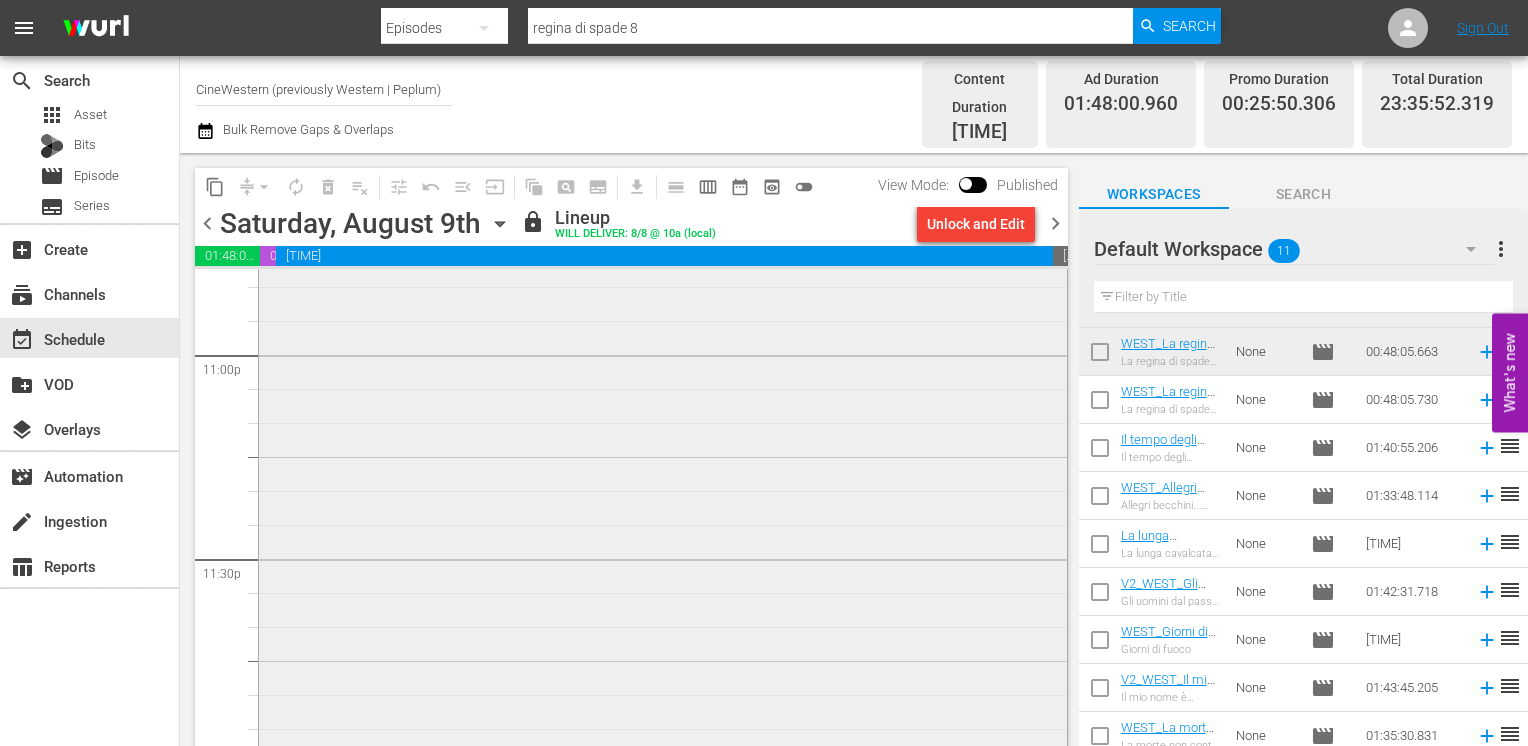 scroll, scrollTop: 9310, scrollLeft: 0, axis: vertical 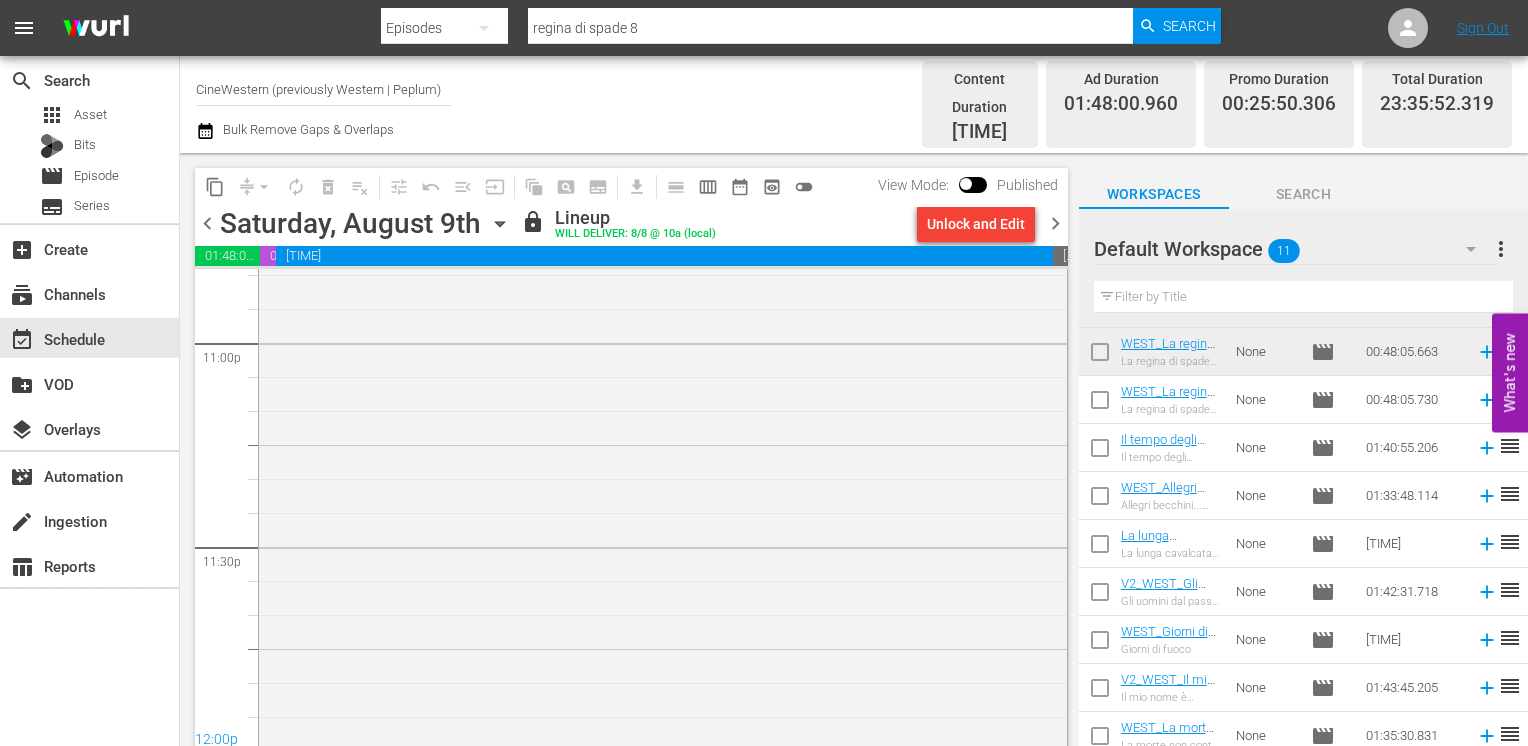 click on "chevron_right" at bounding box center [1055, 223] 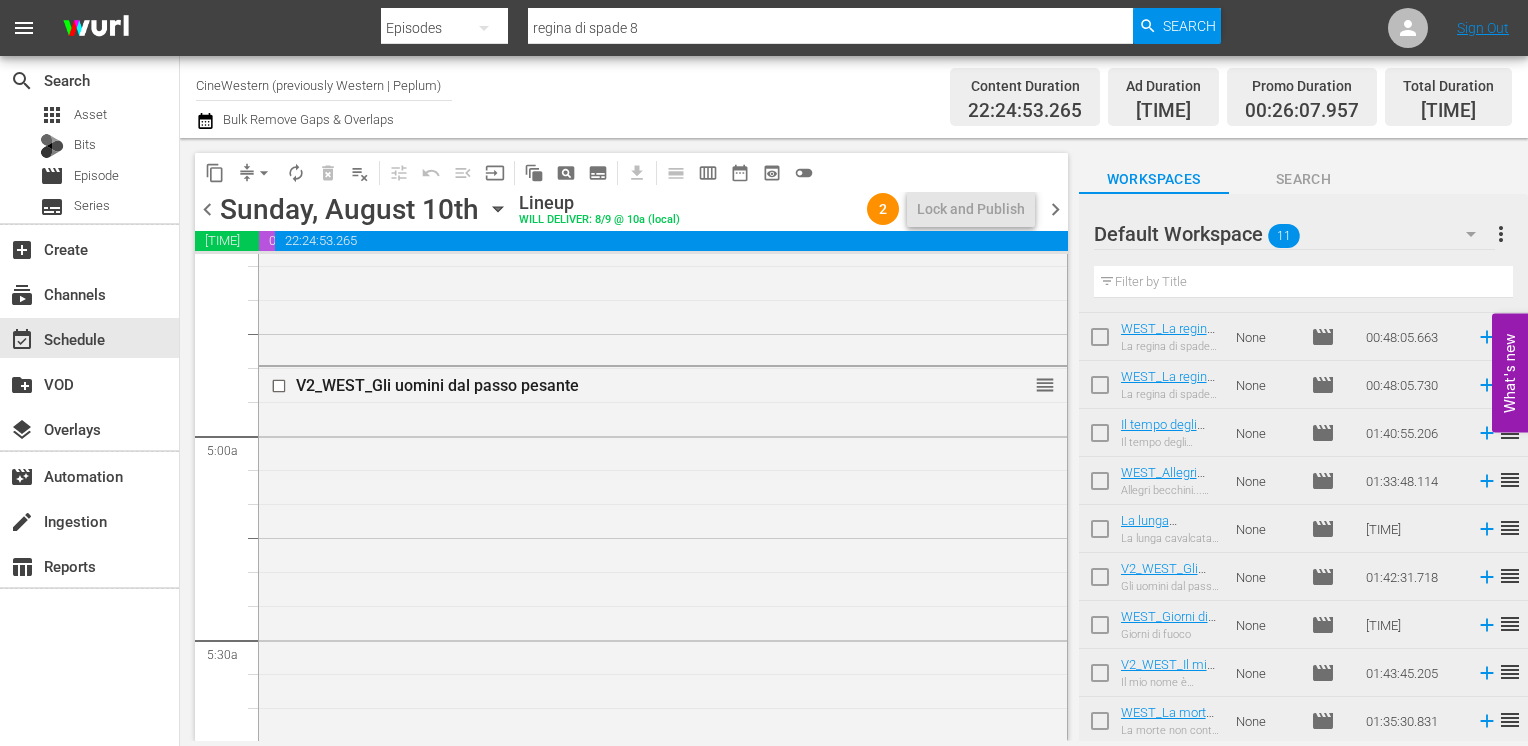 scroll, scrollTop: 0, scrollLeft: 0, axis: both 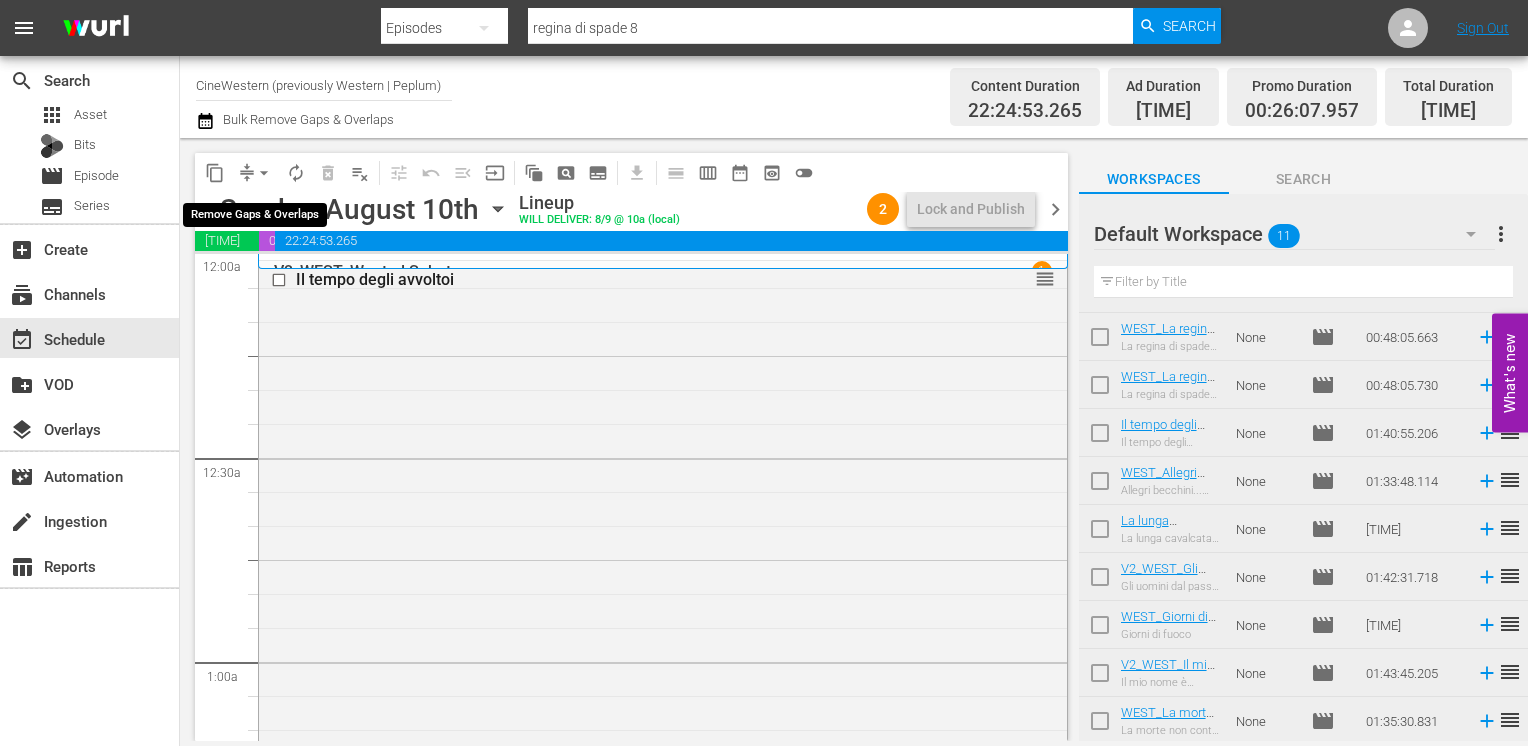 click on "arrow_drop_down" at bounding box center [264, 173] 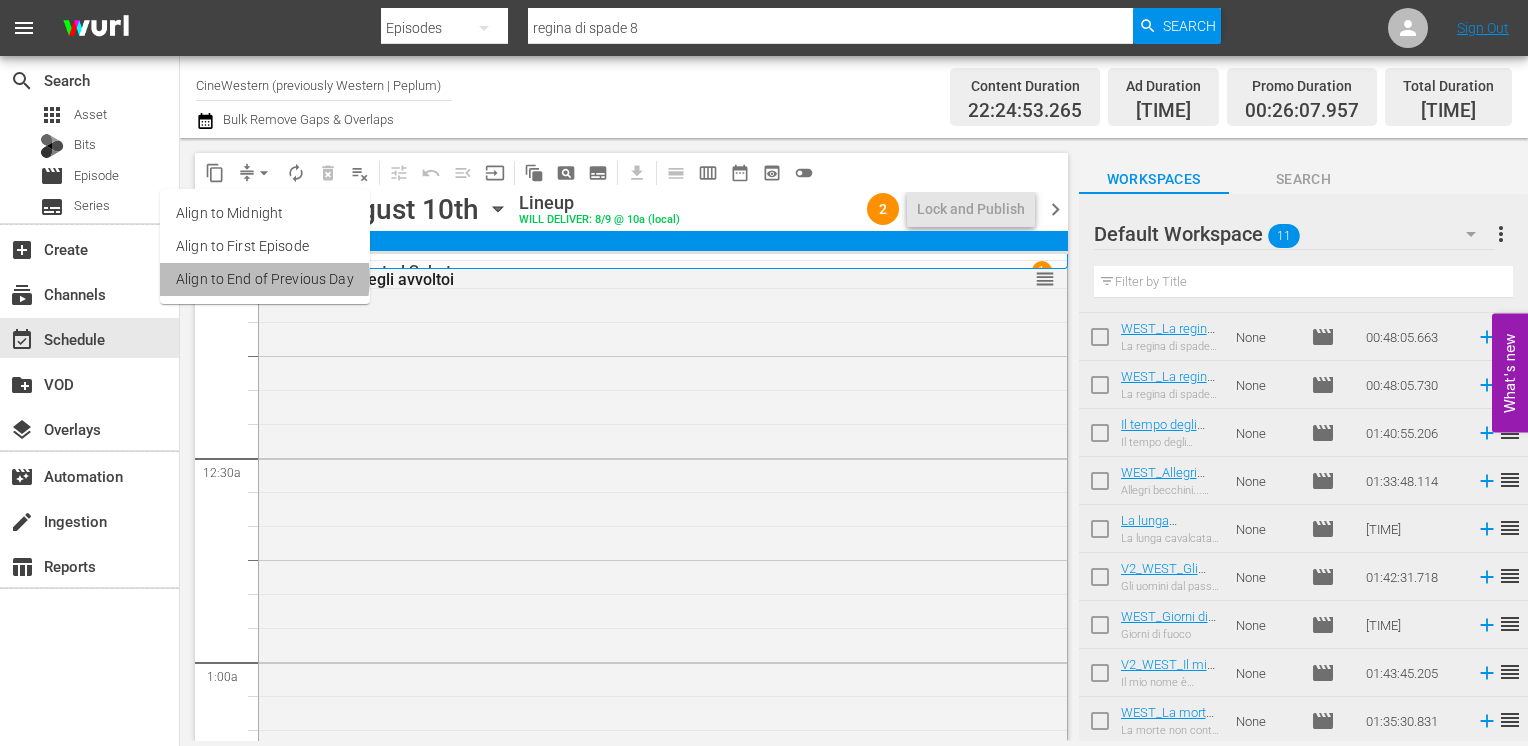click on "Align to End of Previous Day" at bounding box center [265, 279] 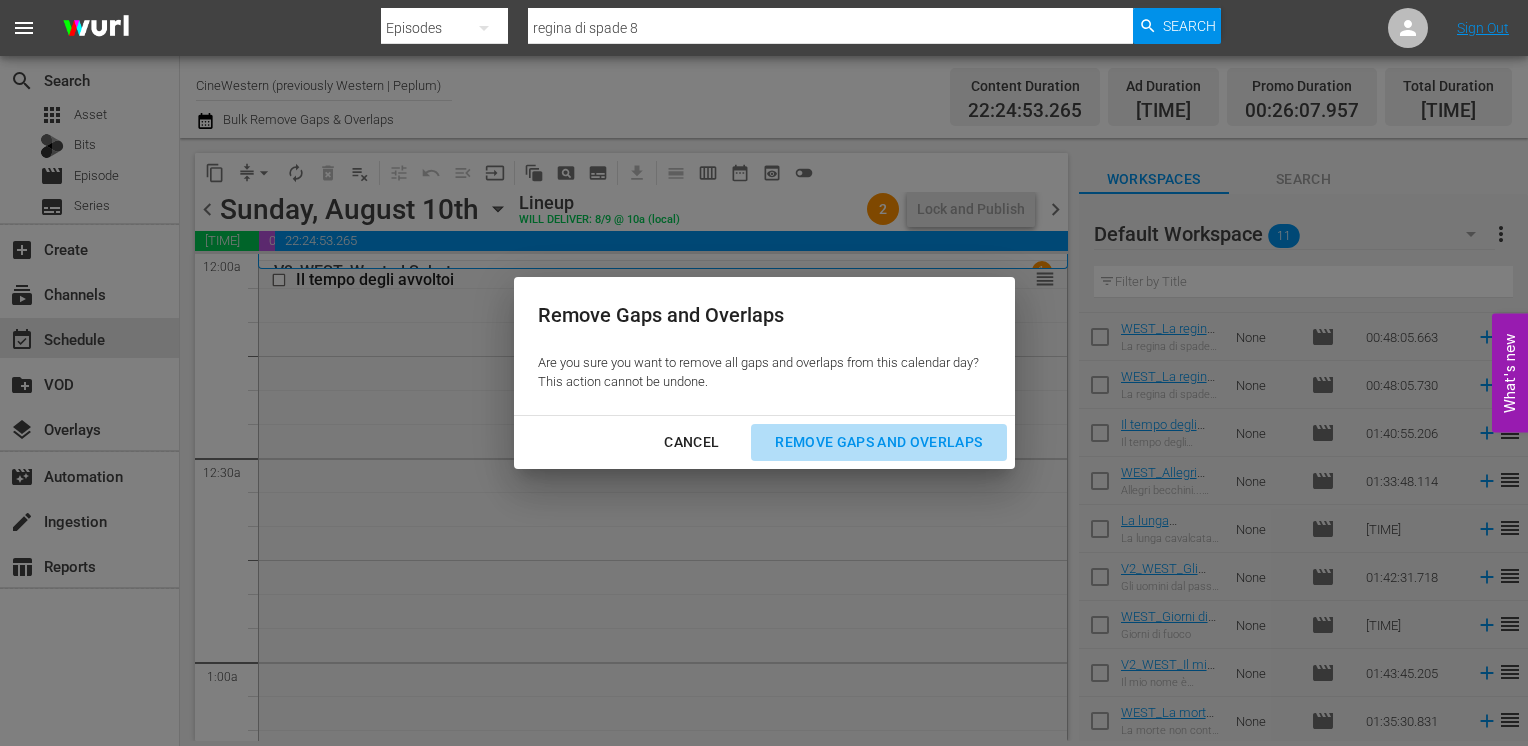 click on "Remove Gaps and Overlaps" at bounding box center (878, 442) 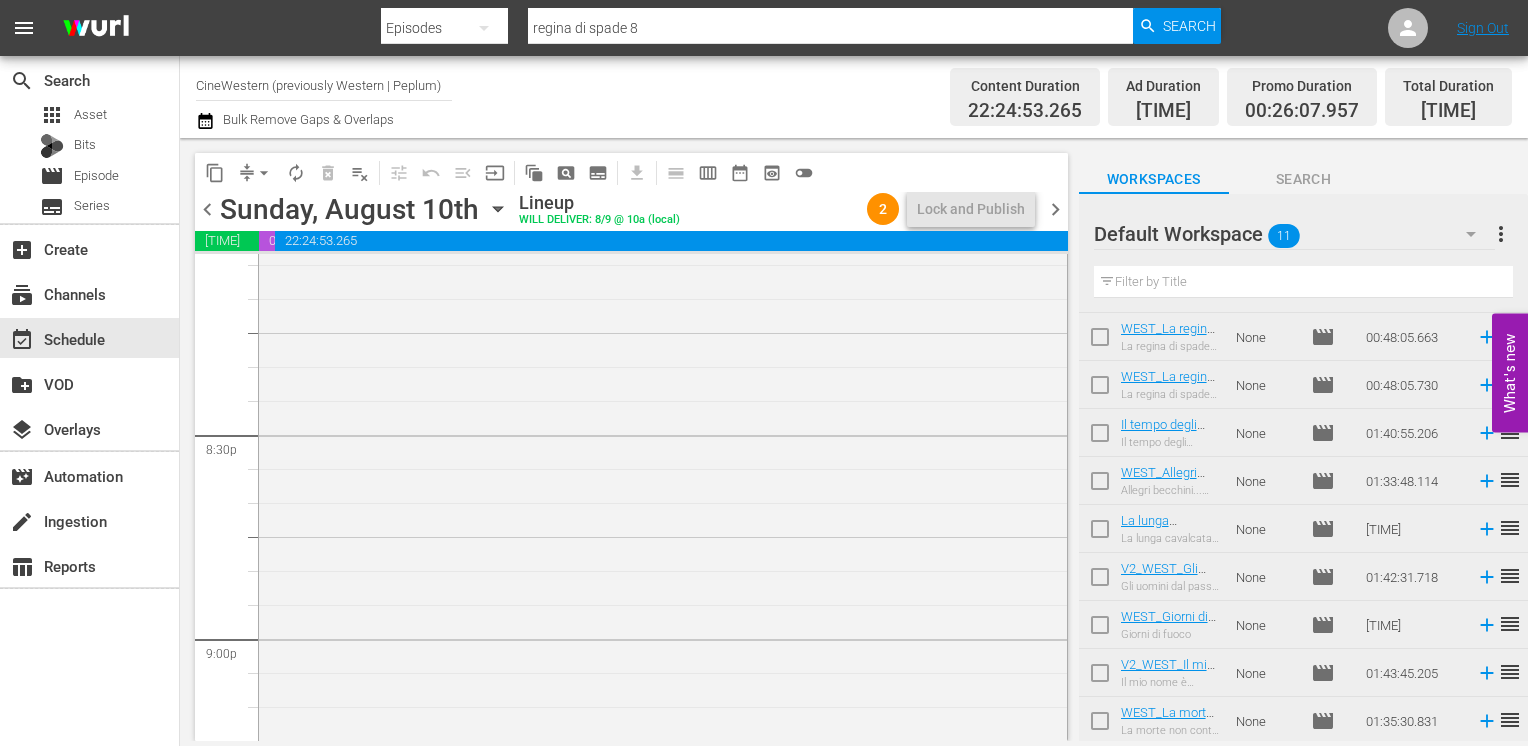scroll, scrollTop: 8004, scrollLeft: 0, axis: vertical 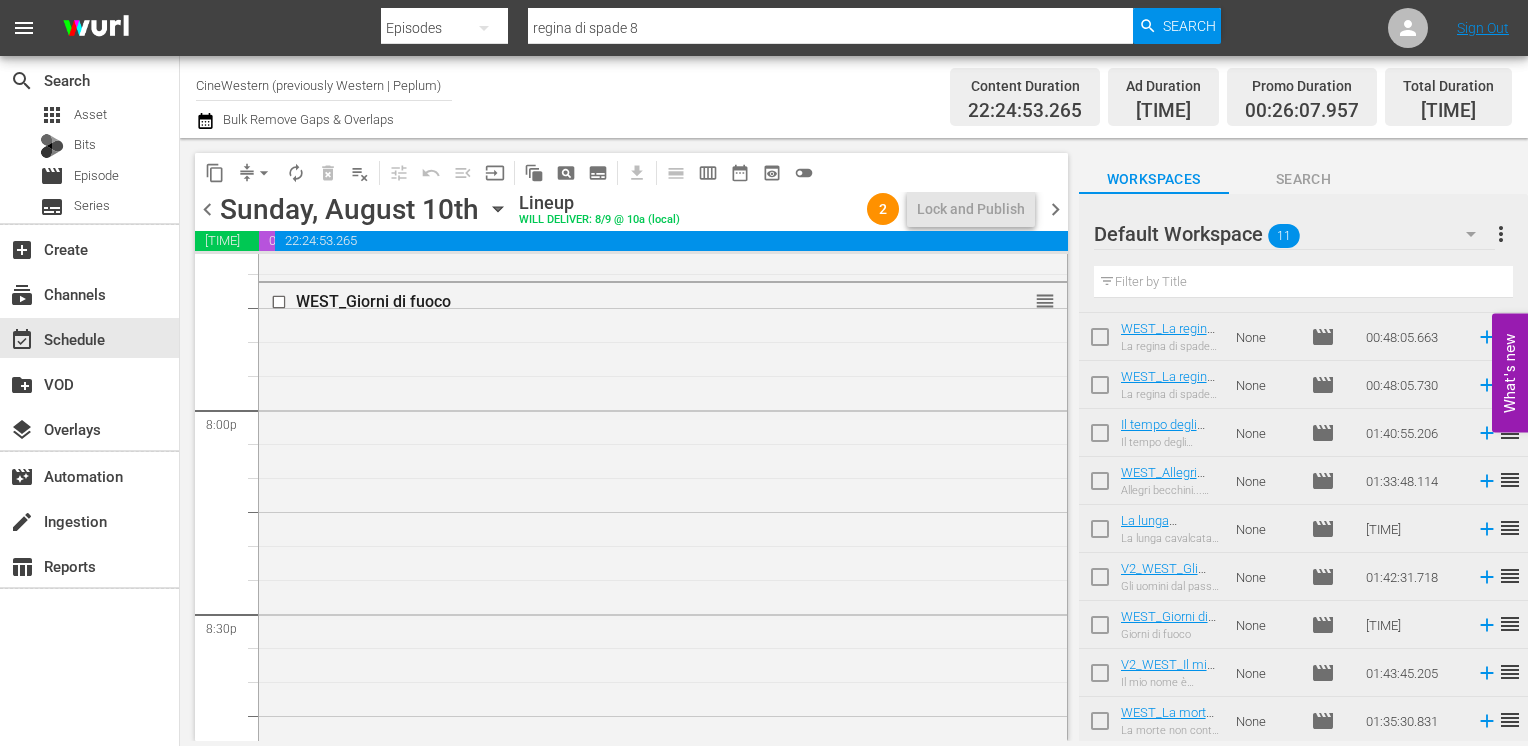 click on "chevron_right" at bounding box center [1055, 209] 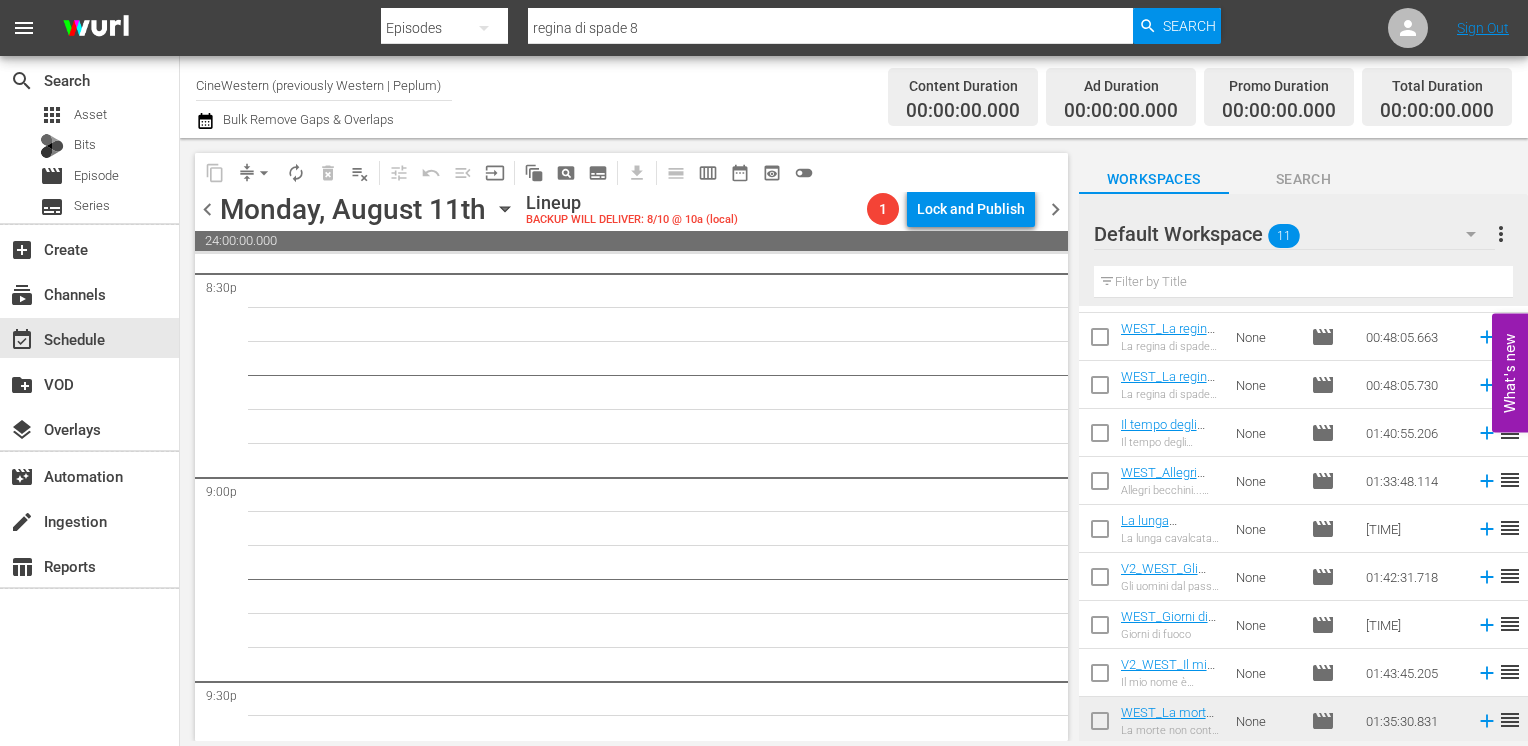 scroll, scrollTop: 8344, scrollLeft: 0, axis: vertical 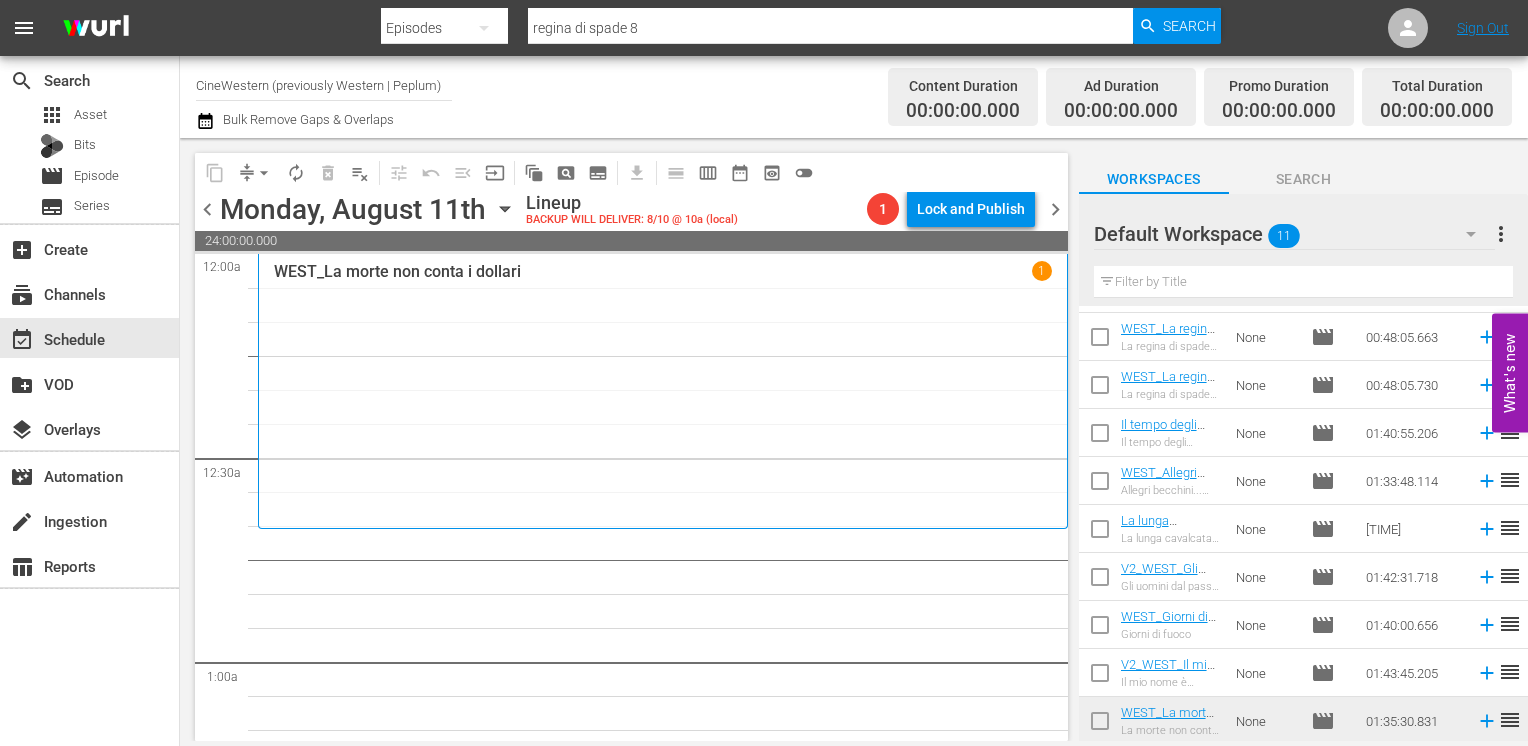 click 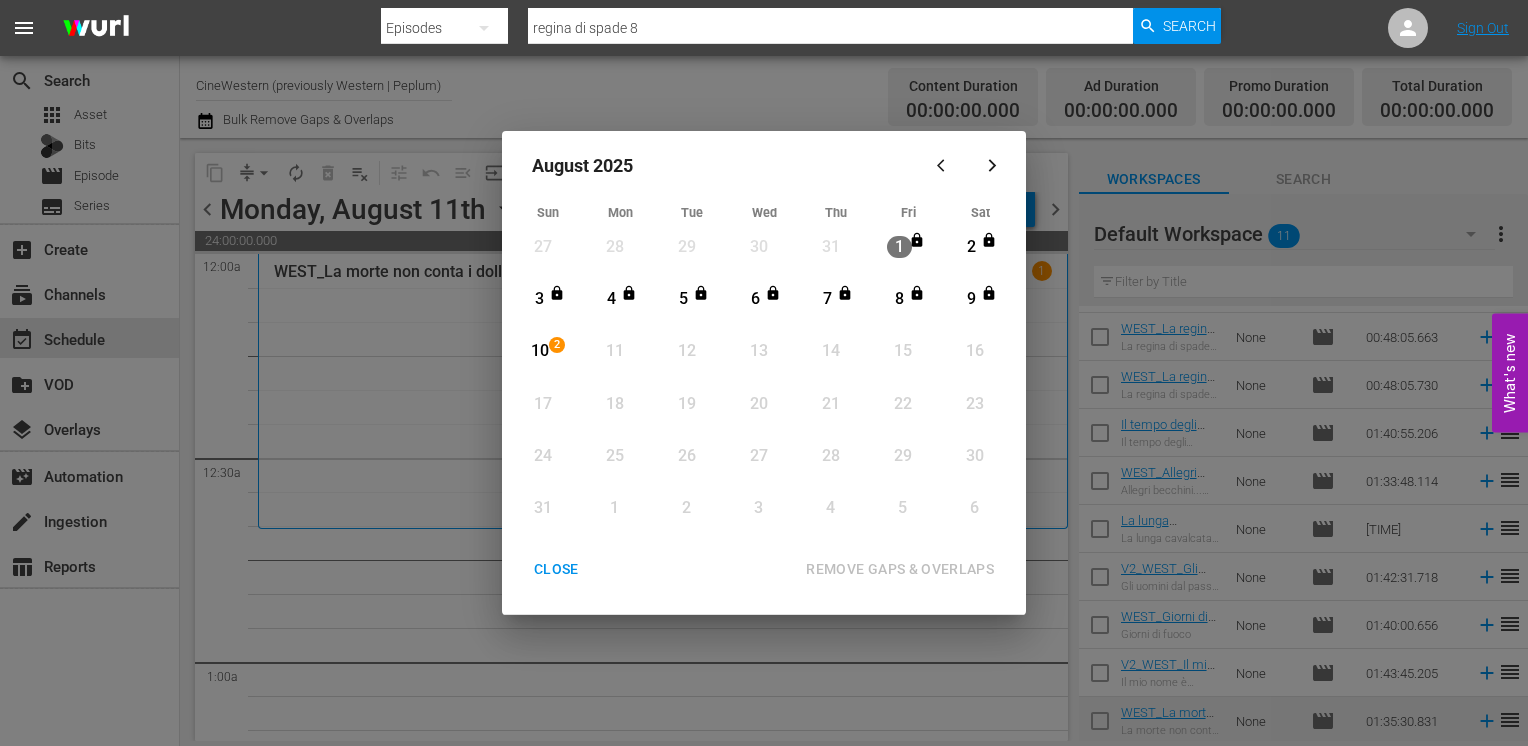 click on "CLOSE" at bounding box center [556, 569] 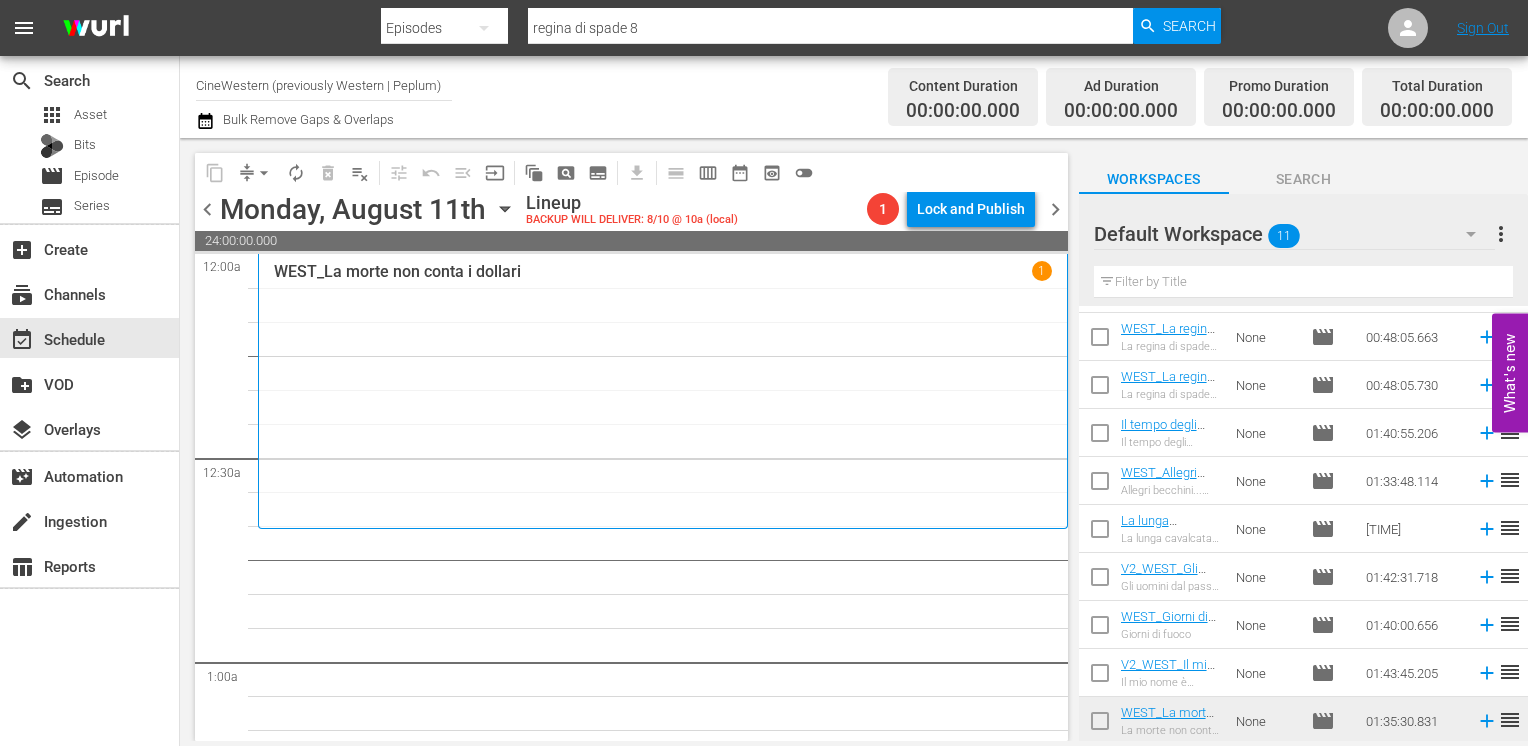 click on "chevron_left" at bounding box center [207, 209] 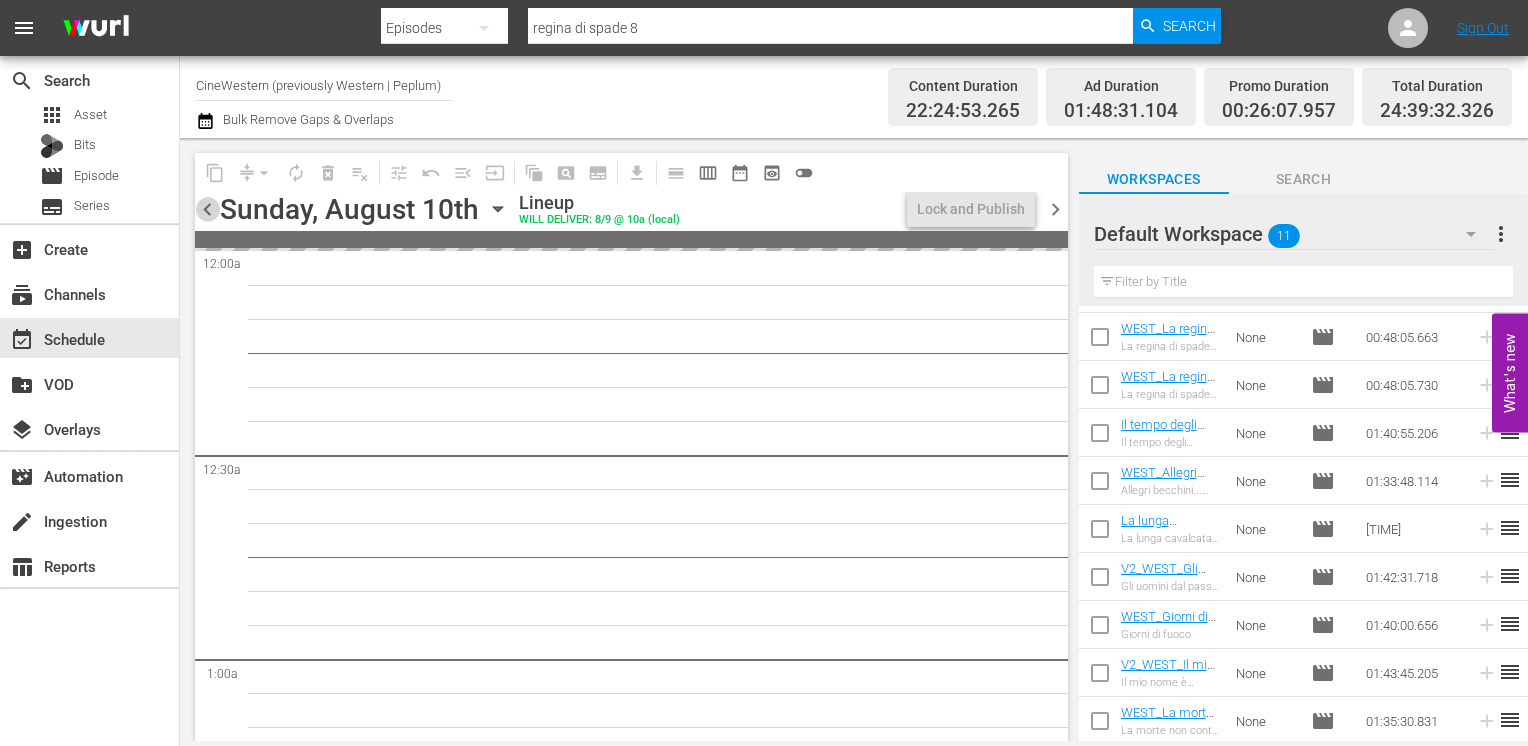 click on "chevron_left" at bounding box center [207, 209] 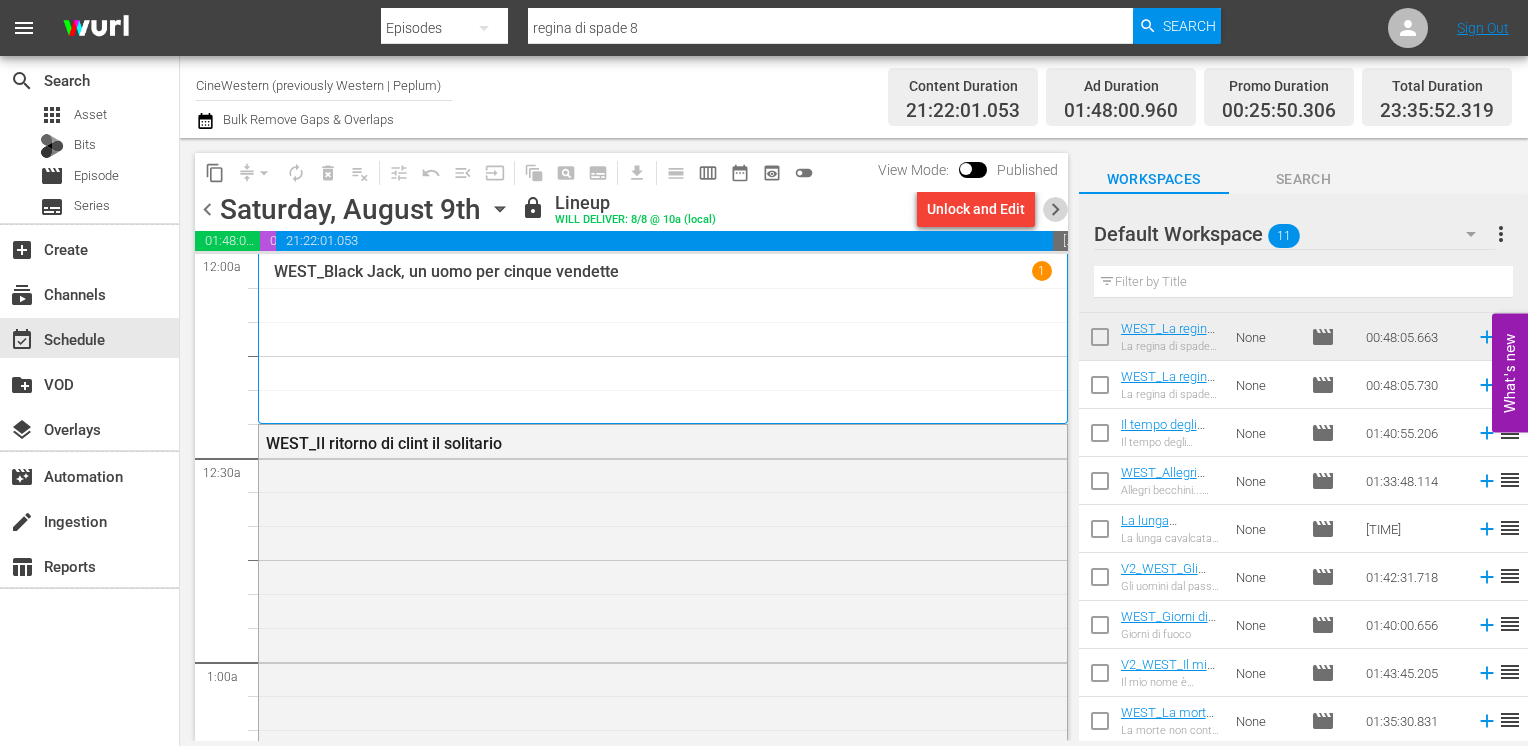 click on "chevron_right" at bounding box center [1055, 209] 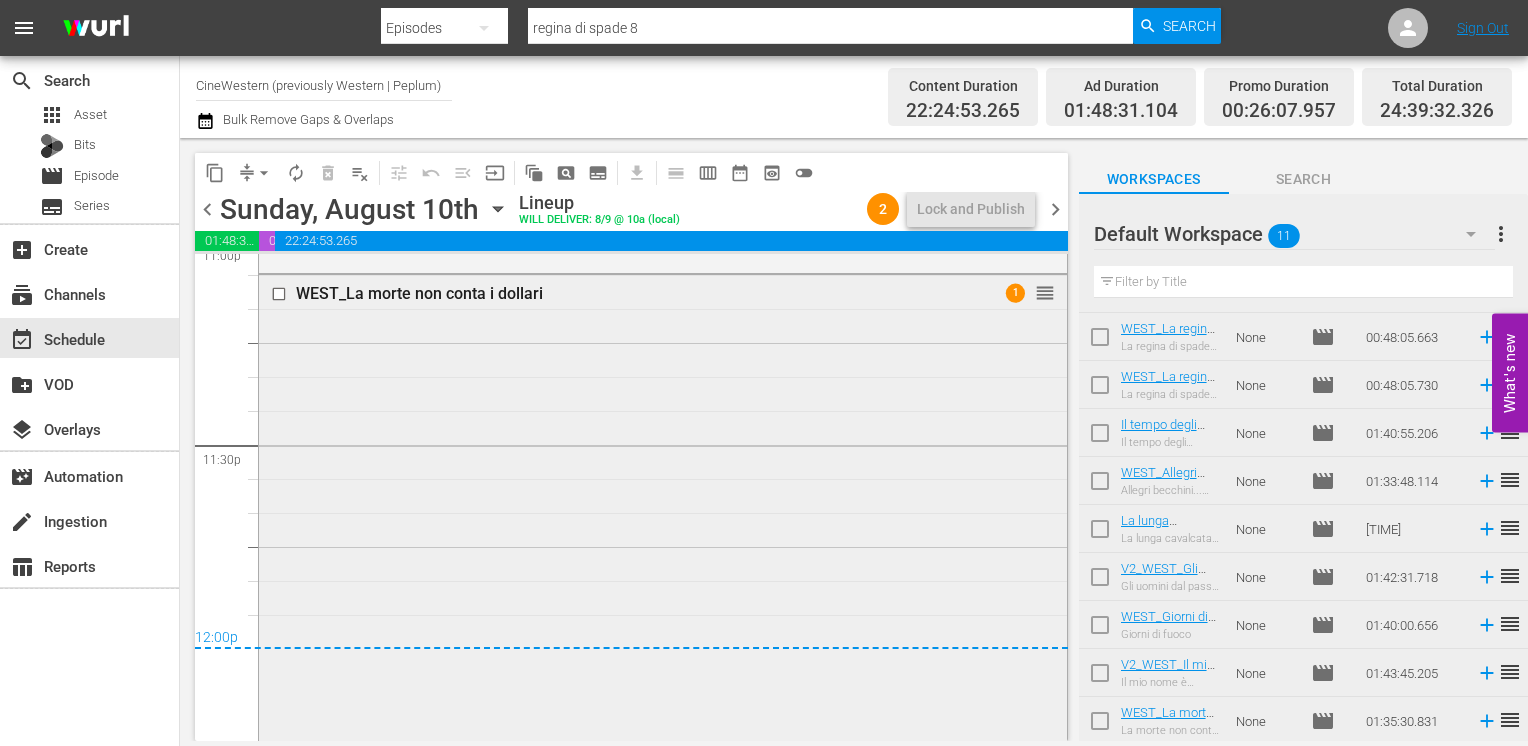 scroll, scrollTop: 9579, scrollLeft: 0, axis: vertical 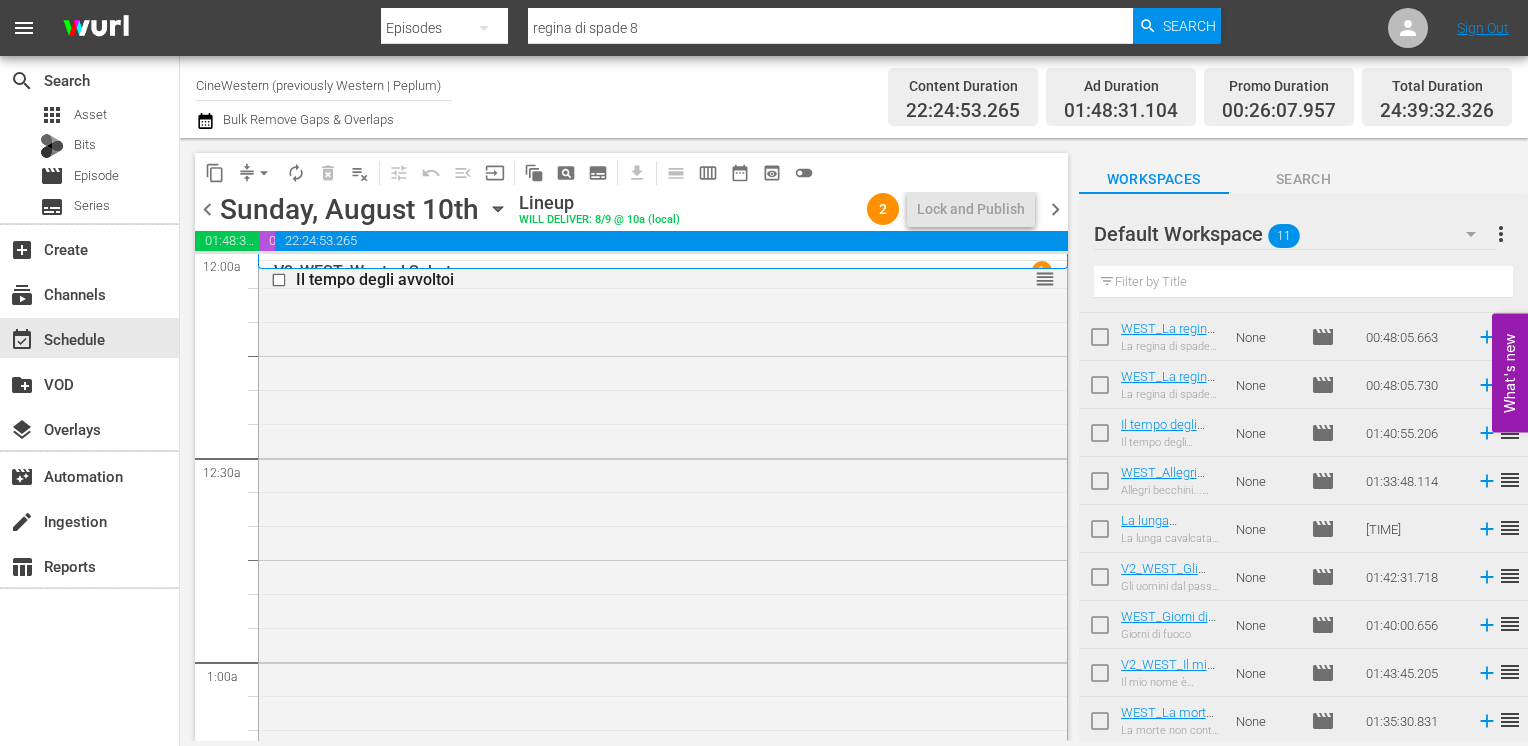 click on "chevron_right" at bounding box center (1055, 209) 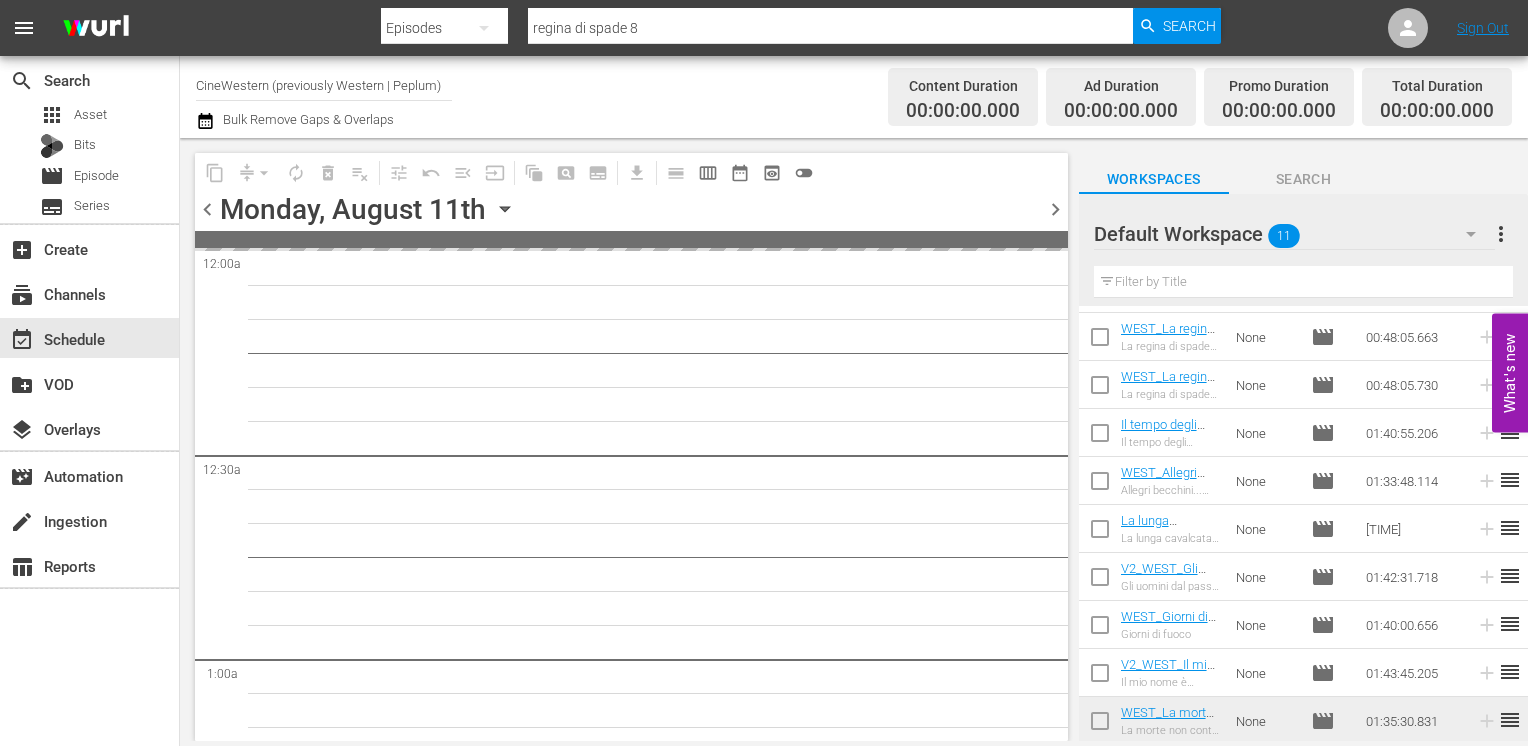 click on "chevron_left" at bounding box center (207, 209) 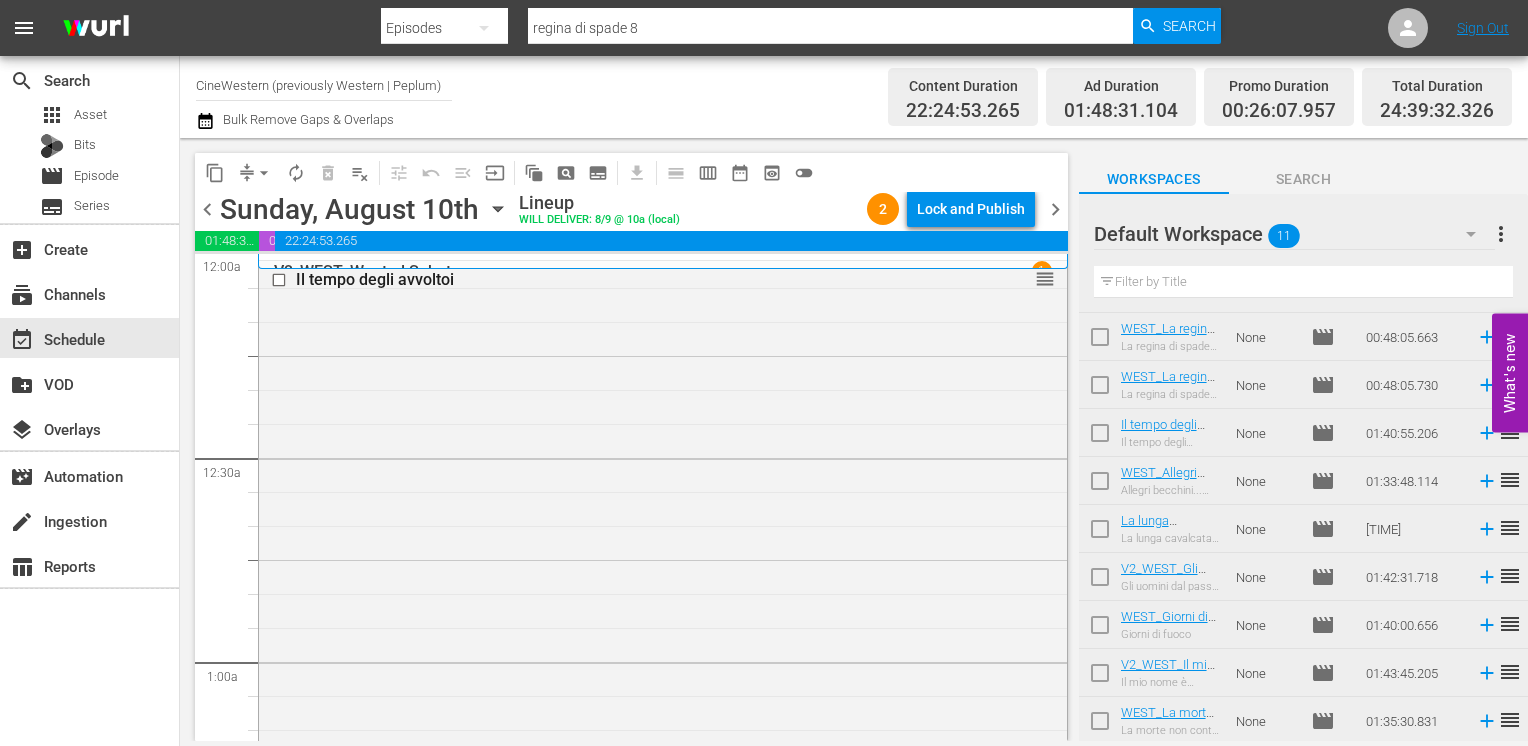click on "chevron_left" at bounding box center [207, 209] 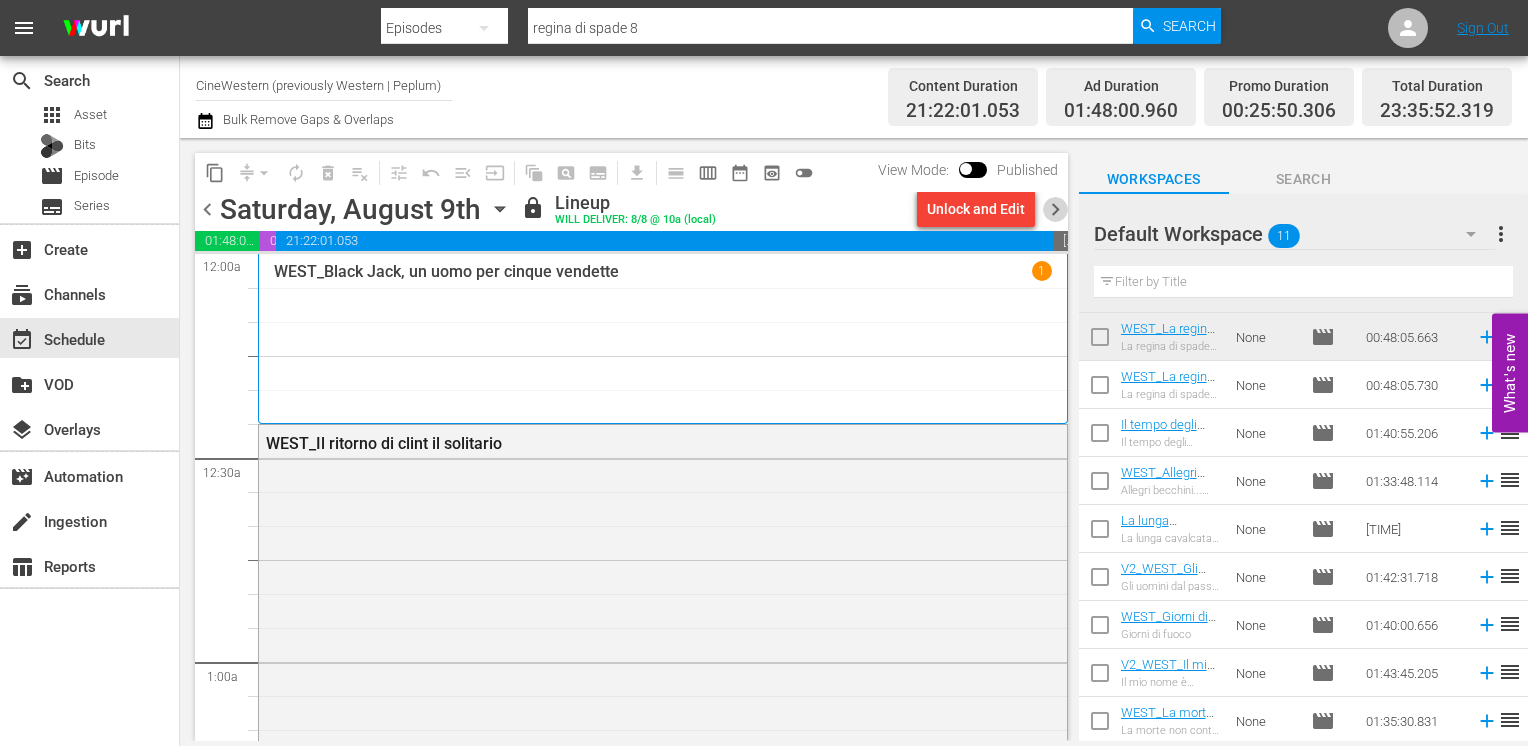 click on "chevron_right" at bounding box center (1055, 209) 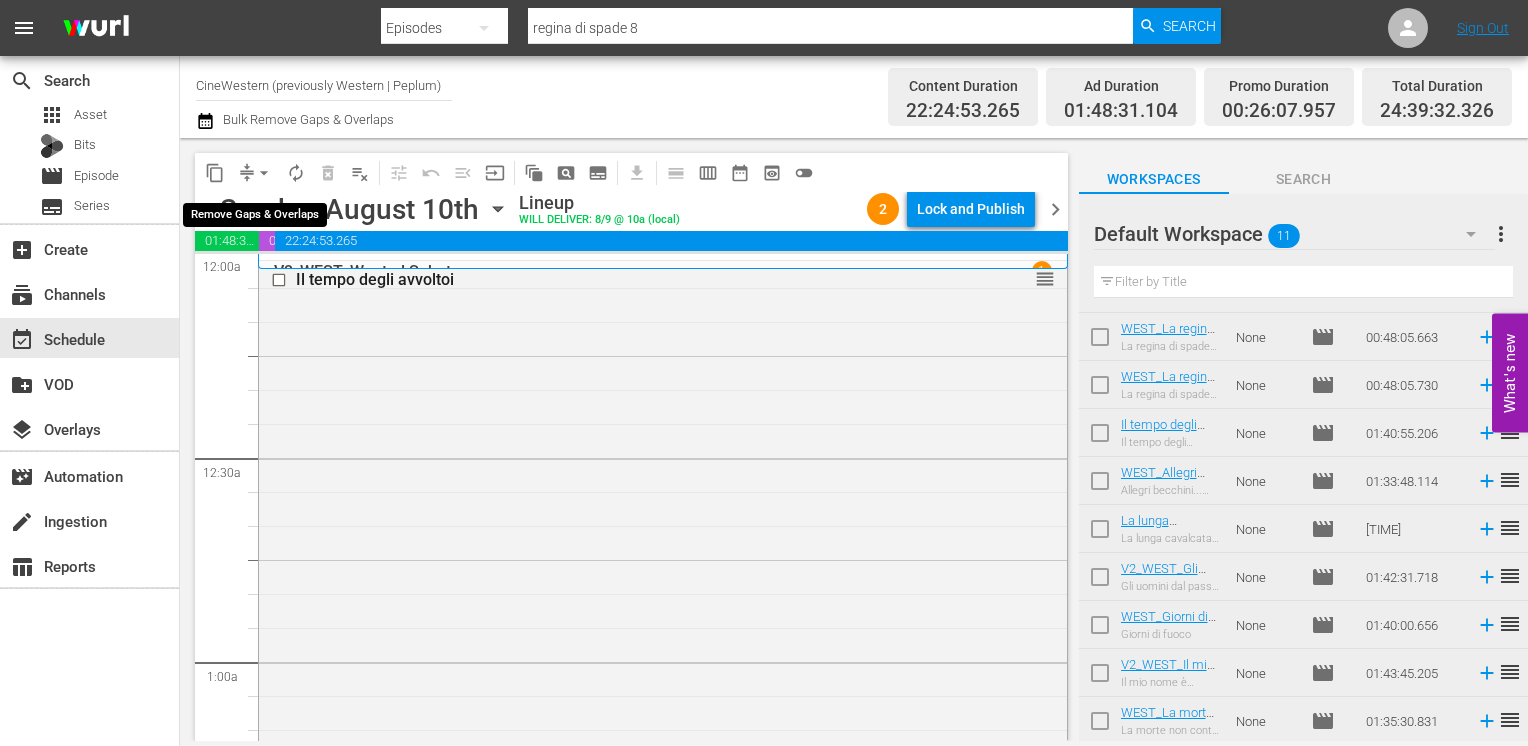 click on "arrow_drop_down" at bounding box center (264, 173) 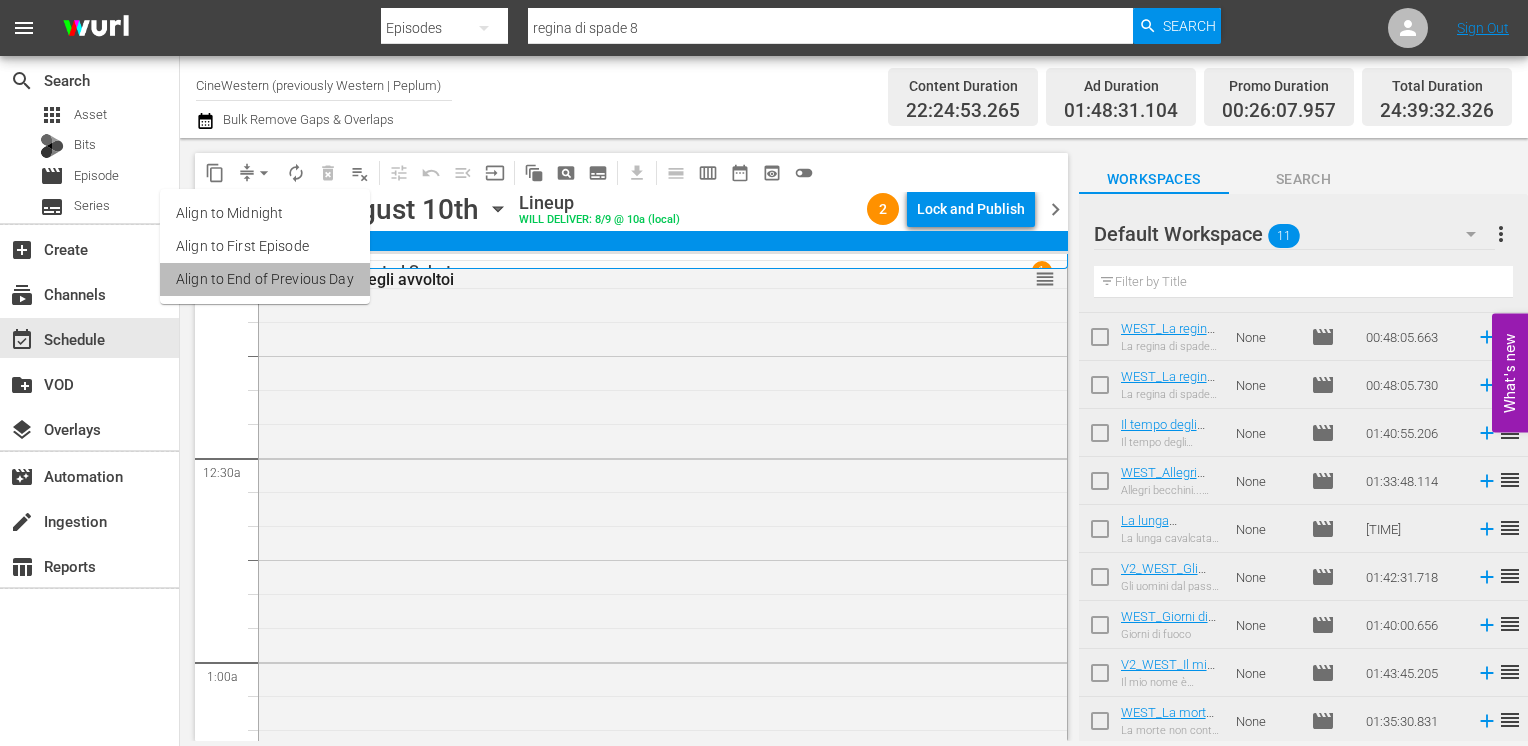 click on "Align to End of Previous Day" at bounding box center (265, 279) 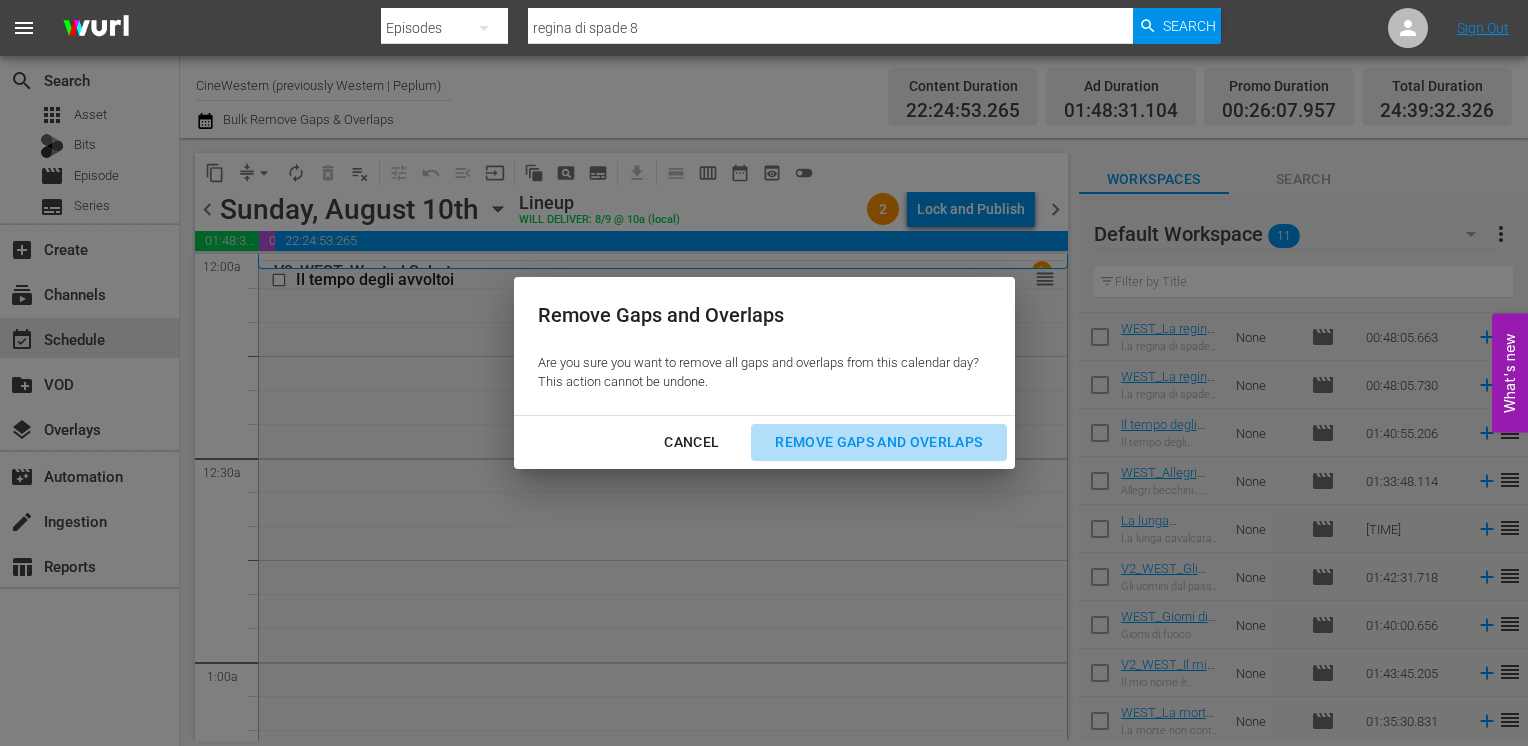 click on "Remove Gaps and Overlaps" at bounding box center [878, 442] 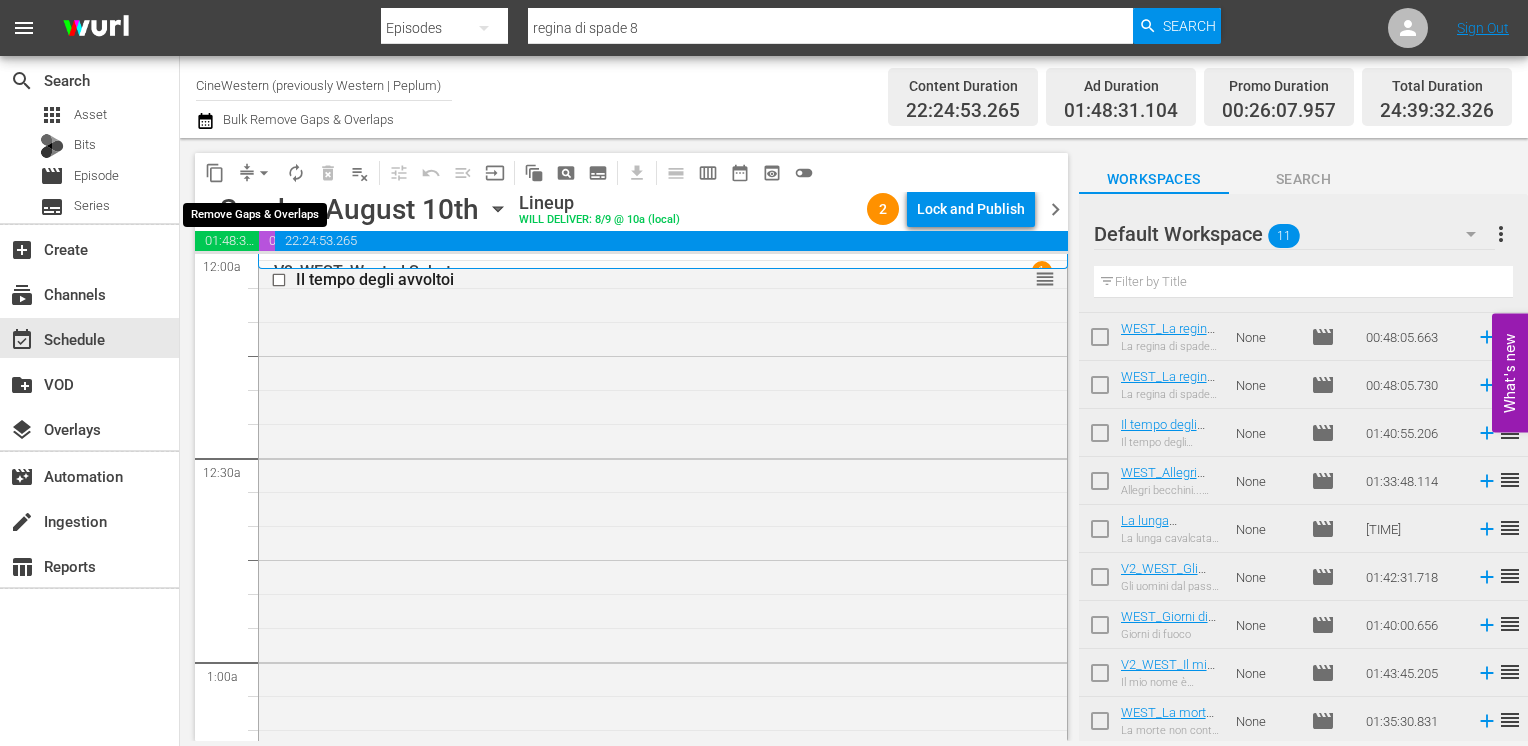 click on "arrow_drop_down" at bounding box center (264, 173) 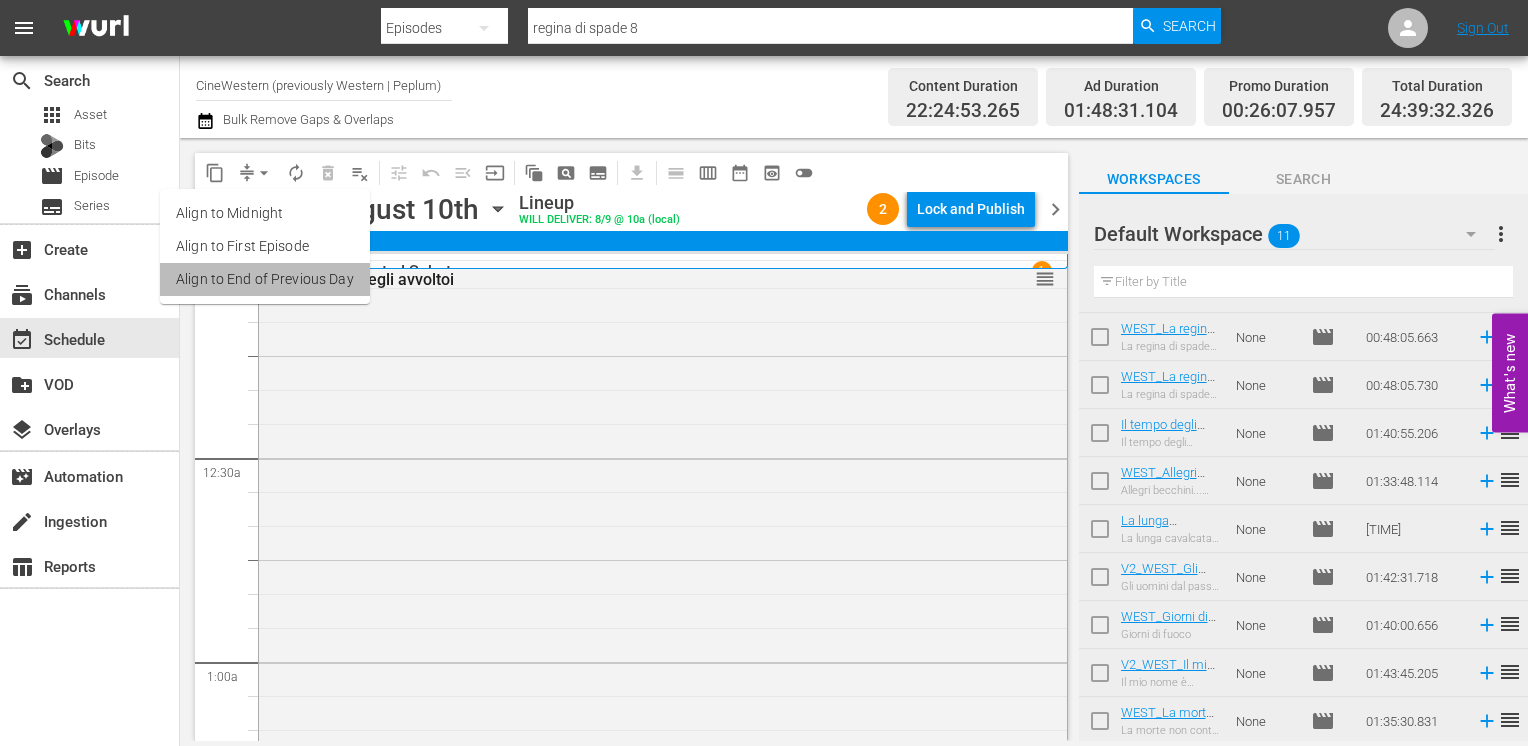 click on "Align to End of Previous Day" at bounding box center [265, 279] 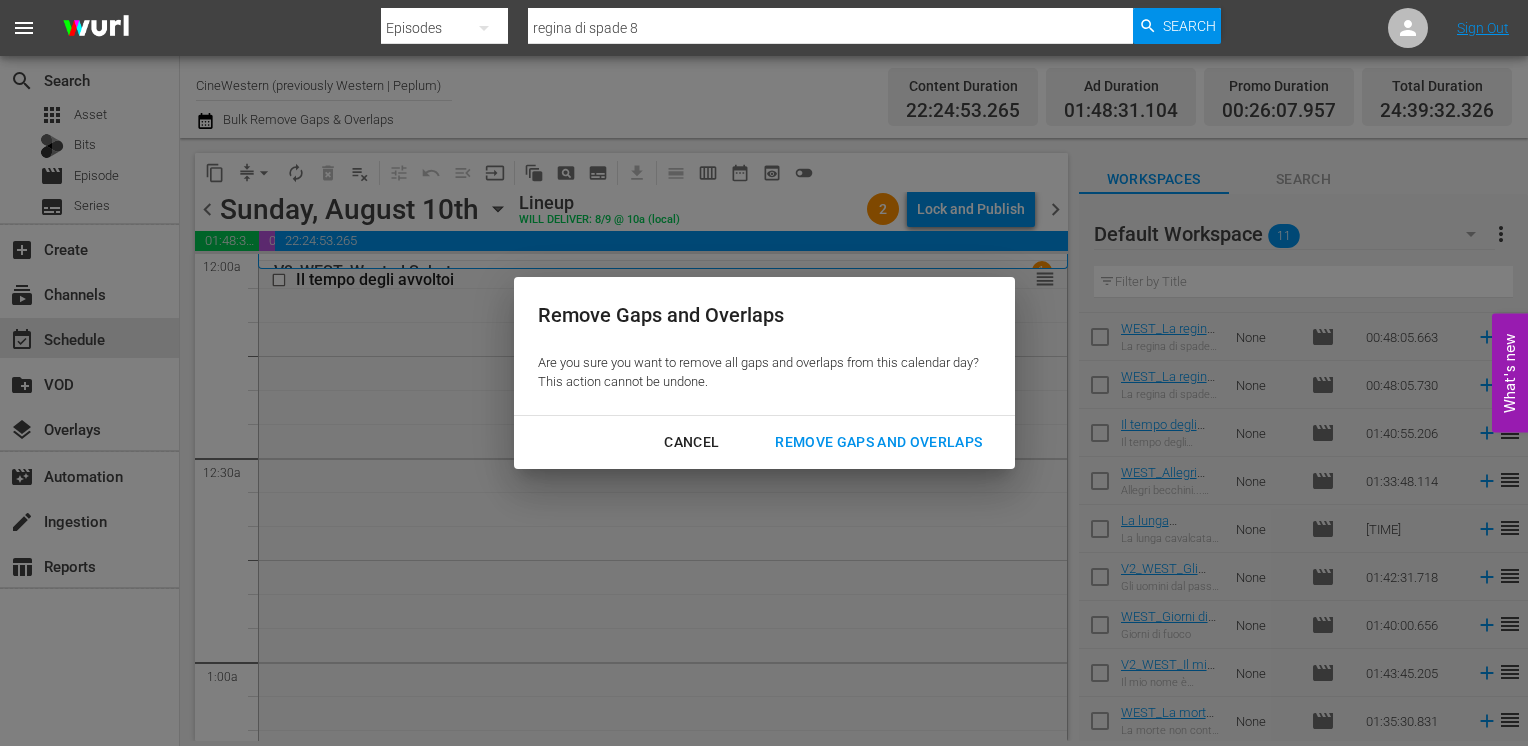 click on "Remove Gaps and Overlaps" at bounding box center (878, 442) 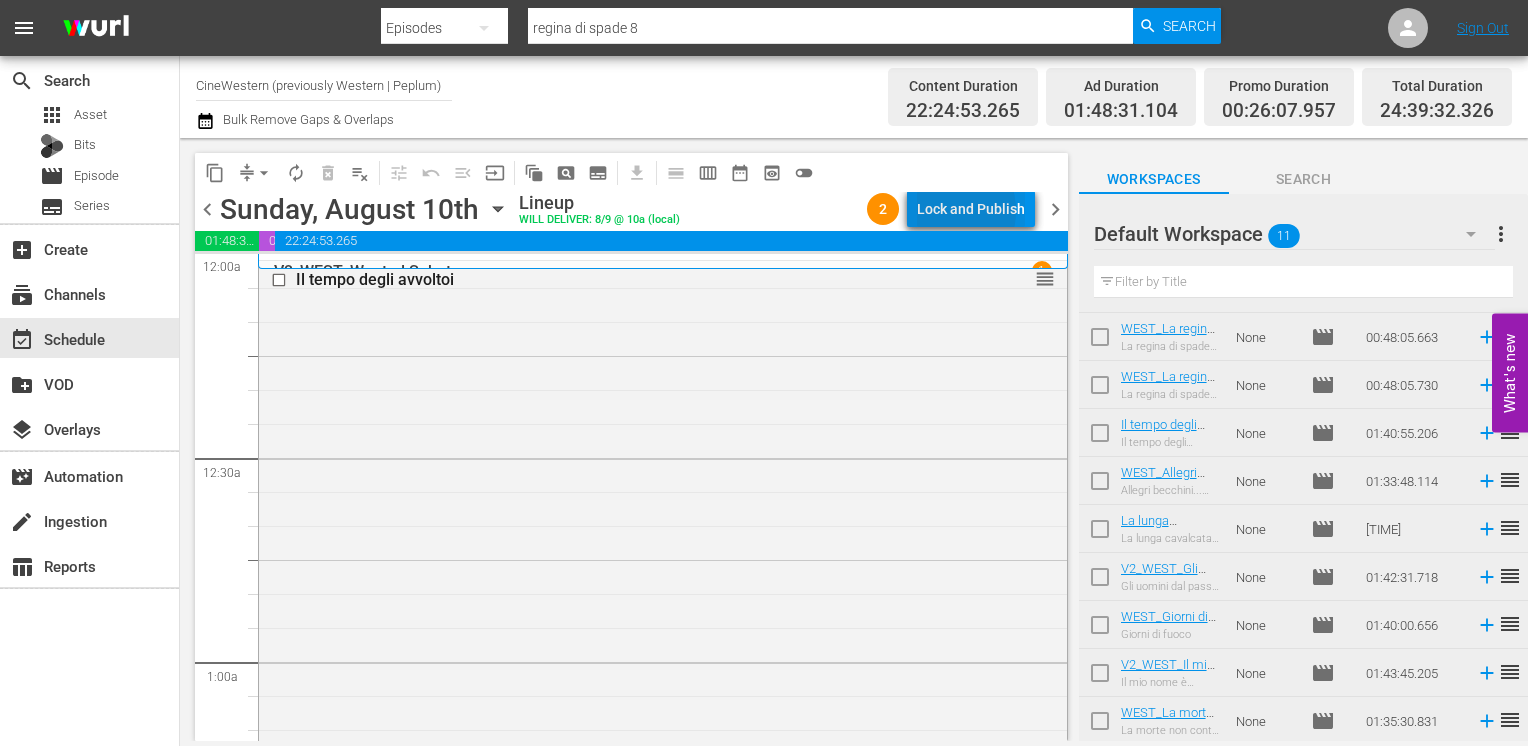 click on "Lock and Publish" at bounding box center (971, 209) 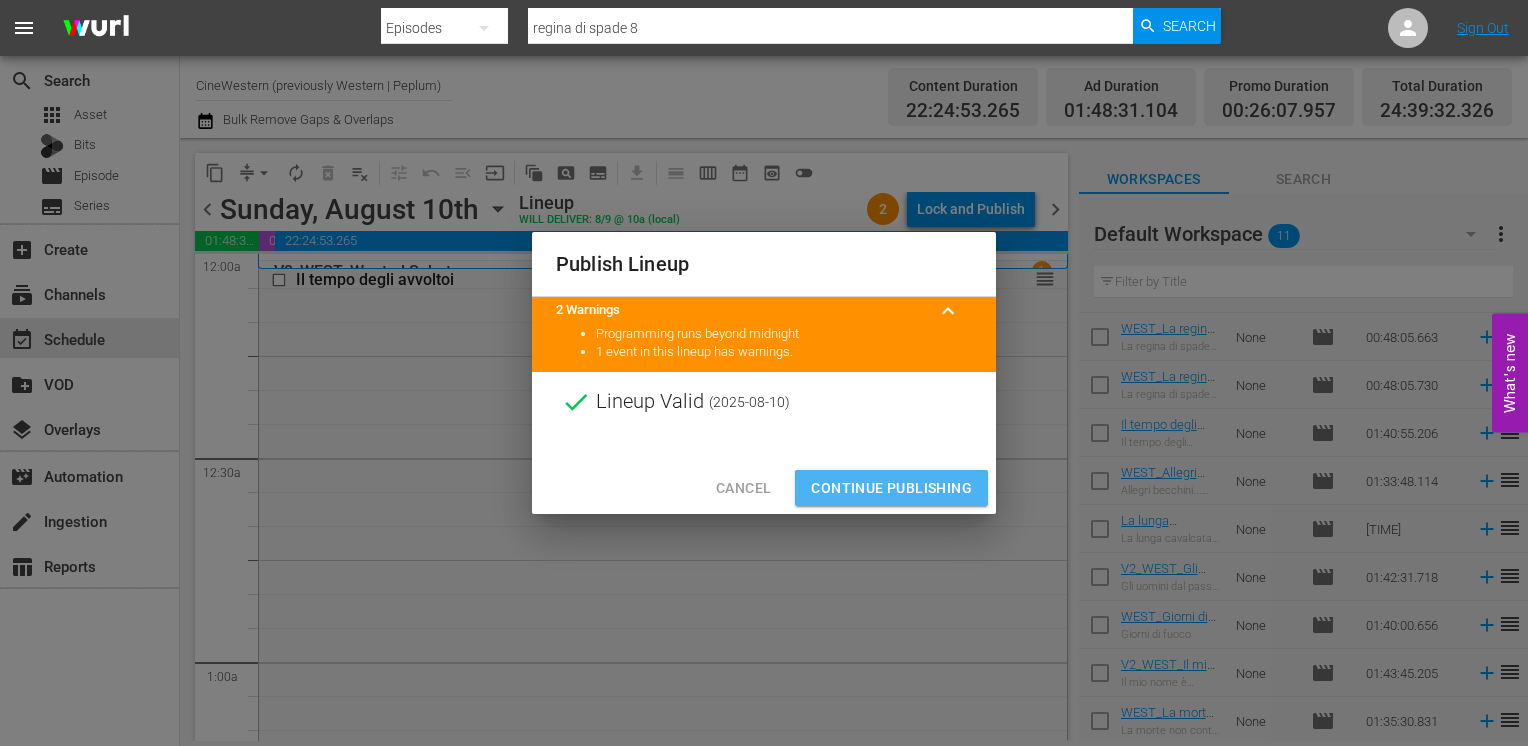 click on "Continue Publishing" at bounding box center [891, 488] 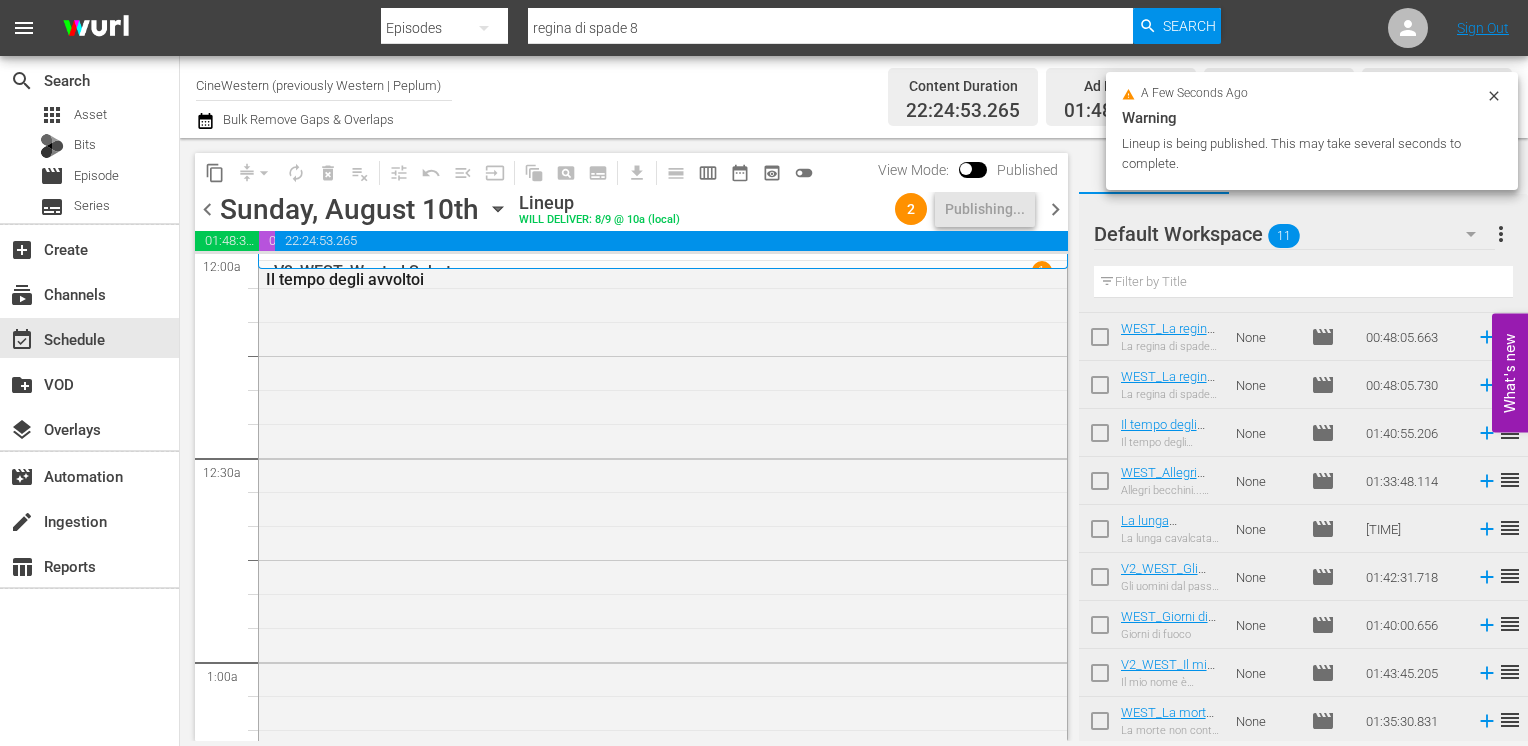 click on "chevron_right" at bounding box center (1055, 209) 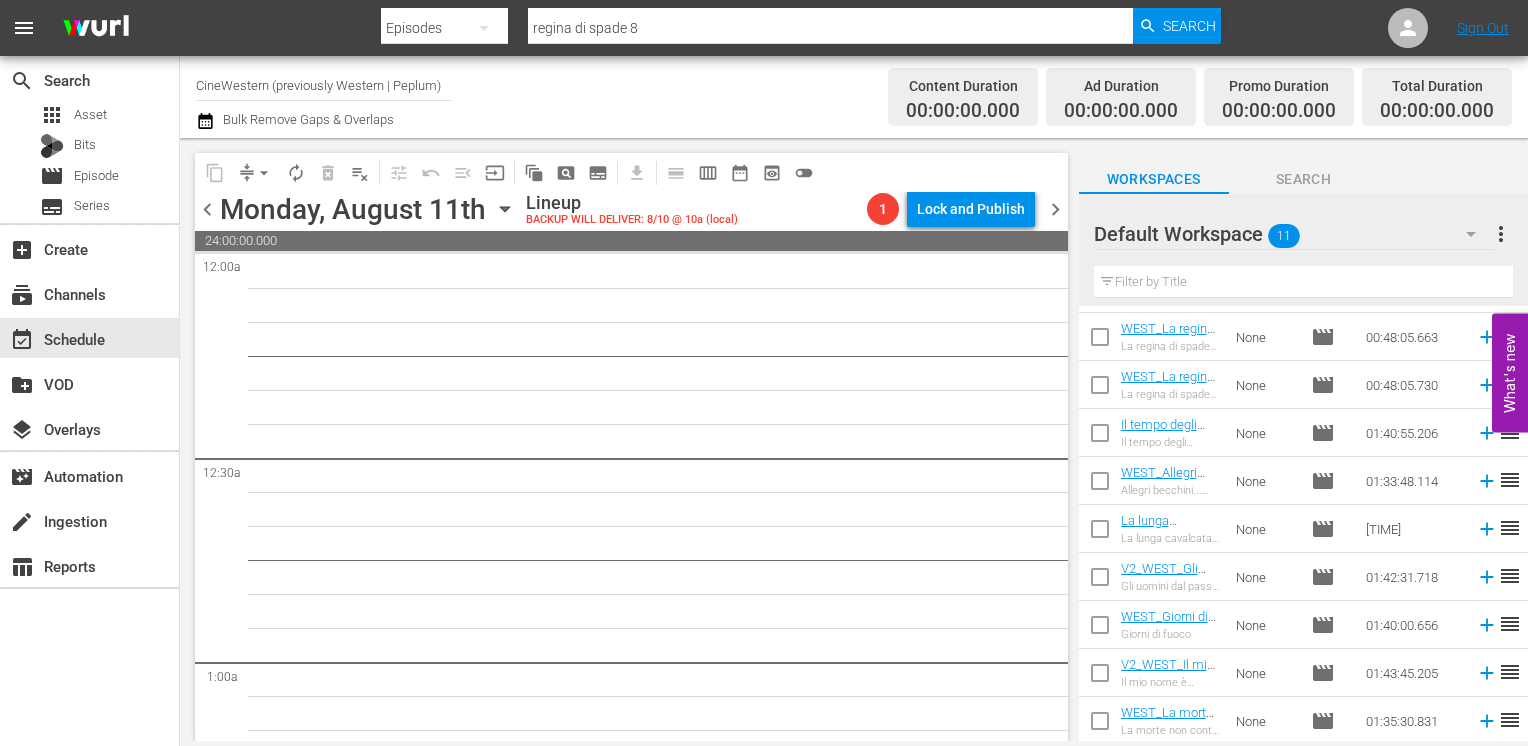 click on "chevron_left" at bounding box center [207, 209] 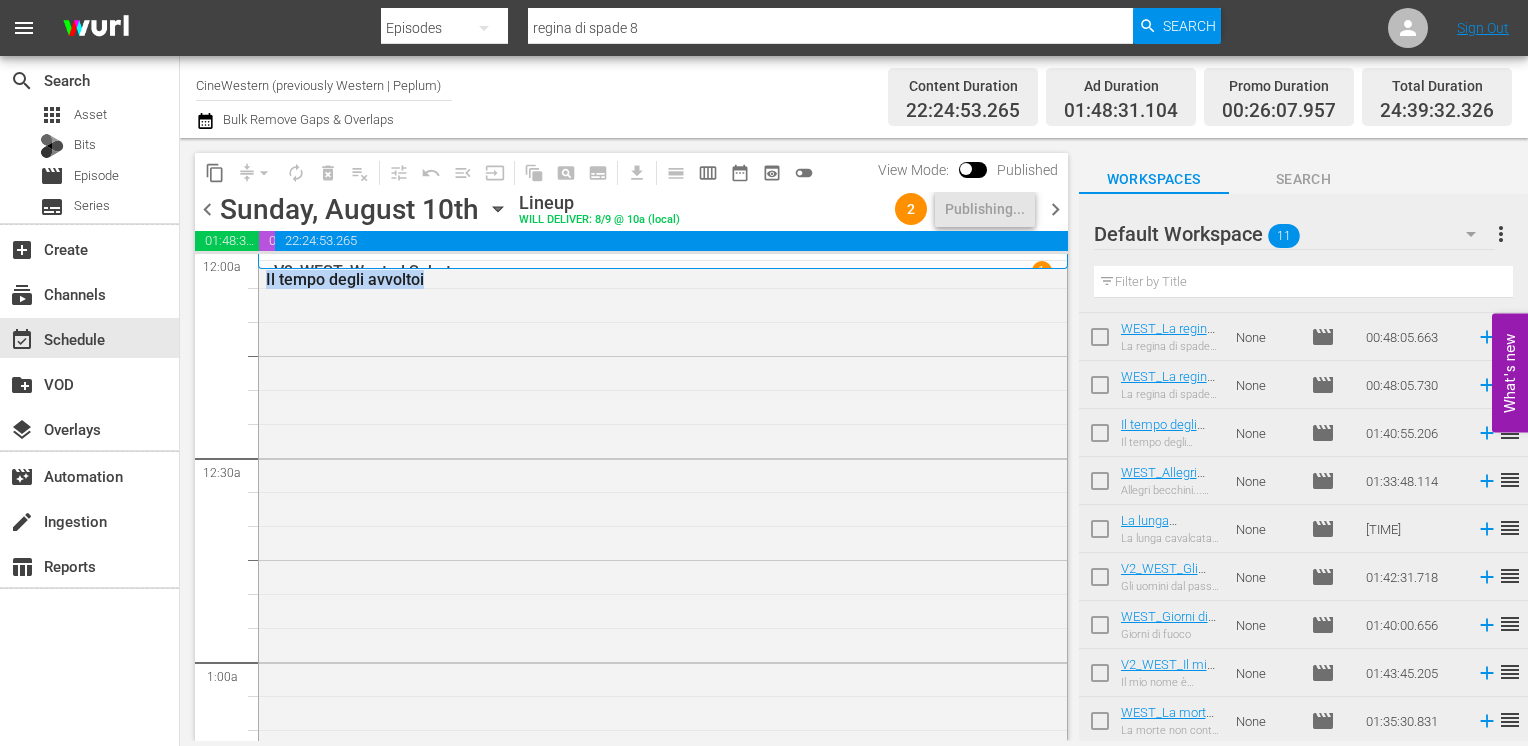 click on "S N A P S N A P S N A P S N A P S N A P S N A P S N A P S N A P S N A P S N A P S N A P S N A P S N A P S N A P S N A P S N A P S N A P S N A P S N A P S N A P S N A P S N A P S N A P S N A P S N A P S N A P S N A P S N A P S N A P S N A P S N A P S N A P S N A P S N A P S N A P S N A P S N A P S N A P S N A P S N A P S N A P S N A P S N A P S N A P S N A P S N A P S N A P S N A P S N A P S N A P S N A P S N A P S N A P S N A P S N A P S N A P S N A P S N A P S N A P S N A P S N A P S N A P S N A P S N A P S N A P S N A P S N A P S N A P S N A P S N A P S N A P S N A P S N A P S N A P S N A P S N A P S N A P S N A P S N A P S N A P S N A P S N A P S N A P S N A P S N A P S N A P S N A P S N A P S N A P S N A P S N A P S N A P S N A P S N A P S N A P S N A P S N A P S N A P S N A P S N A P S N A P S N A P S N A P S N A P S N A P S N A P S N A P S N A P S N A P S N A P S N A P S N A P S N A P S N A P S N A P S N A P S N A P S N A P S N A P S N A P S N A P S N A P S N A P S N A P S N A P S N A P S N A P S N A P" at bounding box center (631, 497) 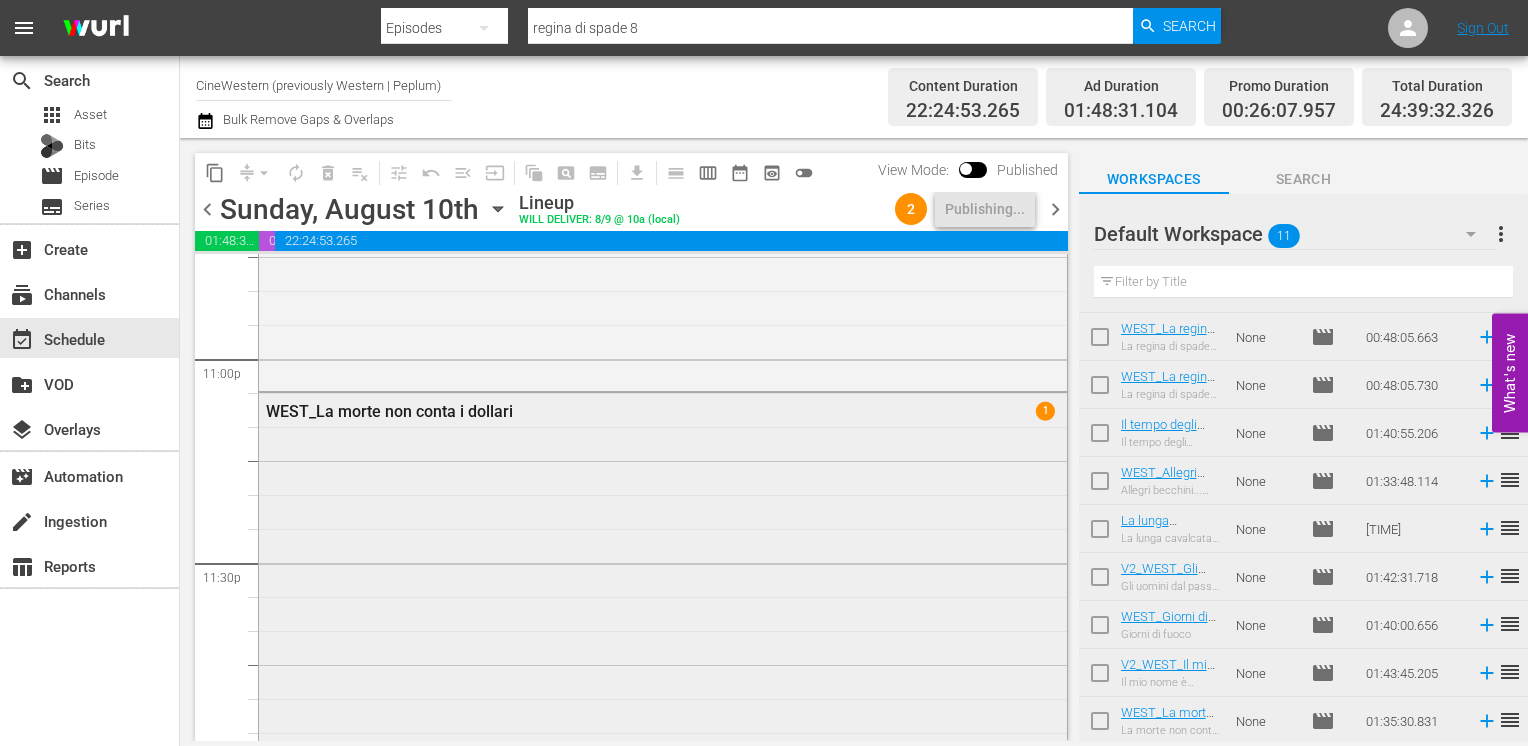 scroll, scrollTop: 9179, scrollLeft: 0, axis: vertical 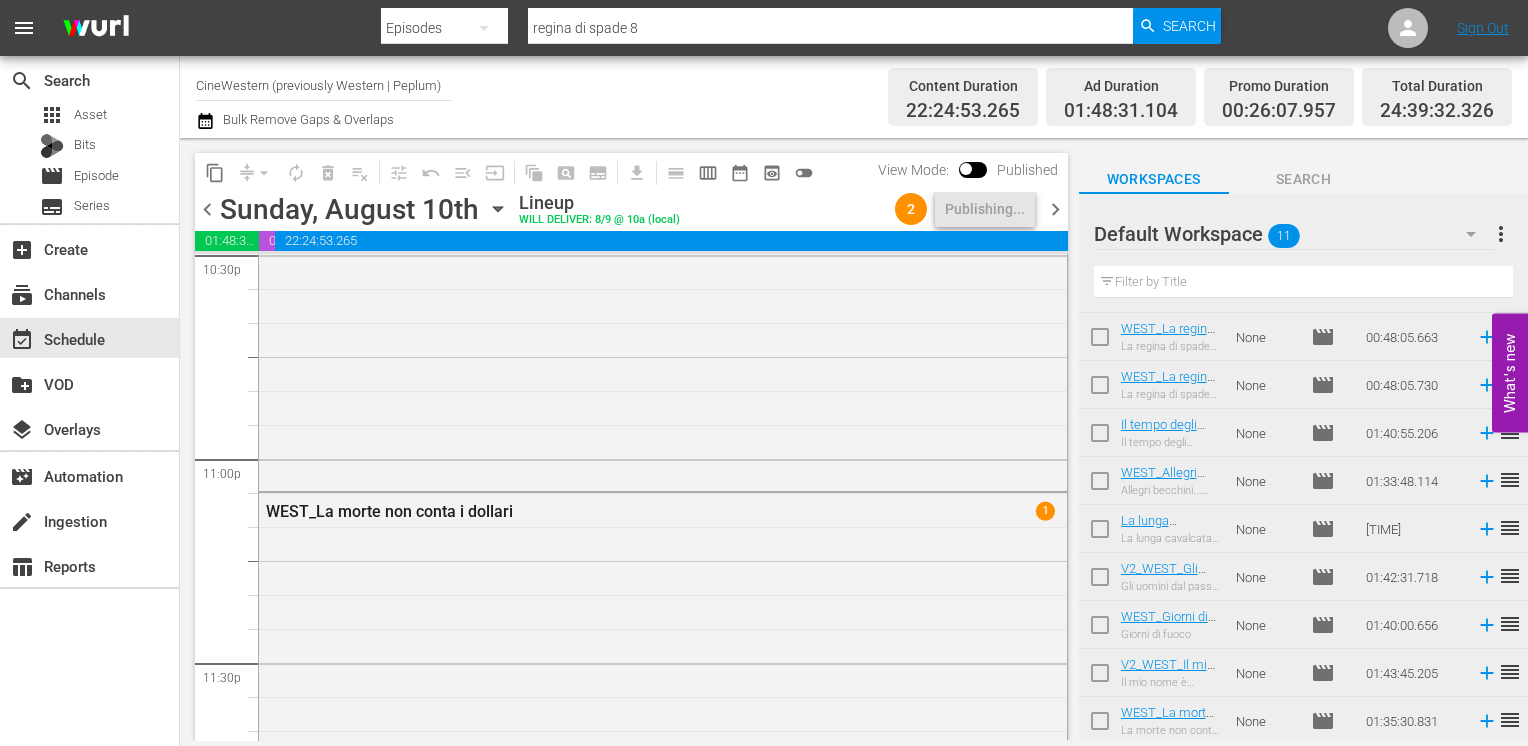 click on "chevron_right" at bounding box center (1055, 209) 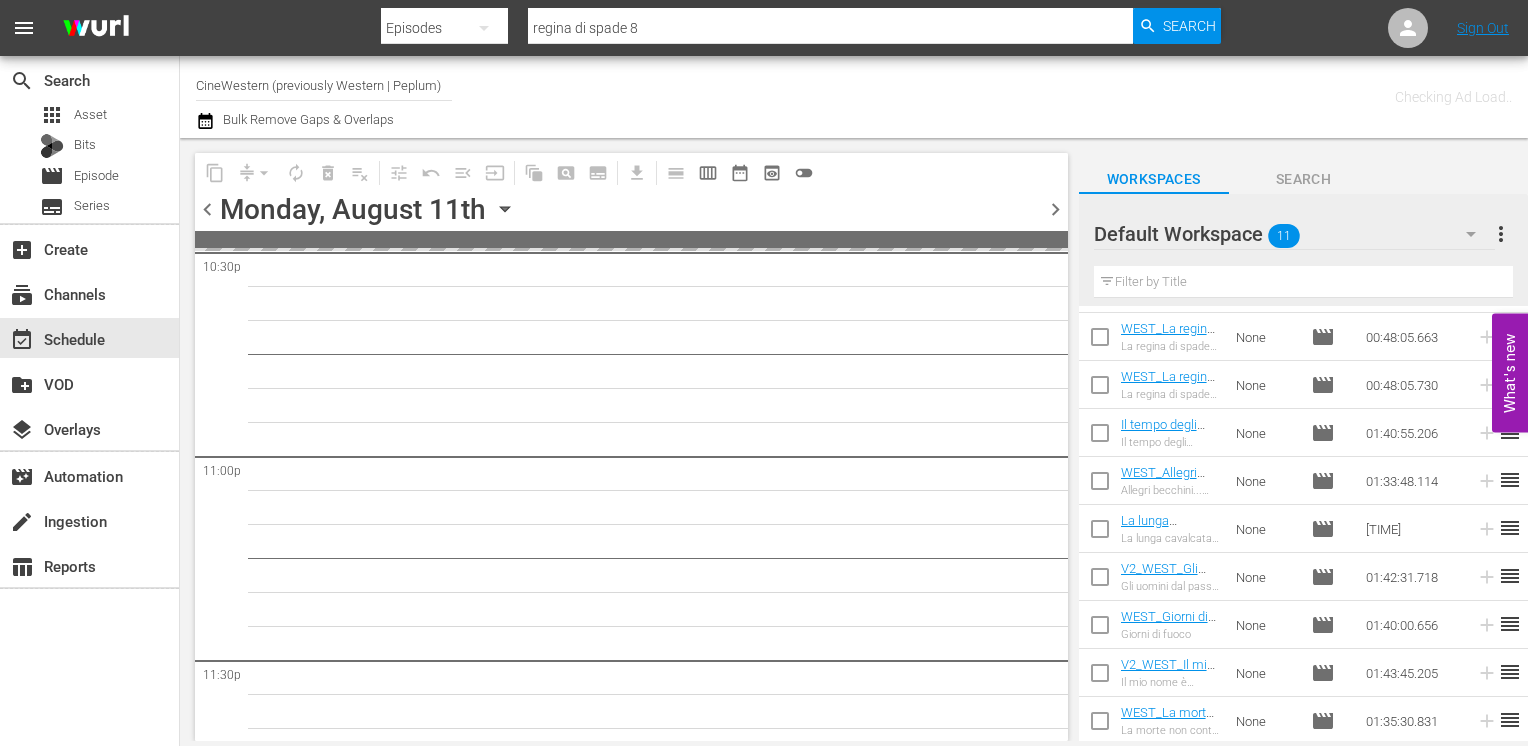 scroll, scrollTop: 9301, scrollLeft: 0, axis: vertical 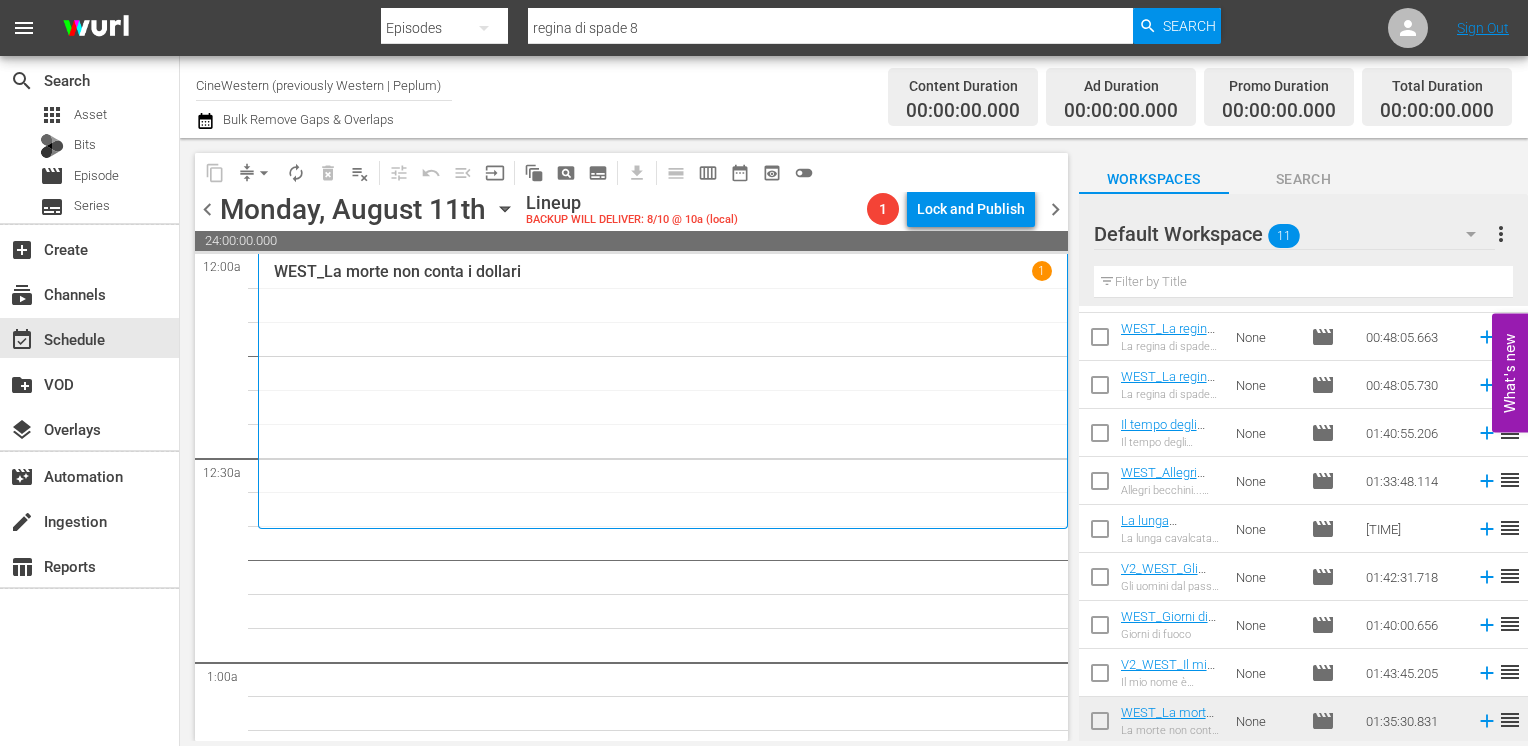 click 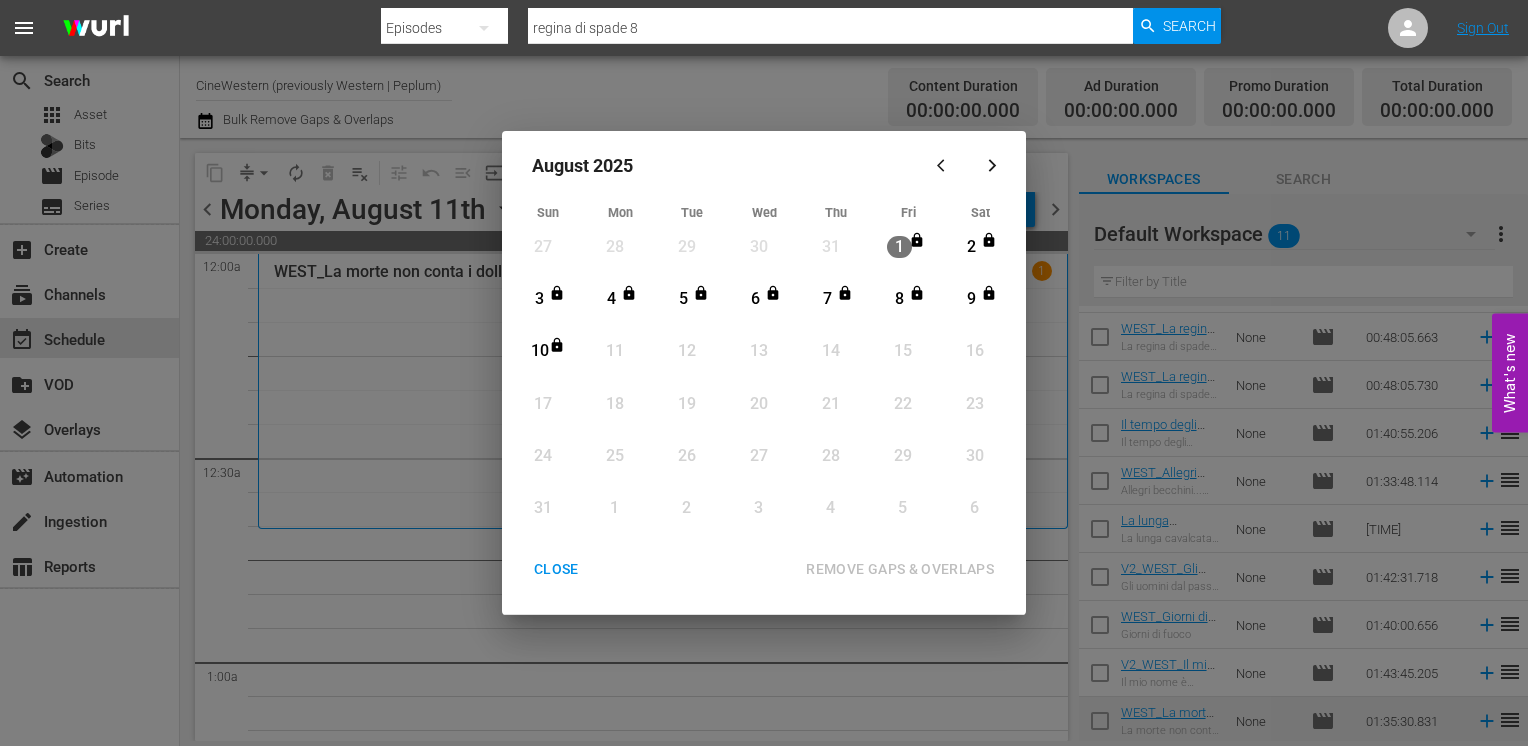 click on "CLOSE" at bounding box center (556, 569) 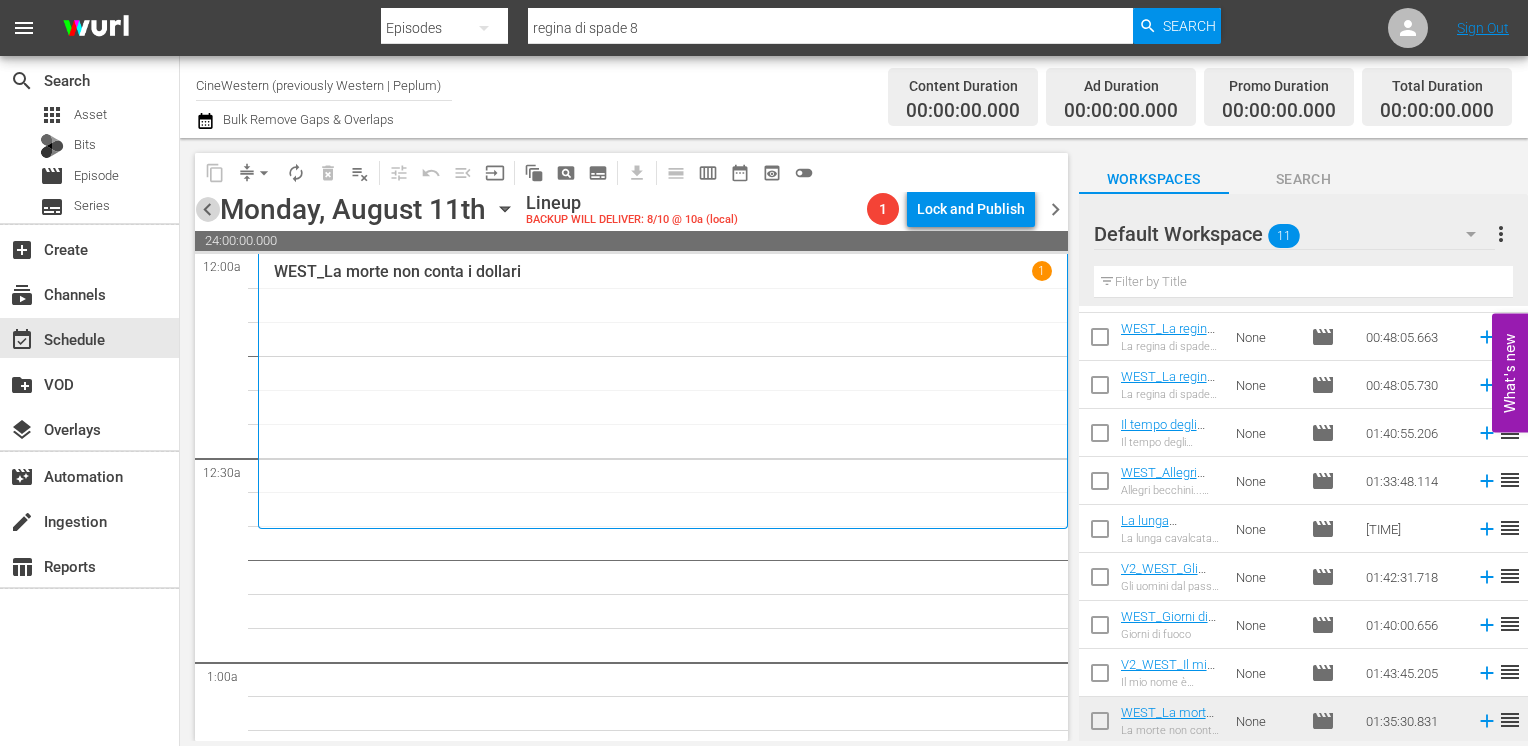 click on "chevron_left" at bounding box center (207, 209) 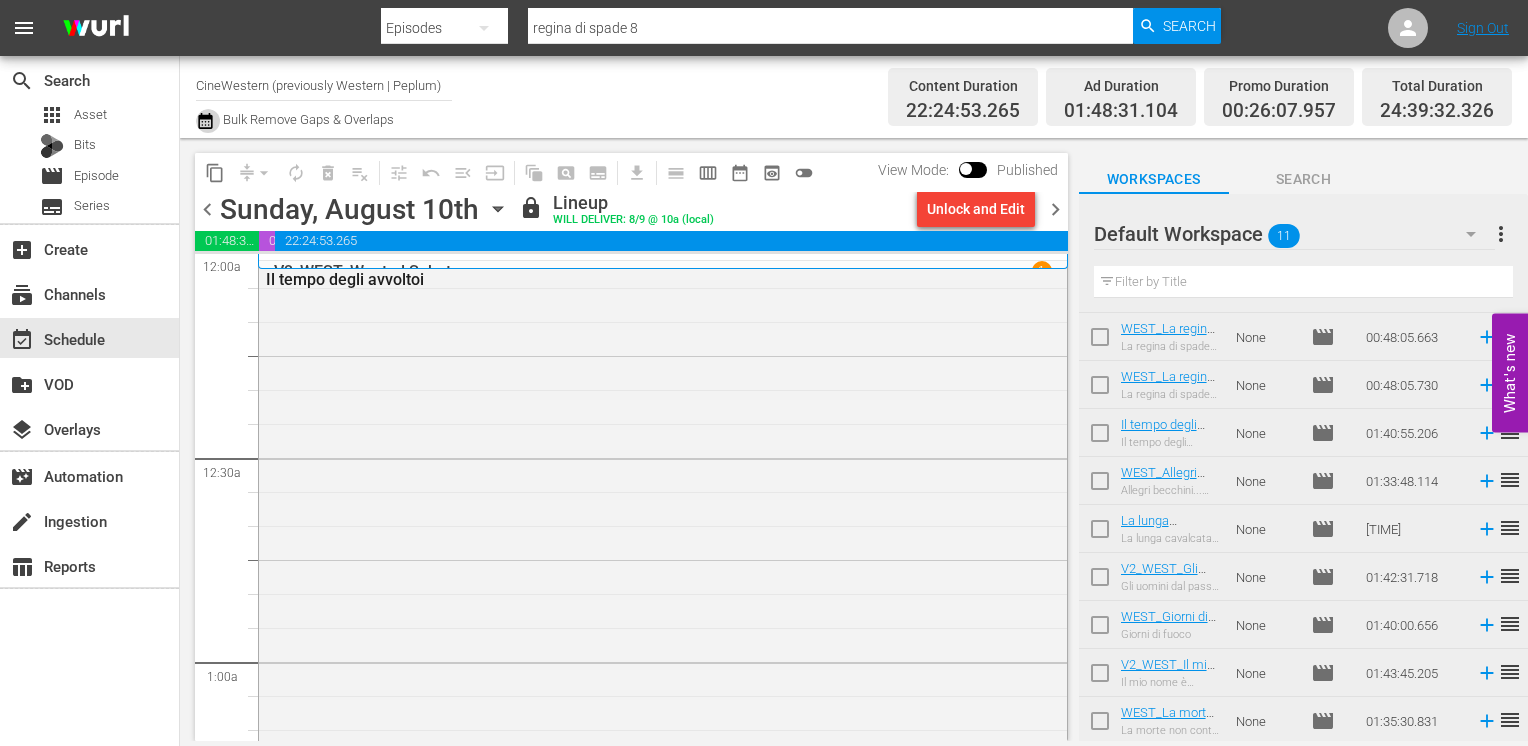 click 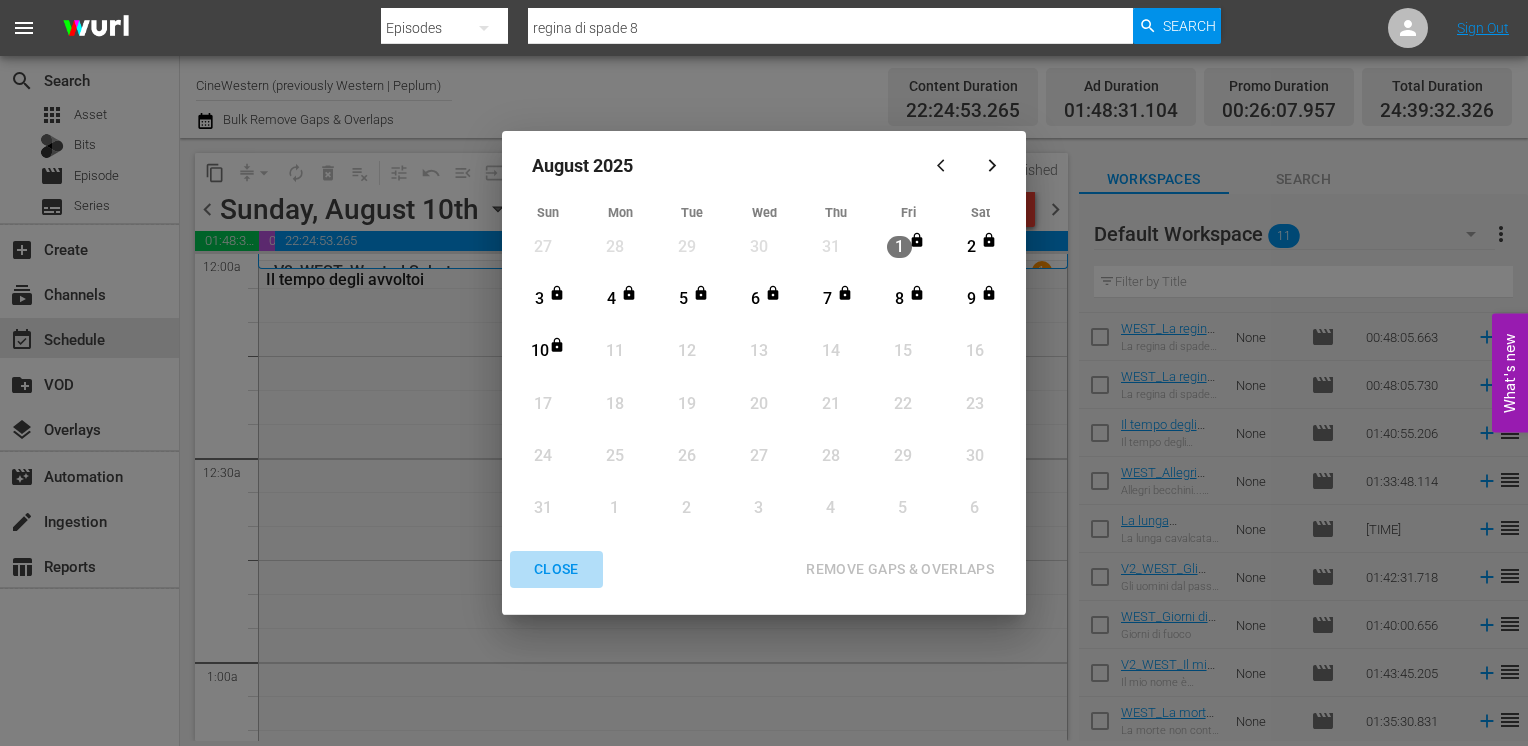 click on "CLOSE" at bounding box center (556, 569) 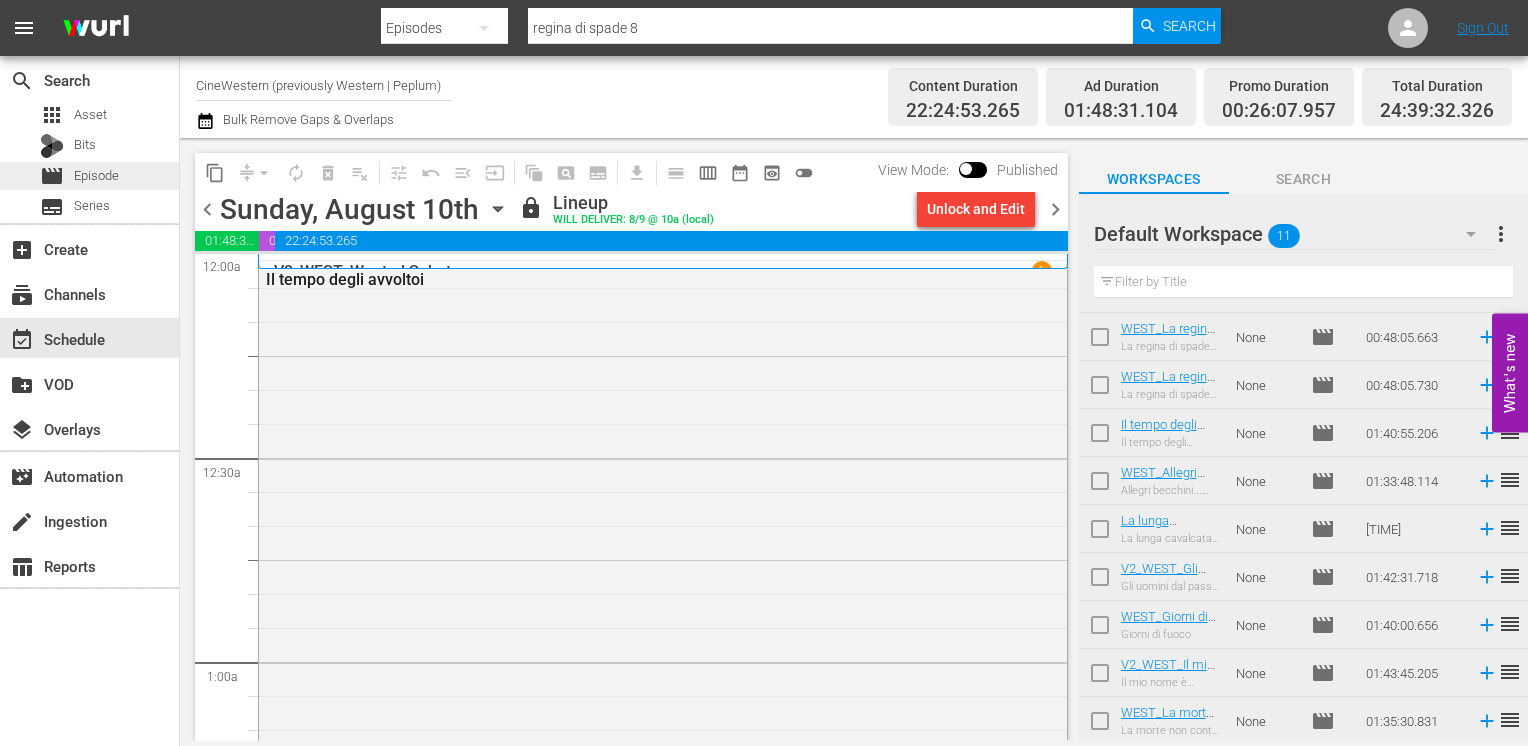 click on "Episode" at bounding box center [96, 176] 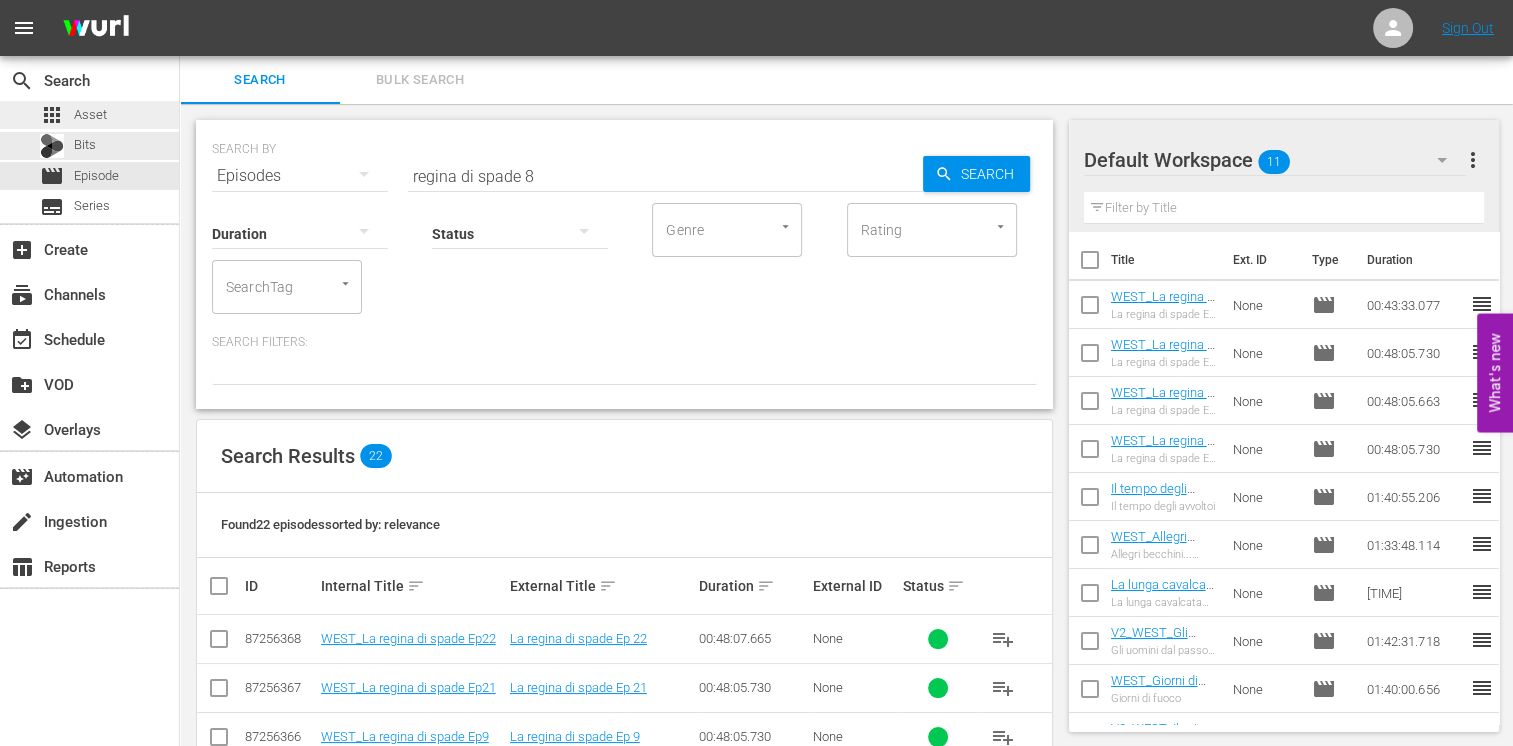 click on "Asset" at bounding box center (90, 115) 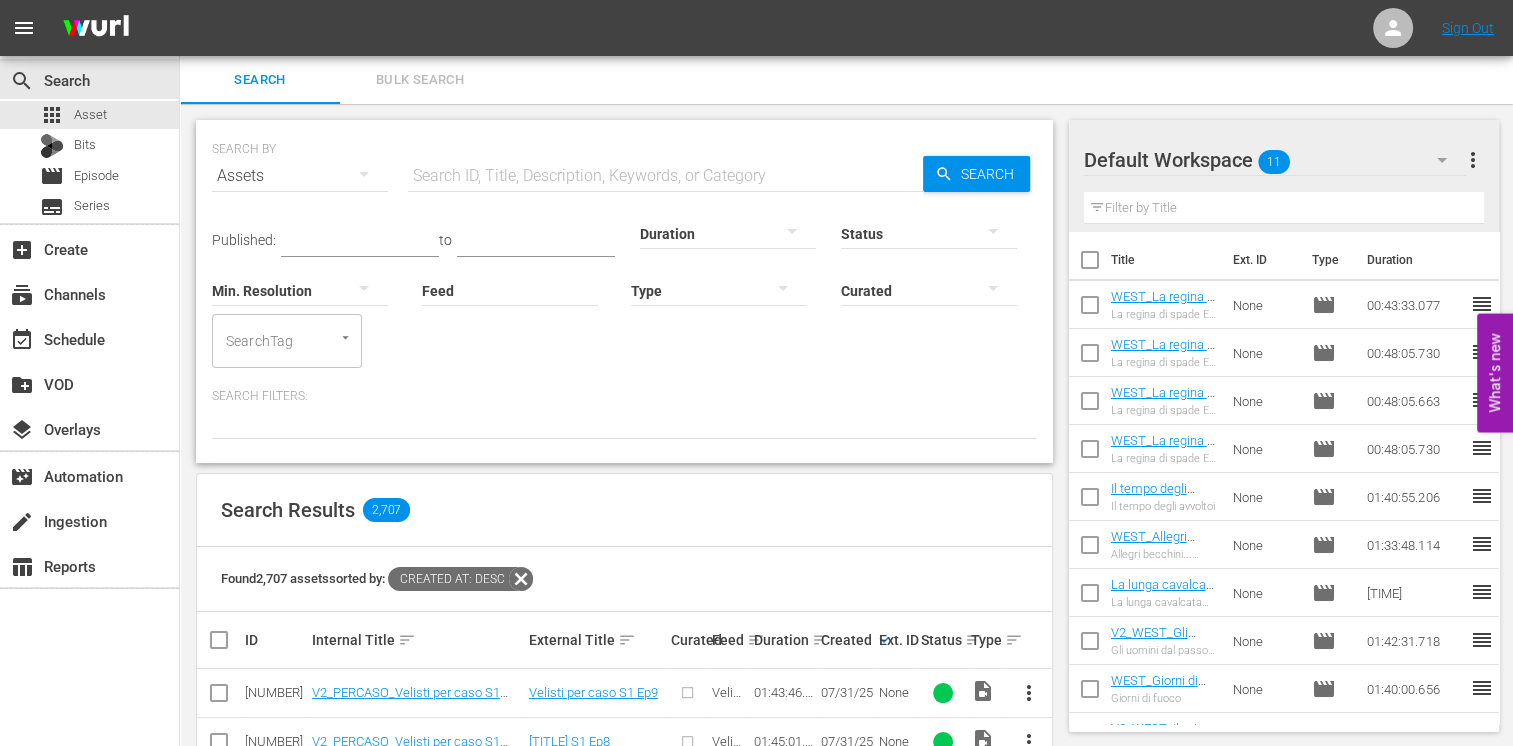 click at bounding box center [665, 176] 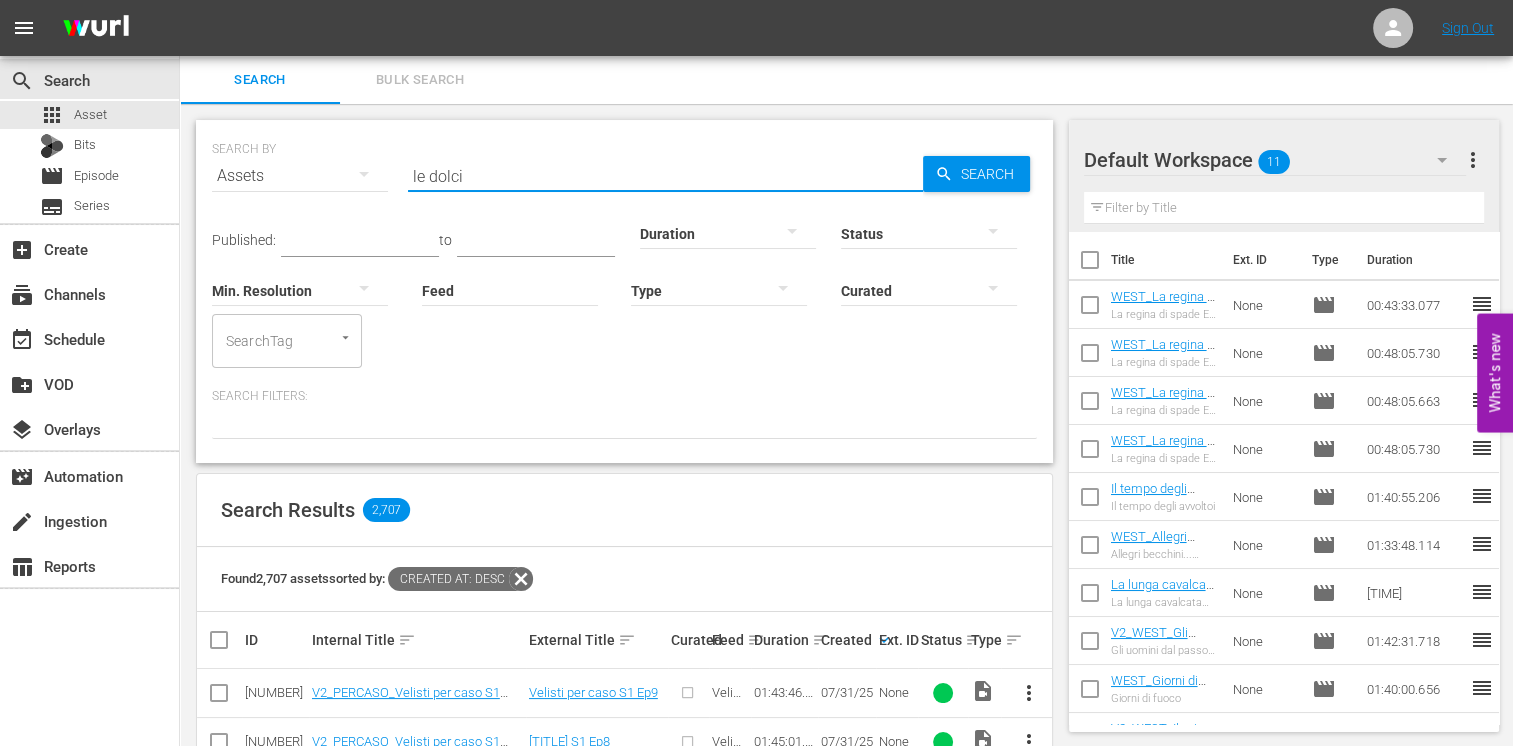 type on "le dolci" 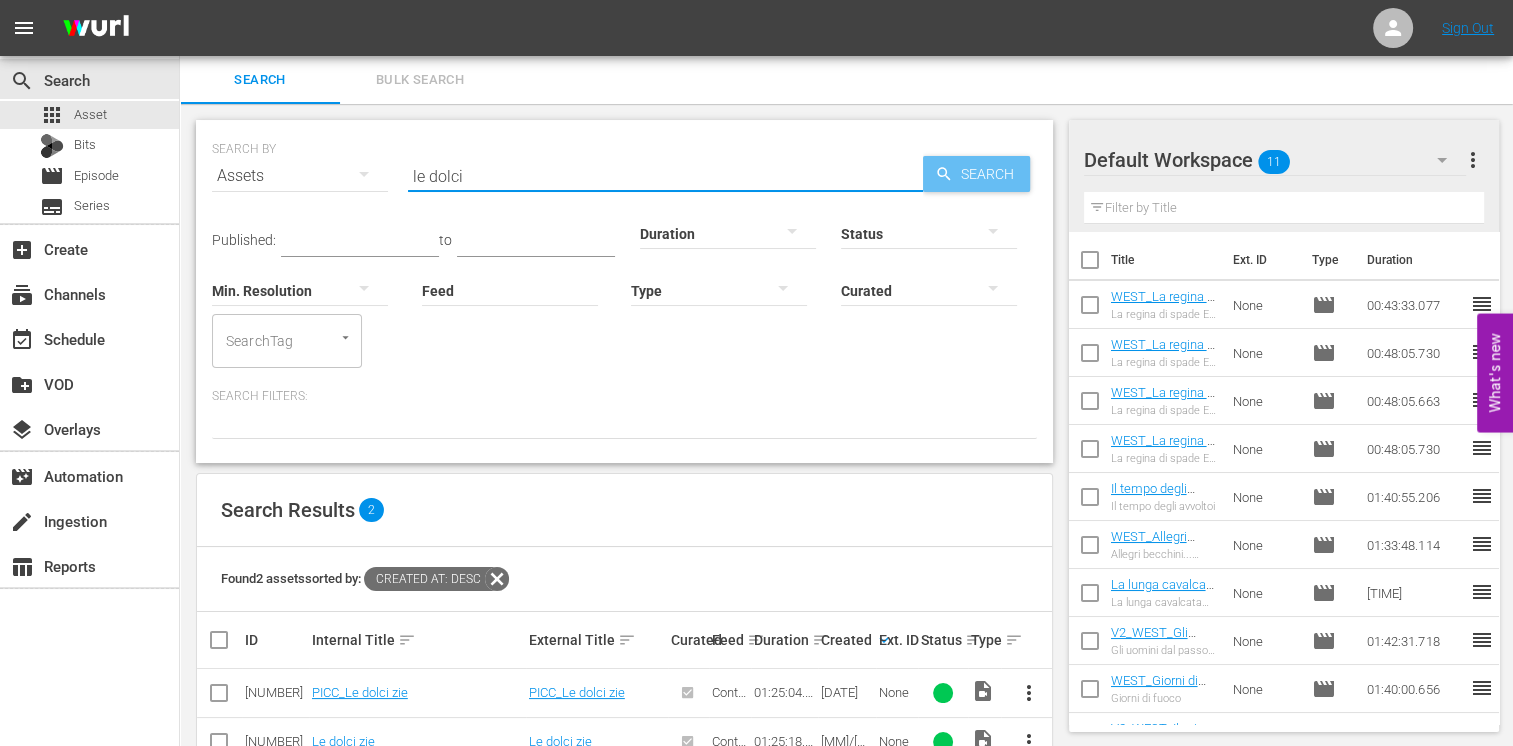 click on "Search" at bounding box center (991, 174) 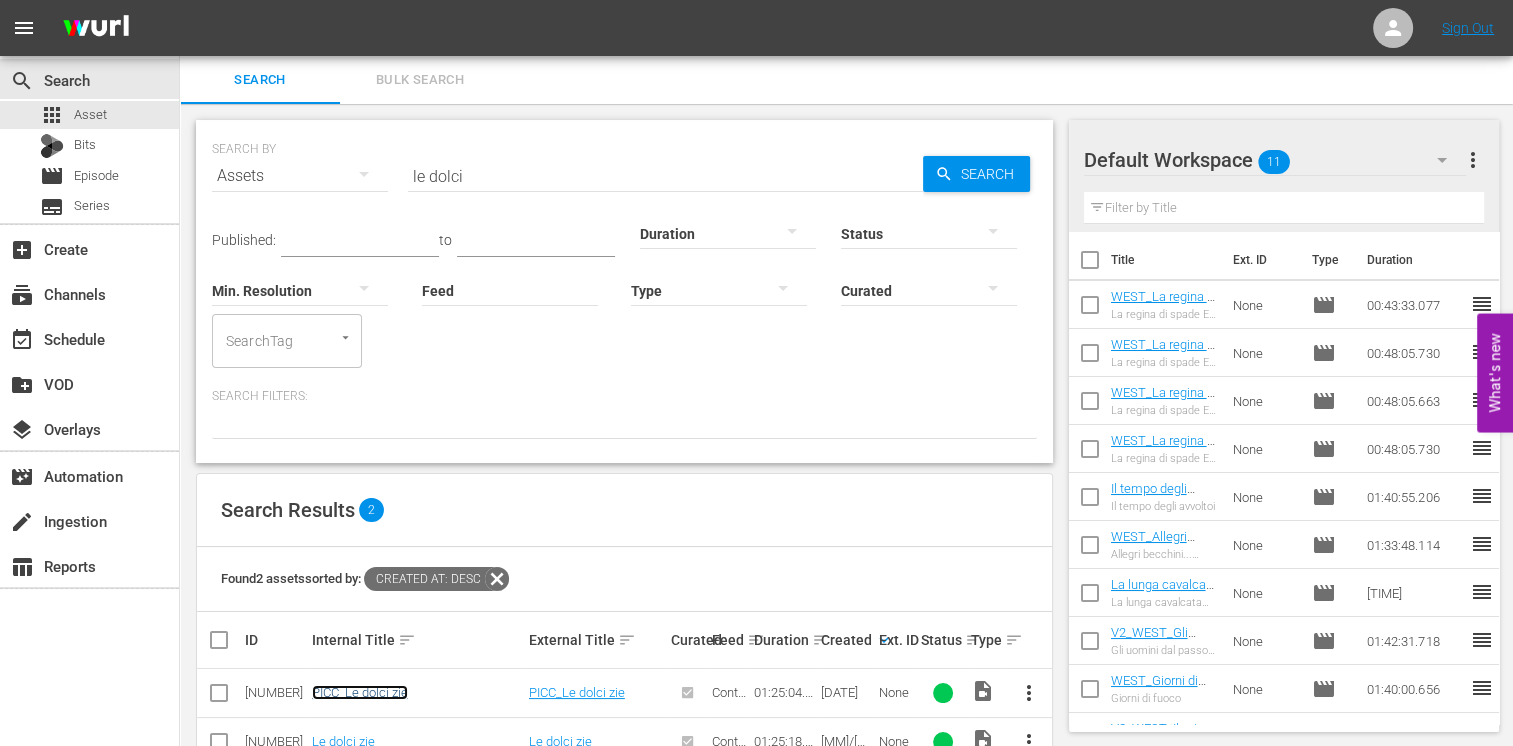 click on "PICC_Le dolci zie" at bounding box center (360, 692) 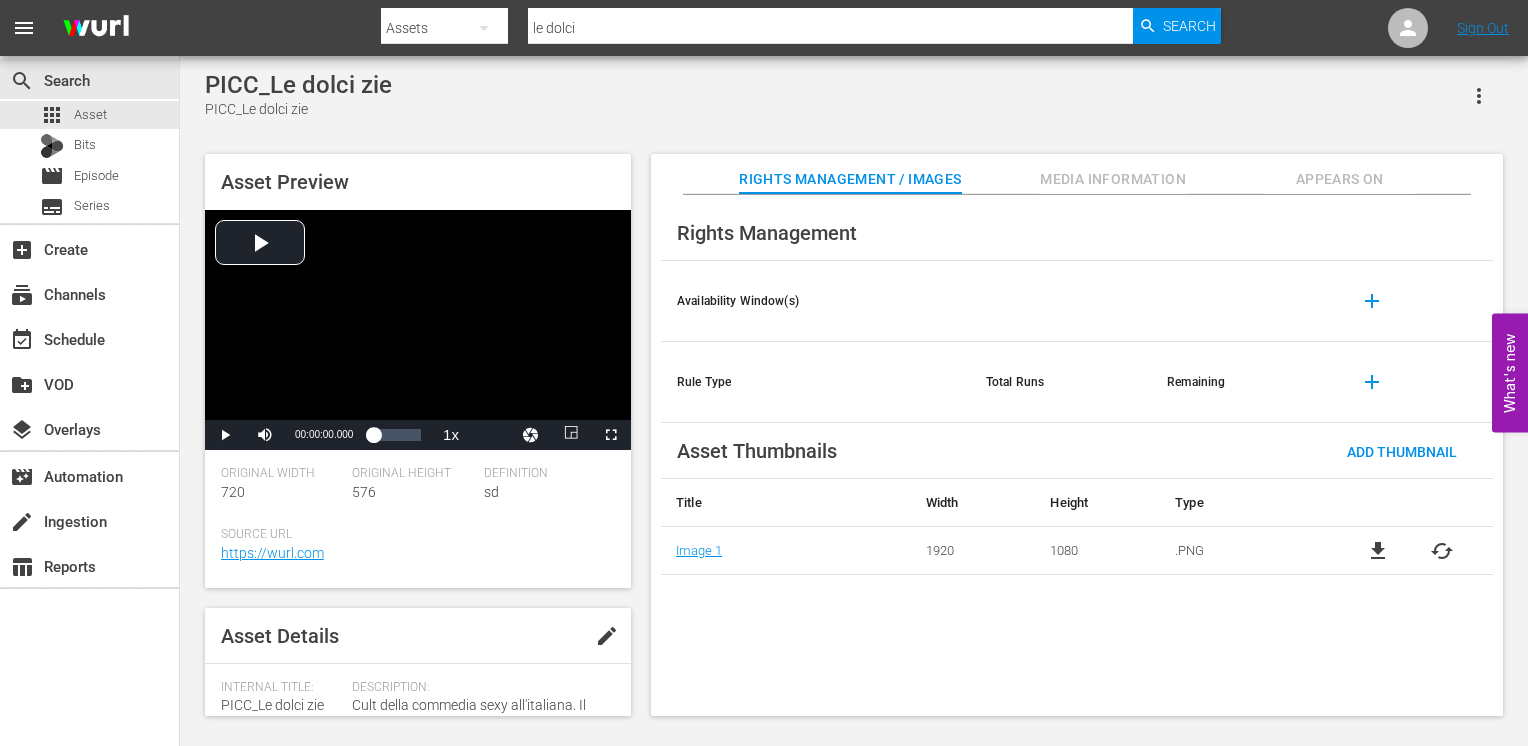 click on "Asset Details edit" at bounding box center [418, 636] 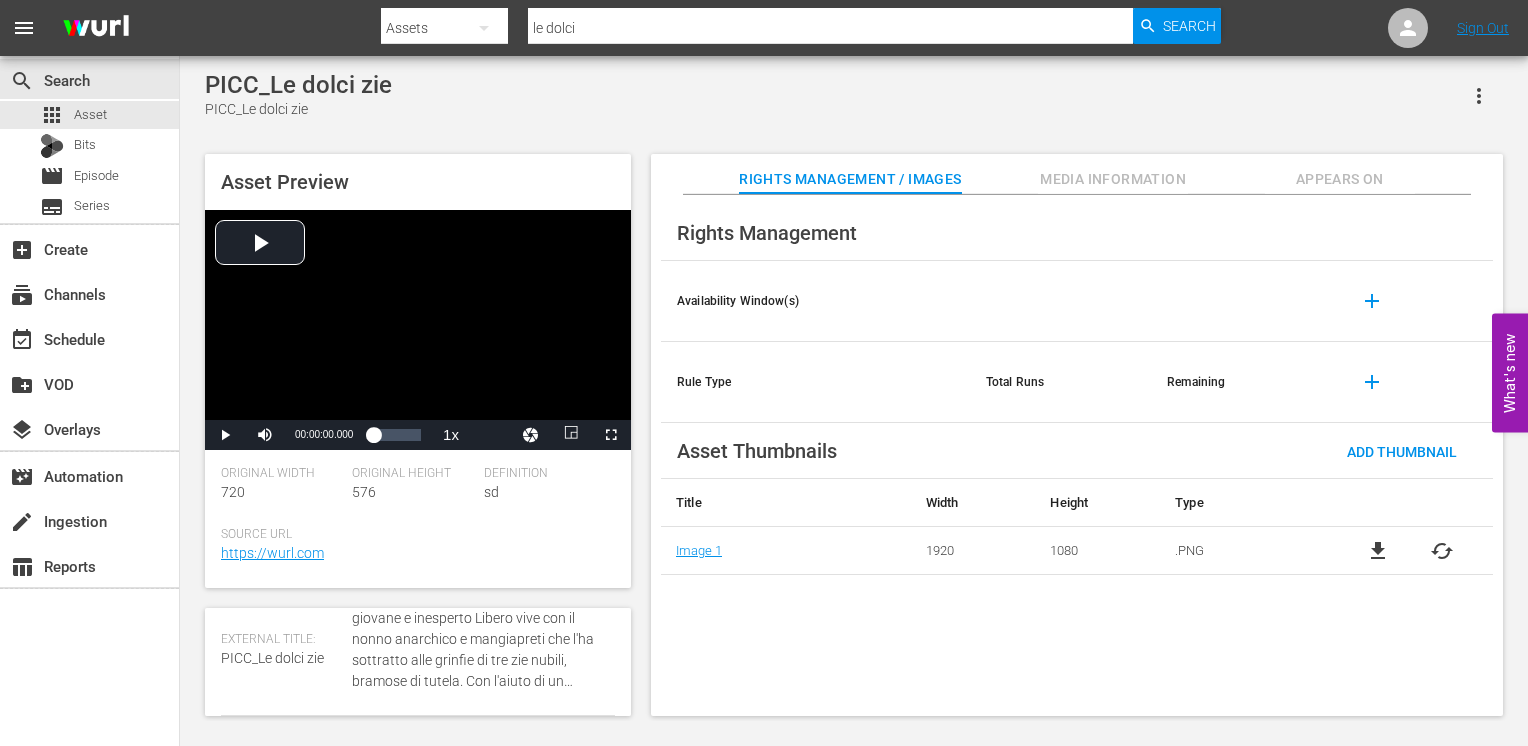 scroll, scrollTop: 100, scrollLeft: 0, axis: vertical 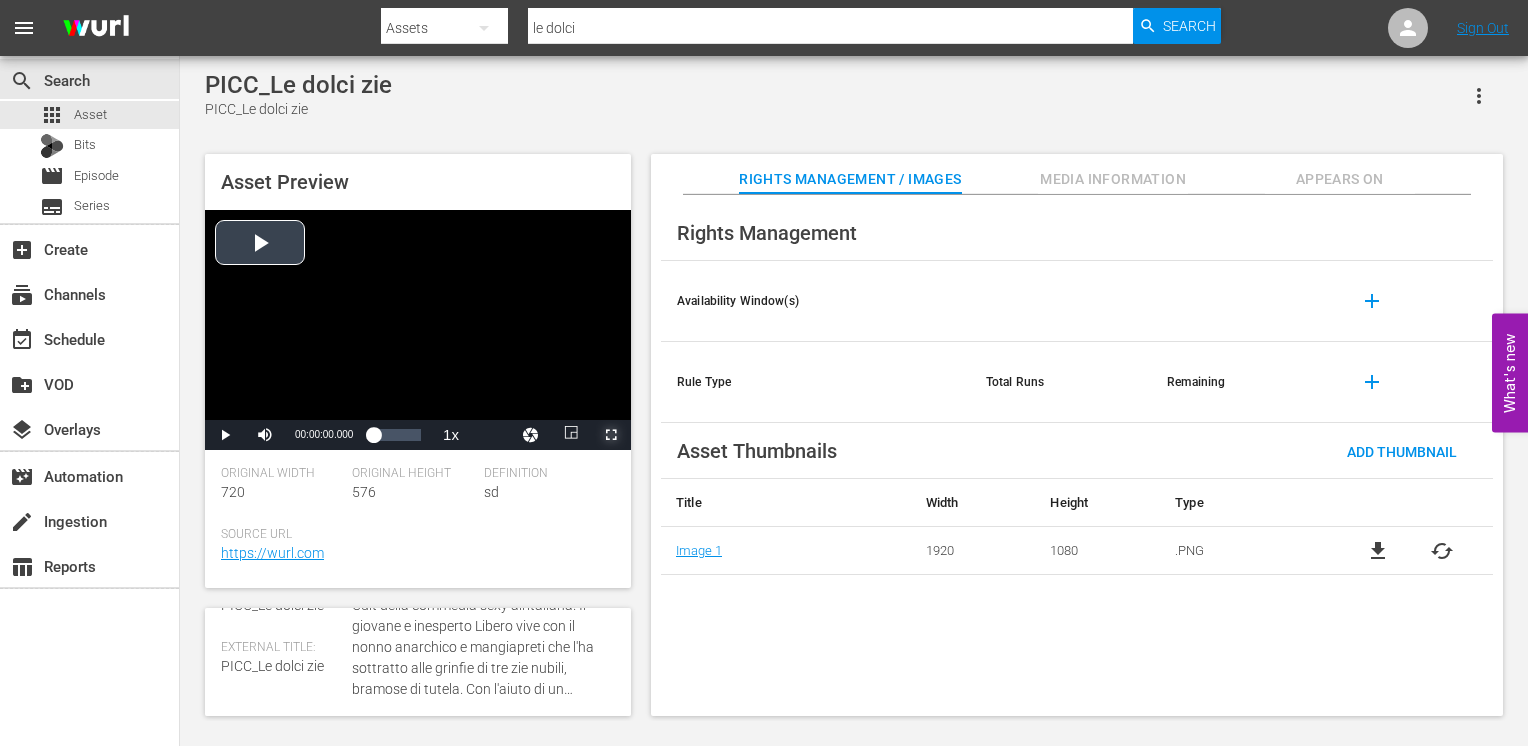 click at bounding box center (611, 435) 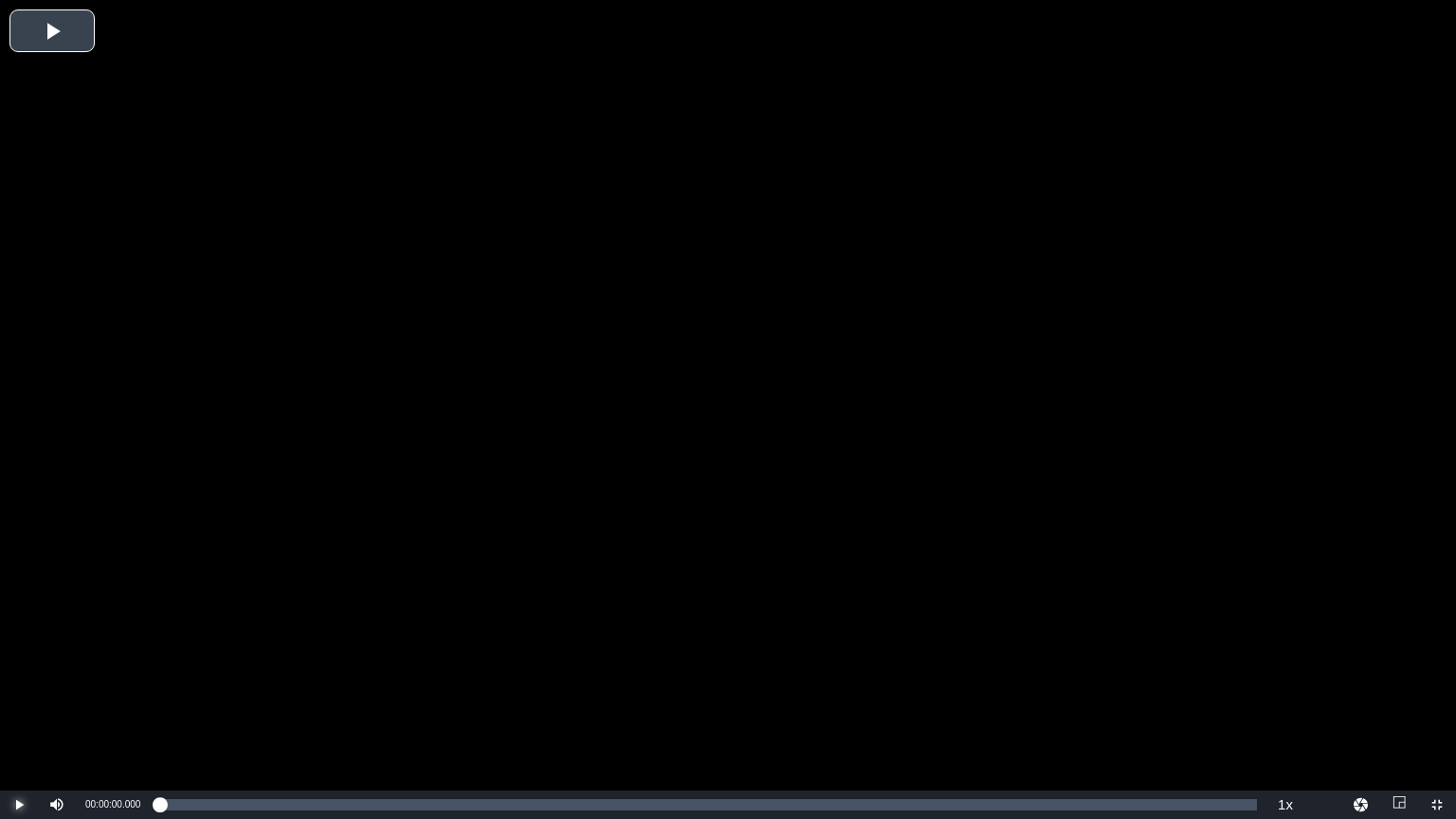 click at bounding box center (19, 805) 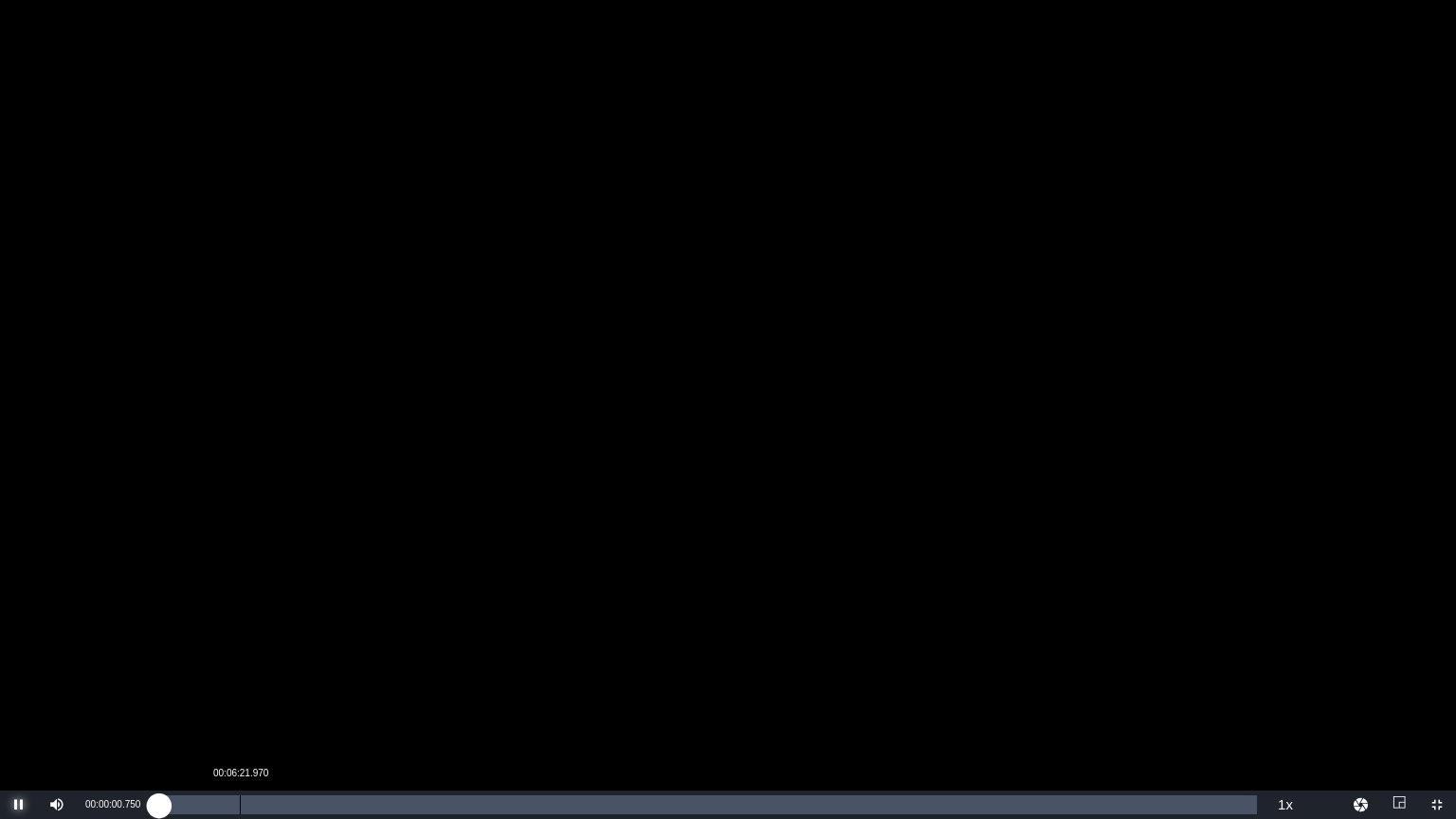 click on "Loaded :  0.23% 00:06:21.970
00:00:00.733" at bounding box center (708, 805) 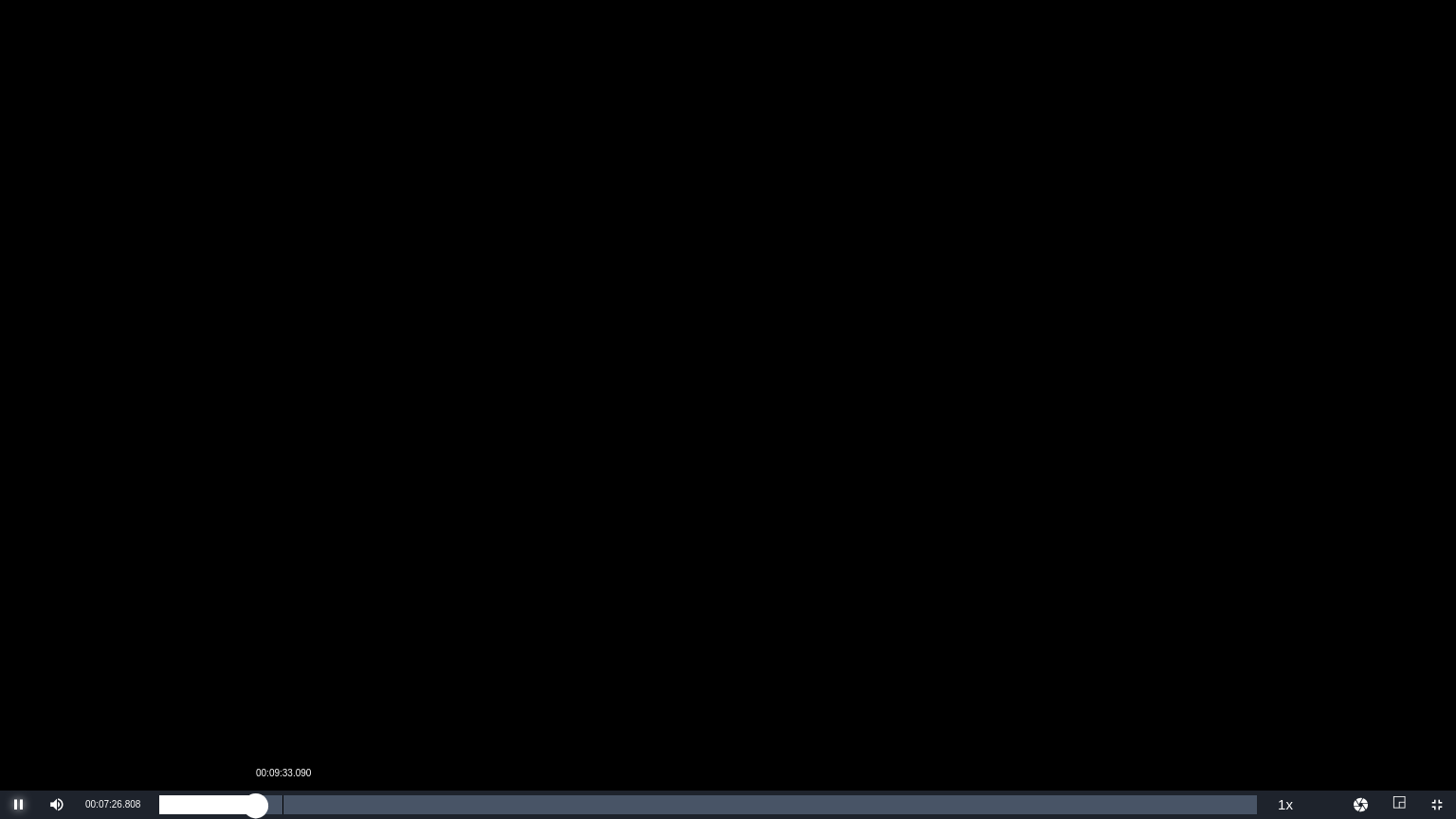click on "Loaded :  9.29% 00:09:33.090
00:07:26.997" at bounding box center [708, 805] 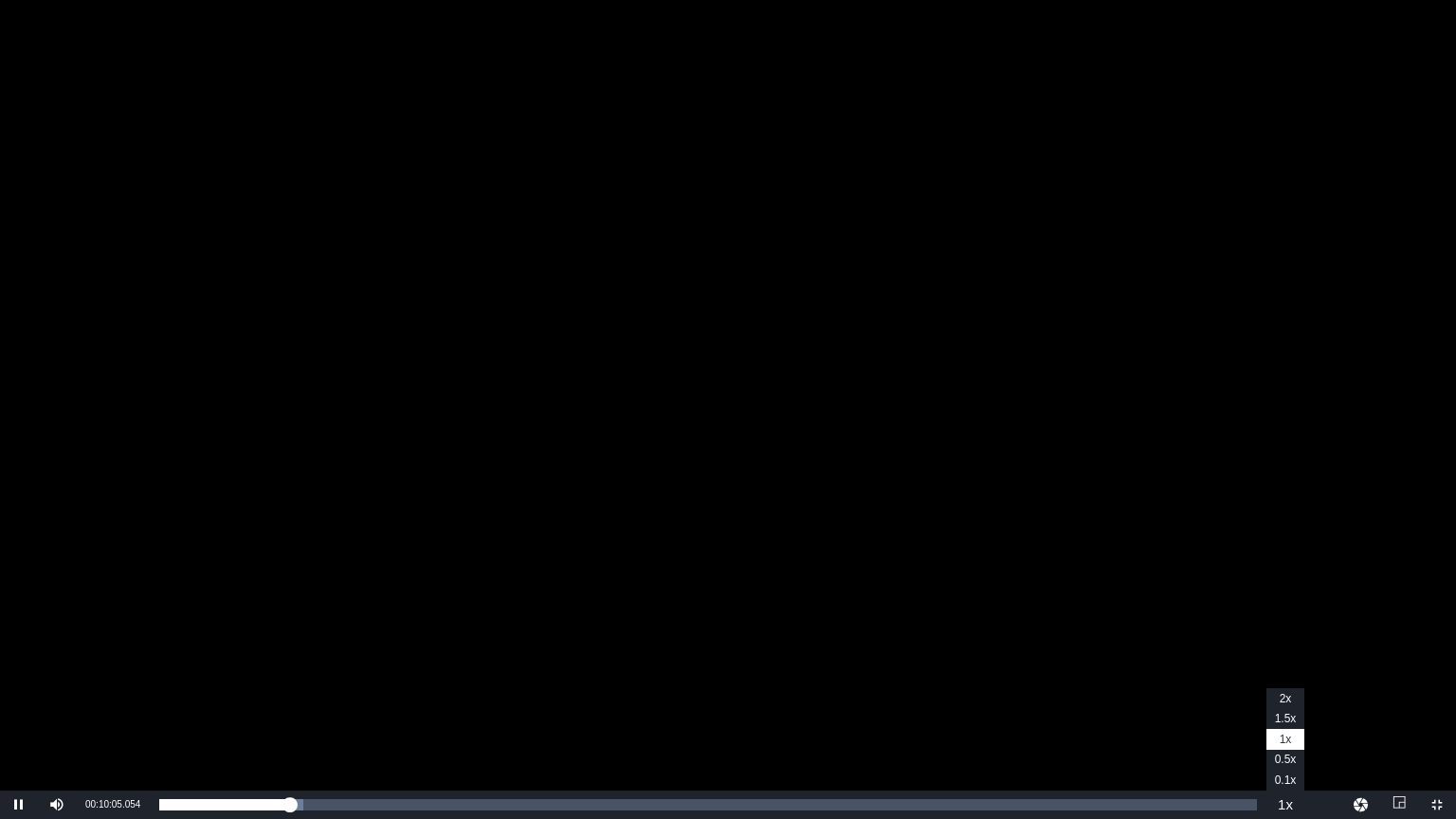 click on "Playback Rate" at bounding box center (1285, 805) 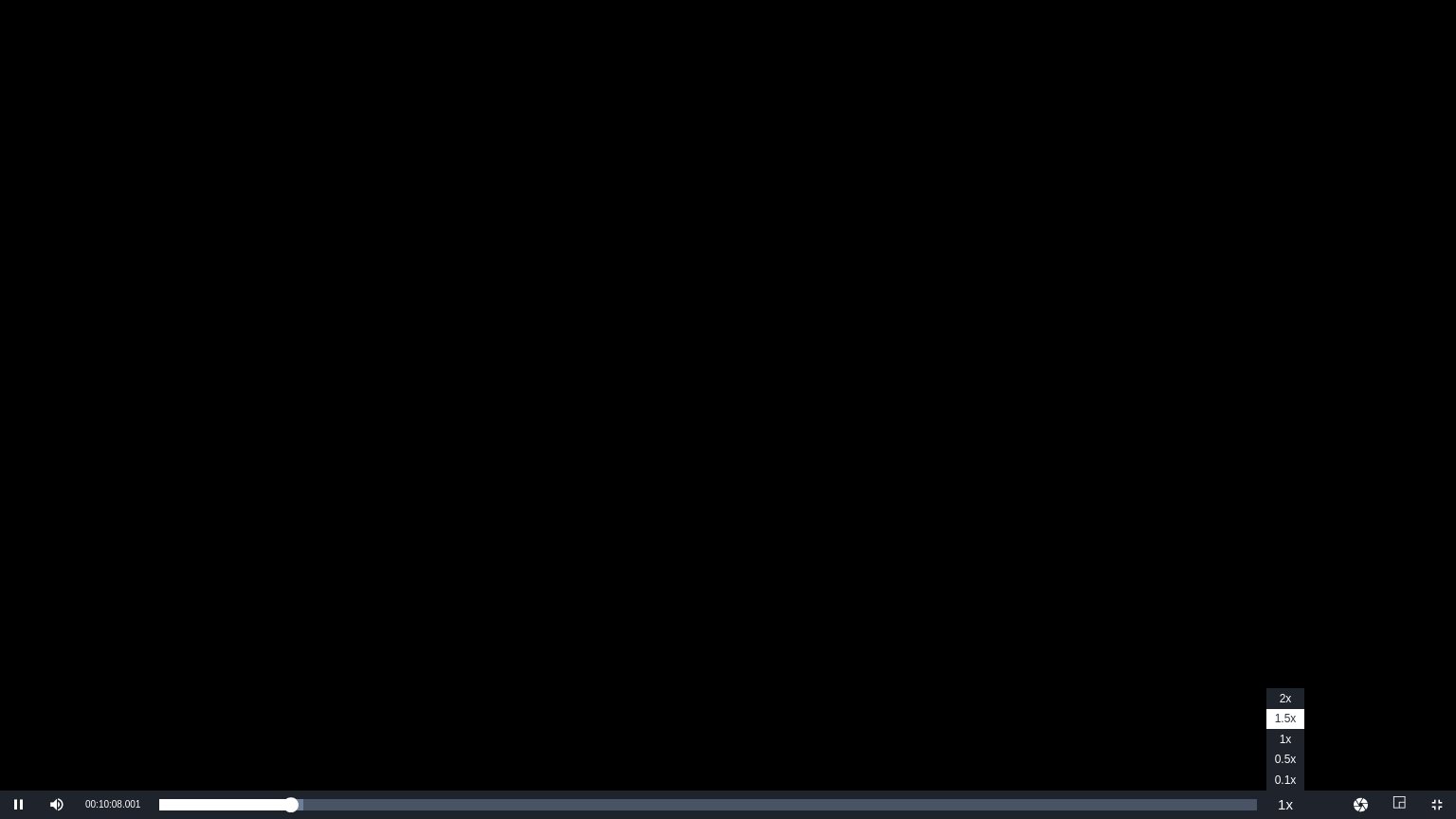 click on "Playback Rate" at bounding box center [1285, 805] 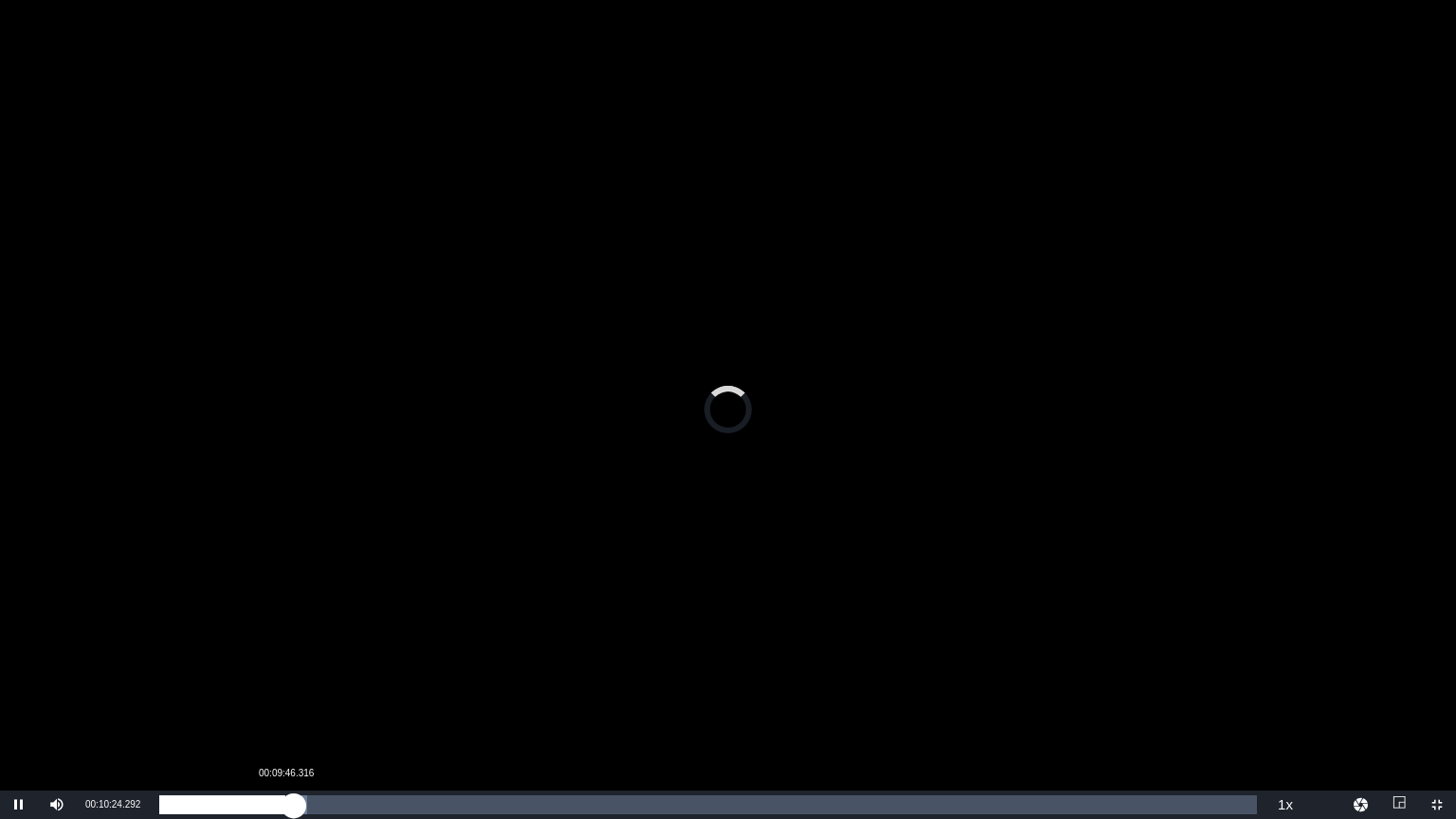 click on "00:10:24.275" at bounding box center [227, 805] 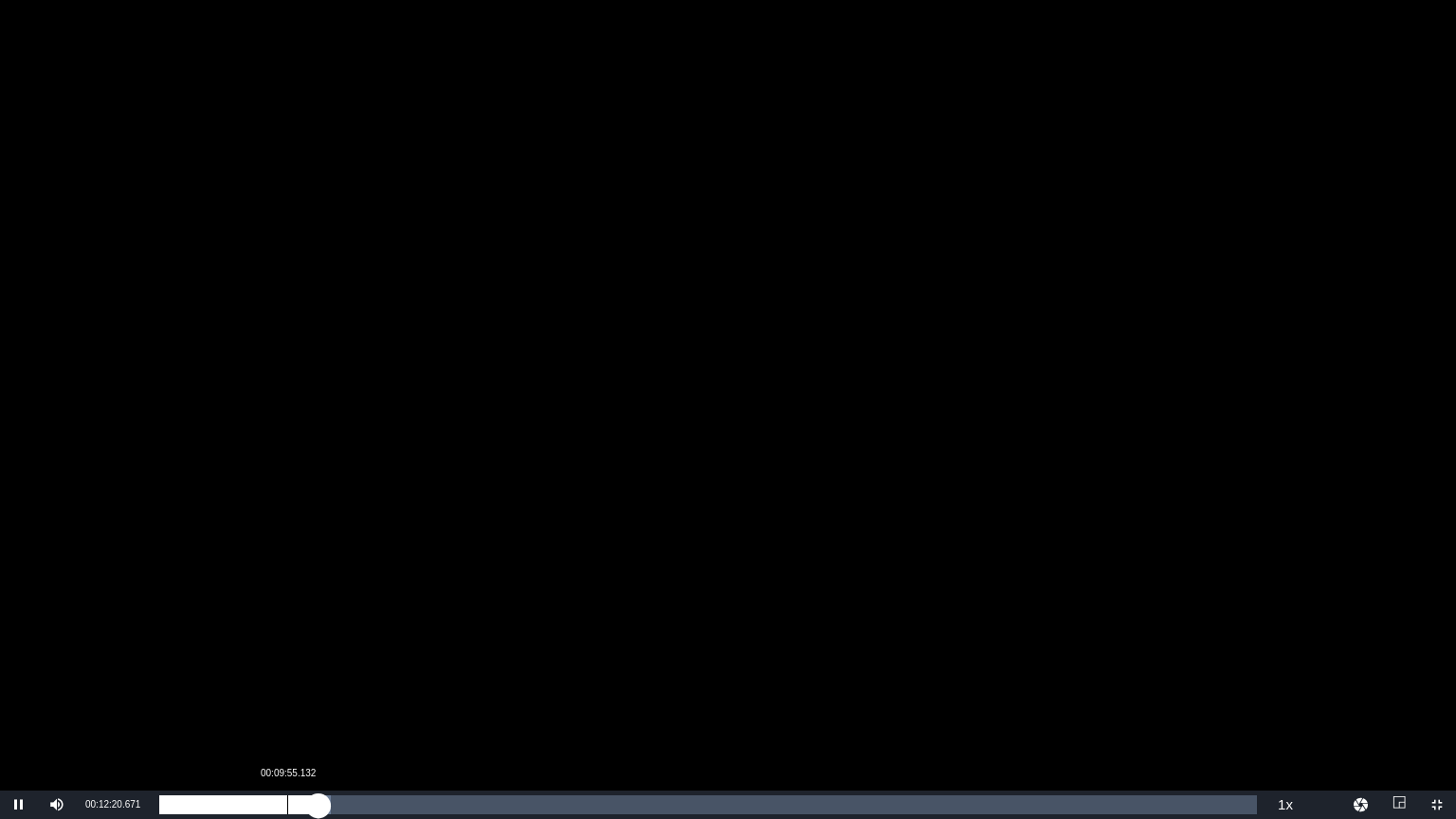 click on "Loaded :  15.64% 00:09:55.132 00:12:21.156" at bounding box center [708, 805] 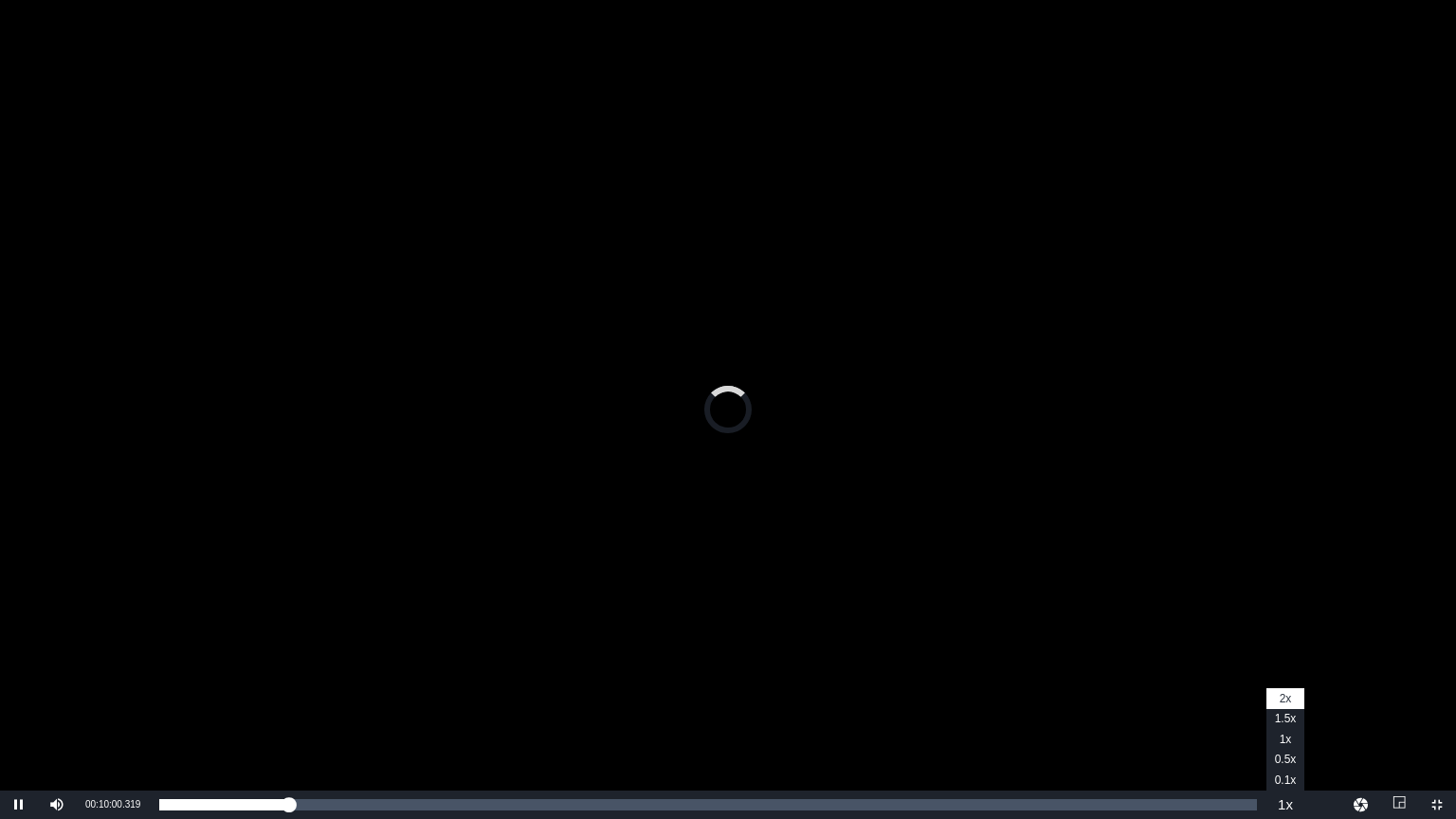 click on "Playback Rate" at bounding box center (1285, 805) 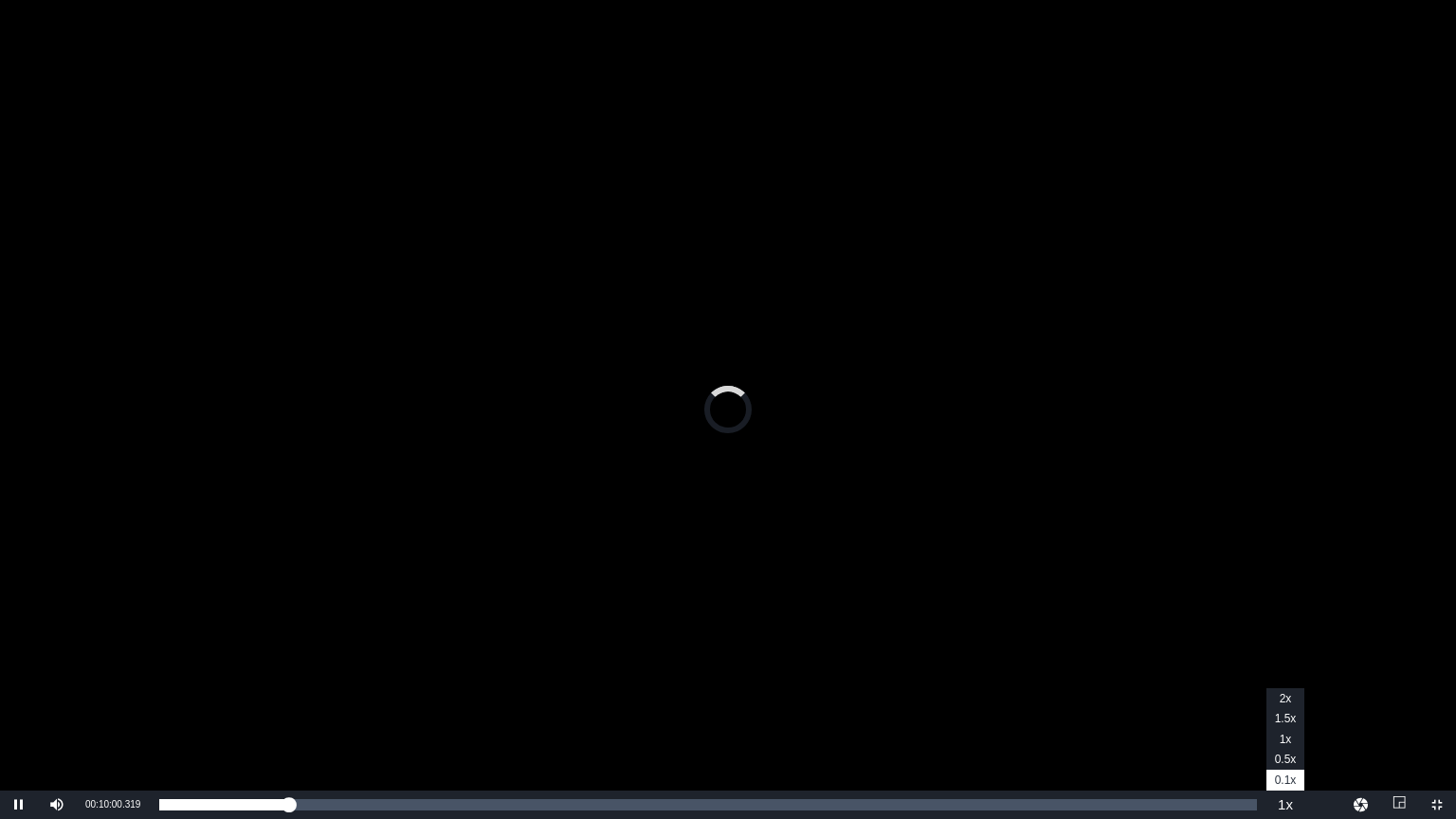 click on "Playback Rate" at bounding box center (1285, 805) 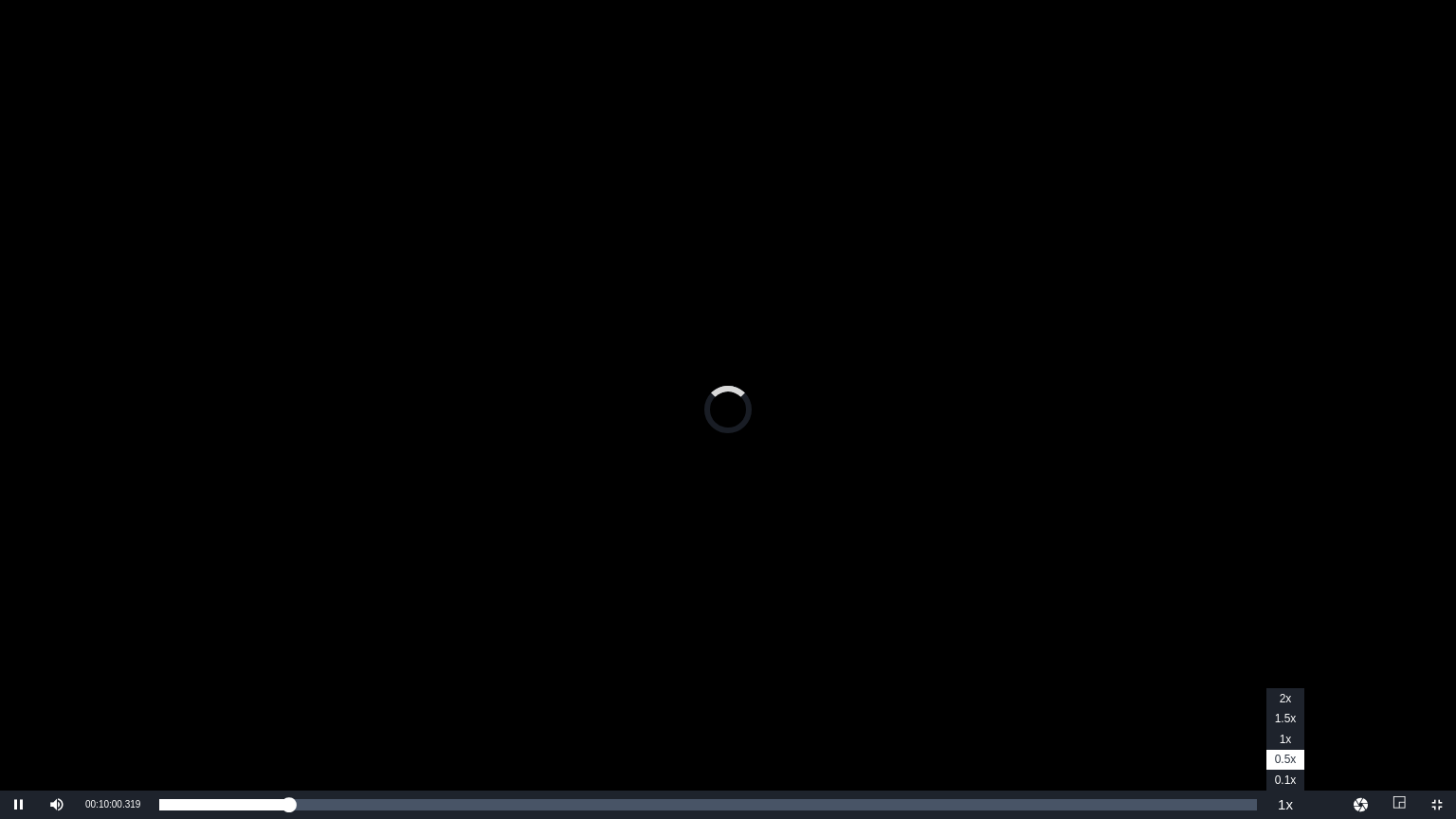 click on "Playback Rate" at bounding box center (1285, 805) 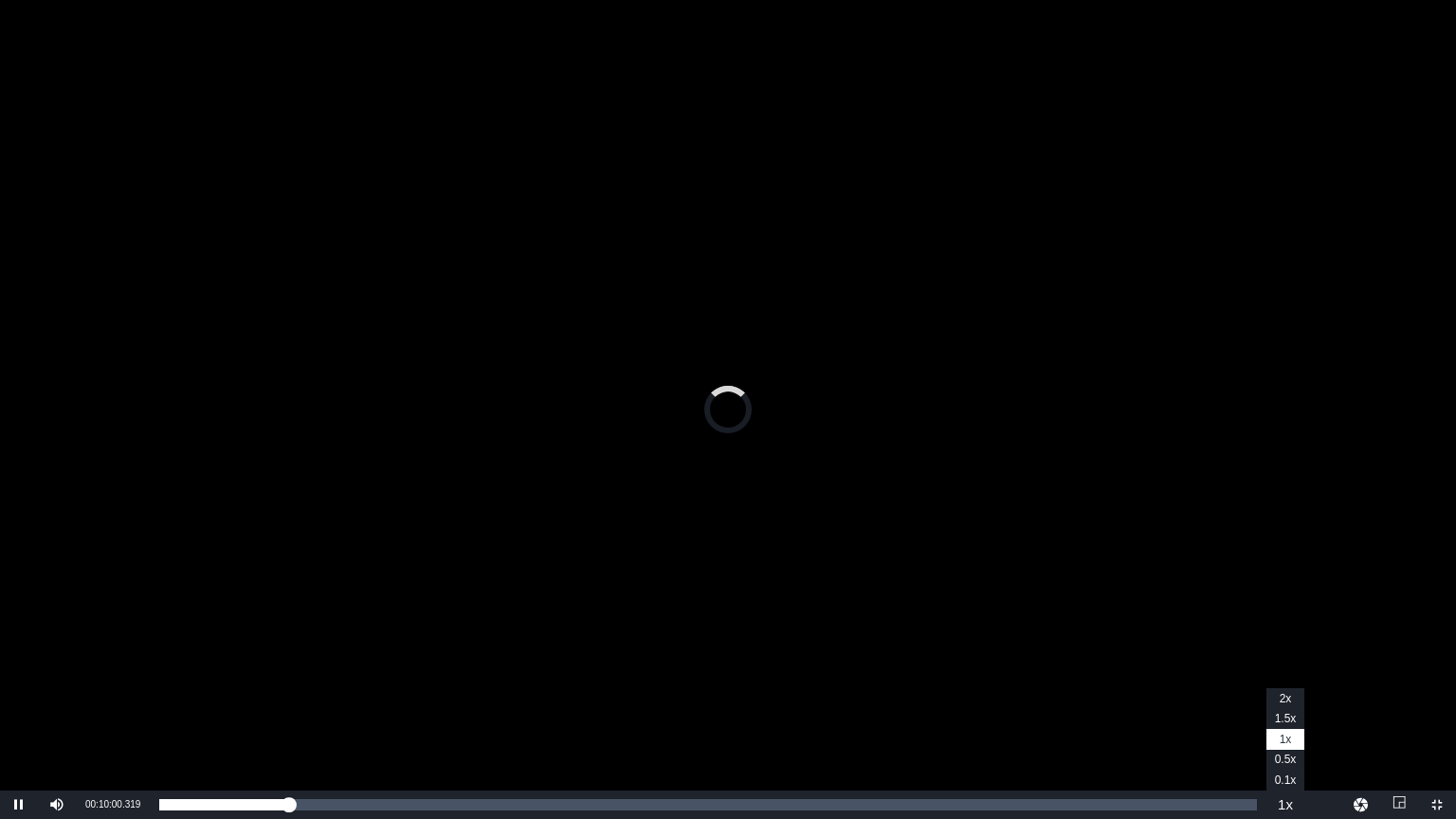 click on "Playback Rate" at bounding box center (1285, 805) 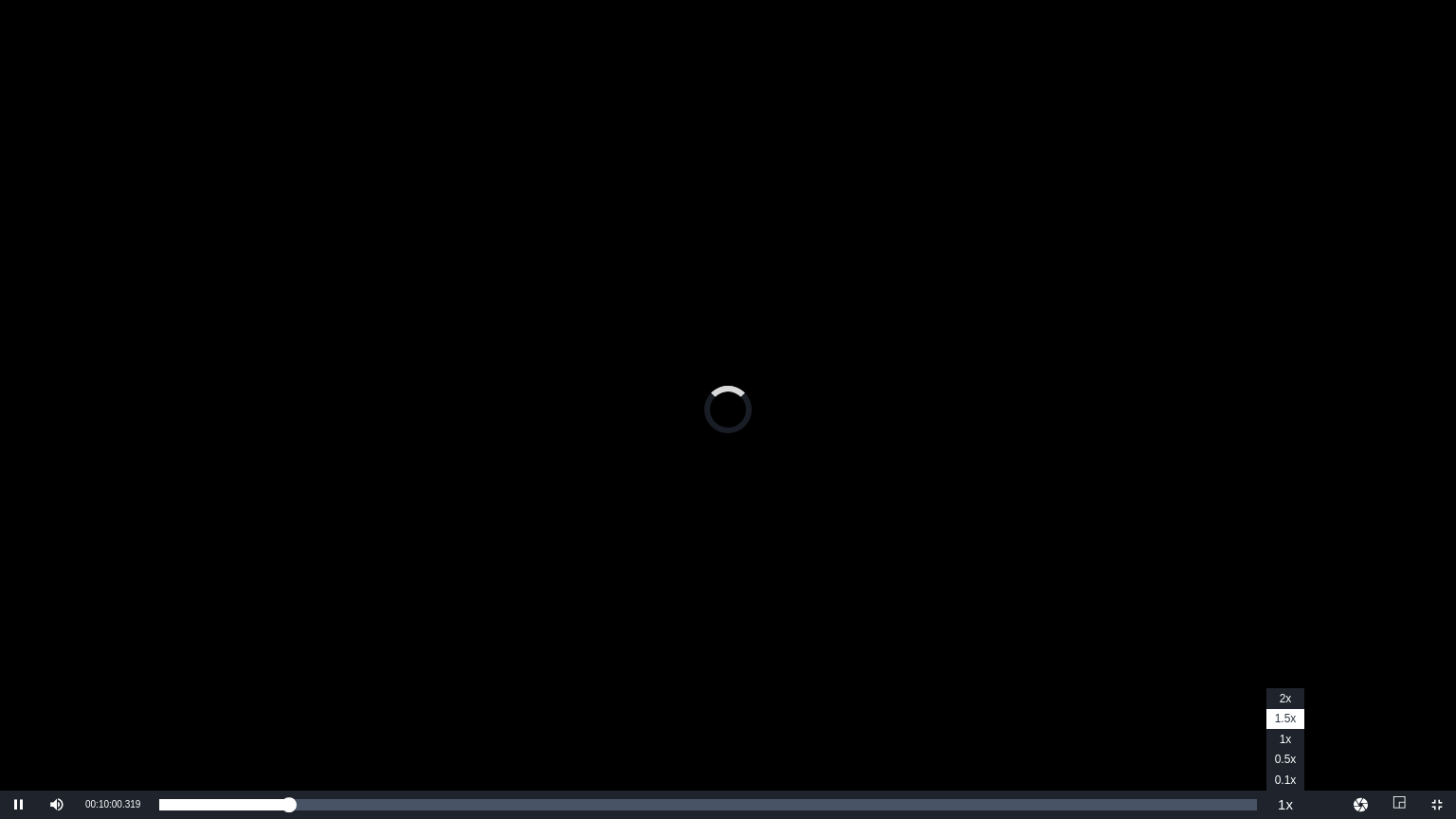 click on "Playback Rate" at bounding box center [1285, 805] 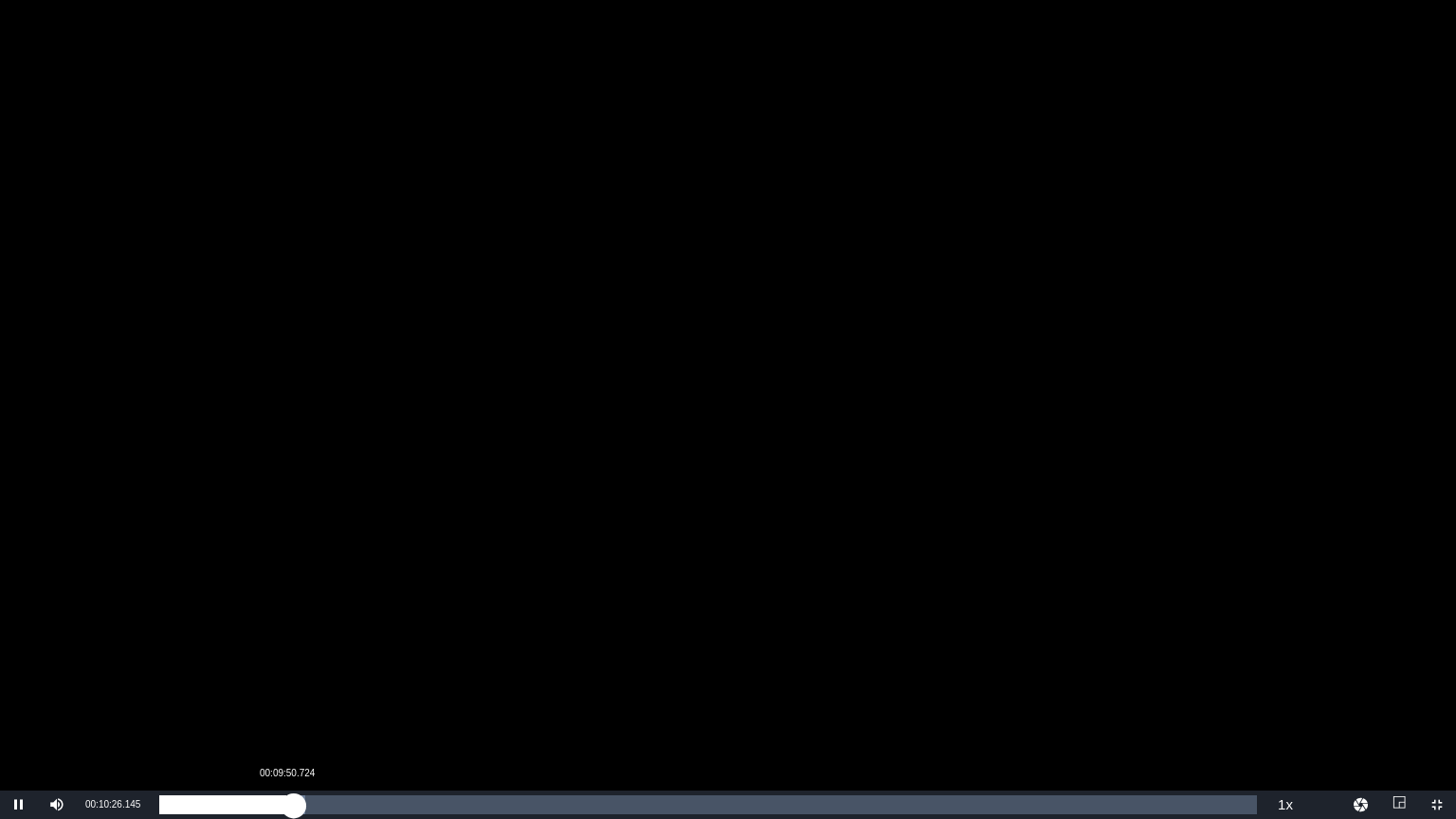 click on "00:10:26.977" at bounding box center (227, 805) 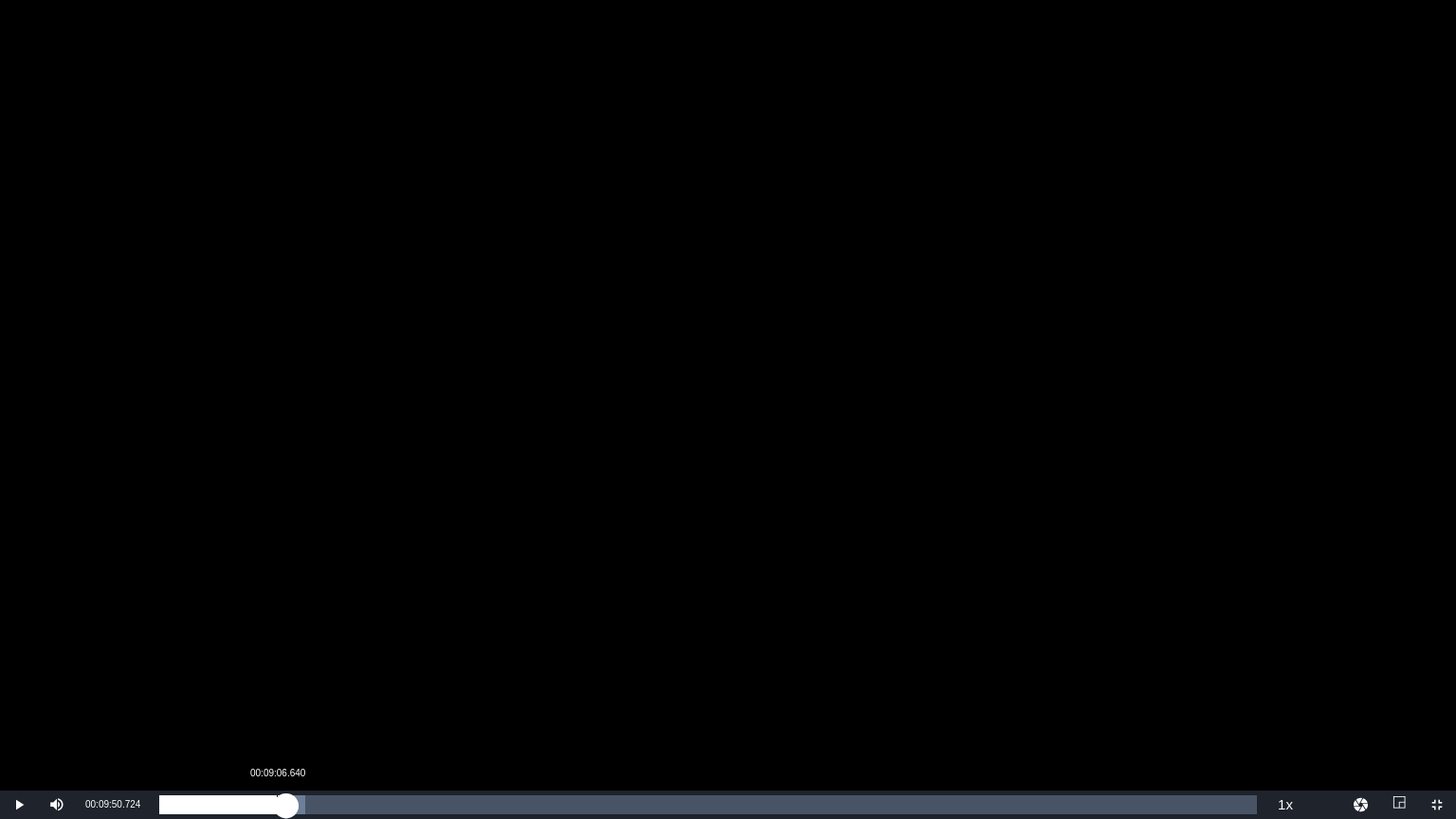 click on "00:10:27.203" at bounding box center [223, 805] 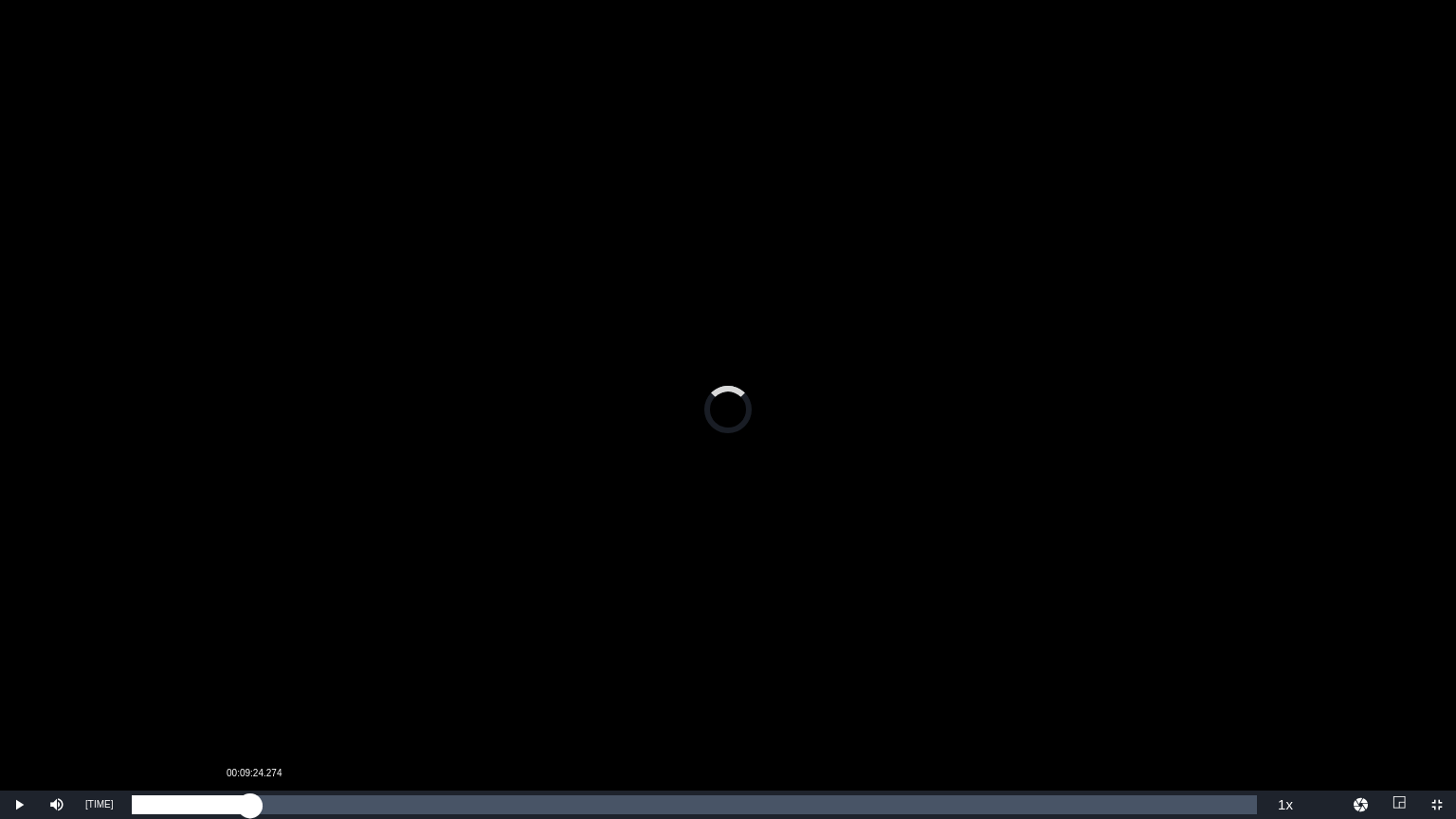 click on "[TIME]" at bounding box center [191, 805] 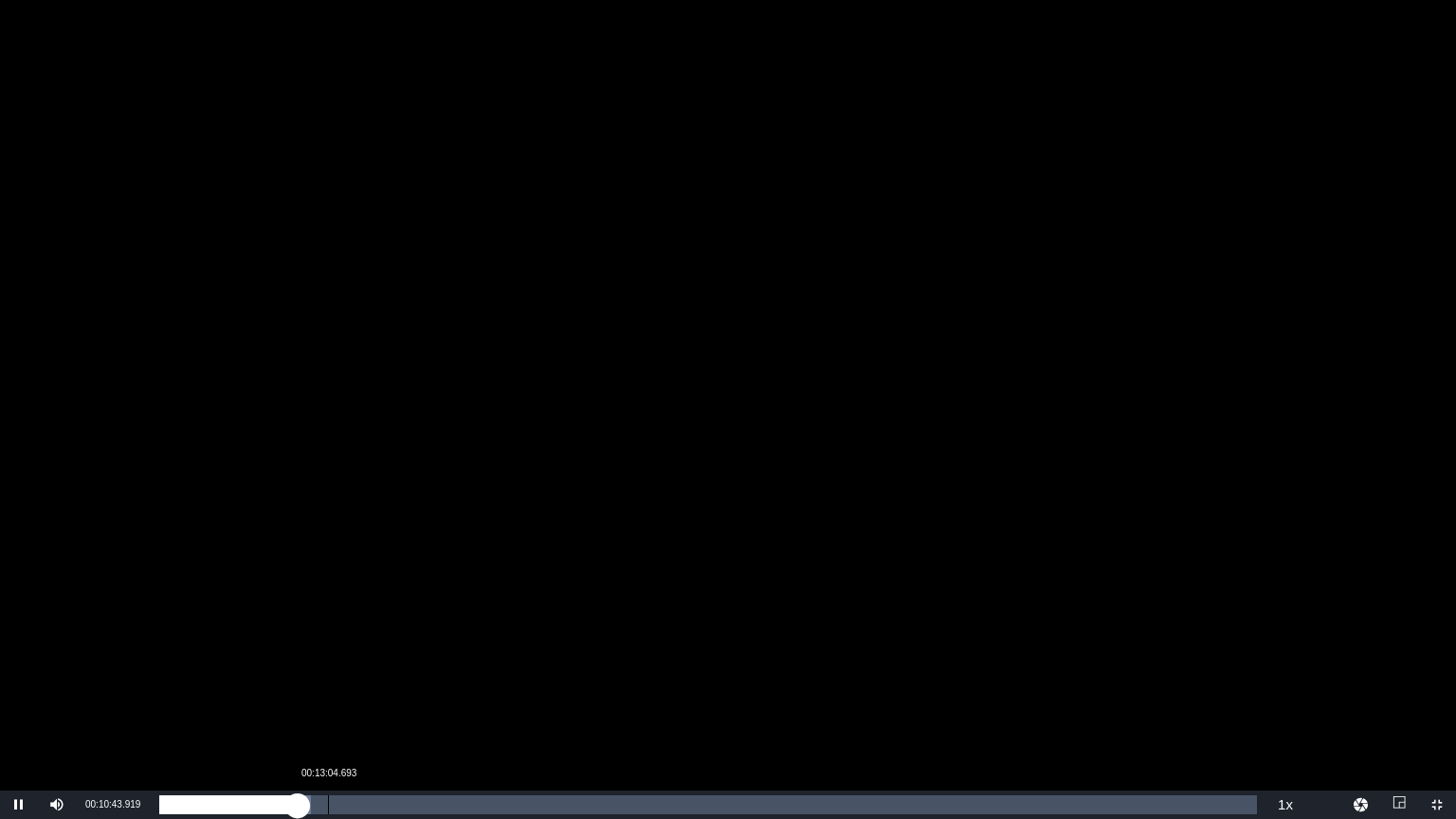 click on "Loaded :  13.77% 00:13:04.693
00:10:44.384" at bounding box center [708, 805] 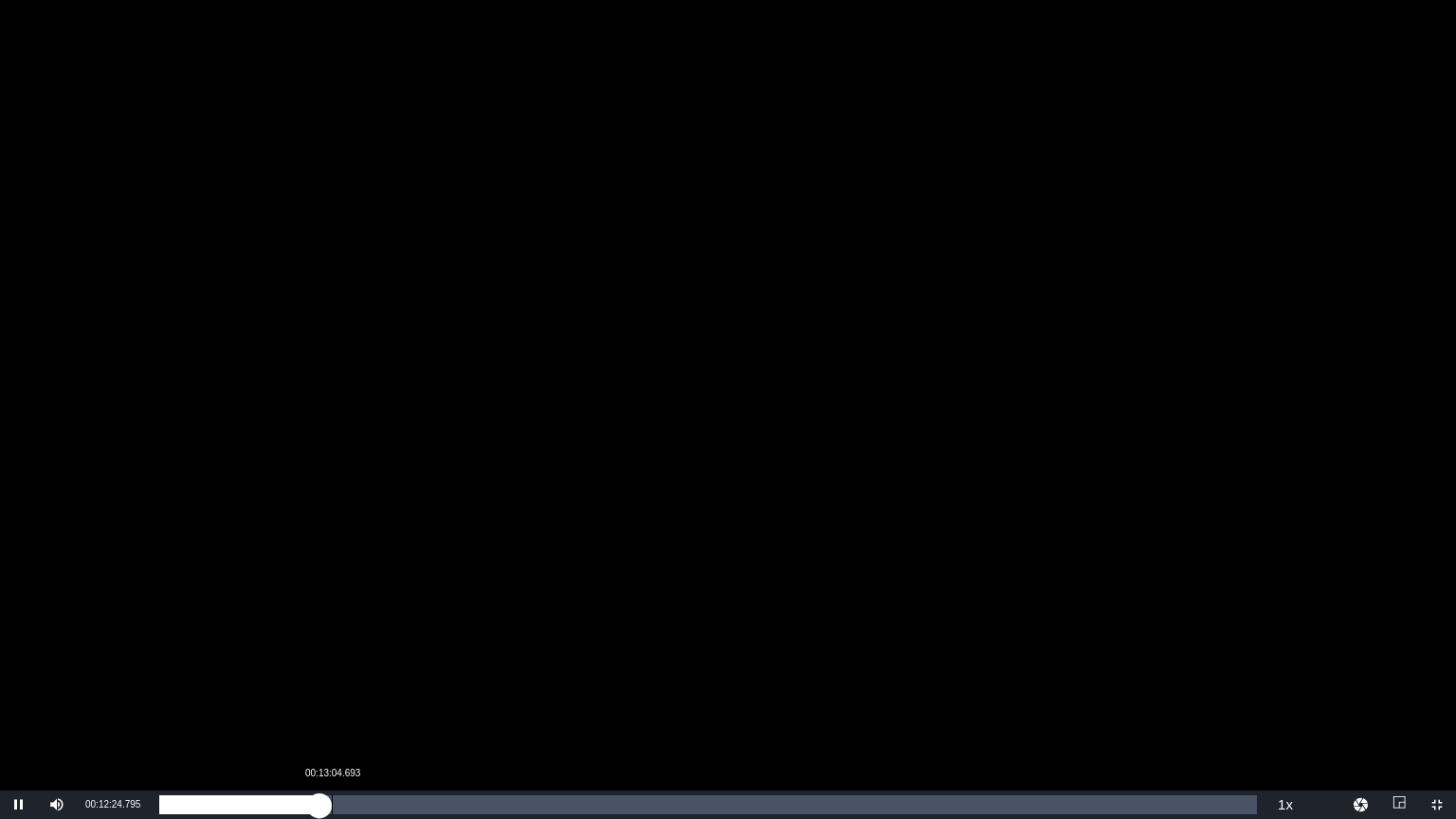 click on "00:12:24.798" at bounding box center (239, 805) 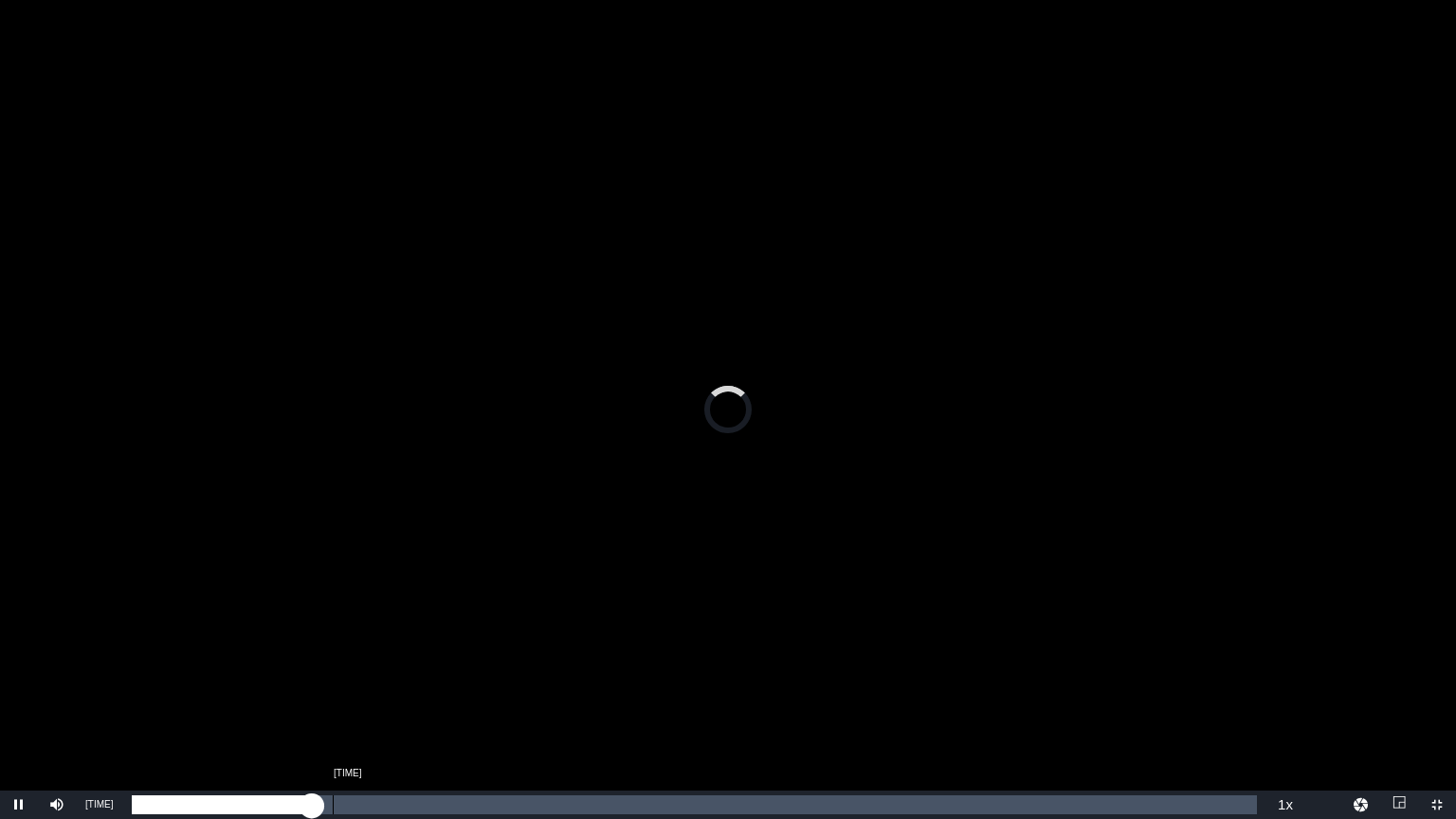click on "Loaded :  [PERCENT]% [TIME]
[TIME]" at bounding box center (694, 805) 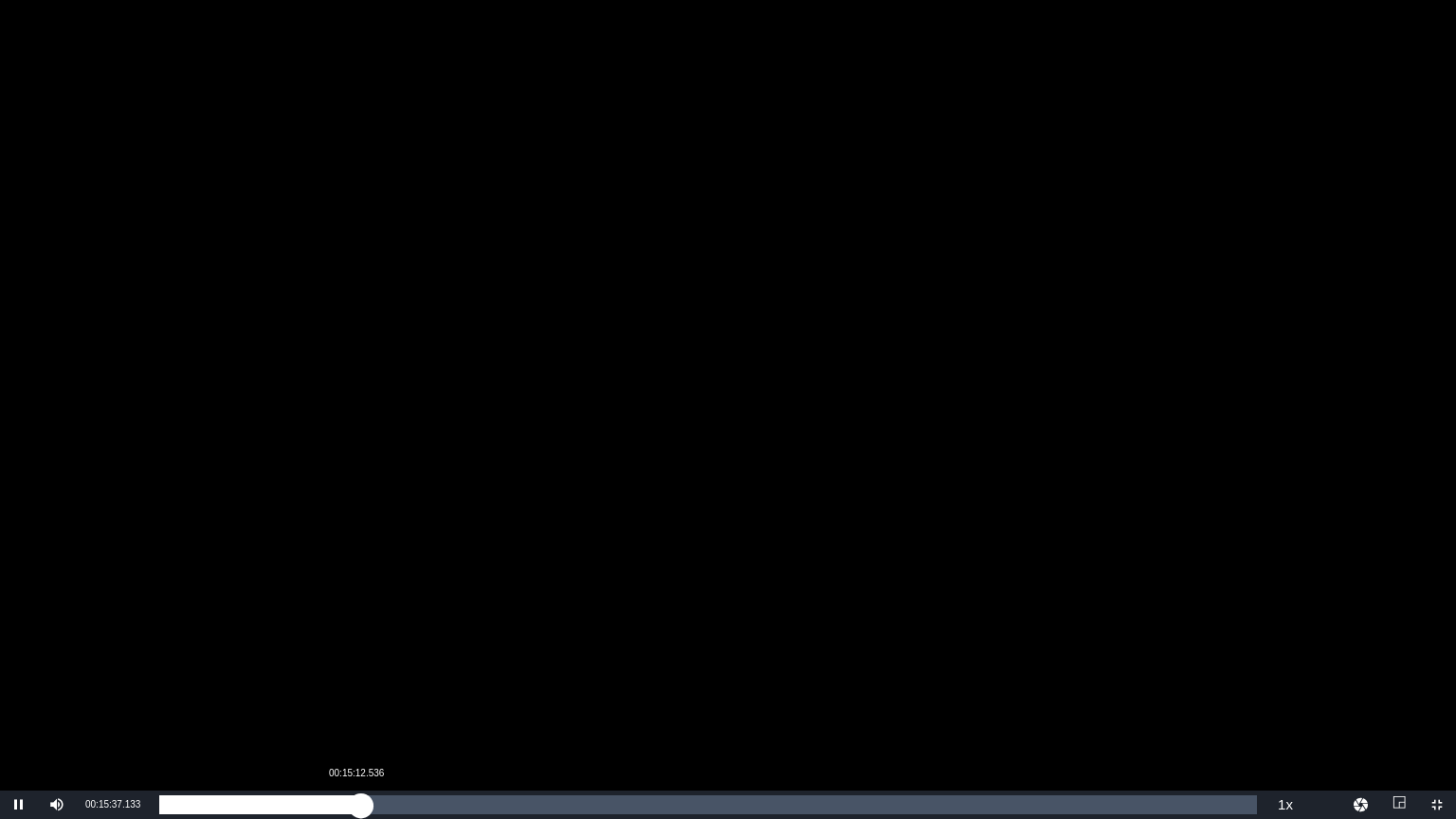 click on "00:15:37.045" at bounding box center (260, 805) 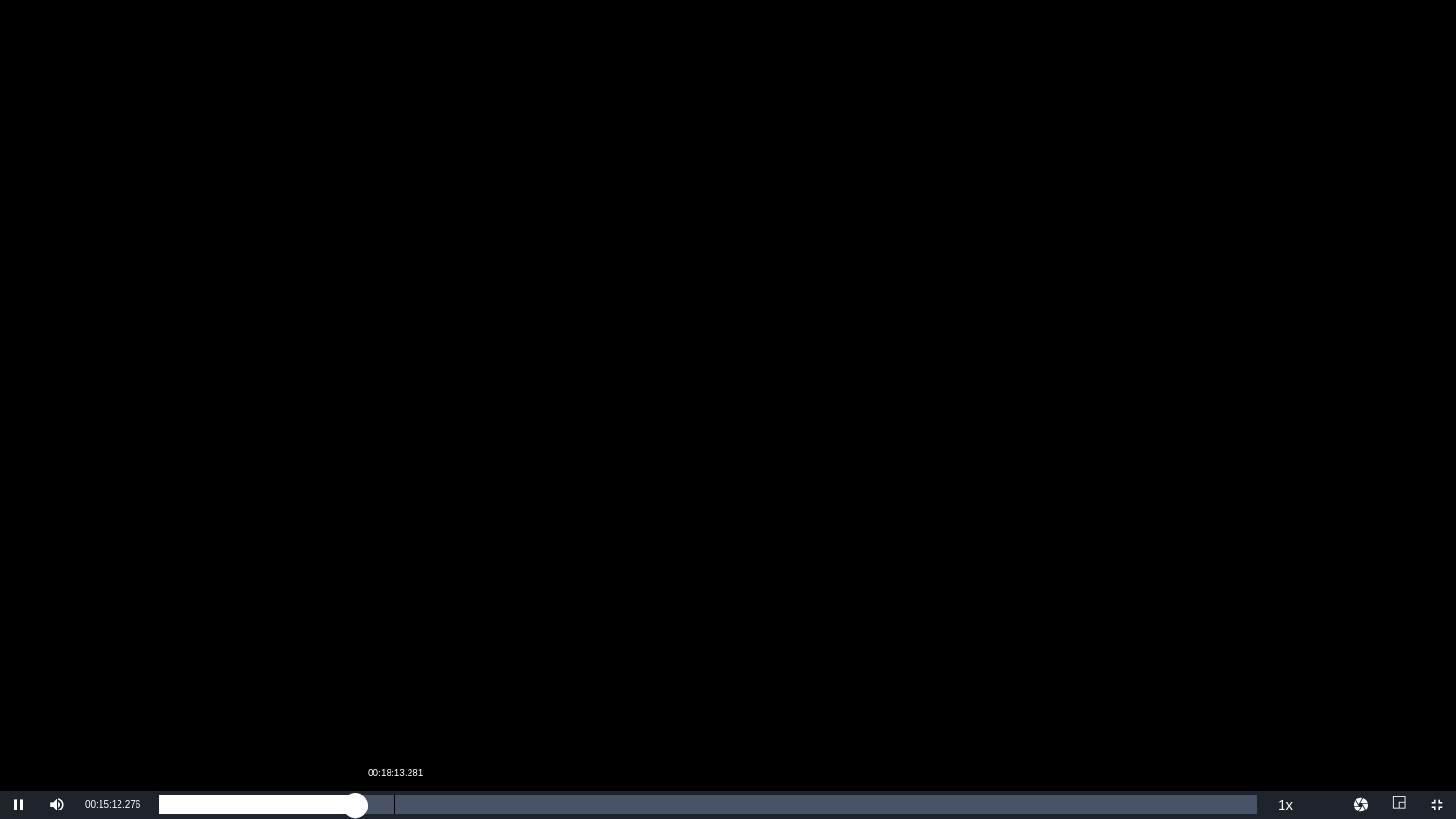 click on "00:18:13.281" at bounding box center [394, 805] 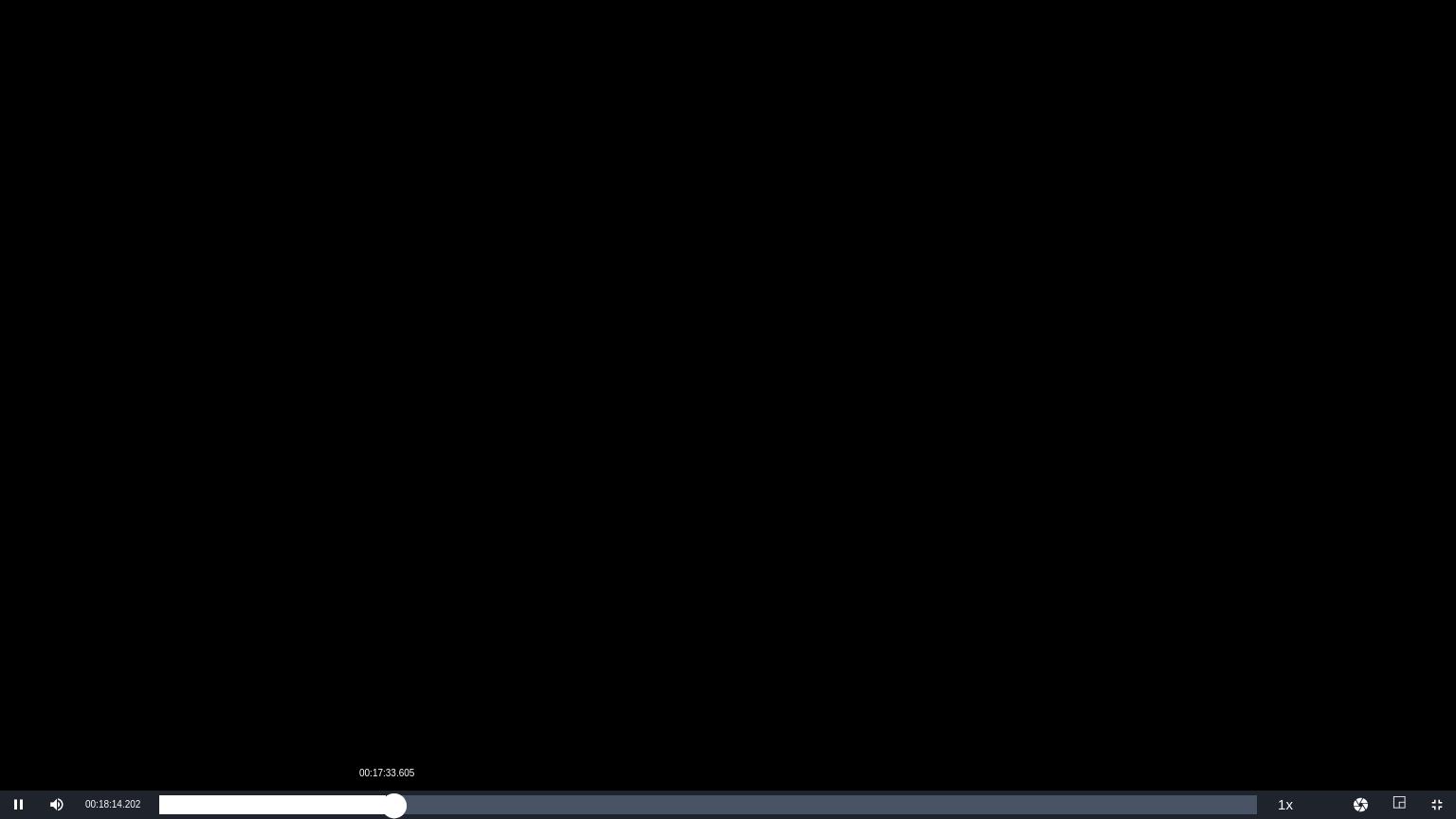 click on "[TIME]" at bounding box center [277, 805] 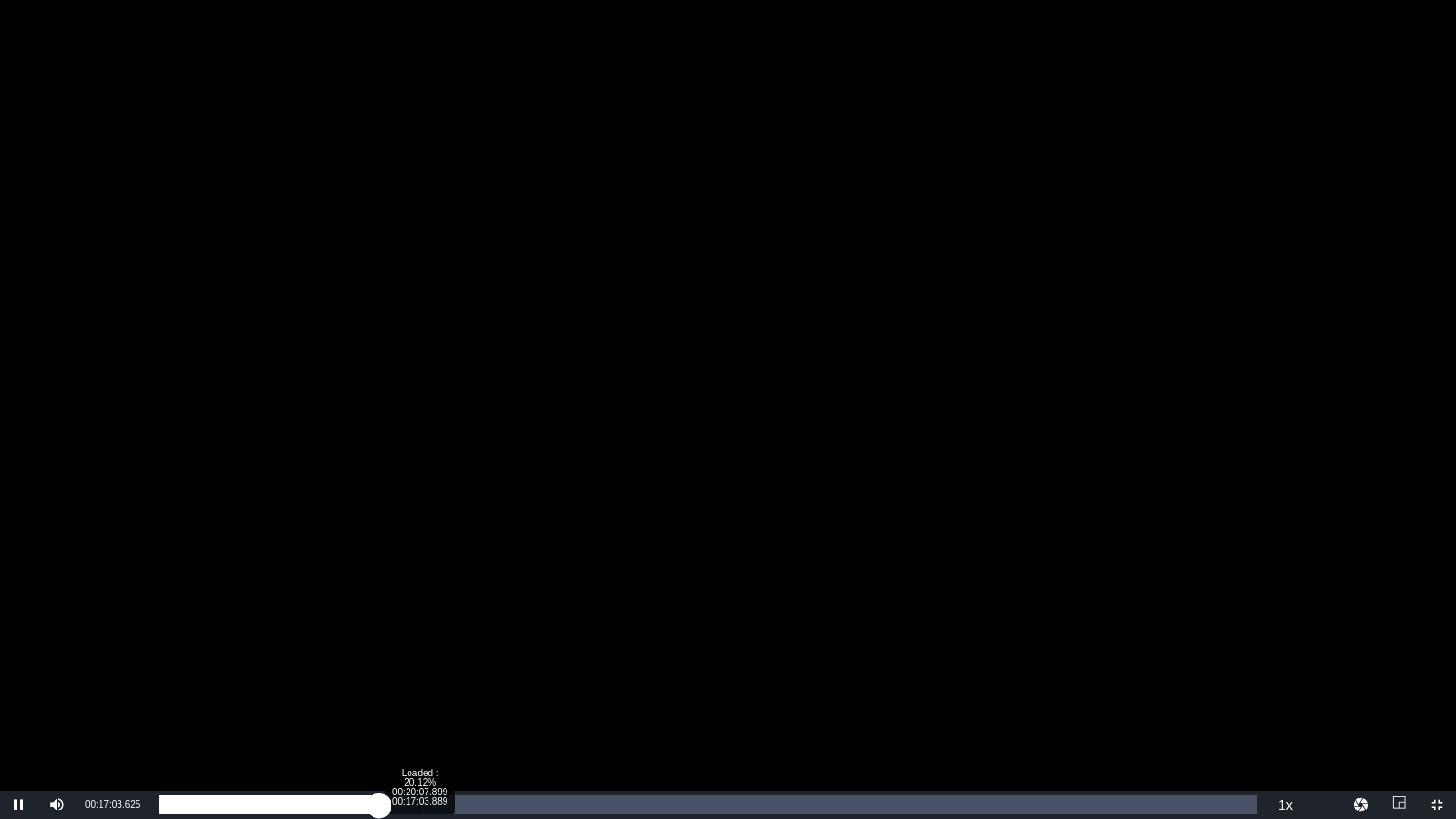 click on "Loaded :  20.12% 00:20:07.899
00:17:03.889" at bounding box center (708, 805) 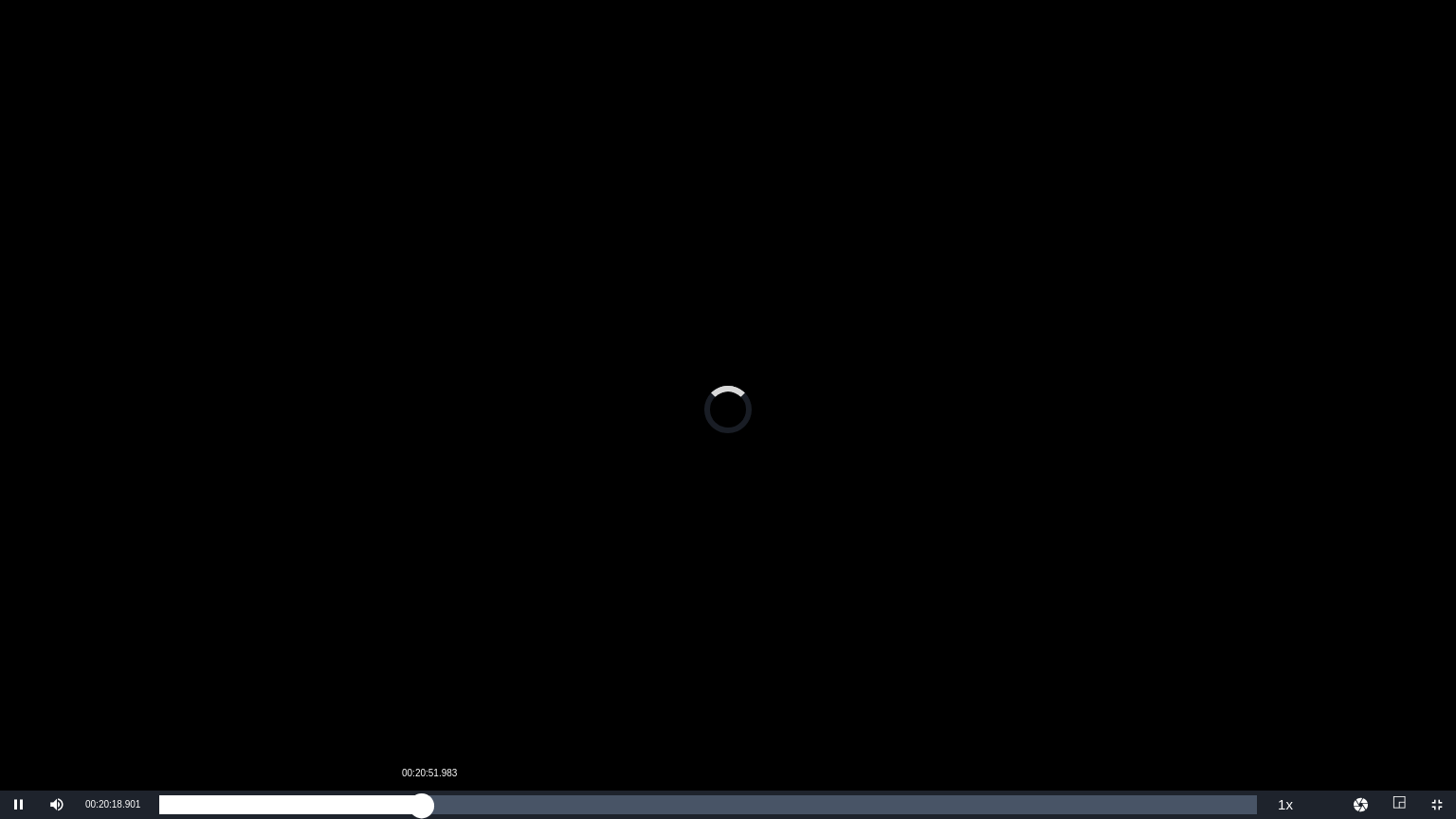 click on "00:20:18.901" at bounding box center [290, 805] 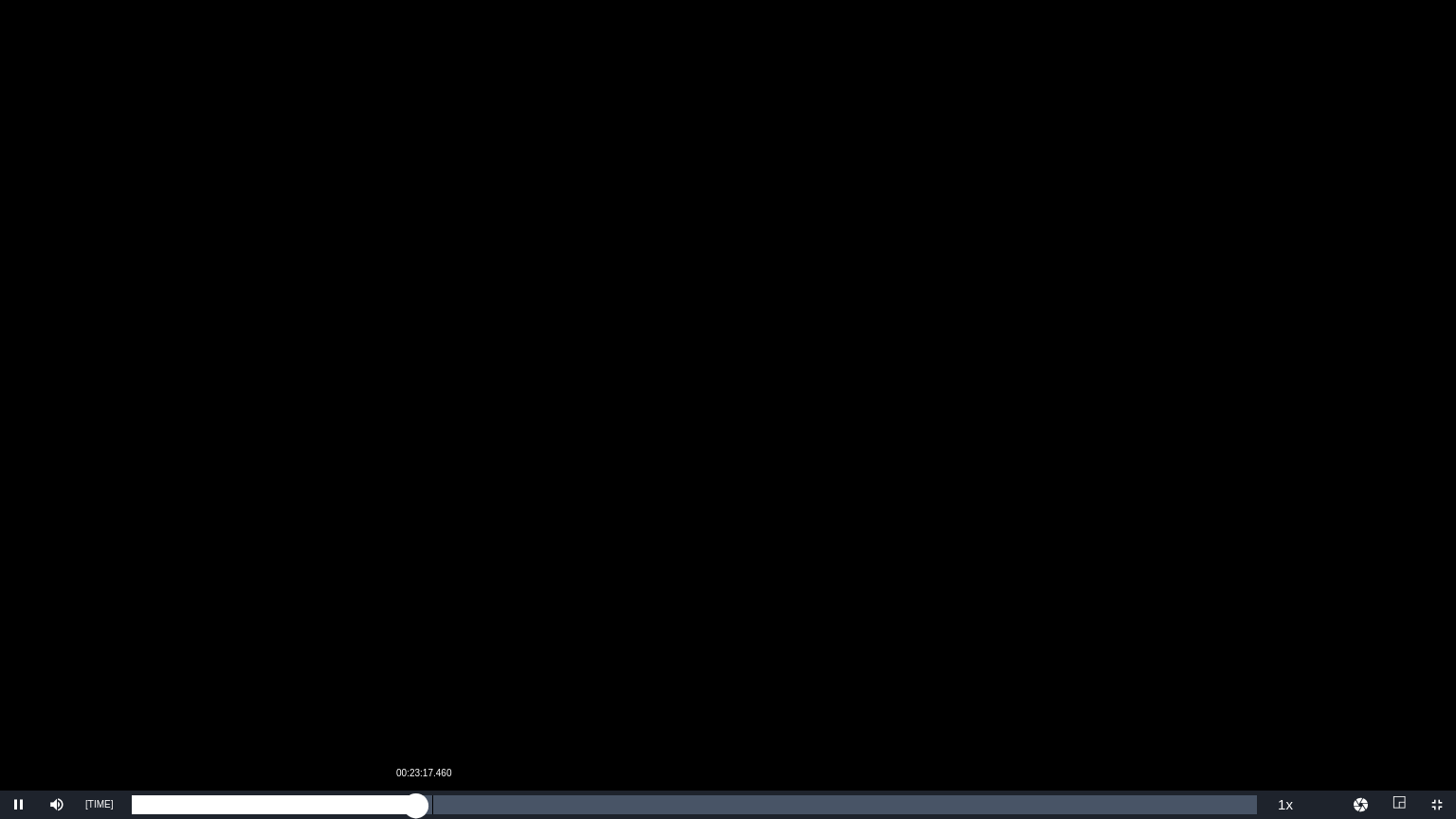 click on "Loaded :  25.41% 00:23:17.460
00:21:30.955" at bounding box center [694, 805] 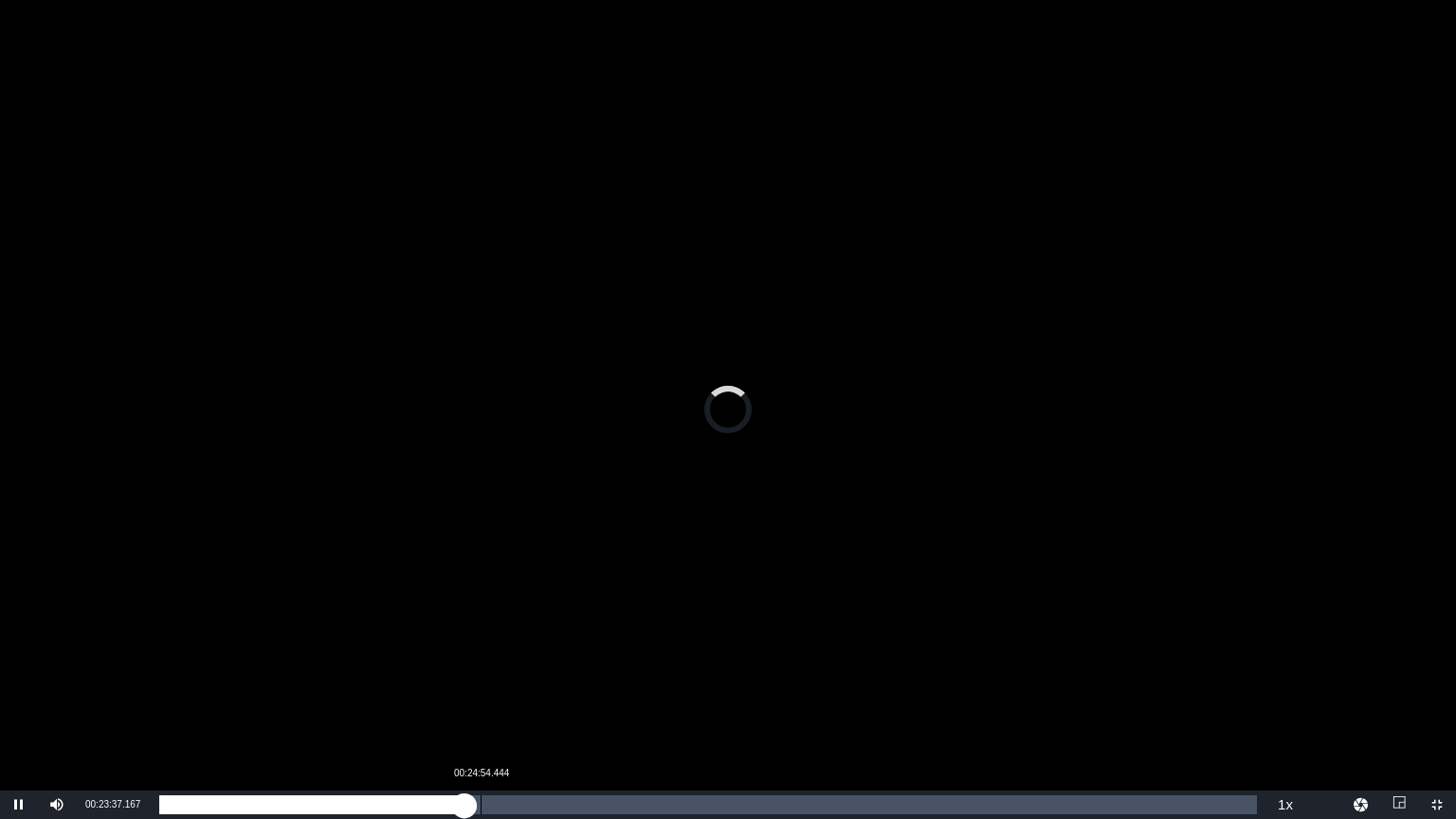 click on "Loaded :  27.76% 00:24:54.444
00:23:37.167" at bounding box center [708, 805] 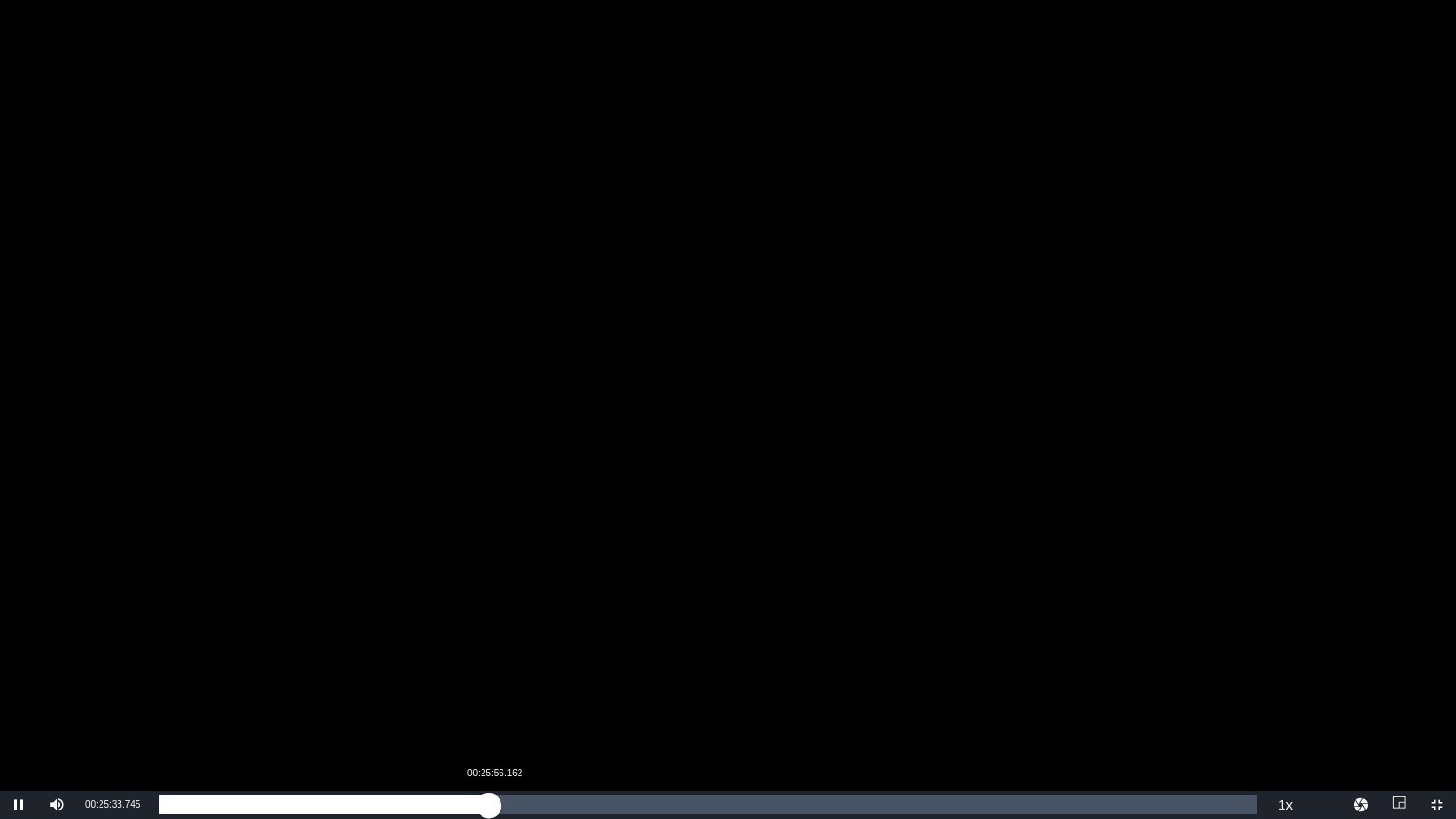 click on "00:25:33.765" at bounding box center (324, 805) 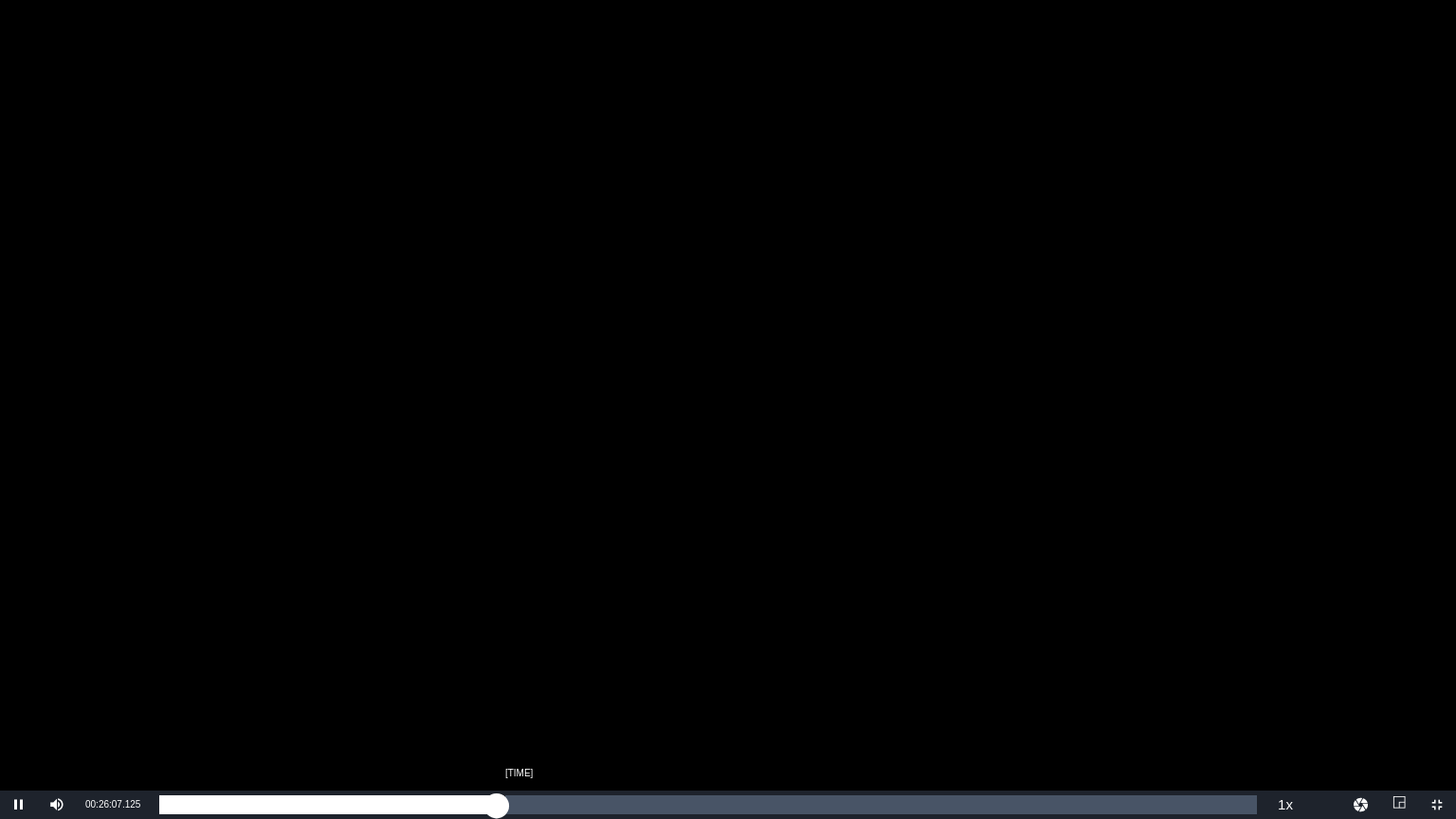 click on "00:26:07.257" at bounding box center [327, 805] 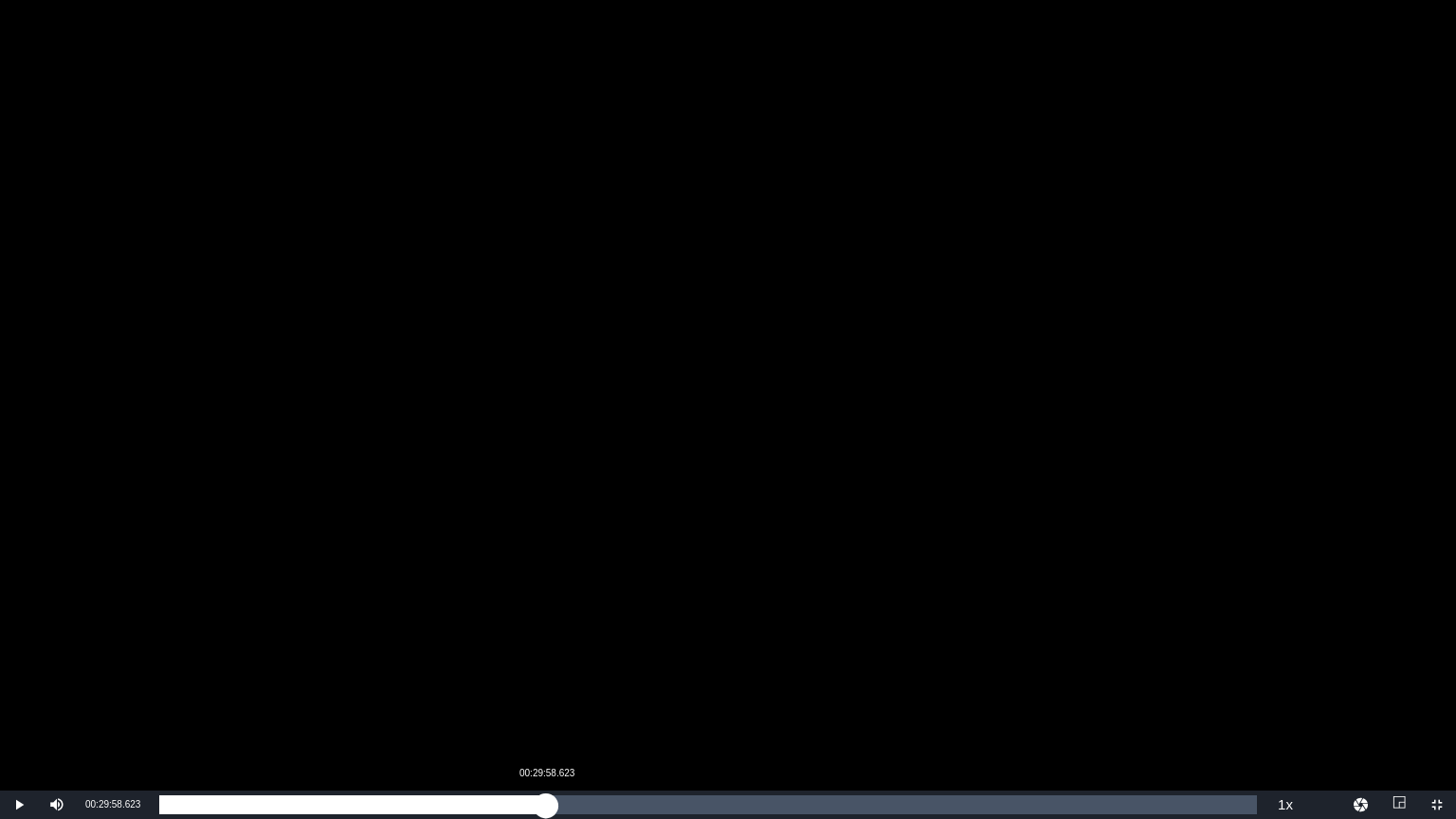 click on "Loaded :  [PERCENT]% [TIME]
[TIME]" at bounding box center [708, 805] 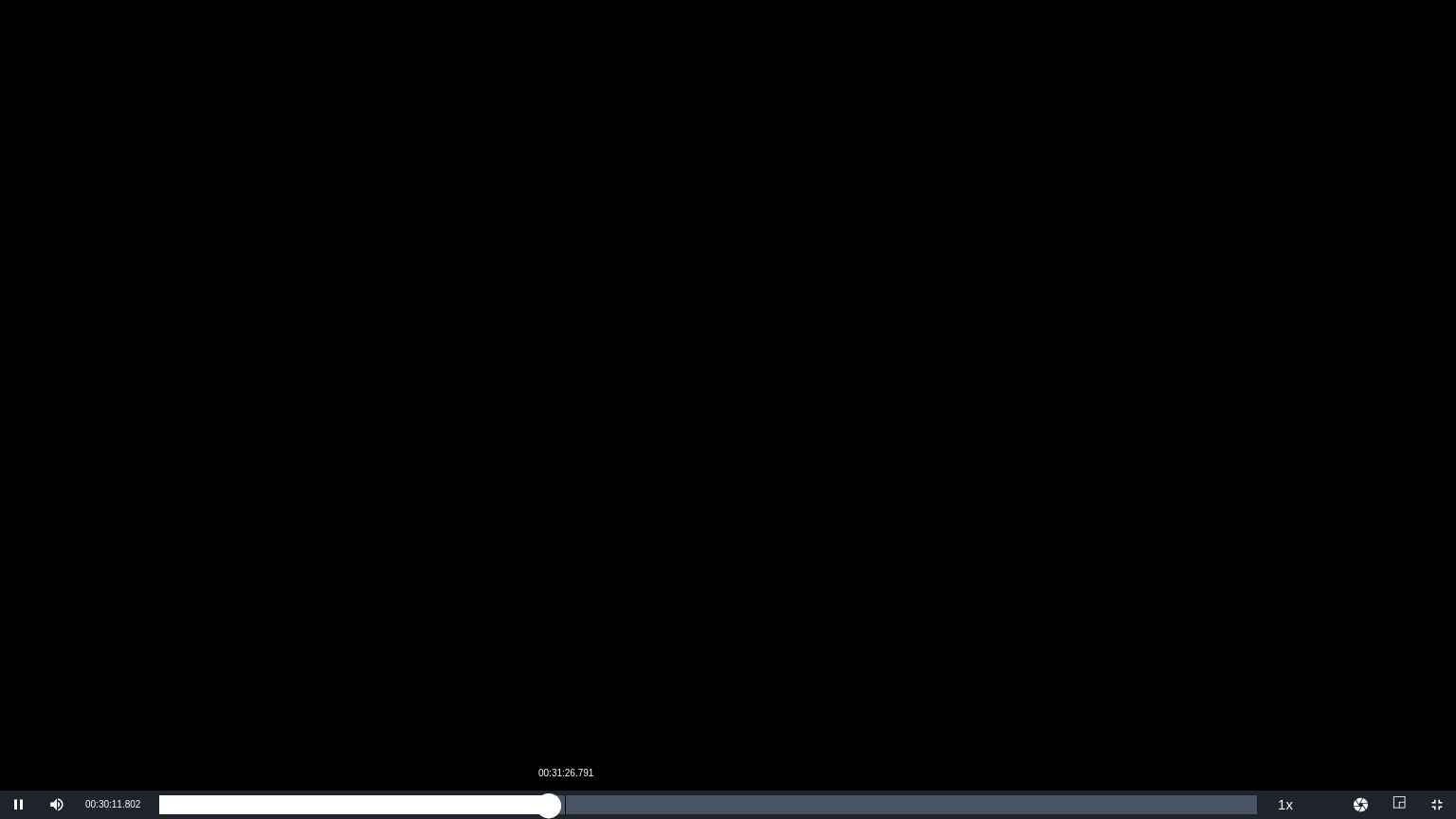 click on "00:30:11.802" at bounding box center (354, 805) 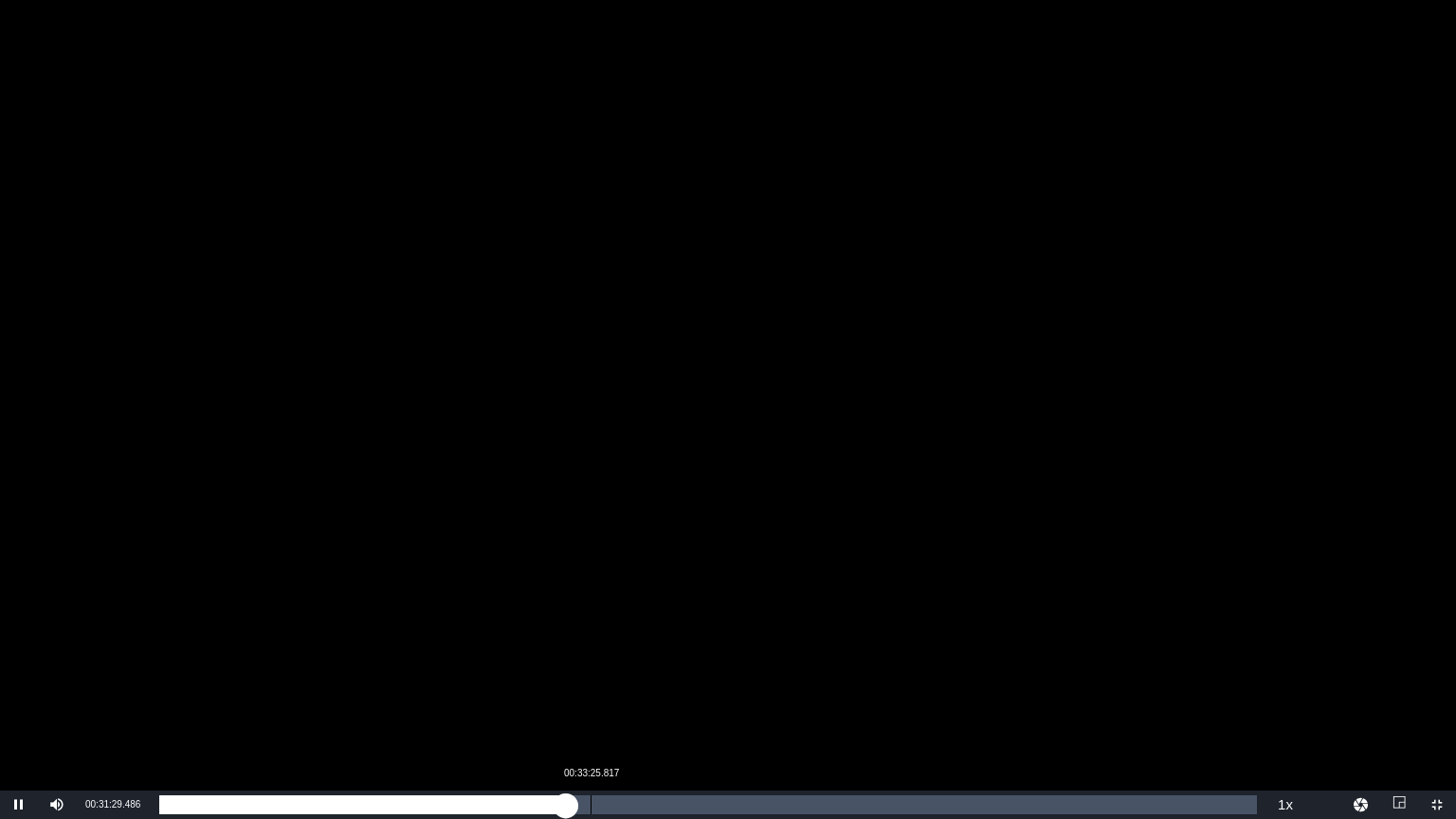 click on "Loaded :  37.41% [TIME]
[TIME]" at bounding box center (708, 805) 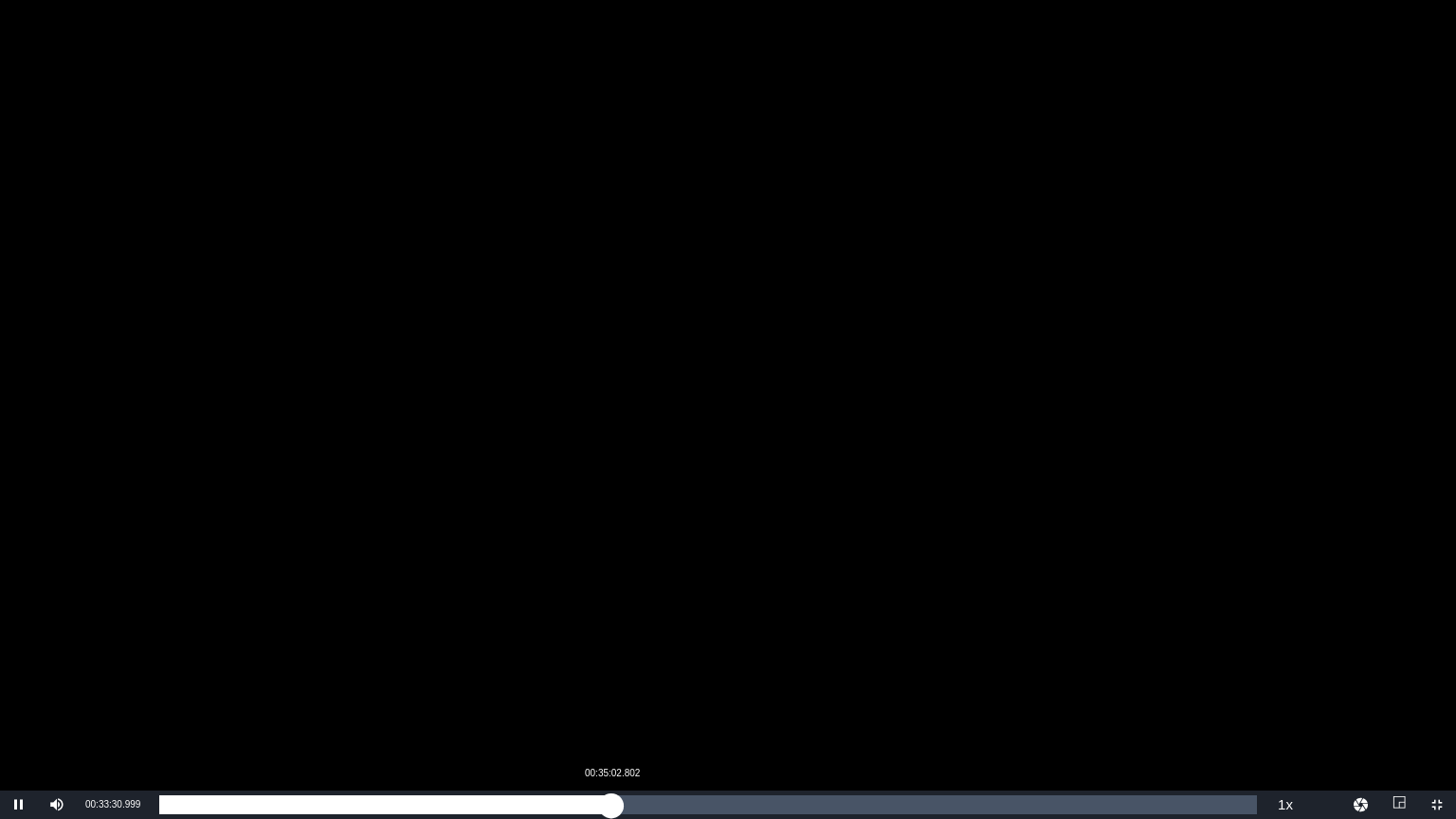 click on "Loaded :  39.41% 00:35:02.802 00:33:31.840" at bounding box center (708, 805) 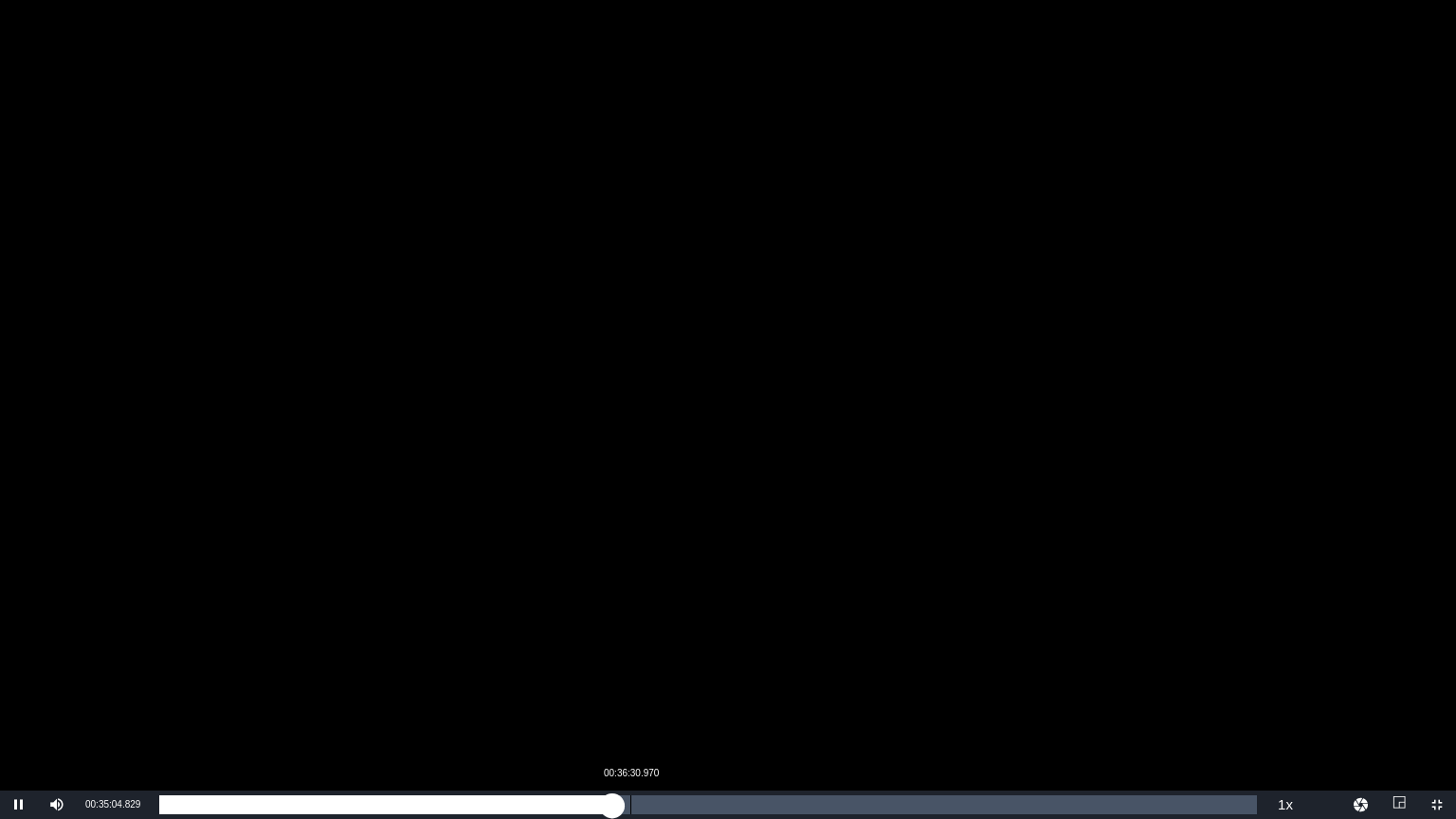 click on "Loaded :  41.29% [TIME]
[TIME]" at bounding box center [708, 805] 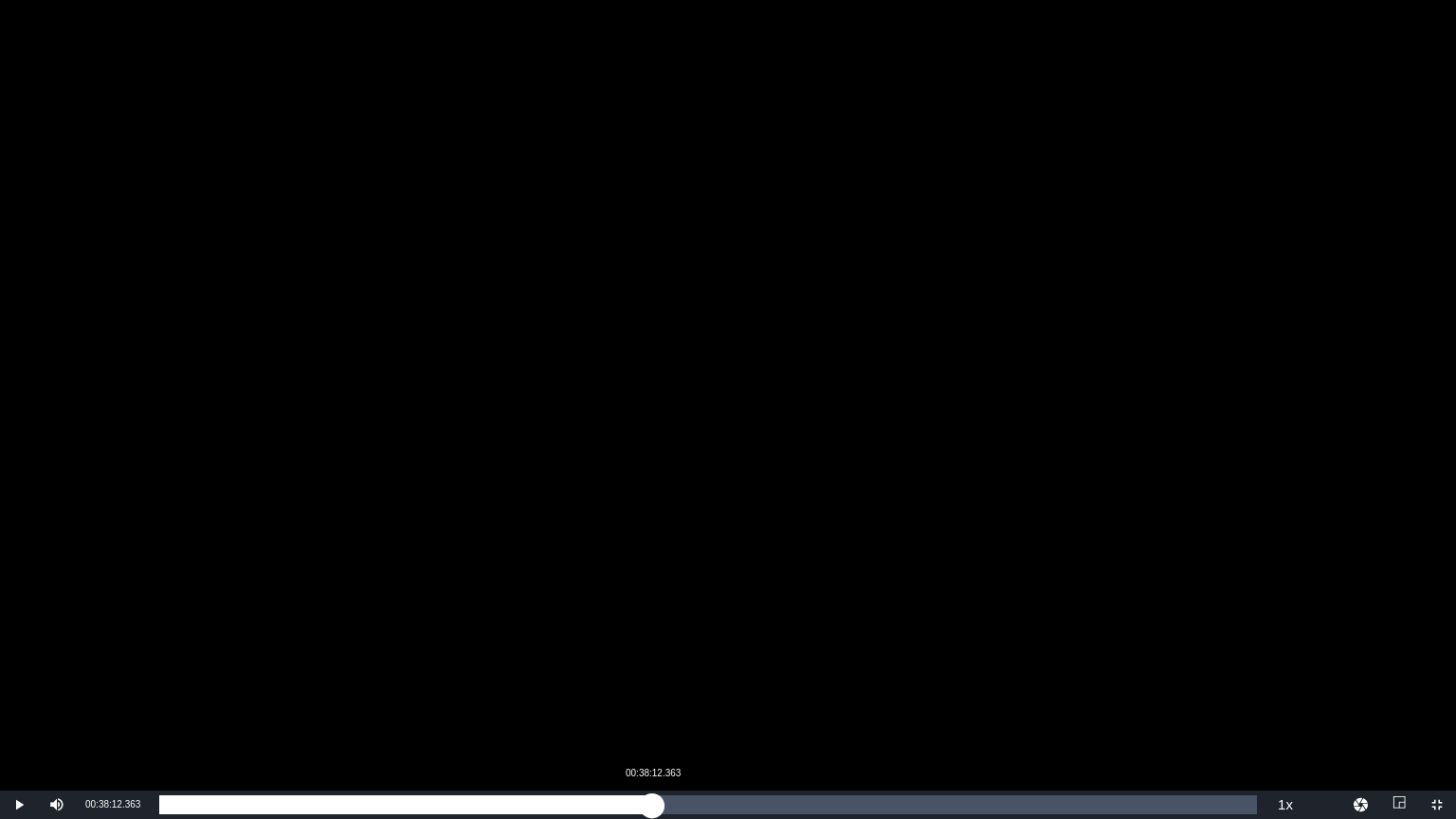 click on "Loaded :  43.06% 00:38:12.363
00:36:33.146" at bounding box center [708, 805] 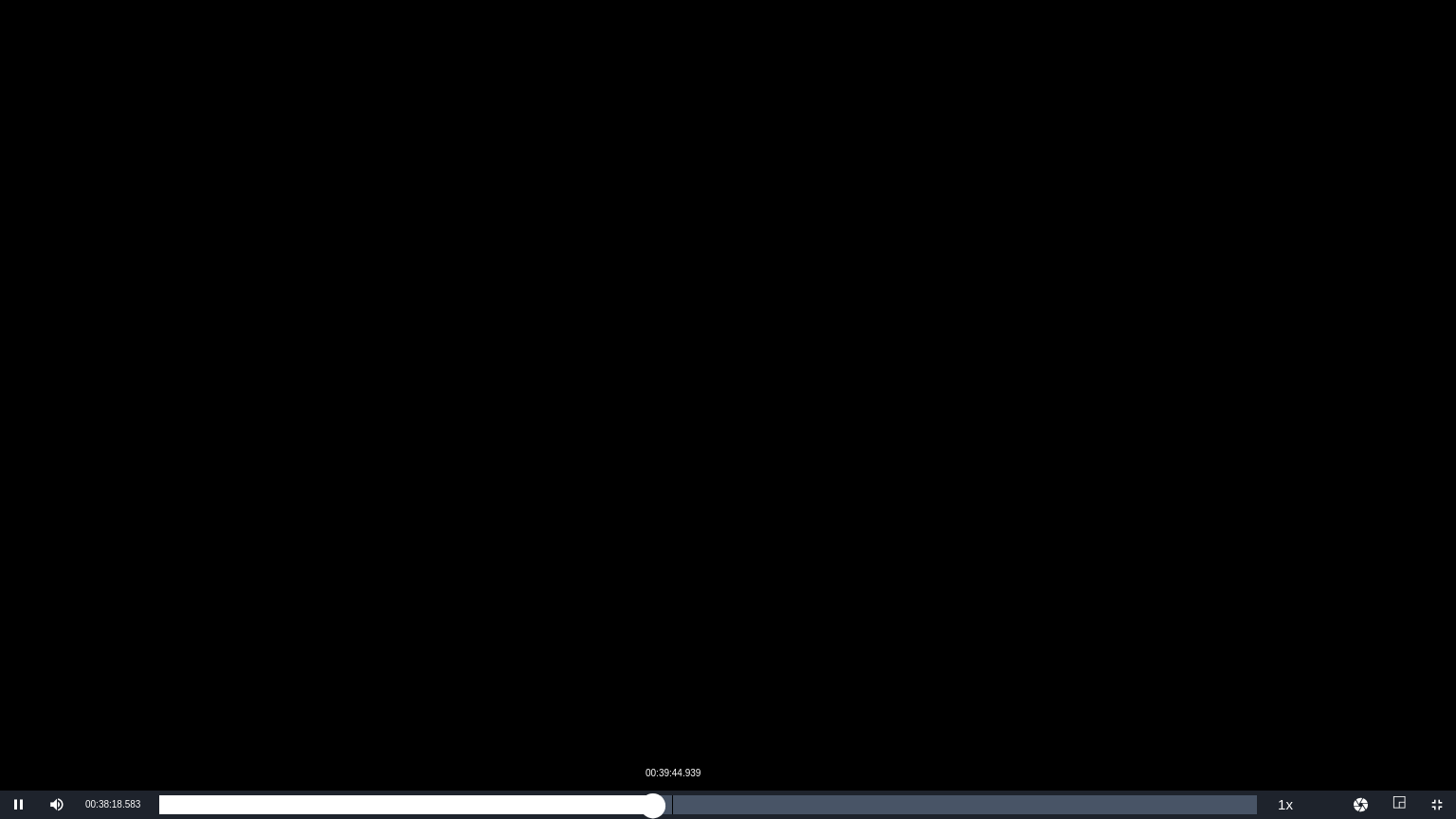 click on "Loaded :  45.53% [TIME] [TIME]" at bounding box center [708, 805] 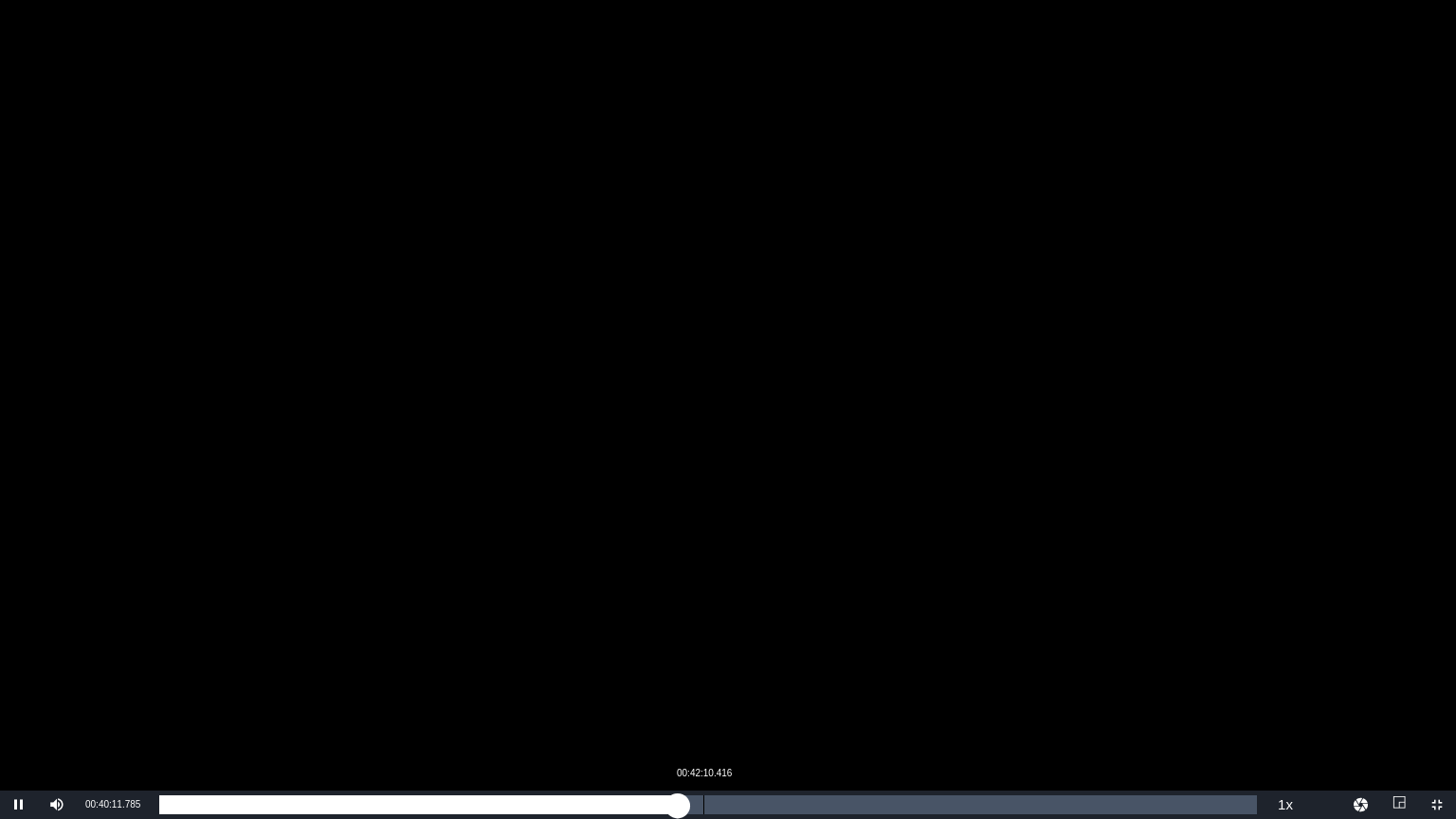 click on "Loaded :  47.41% 00:42:10.416
00:40:12.049" at bounding box center (708, 805) 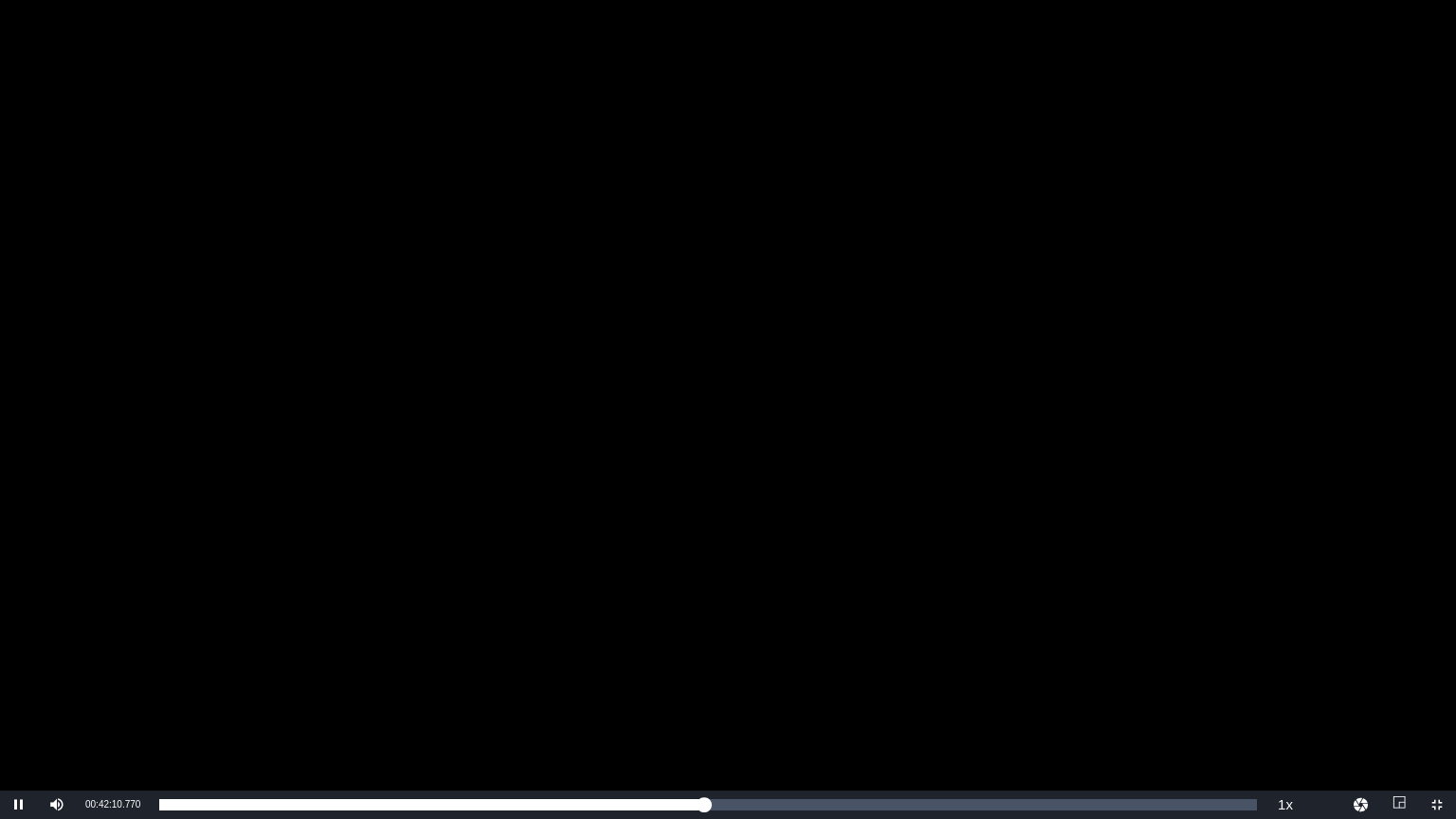 click at bounding box center (728, 395) 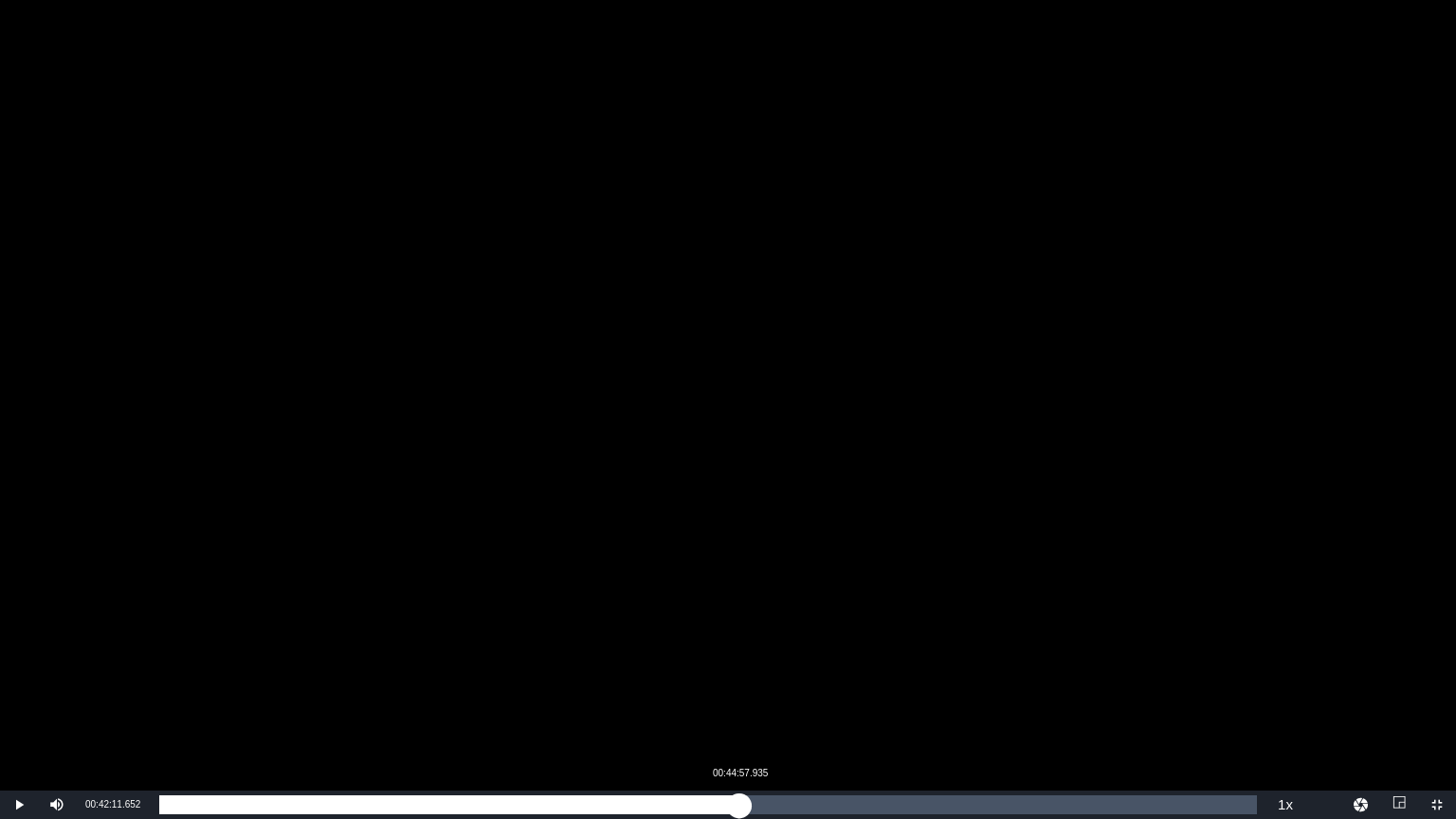 click on "Loaded :  50.12% 00:44:57.935
00:42:11.652" at bounding box center (708, 805) 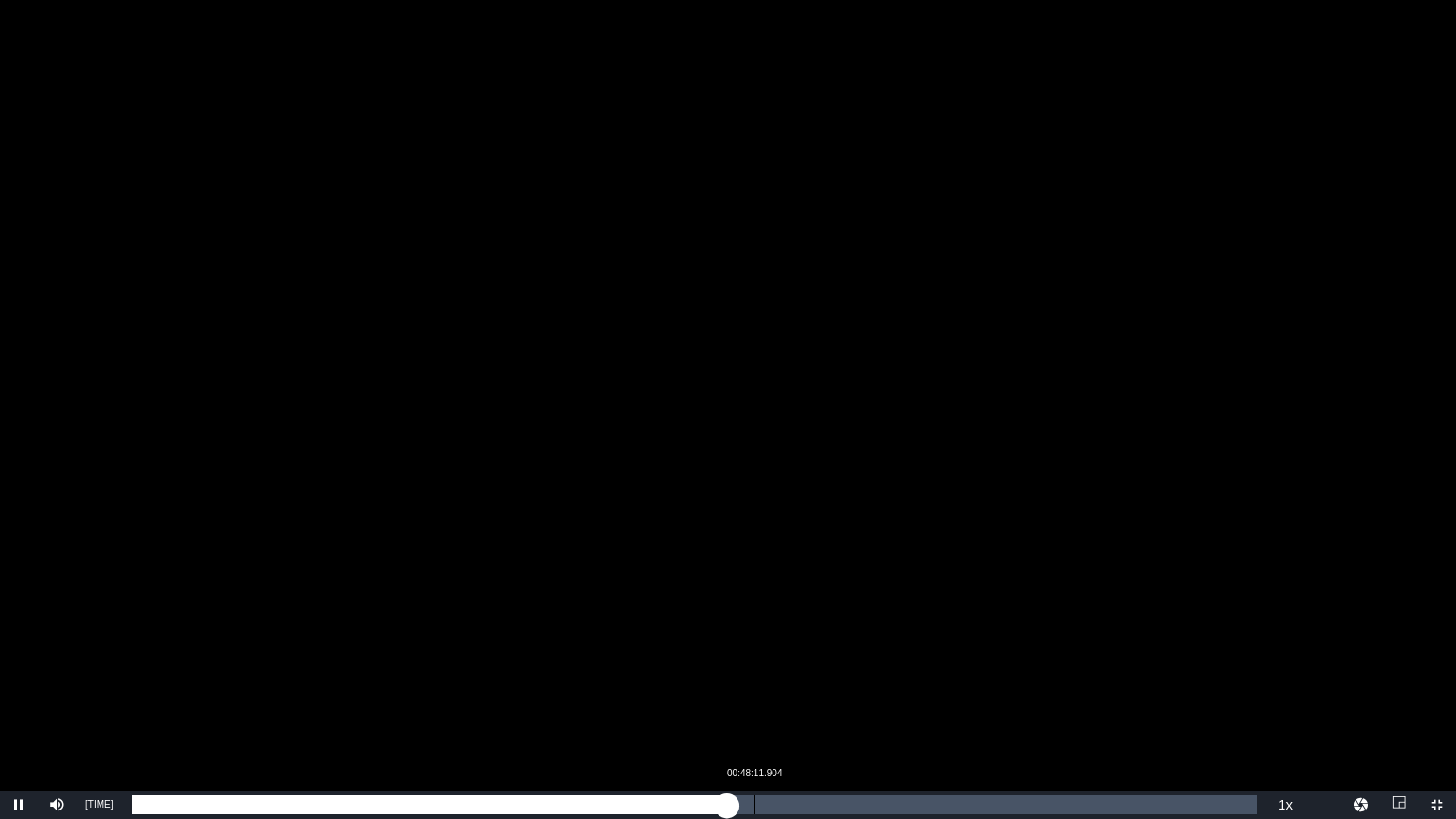 click on "Loaded :  53.18% 00:48:11.904
00:44:59.767" at bounding box center [694, 805] 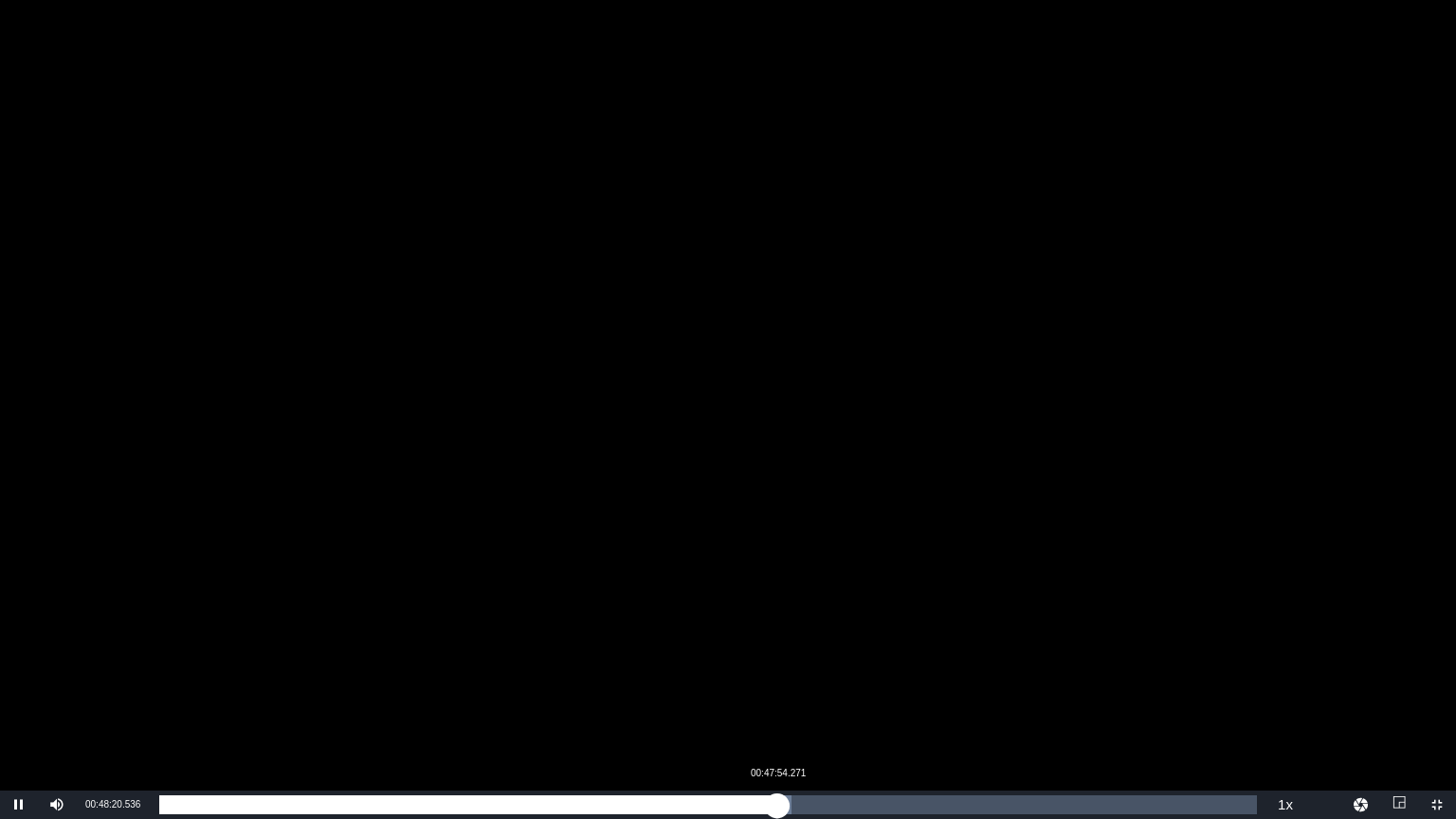 click on "[TIME]" at bounding box center [468, 805] 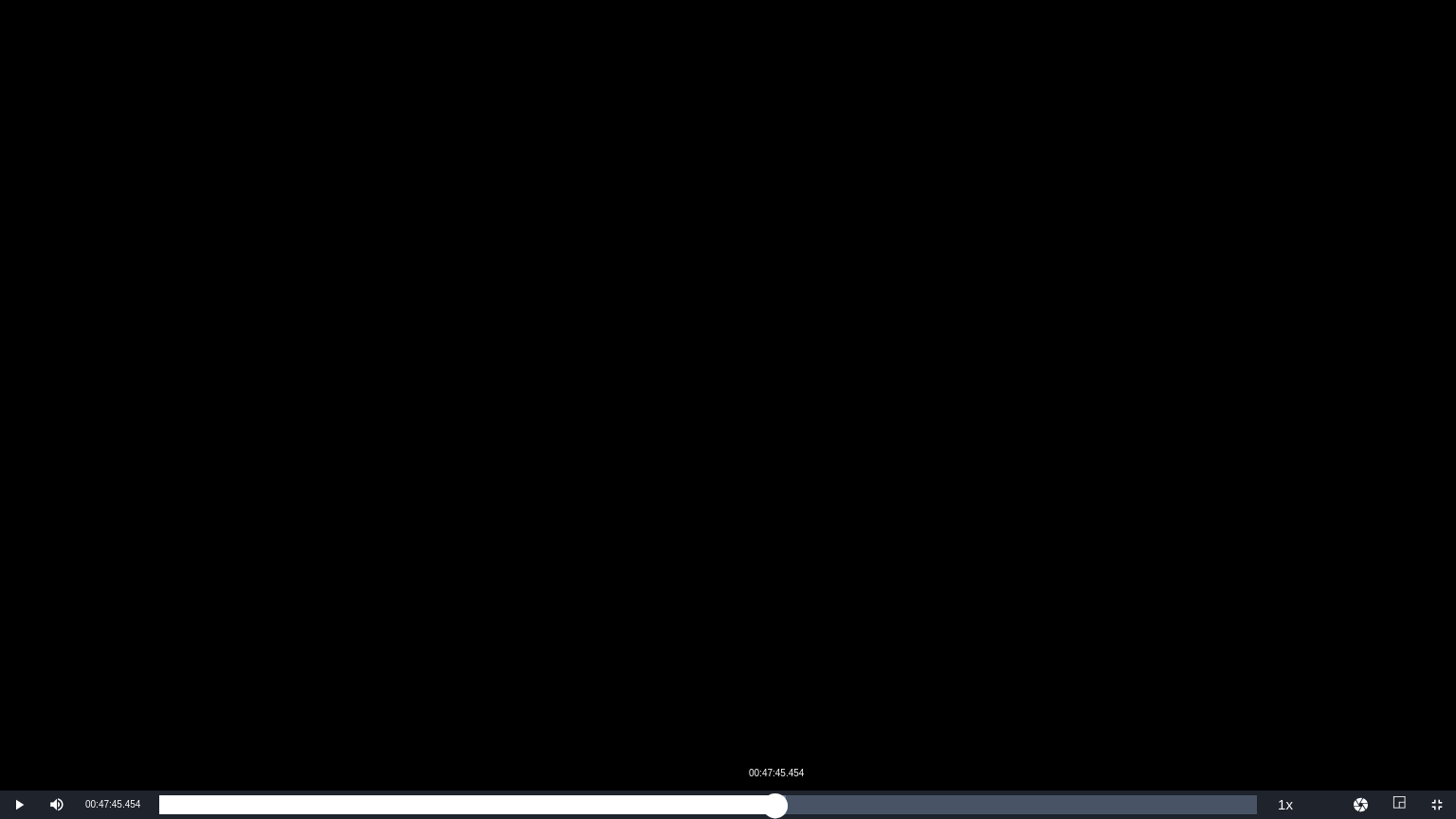 click on "00:48:18.609" at bounding box center [467, 805] 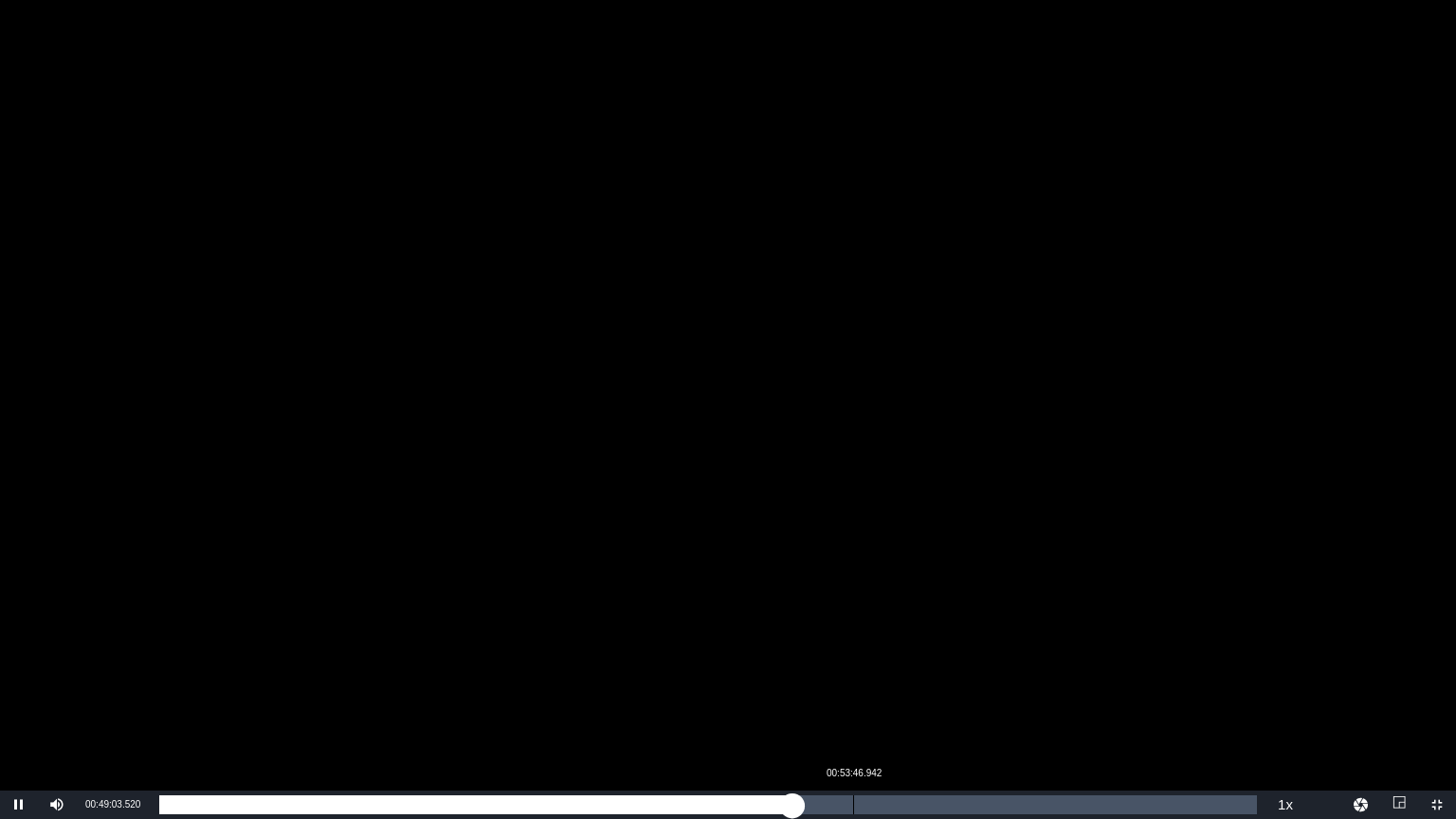 click on "Loaded :  [PERCENT]% [TIME] [TIME]" at bounding box center [708, 805] 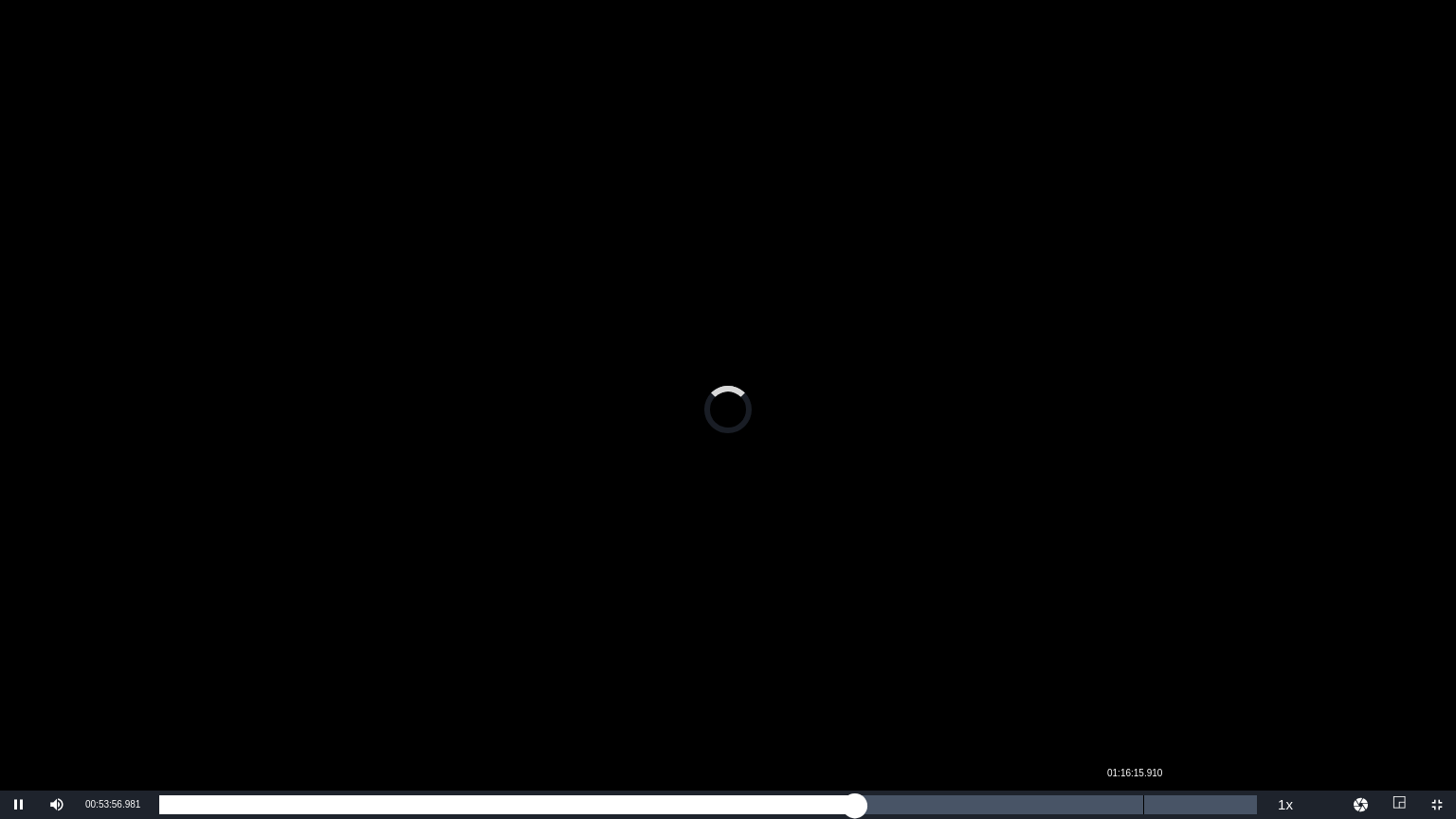click on "Loaded :  63.41% 01:16:15.910
00:53:56.981" at bounding box center [708, 805] 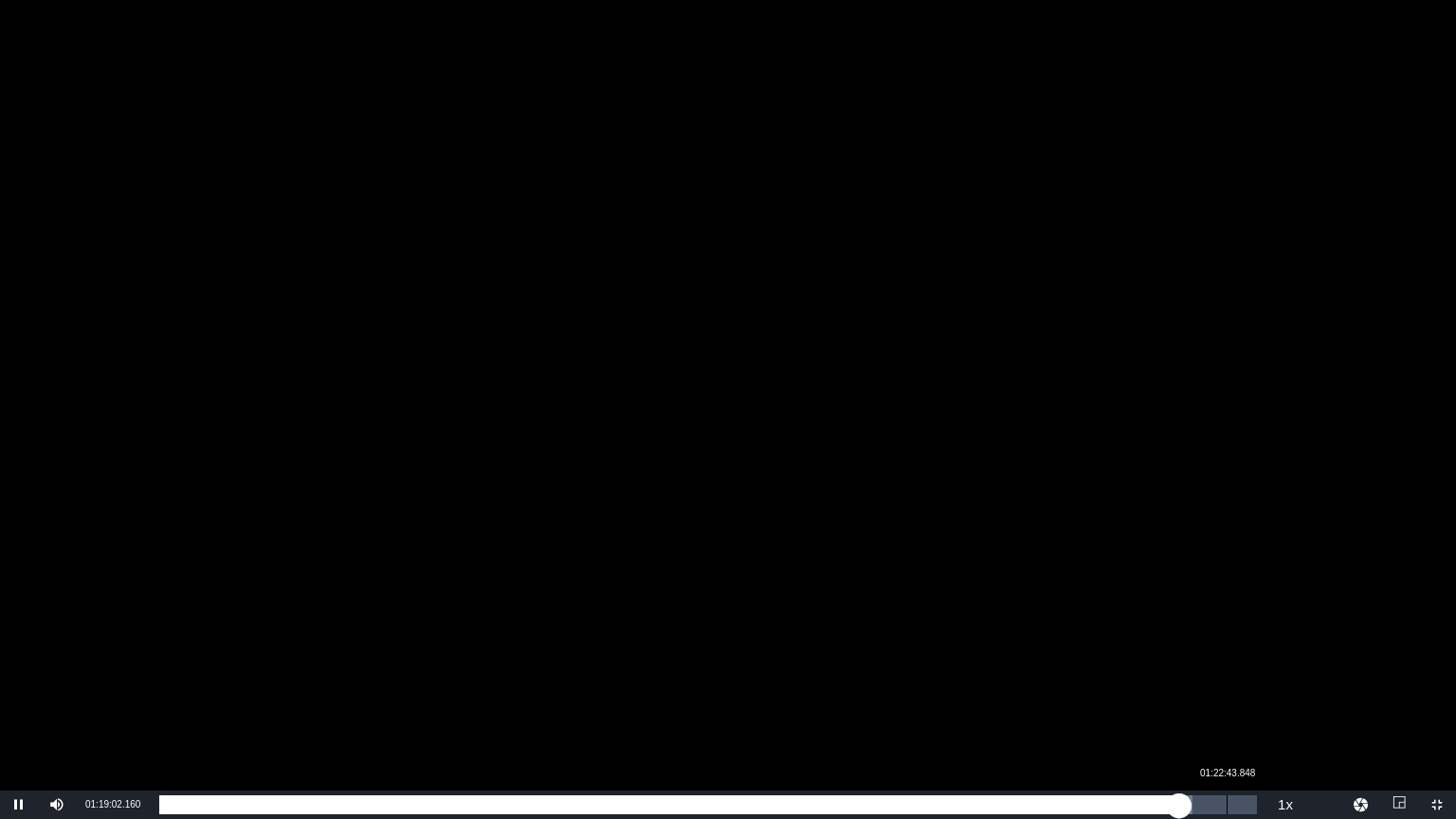 click on "Loaded :  [PERCENT]% [TIME]
[TIME]" at bounding box center [708, 805] 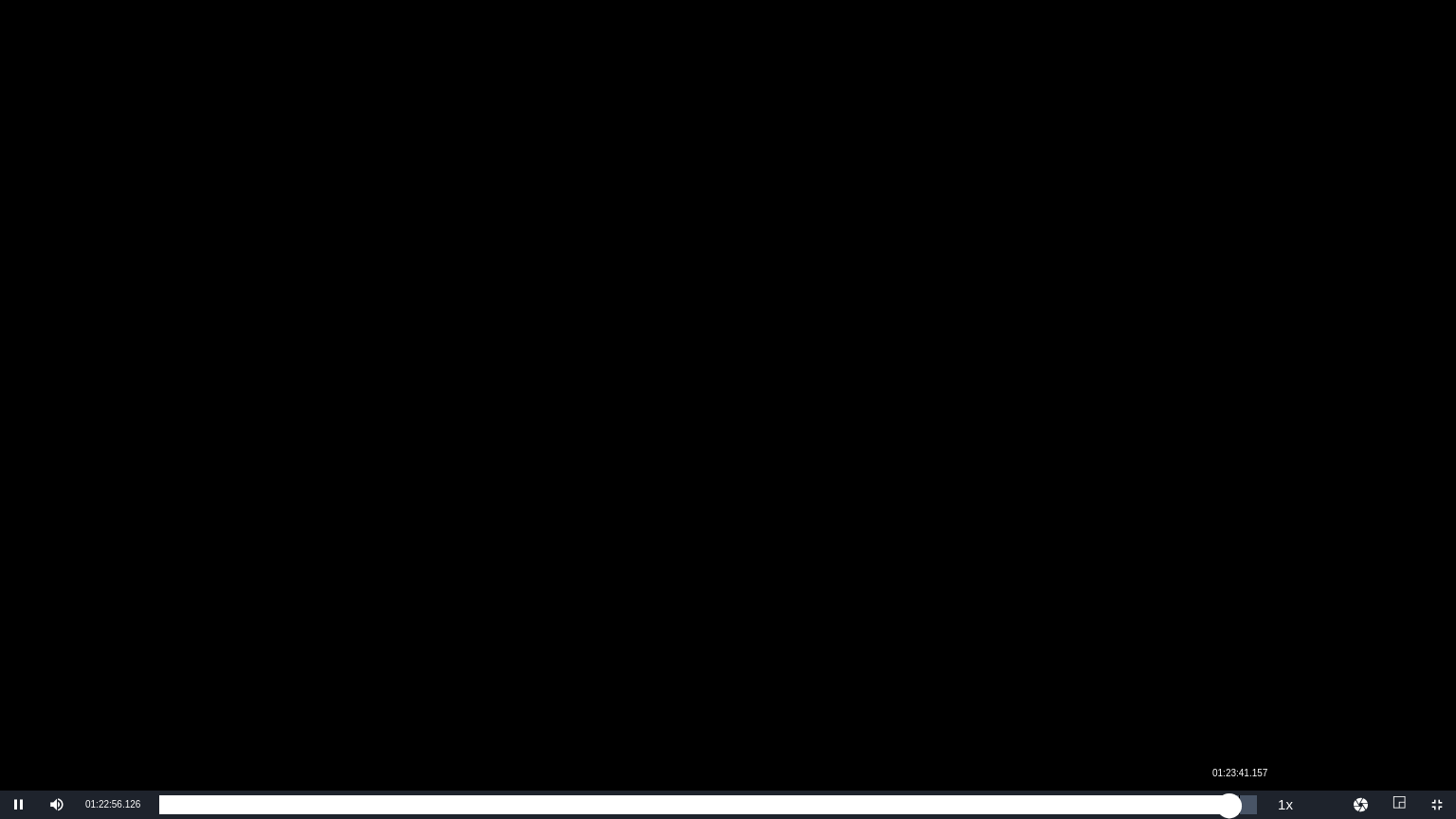 click on "01:22:56.485" at bounding box center [694, 805] 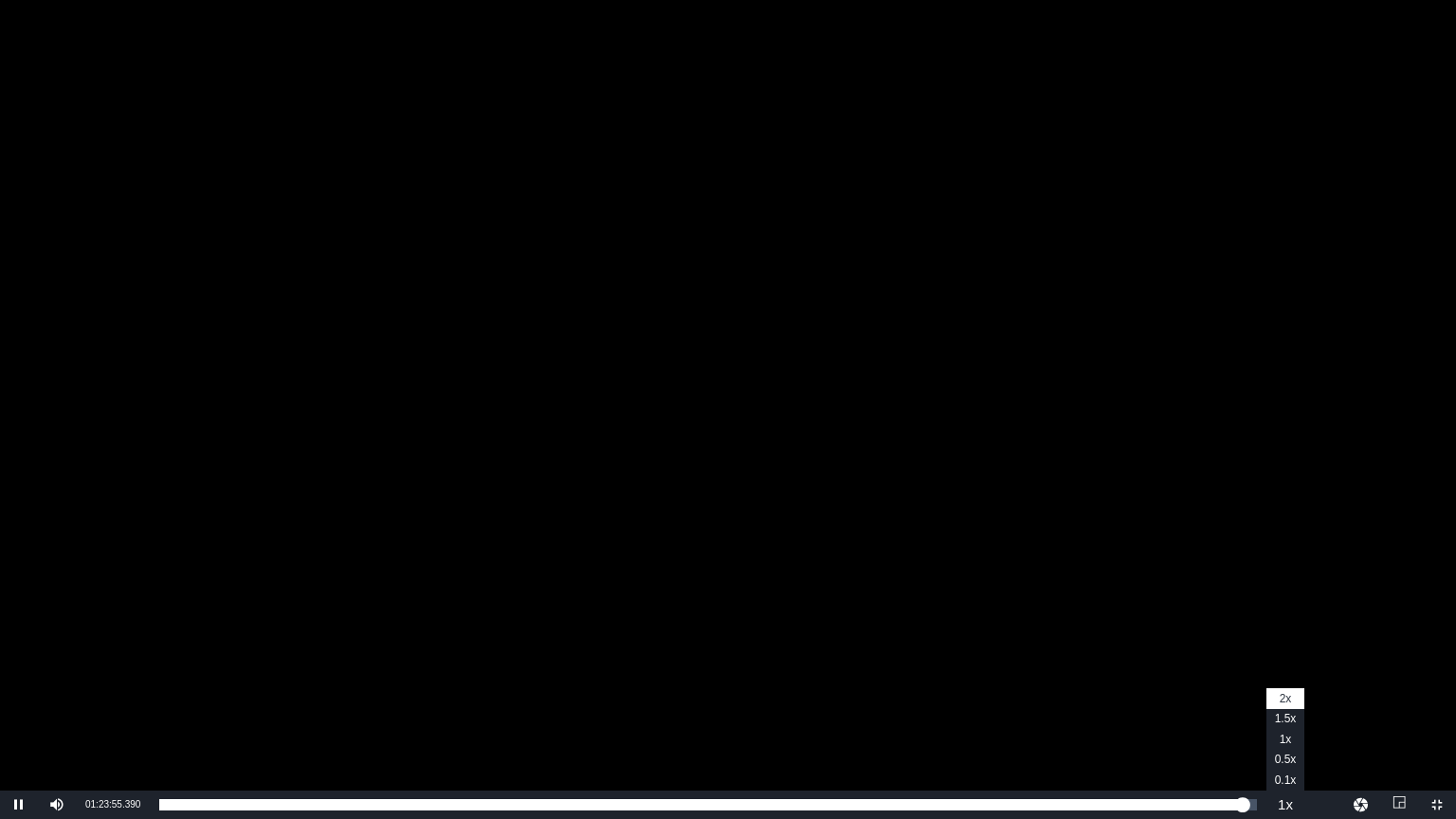 click on "Playback Rate" at bounding box center (1285, 805) 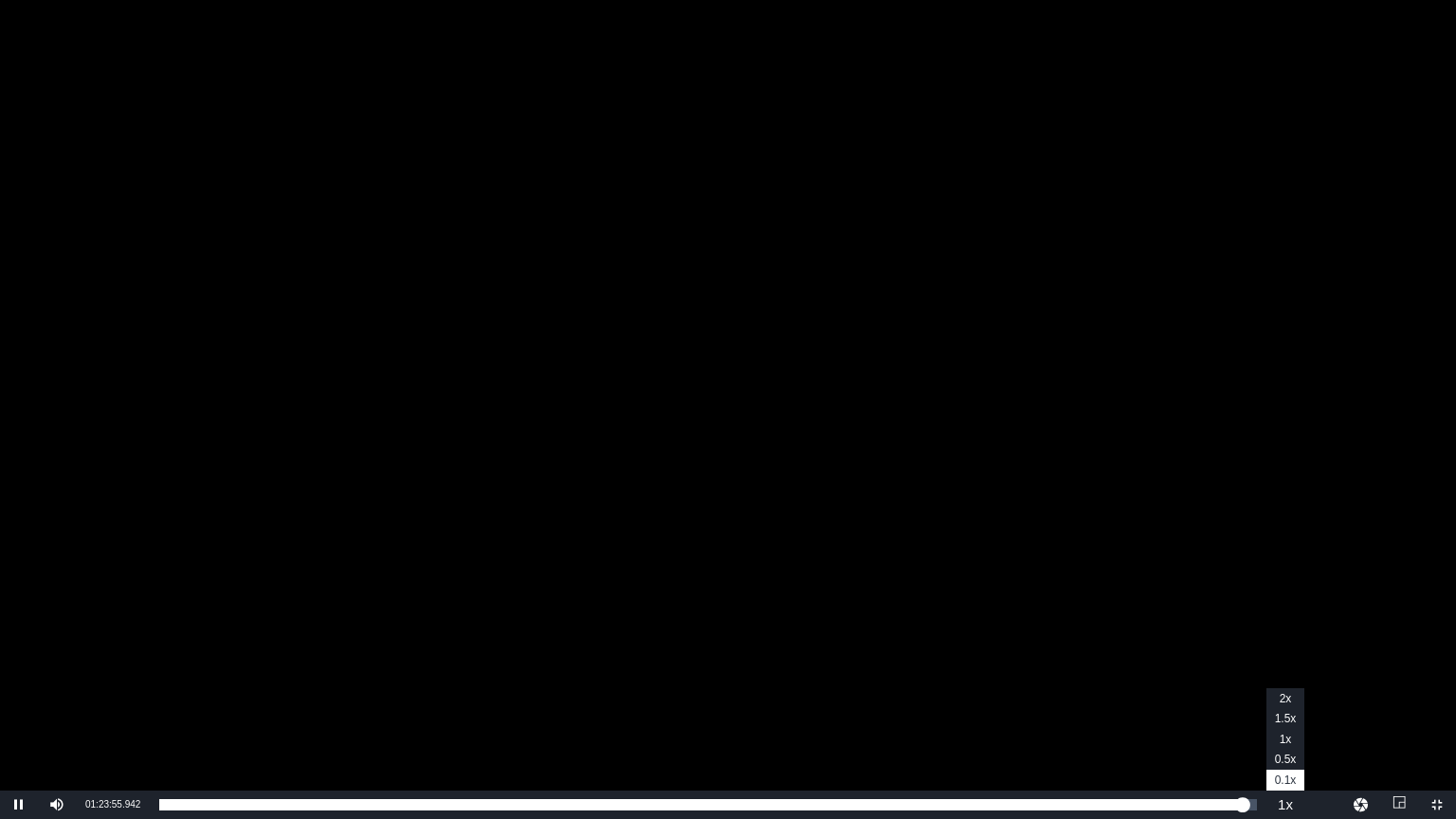 click on "Playback Rate" at bounding box center [1285, 805] 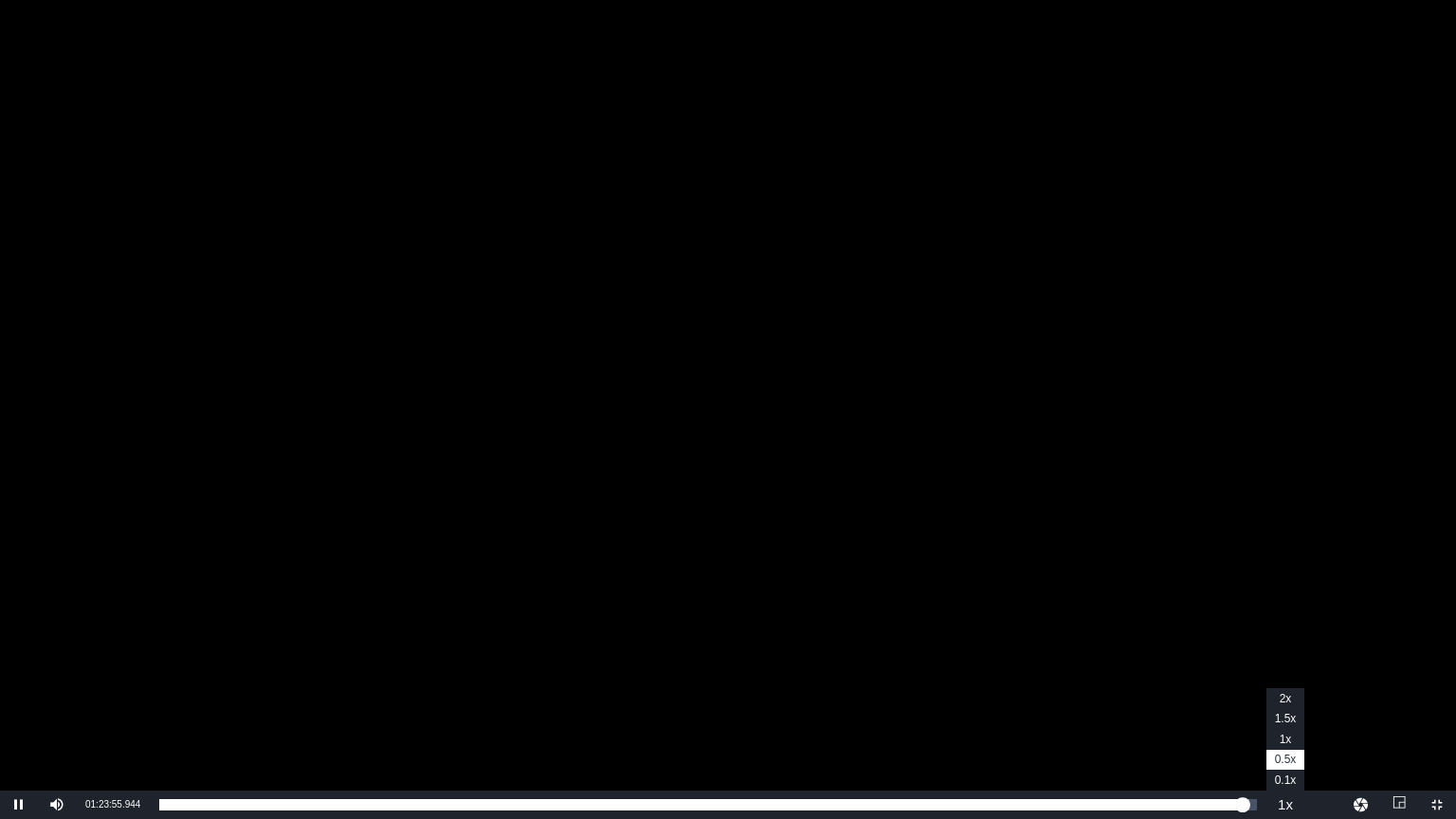 click on "Playback Rate" at bounding box center (1285, 805) 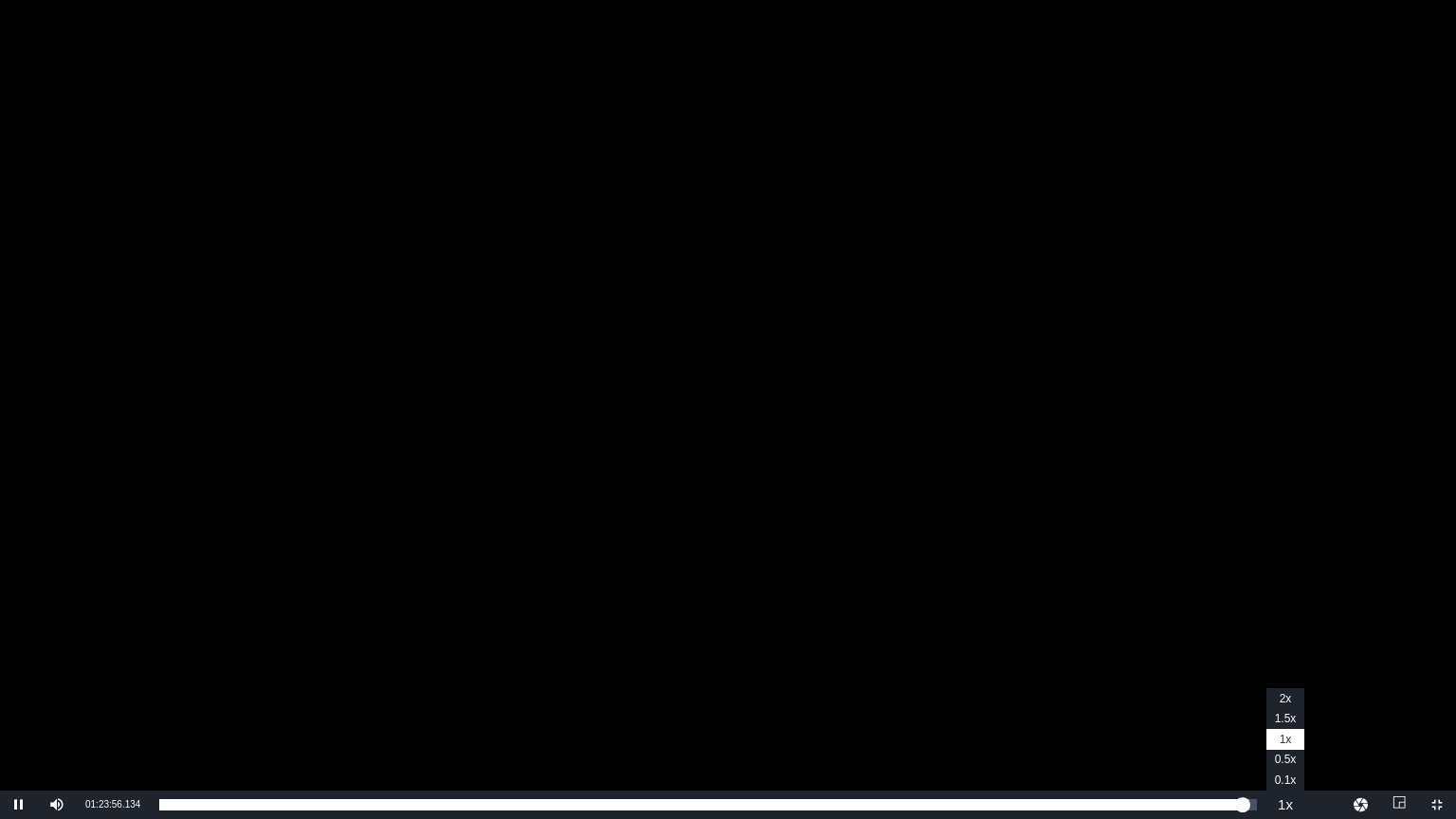 click on "Playback Rate" at bounding box center (1285, 805) 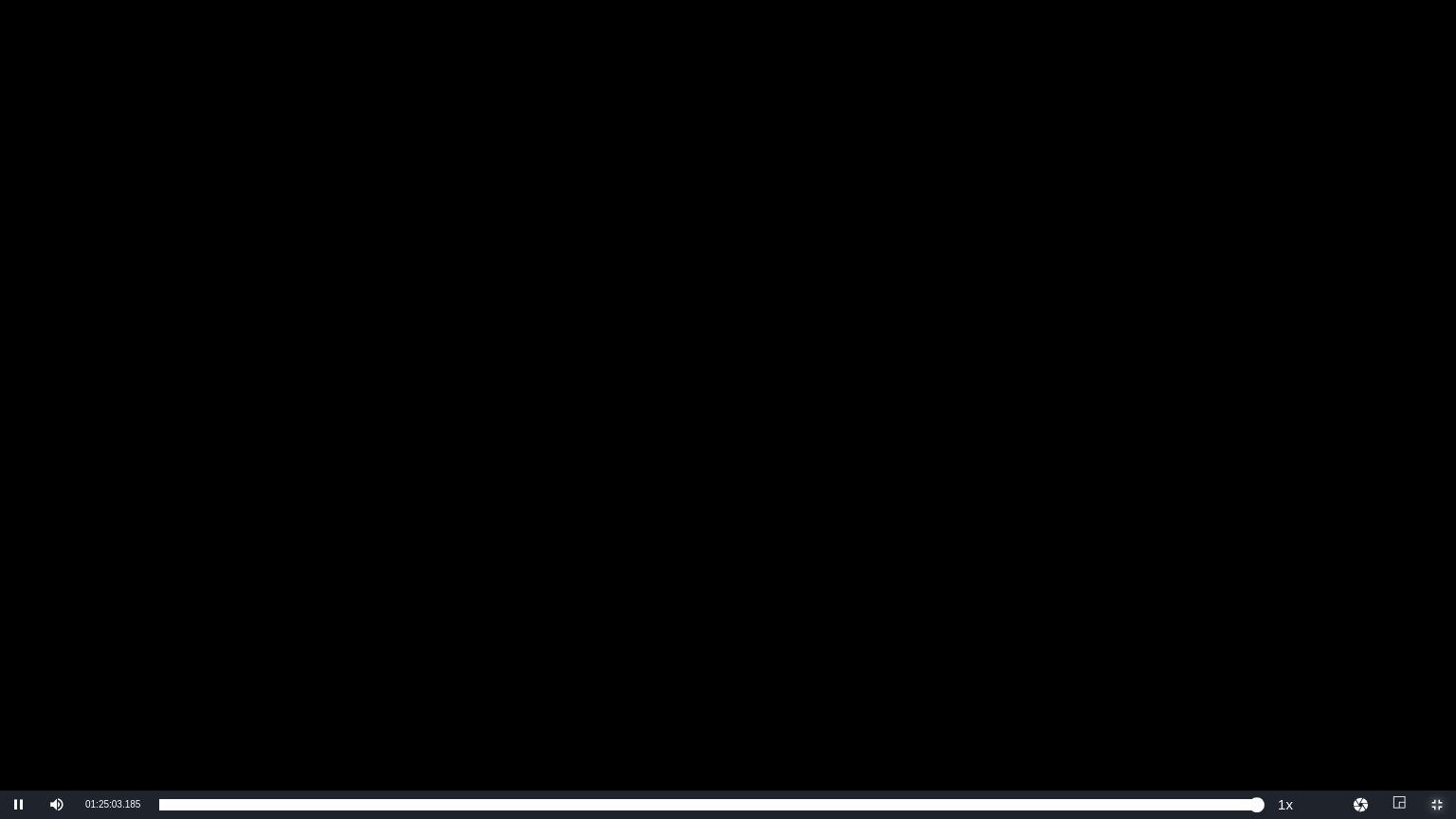 click at bounding box center (1437, 805) 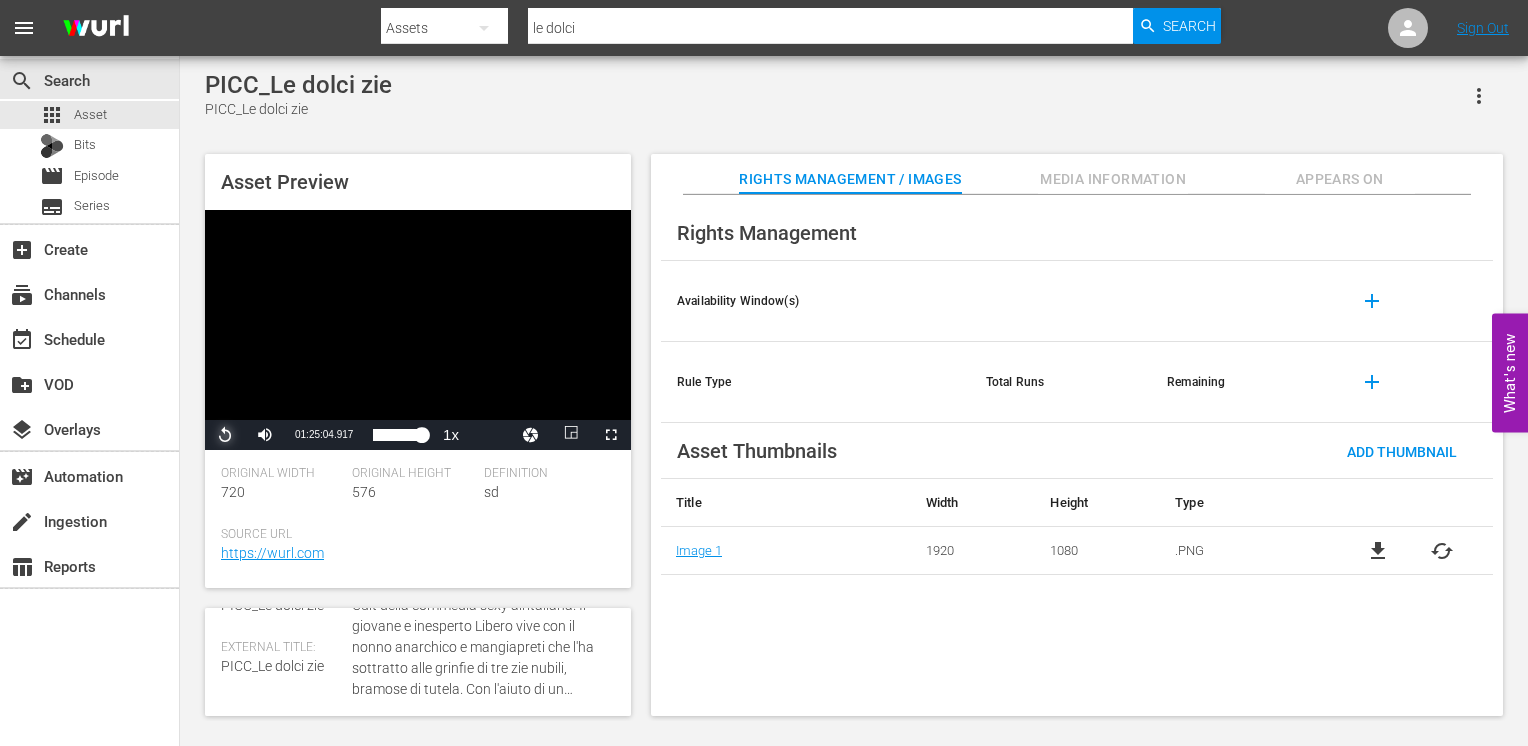 click at bounding box center [225, 435] 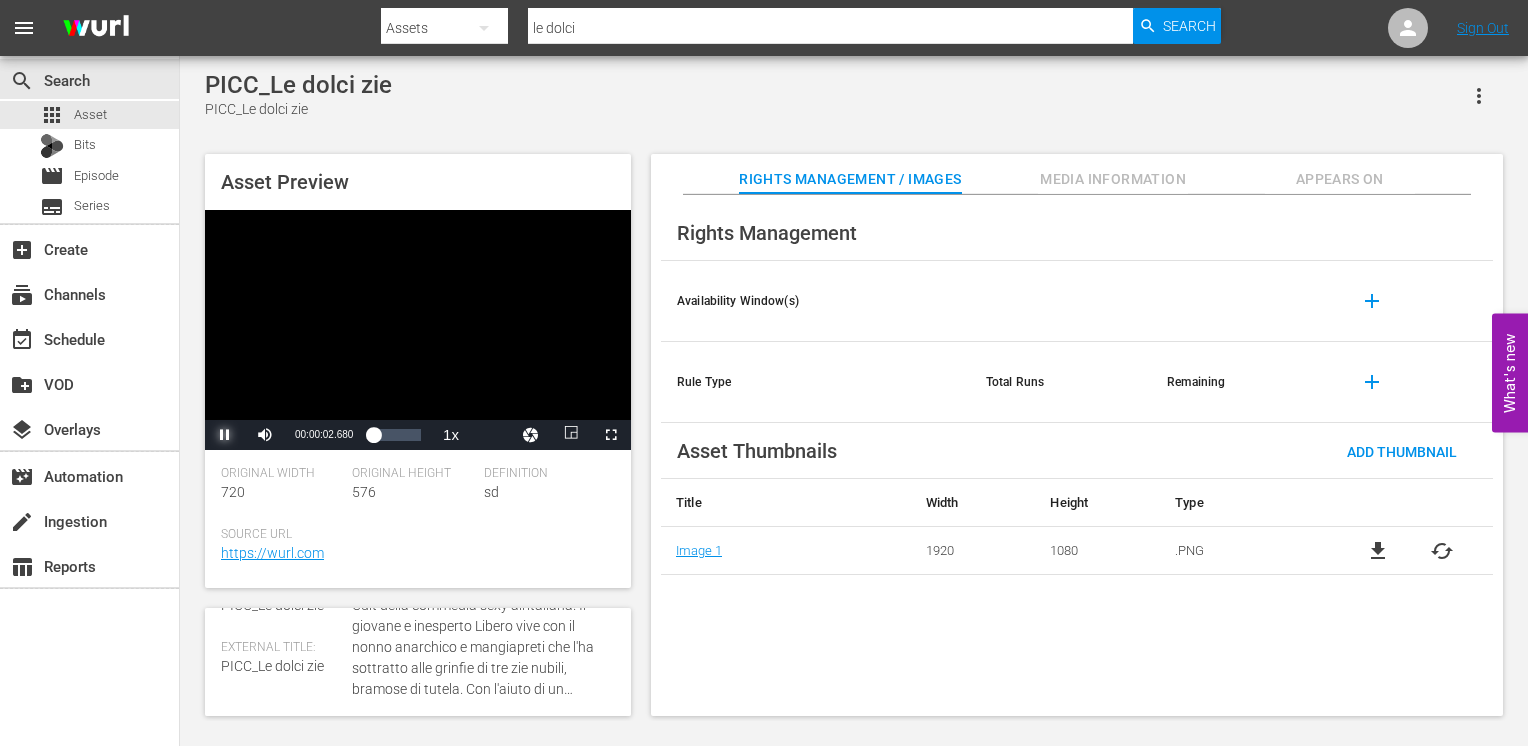click at bounding box center [225, 435] 